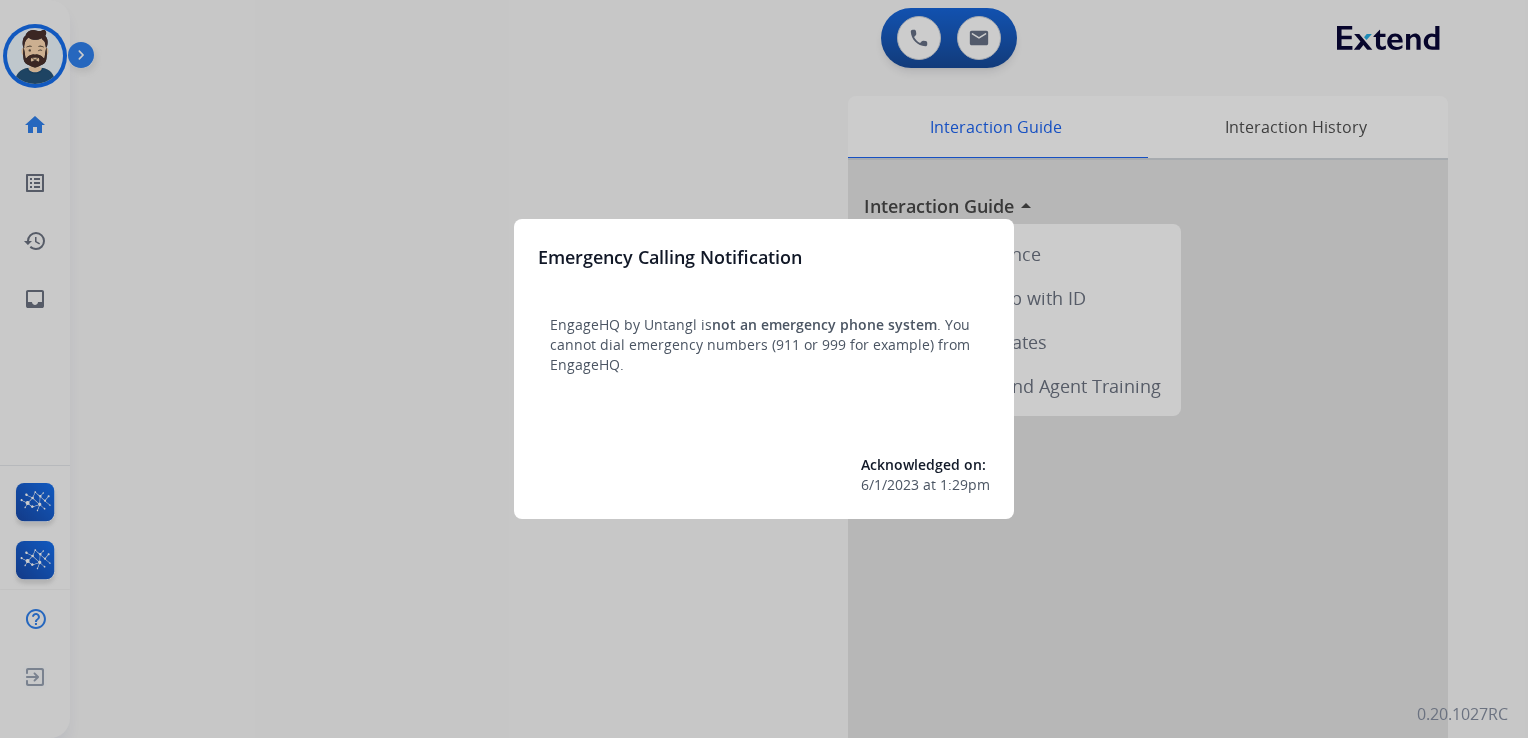 scroll, scrollTop: 0, scrollLeft: 0, axis: both 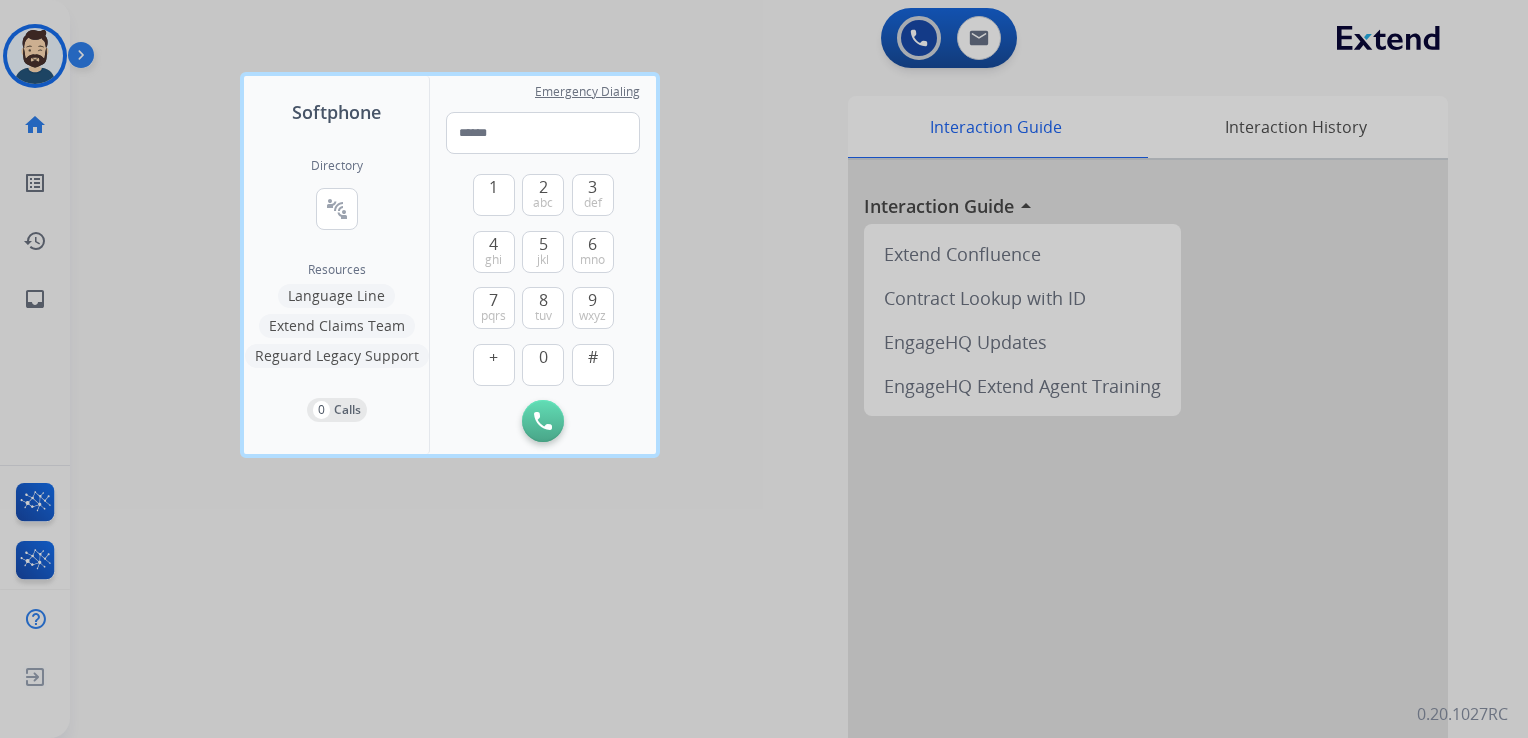 click at bounding box center [764, 369] 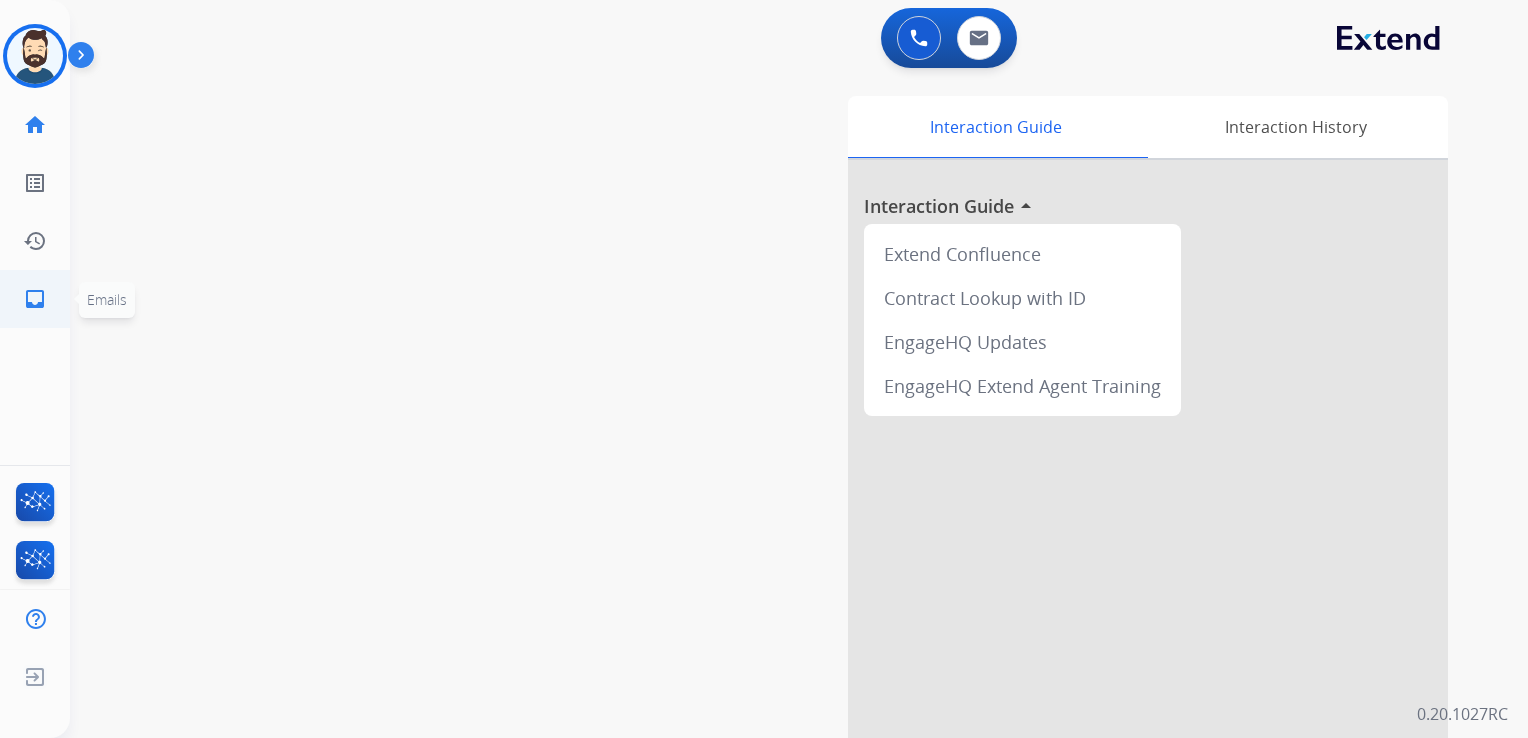 click on "inbox" 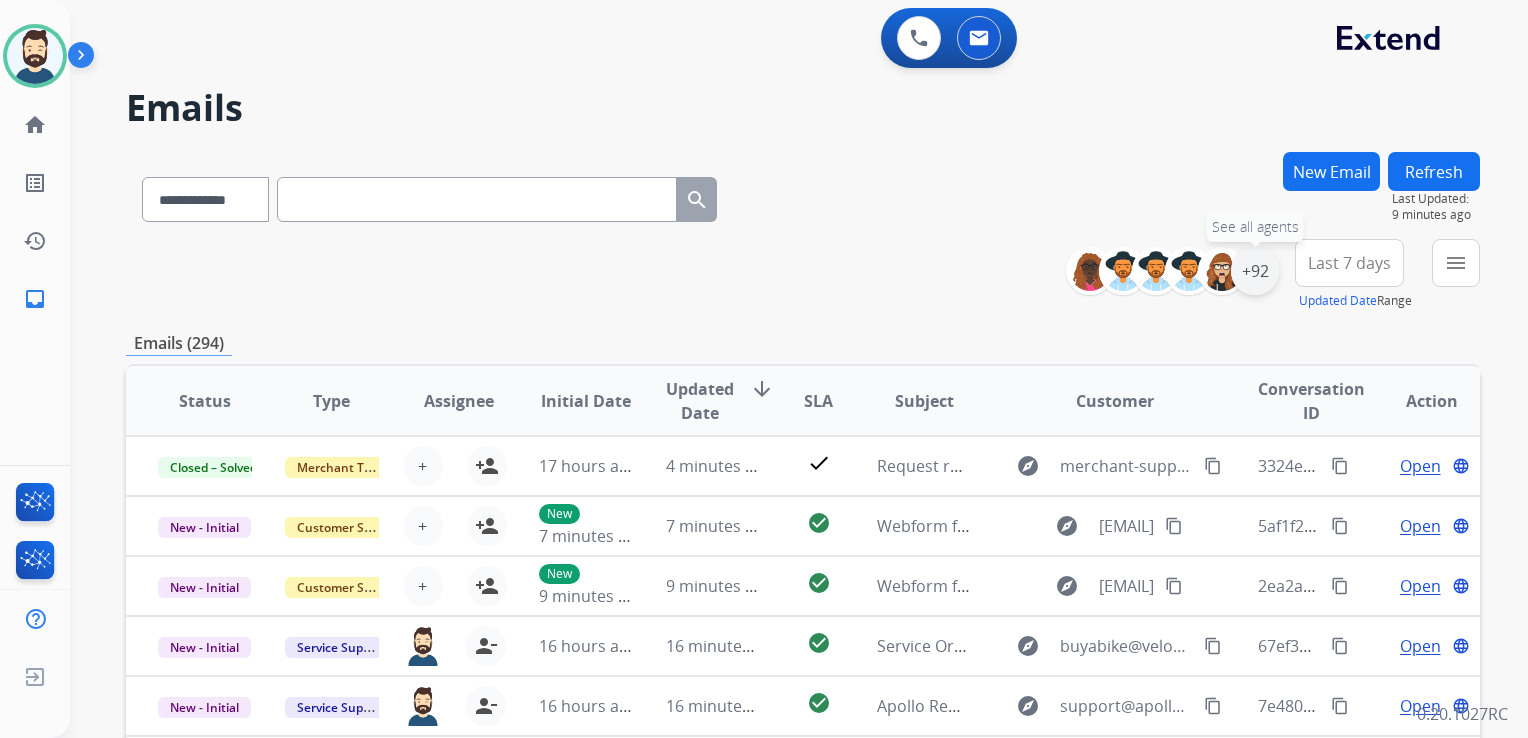 click on "+92" at bounding box center [1255, 271] 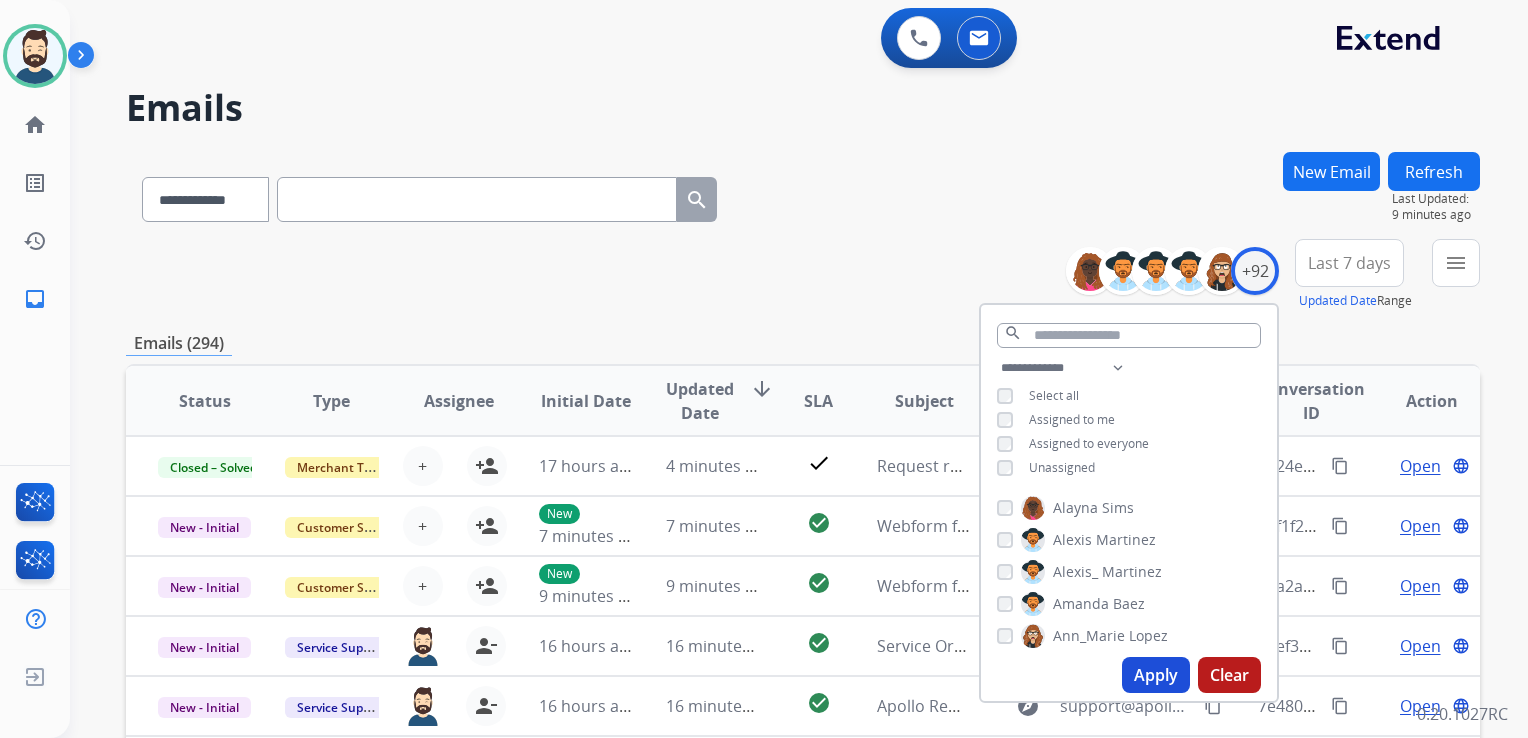 click on "Apply" at bounding box center [1156, 675] 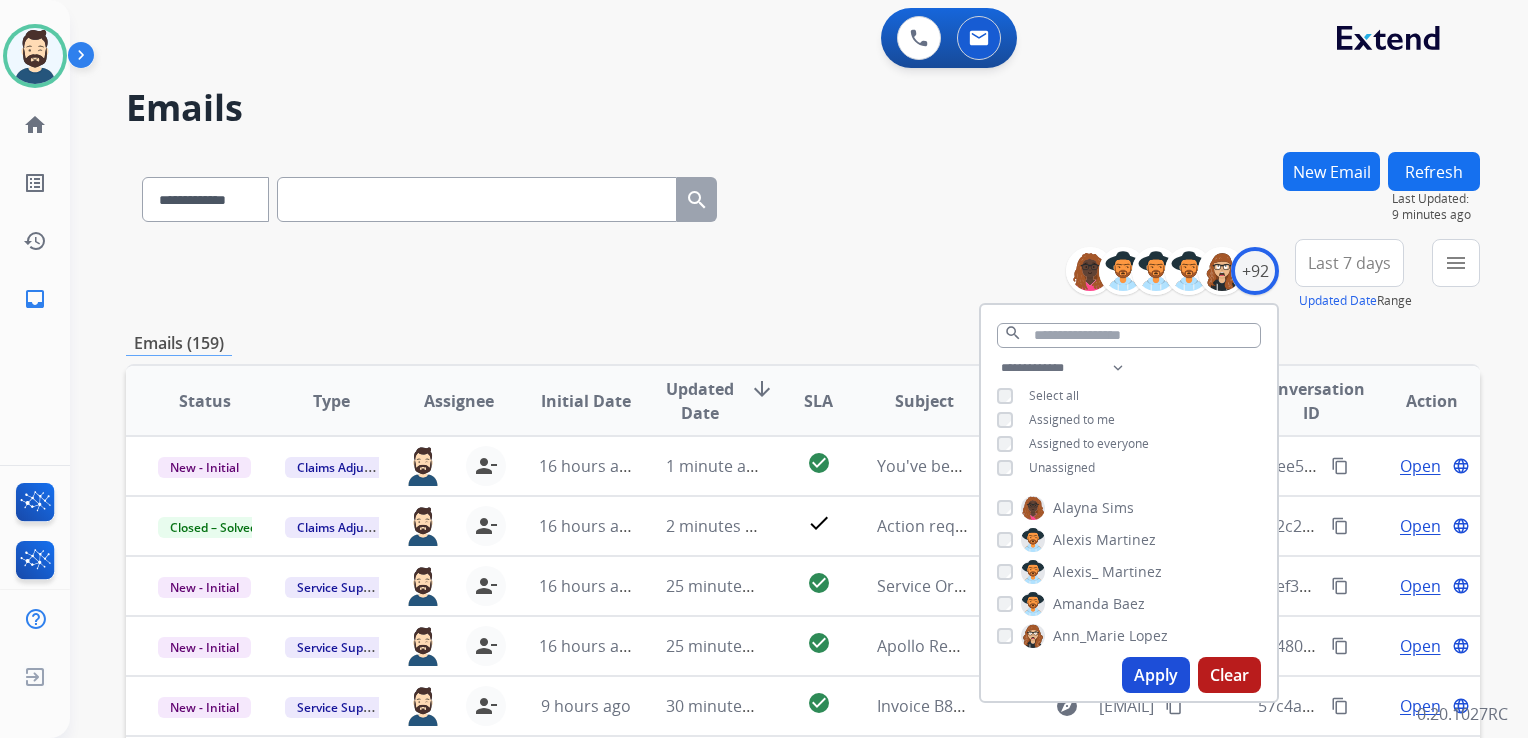 click on "Last 7 days" at bounding box center [1349, 263] 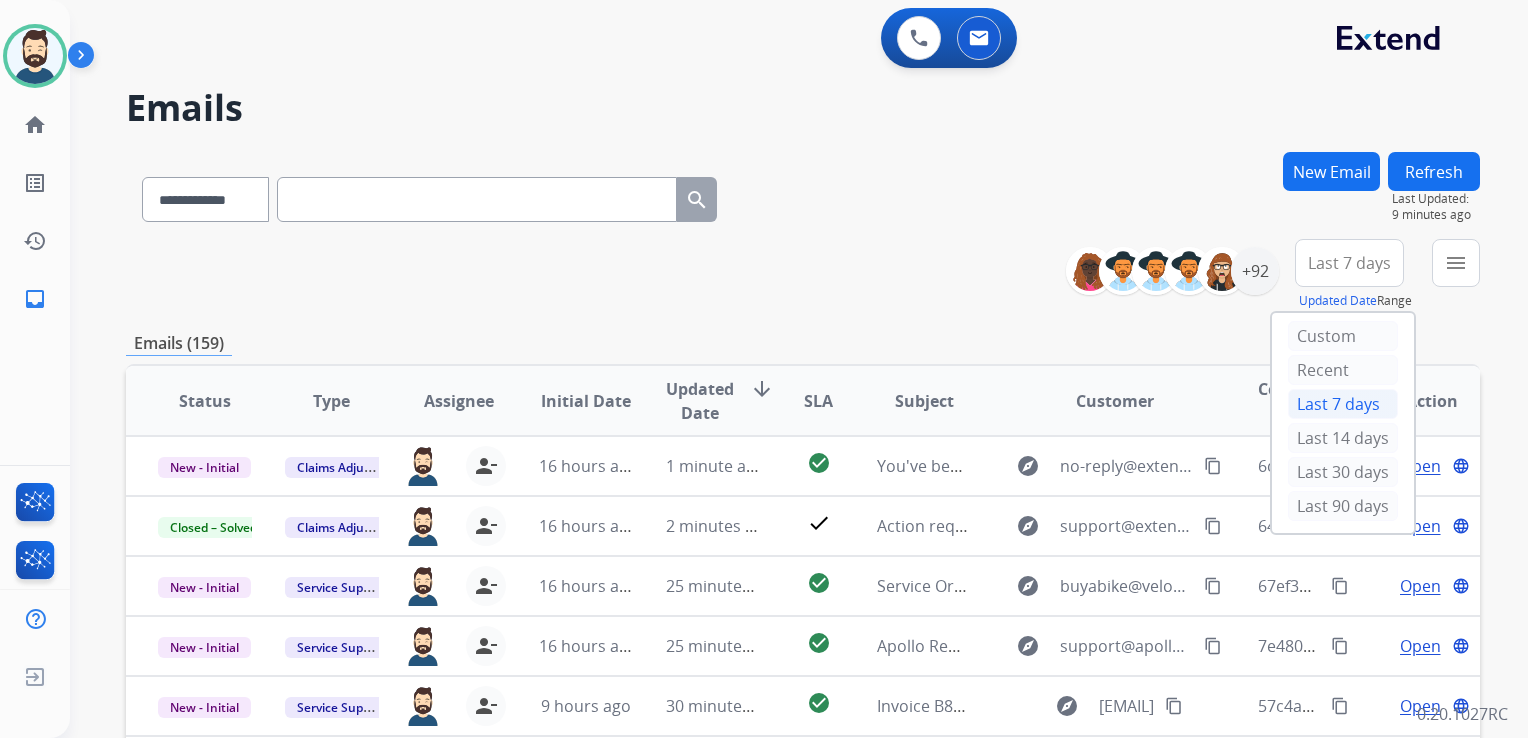 drag, startPoint x: 1320, startPoint y: 502, endPoint x: 1332, endPoint y: 486, distance: 20 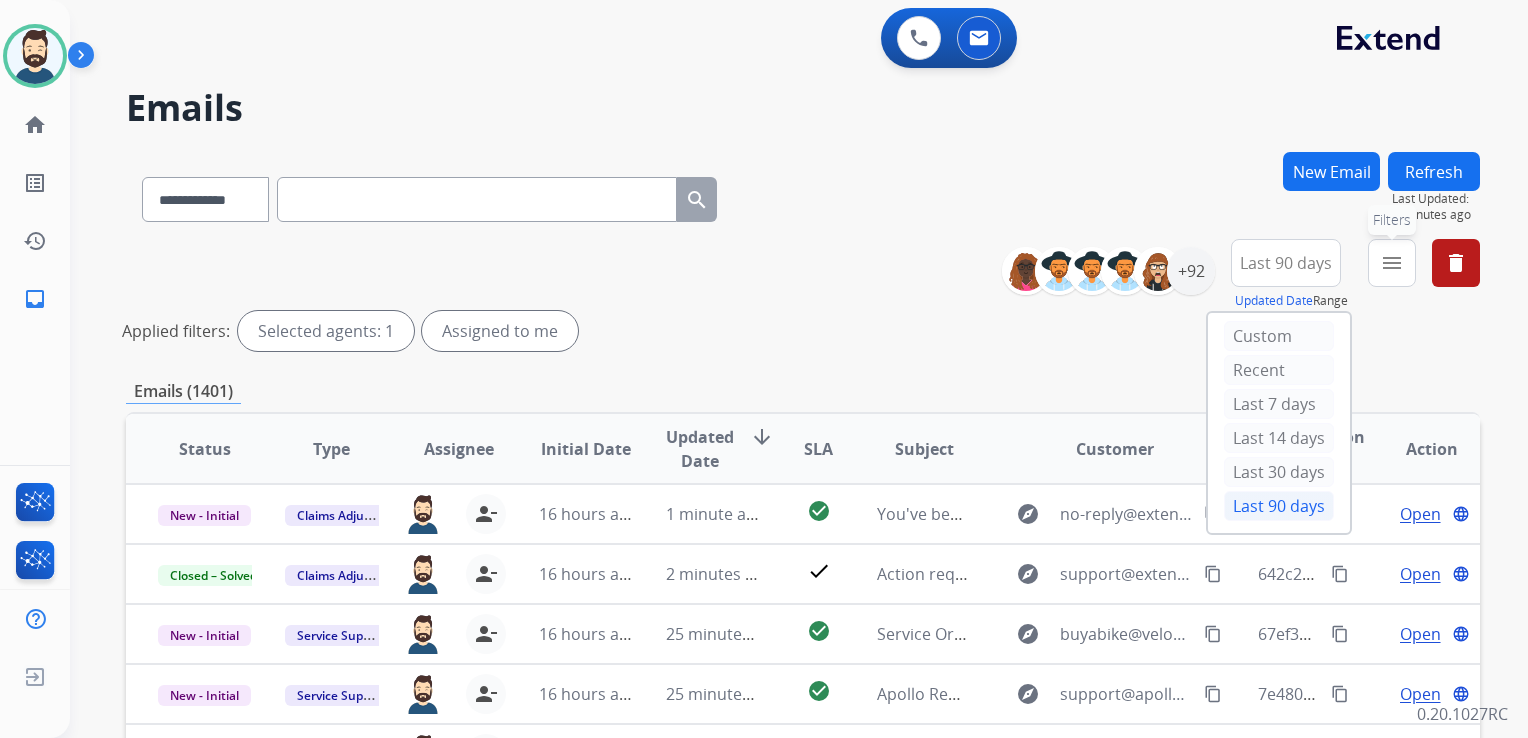 click on "menu  Filters" at bounding box center [1392, 263] 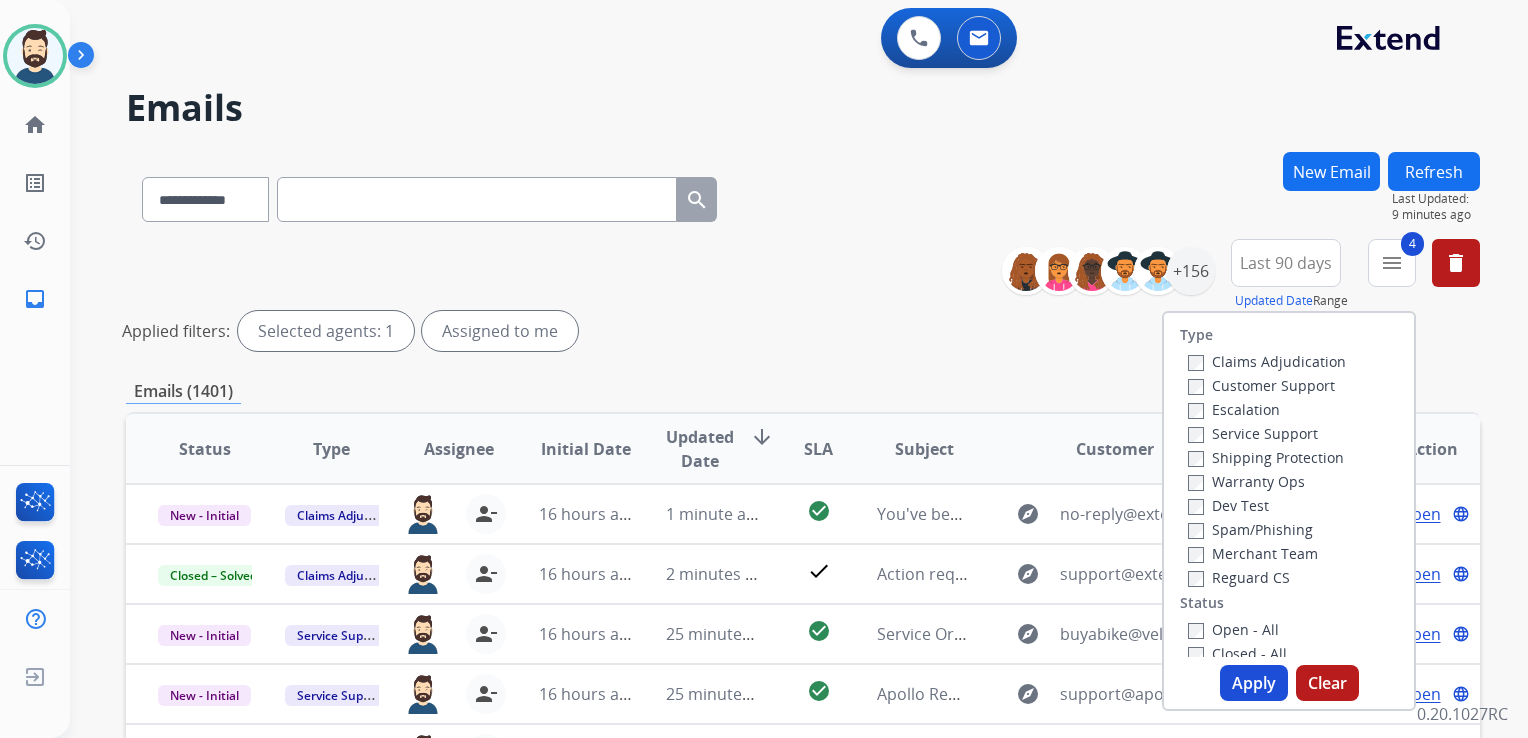 click on "Apply" at bounding box center [1254, 683] 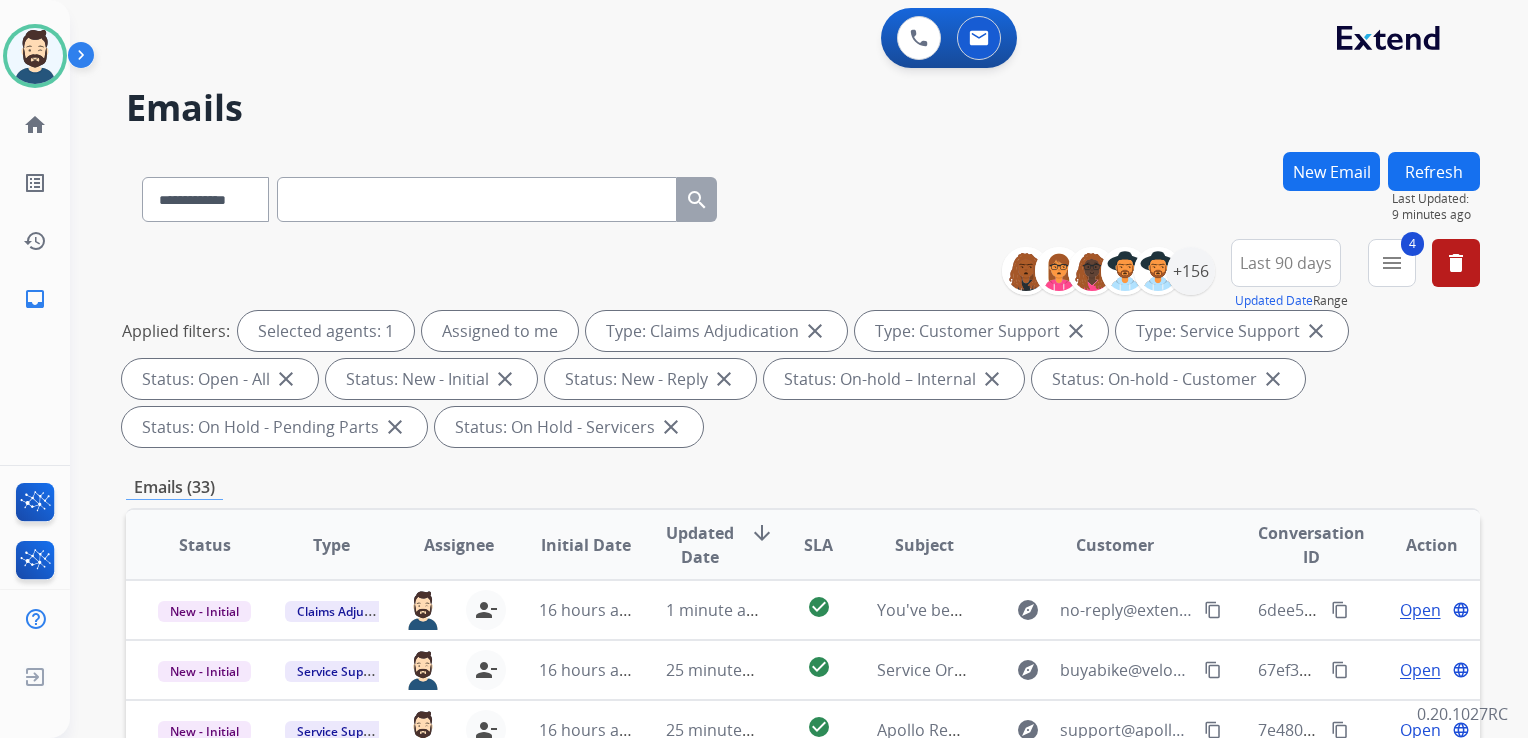 drag, startPoint x: 703, startPoint y: 527, endPoint x: 714, endPoint y: 479, distance: 49.24429 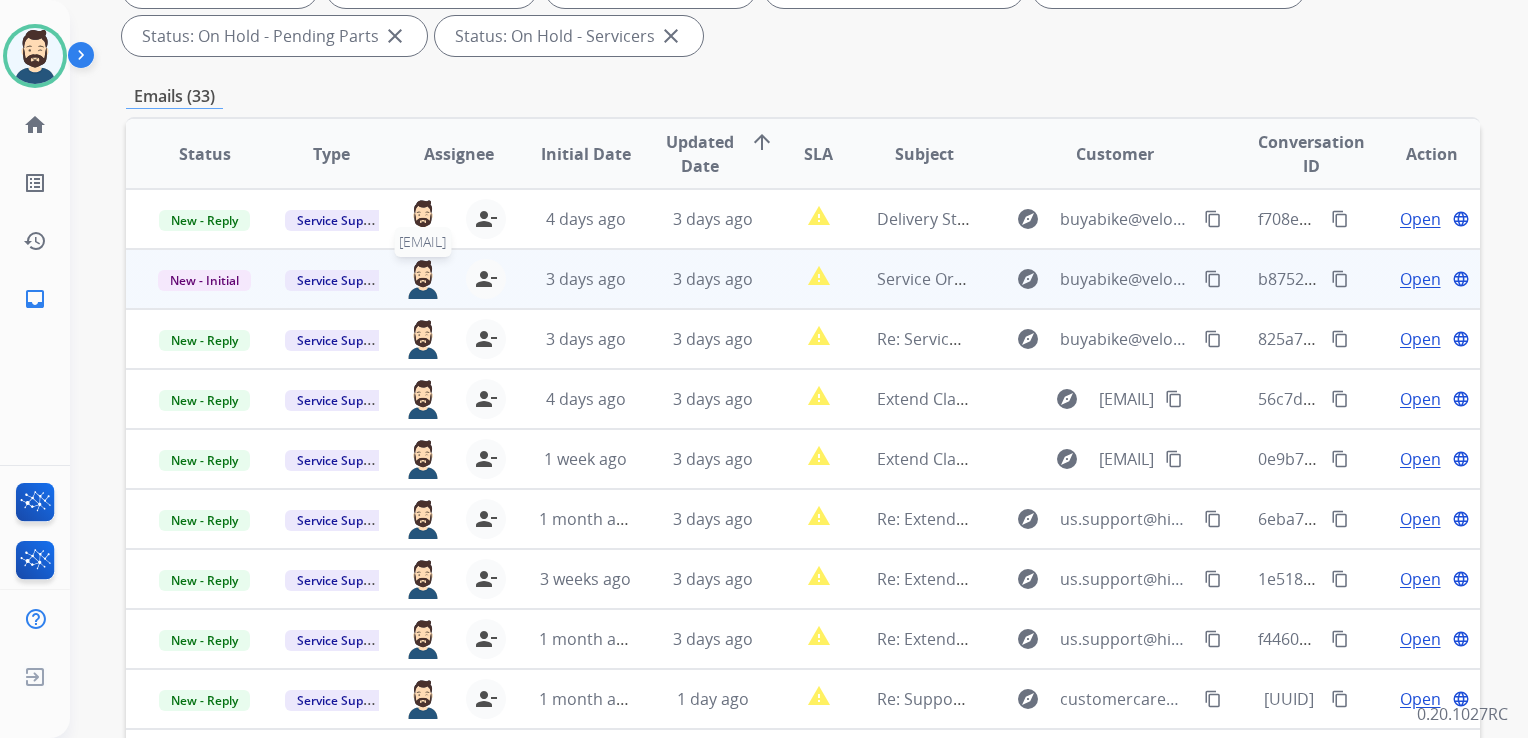 scroll, scrollTop: 243, scrollLeft: 0, axis: vertical 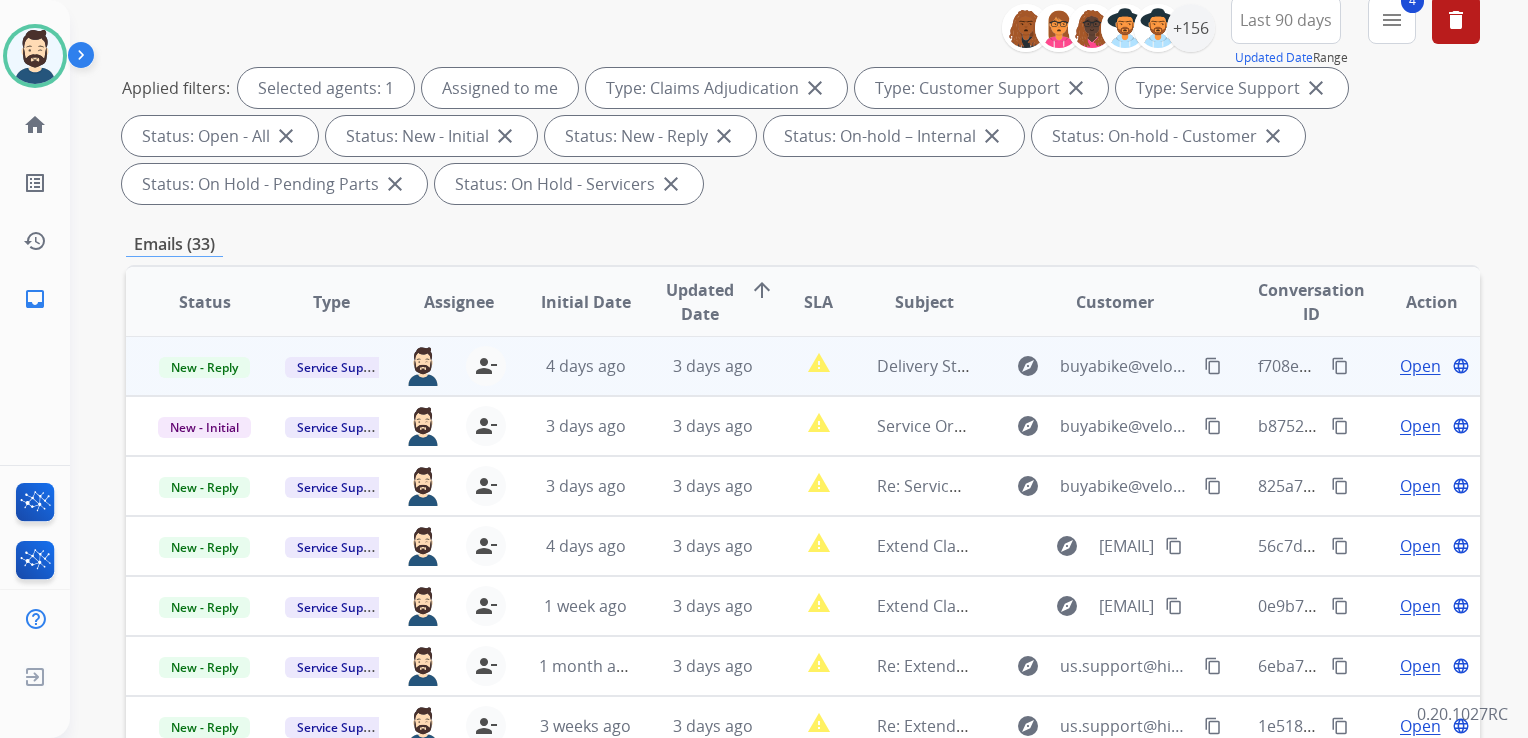 click on "3 days ago" at bounding box center (697, 366) 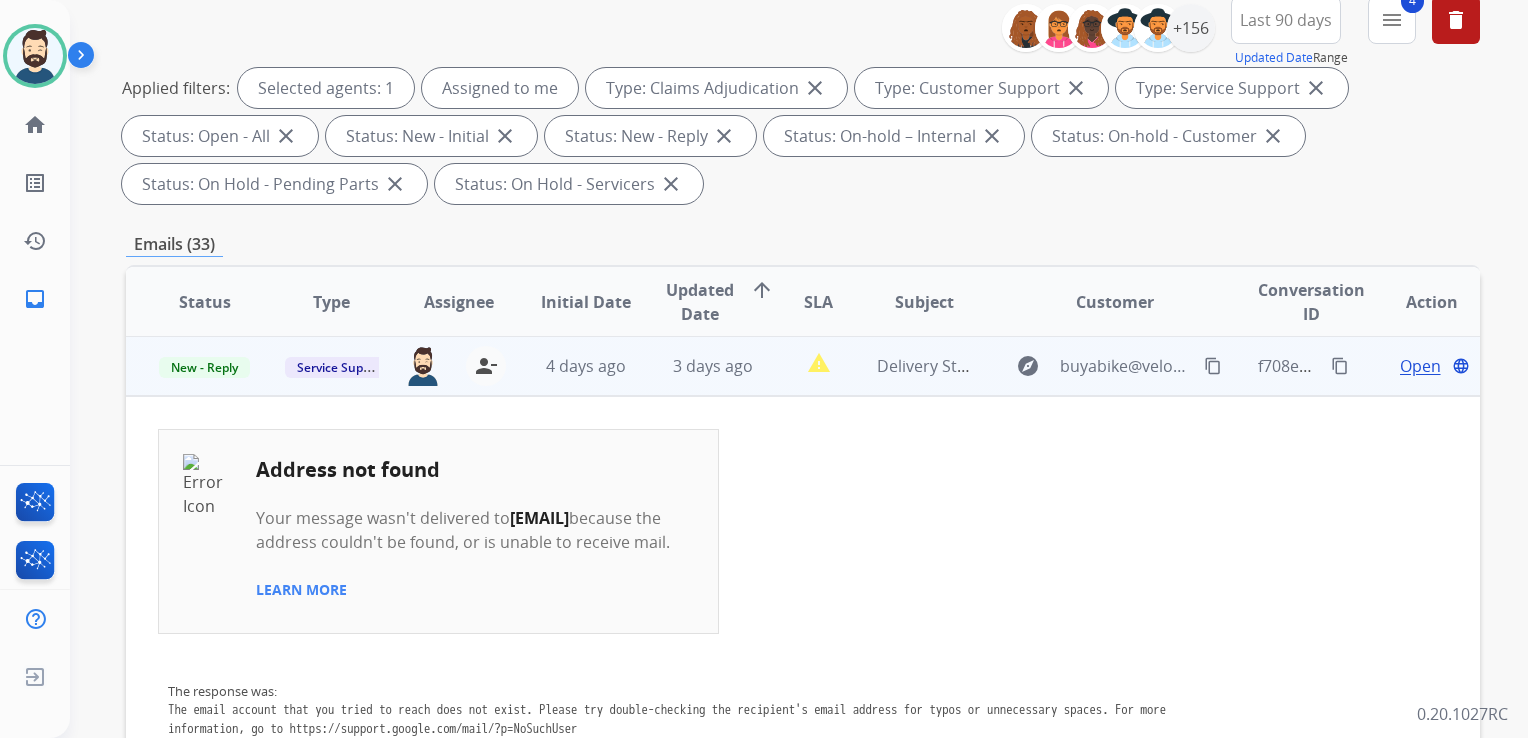 scroll, scrollTop: 0, scrollLeft: 0, axis: both 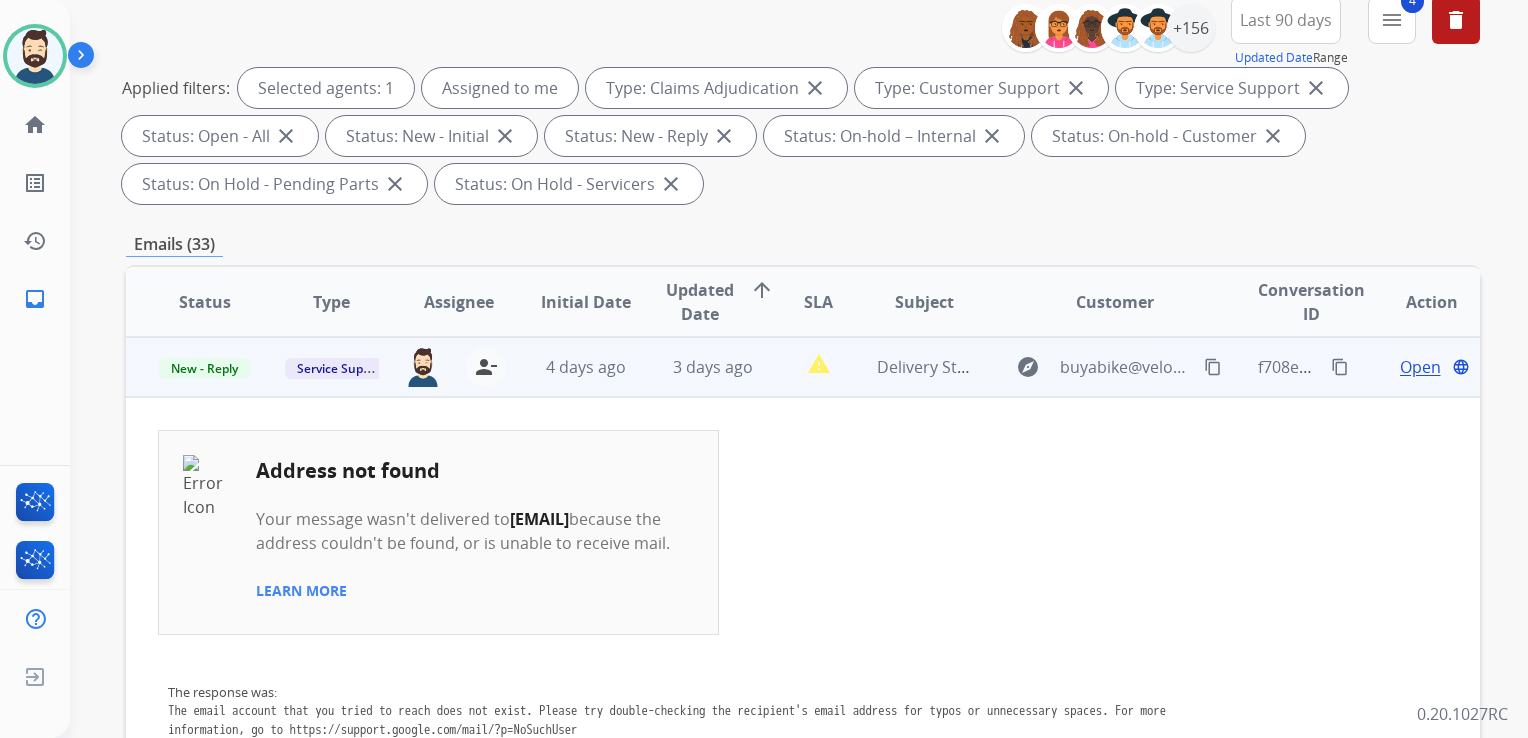 click on "Open language" at bounding box center [1432, 367] 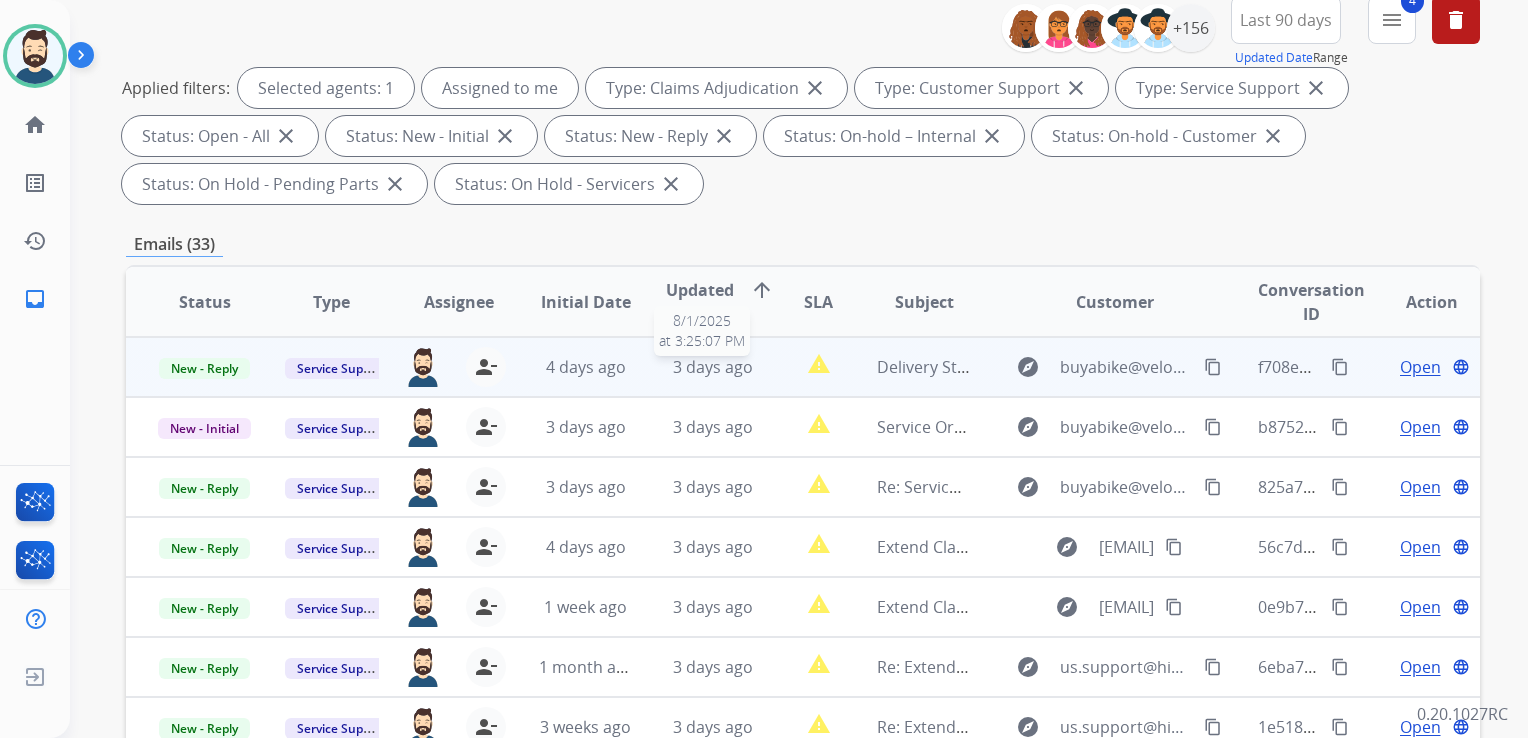 click on "3 days ago" at bounding box center (713, 367) 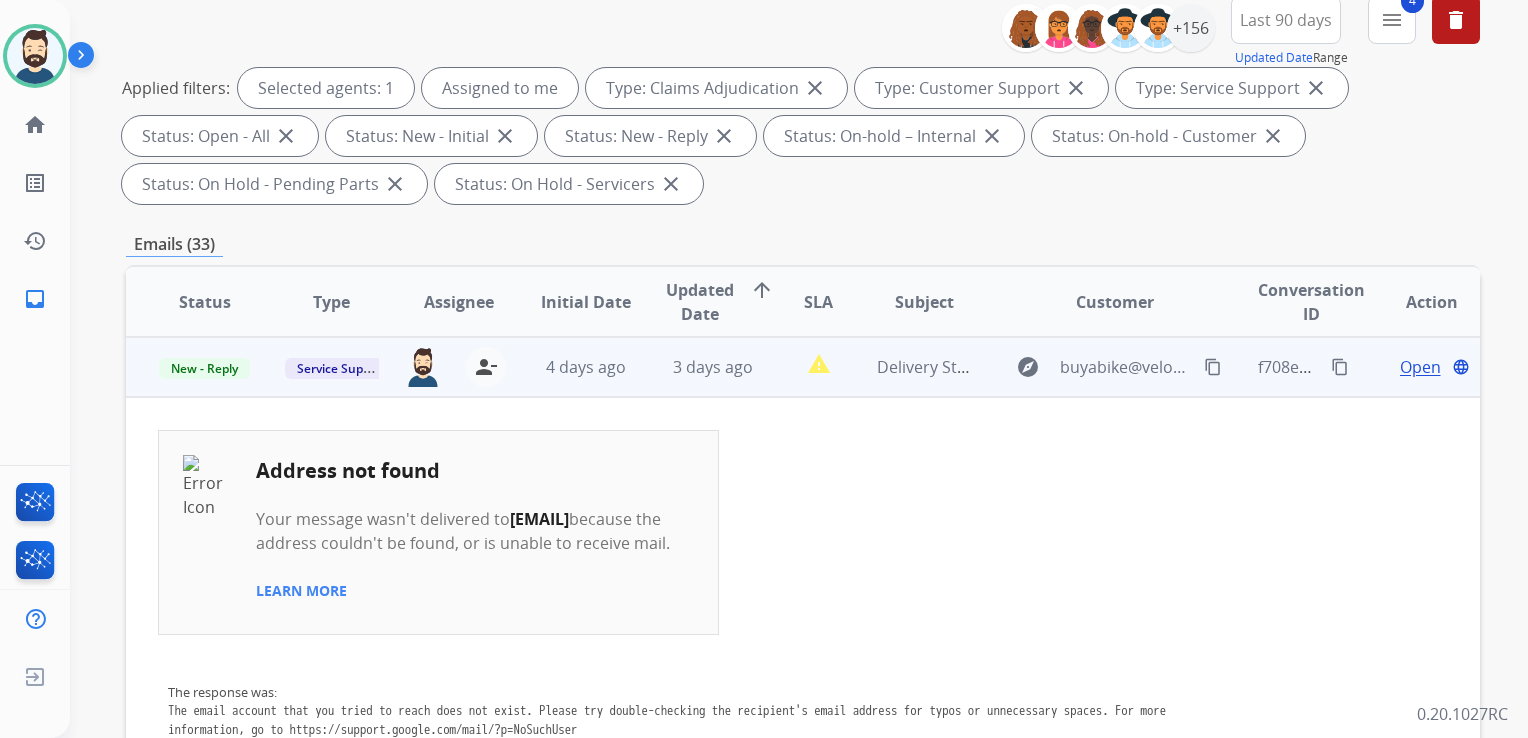 click on "Open" at bounding box center [1420, 367] 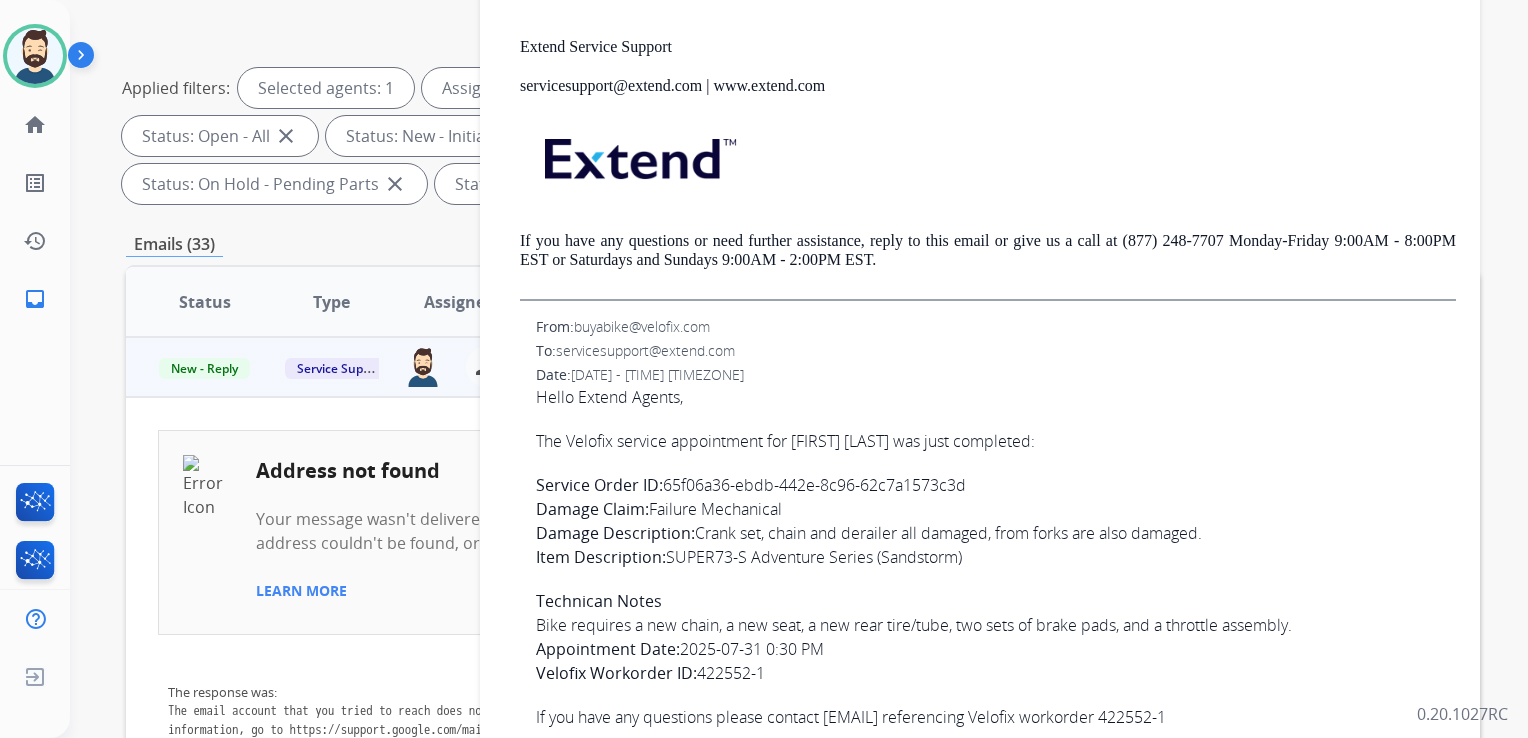 scroll, scrollTop: 1200, scrollLeft: 0, axis: vertical 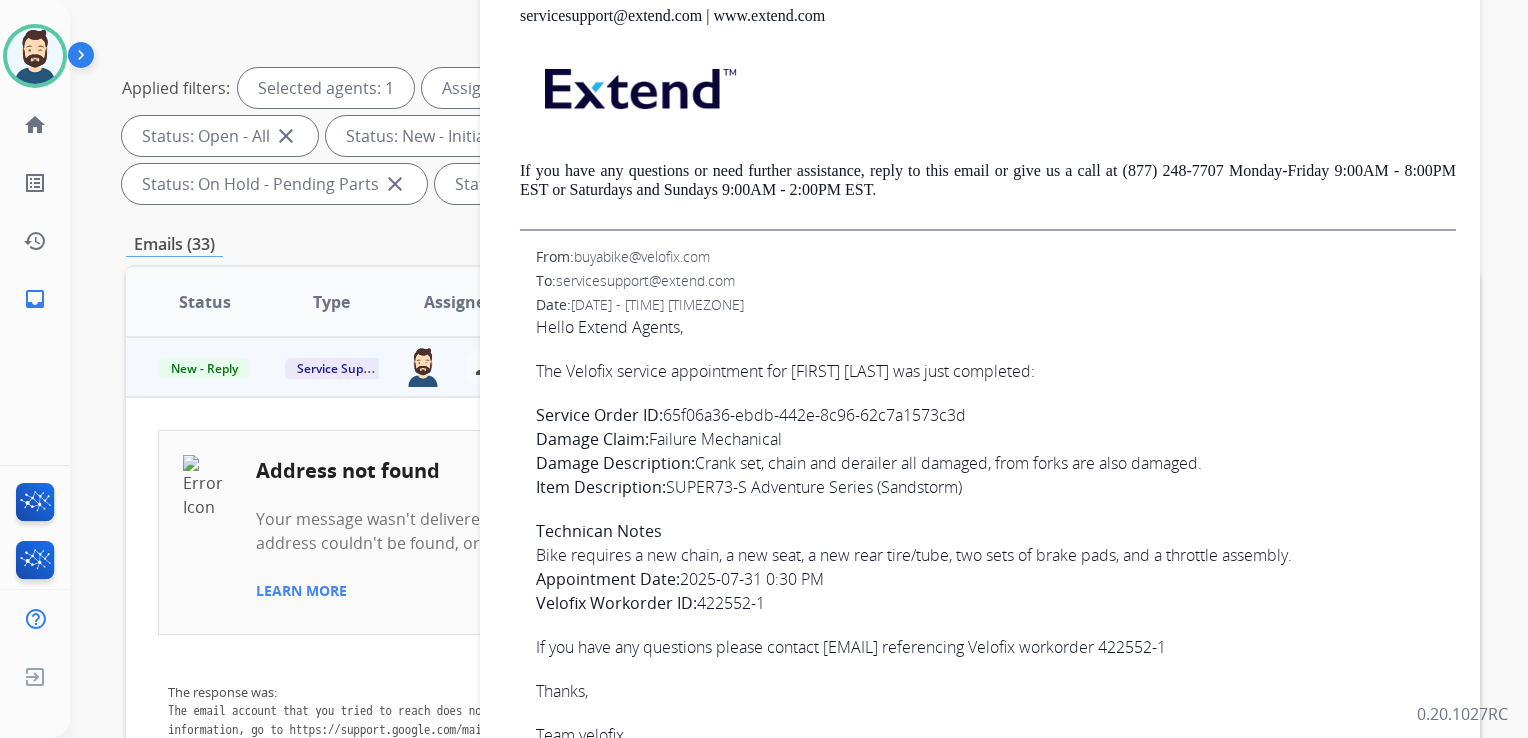 drag, startPoint x: 669, startPoint y: 434, endPoint x: 968, endPoint y: 418, distance: 299.4278 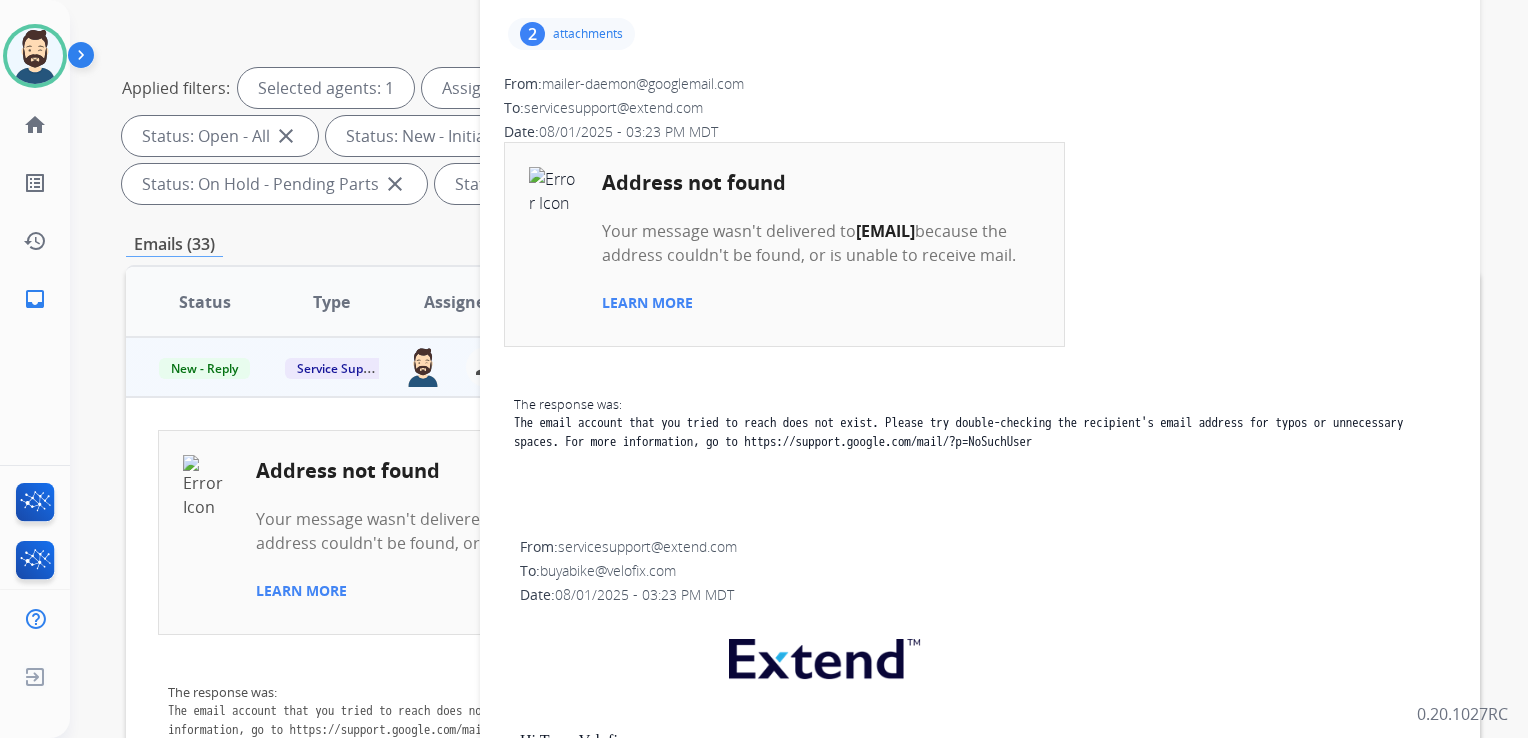 scroll, scrollTop: 0, scrollLeft: 0, axis: both 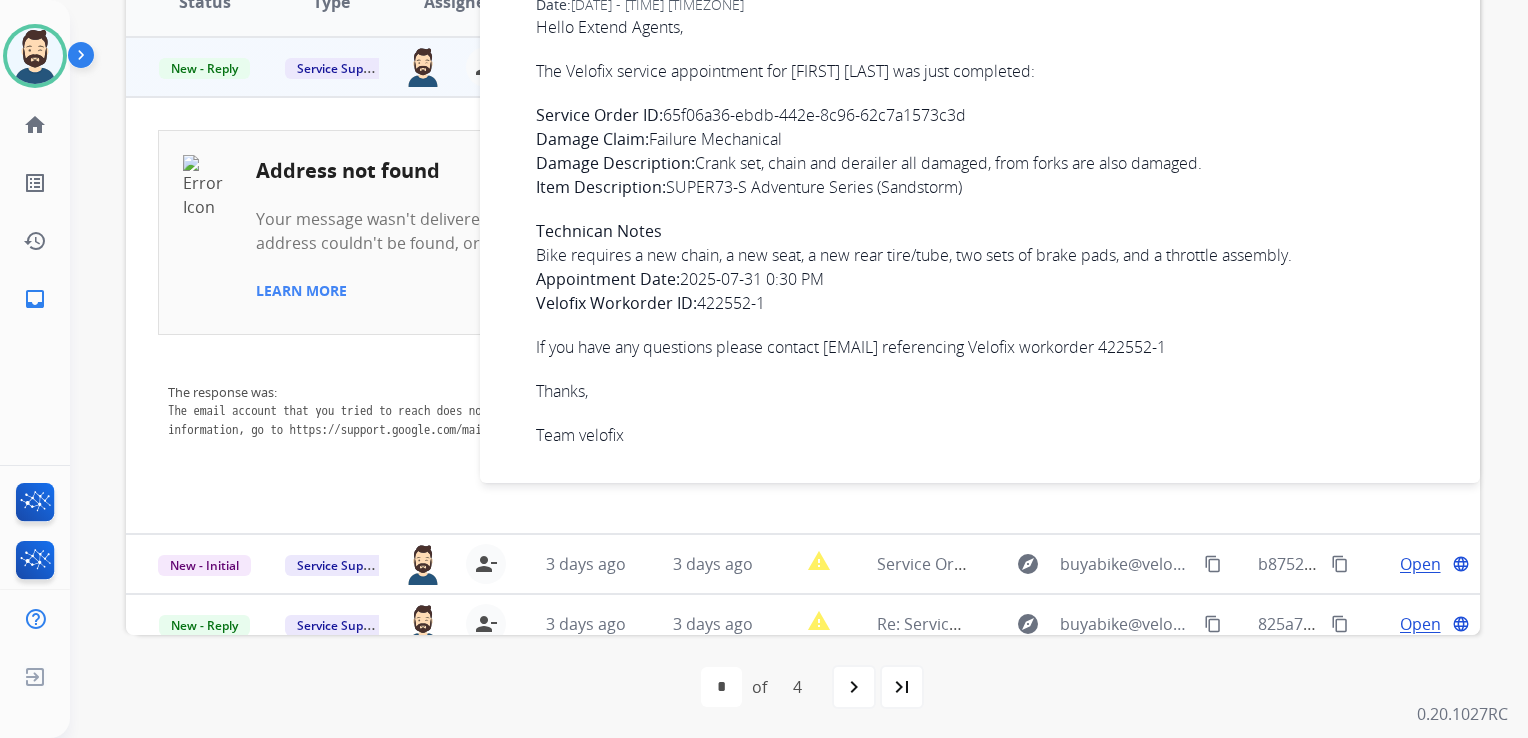 drag, startPoint x: 540, startPoint y: 69, endPoint x: 897, endPoint y: 301, distance: 425.76166 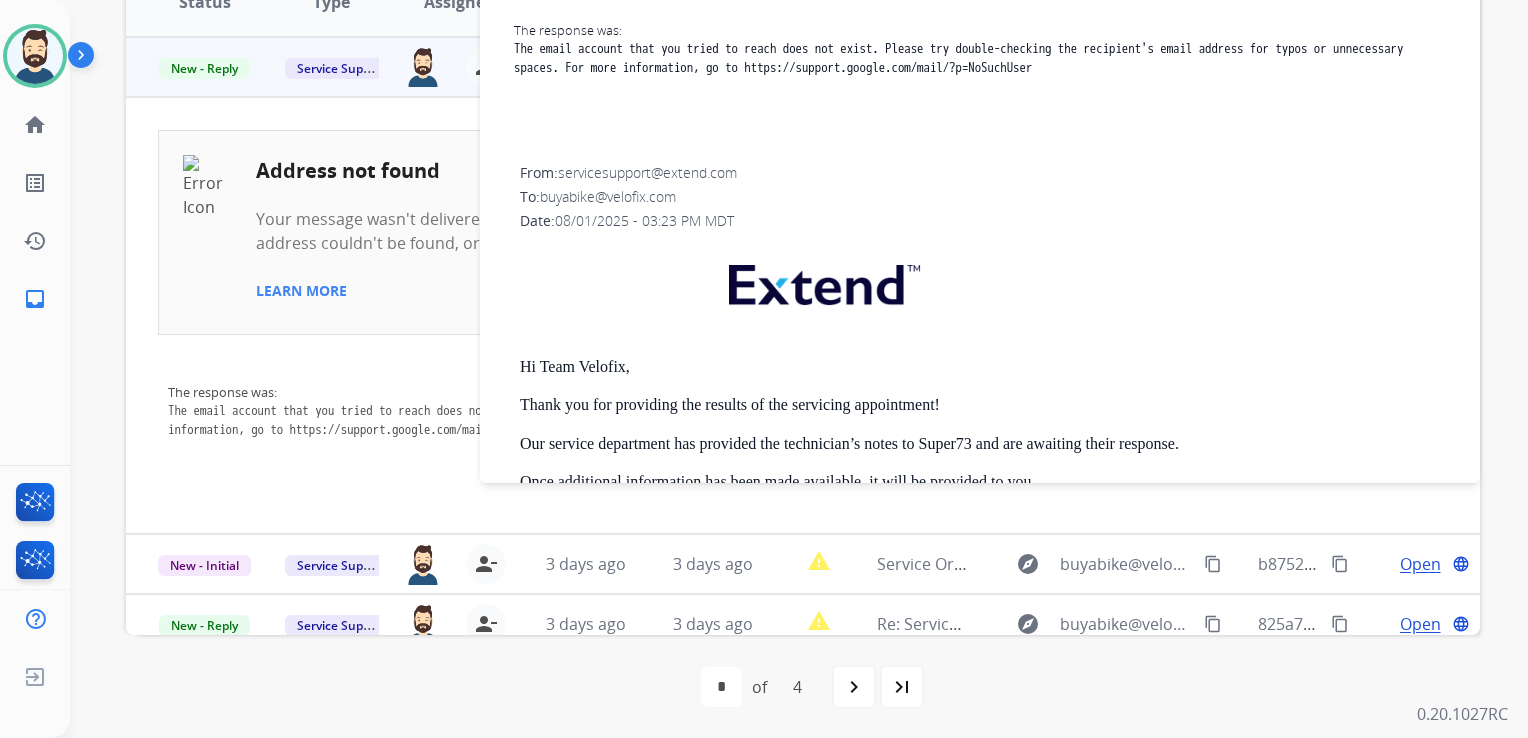scroll, scrollTop: 0, scrollLeft: 0, axis: both 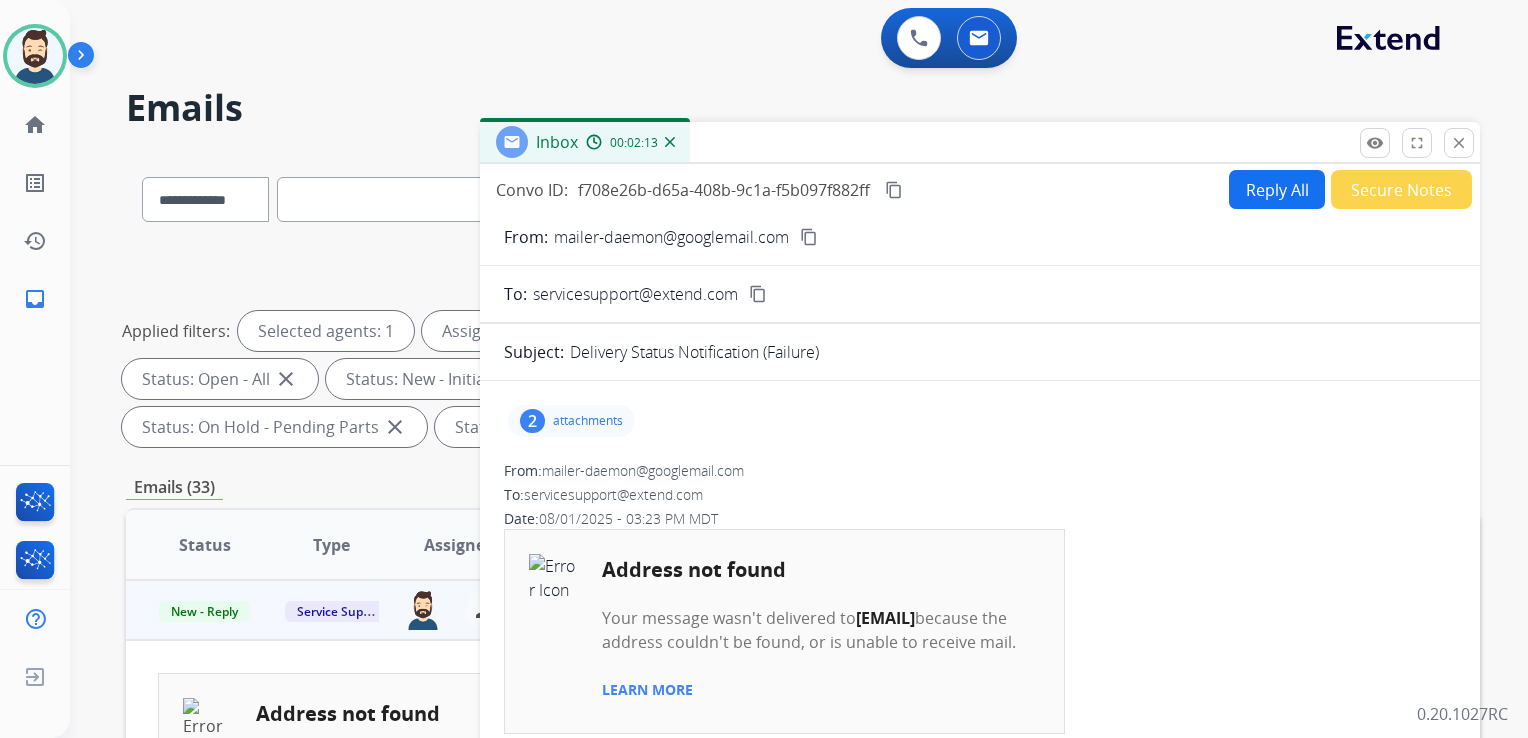 click on "content_copy" at bounding box center (894, 190) 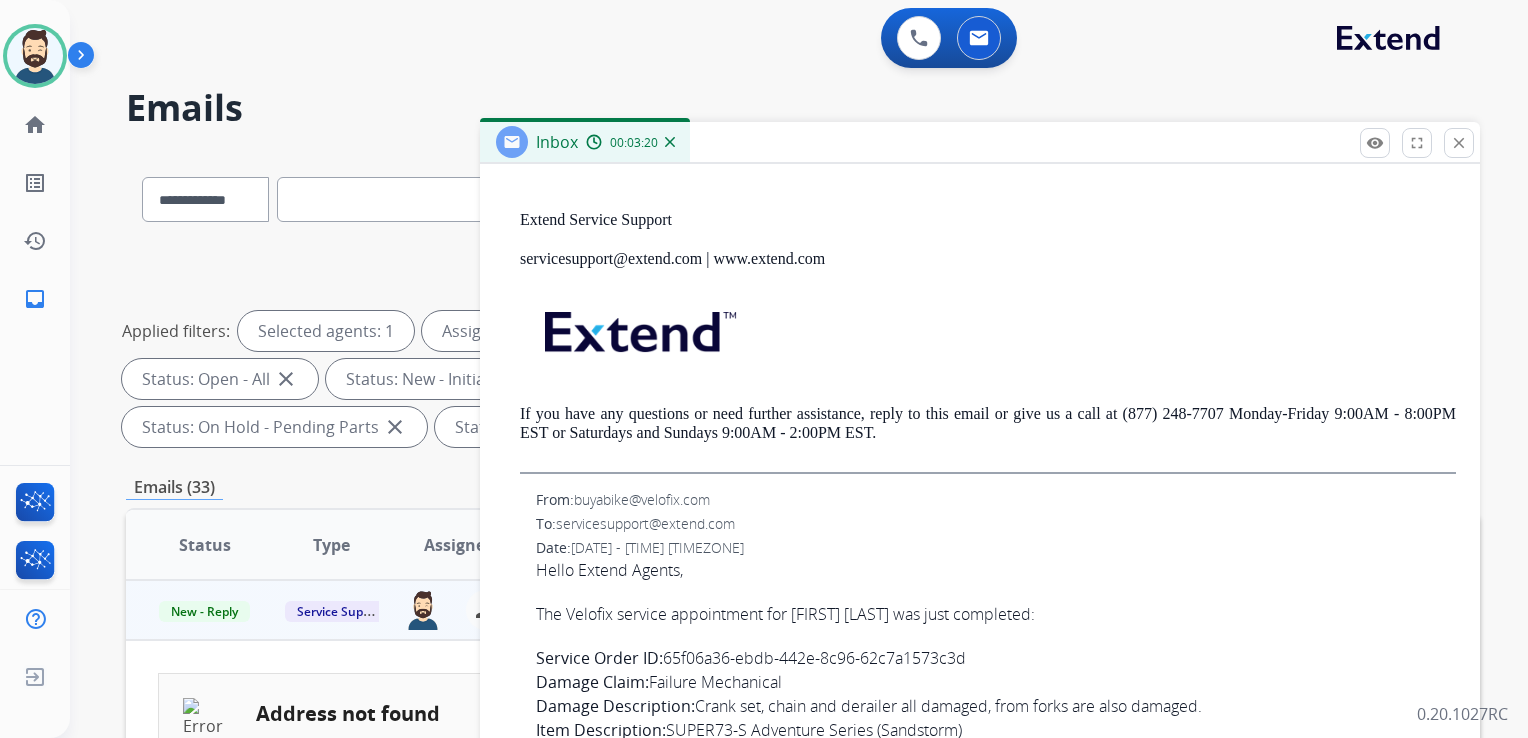 scroll, scrollTop: 1218, scrollLeft: 0, axis: vertical 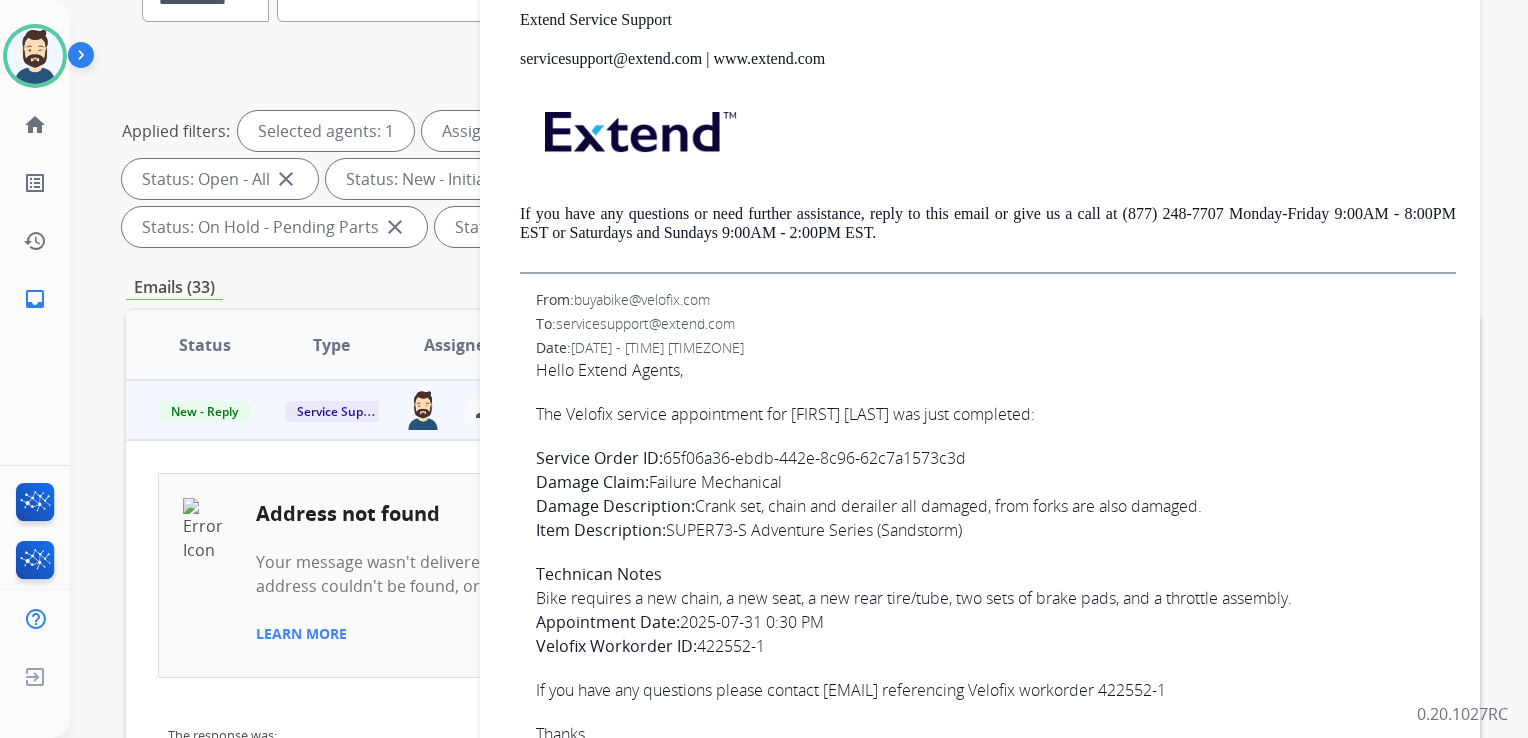 type 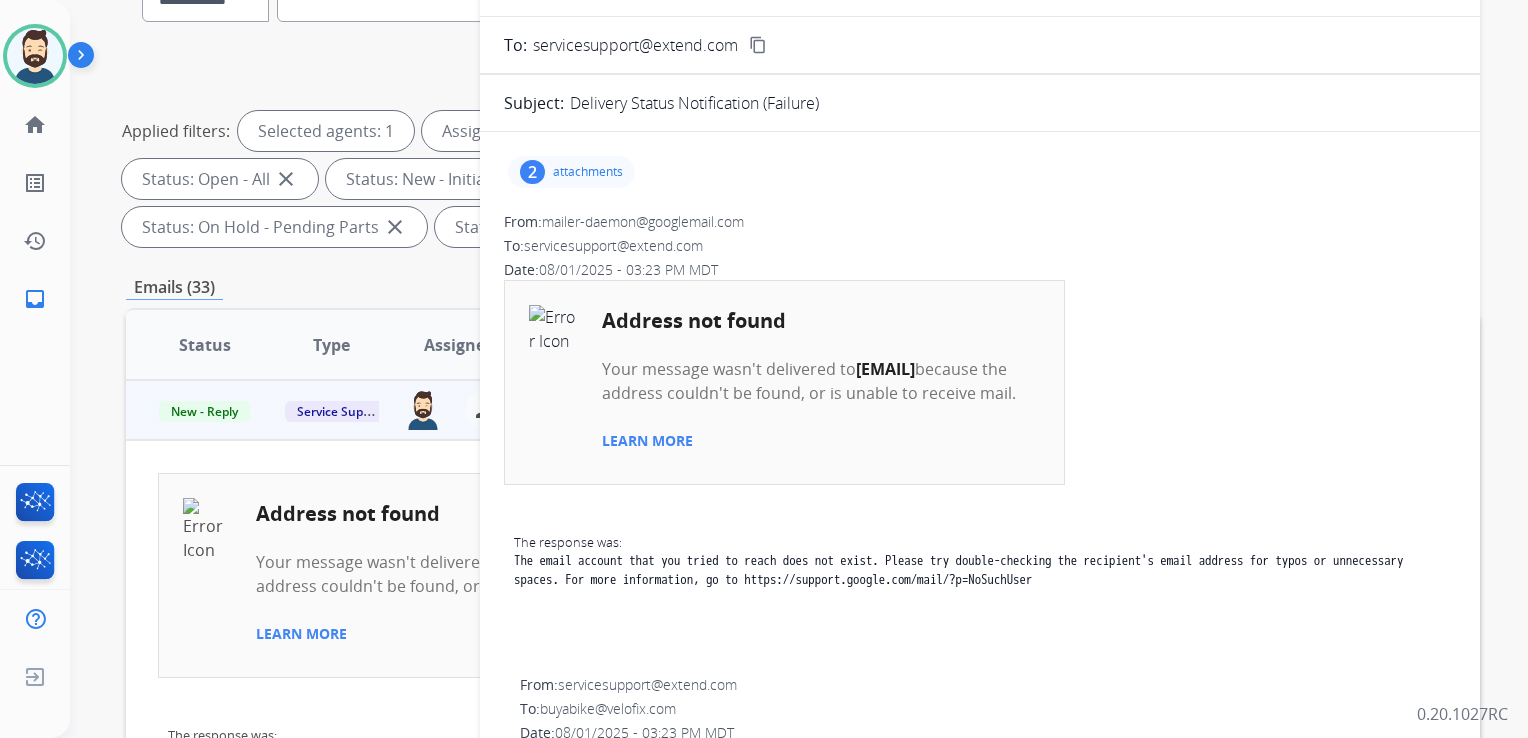 scroll, scrollTop: 0, scrollLeft: 0, axis: both 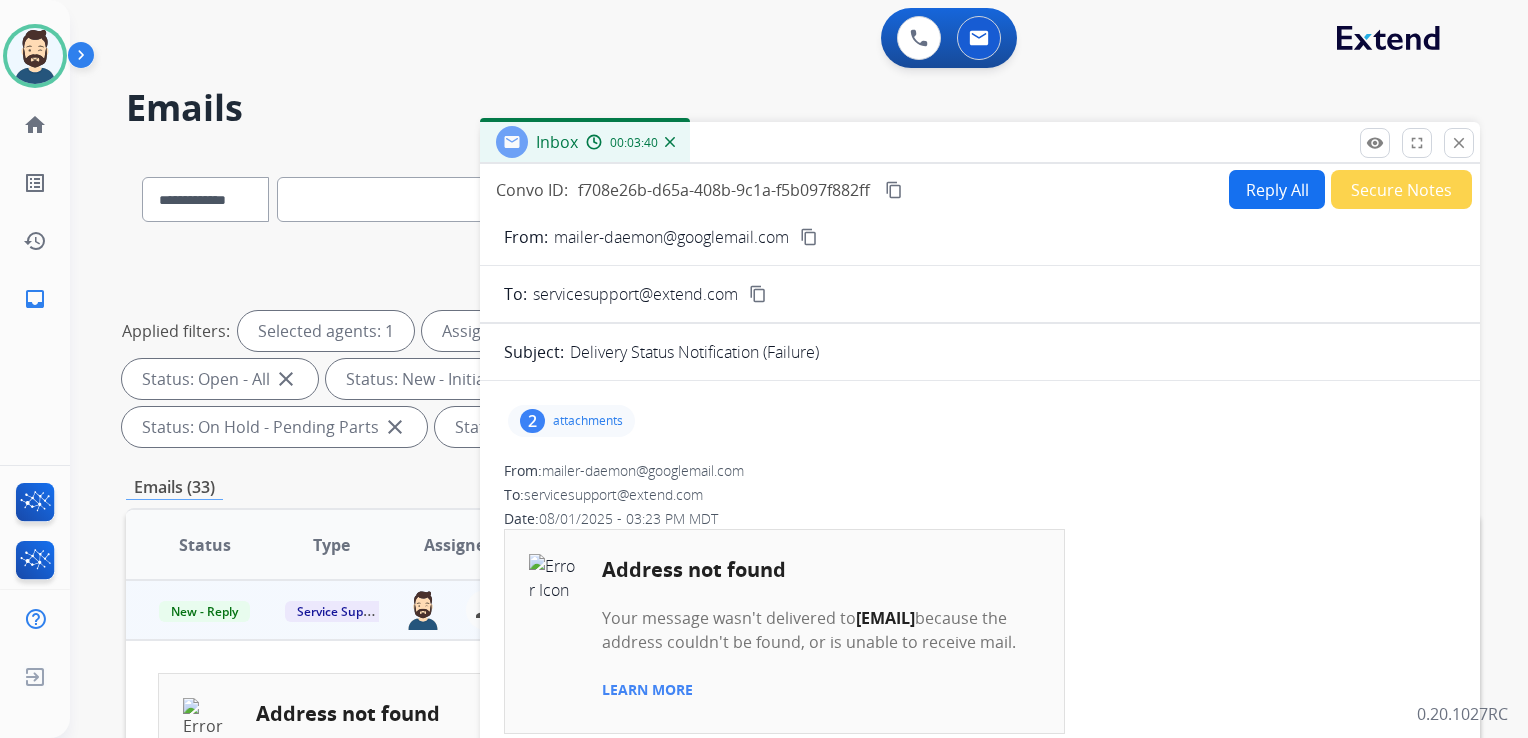 drag, startPoint x: 1464, startPoint y: 142, endPoint x: 1371, endPoint y: 162, distance: 95.12623 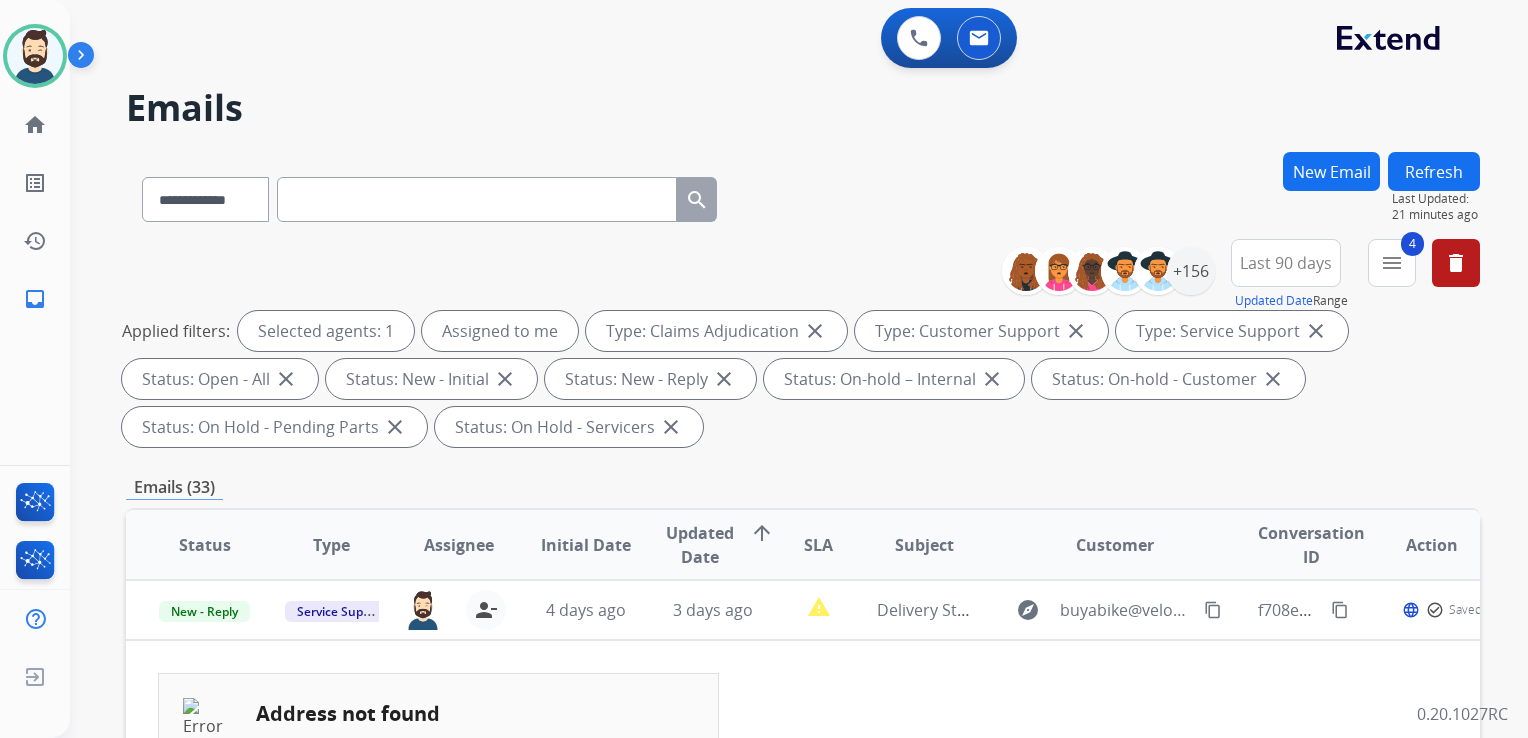 scroll, scrollTop: 200, scrollLeft: 0, axis: vertical 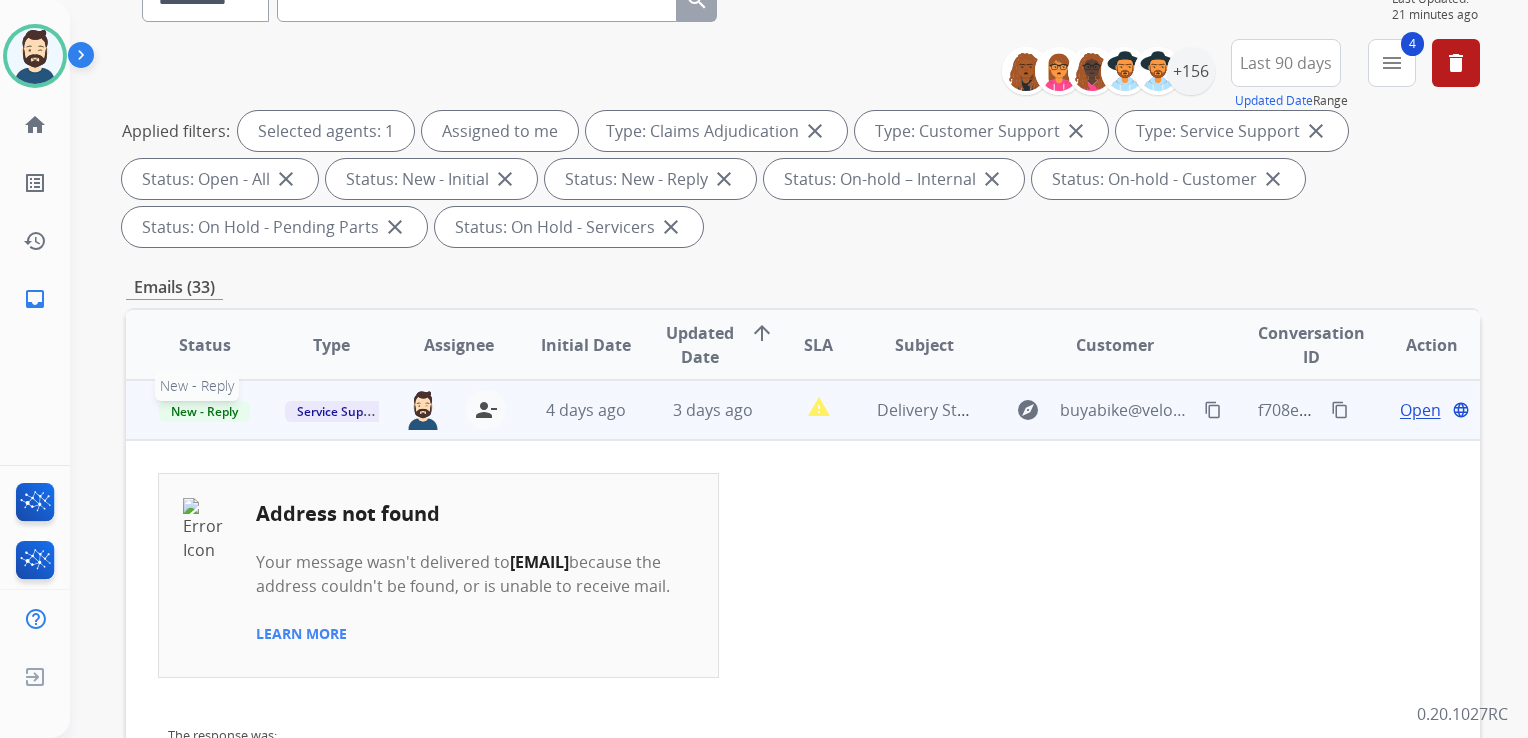 click on "New - Reply" at bounding box center (204, 411) 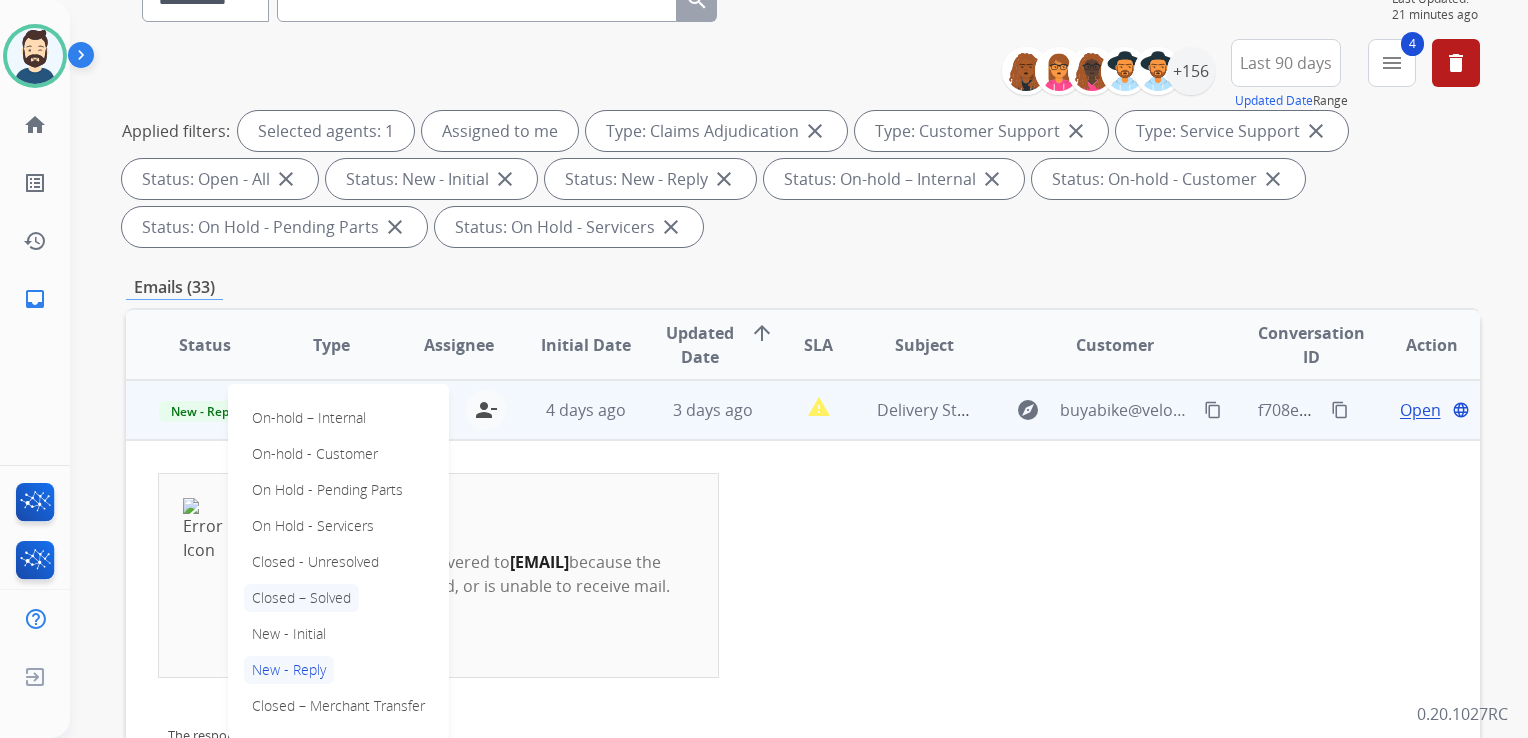 click on "Closed – Solved" at bounding box center [301, 598] 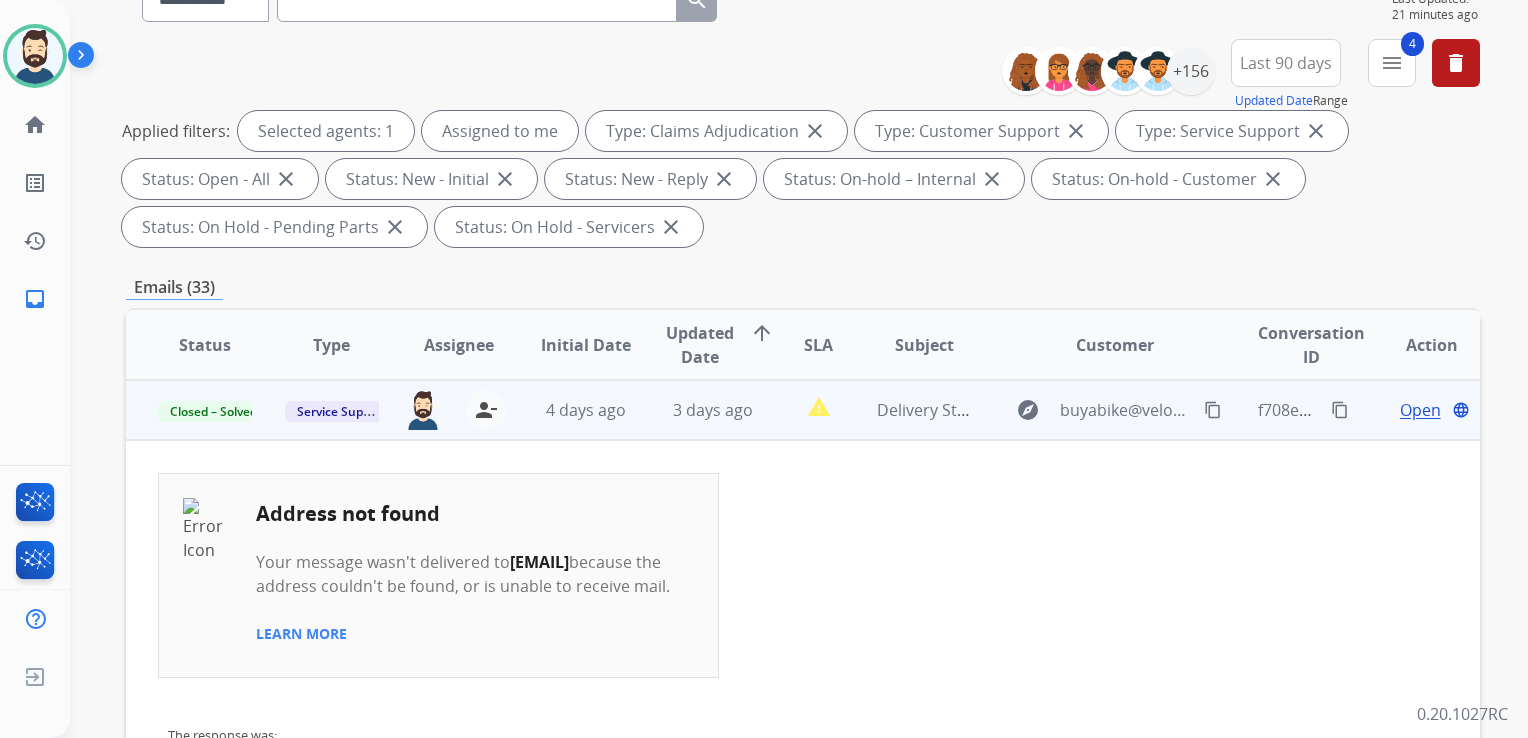 click on "4 days ago" at bounding box center (570, 410) 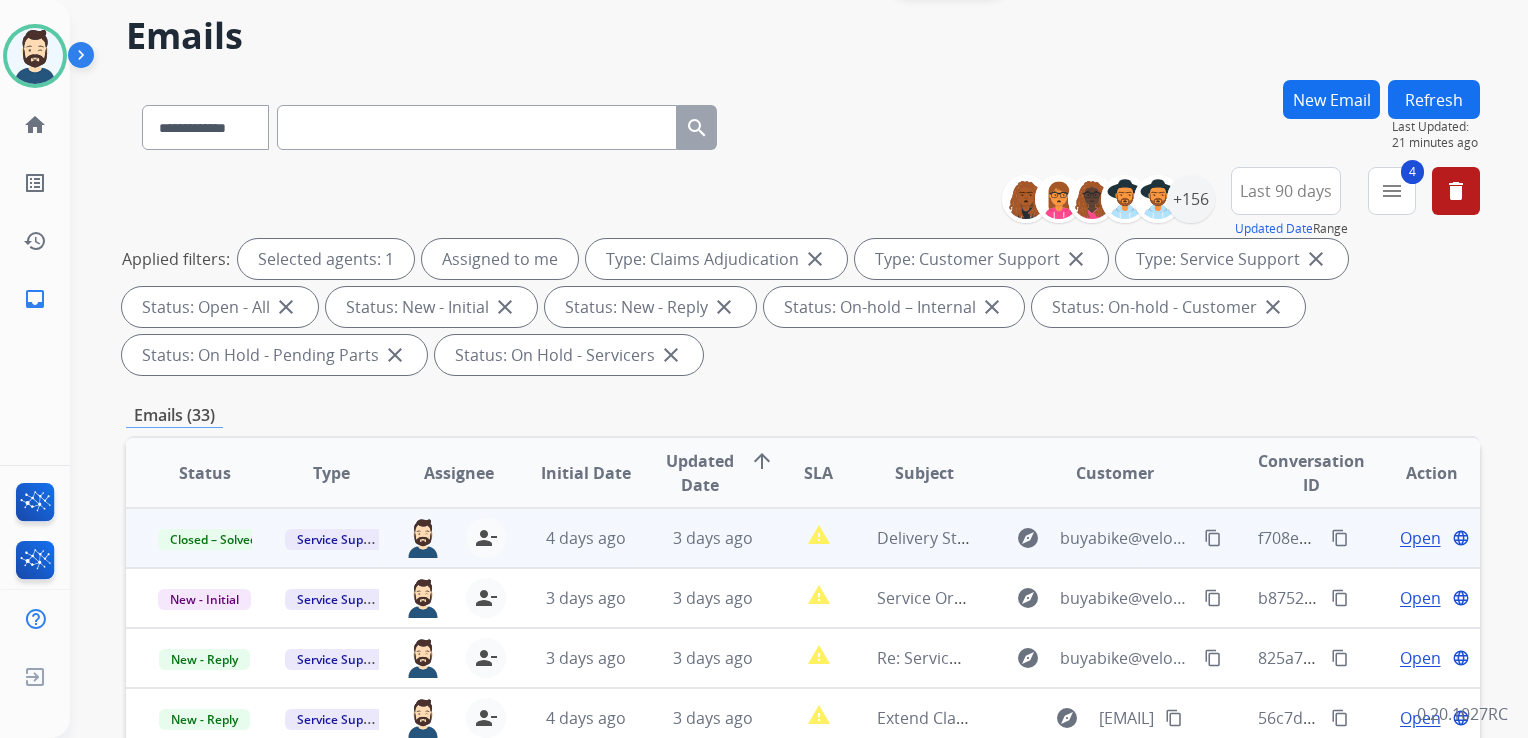 scroll, scrollTop: 0, scrollLeft: 0, axis: both 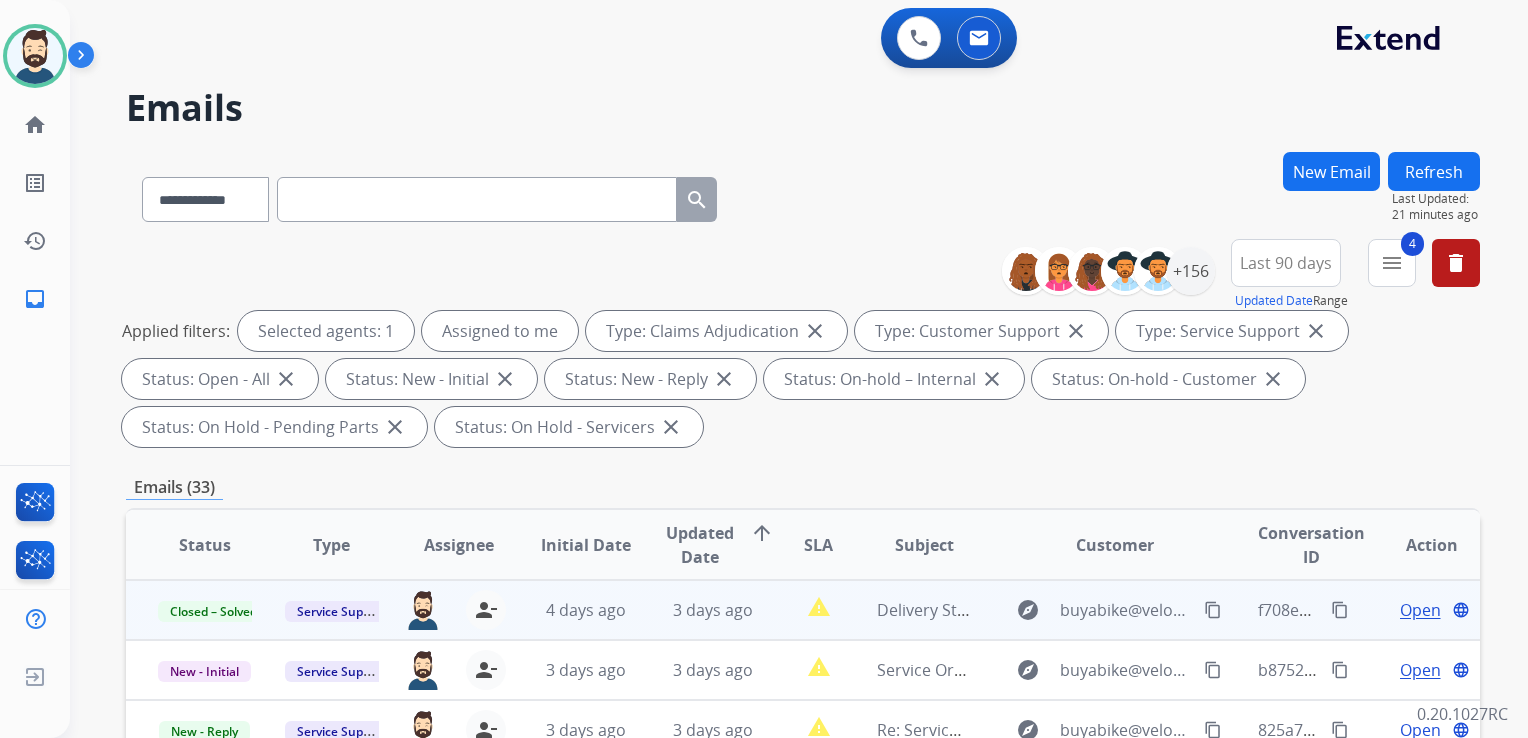 click on "Refresh" at bounding box center (1434, 171) 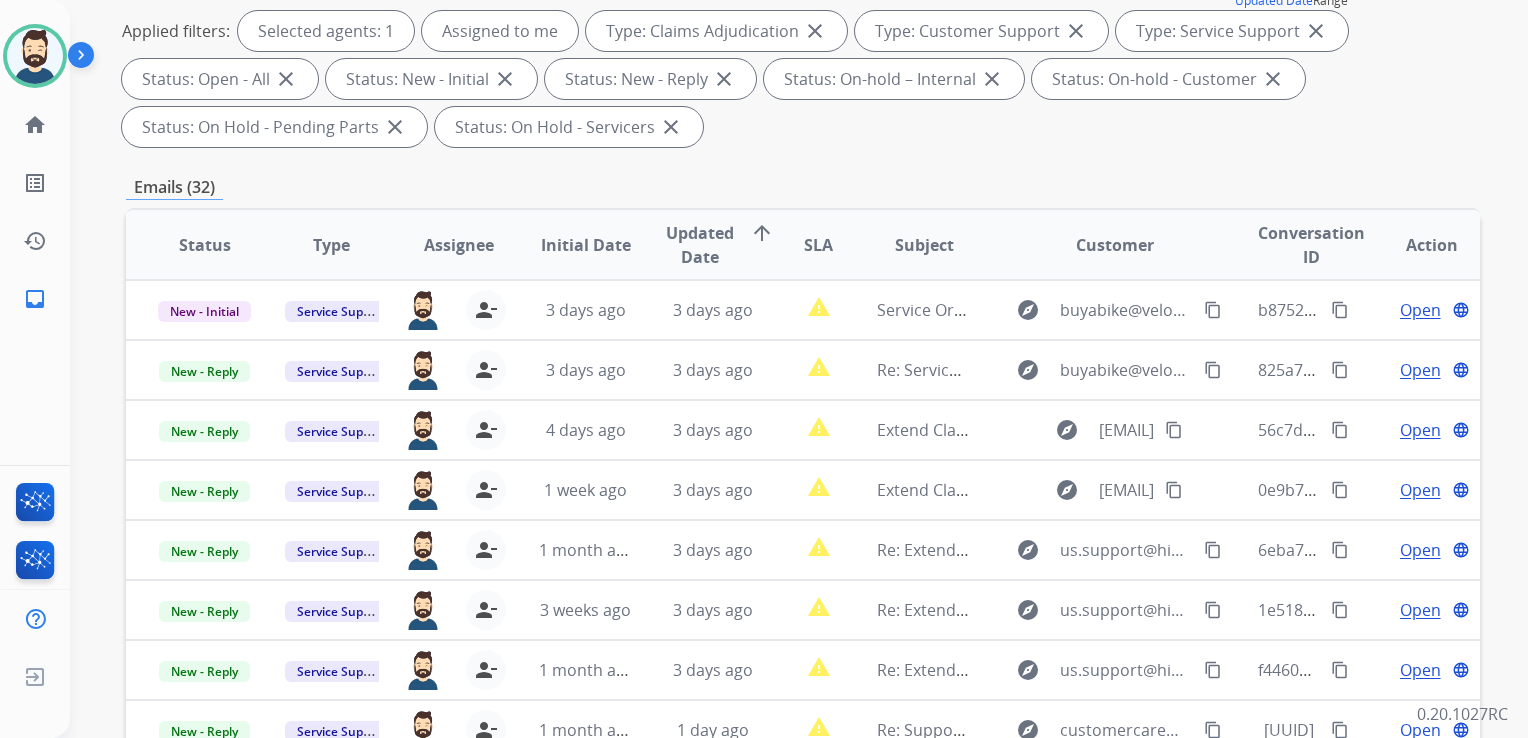 scroll, scrollTop: 400, scrollLeft: 0, axis: vertical 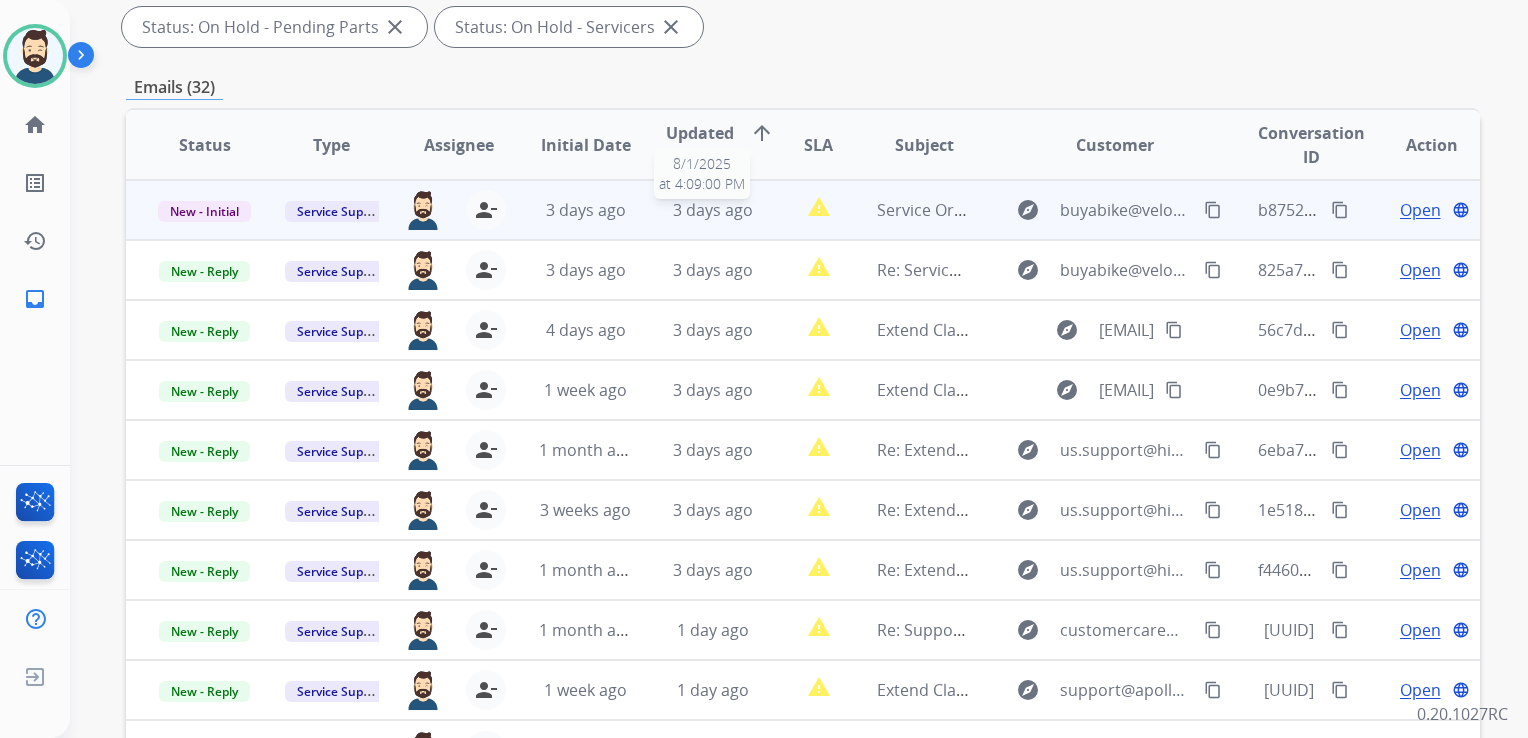 click on "3 days ago" at bounding box center [713, 210] 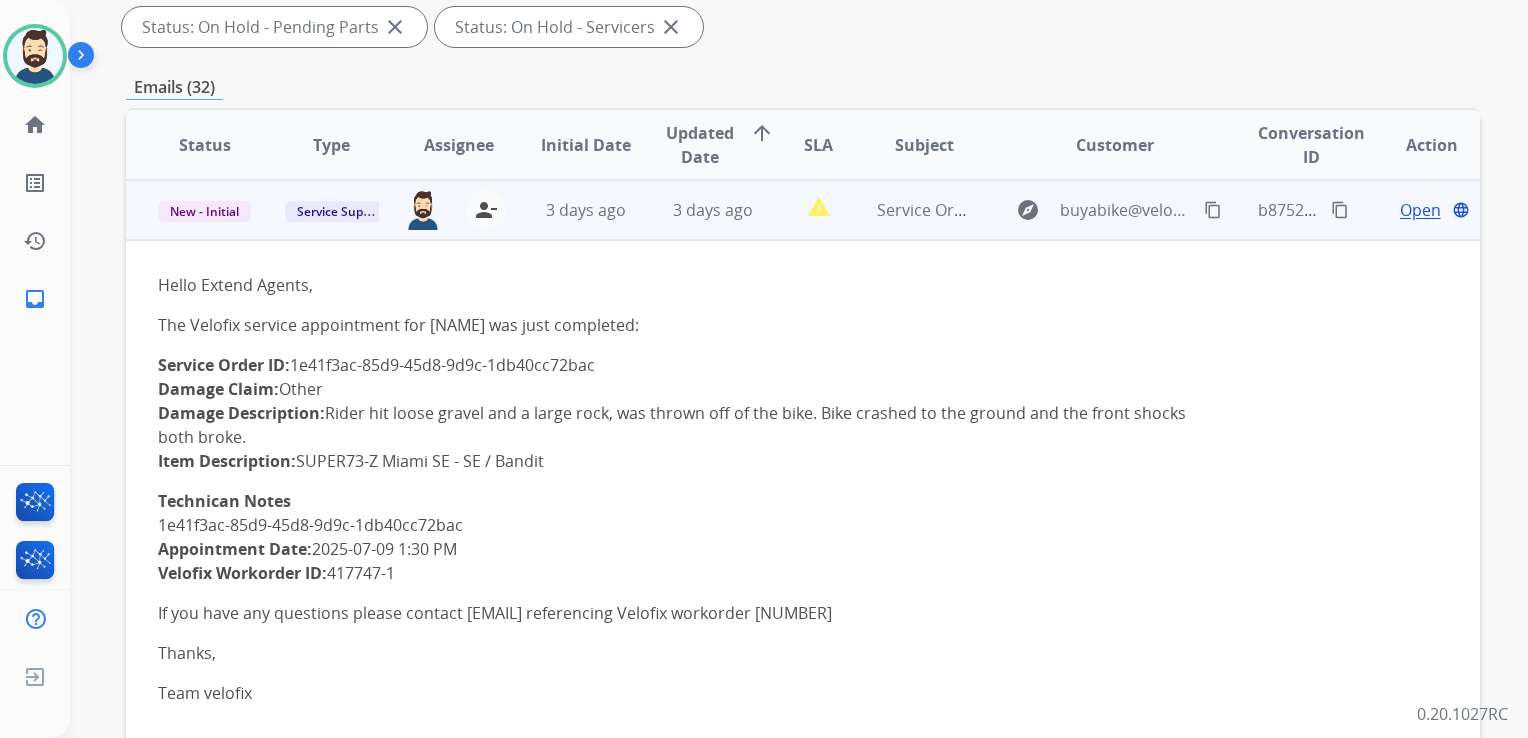 click on "Open" at bounding box center (1420, 210) 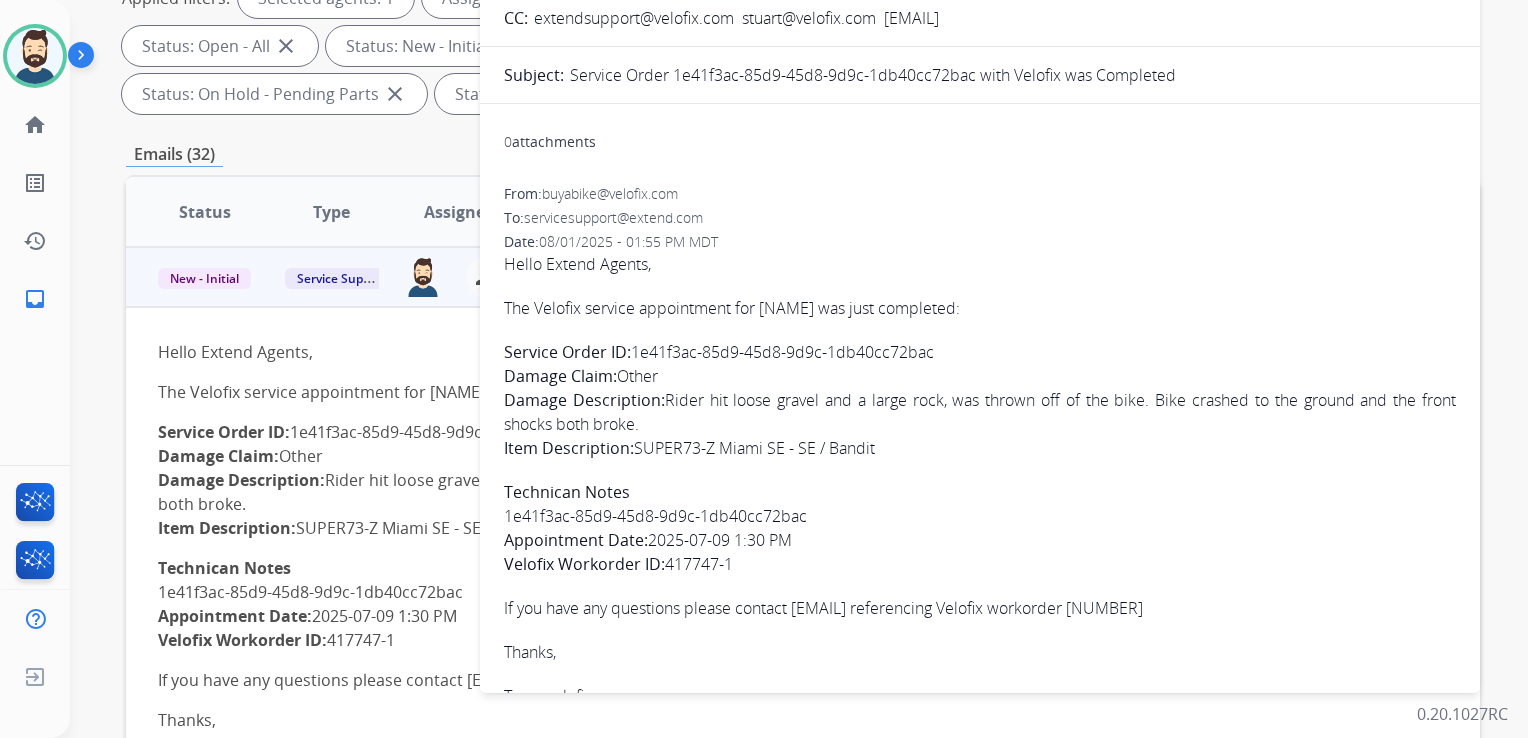scroll, scrollTop: 300, scrollLeft: 0, axis: vertical 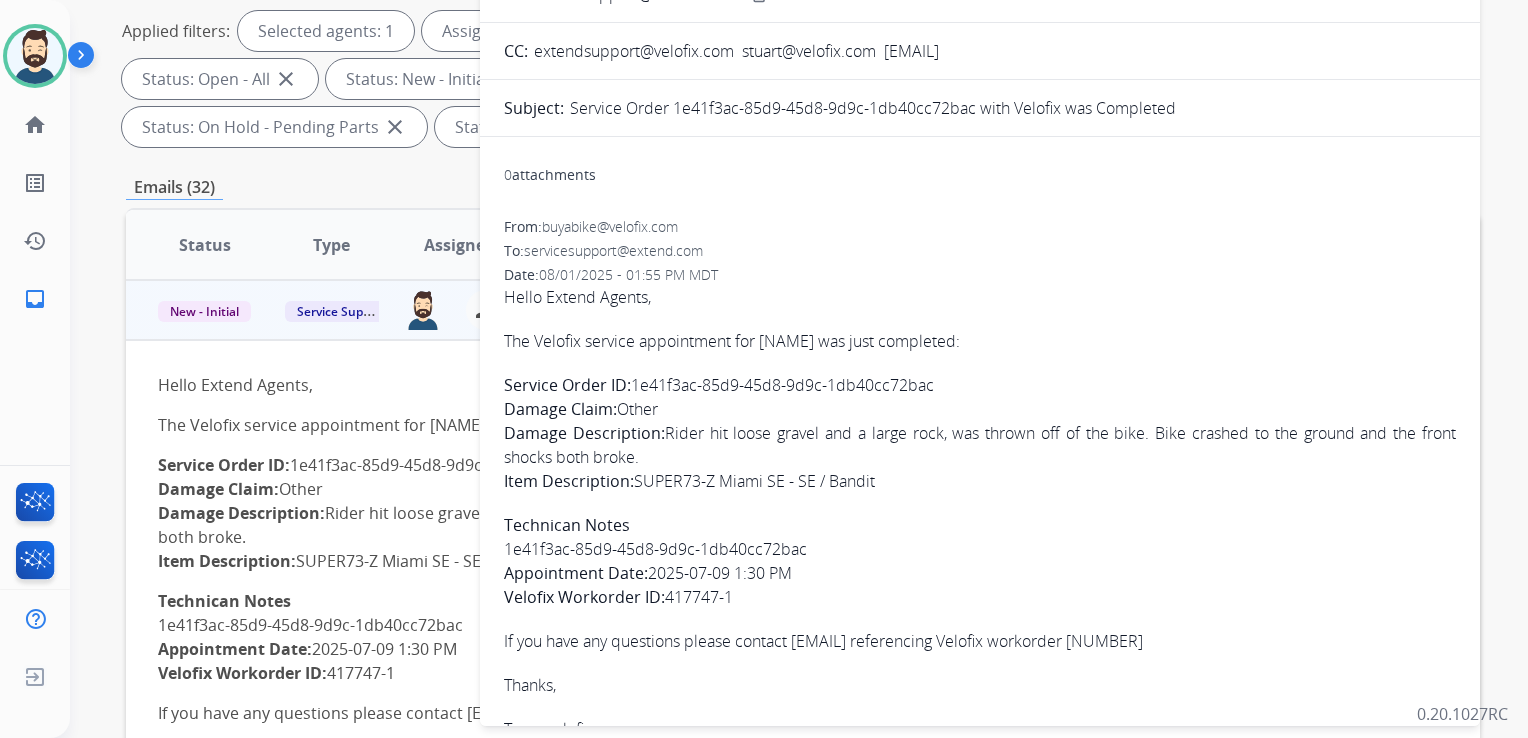 drag, startPoint x: 636, startPoint y: 381, endPoint x: 936, endPoint y: 386, distance: 300.04166 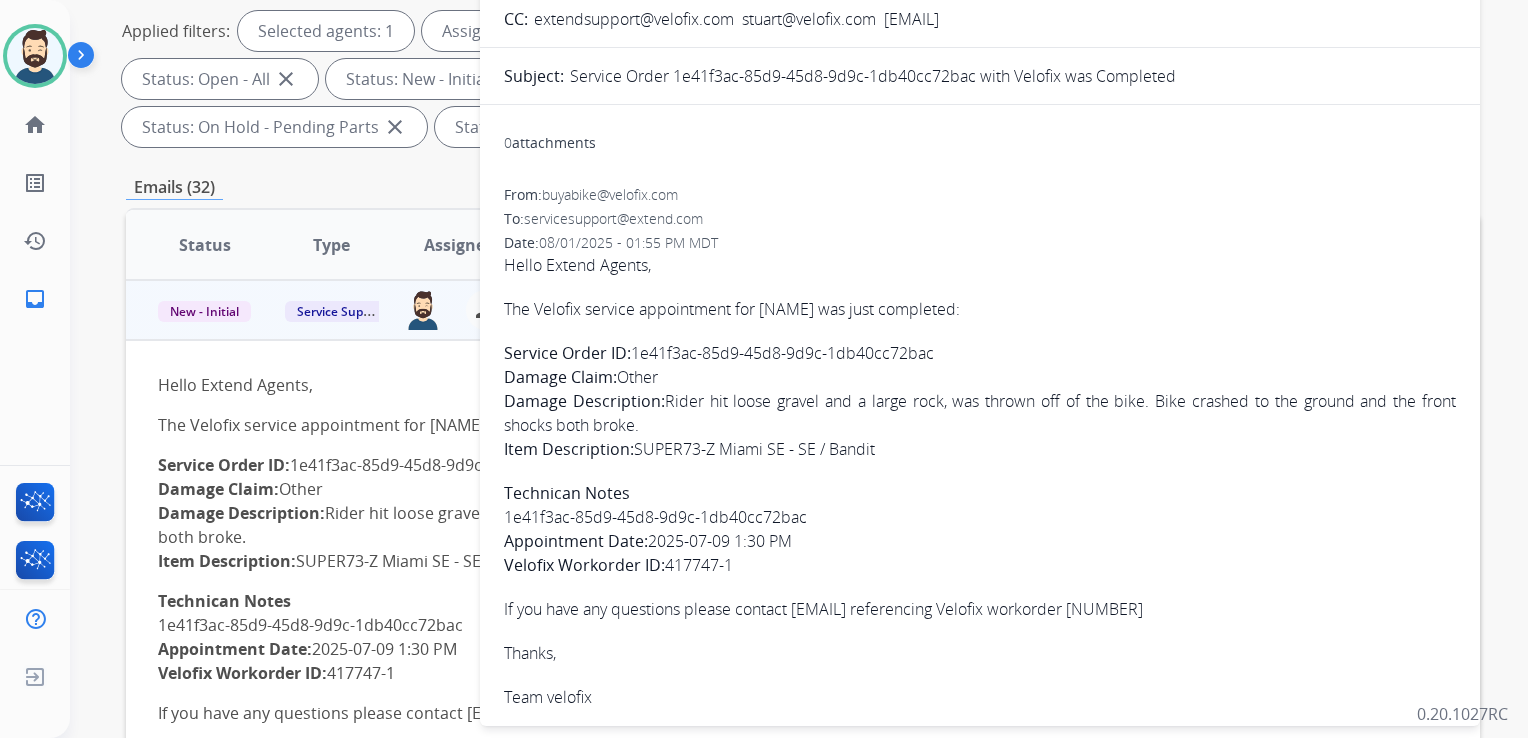 scroll, scrollTop: 49, scrollLeft: 0, axis: vertical 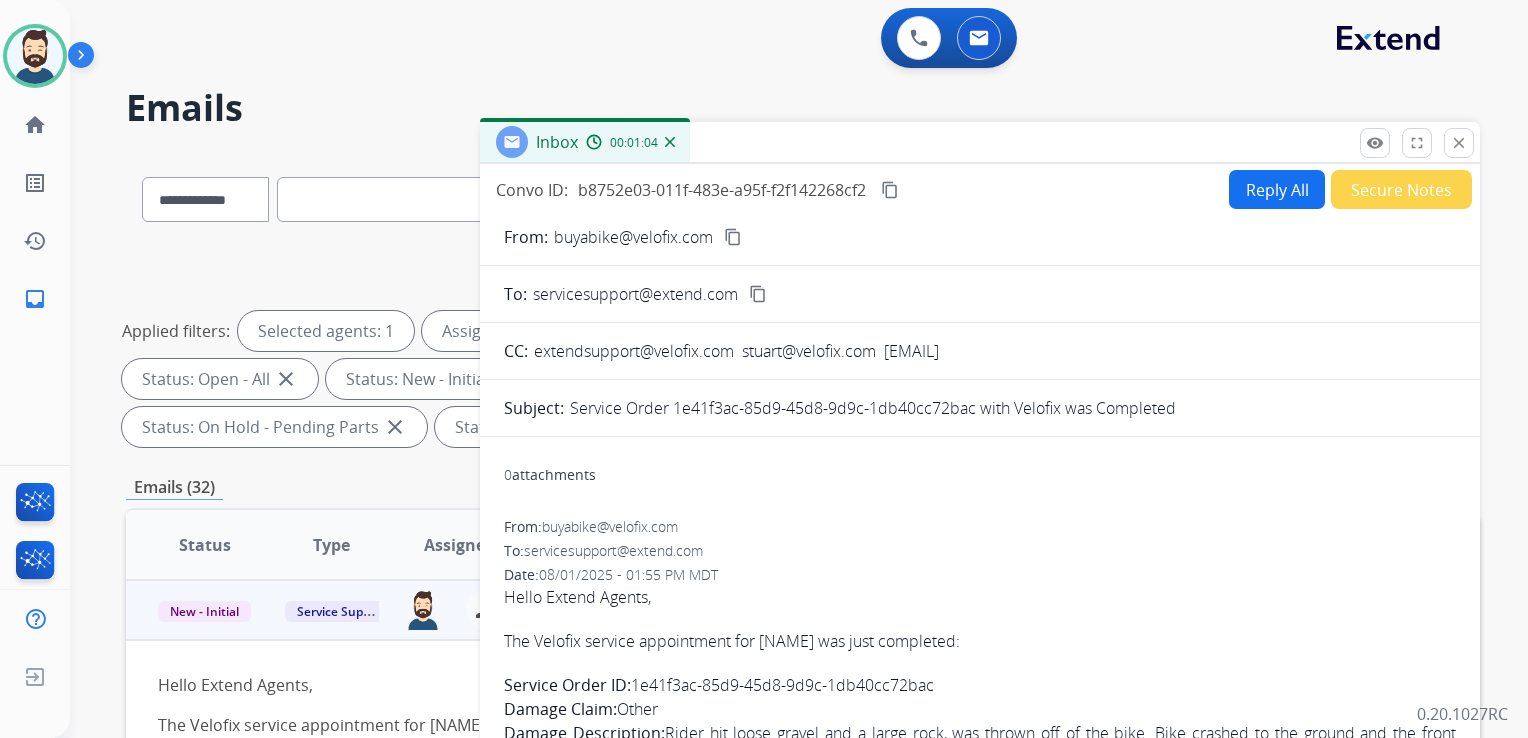 click on "close" at bounding box center [1459, 143] 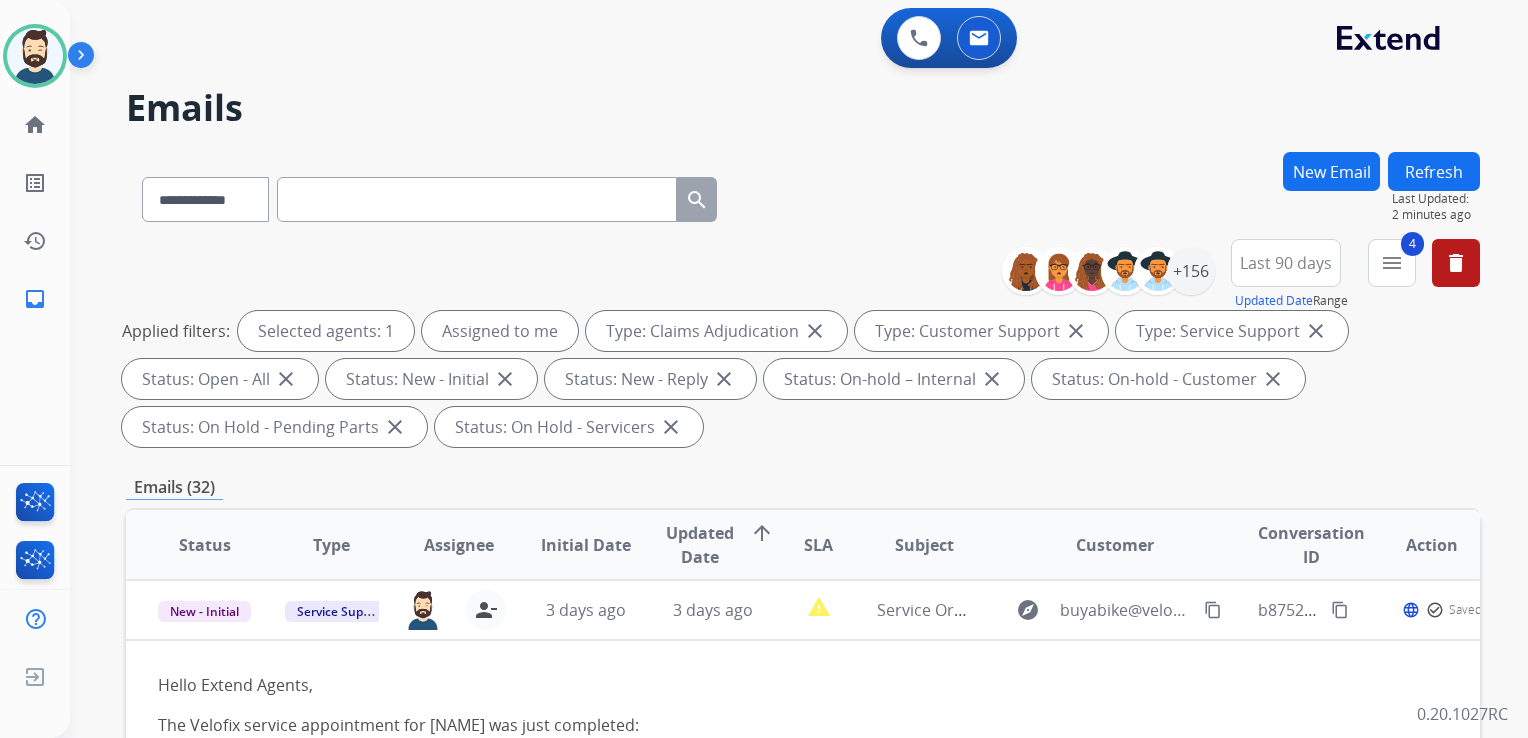 scroll, scrollTop: 300, scrollLeft: 0, axis: vertical 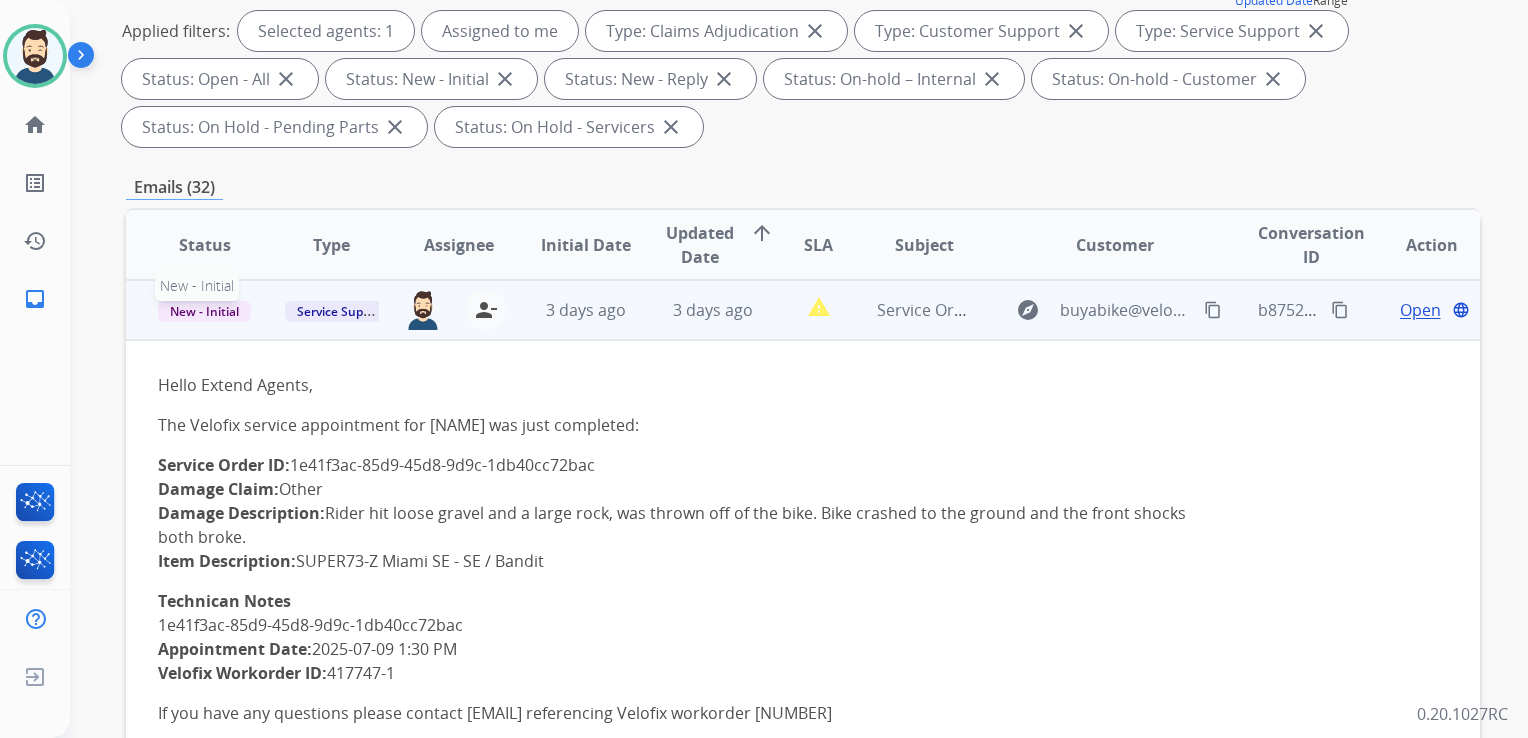 click on "New - Initial" at bounding box center [204, 311] 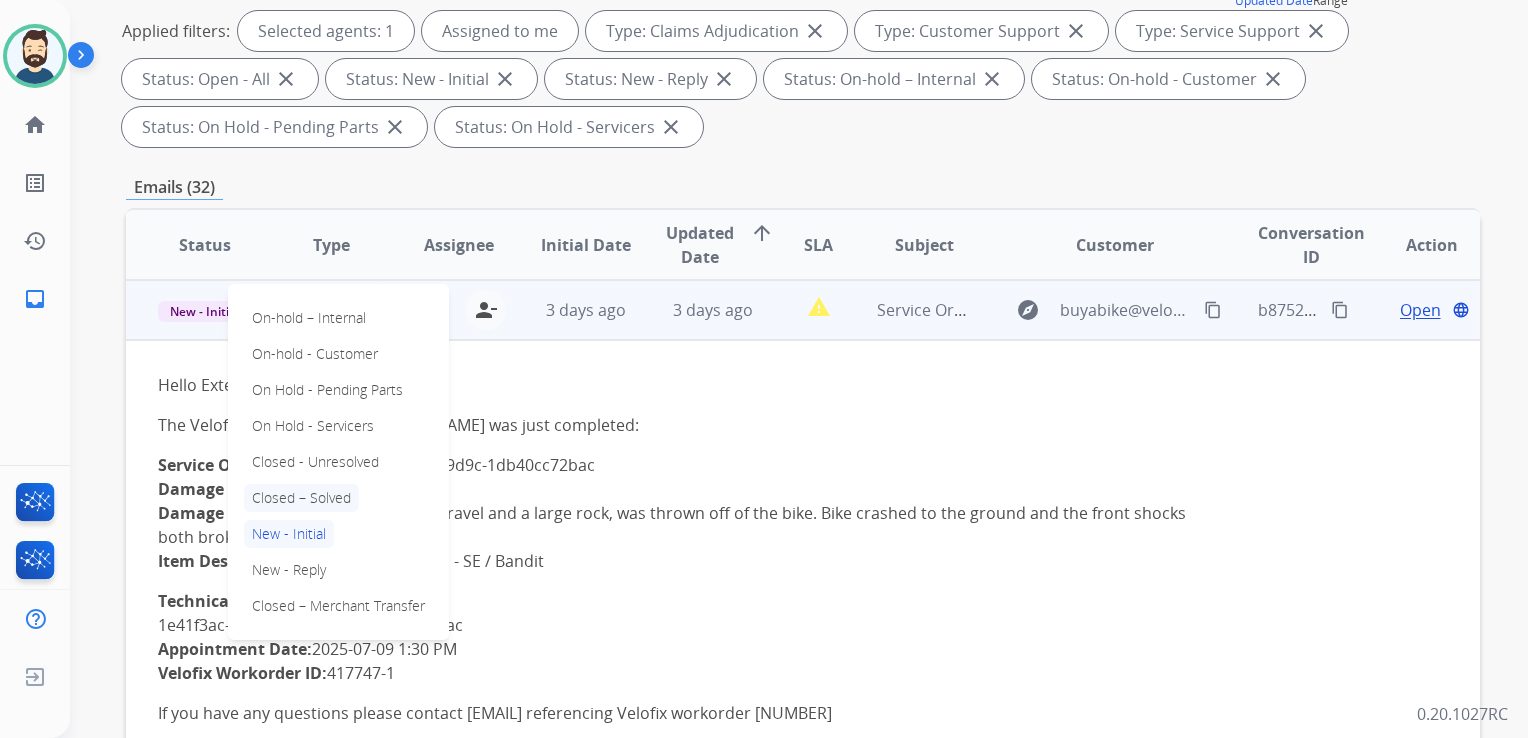 click on "Closed – Solved" at bounding box center [301, 498] 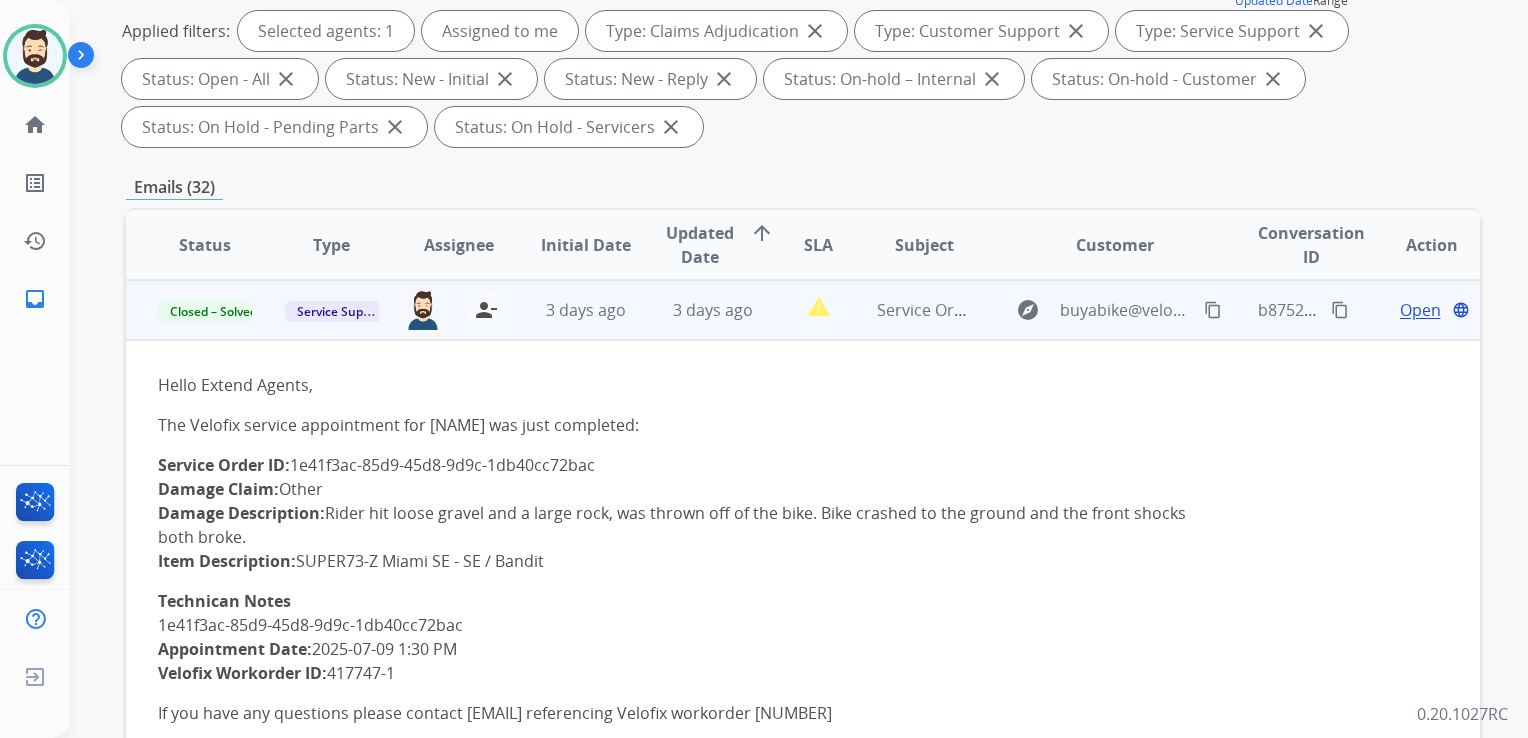 click on "report_problem" at bounding box center (803, 310) 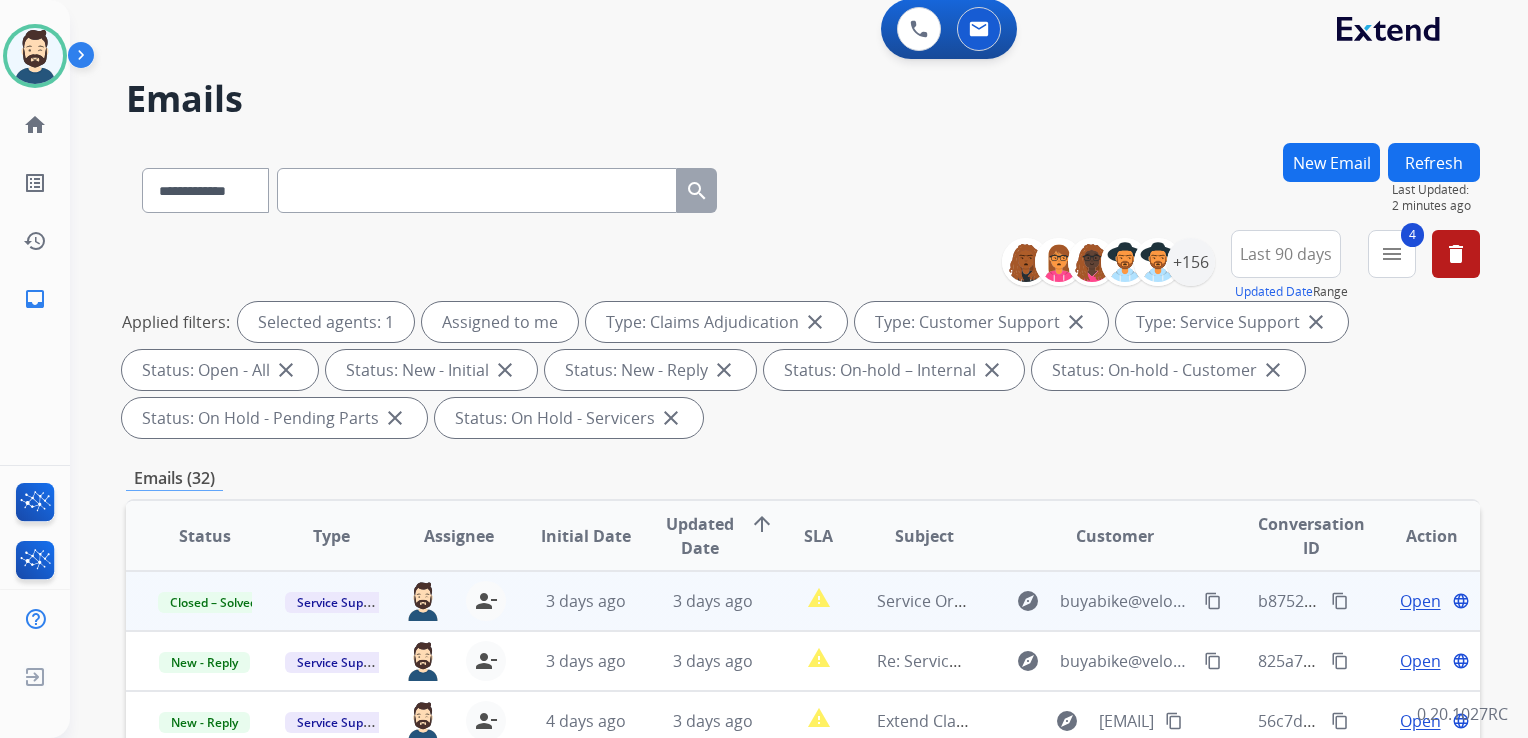 scroll, scrollTop: 0, scrollLeft: 0, axis: both 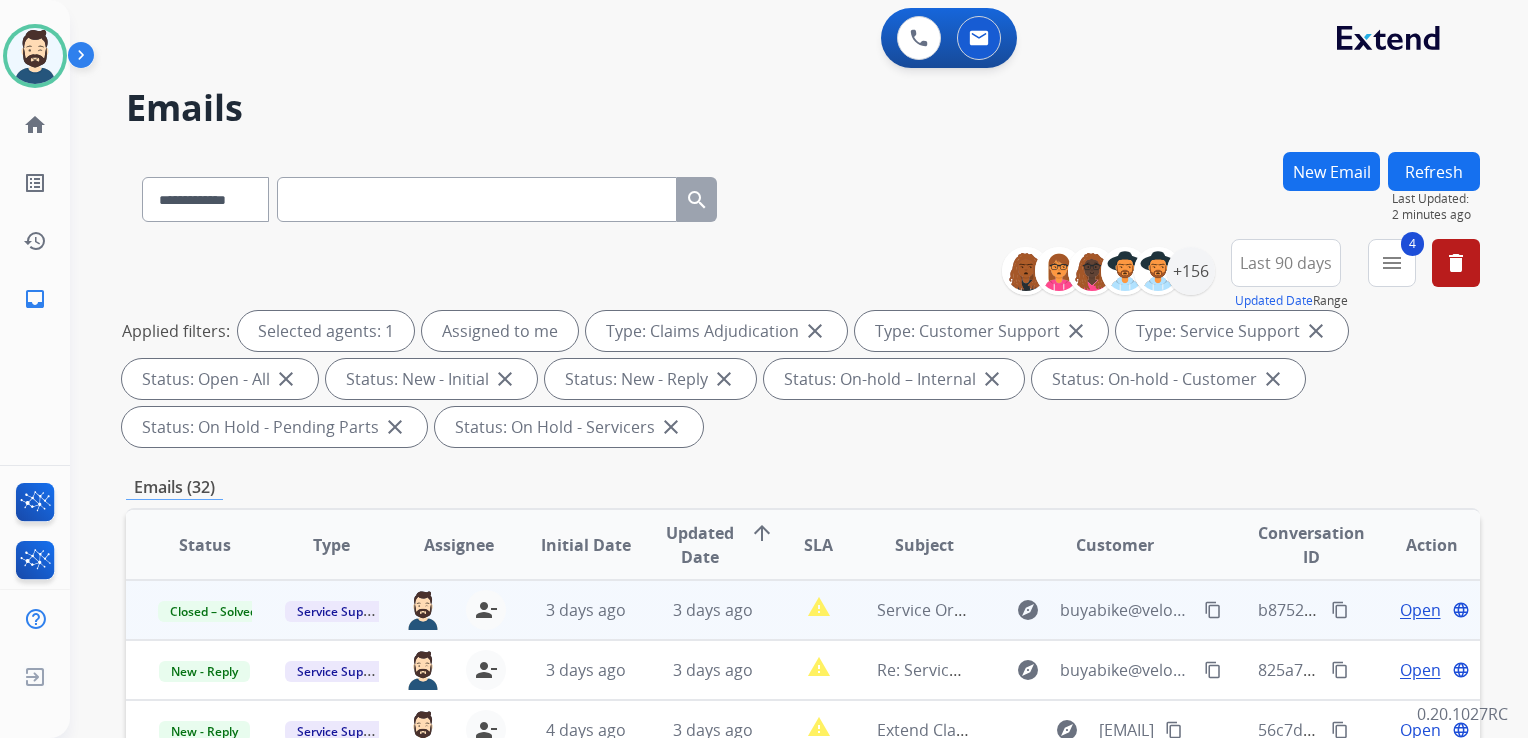 drag, startPoint x: 1443, startPoint y: 170, endPoint x: 1058, endPoint y: 150, distance: 385.51913 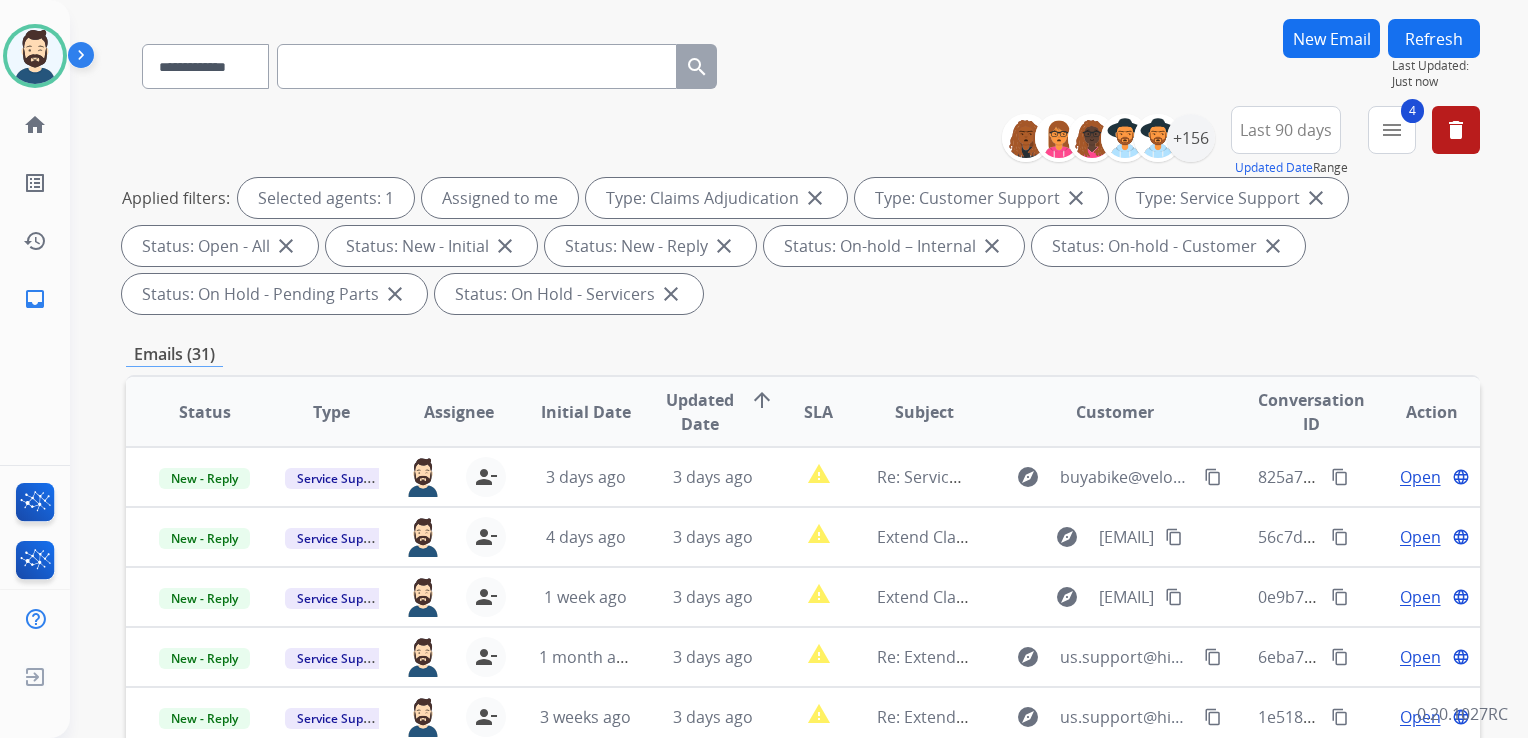 scroll, scrollTop: 300, scrollLeft: 0, axis: vertical 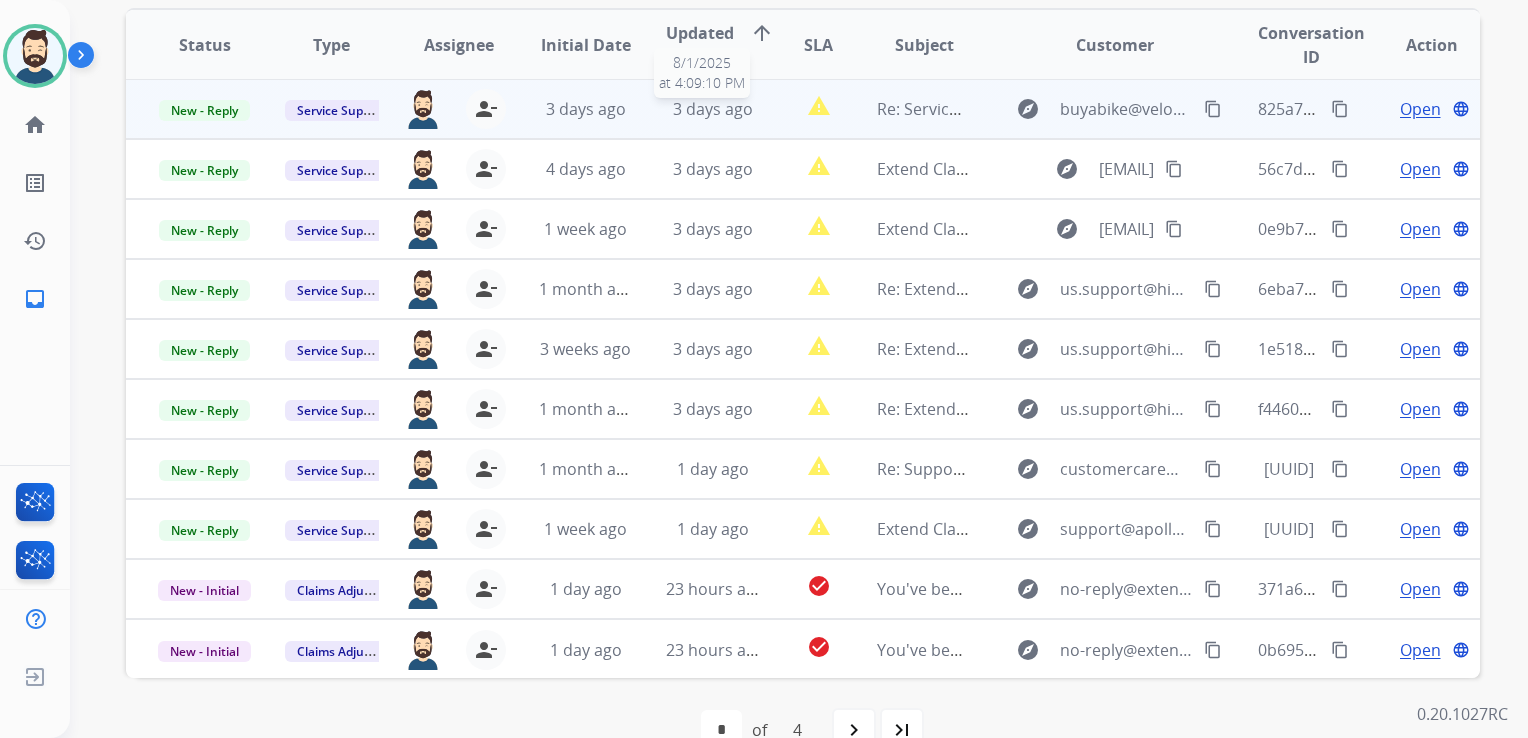 click on "3 days ago" at bounding box center [713, 109] 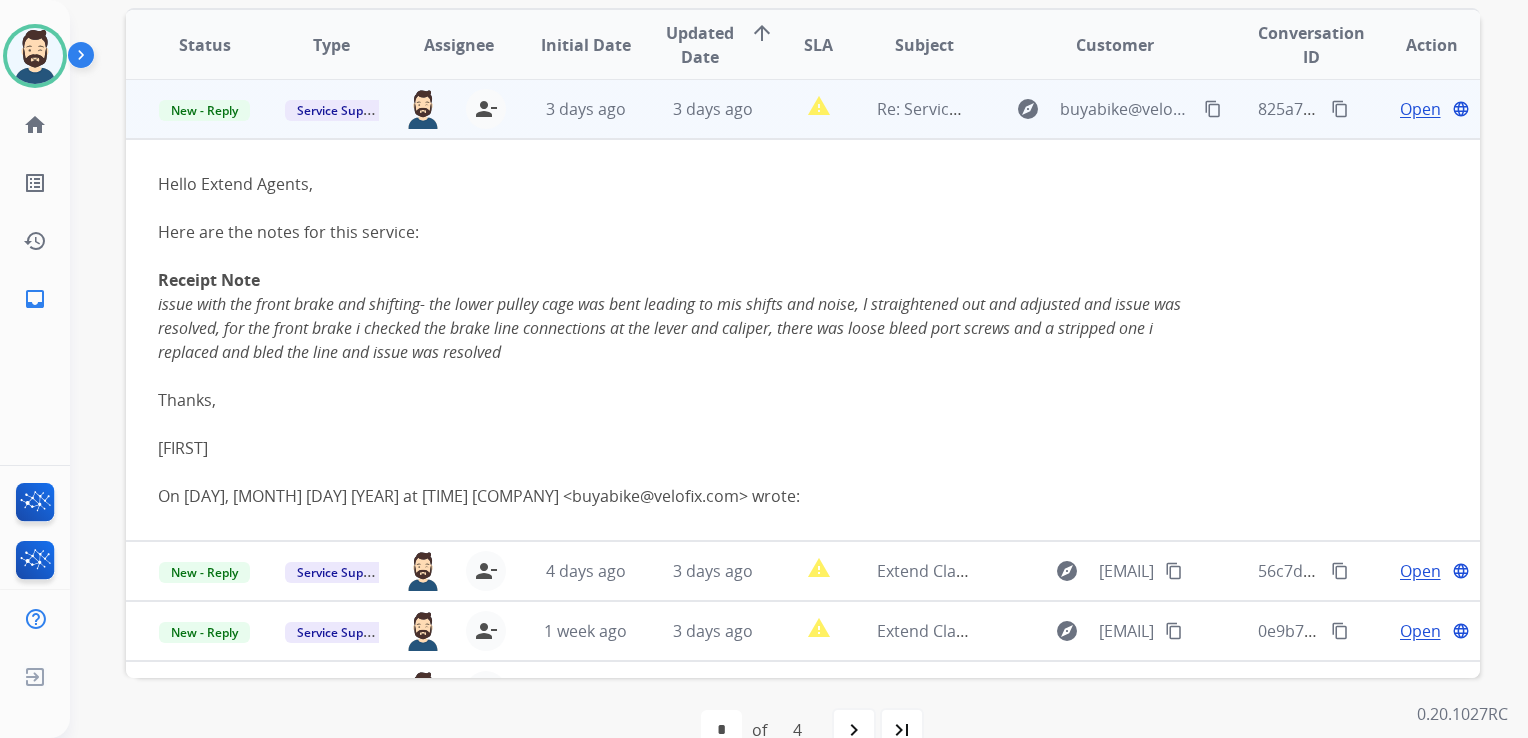 scroll, scrollTop: 0, scrollLeft: 0, axis: both 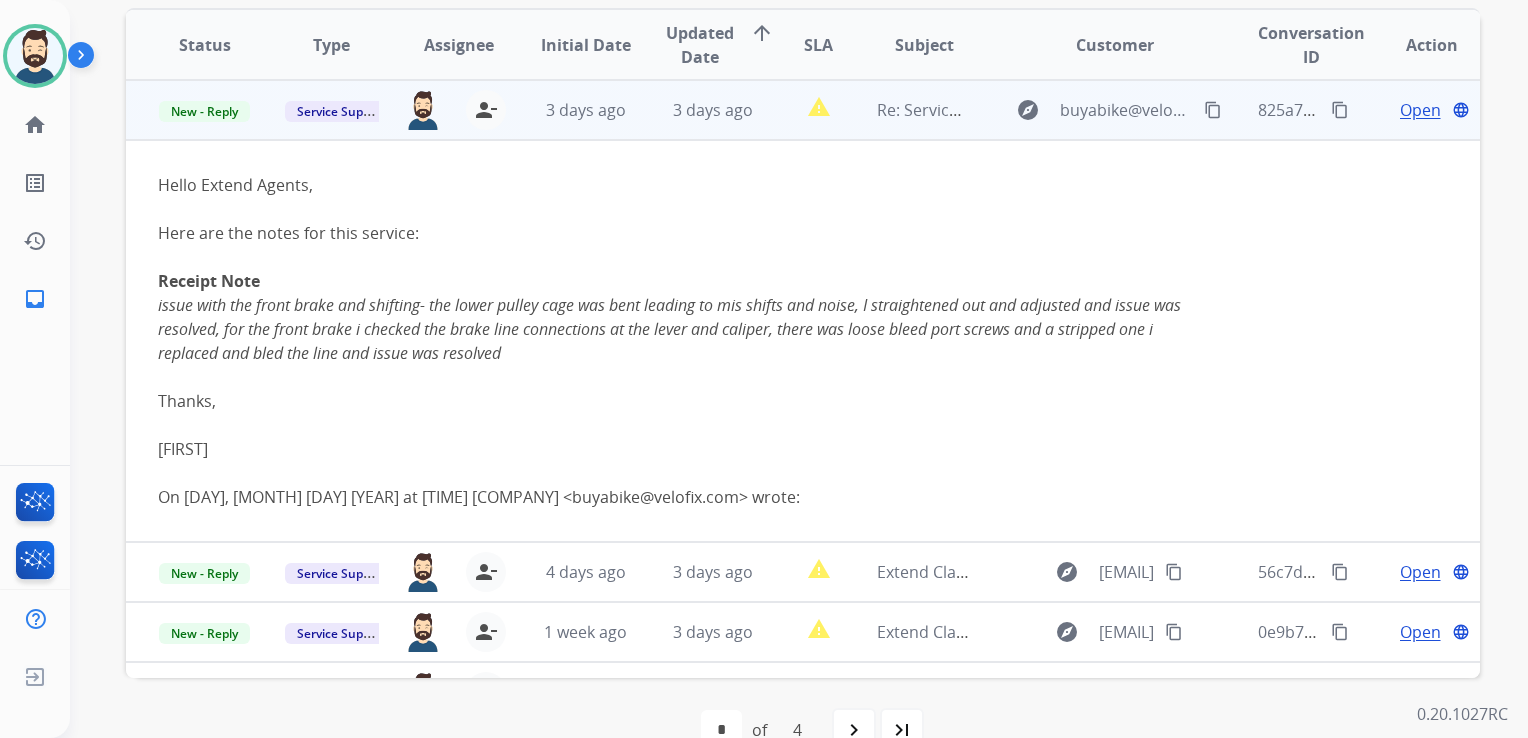 click on "Open" at bounding box center (1420, 110) 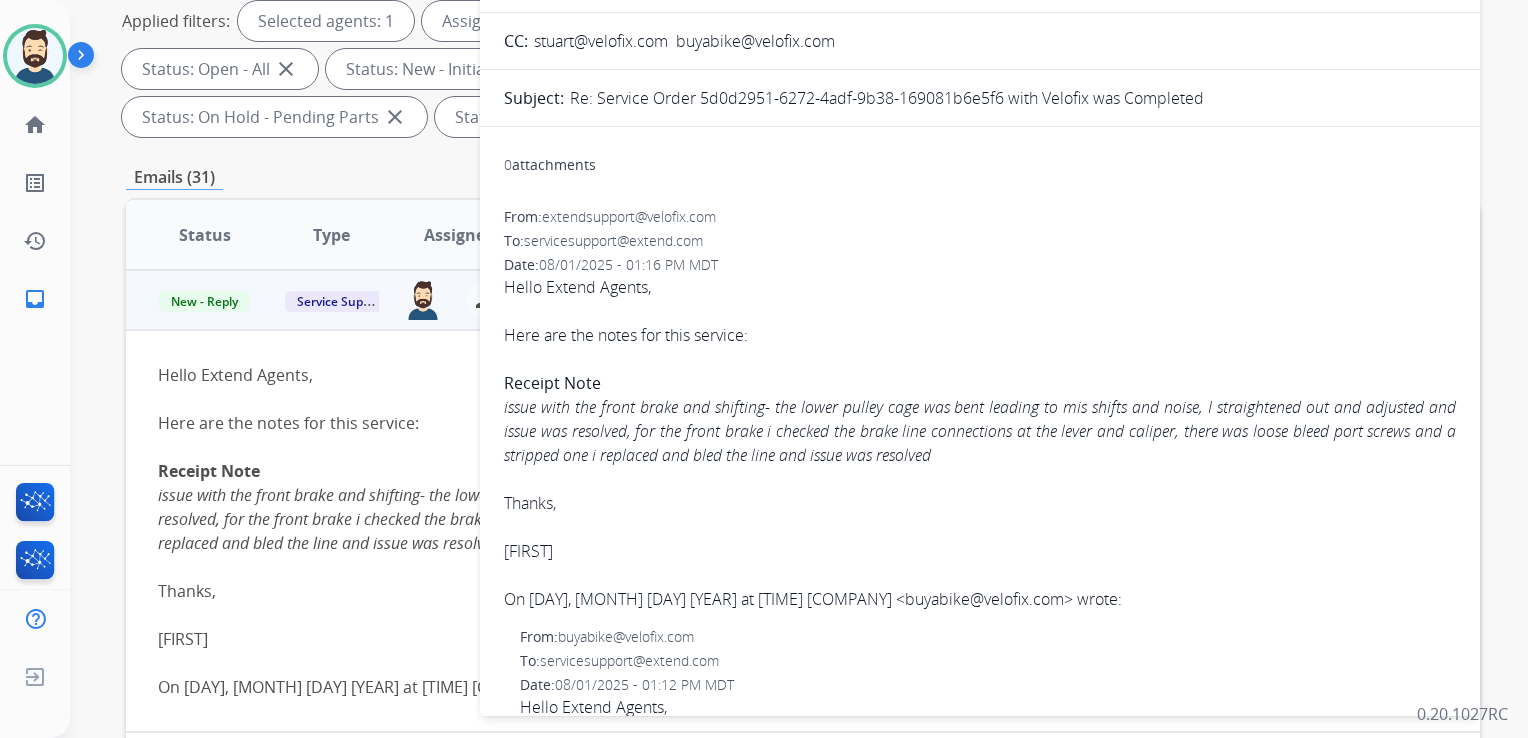scroll, scrollTop: 300, scrollLeft: 0, axis: vertical 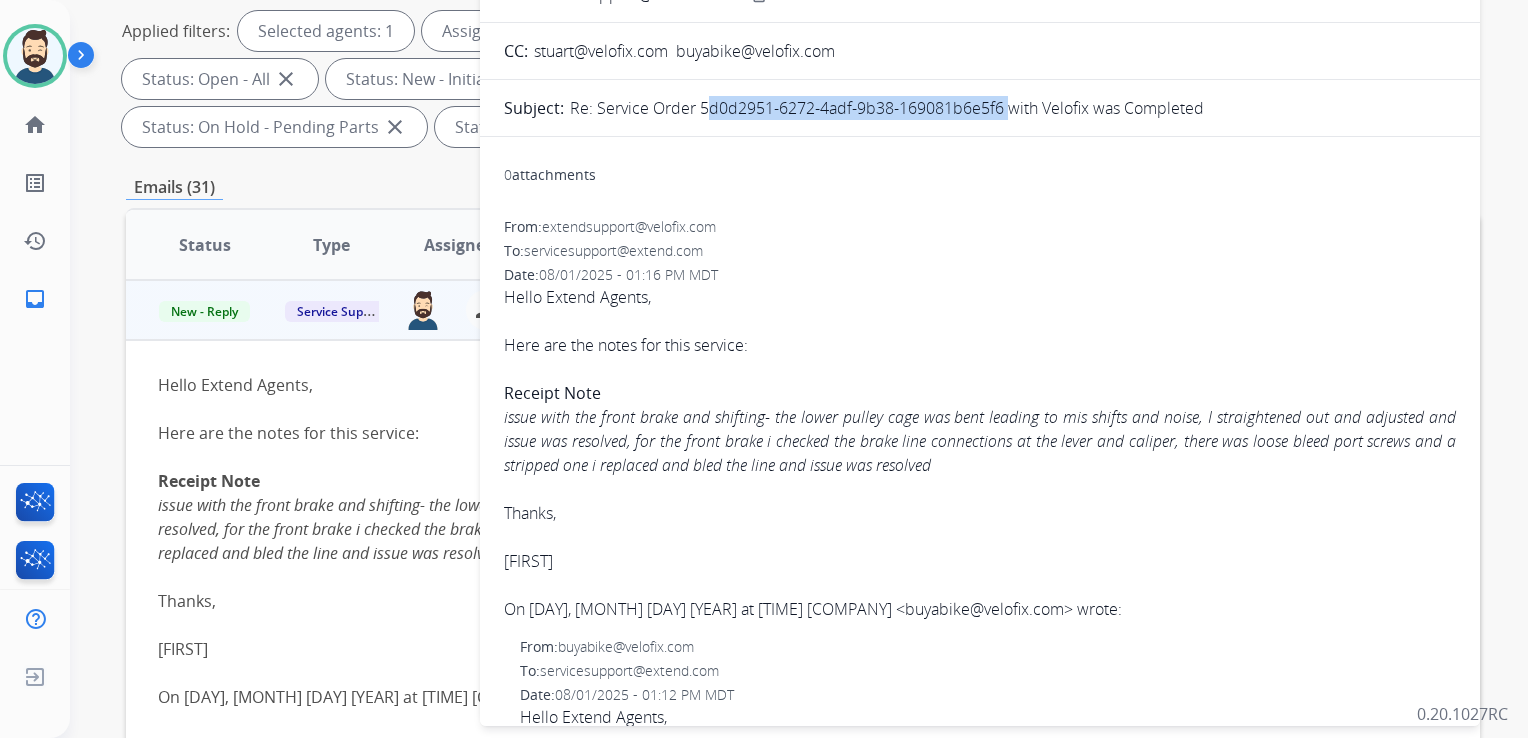 drag, startPoint x: 700, startPoint y: 109, endPoint x: 1001, endPoint y: 112, distance: 301.01495 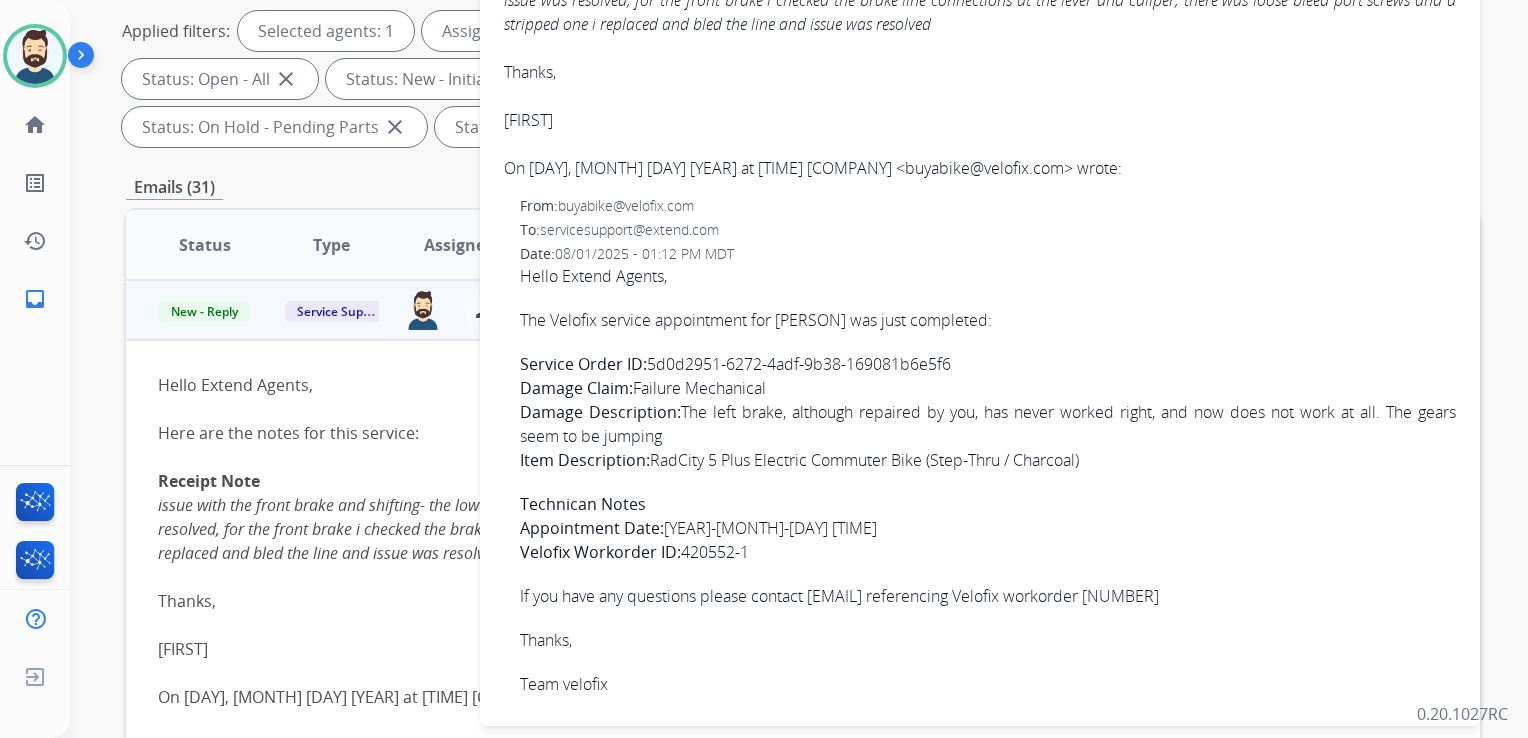 scroll, scrollTop: 445, scrollLeft: 0, axis: vertical 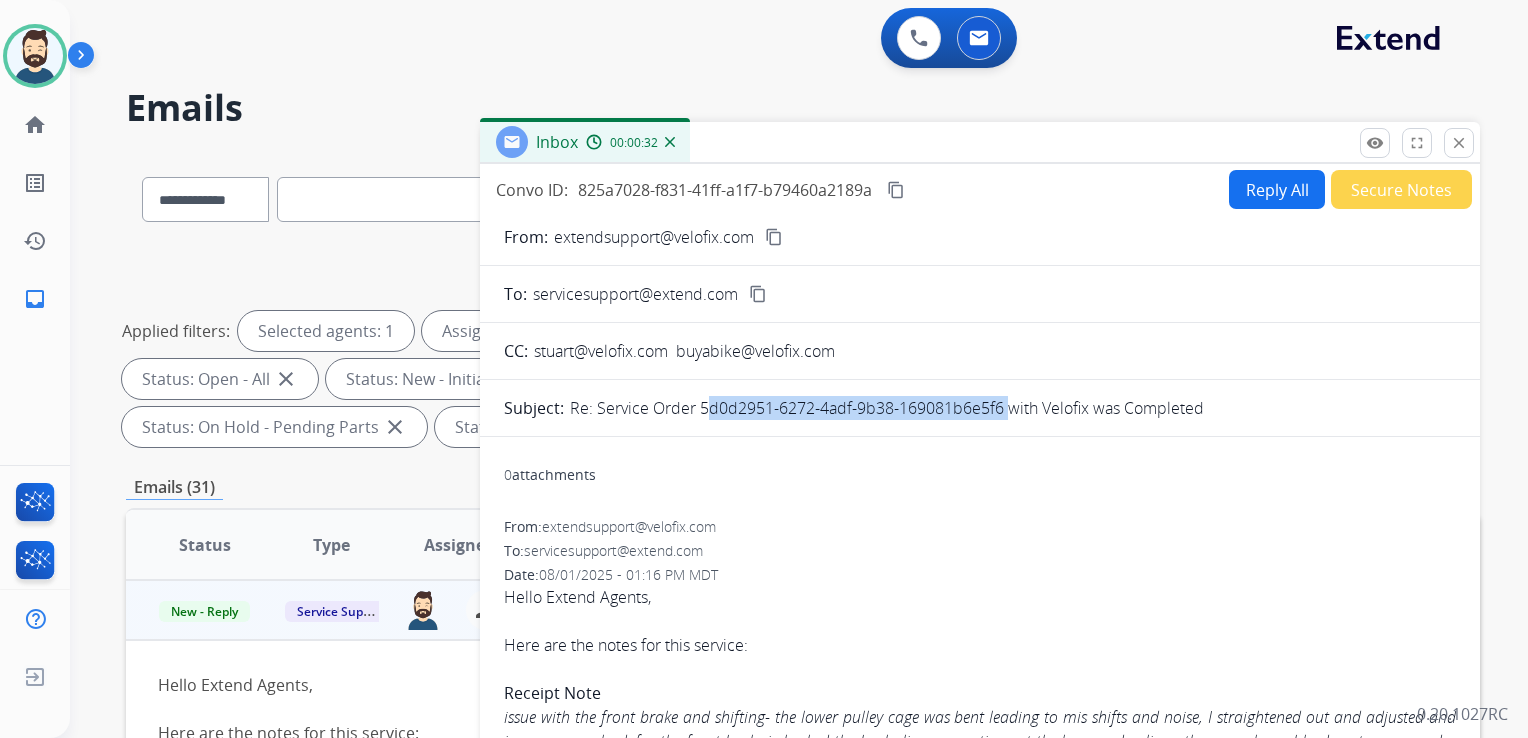 drag, startPoint x: 1462, startPoint y: 142, endPoint x: 1420, endPoint y: 168, distance: 49.396355 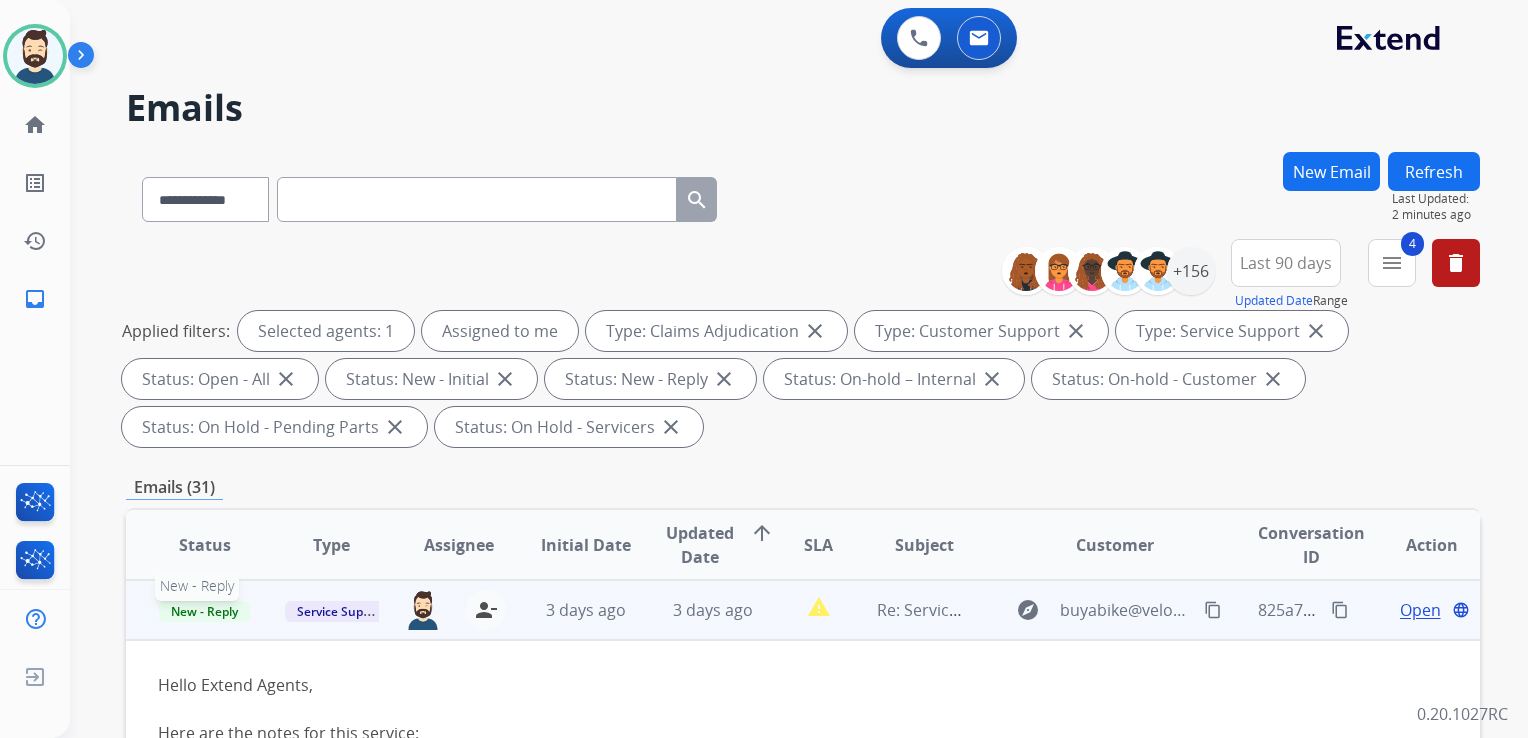 click on "New - Reply" at bounding box center (204, 611) 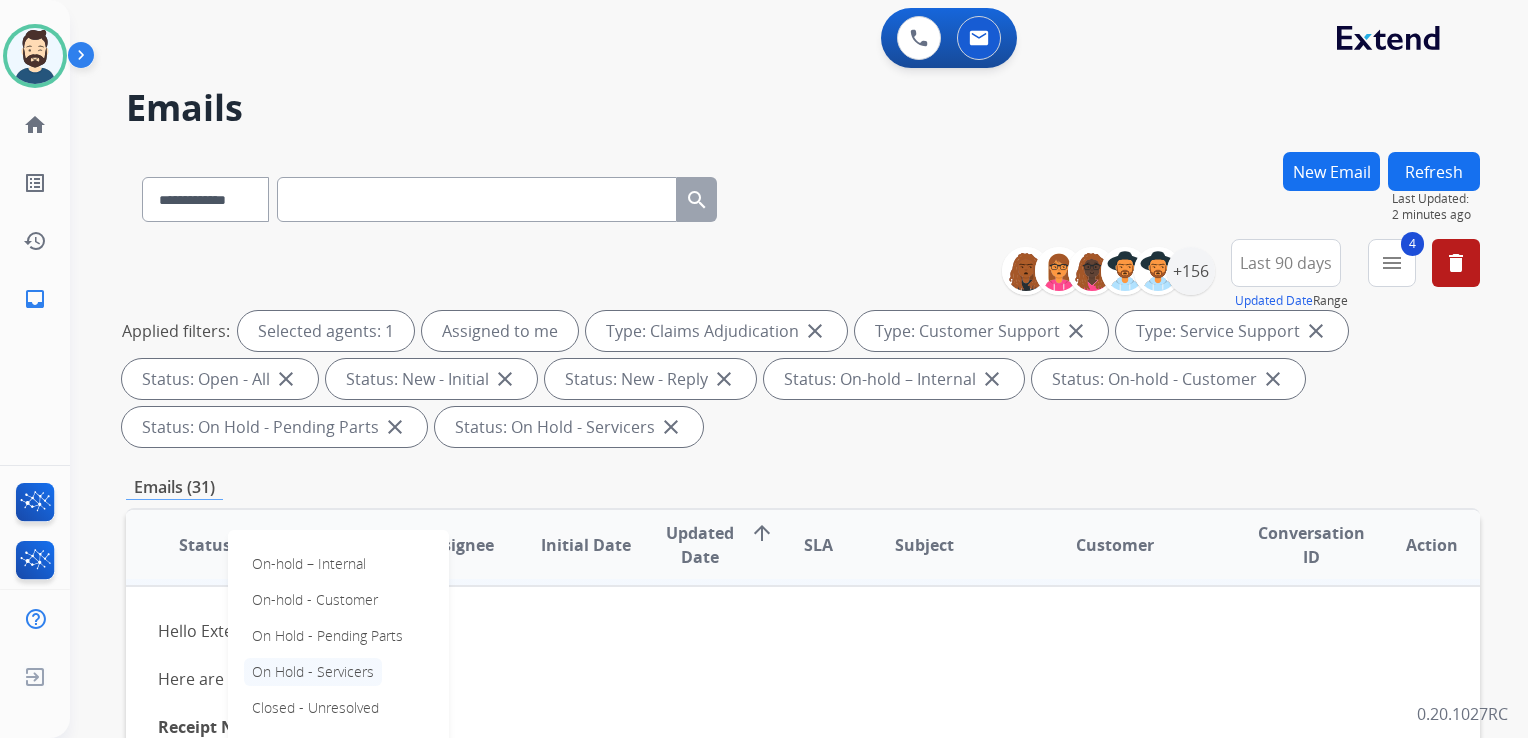 scroll, scrollTop: 100, scrollLeft: 0, axis: vertical 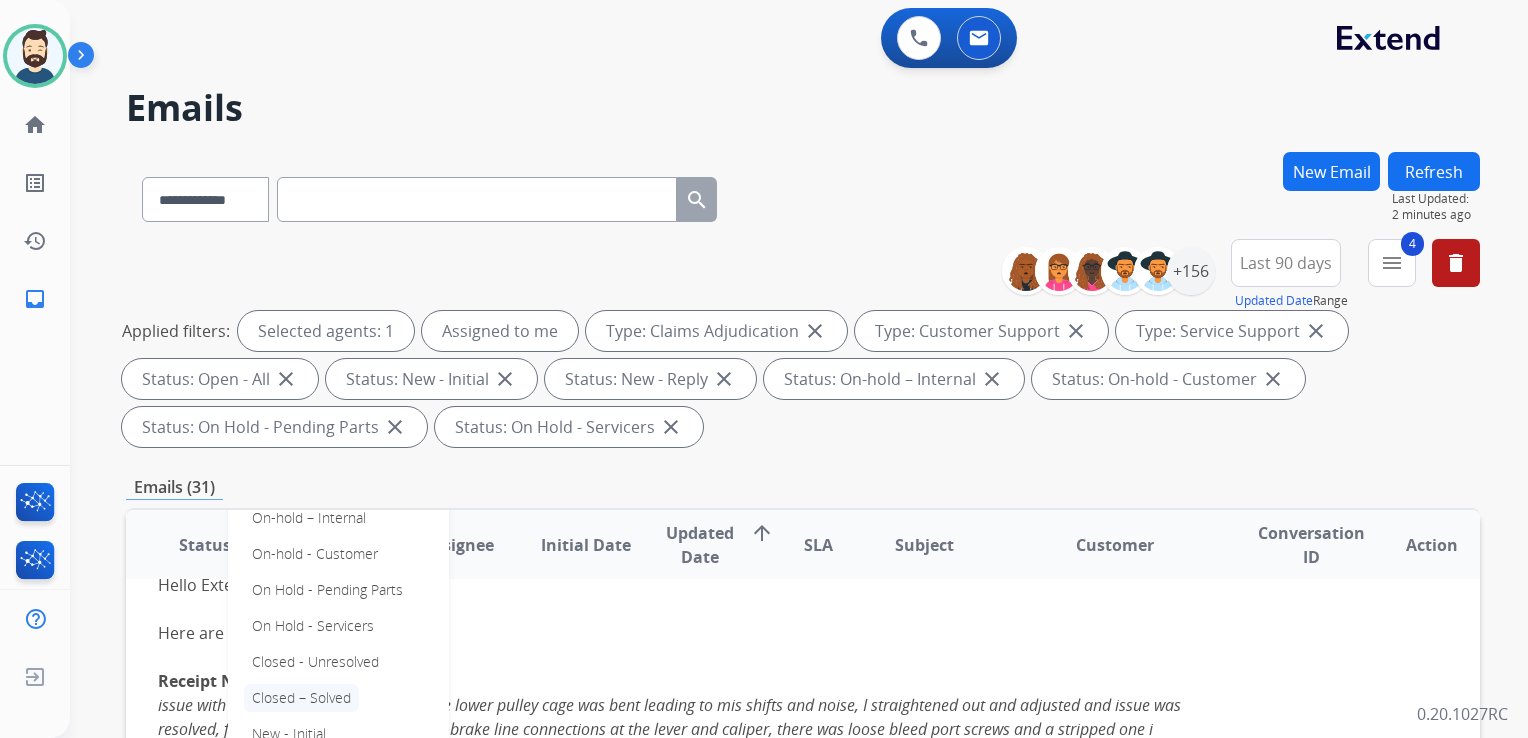 click on "Closed – Solved" at bounding box center (301, 698) 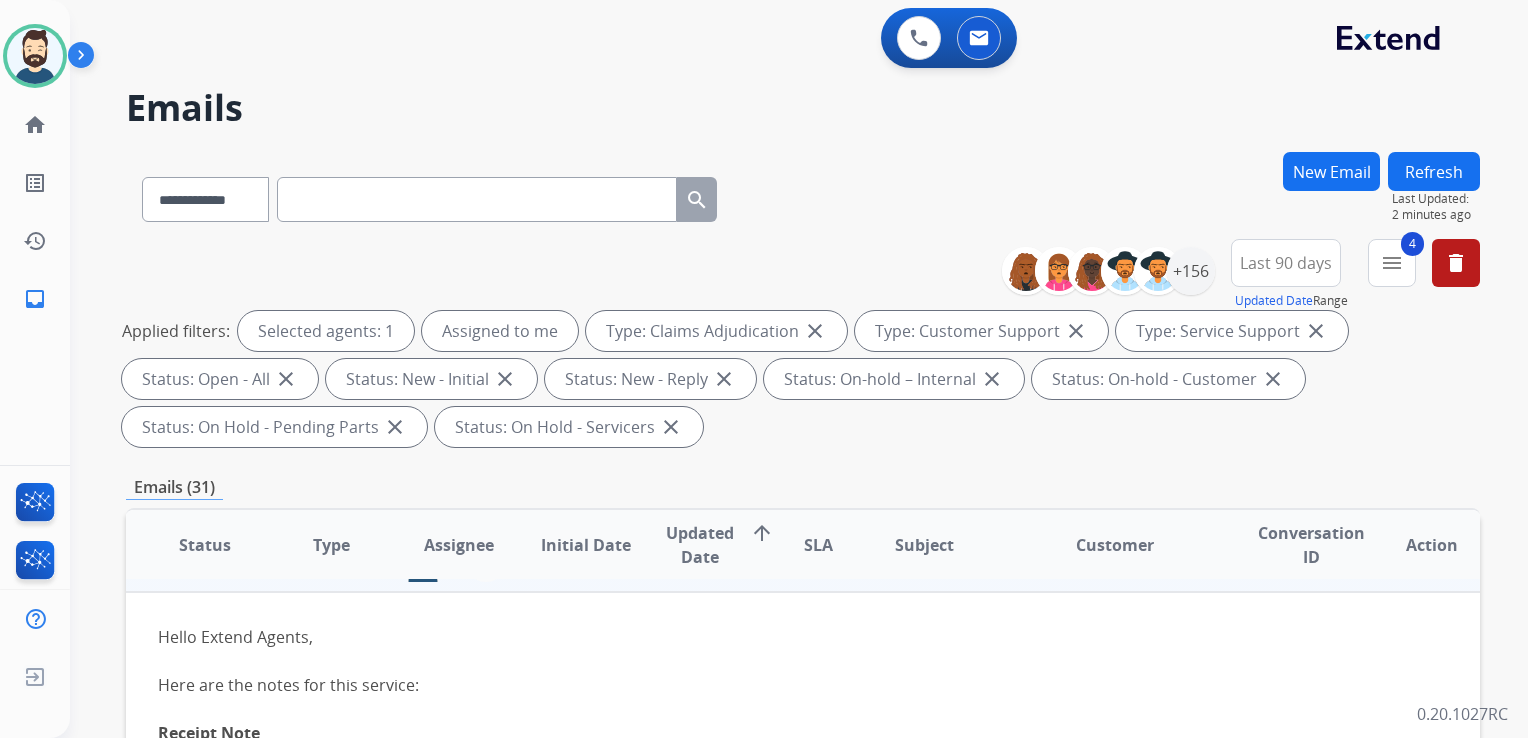 scroll, scrollTop: 0, scrollLeft: 0, axis: both 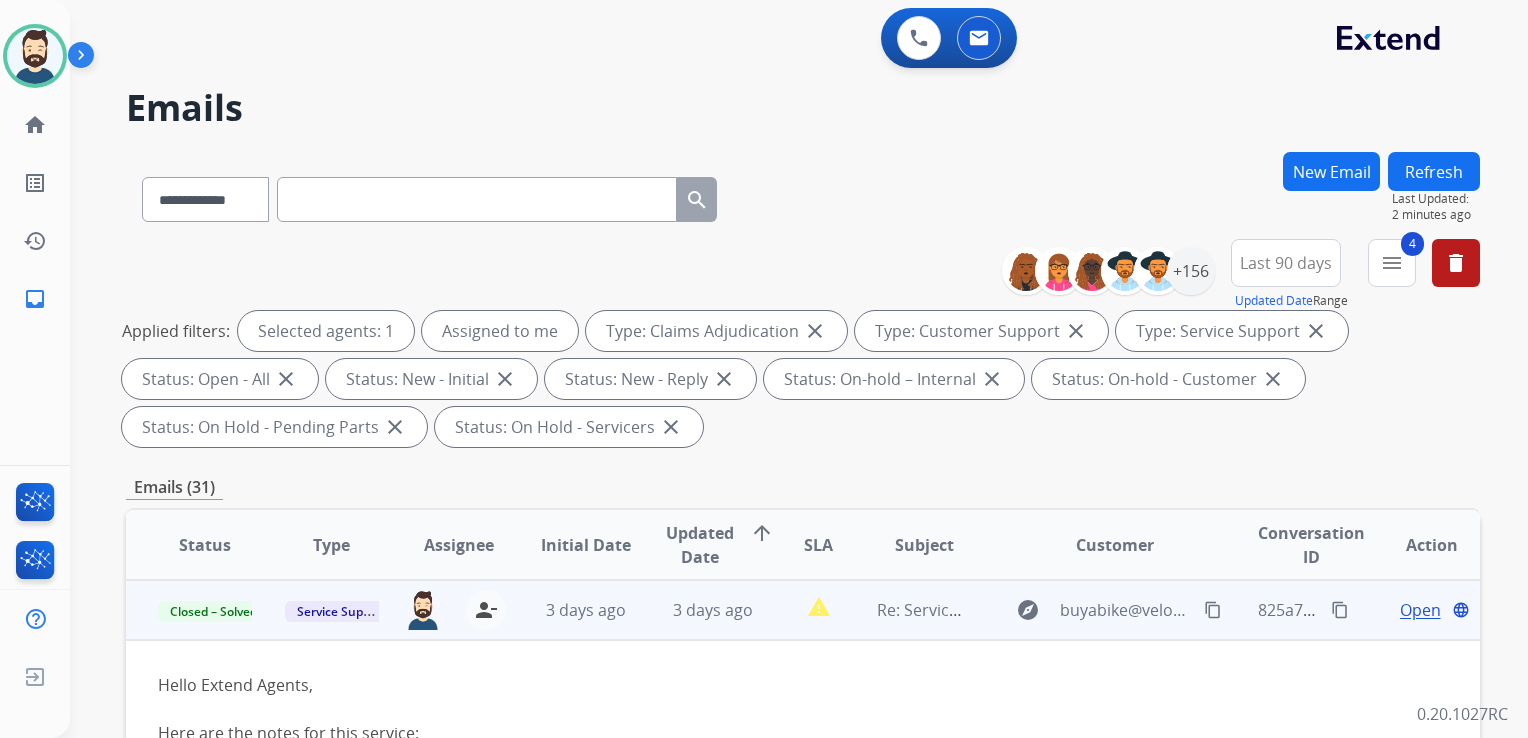 click on "3 days ago" at bounding box center [570, 610] 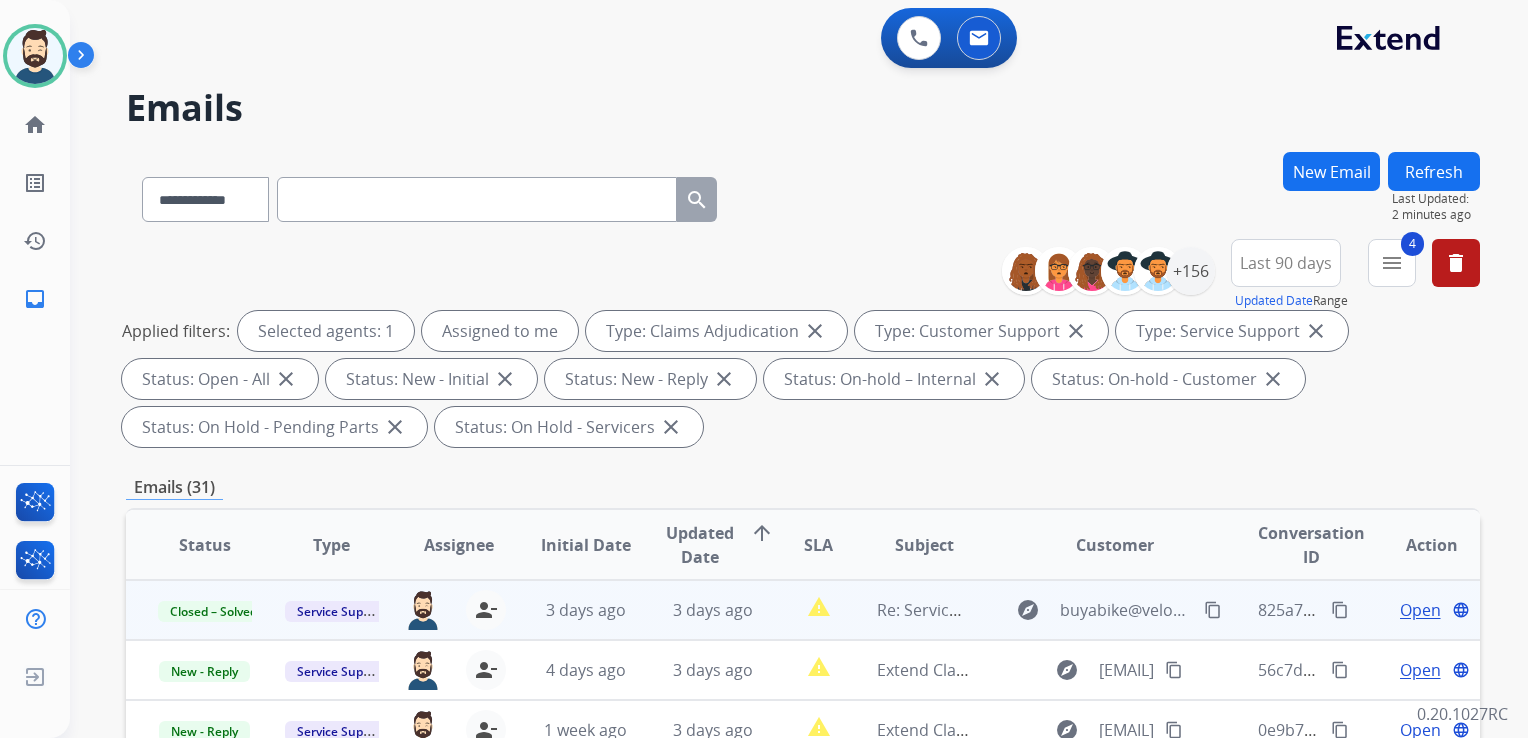 drag, startPoint x: 1424, startPoint y: 164, endPoint x: 1113, endPoint y: 122, distance: 313.8232 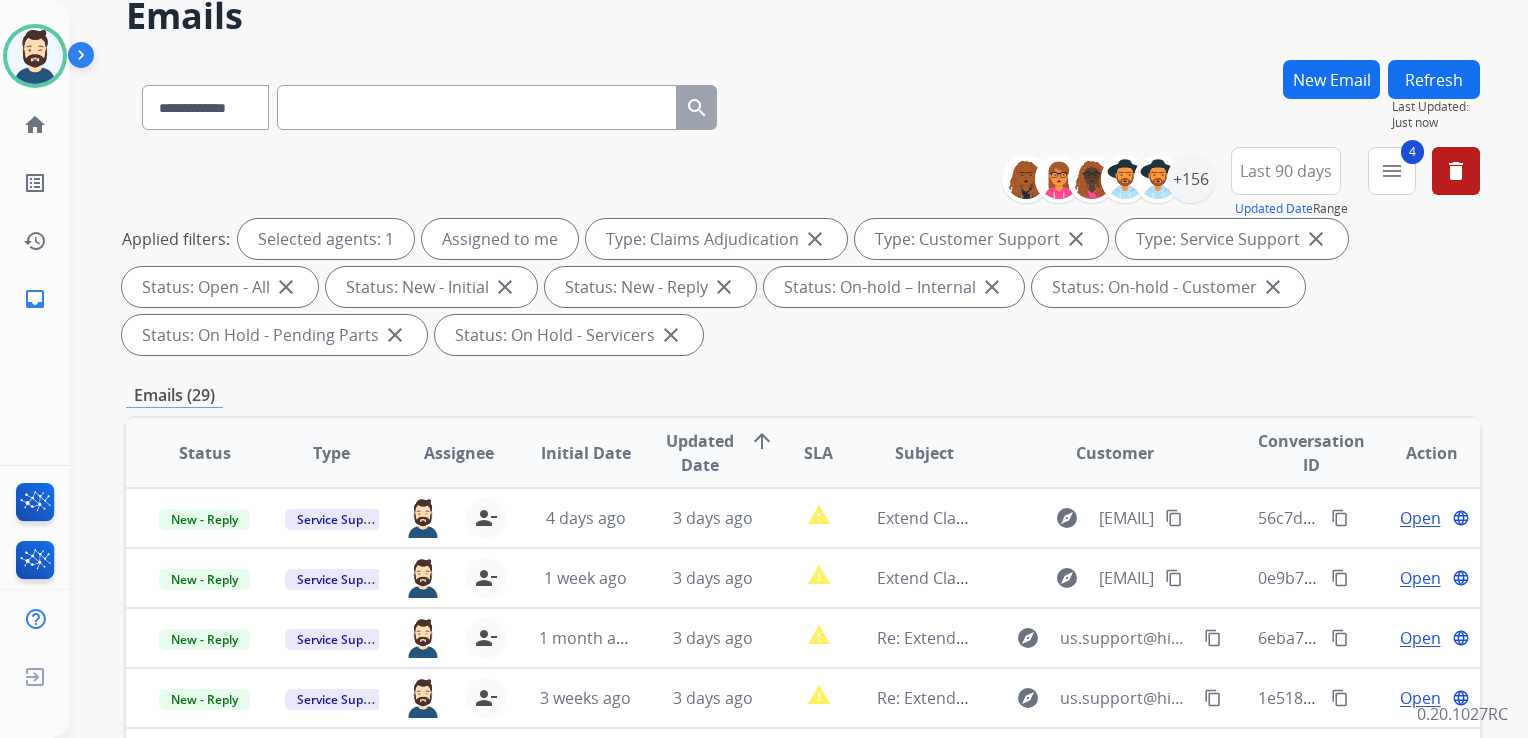 scroll, scrollTop: 300, scrollLeft: 0, axis: vertical 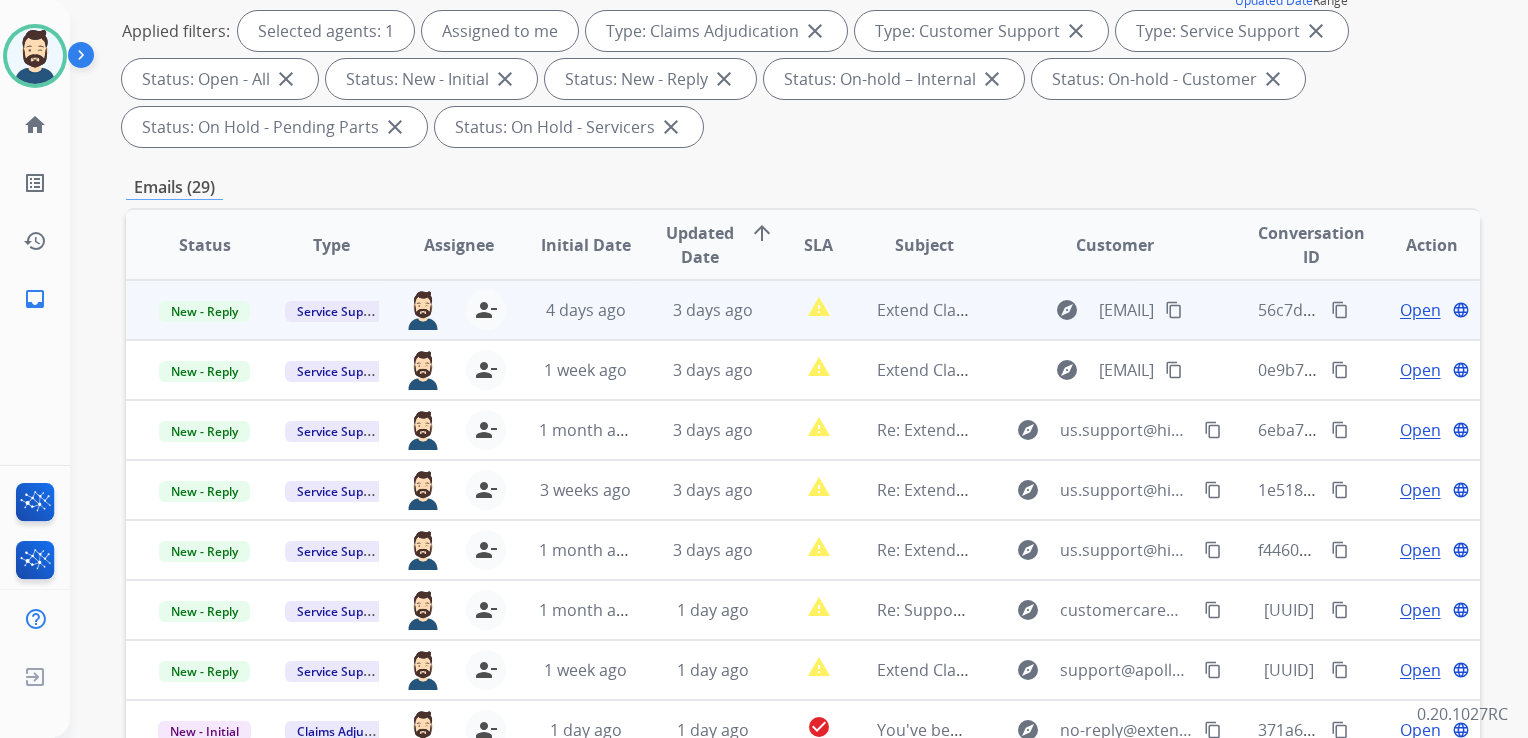 click on "3 days ago" at bounding box center [697, 310] 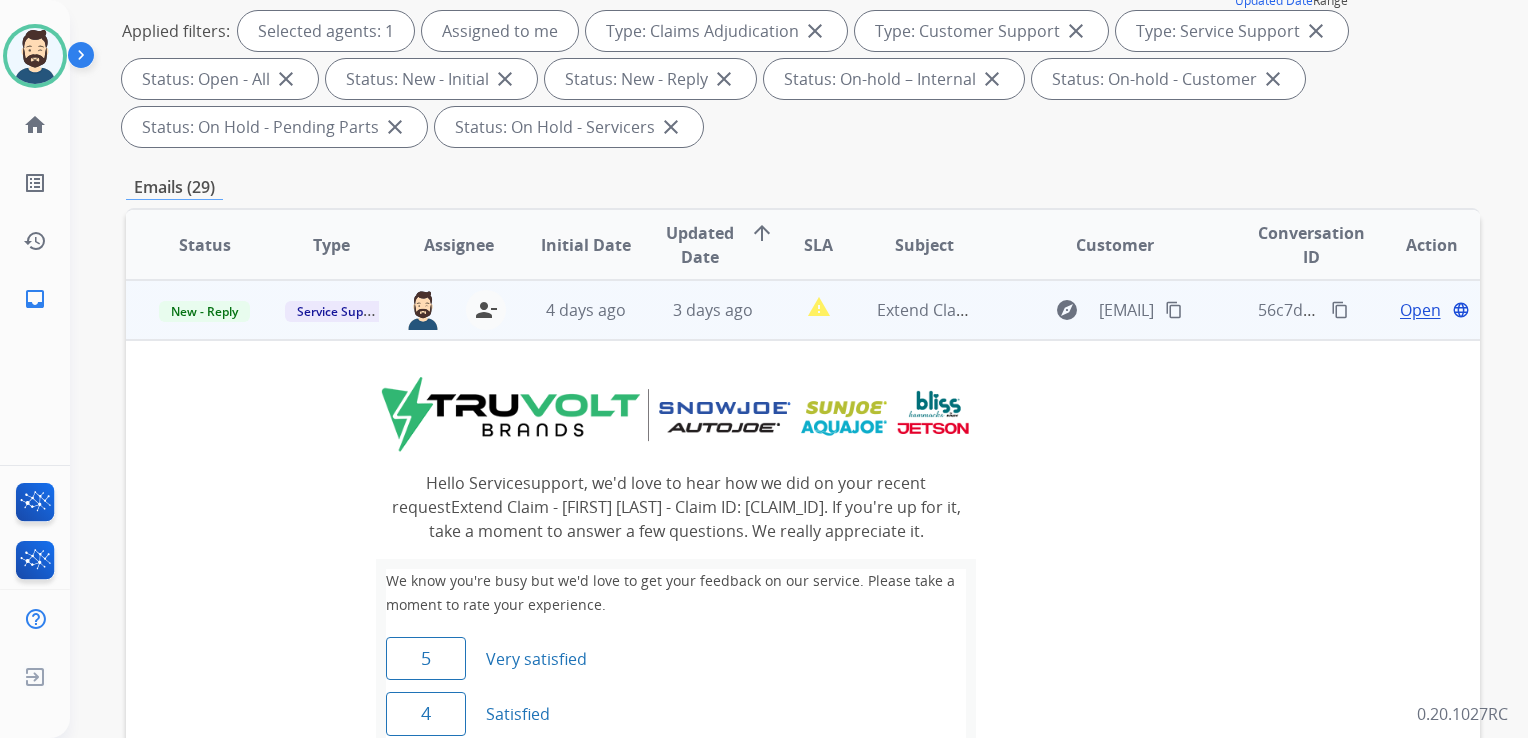 click on "Open" at bounding box center (1420, 310) 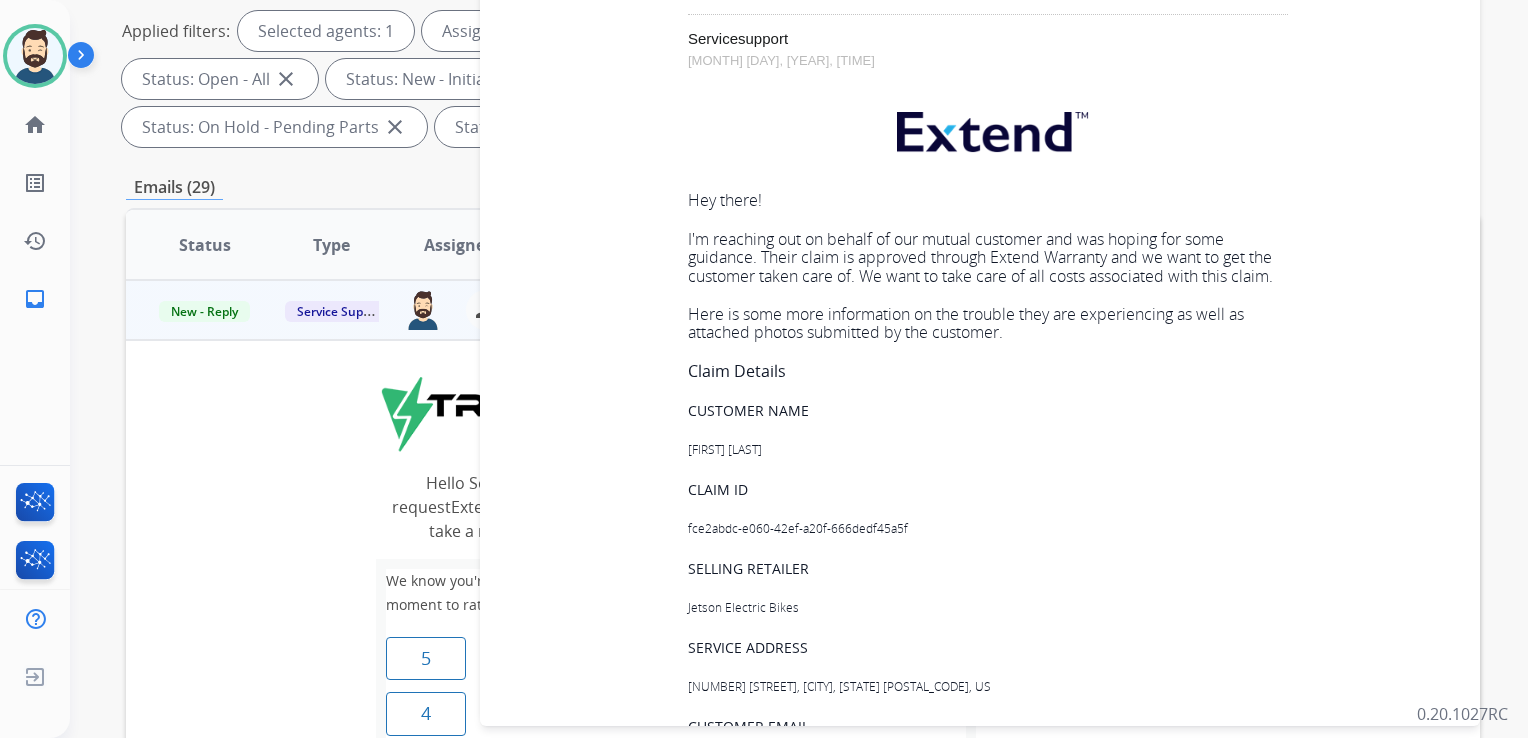 scroll, scrollTop: 1500, scrollLeft: 0, axis: vertical 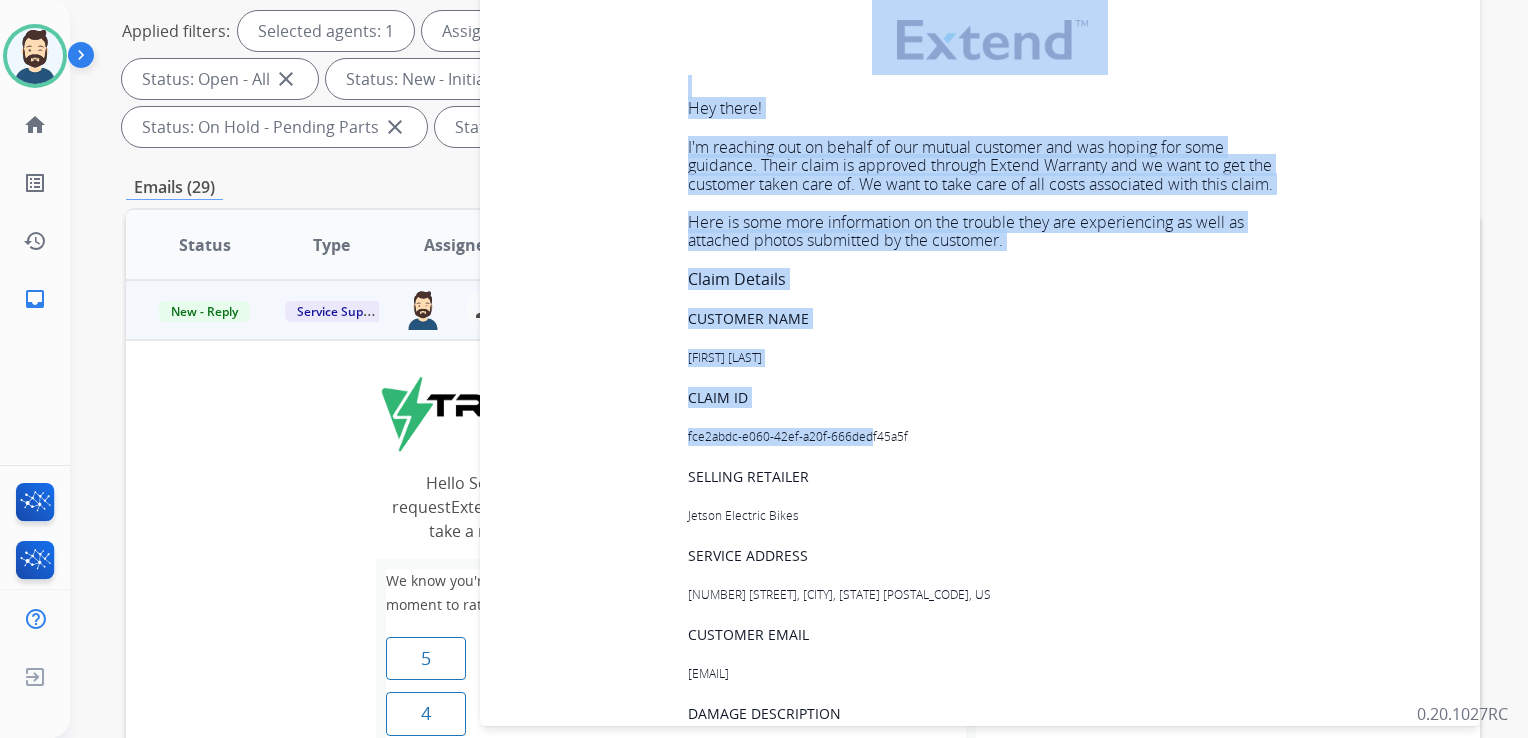 drag, startPoint x: 677, startPoint y: 432, endPoint x: 860, endPoint y: 438, distance: 183.09833 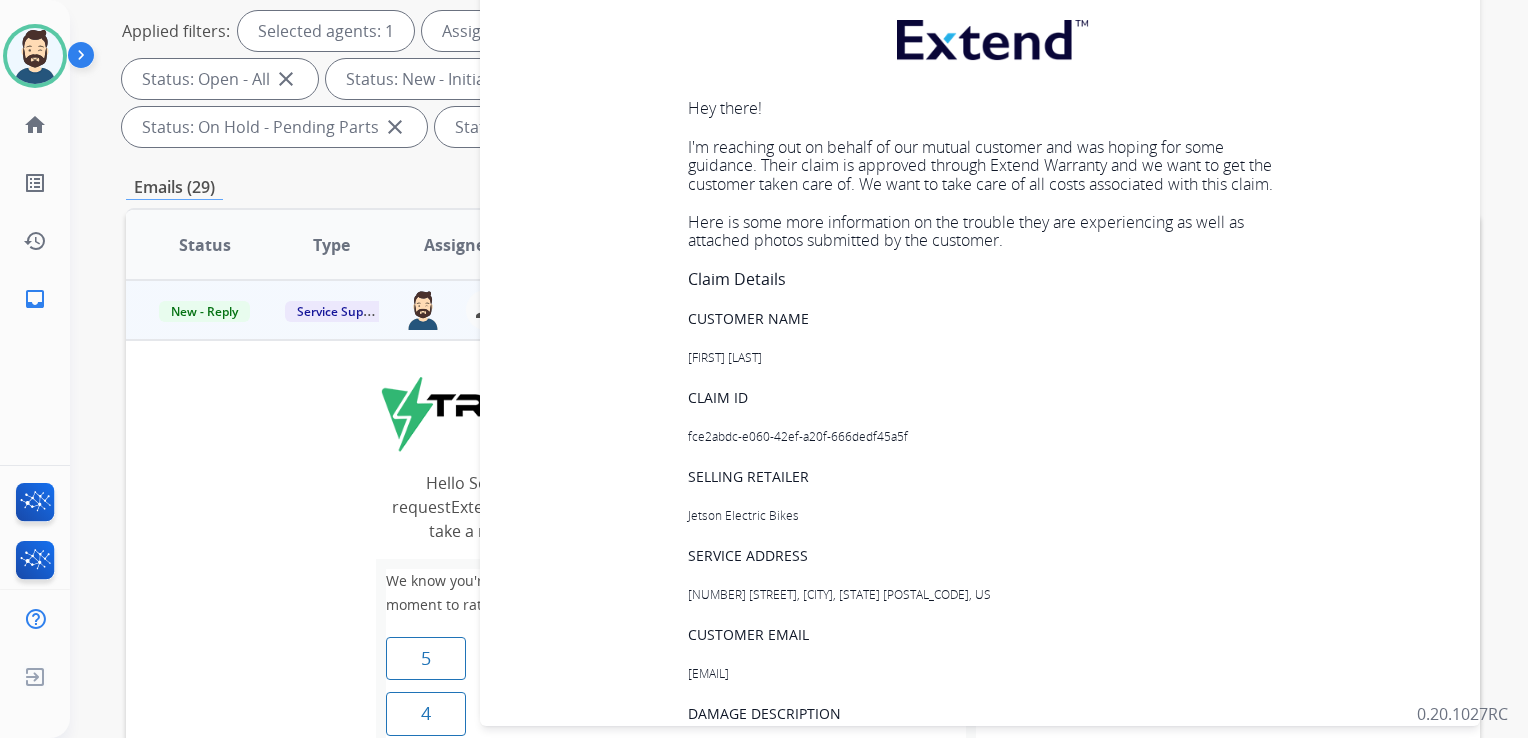 drag, startPoint x: 860, startPoint y: 438, endPoint x: 769, endPoint y: 449, distance: 91.66242 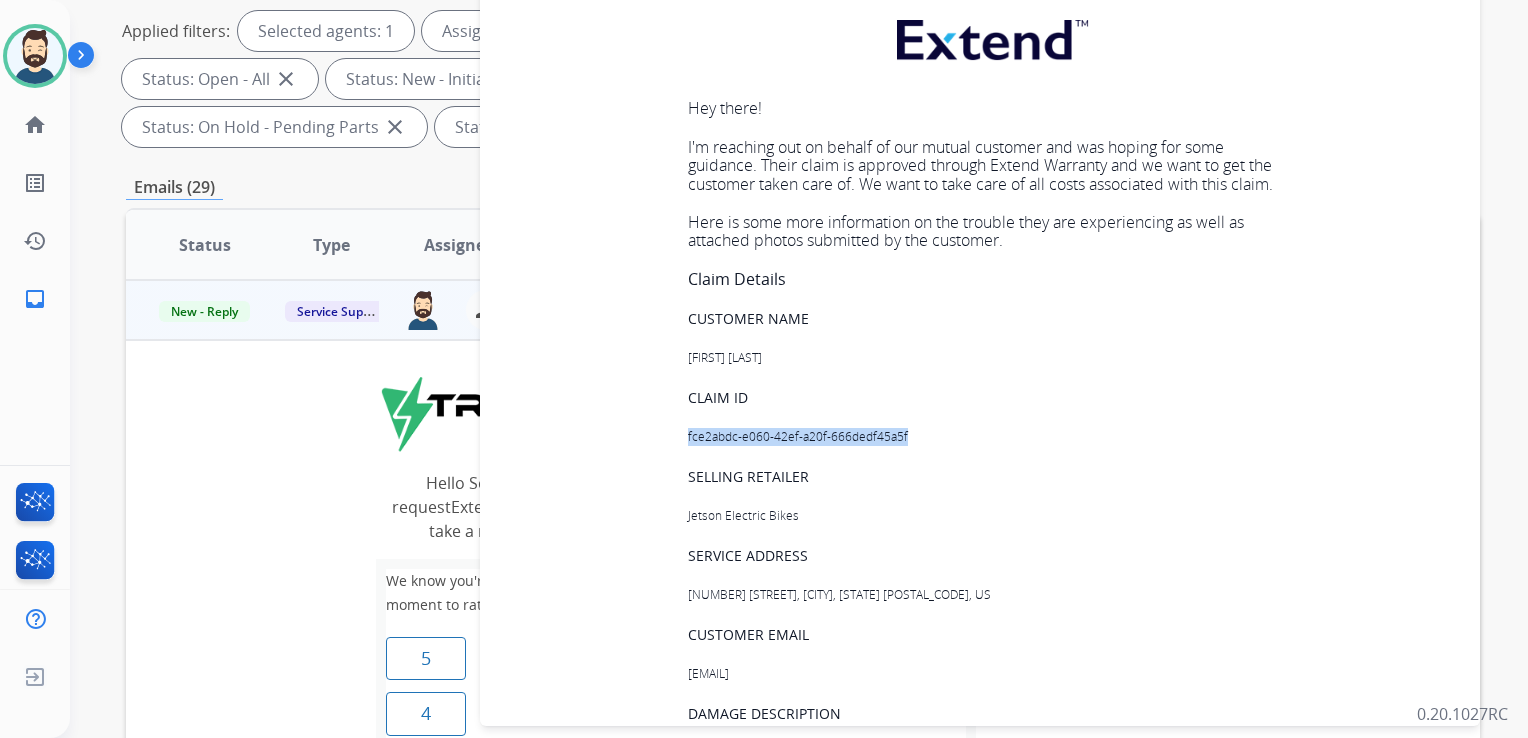 drag, startPoint x: 896, startPoint y: 431, endPoint x: 681, endPoint y: 438, distance: 215.11392 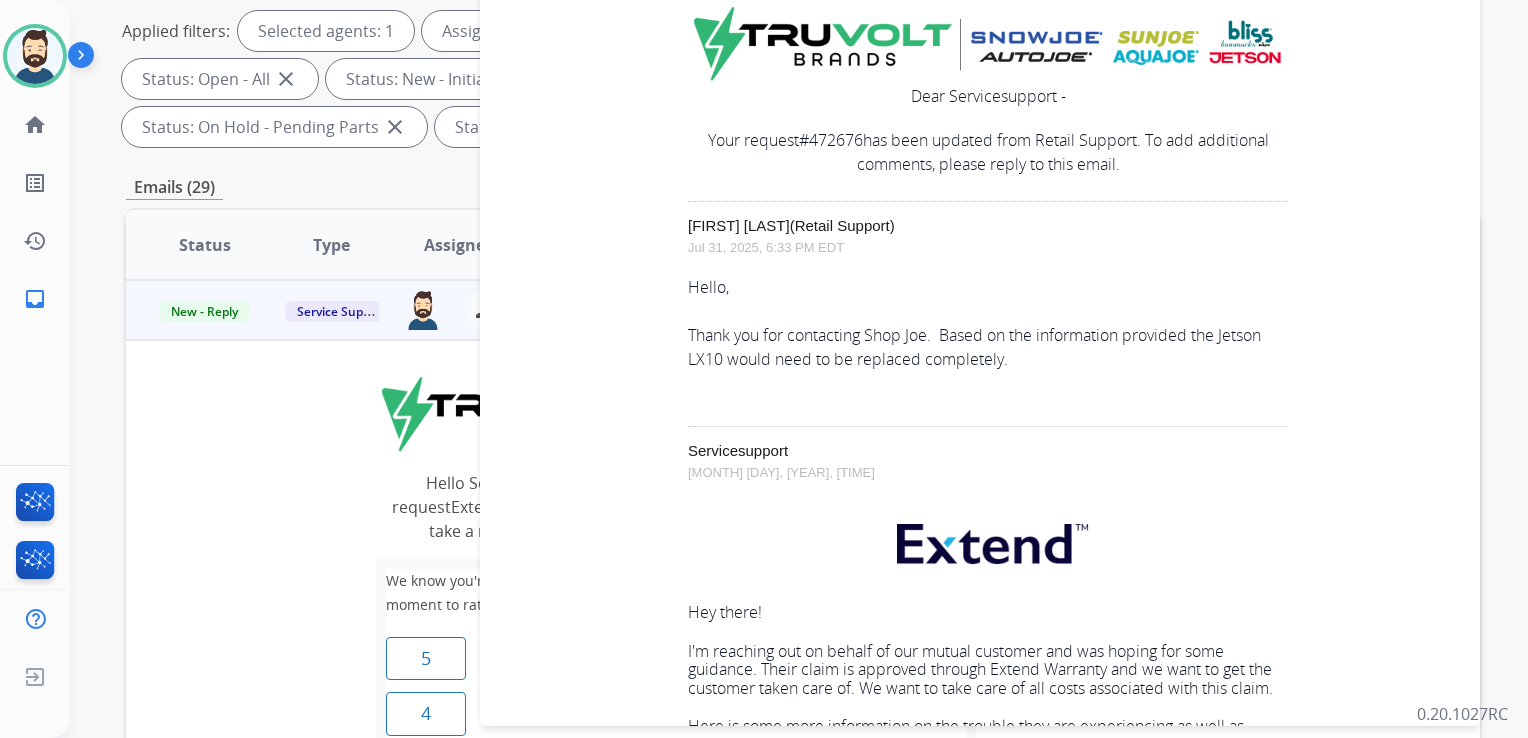scroll, scrollTop: 900, scrollLeft: 0, axis: vertical 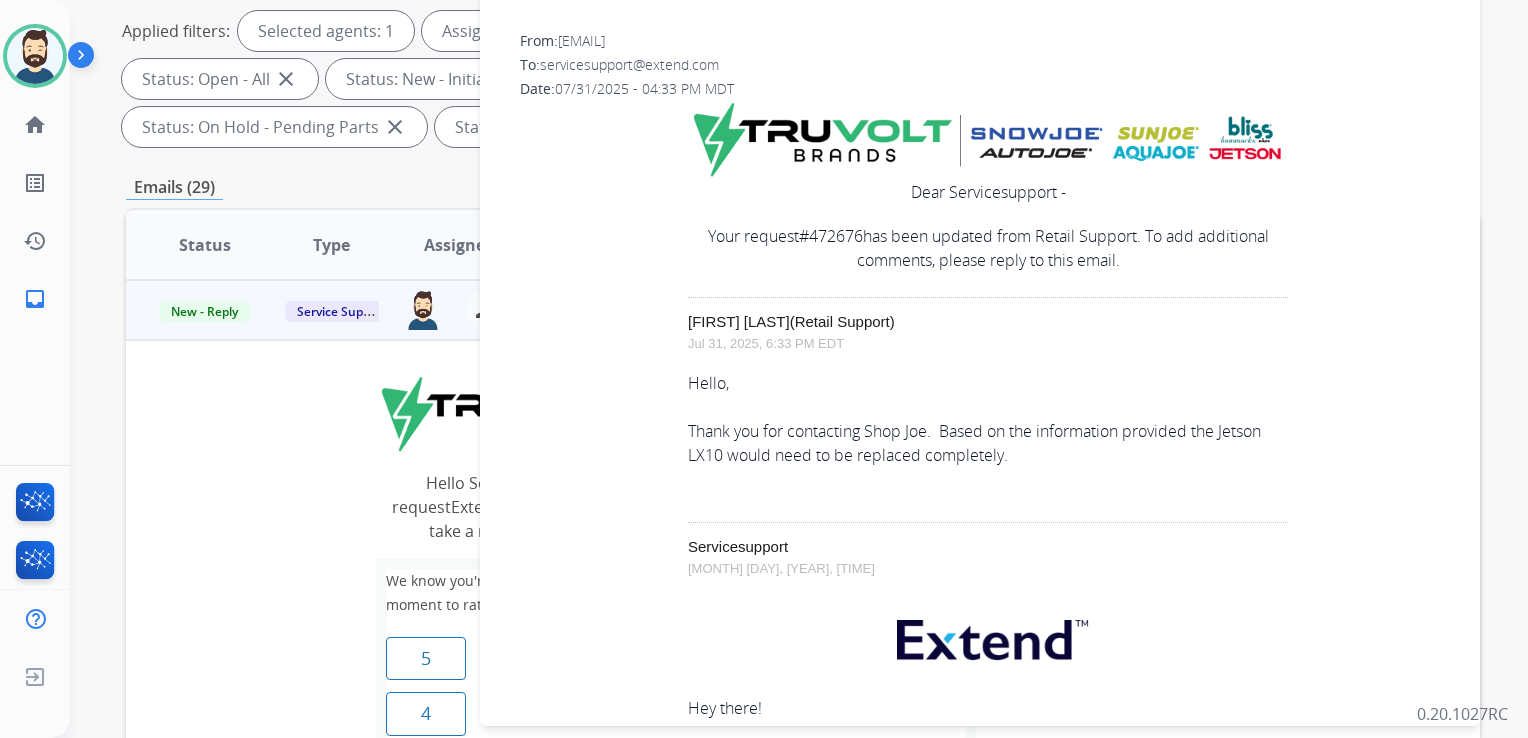 drag, startPoint x: 939, startPoint y: 425, endPoint x: 1004, endPoint y: 446, distance: 68.30813 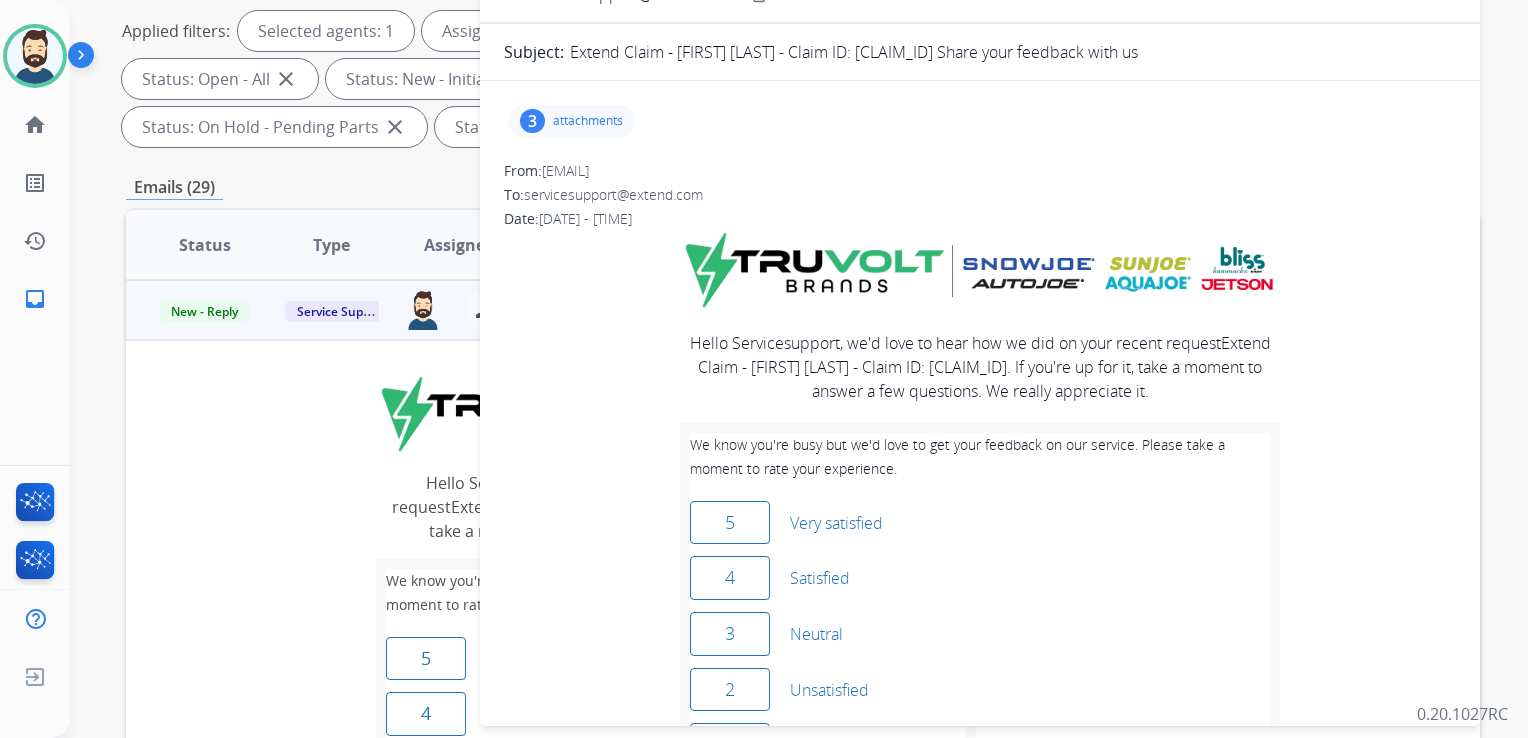 scroll, scrollTop: 0, scrollLeft: 0, axis: both 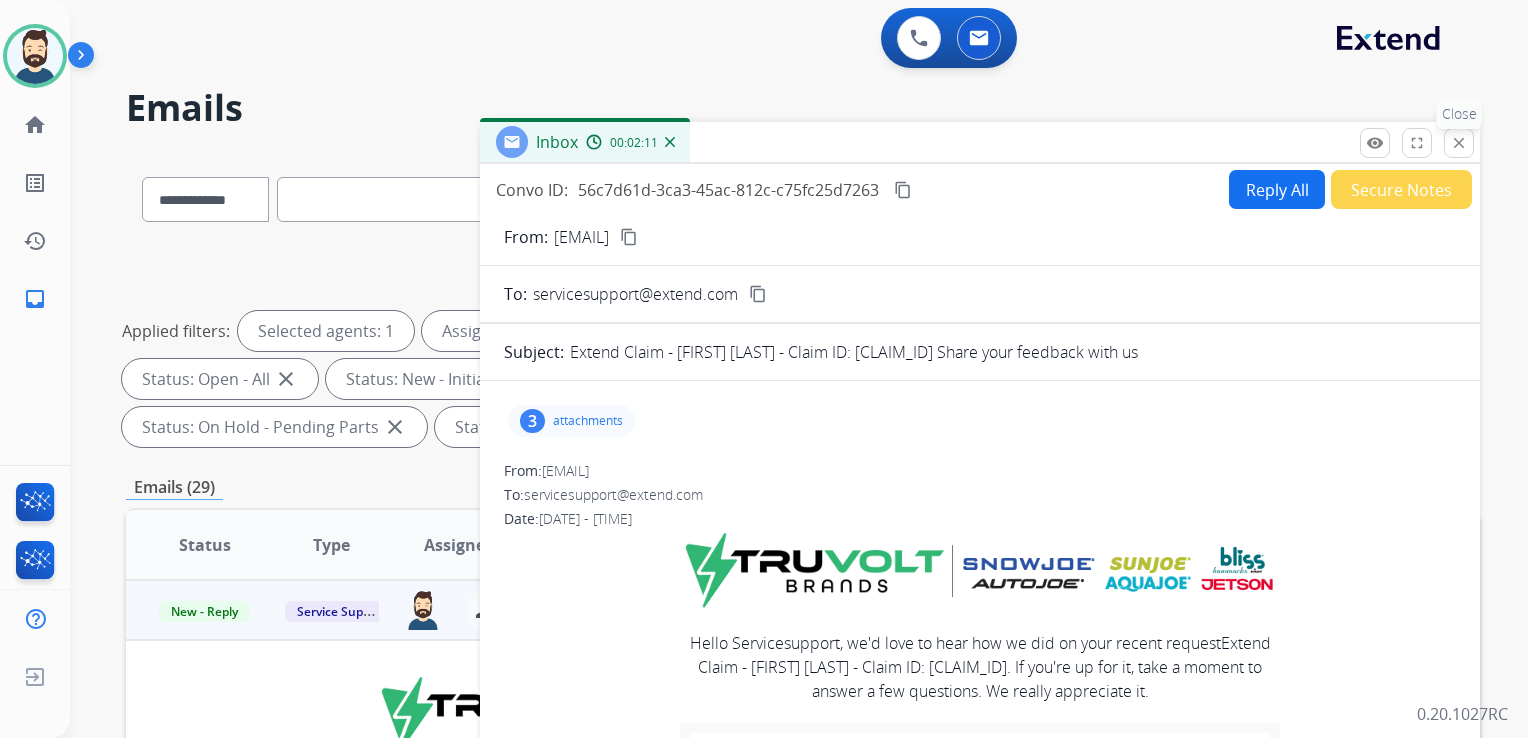 click on "close Close" at bounding box center (1459, 143) 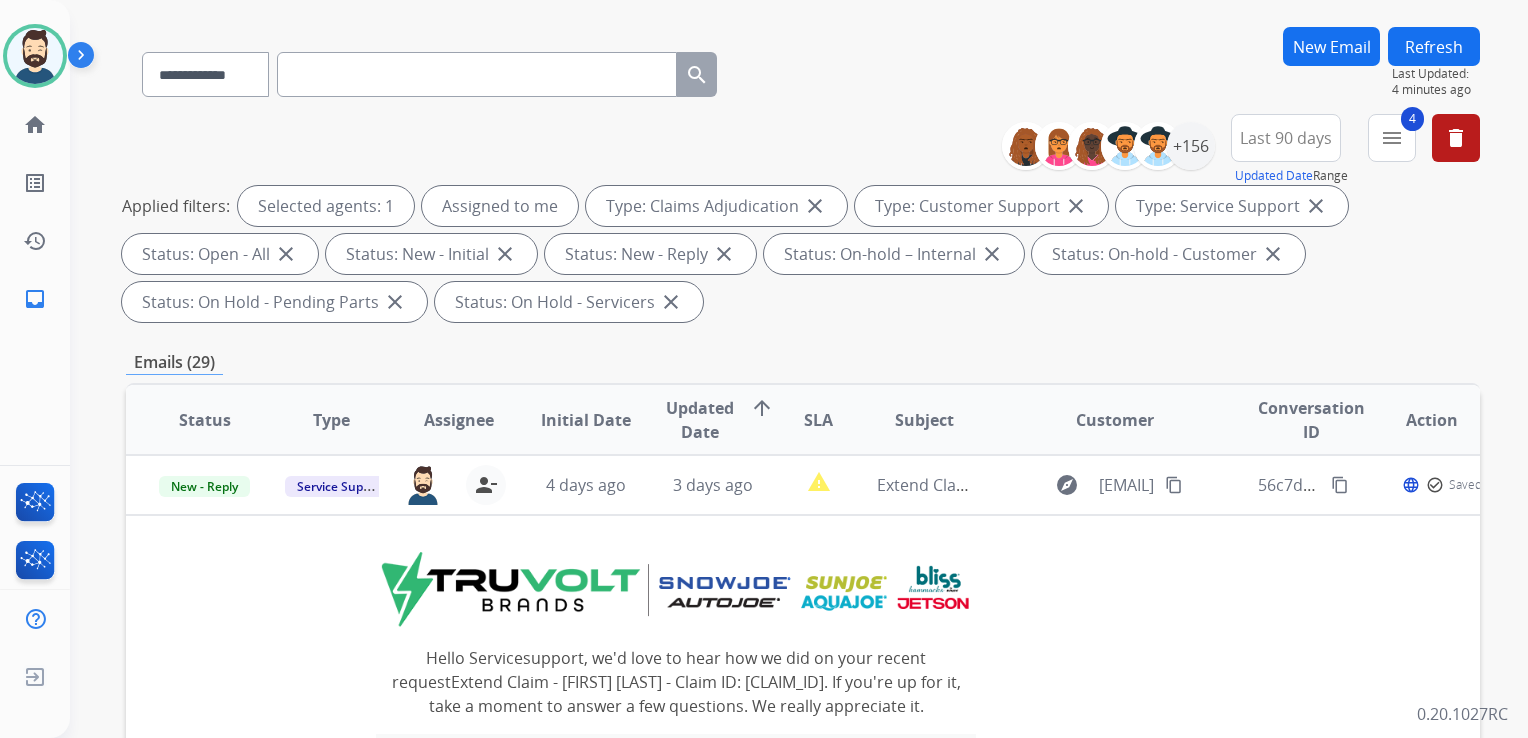 scroll, scrollTop: 200, scrollLeft: 0, axis: vertical 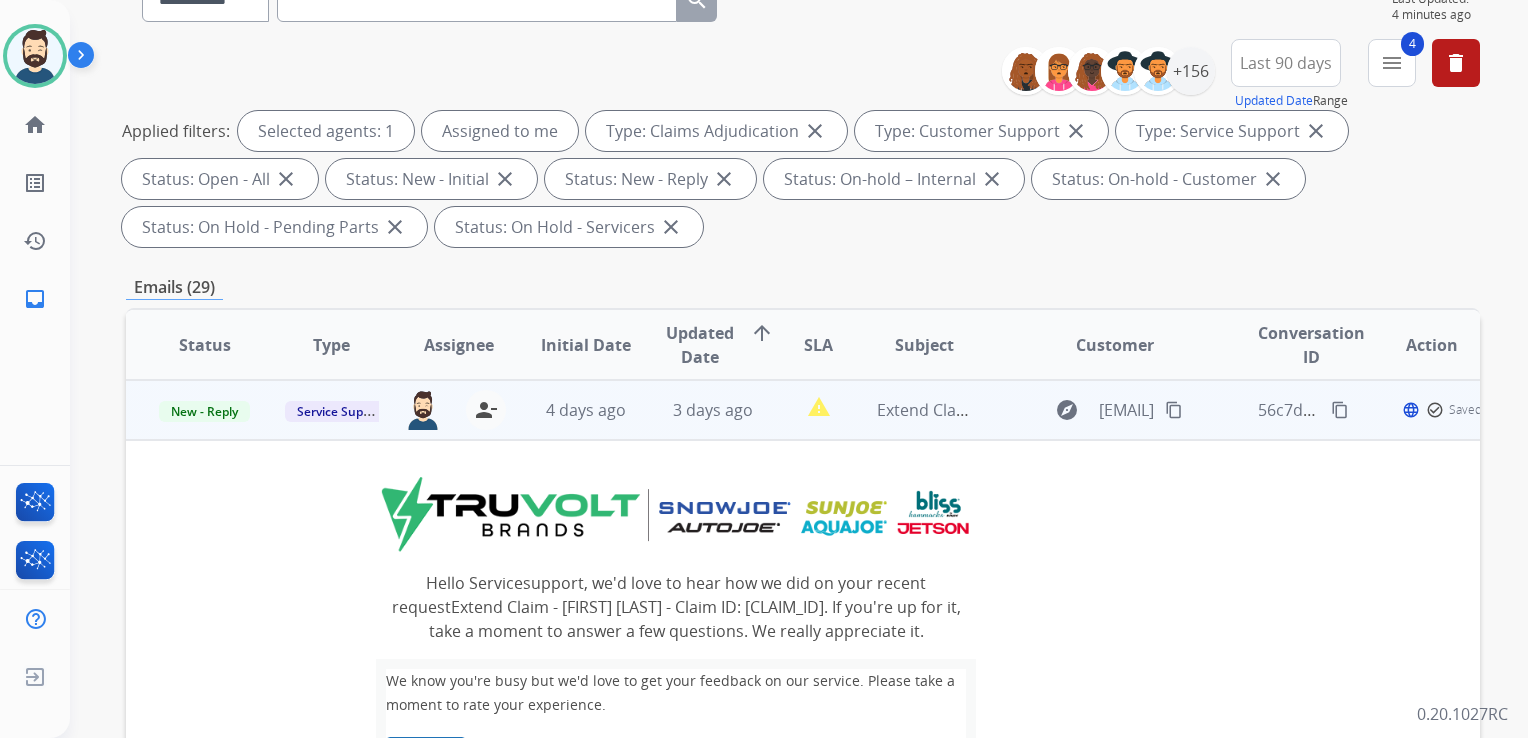 click on "New - Reply" at bounding box center [205, 410] 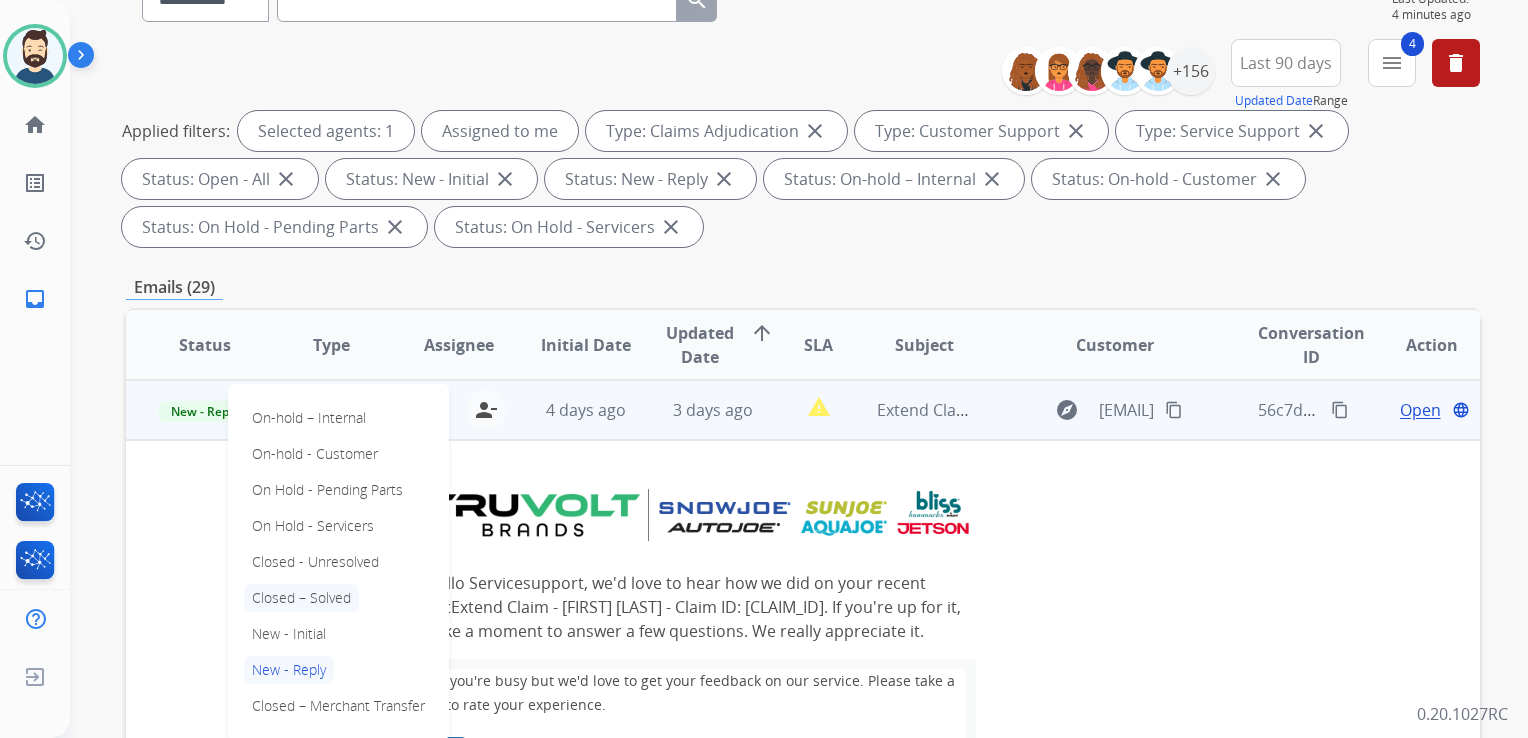 click on "Closed – Solved" at bounding box center [301, 598] 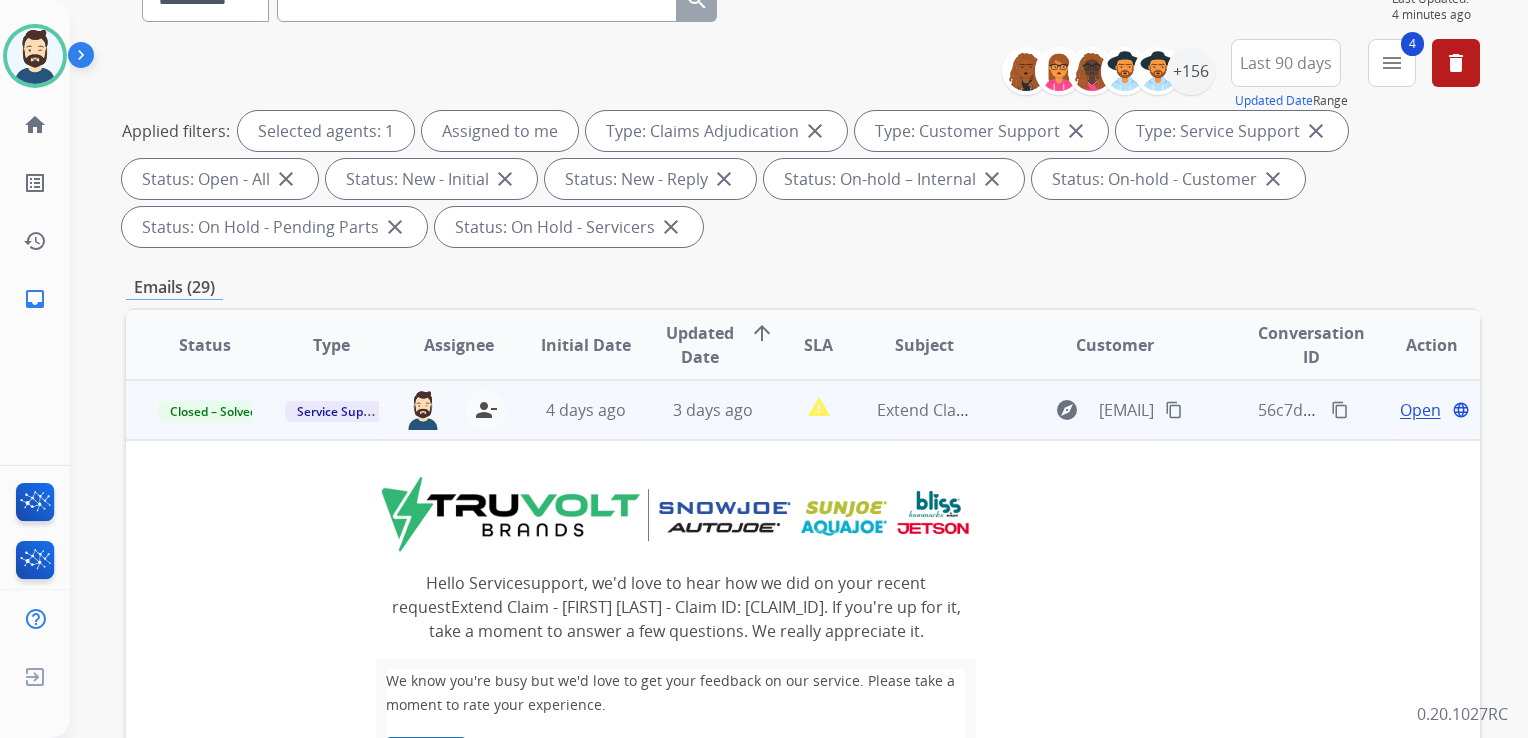 click on "4 days ago" at bounding box center [570, 410] 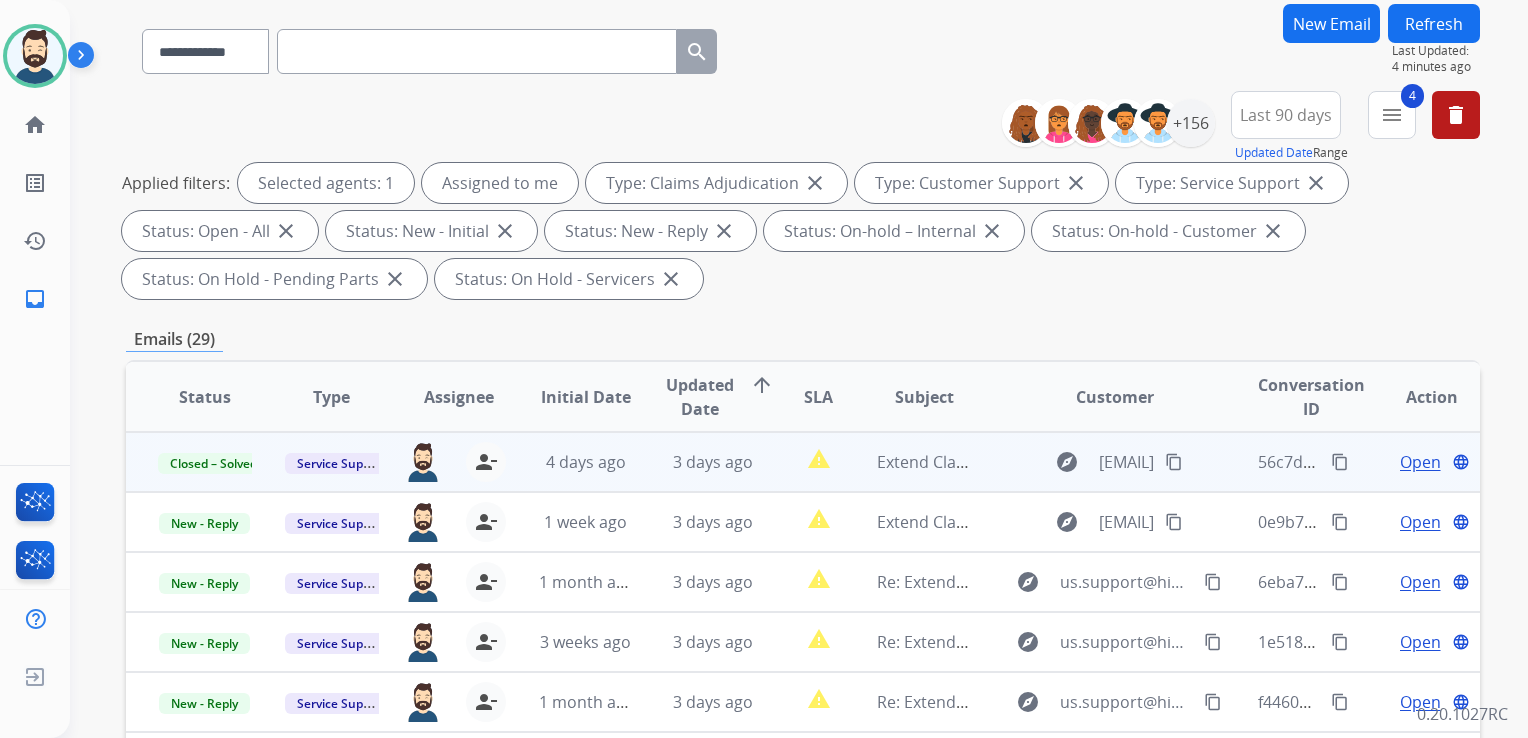 scroll, scrollTop: 0, scrollLeft: 0, axis: both 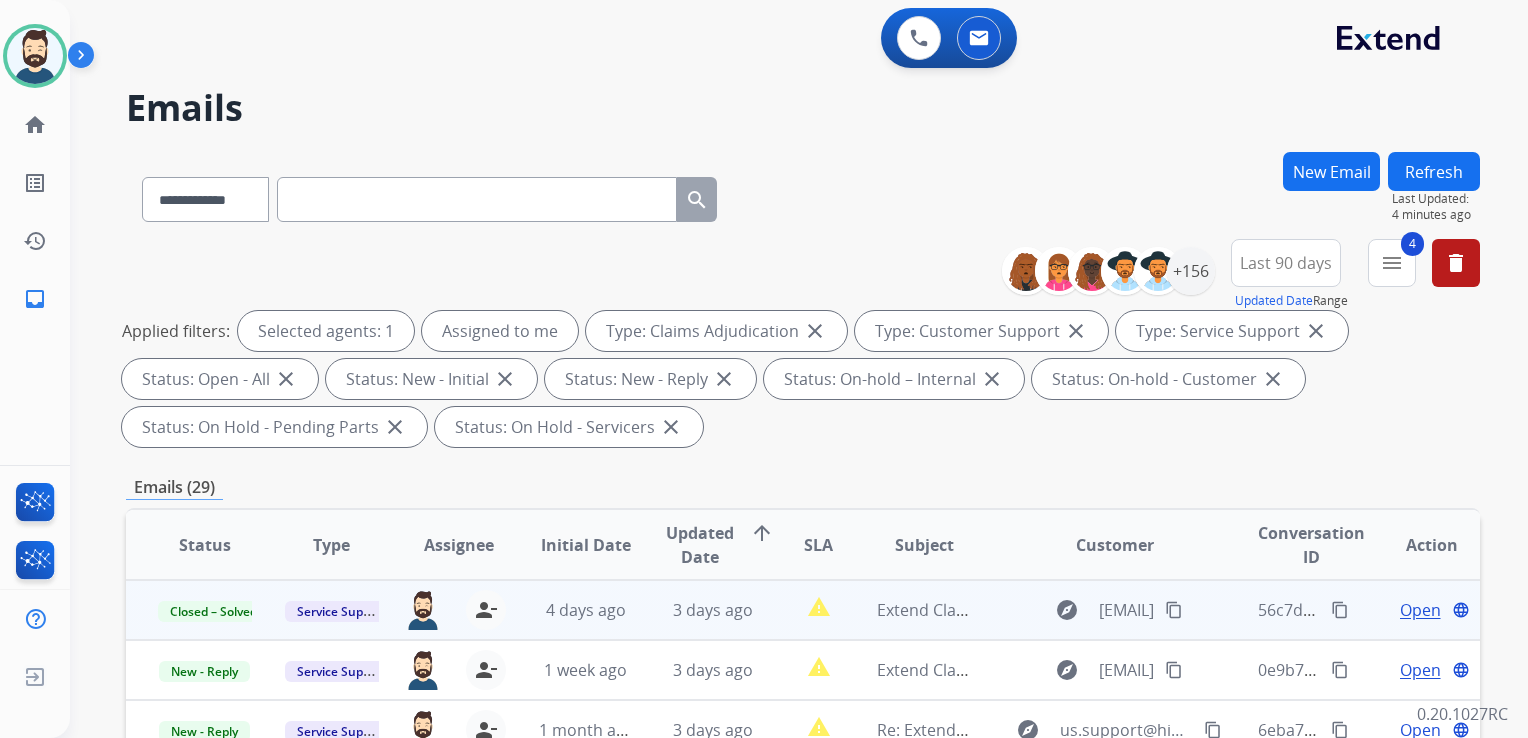 click on "Refresh" at bounding box center [1434, 171] 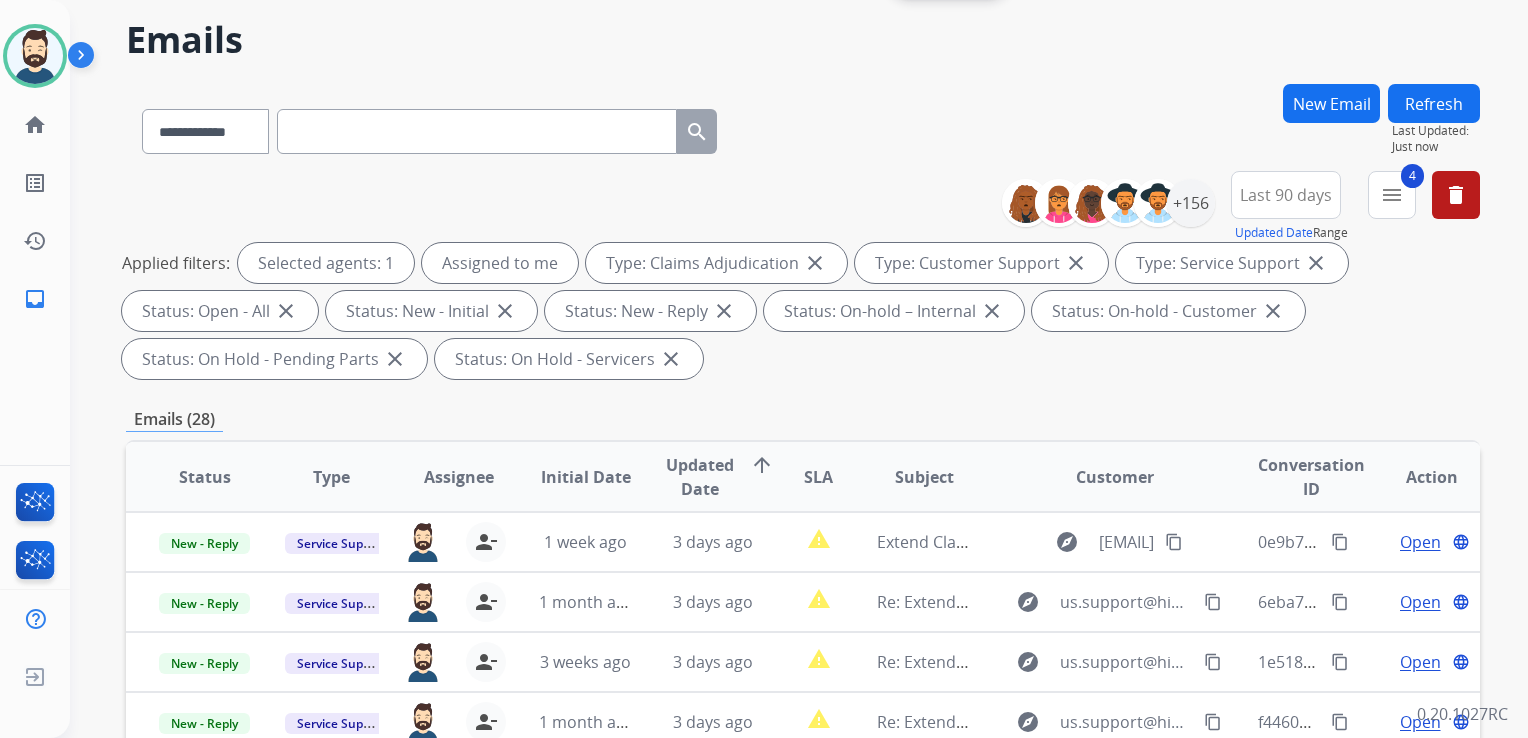 scroll, scrollTop: 300, scrollLeft: 0, axis: vertical 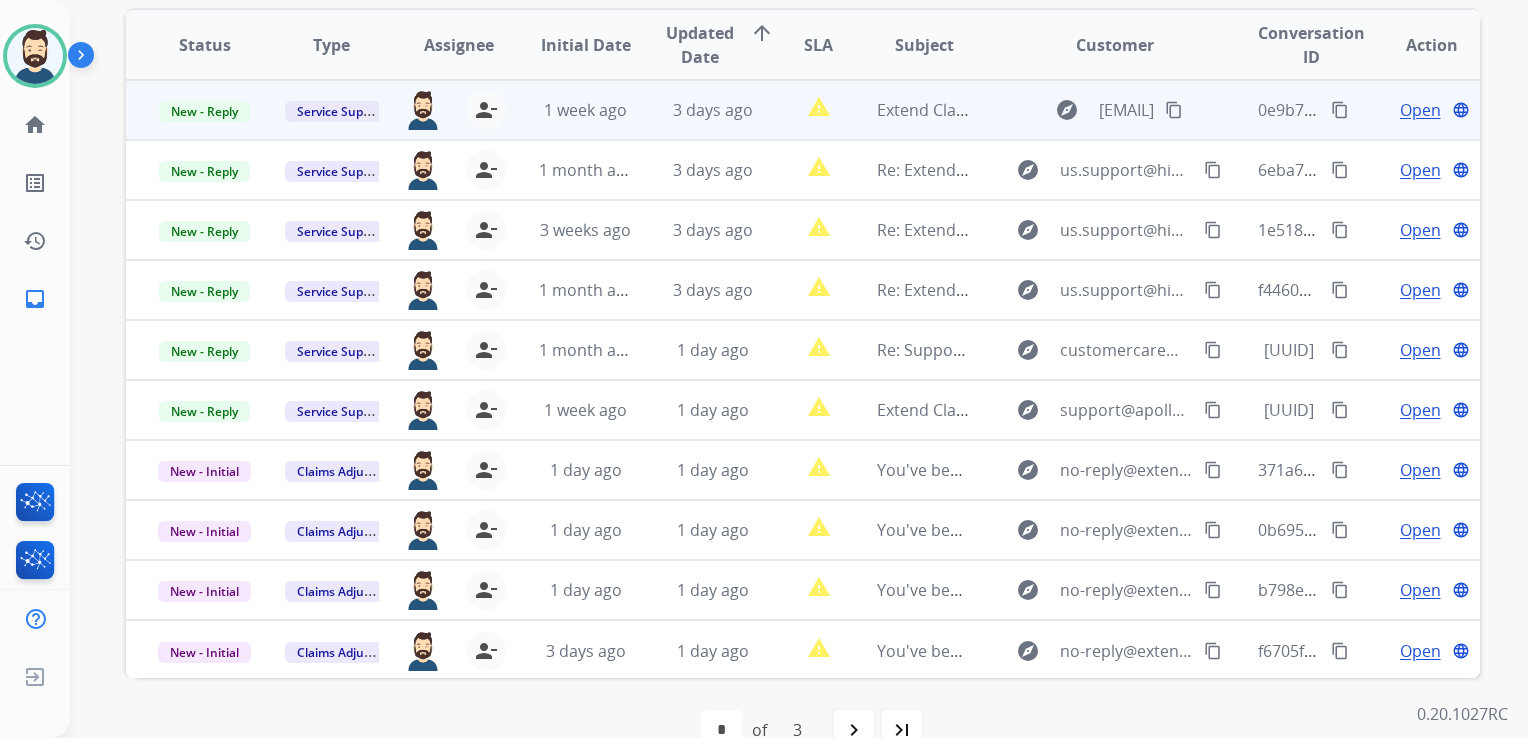 click on "3 days ago" at bounding box center [697, 110] 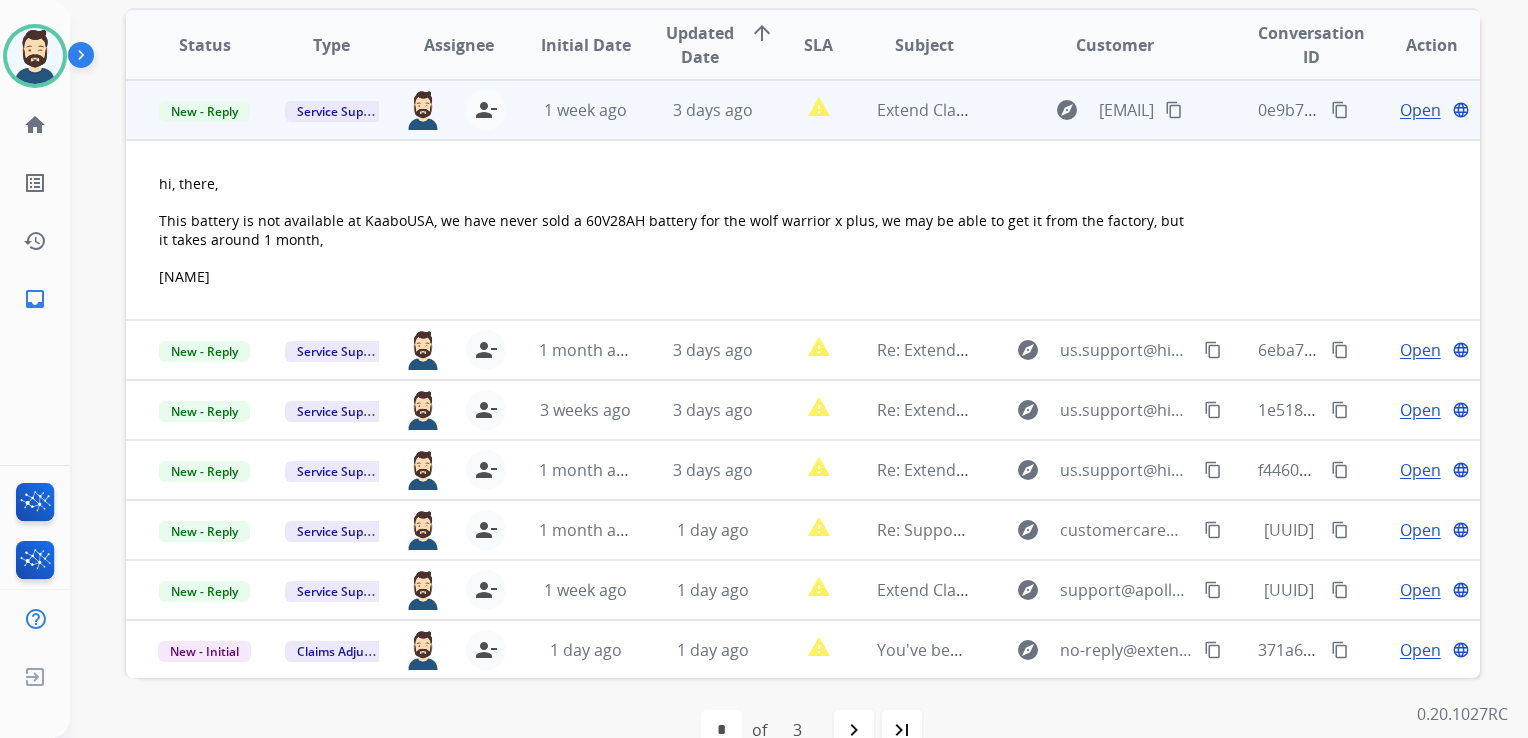 click on "Open" at bounding box center (1420, 110) 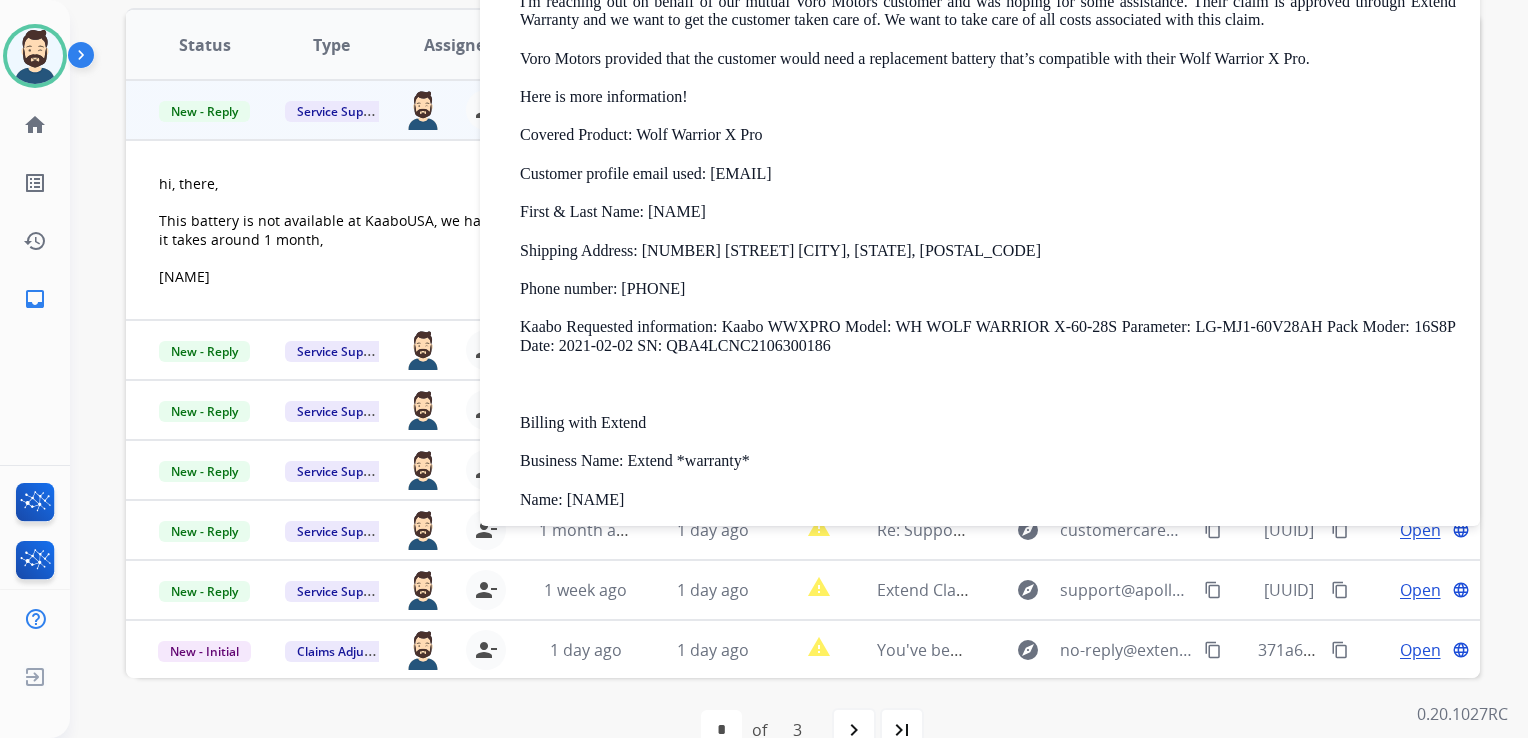 scroll, scrollTop: 0, scrollLeft: 0, axis: both 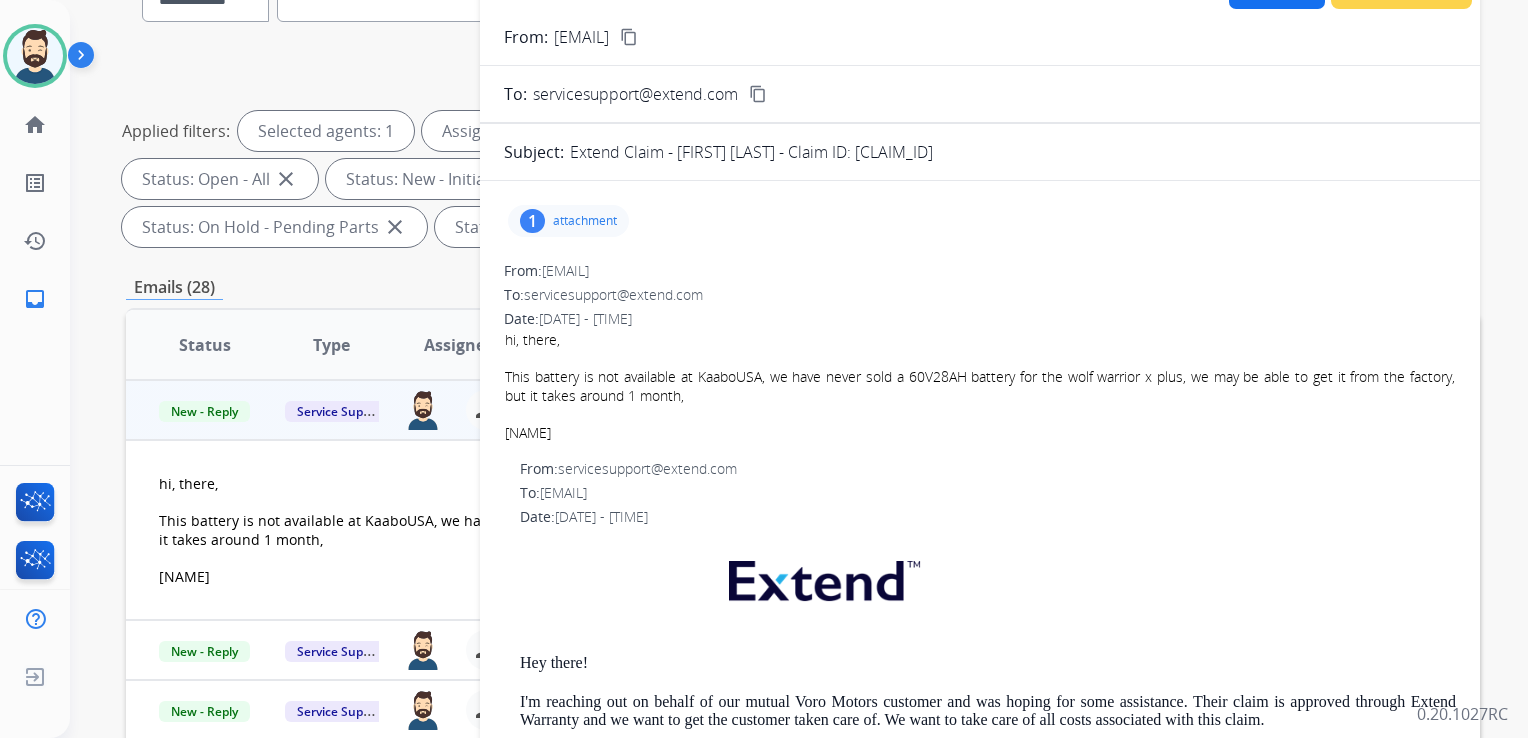 drag, startPoint x: 899, startPoint y: 149, endPoint x: 1195, endPoint y: 159, distance: 296.16888 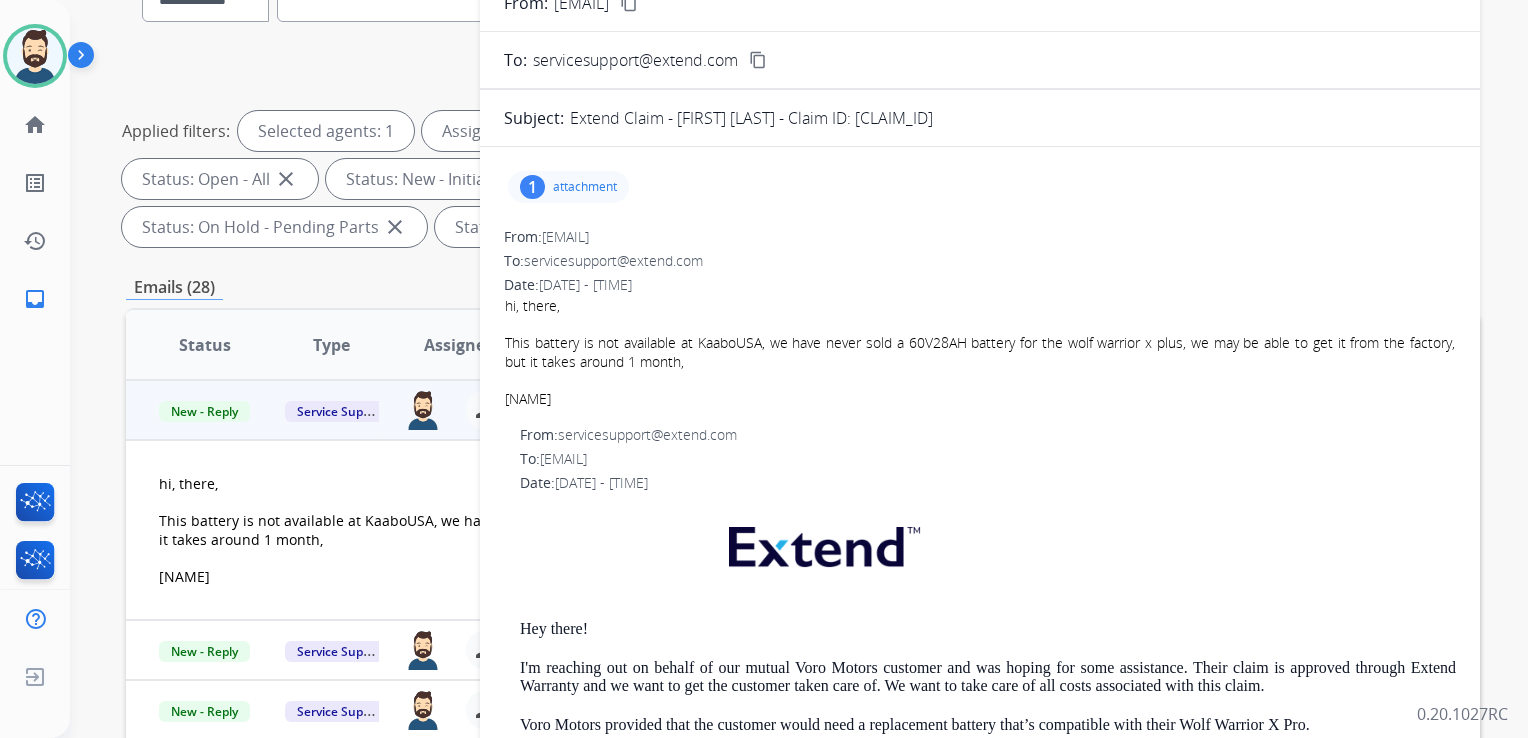 scroll, scrollTop: 0, scrollLeft: 0, axis: both 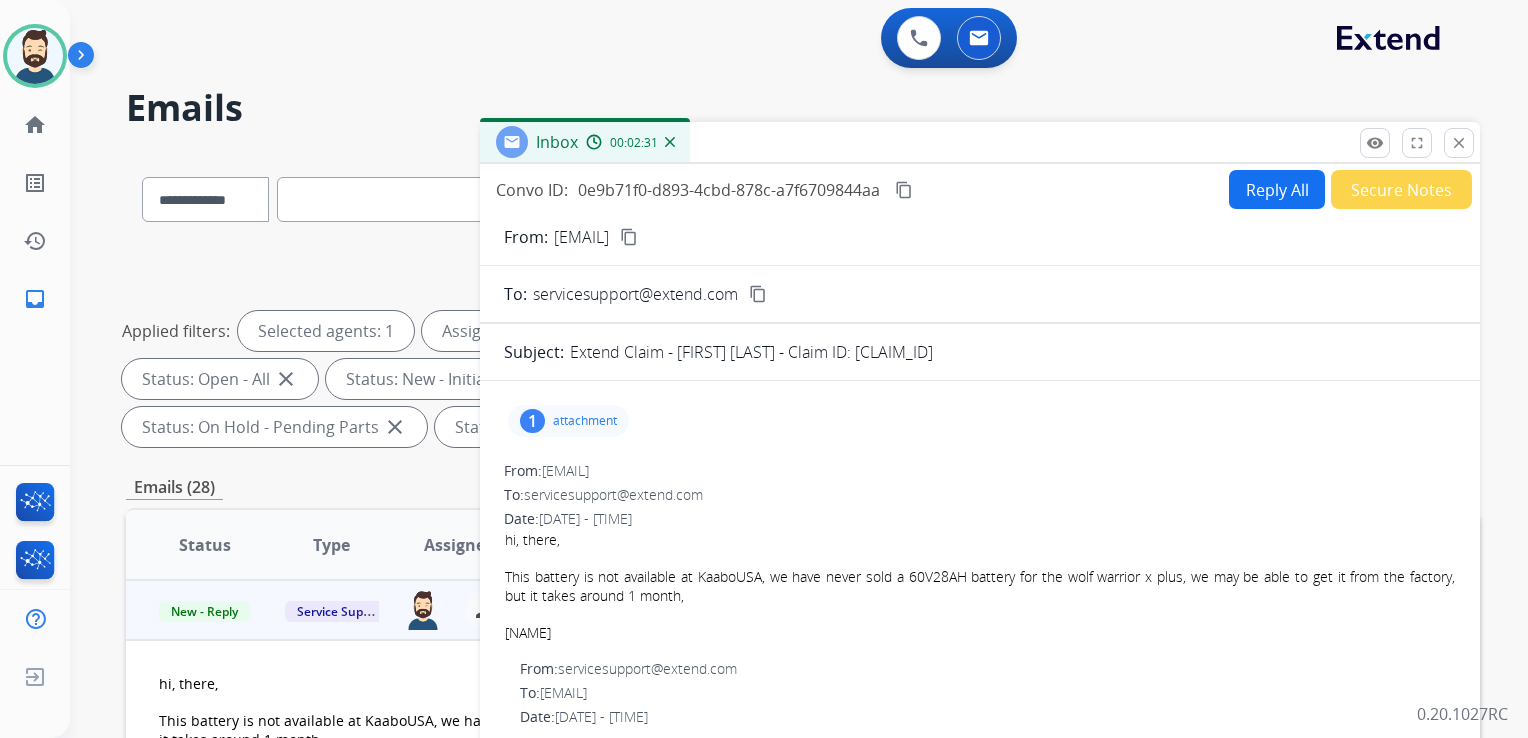 click on "Reply All" at bounding box center [1277, 189] 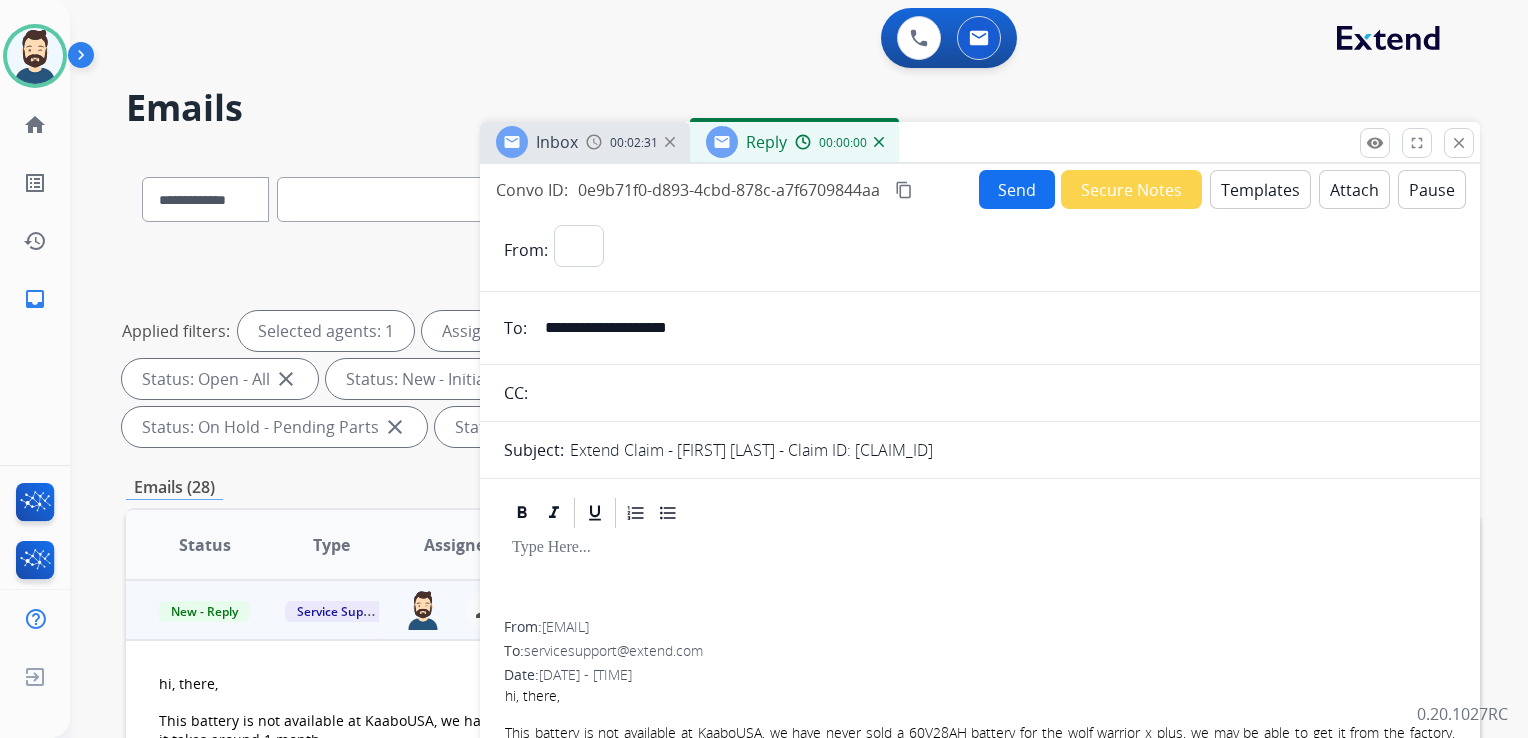select on "**********" 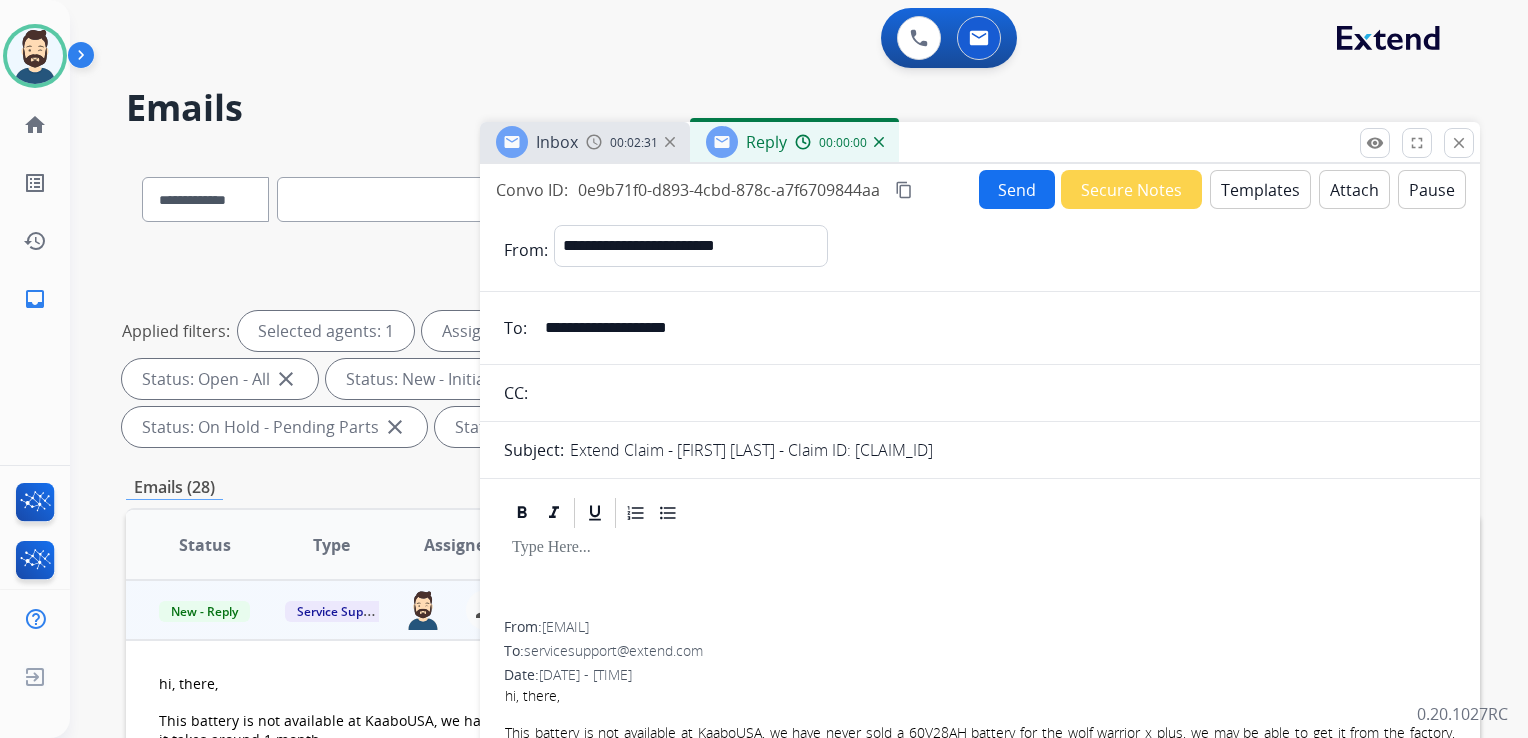 click on "Templates" at bounding box center [1260, 189] 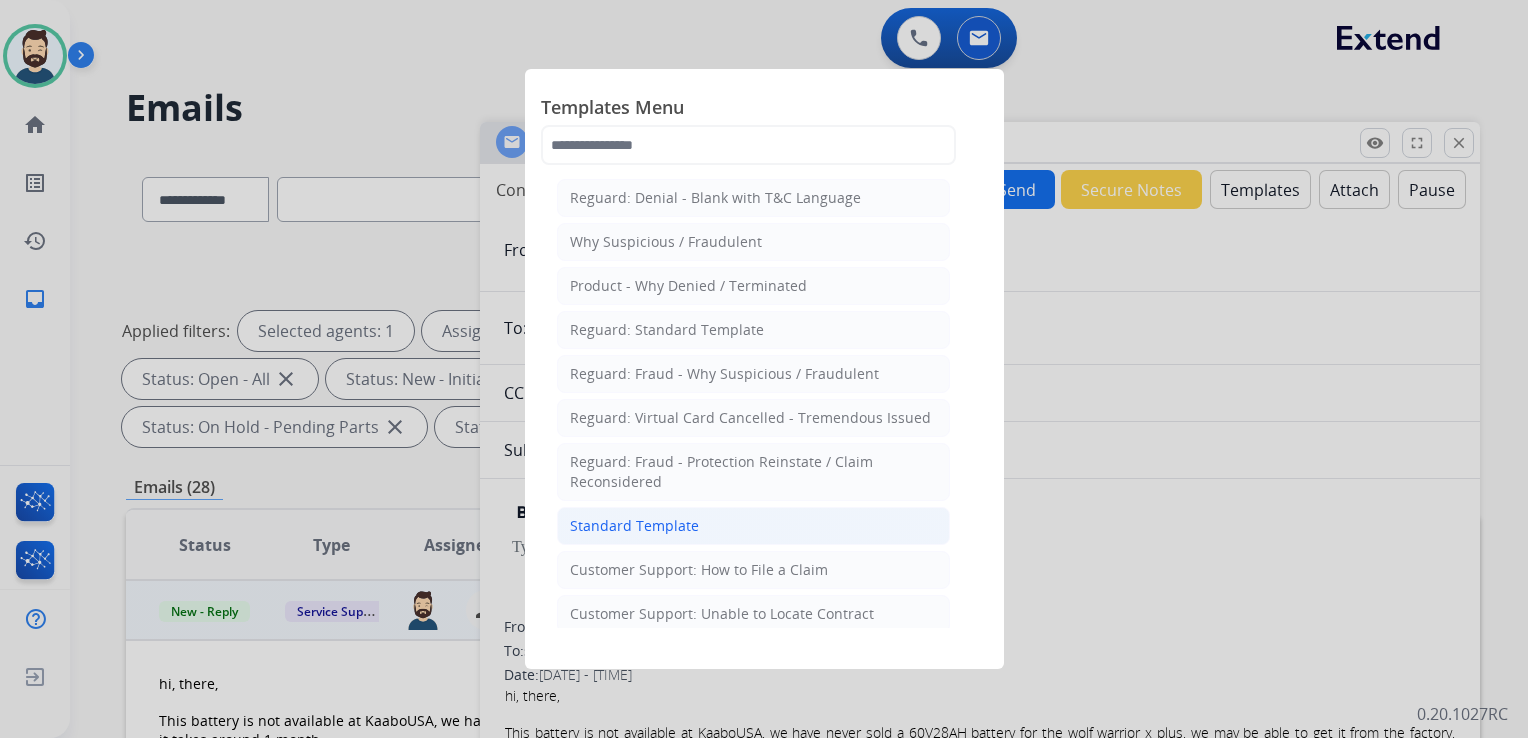 click on "Standard Template" 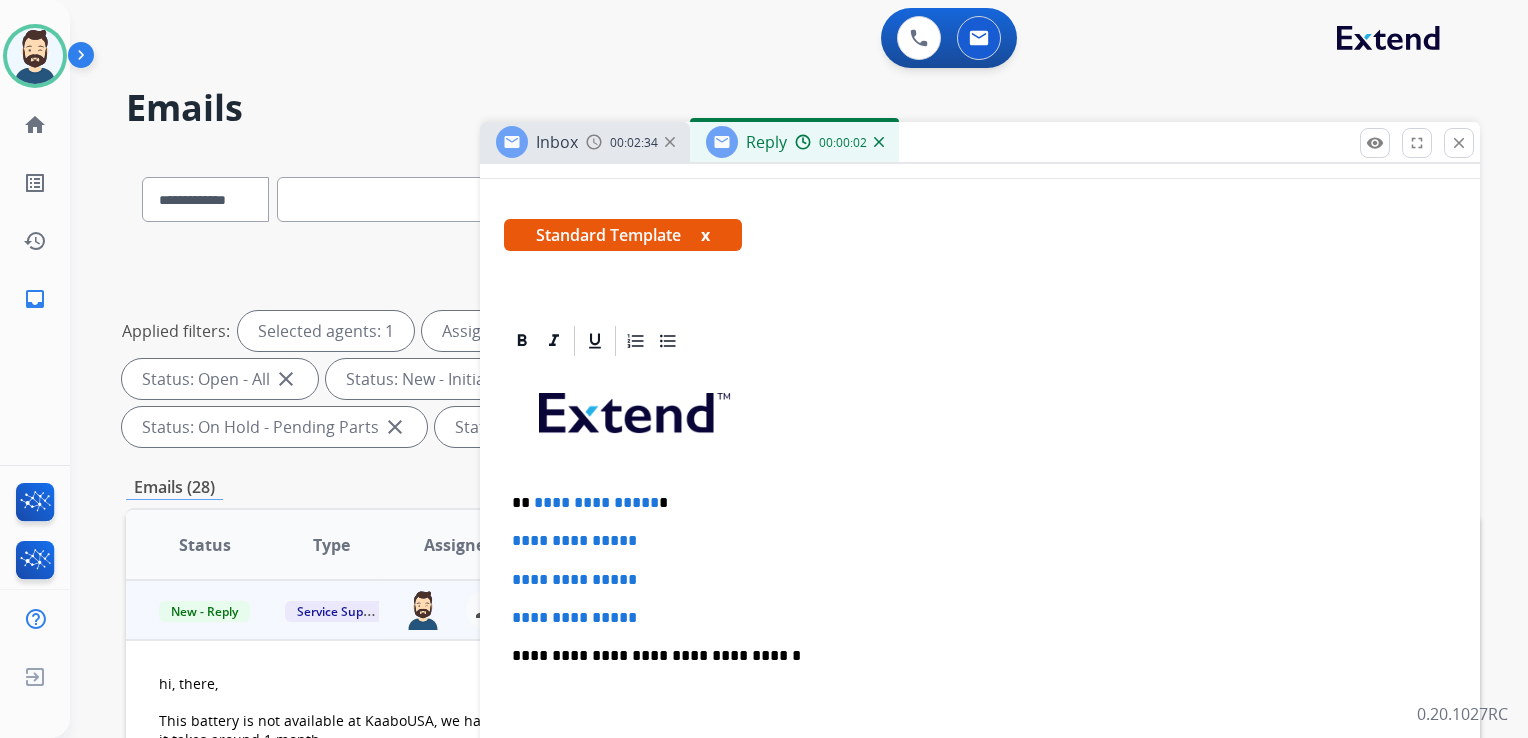 scroll, scrollTop: 400, scrollLeft: 0, axis: vertical 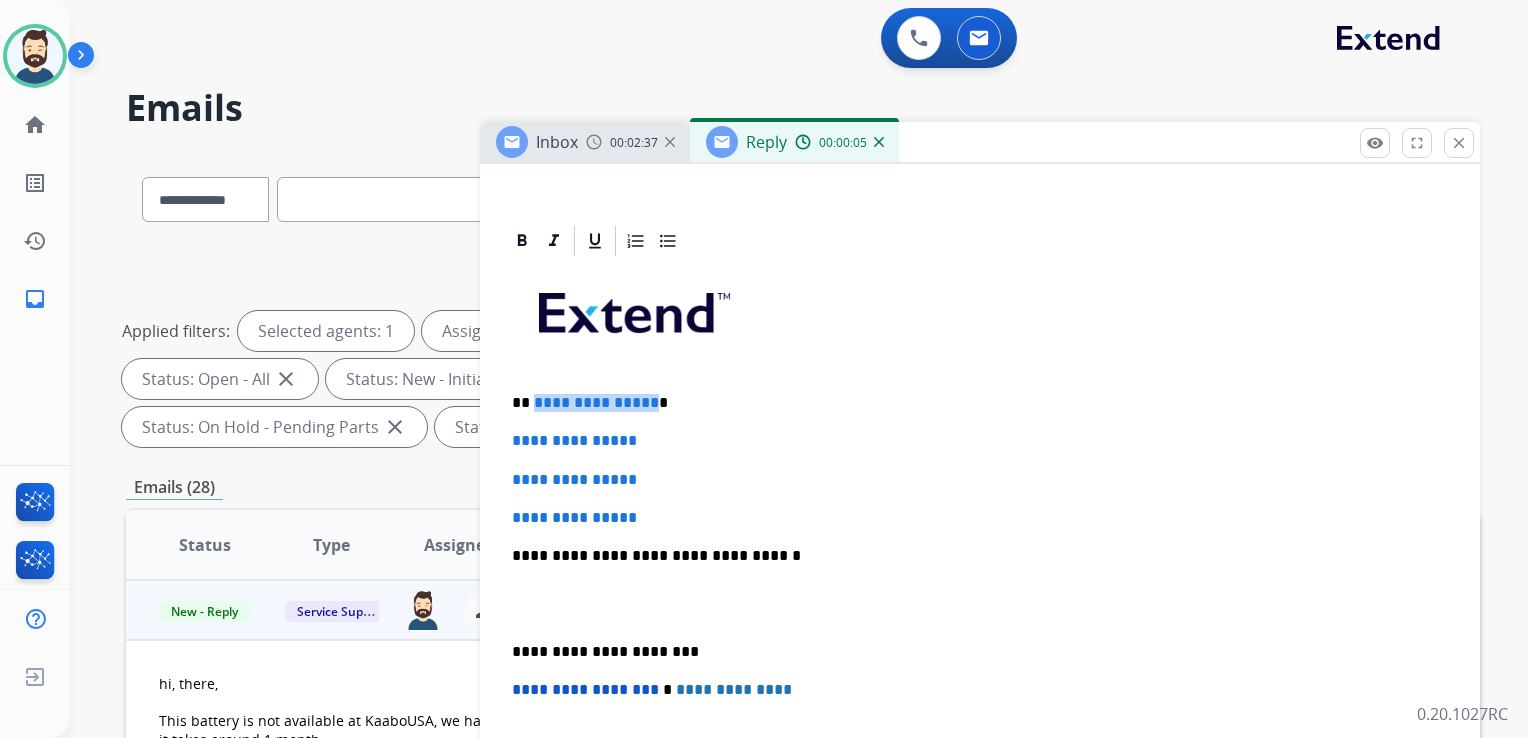 drag, startPoint x: 533, startPoint y: 404, endPoint x: 645, endPoint y: 404, distance: 112 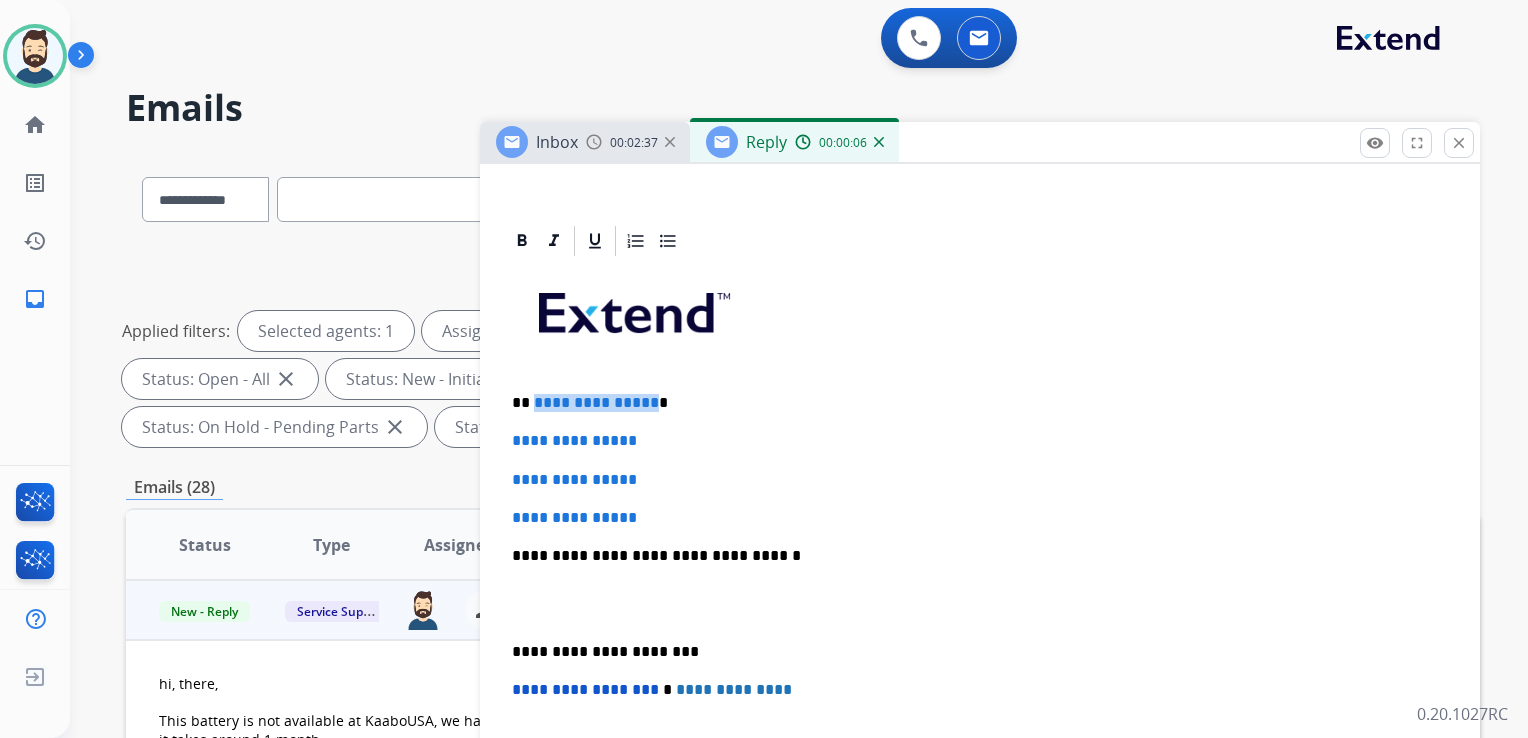 type 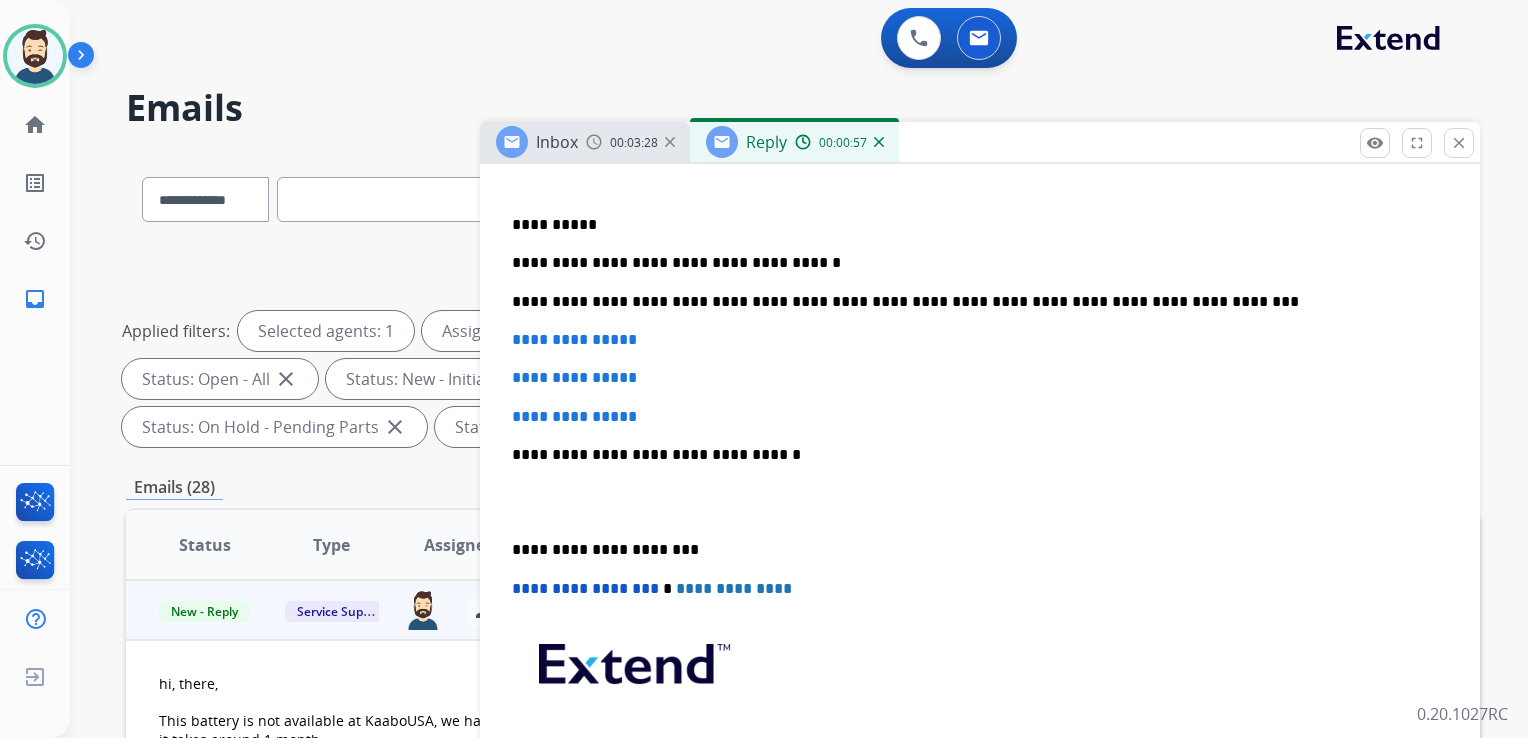 scroll, scrollTop: 600, scrollLeft: 0, axis: vertical 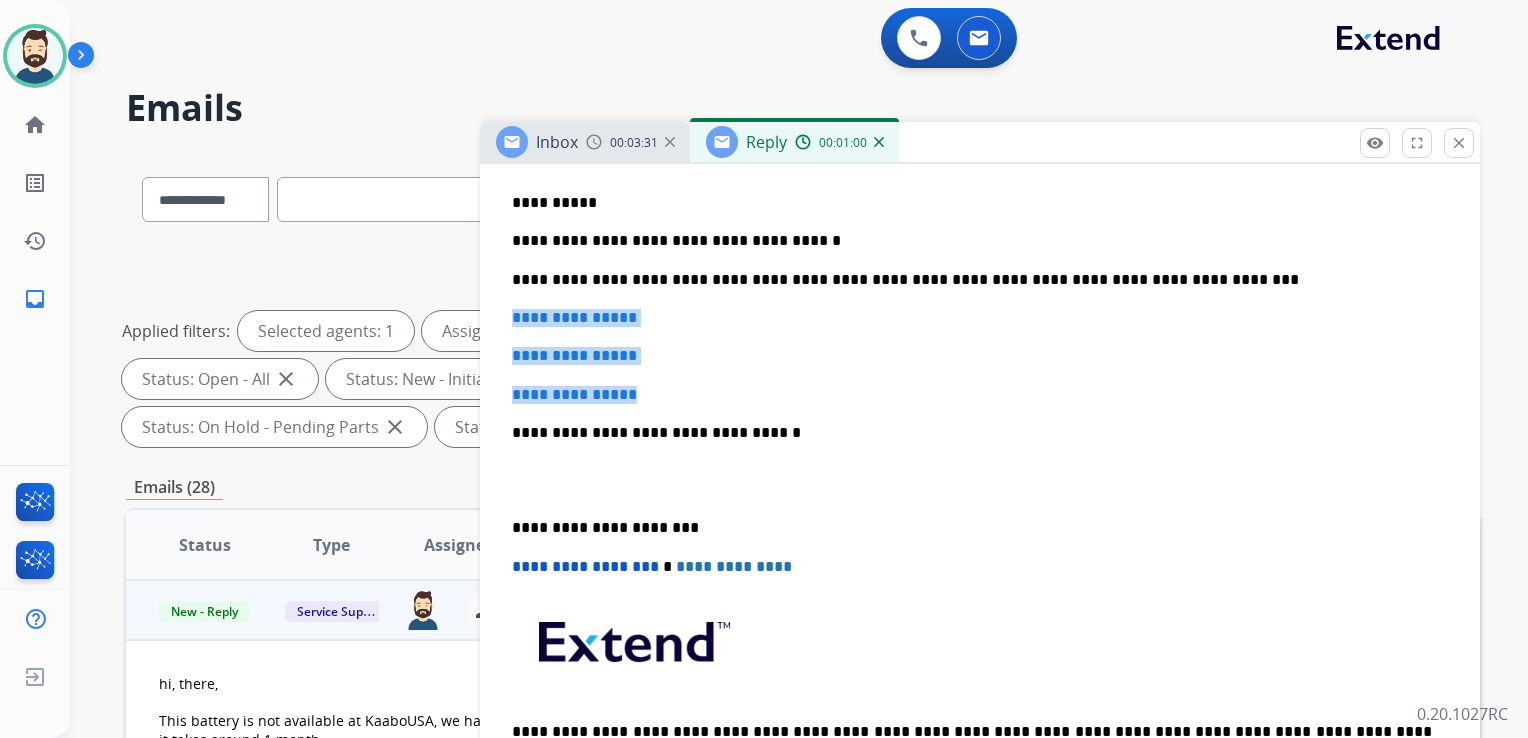 drag, startPoint x: 607, startPoint y: 333, endPoint x: 663, endPoint y: 382, distance: 74.41102 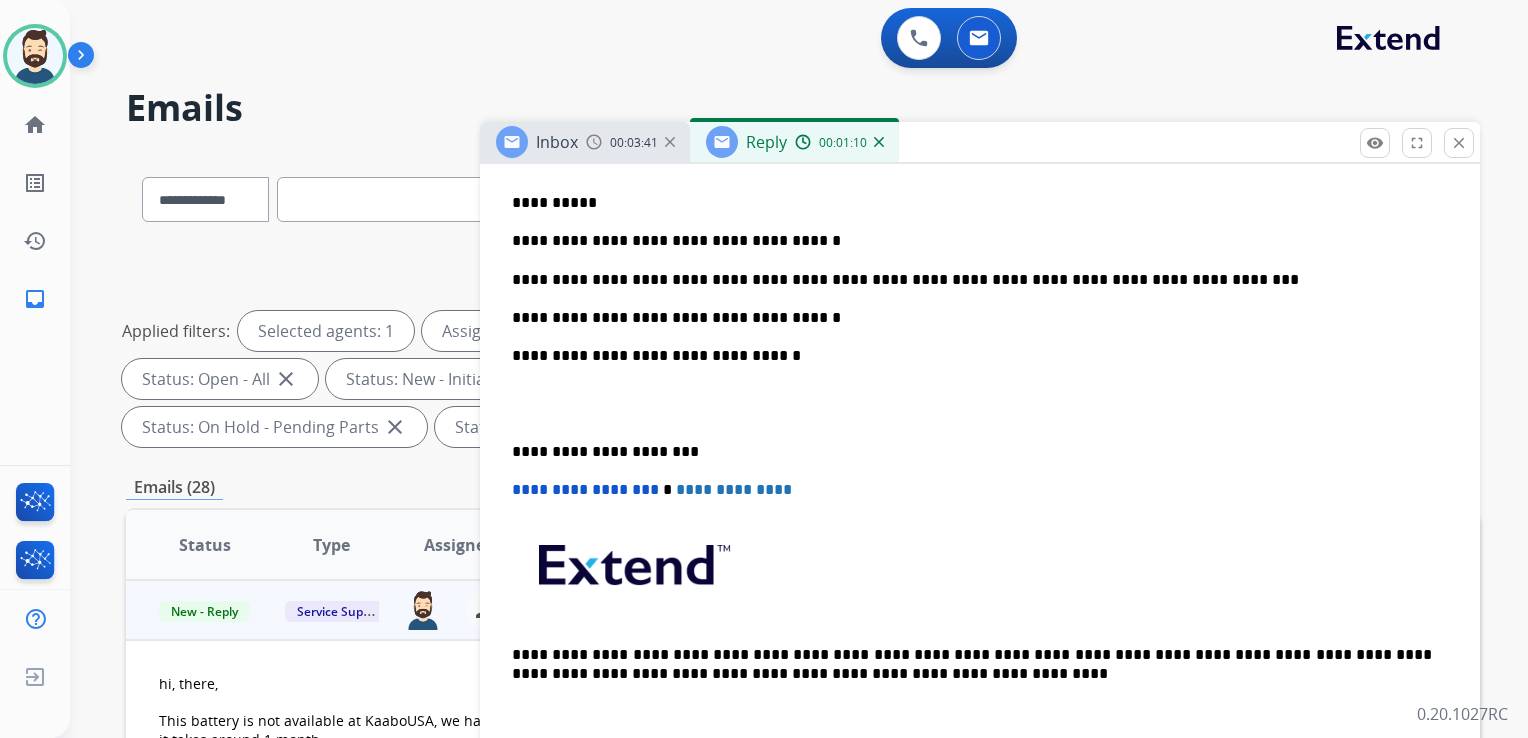 click on "**********" at bounding box center (972, 356) 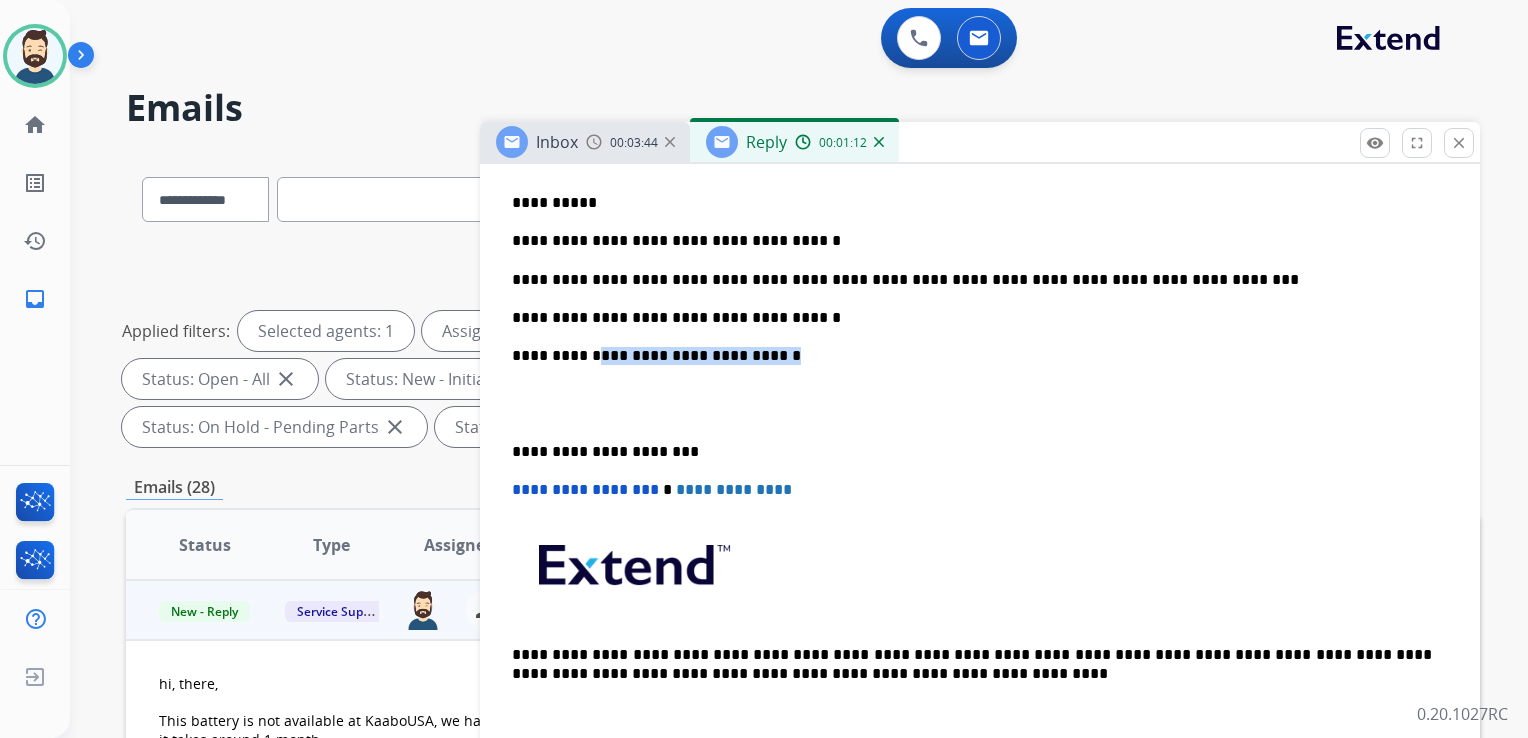 drag, startPoint x: 588, startPoint y: 354, endPoint x: 771, endPoint y: 349, distance: 183.0683 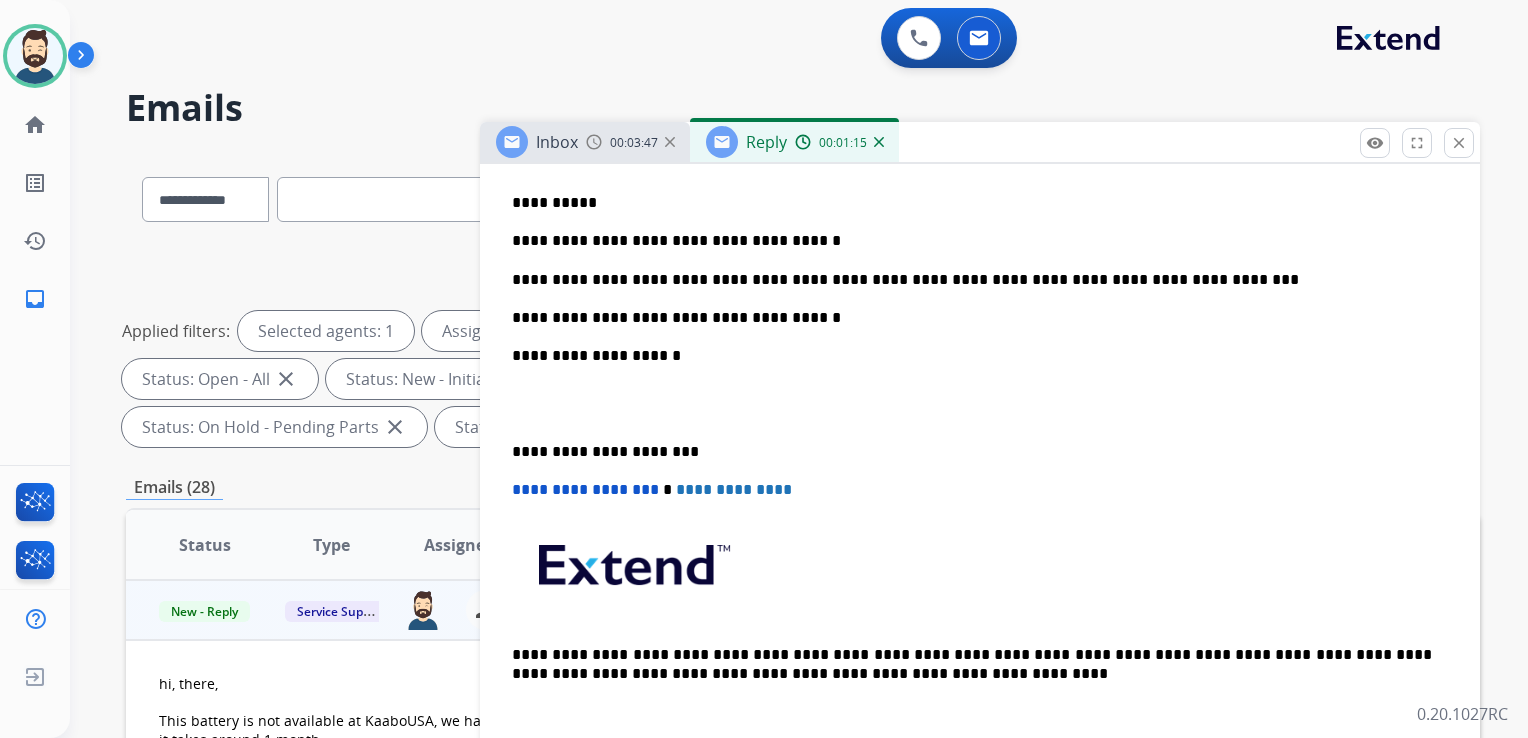 click on "**********" at bounding box center [972, 452] 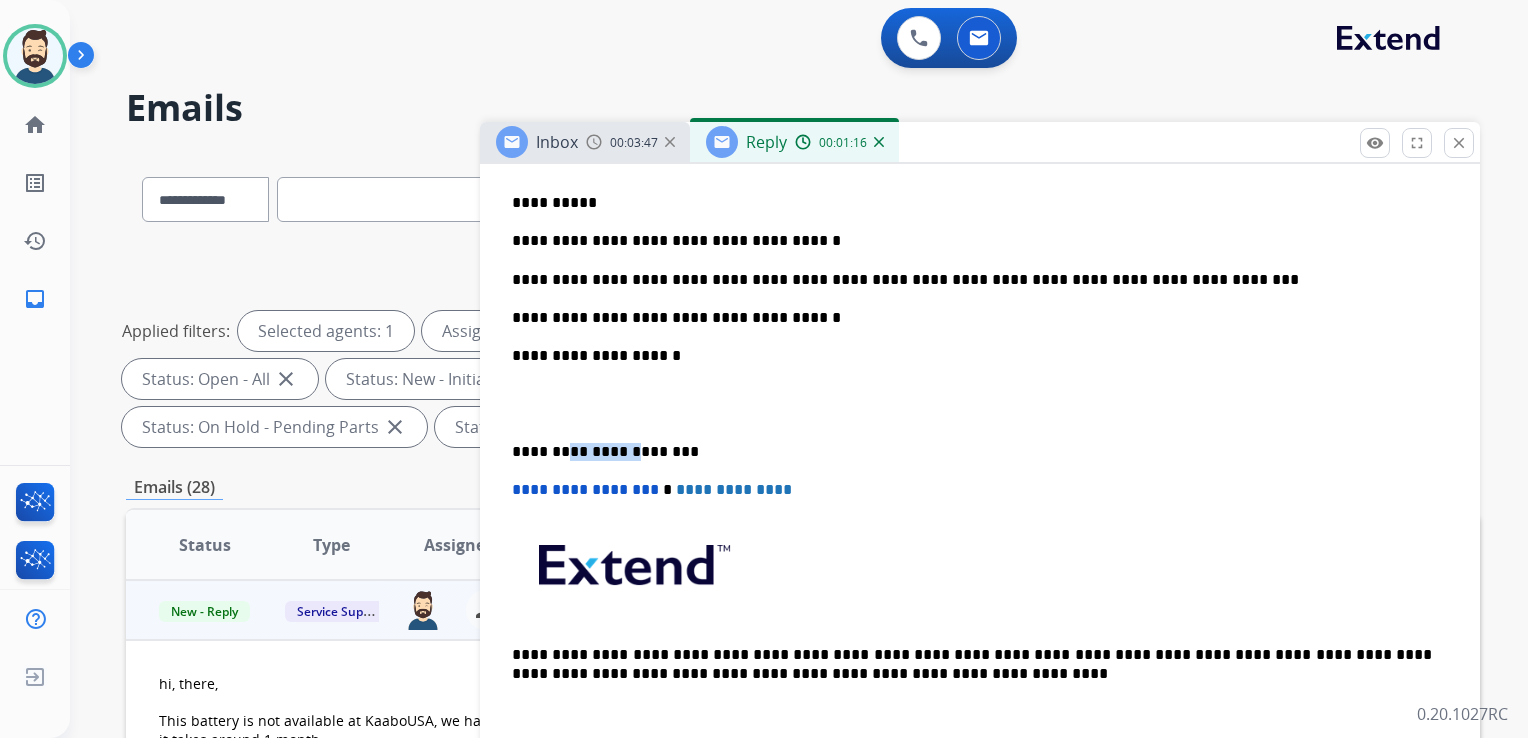 click on "**********" at bounding box center (972, 452) 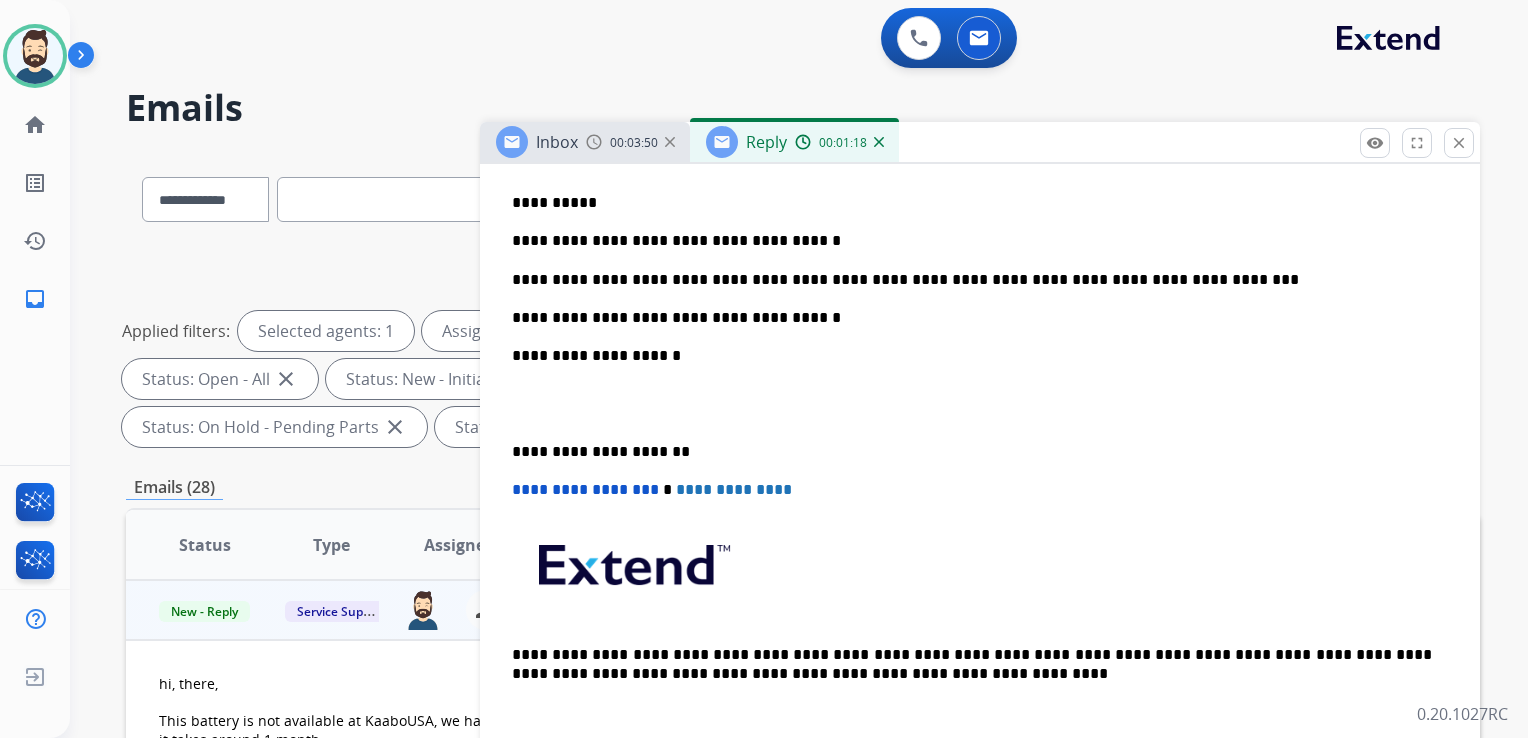 click on "**********" at bounding box center (585, 489) 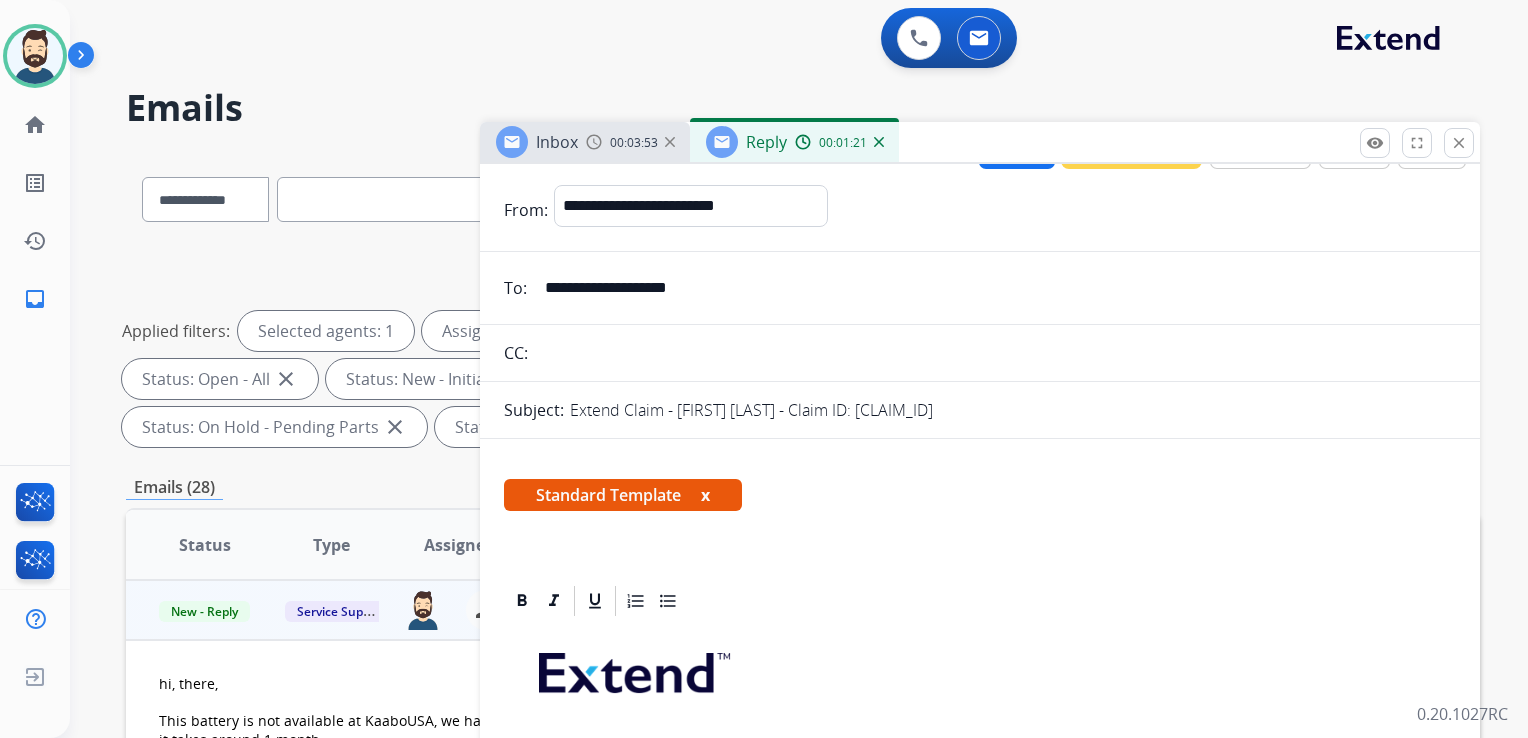 scroll, scrollTop: 0, scrollLeft: 0, axis: both 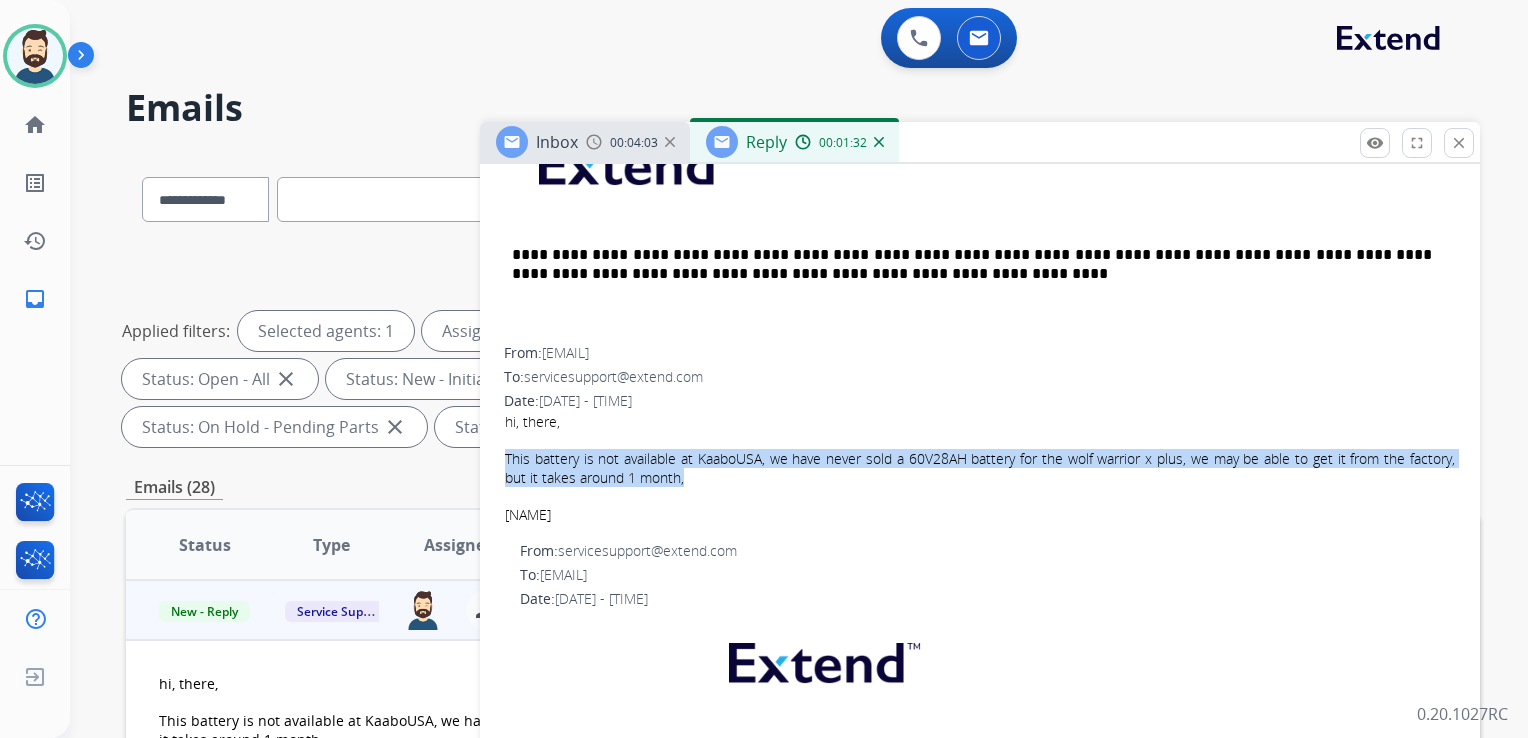 drag, startPoint x: 520, startPoint y: 451, endPoint x: 735, endPoint y: 465, distance: 215.45534 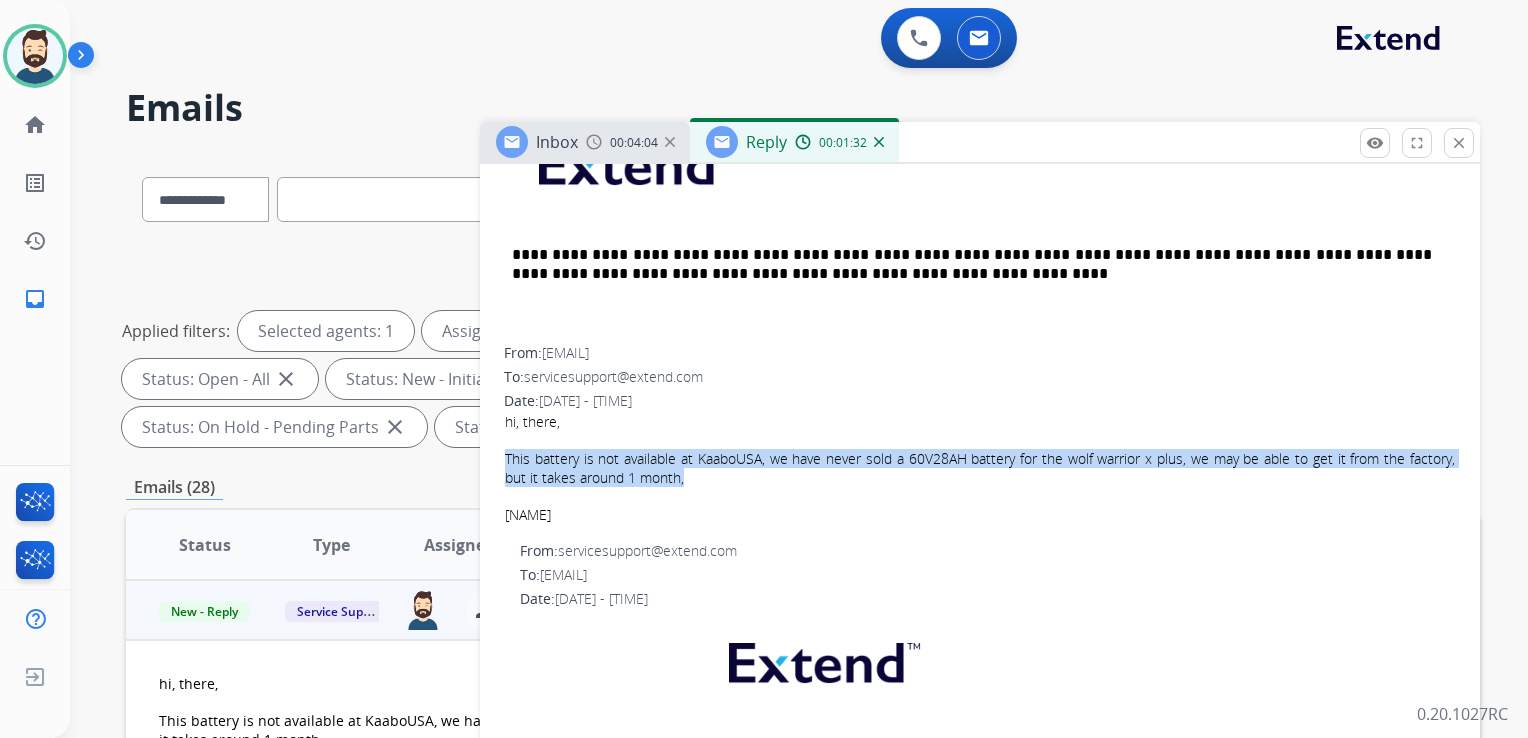 copy on "This battery is not available at KaaboUSA, we have never sold a 60V28AH battery for the wolf warrior x plus, we may be able to get it from the factory, but it takes around 1 month," 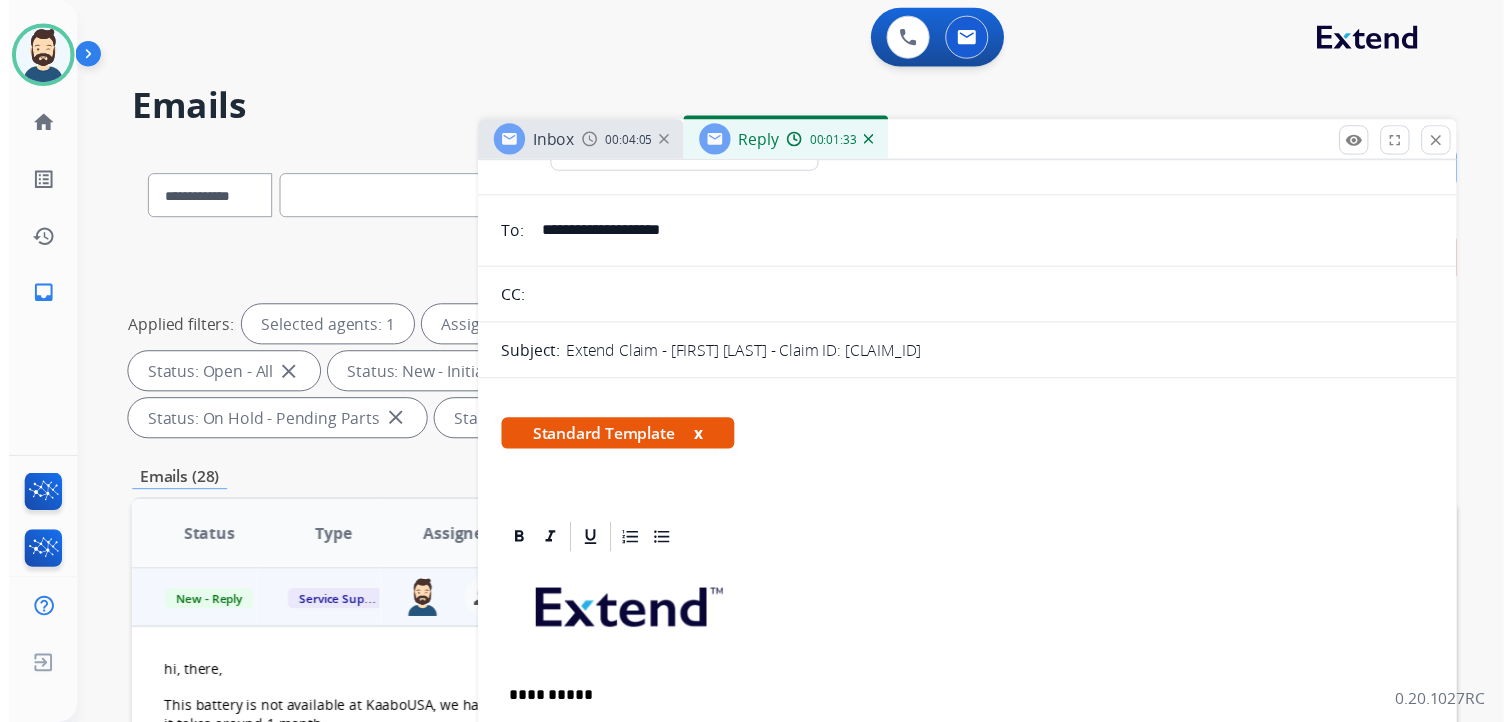 scroll, scrollTop: 0, scrollLeft: 0, axis: both 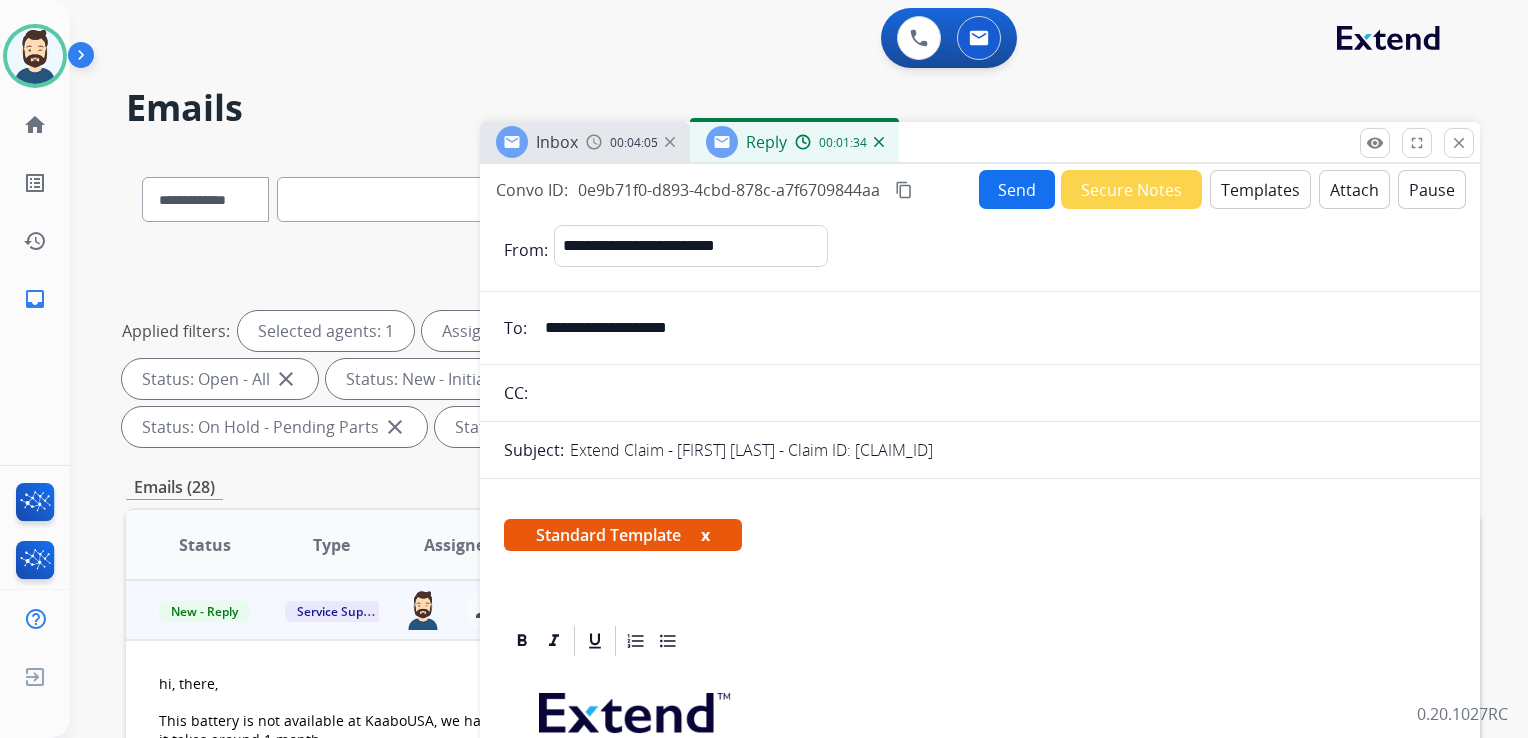 click on "Send" at bounding box center (1017, 189) 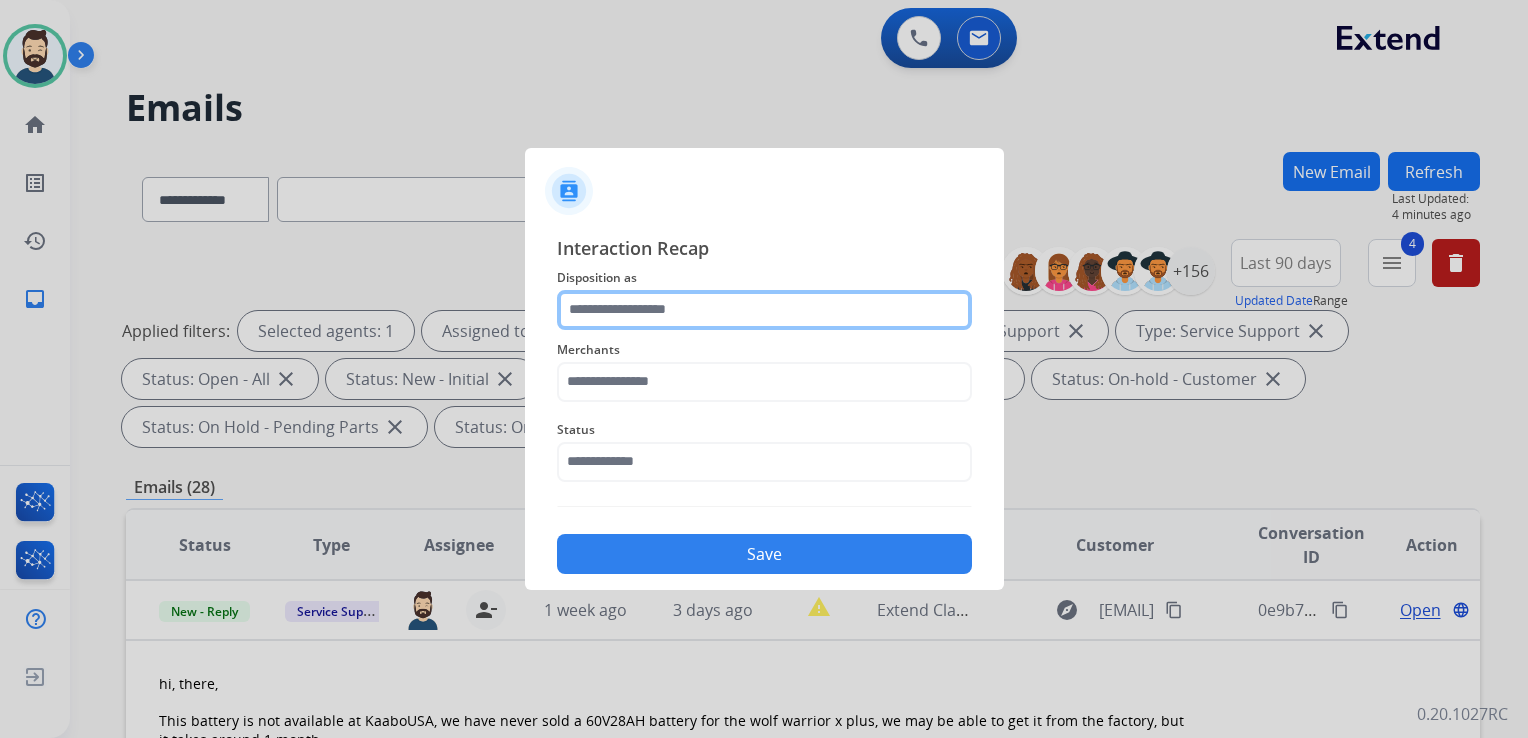 click 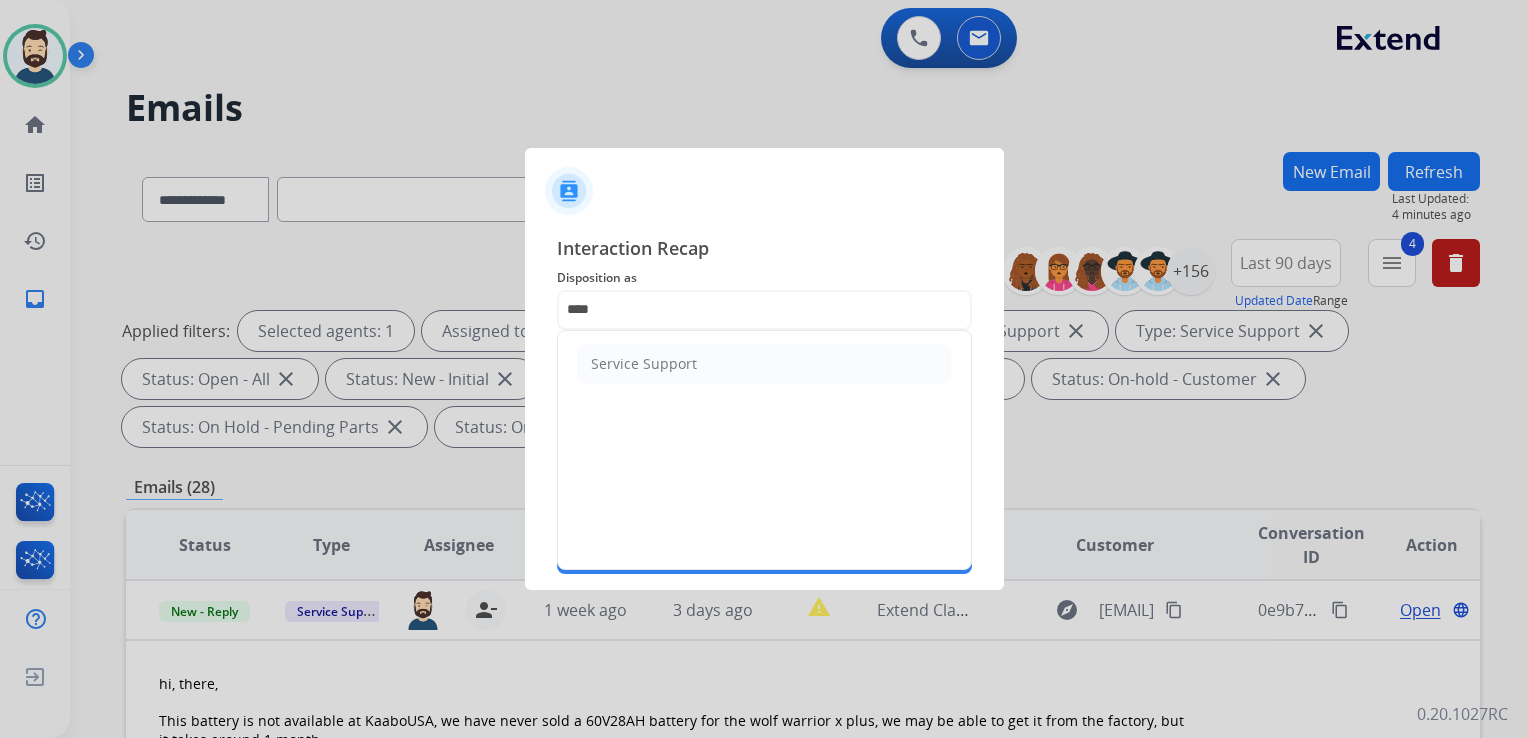 click on "Service Support" 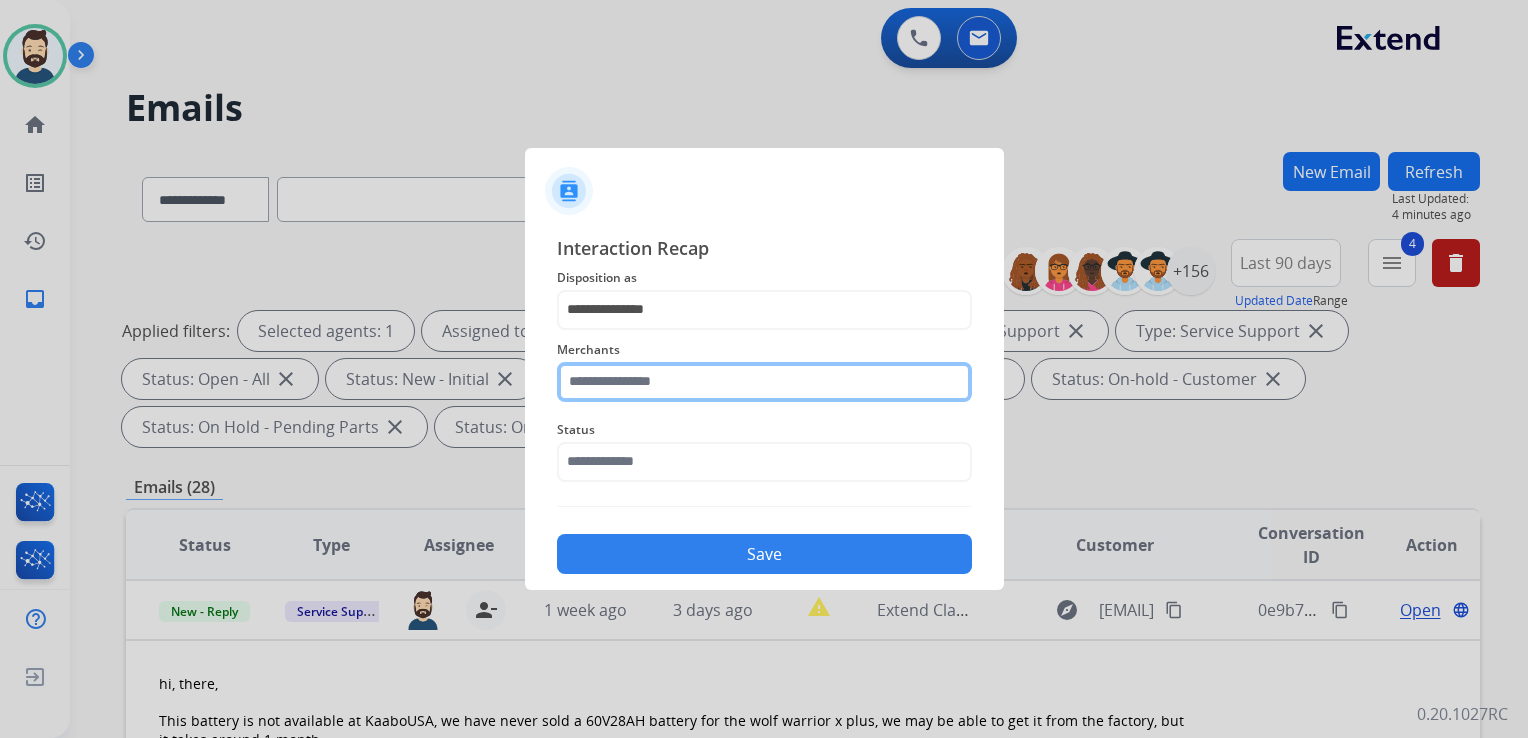 click 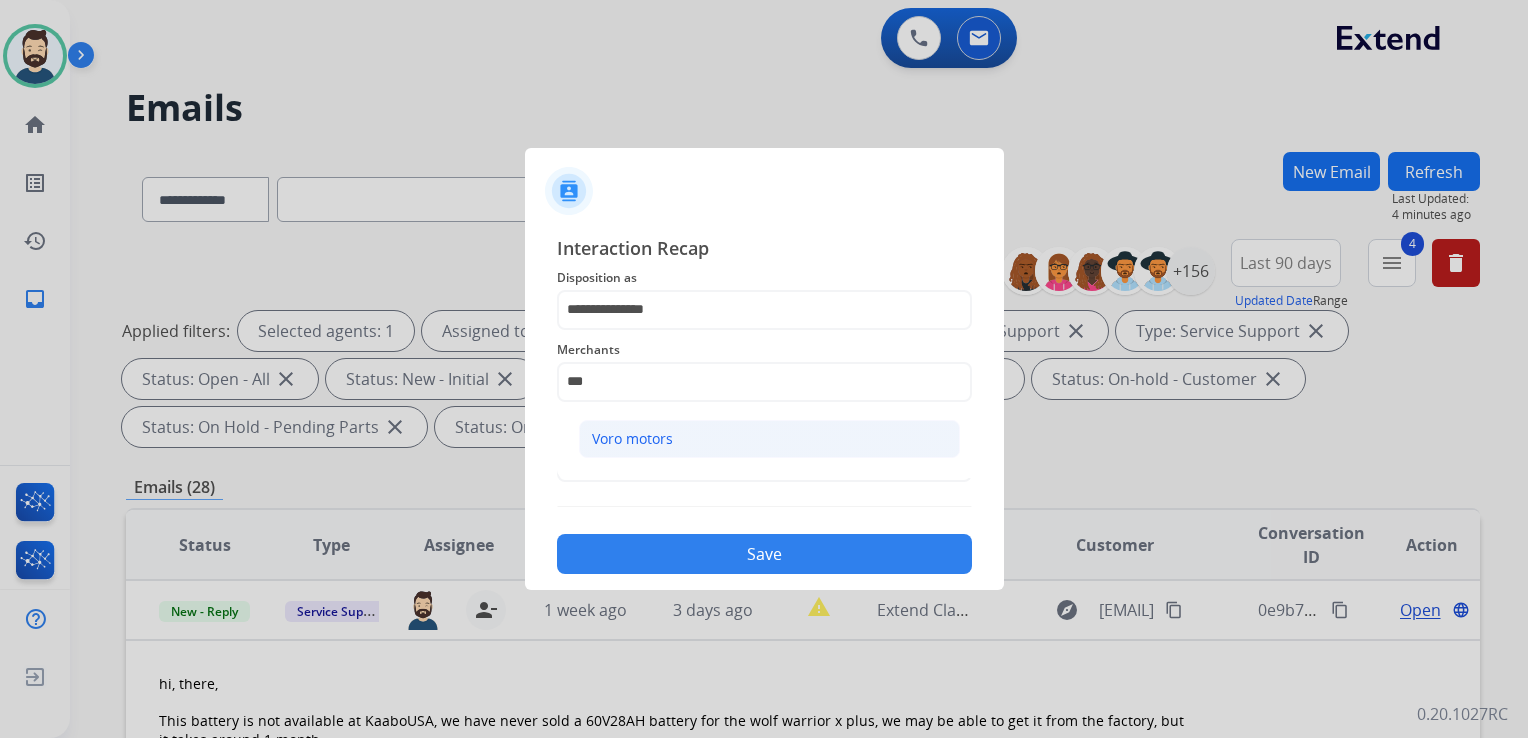 click on "Voro motors" 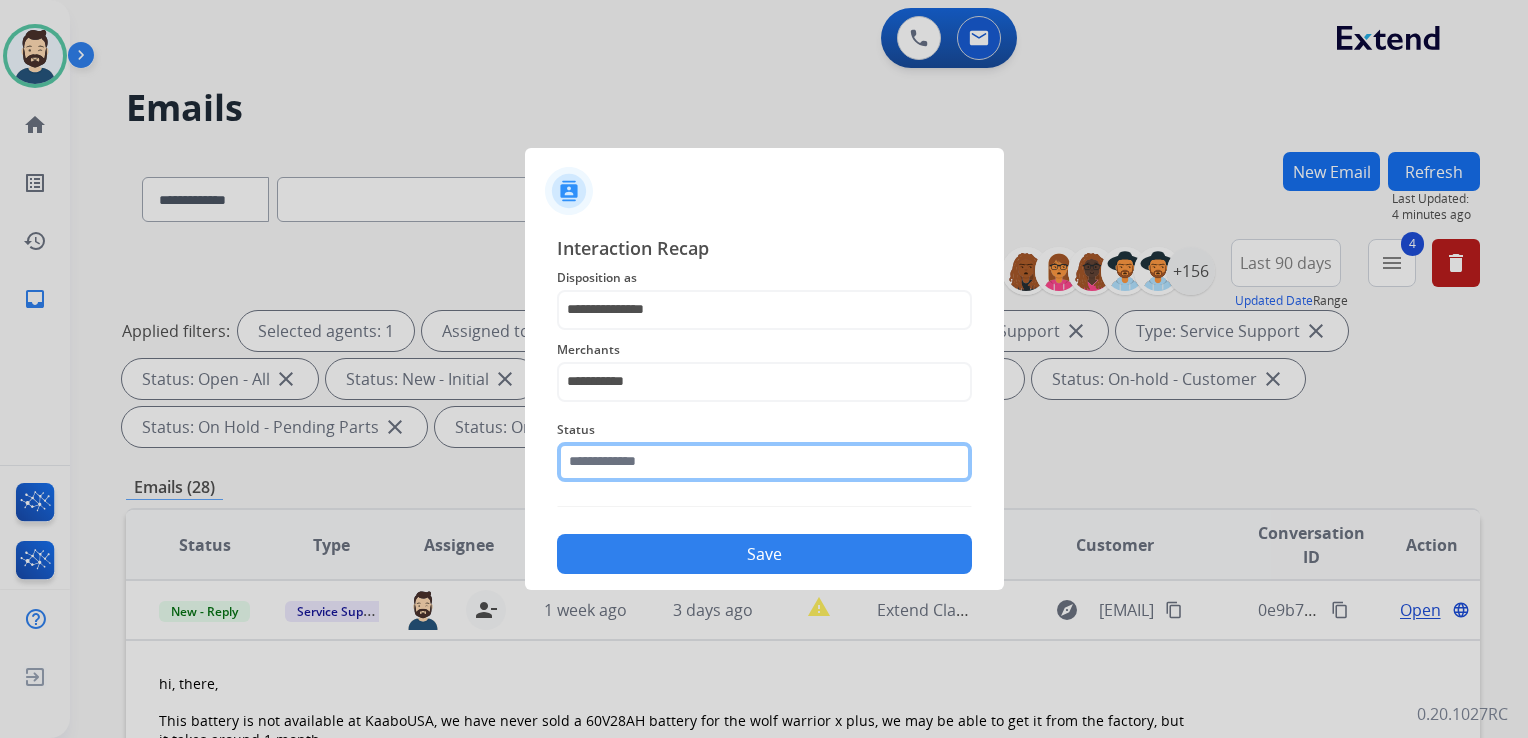 click 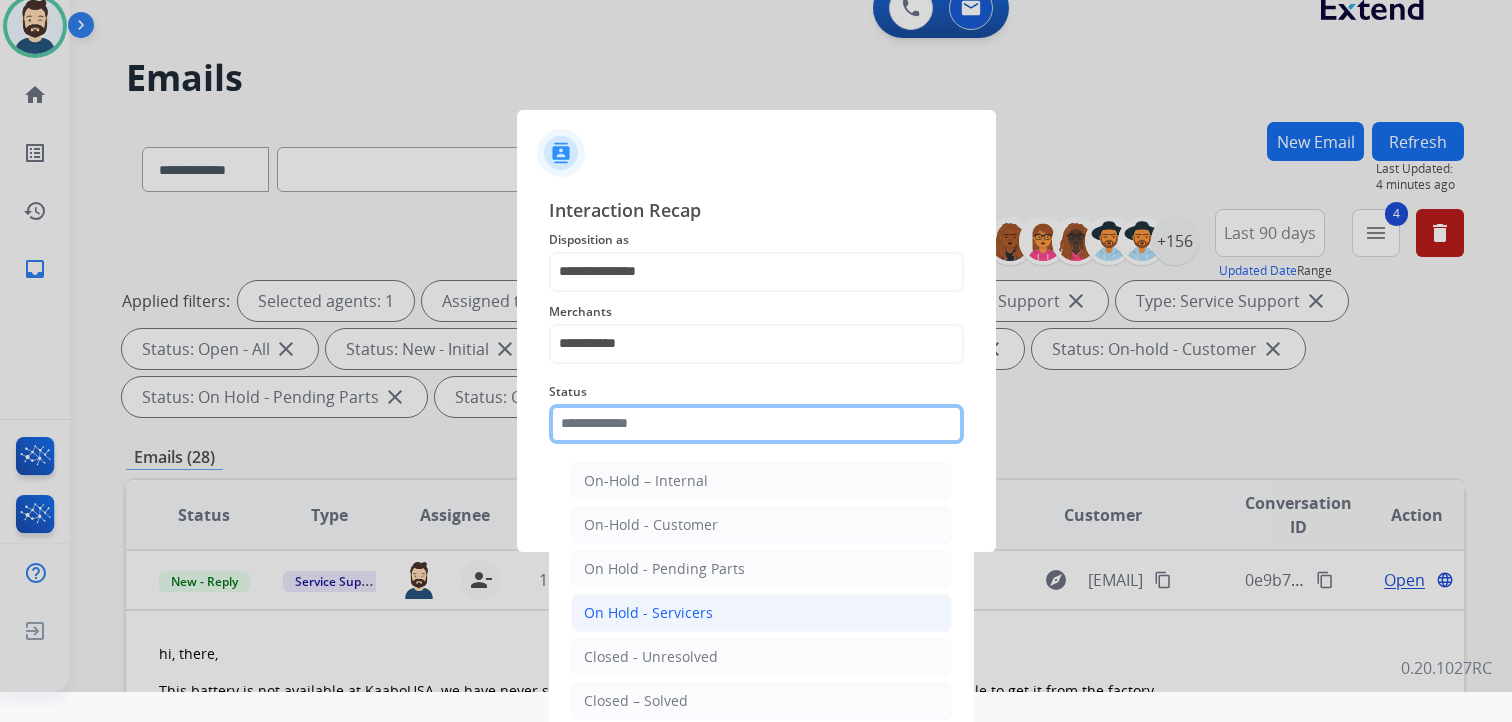 scroll, scrollTop: 59, scrollLeft: 0, axis: vertical 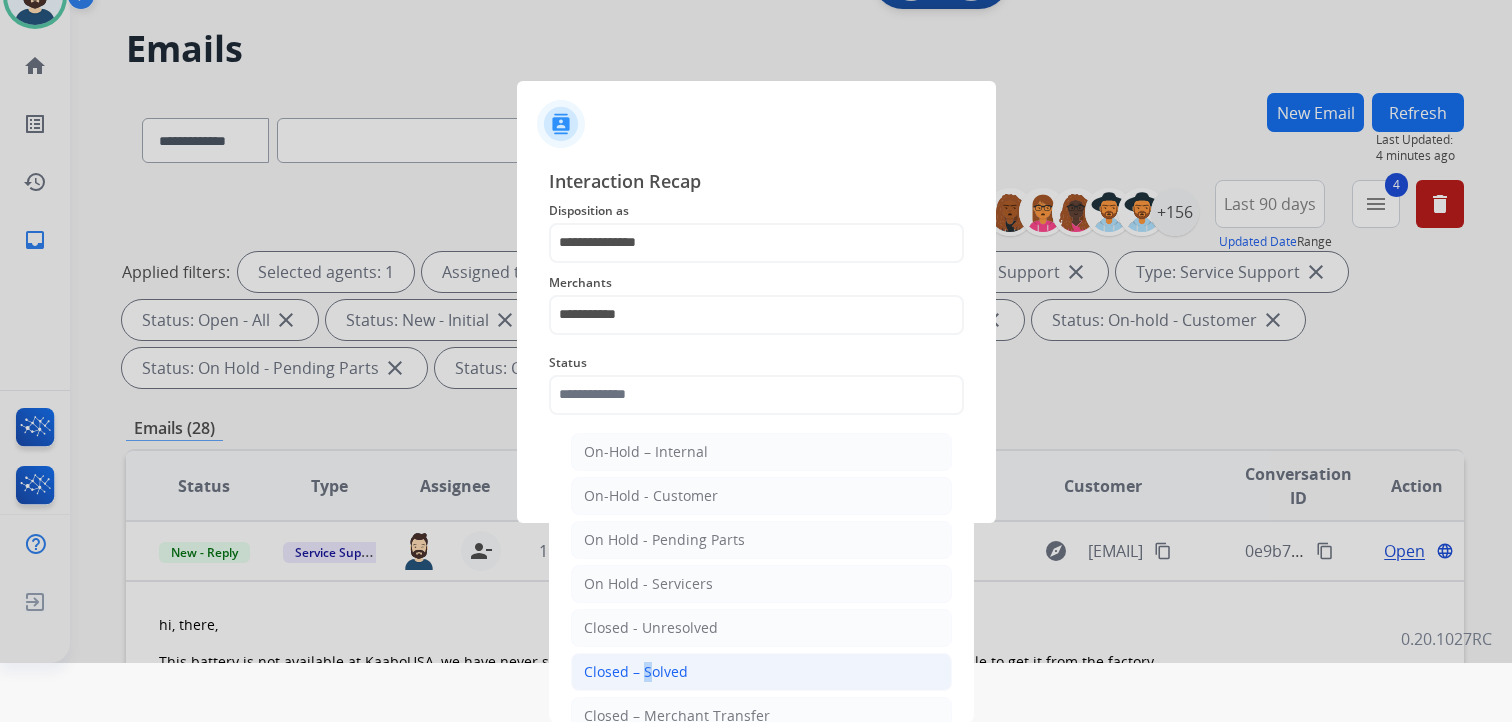 click on "Closed – Solved" 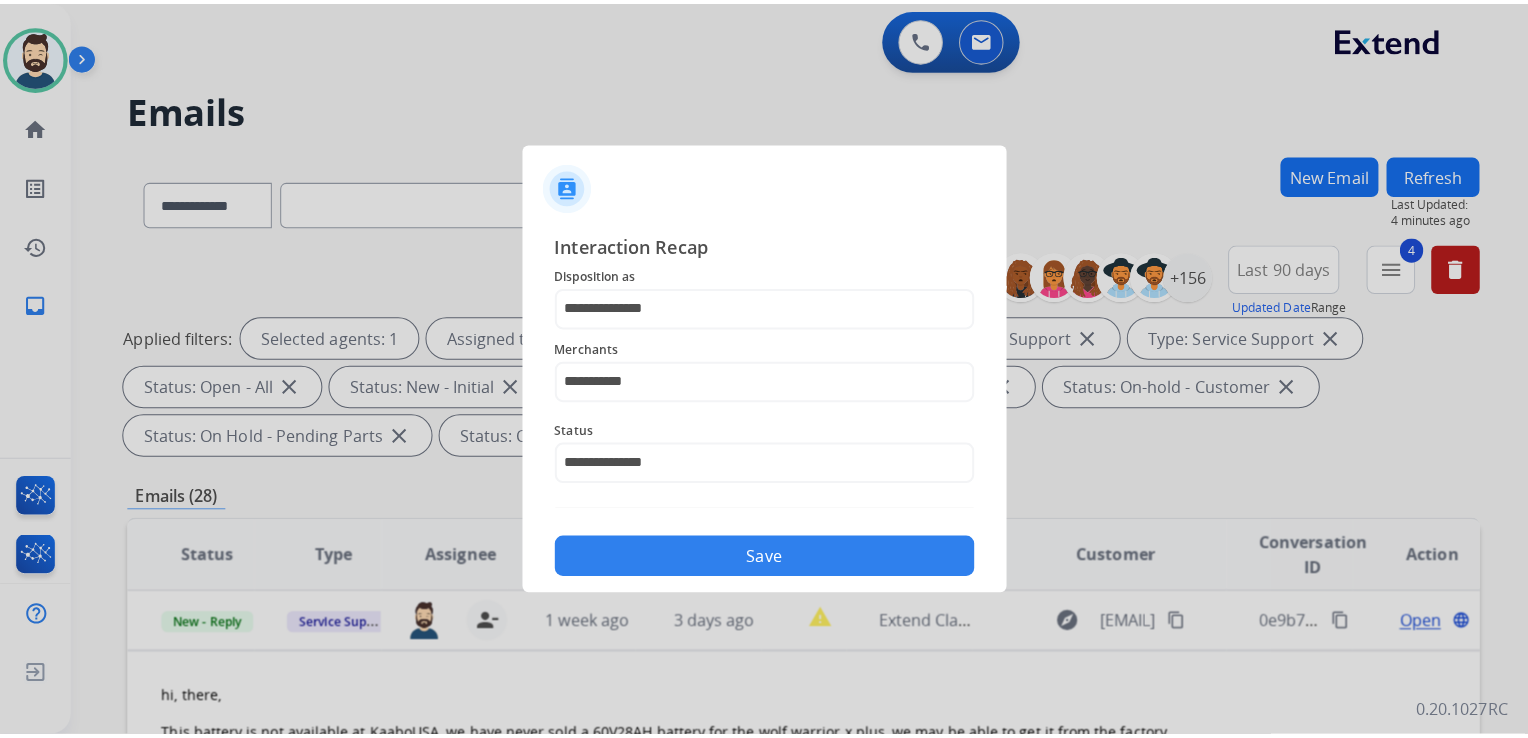 scroll, scrollTop: 0, scrollLeft: 0, axis: both 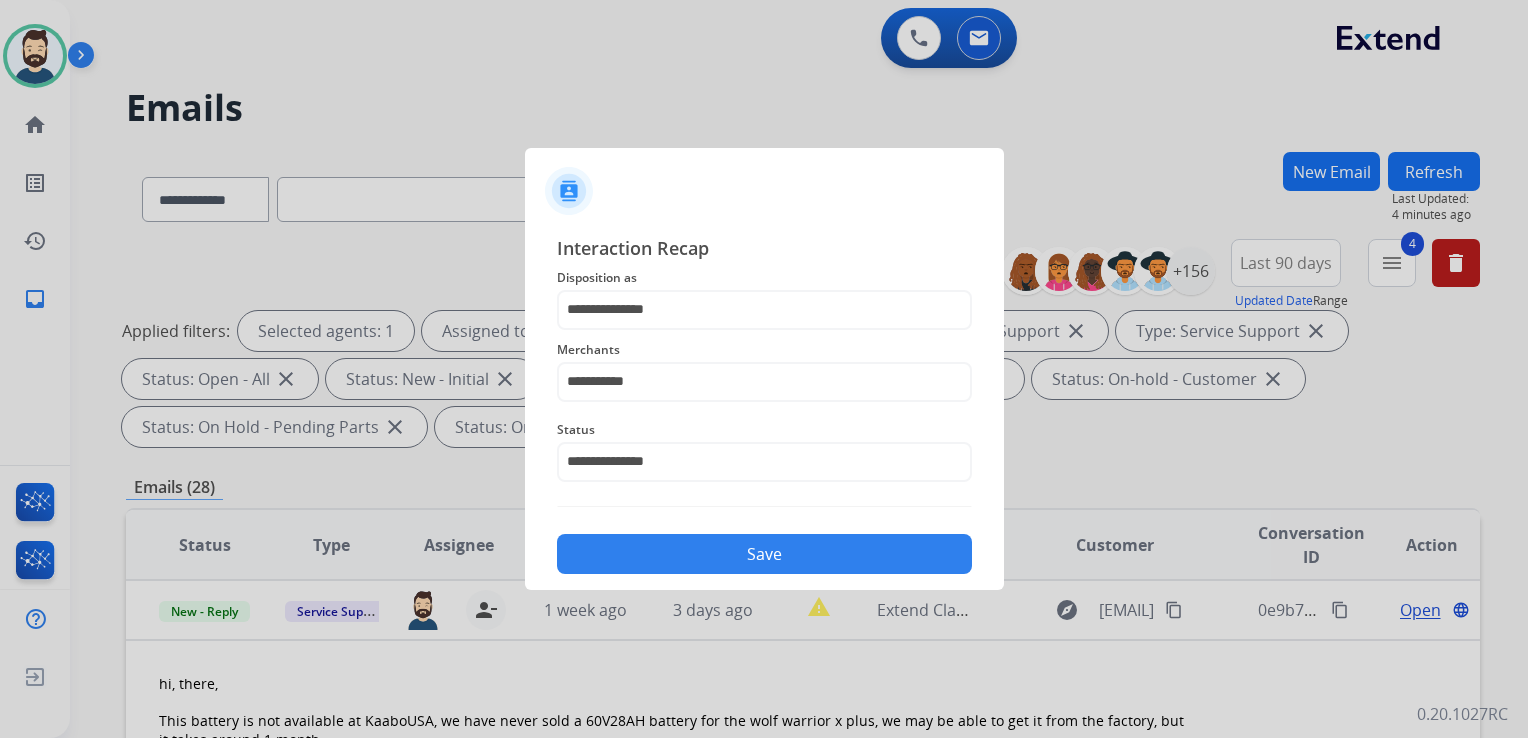 click on "Save" 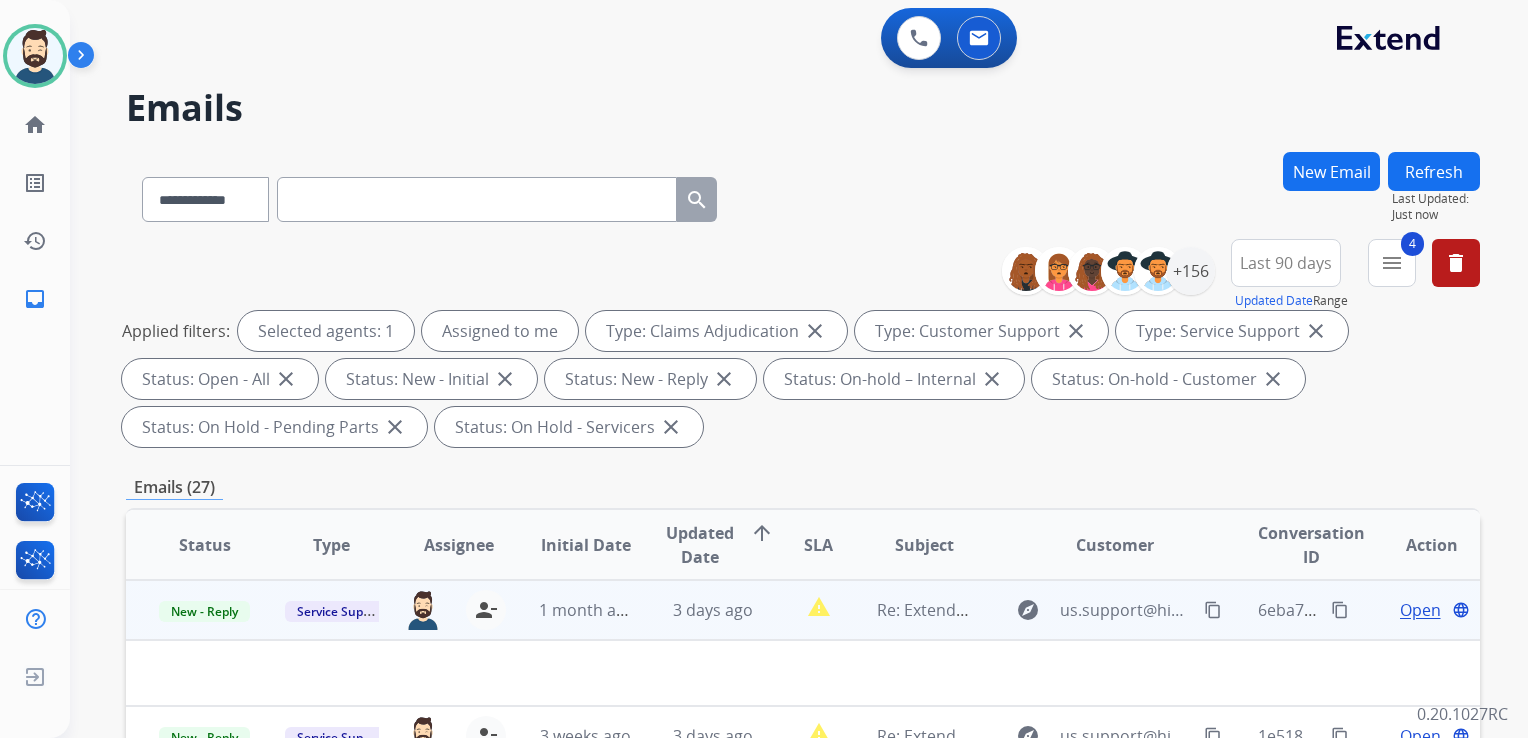 click on "3 days ago" at bounding box center (697, 610) 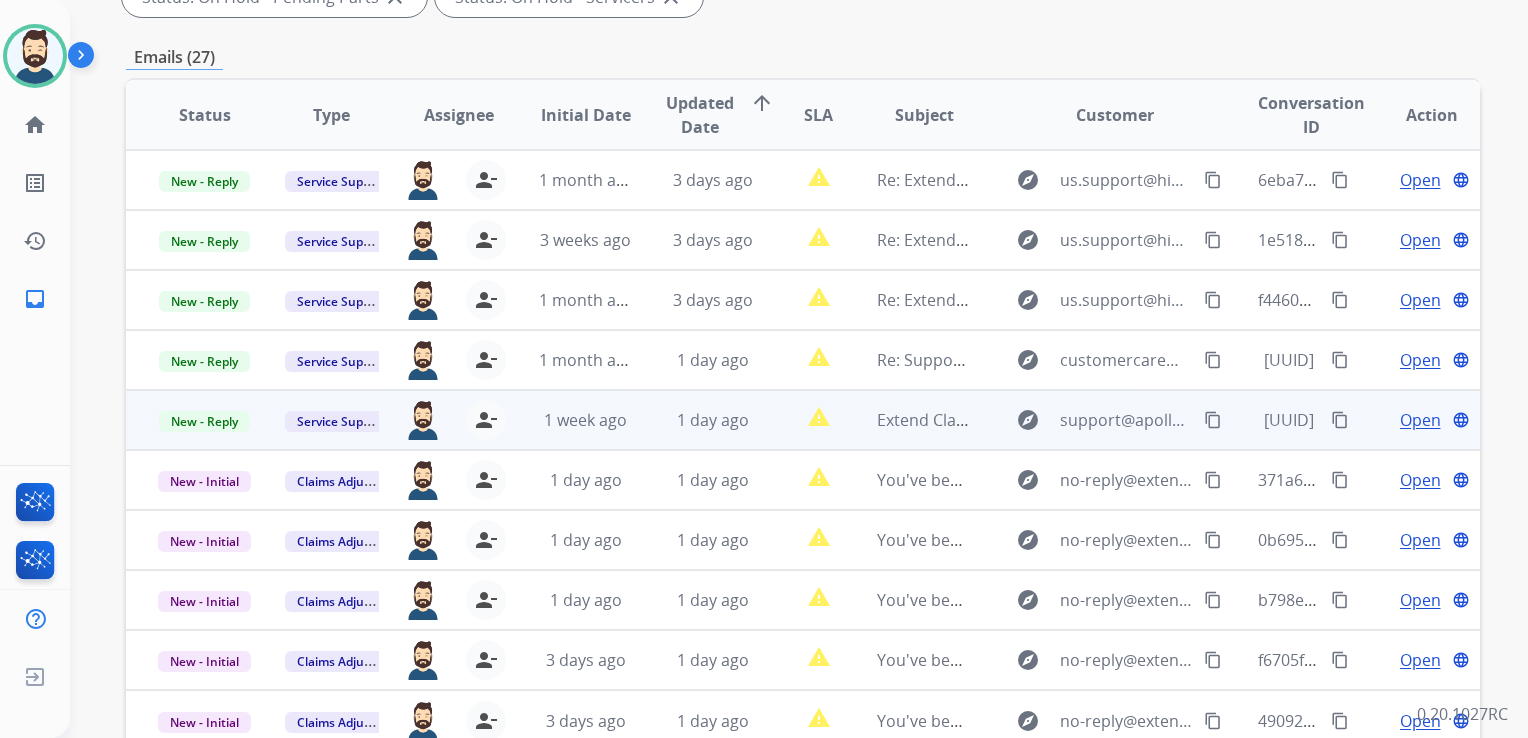 scroll, scrollTop: 400, scrollLeft: 0, axis: vertical 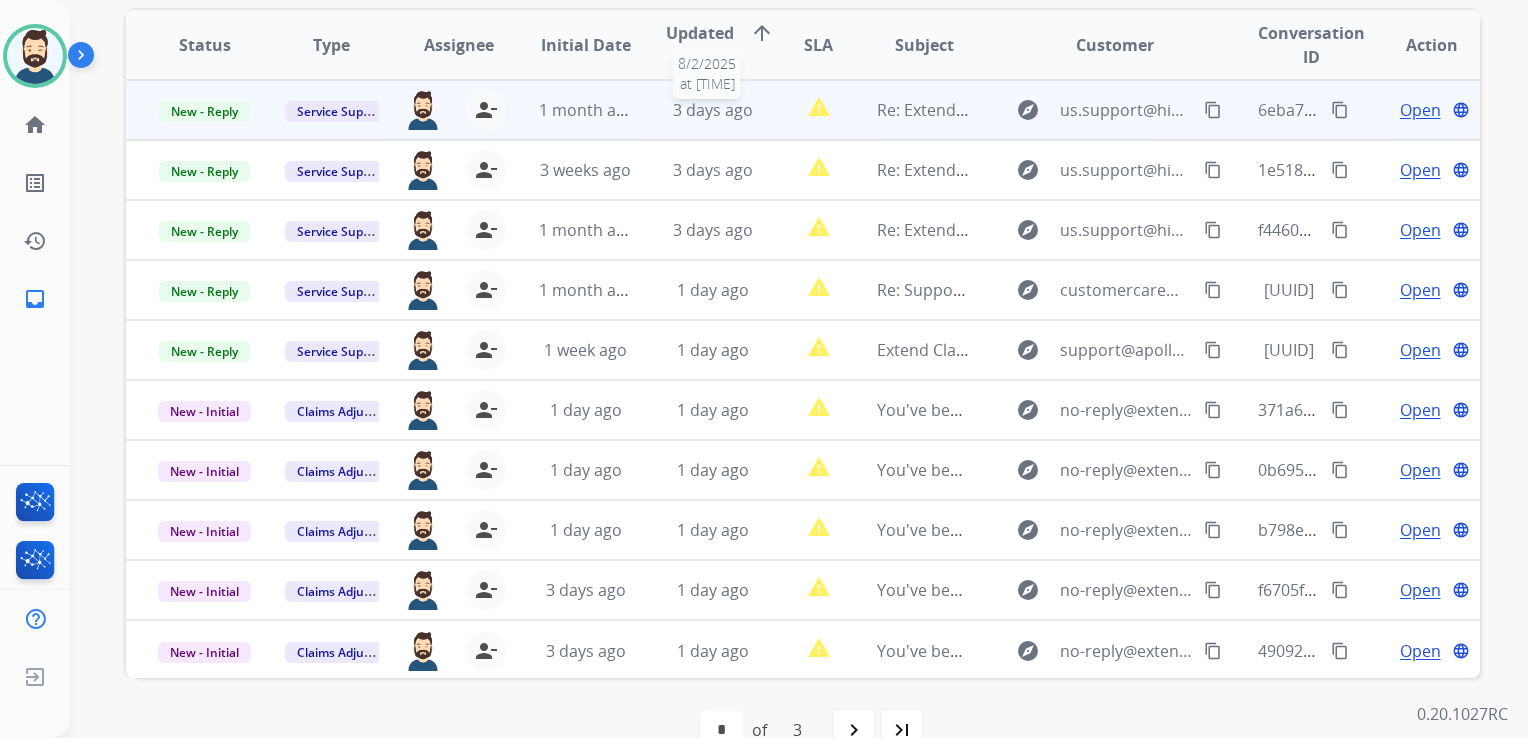 click on "3 days ago" at bounding box center (713, 110) 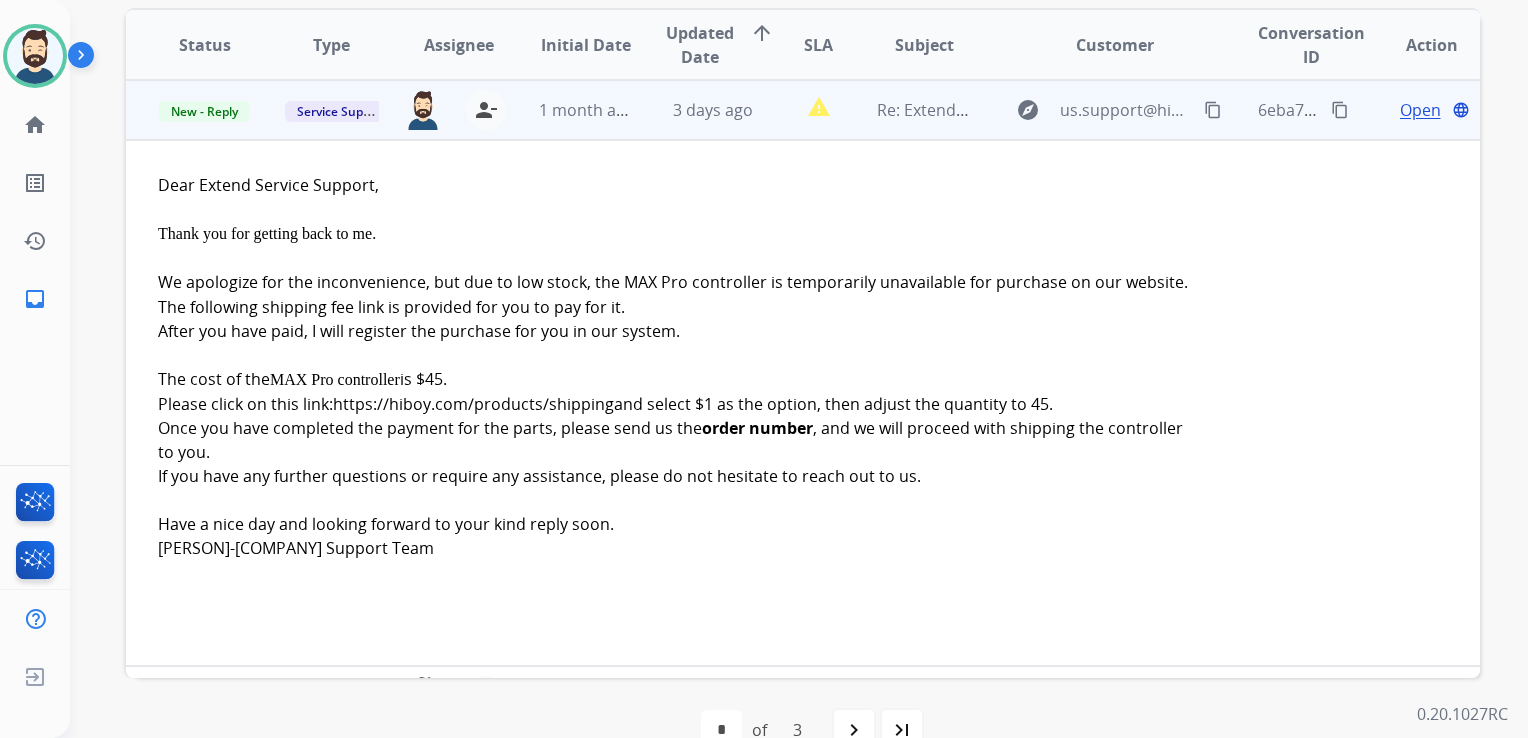 click on "Open" at bounding box center [1420, 110] 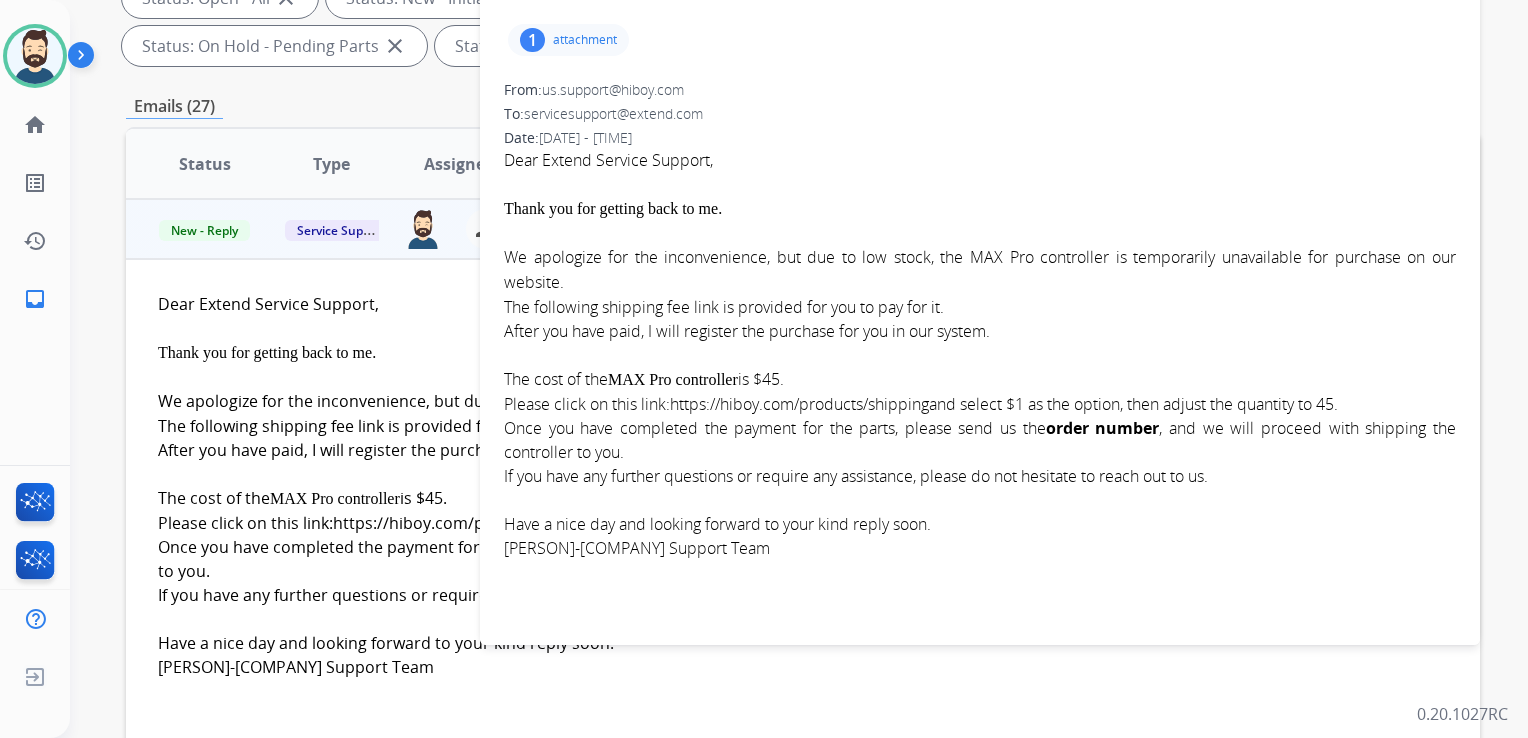 scroll, scrollTop: 200, scrollLeft: 0, axis: vertical 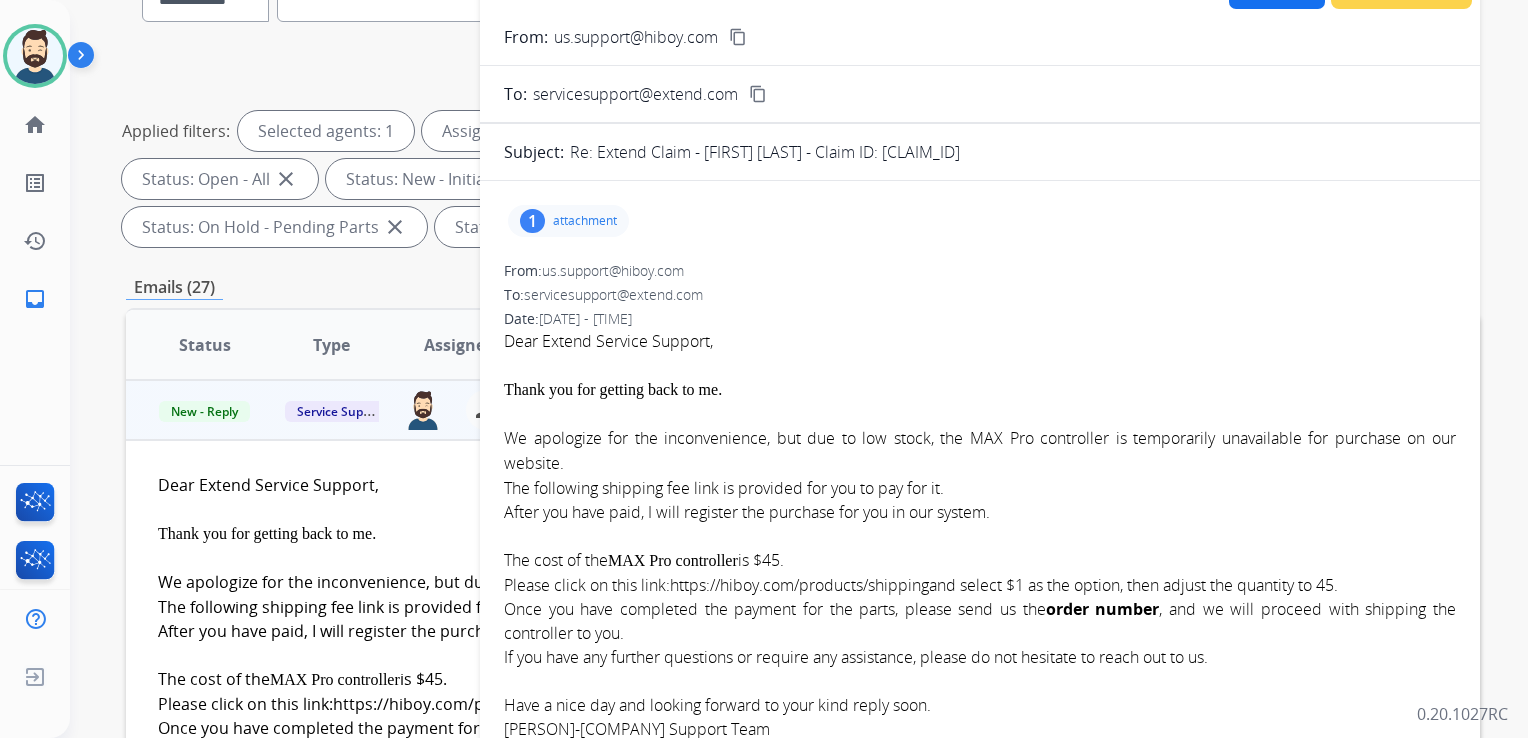 drag, startPoint x: 881, startPoint y: 150, endPoint x: 1195, endPoint y: 152, distance: 314.00638 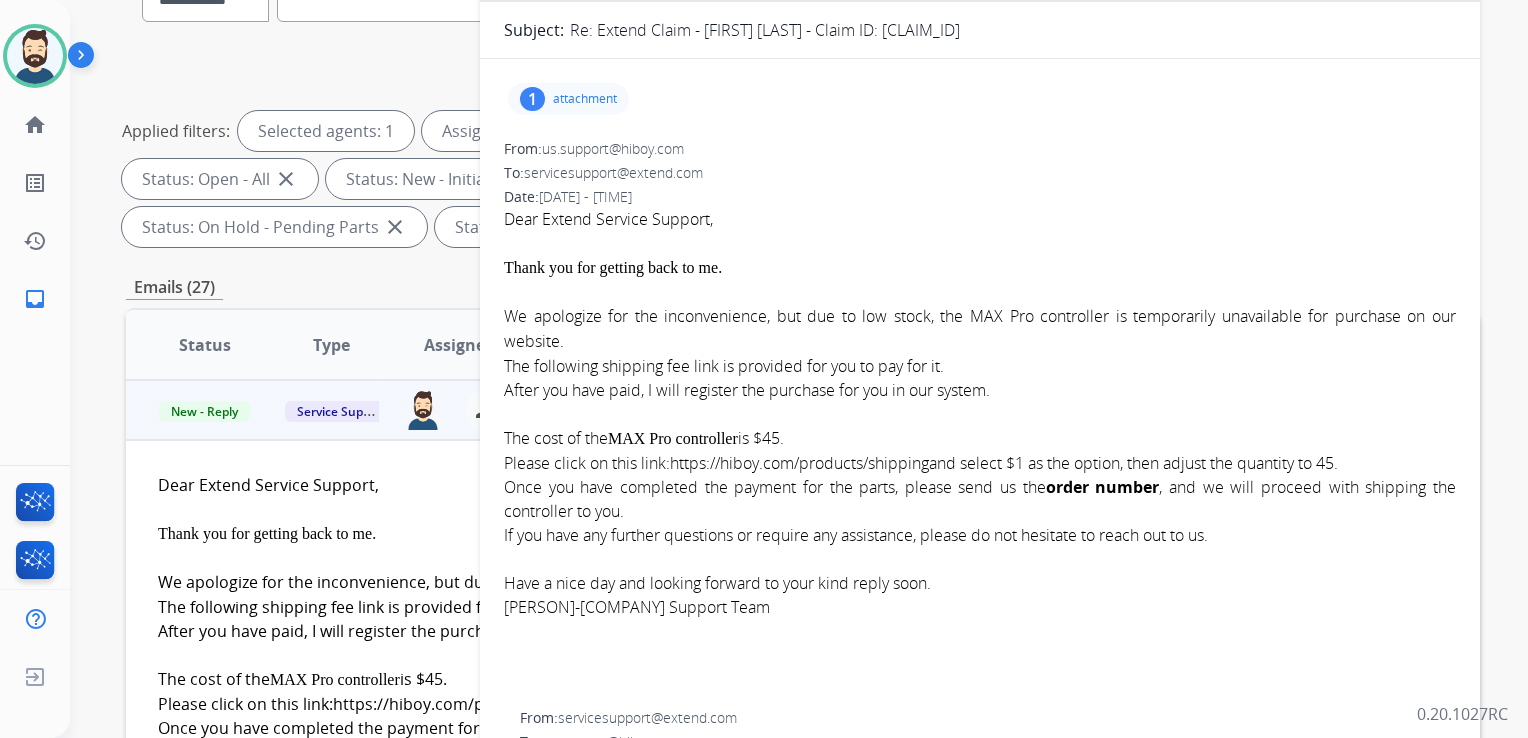 scroll, scrollTop: 0, scrollLeft: 0, axis: both 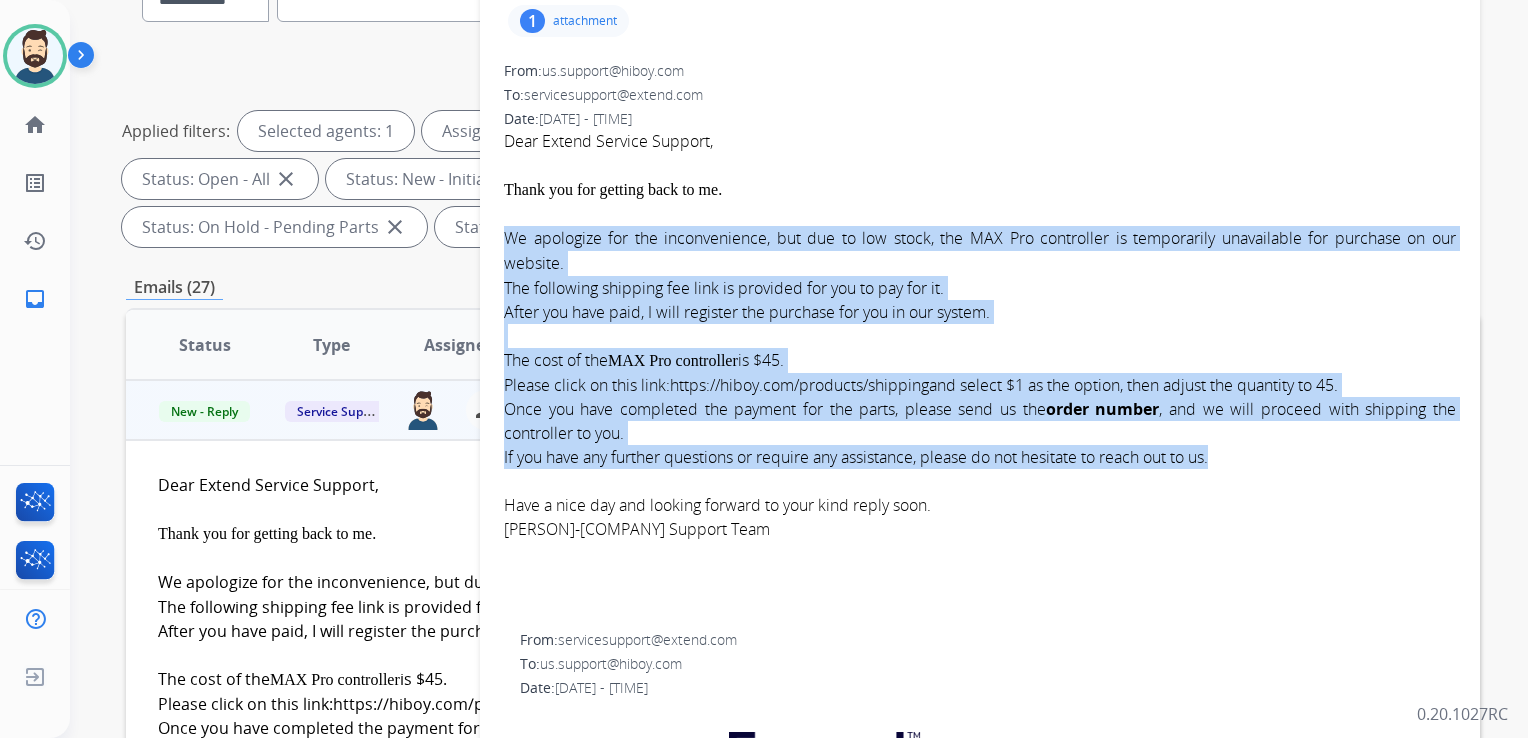 drag, startPoint x: 508, startPoint y: 234, endPoint x: 1272, endPoint y: 446, distance: 792.8682 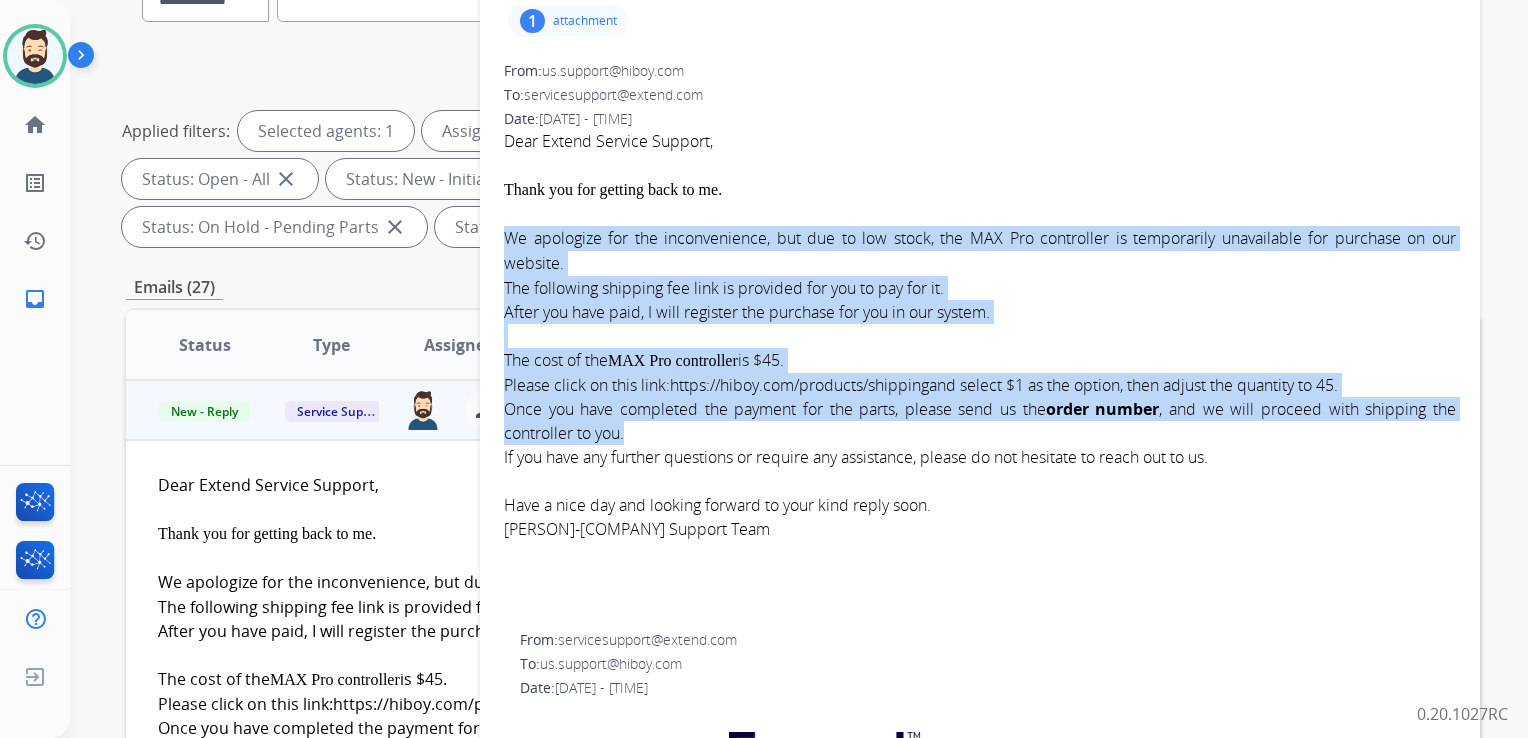 drag, startPoint x: 504, startPoint y: 230, endPoint x: 635, endPoint y: 416, distance: 227.50165 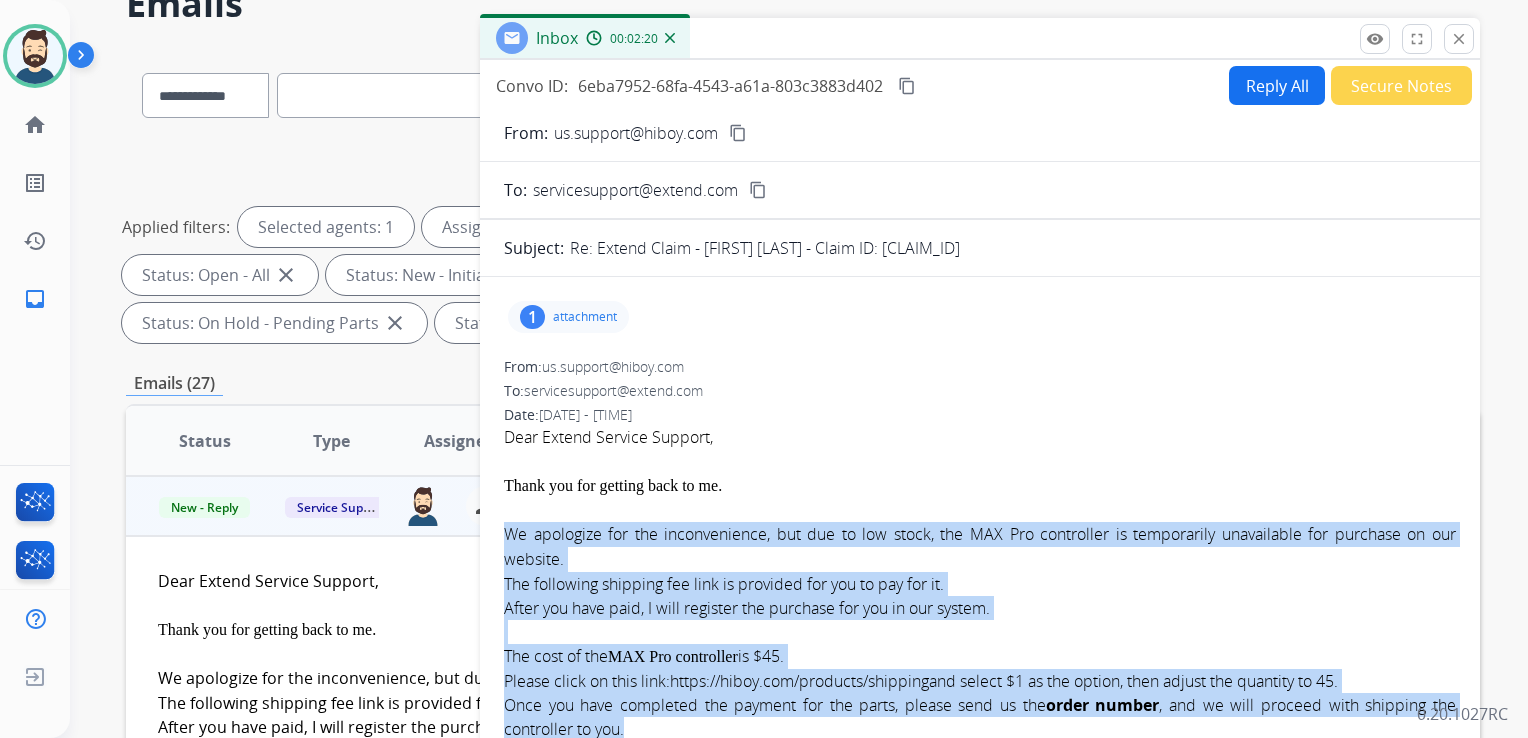 scroll, scrollTop: 0, scrollLeft: 0, axis: both 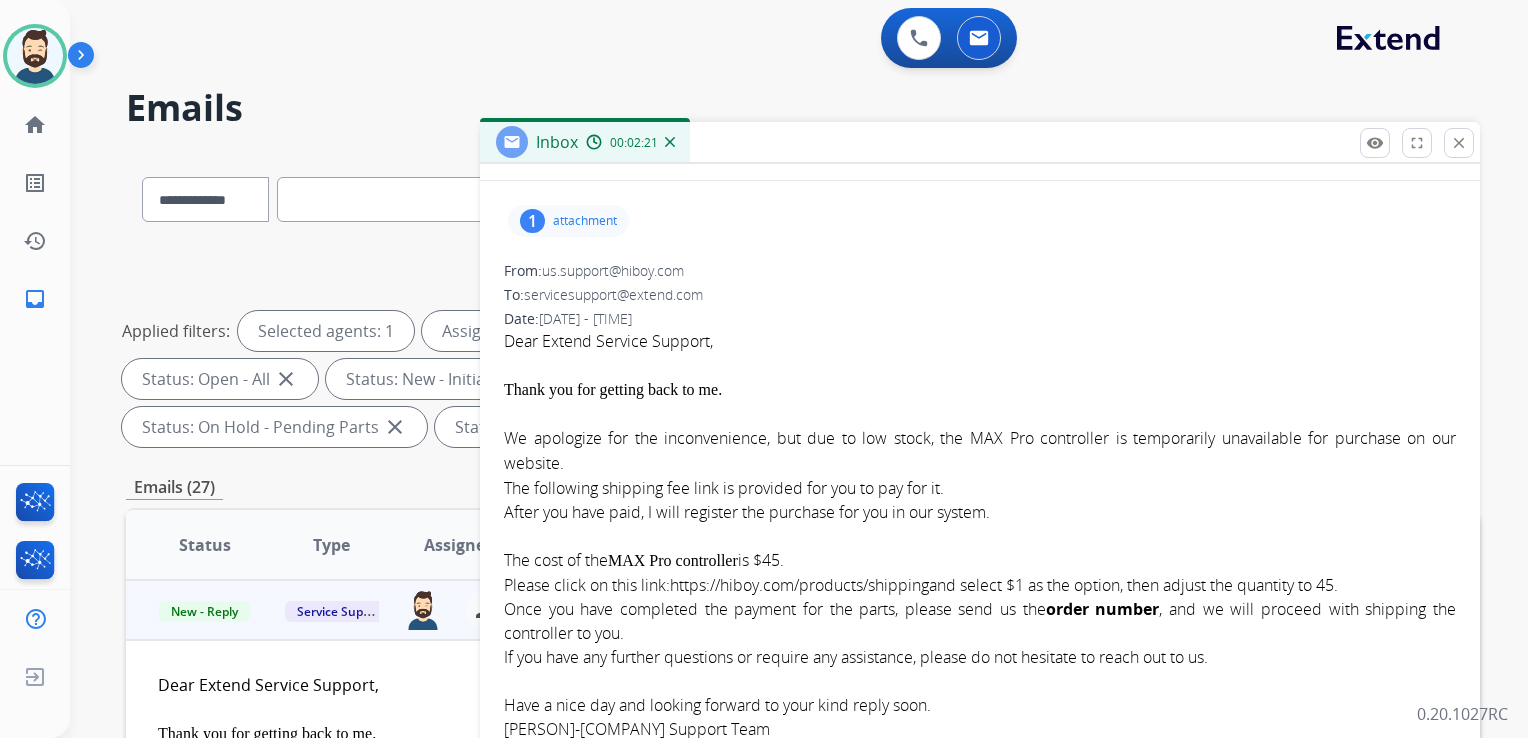 click on "Thank you for getting back to me." at bounding box center [980, 390] 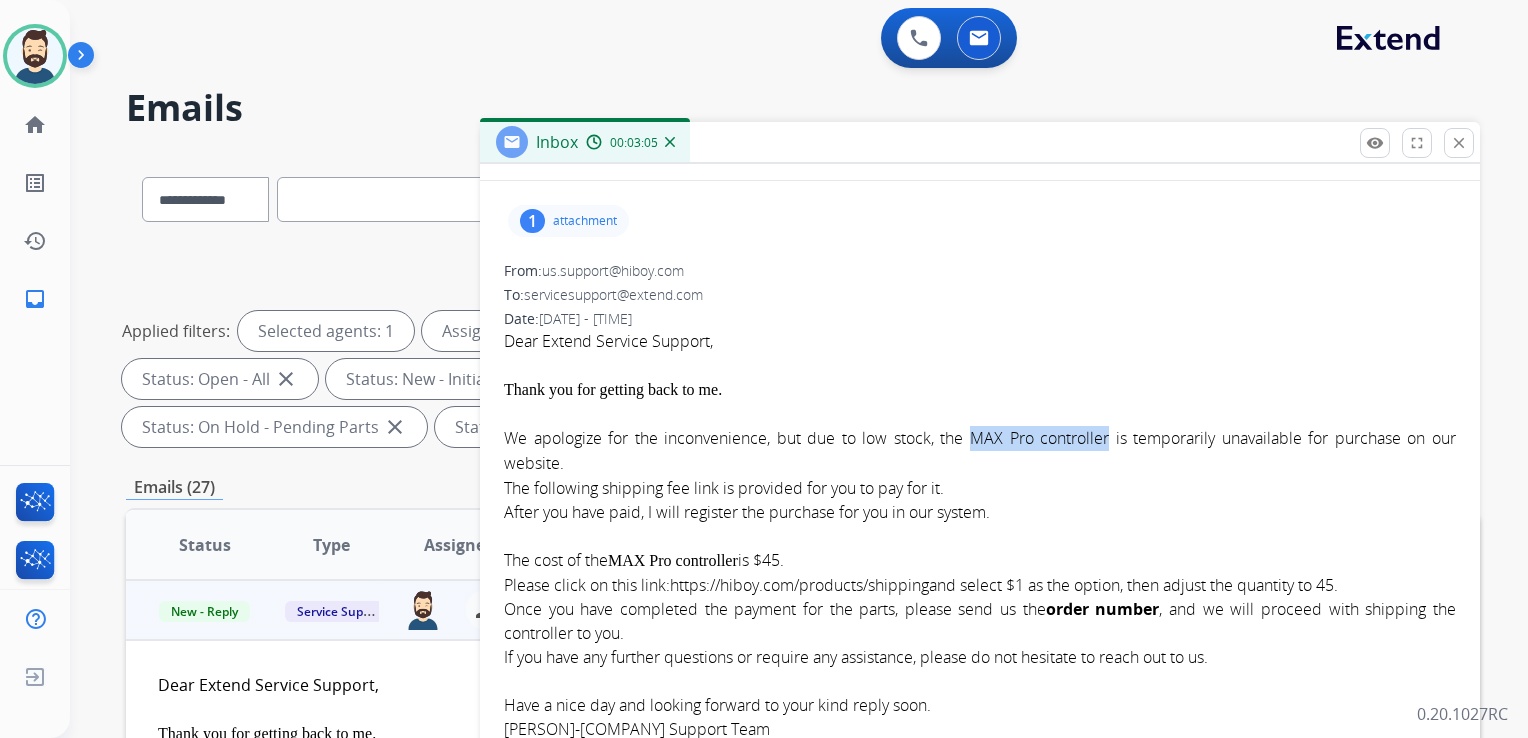drag, startPoint x: 961, startPoint y: 434, endPoint x: 1095, endPoint y: 433, distance: 134.00374 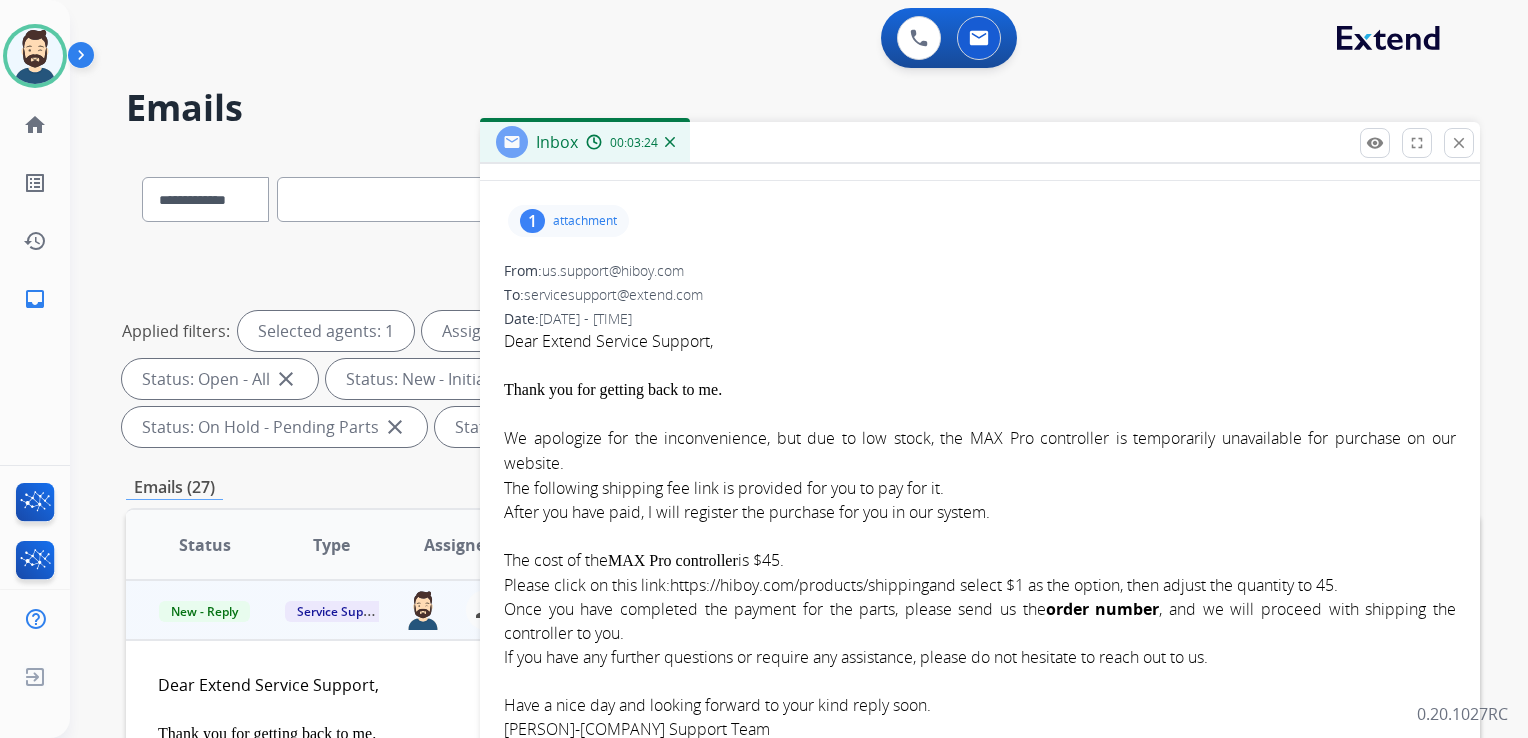 click on "0 Voice Interactions  0  Email Interactions" at bounding box center [787, 40] 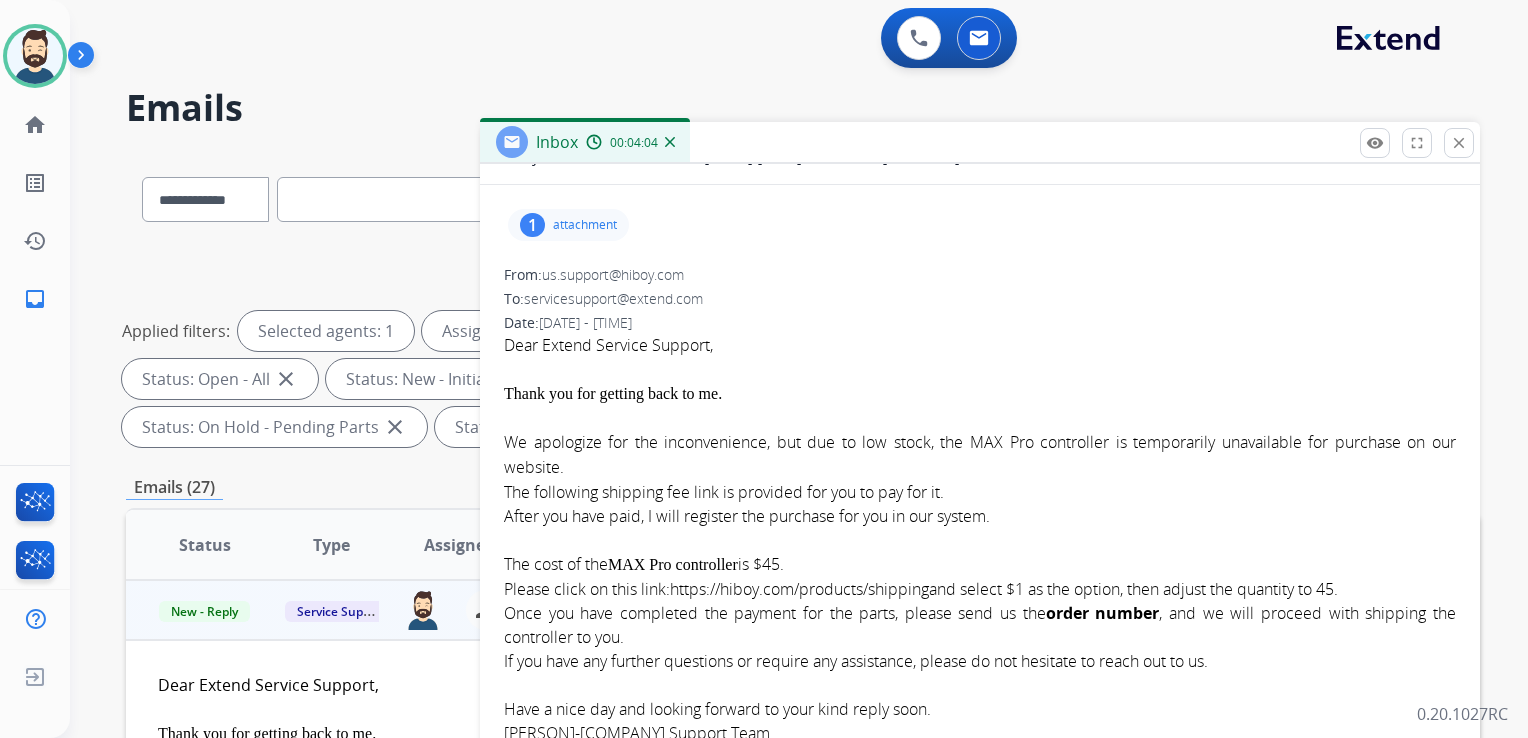 scroll, scrollTop: 0, scrollLeft: 0, axis: both 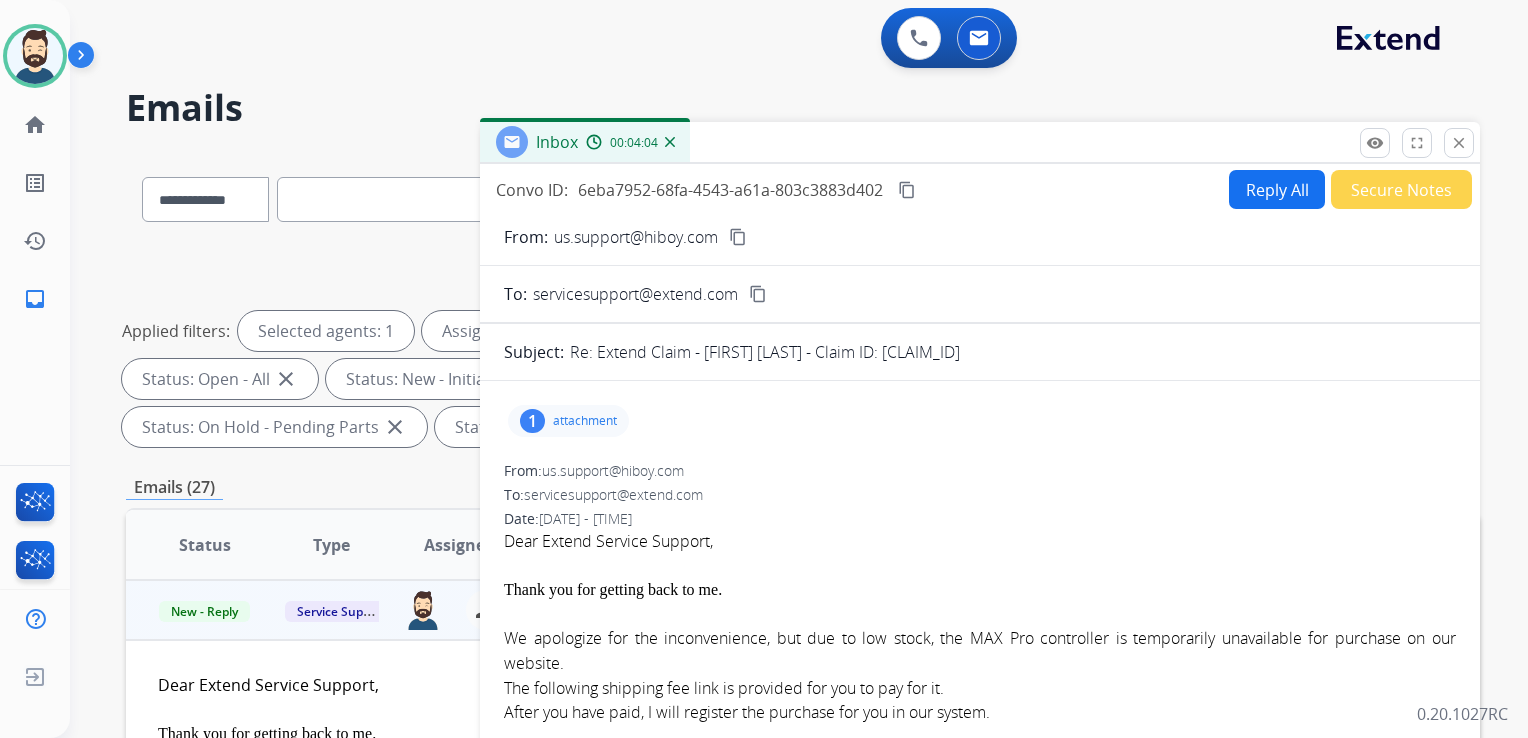 click on "Reply All" at bounding box center [1277, 189] 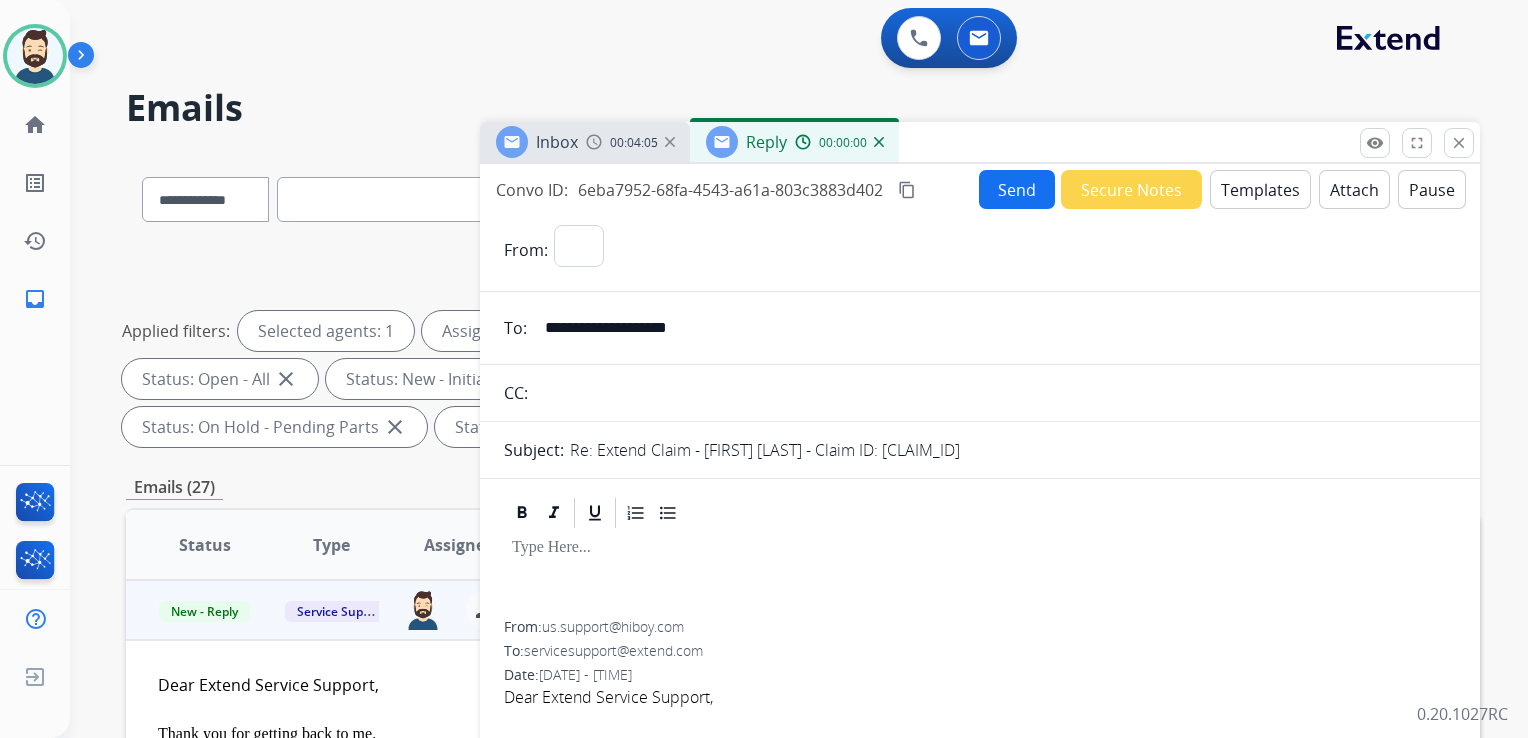 click on "Templates" at bounding box center (1260, 189) 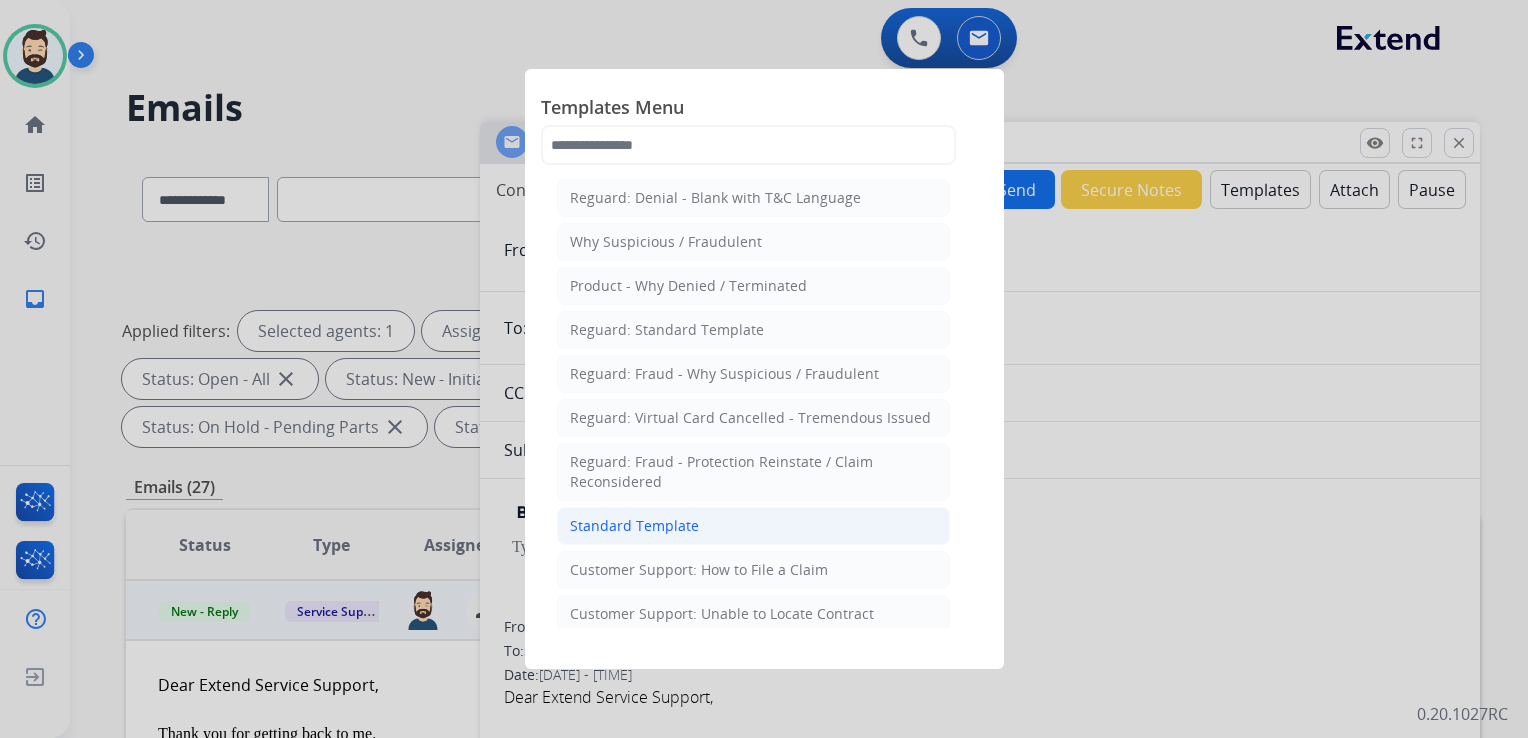 click on "Standard Template" 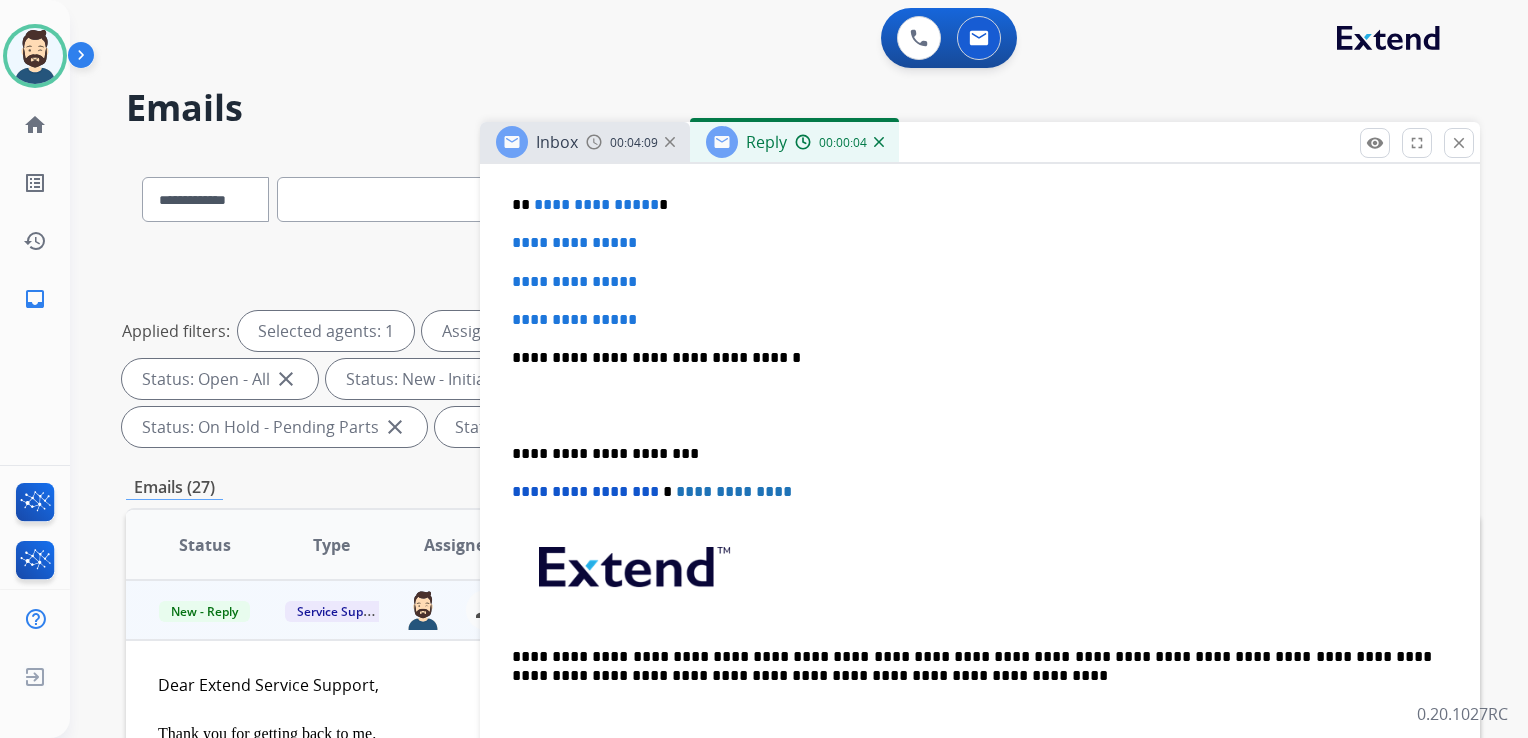 scroll, scrollTop: 400, scrollLeft: 0, axis: vertical 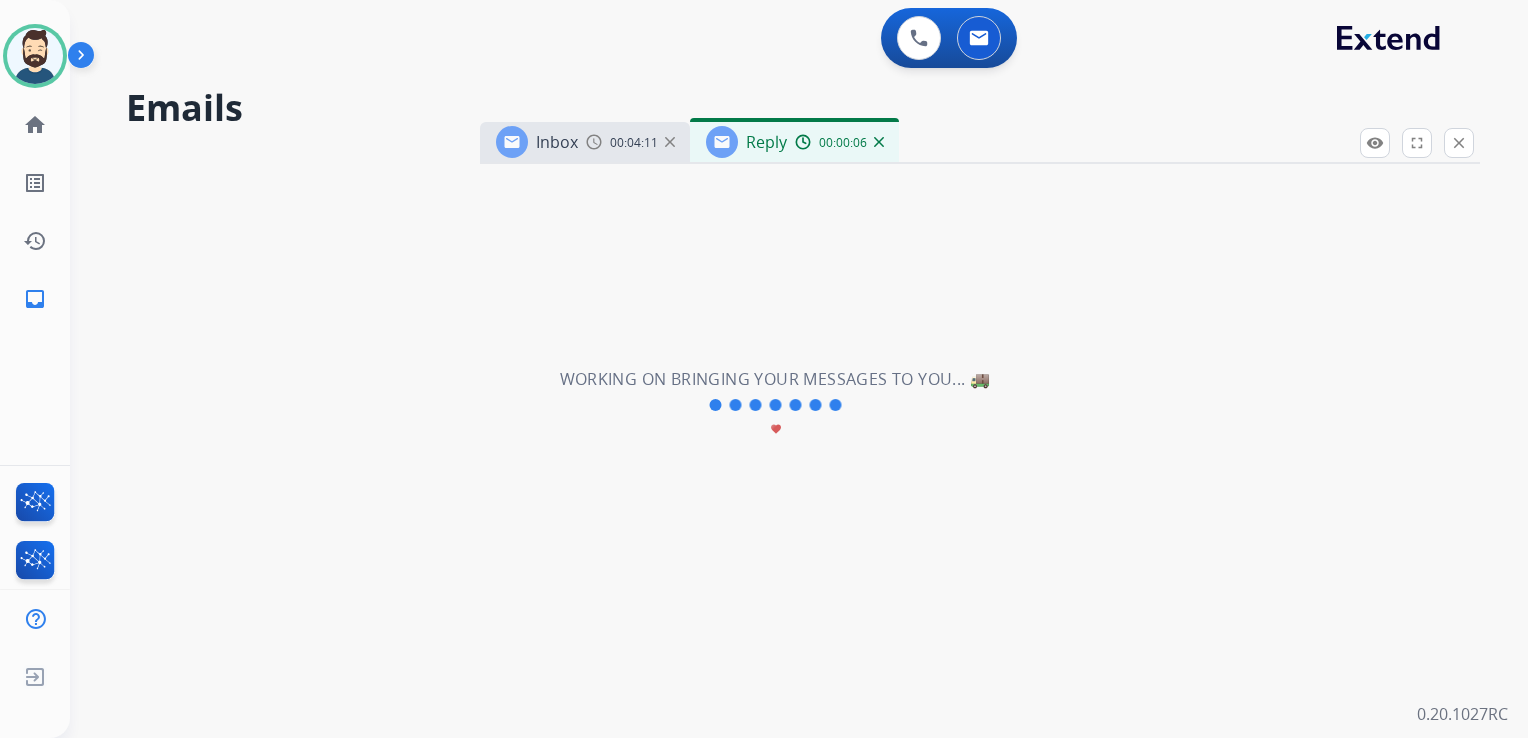 drag, startPoint x: 533, startPoint y: 399, endPoint x: 639, endPoint y: 402, distance: 106.04244 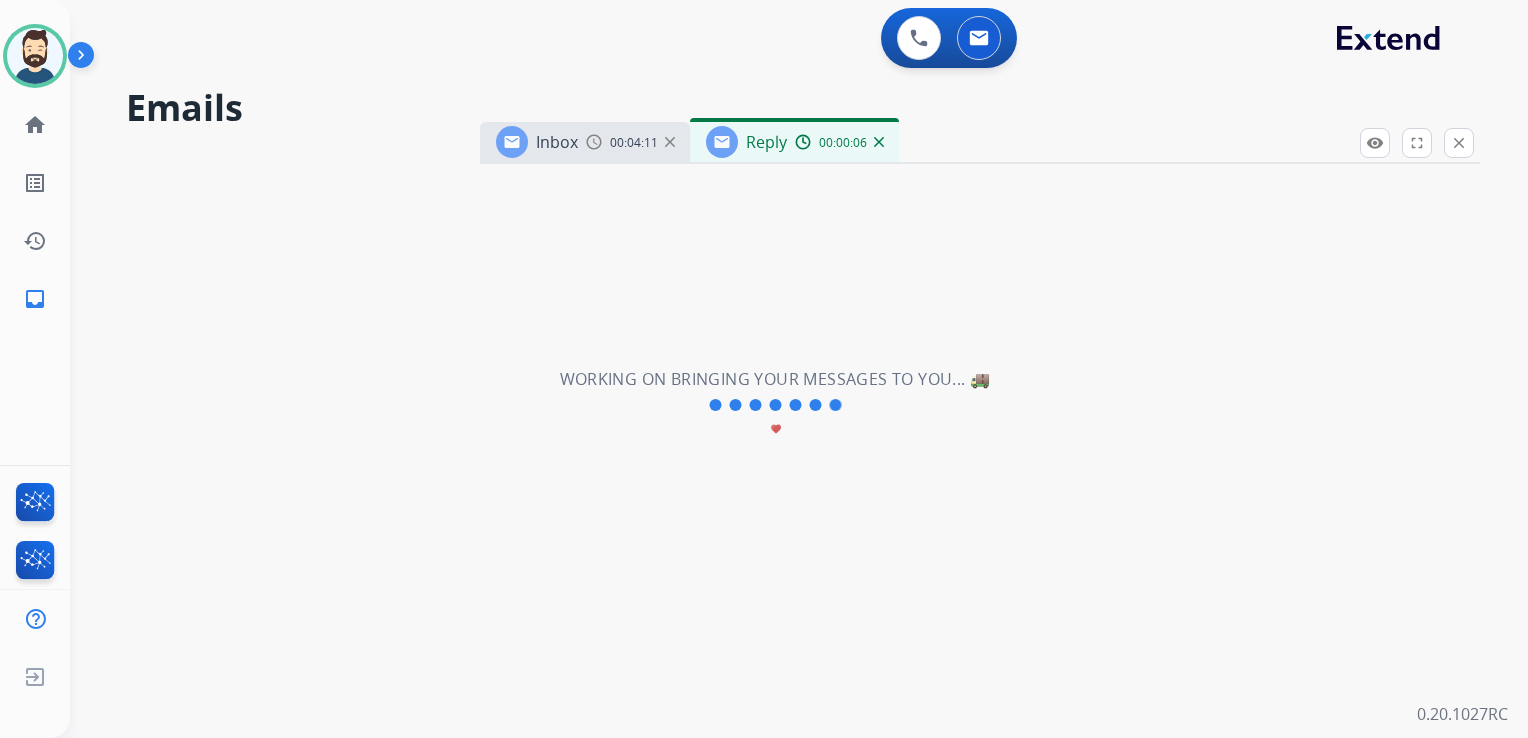 click on "**********" at bounding box center (803, 152) 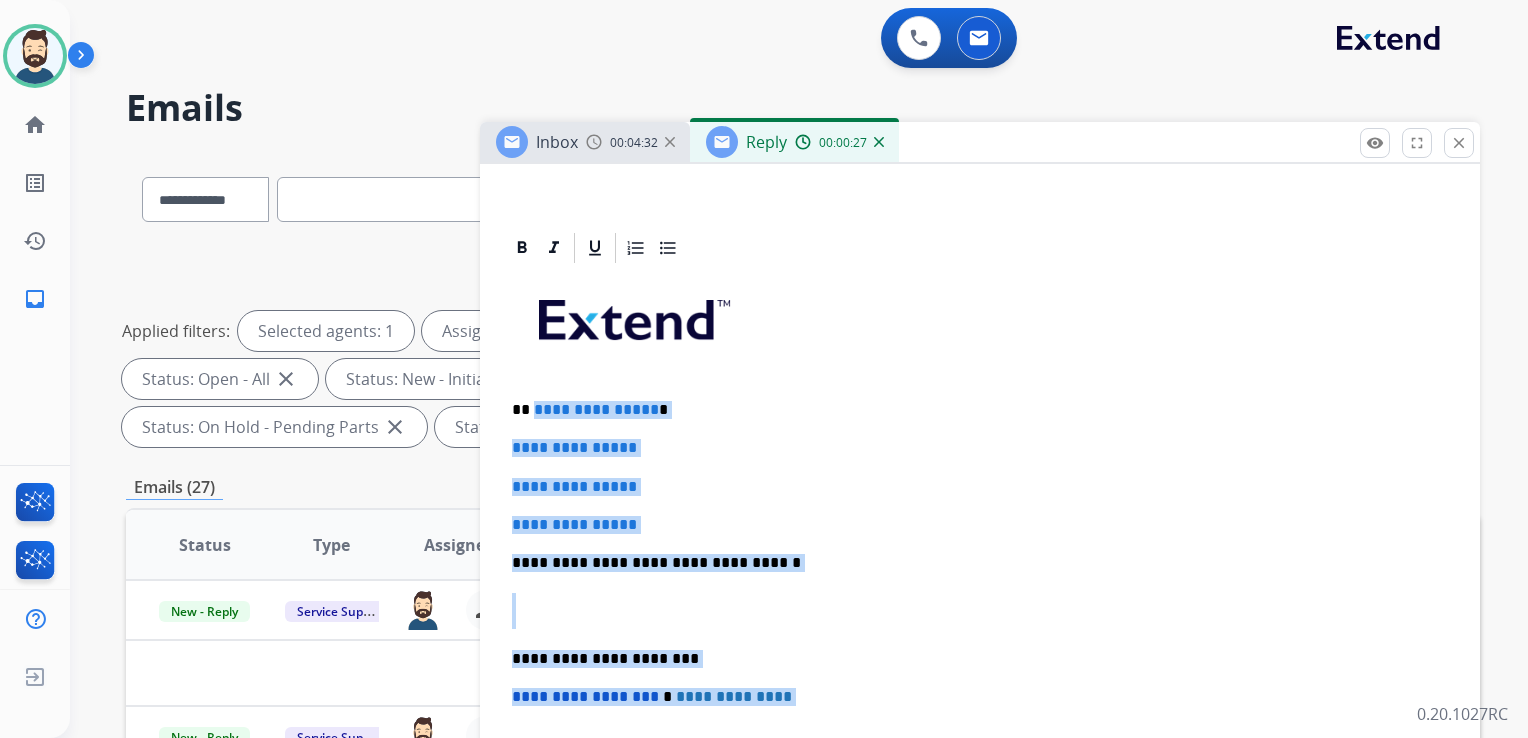 scroll, scrollTop: 500, scrollLeft: 0, axis: vertical 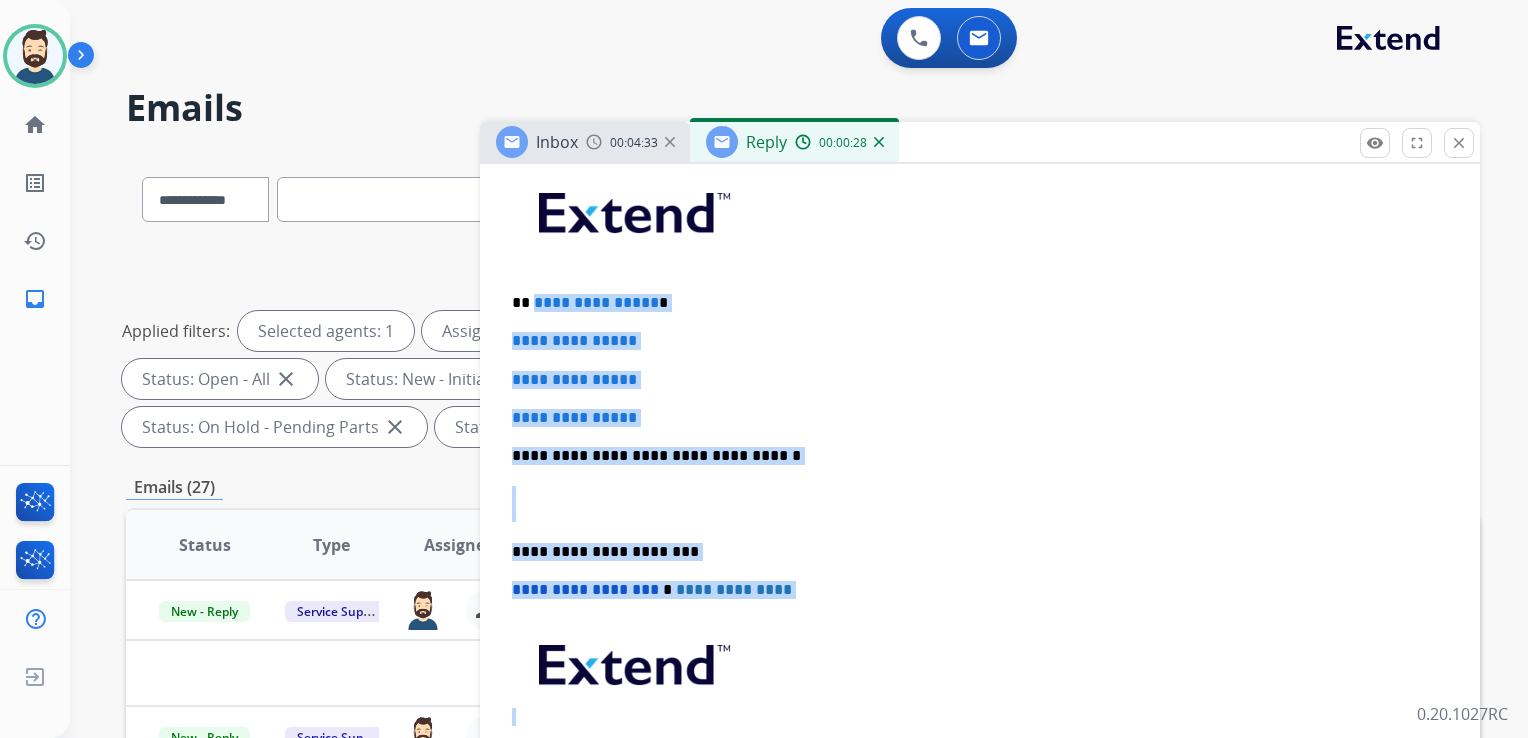 click on "**********" at bounding box center (980, 503) 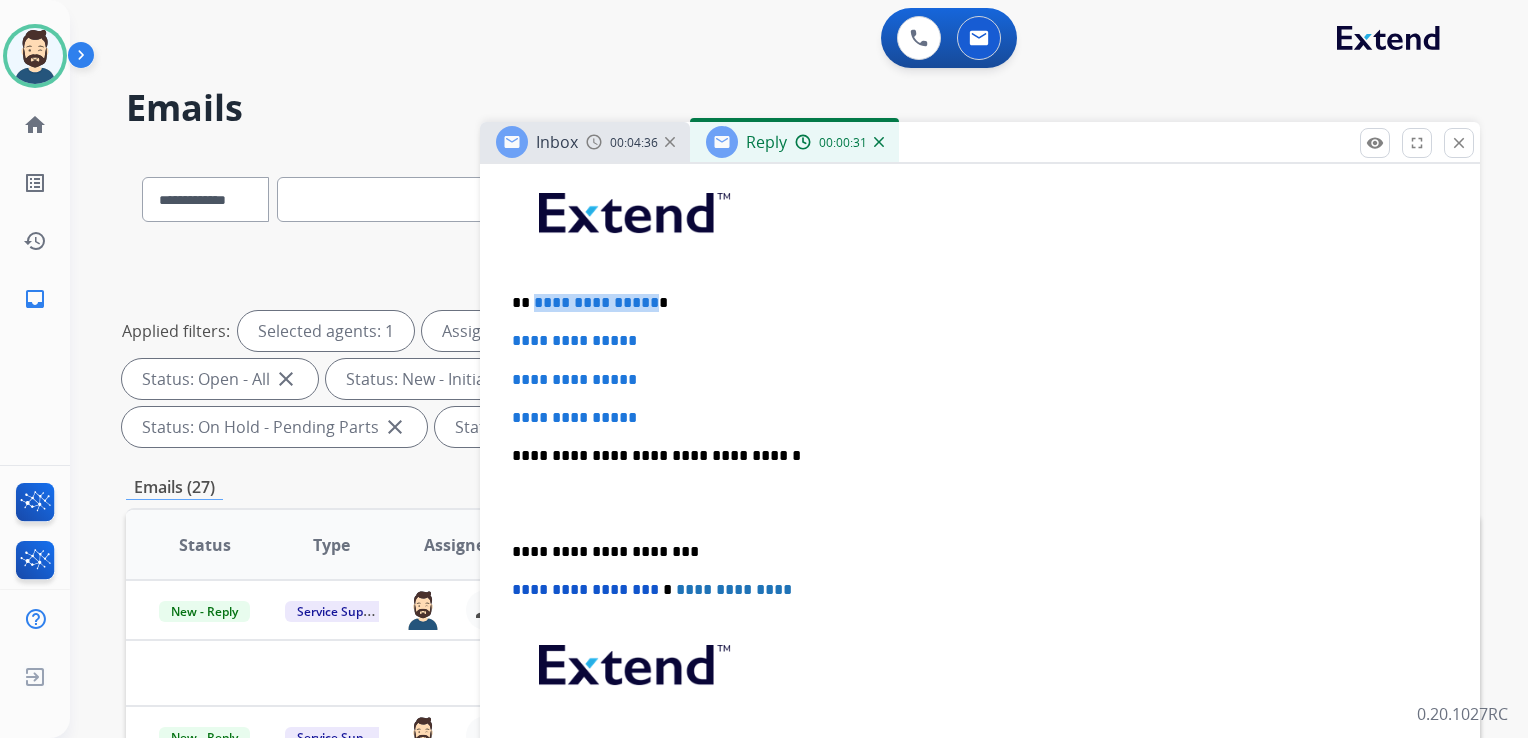 drag, startPoint x: 532, startPoint y: 300, endPoint x: 646, endPoint y: 302, distance: 114.01754 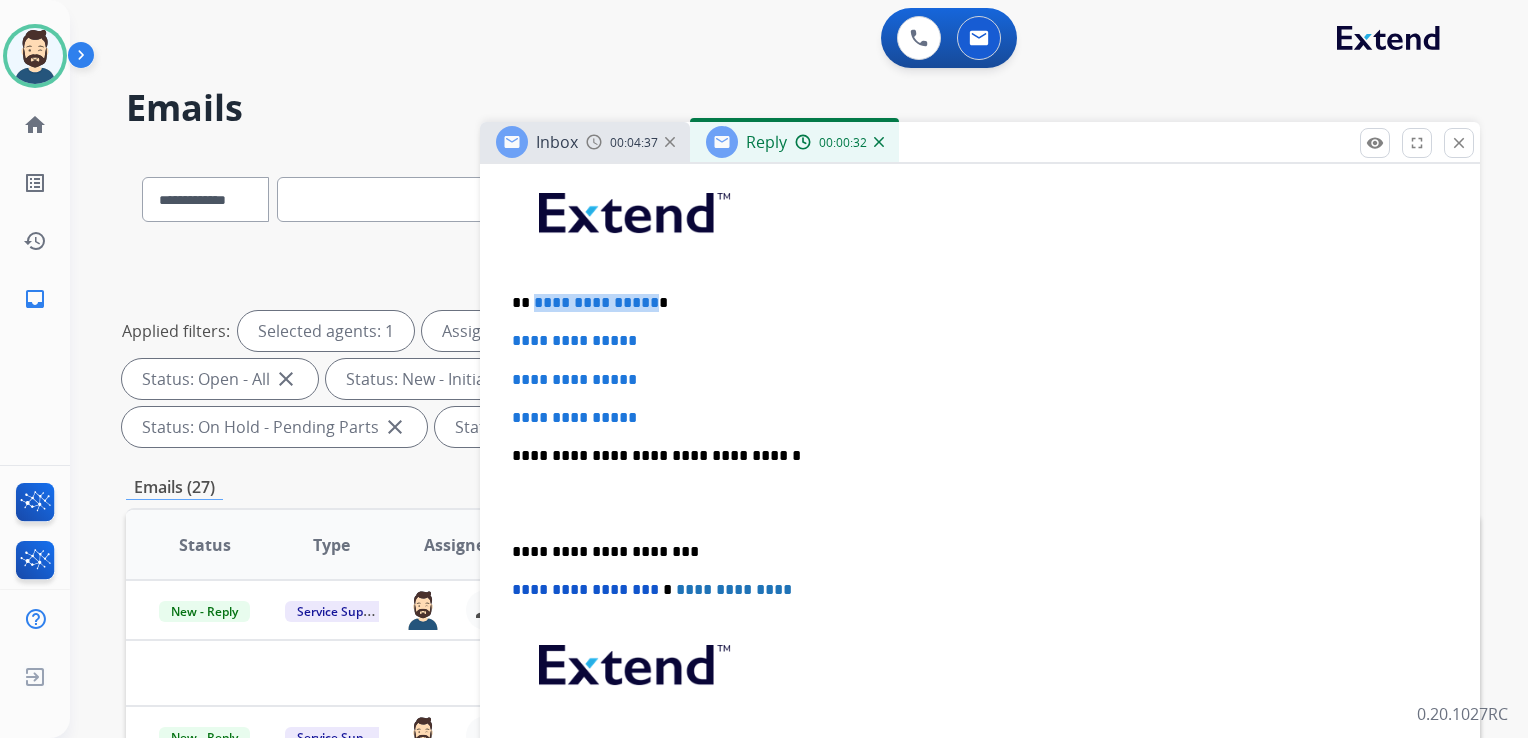 type 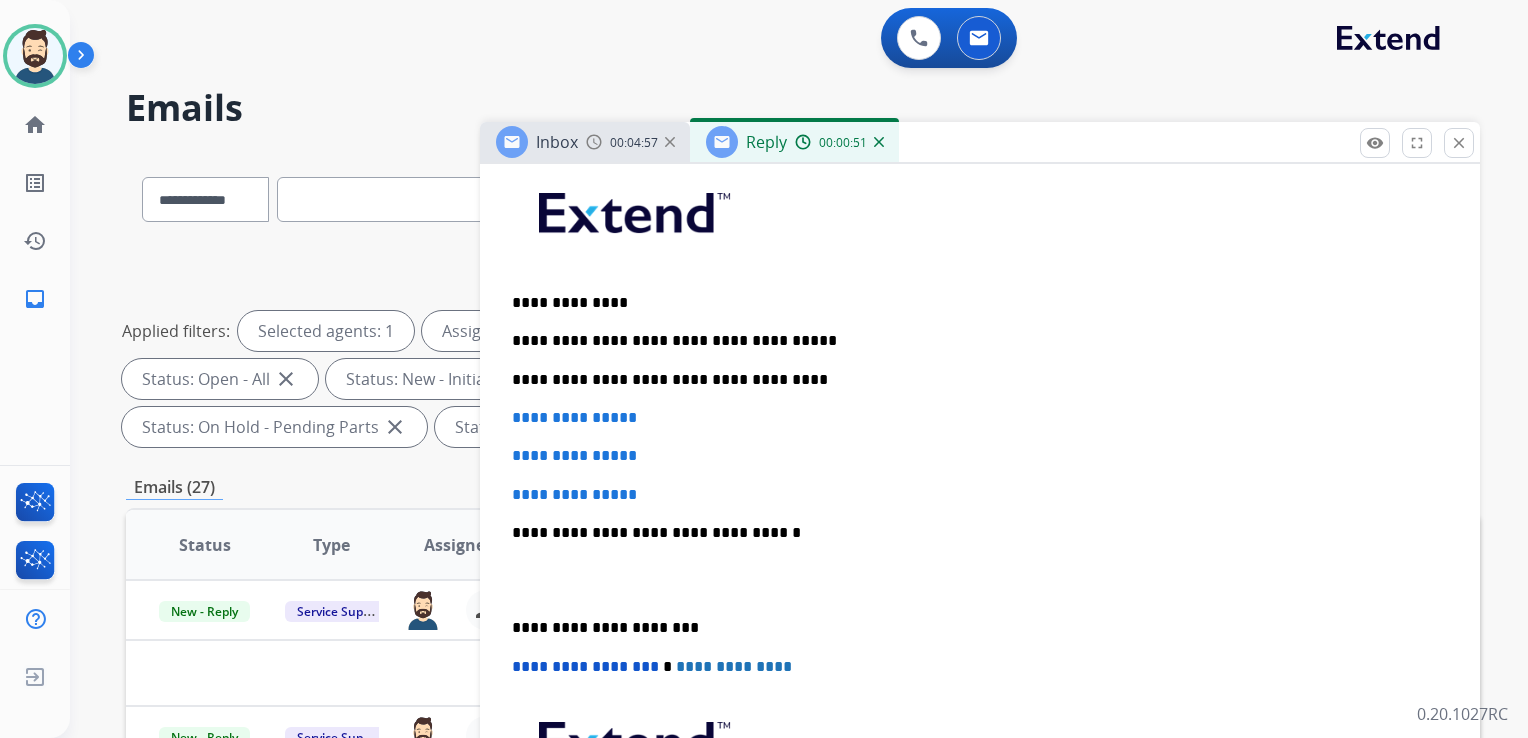 click on "**********" at bounding box center [972, 380] 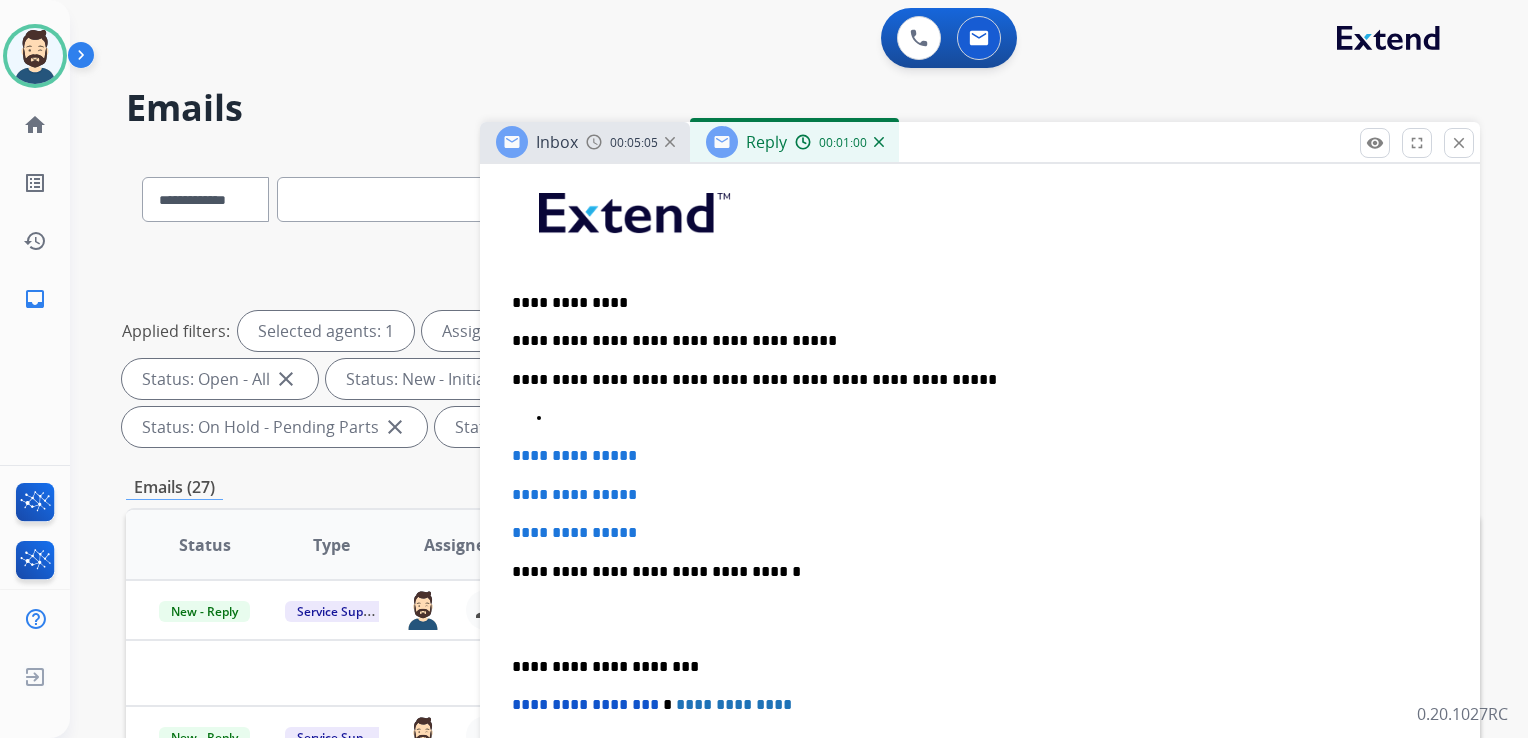 click at bounding box center (1000, 418) 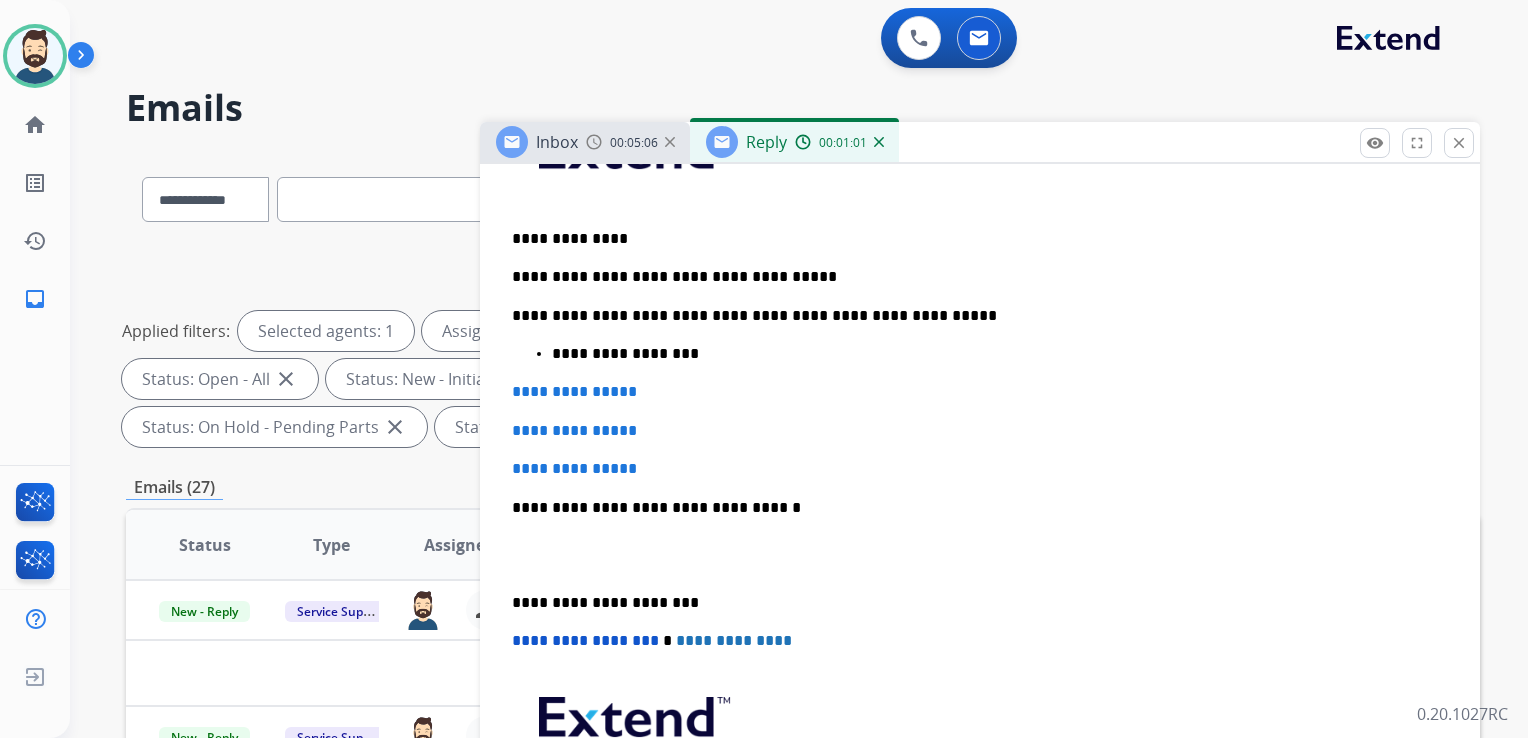 scroll, scrollTop: 600, scrollLeft: 0, axis: vertical 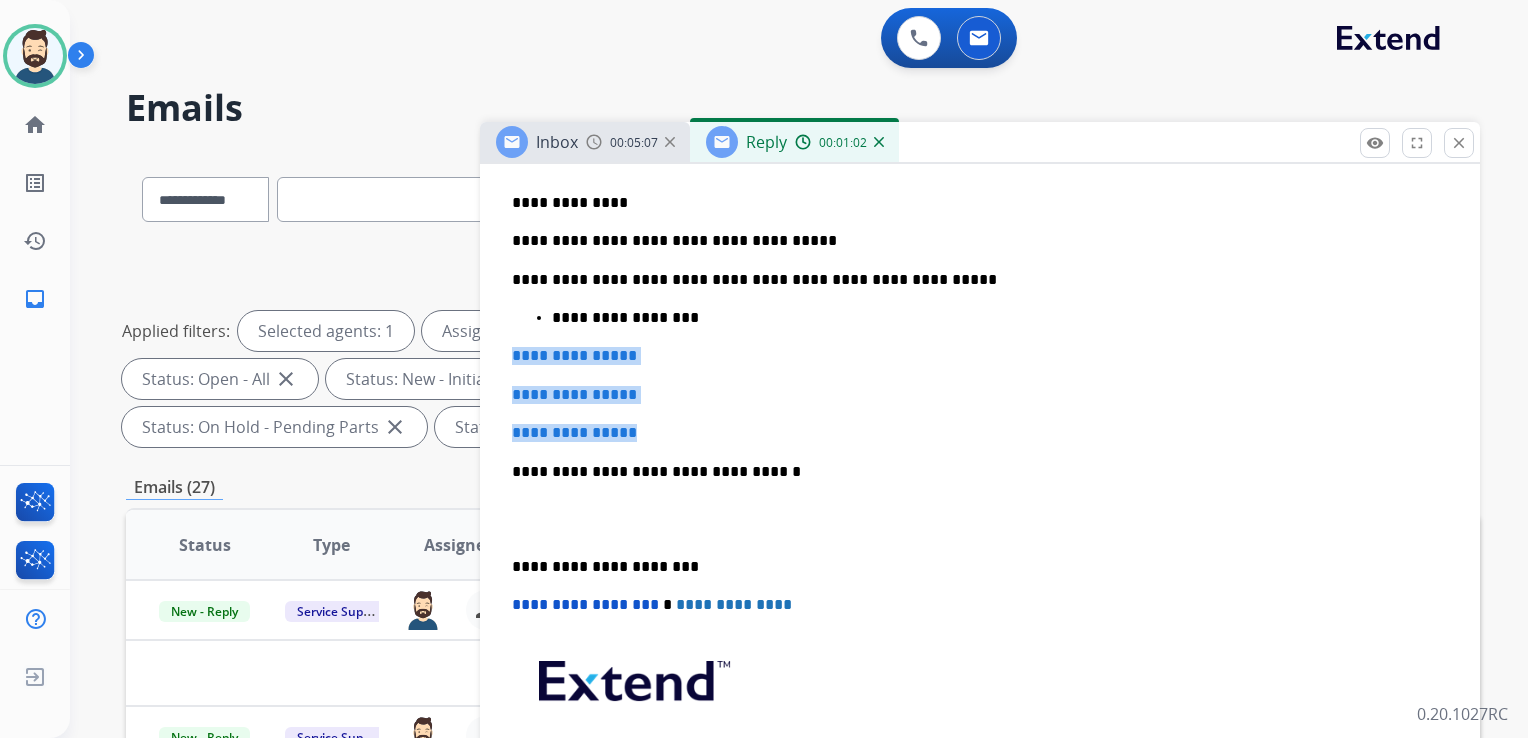 drag, startPoint x: 516, startPoint y: 358, endPoint x: 684, endPoint y: 428, distance: 182 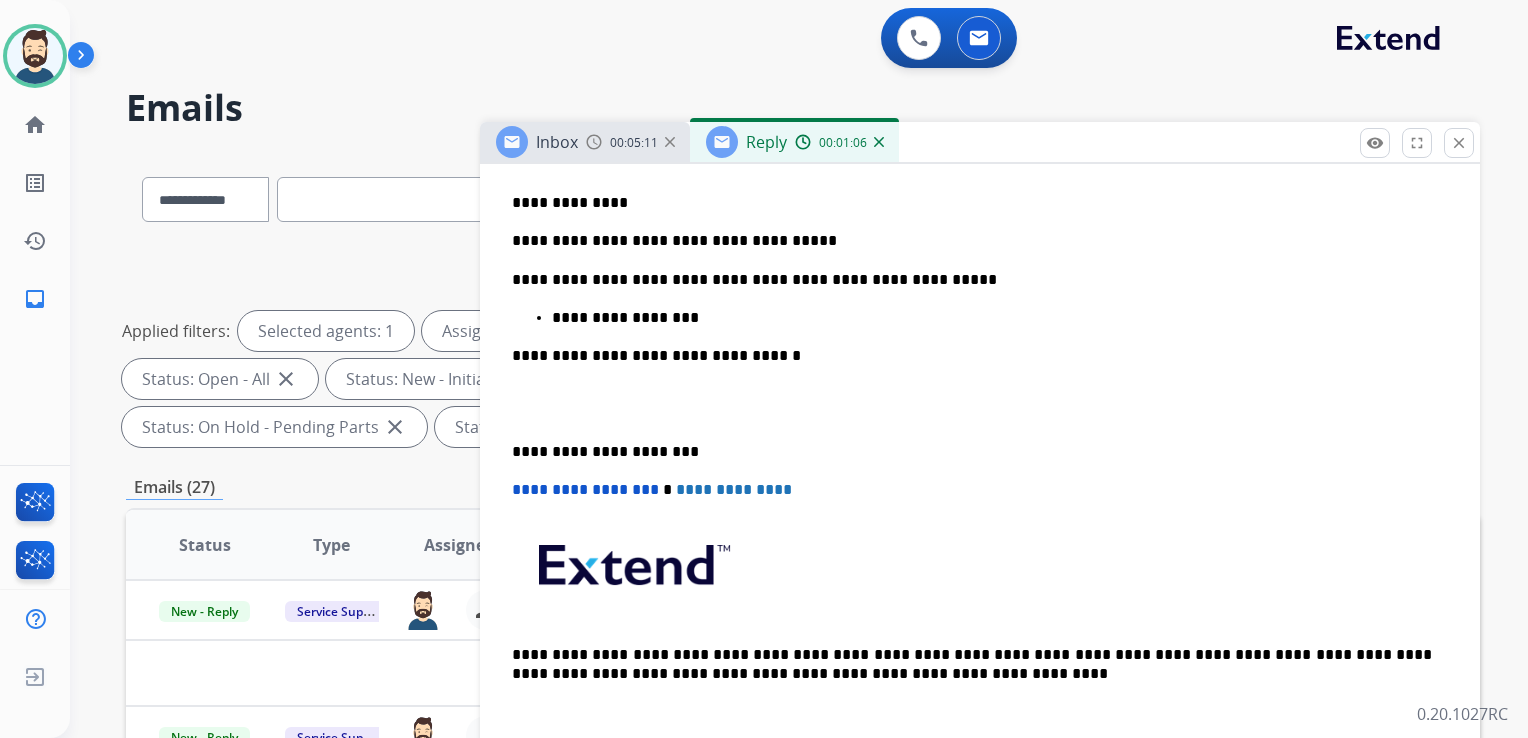 click on "**********" at bounding box center [972, 356] 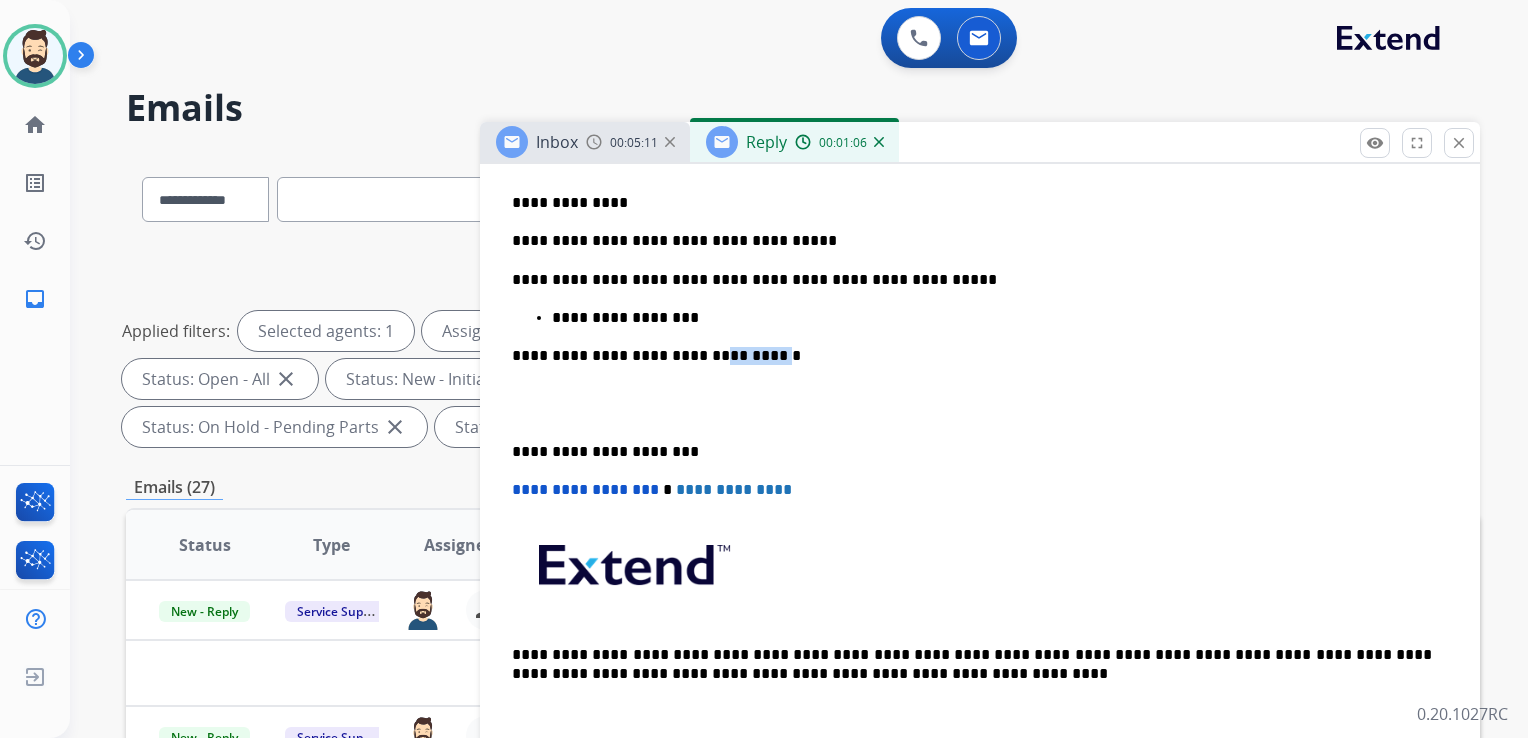 click on "**********" at bounding box center [972, 356] 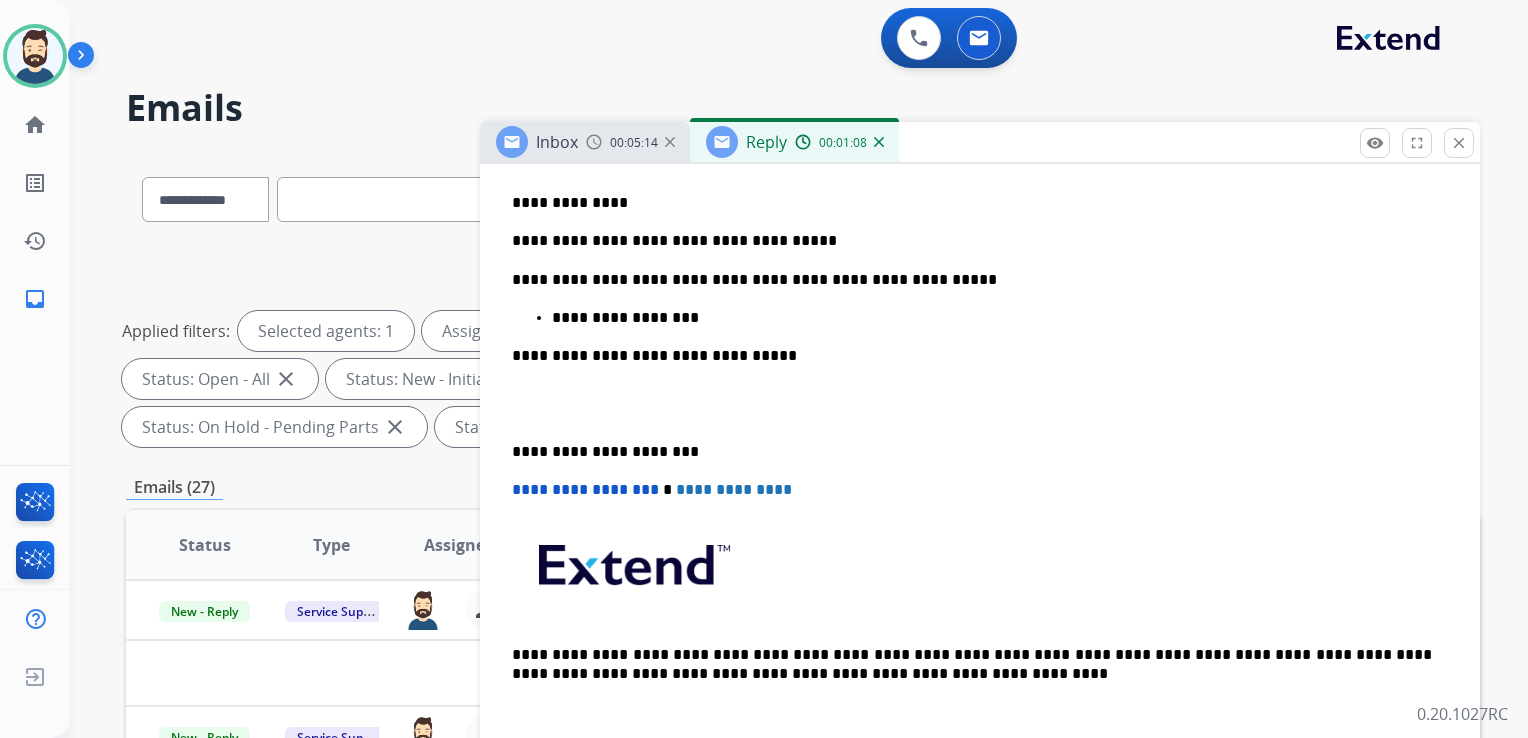 click on "**********" at bounding box center (972, 452) 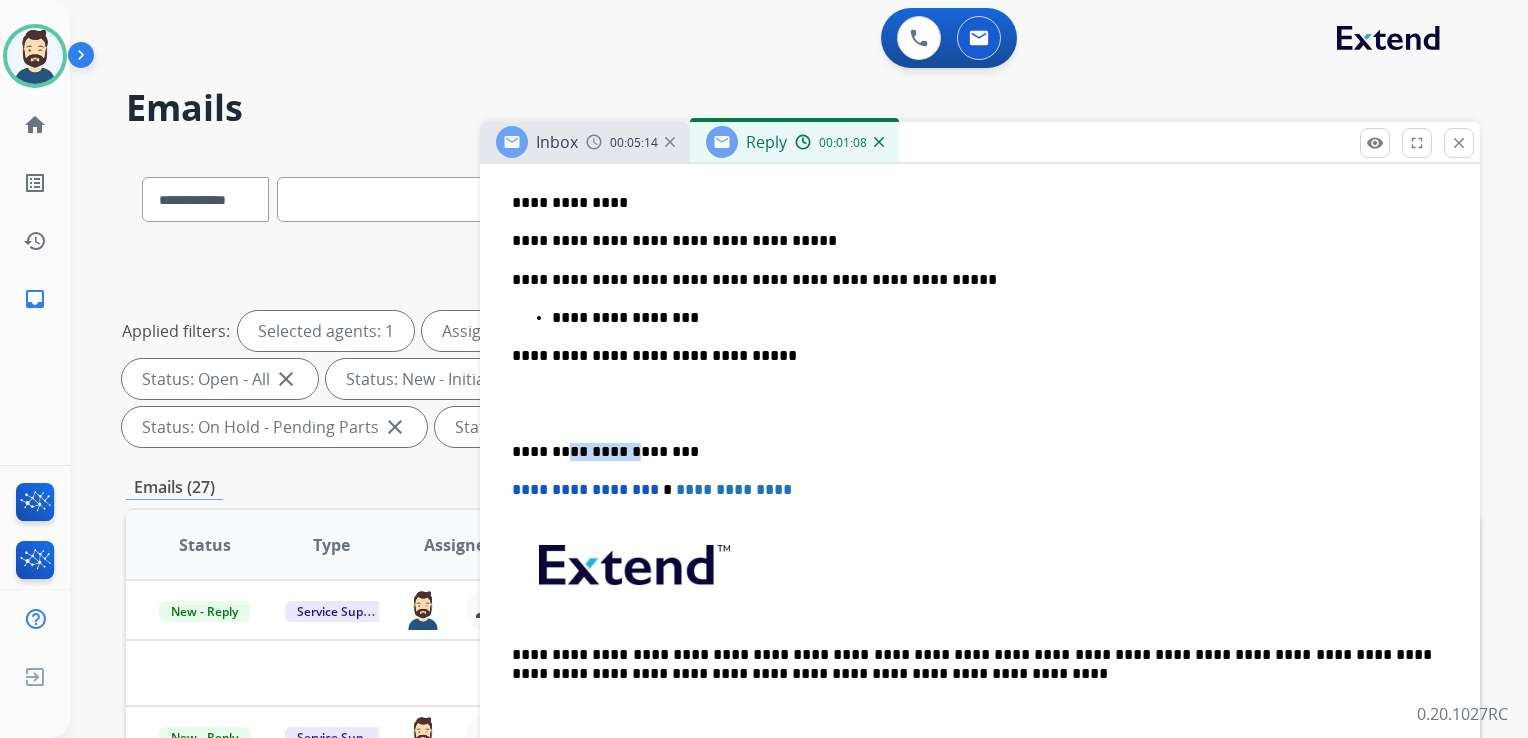 click on "**********" at bounding box center (972, 452) 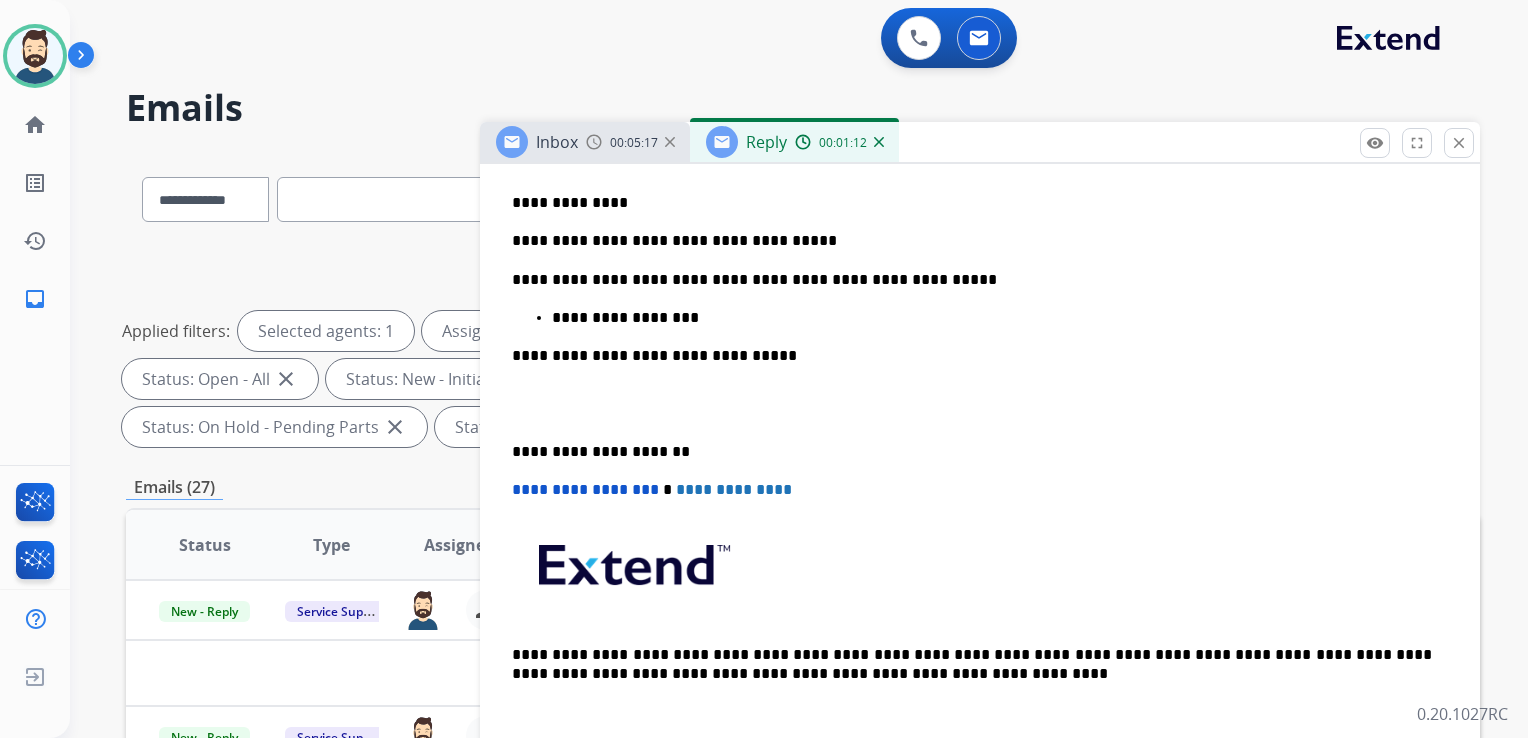 click on "**********" at bounding box center [585, 489] 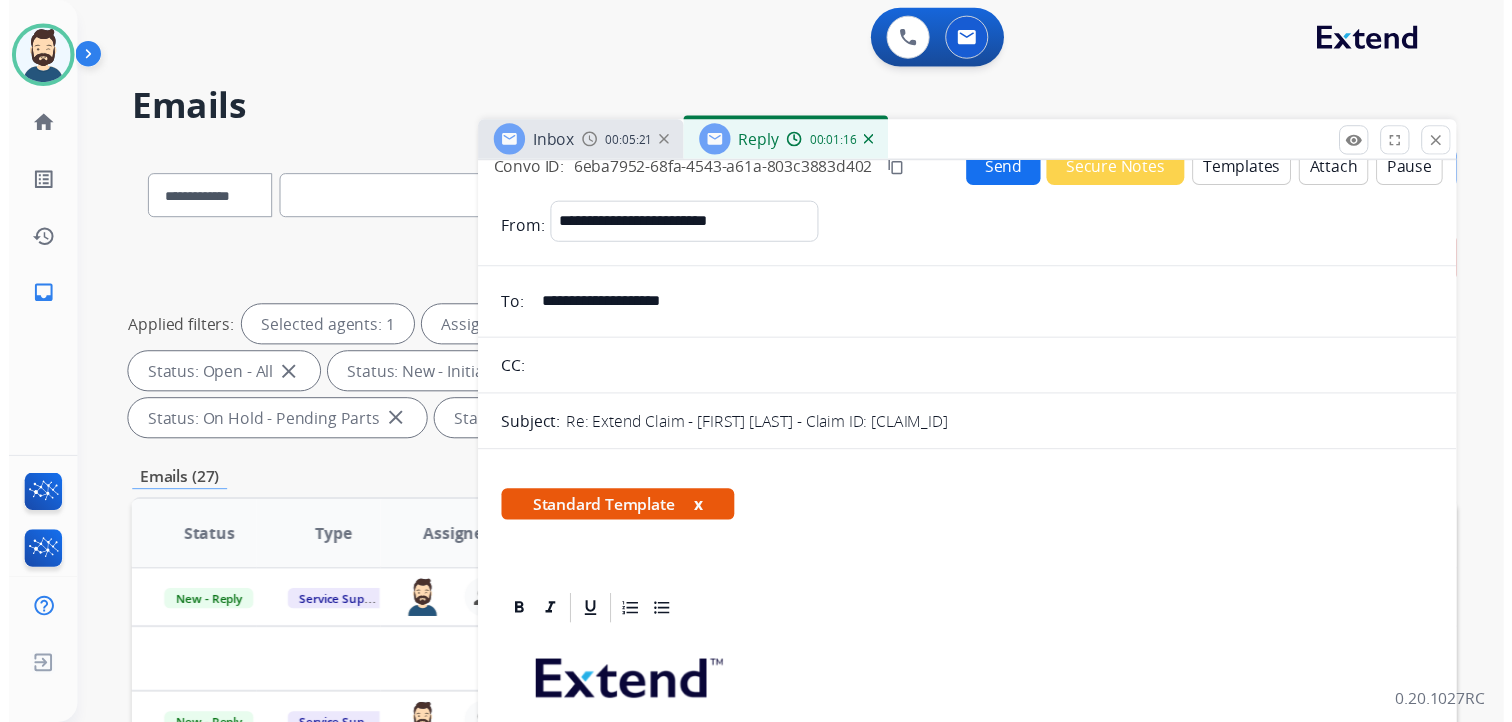scroll, scrollTop: 0, scrollLeft: 0, axis: both 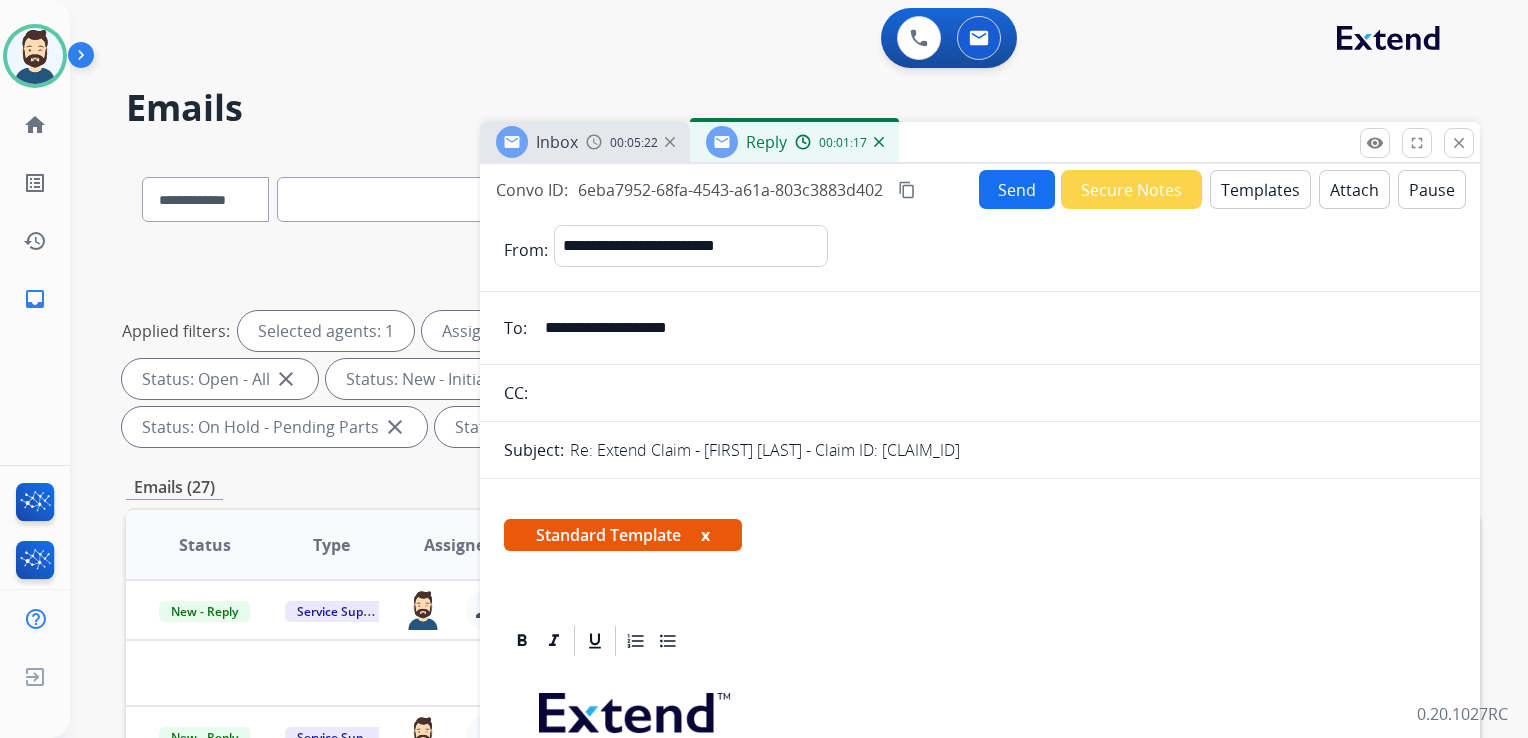click on "Send" at bounding box center (1017, 189) 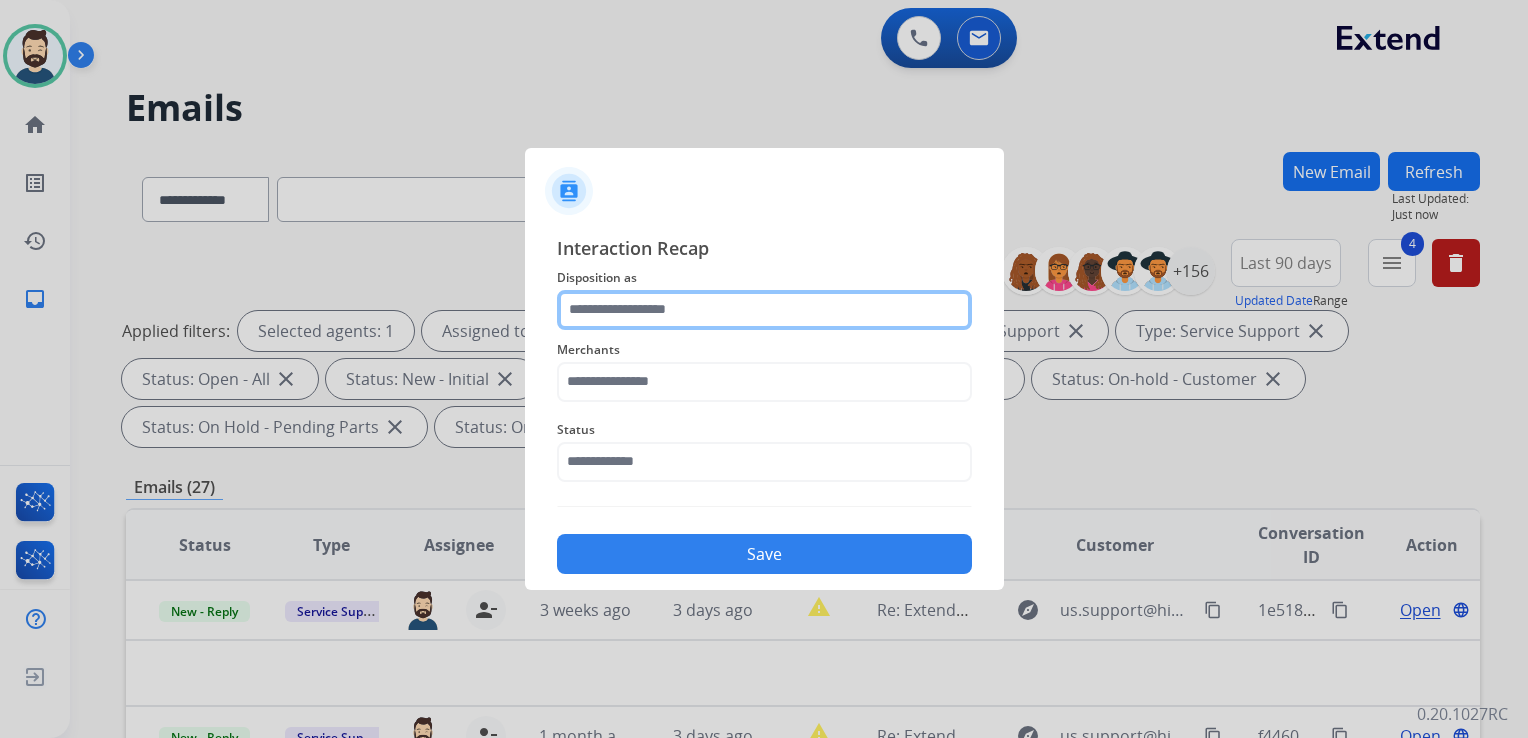 click 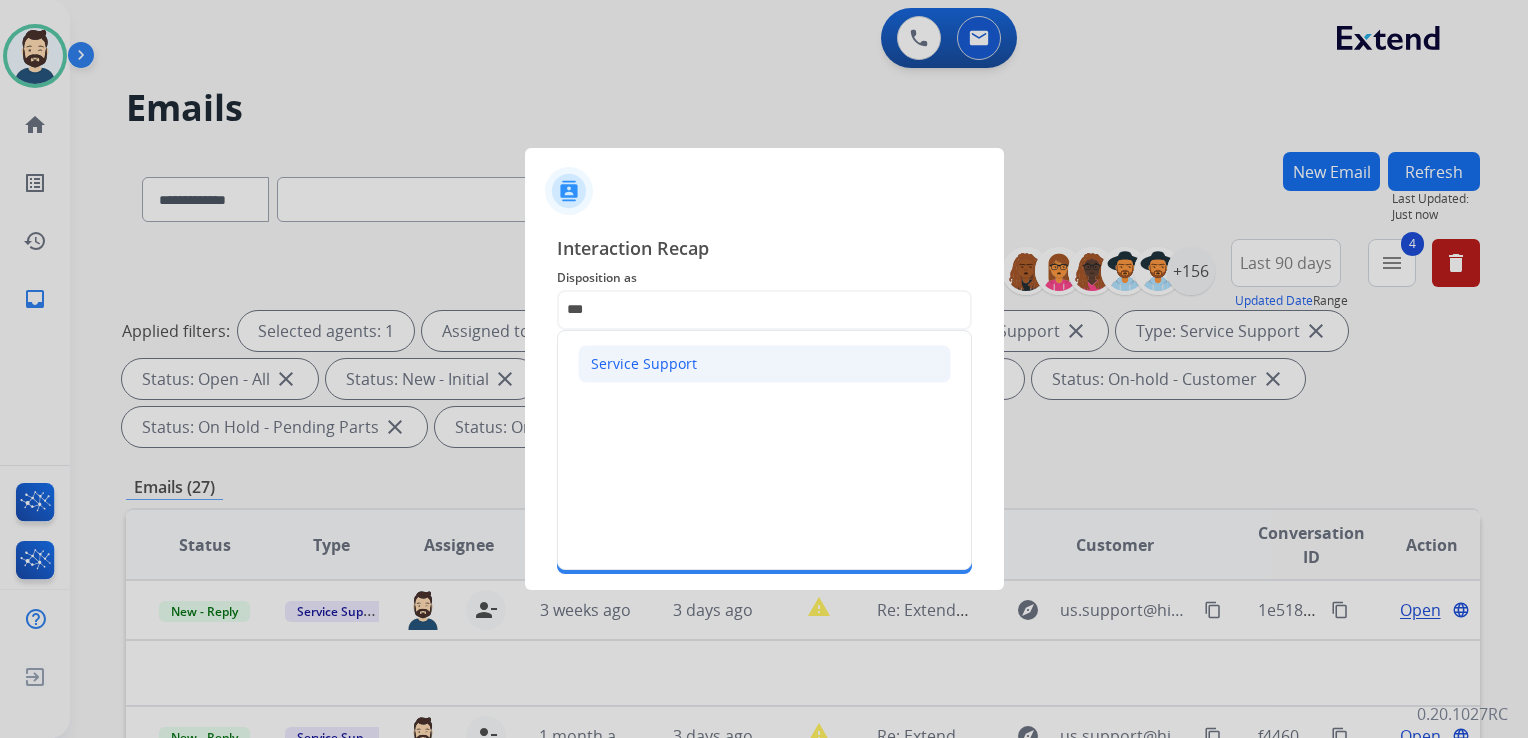 click on "Service Support" 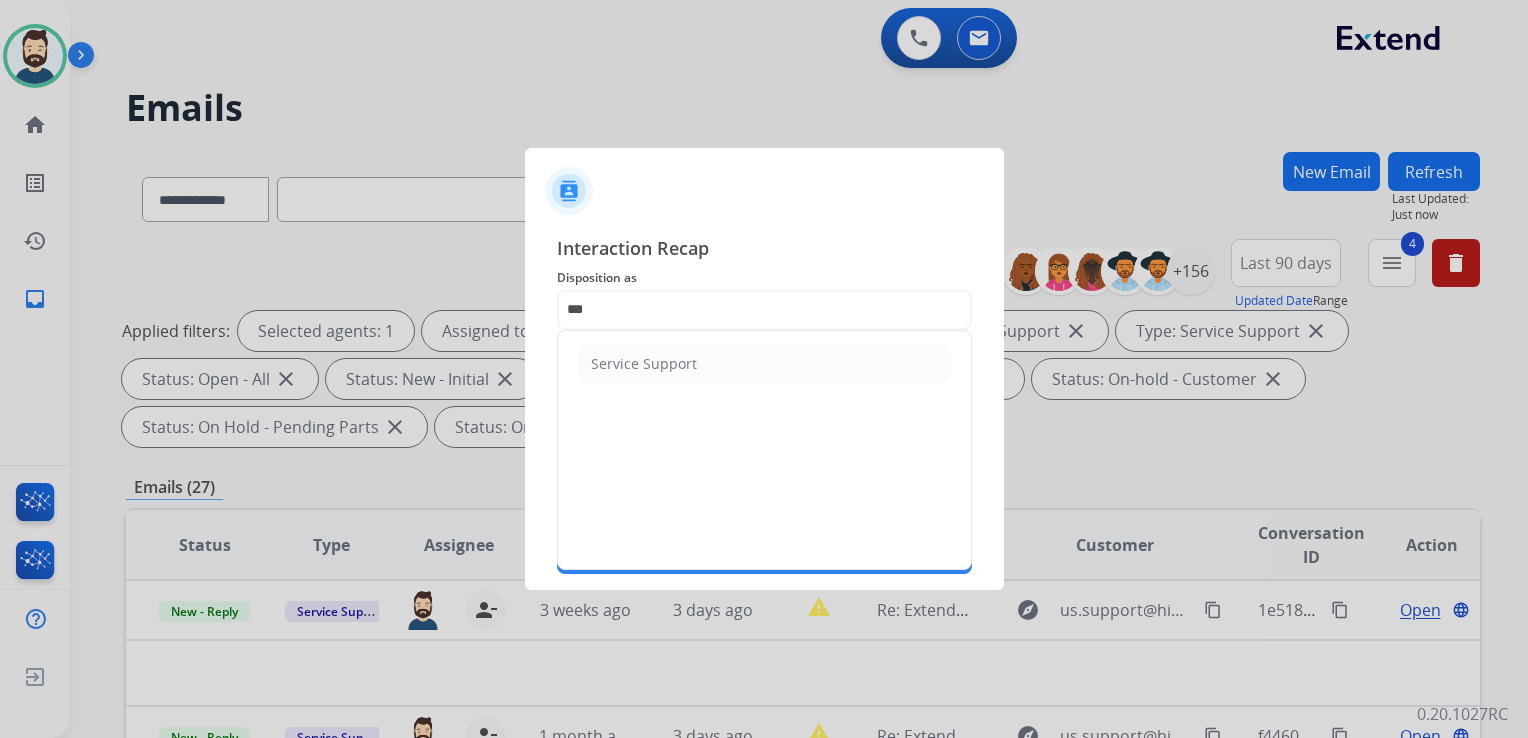 type on "**********" 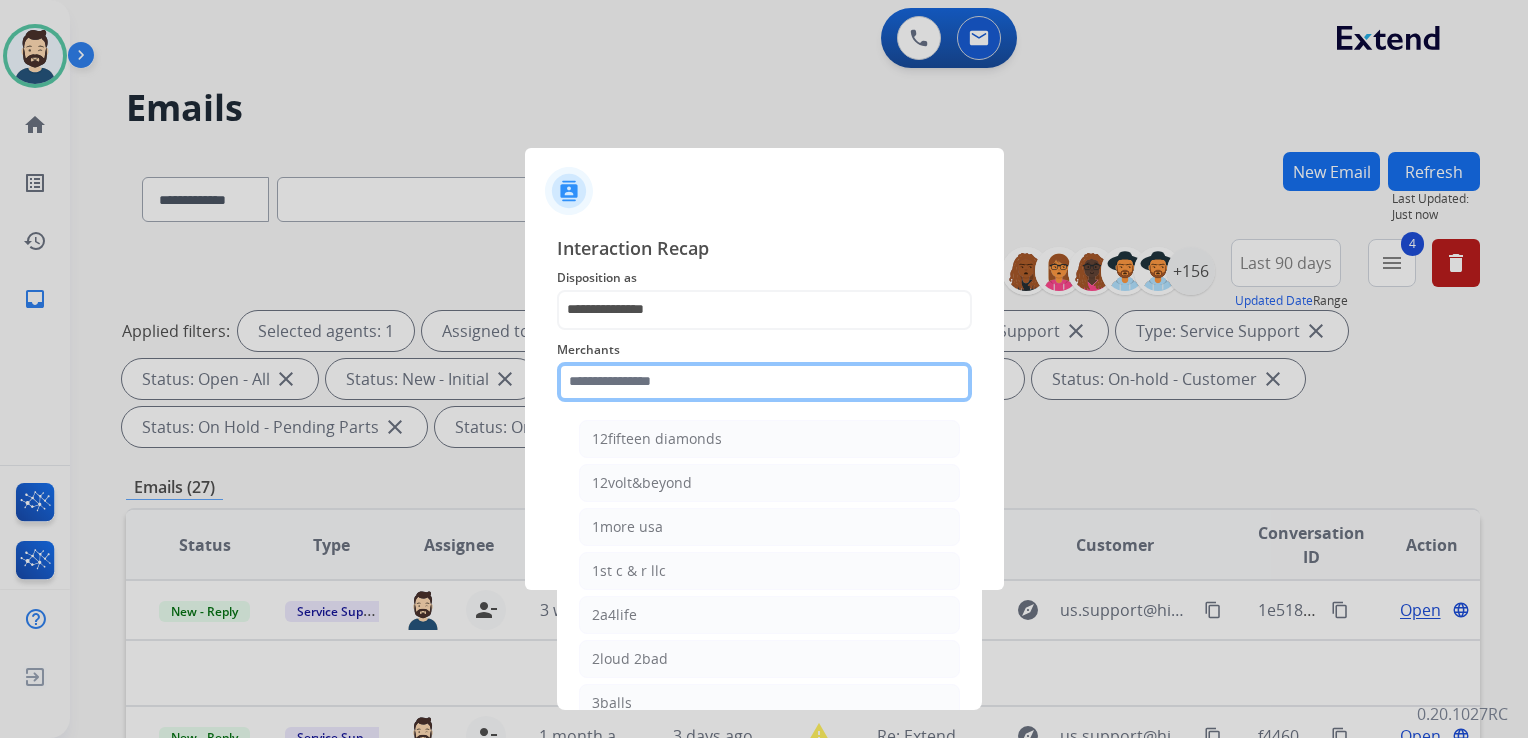 click 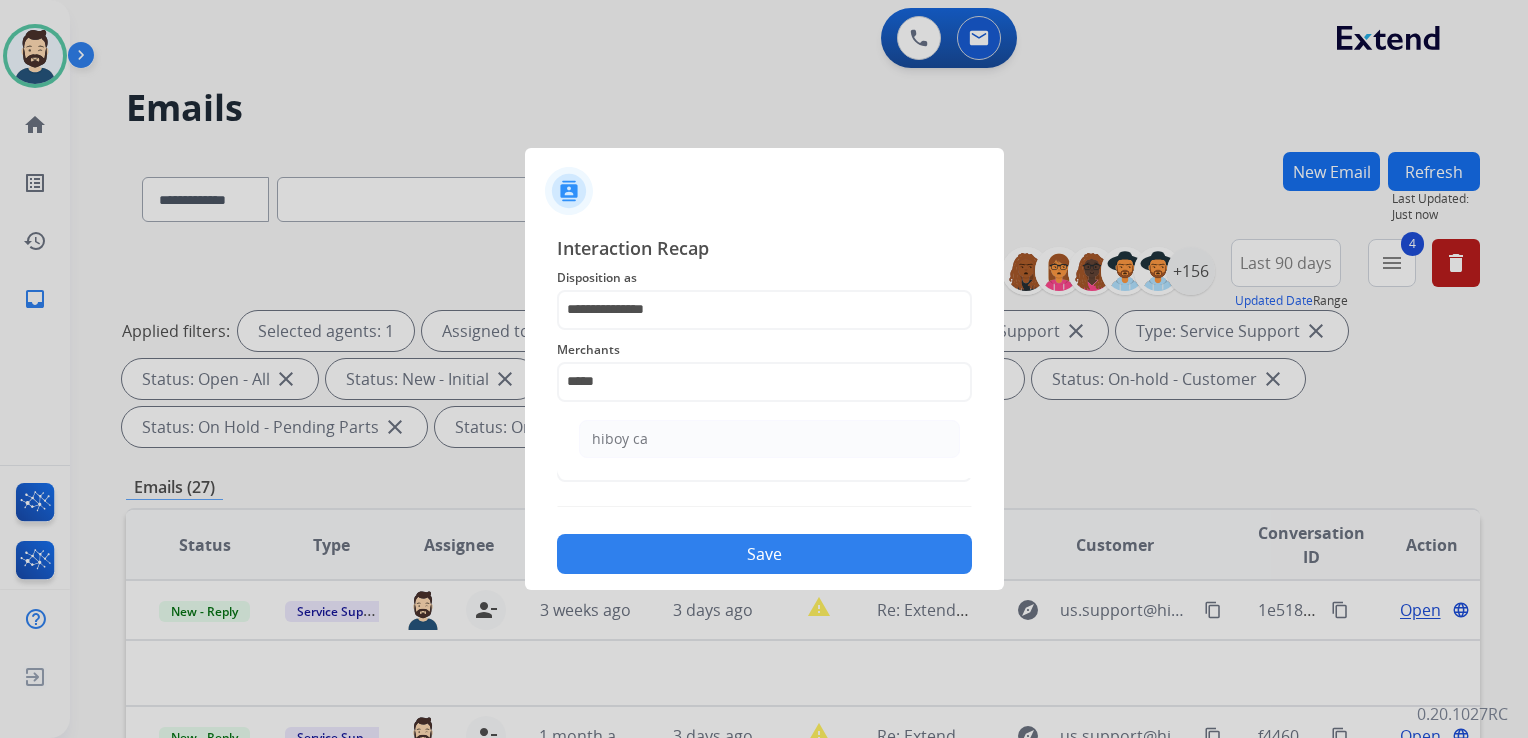 click on "hiboy ca" 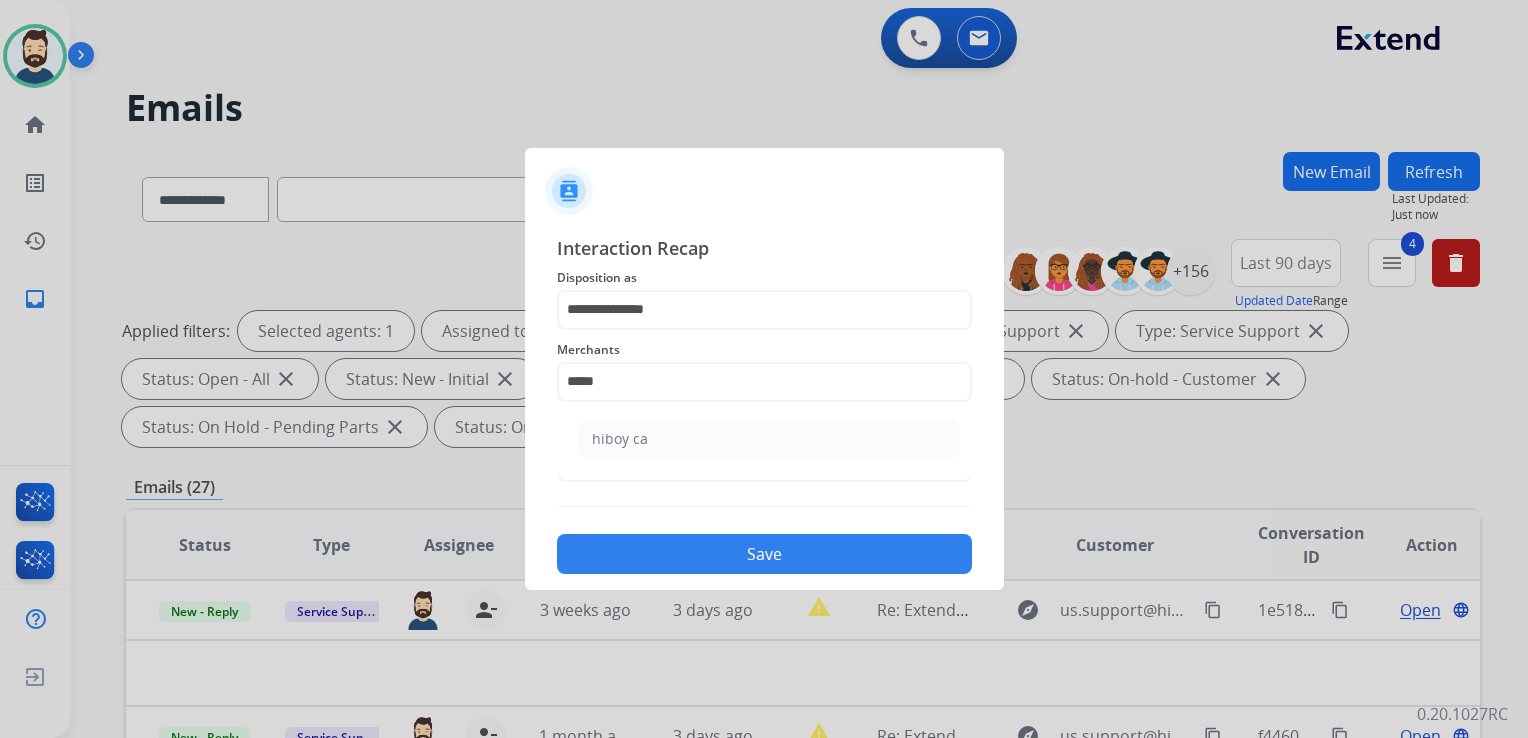 type on "********" 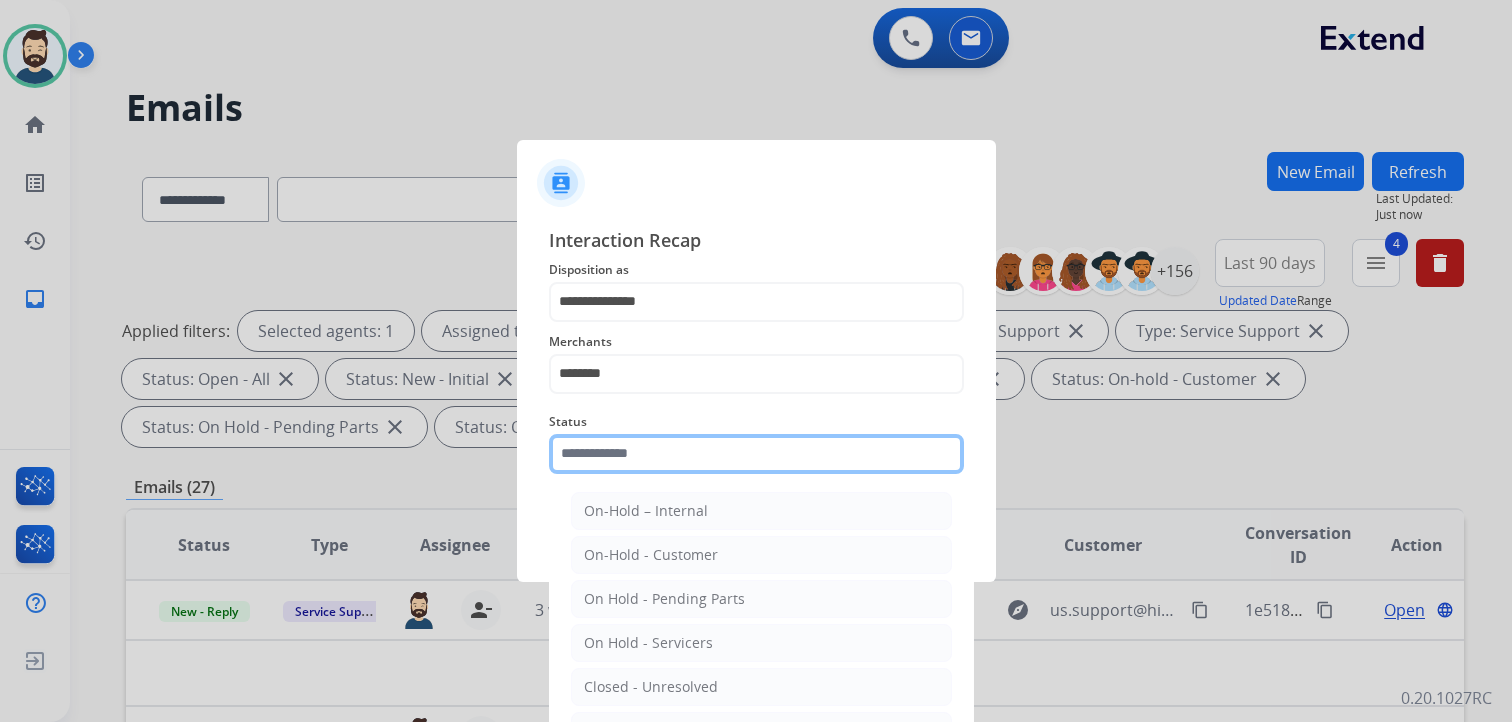 click 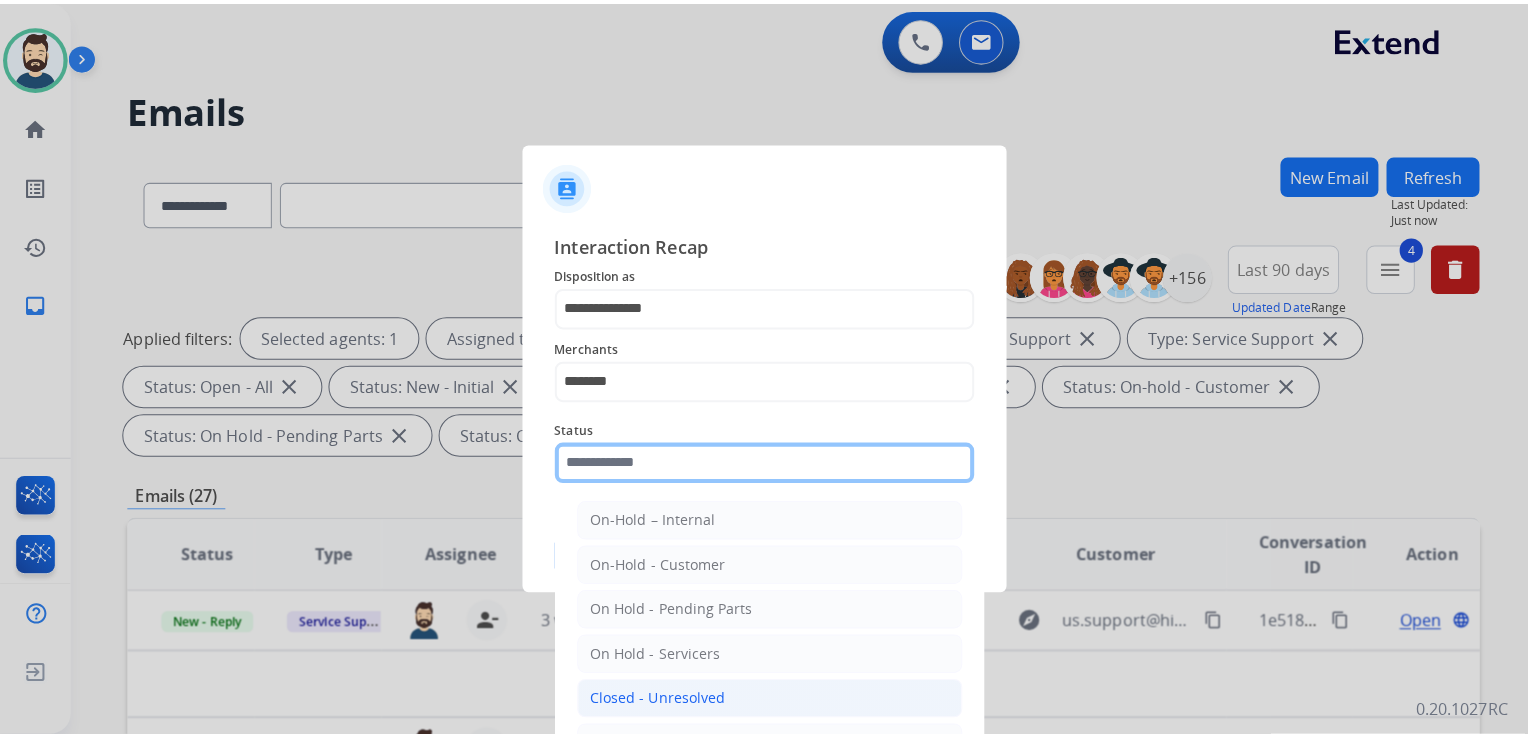 scroll, scrollTop: 116, scrollLeft: 0, axis: vertical 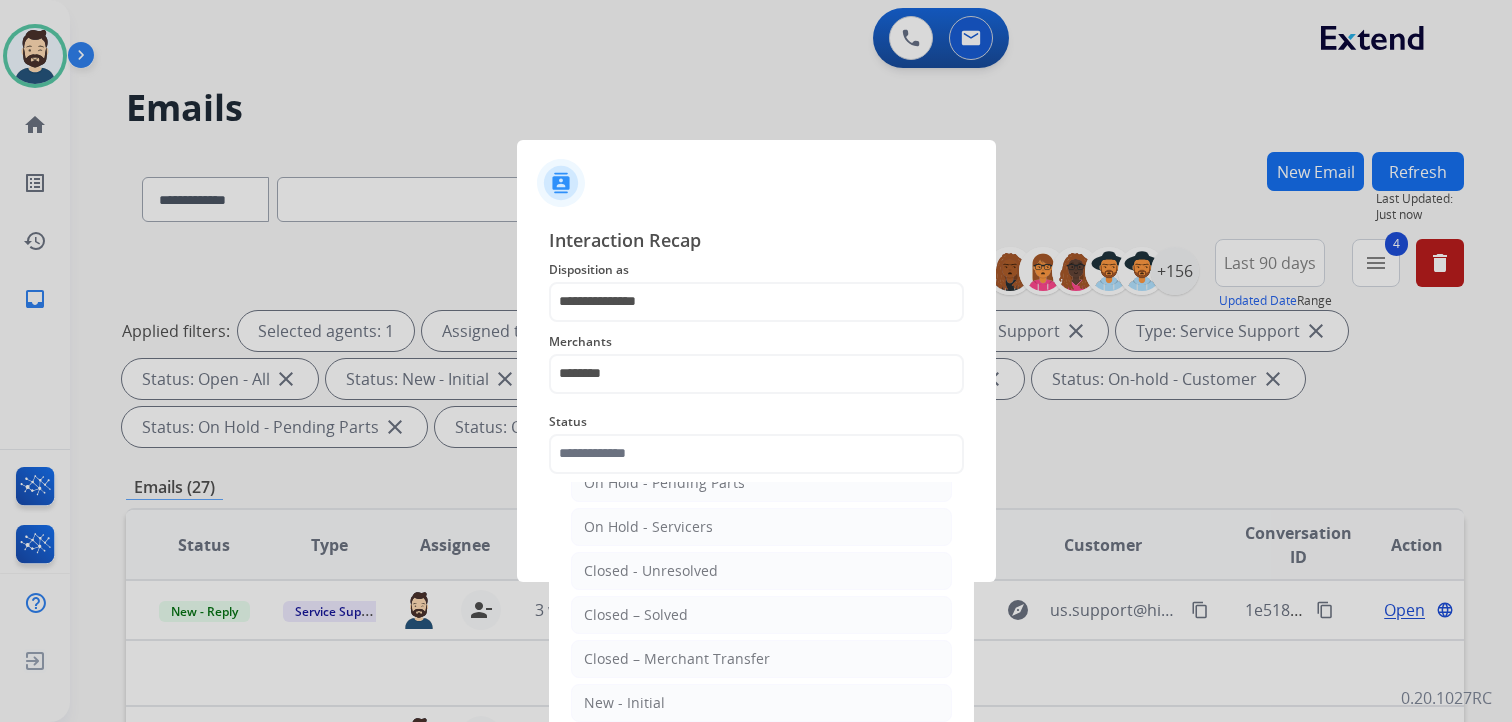 click on "Closed – Solved" 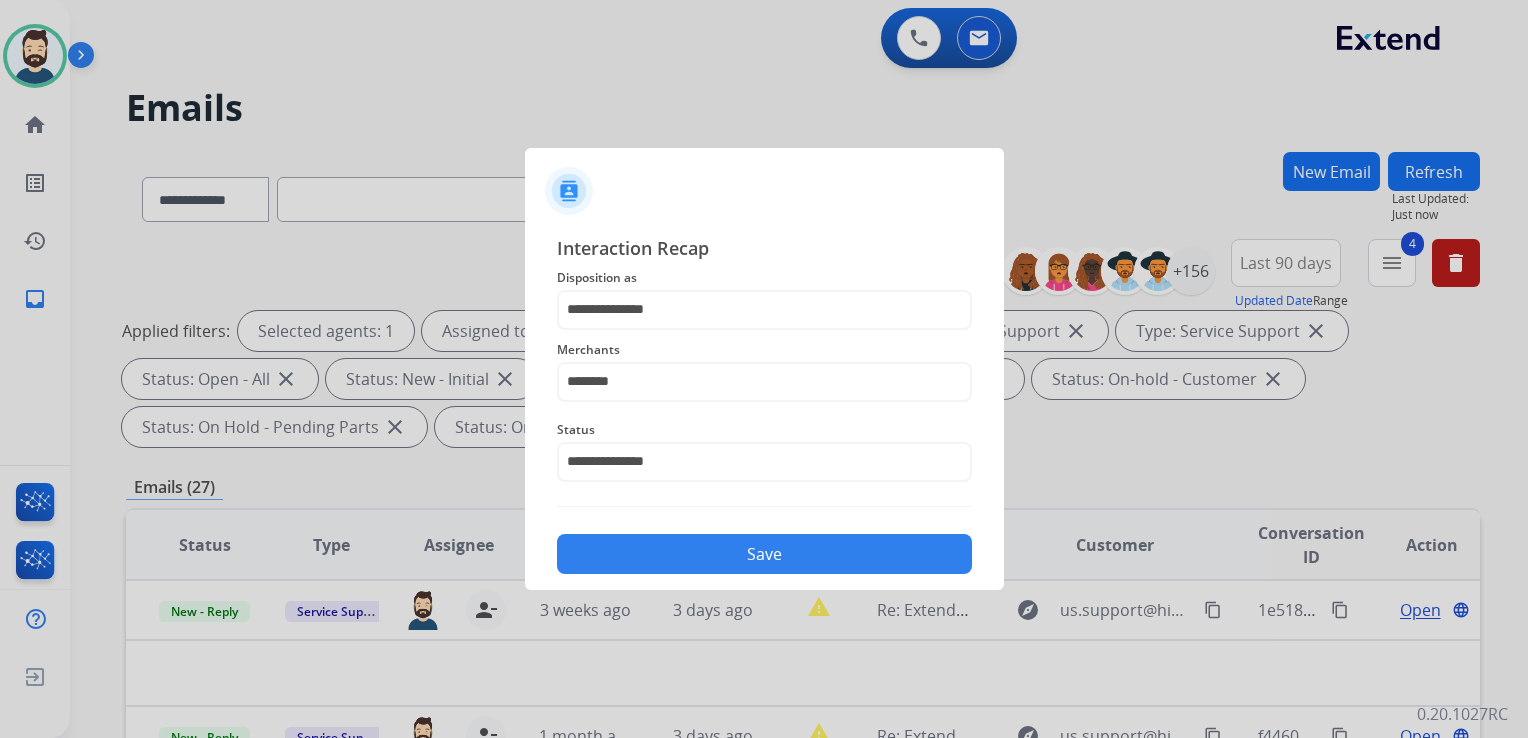 click on "Save" 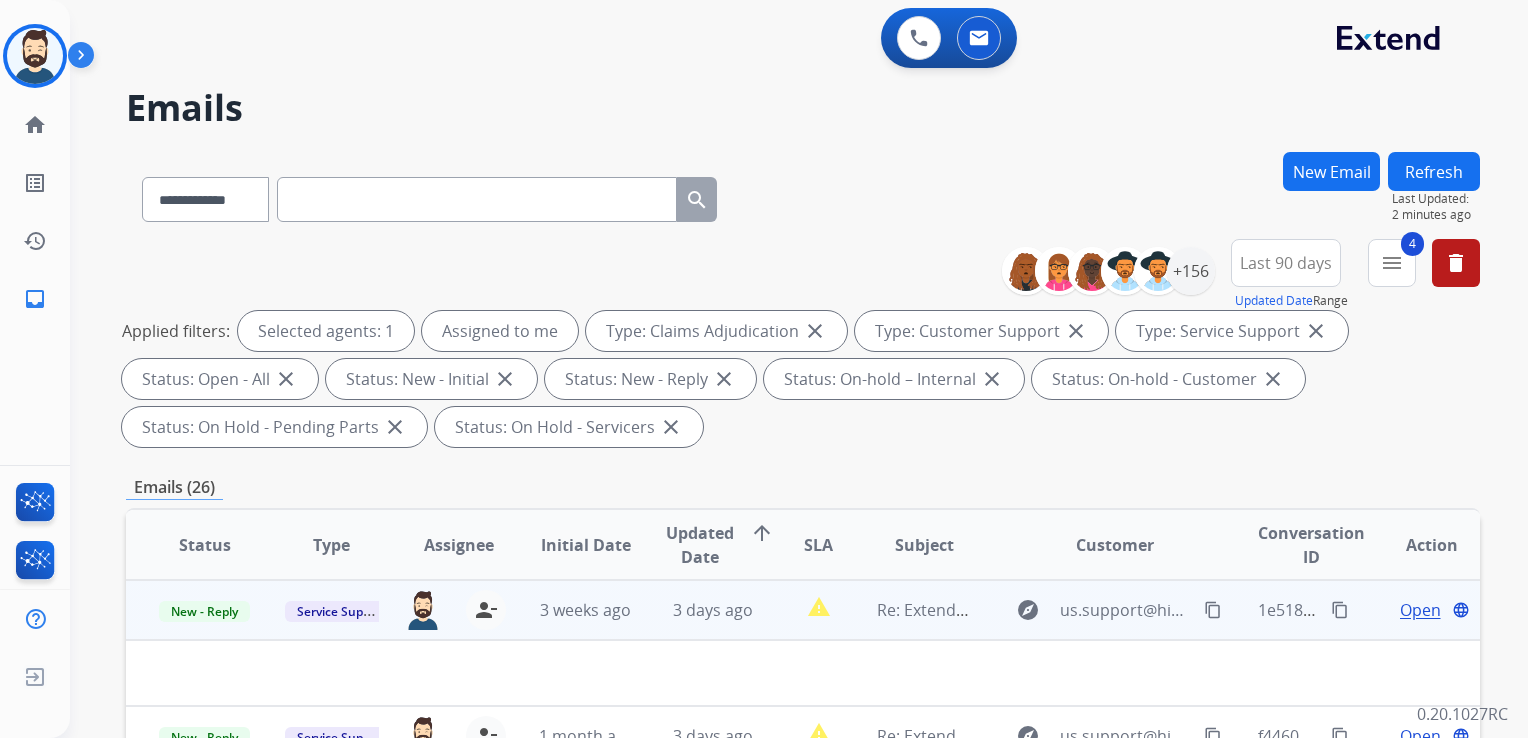 click on "3 days ago" at bounding box center [697, 610] 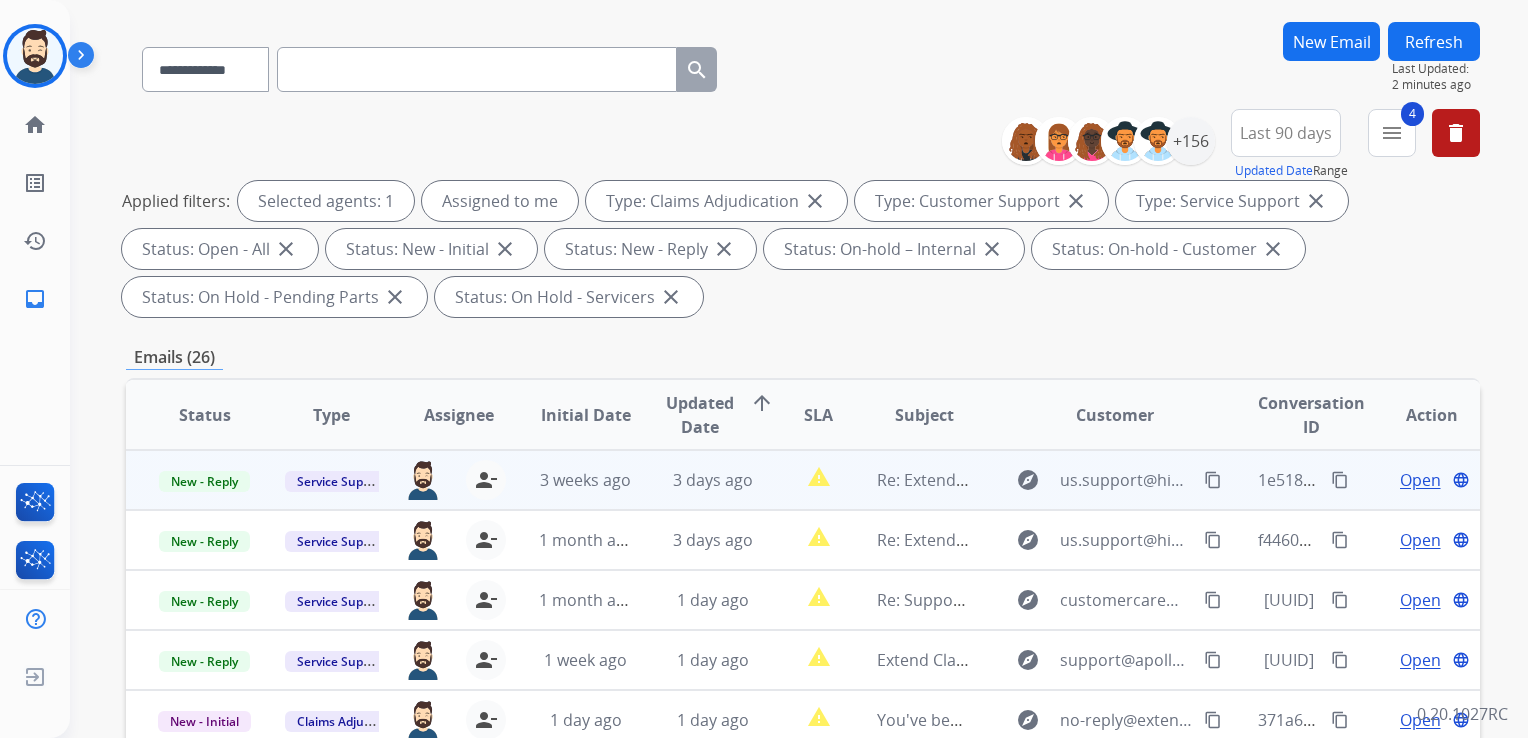 scroll, scrollTop: 300, scrollLeft: 0, axis: vertical 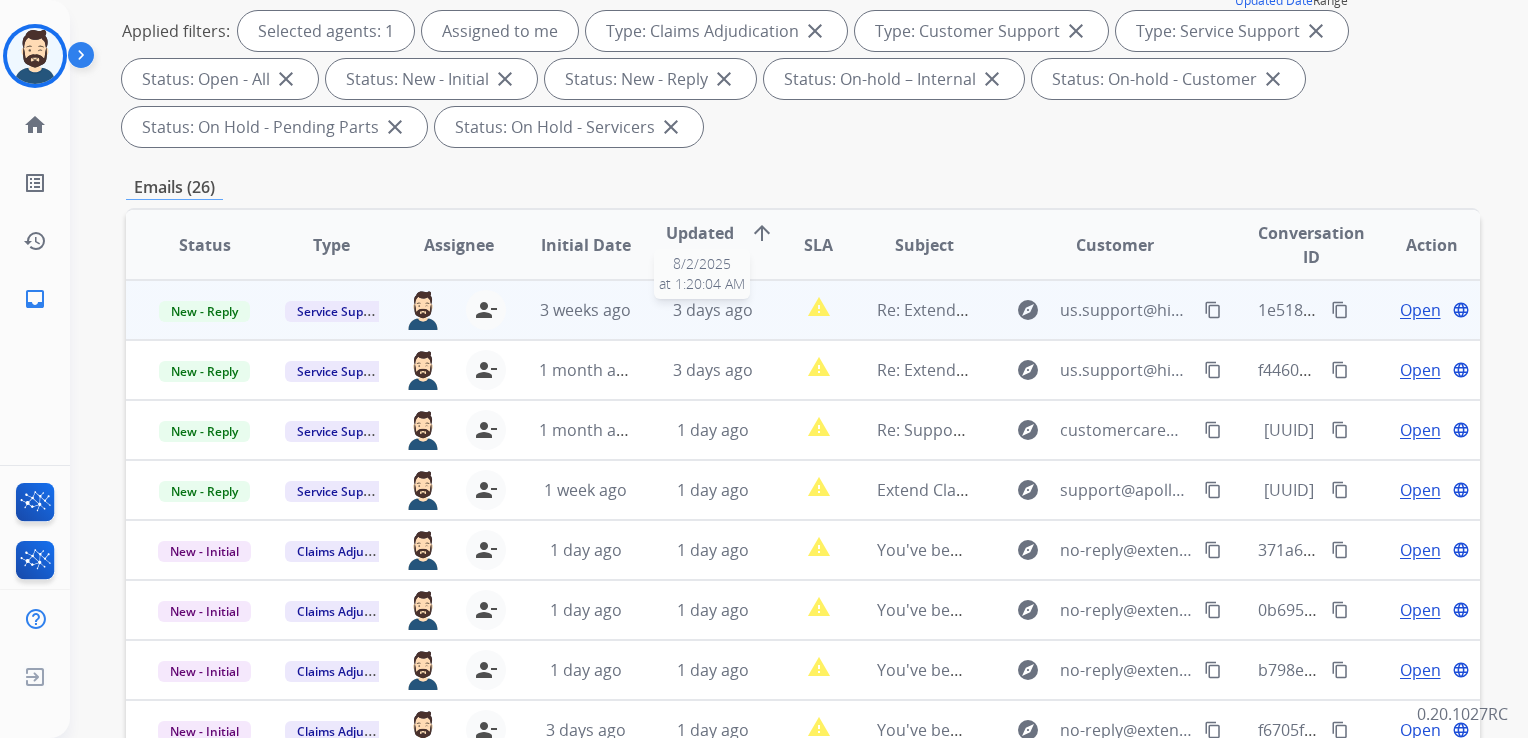 click on "3 days ago" at bounding box center [713, 310] 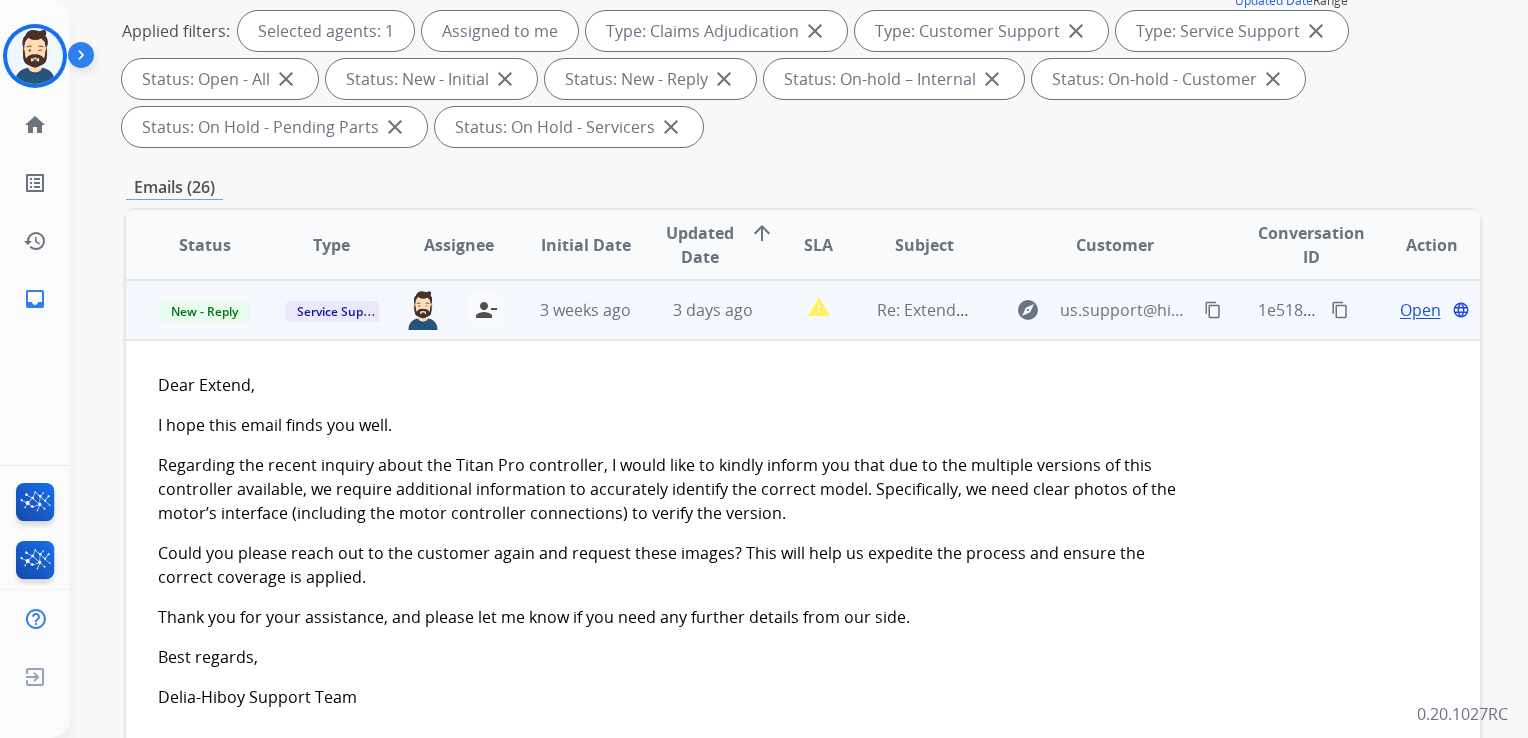 click on "Open" at bounding box center [1420, 310] 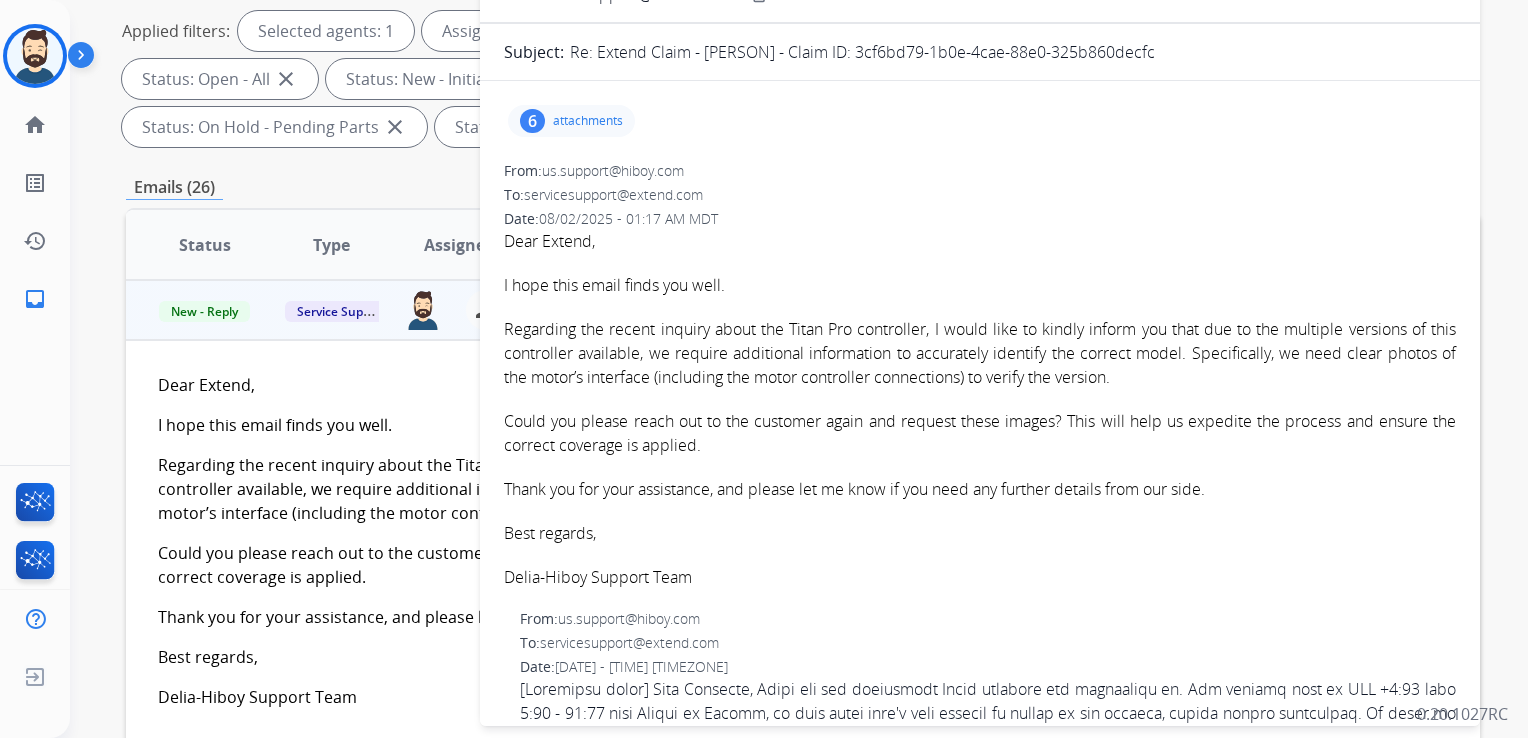 scroll, scrollTop: 200, scrollLeft: 0, axis: vertical 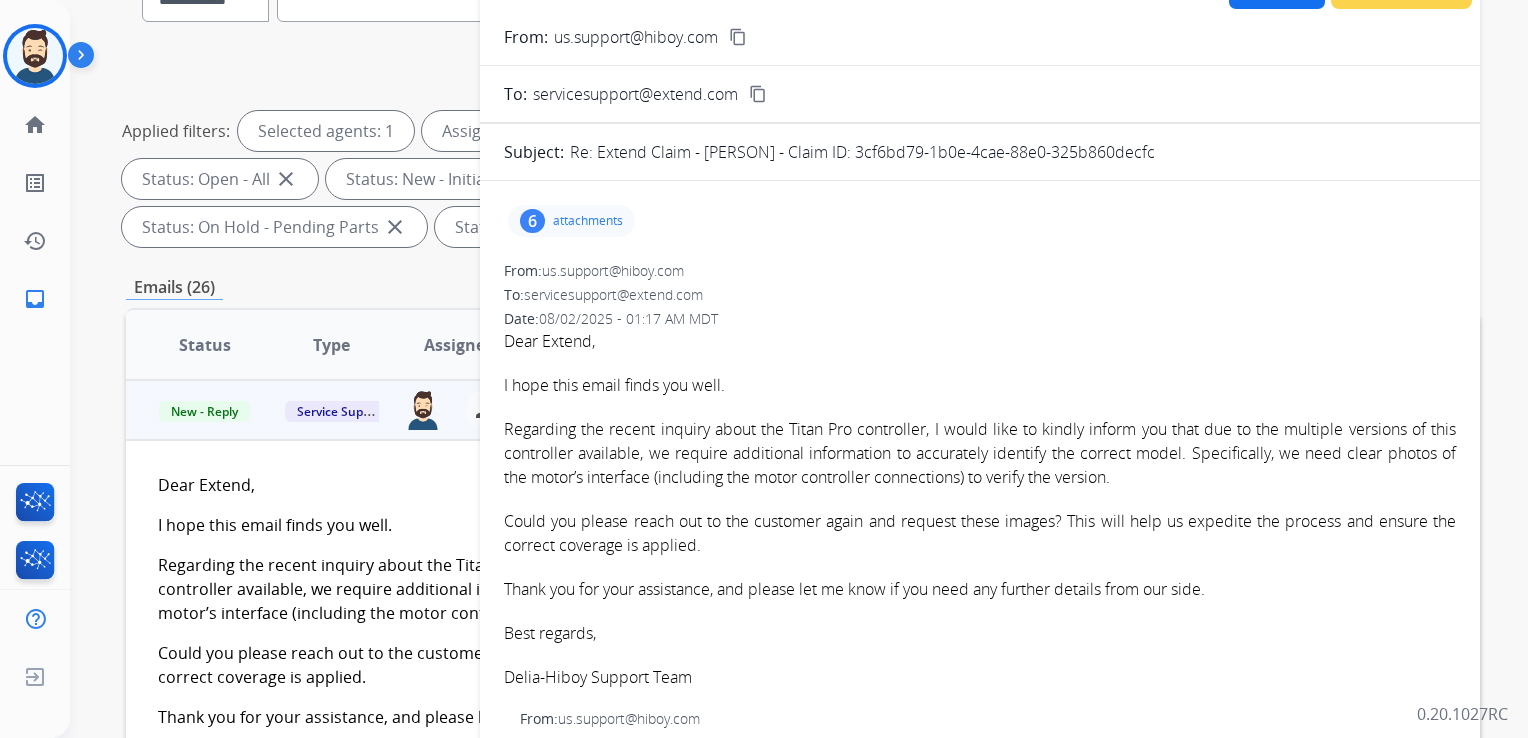 drag, startPoint x: 917, startPoint y: 149, endPoint x: 1210, endPoint y: 151, distance: 293.00684 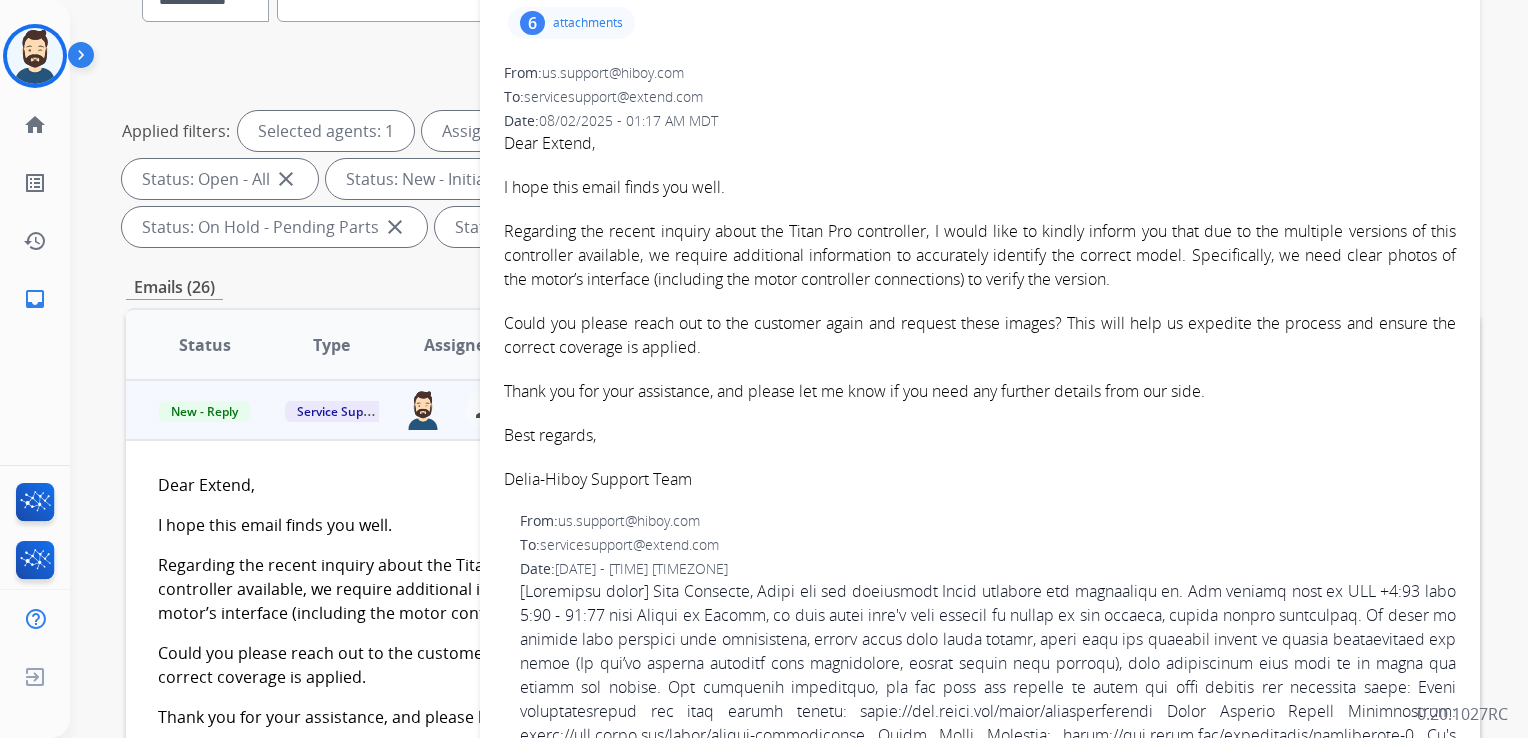 scroll, scrollTop: 200, scrollLeft: 0, axis: vertical 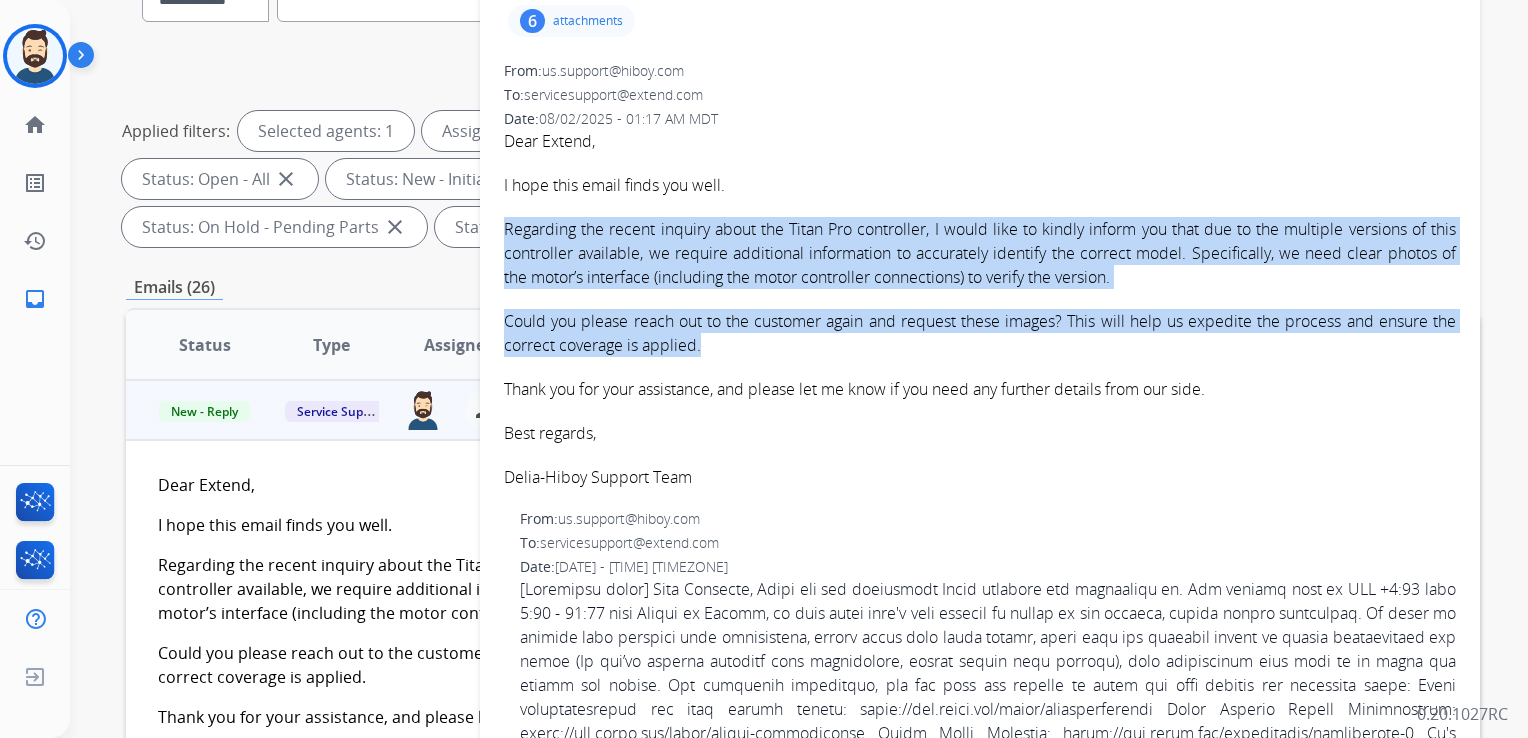 drag, startPoint x: 504, startPoint y: 226, endPoint x: 736, endPoint y: 338, distance: 257.61987 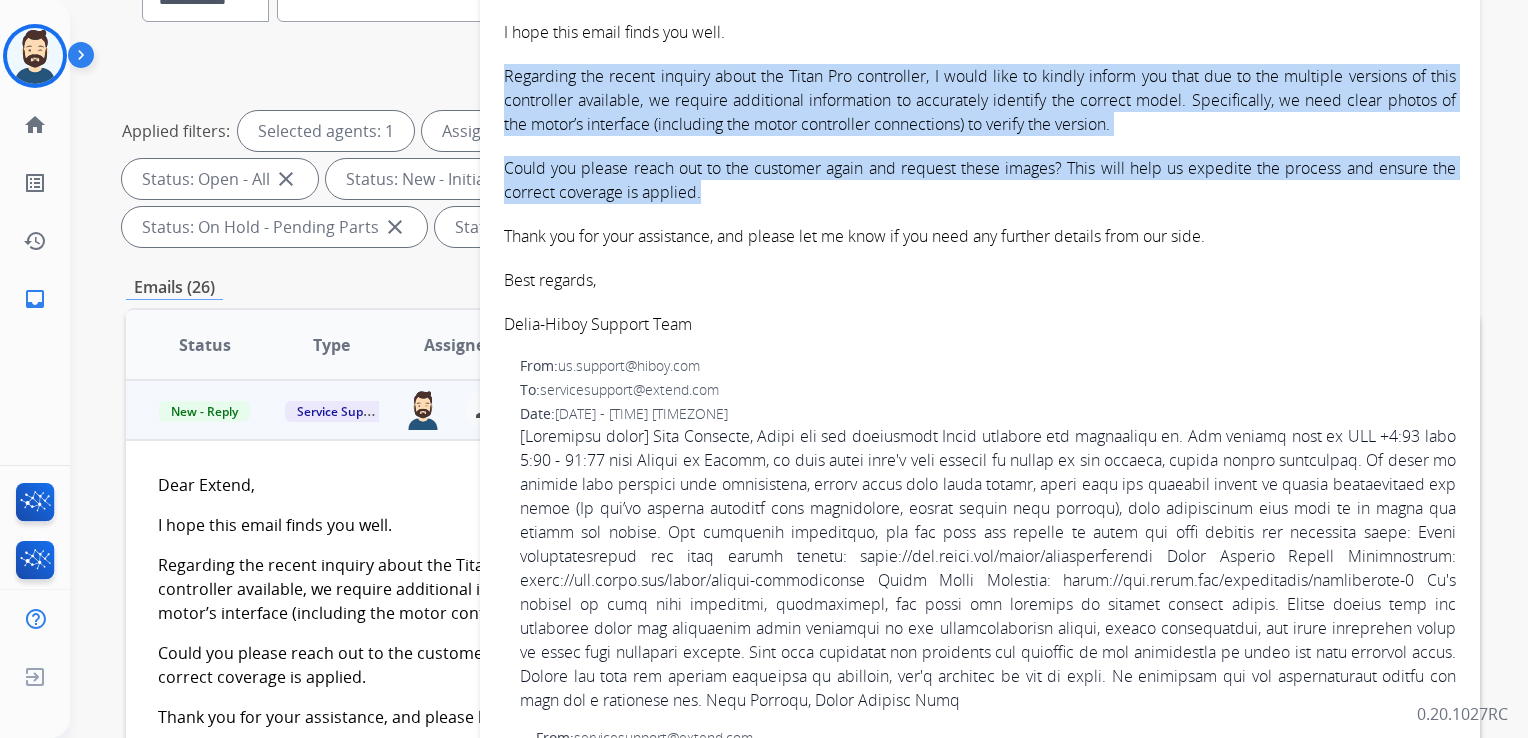 scroll, scrollTop: 0, scrollLeft: 0, axis: both 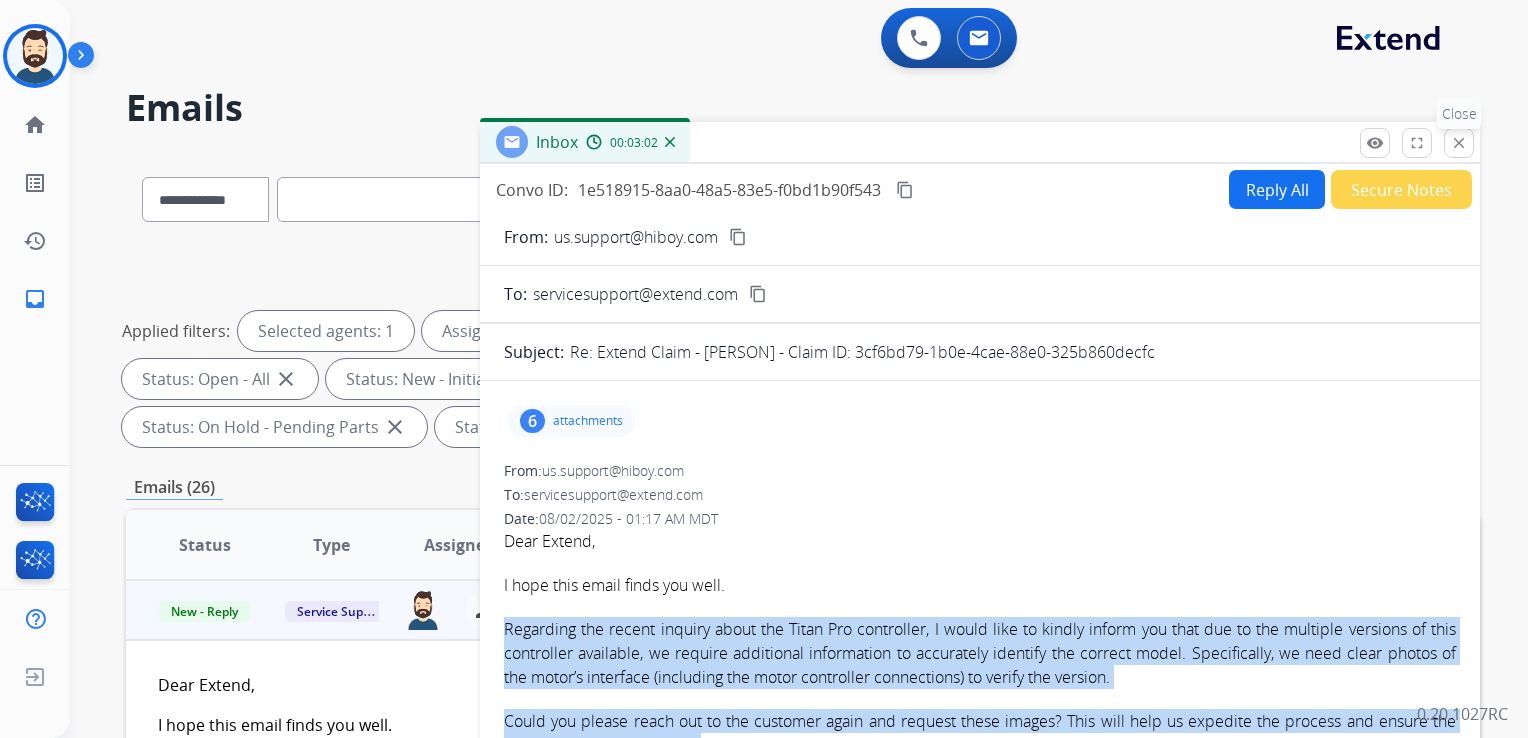 click on "close" at bounding box center [1459, 143] 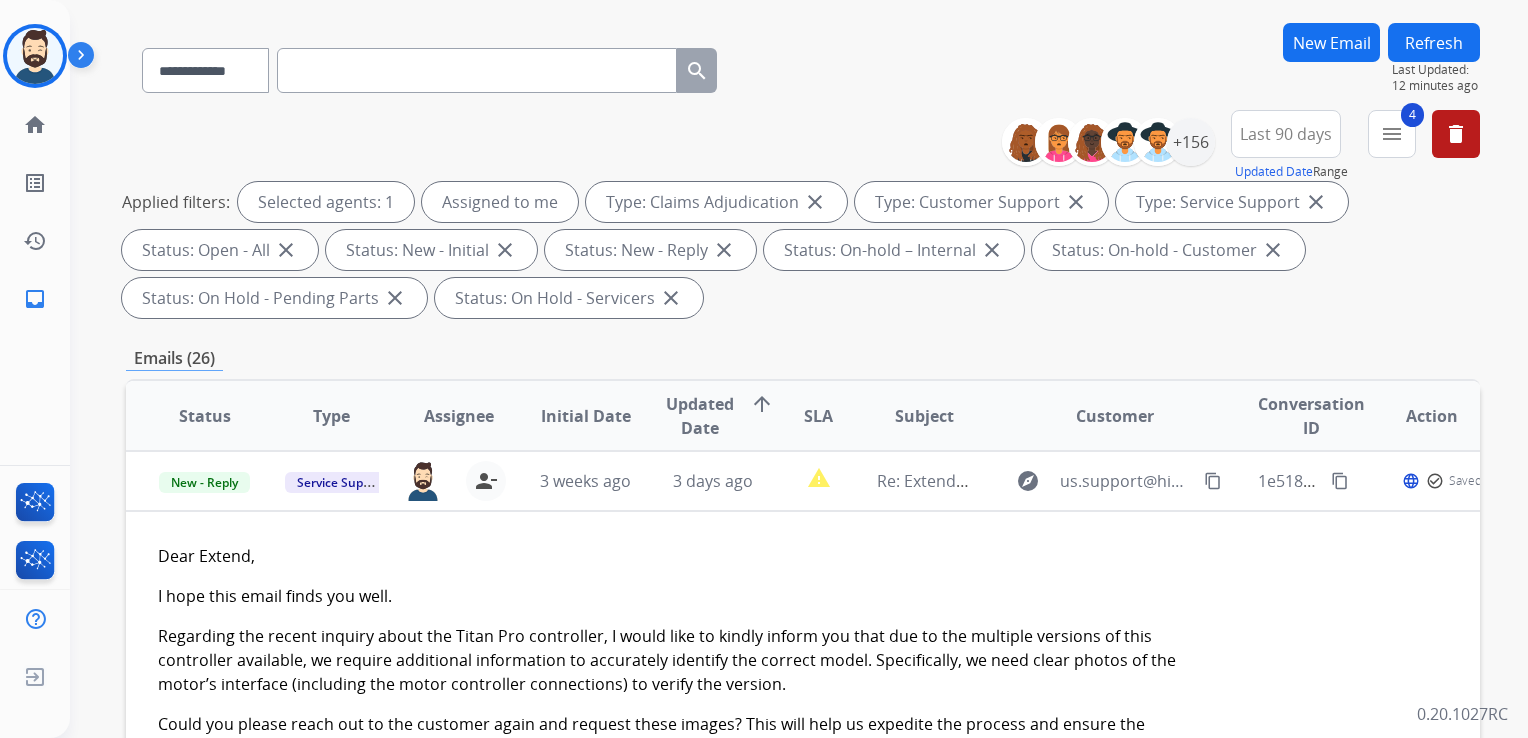 scroll, scrollTop: 300, scrollLeft: 0, axis: vertical 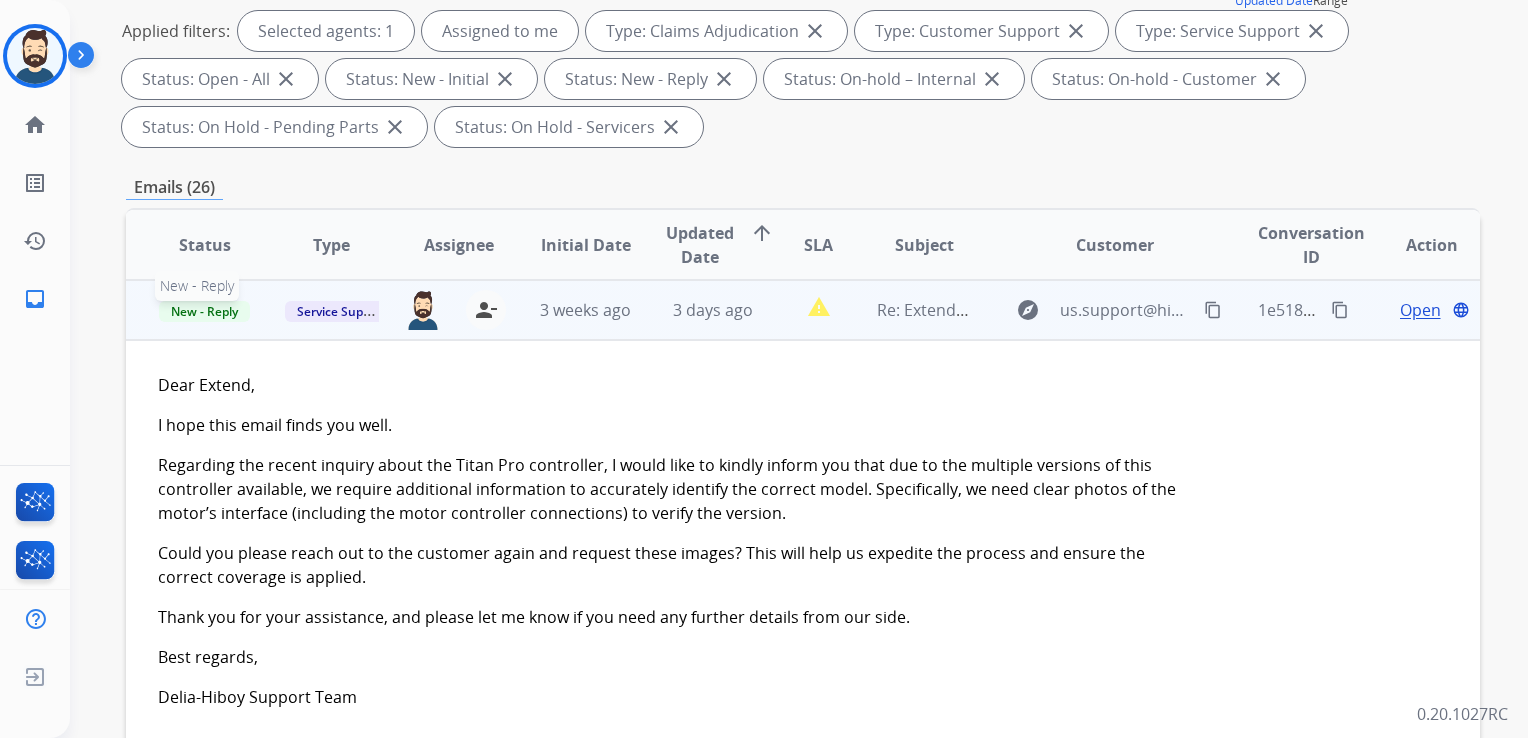 click on "New - Reply" at bounding box center (204, 311) 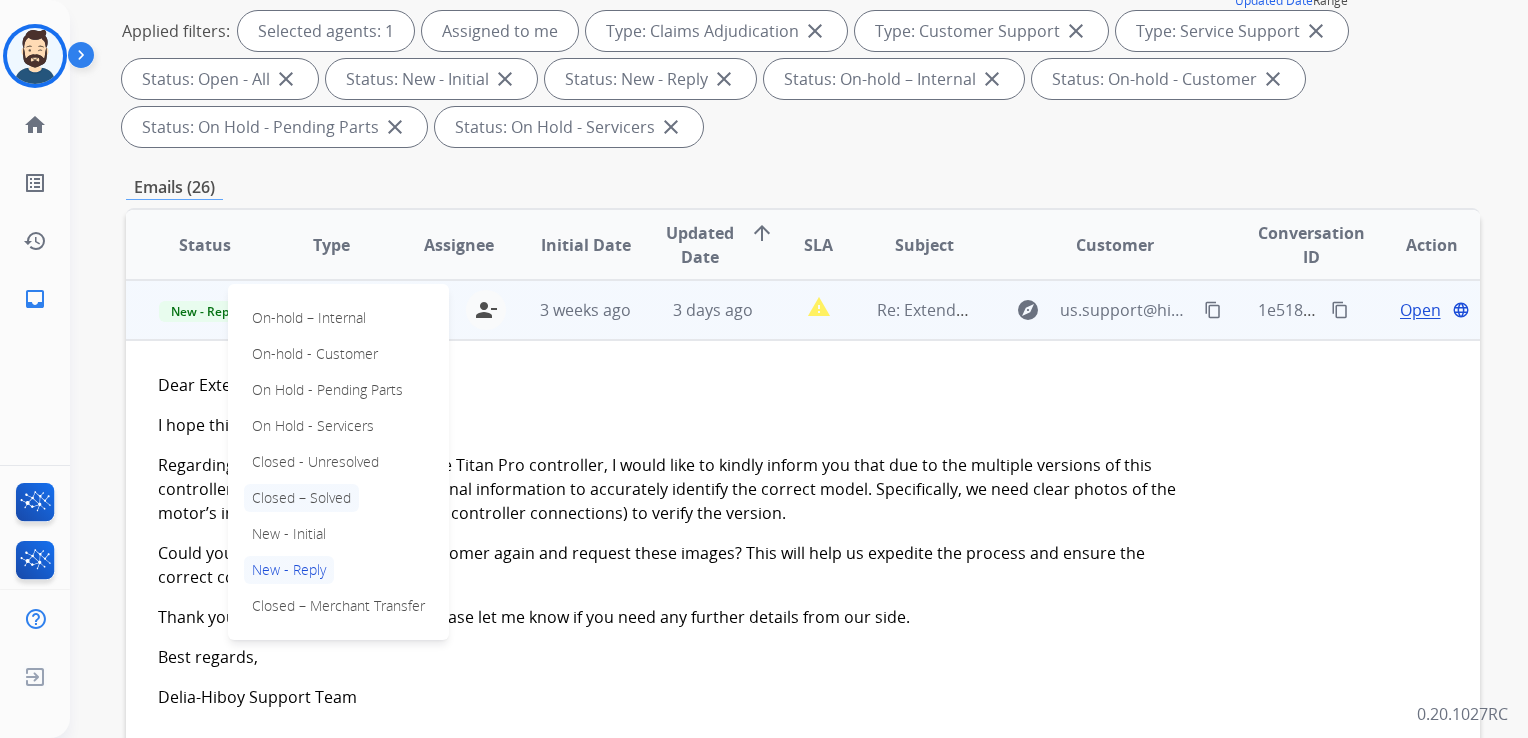 click on "Closed – Solved" at bounding box center (301, 498) 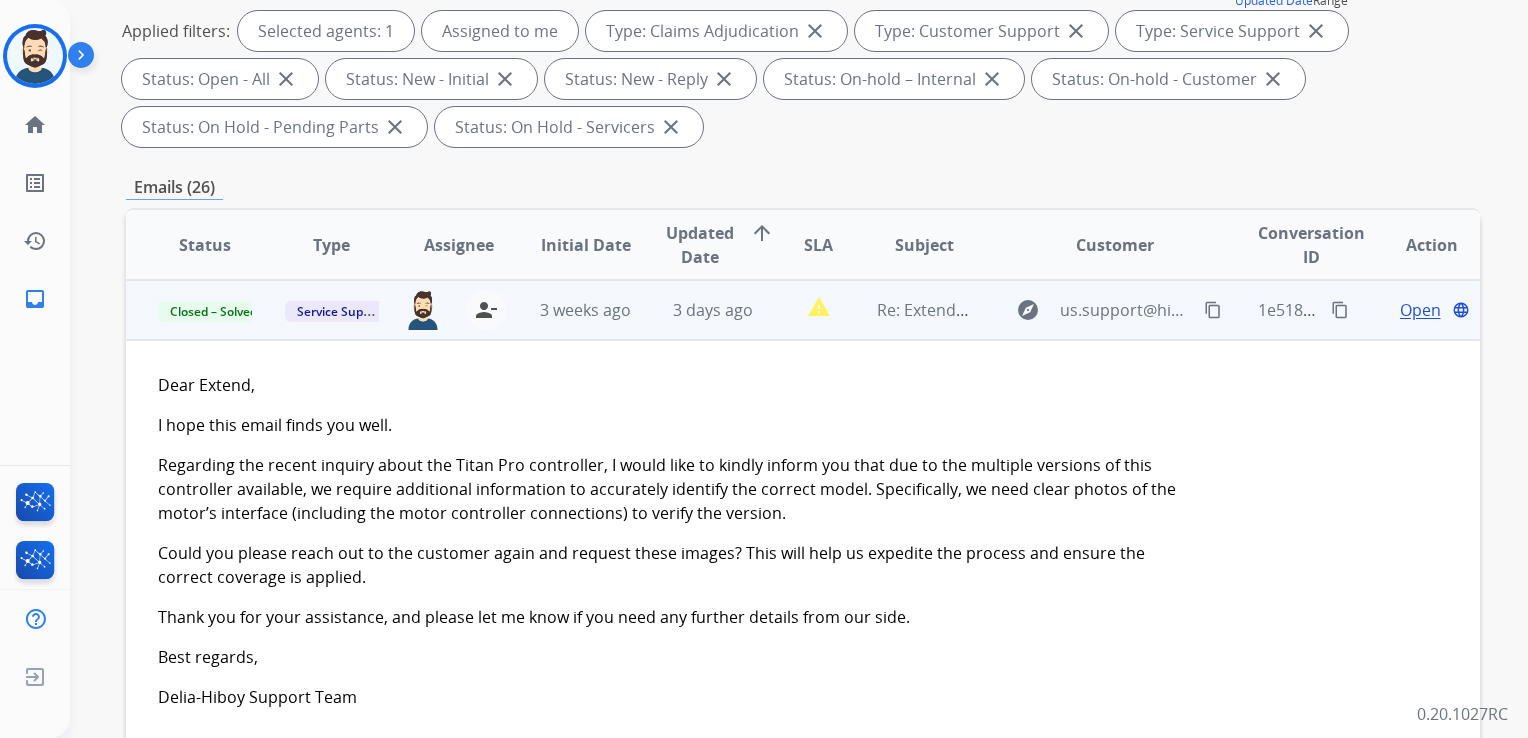 click on "3 weeks ago" at bounding box center (570, 310) 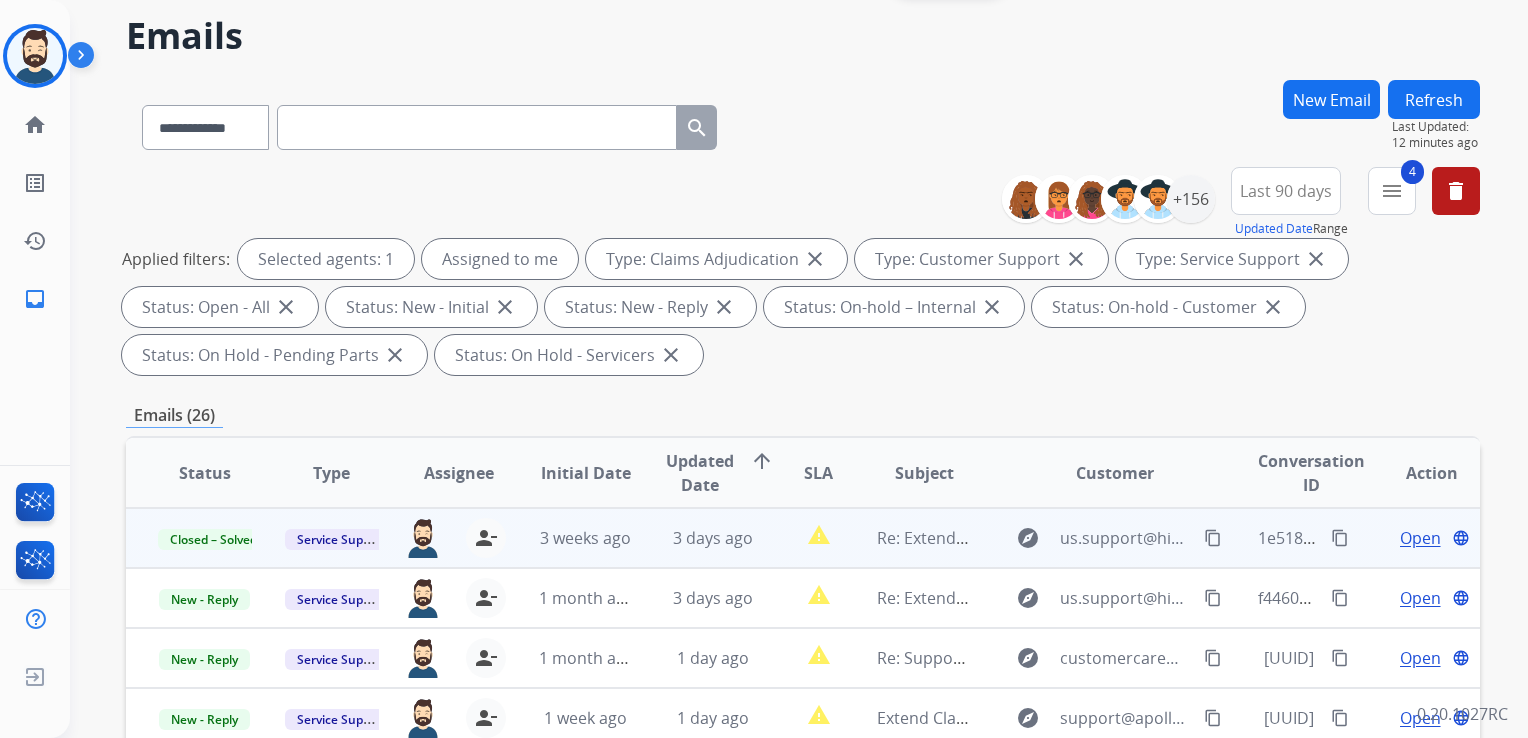 scroll, scrollTop: 0, scrollLeft: 0, axis: both 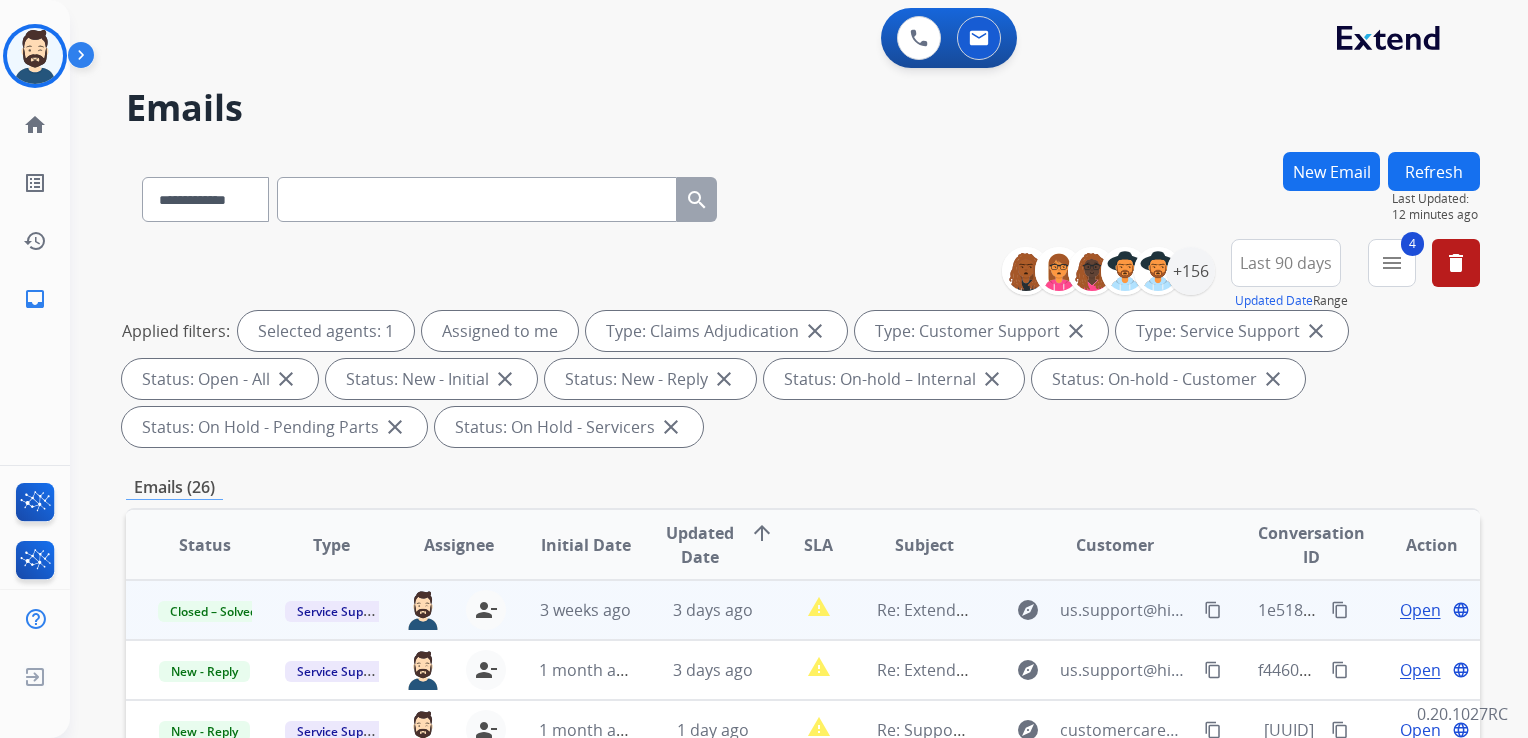click on "Refresh" at bounding box center [1434, 171] 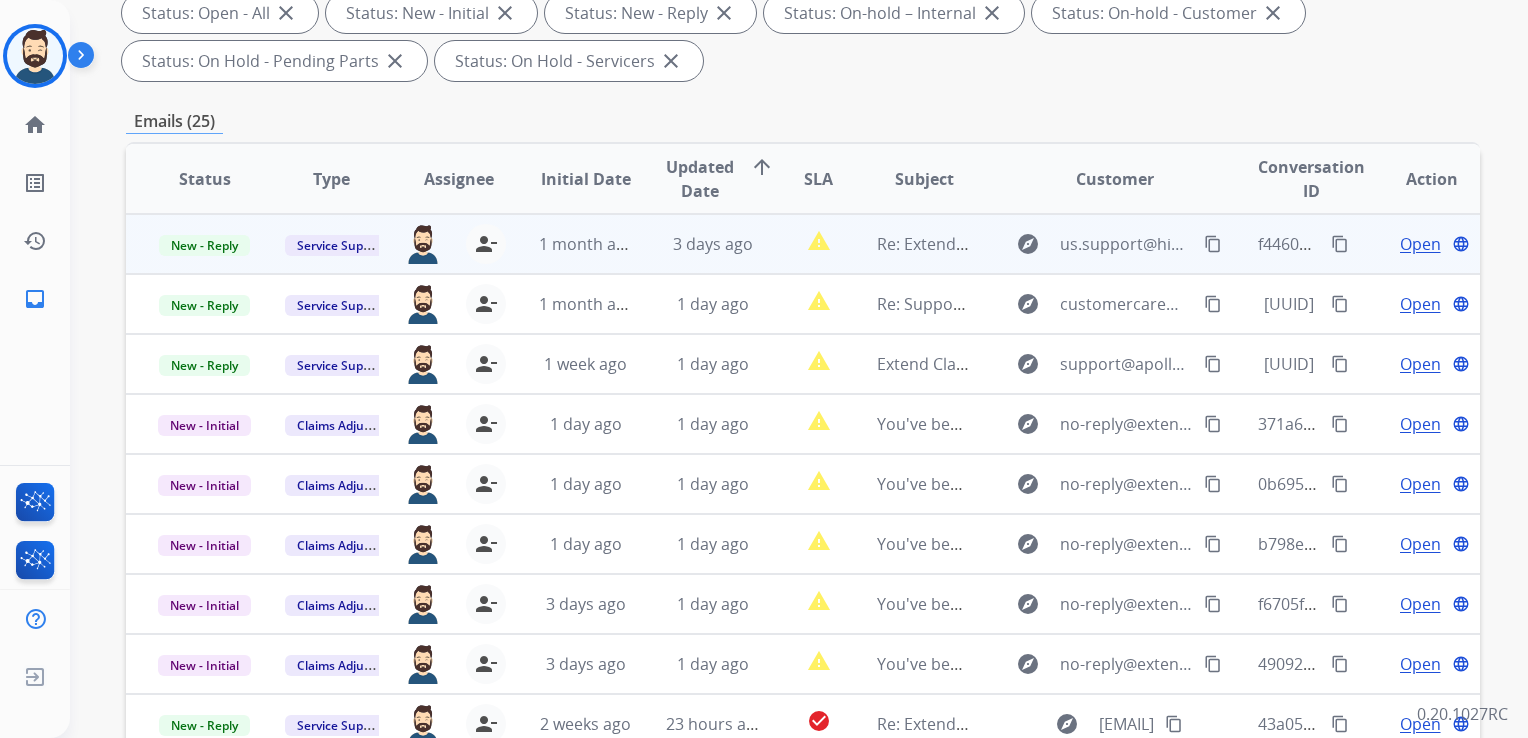 scroll, scrollTop: 400, scrollLeft: 0, axis: vertical 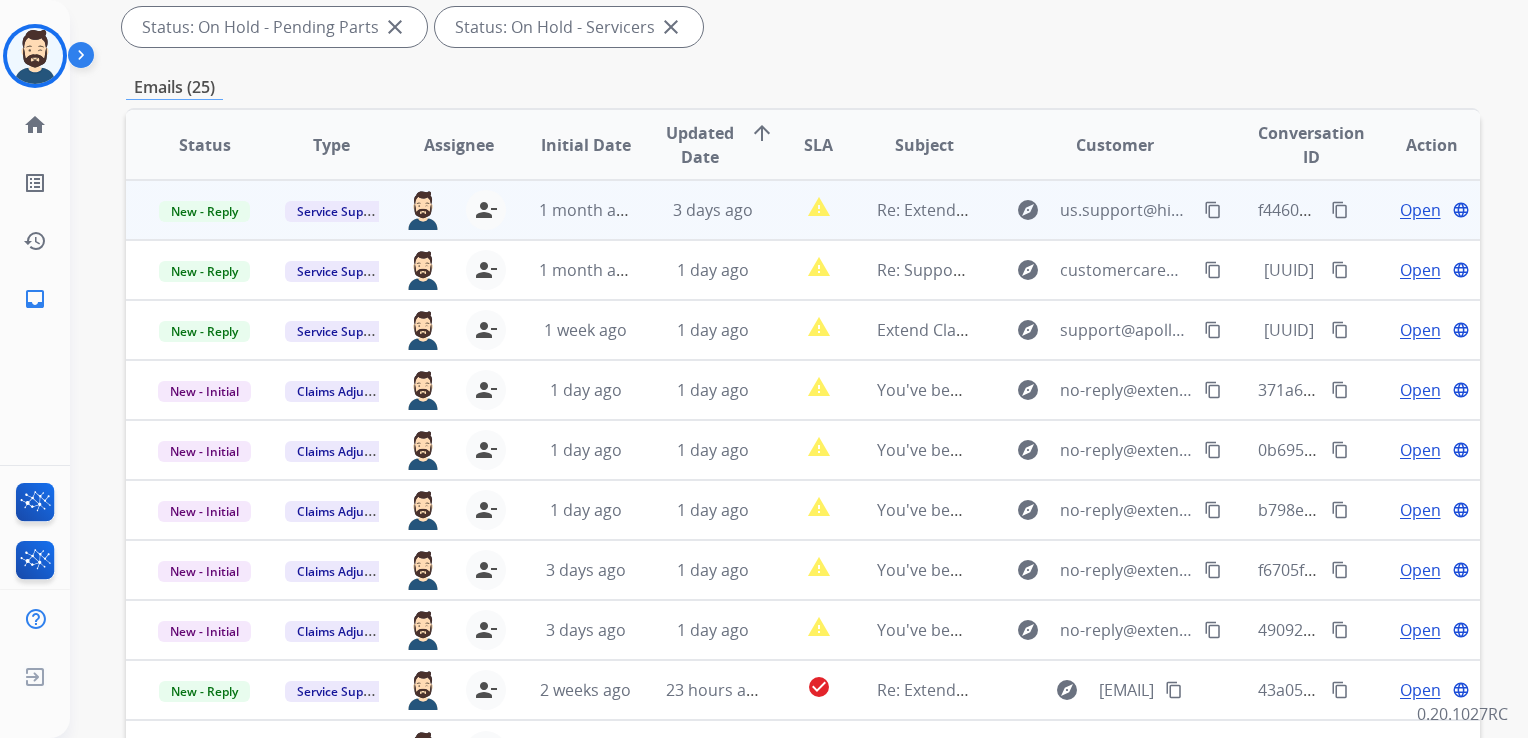 click on "3 days ago" at bounding box center (697, 210) 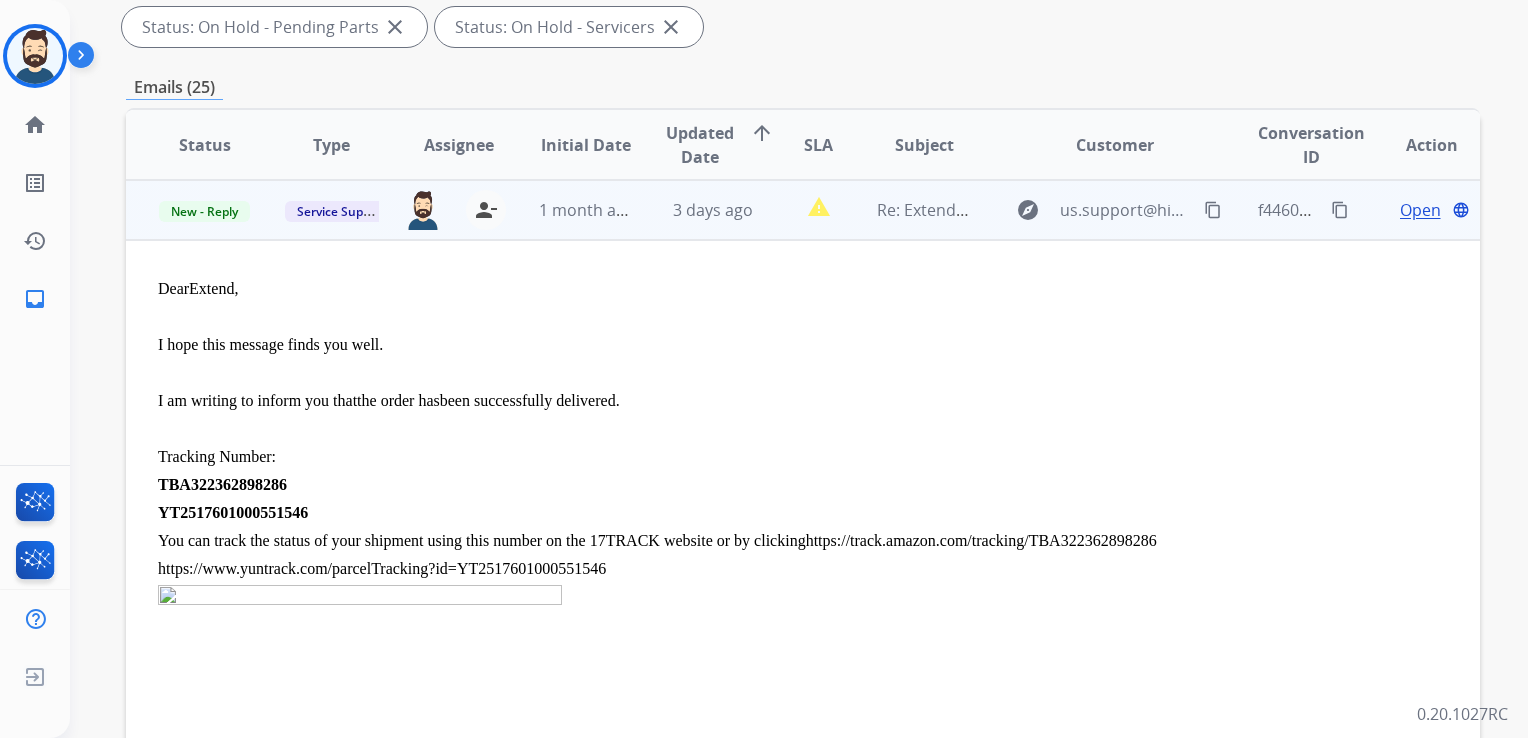 click on "Open" at bounding box center [1420, 210] 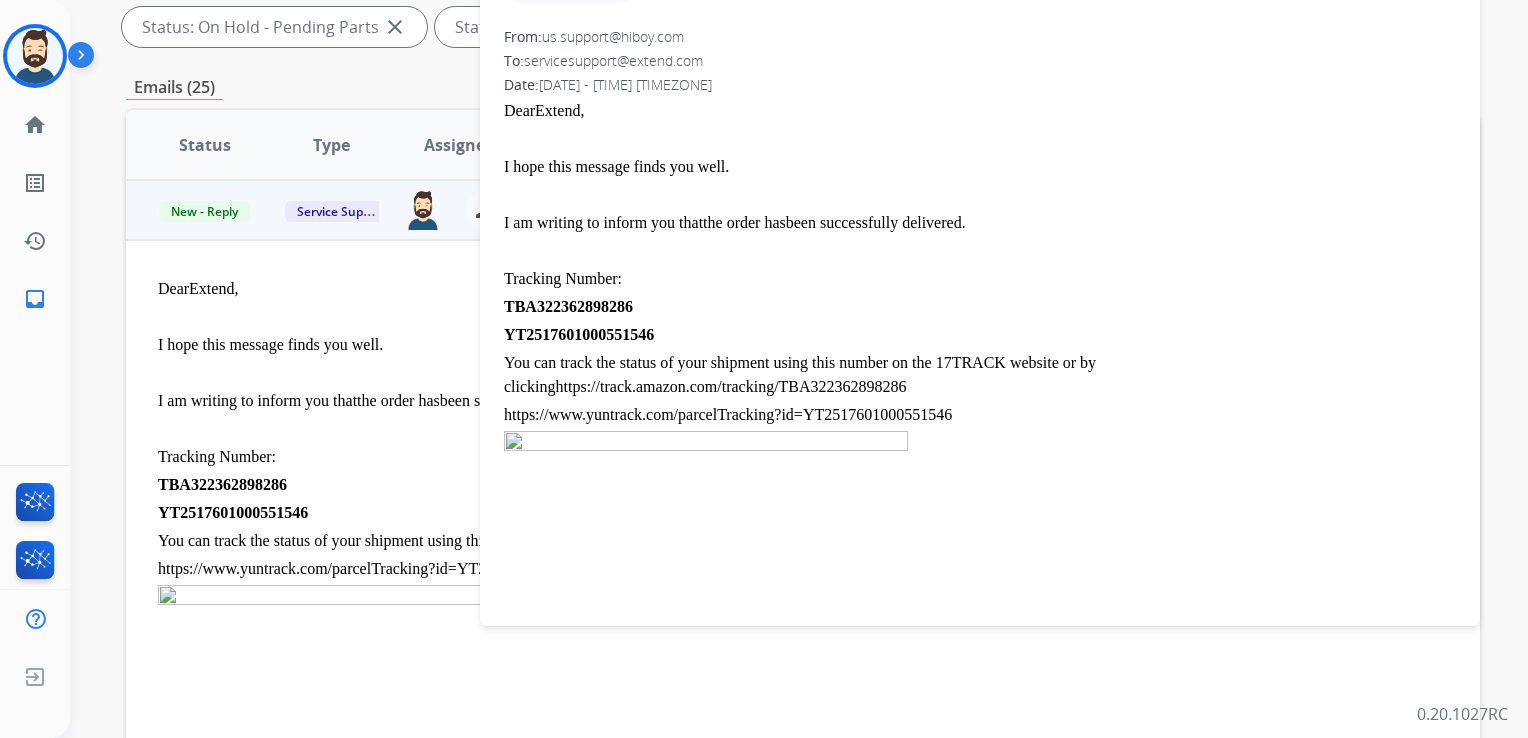 scroll, scrollTop: 0, scrollLeft: 0, axis: both 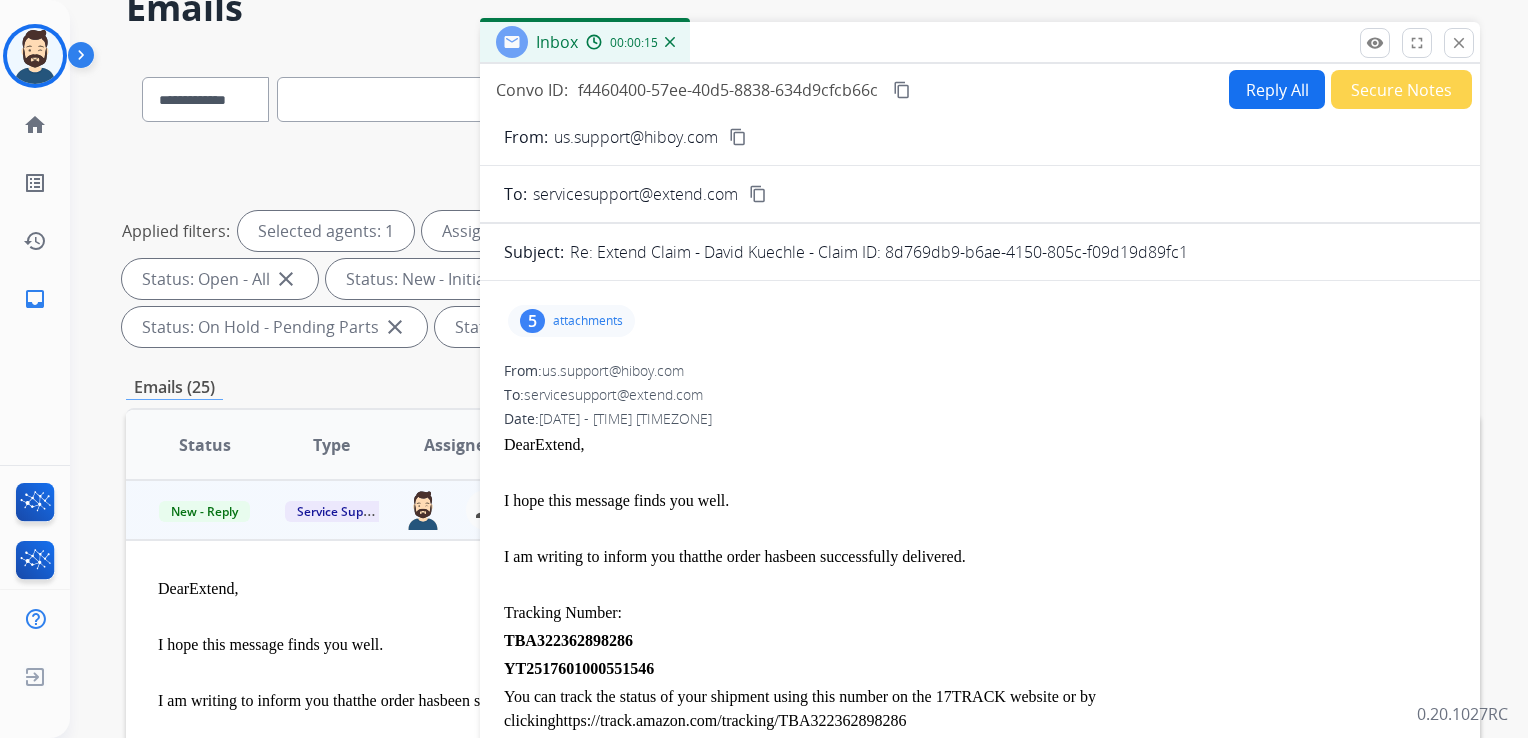 drag, startPoint x: 887, startPoint y: 252, endPoint x: 1184, endPoint y: 254, distance: 297.00674 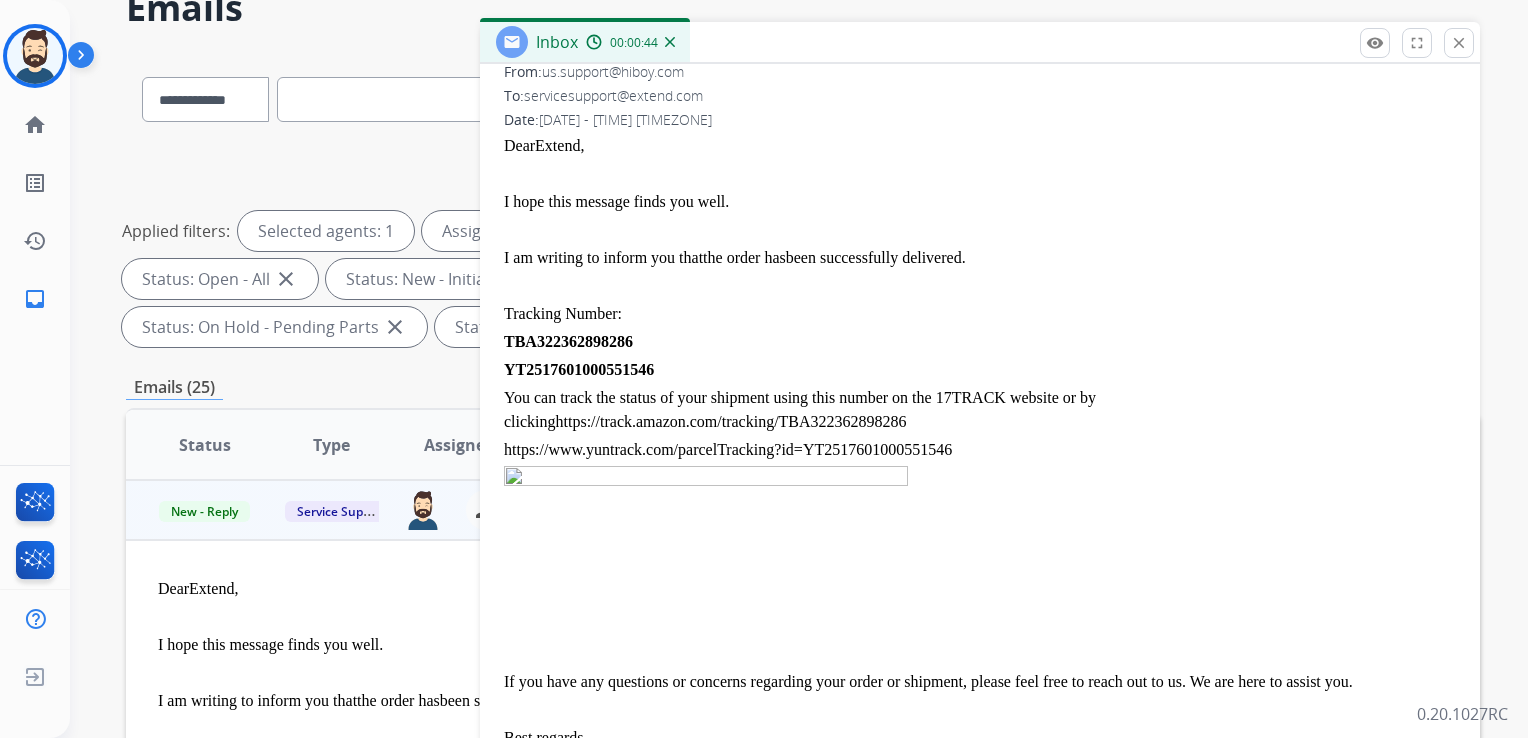 scroll, scrollTop: 300, scrollLeft: 0, axis: vertical 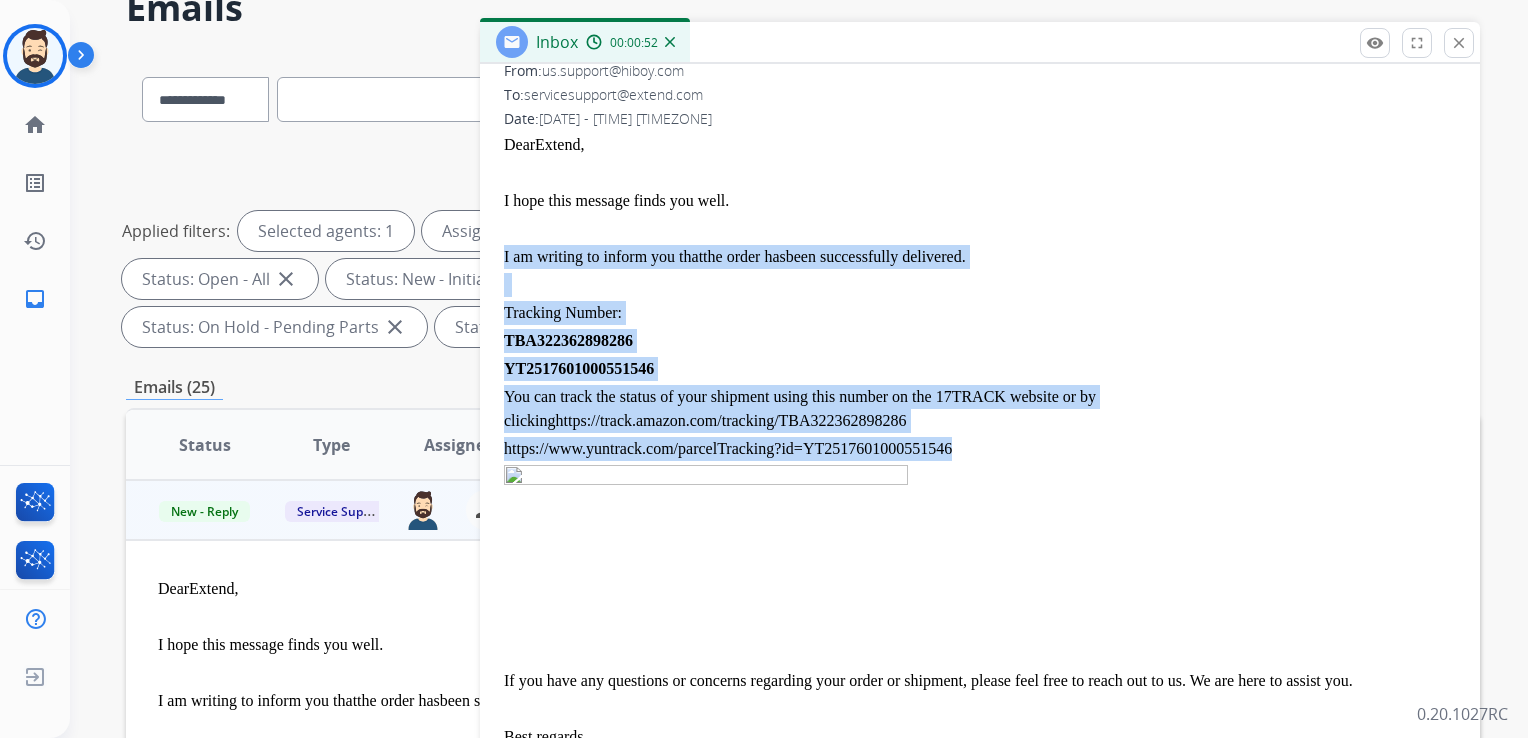 drag, startPoint x: 505, startPoint y: 255, endPoint x: 974, endPoint y: 435, distance: 502.35544 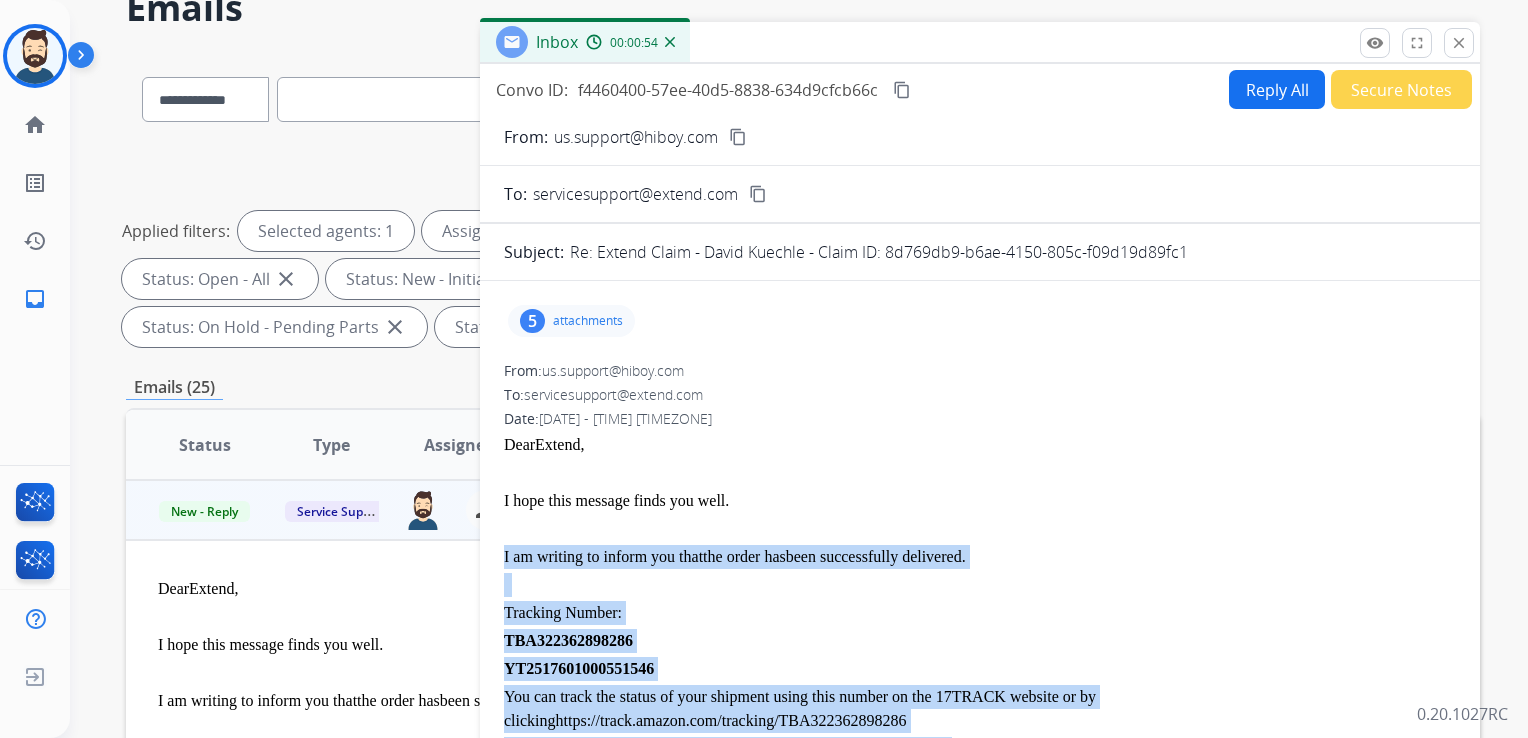 scroll, scrollTop: 0, scrollLeft: 0, axis: both 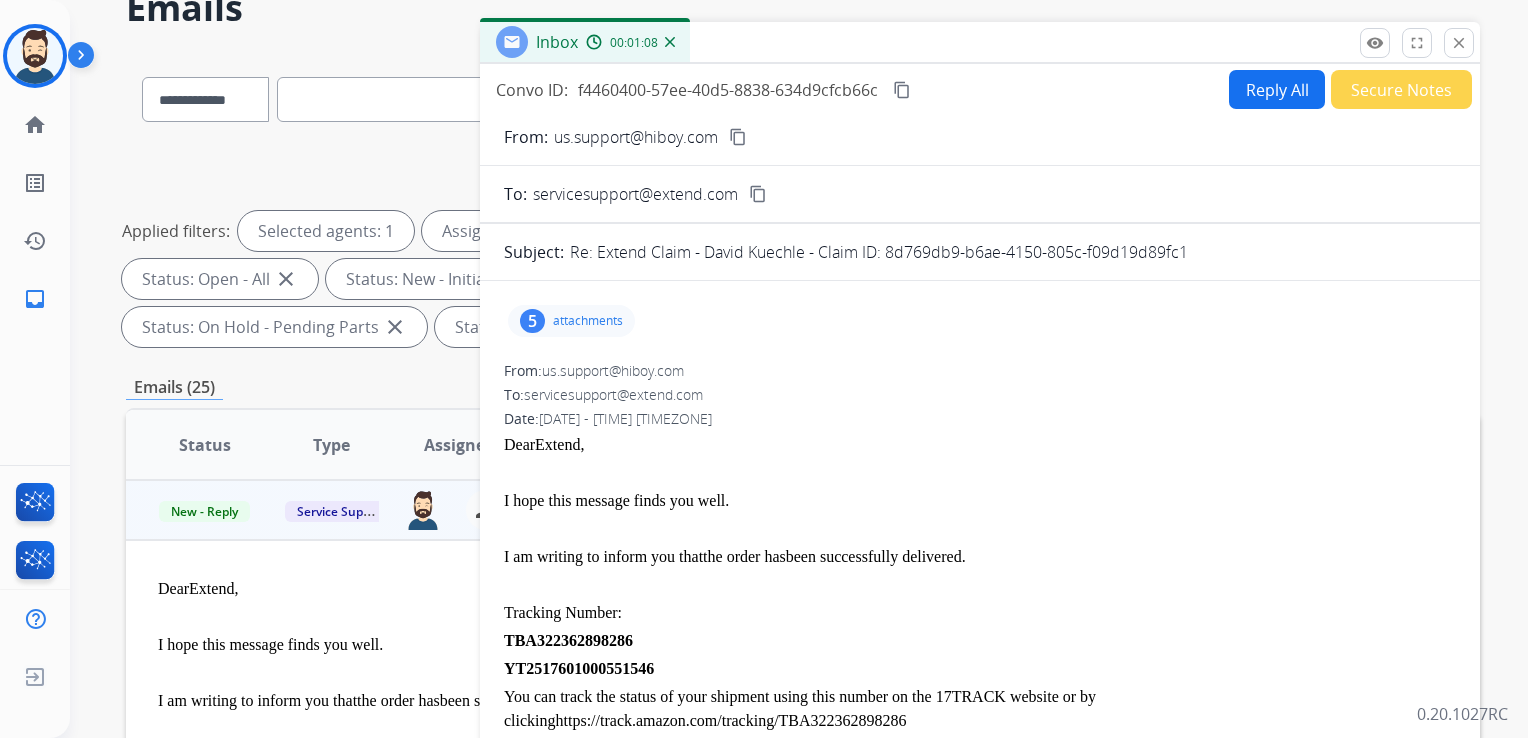 click on "Dear  Extend ,   I hope this message finds you well.   I am writing to inform you that  the order   has  been successfully d elivered .    Tracking Number:  TBA322362898286 YT2517601000551546 You can track the status of your shipment using this number on the 17TRACK website or by clicking  https://track.amazon.com/tracking/TBA322362898286 https://www.yuntrack.com/parcelTracking?id=YT2517601000551546   If you have any questions or concerns regarding your order or shipment, please feel free to reach out to us. We are here to assist you.   Best regards, Delia -Hiboy Support Team" at bounding box center (980, 769) 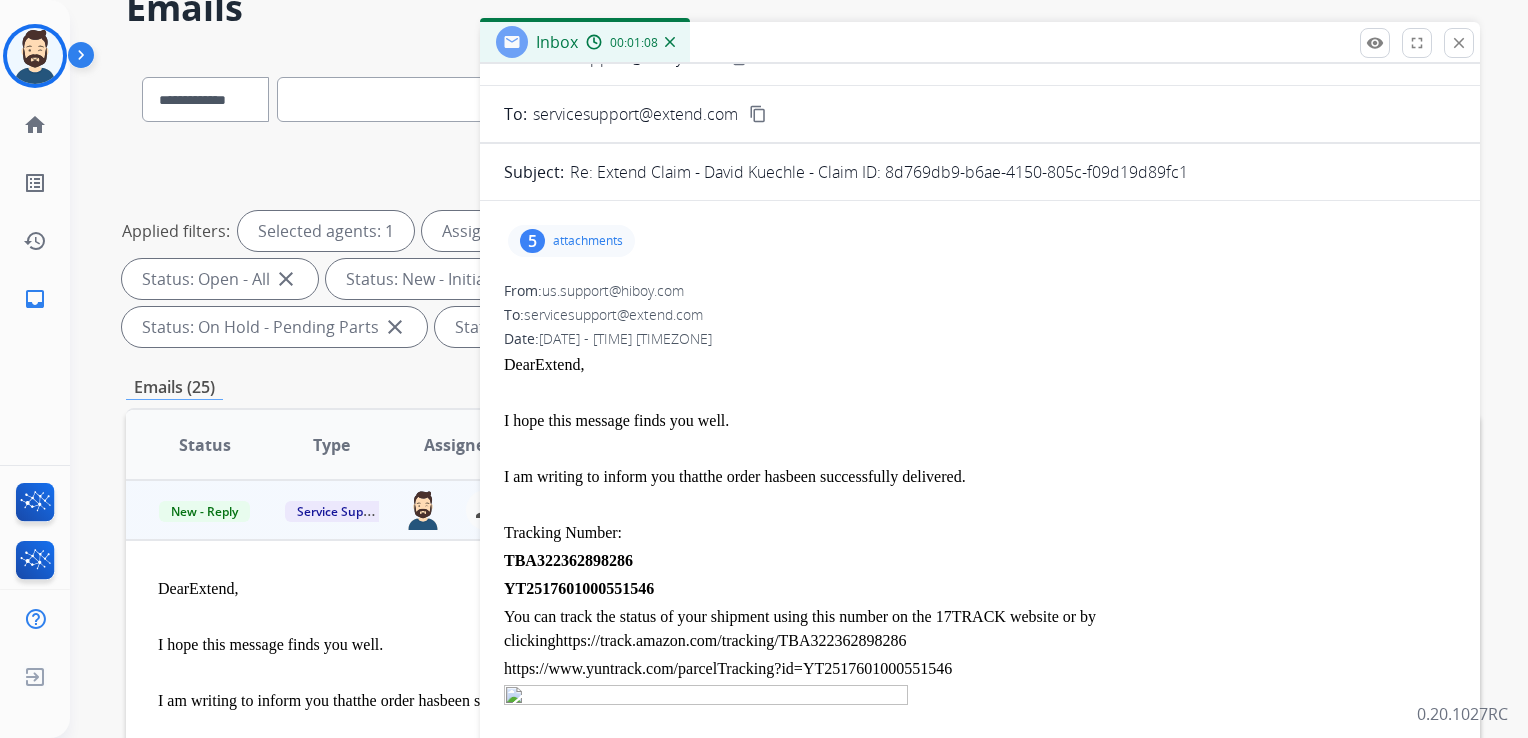 scroll, scrollTop: 200, scrollLeft: 0, axis: vertical 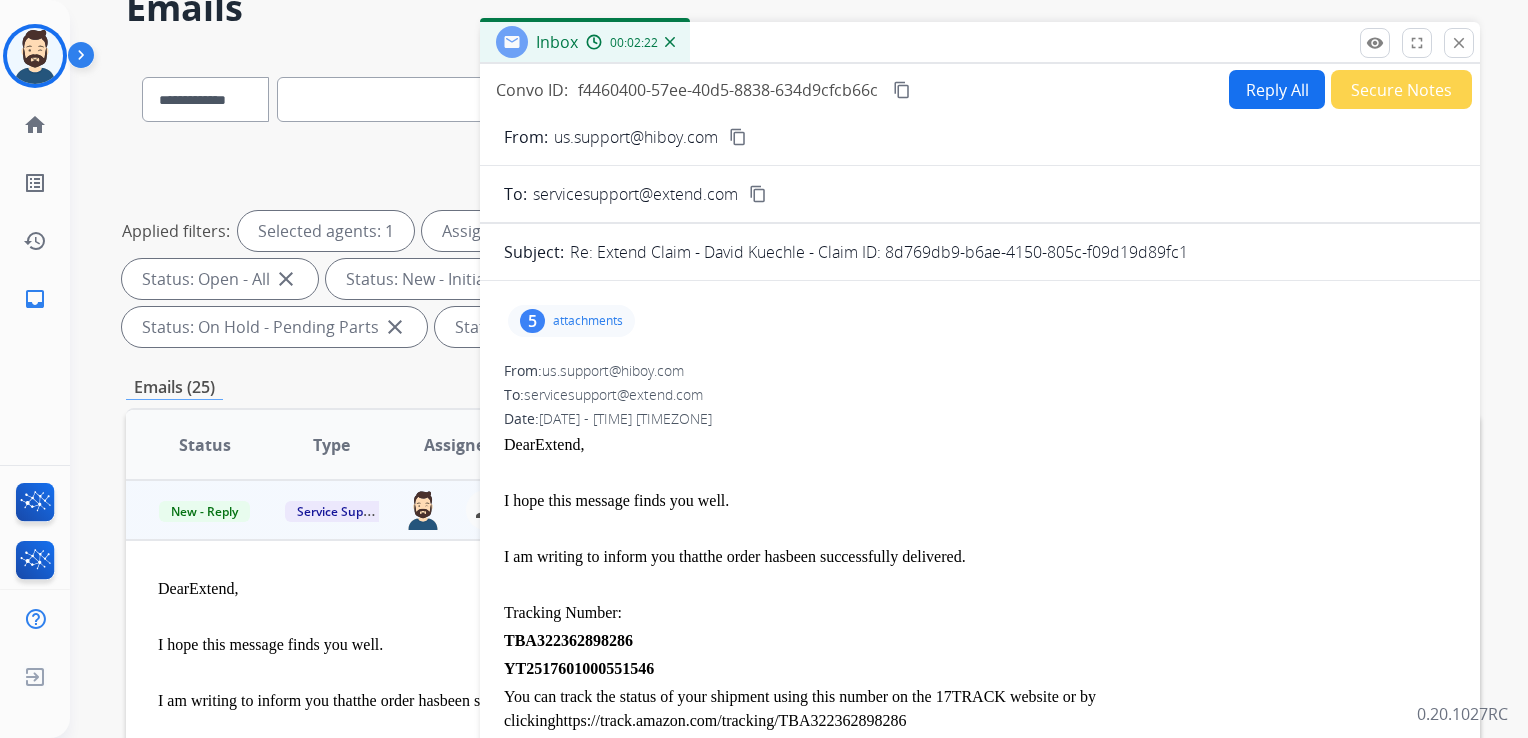 click on "Reply All" at bounding box center (1277, 89) 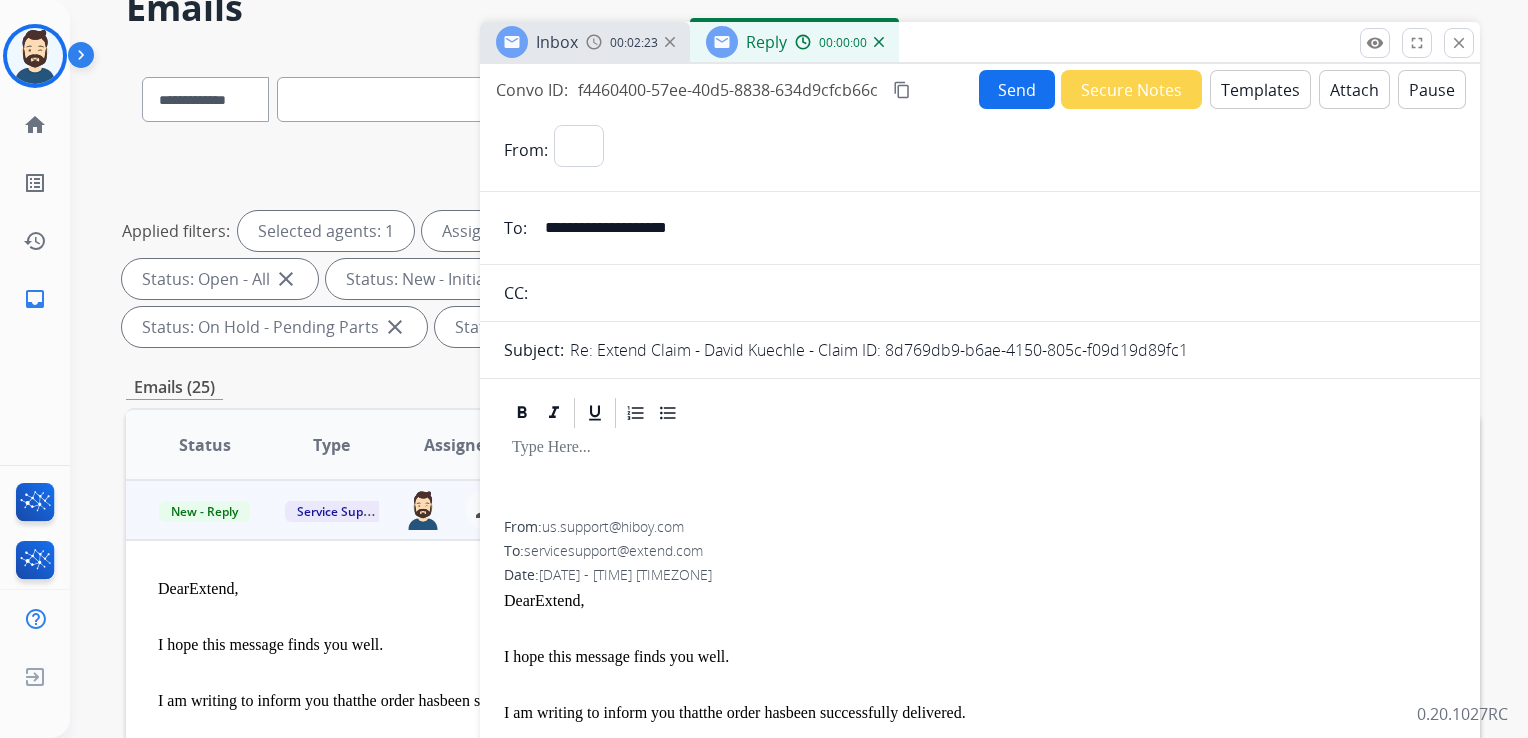 select on "**********" 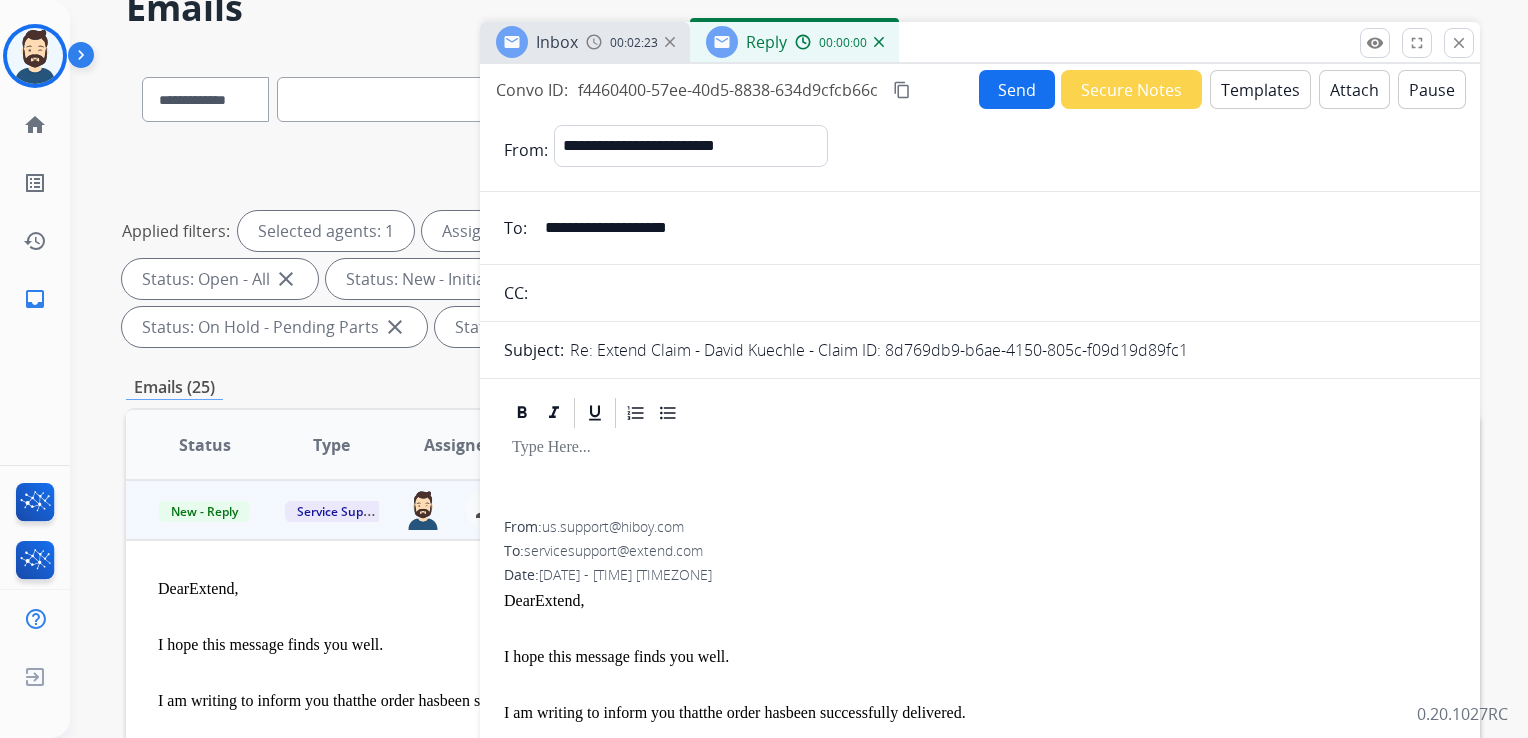 click on "Templates" at bounding box center (1260, 89) 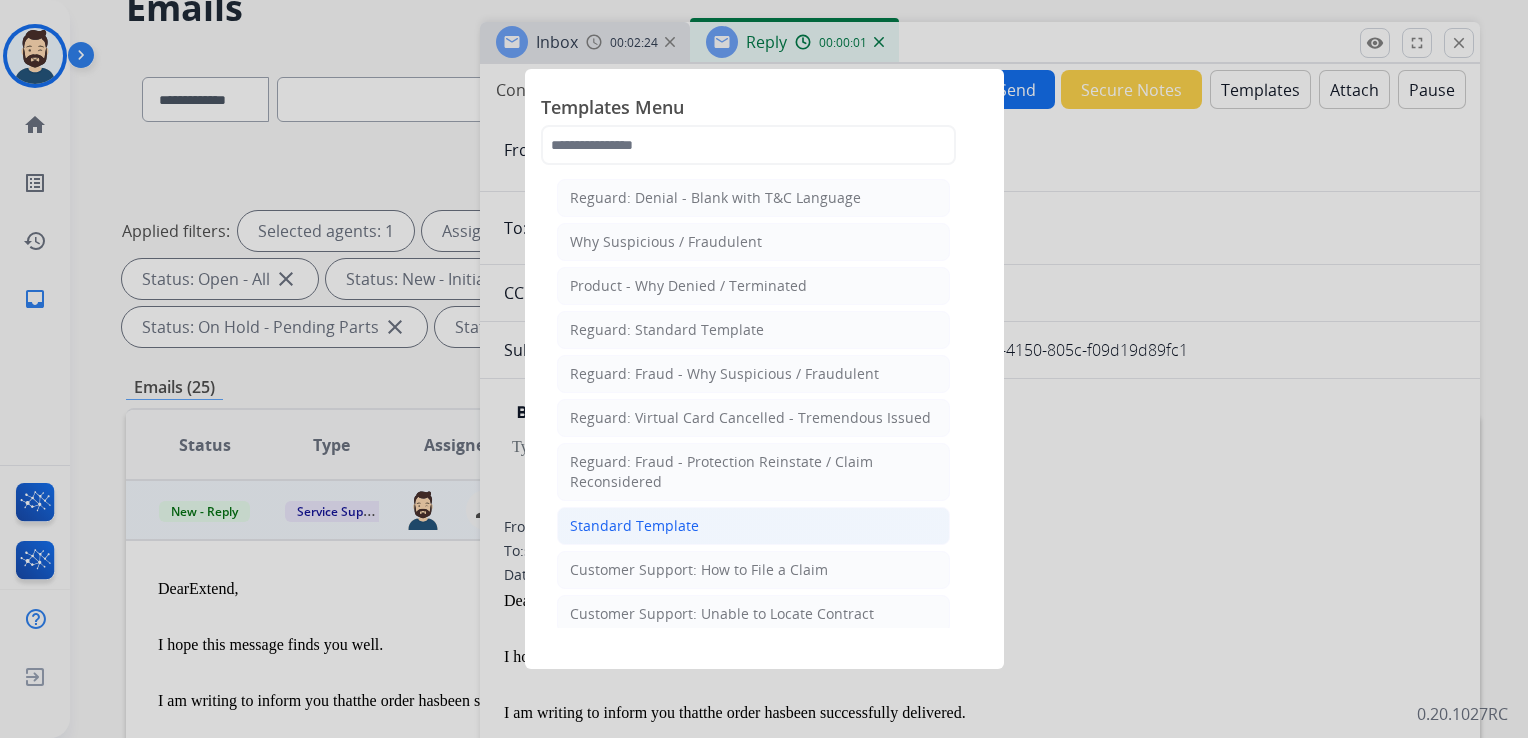 click on "Standard Template" 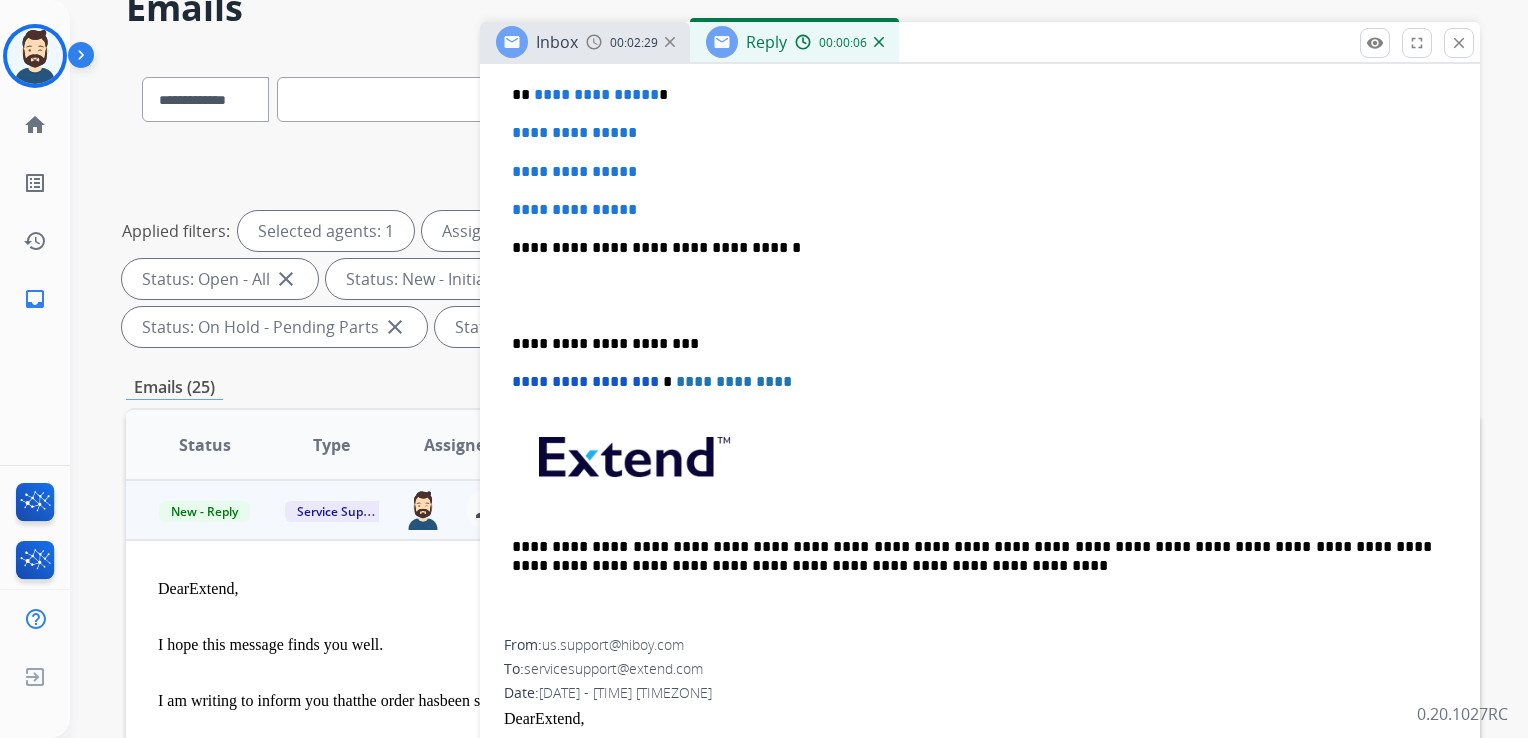 scroll, scrollTop: 600, scrollLeft: 0, axis: vertical 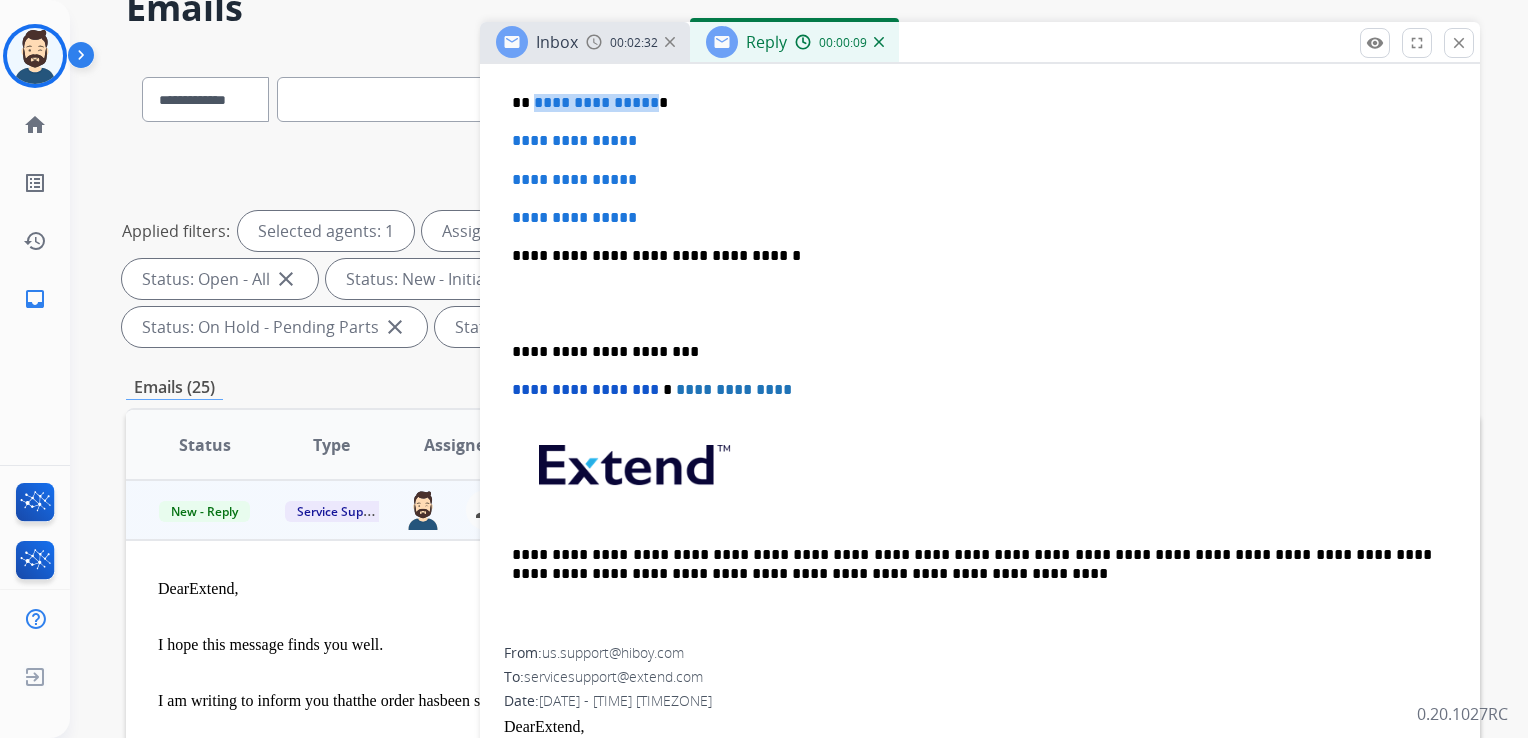 drag, startPoint x: 531, startPoint y: 102, endPoint x: 641, endPoint y: 98, distance: 110.0727 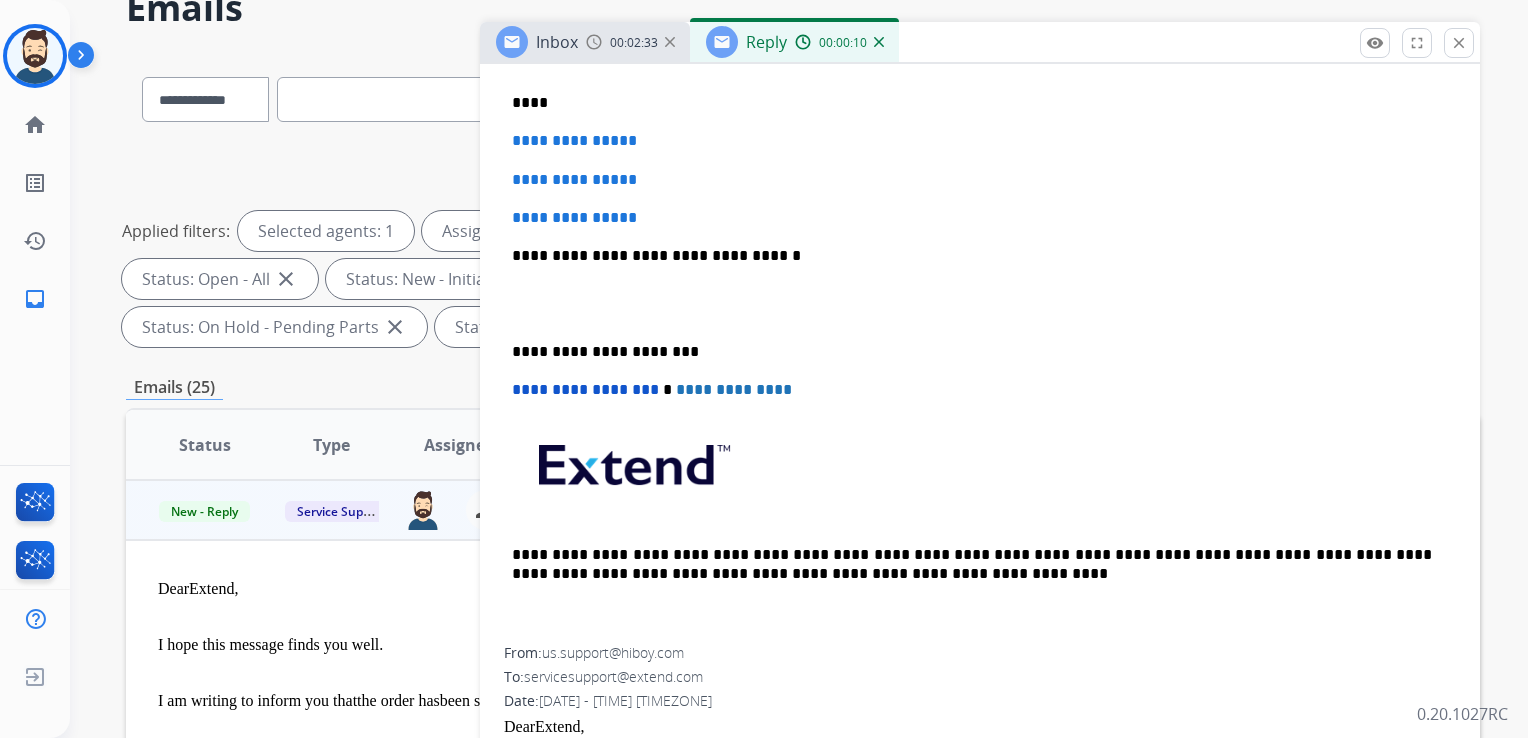 type 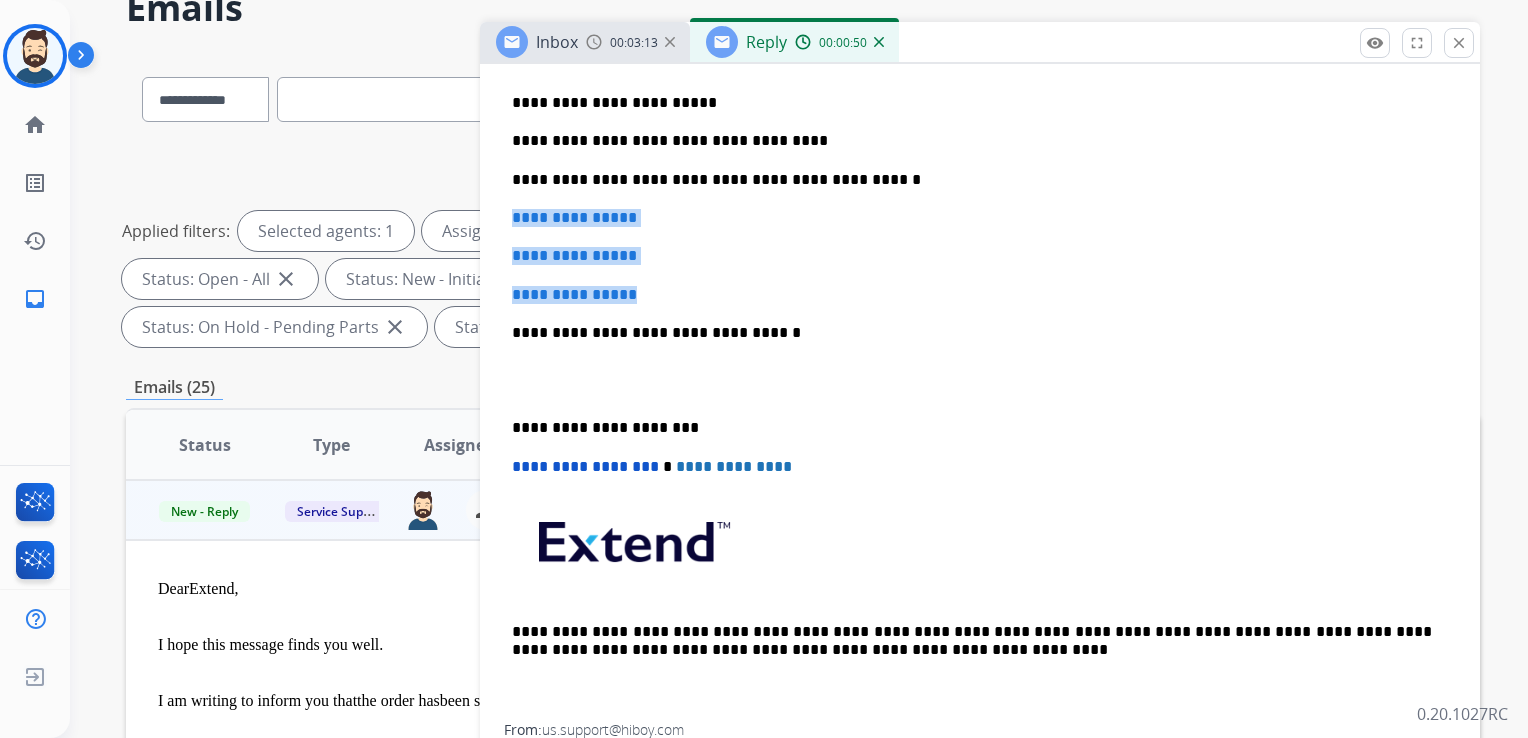 drag, startPoint x: 511, startPoint y: 213, endPoint x: 679, endPoint y: 284, distance: 182.38695 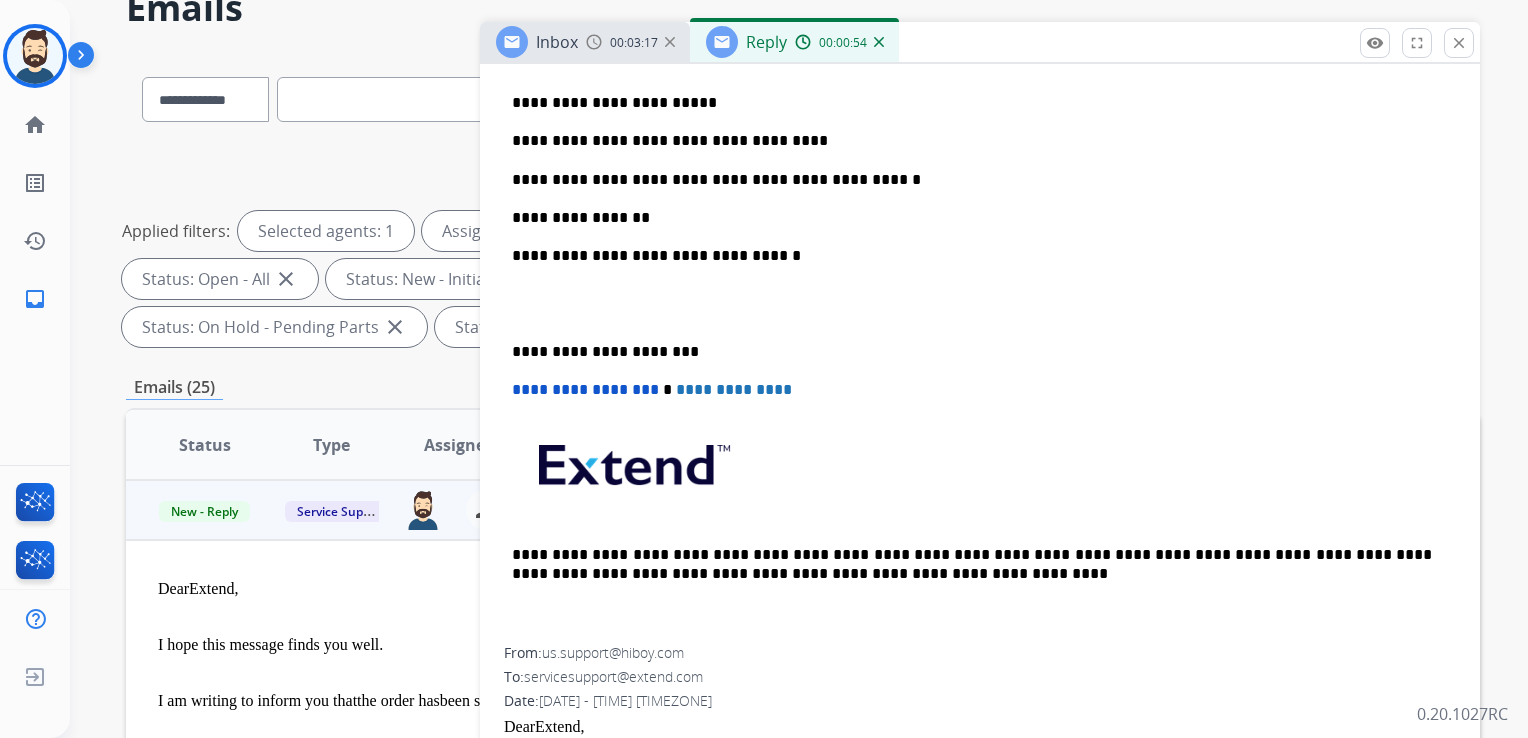 click on "**********" at bounding box center [980, 303] 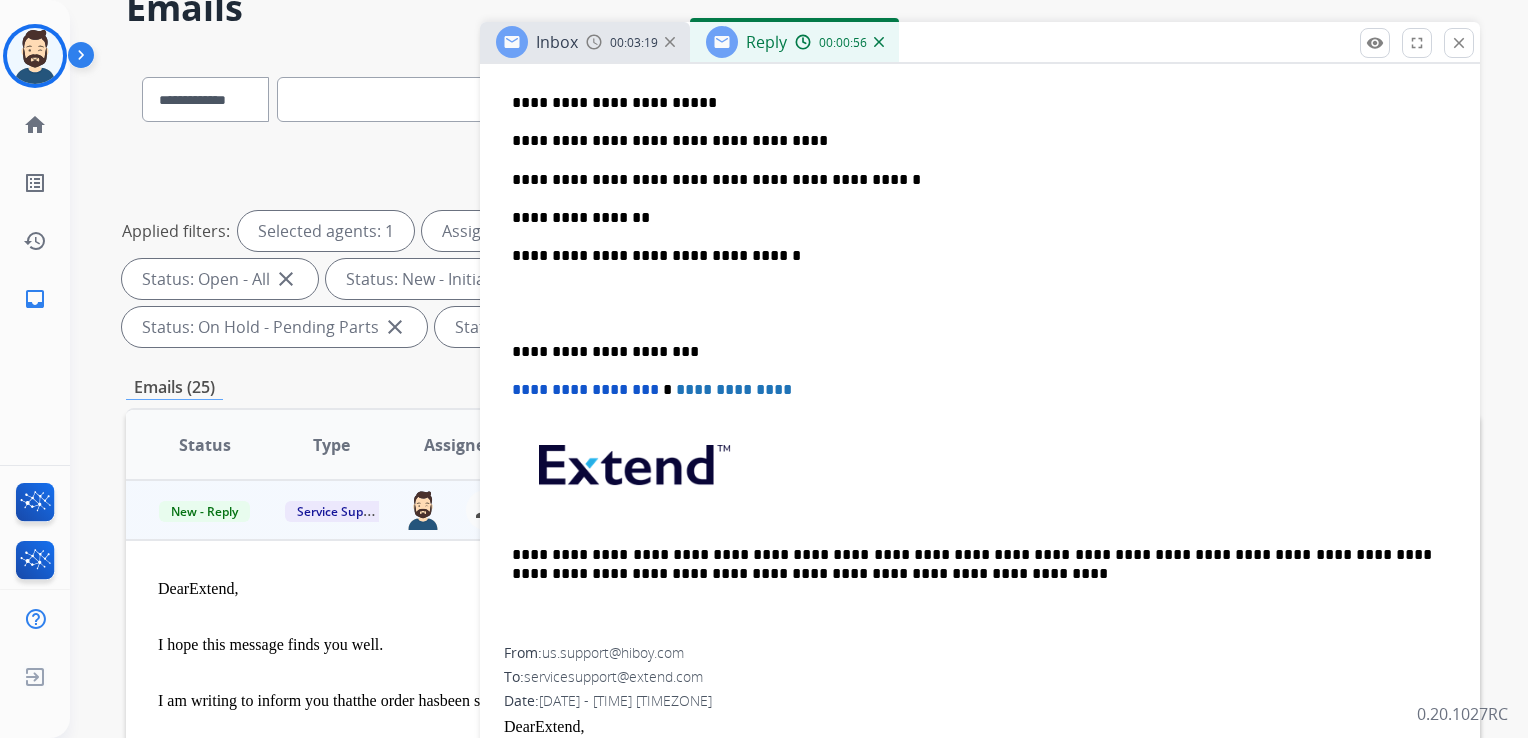 click on "**********" at bounding box center [972, 256] 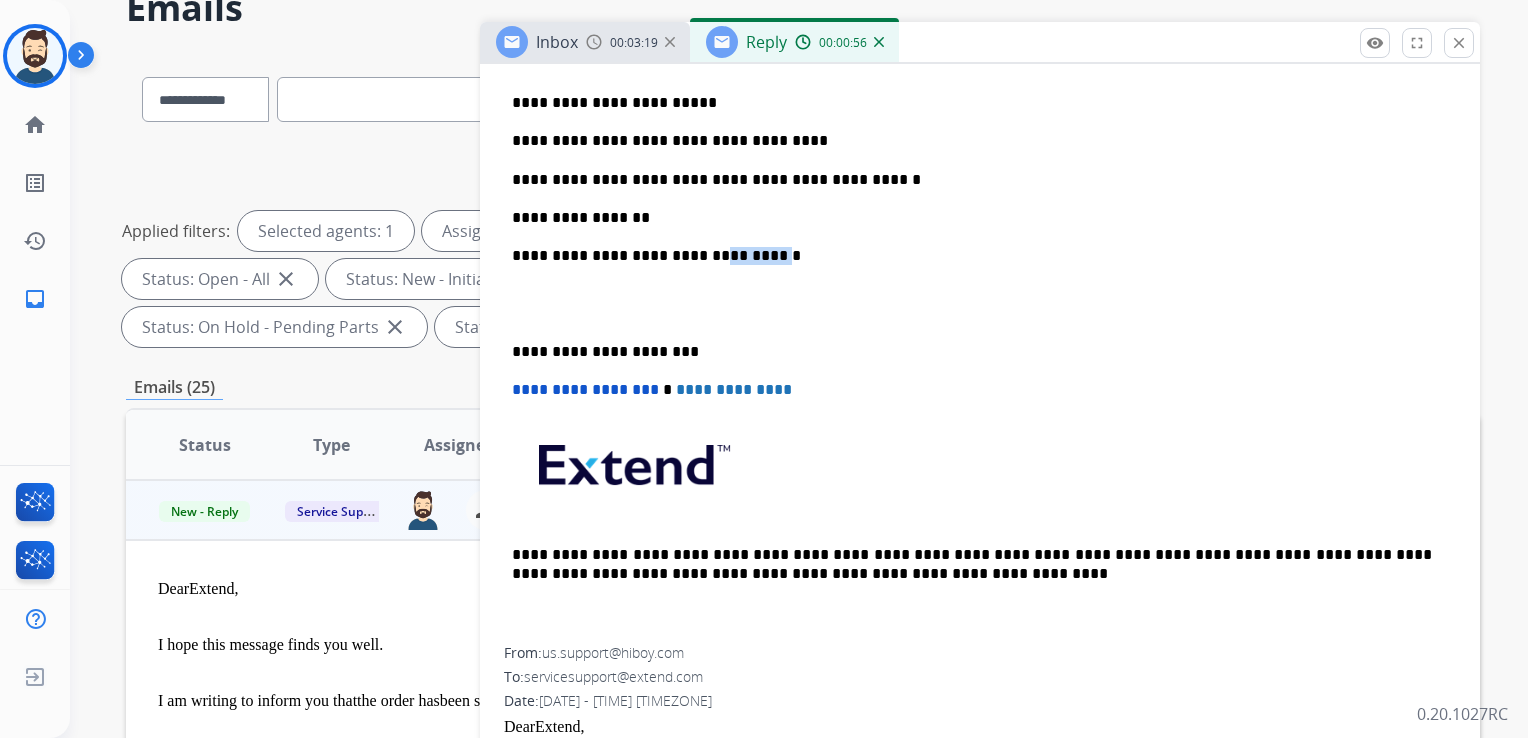 click on "**********" at bounding box center [972, 256] 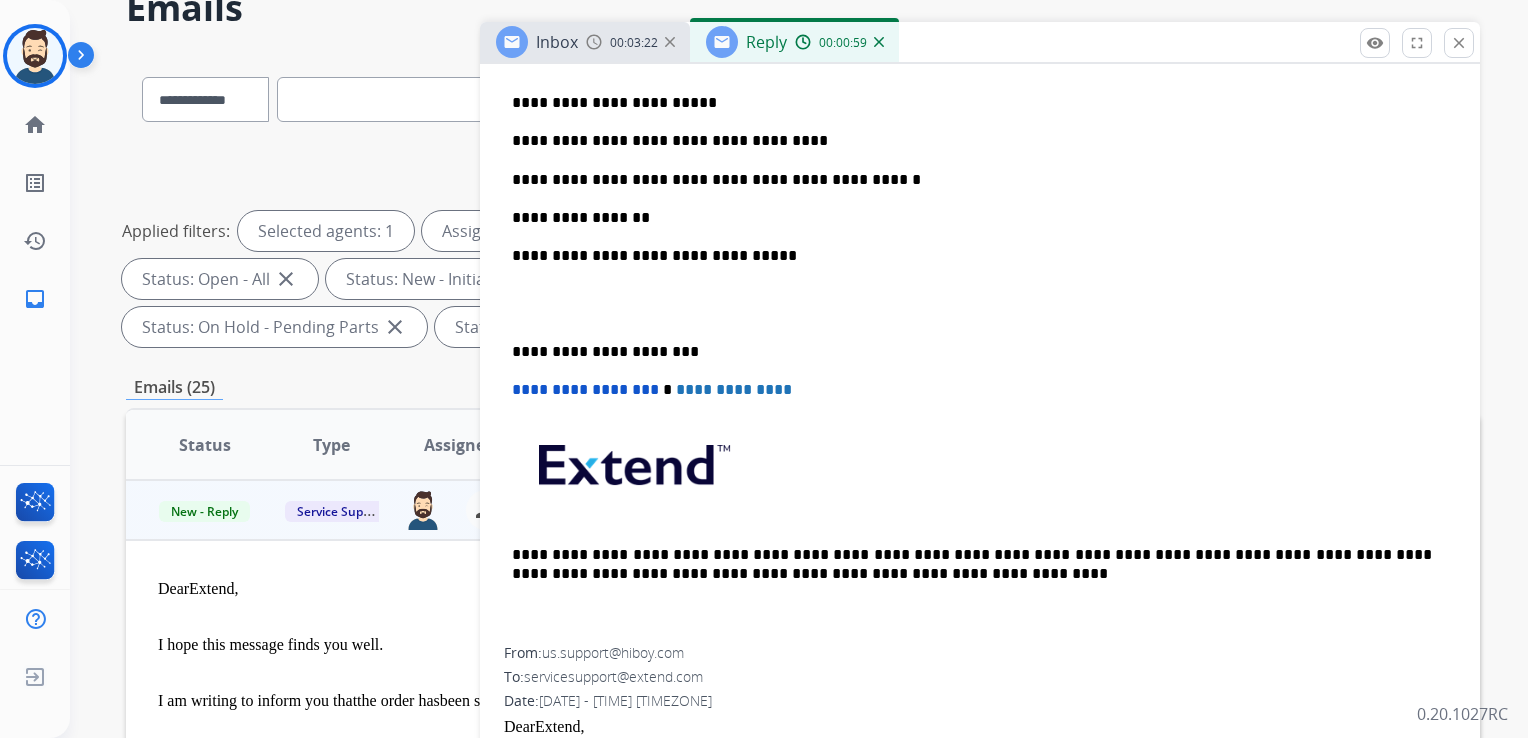 click on "**********" at bounding box center (972, 352) 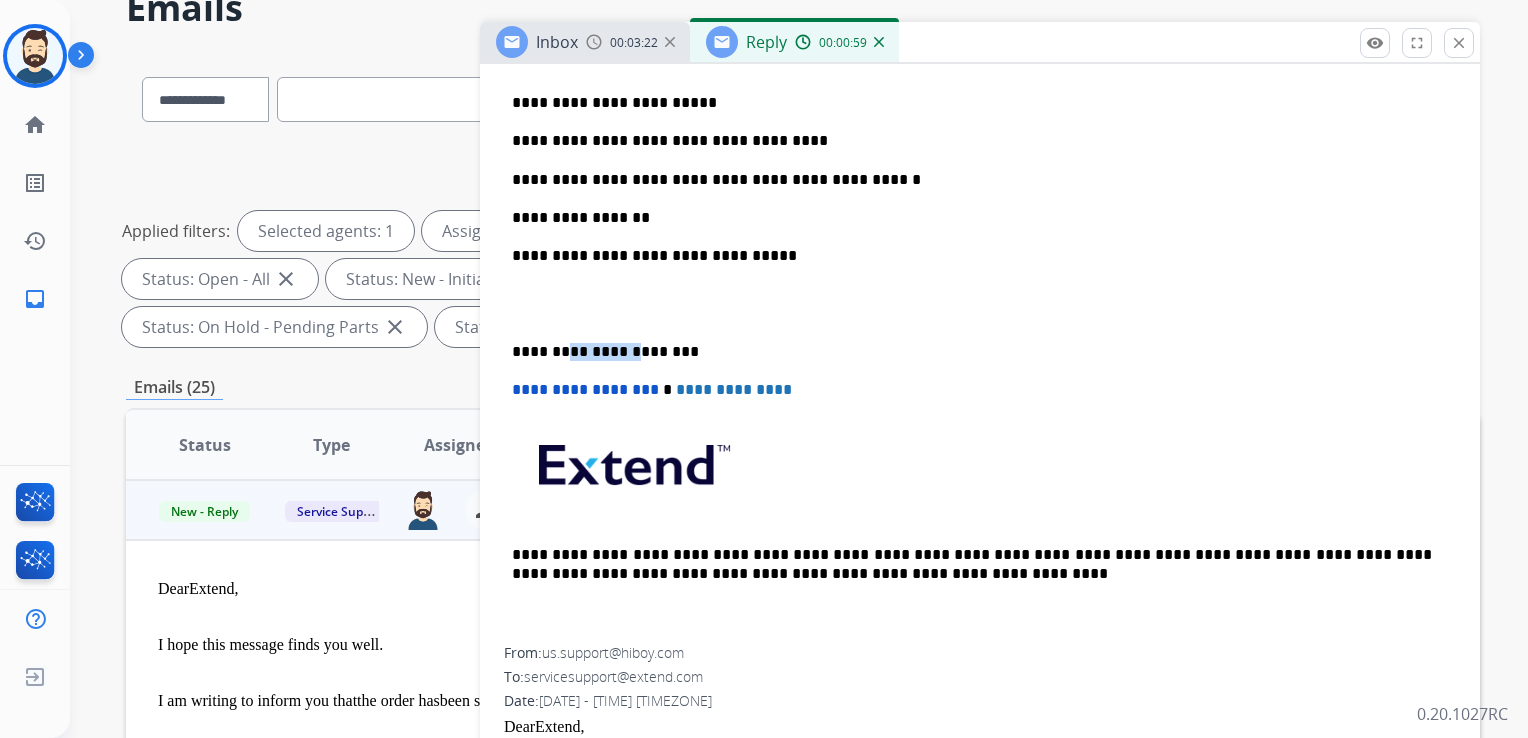click on "**********" at bounding box center [972, 352] 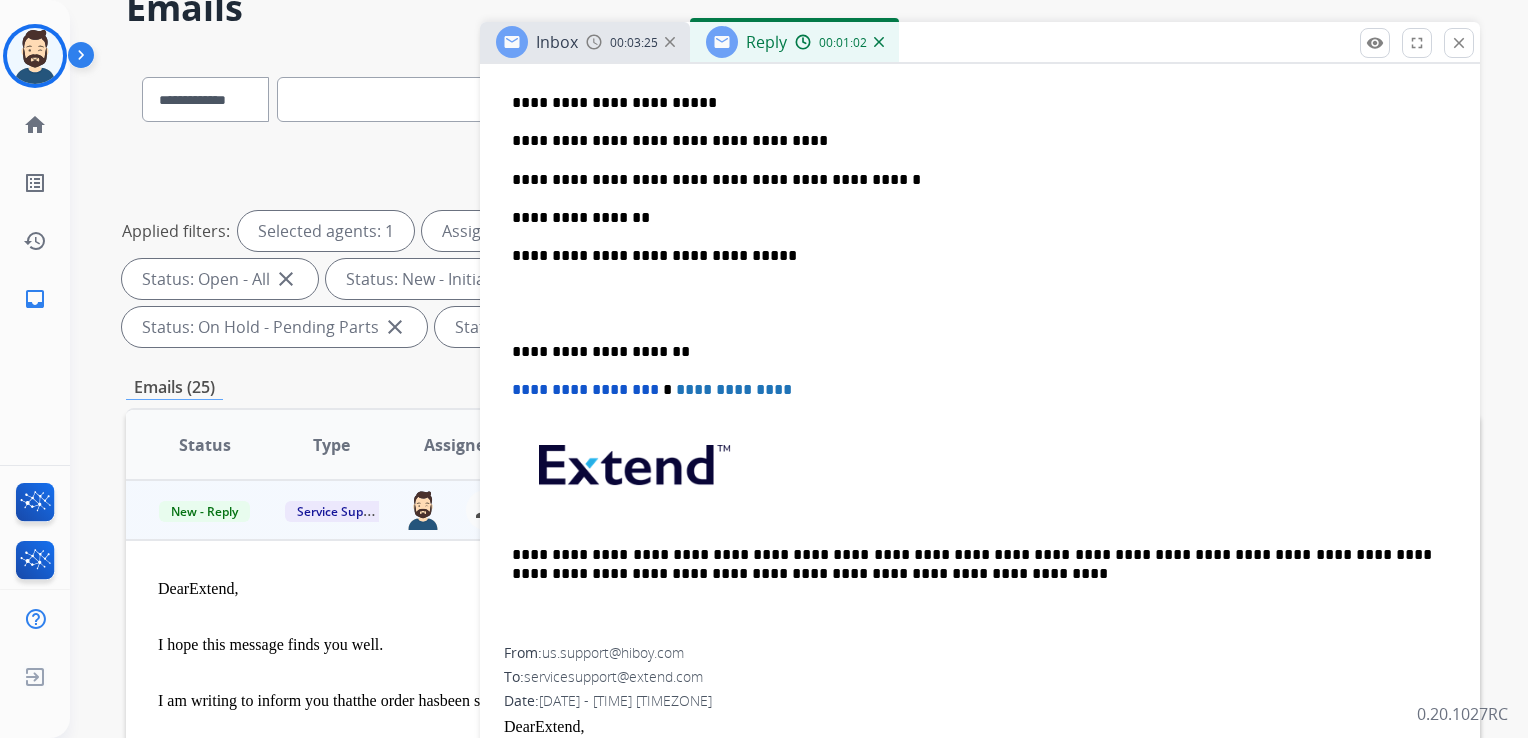 click on "**********" at bounding box center (585, 389) 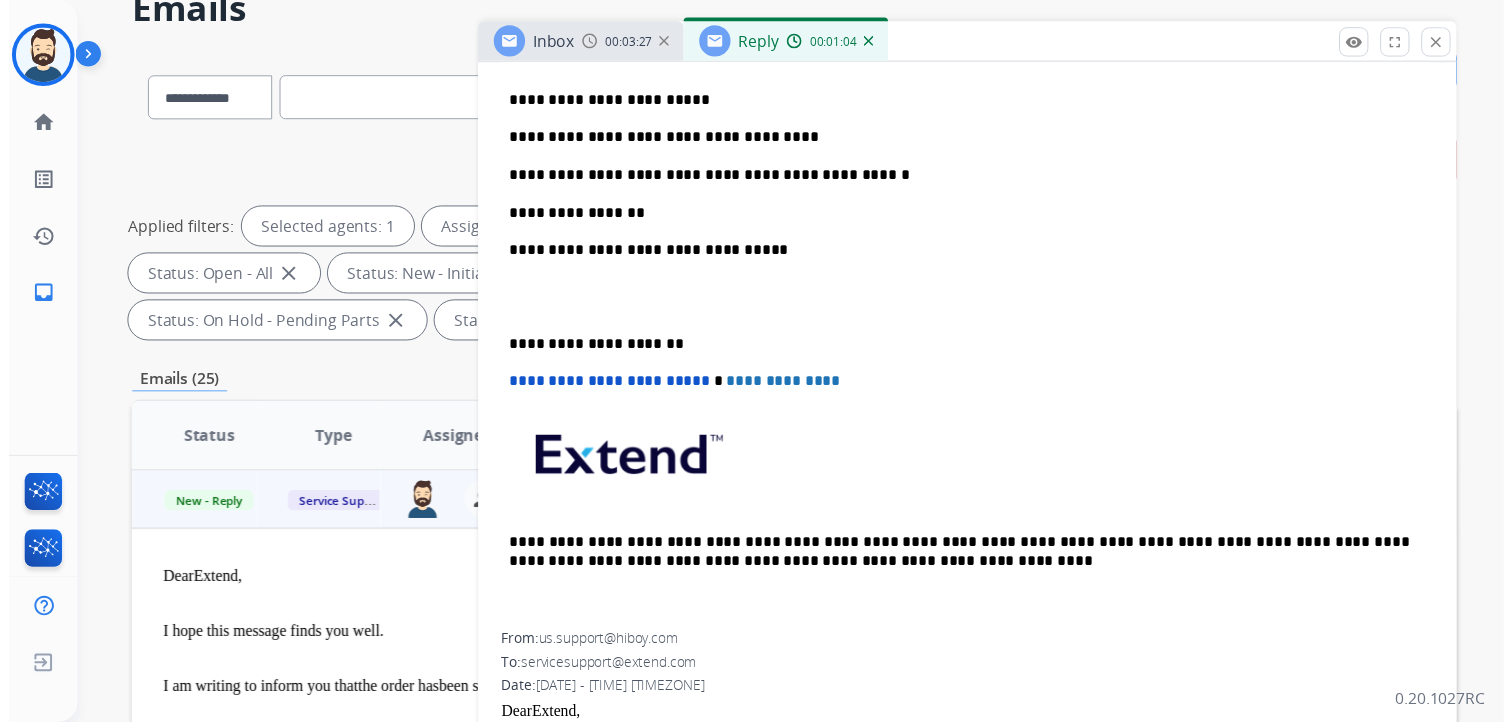 scroll, scrollTop: 0, scrollLeft: 0, axis: both 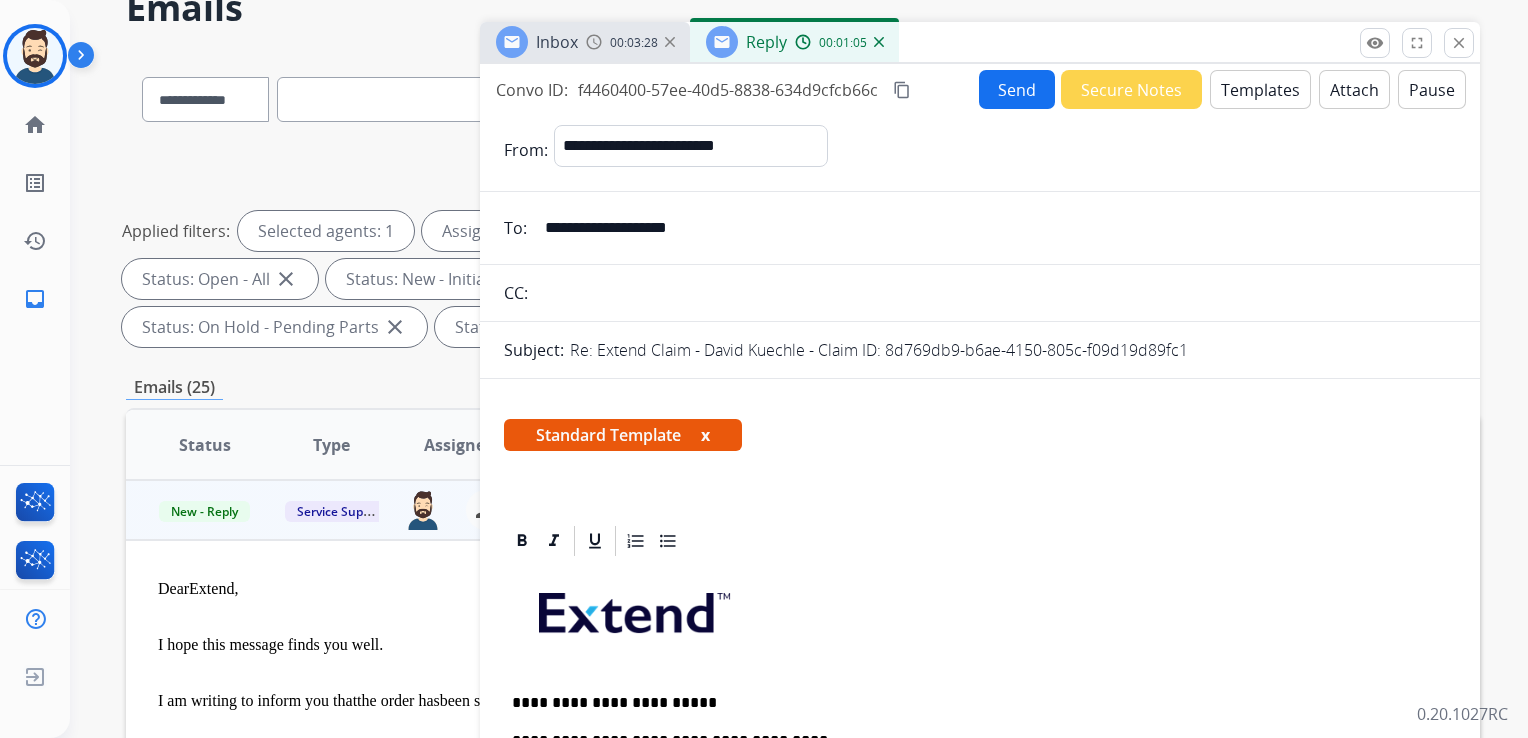 click on "Send" at bounding box center [1017, 89] 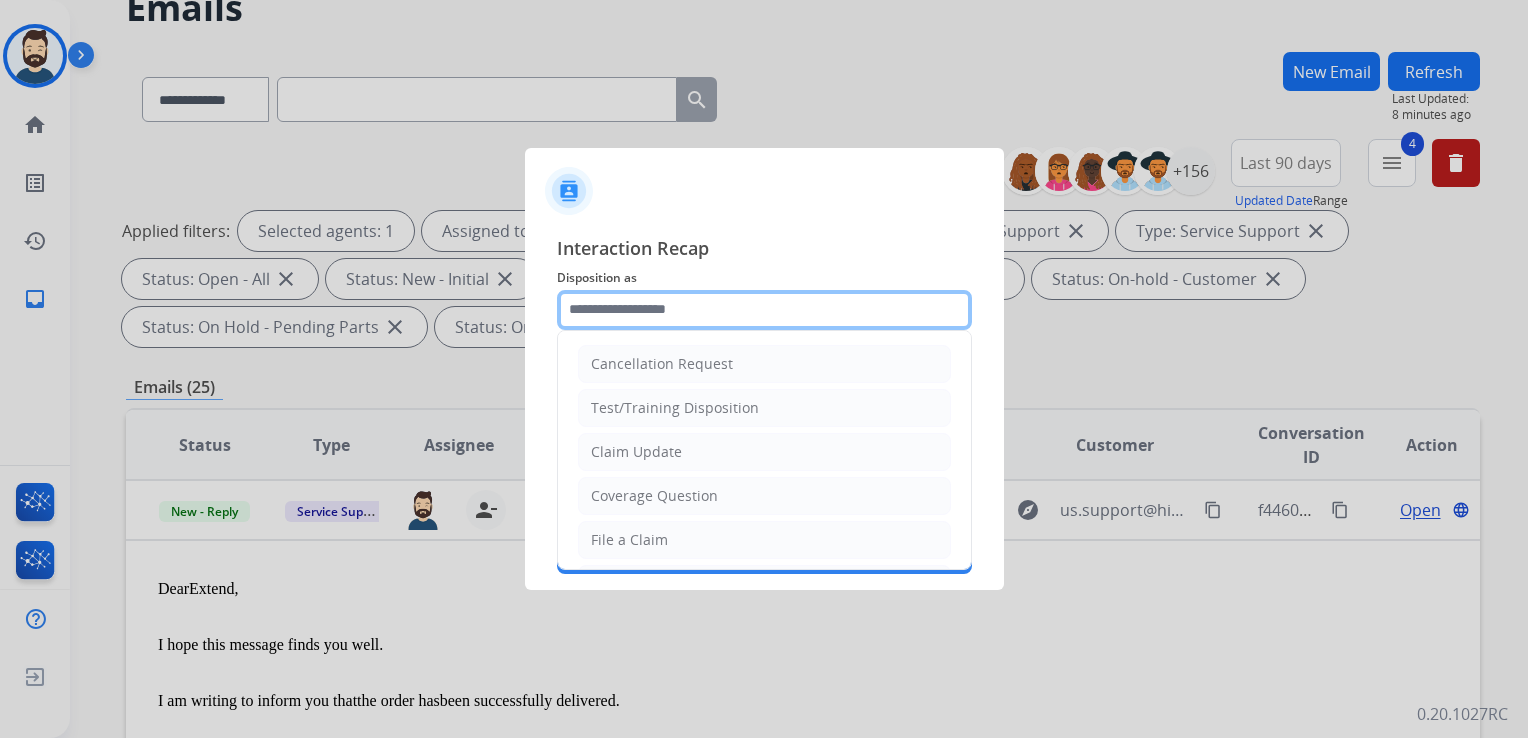 click 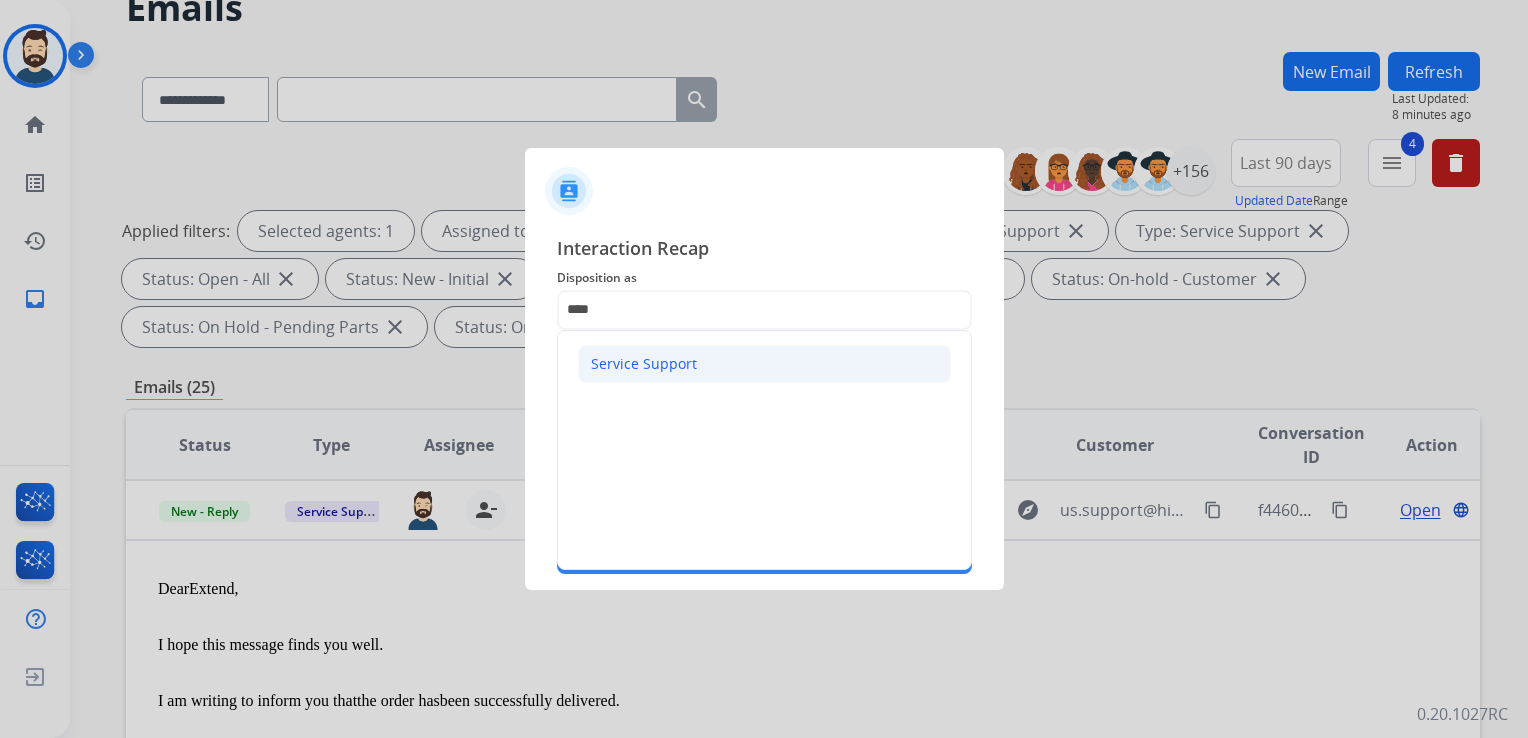 click on "Service Support" 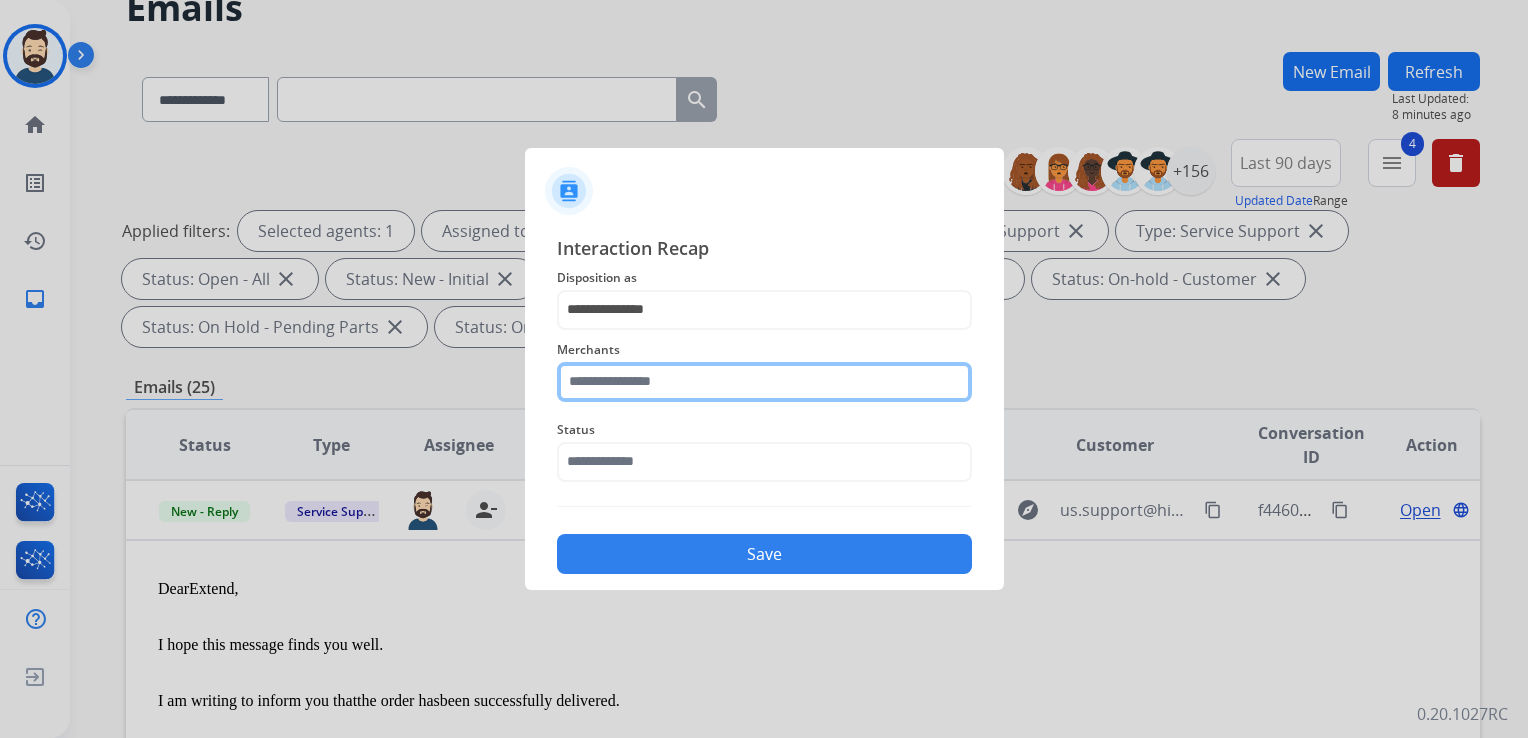 click 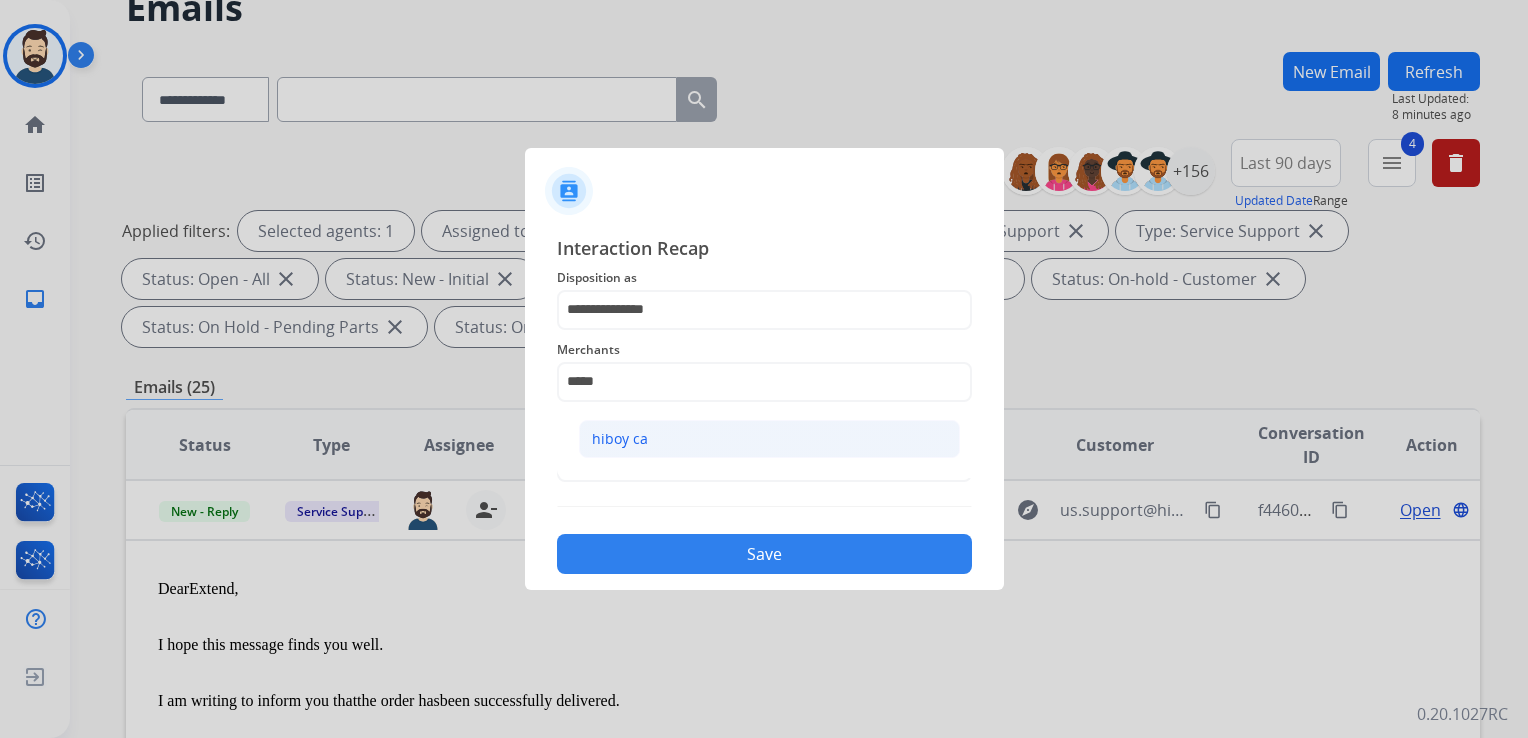 click on "hiboy ca" 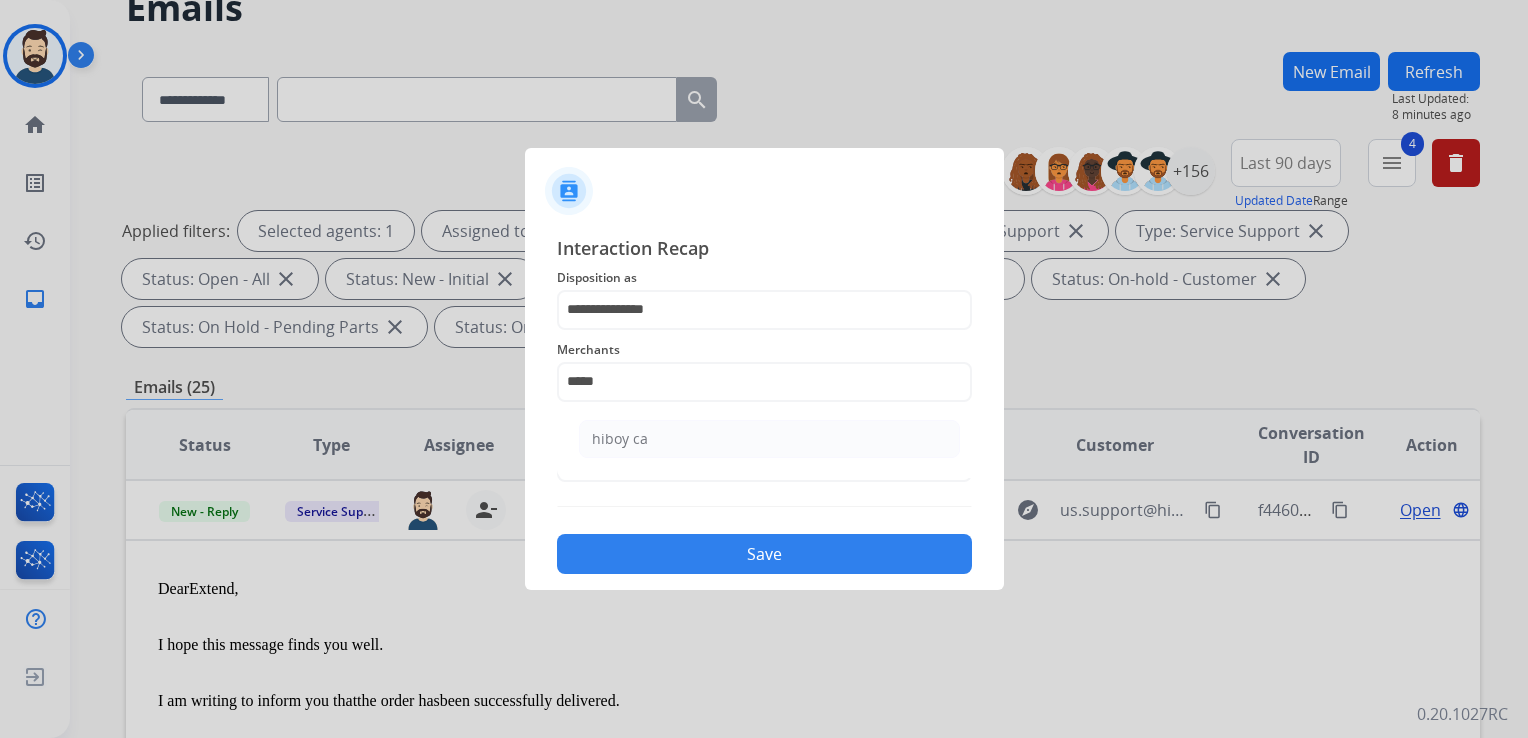 type on "********" 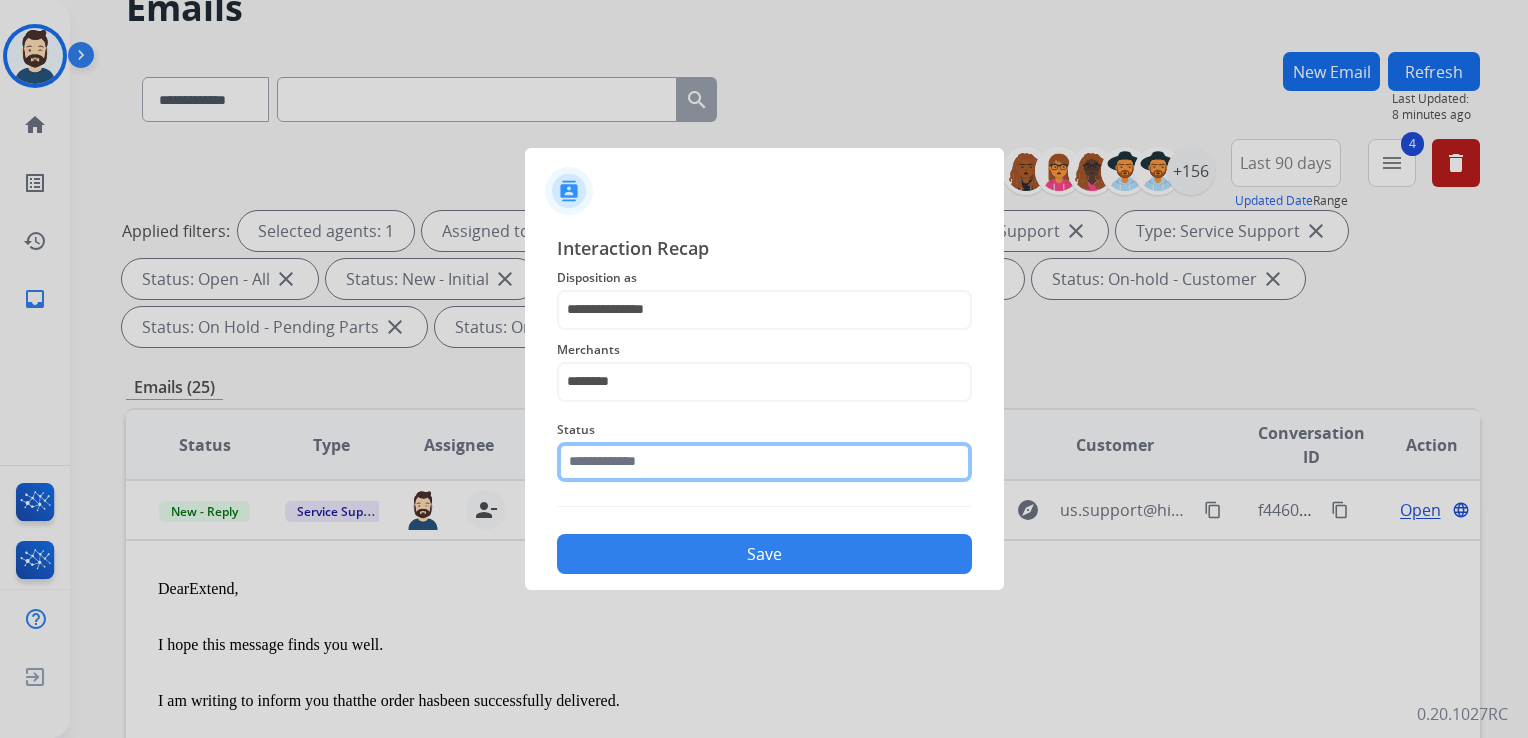 click 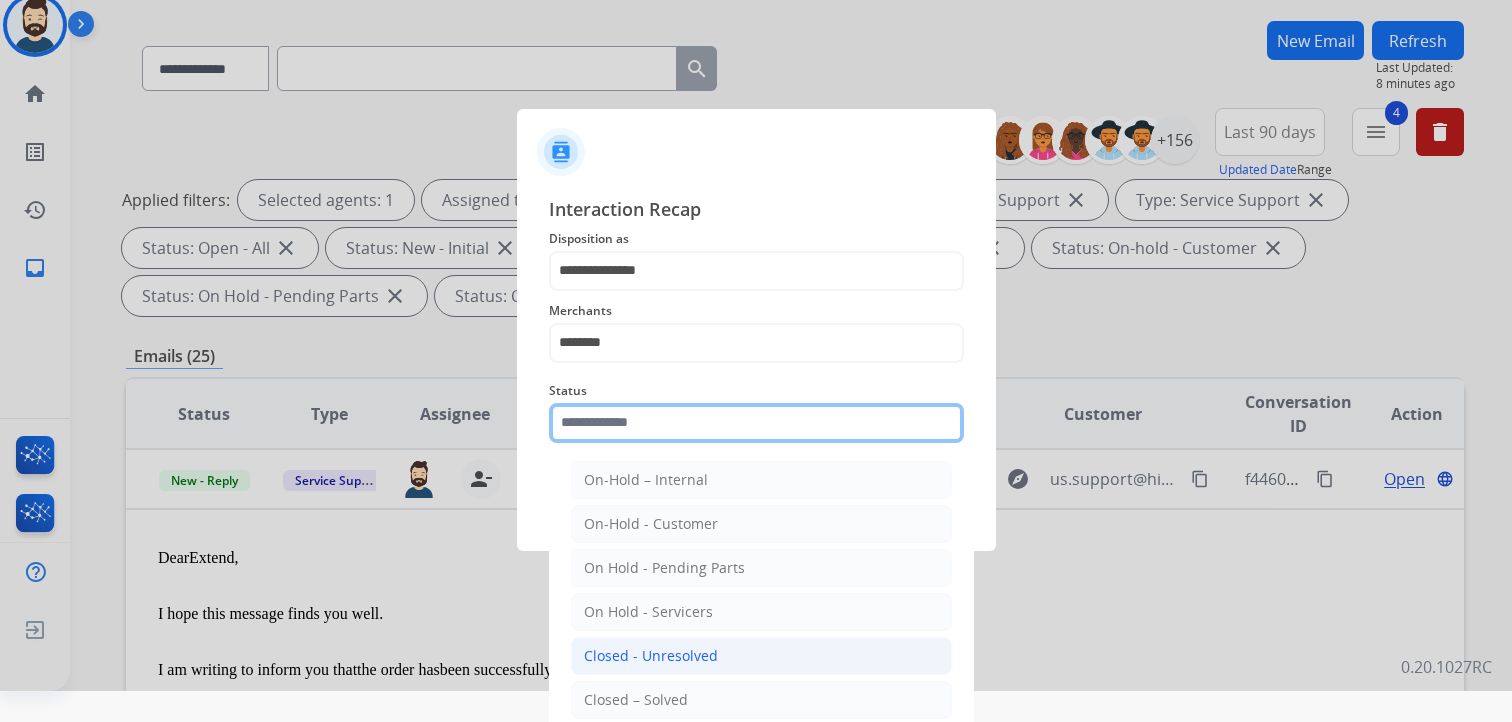 scroll, scrollTop: 59, scrollLeft: 0, axis: vertical 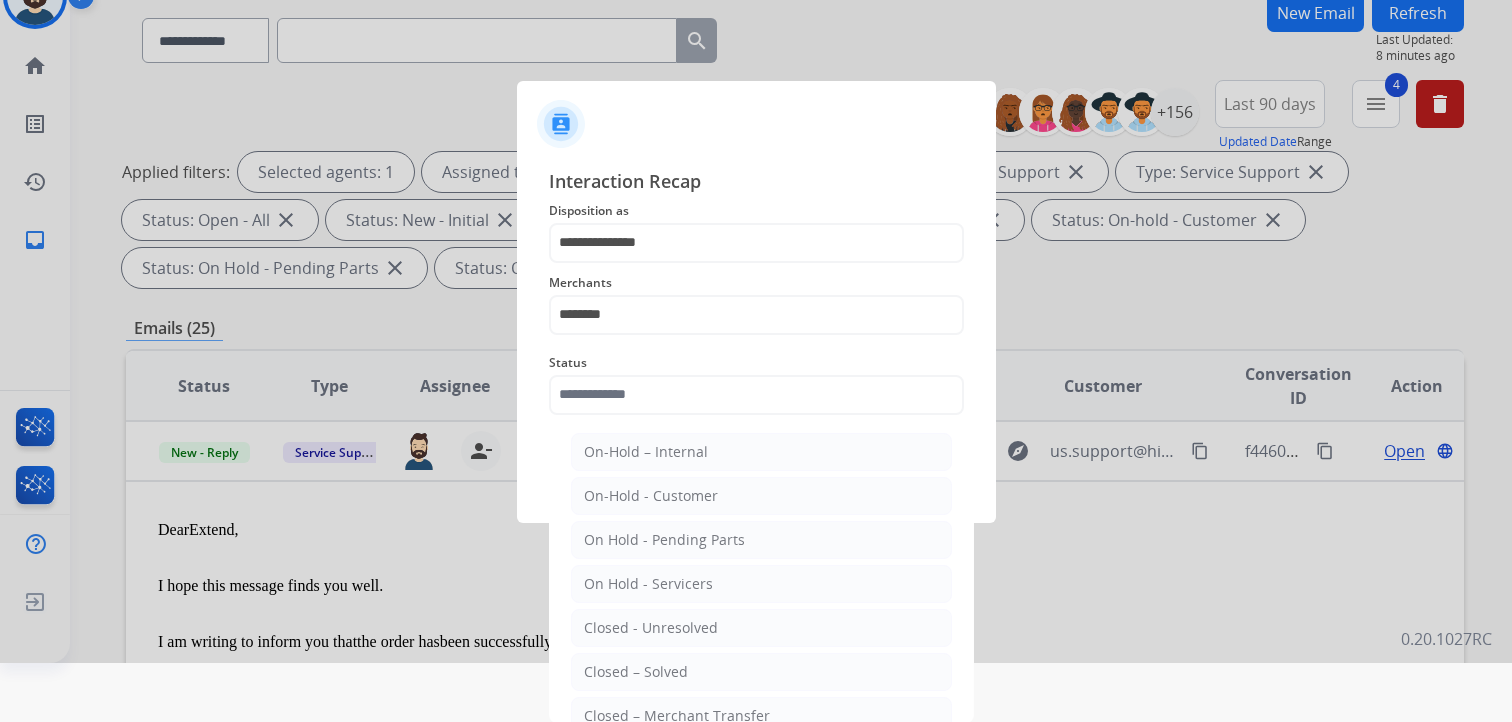 drag, startPoint x: 596, startPoint y: 663, endPoint x: 628, endPoint y: 622, distance: 52.009613 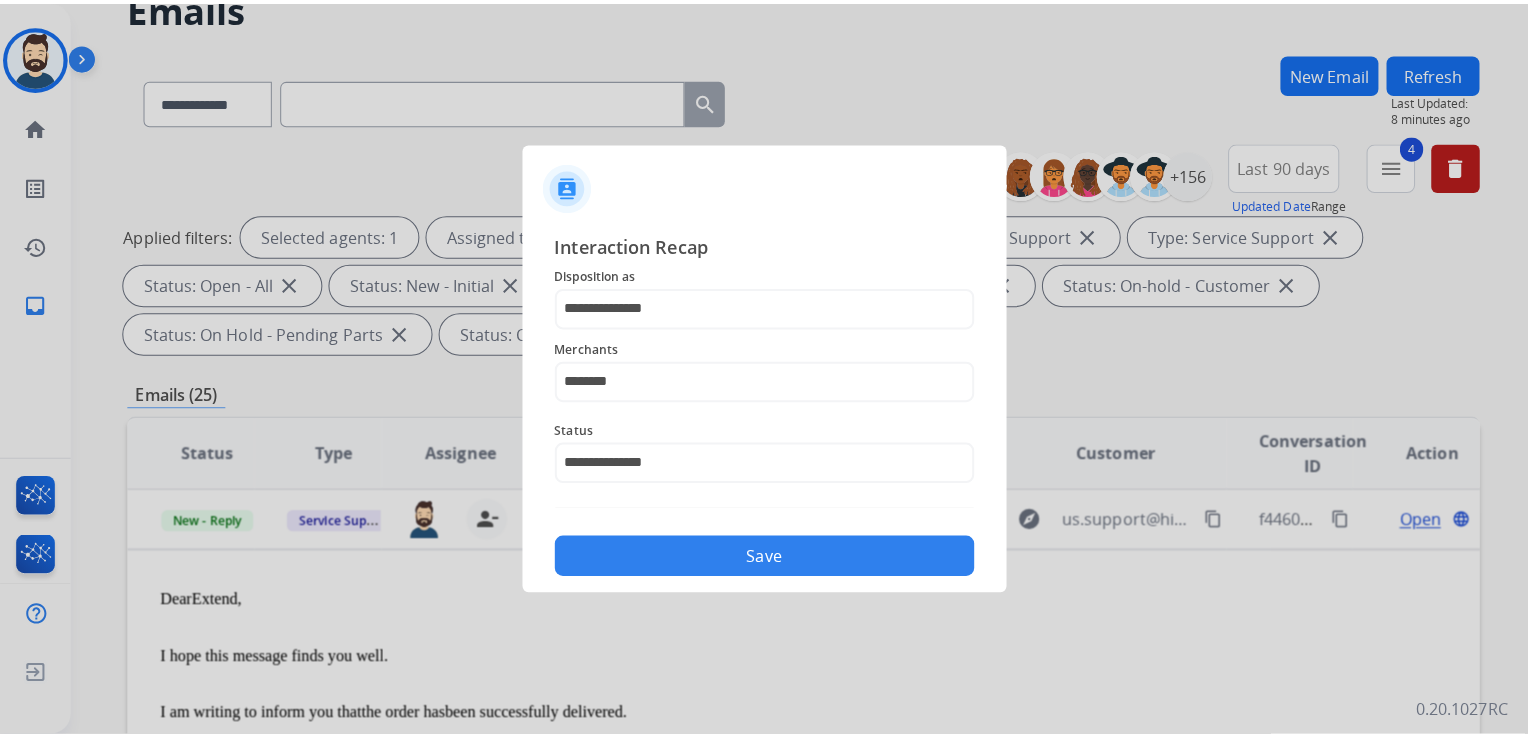 scroll, scrollTop: 0, scrollLeft: 0, axis: both 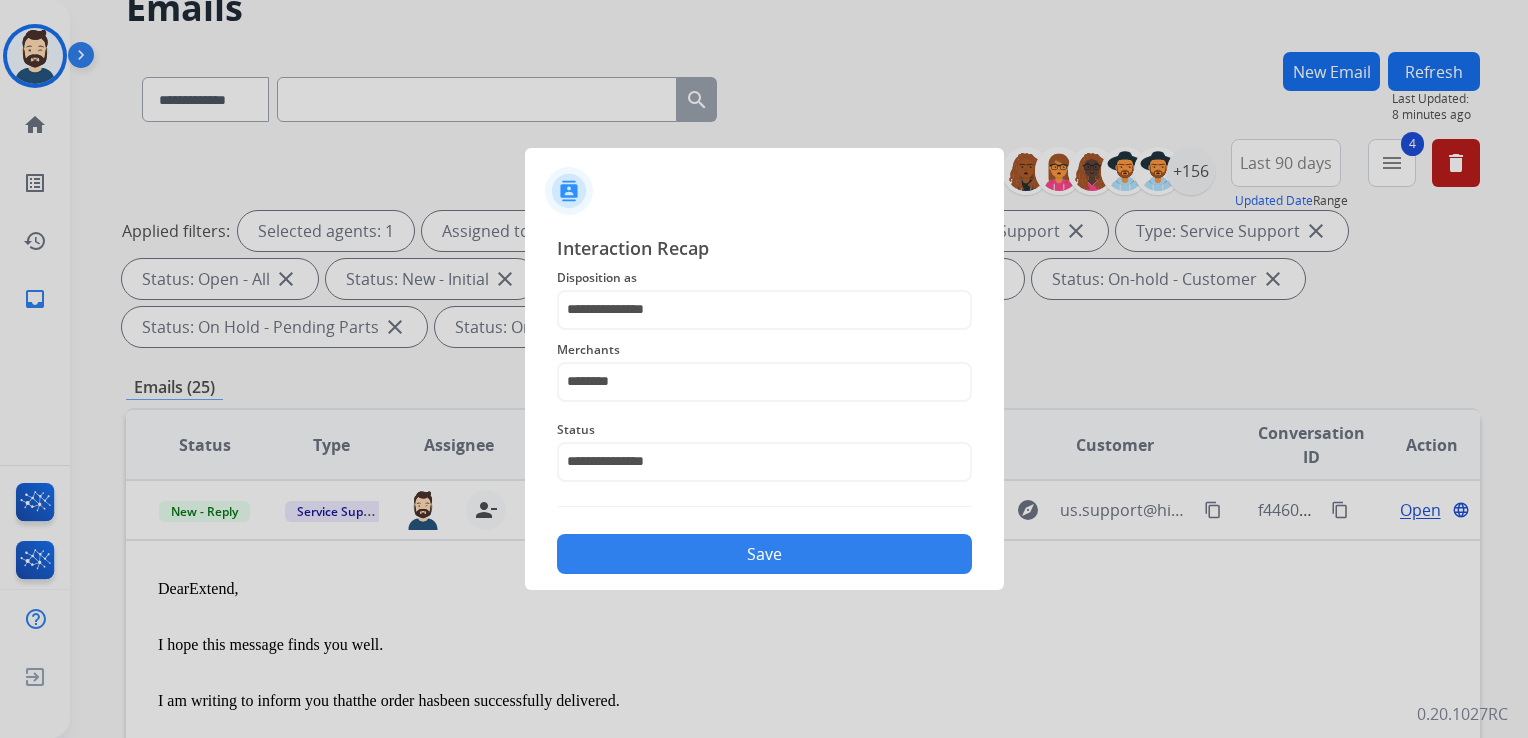 click on "Save" 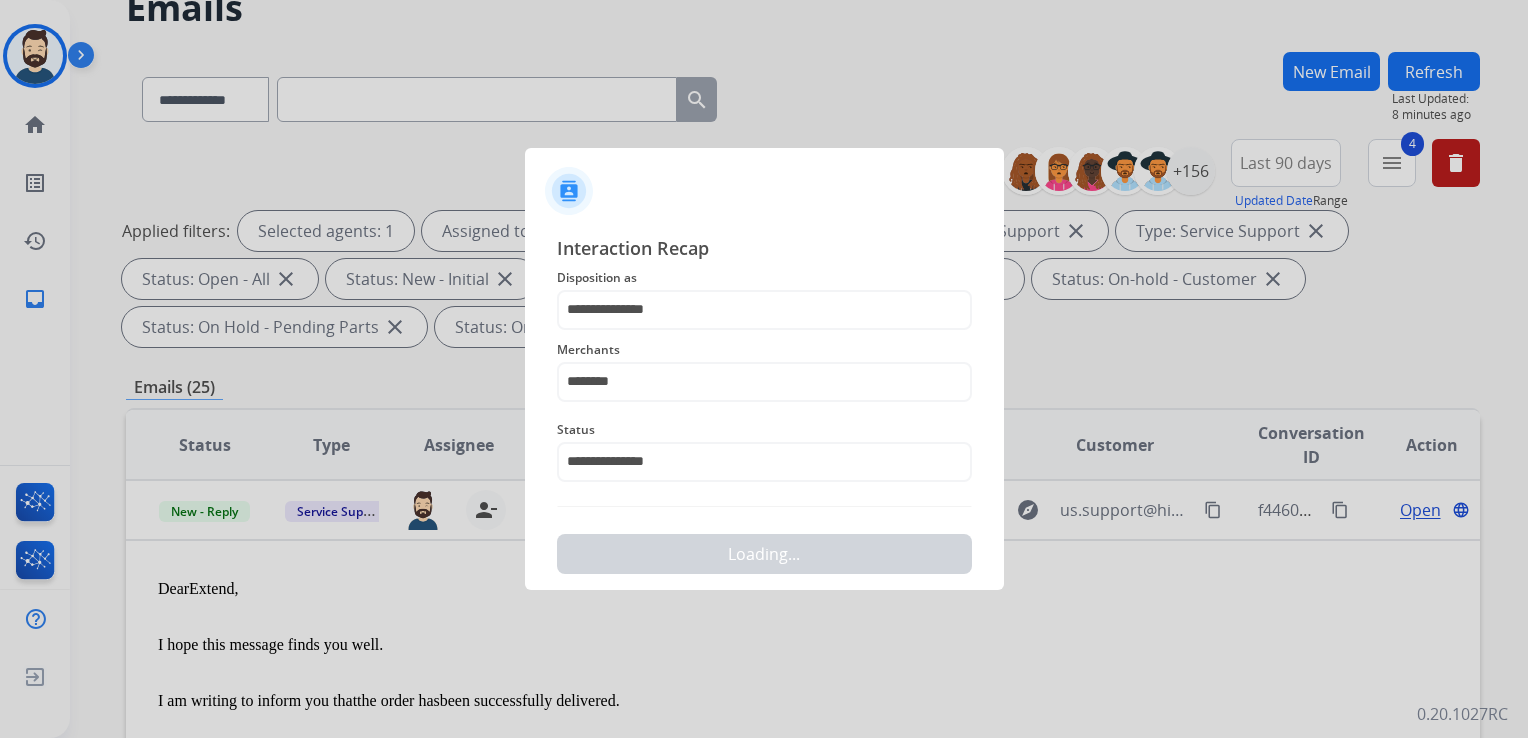 scroll, scrollTop: 0, scrollLeft: 0, axis: both 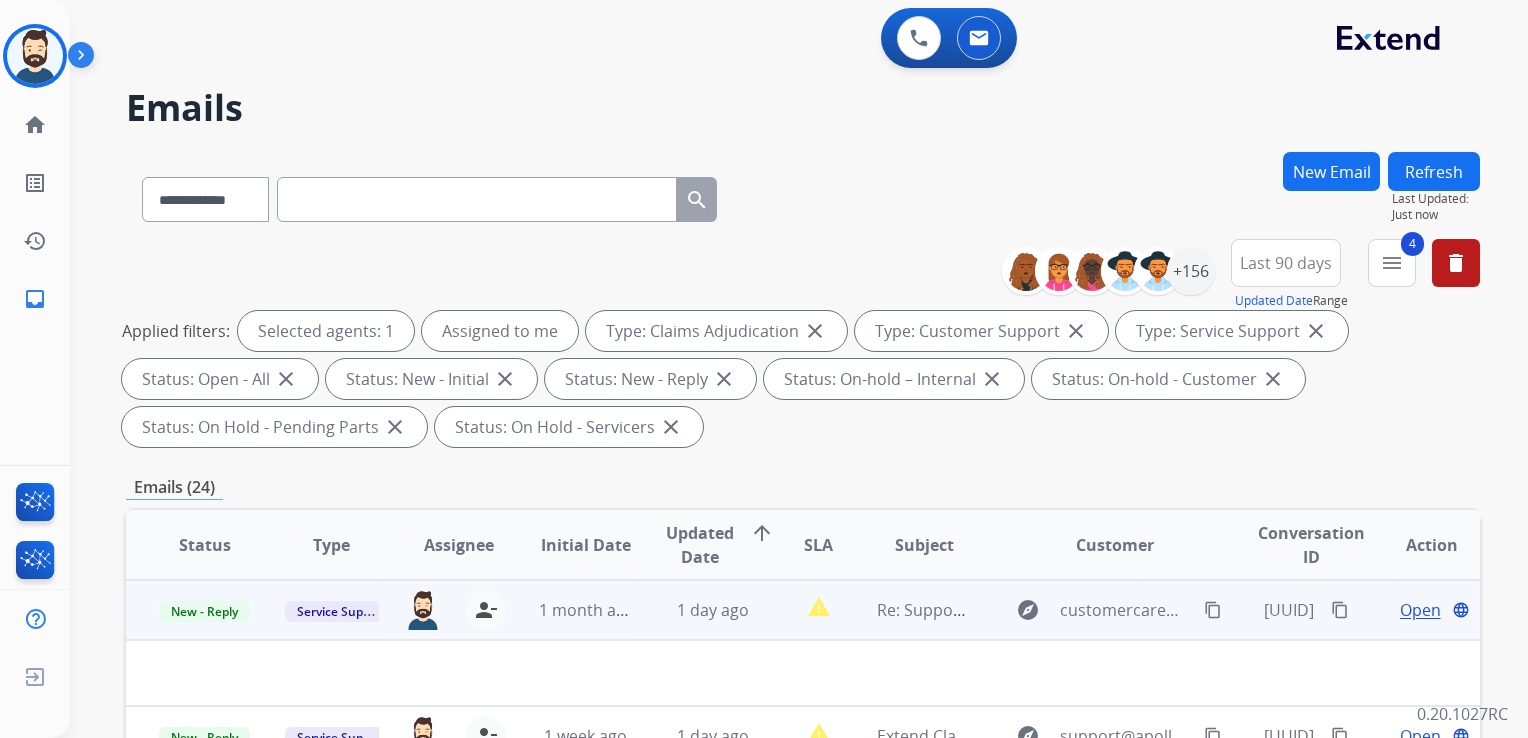 click on "1 day ago" at bounding box center (697, 610) 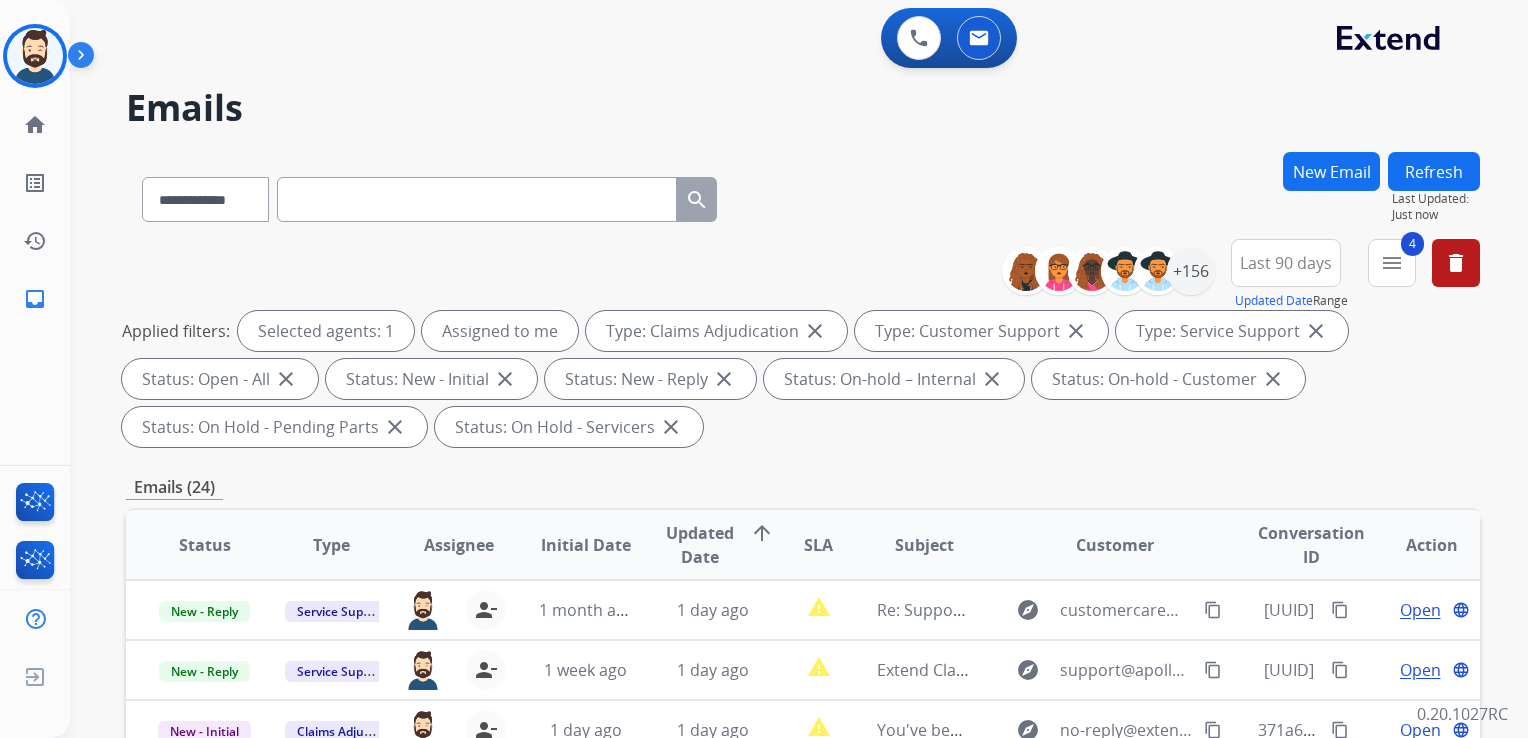 scroll, scrollTop: 1, scrollLeft: 0, axis: vertical 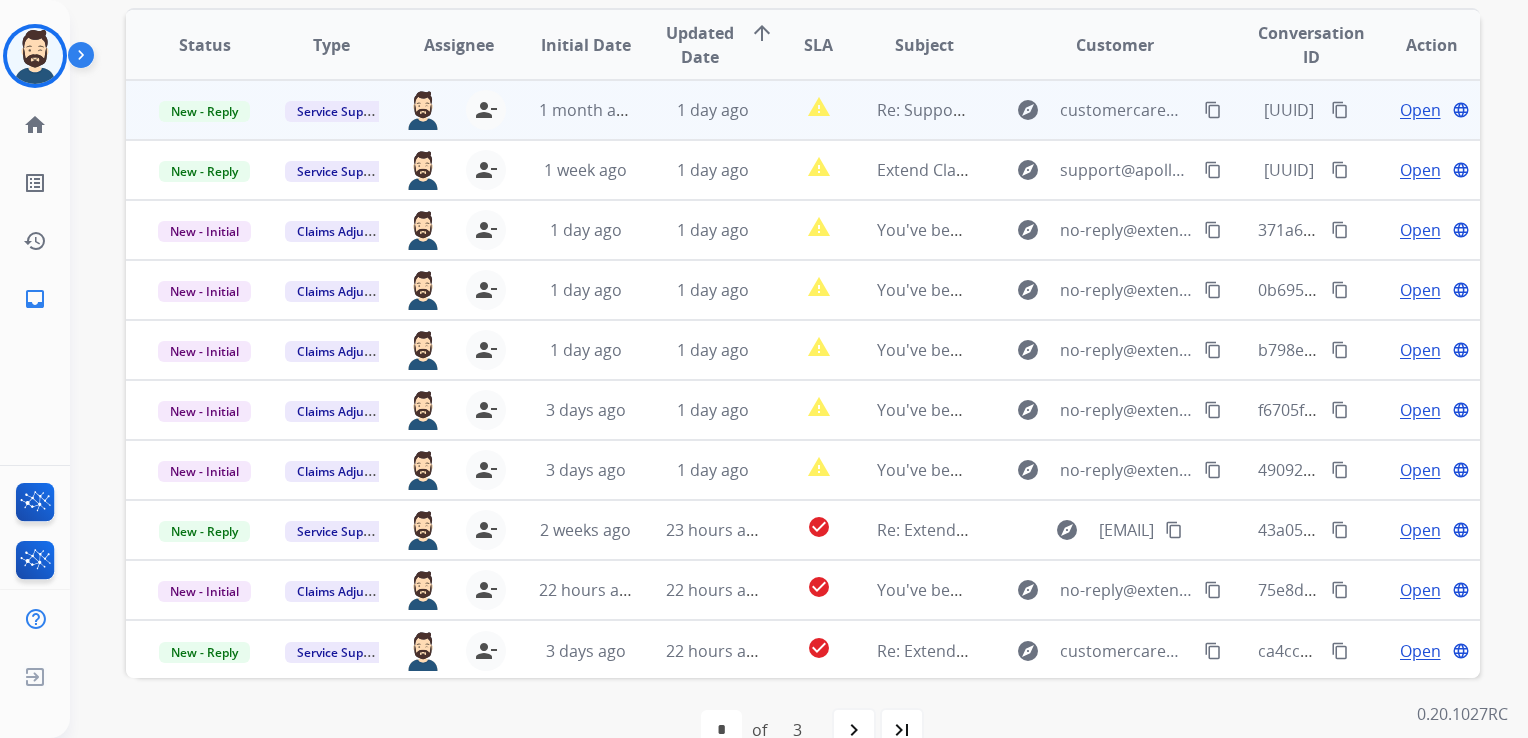 click on "1 day ago" at bounding box center [697, 110] 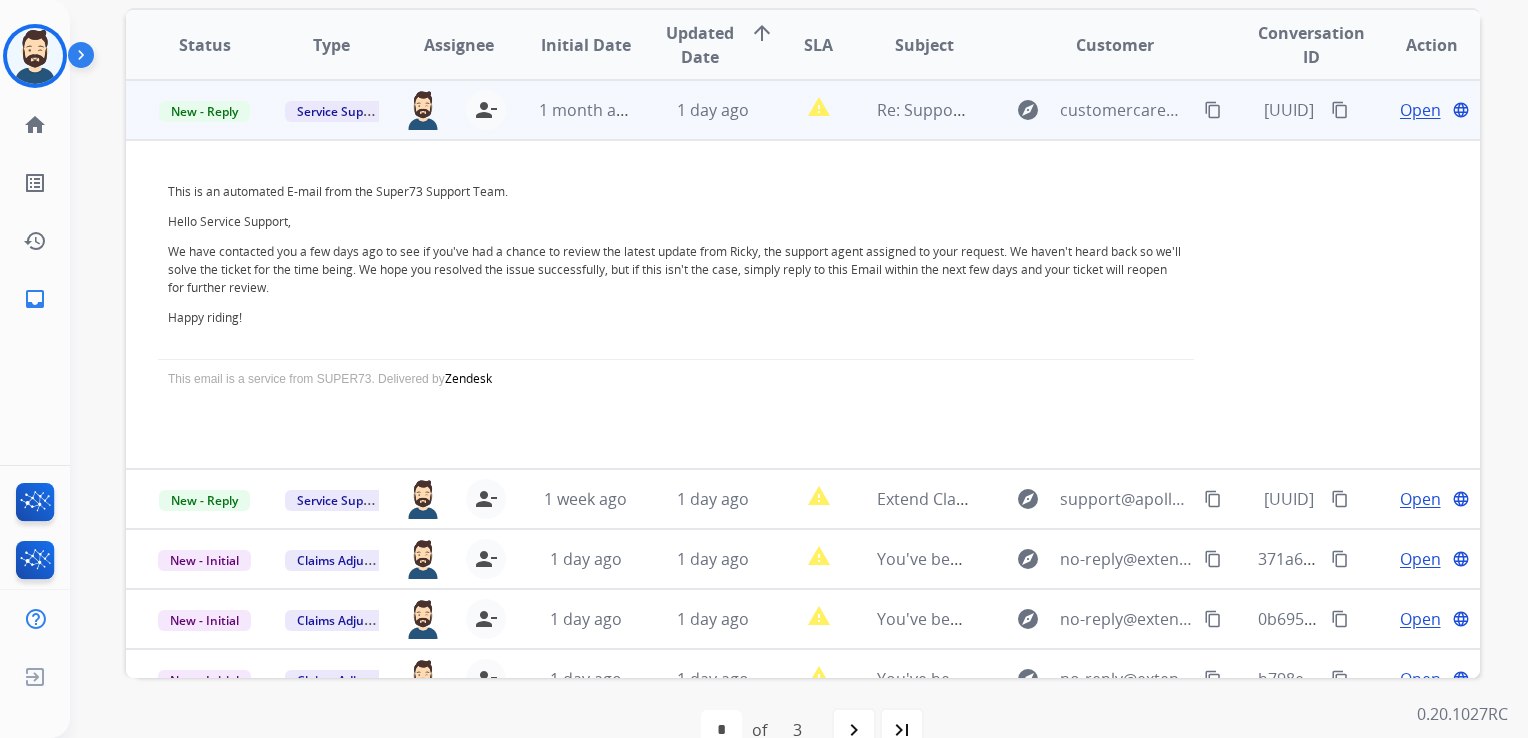 click on "Open" at bounding box center [1420, 110] 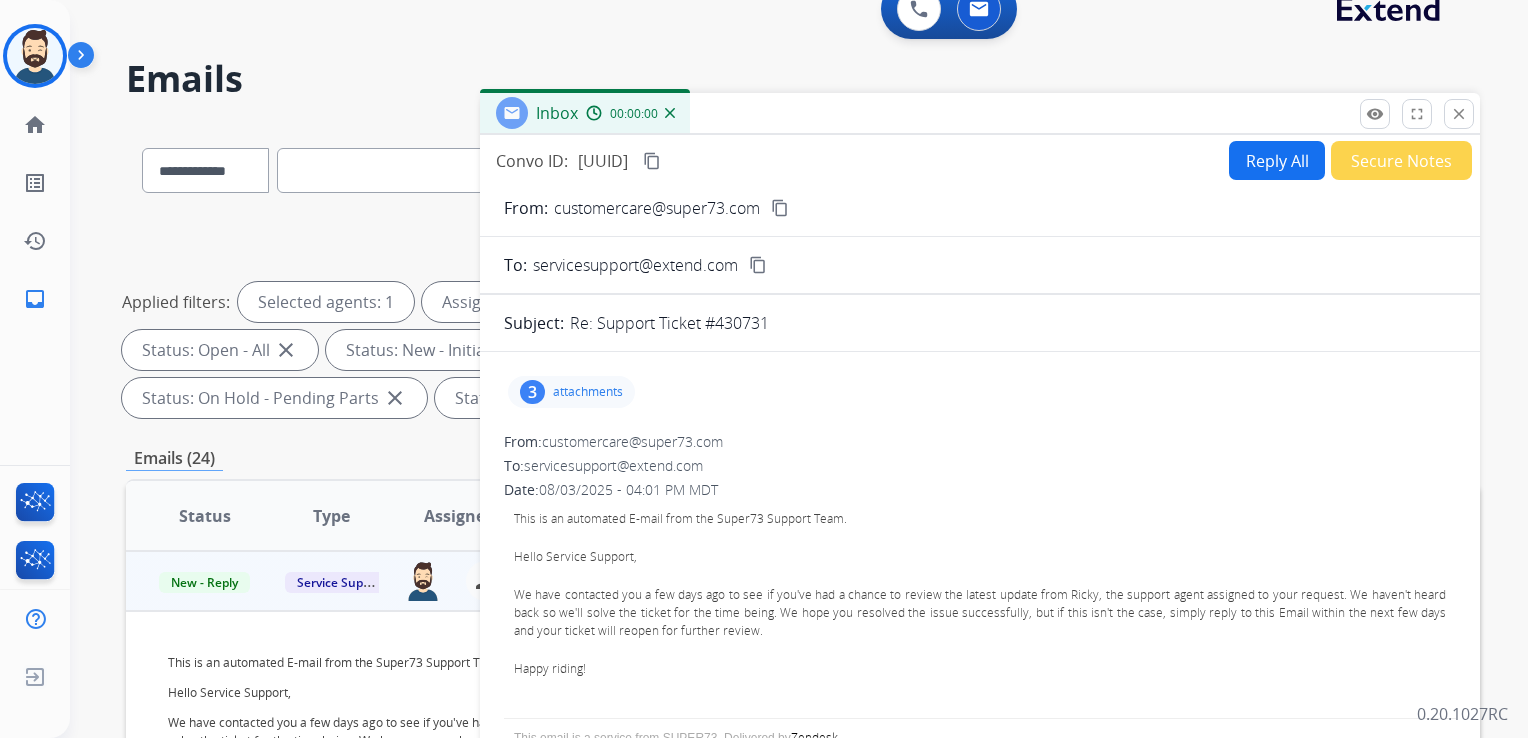 scroll, scrollTop: 0, scrollLeft: 0, axis: both 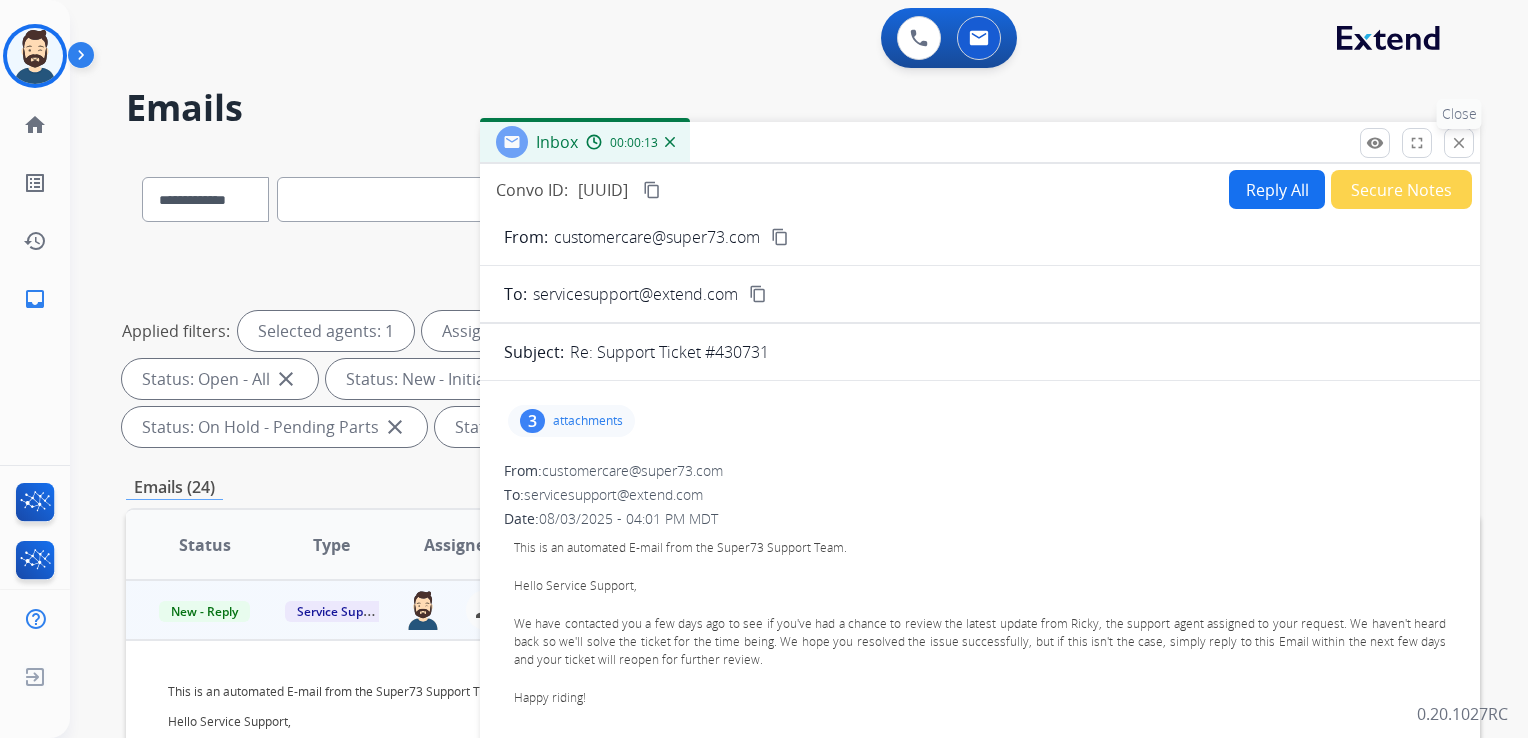 click on "close" at bounding box center (1459, 143) 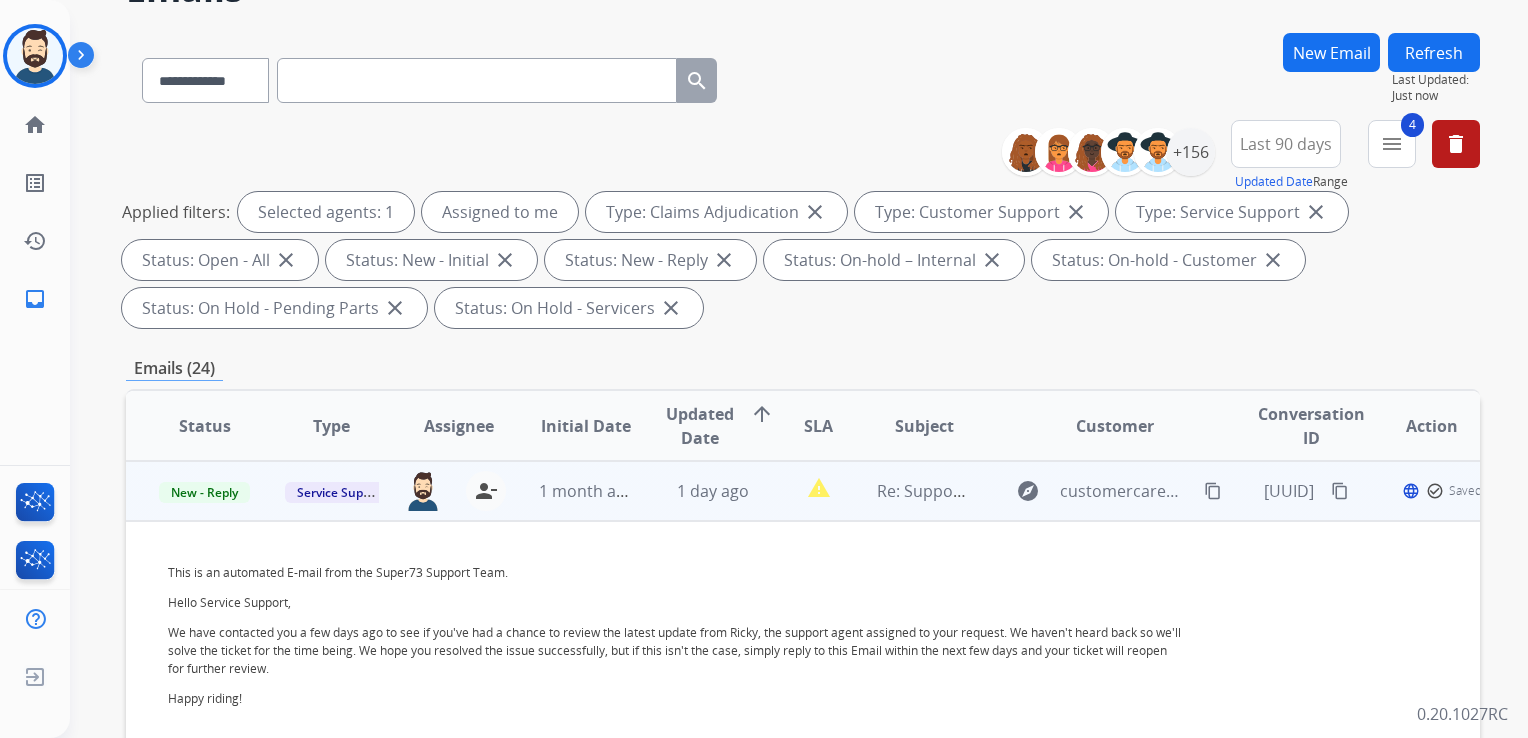 scroll, scrollTop: 300, scrollLeft: 0, axis: vertical 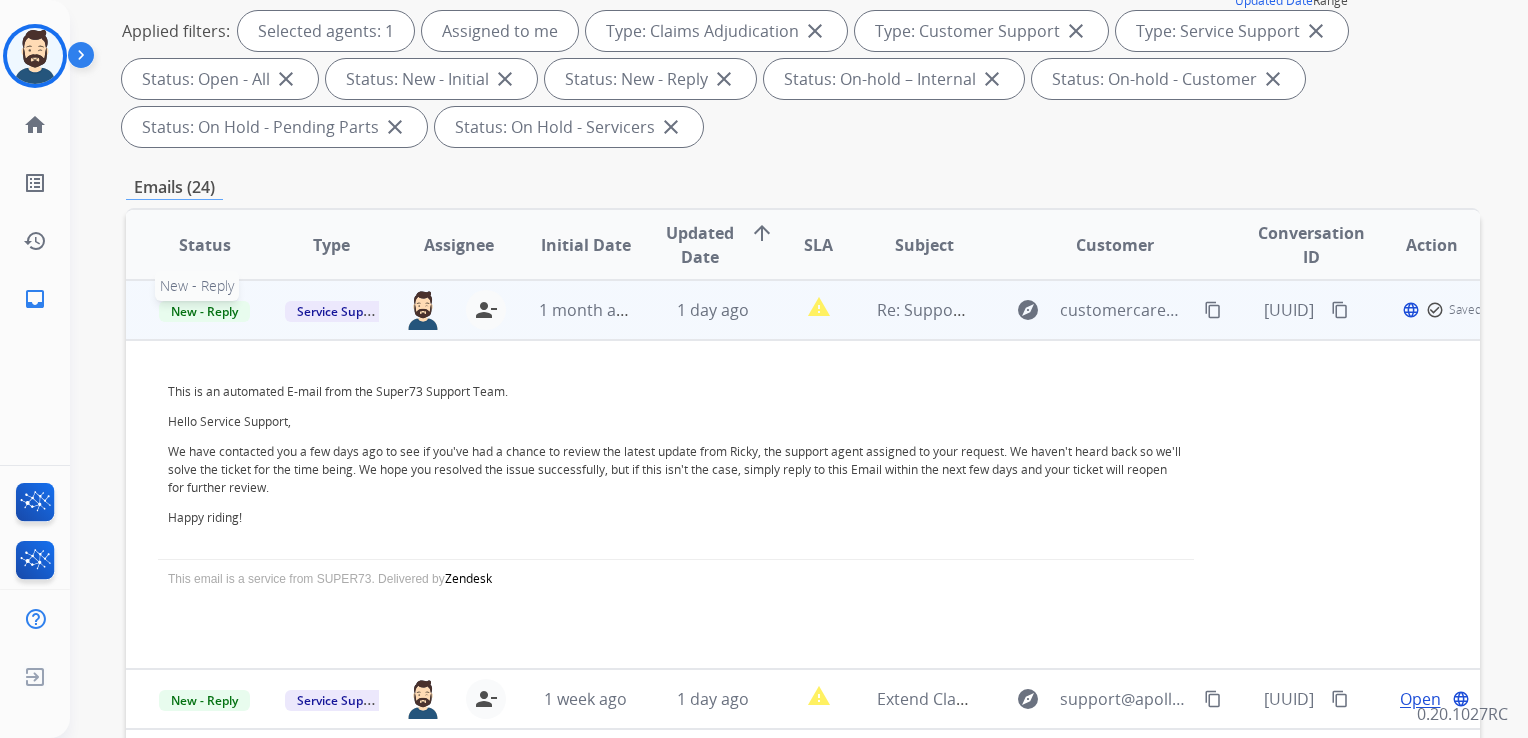 click on "New - Reply" at bounding box center [204, 311] 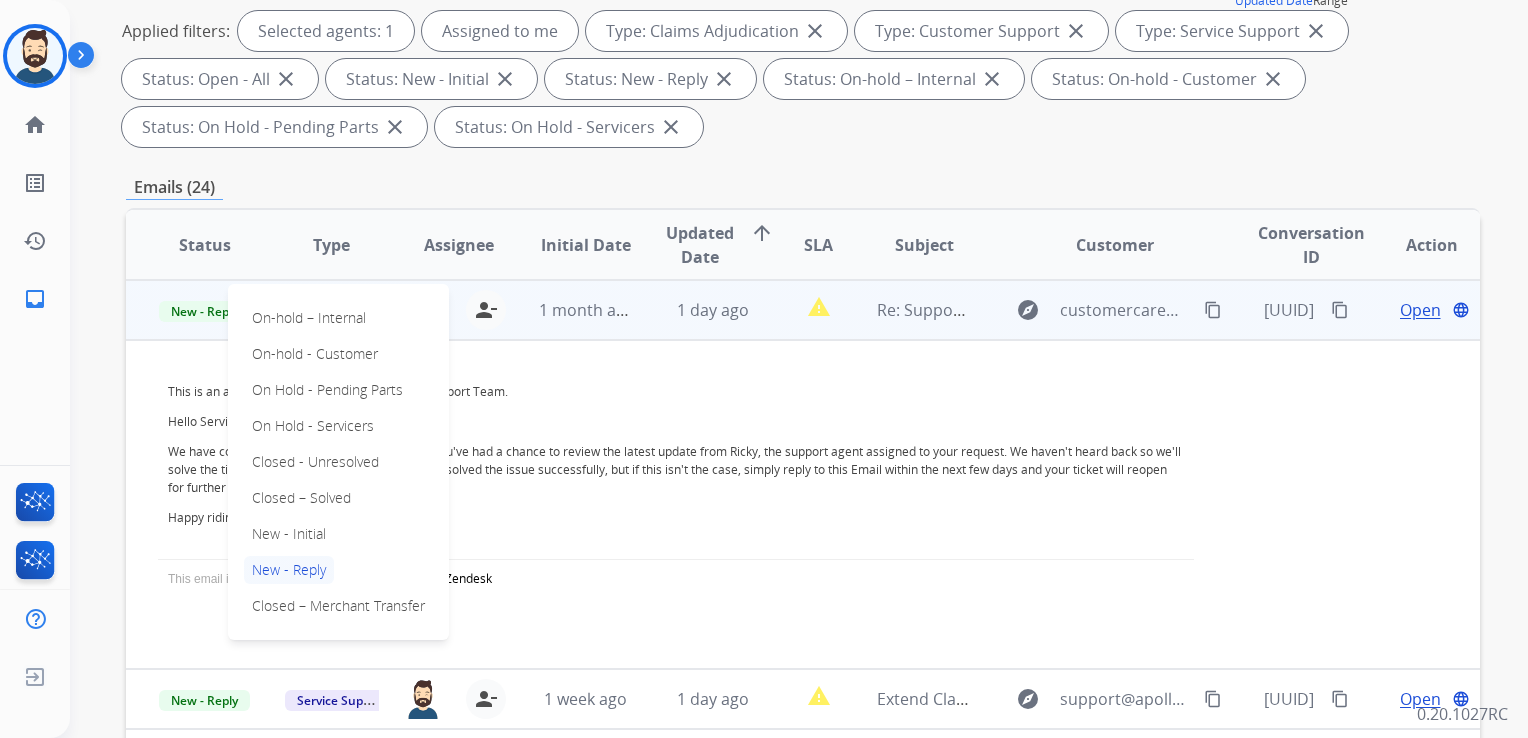 drag, startPoint x: 326, startPoint y: 502, endPoint x: 446, endPoint y: 439, distance: 135.53229 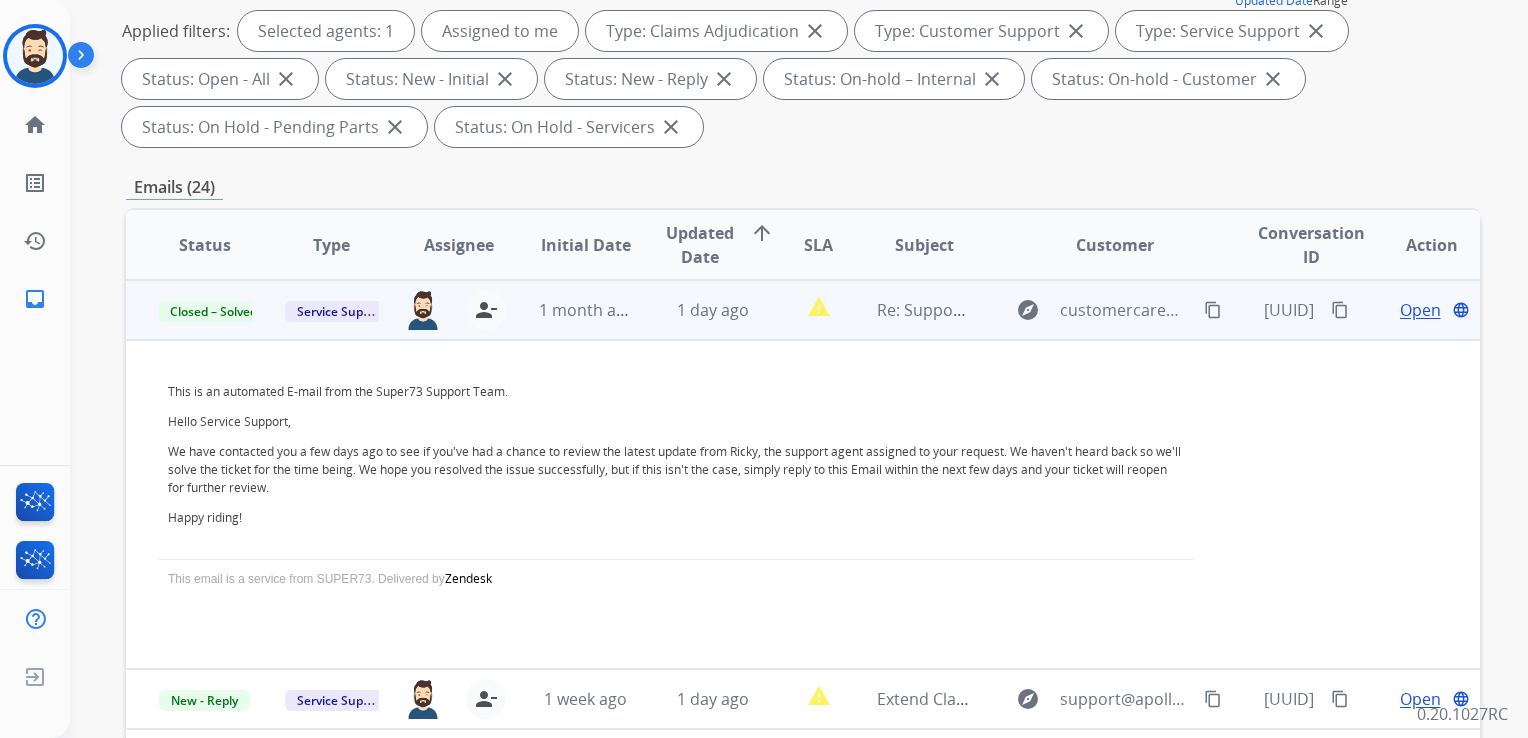 click on "1 month ago" at bounding box center (570, 310) 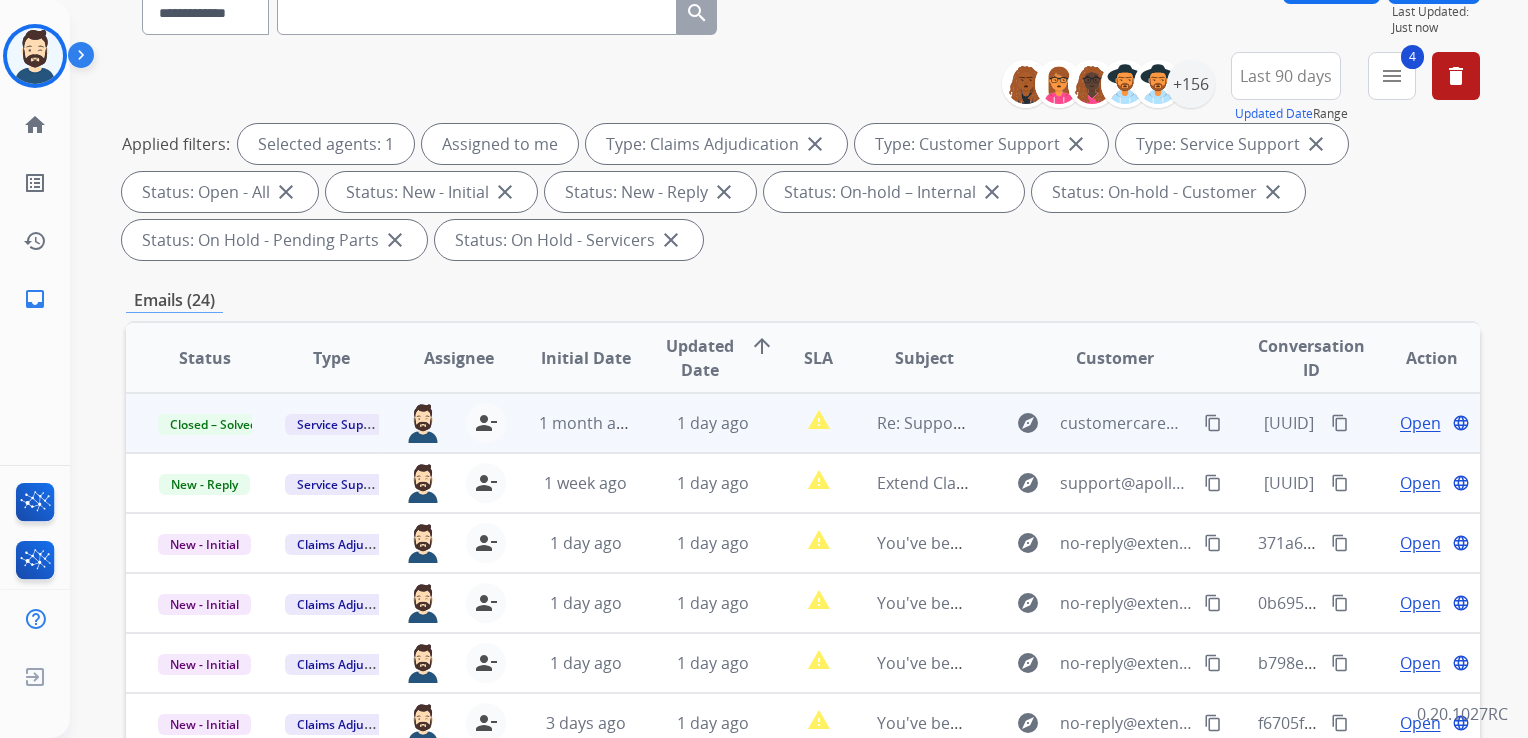 scroll, scrollTop: 0, scrollLeft: 0, axis: both 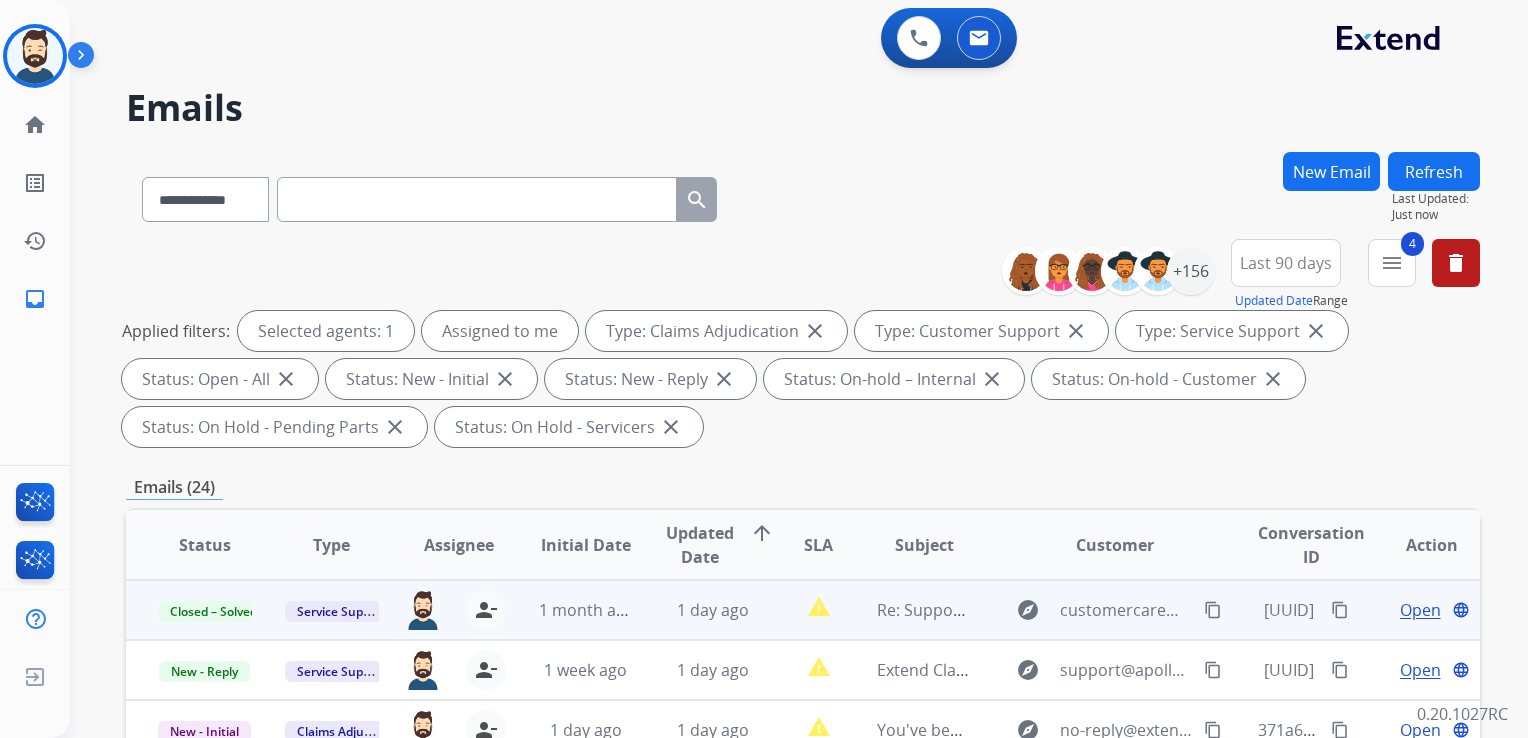 click on "Refresh" at bounding box center (1434, 171) 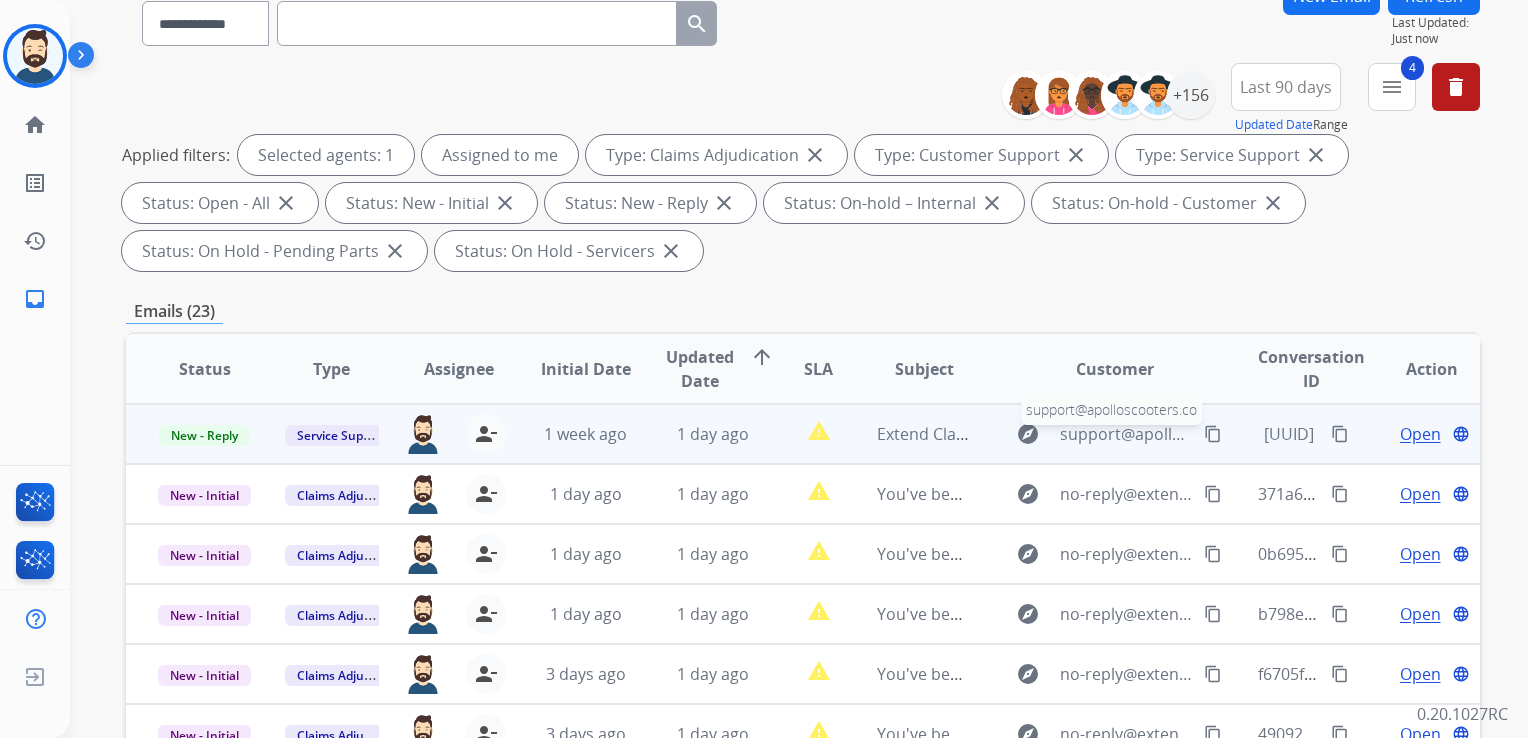 scroll, scrollTop: 300, scrollLeft: 0, axis: vertical 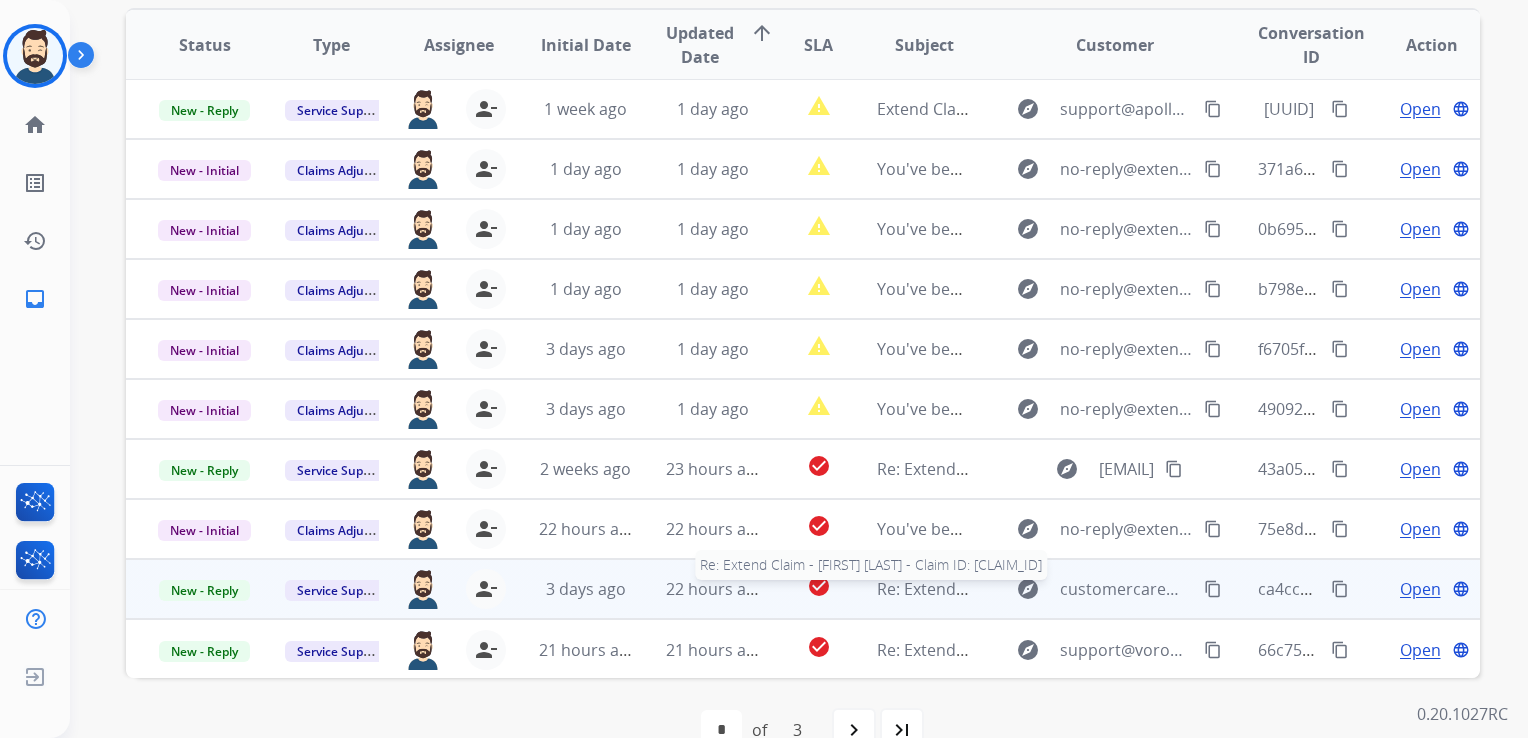 click on "Re: Extend Claim - Stephen Thompson - Claim ID: bd857c0f-843d-4dad-a666-b6aaa16afbce" at bounding box center [1077, 589] 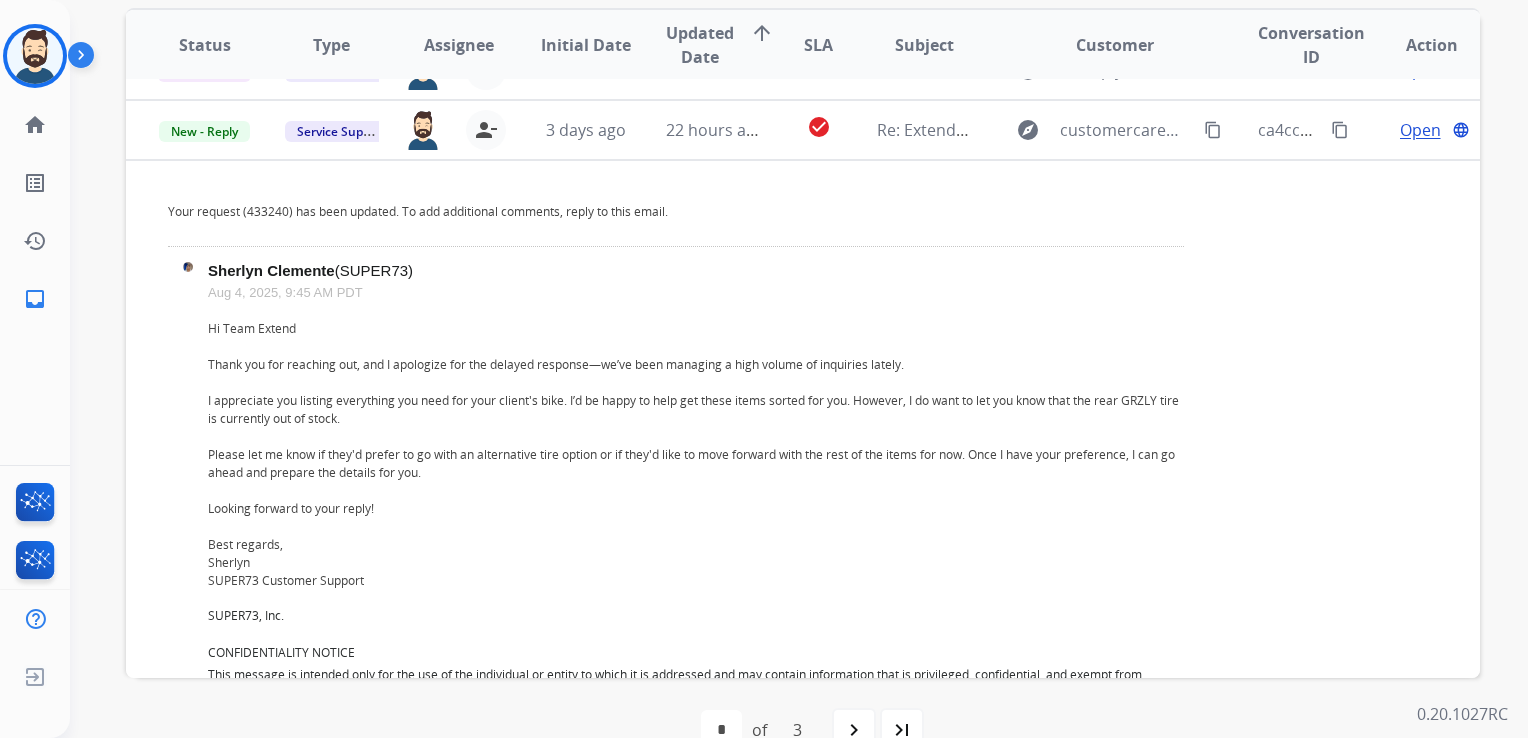 scroll, scrollTop: 480, scrollLeft: 0, axis: vertical 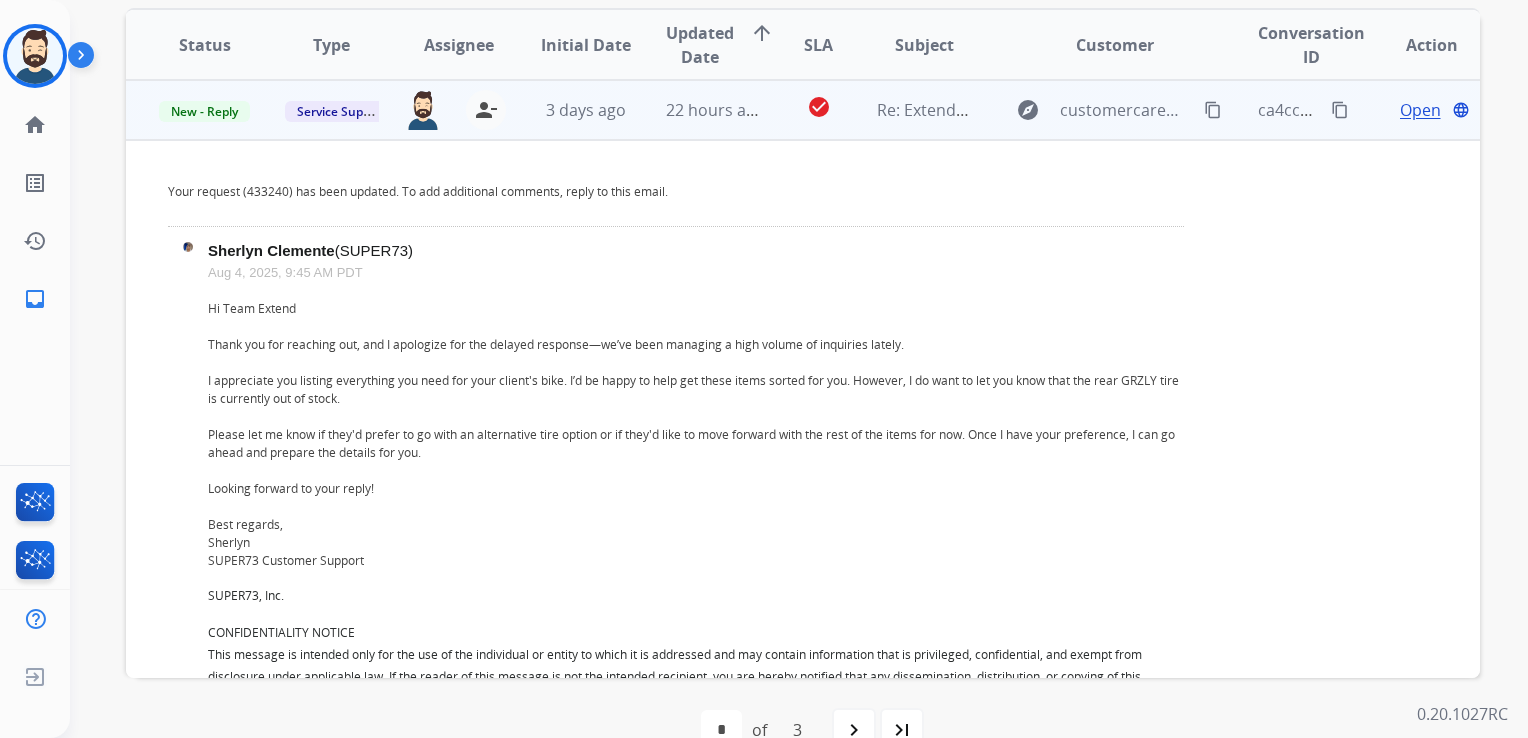click on "Open" at bounding box center [1420, 110] 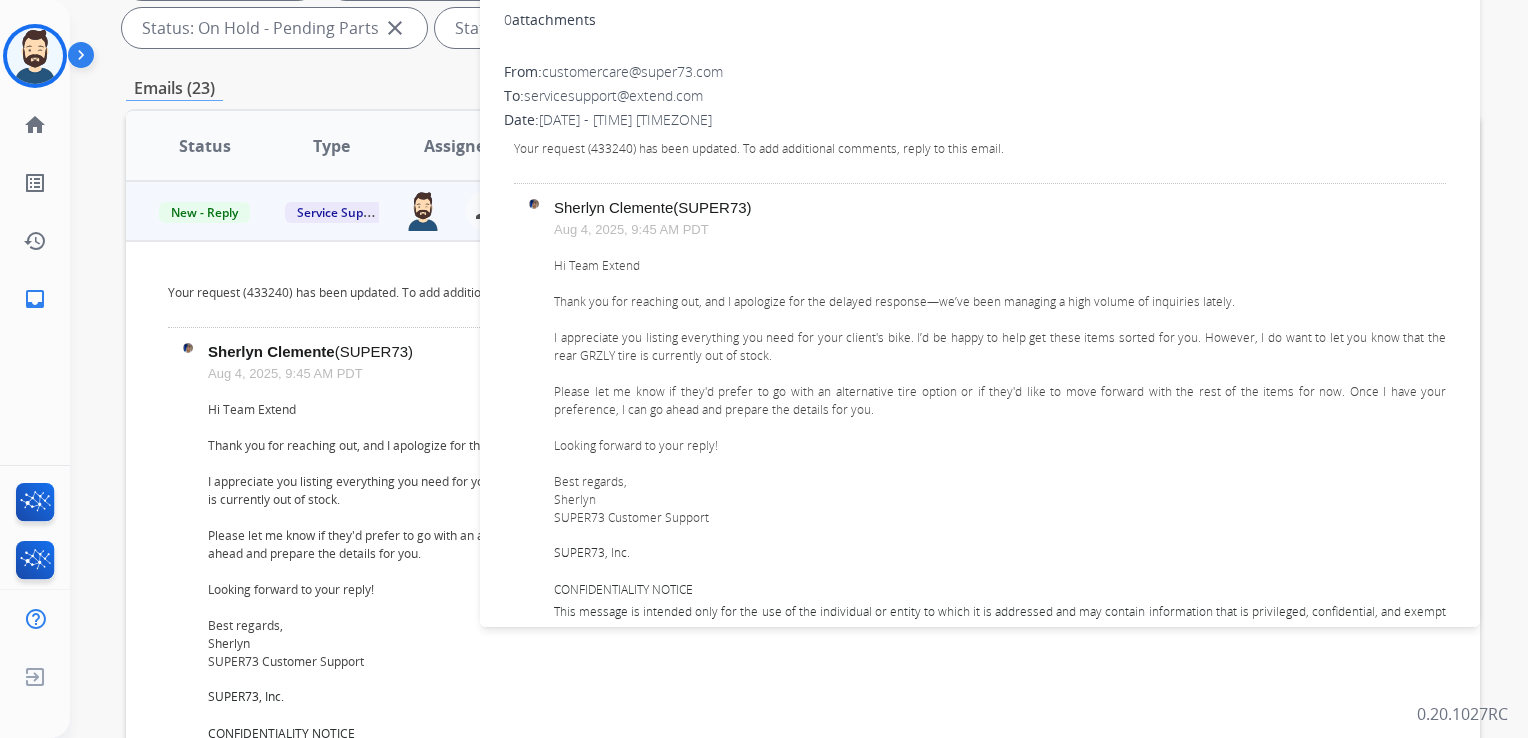 scroll, scrollTop: 300, scrollLeft: 0, axis: vertical 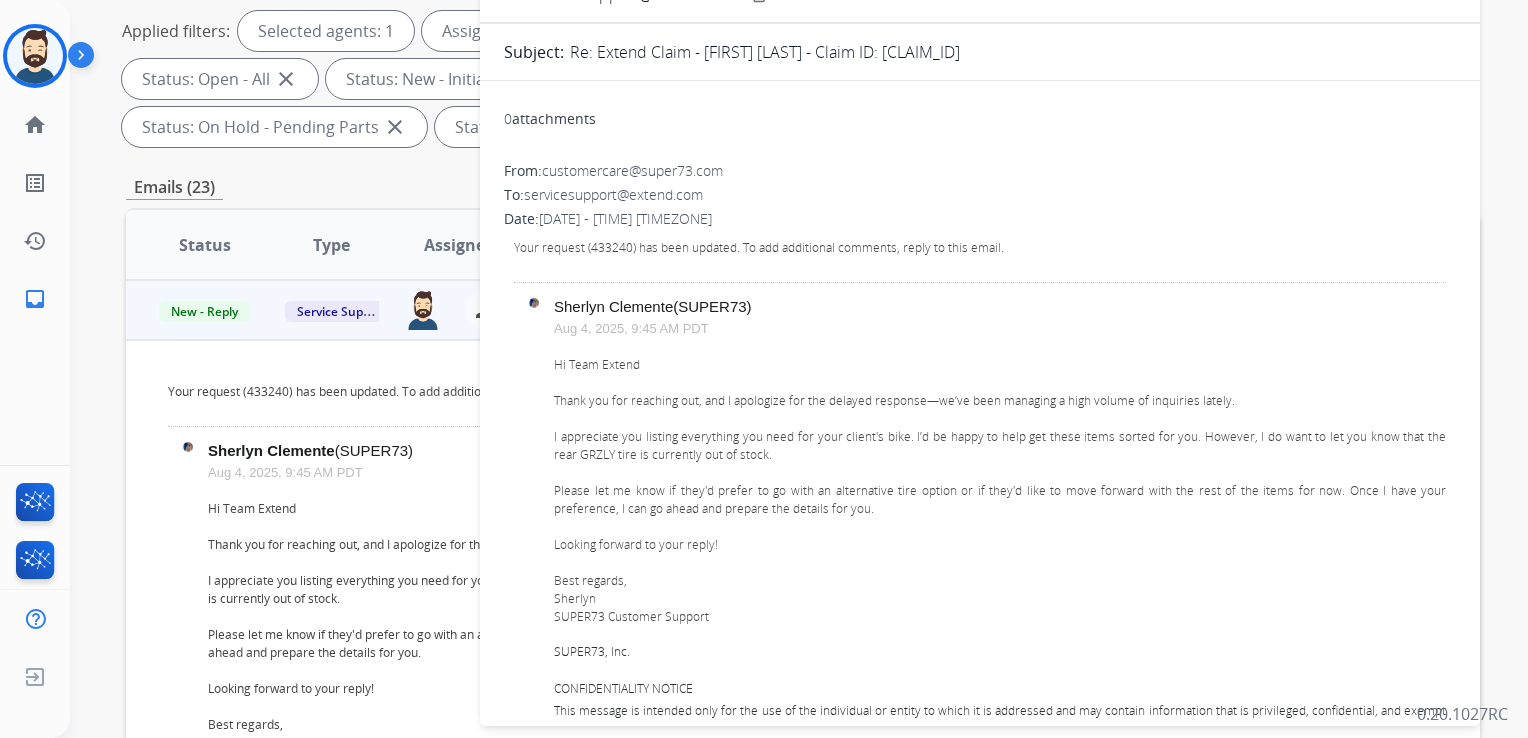 drag, startPoint x: 923, startPoint y: 54, endPoint x: 1230, endPoint y: 50, distance: 307.02606 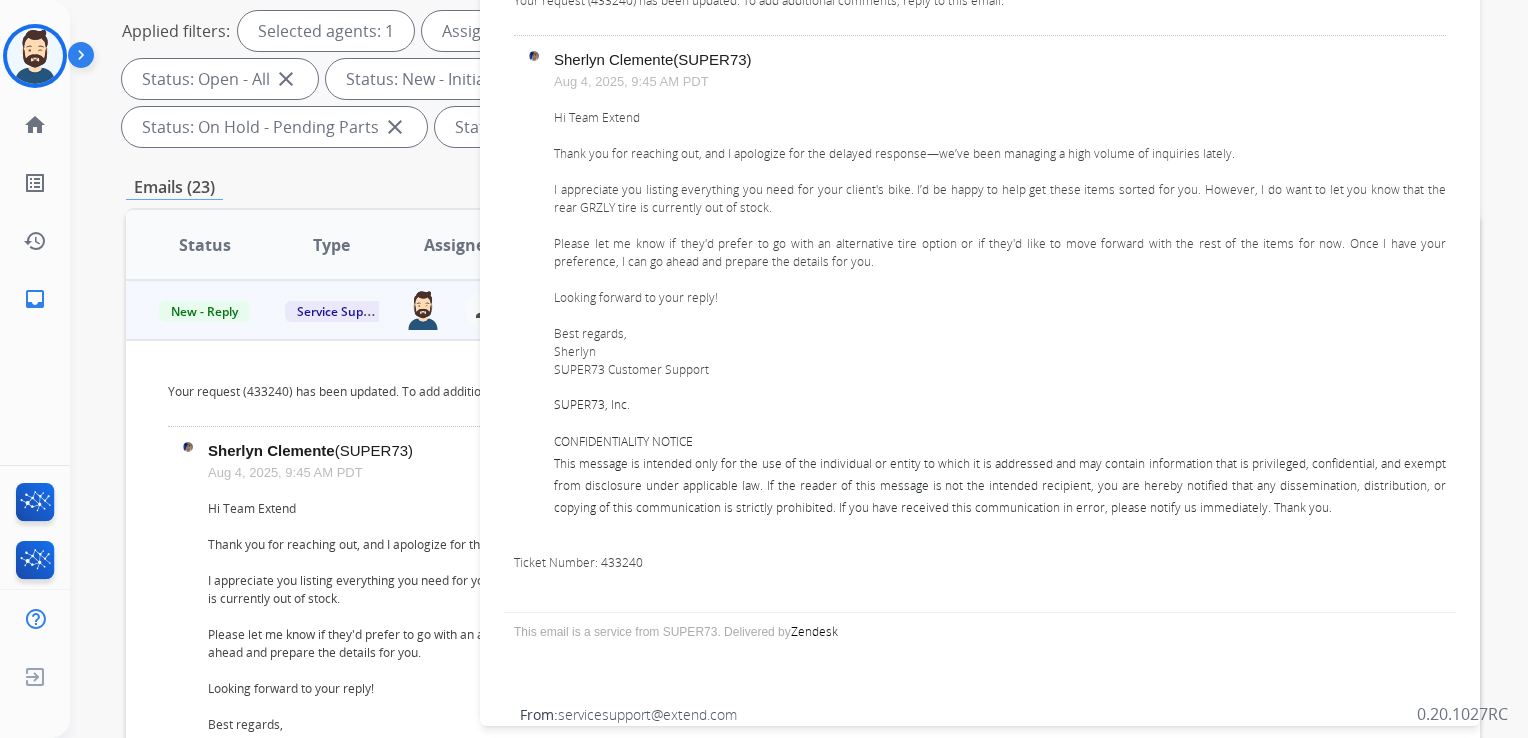 scroll, scrollTop: 200, scrollLeft: 0, axis: vertical 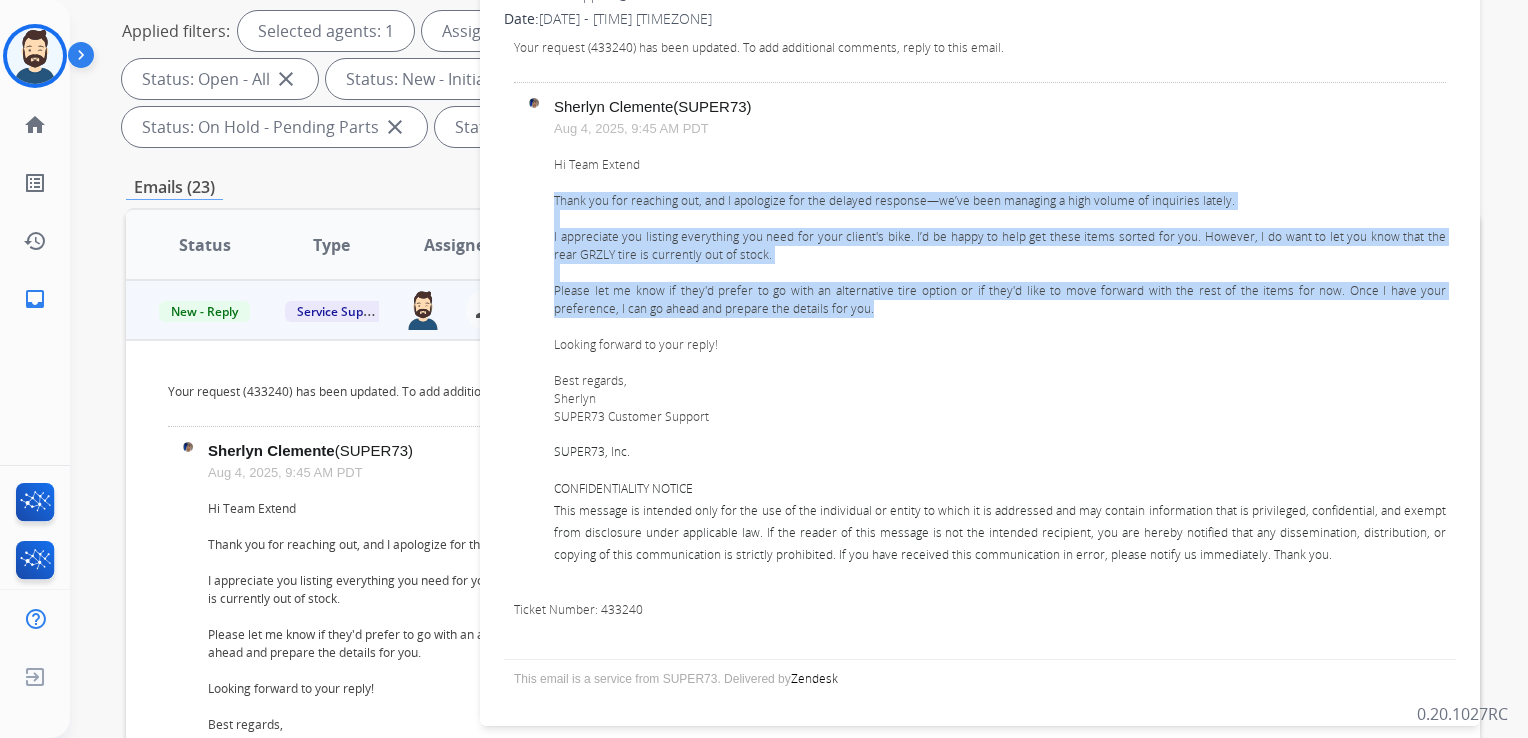 drag, startPoint x: 555, startPoint y: 200, endPoint x: 888, endPoint y: 303, distance: 348.56564 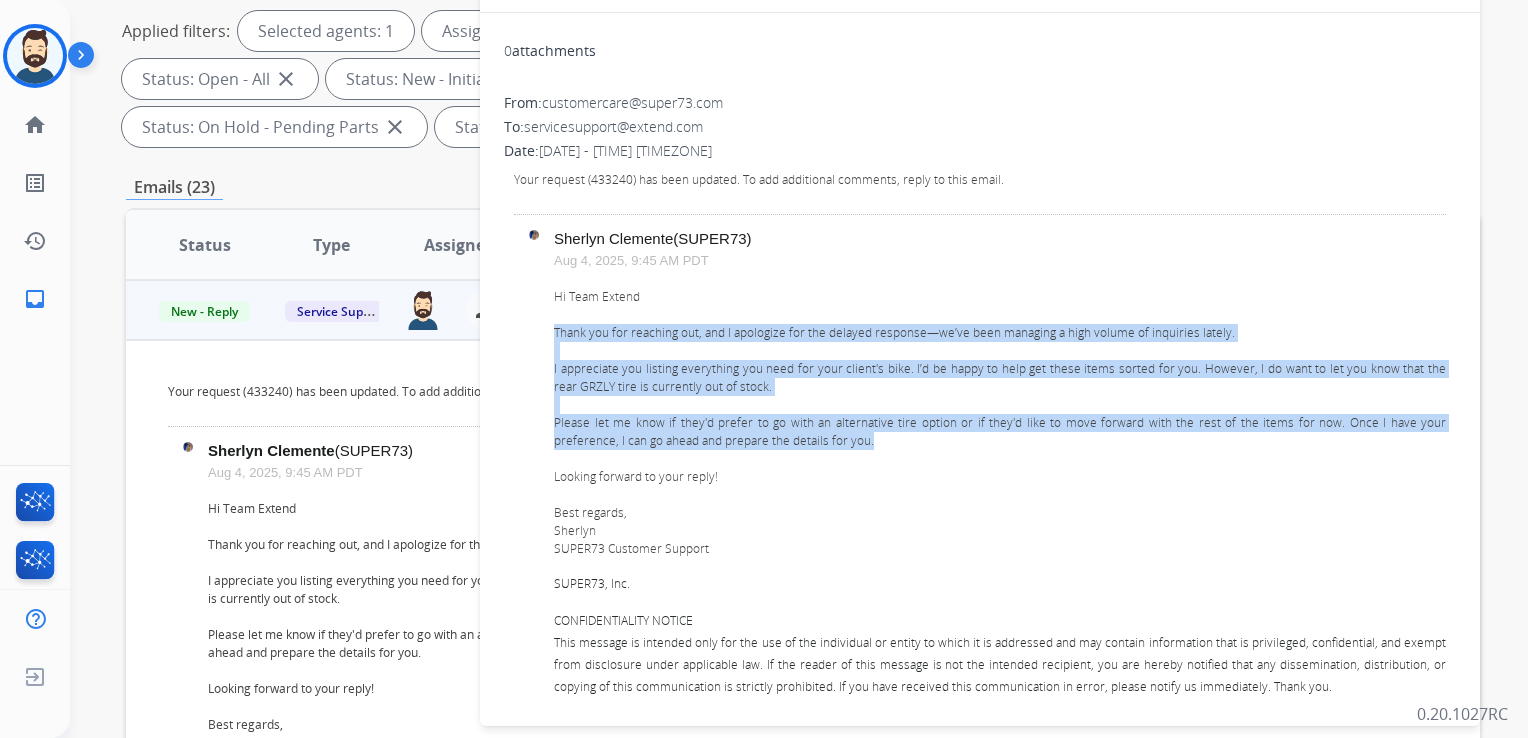 scroll, scrollTop: 0, scrollLeft: 0, axis: both 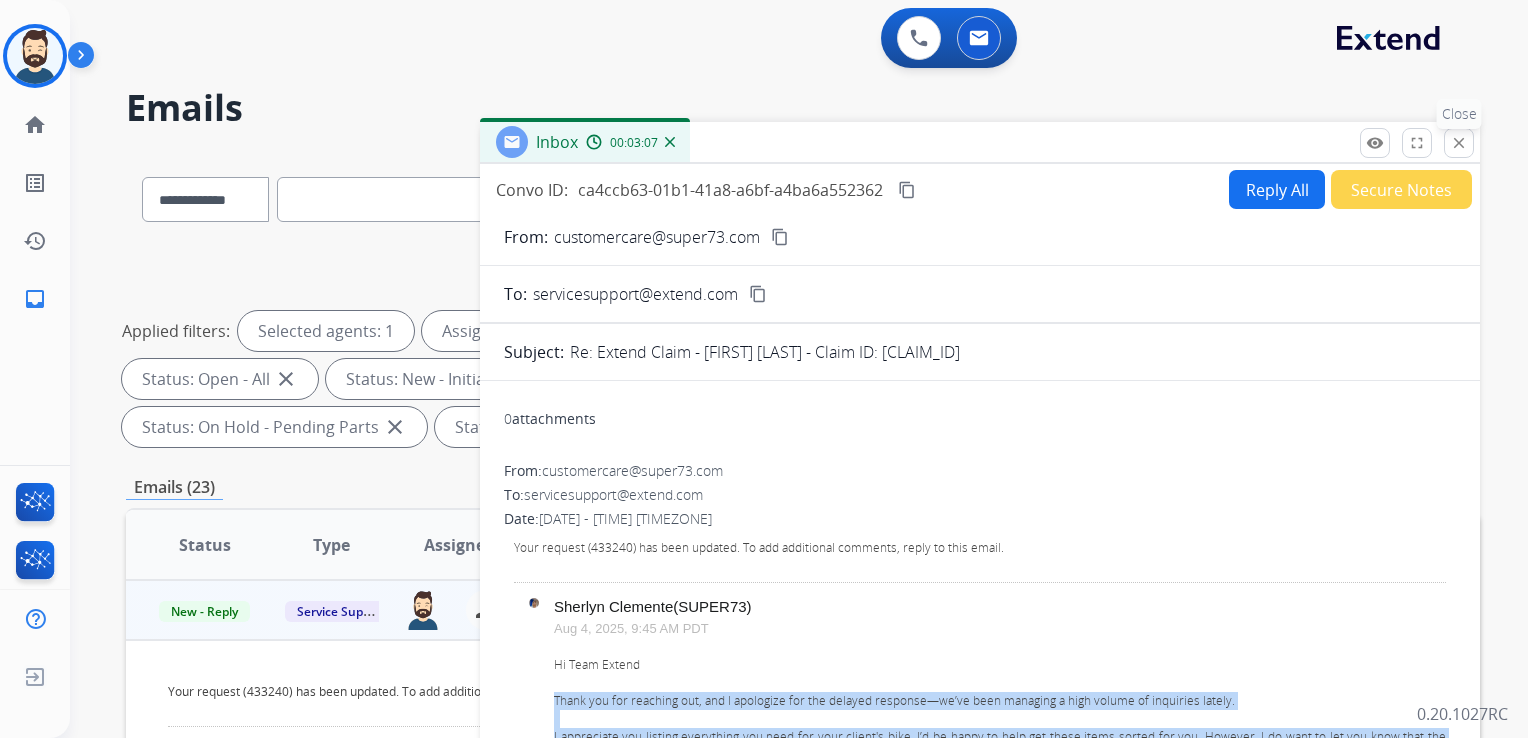 click on "close" at bounding box center (1459, 143) 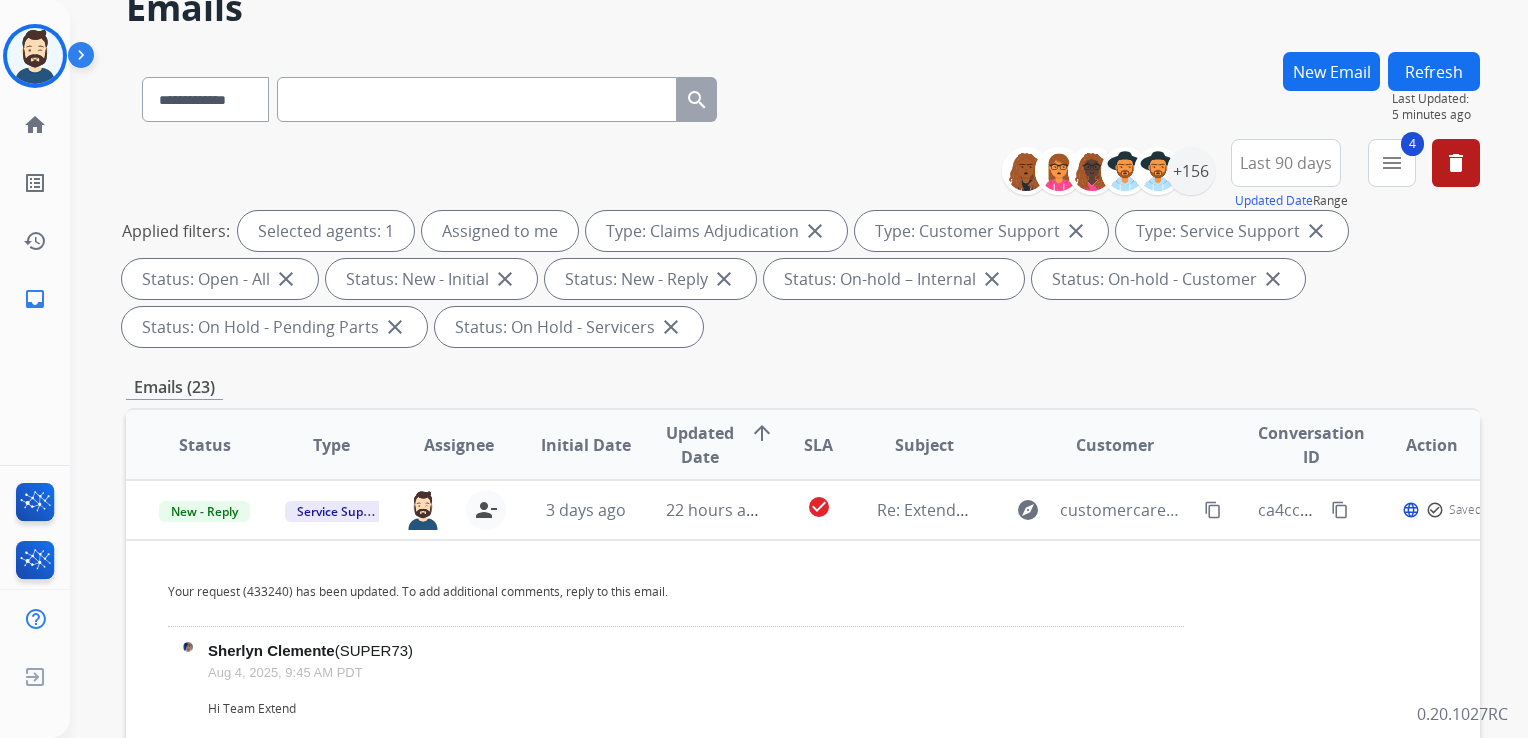 scroll, scrollTop: 300, scrollLeft: 0, axis: vertical 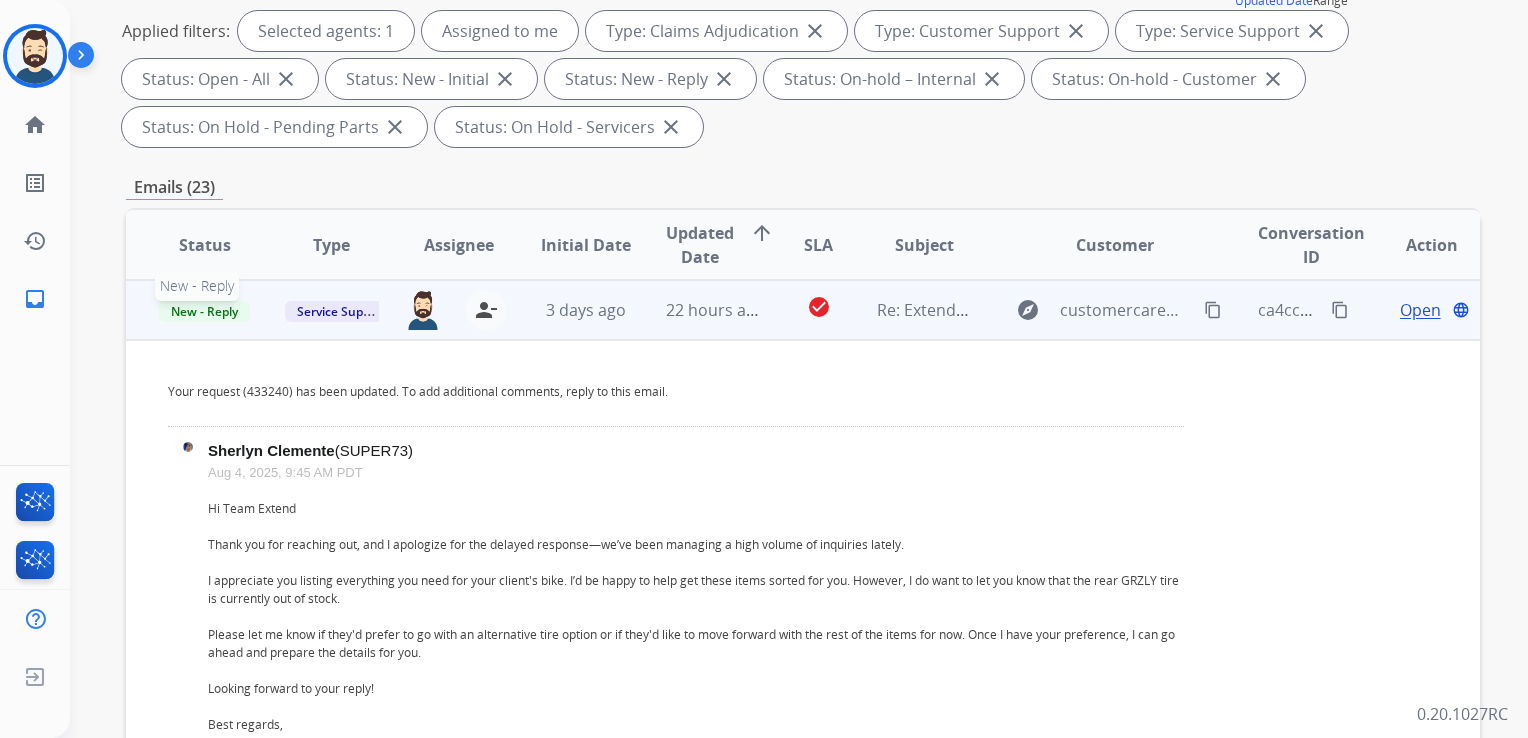 click on "New - Reply" at bounding box center (204, 311) 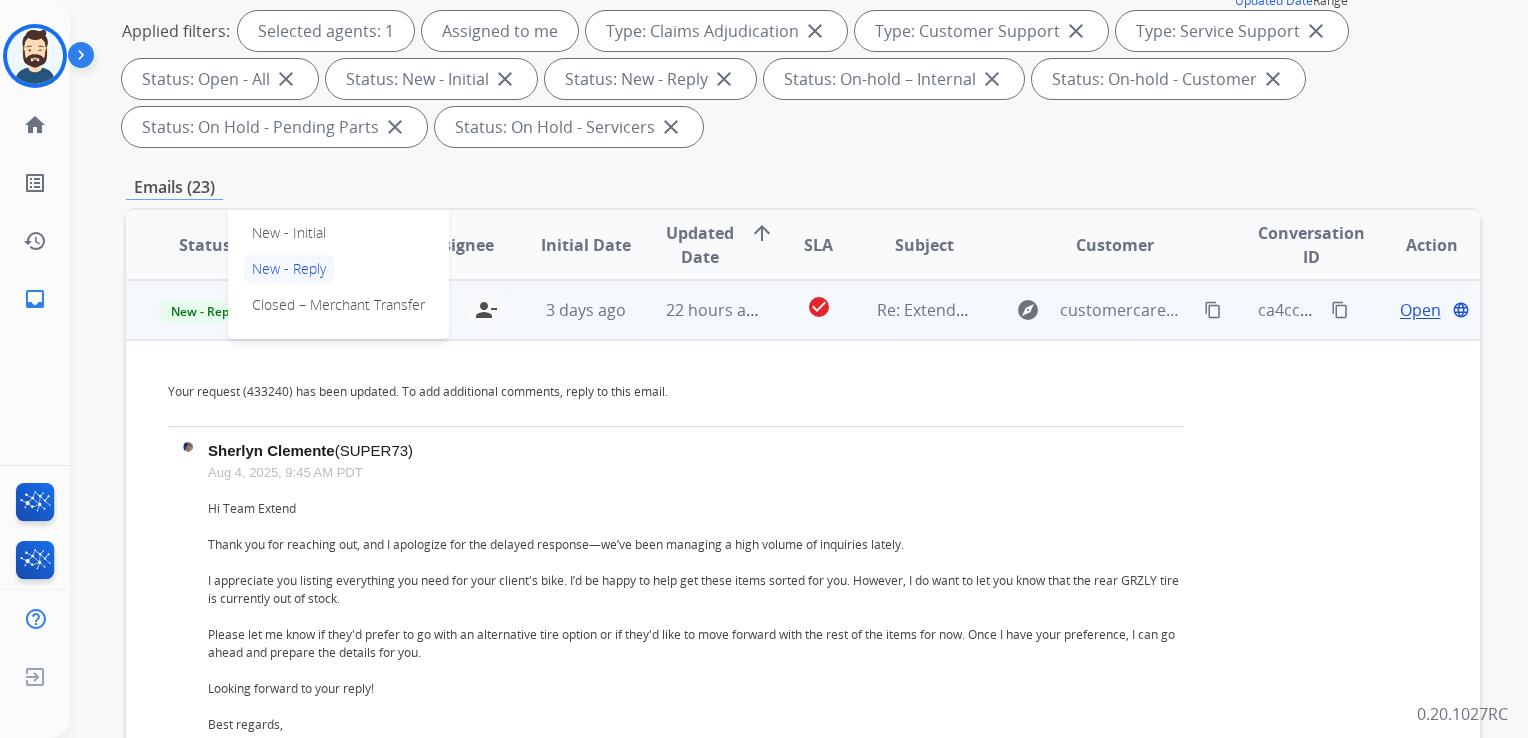 scroll, scrollTop: 380, scrollLeft: 0, axis: vertical 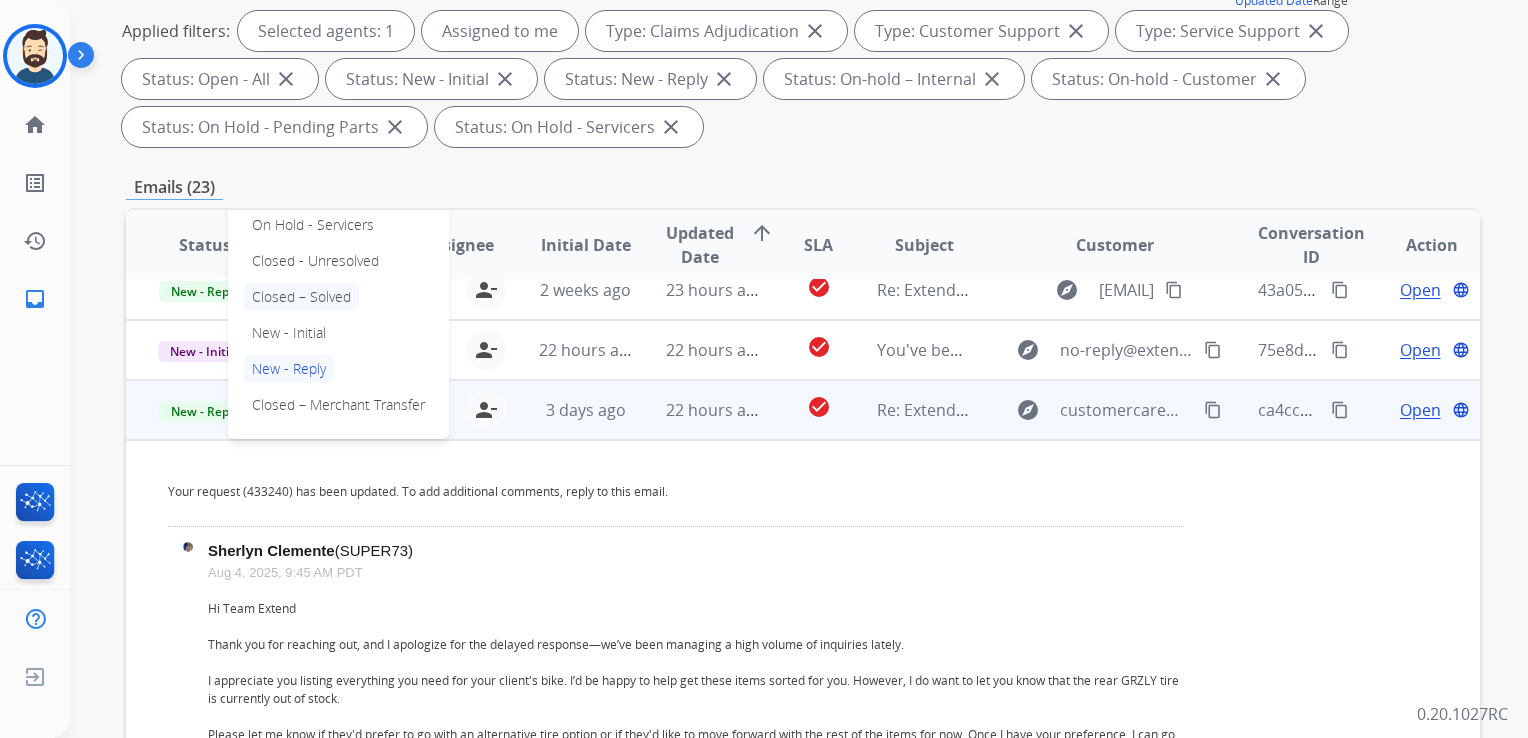 click on "Closed – Solved" at bounding box center [301, 297] 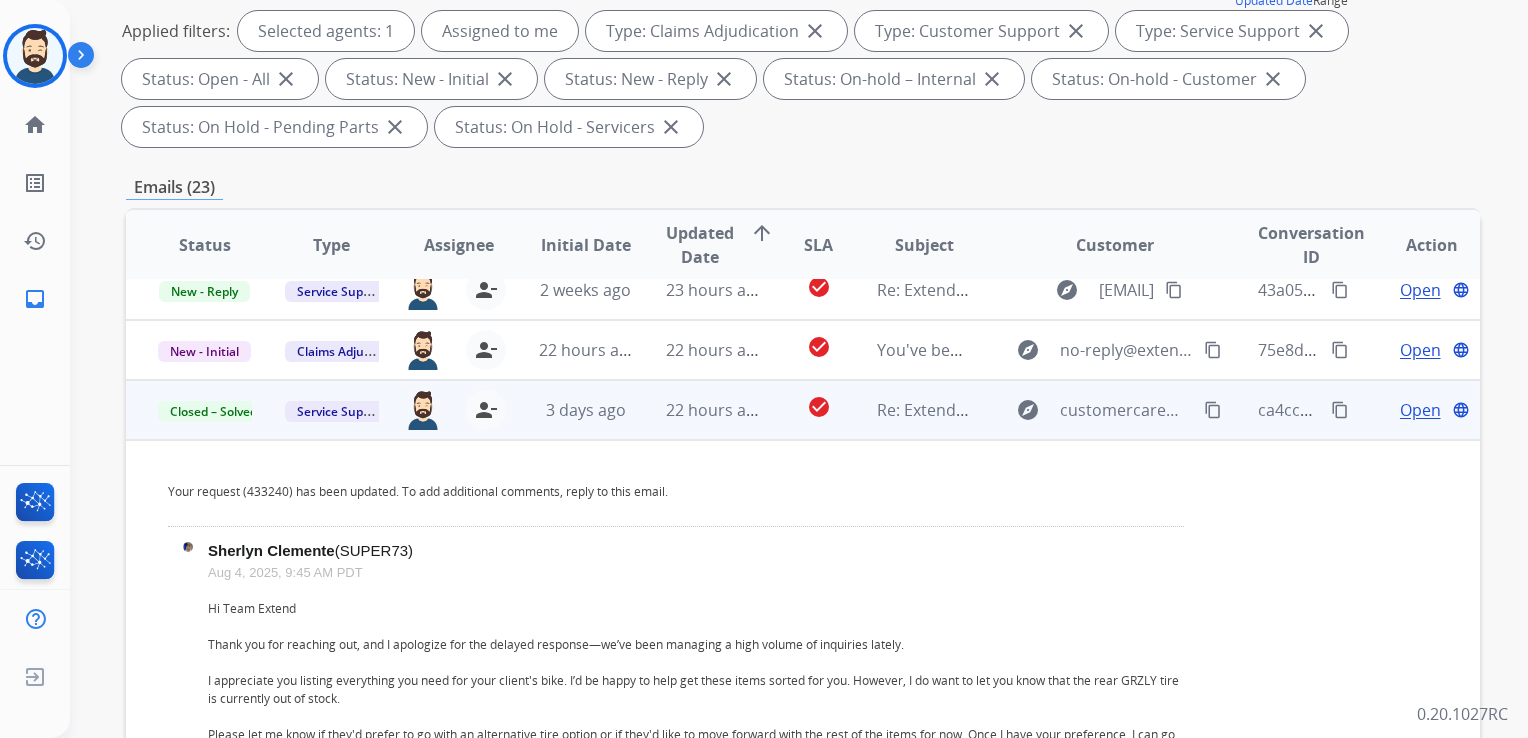 click on "3 days ago" at bounding box center [570, 410] 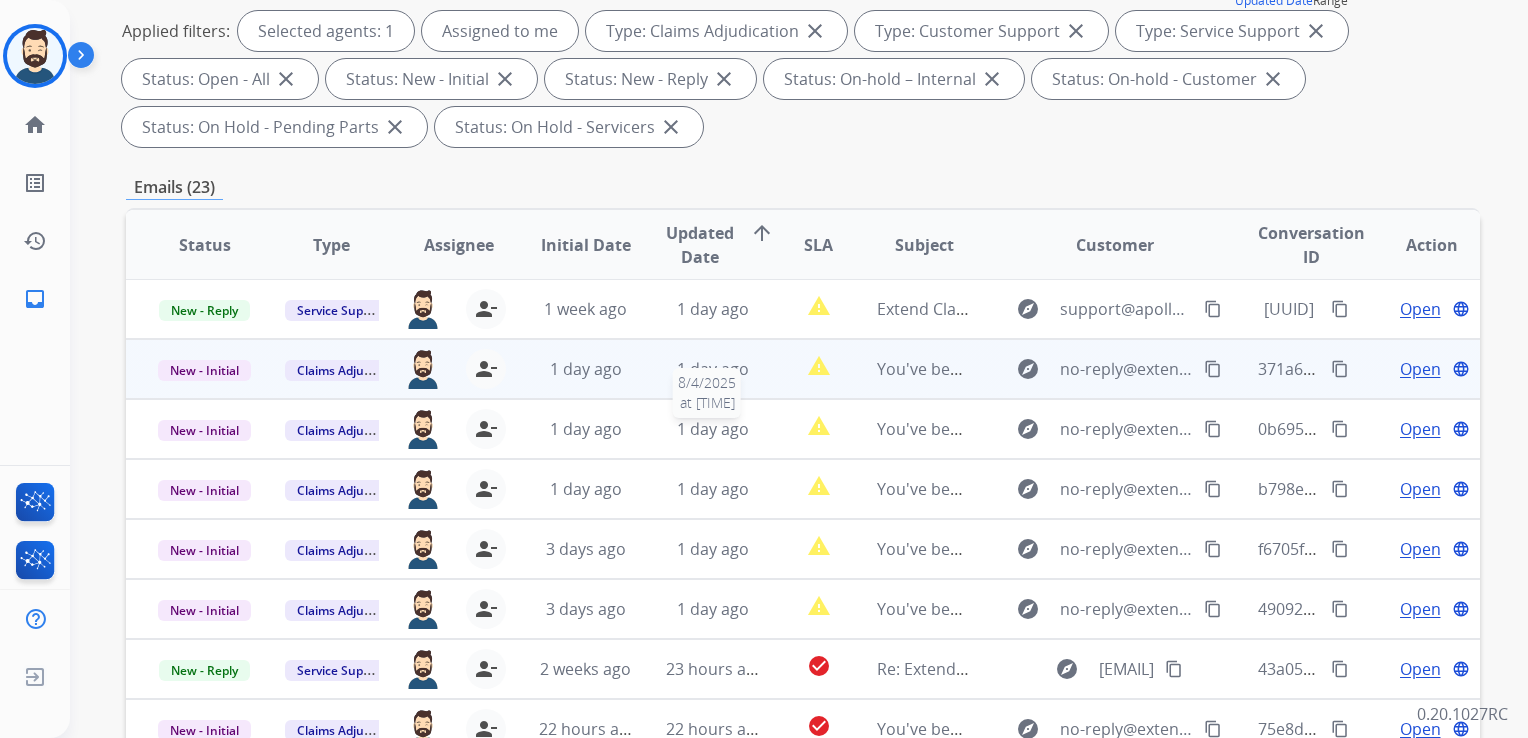 scroll, scrollTop: 0, scrollLeft: 0, axis: both 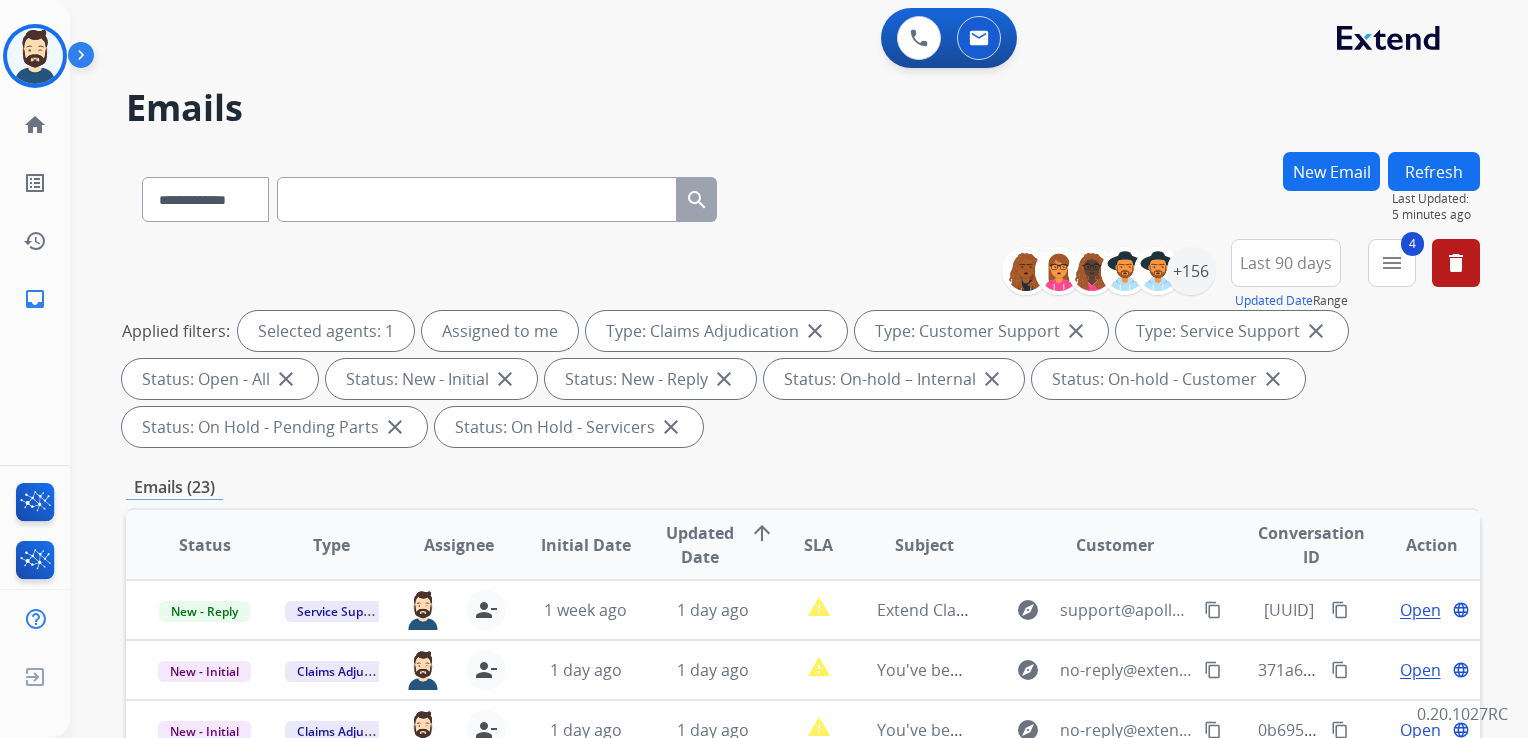drag, startPoint x: 1408, startPoint y: 165, endPoint x: 936, endPoint y: 162, distance: 472.00952 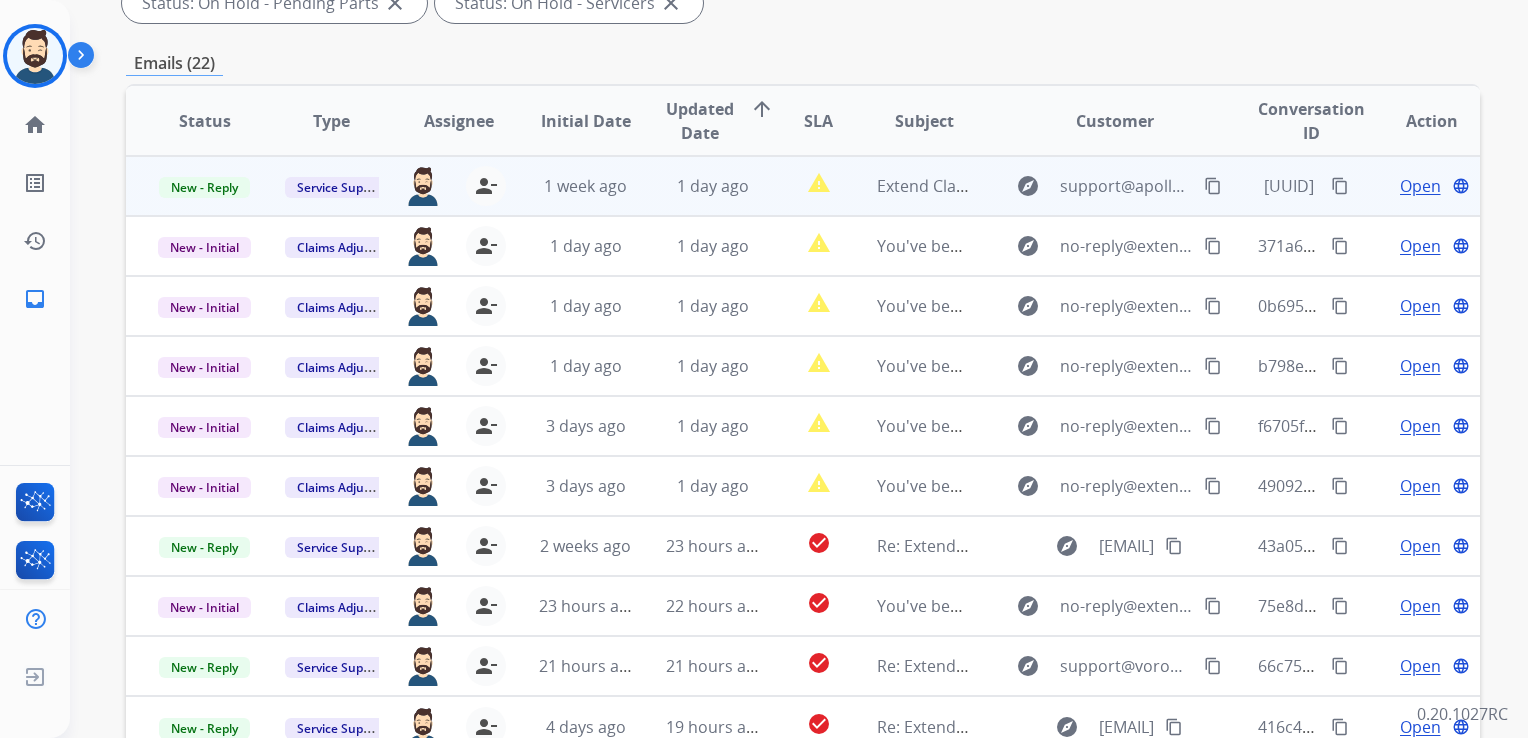 scroll, scrollTop: 243, scrollLeft: 0, axis: vertical 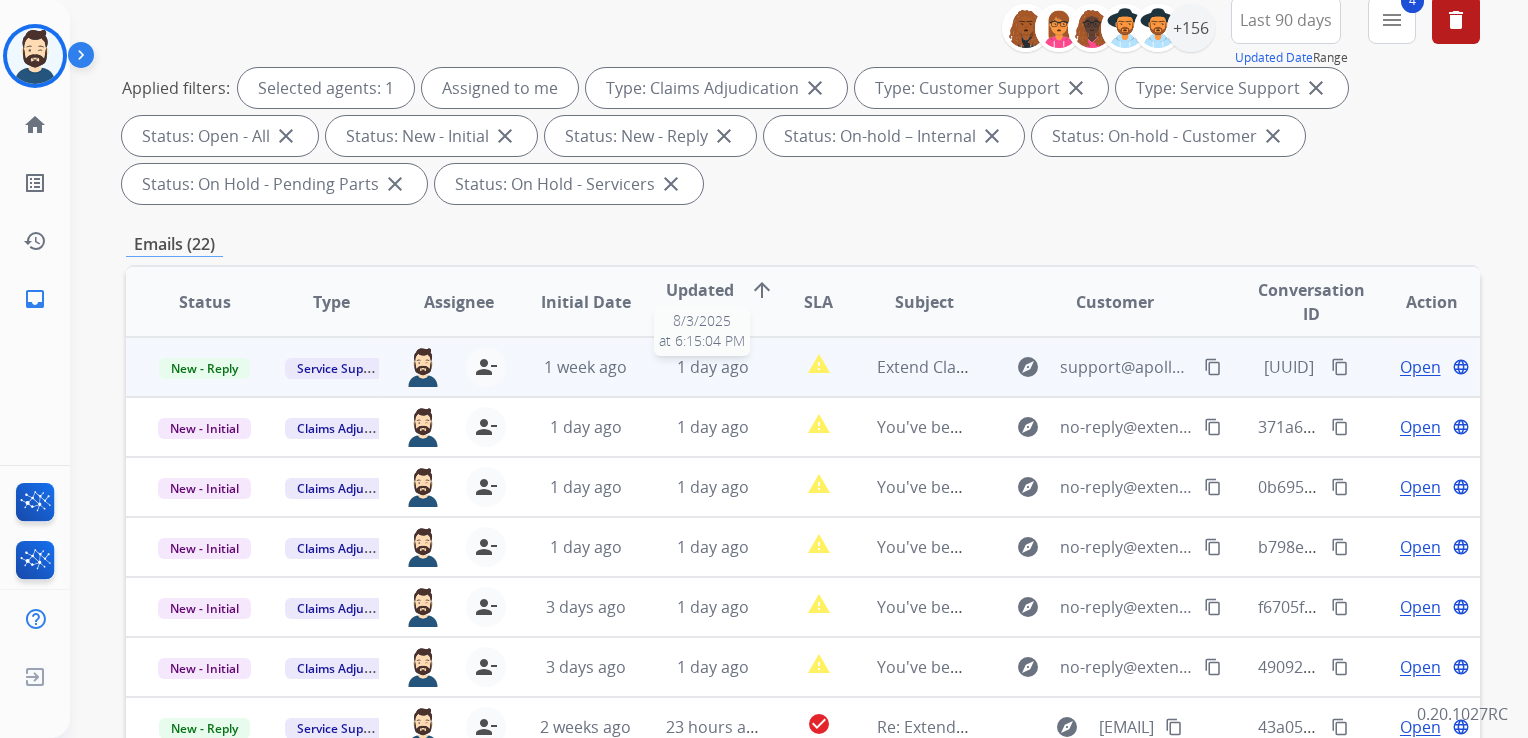 click on "1 day ago" at bounding box center (713, 367) 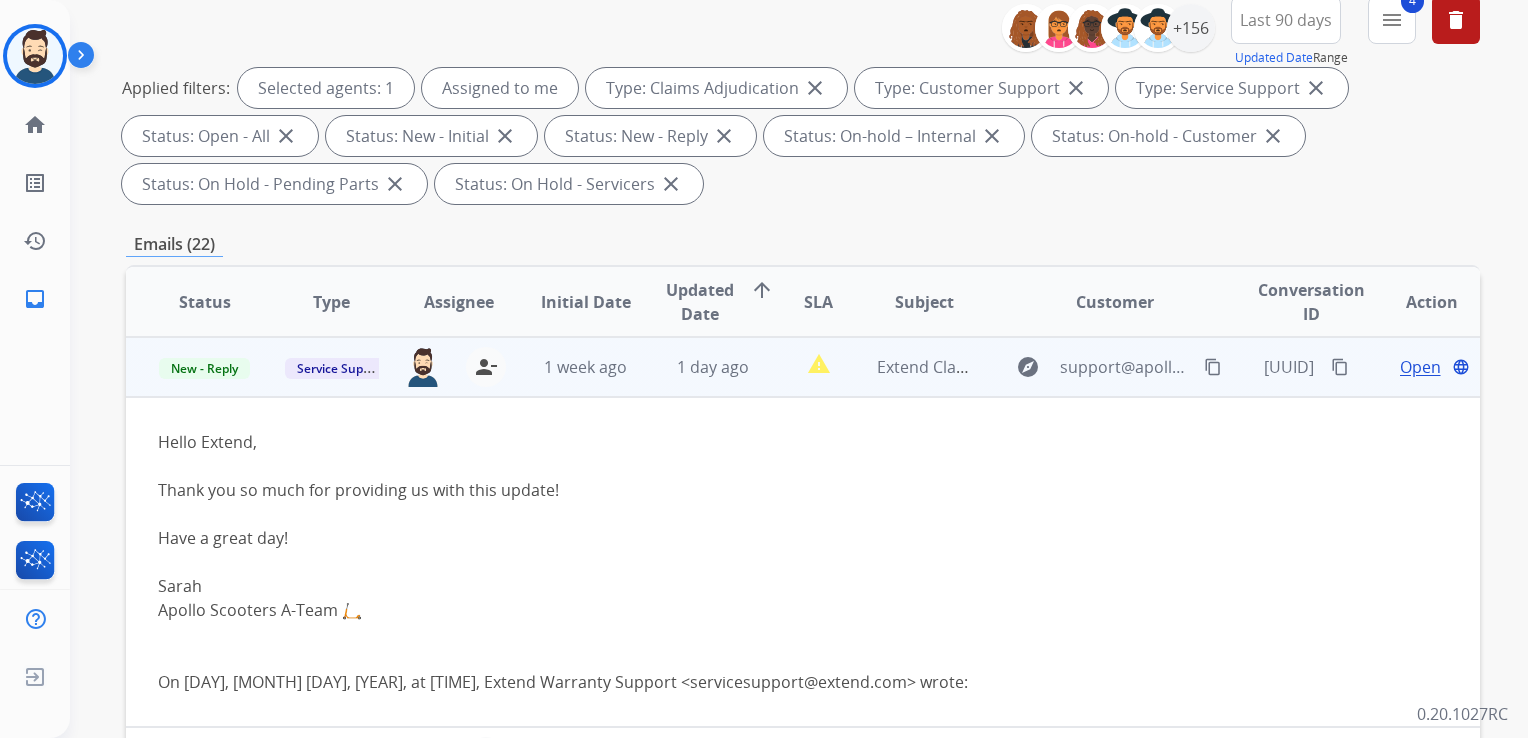 click on "Open" at bounding box center [1420, 367] 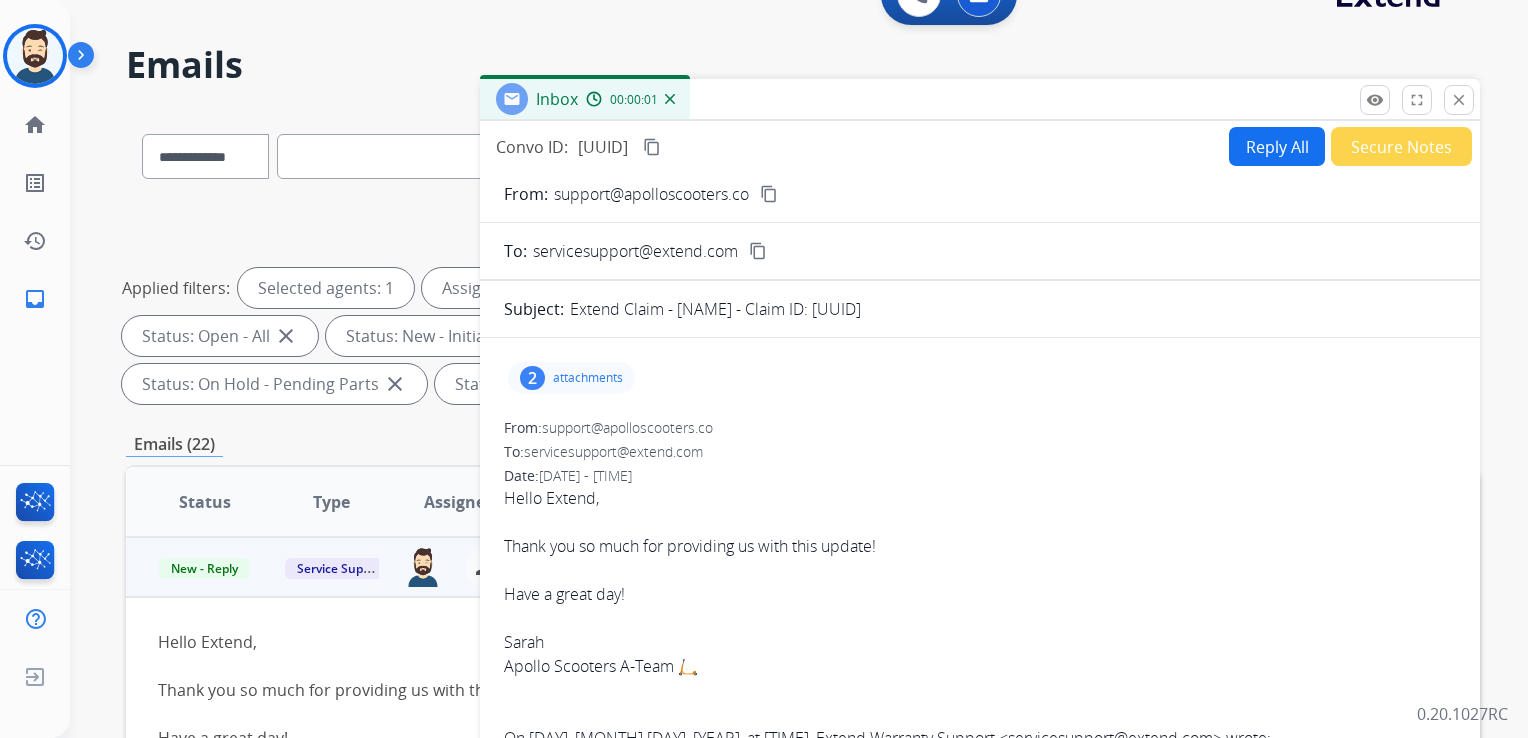 scroll, scrollTop: 443, scrollLeft: 0, axis: vertical 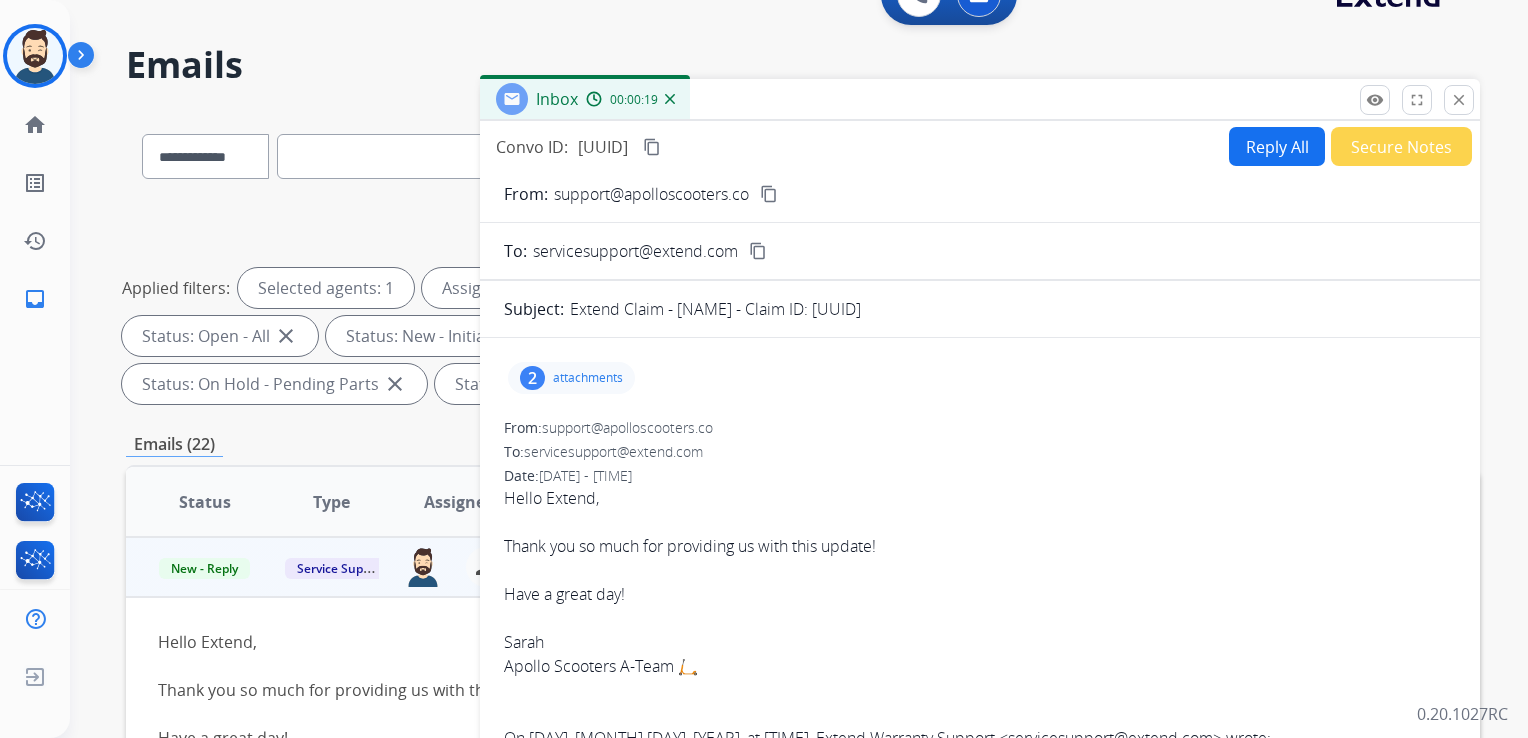 drag, startPoint x: 912, startPoint y: 305, endPoint x: 1221, endPoint y: 306, distance: 309.00162 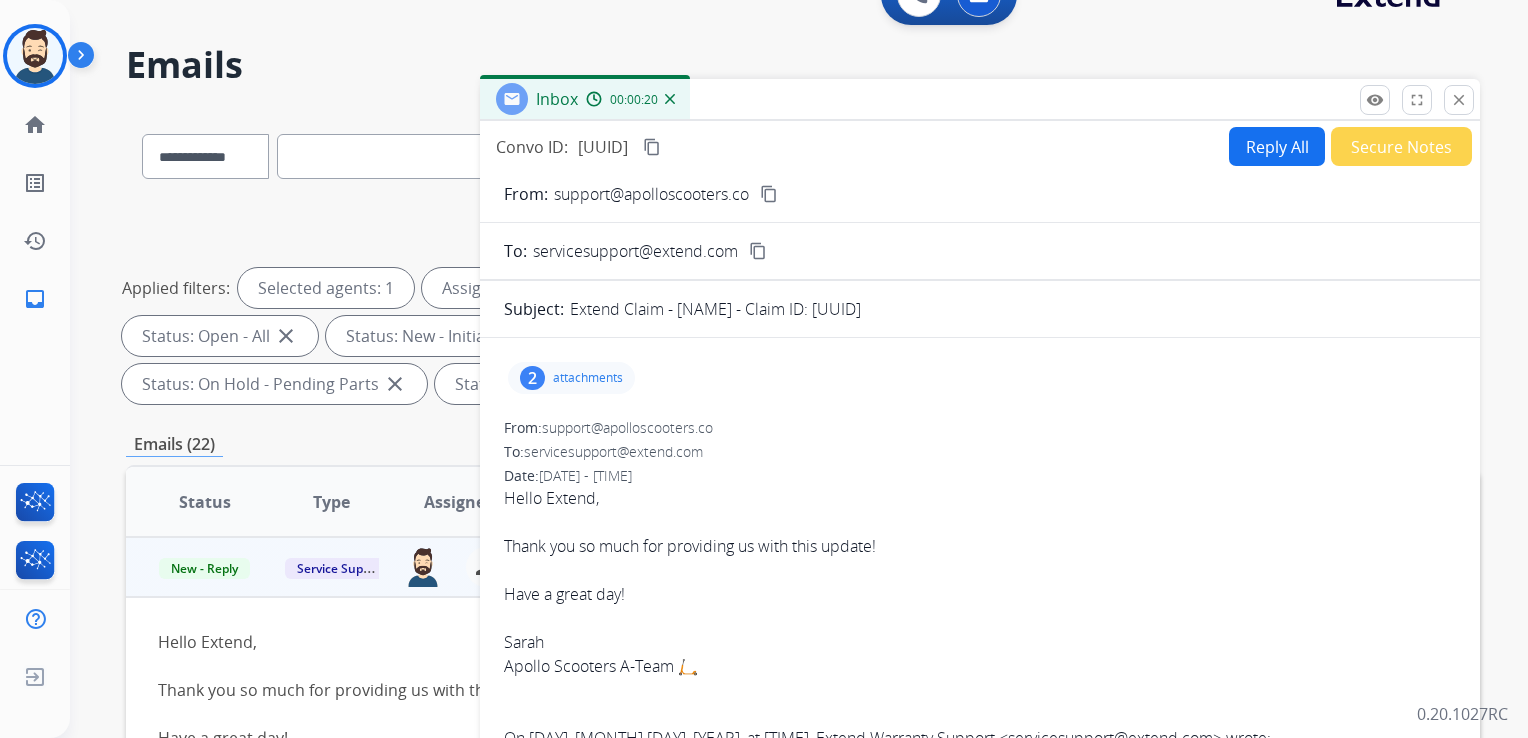 drag, startPoint x: 1221, startPoint y: 306, endPoint x: 1200, endPoint y: 303, distance: 21.213203 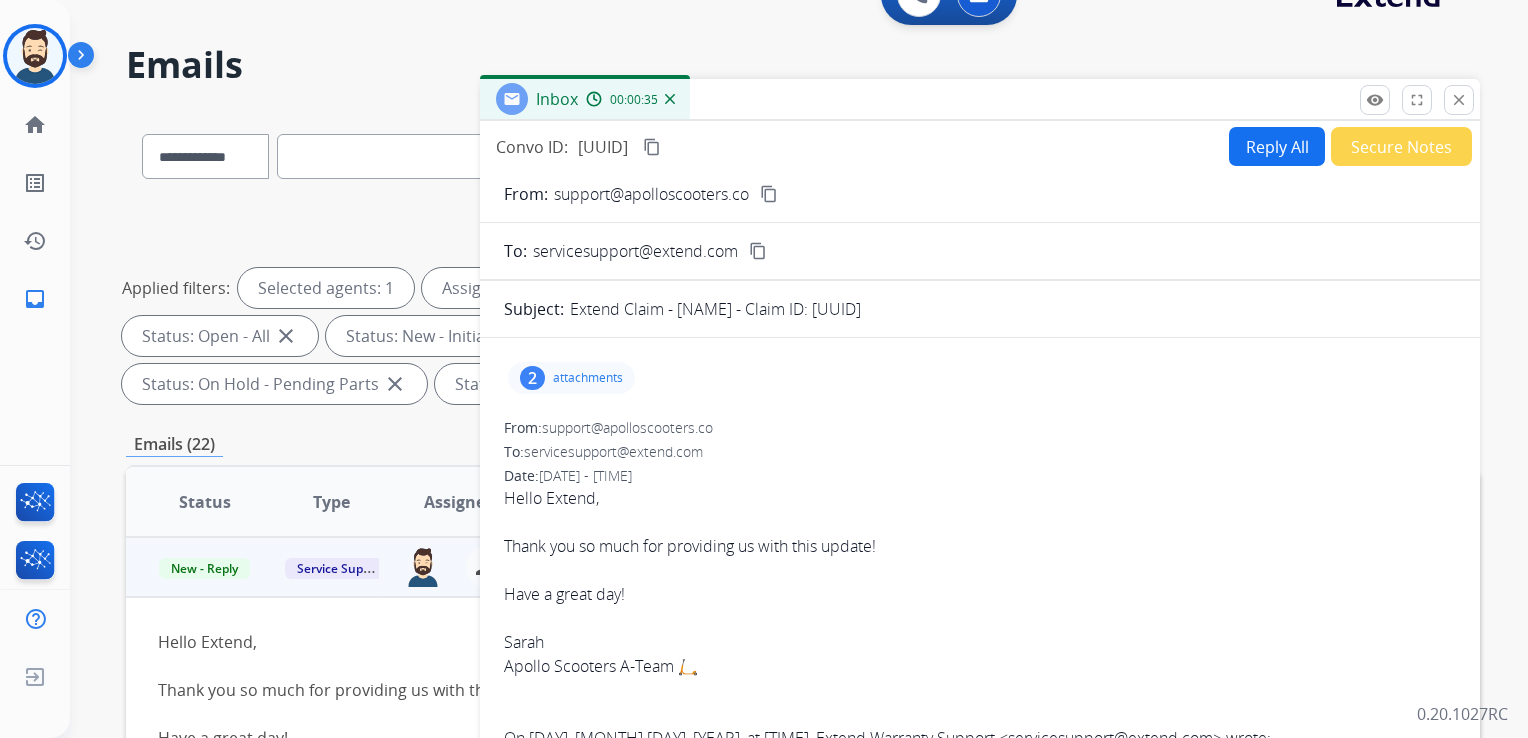 scroll, scrollTop: 0, scrollLeft: 0, axis: both 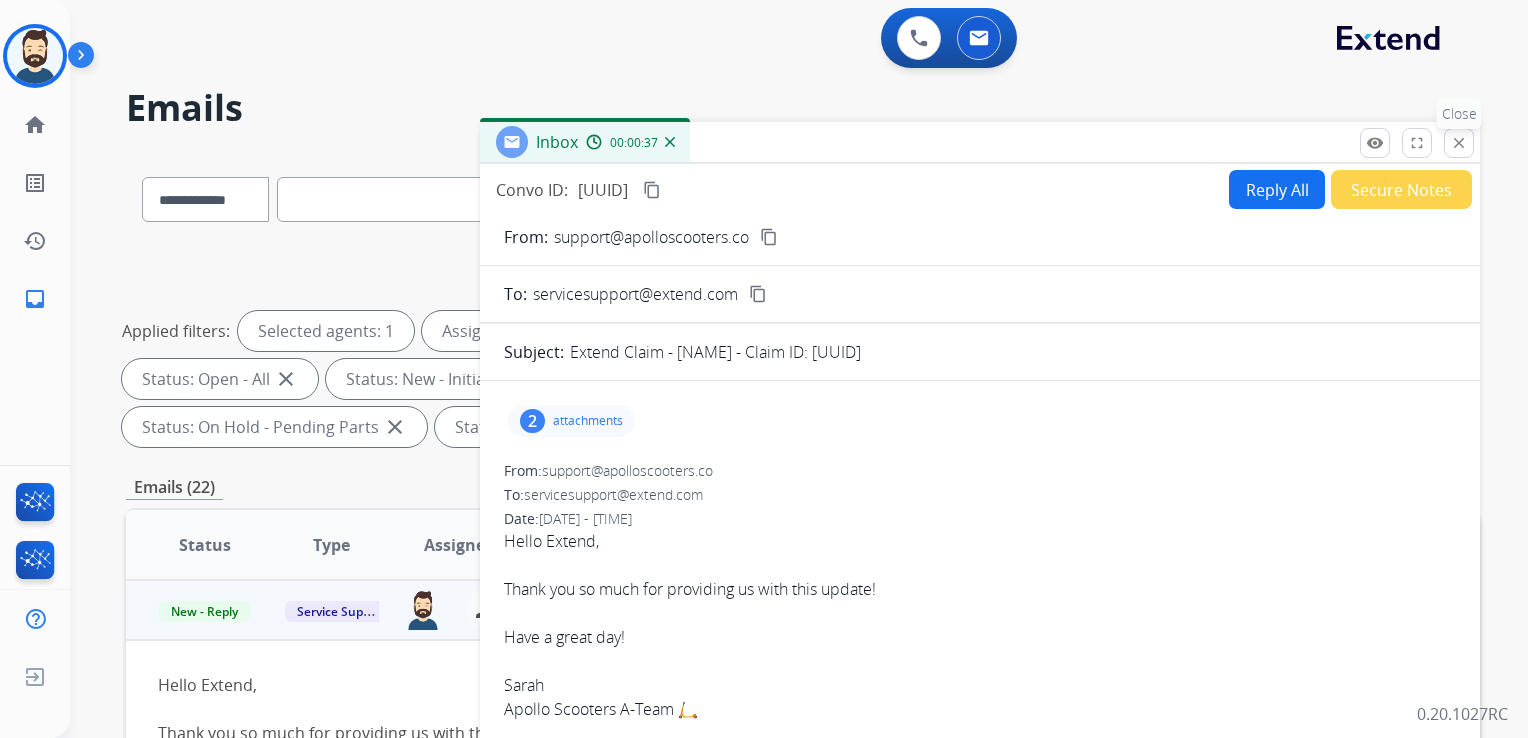 click on "close" at bounding box center [1459, 143] 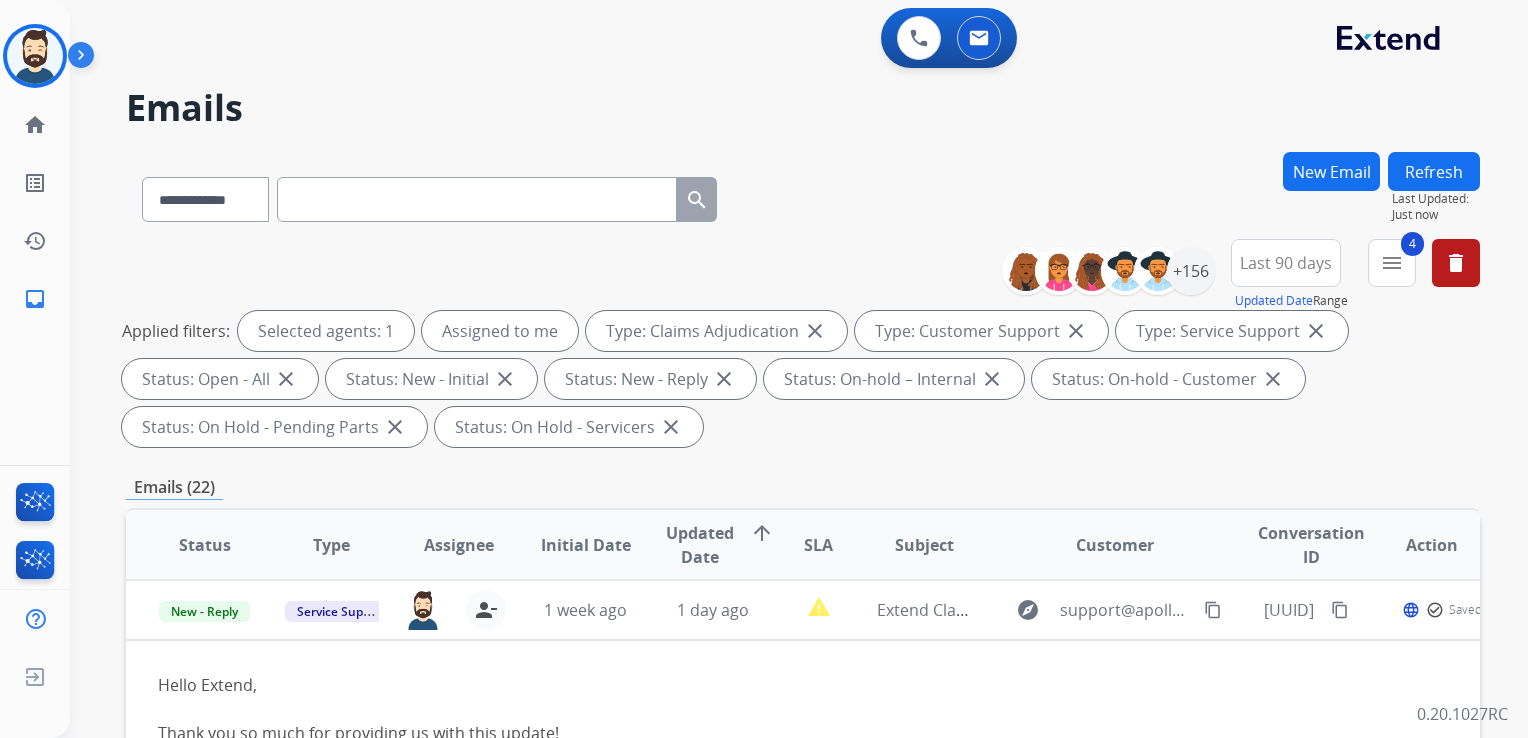 scroll, scrollTop: 300, scrollLeft: 0, axis: vertical 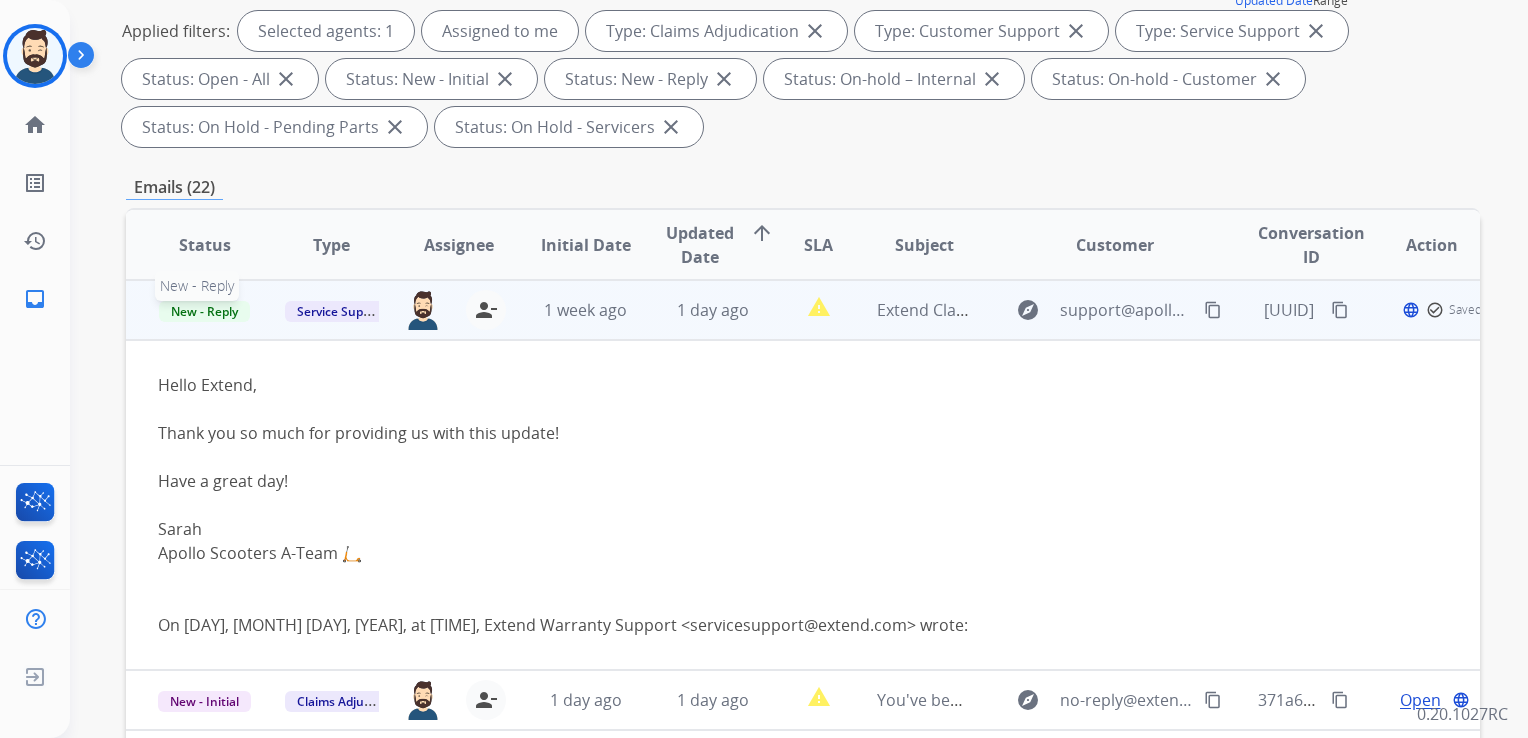 click on "New - Reply" at bounding box center (204, 311) 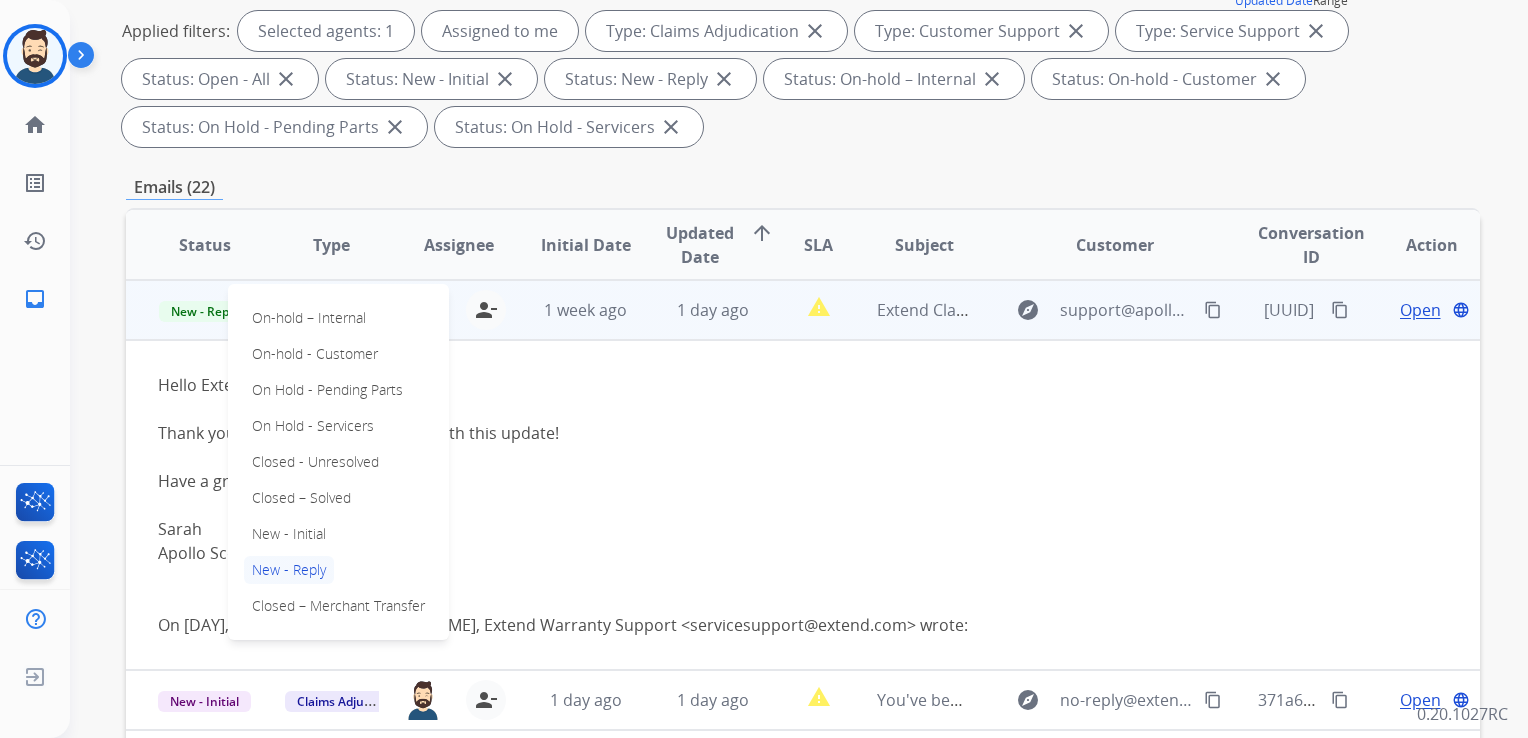 drag, startPoint x: 320, startPoint y: 497, endPoint x: 395, endPoint y: 448, distance: 89.587944 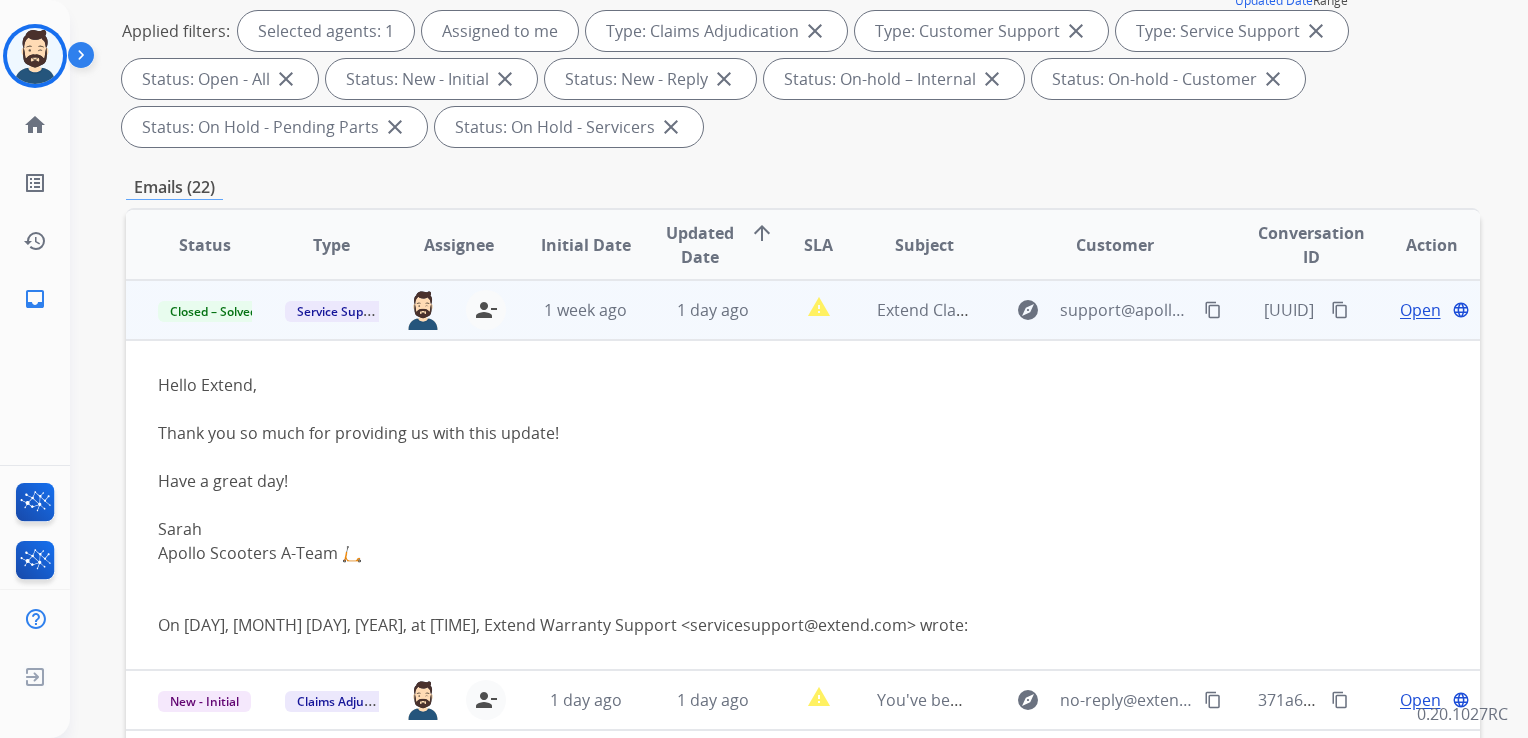 click on "1 week ago" at bounding box center [570, 310] 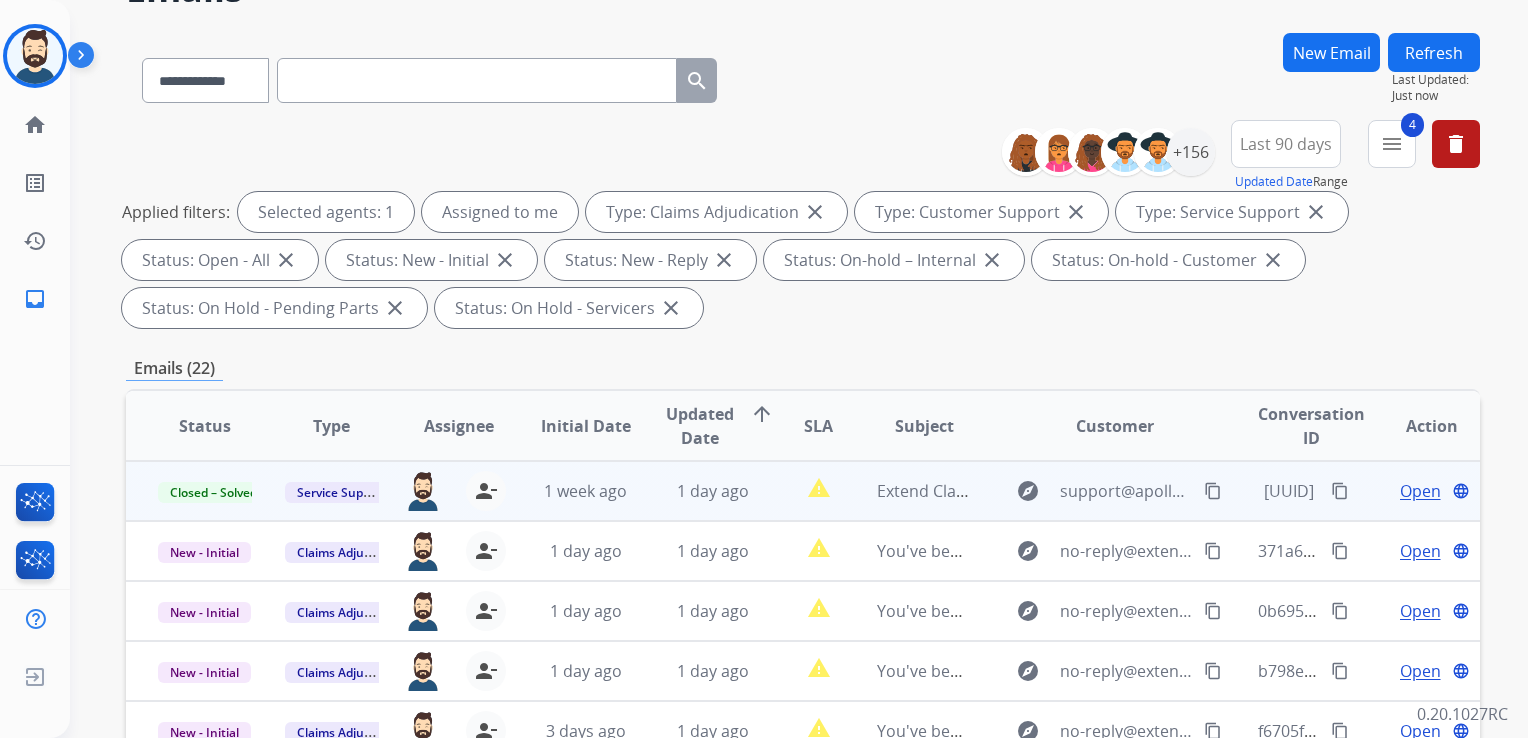 scroll, scrollTop: 0, scrollLeft: 0, axis: both 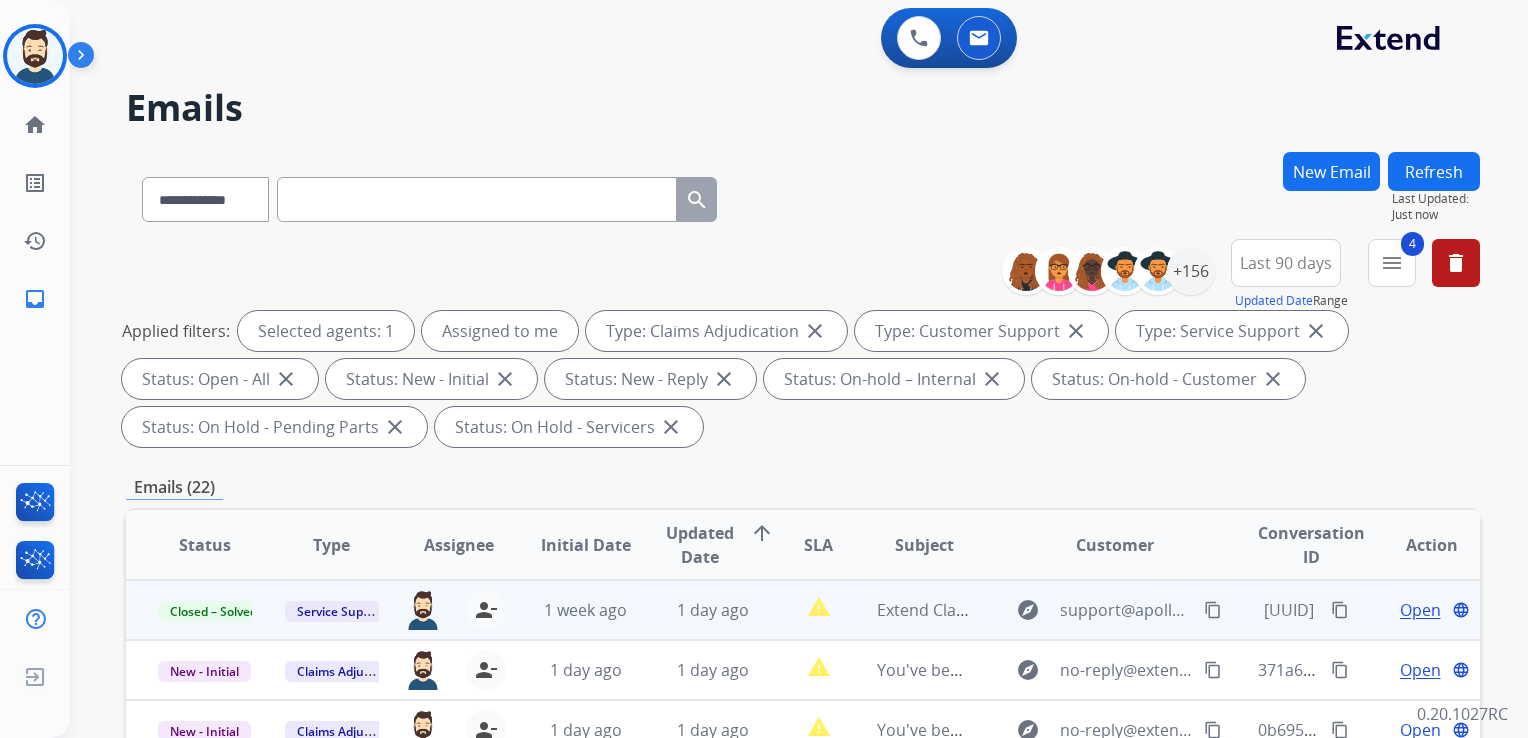 click on "Refresh" at bounding box center [1434, 171] 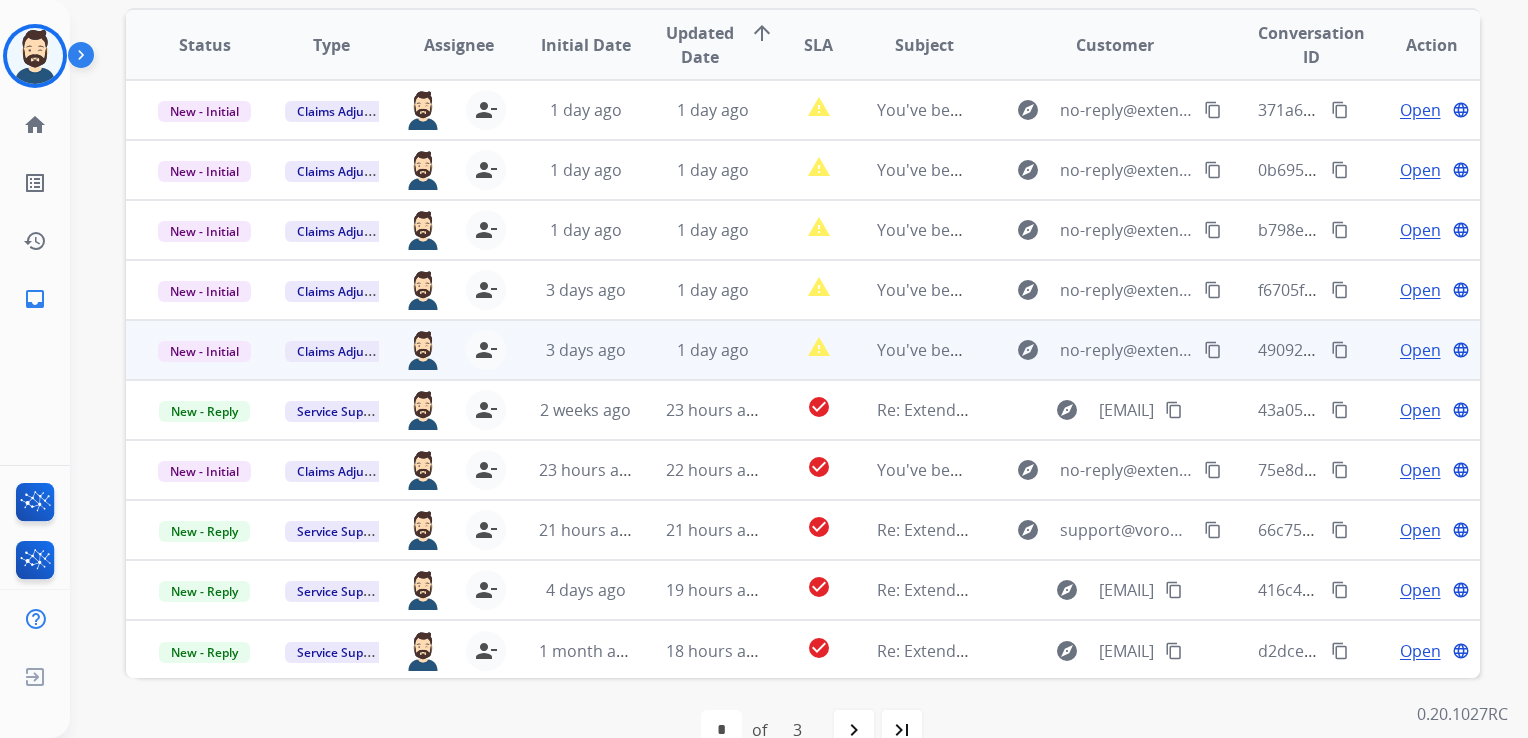 scroll, scrollTop: 300, scrollLeft: 0, axis: vertical 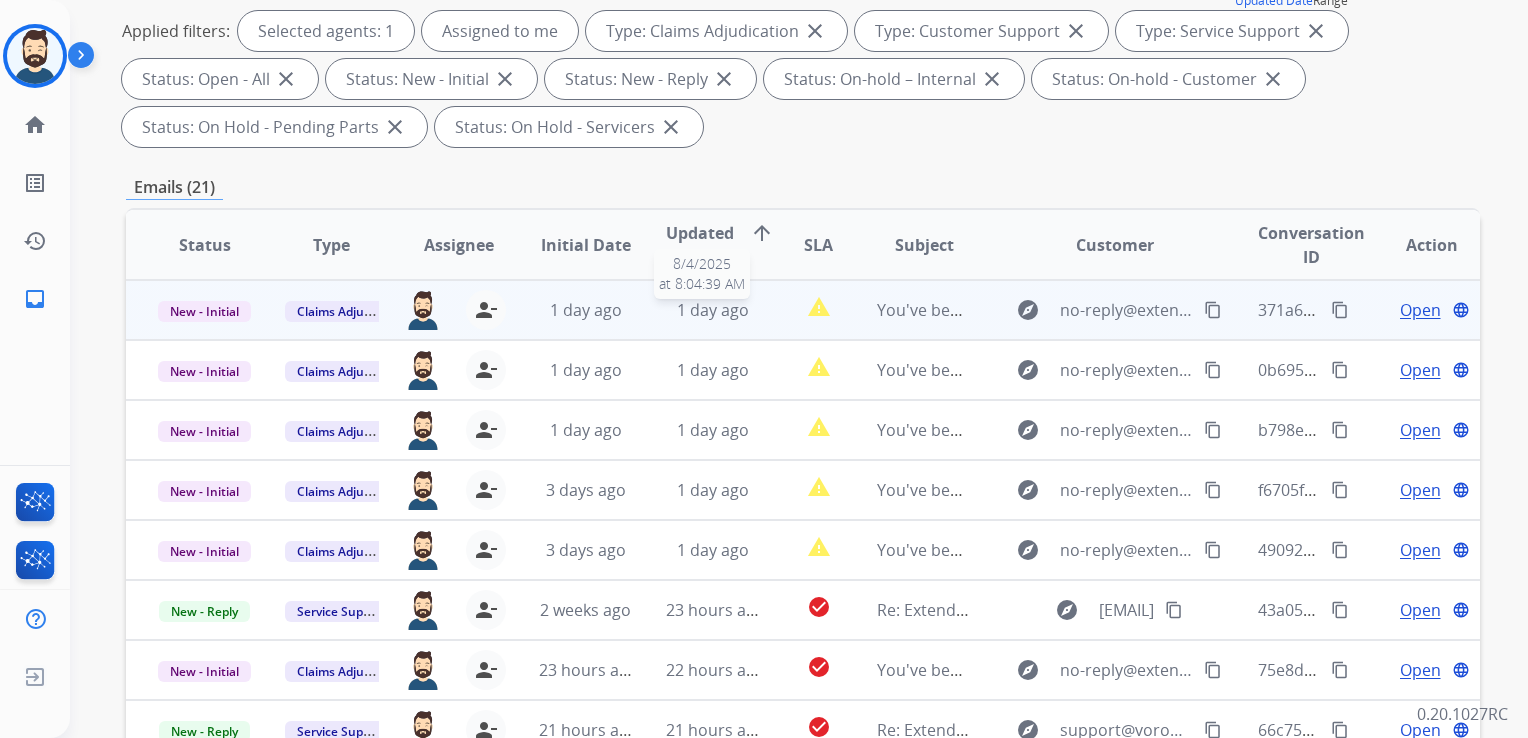 click on "1 day ago" at bounding box center (713, 310) 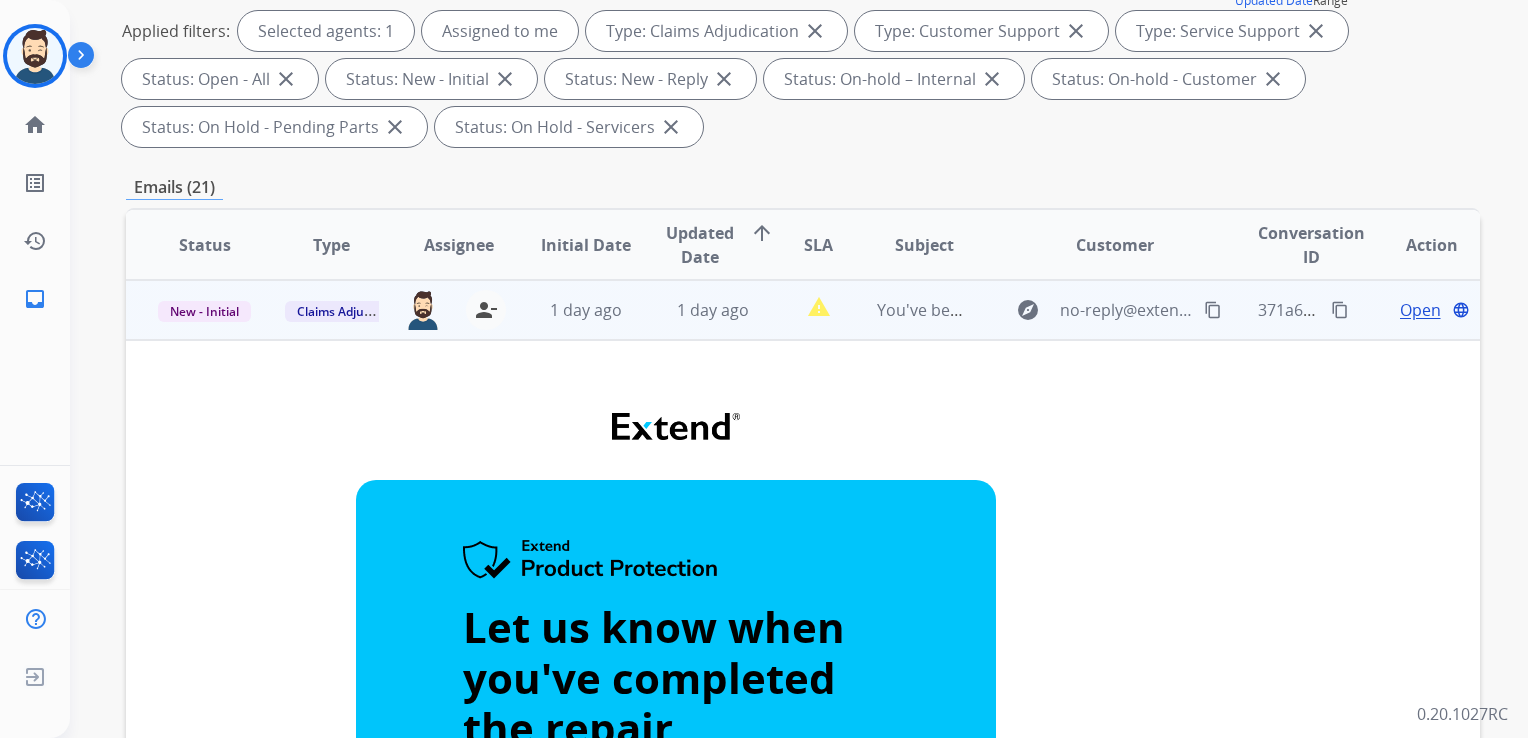 click on "Open" at bounding box center [1420, 310] 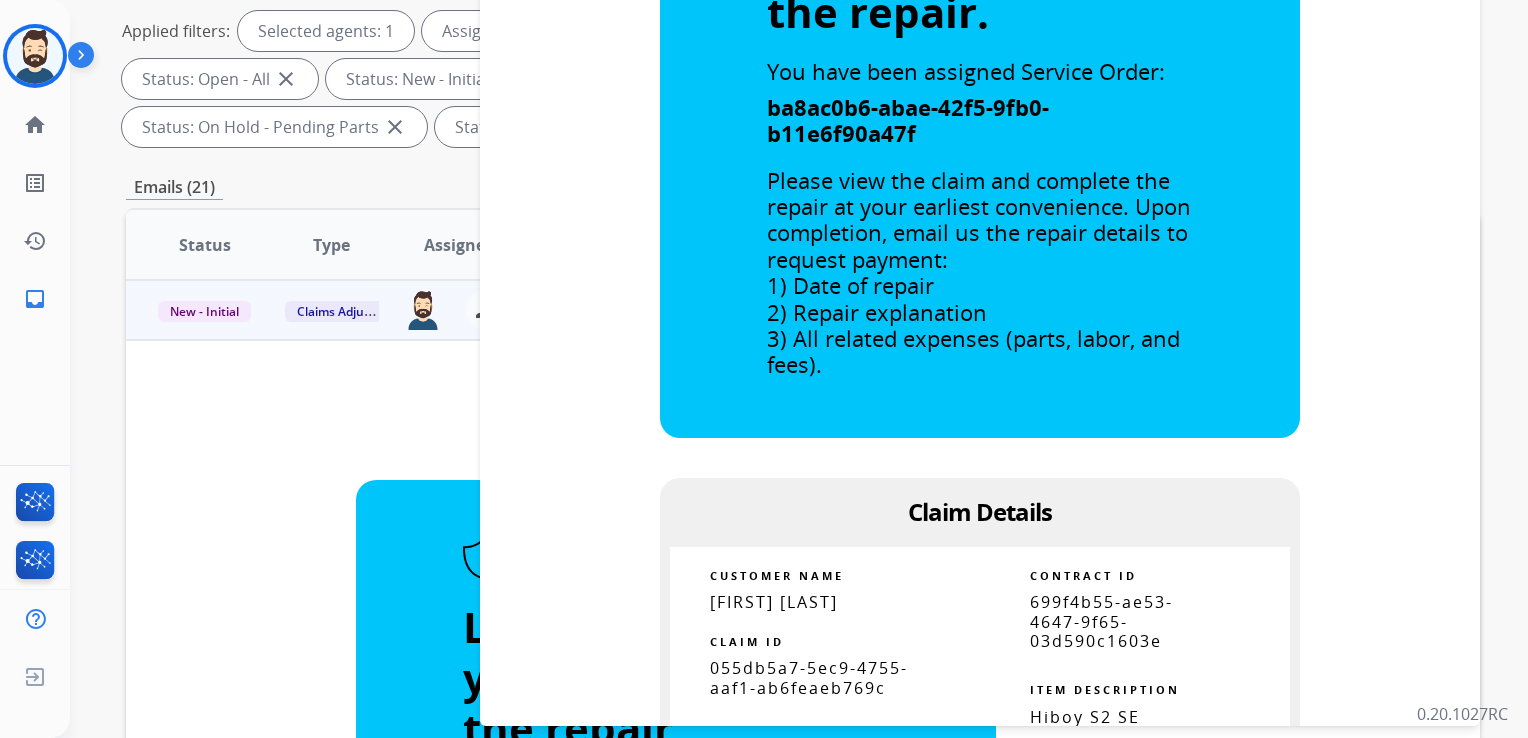 scroll, scrollTop: 800, scrollLeft: 0, axis: vertical 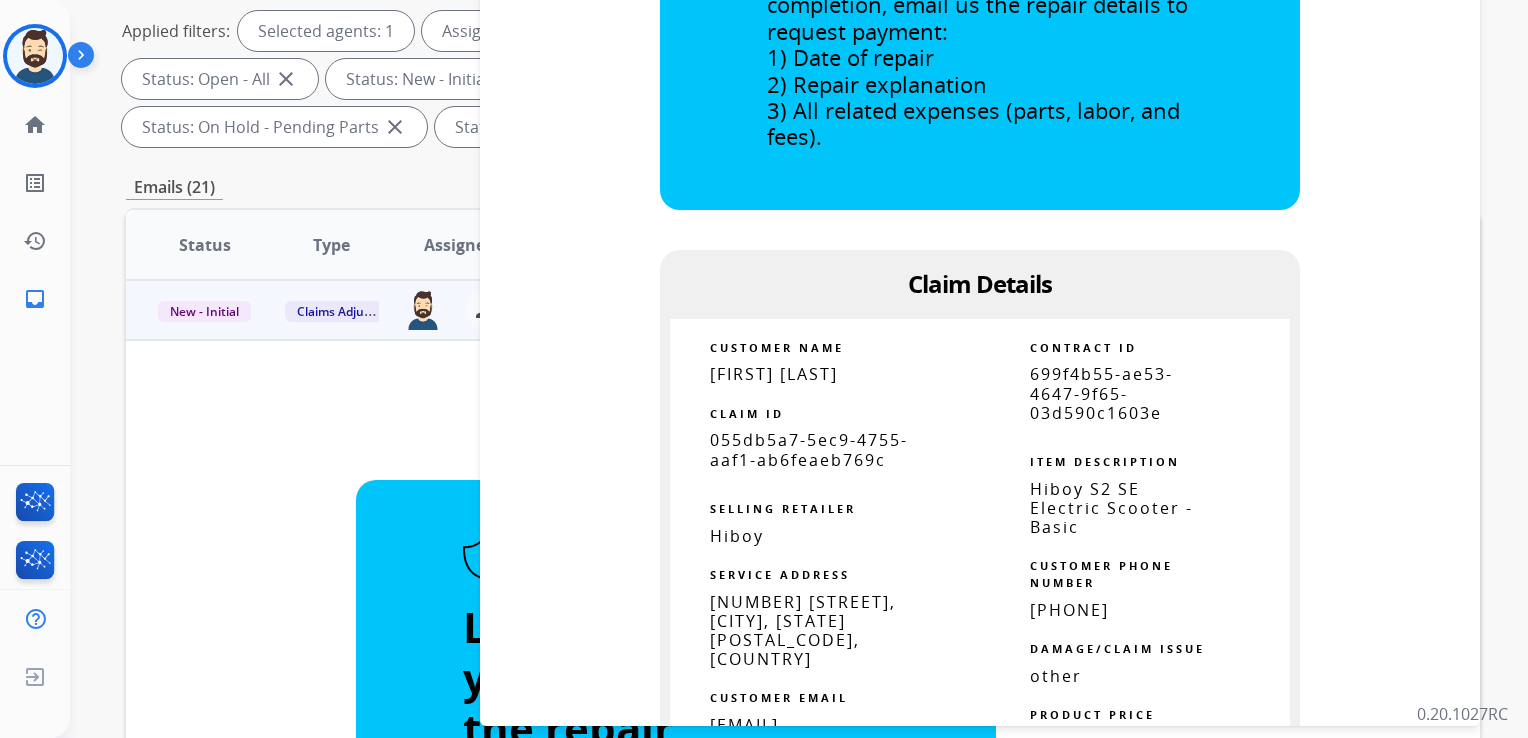 click on "055db5a7-5ec9-4755-aaf1-ab6feaeb769c" at bounding box center [809, 449] 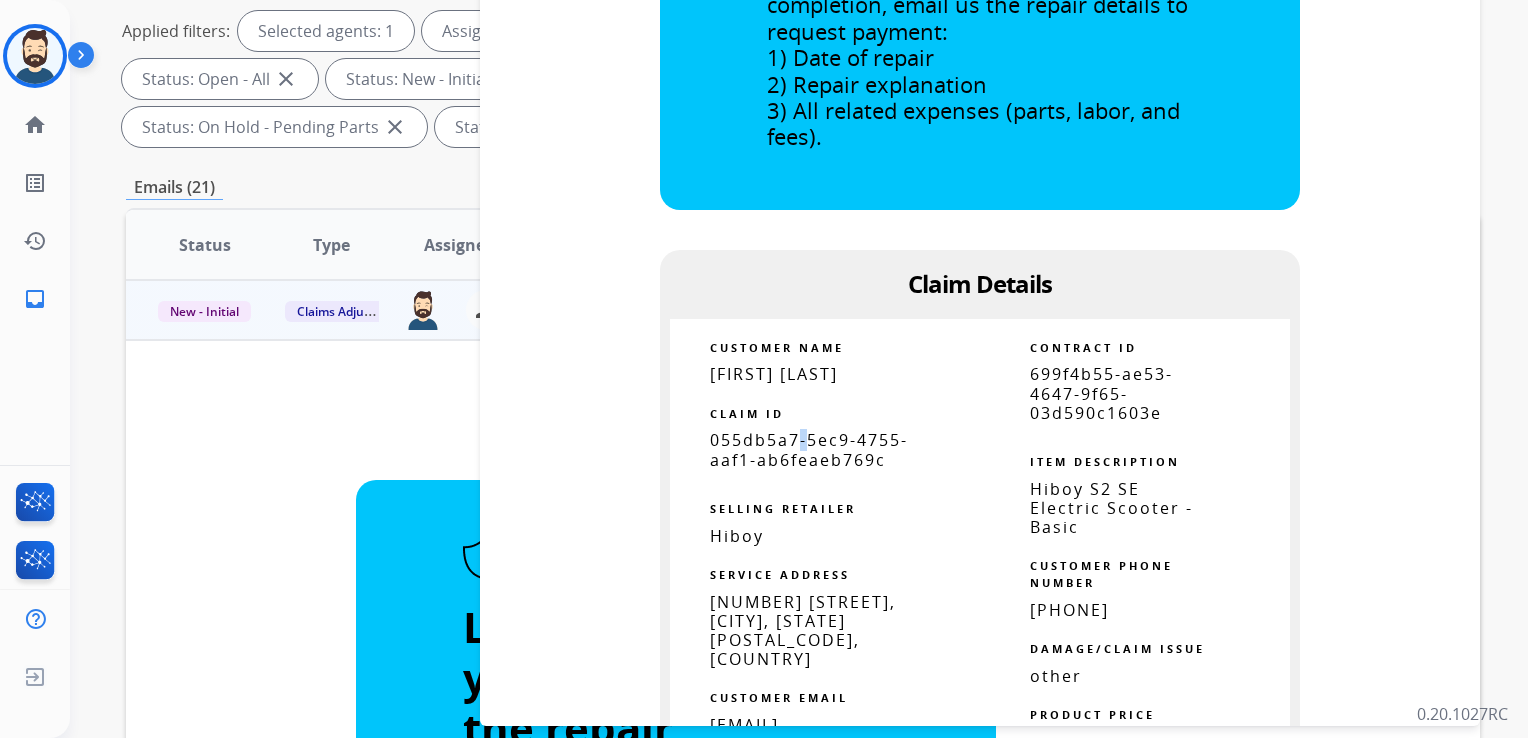 click on "055db5a7-5ec9-4755-aaf1-ab6feaeb769c" at bounding box center [809, 449] 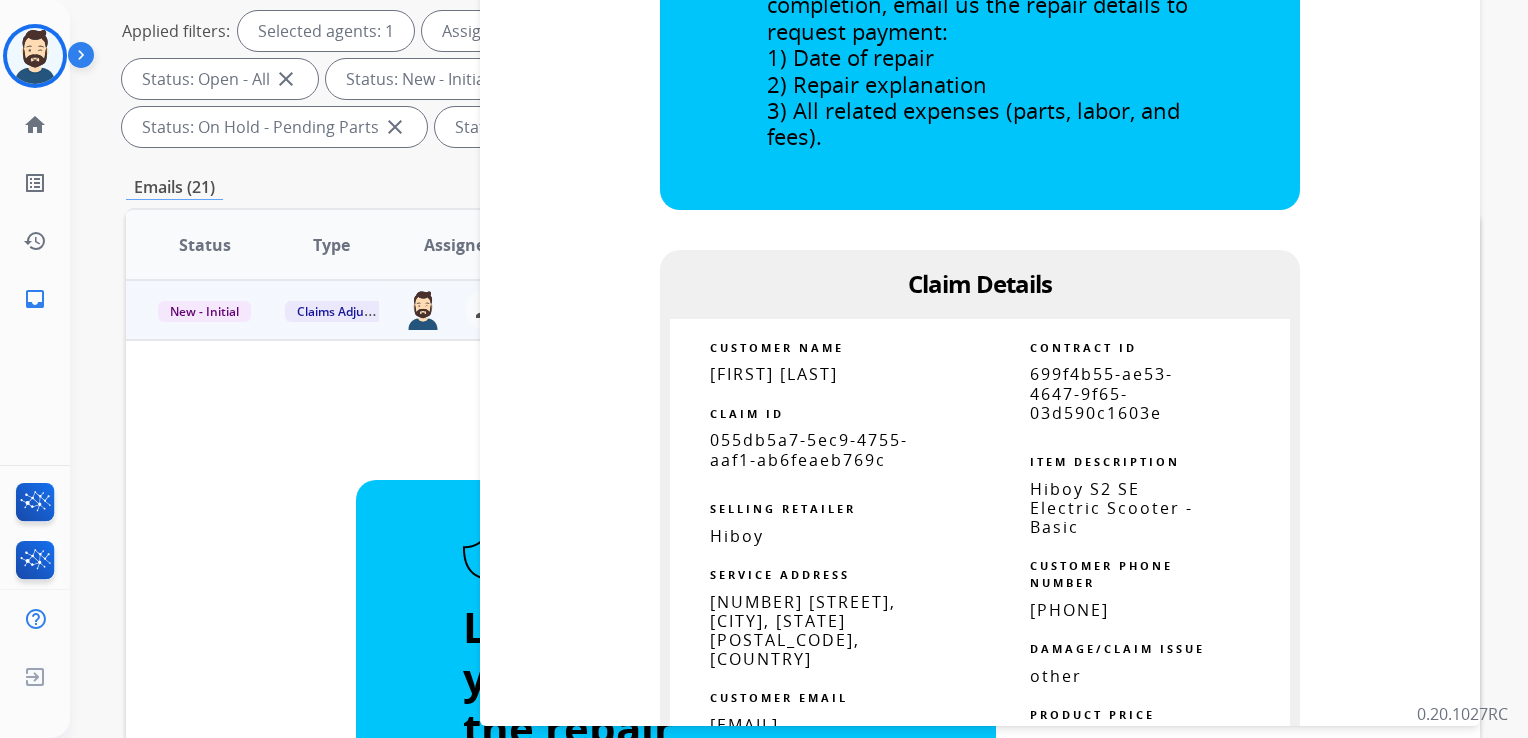 click on "055db5a7-5ec9-4755-aaf1-ab6feaeb769c" at bounding box center (809, 449) 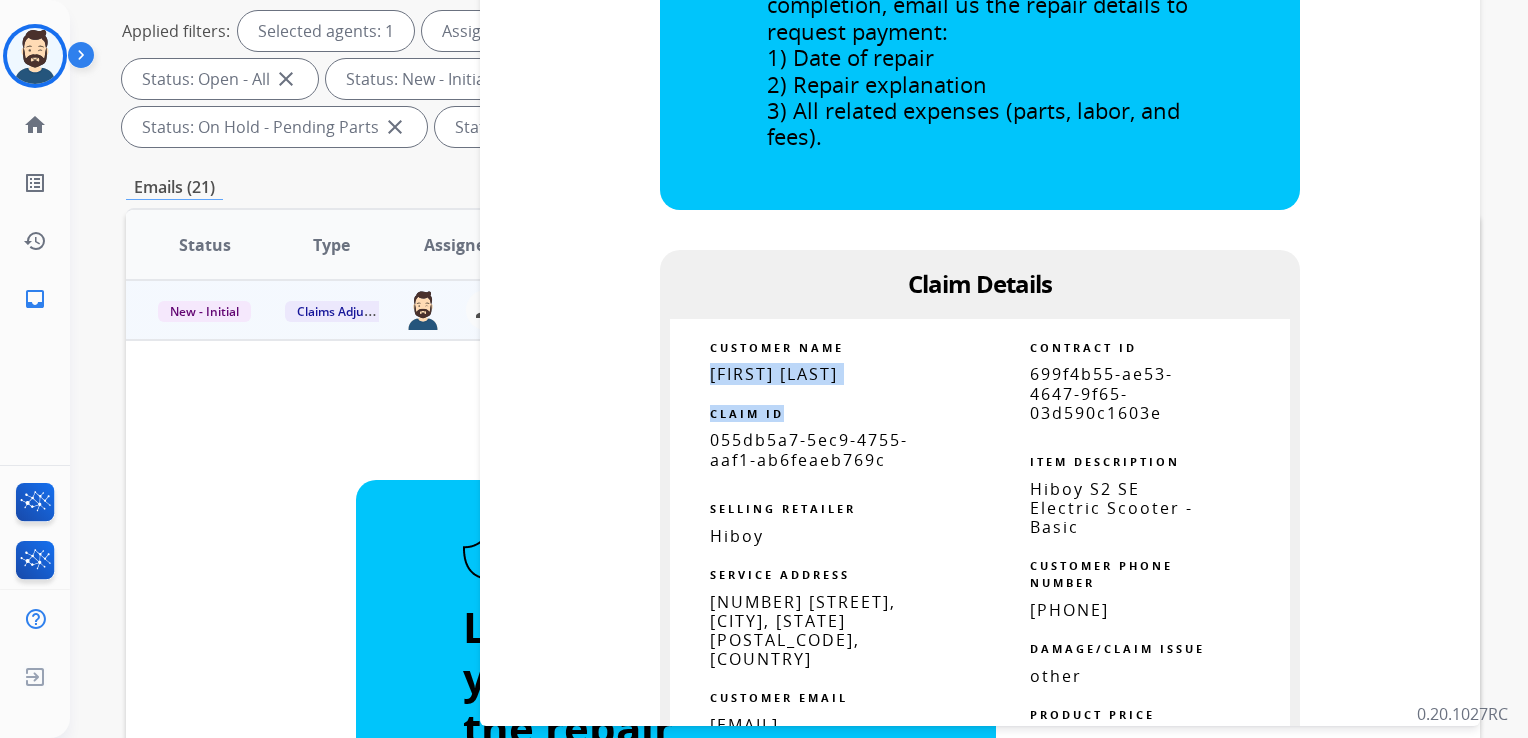 drag, startPoint x: 707, startPoint y: 370, endPoint x: 871, endPoint y: 387, distance: 164.87874 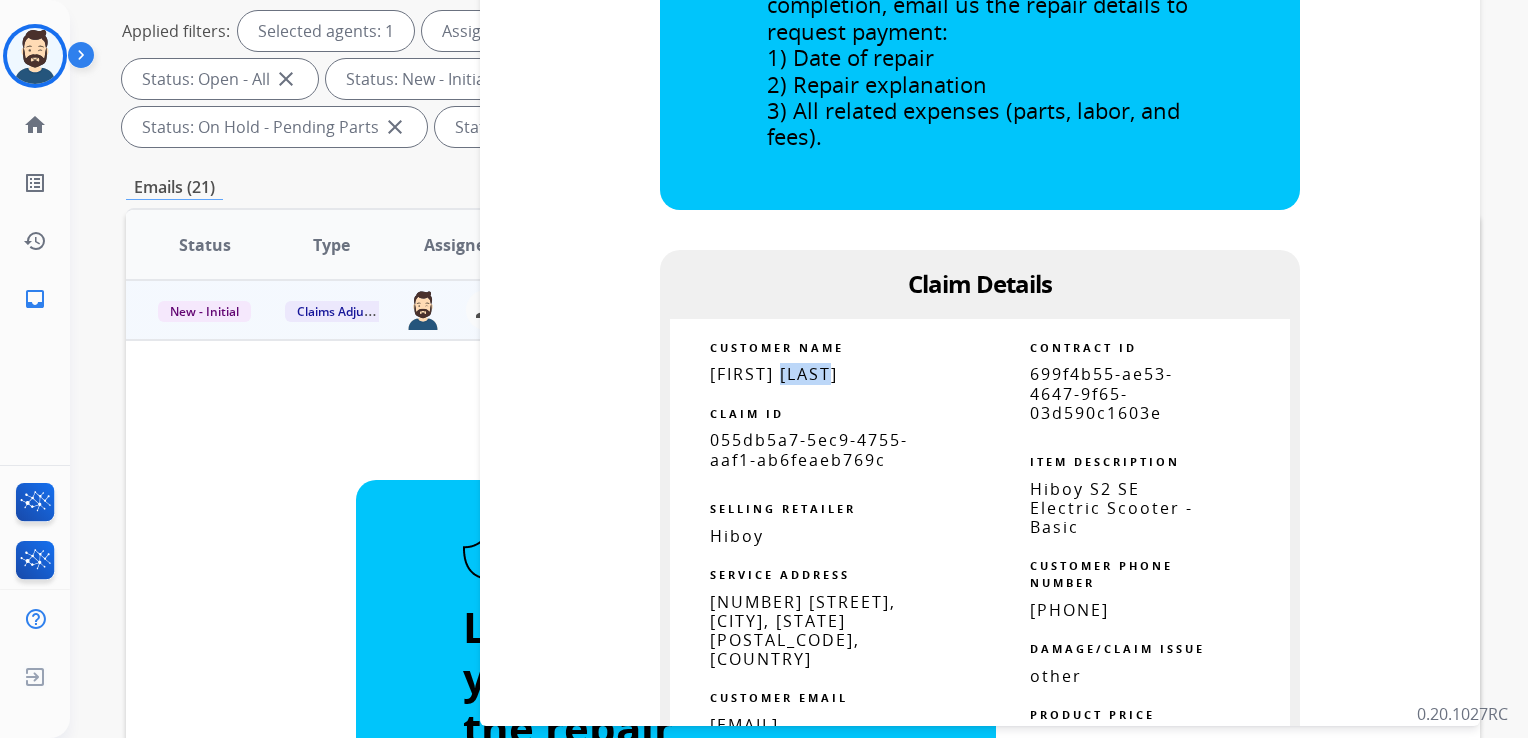click on "Theresa Owens" at bounding box center [774, 374] 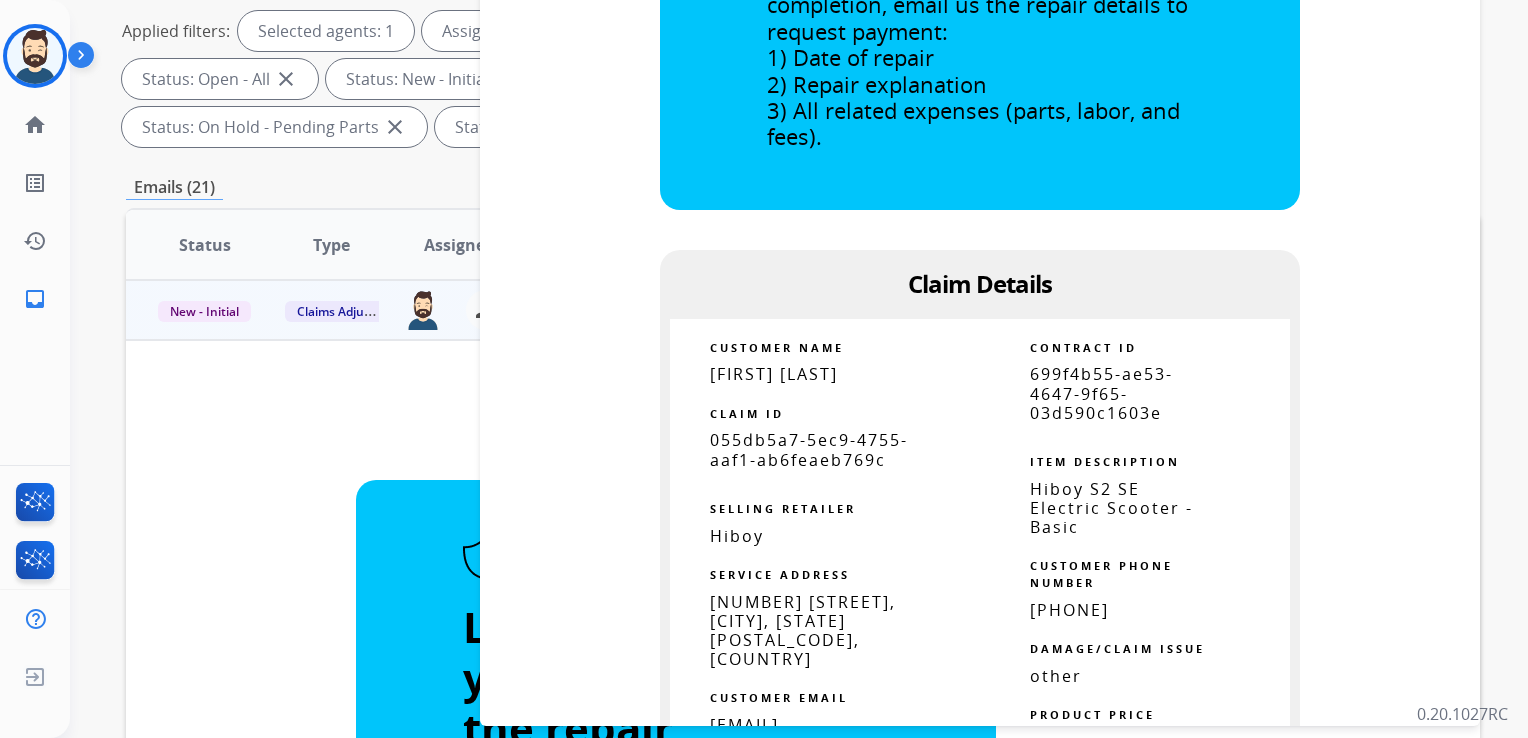 click on "Theresa Owens" at bounding box center [774, 374] 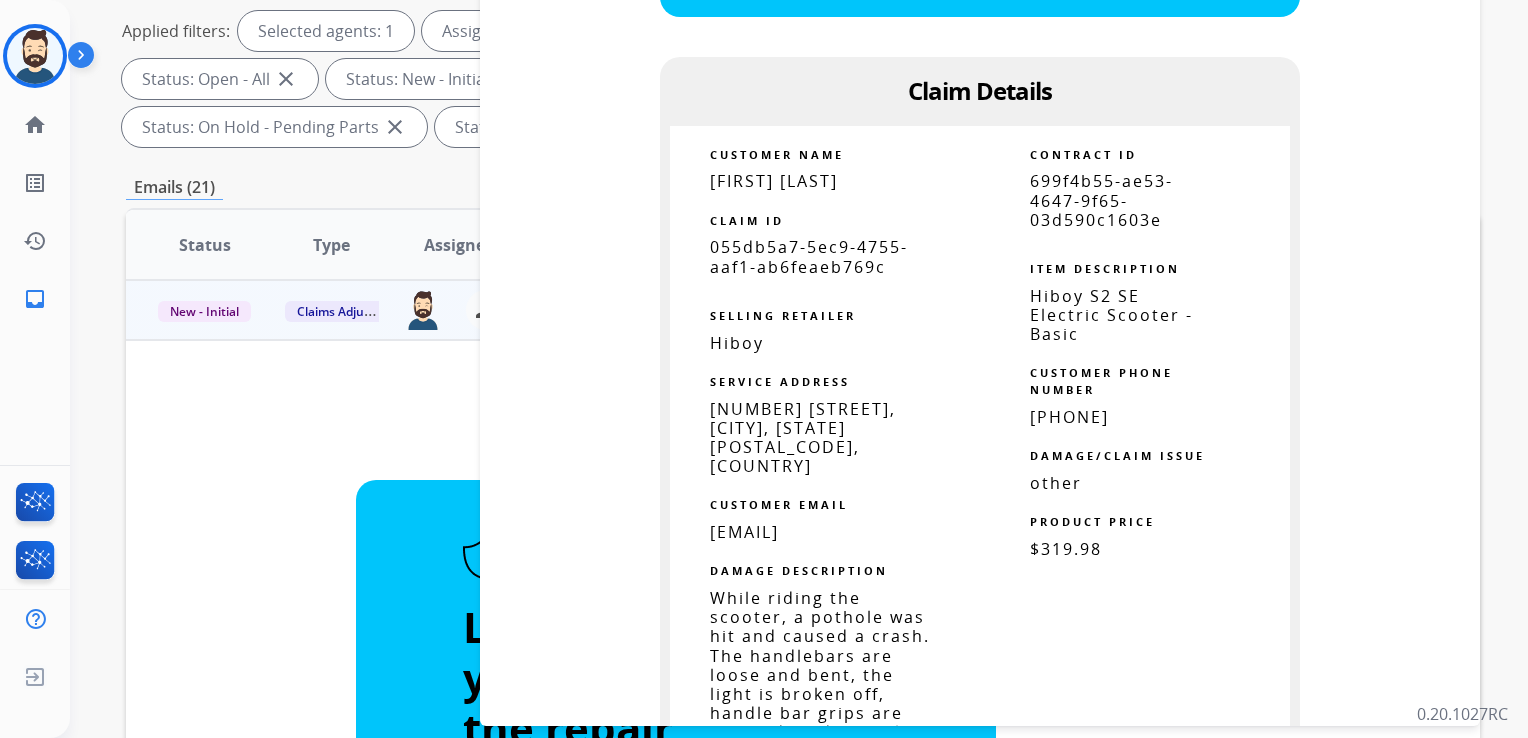 scroll, scrollTop: 1000, scrollLeft: 0, axis: vertical 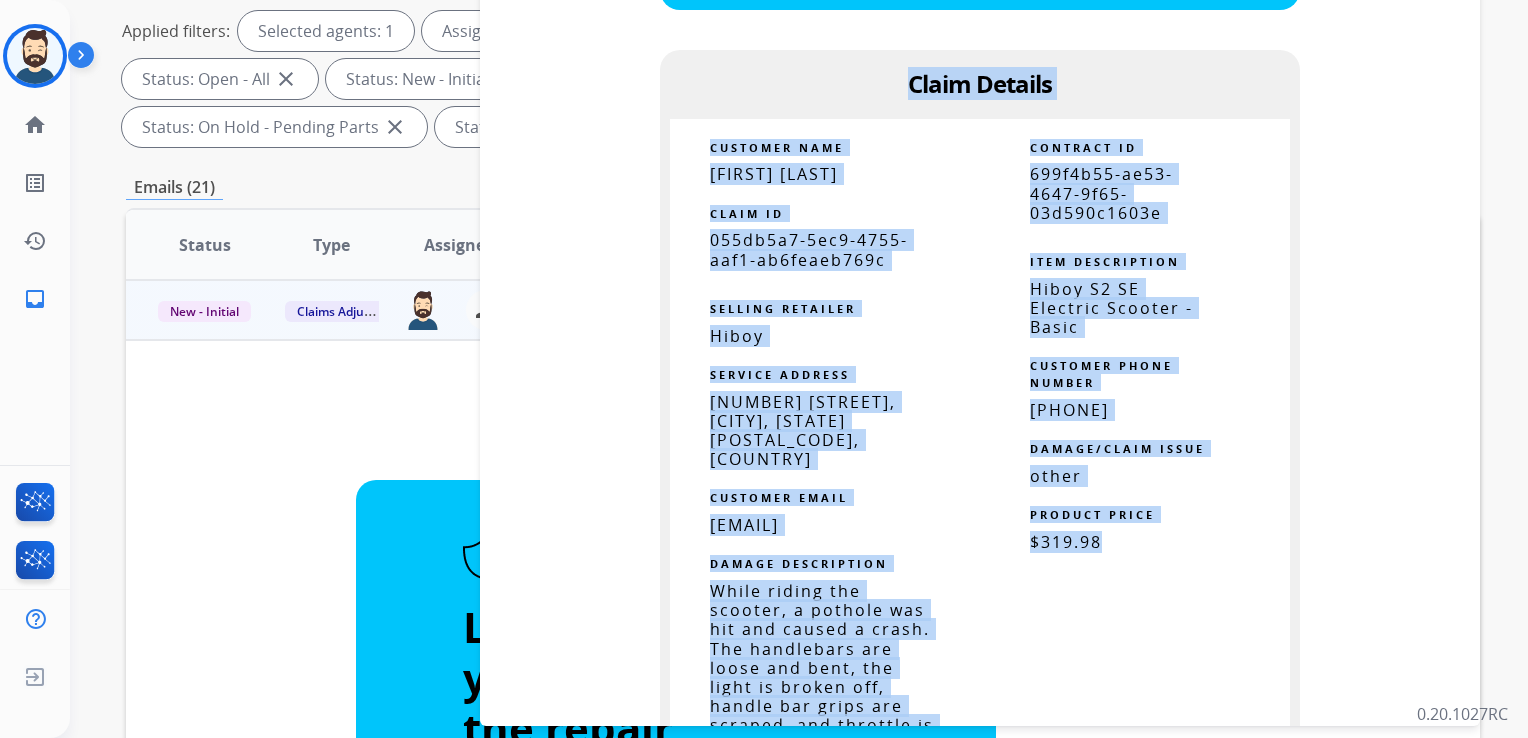 drag, startPoint x: 902, startPoint y: 78, endPoint x: 1108, endPoint y: 539, distance: 504.93268 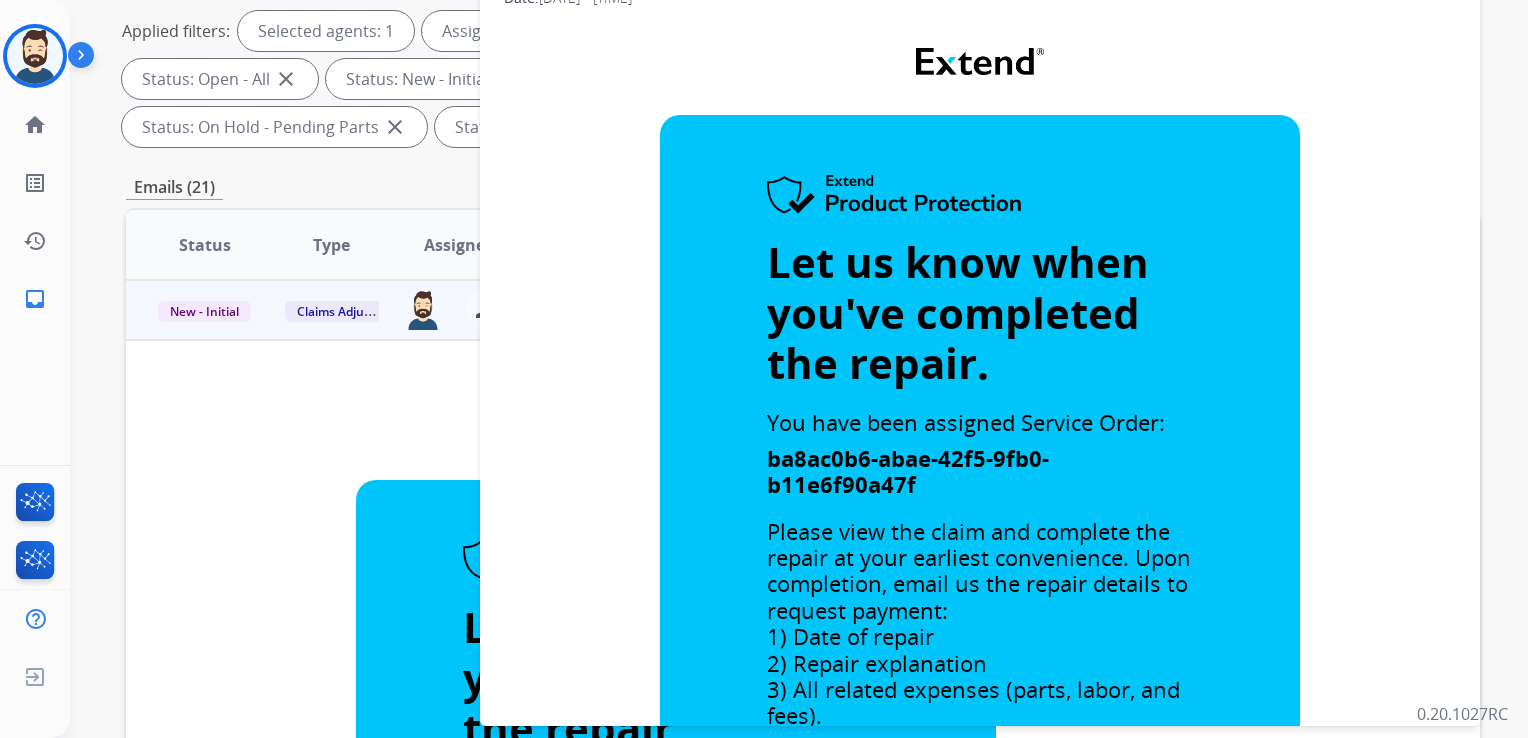 scroll, scrollTop: 0, scrollLeft: 0, axis: both 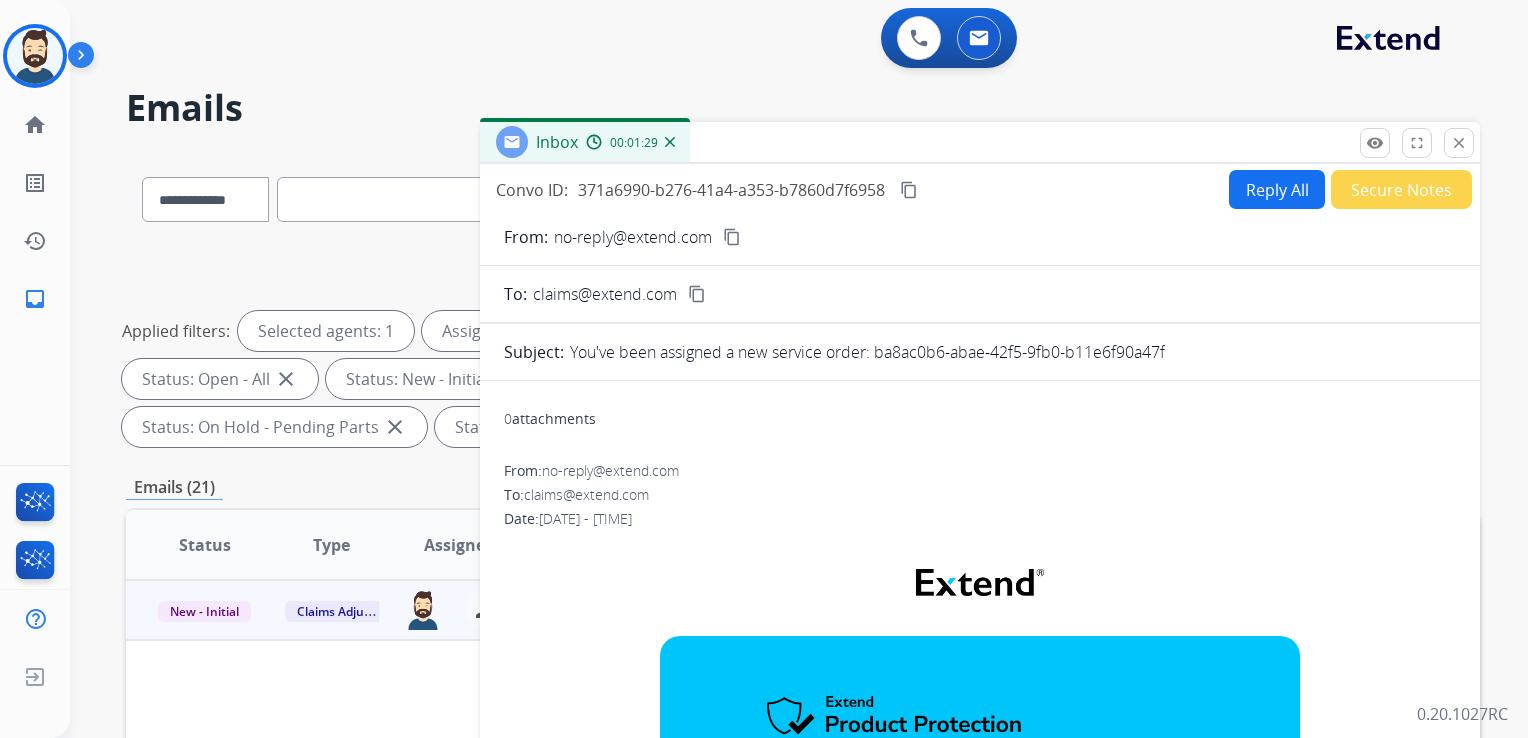 drag, startPoint x: 1456, startPoint y: 141, endPoint x: 1230, endPoint y: 214, distance: 237.49738 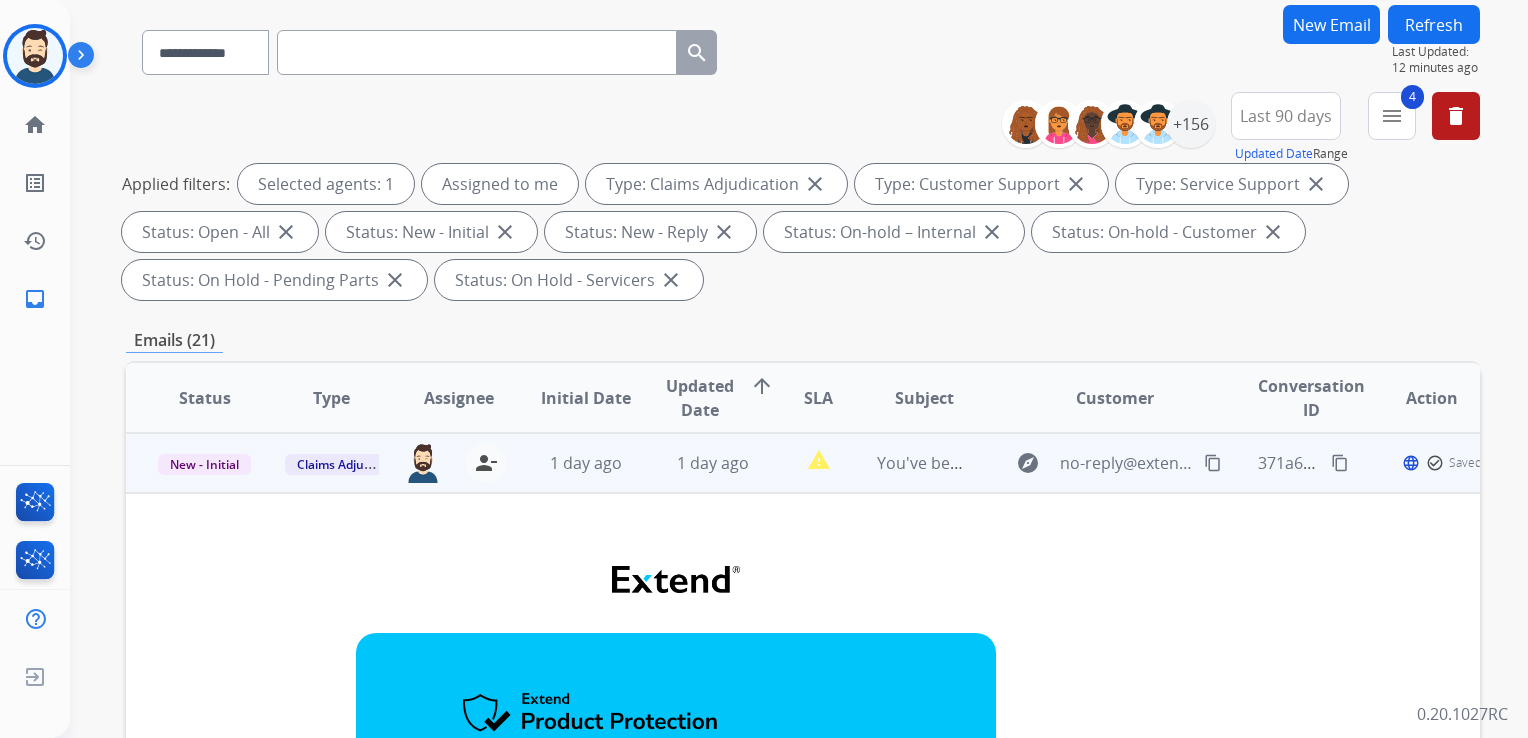 scroll, scrollTop: 300, scrollLeft: 0, axis: vertical 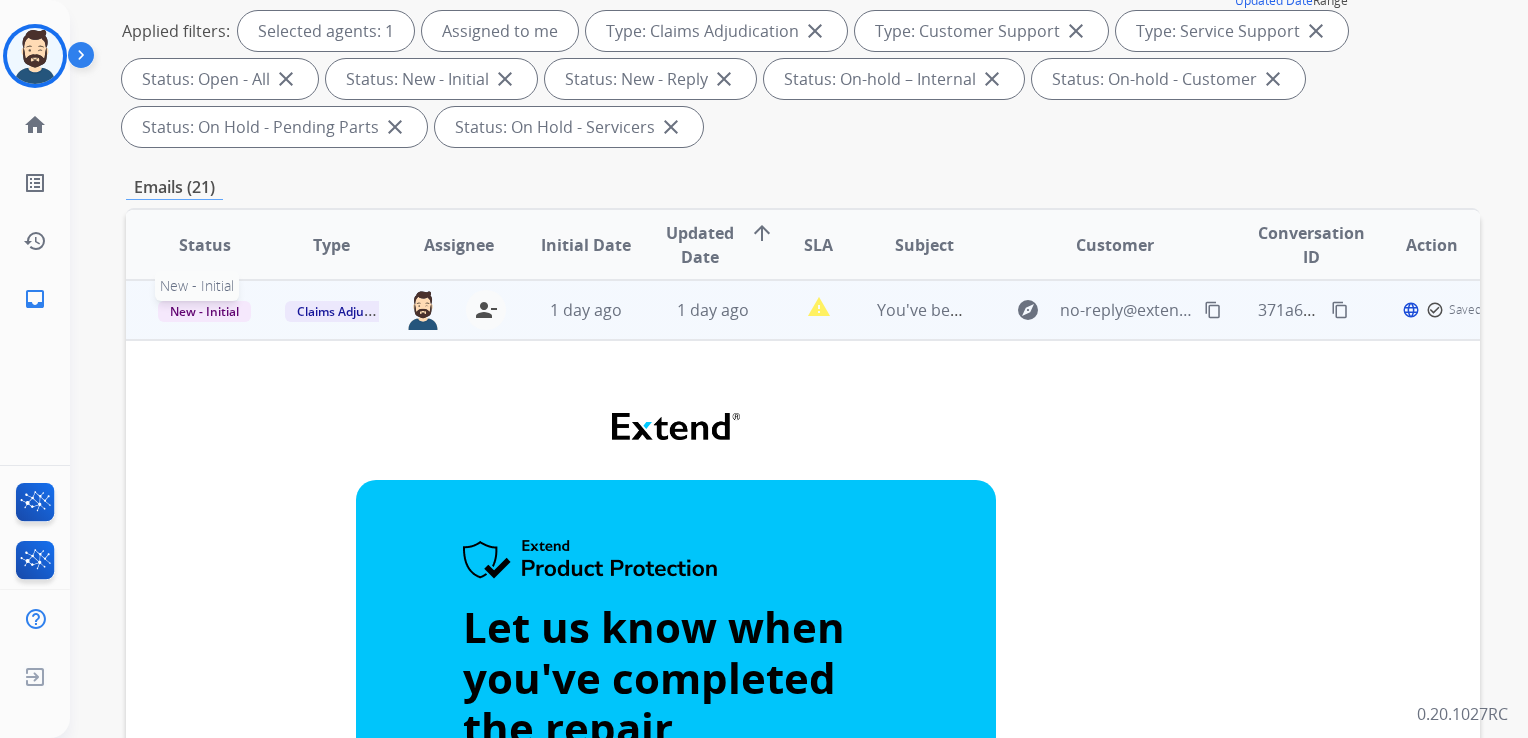 click on "New - Initial" at bounding box center (204, 311) 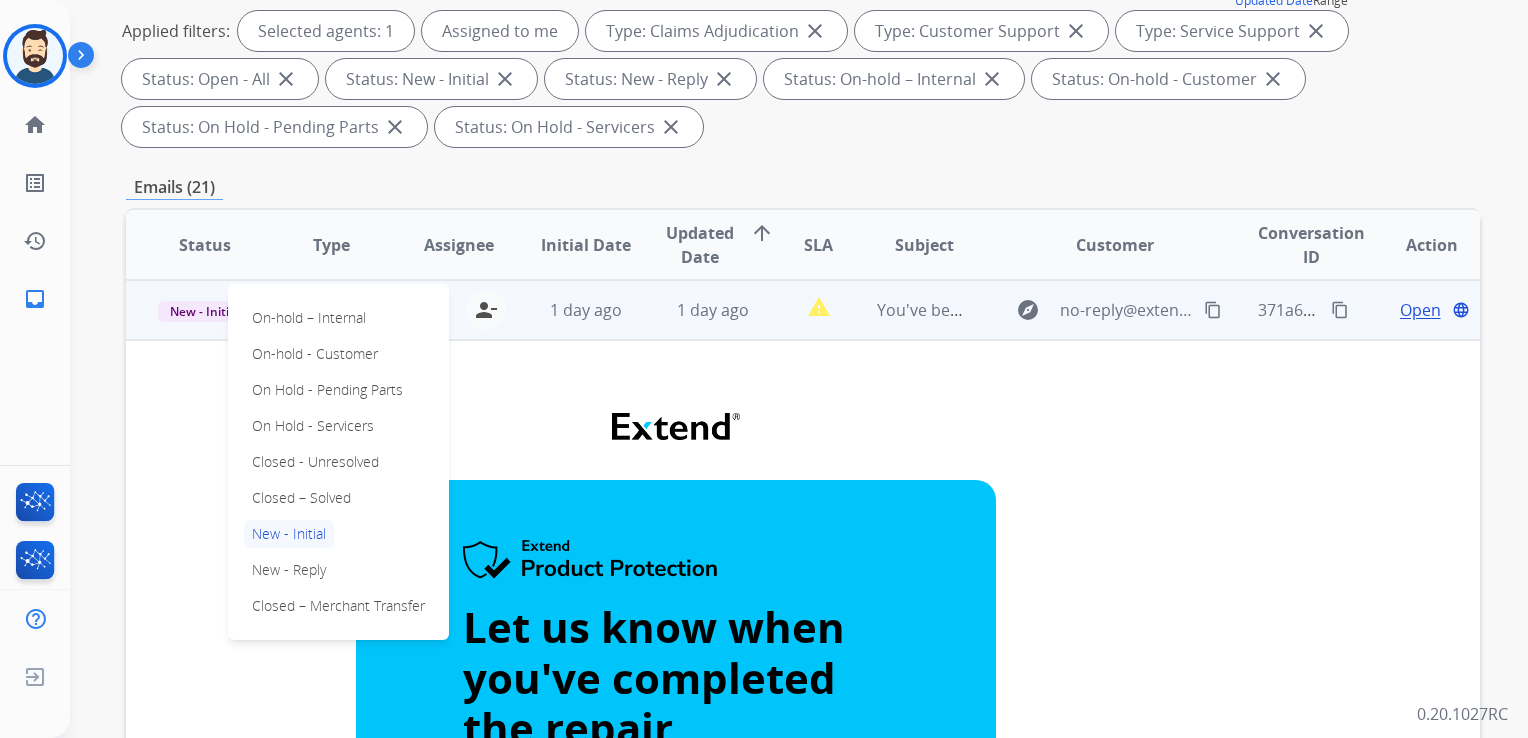 click on "Closed – Solved" at bounding box center [301, 498] 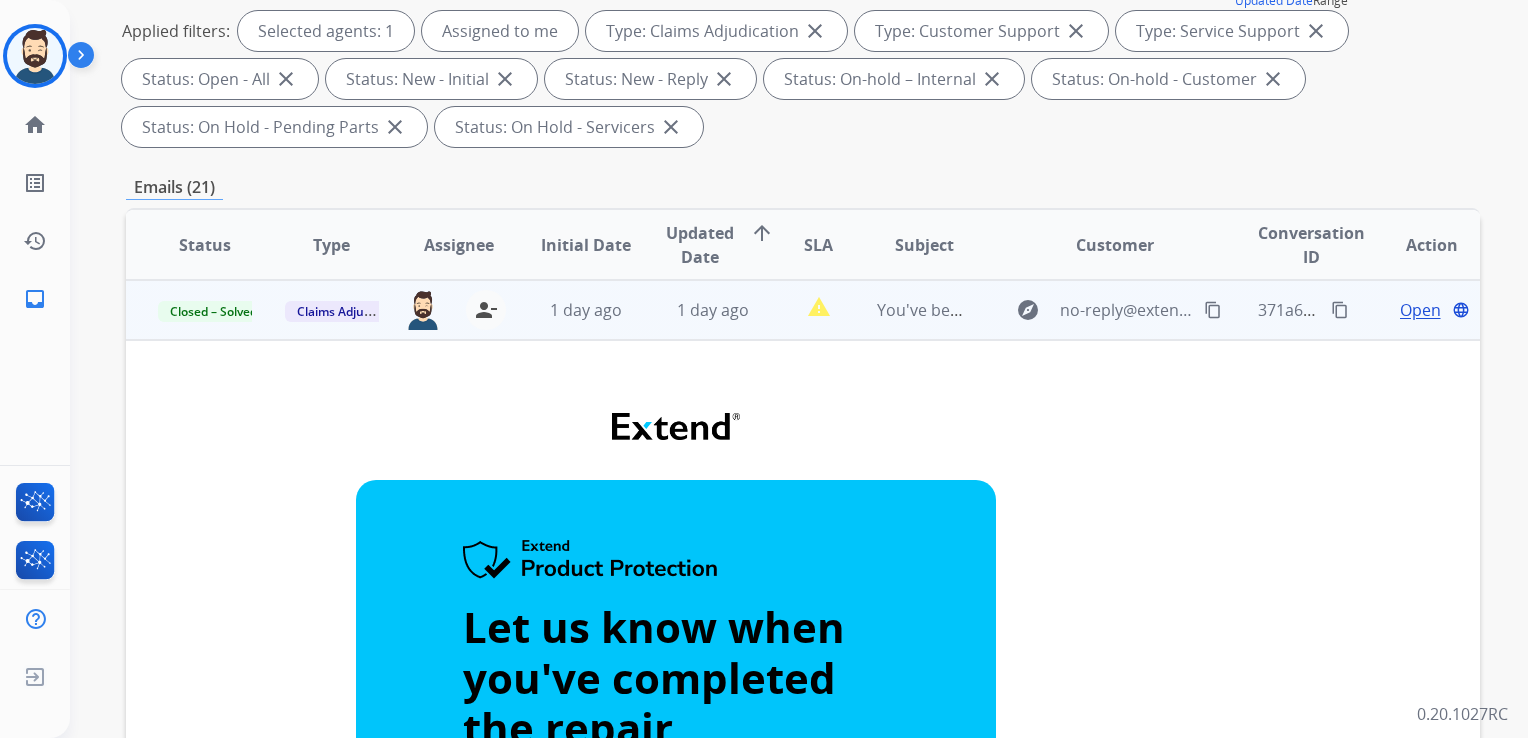 drag, startPoint x: 587, startPoint y: 334, endPoint x: 594, endPoint y: 346, distance: 13.892444 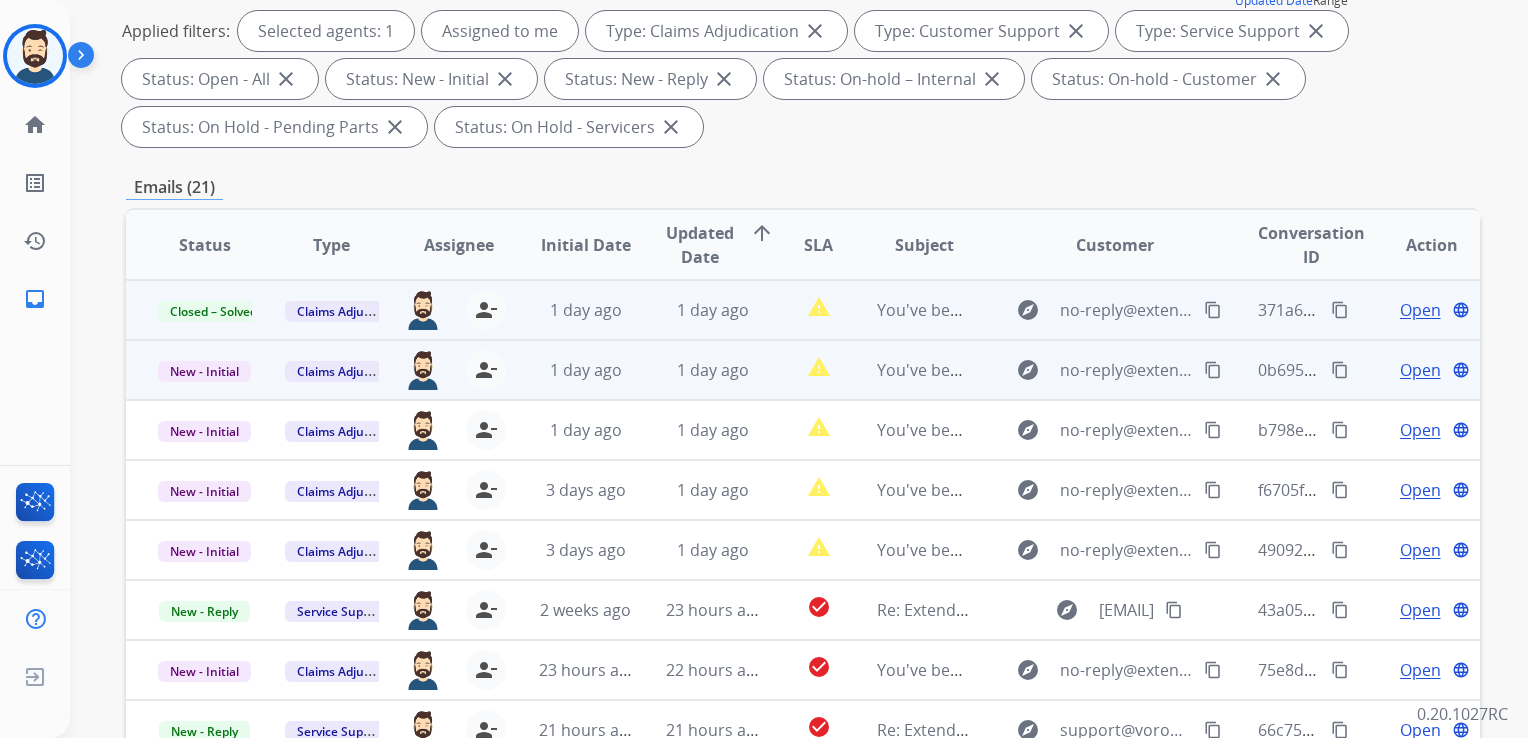 scroll, scrollTop: 0, scrollLeft: 0, axis: both 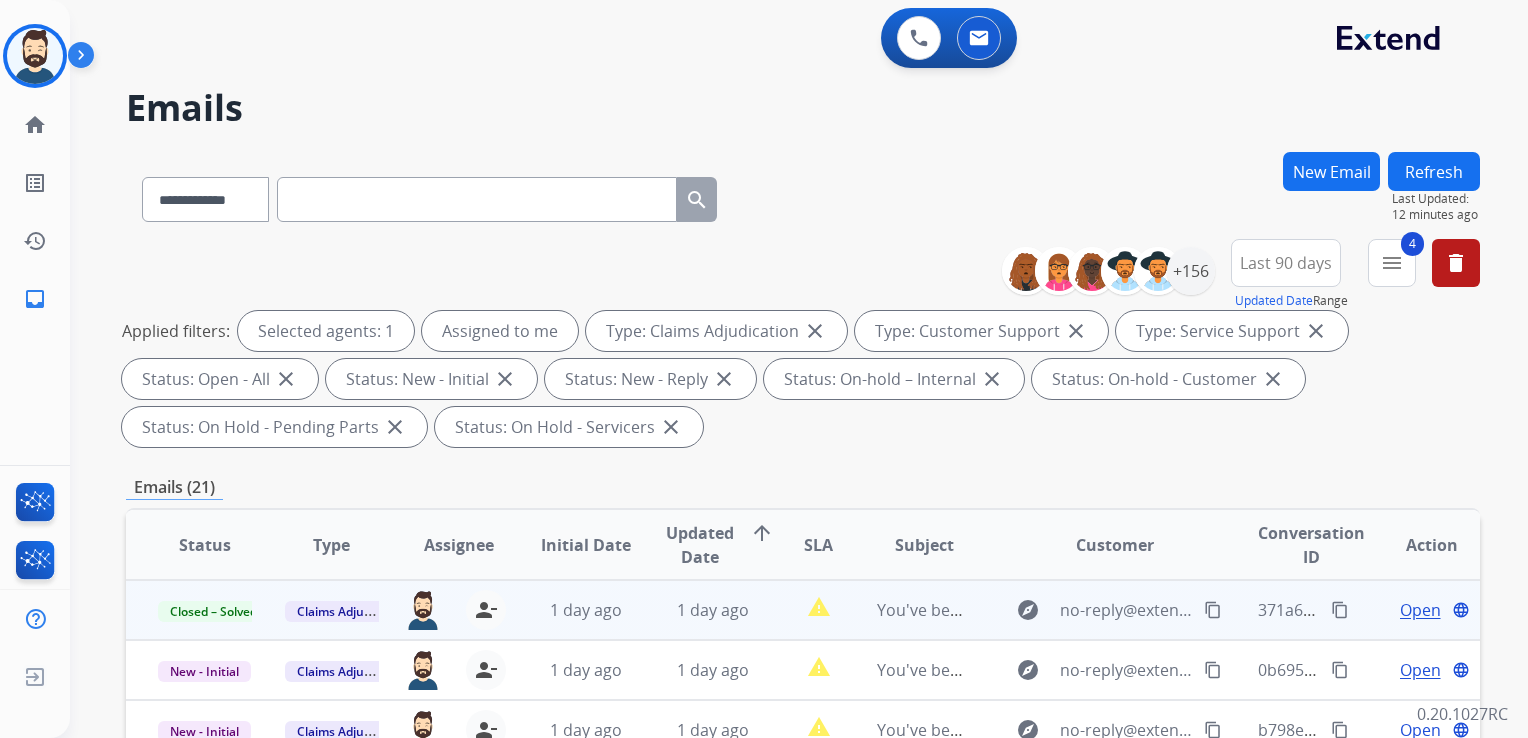 click on "Refresh" at bounding box center (1434, 171) 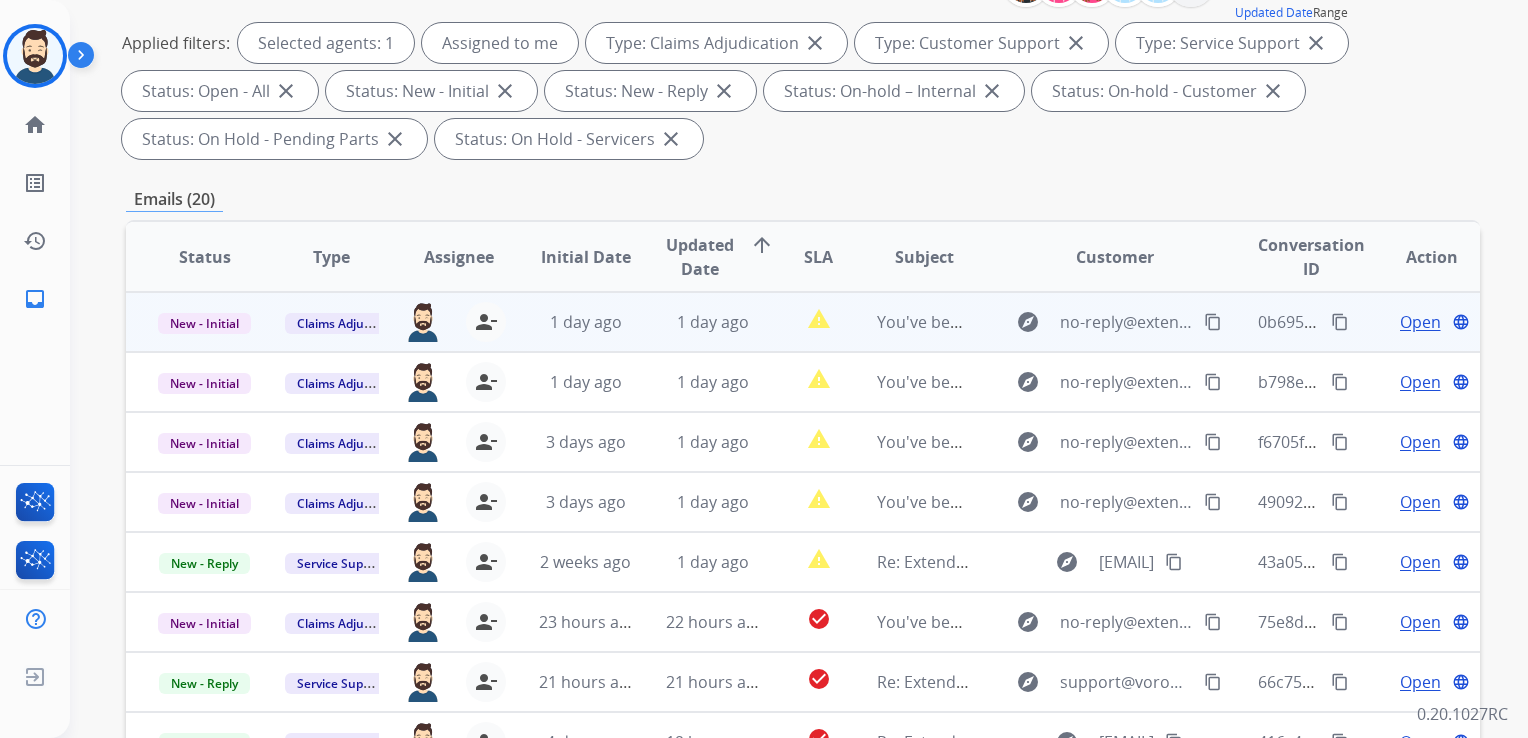 scroll, scrollTop: 300, scrollLeft: 0, axis: vertical 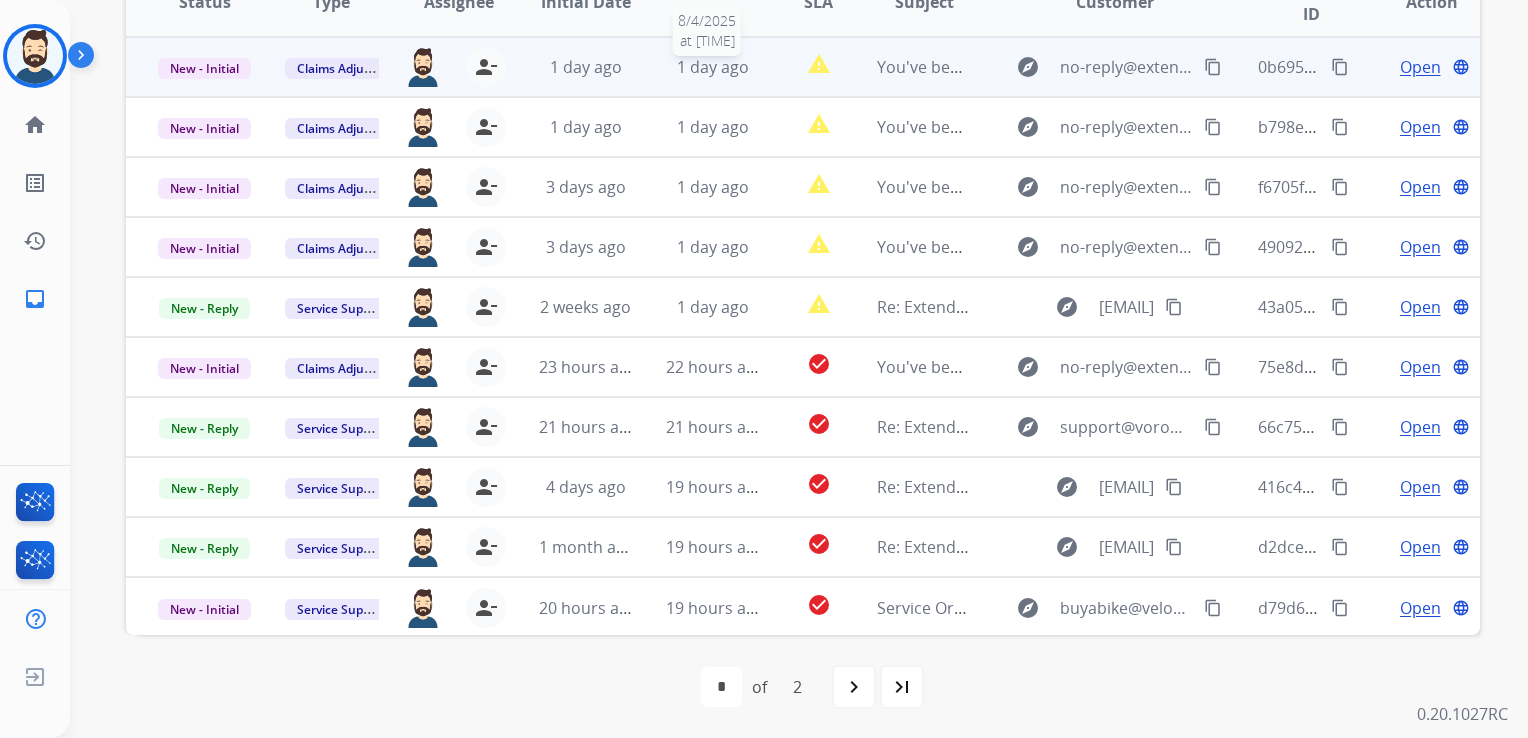 click on "1 day ago" at bounding box center (713, 67) 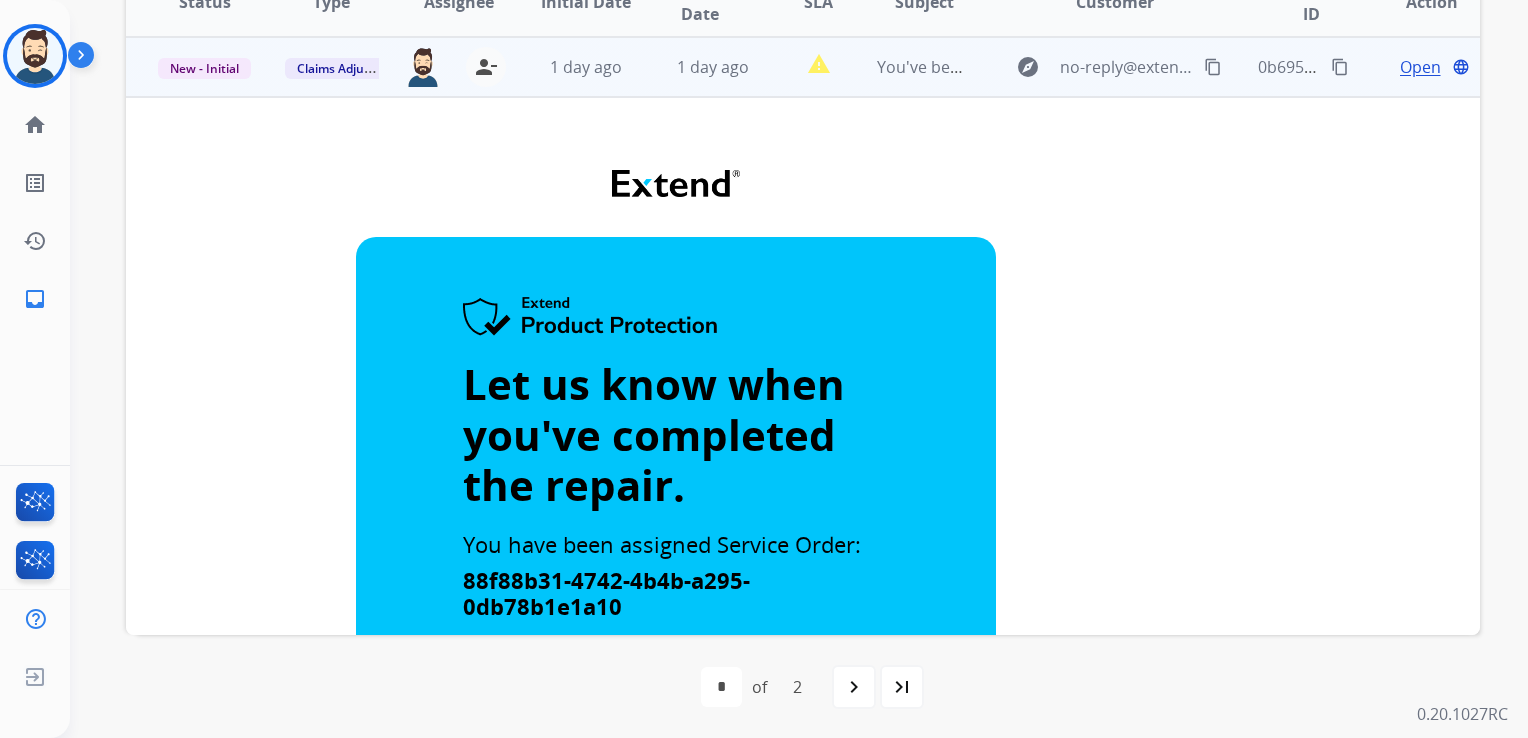 click on "Open" at bounding box center (1420, 67) 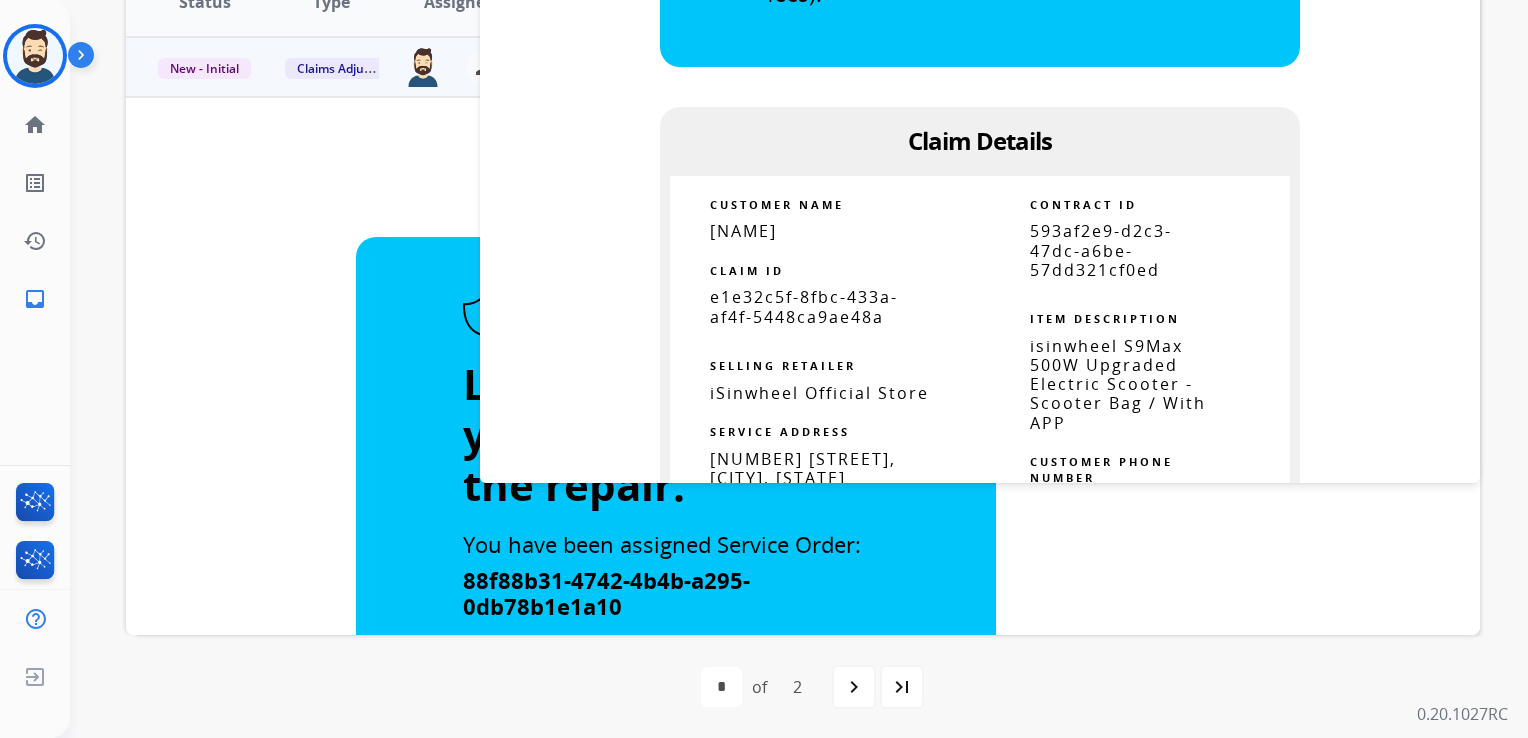 scroll, scrollTop: 800, scrollLeft: 0, axis: vertical 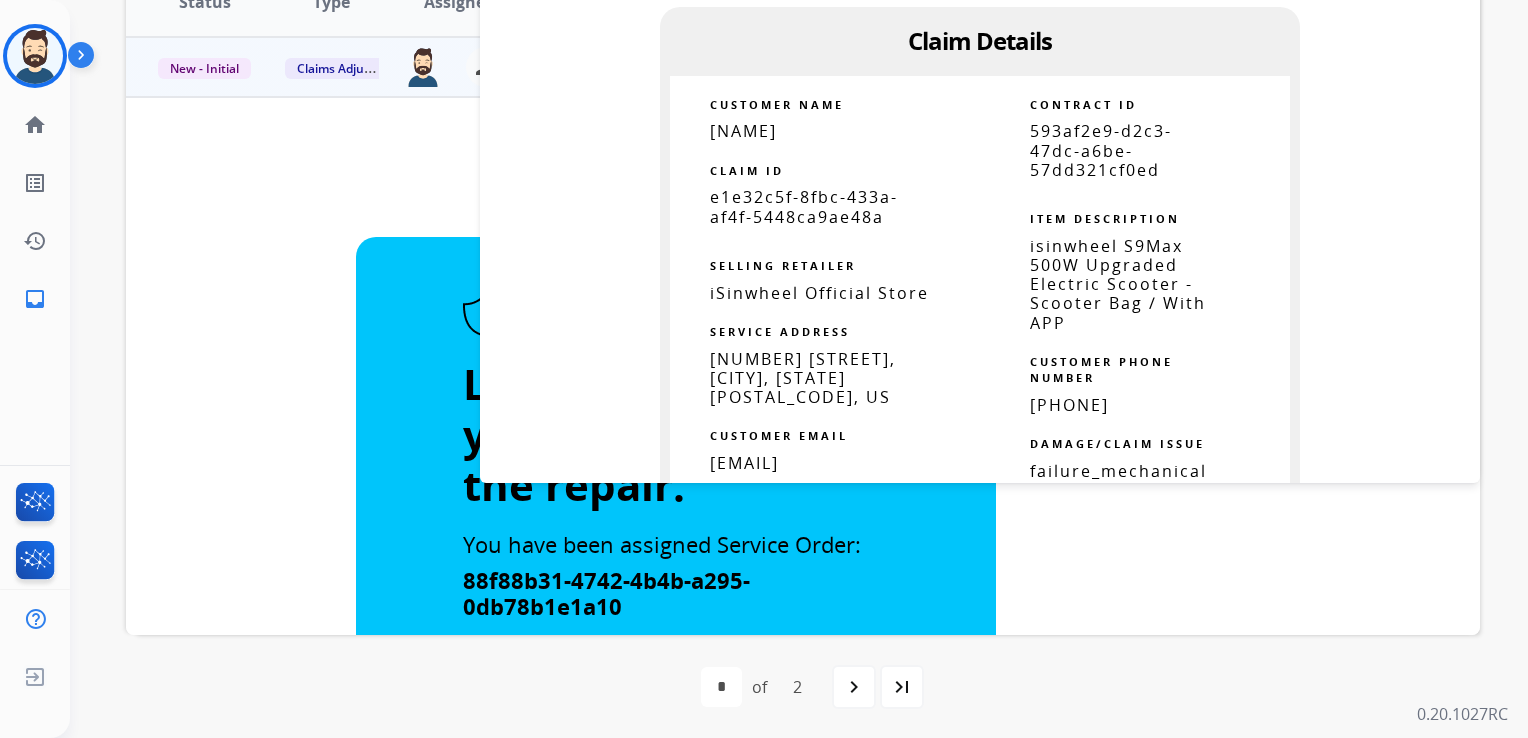 click on "e1e32c5f-8fbc-433a-af4f-5448ca9ae48a" at bounding box center [804, 206] 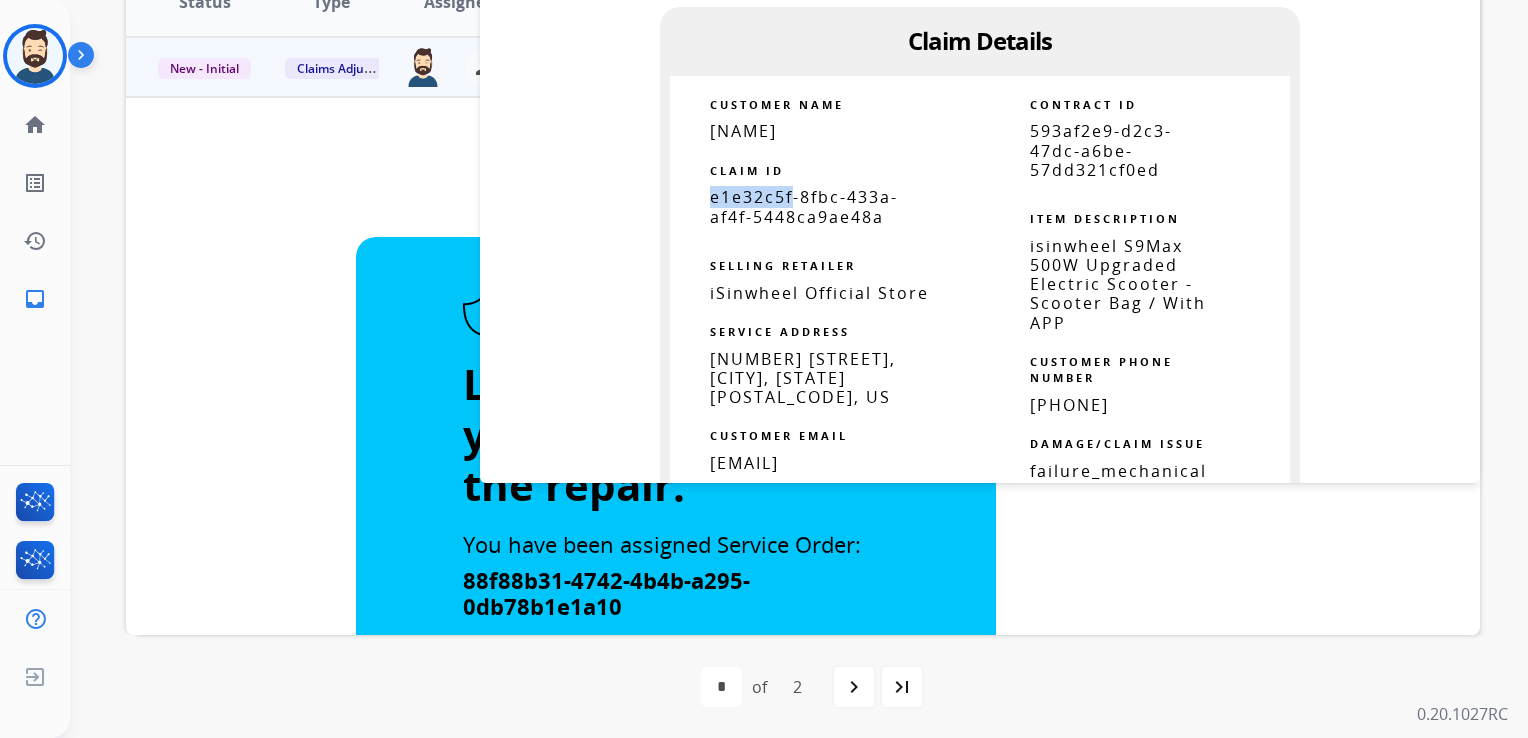 click on "e1e32c5f-8fbc-433a-af4f-5448ca9ae48a" at bounding box center (804, 206) 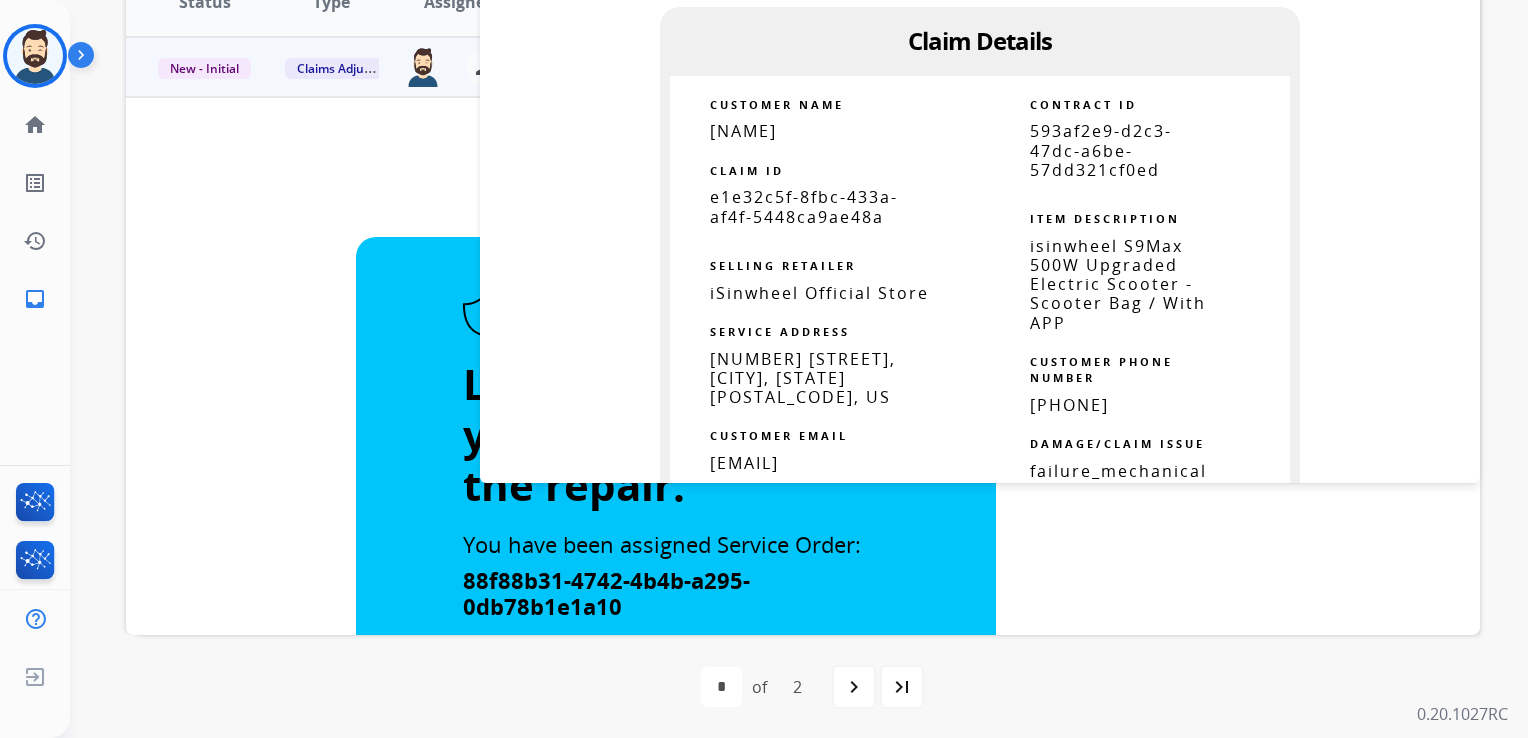 click on "e1e32c5f-8fbc-433a-af4f-5448ca9ae48a" at bounding box center (804, 206) 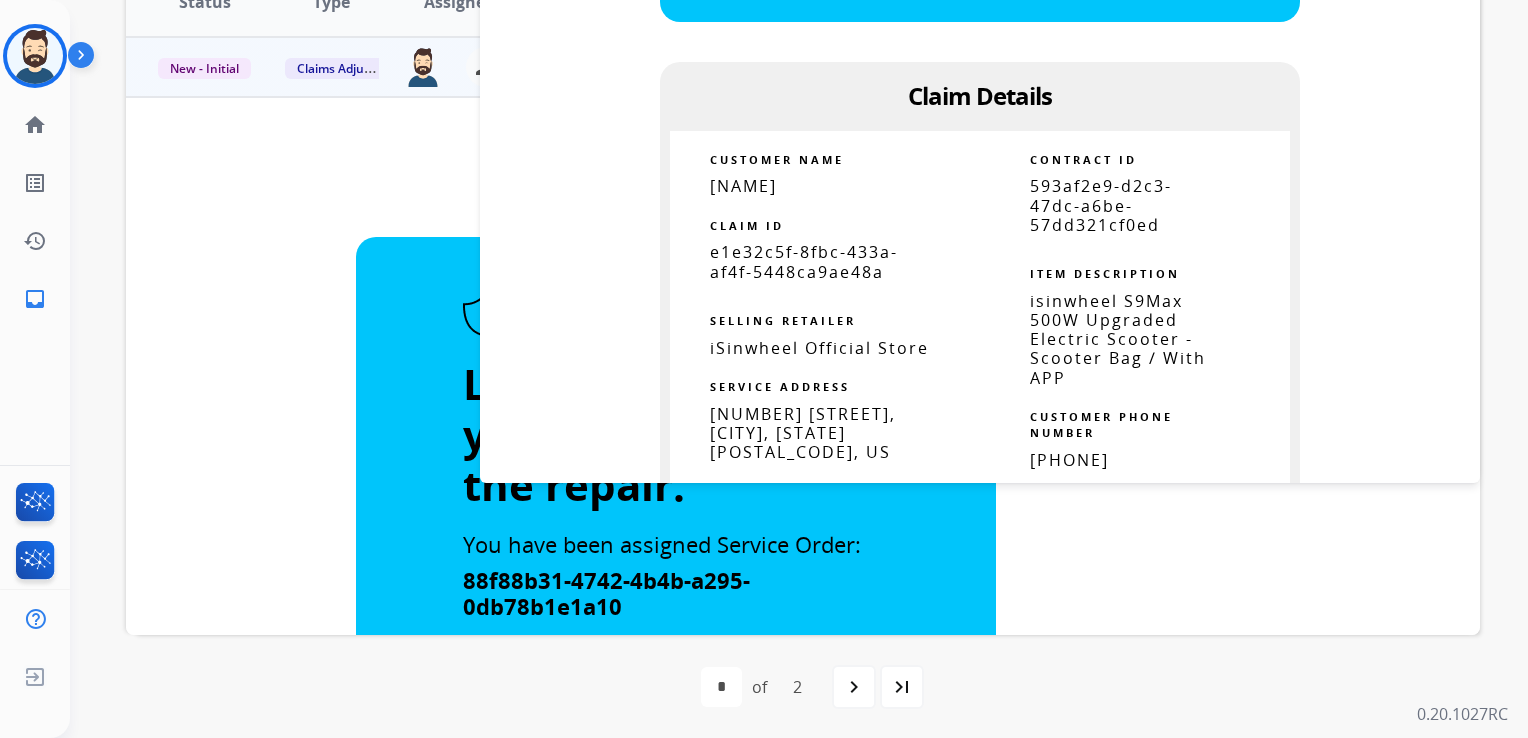 scroll, scrollTop: 700, scrollLeft: 0, axis: vertical 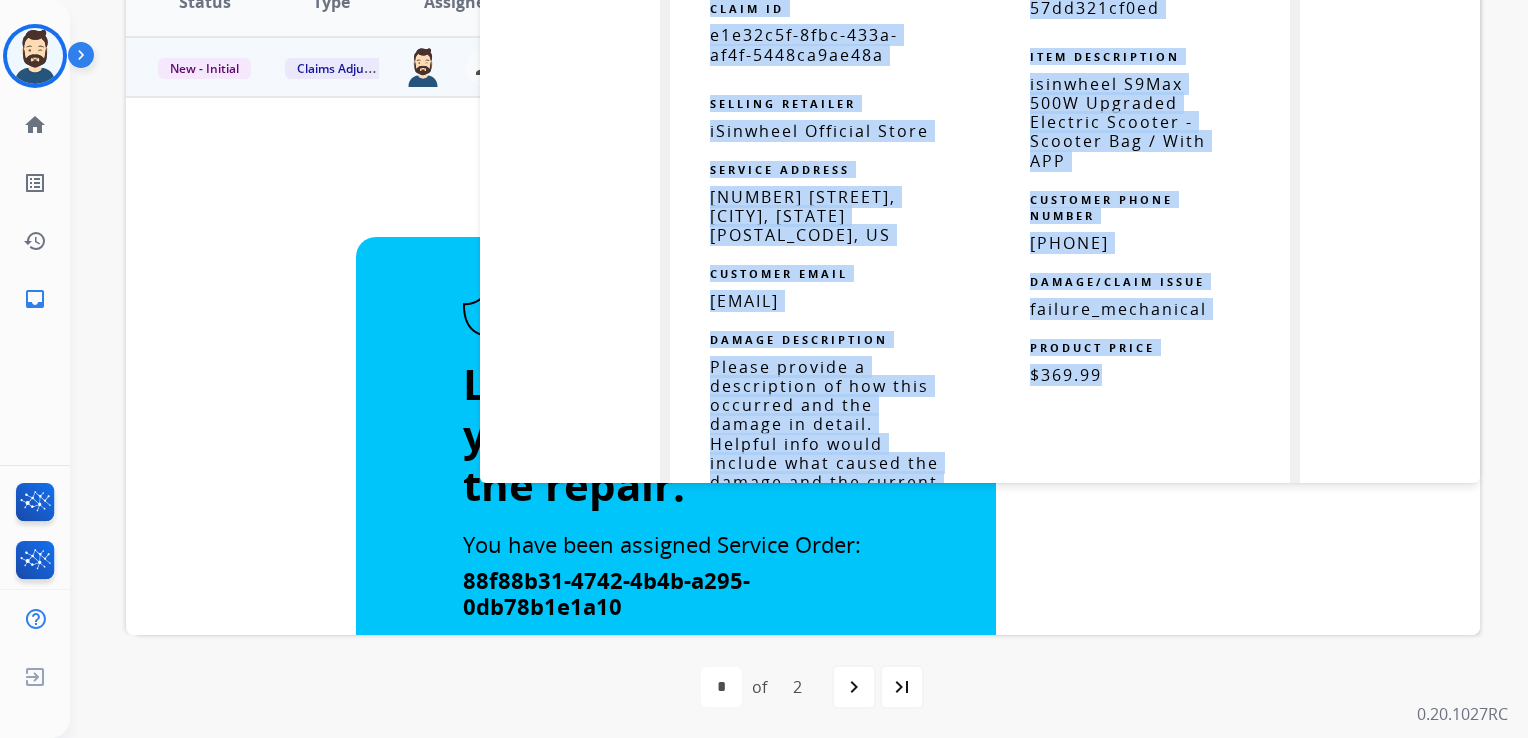 drag, startPoint x: 900, startPoint y: 140, endPoint x: 1119, endPoint y: 382, distance: 326.38168 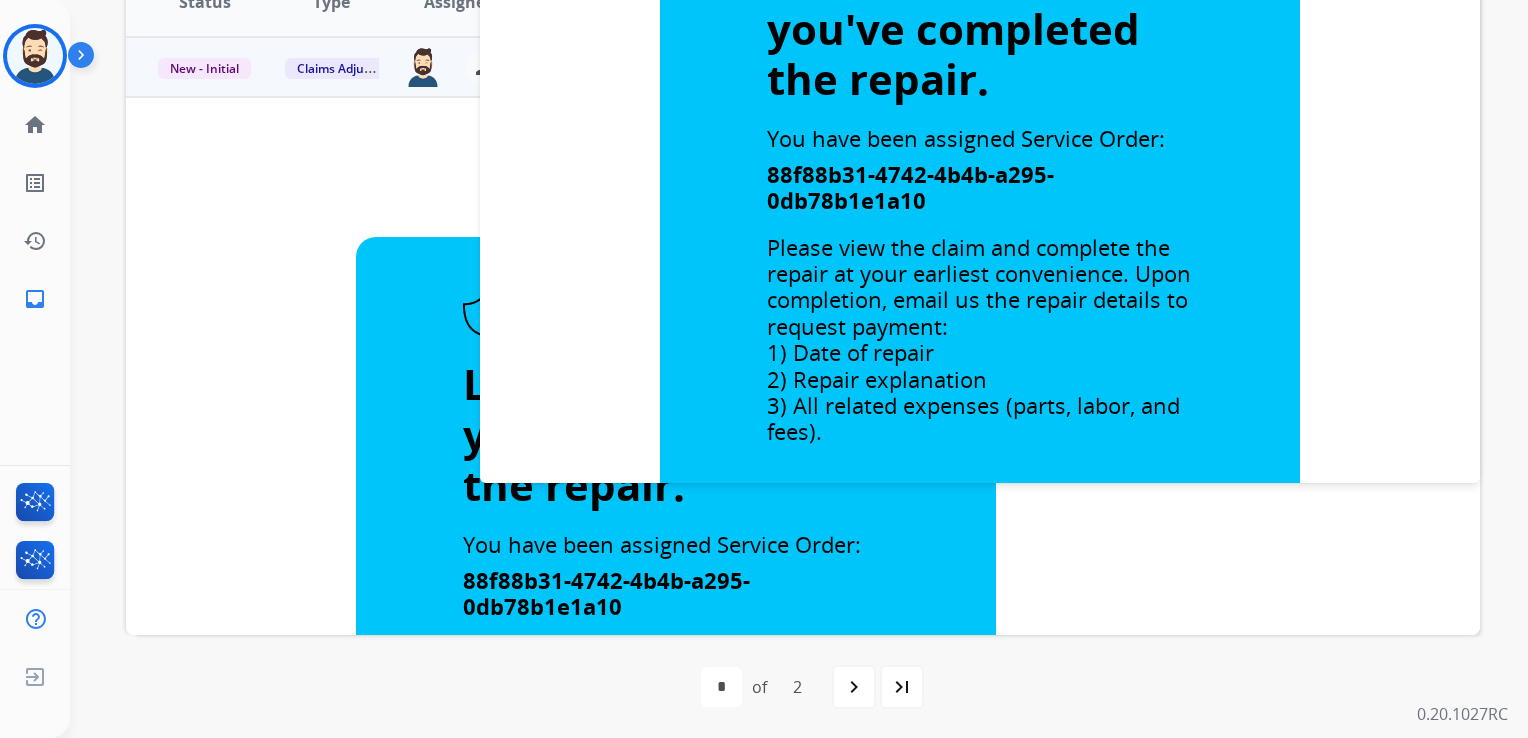 scroll, scrollTop: 0, scrollLeft: 0, axis: both 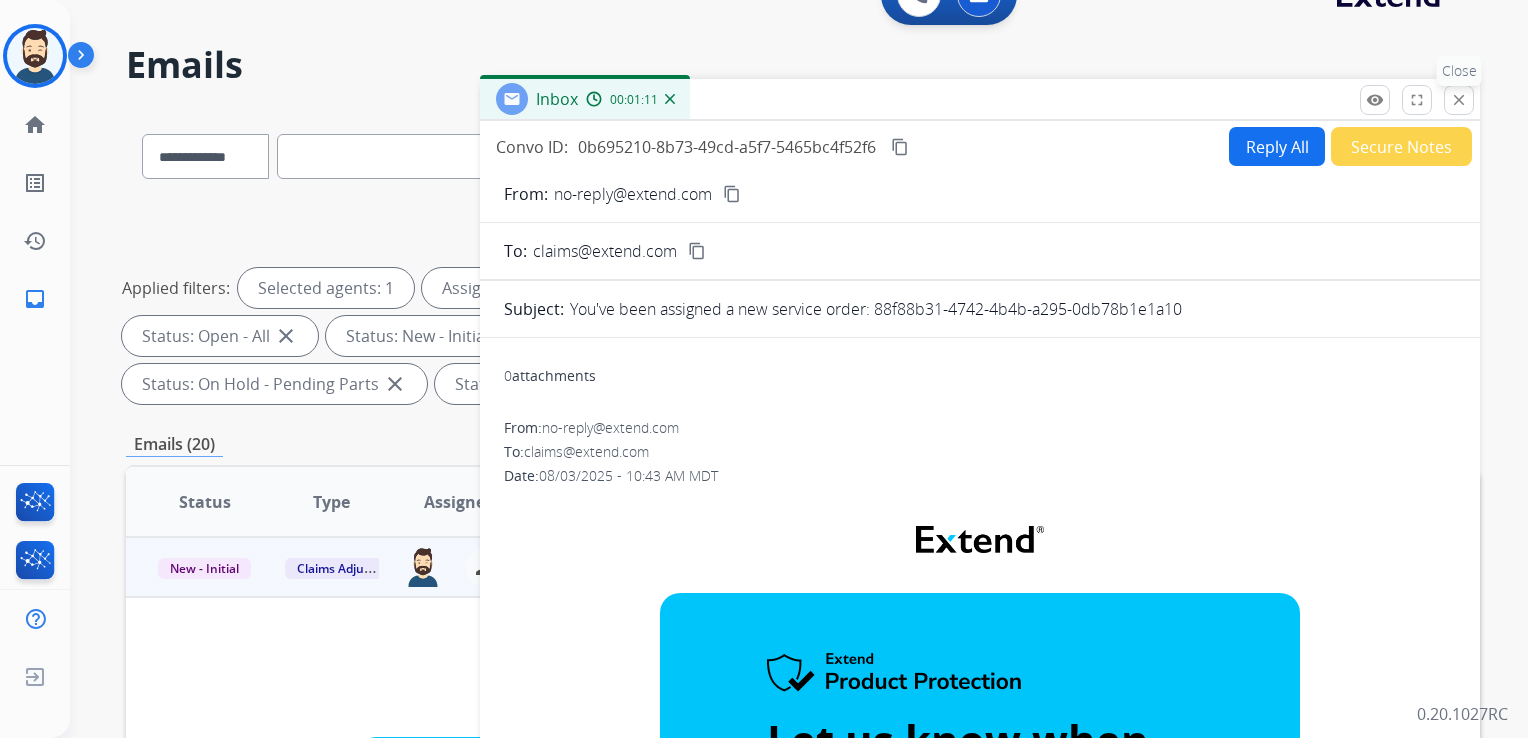 click on "close" at bounding box center (1459, 100) 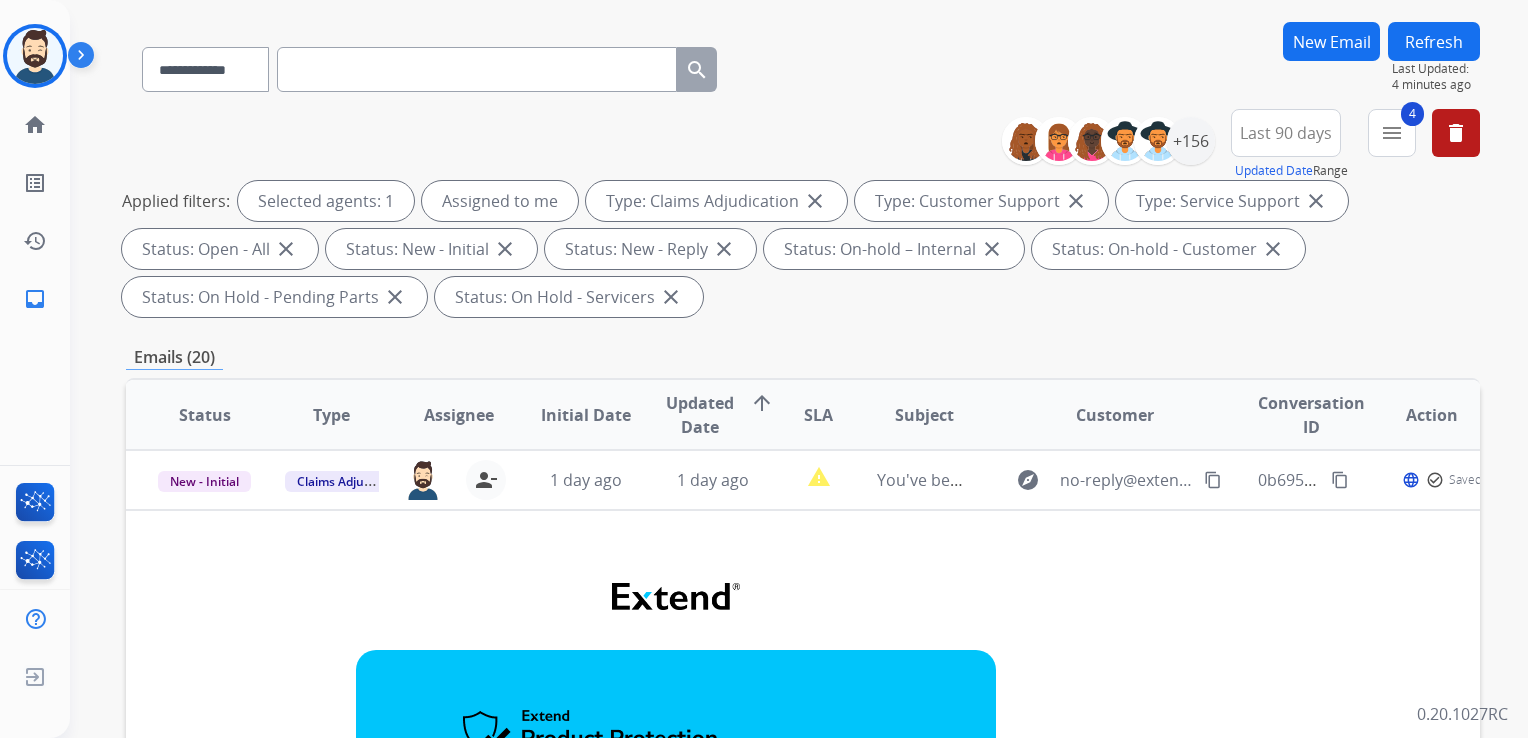 scroll, scrollTop: 243, scrollLeft: 0, axis: vertical 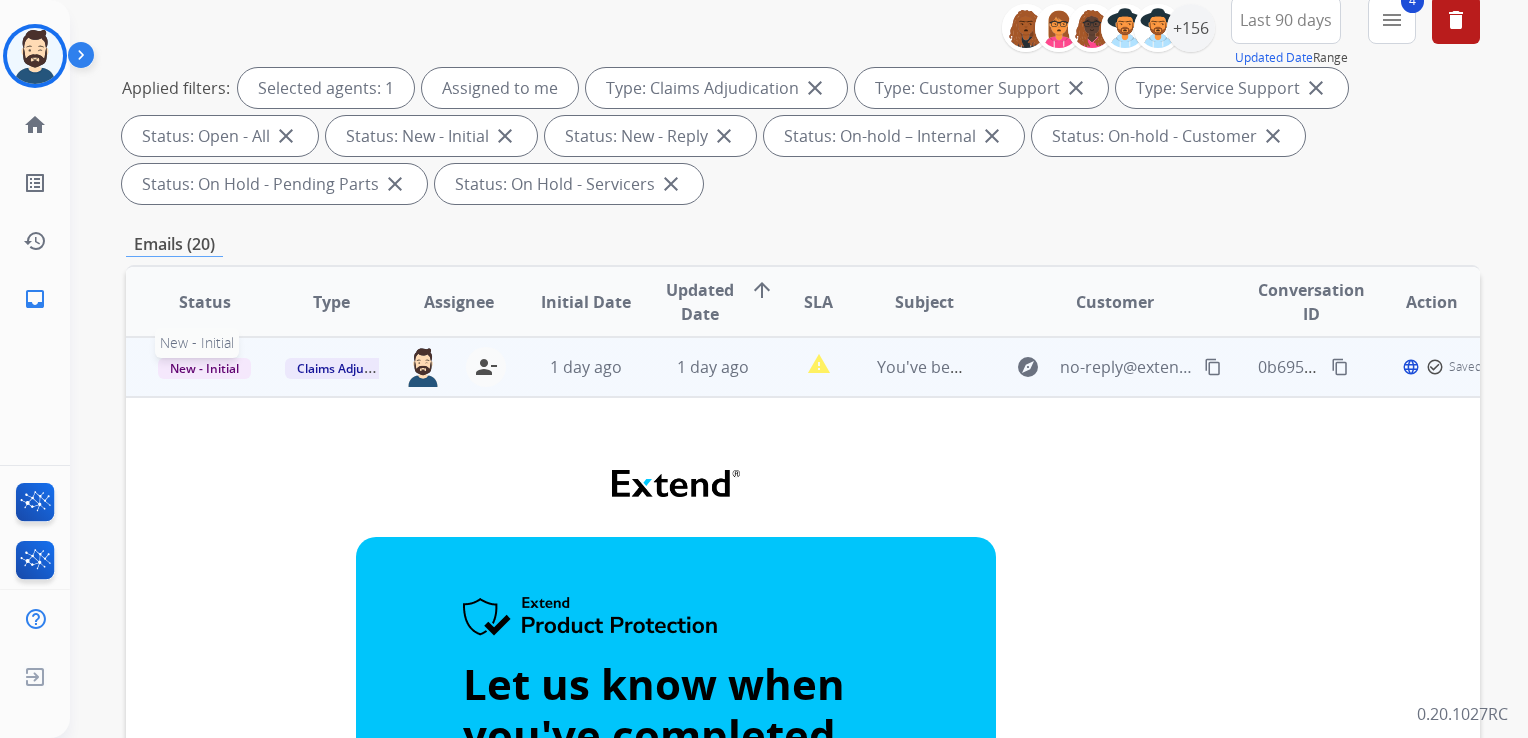 drag, startPoint x: 228, startPoint y: 369, endPoint x: 213, endPoint y: 389, distance: 25 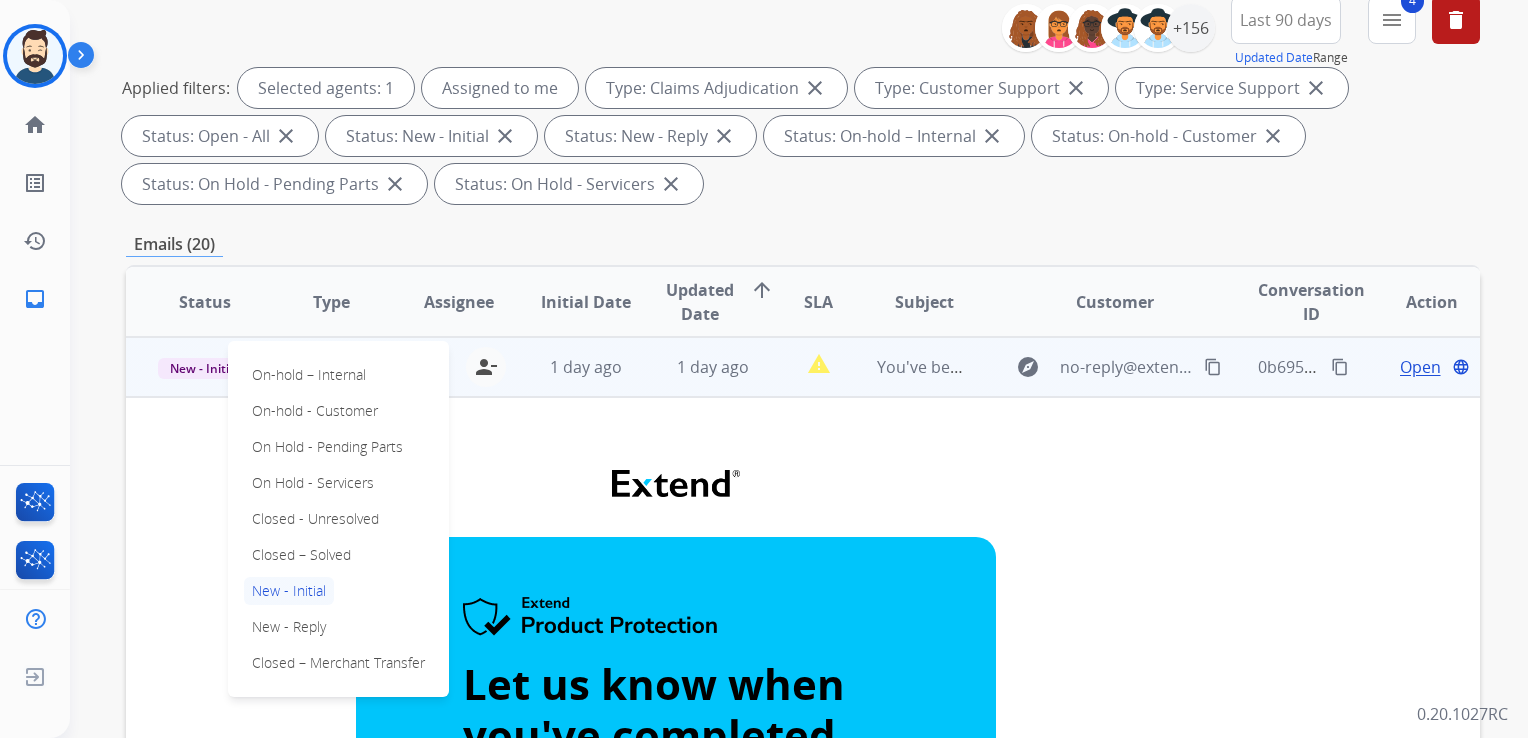 click on "Closed – Solved" at bounding box center (301, 555) 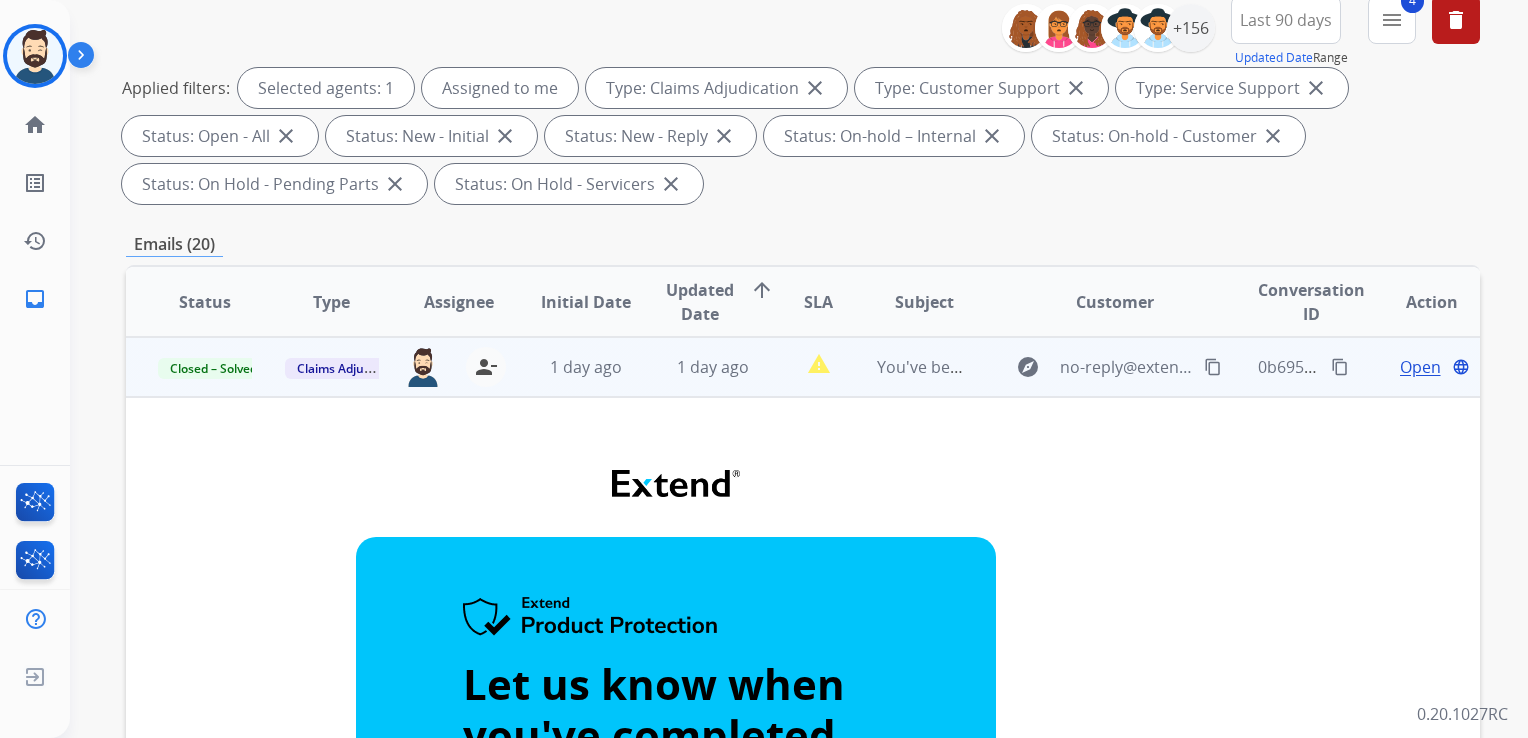 click on "1 day ago" at bounding box center [570, 367] 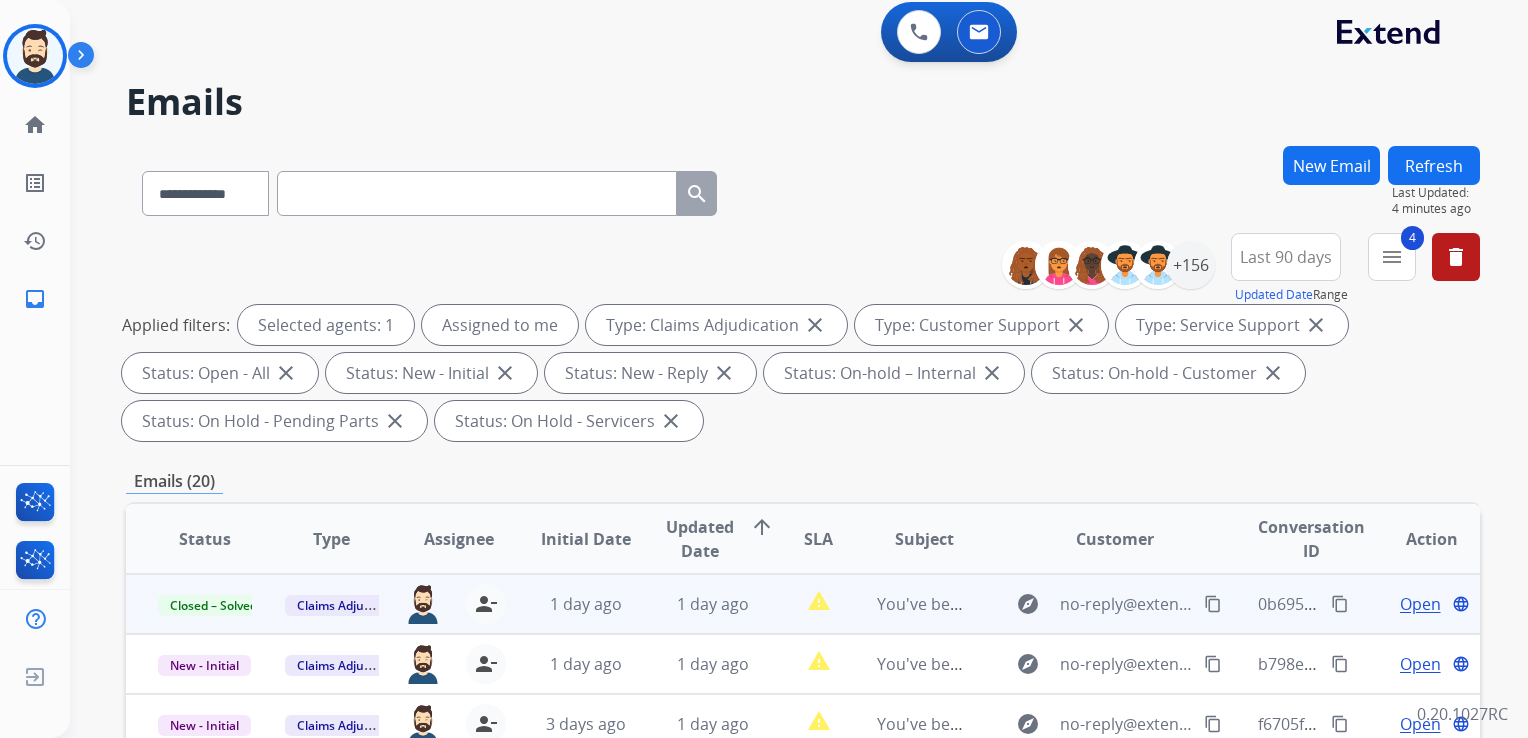 scroll, scrollTop: 0, scrollLeft: 0, axis: both 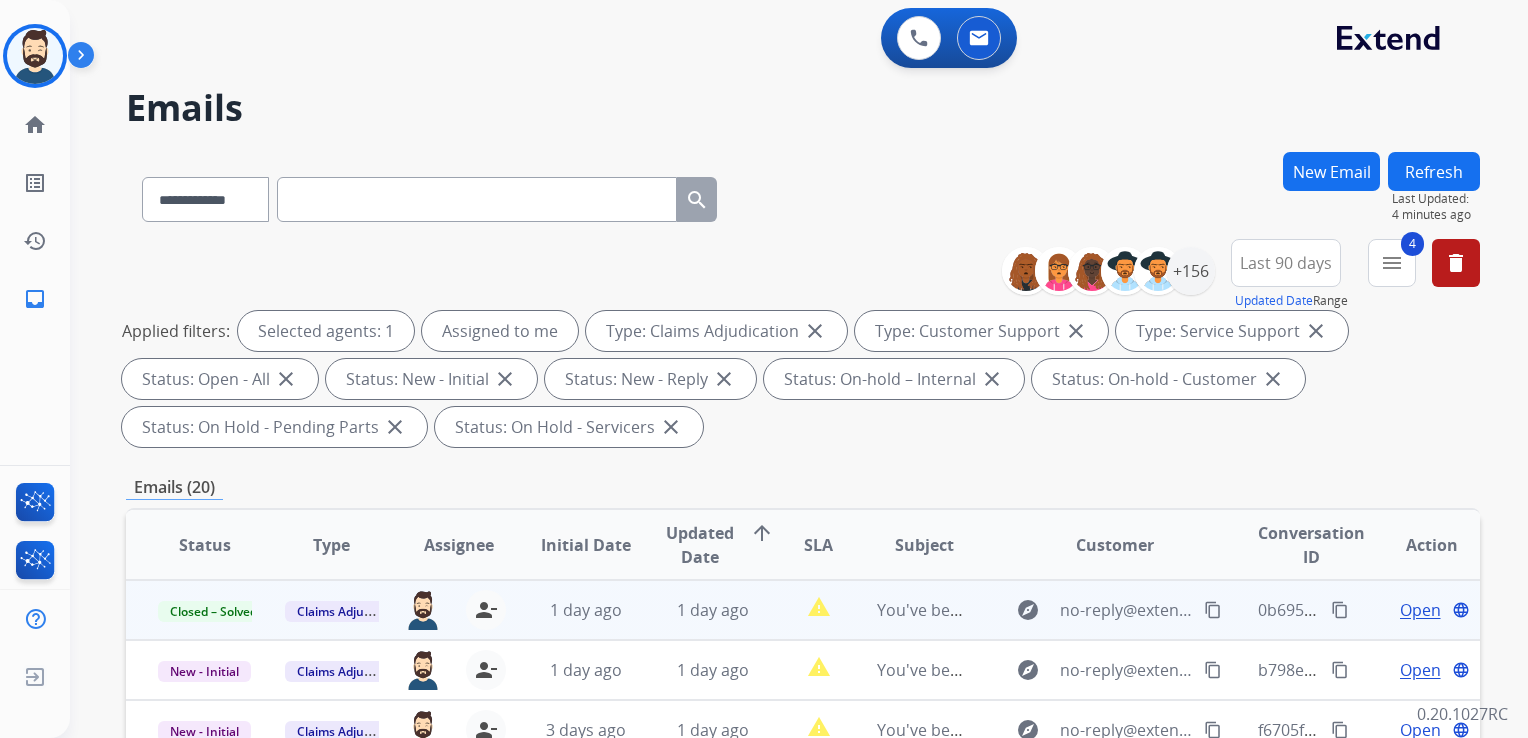 click on "Refresh" at bounding box center [1434, 171] 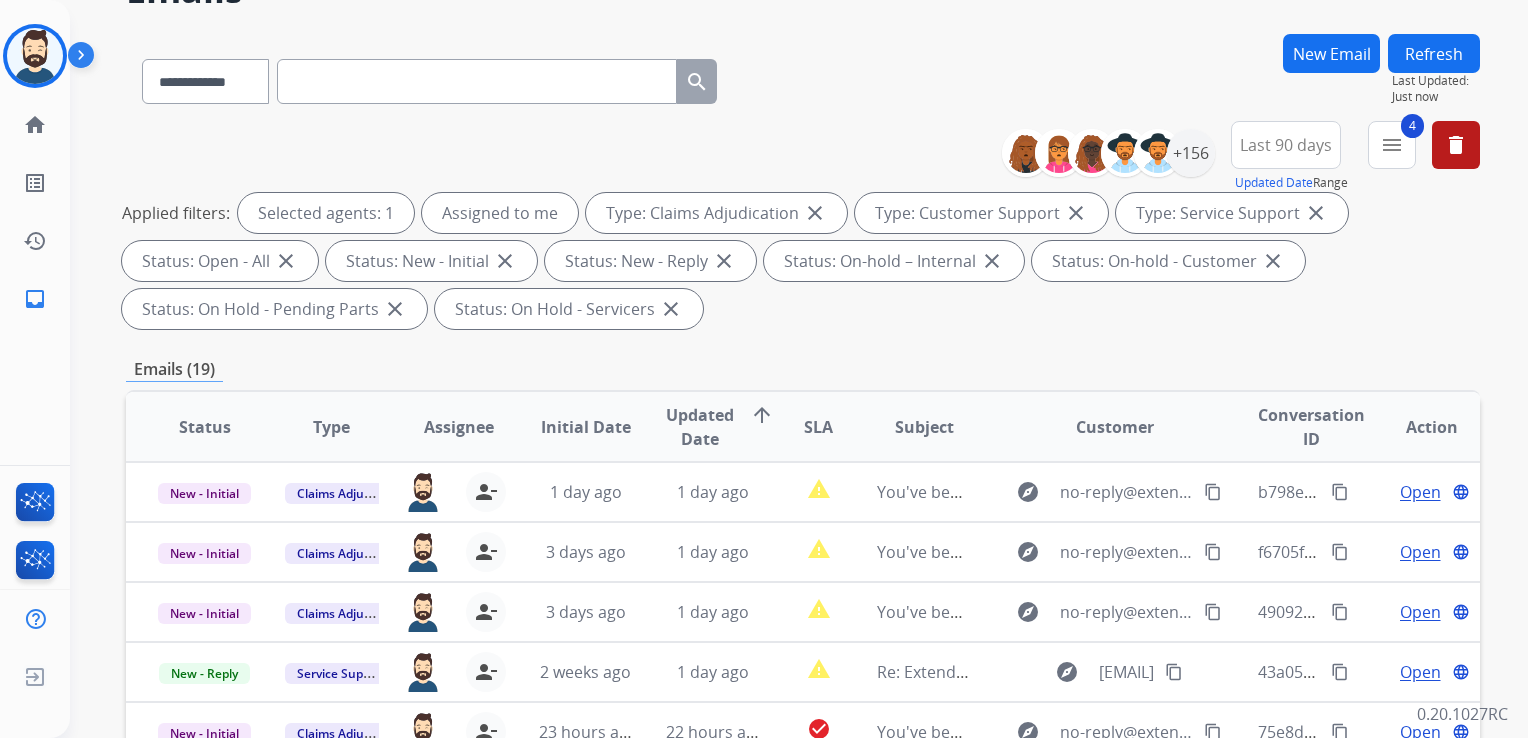 scroll, scrollTop: 300, scrollLeft: 0, axis: vertical 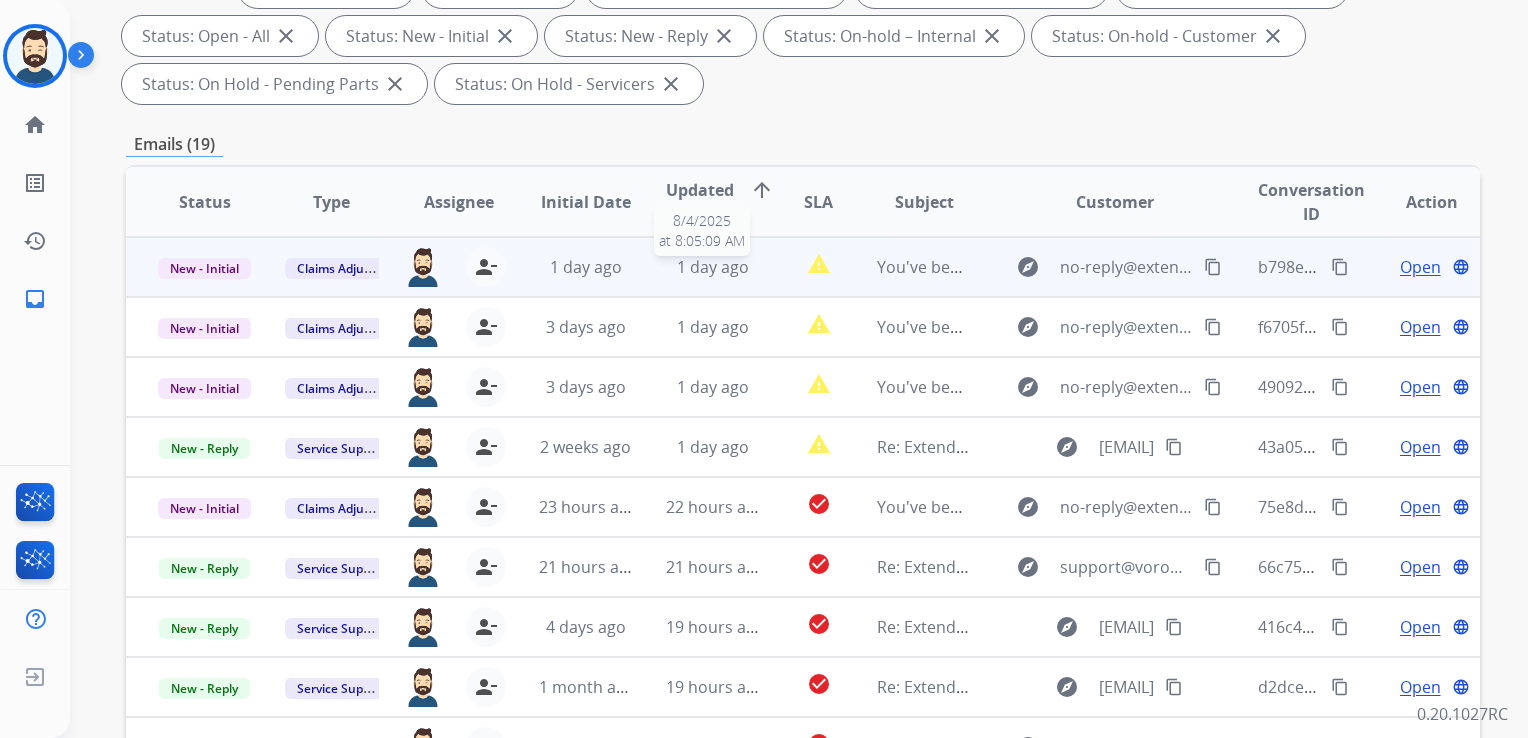 click on "1 day ago" at bounding box center [713, 267] 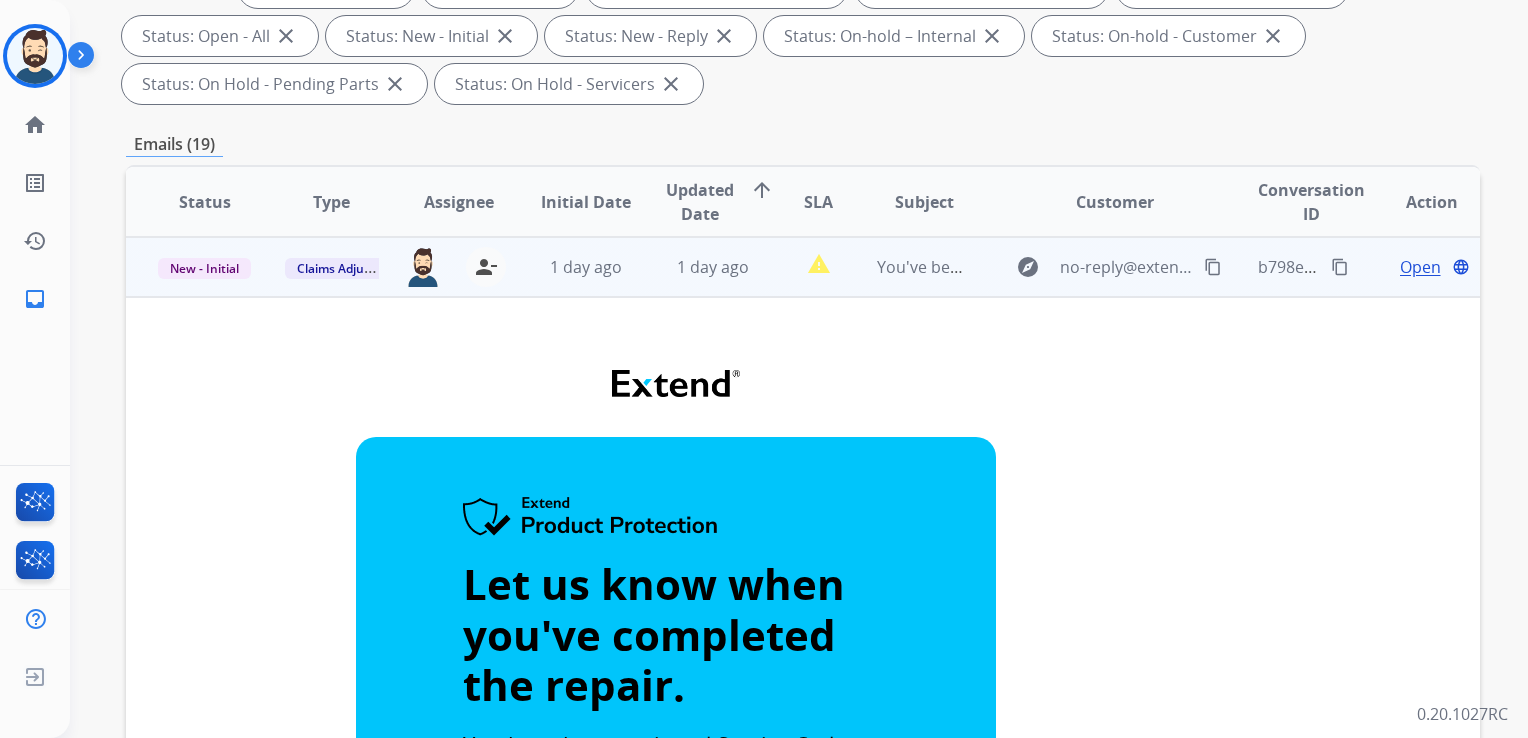 click on "Open" at bounding box center (1420, 267) 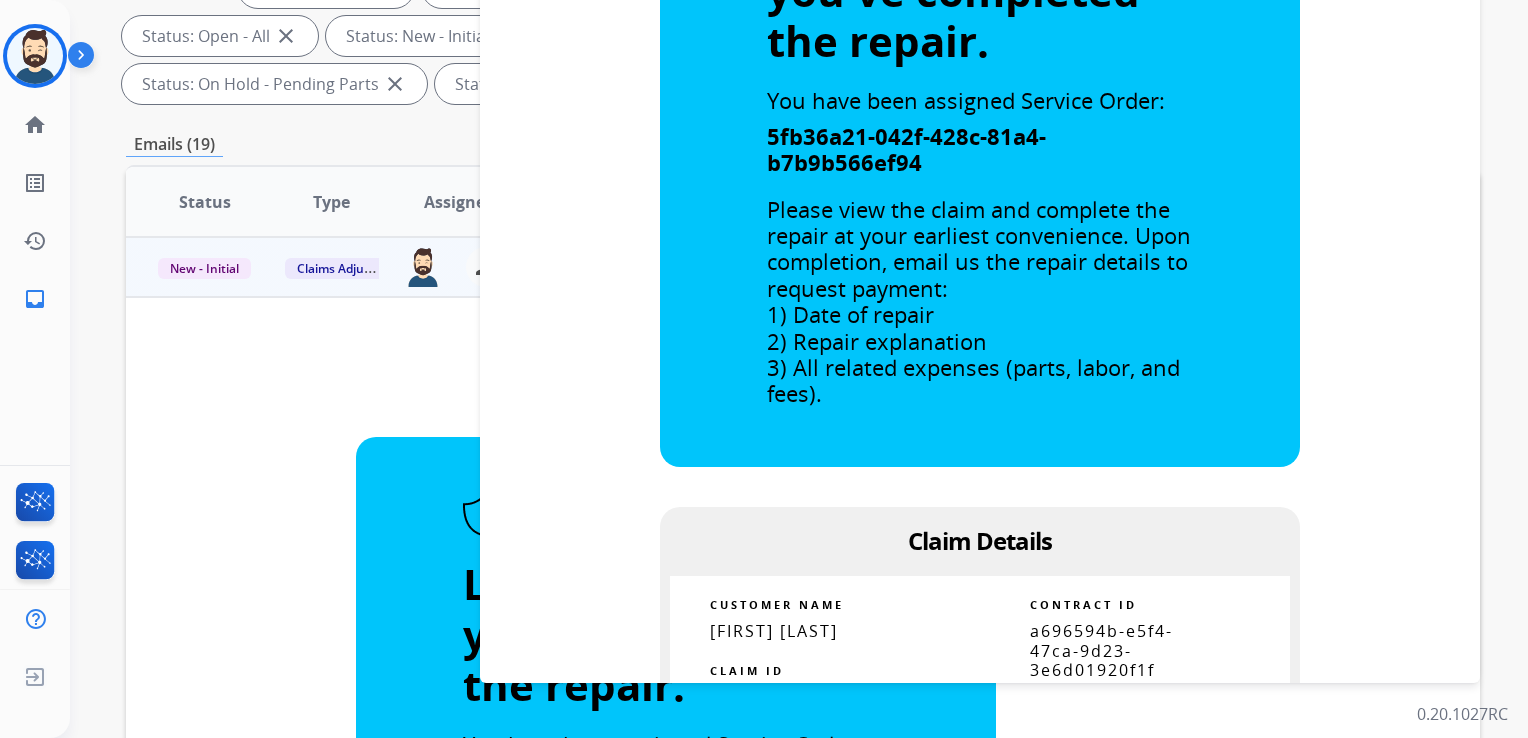 scroll, scrollTop: 700, scrollLeft: 0, axis: vertical 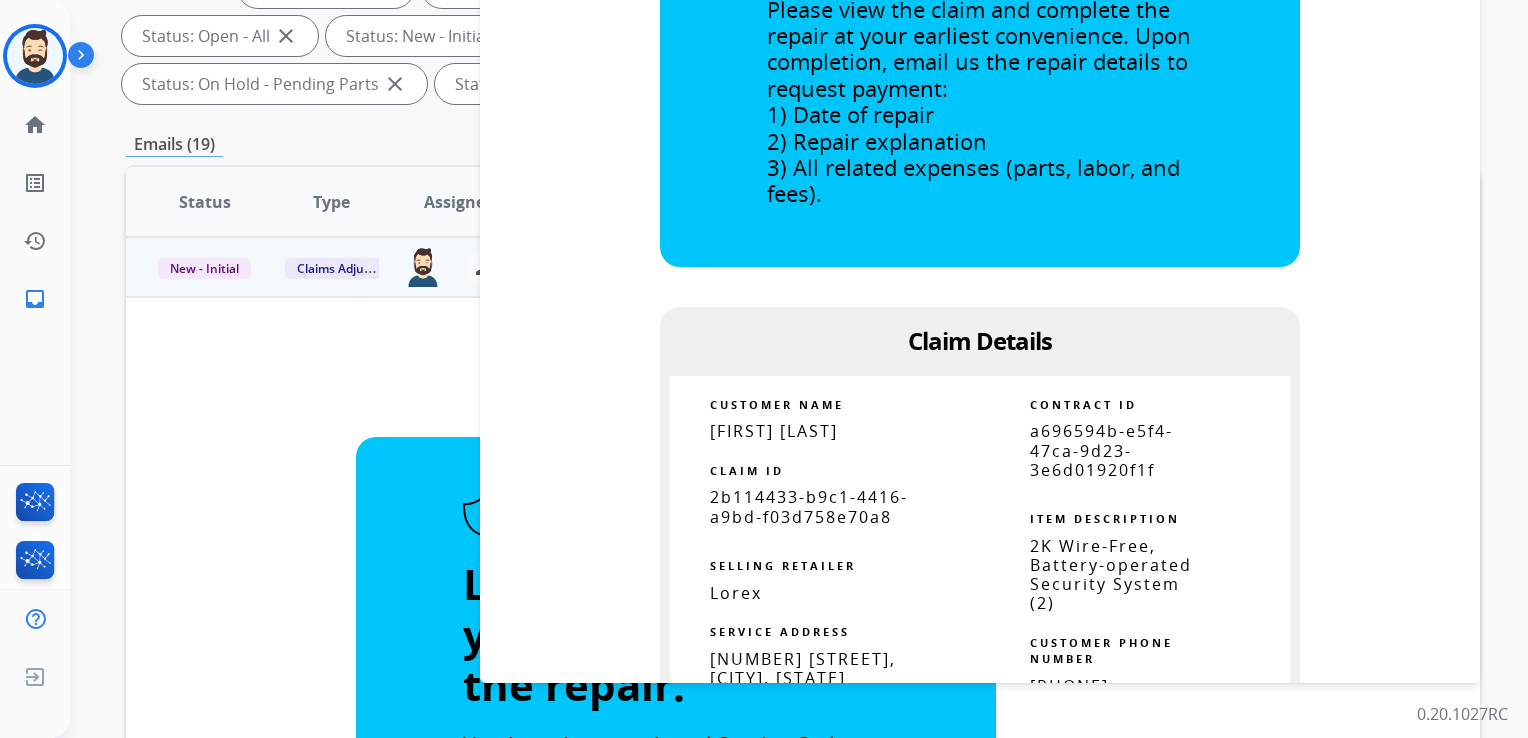 click on "2b114433-b9c1-4416-a9bd-f03d758e70a8" at bounding box center [809, 506] 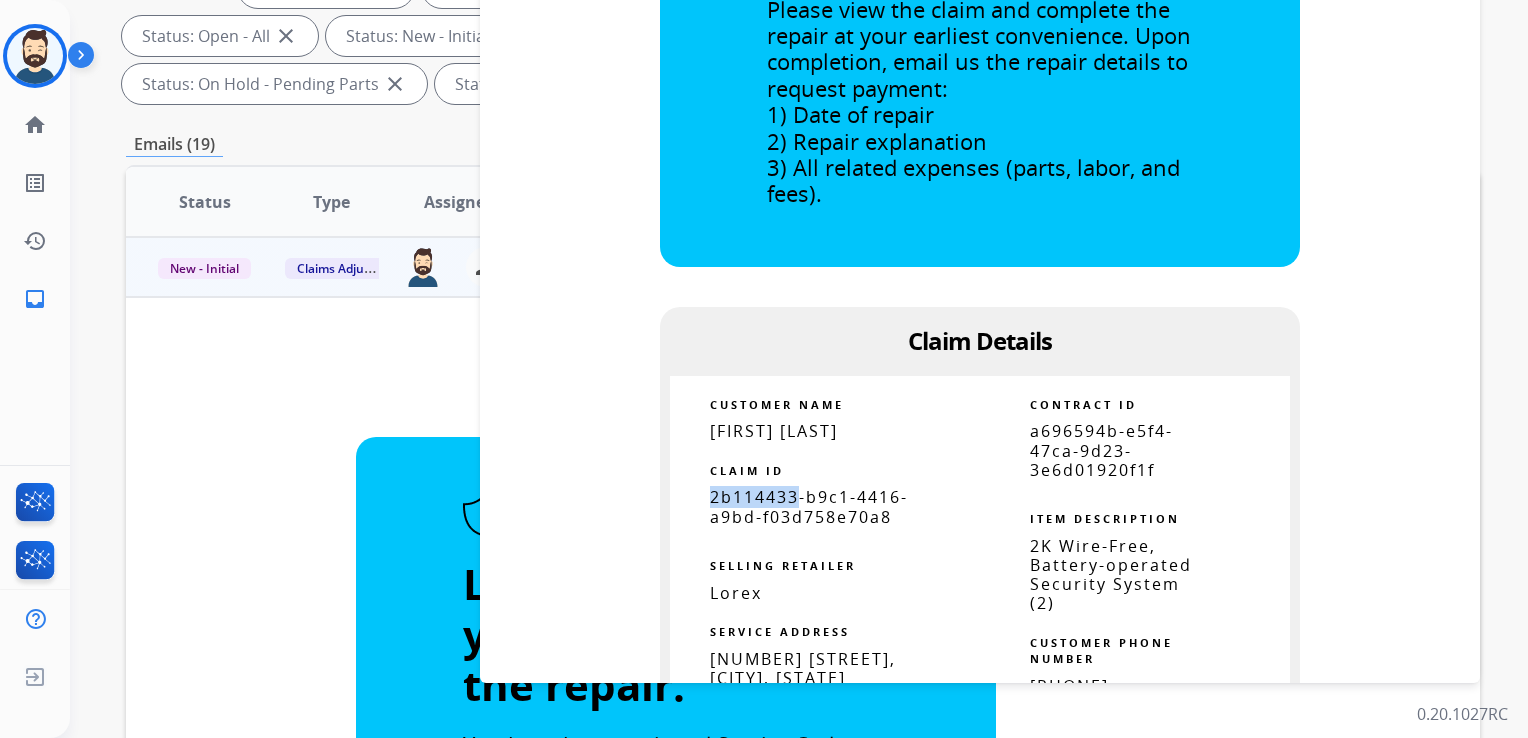 click on "2b114433-b9c1-4416-a9bd-f03d758e70a8" at bounding box center [809, 506] 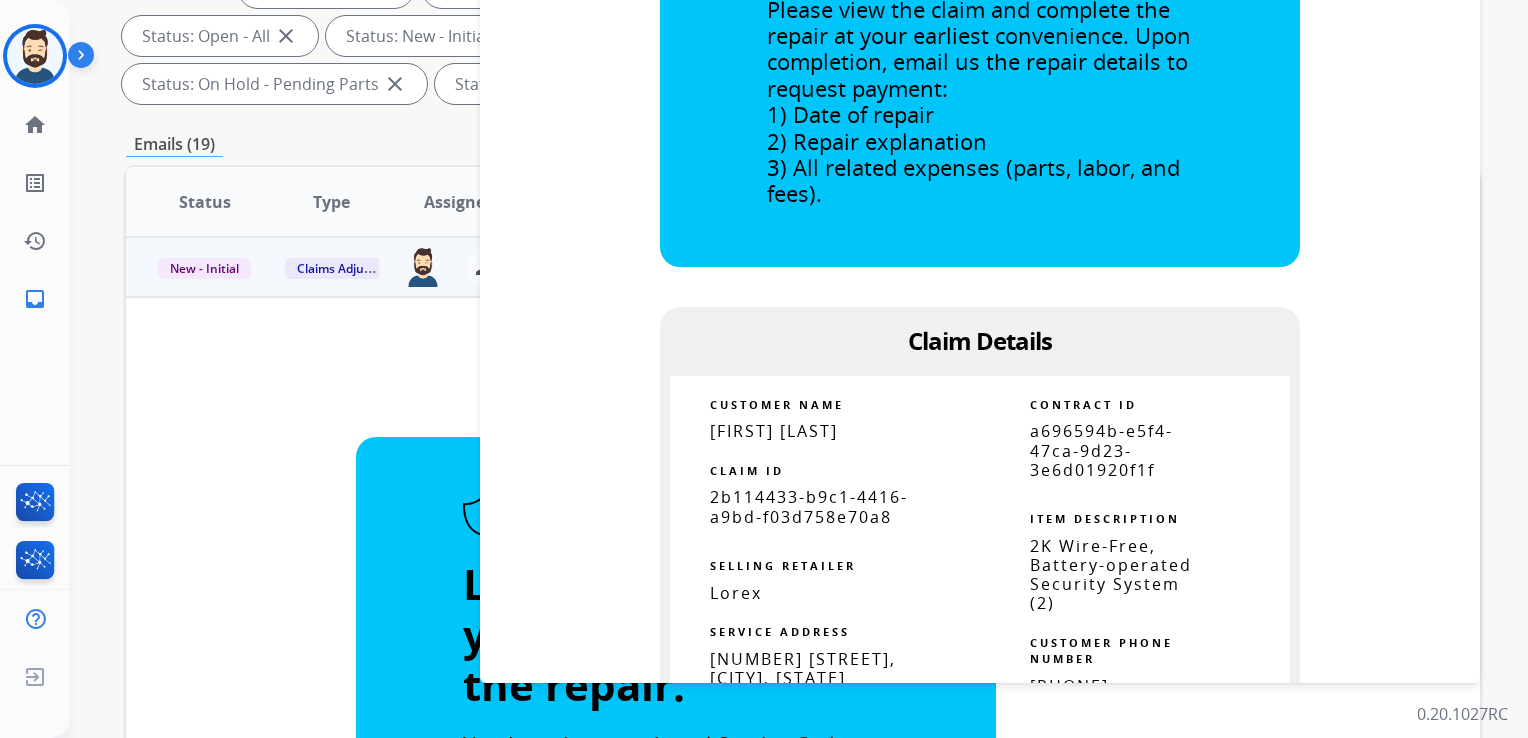 click on "2b114433-b9c1-4416-a9bd-f03d758e70a8" at bounding box center (809, 506) 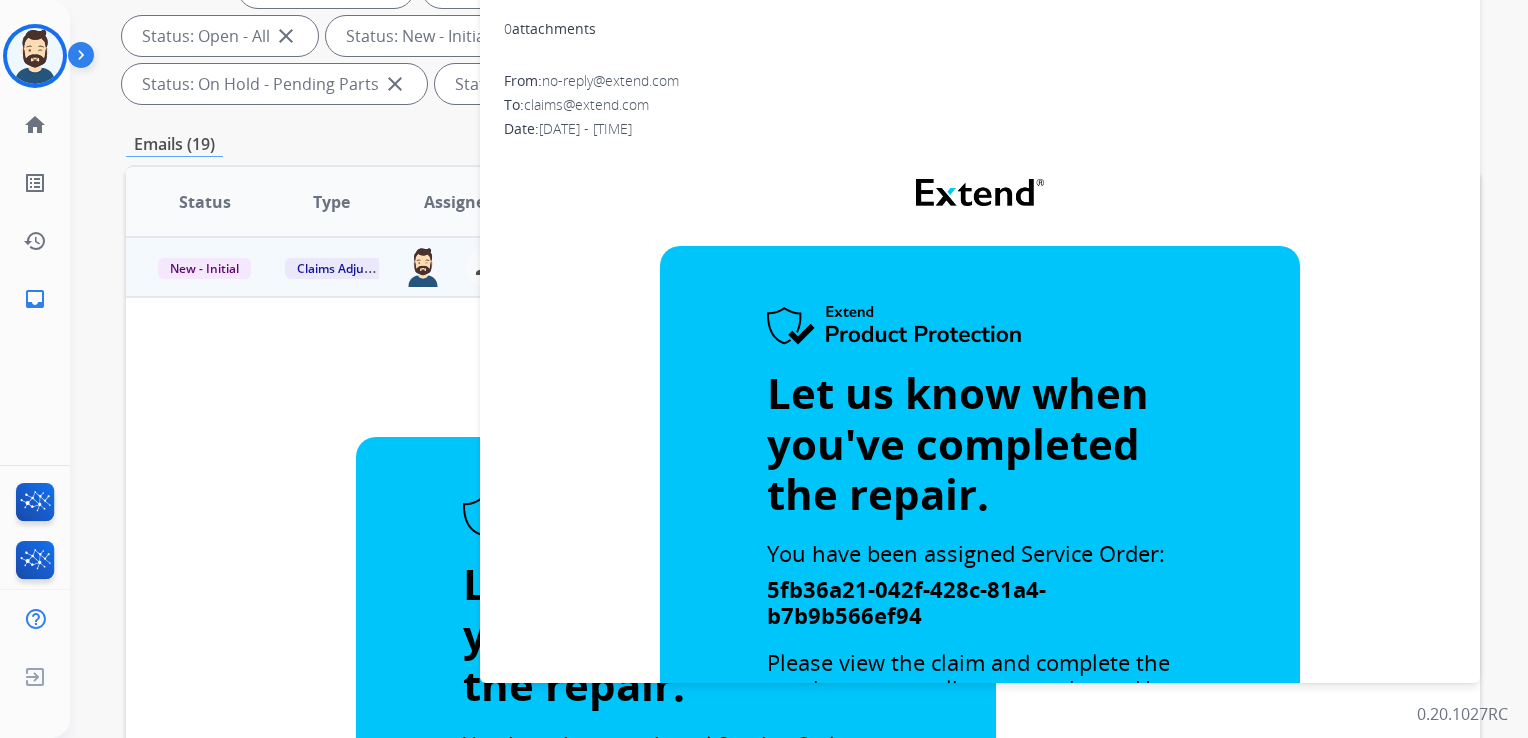 scroll, scrollTop: 0, scrollLeft: 0, axis: both 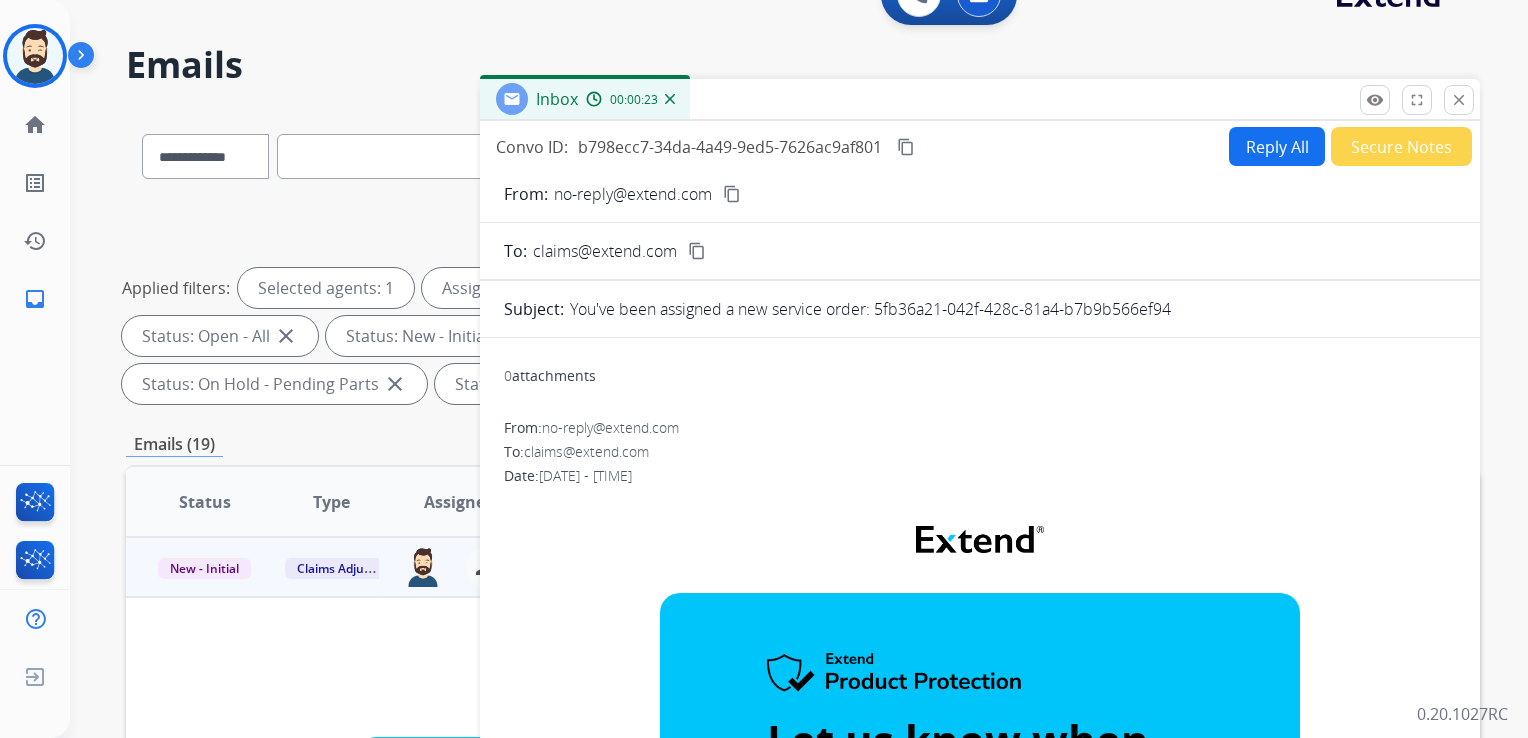 drag, startPoint x: 1462, startPoint y: 106, endPoint x: 1346, endPoint y: 164, distance: 129.69194 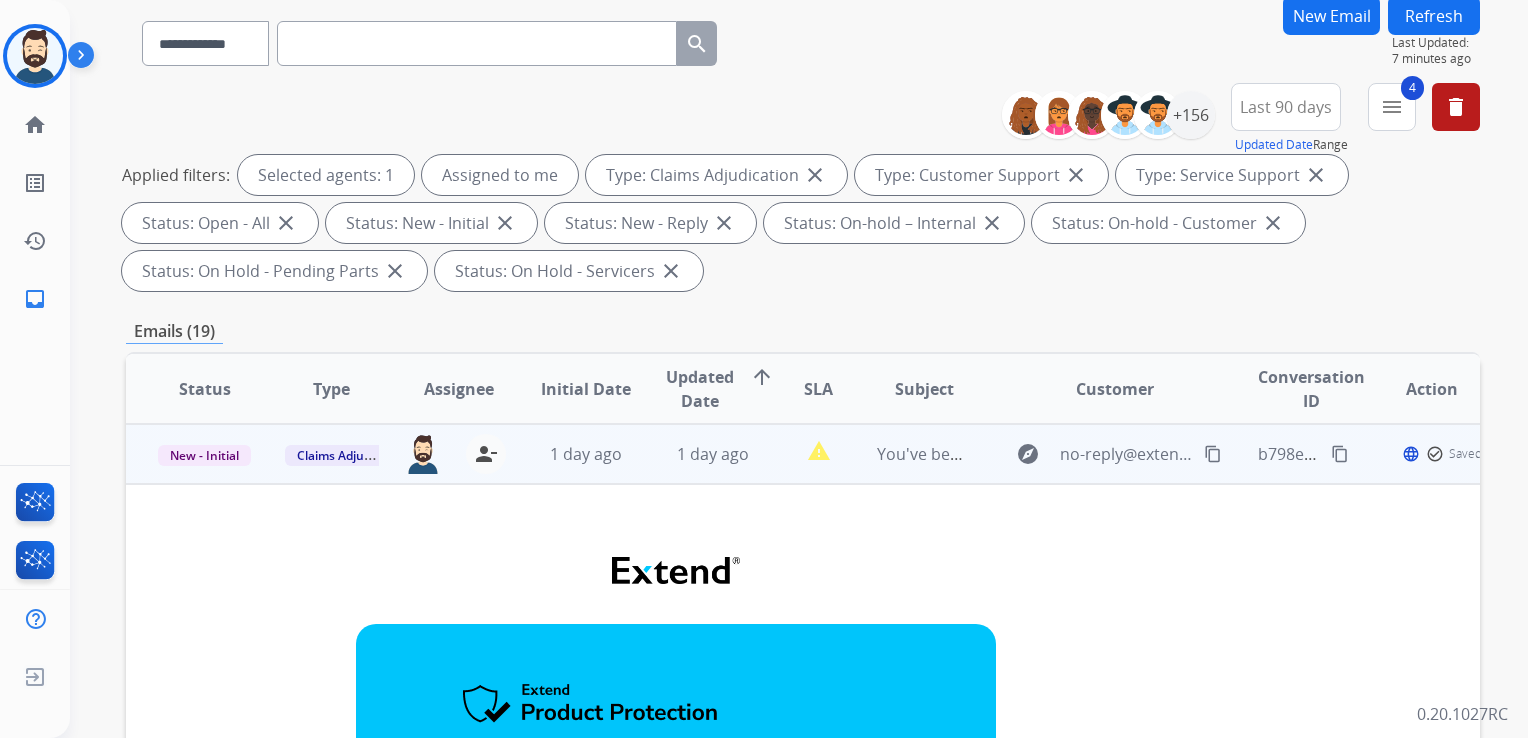 scroll, scrollTop: 243, scrollLeft: 0, axis: vertical 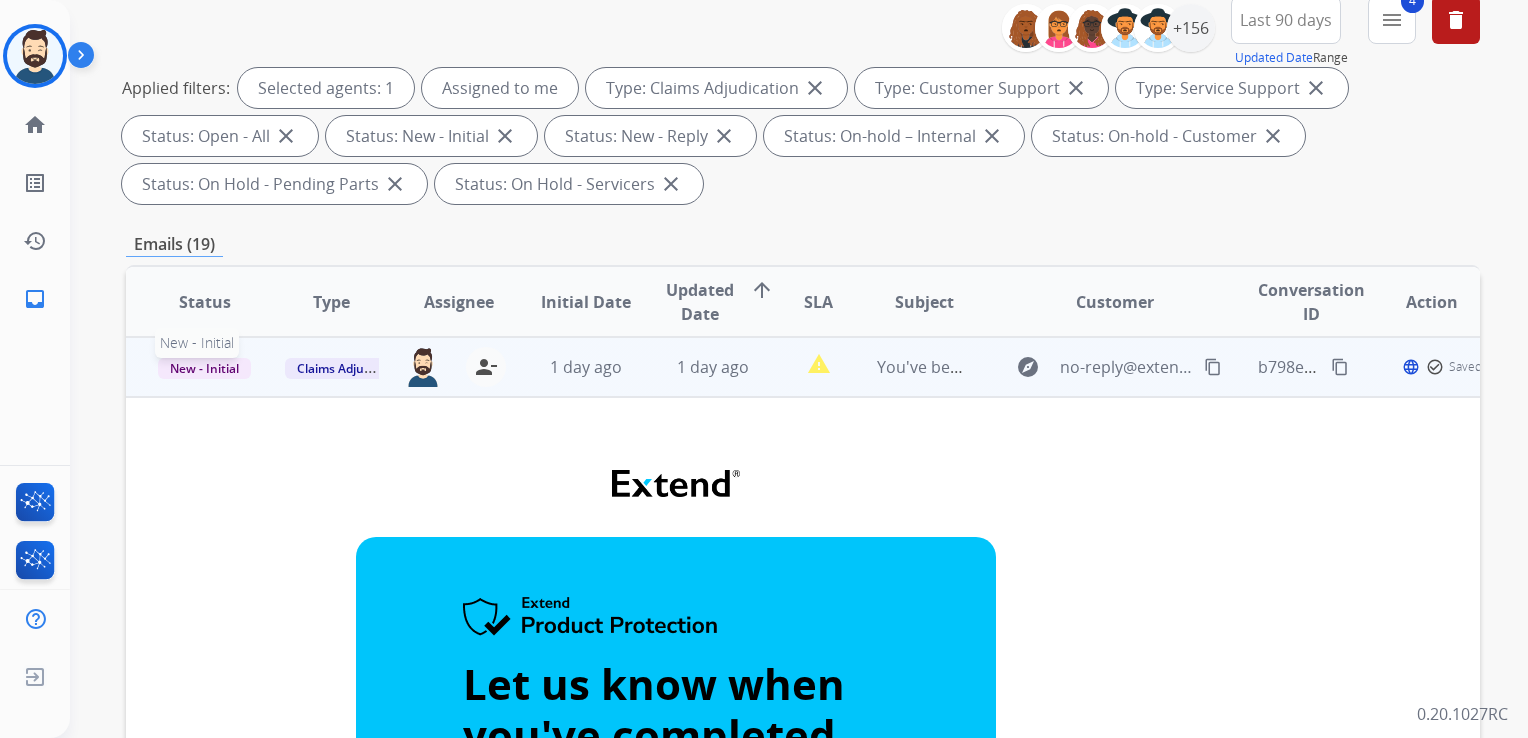 click on "New - Initial" at bounding box center [204, 368] 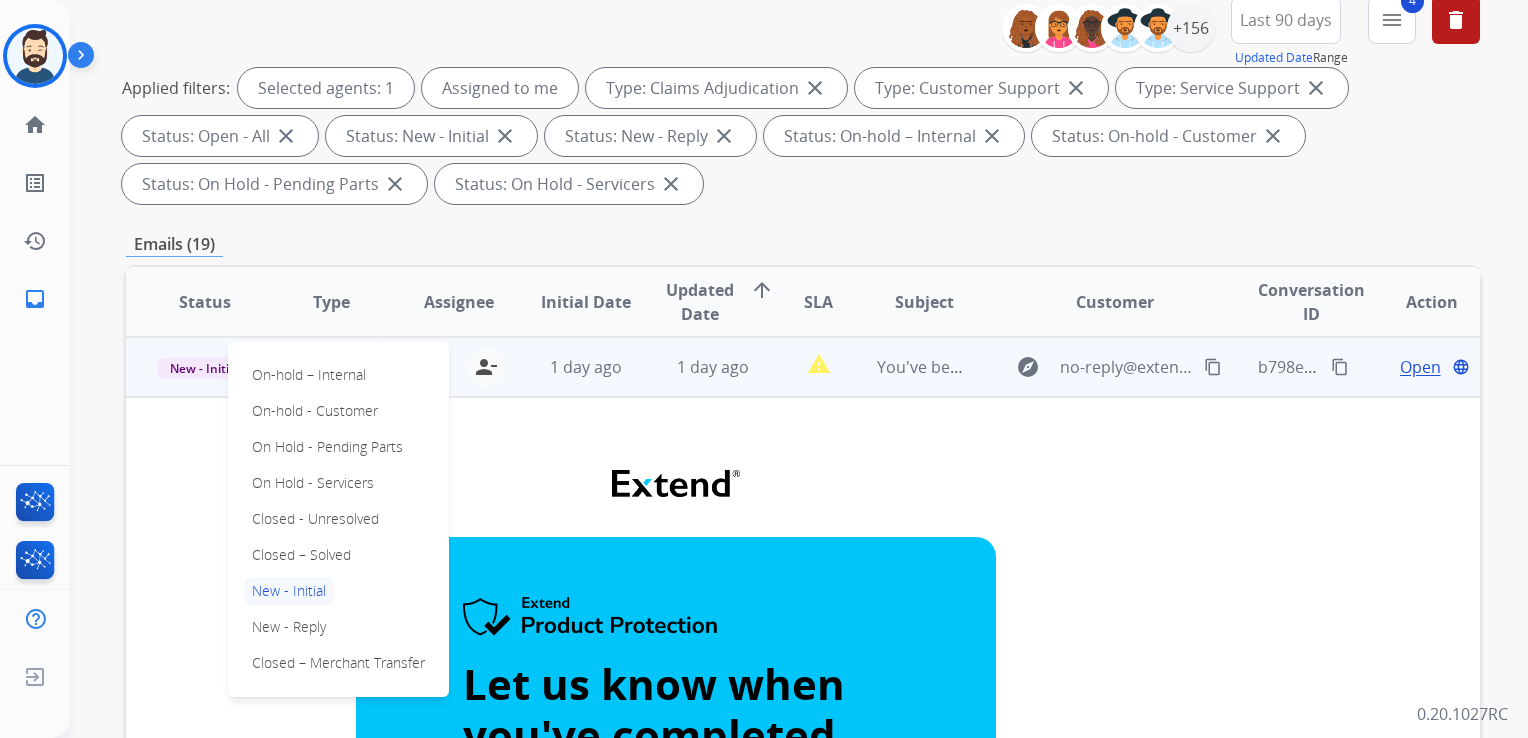 click on "Closed – Solved" at bounding box center (301, 555) 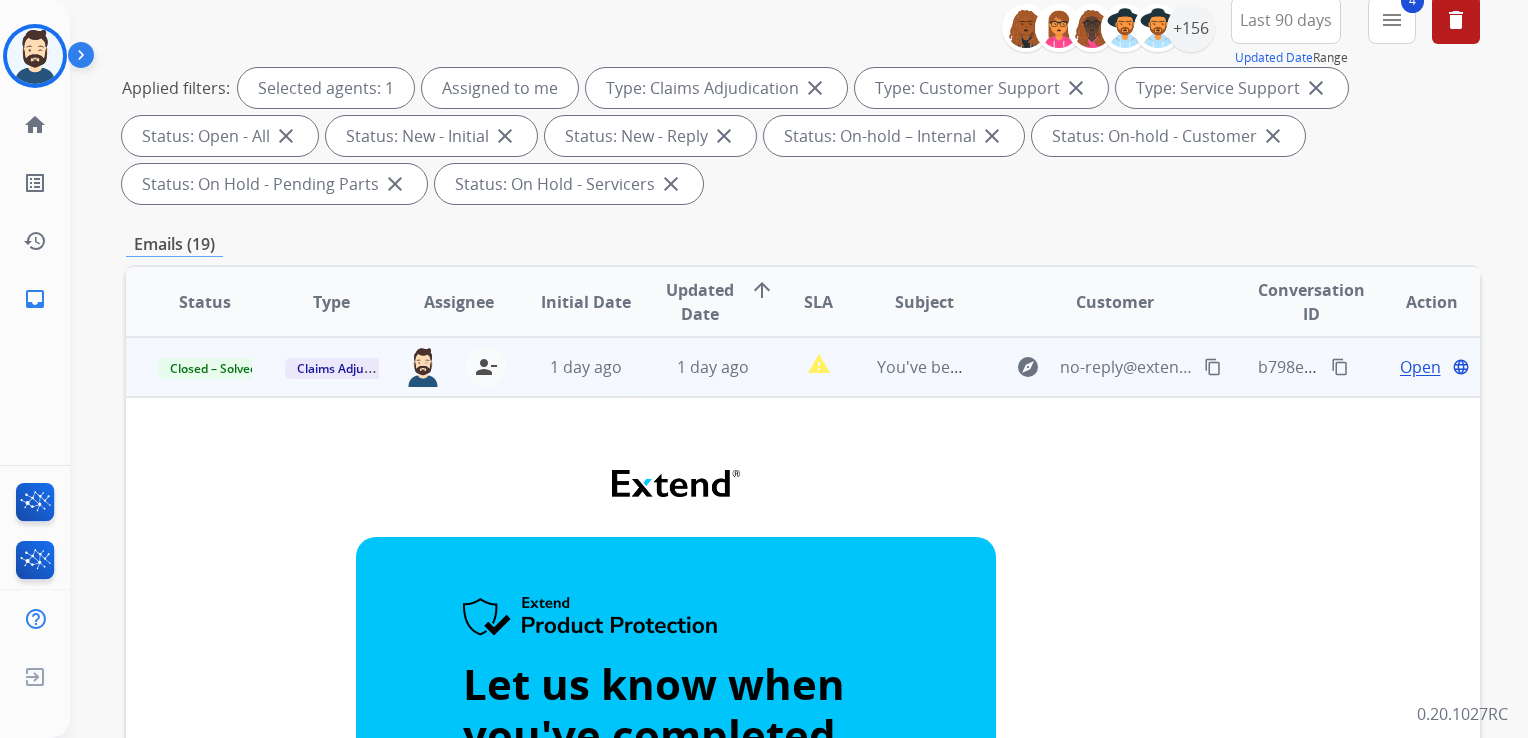 click on "1 day ago" at bounding box center [570, 367] 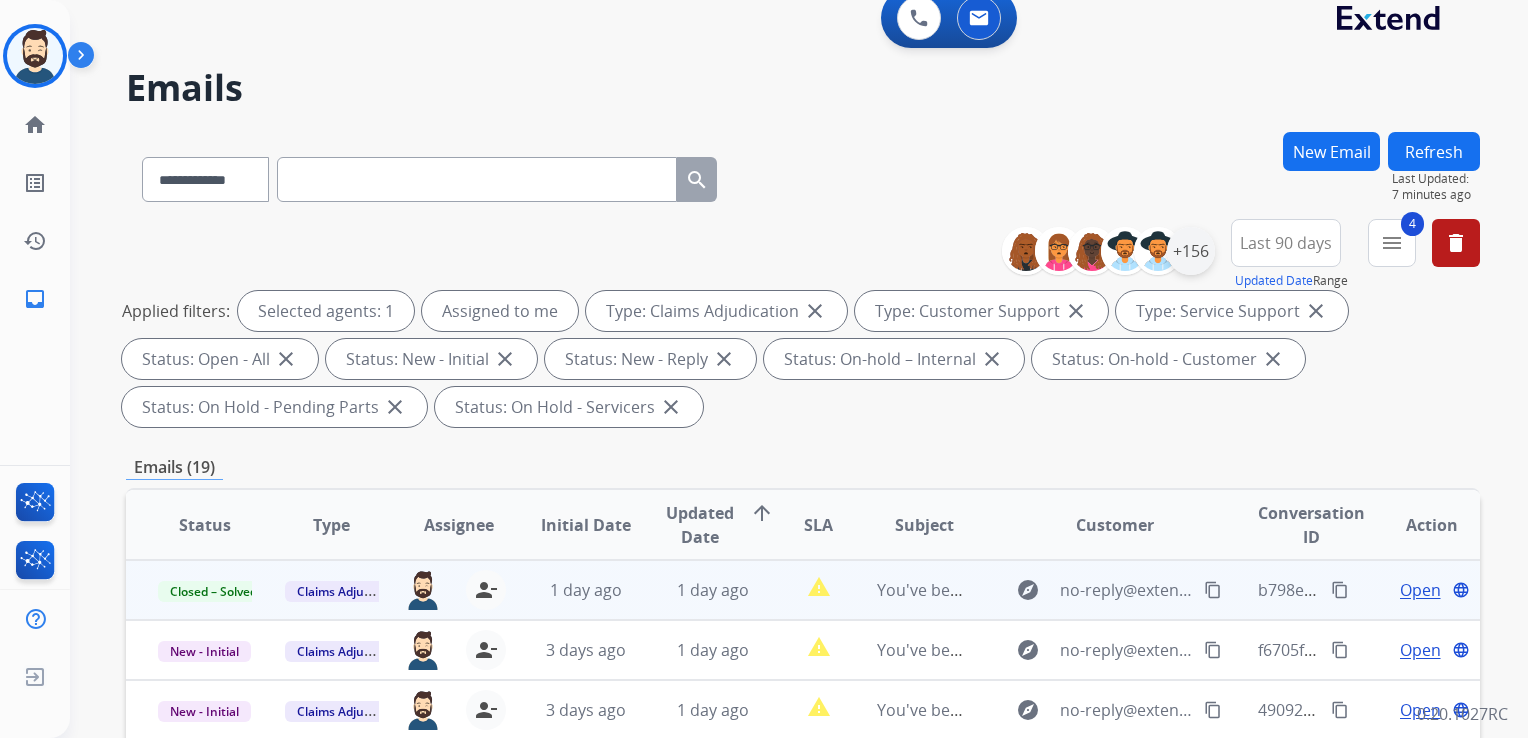scroll, scrollTop: 0, scrollLeft: 0, axis: both 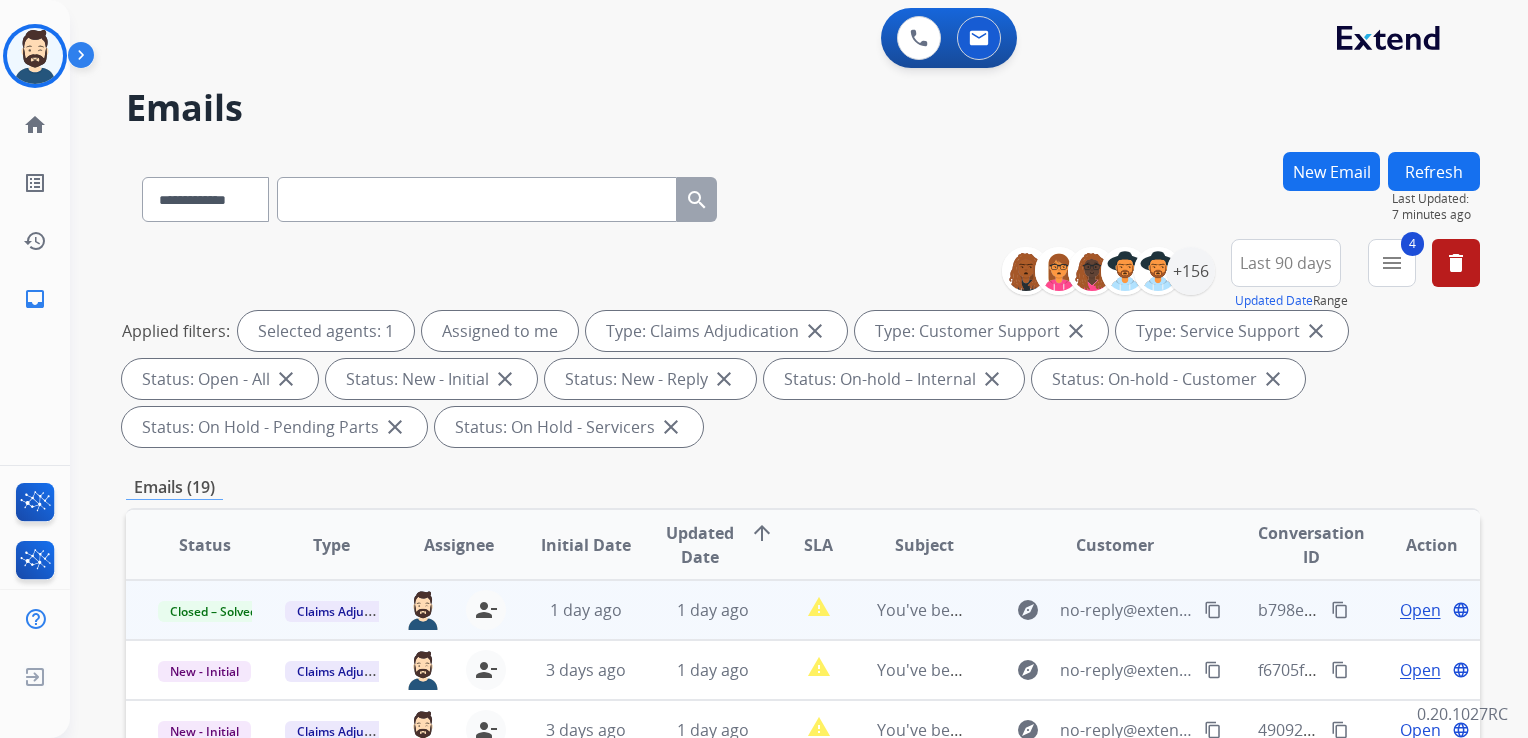 click on "Refresh" at bounding box center [1434, 171] 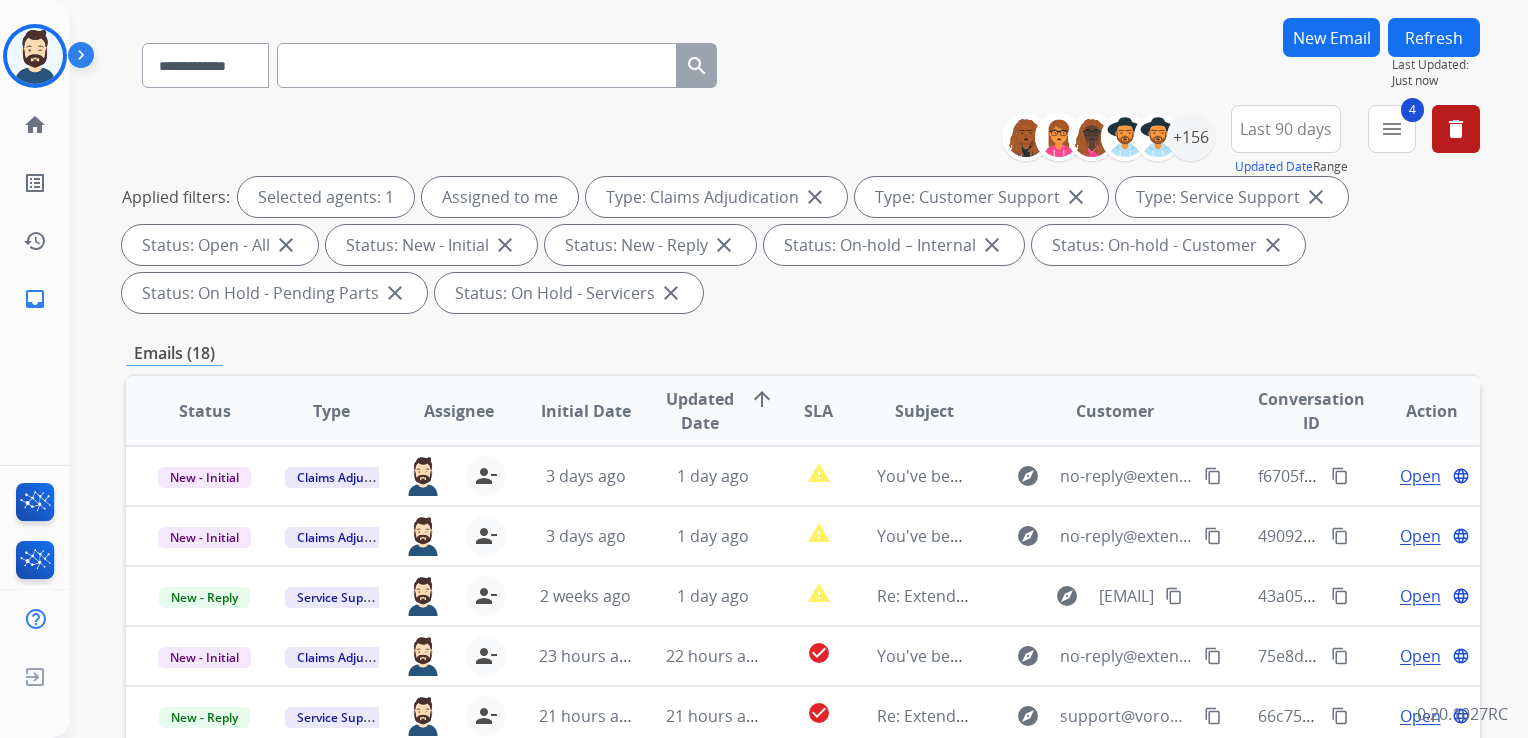 scroll, scrollTop: 300, scrollLeft: 0, axis: vertical 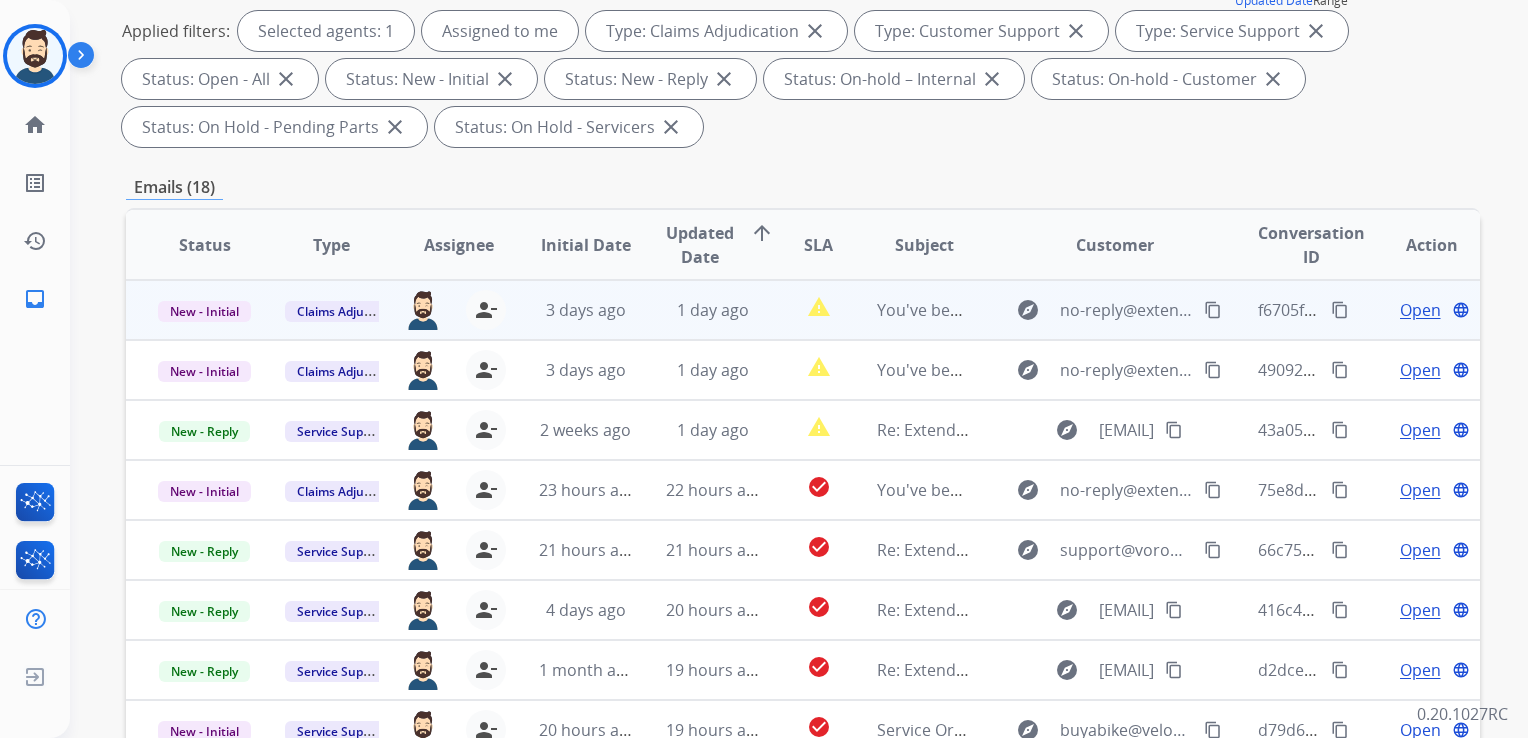 click on "1 day ago" at bounding box center [697, 310] 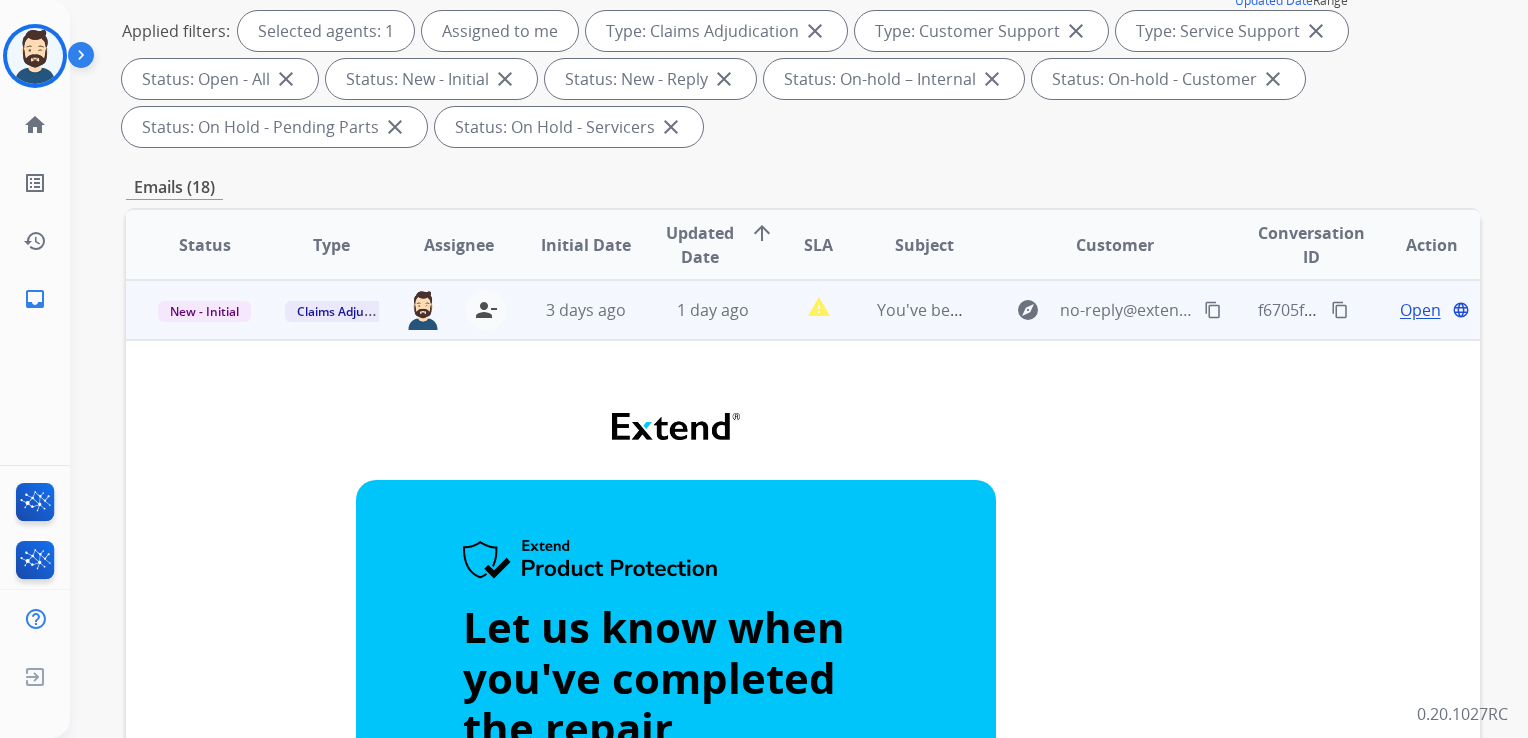 click on "Open" at bounding box center (1420, 310) 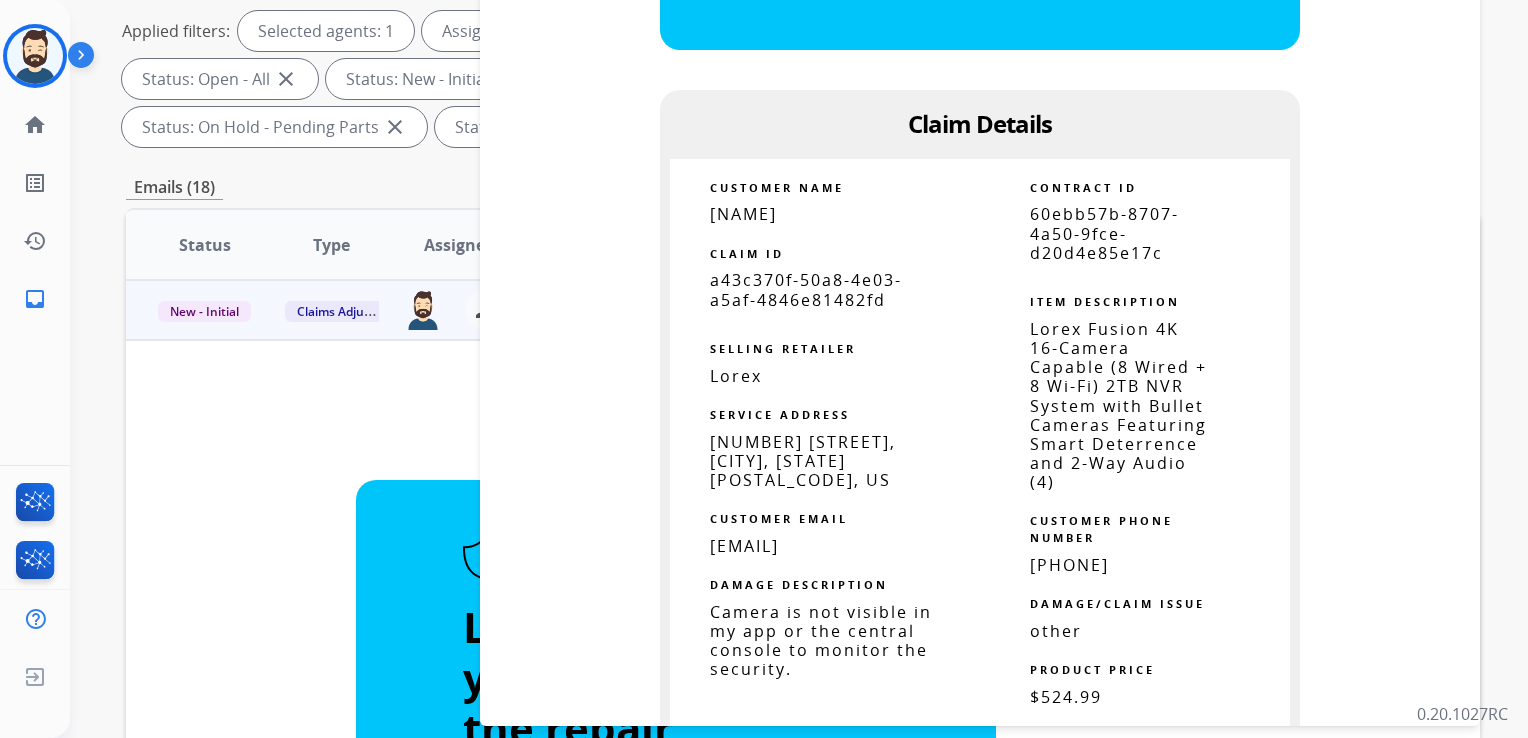 scroll, scrollTop: 1000, scrollLeft: 0, axis: vertical 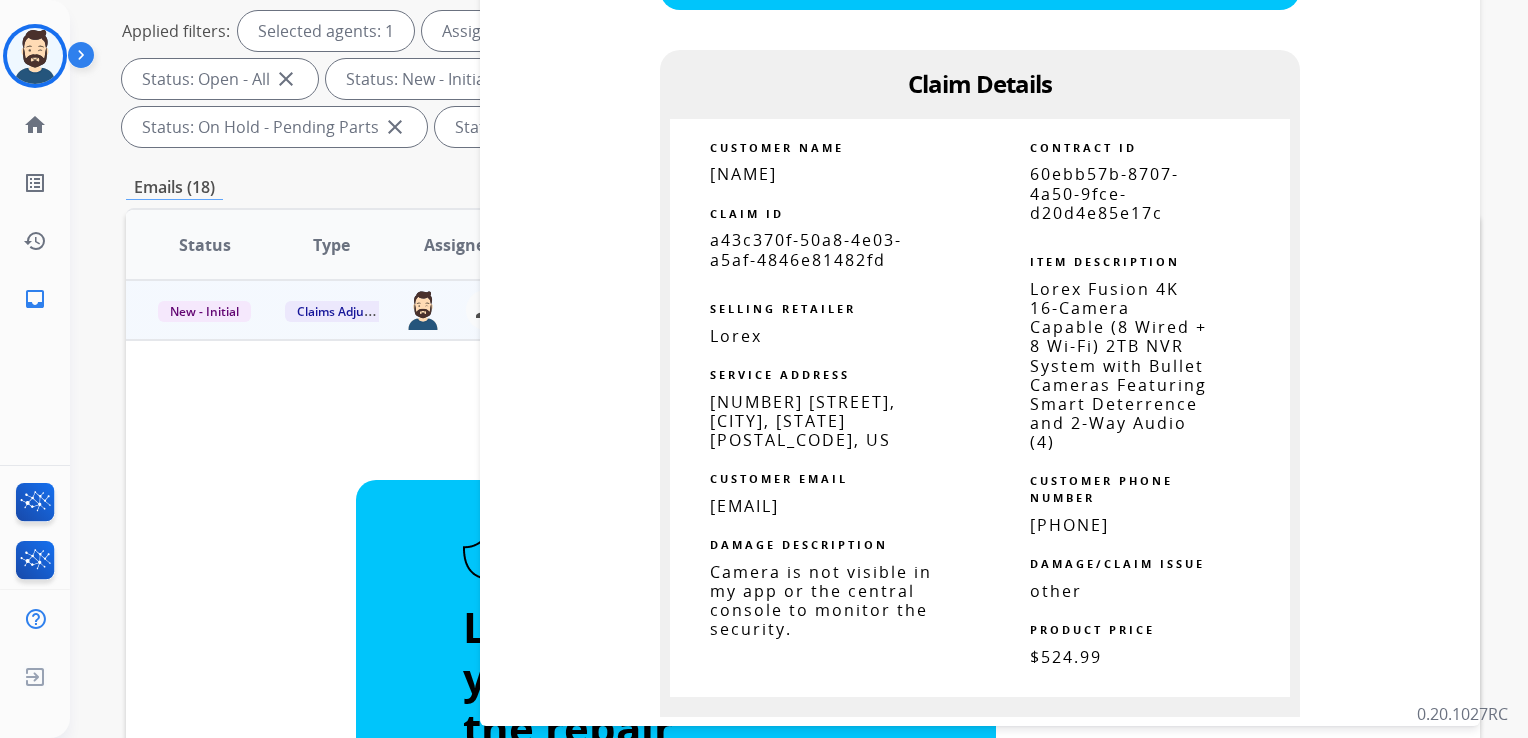 click on "a43c370f-50a8-4e03-a5af-4846e81482fd" at bounding box center [806, 249] 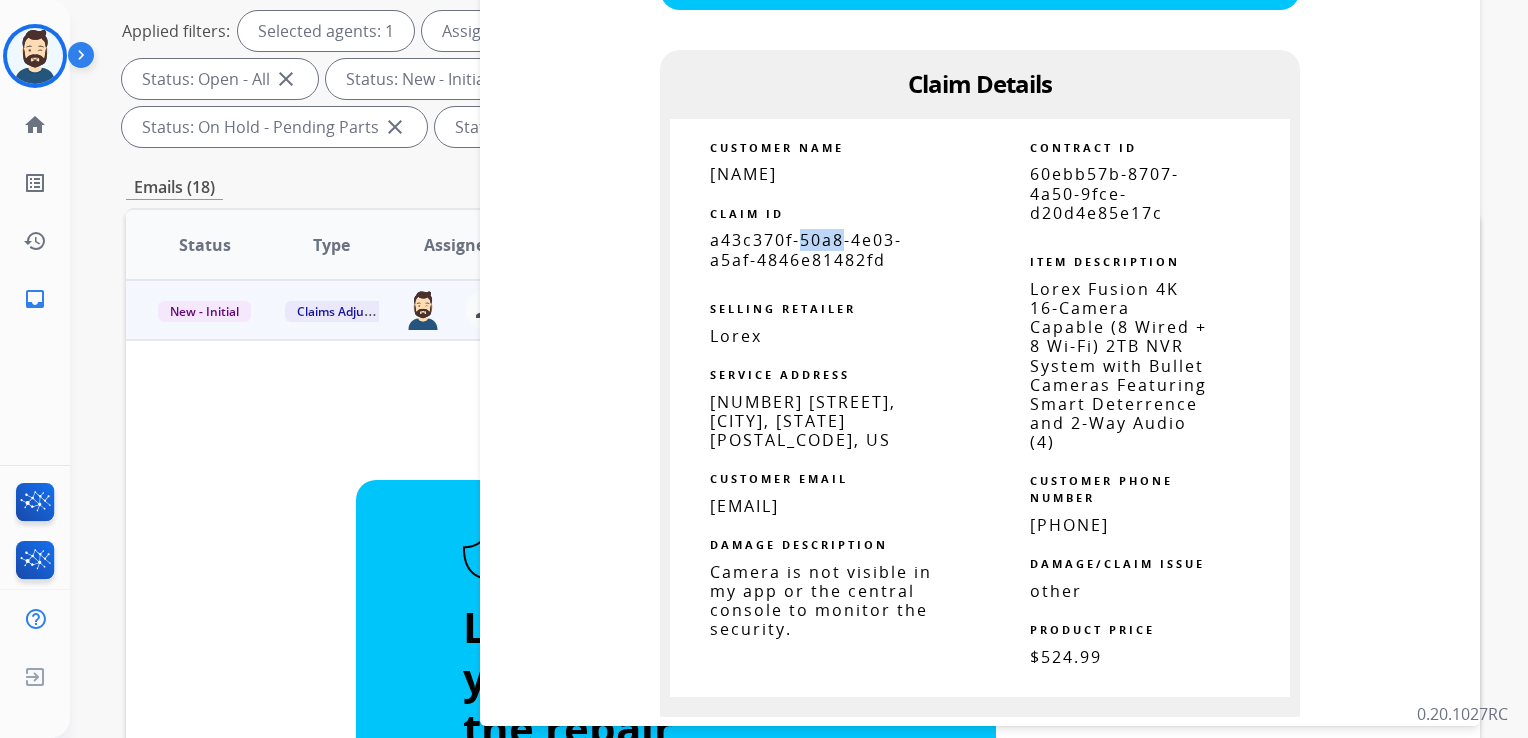 click on "a43c370f-50a8-4e03-a5af-4846e81482fd" at bounding box center [806, 249] 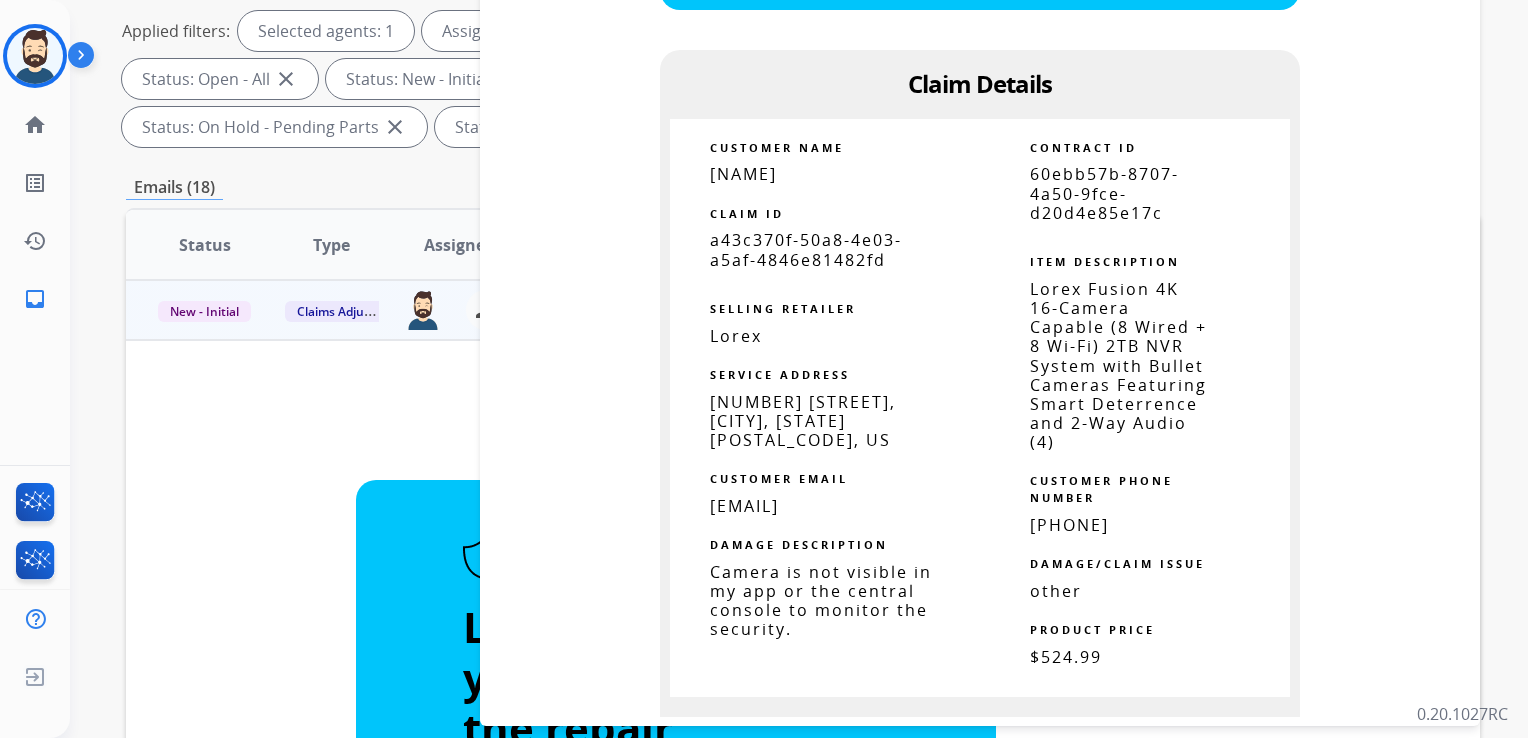 click on "a43c370f-50a8-4e03-a5af-4846e81482fd" at bounding box center [806, 249] 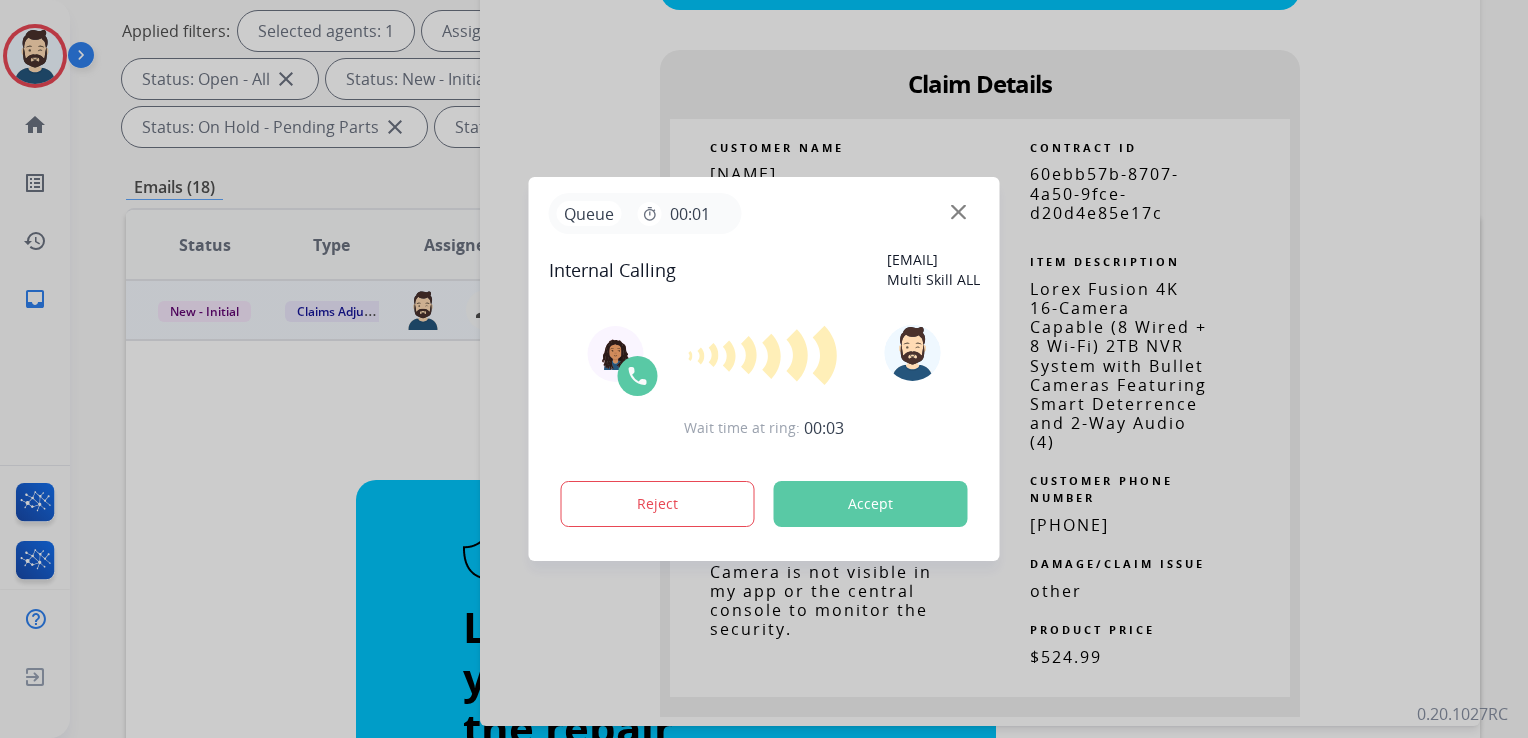 click on "Accept" at bounding box center [871, 504] 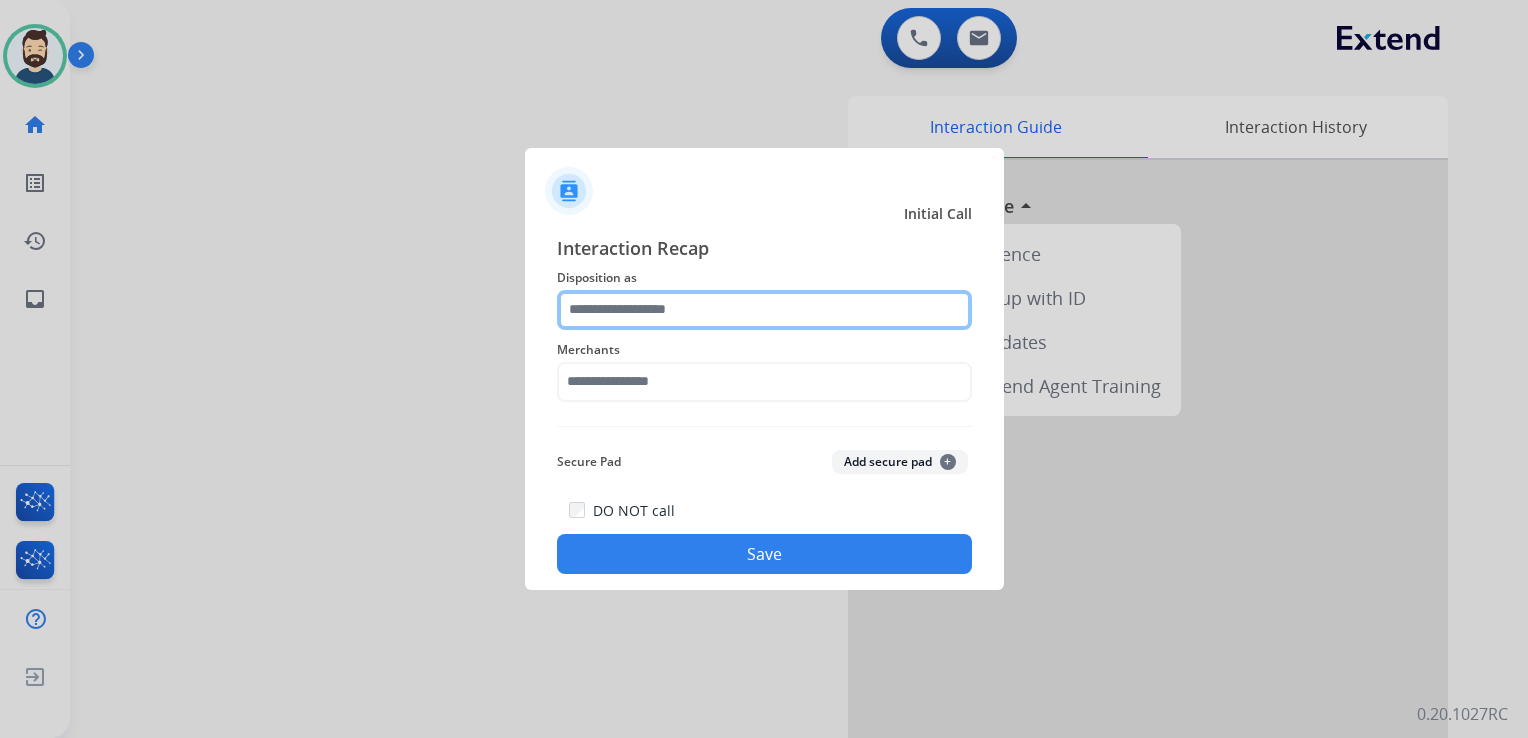 click 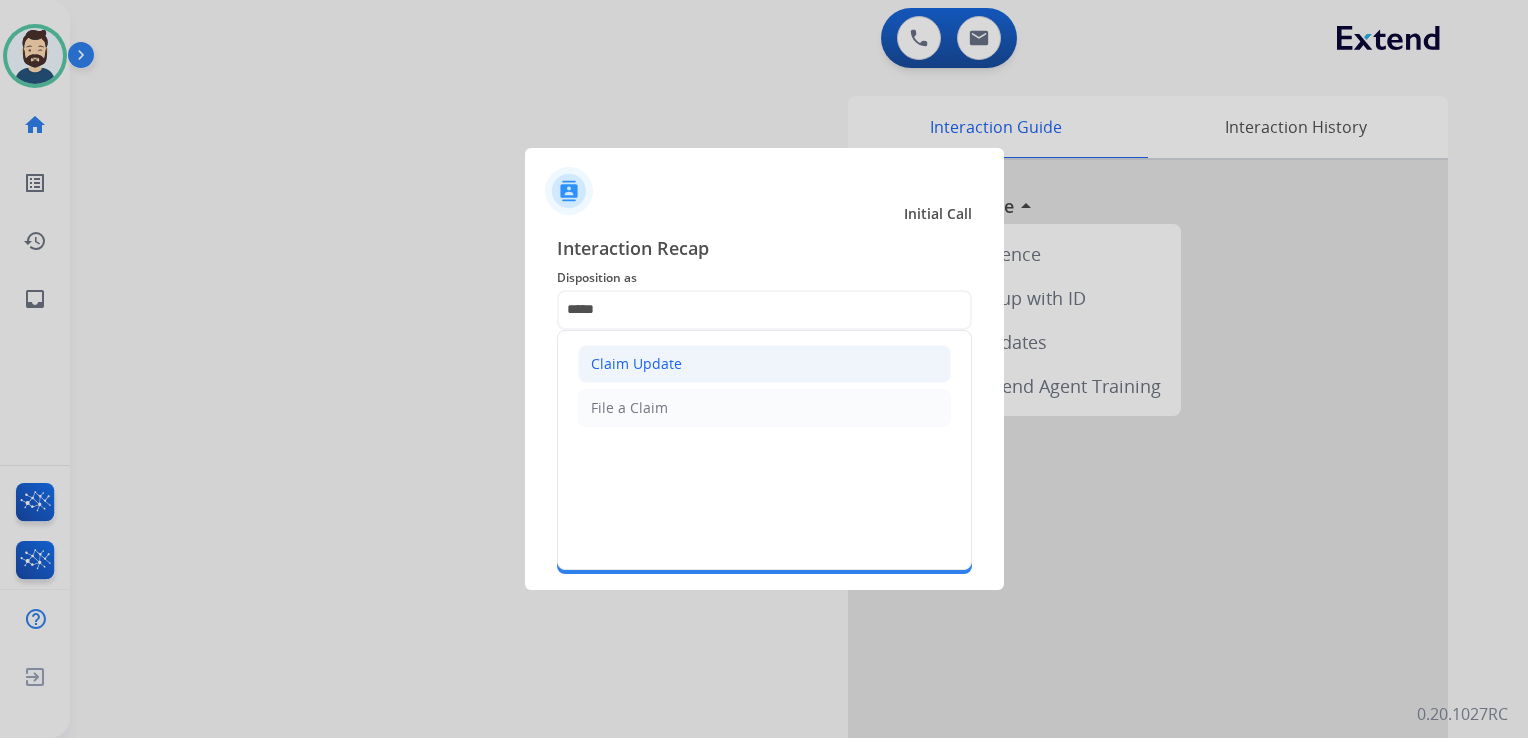 click on "Claim Update" 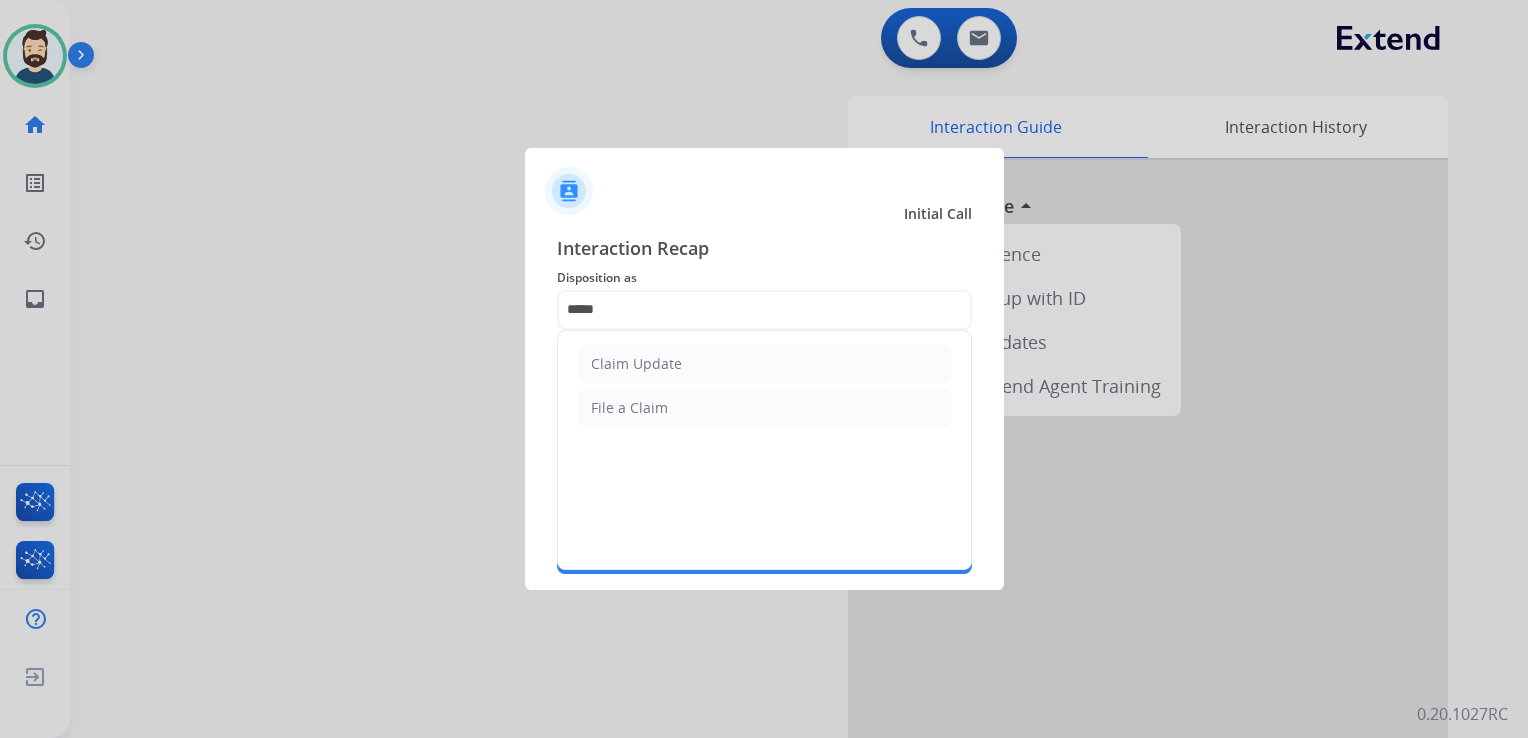 type on "**********" 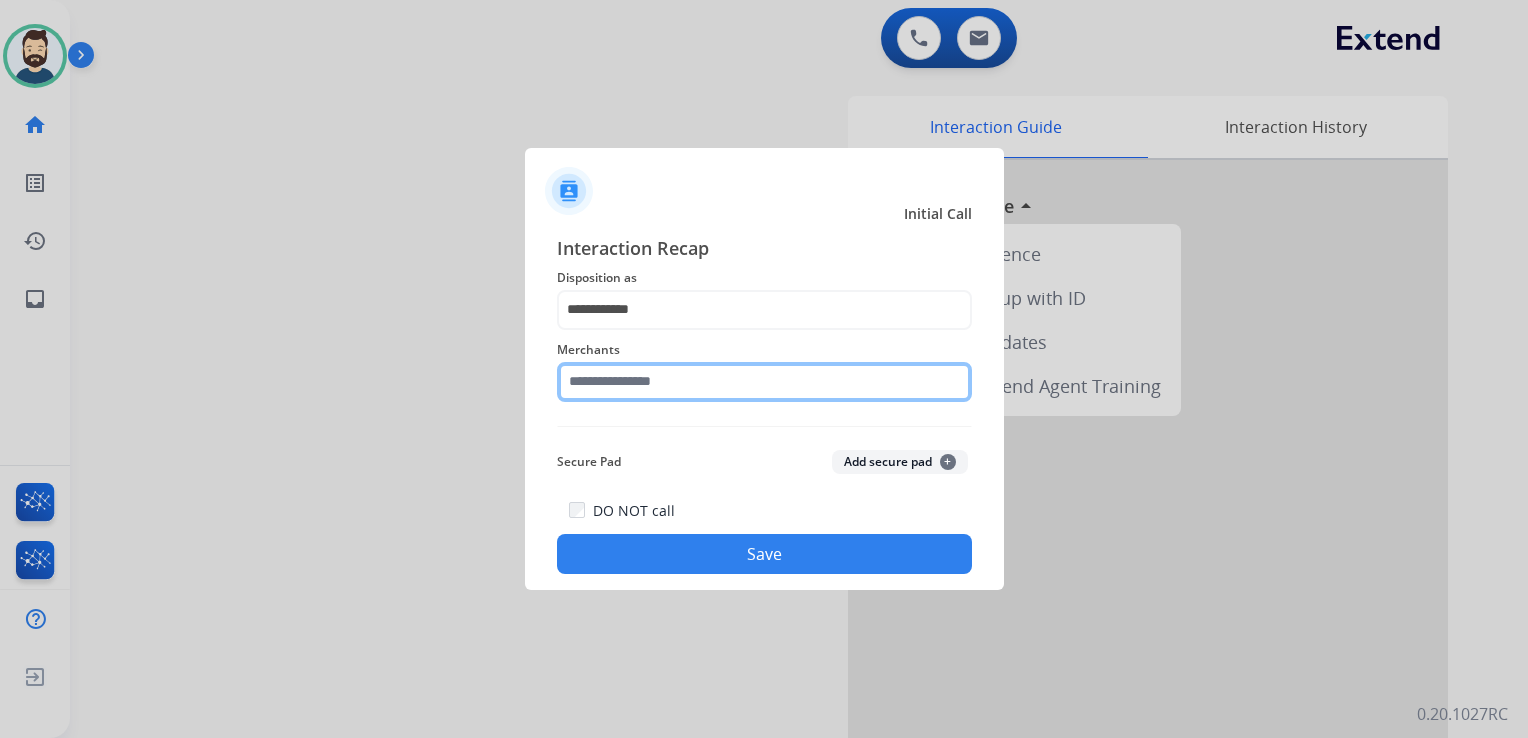 click 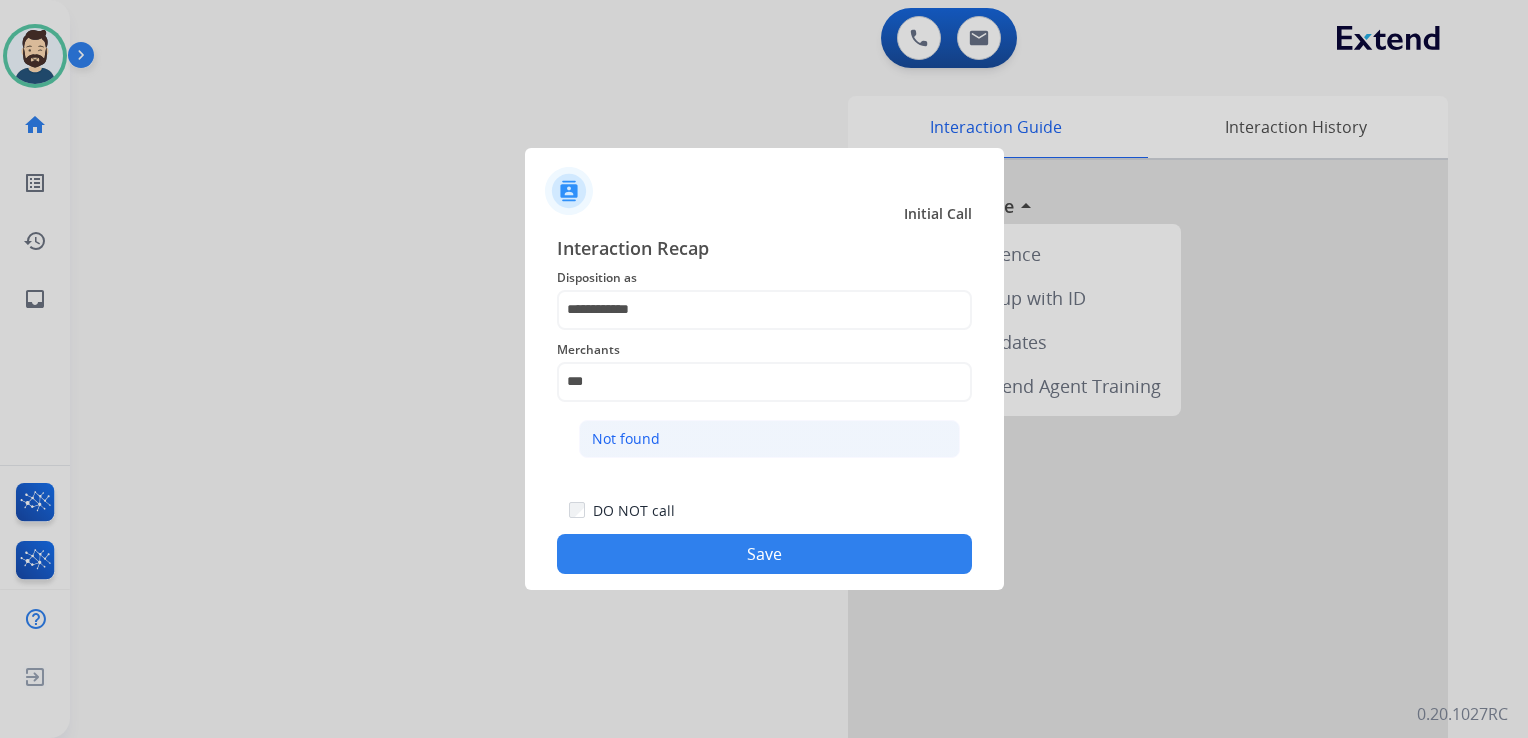click on "Not found" 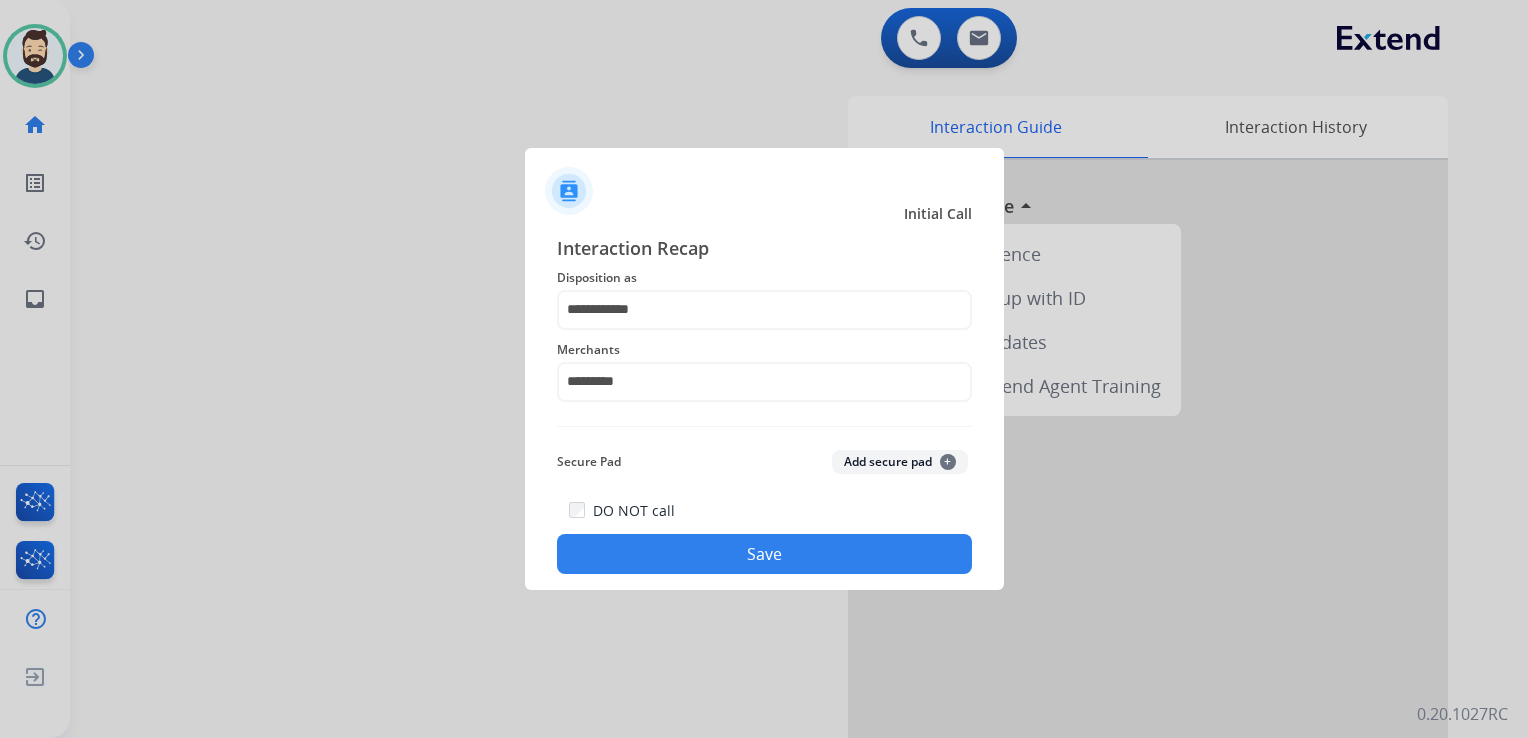 click on "Save" 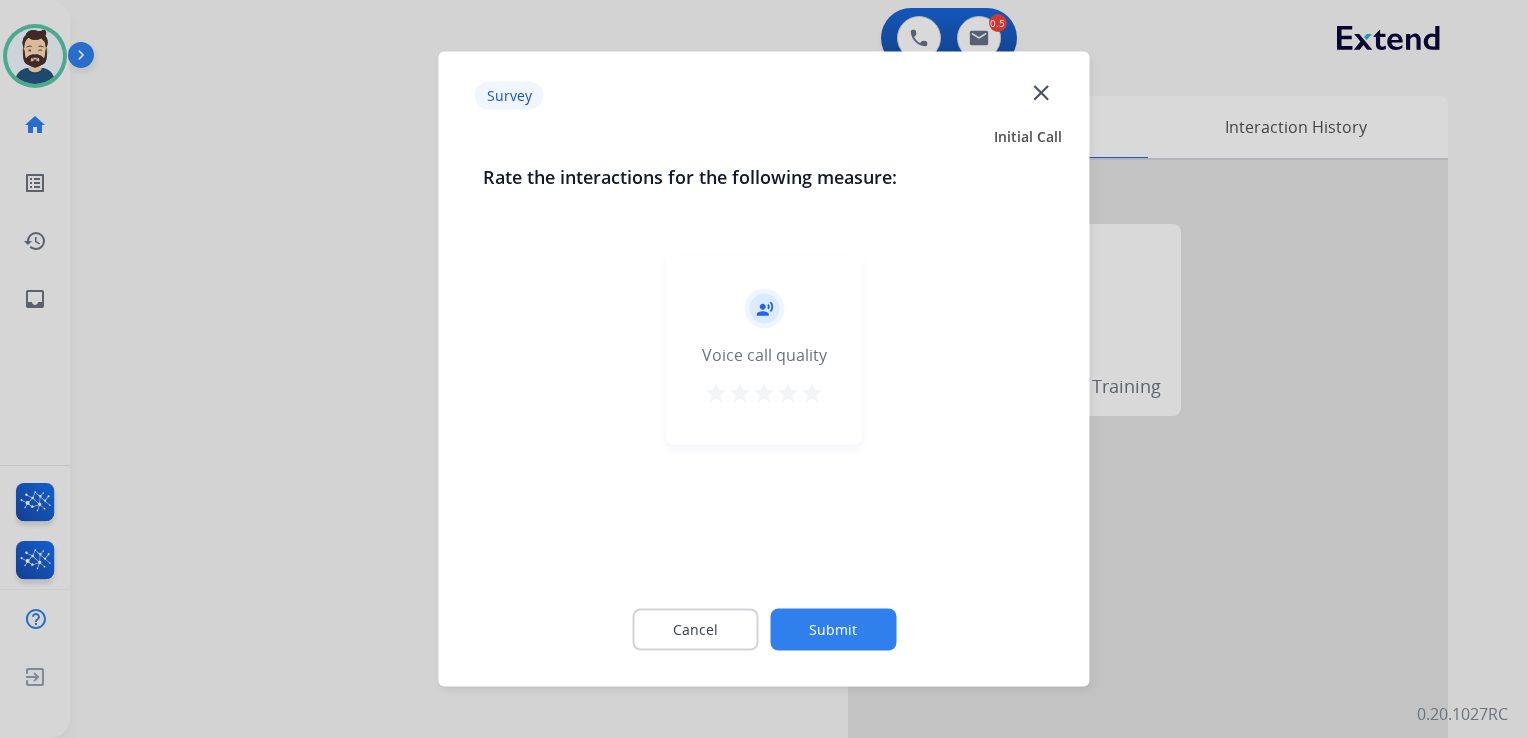 drag, startPoint x: 807, startPoint y: 394, endPoint x: 864, endPoint y: 496, distance: 116.846054 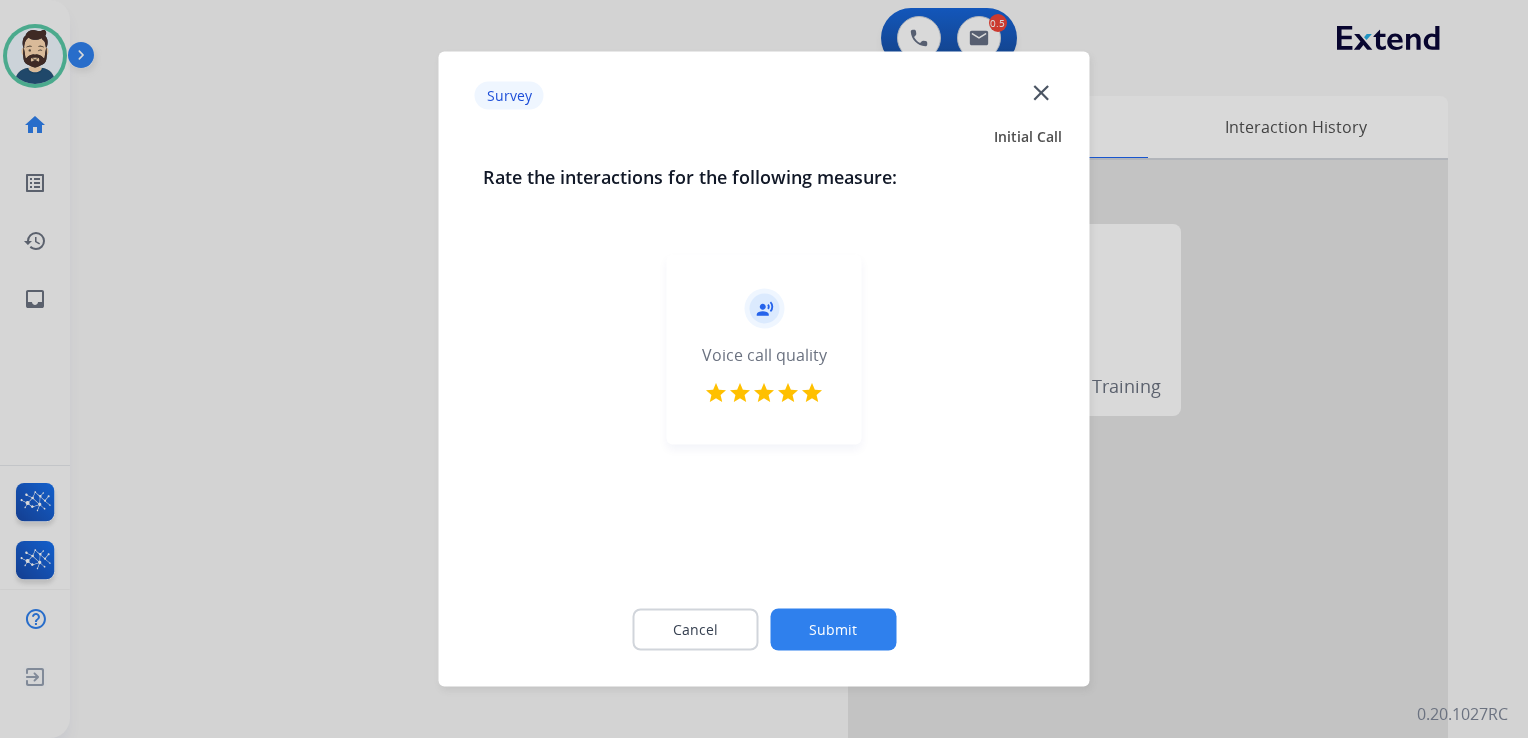 click on "Submit" 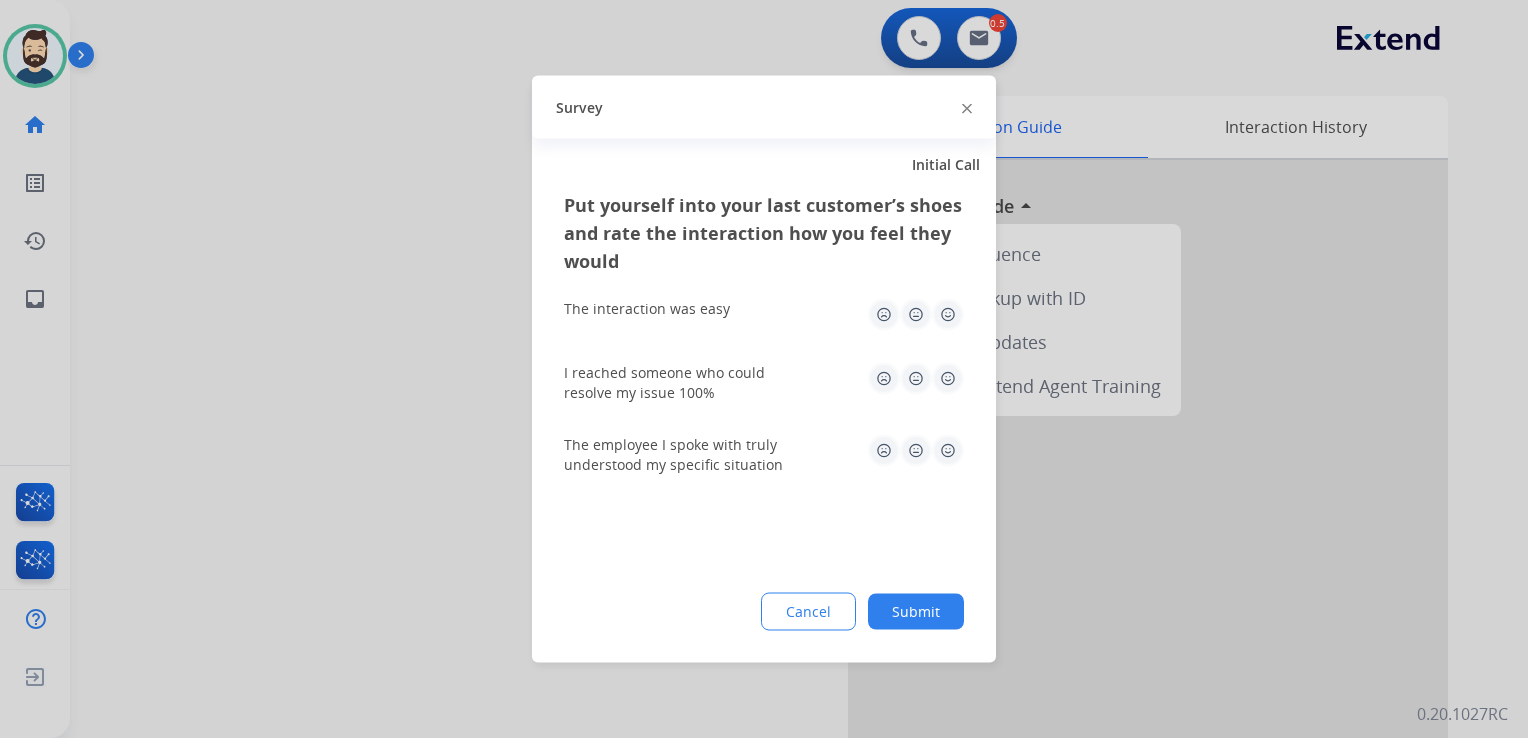 drag, startPoint x: 948, startPoint y: 314, endPoint x: 943, endPoint y: 359, distance: 45.276924 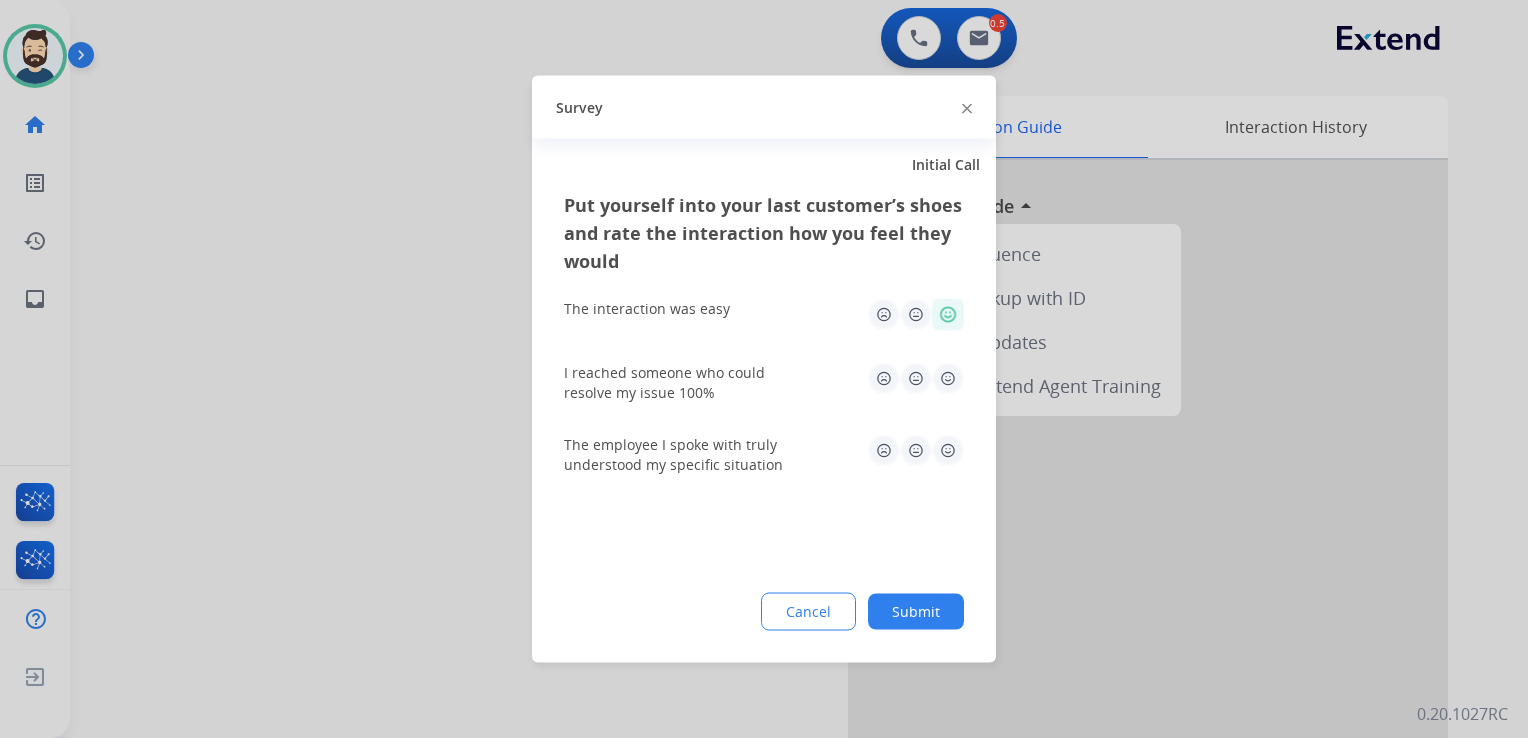 click 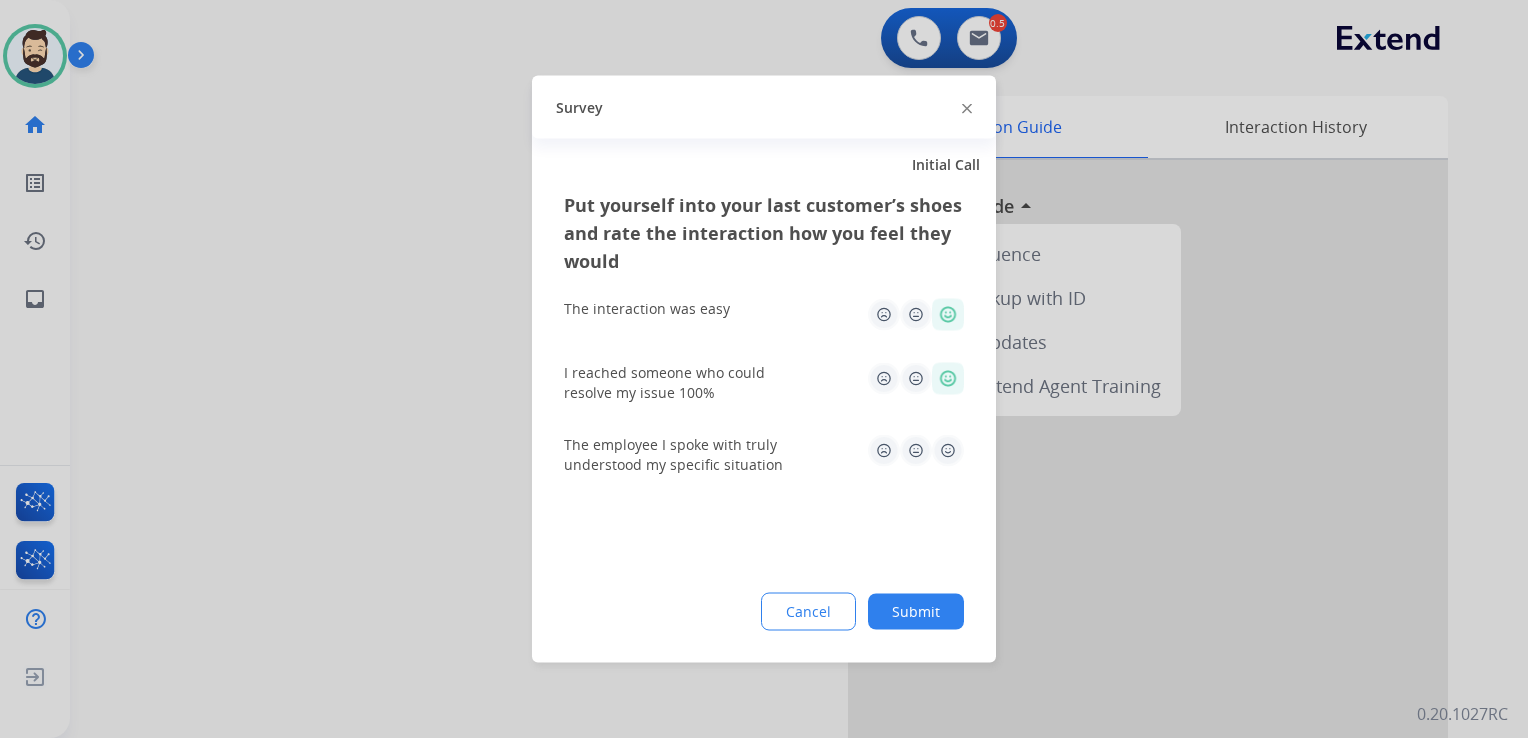click 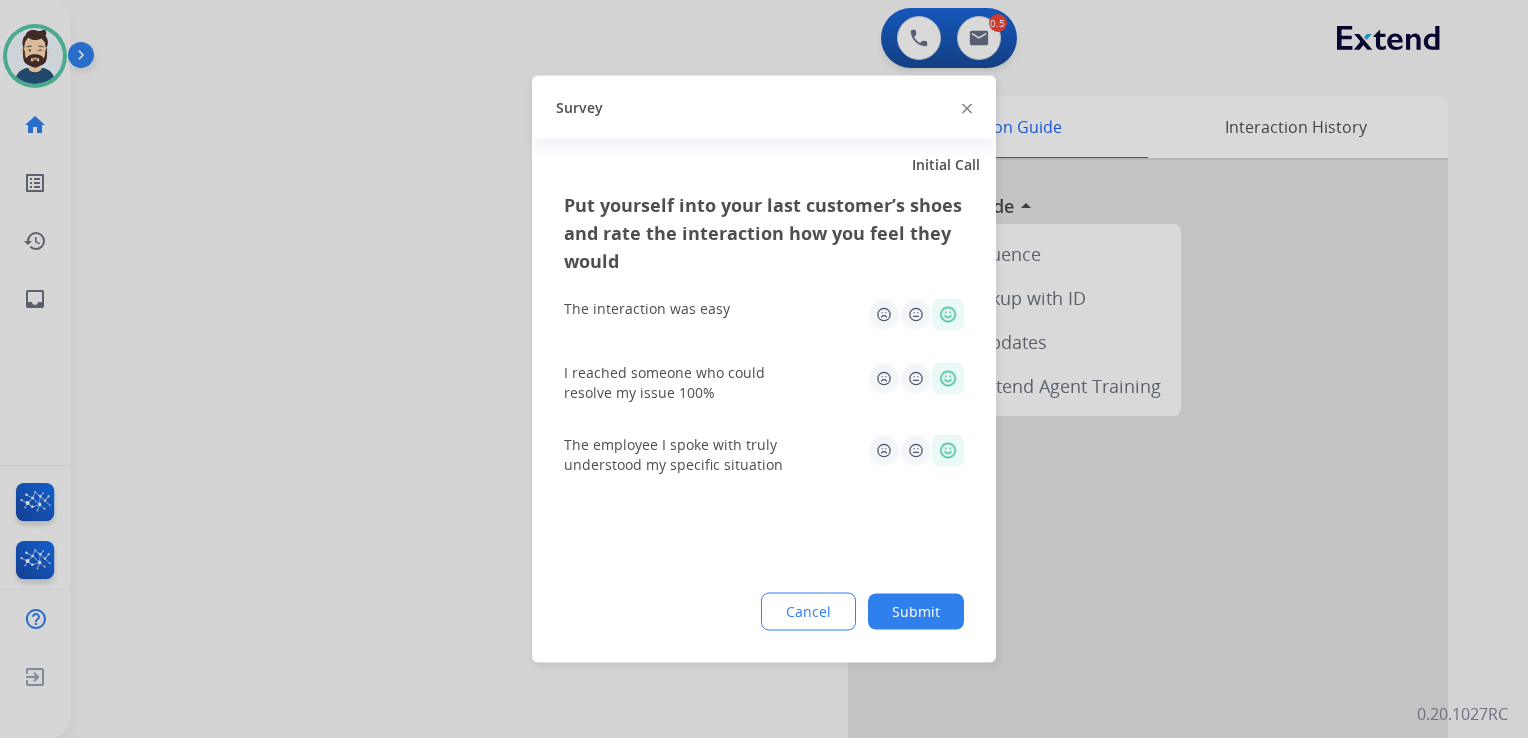click on "Submit" 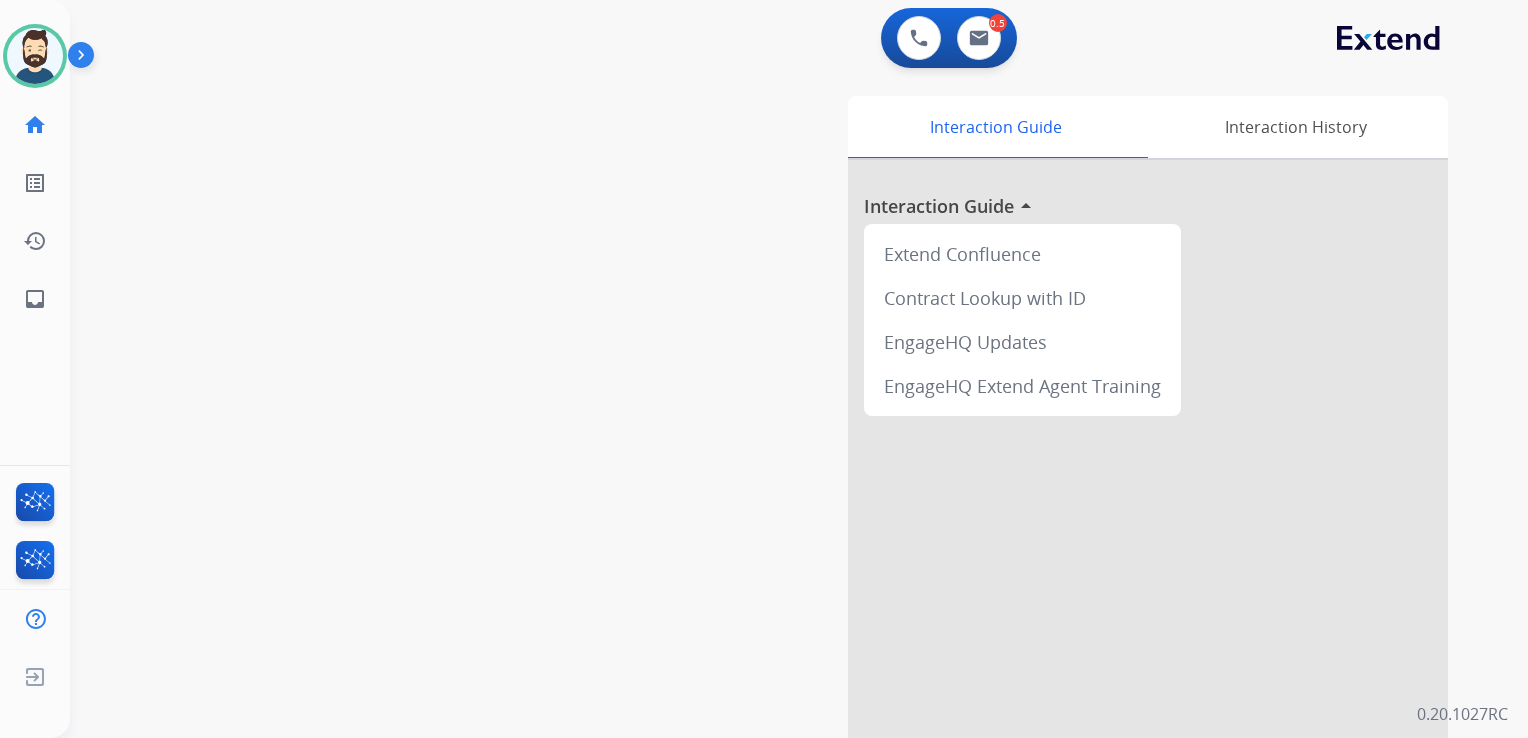 click on "swap_horiz Break voice bridge close_fullscreen Connect 3-Way Call merge_type Separate 3-Way Call  Interaction Guide   Interaction History  Interaction Guide arrow_drop_up  Extend Confluence   Contract Lookup with ID   EngageHQ Updates   EngageHQ Extend Agent Training" at bounding box center (775, 489) 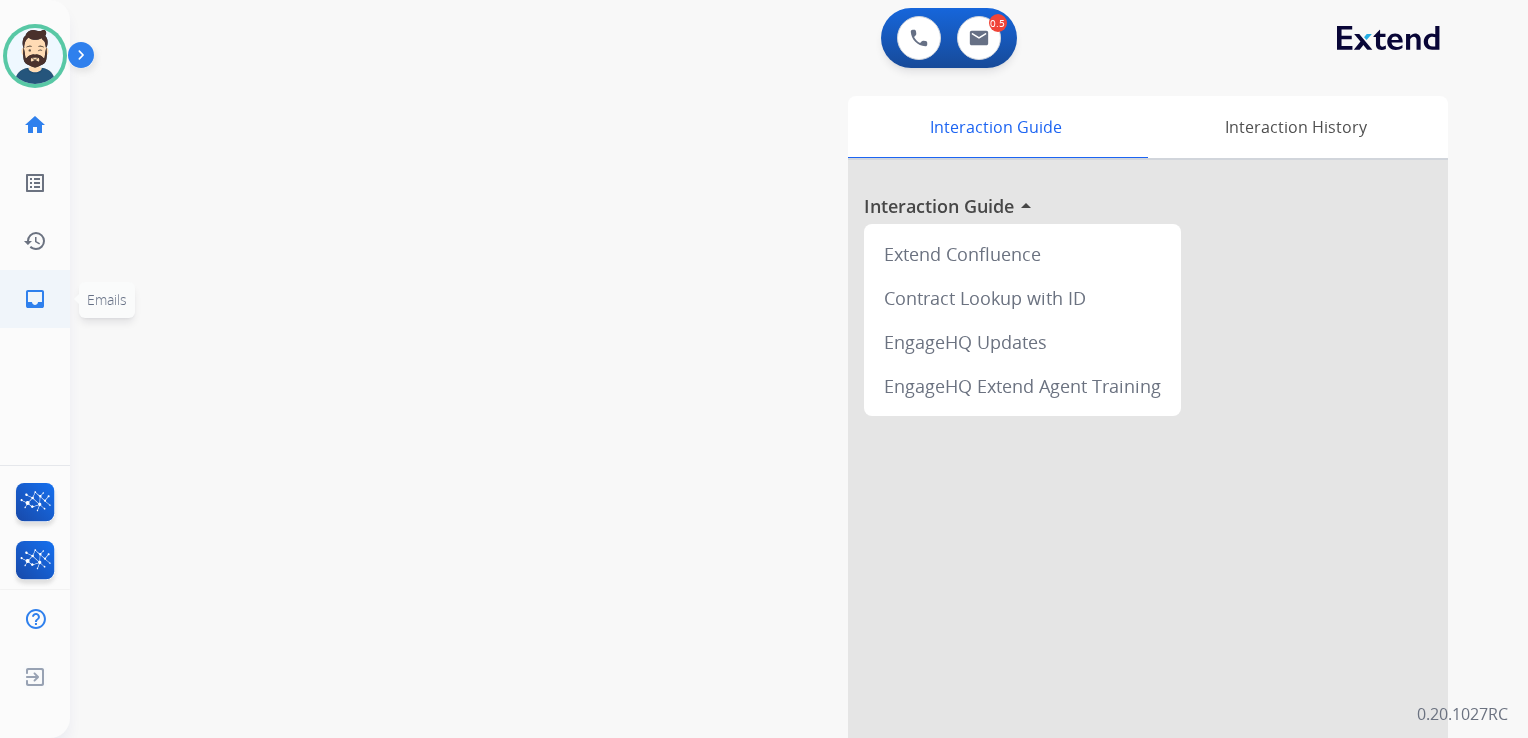 click on "inbox  Emails" 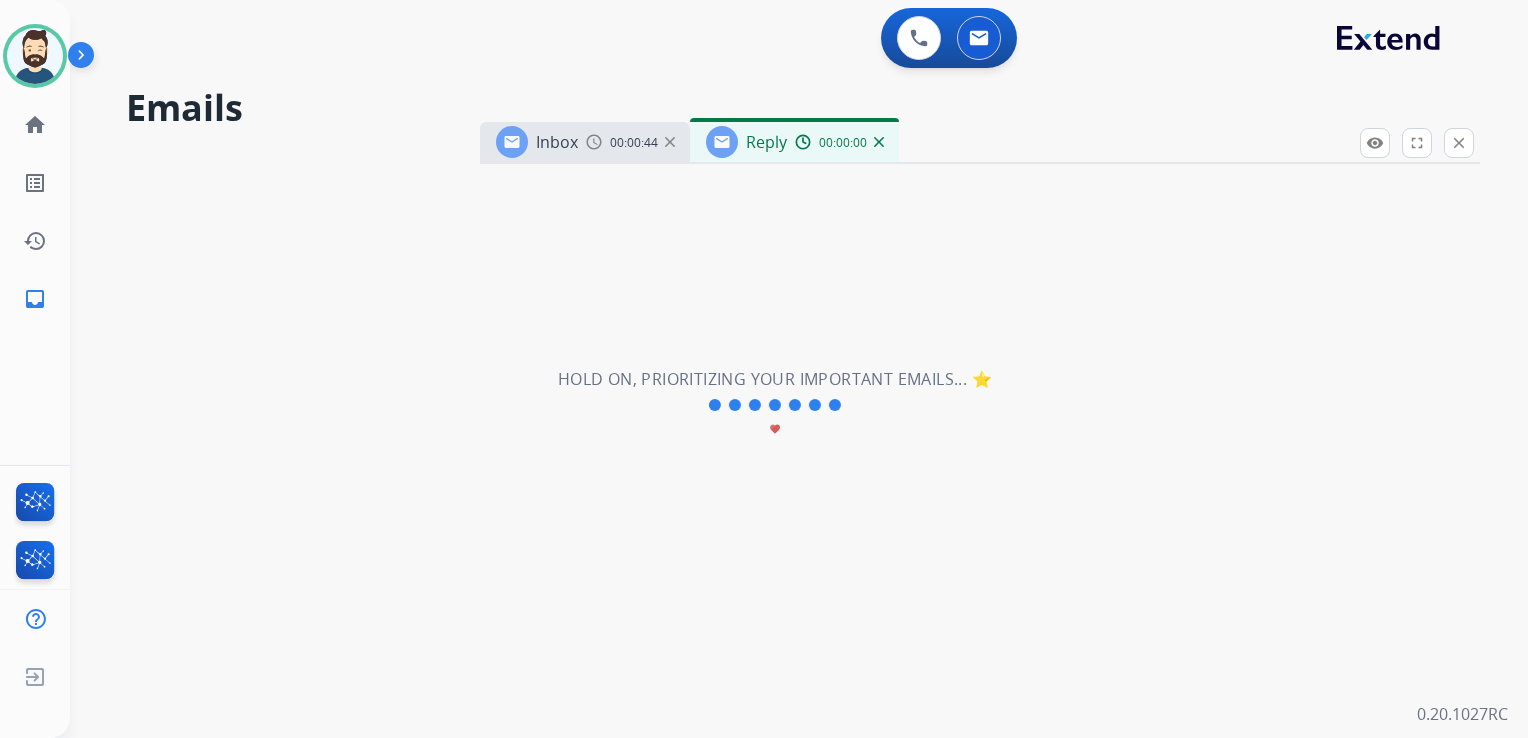 select on "**********" 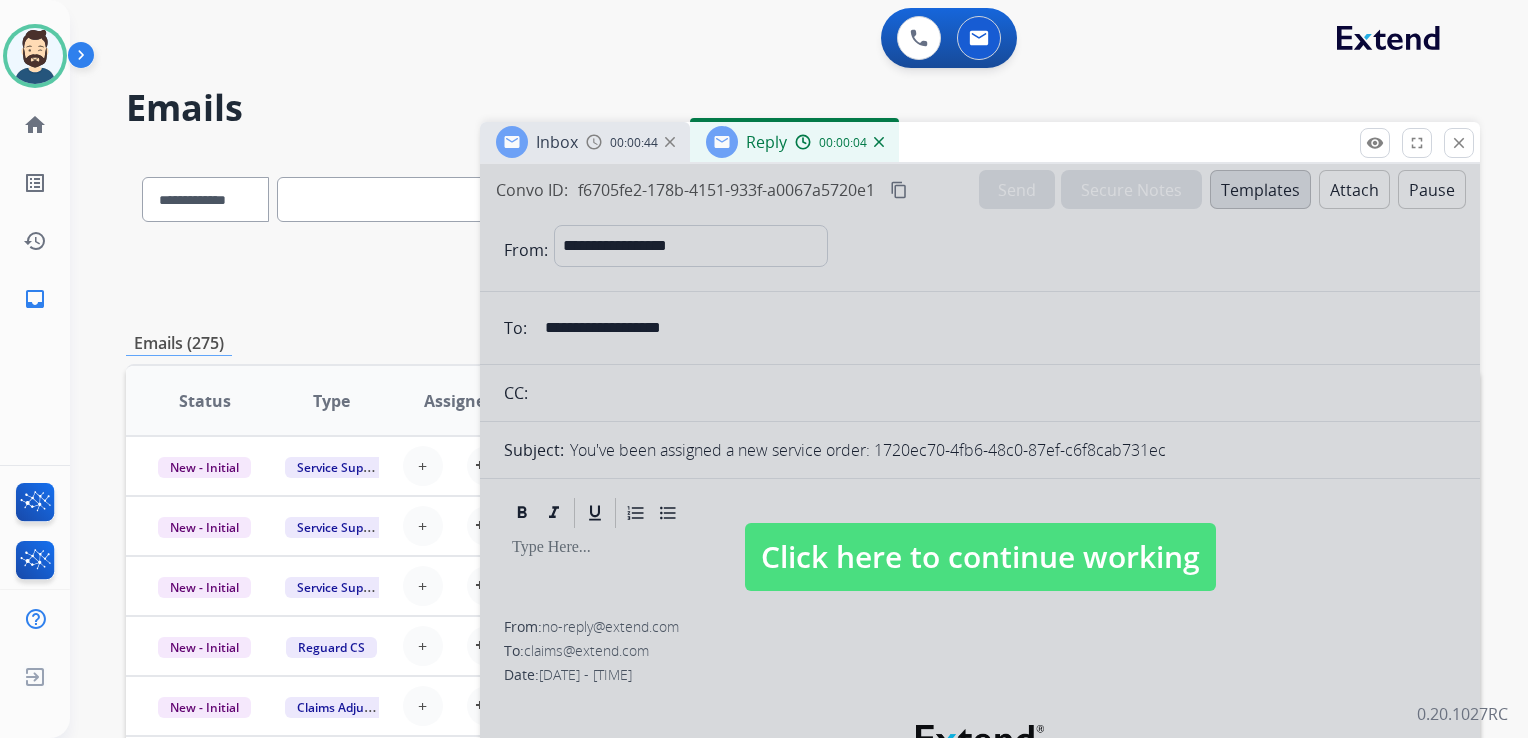 click on "Click here to continue working" at bounding box center (980, 557) 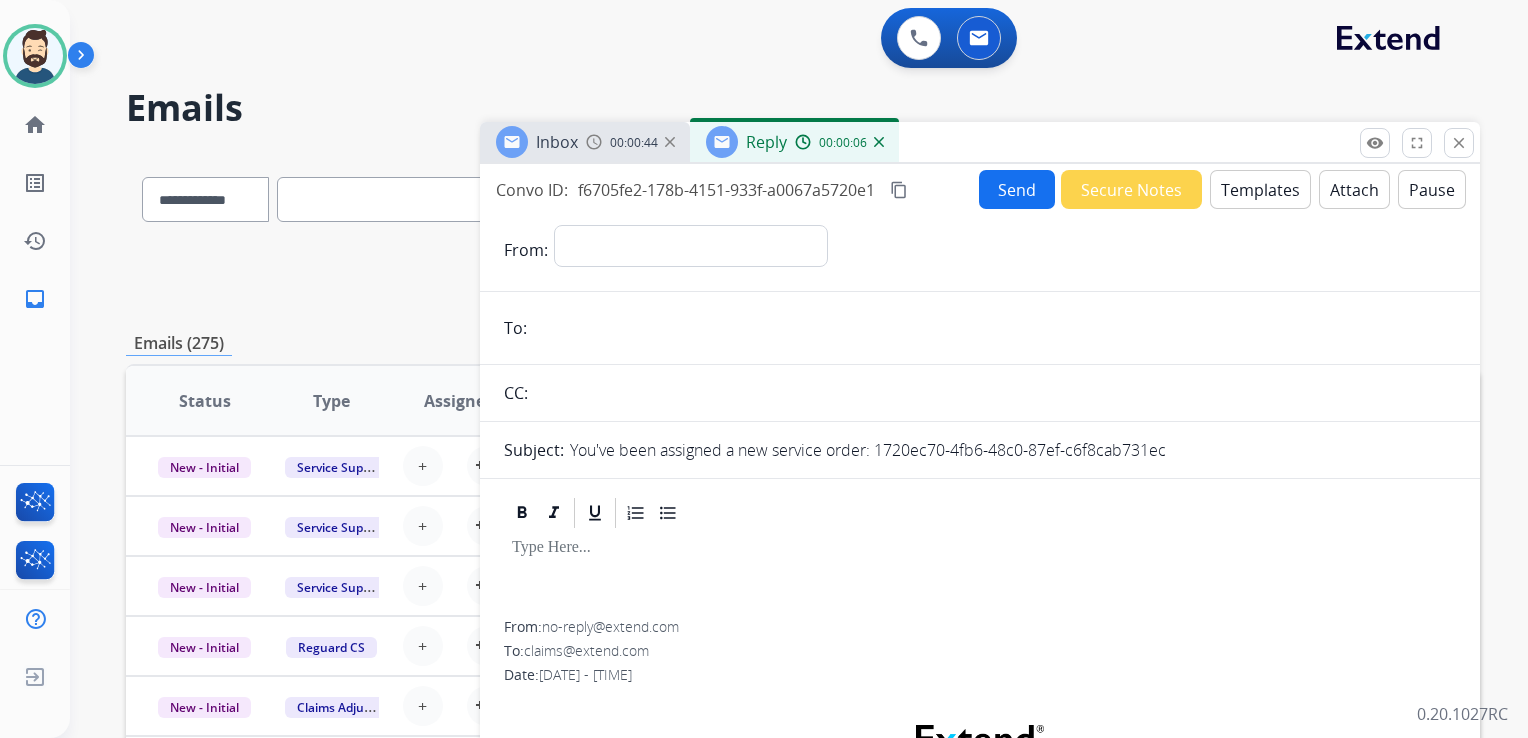 click at bounding box center [879, 142] 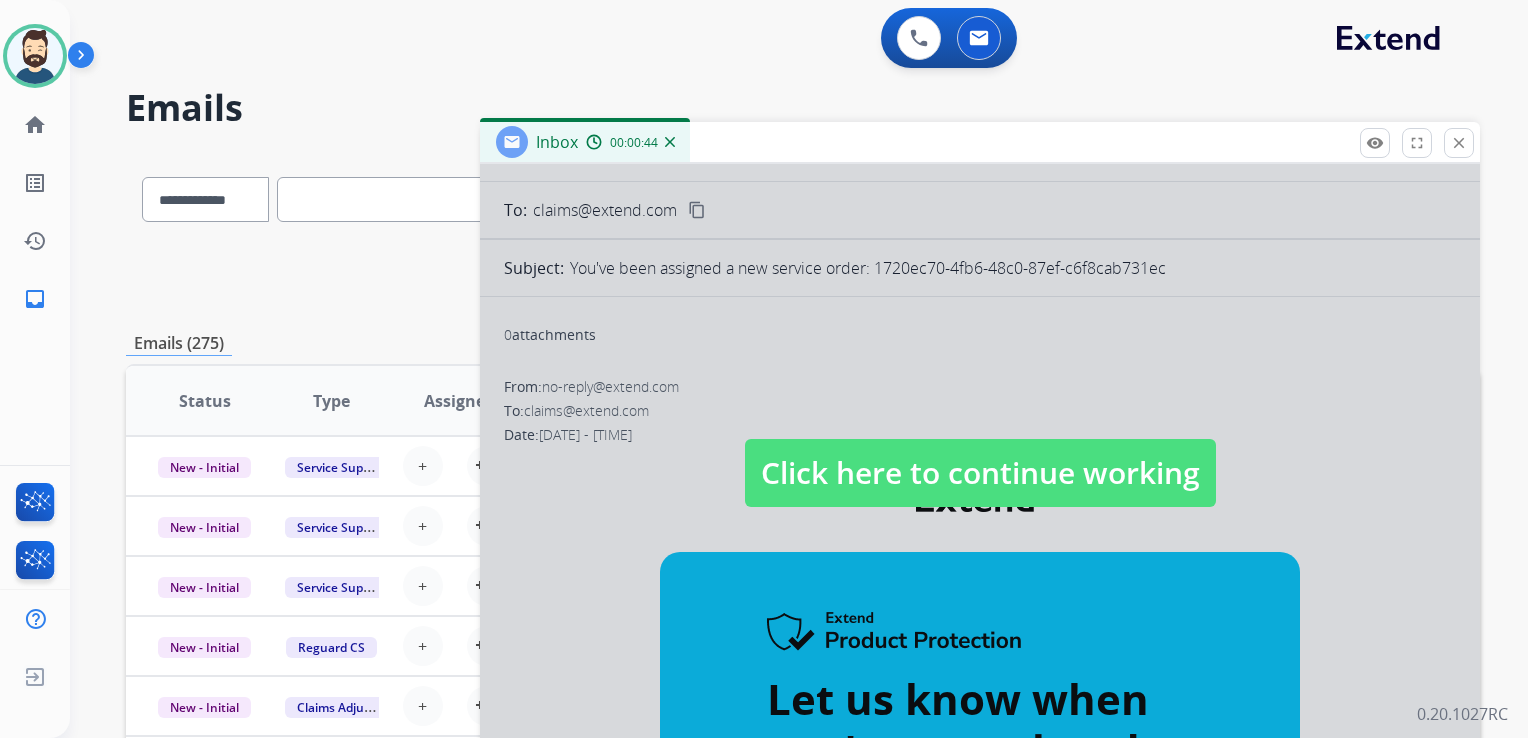 scroll, scrollTop: 200, scrollLeft: 0, axis: vertical 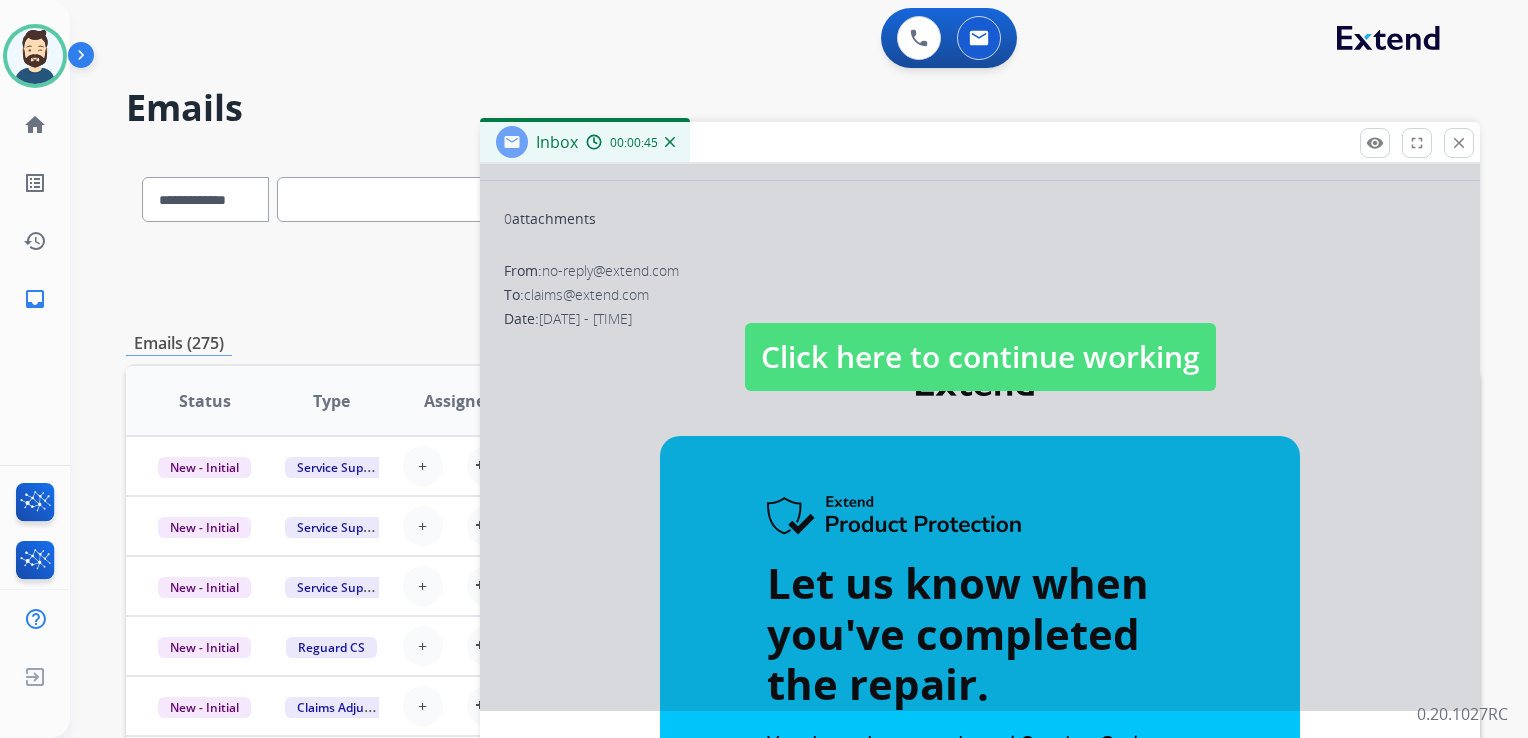 click on "Click here to continue working" at bounding box center (980, 357) 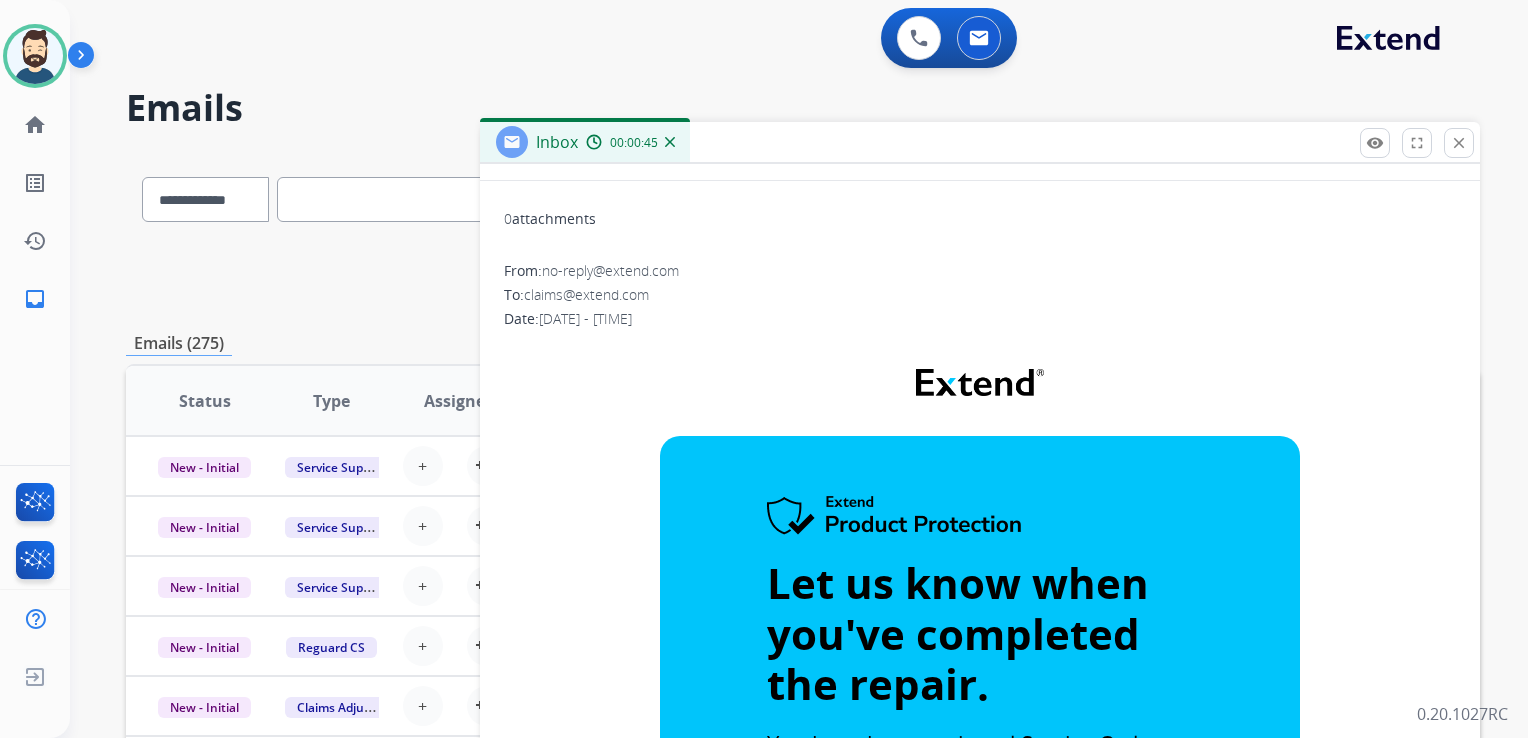 scroll, scrollTop: 0, scrollLeft: 0, axis: both 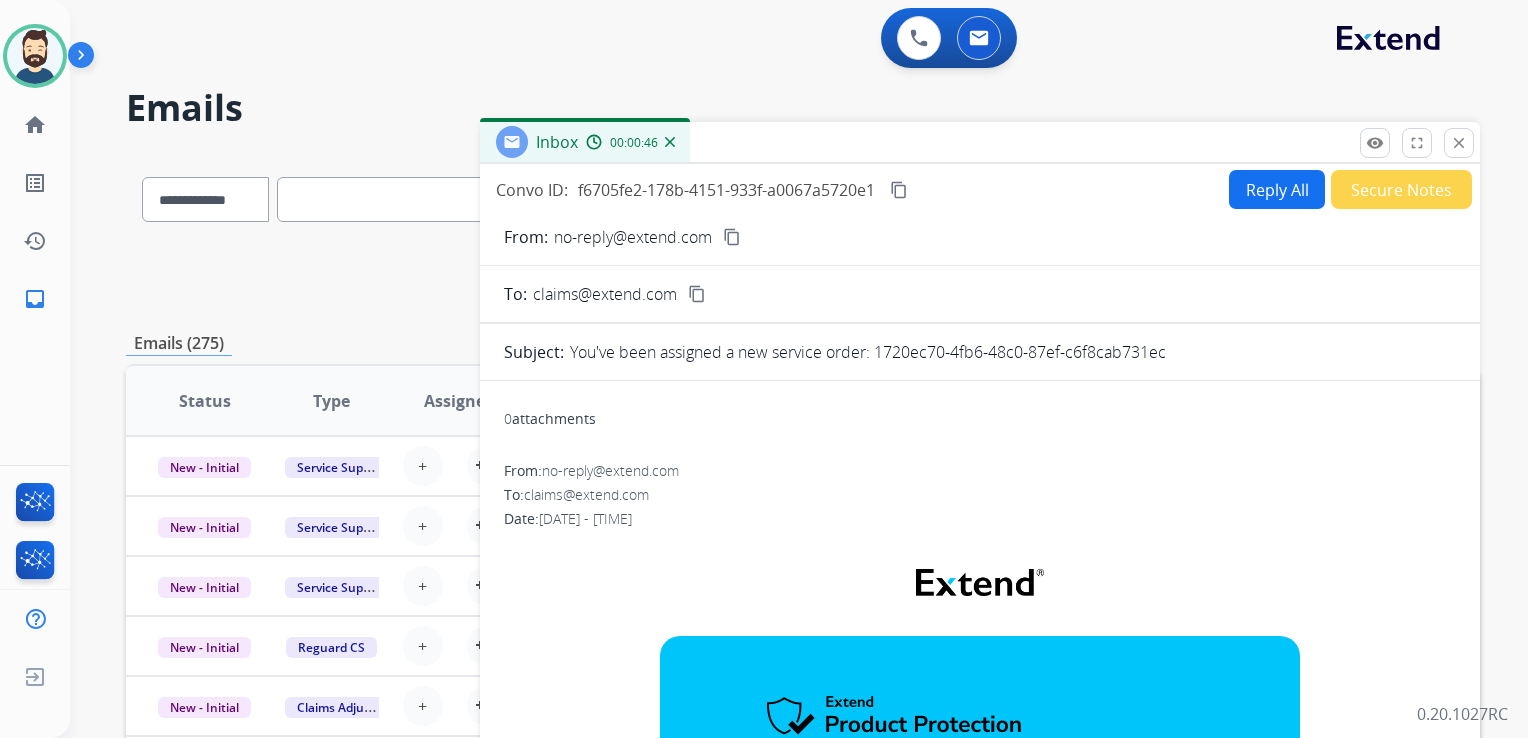 click on "content_copy" at bounding box center [899, 190] 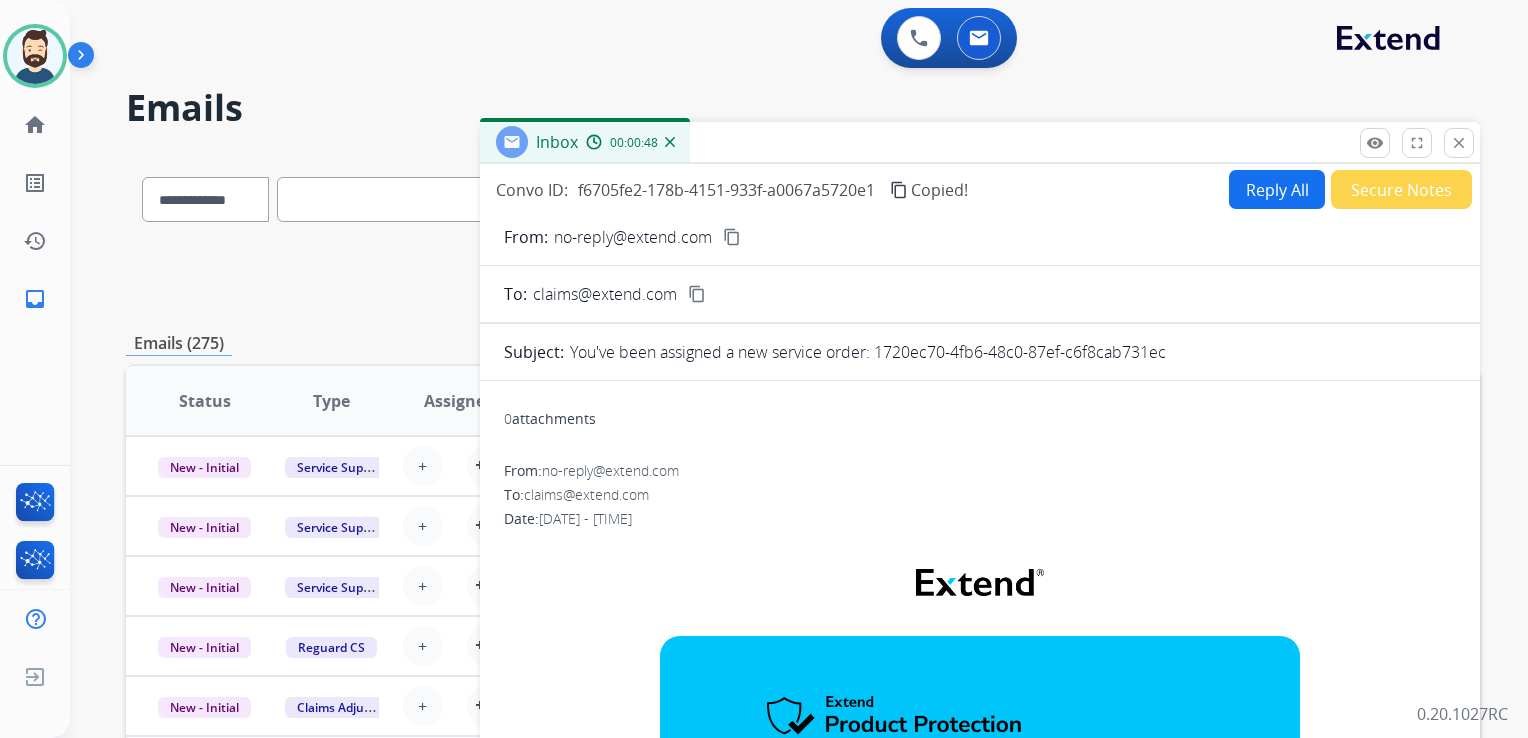 drag, startPoint x: 1462, startPoint y: 140, endPoint x: 954, endPoint y: 146, distance: 508.03543 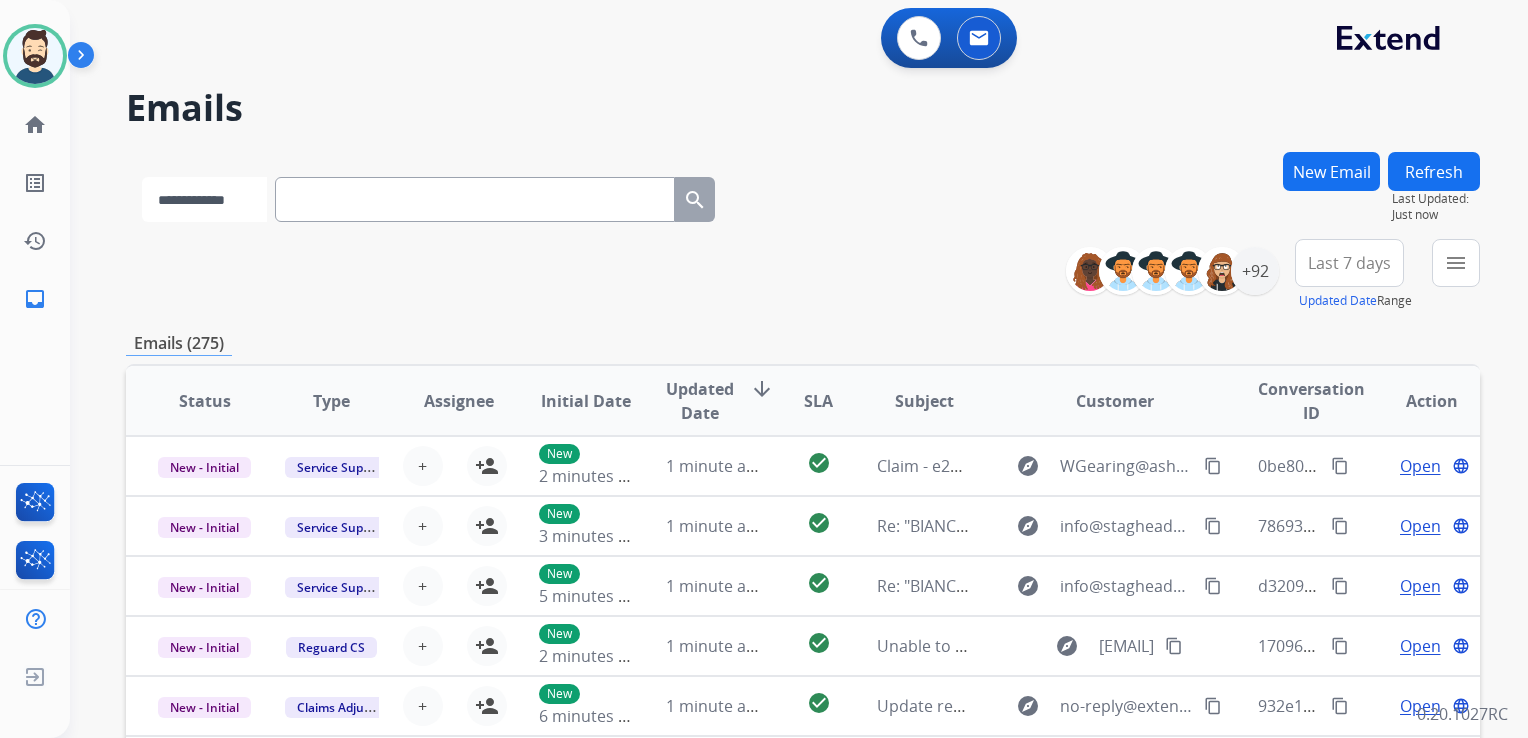 click on "**********" at bounding box center [204, 199] 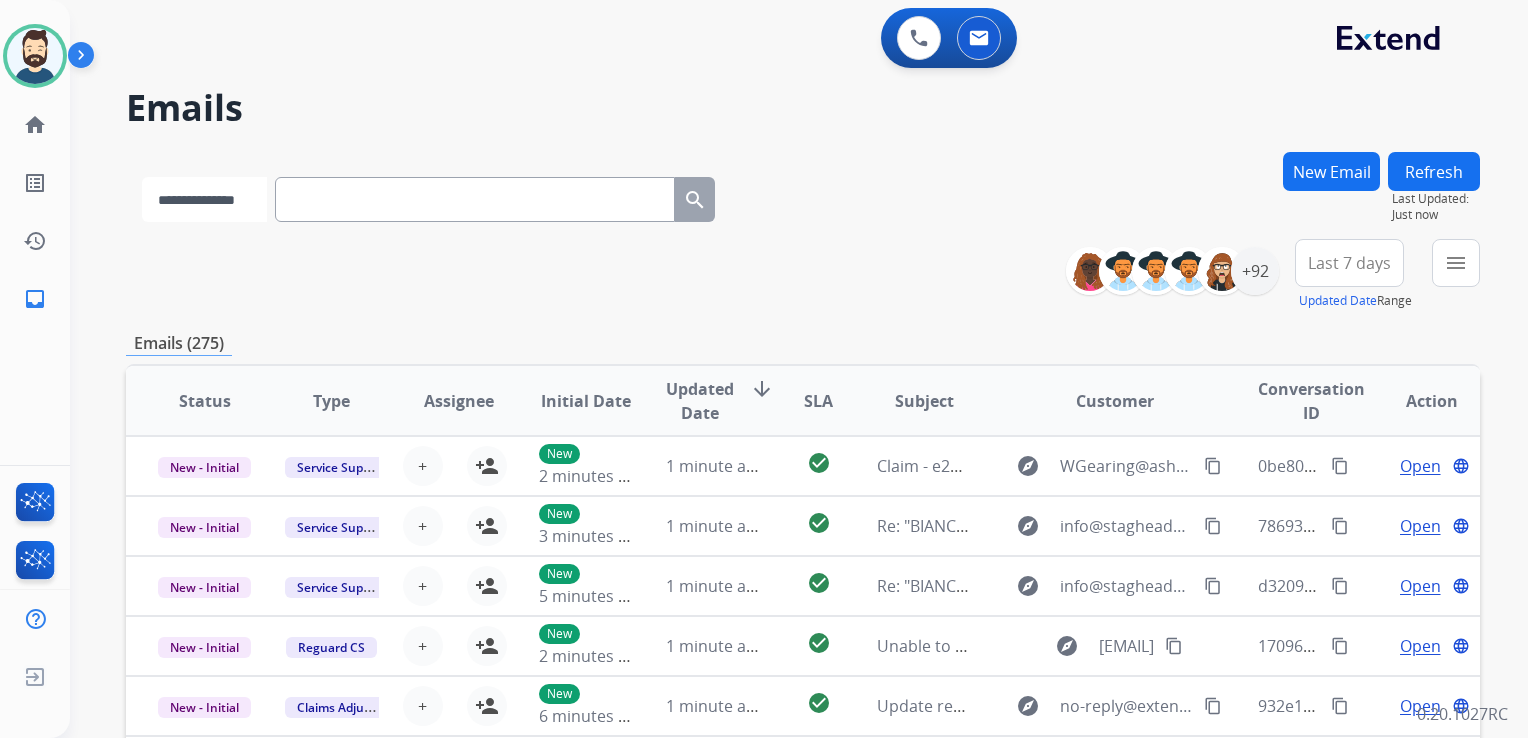 click on "**********" at bounding box center [204, 199] 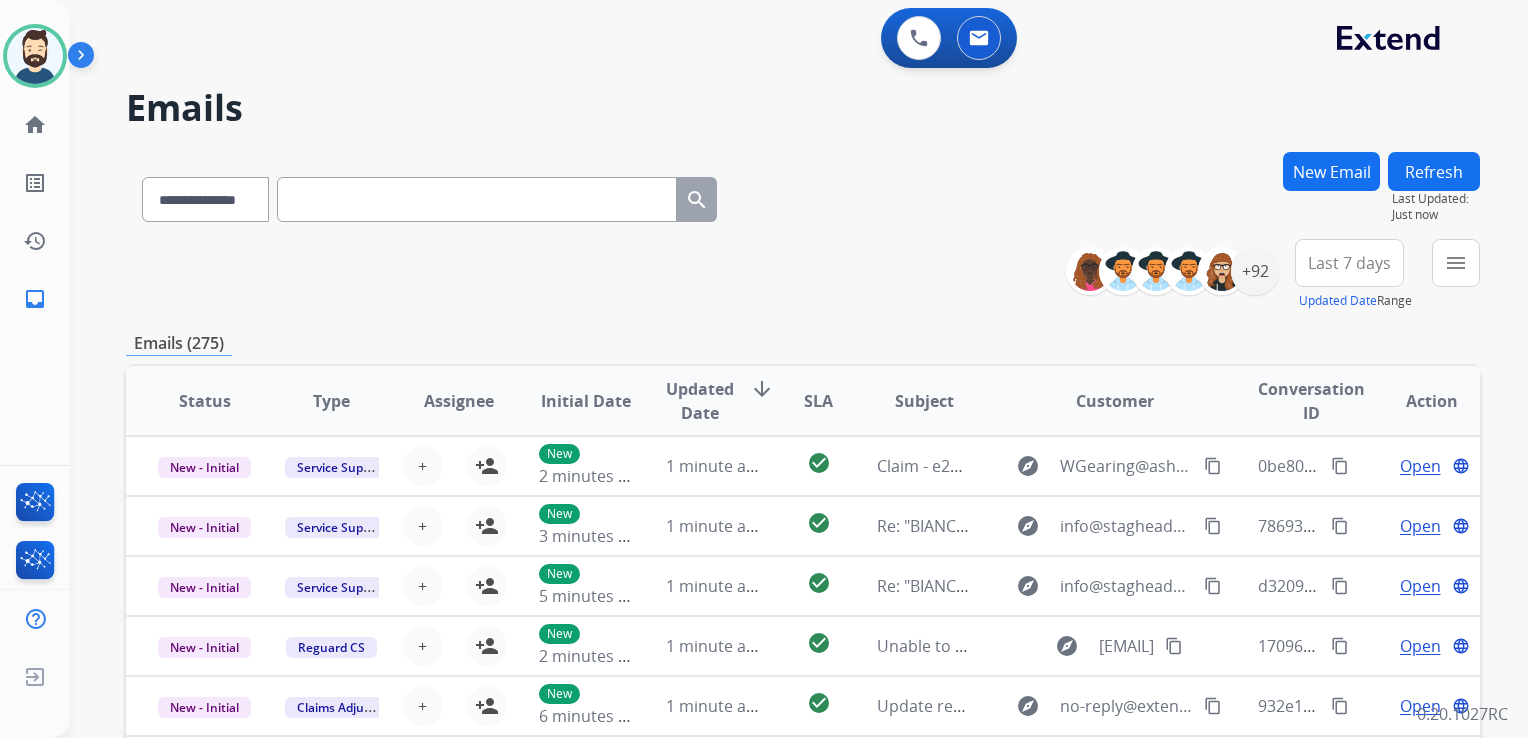 click at bounding box center [477, 199] 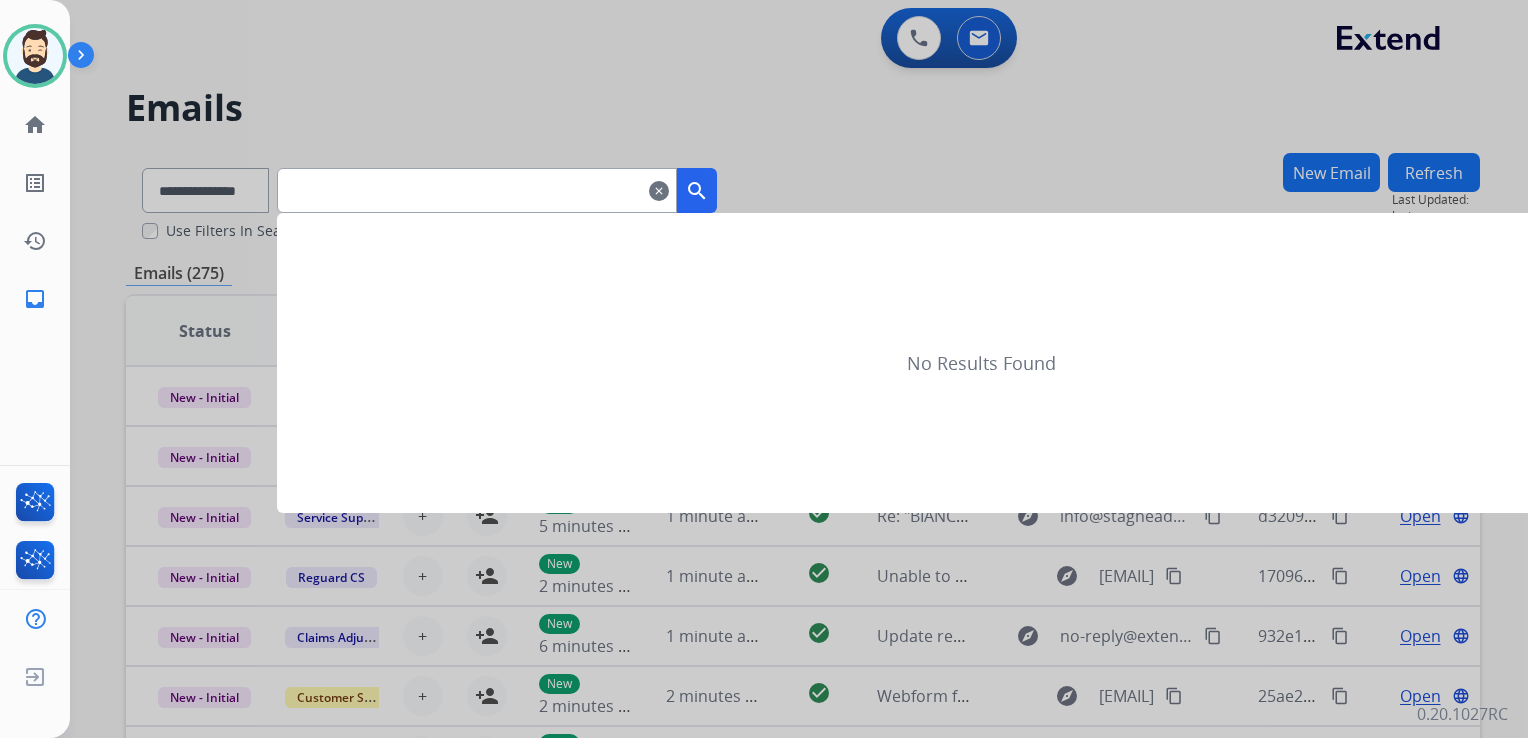 type on "**********" 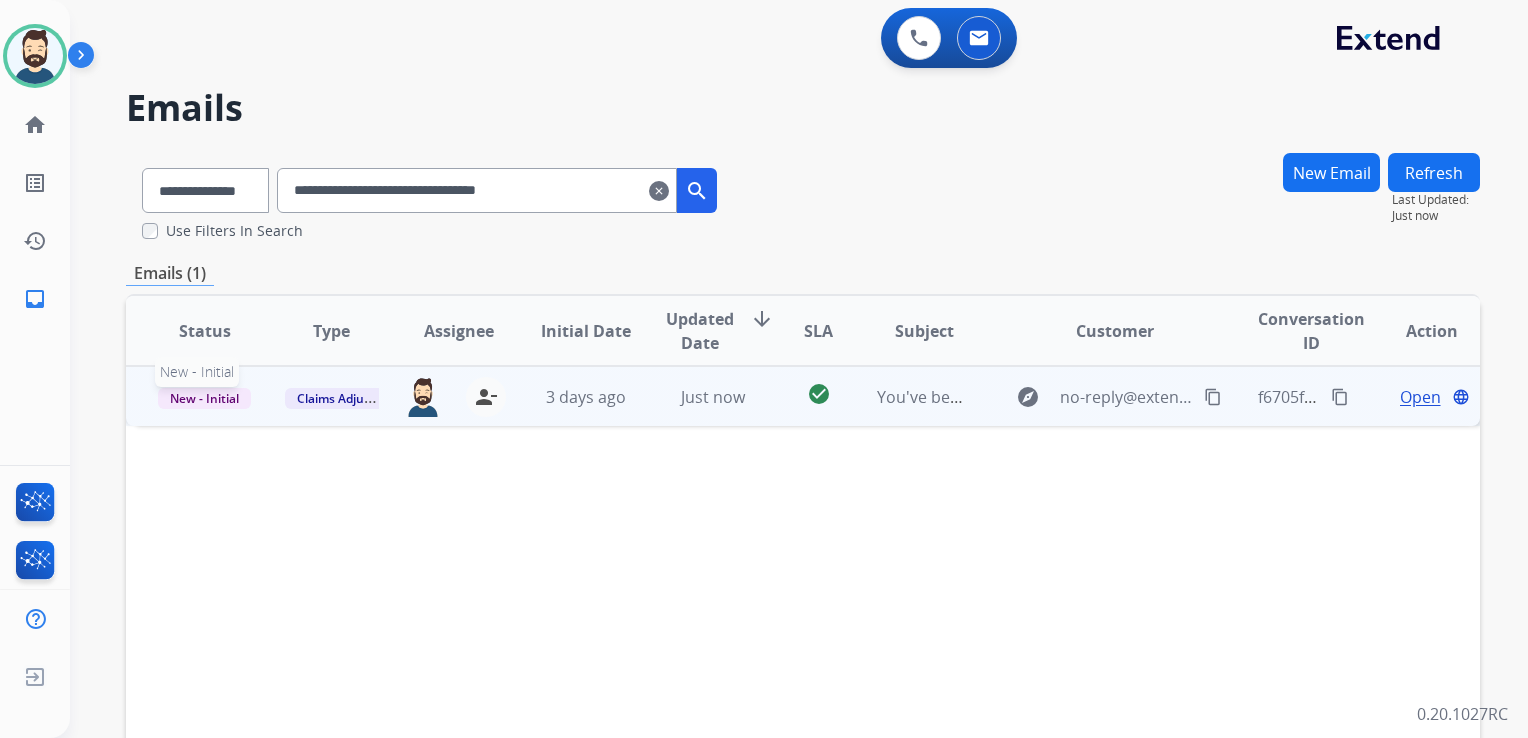 click on "New - Initial" at bounding box center (204, 398) 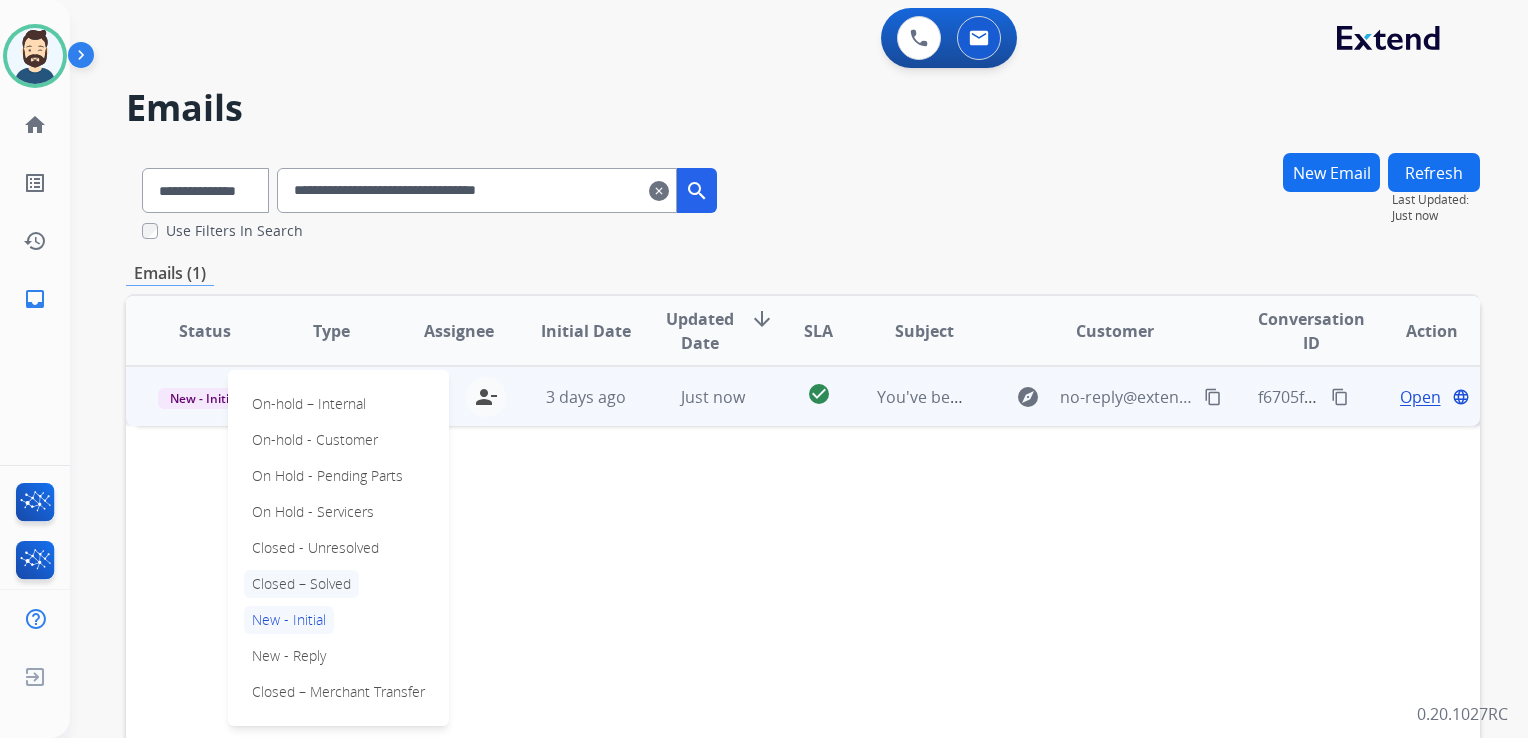 click on "Closed – Solved" at bounding box center (301, 584) 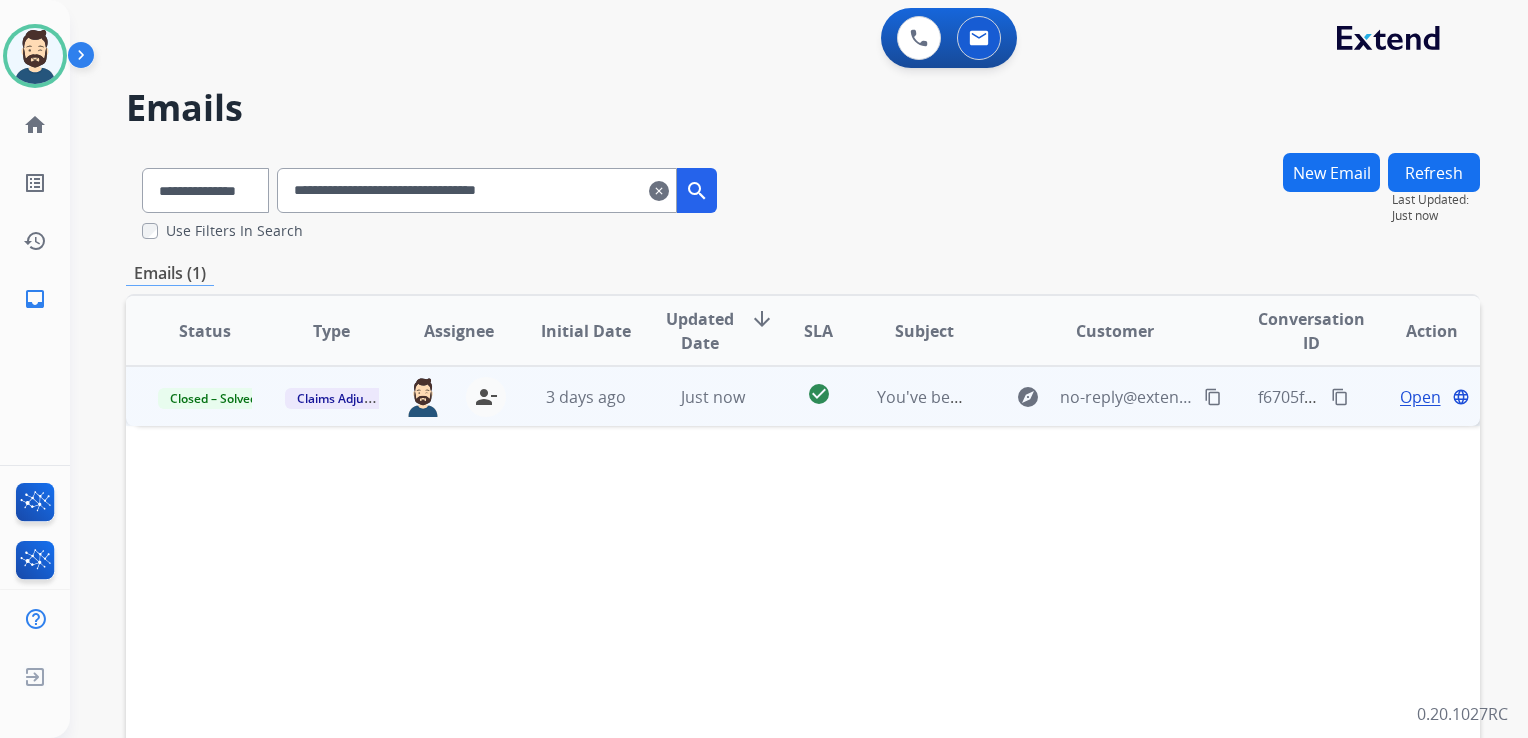 click on "clear" at bounding box center (659, 191) 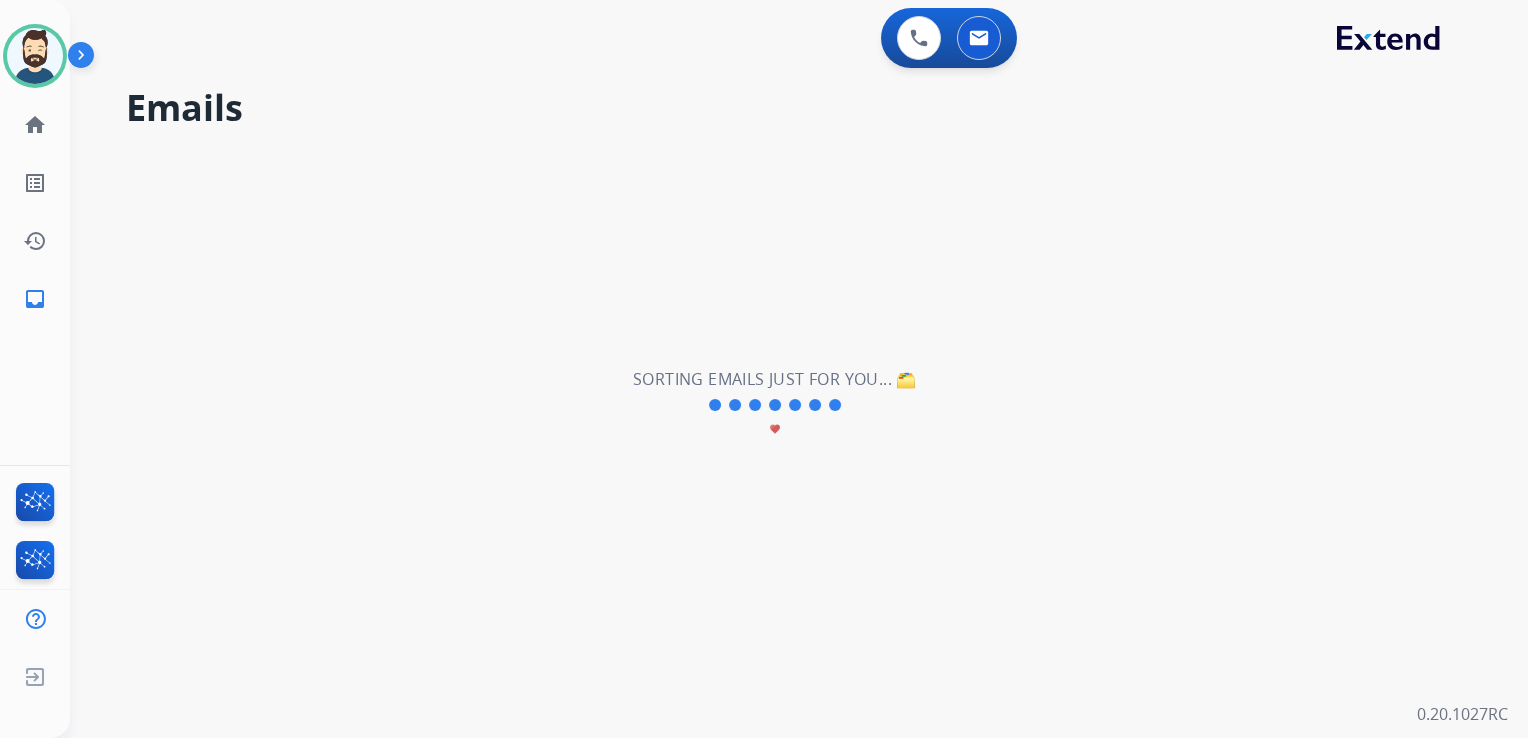 select on "**********" 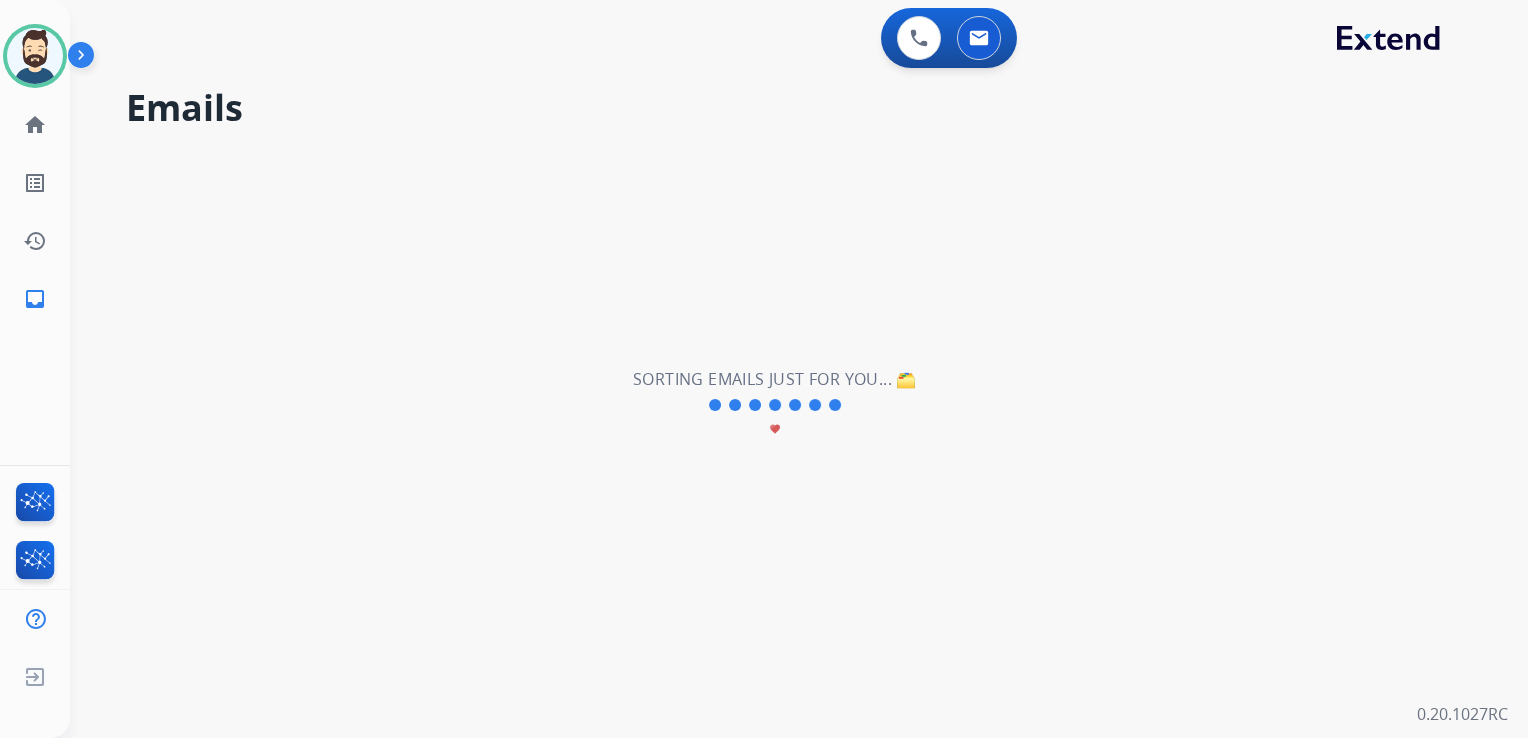 type 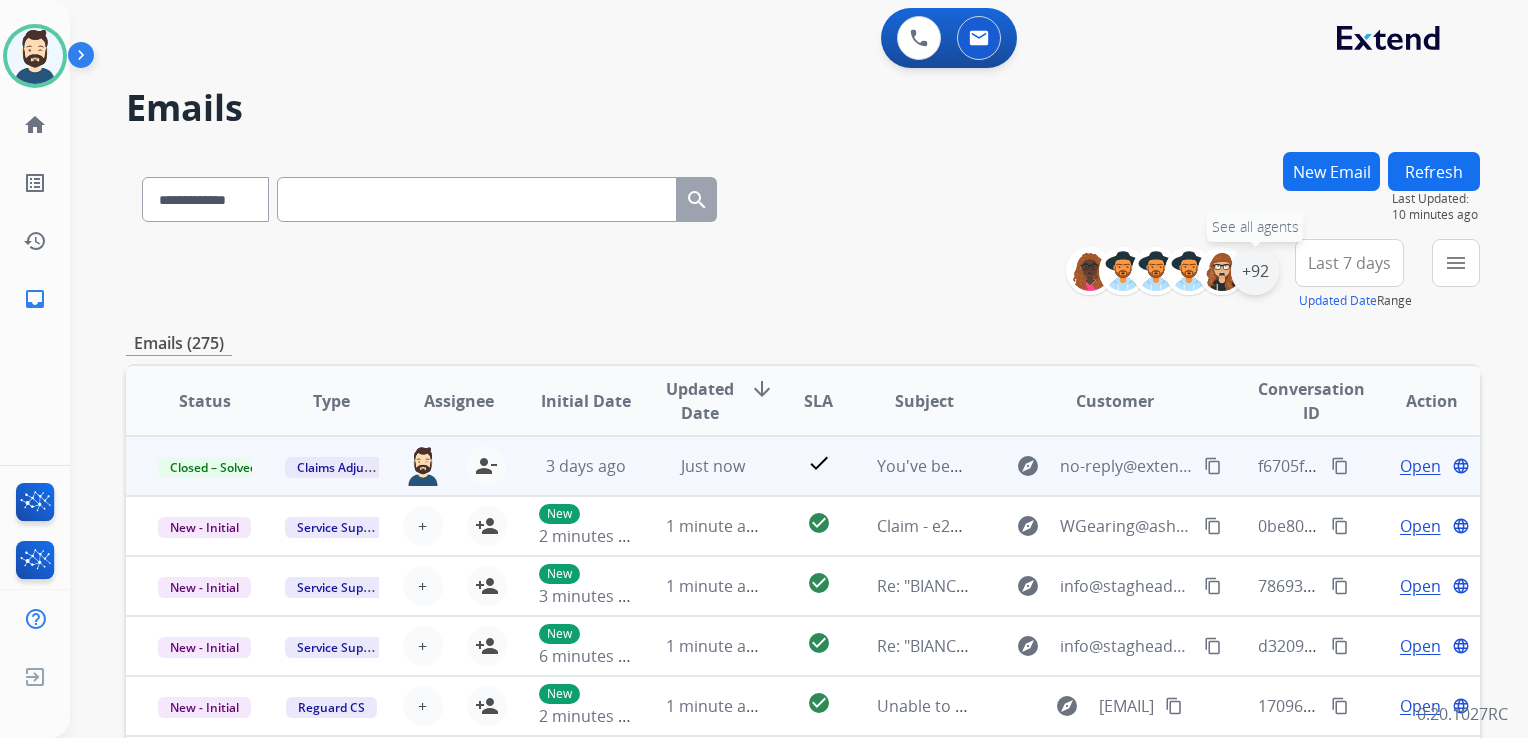 click on "+92" at bounding box center [1255, 271] 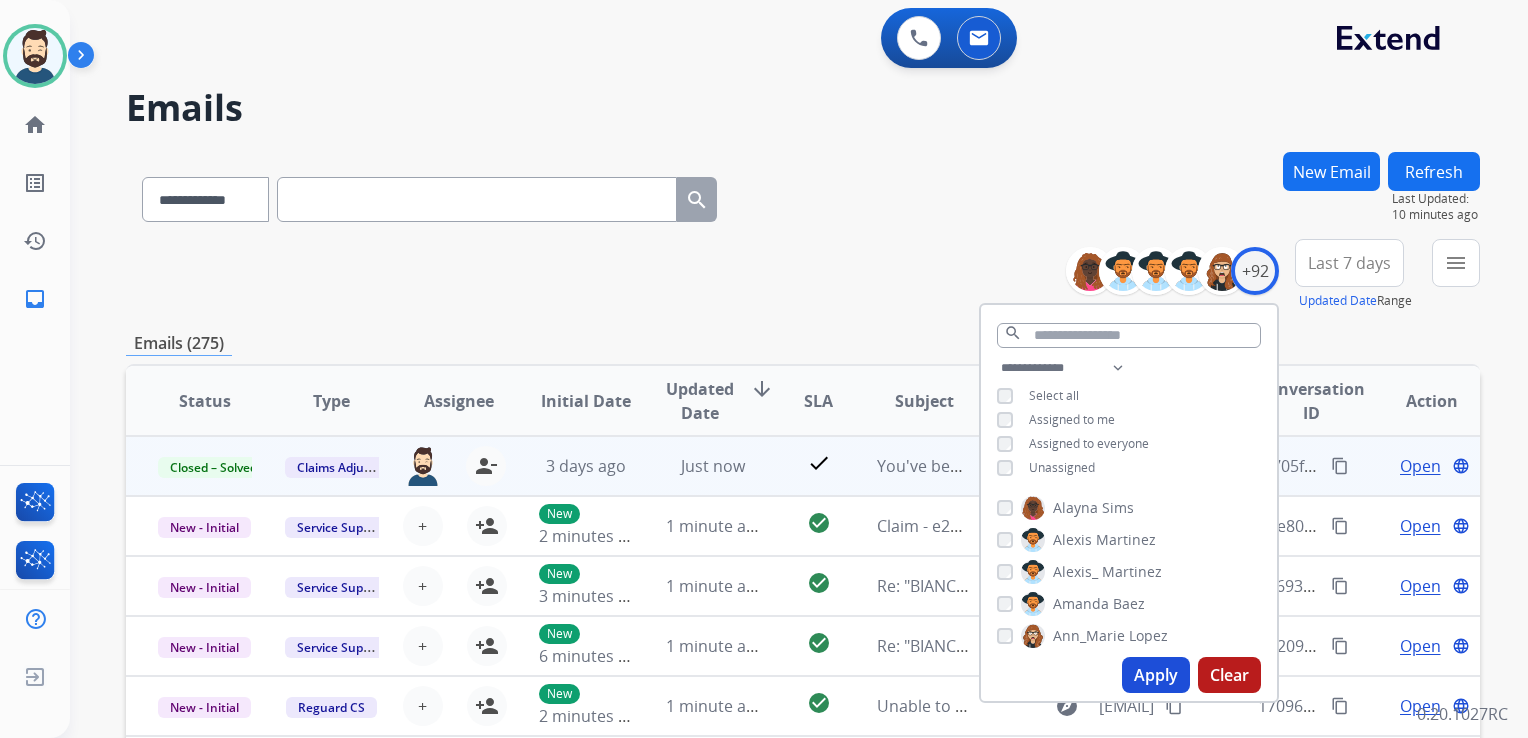 click on "Apply" at bounding box center [1156, 675] 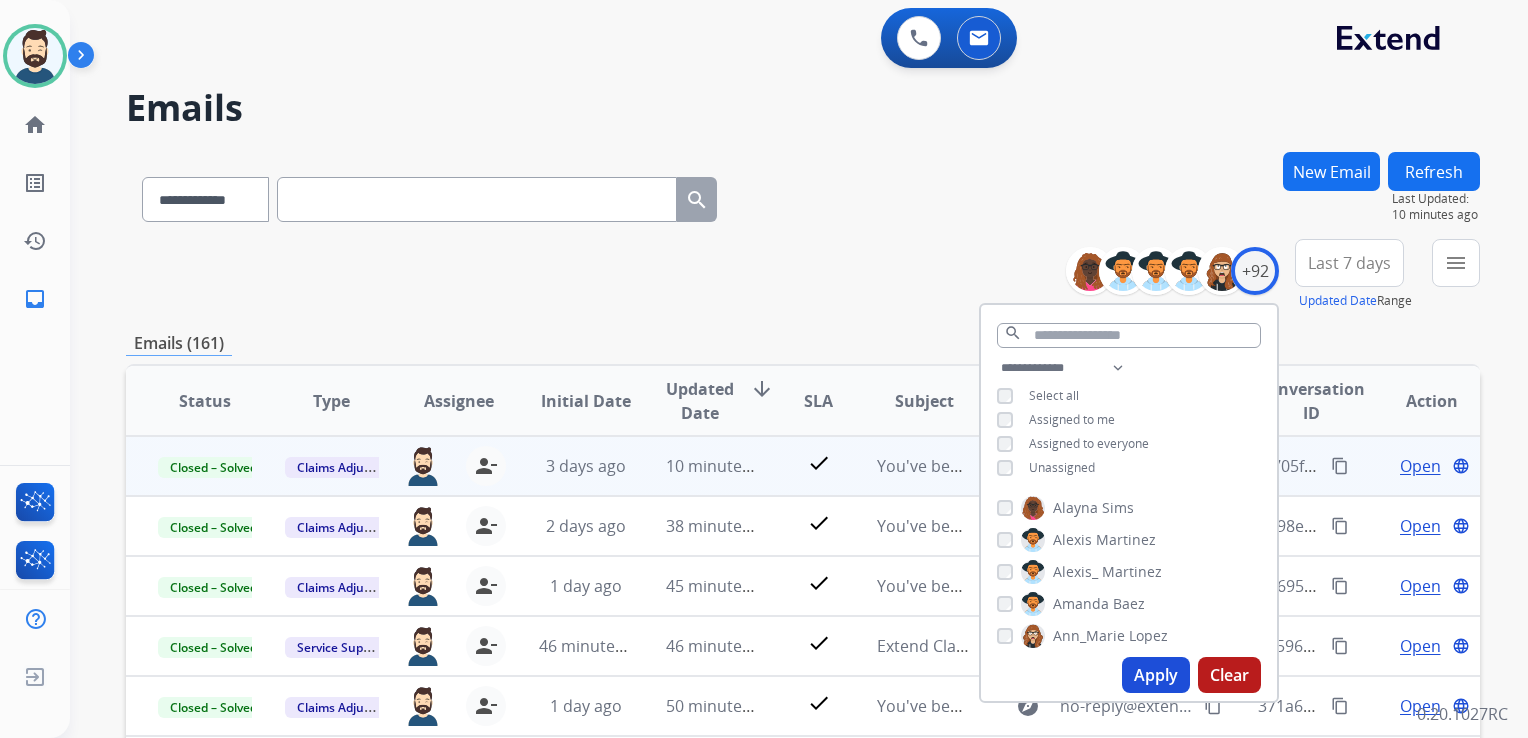click on "Last 7 days" at bounding box center (1349, 263) 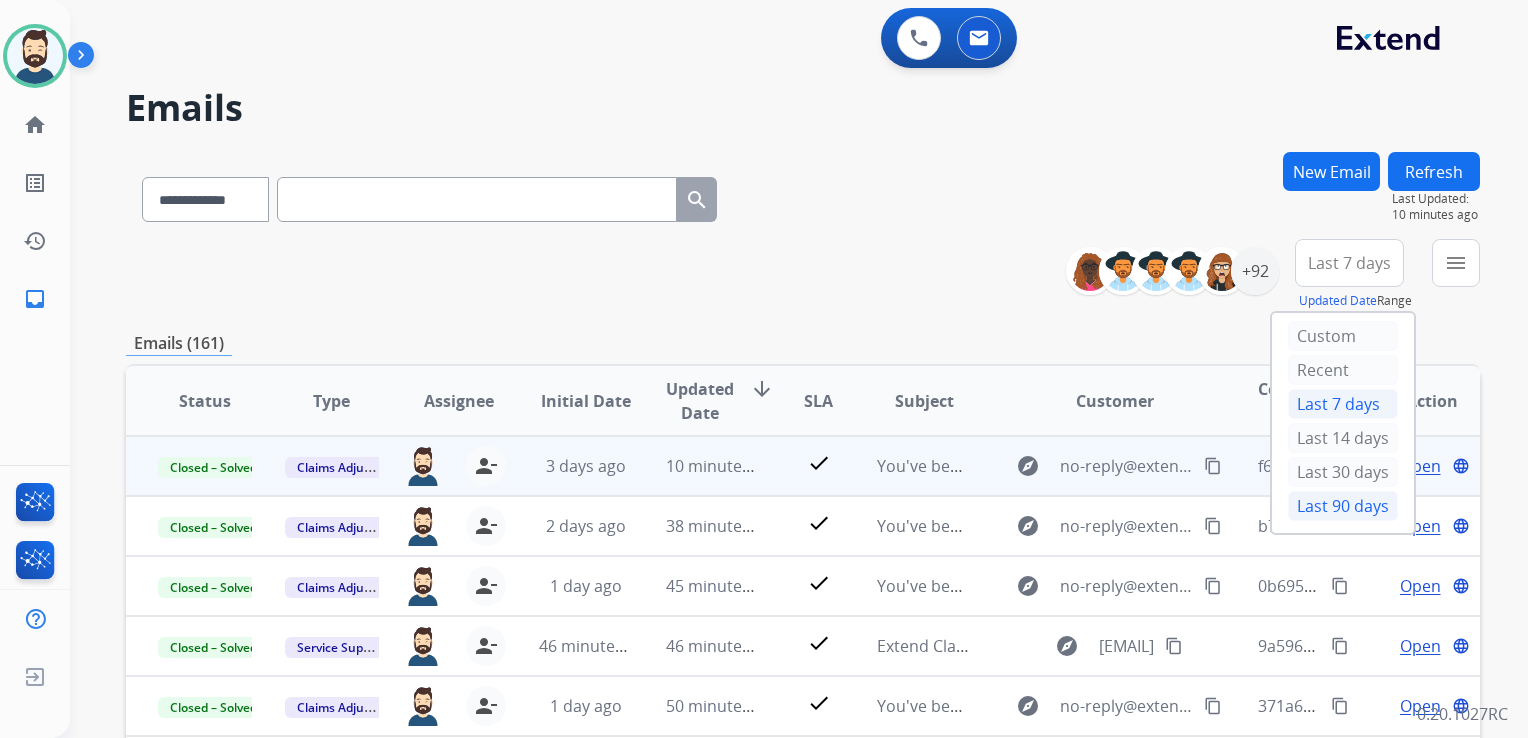 click on "Last 90 days" at bounding box center (1343, 506) 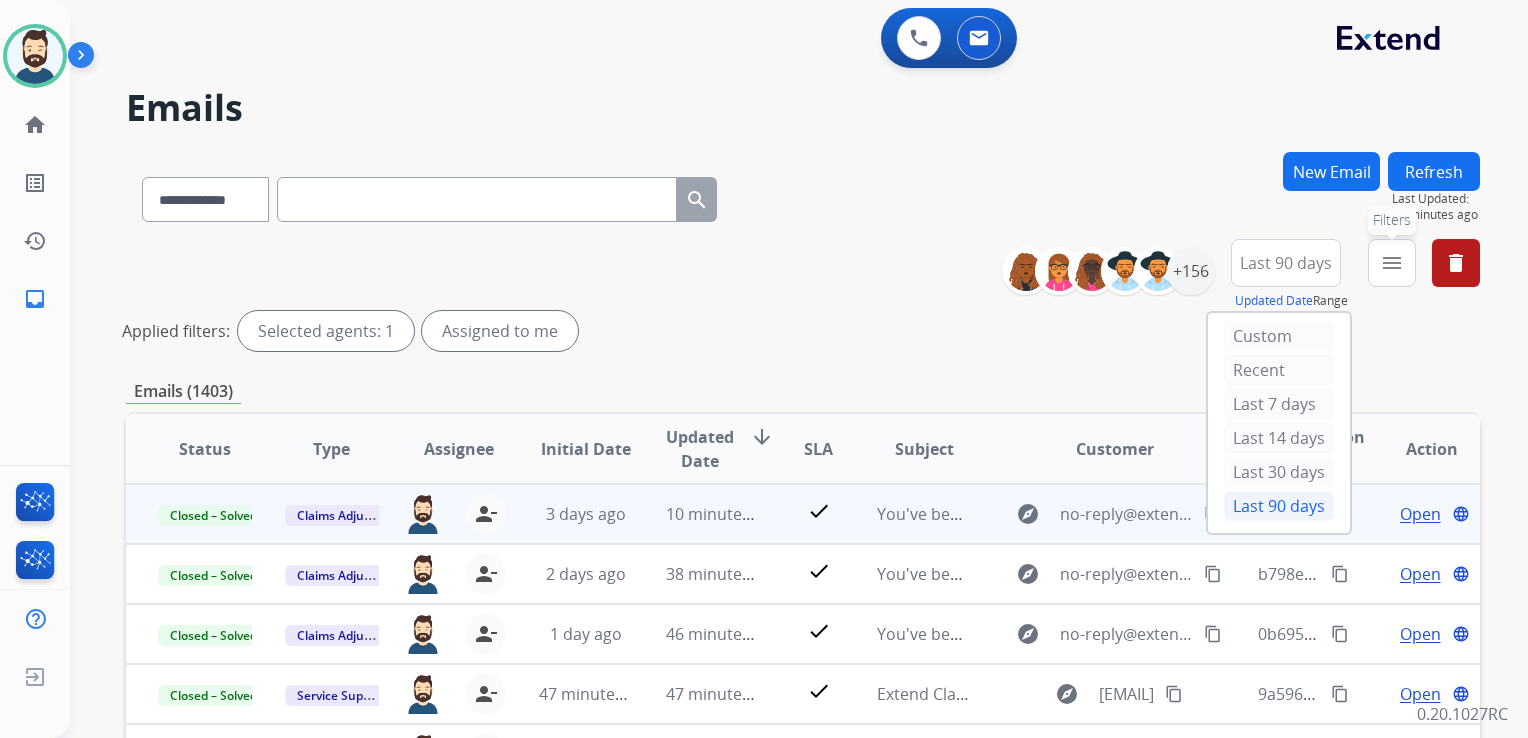 click on "menu" at bounding box center [1392, 263] 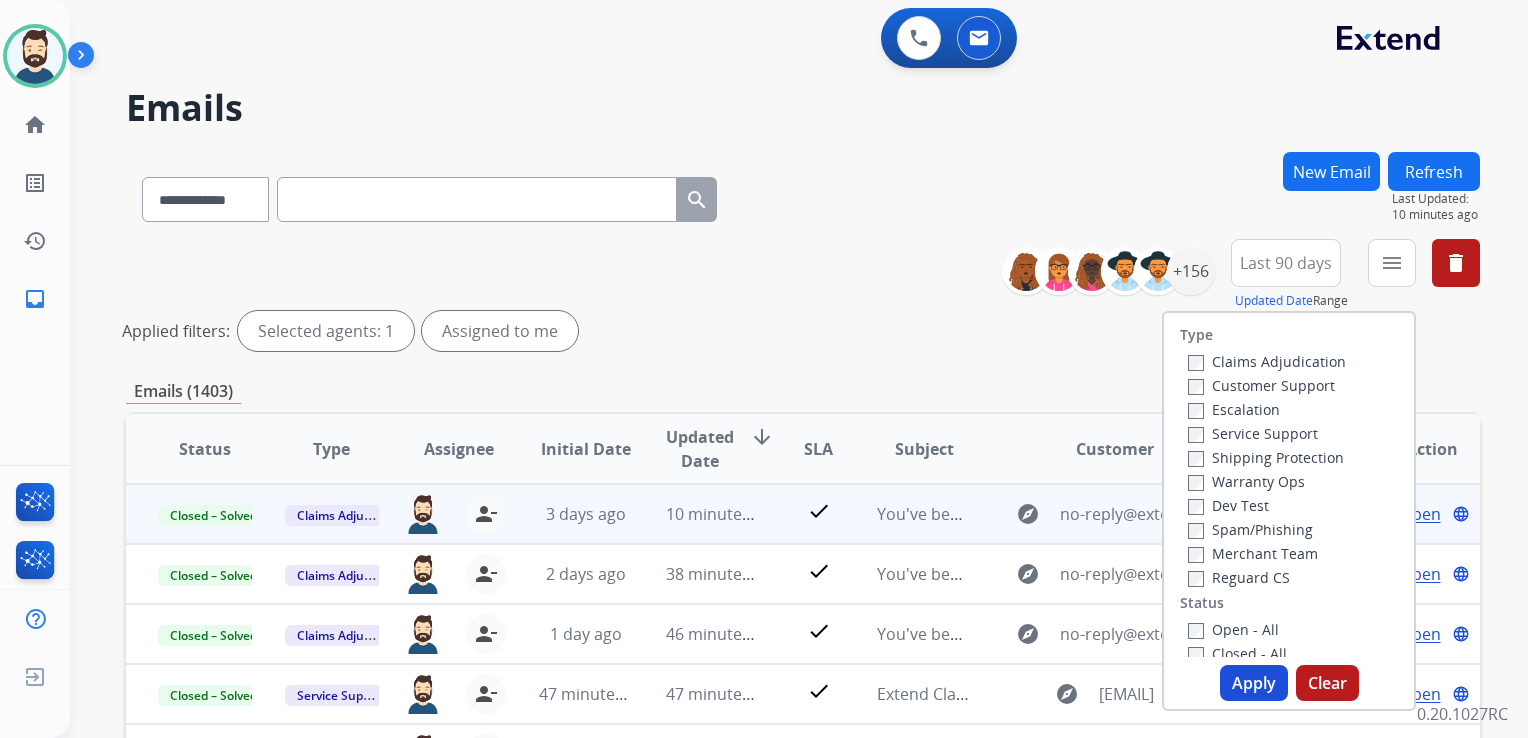 drag, startPoint x: 1180, startPoint y: 351, endPoint x: 1185, endPoint y: 375, distance: 24.5153 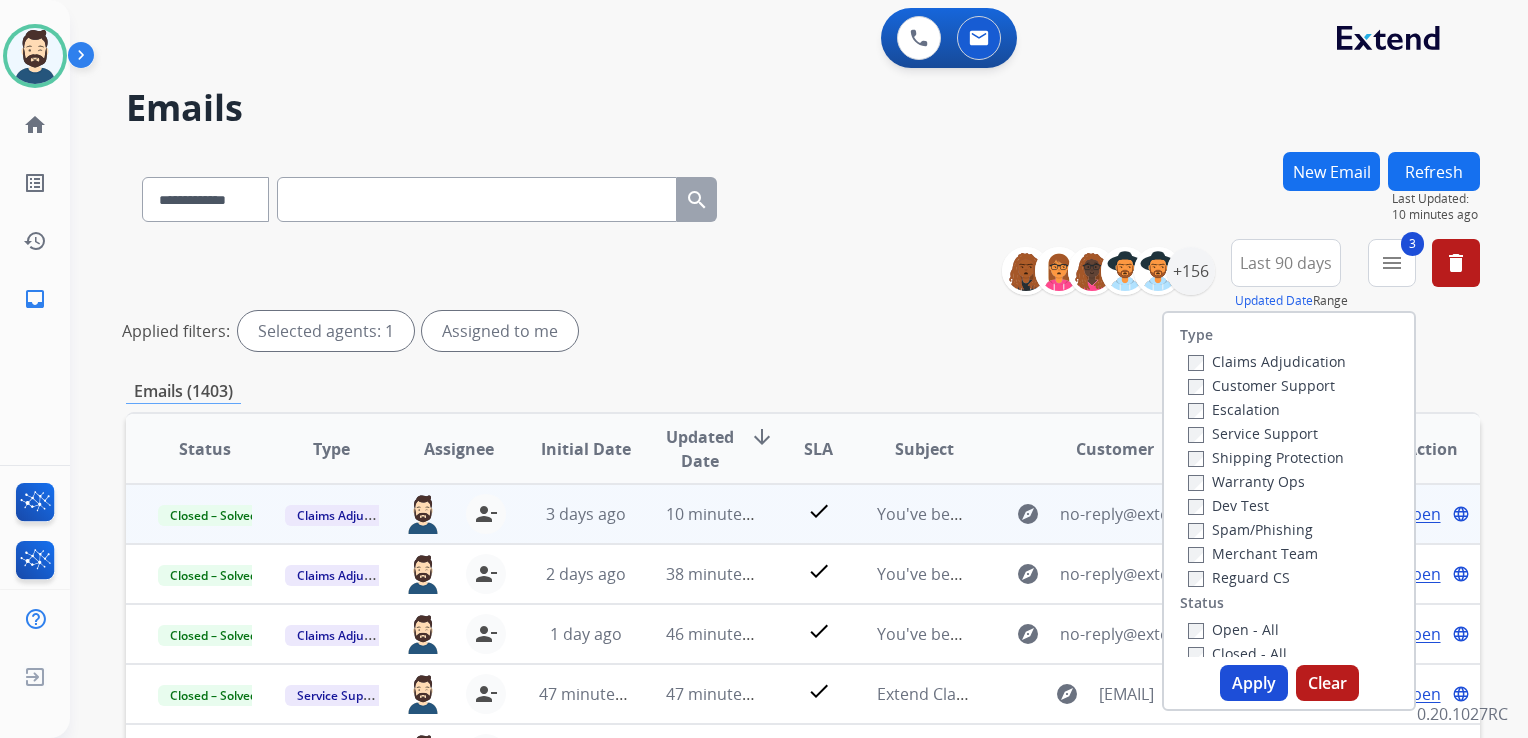 click on "Open - All   Closed - All   New - Initial   New - Reply   On-hold – Internal   On-hold - Customer   On Hold - Pending Parts   On Hold - Servicers   Closed - Unresolved   Closed – Solved   Closed – Merchant Transfer" at bounding box center (1289, 749) 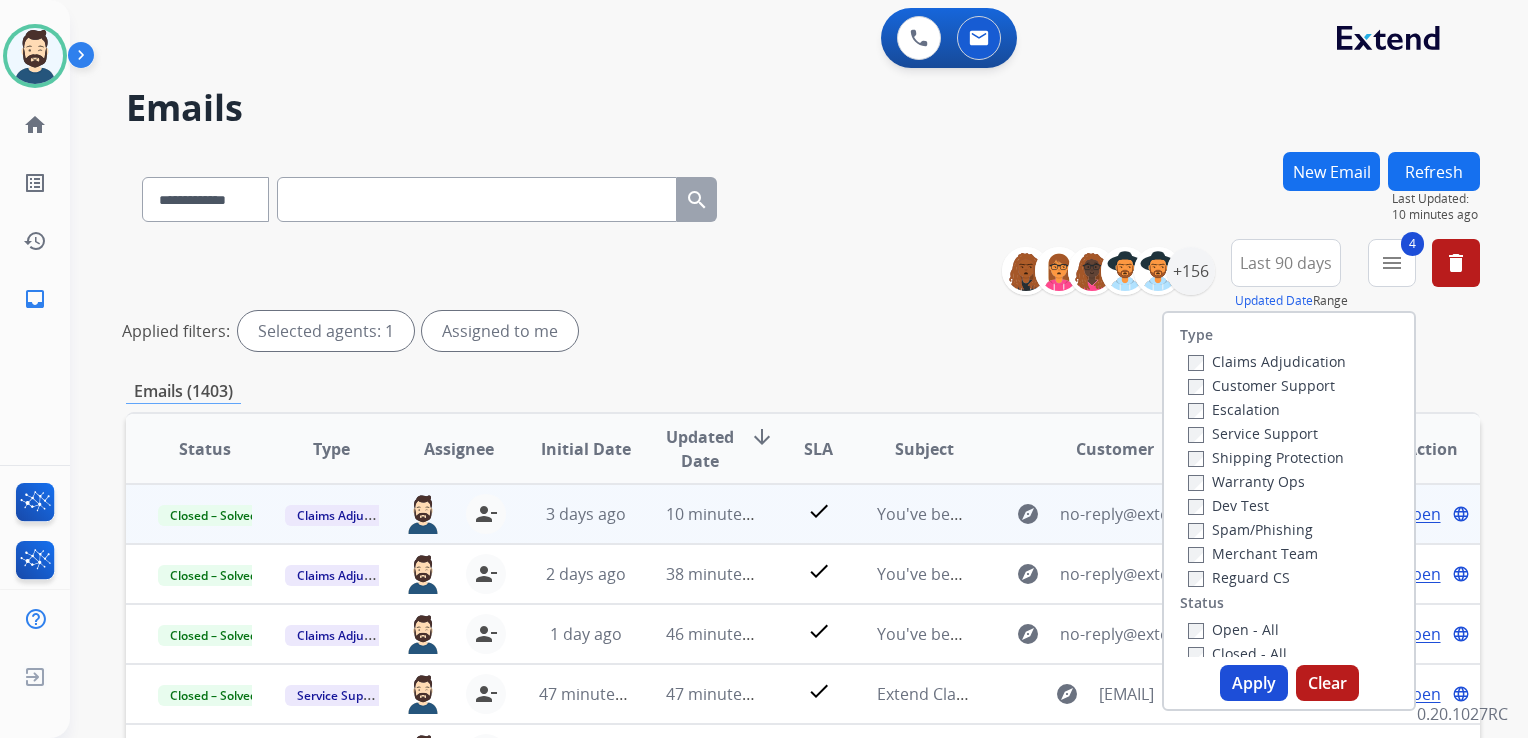 click on "Apply" at bounding box center (1254, 683) 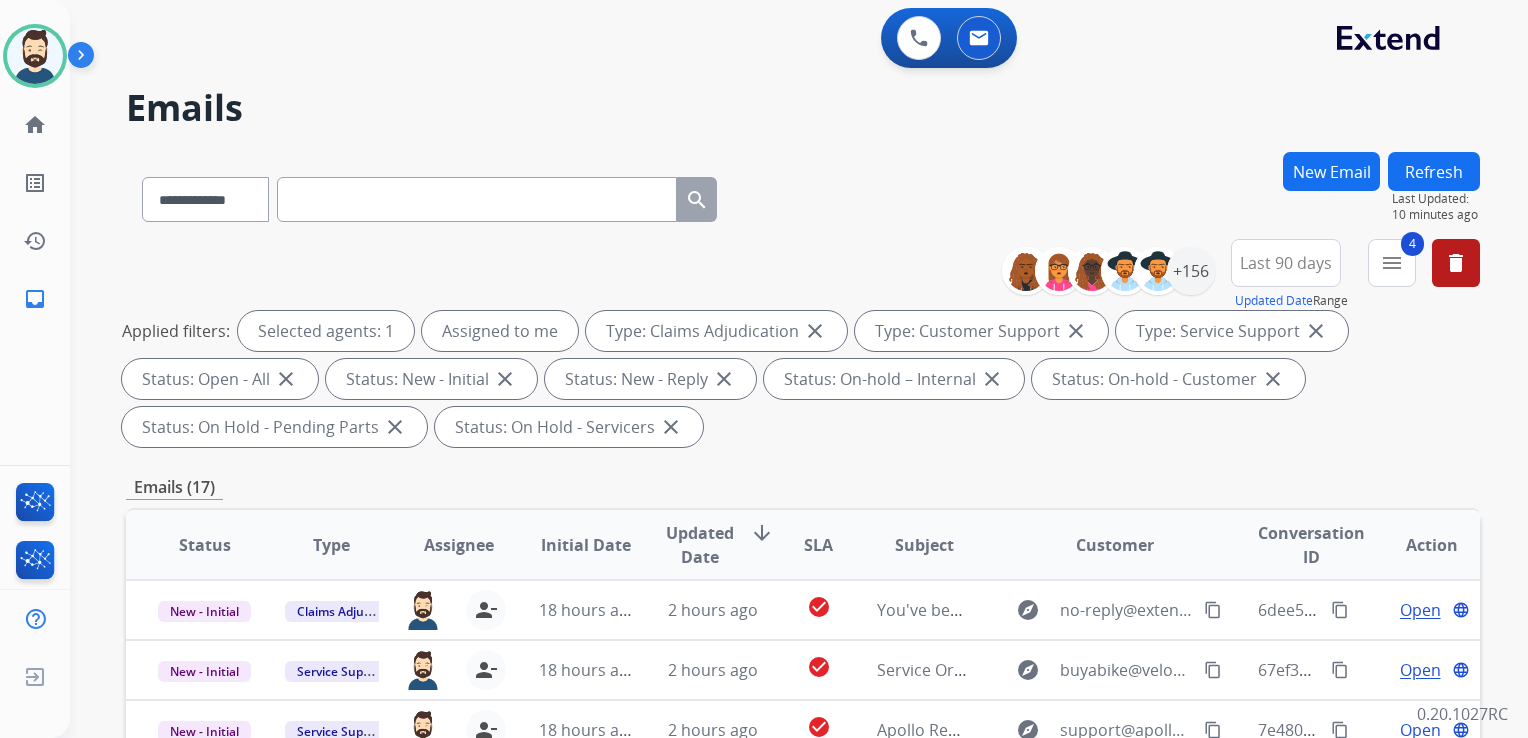 click on "Updated Date" at bounding box center [700, 545] 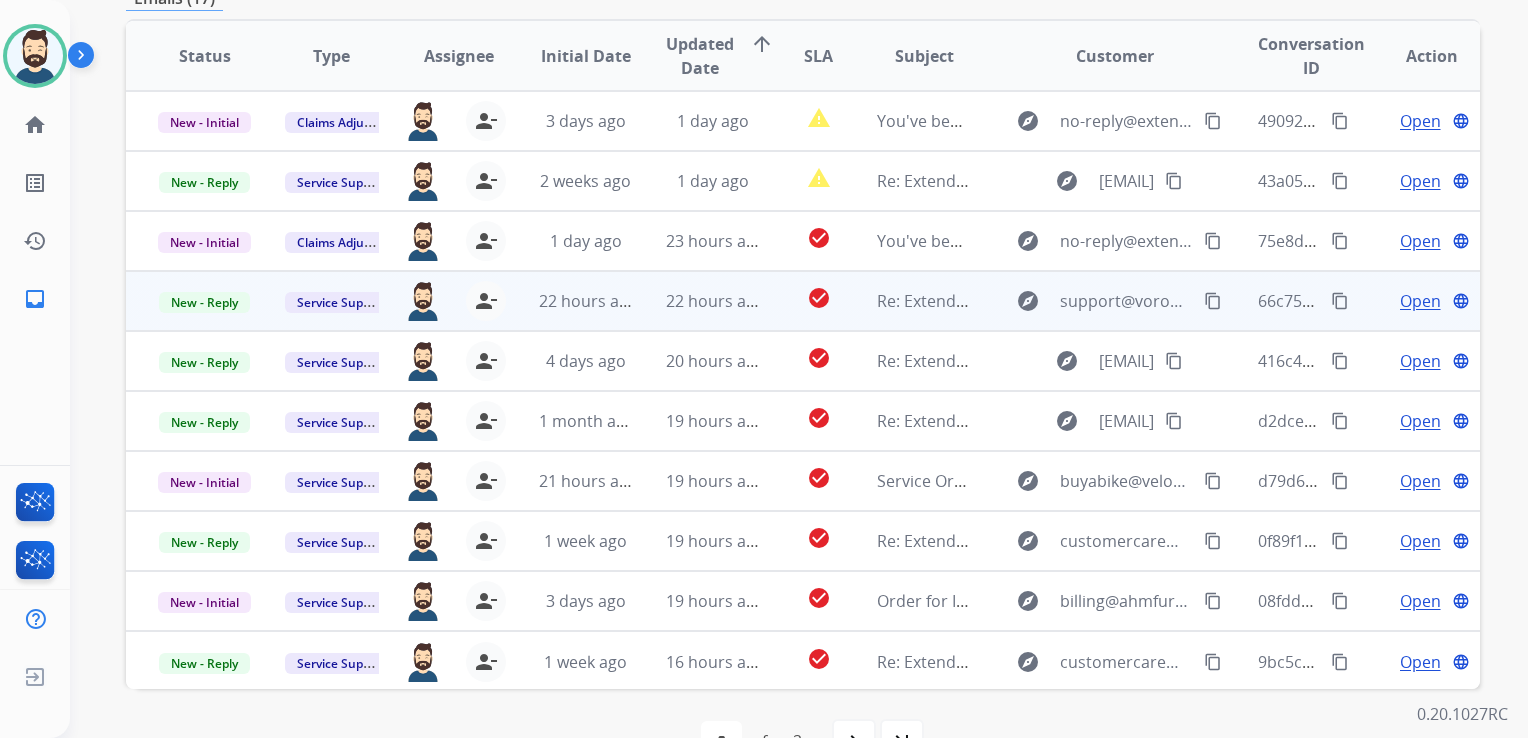 scroll, scrollTop: 443, scrollLeft: 0, axis: vertical 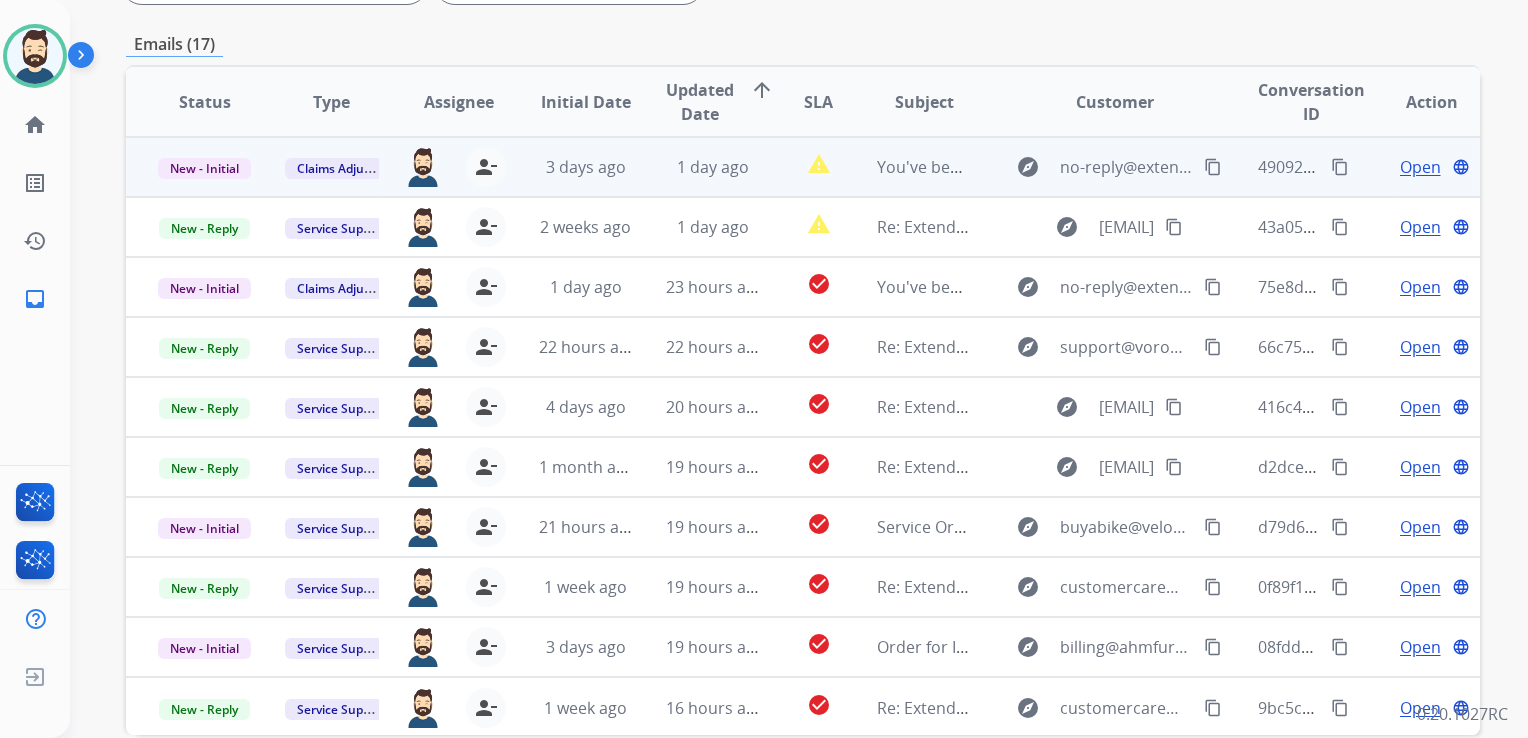 click on "1 day ago" at bounding box center (697, 167) 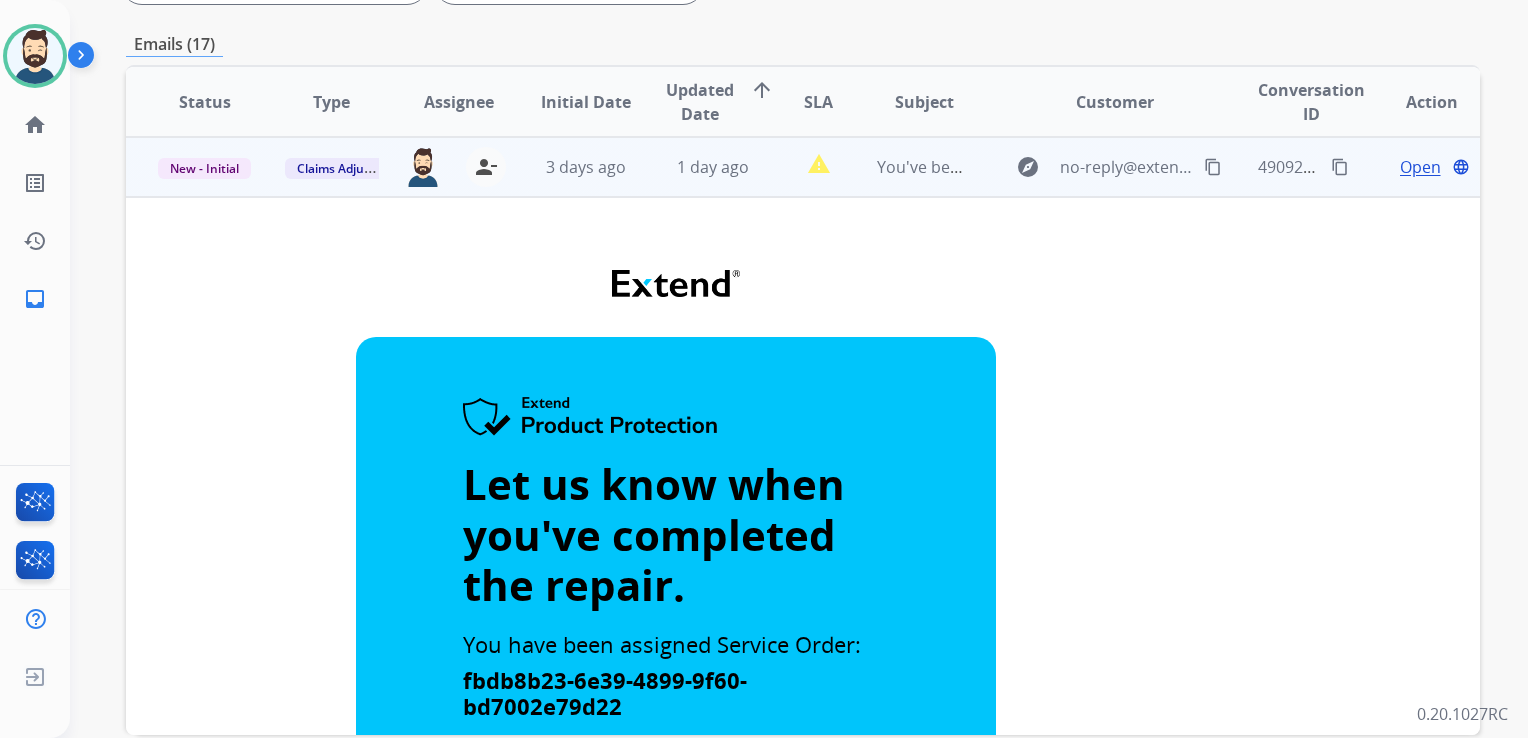 click on "Open" at bounding box center [1420, 167] 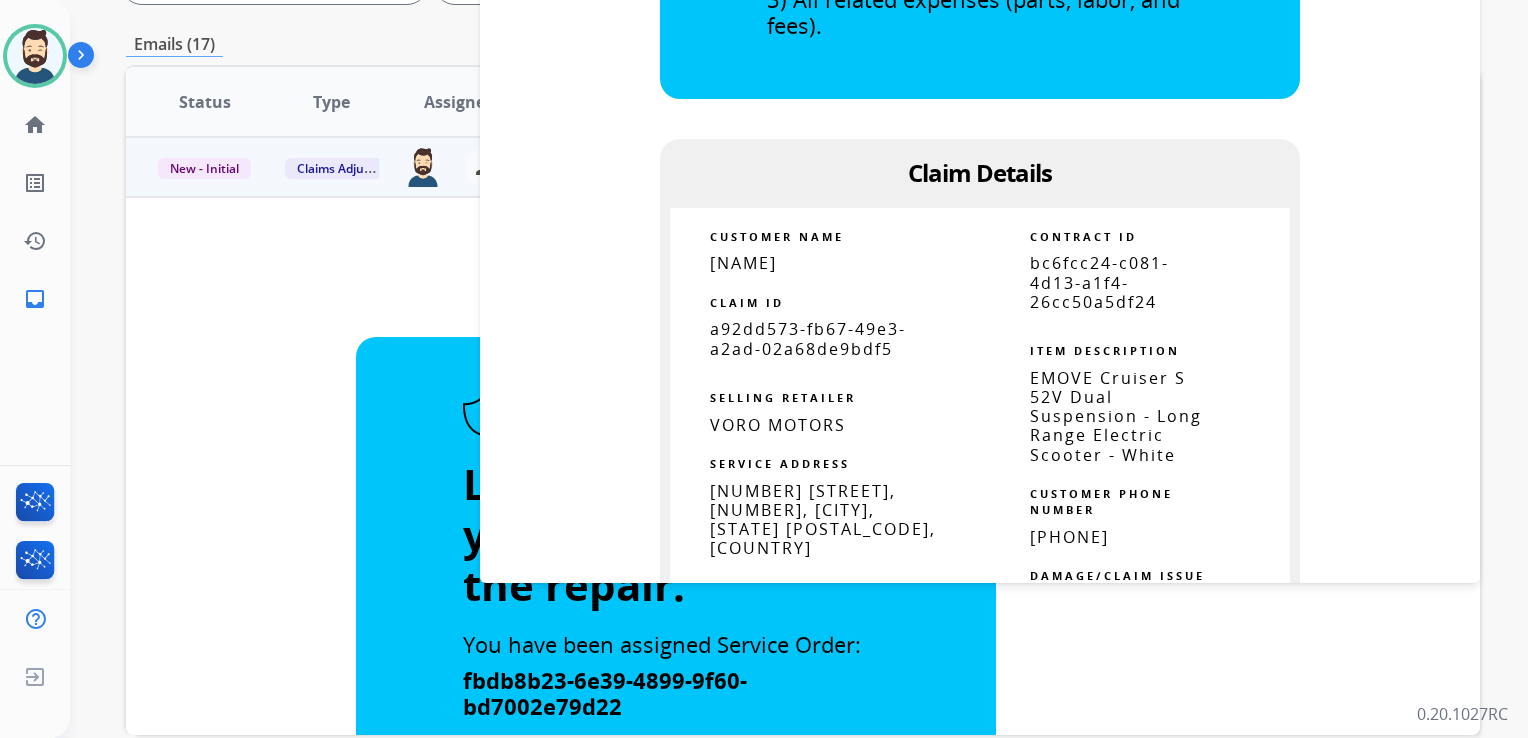 scroll, scrollTop: 900, scrollLeft: 0, axis: vertical 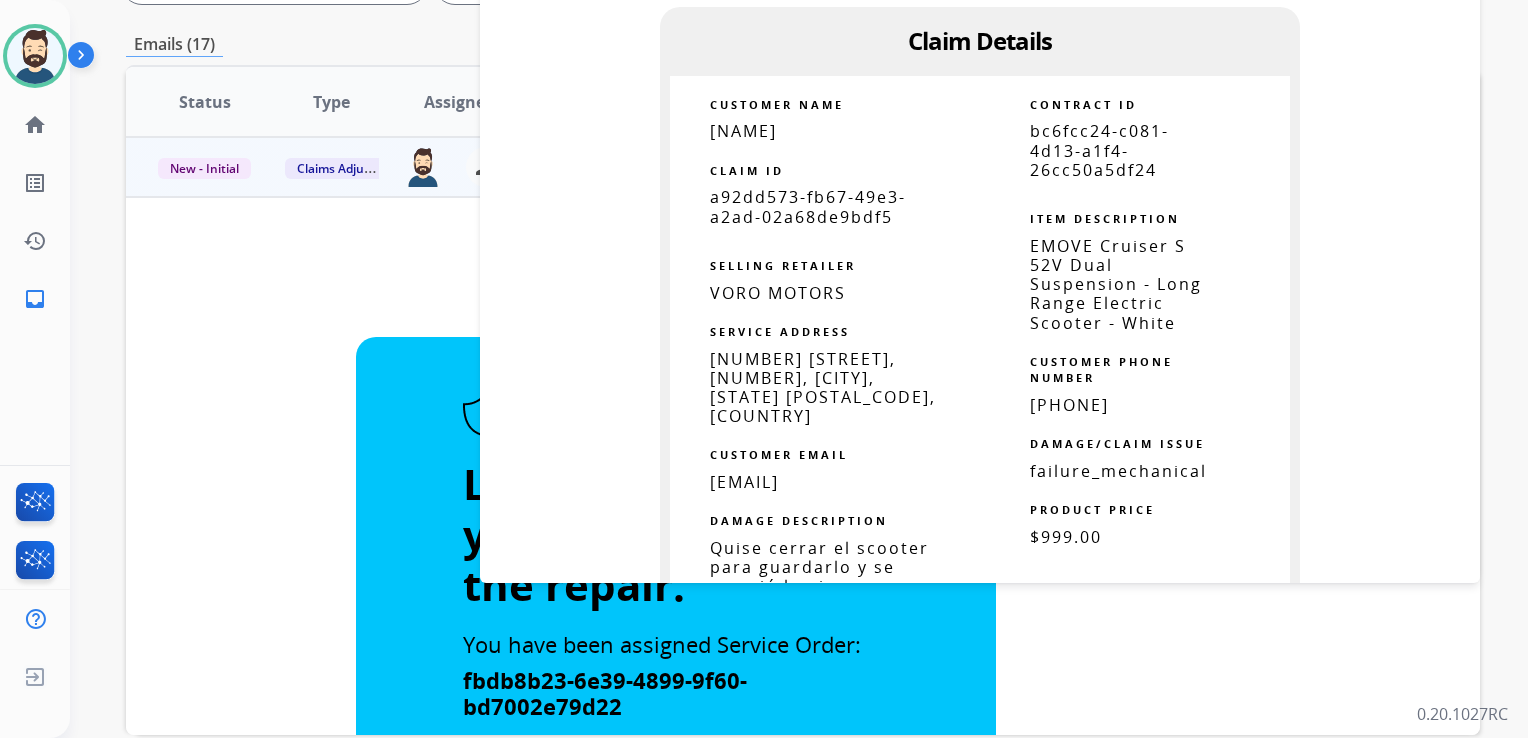 click on "a92dd573-fb67-49e3-a2ad-02a68de9bdf5" at bounding box center (808, 206) 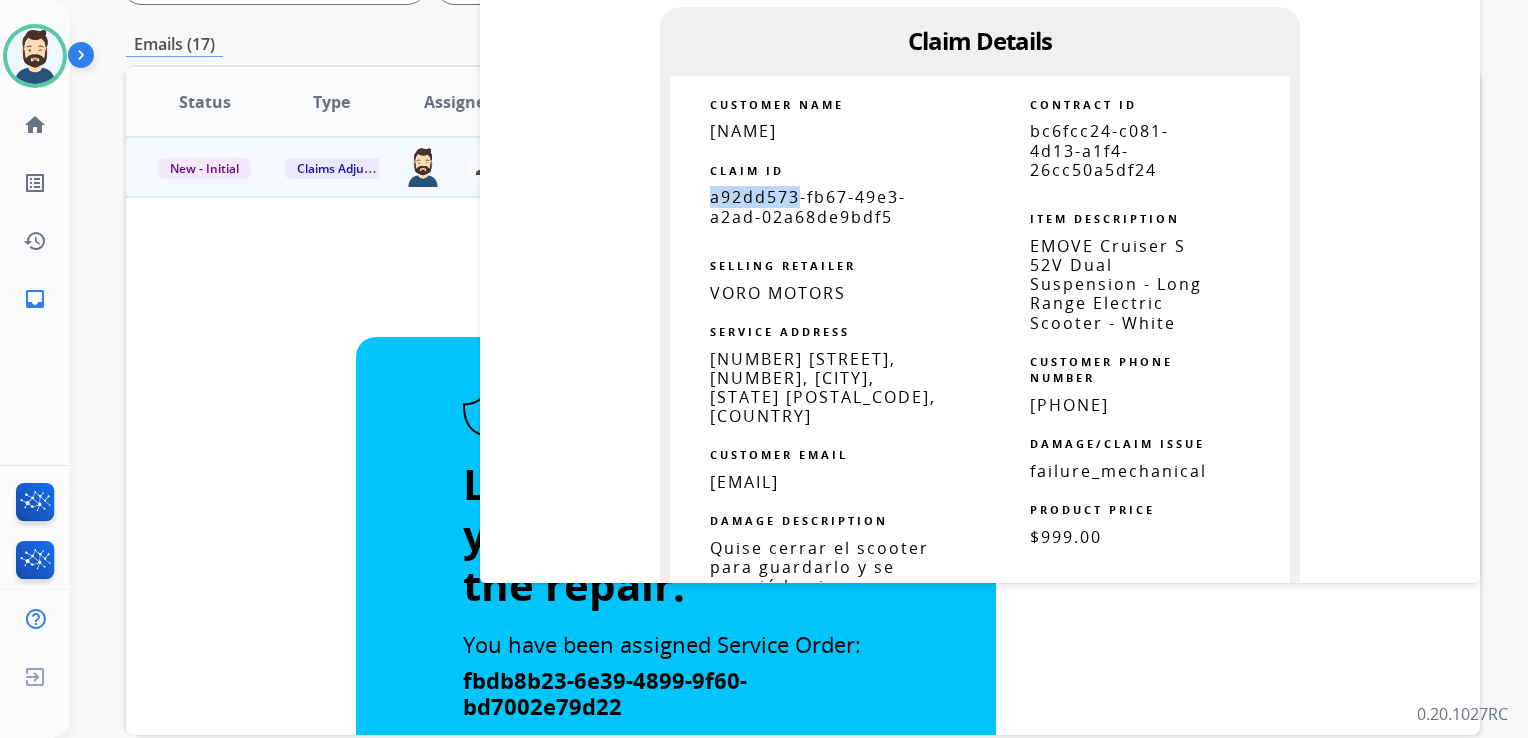 click on "a92dd573-fb67-49e3-a2ad-02a68de9bdf5" at bounding box center (808, 206) 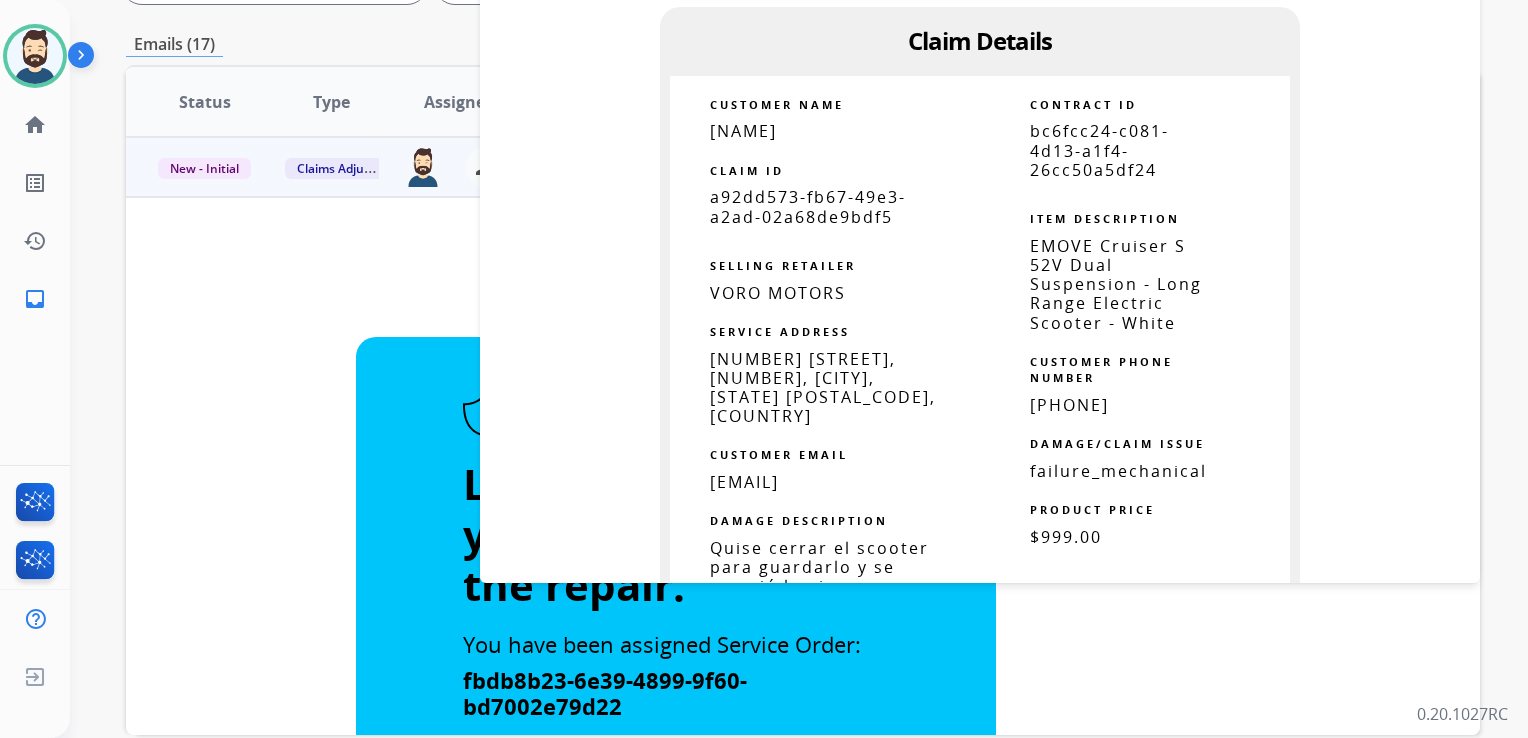 click on "a92dd573-fb67-49e3-a2ad-02a68de9bdf5" at bounding box center (808, 206) 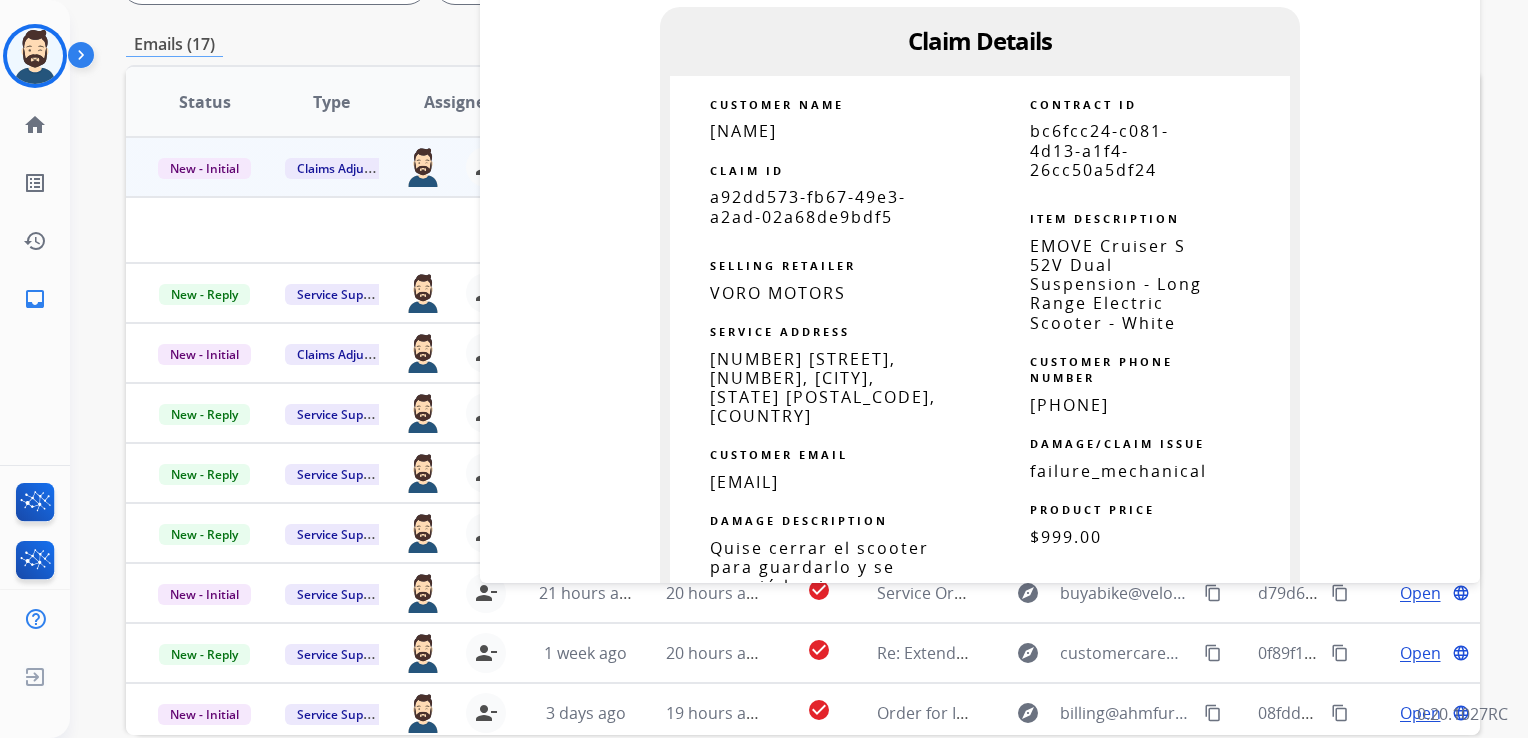 scroll, scrollTop: 0, scrollLeft: 0, axis: both 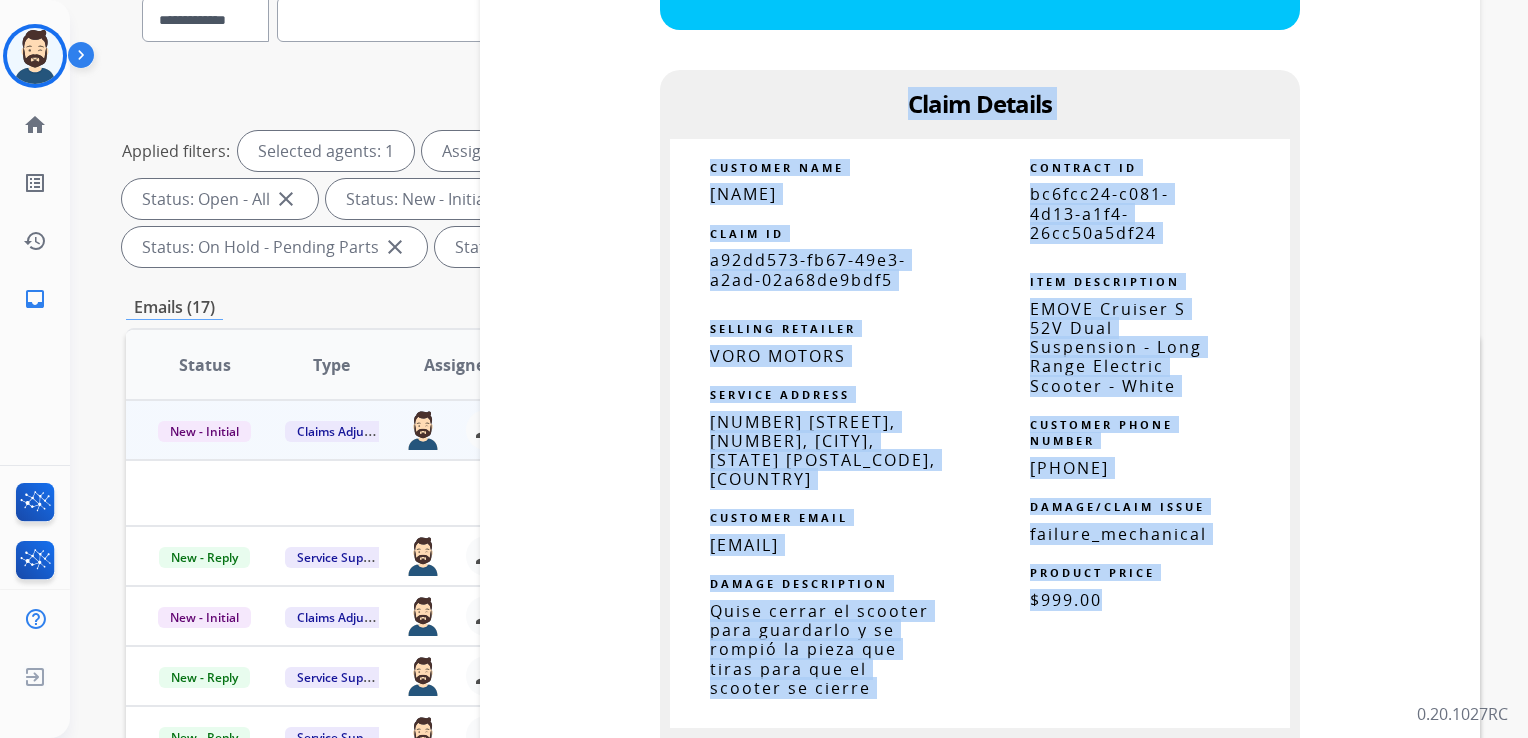 drag, startPoint x: 903, startPoint y: 283, endPoint x: 1122, endPoint y: 598, distance: 383.6483 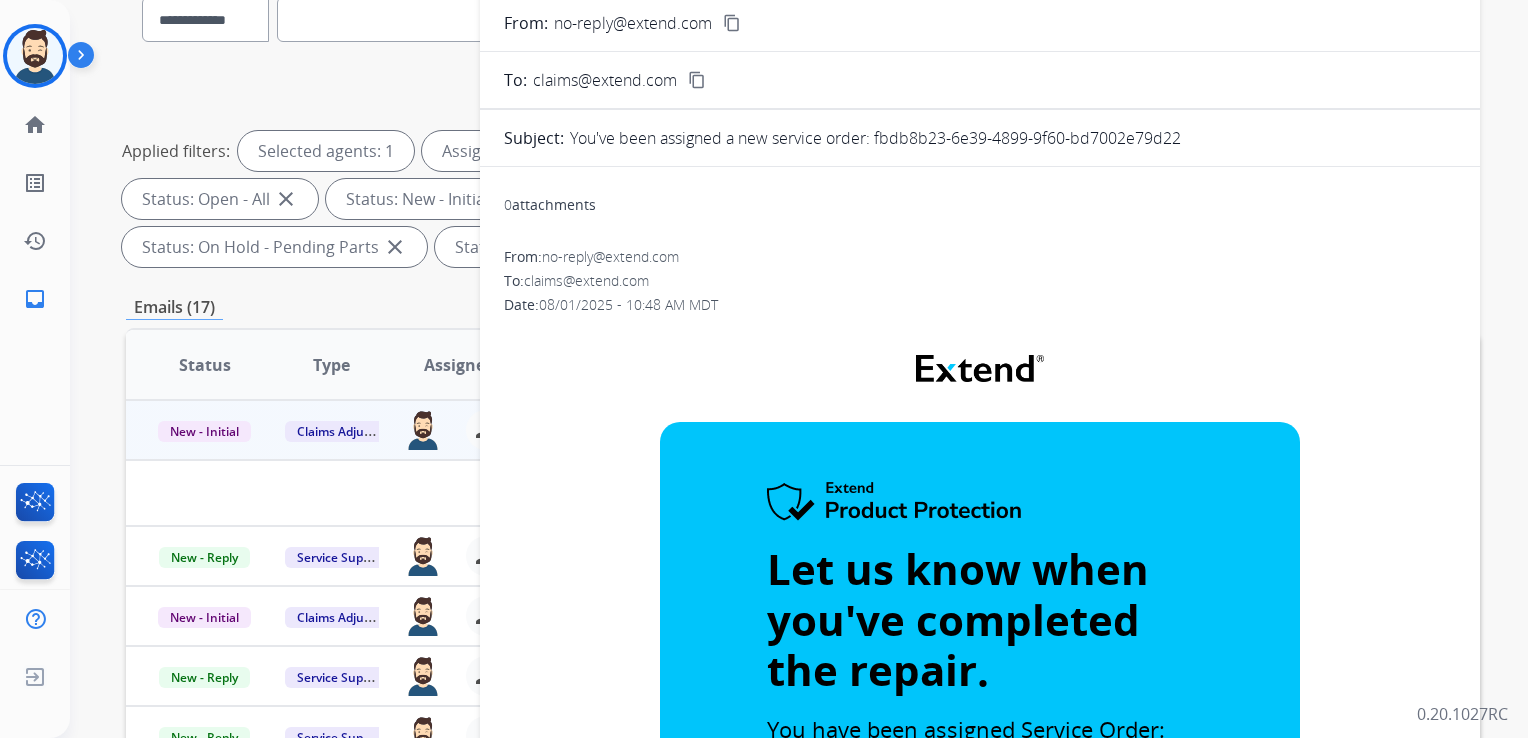 scroll, scrollTop: 0, scrollLeft: 0, axis: both 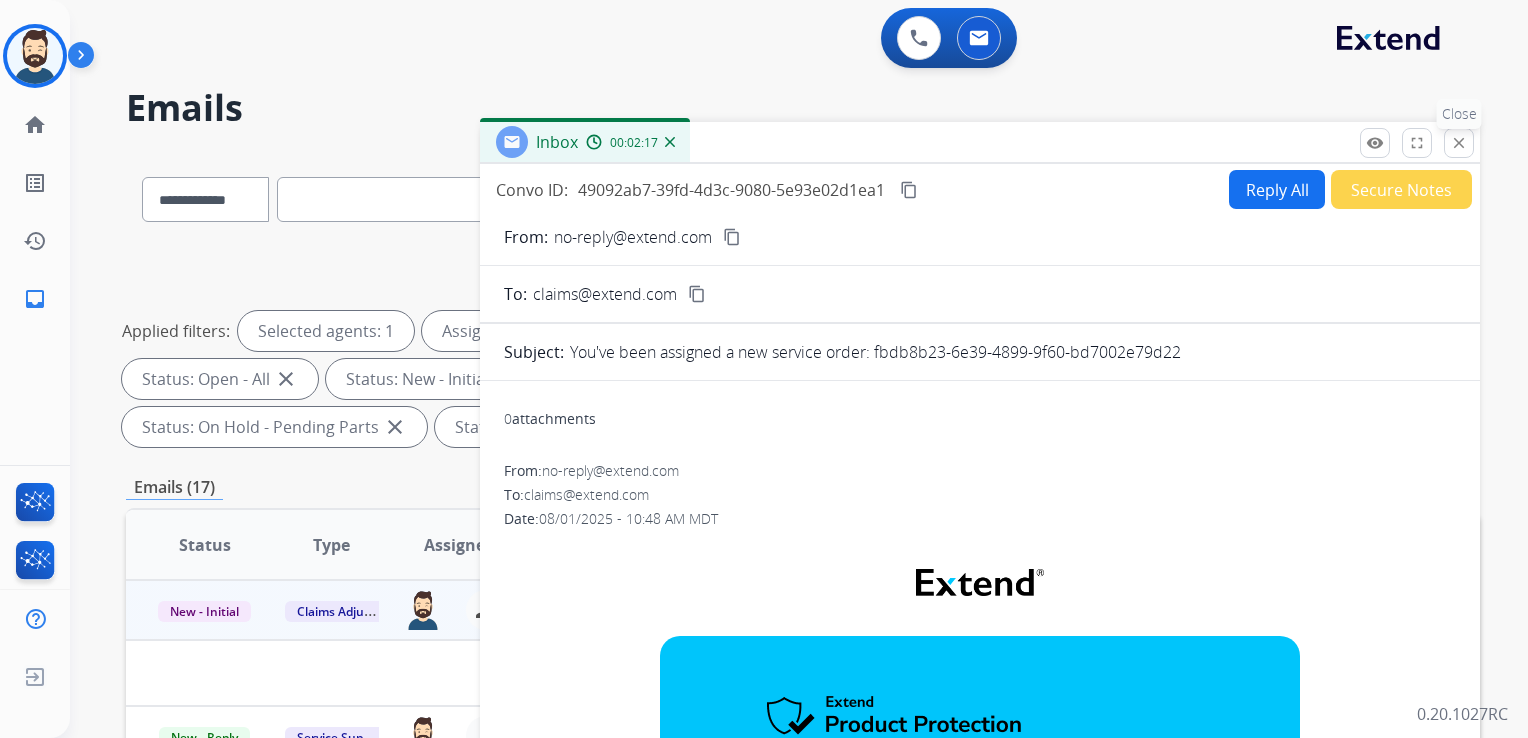 click on "close" at bounding box center [1459, 143] 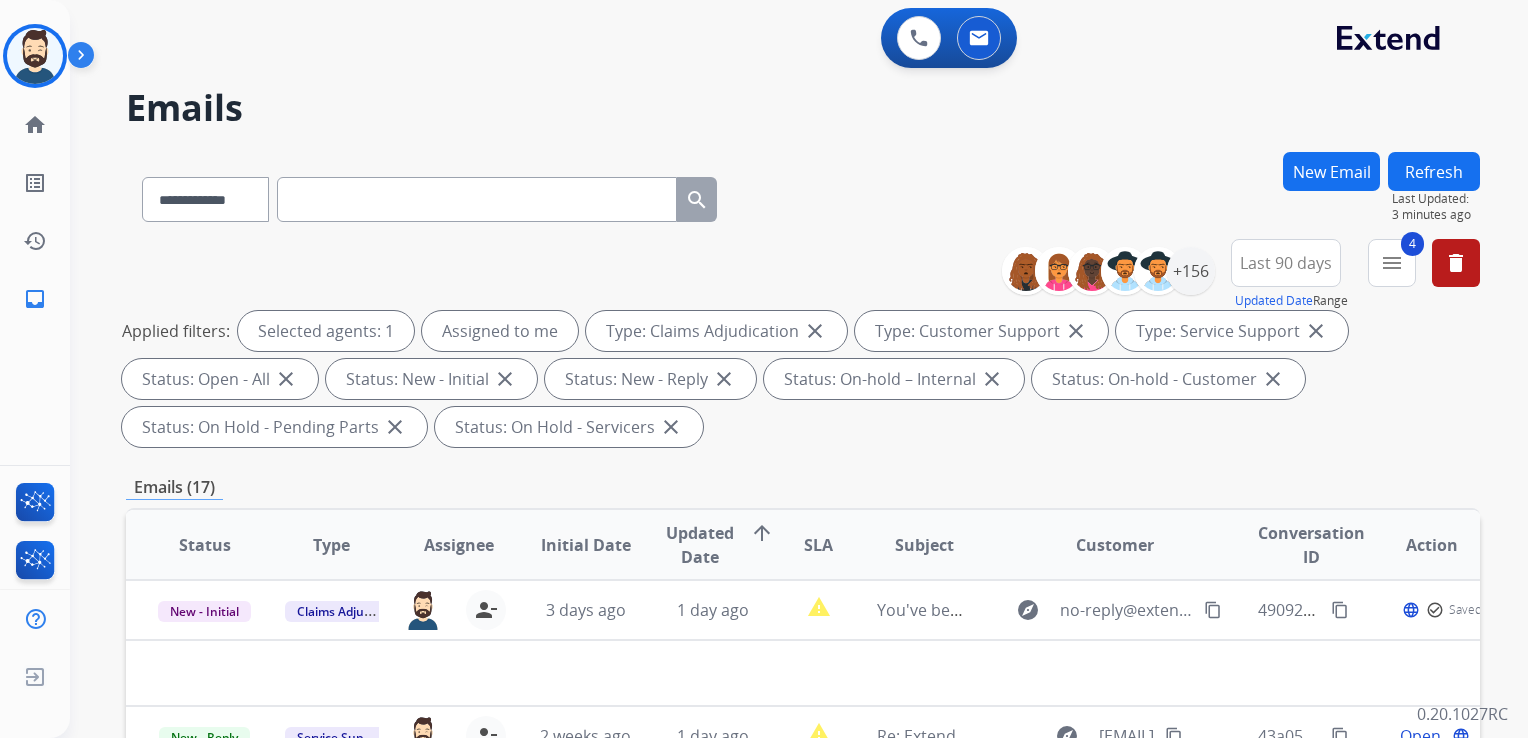 scroll, scrollTop: 400, scrollLeft: 0, axis: vertical 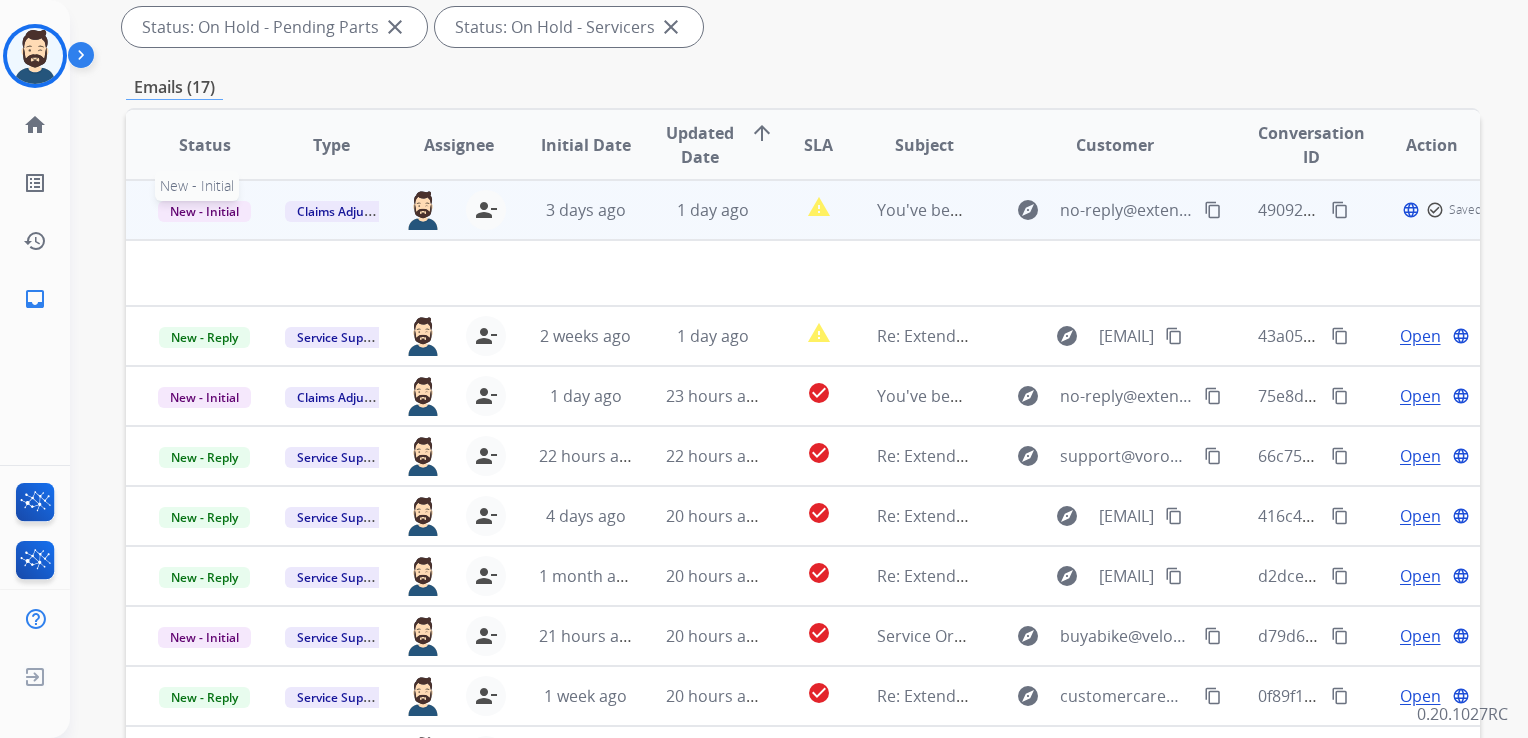 click on "New - Initial" at bounding box center [204, 211] 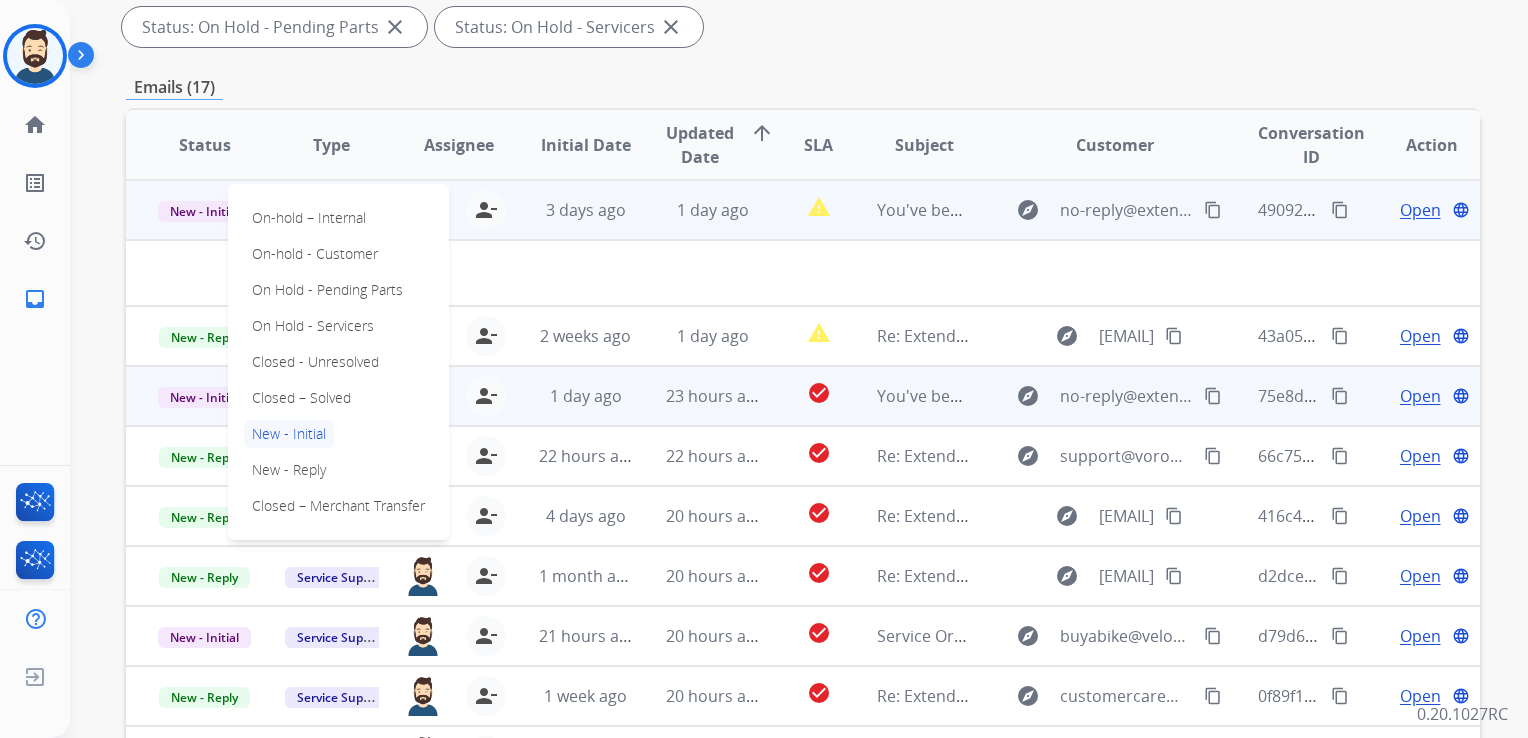 drag, startPoint x: 286, startPoint y: 397, endPoint x: 315, endPoint y: 391, distance: 29.614185 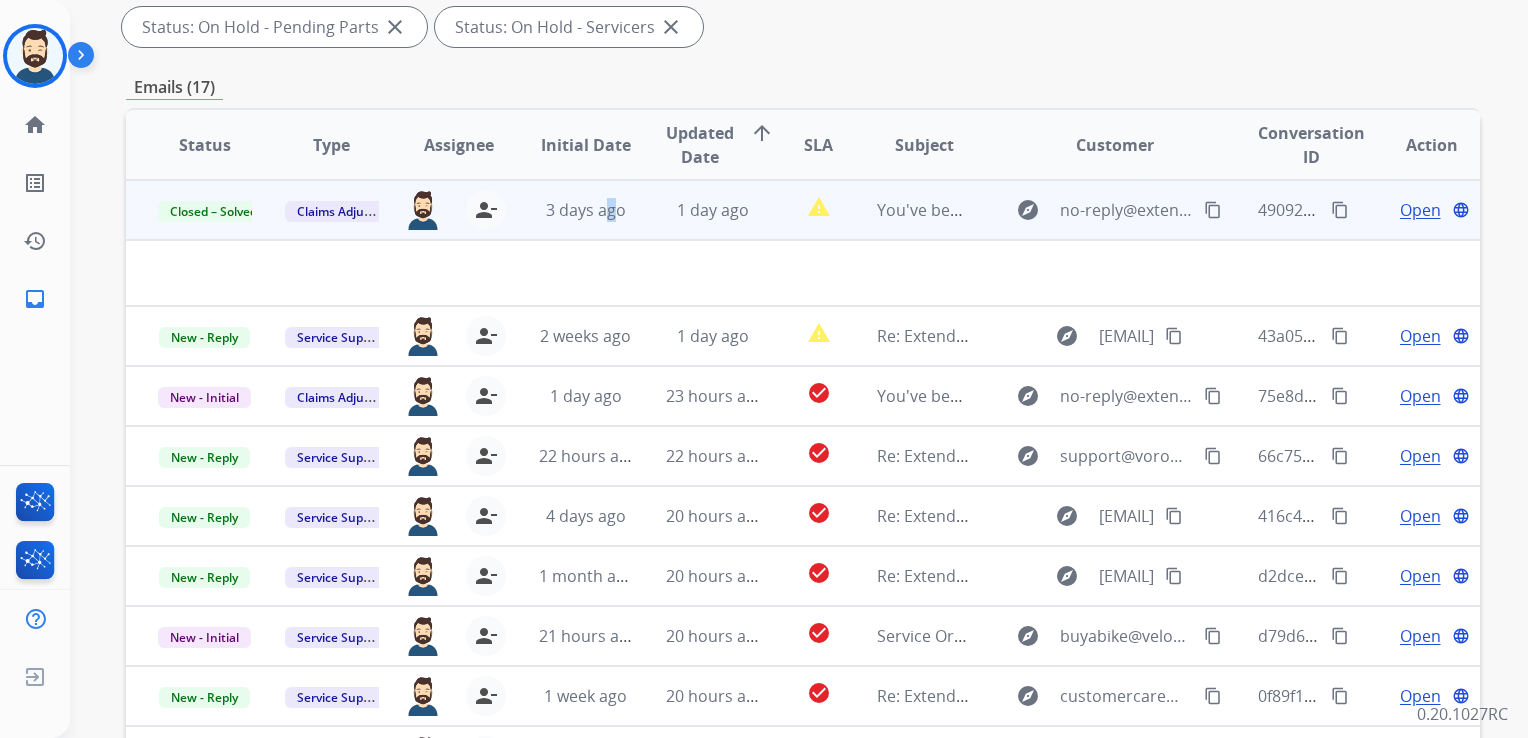 click on "3 days ago" at bounding box center [570, 210] 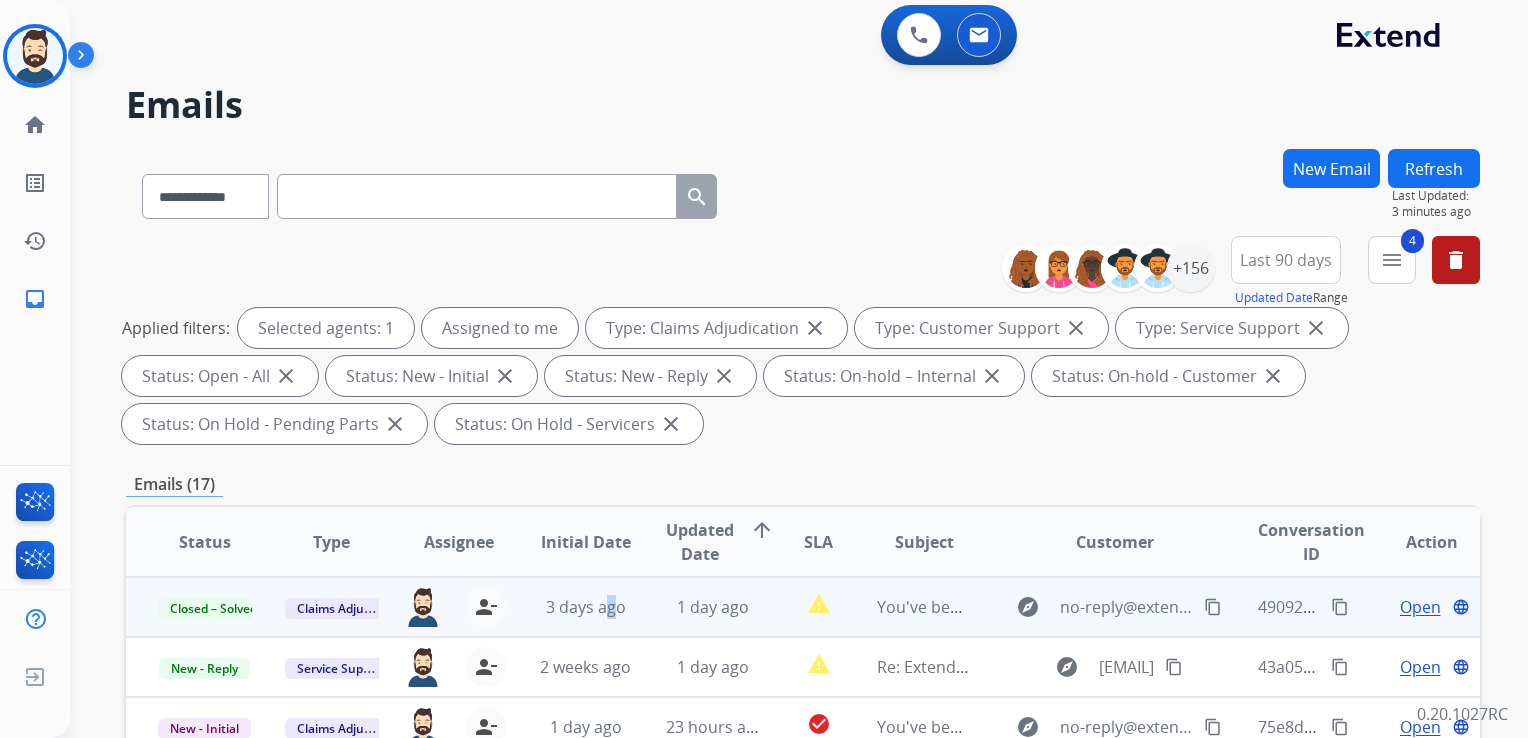 scroll, scrollTop: 0, scrollLeft: 0, axis: both 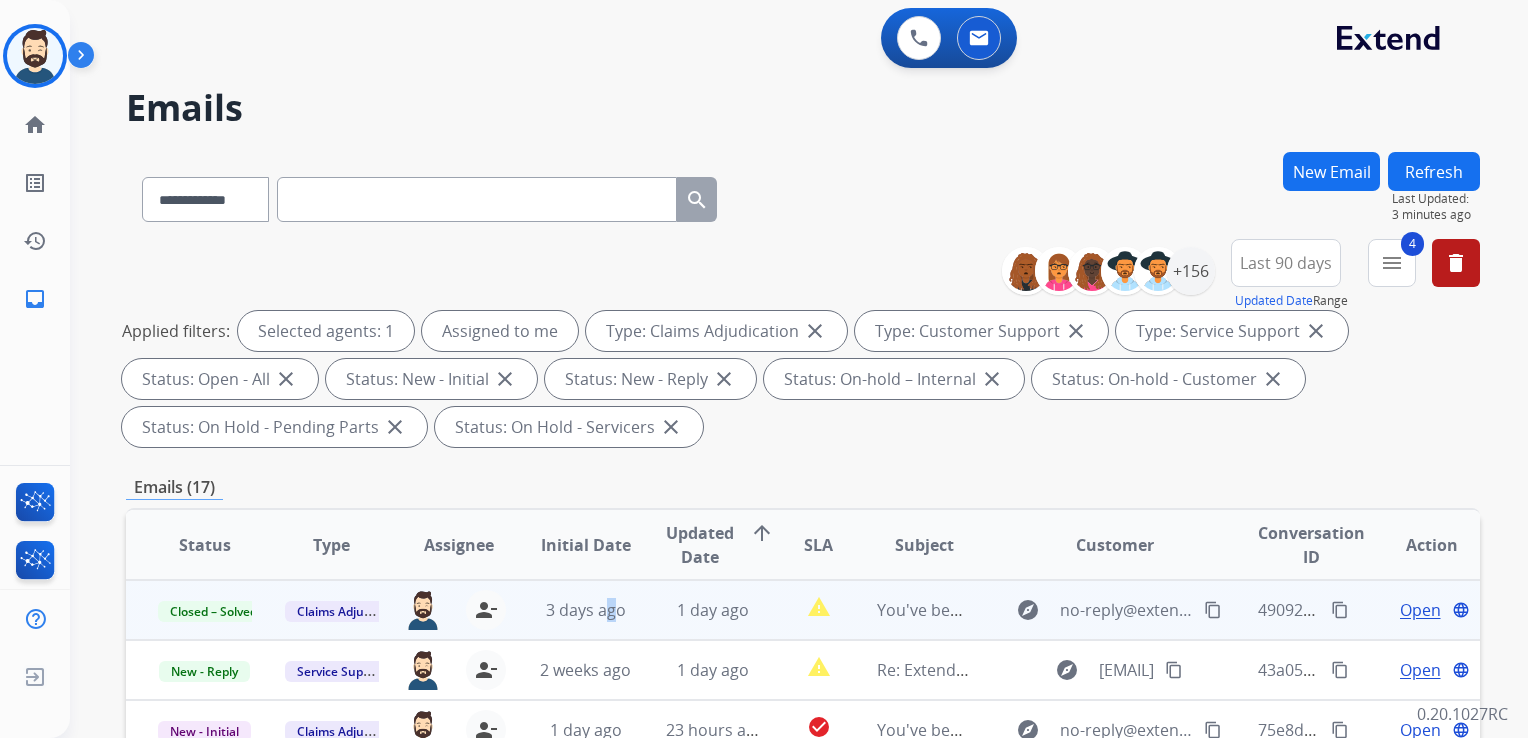 click on "Refresh" at bounding box center [1434, 171] 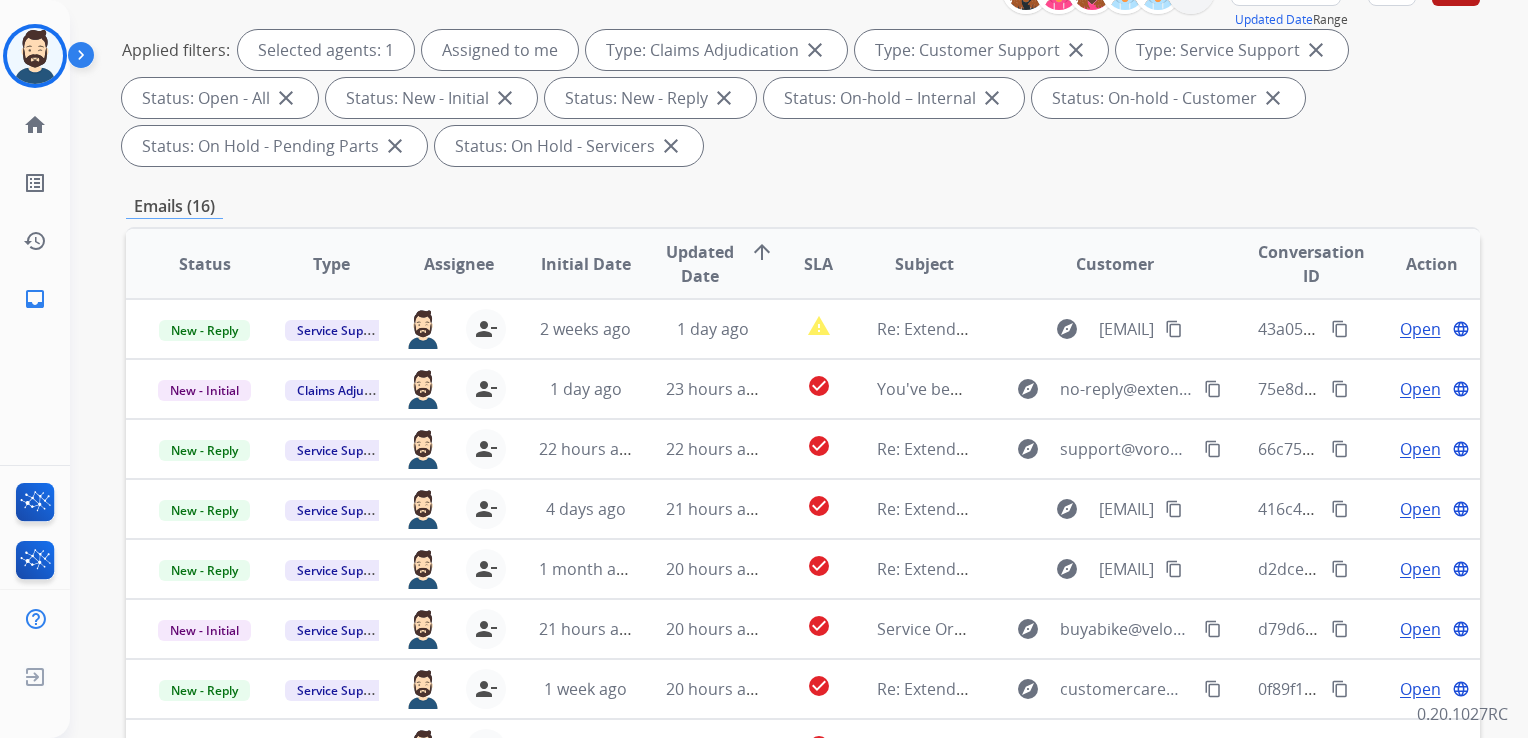 scroll, scrollTop: 300, scrollLeft: 0, axis: vertical 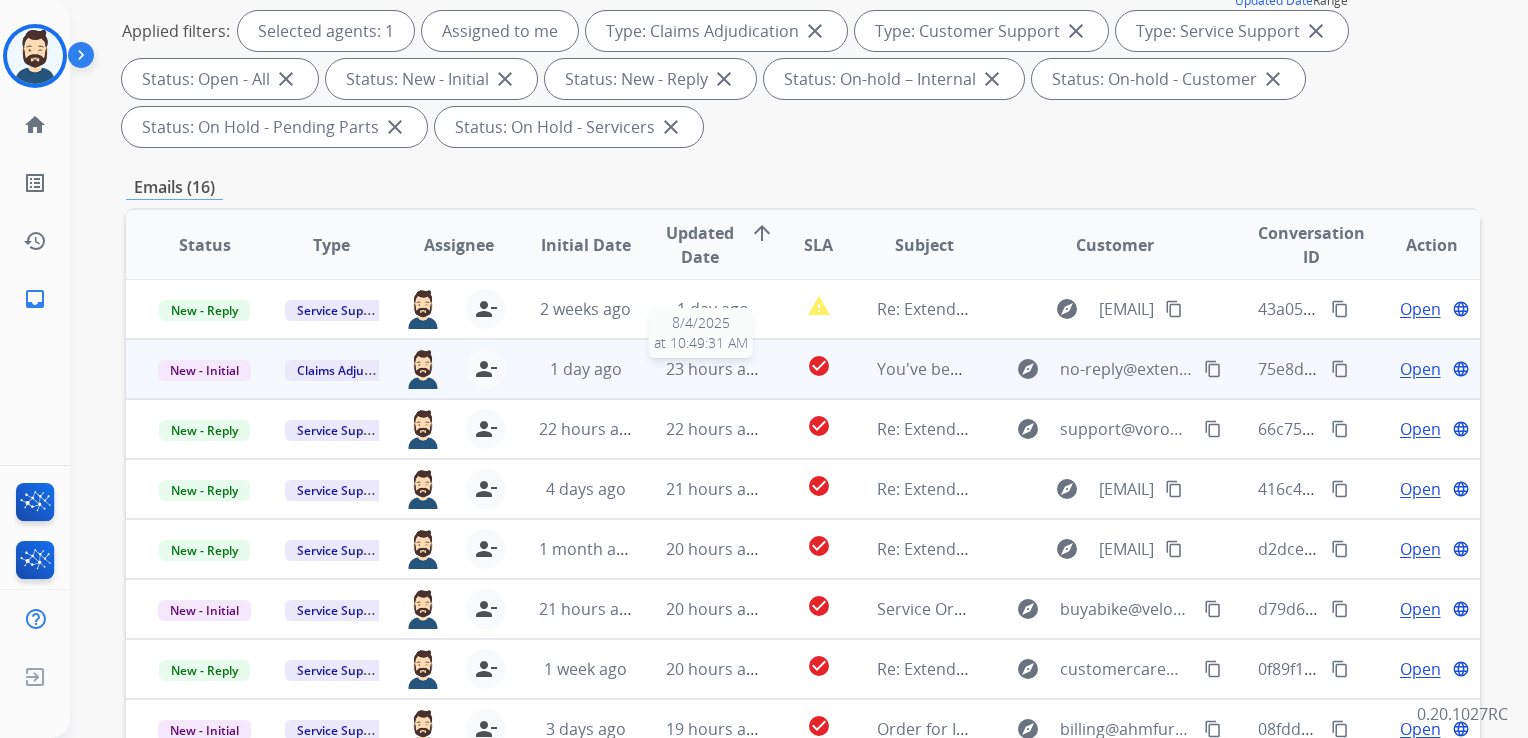 click on "23 hours ago" at bounding box center [715, 369] 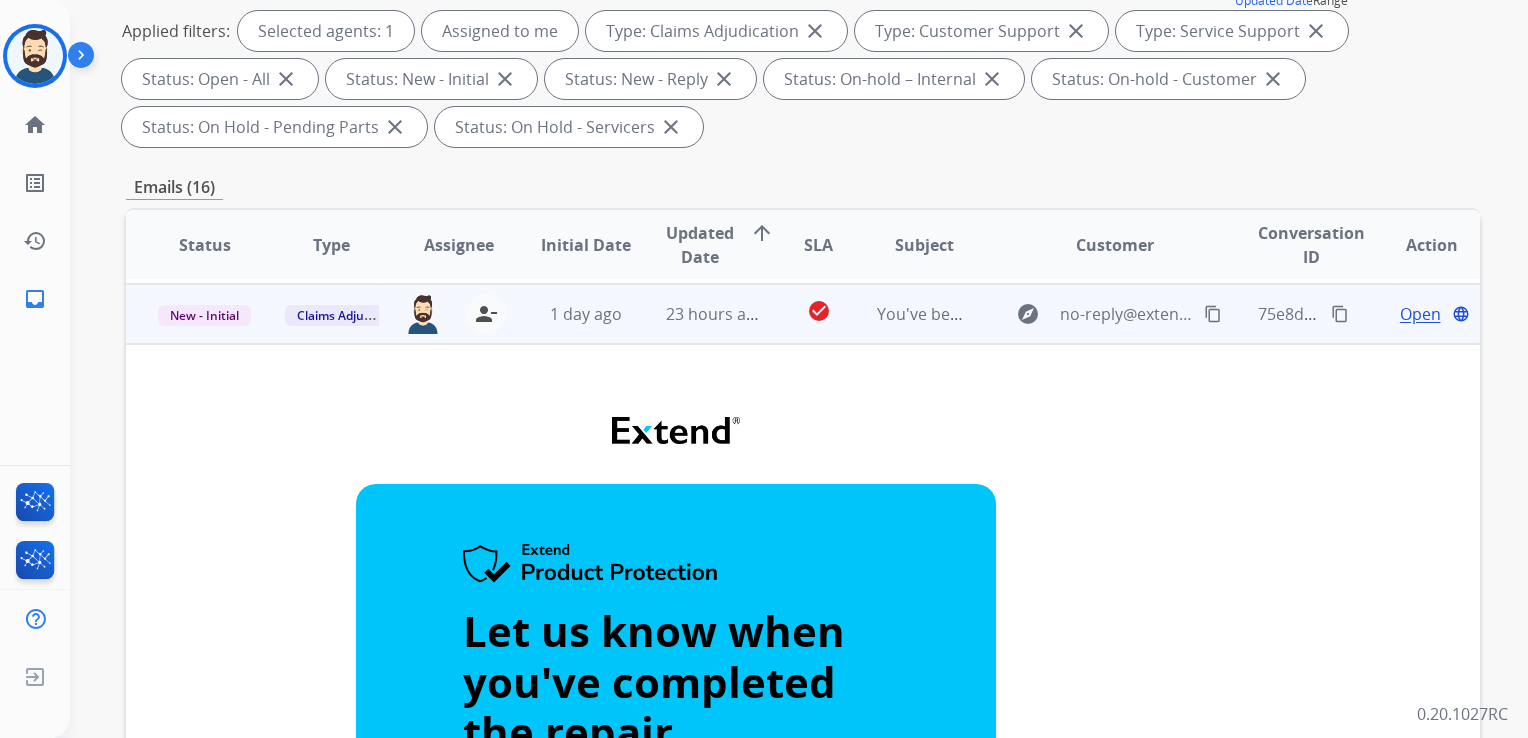 scroll, scrollTop: 60, scrollLeft: 0, axis: vertical 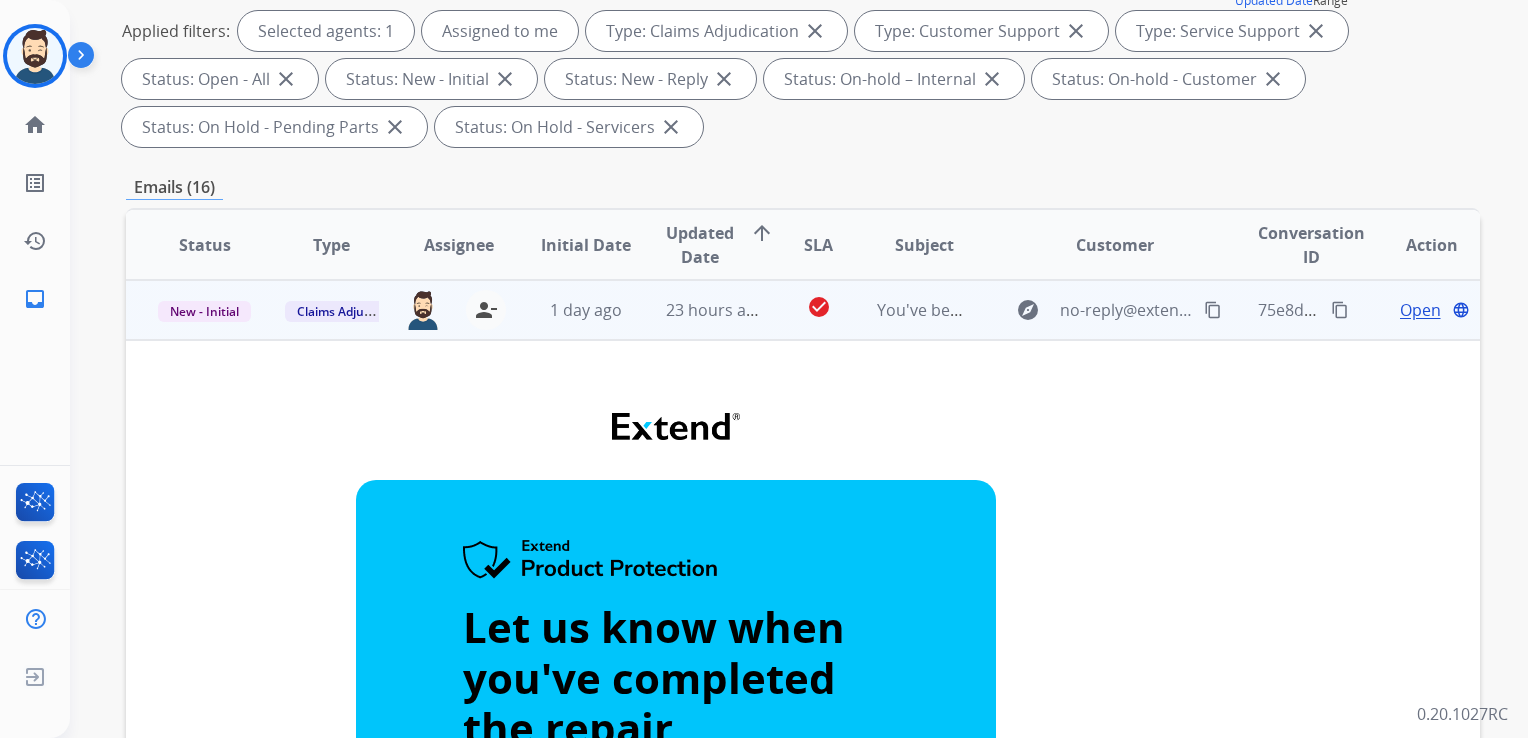 click on "Open" at bounding box center (1420, 310) 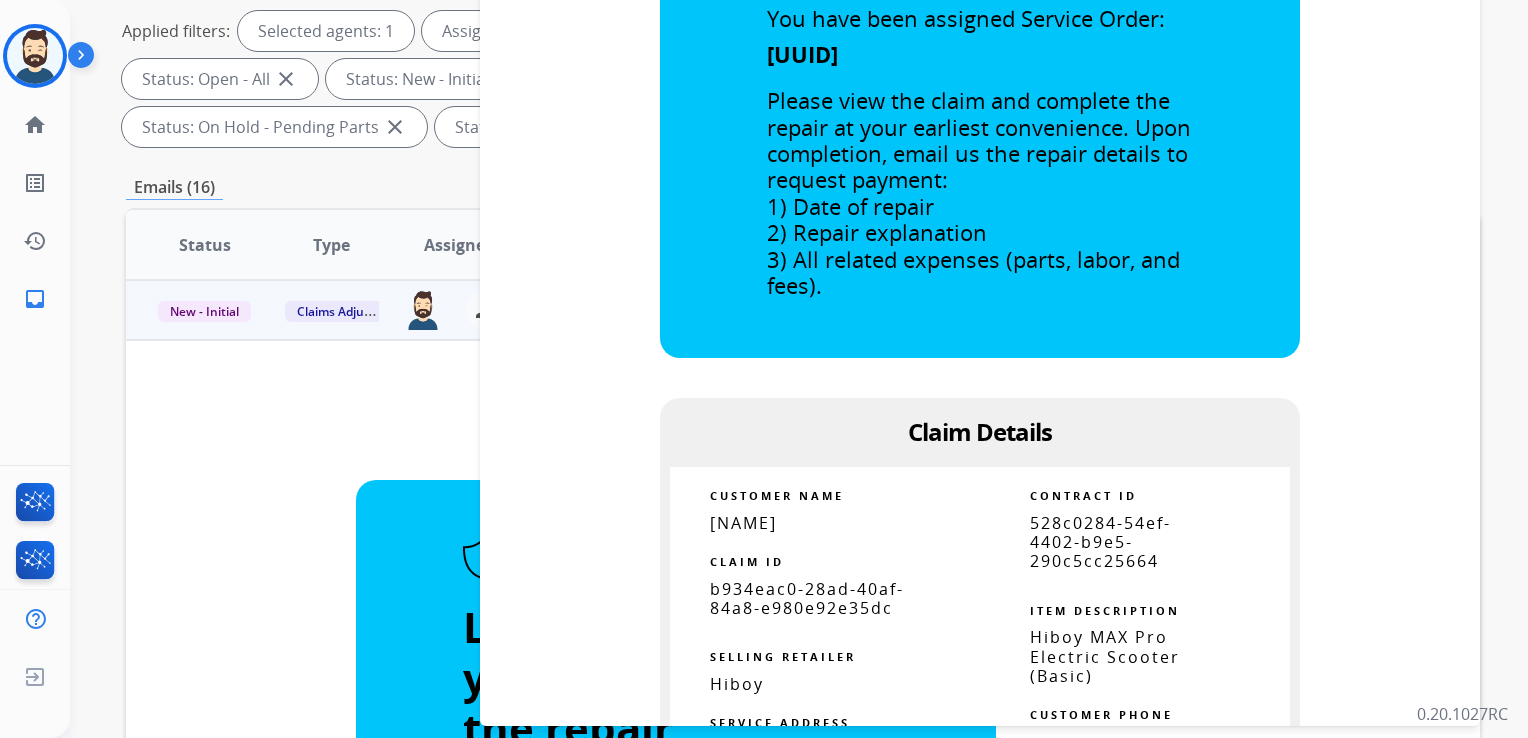 scroll, scrollTop: 700, scrollLeft: 0, axis: vertical 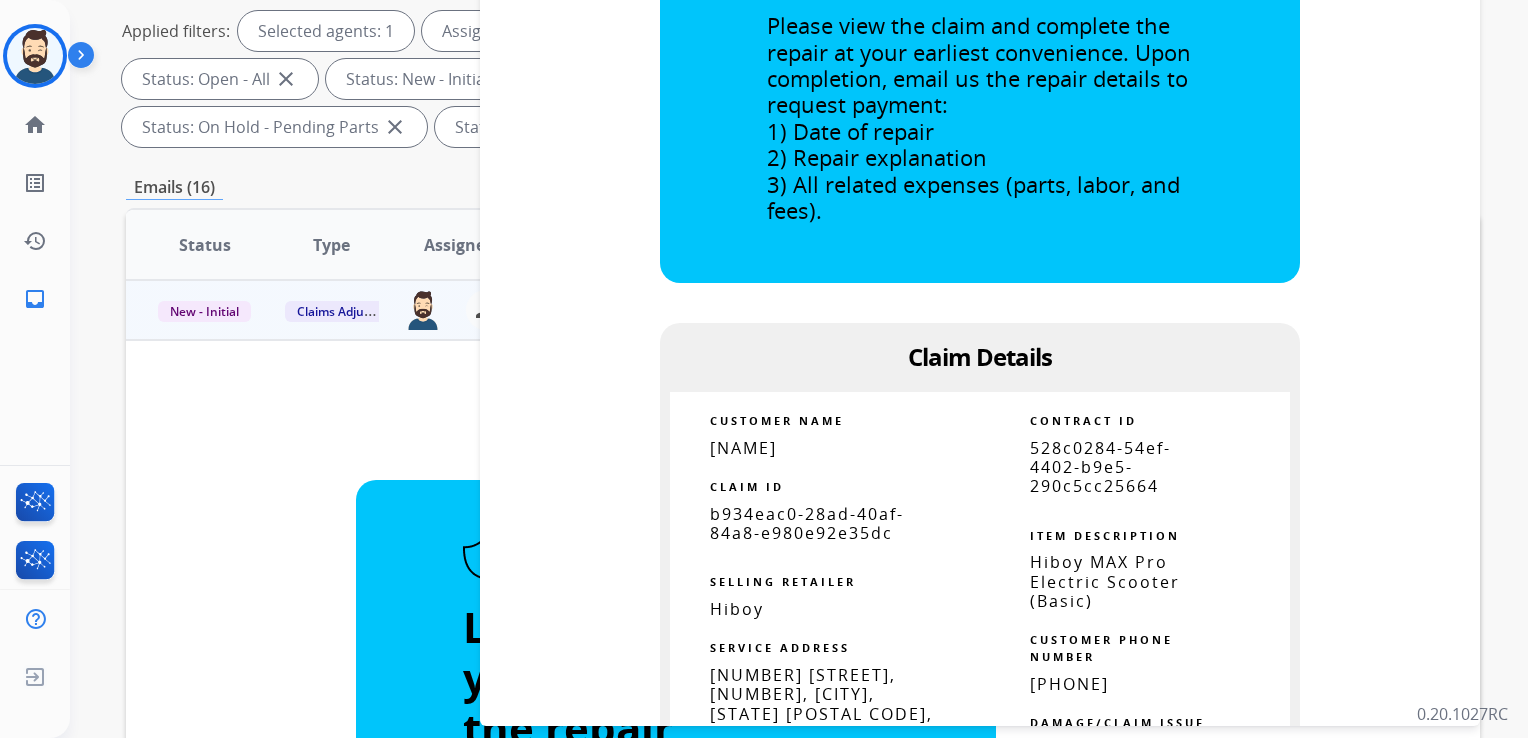 click on "b934eac0-28ad-40af-84a8-e980e92e35dc" at bounding box center (807, 523) 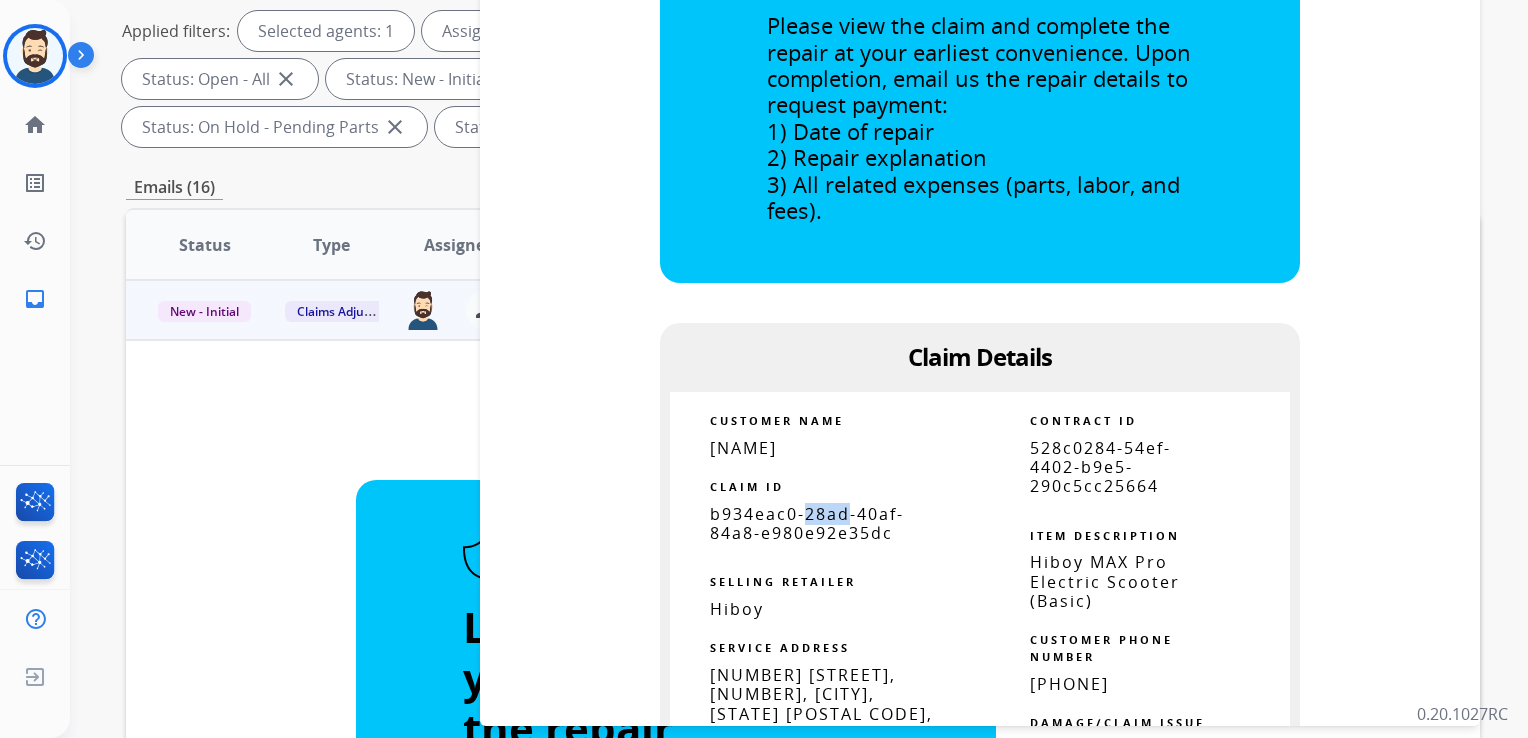 click on "b934eac0-28ad-40af-84a8-e980e92e35dc" at bounding box center (807, 523) 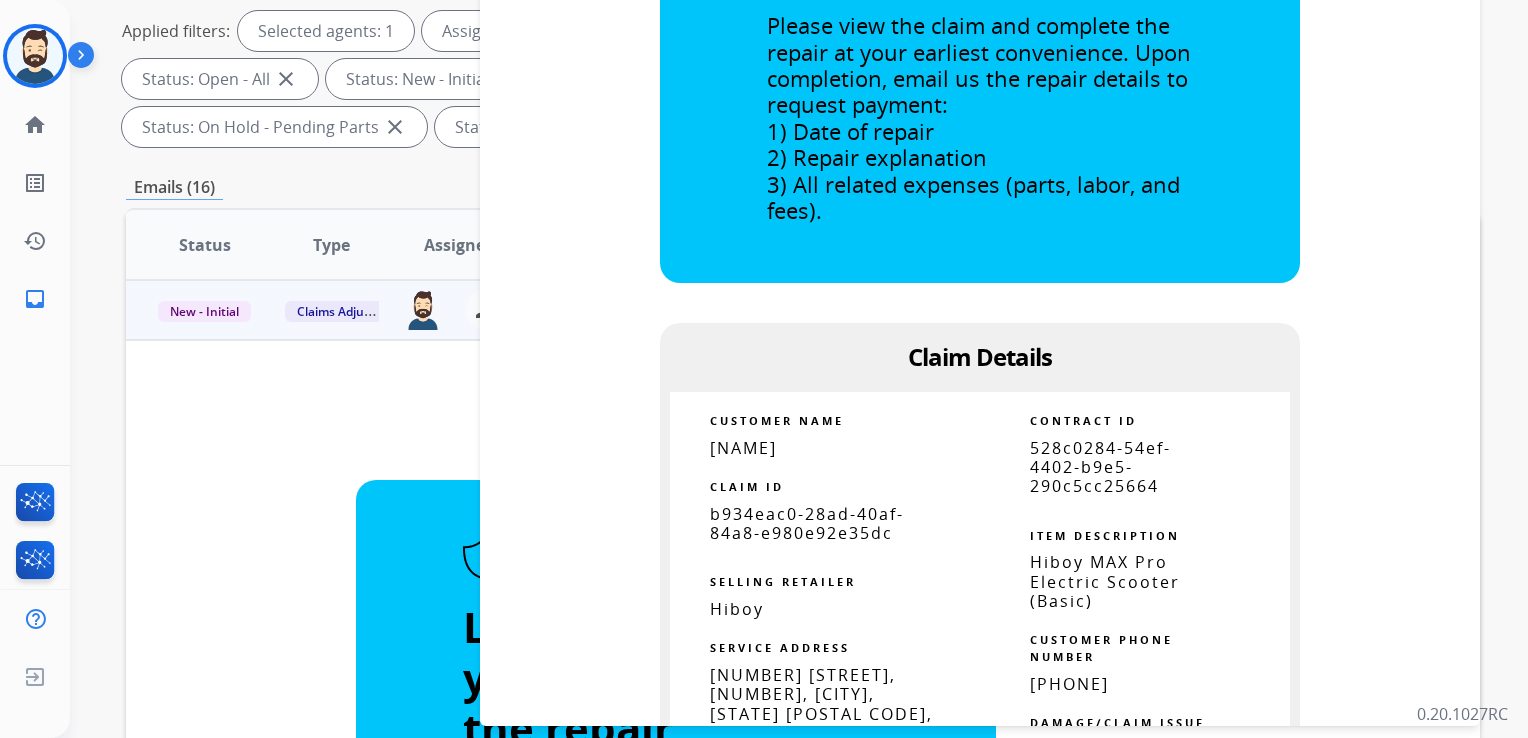 click on "b934eac0-28ad-40af-84a8-e980e92e35dc" at bounding box center (807, 523) 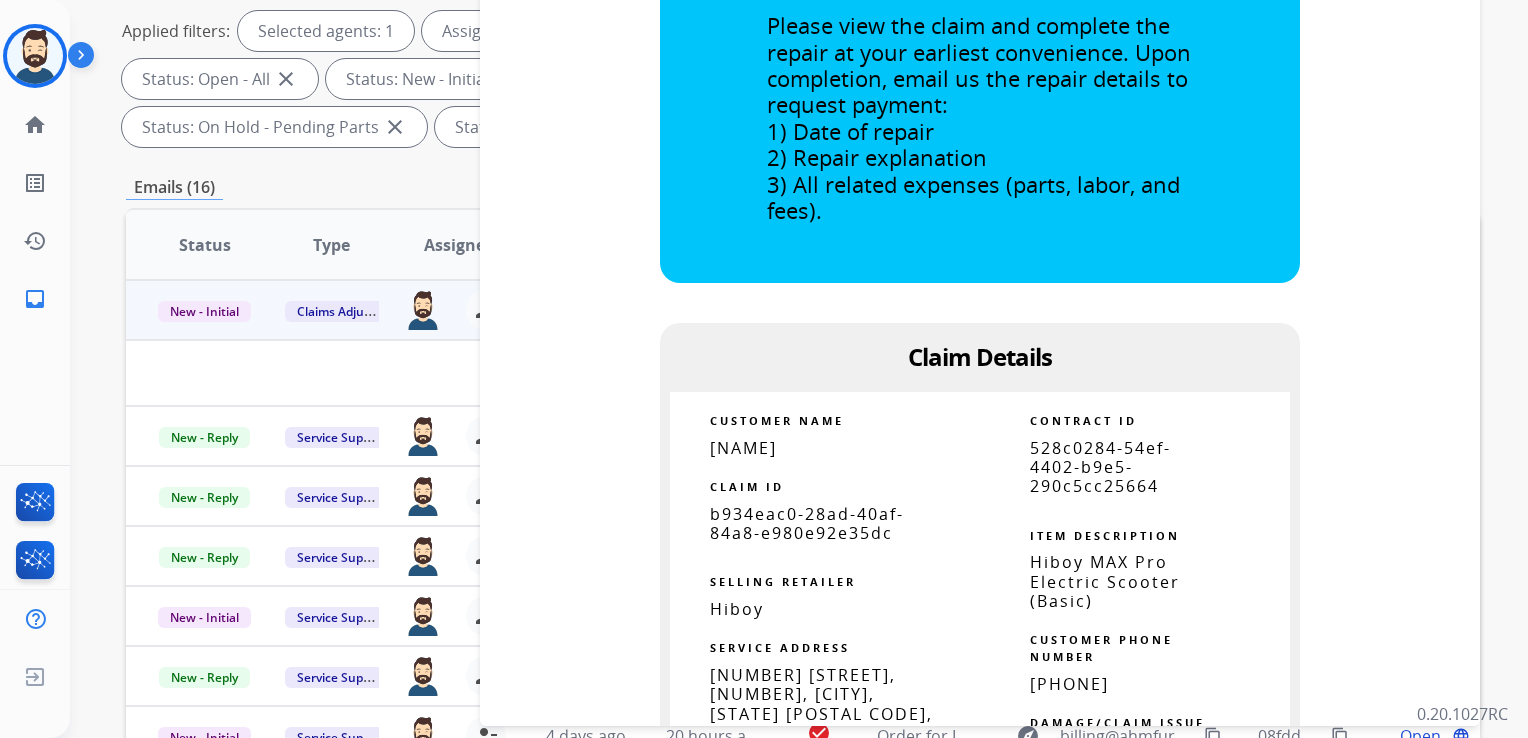 scroll, scrollTop: 0, scrollLeft: 0, axis: both 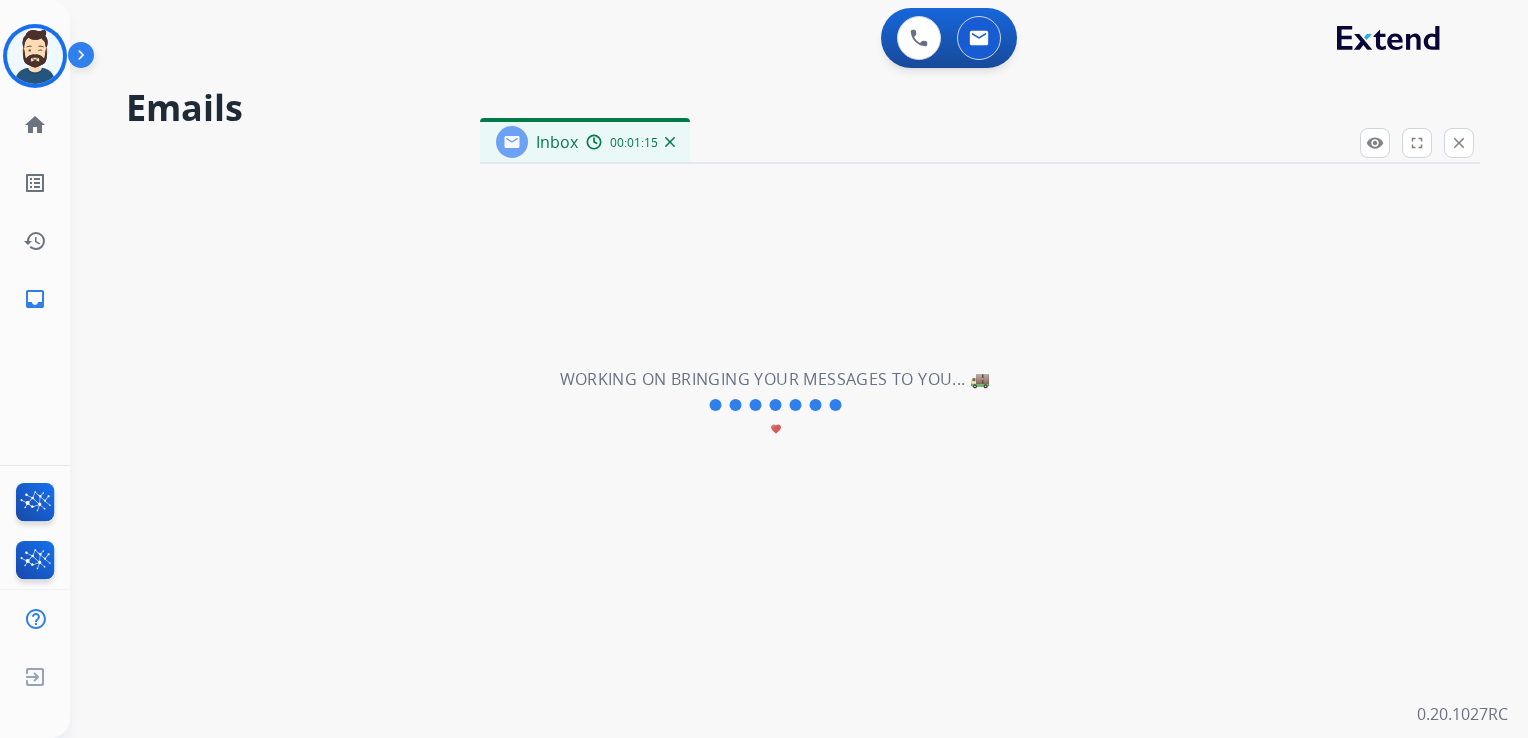 click on "Inbox  00:01:15" at bounding box center (980, 143) 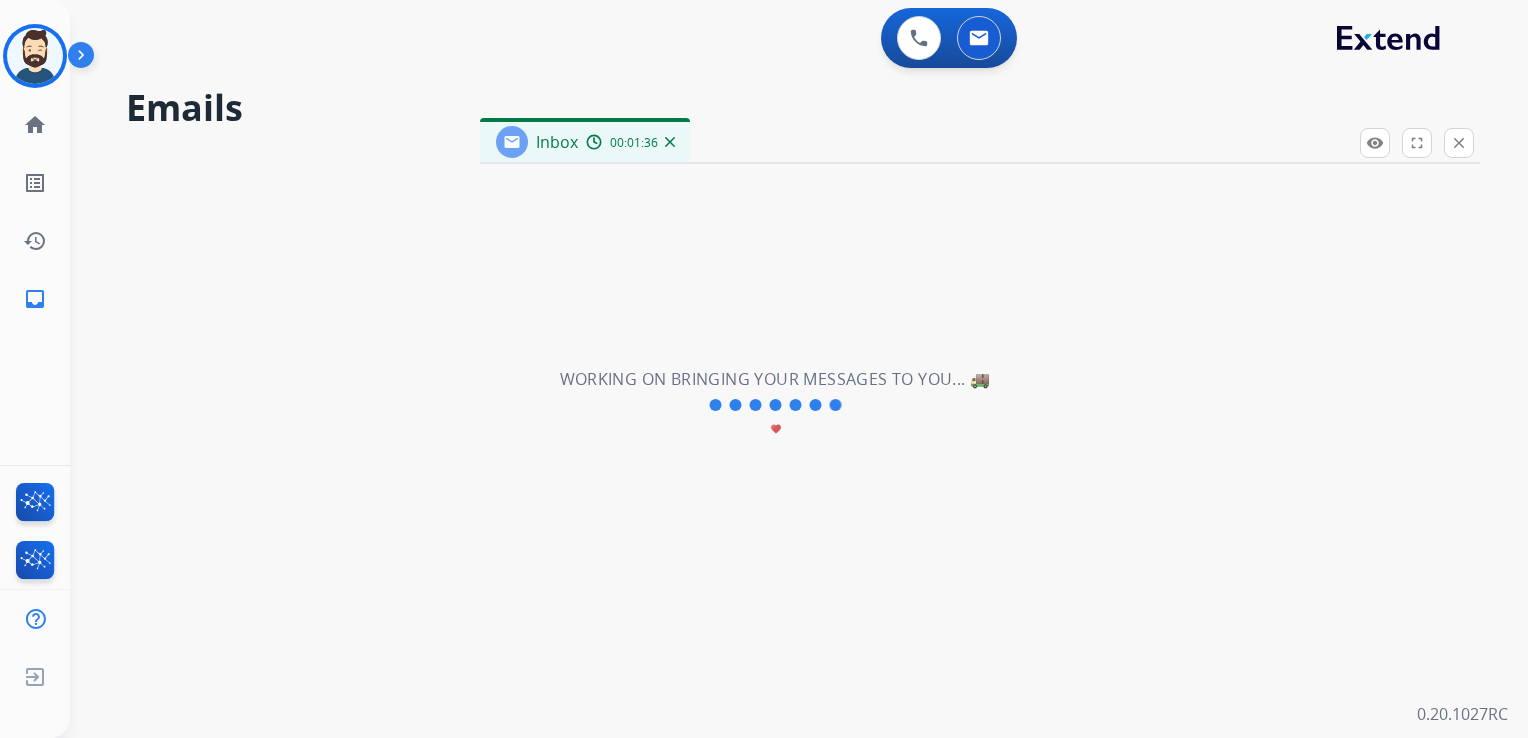 click on "Emails" at bounding box center (803, 108) 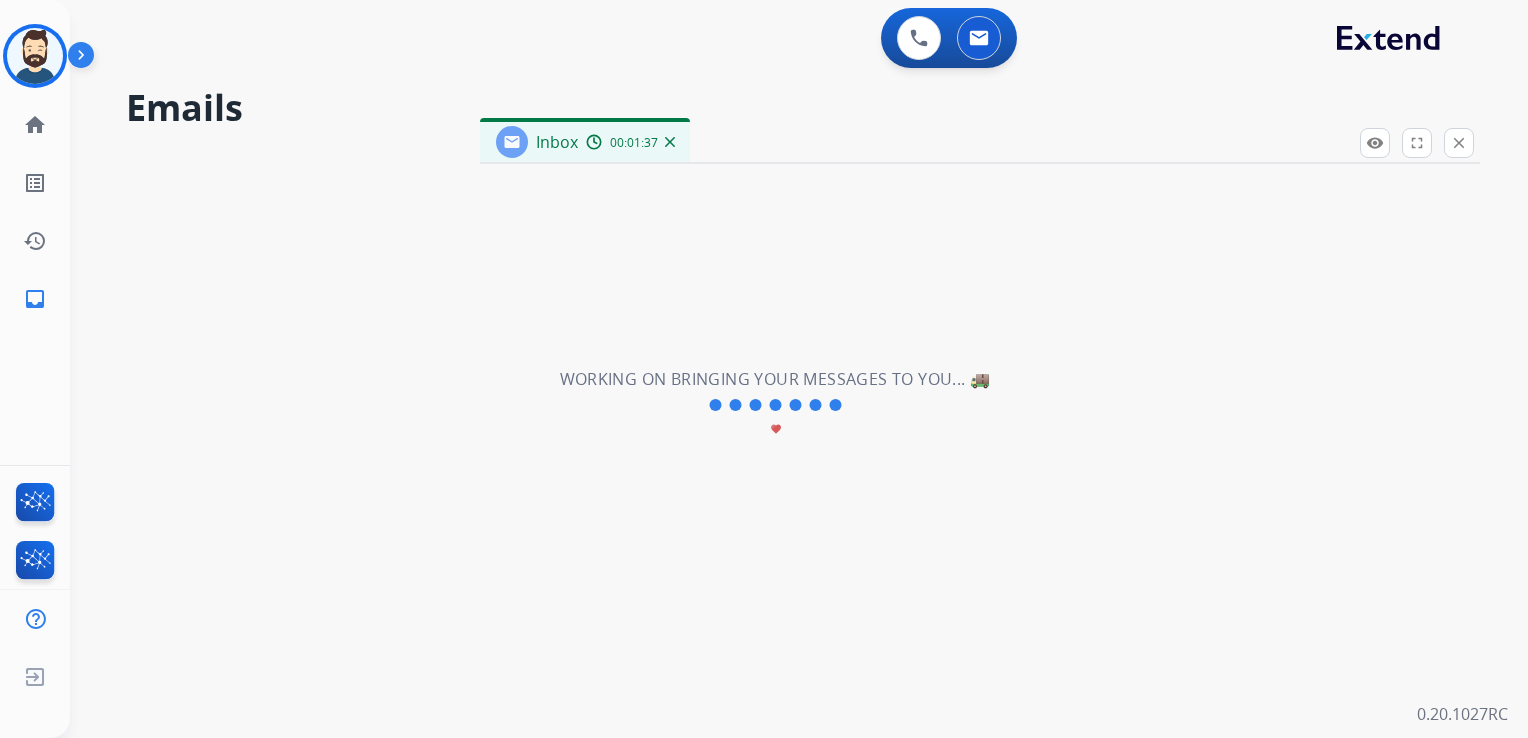 click on "Inbox" at bounding box center [557, 142] 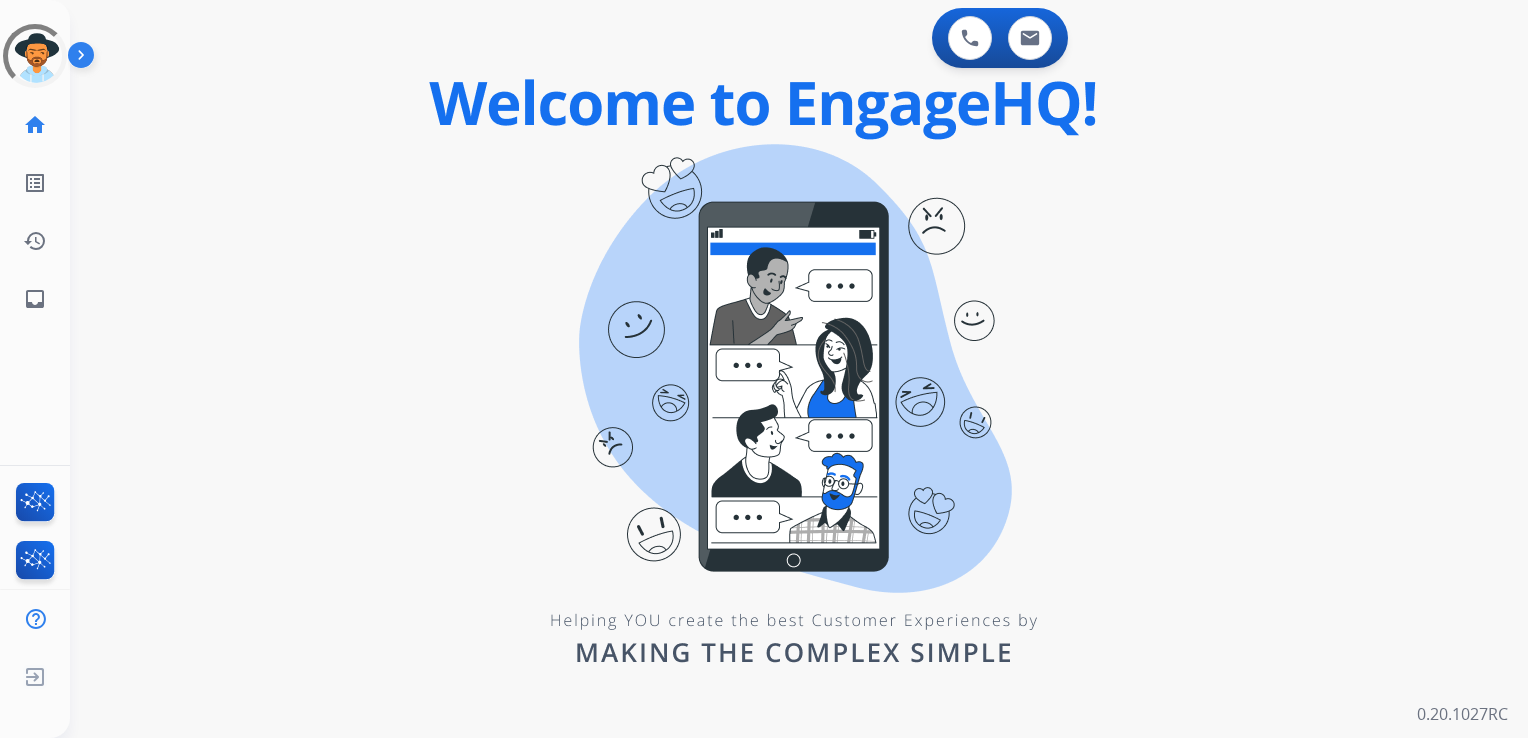 scroll, scrollTop: 0, scrollLeft: 0, axis: both 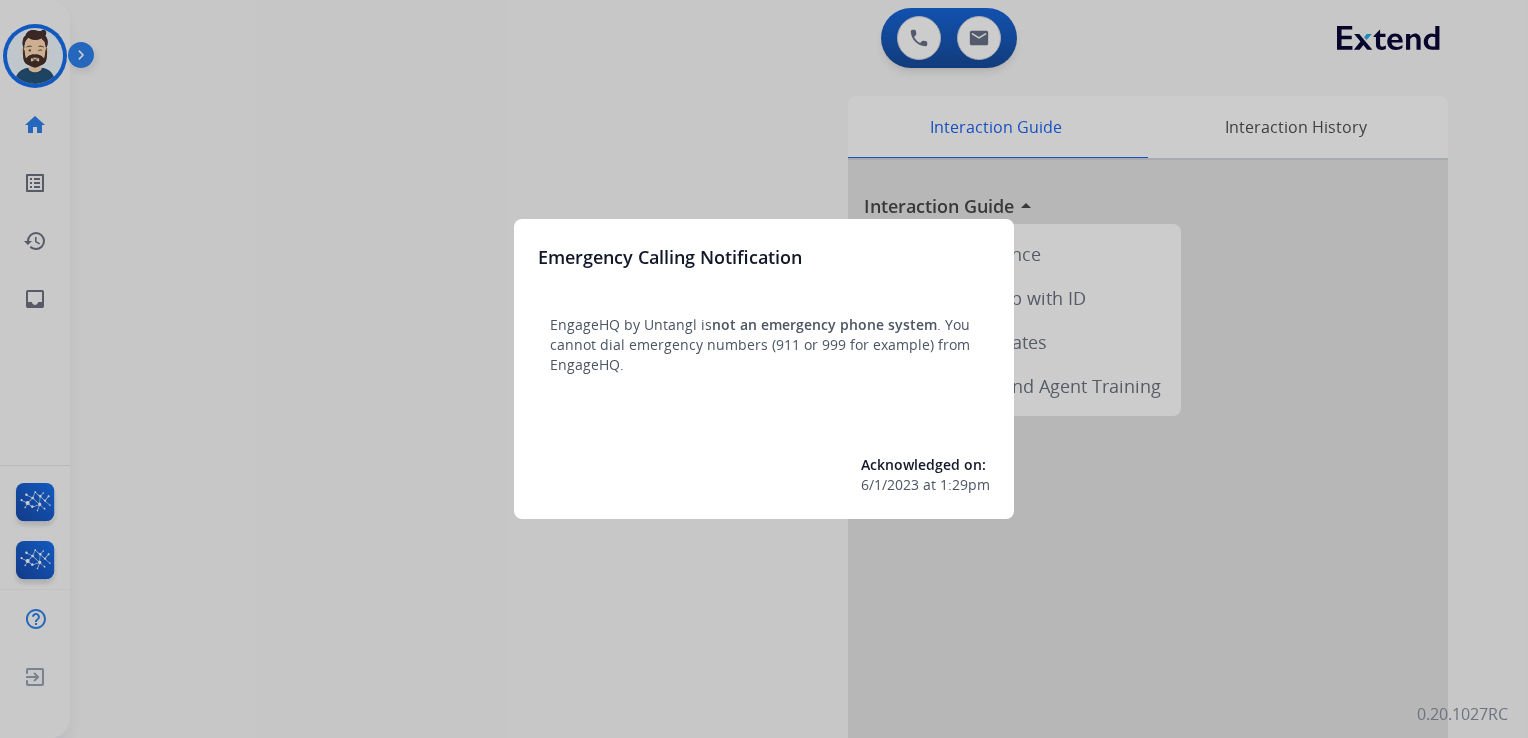 click at bounding box center (764, 369) 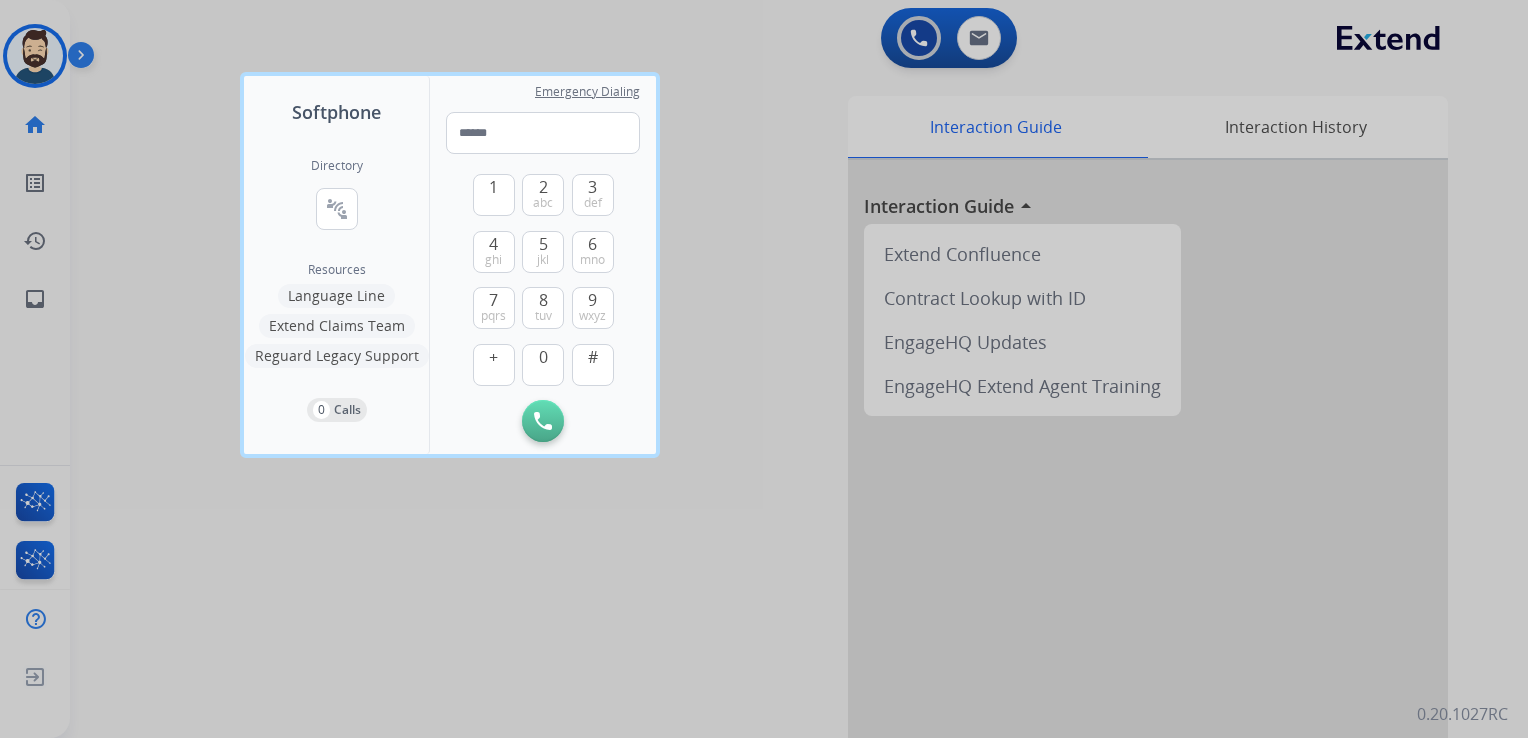 click at bounding box center (764, 369) 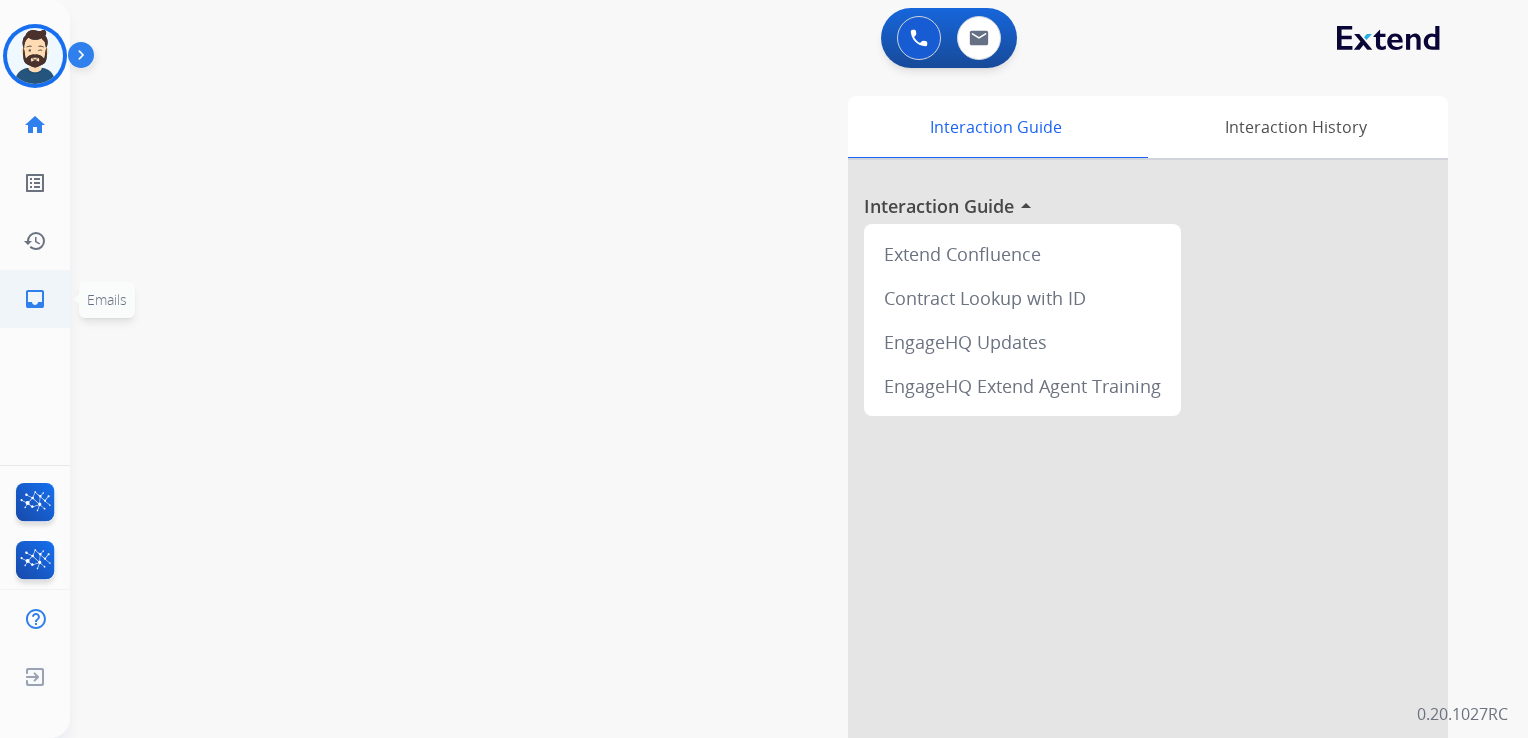 click on "inbox" 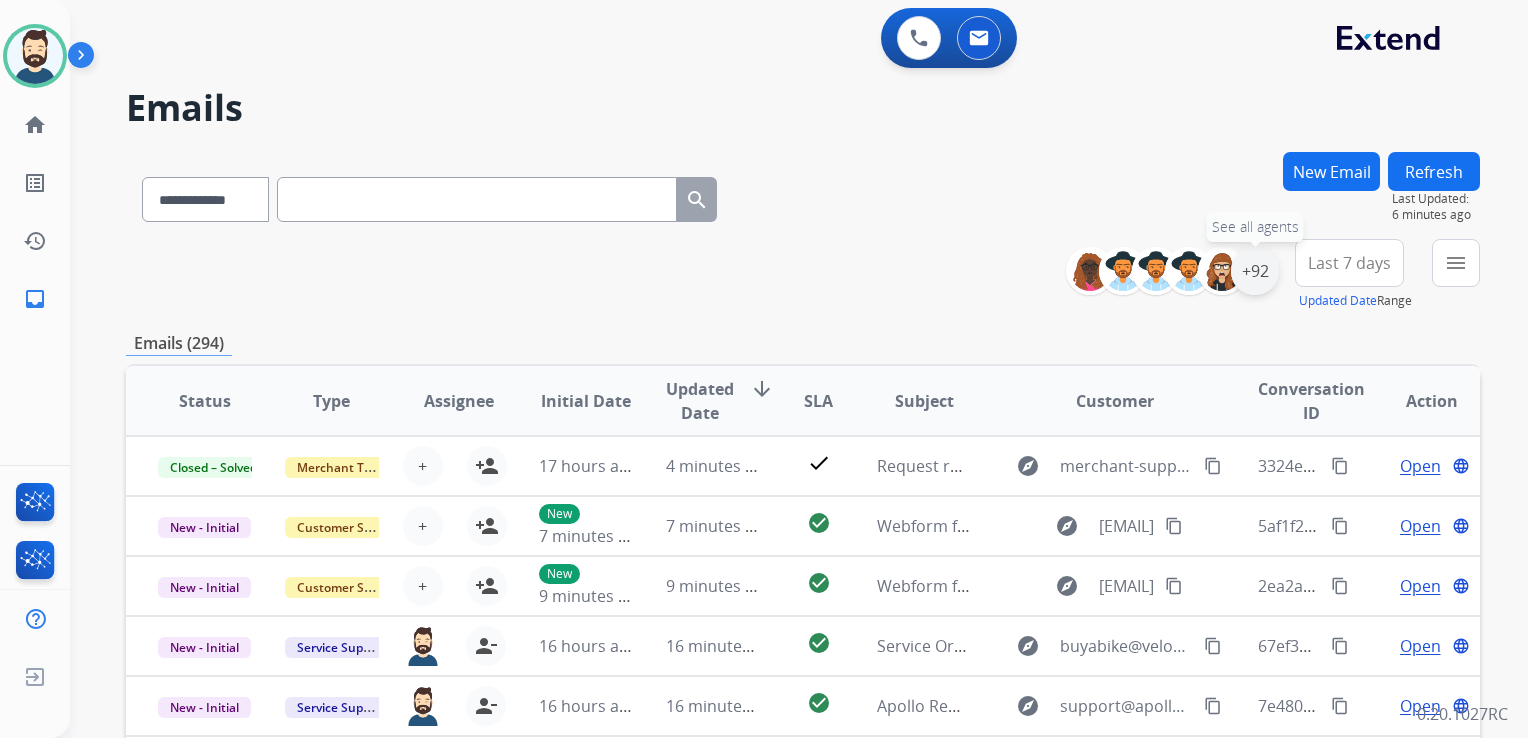 click on "+92" at bounding box center [1255, 271] 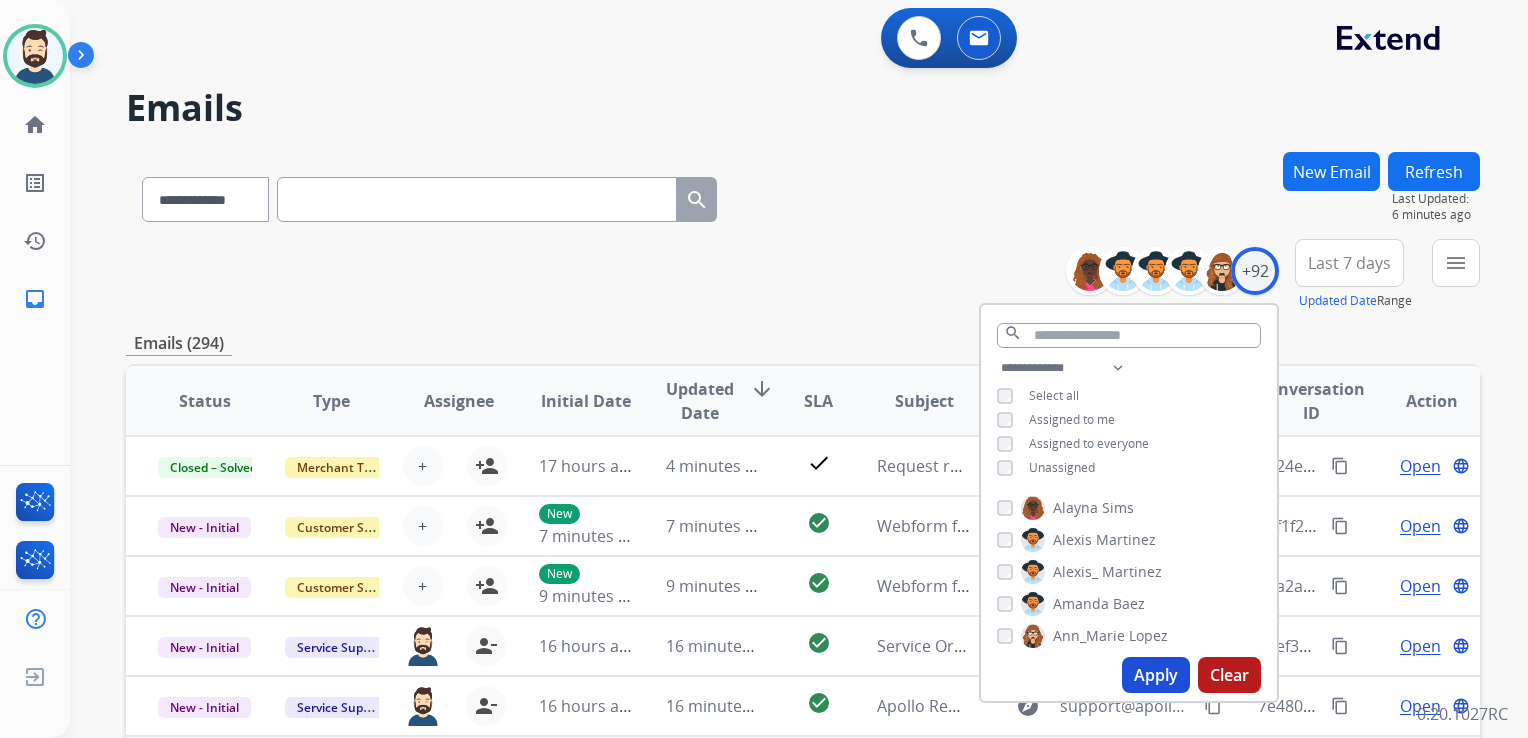 click on "Apply" at bounding box center [1156, 675] 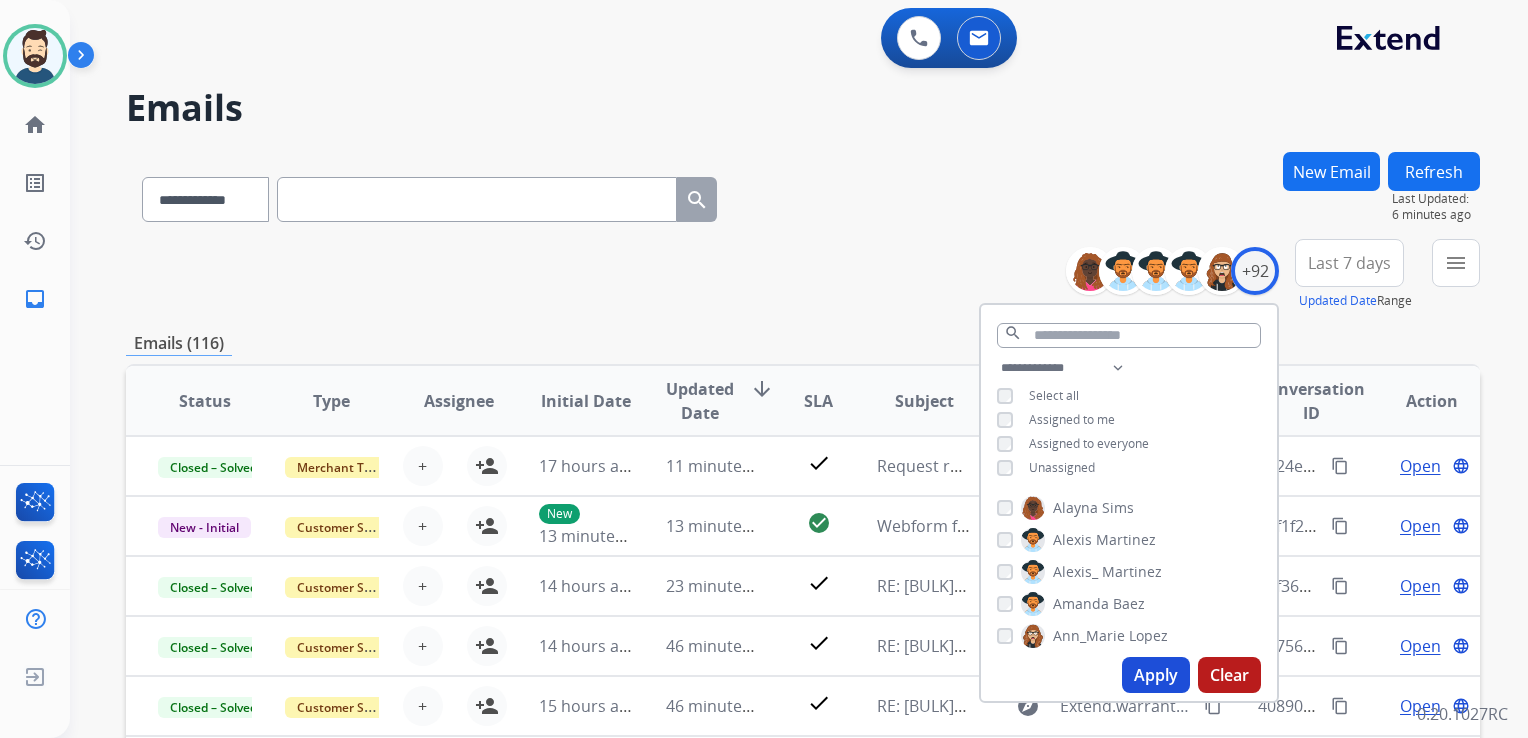 click on "Last 7 days" at bounding box center [1349, 263] 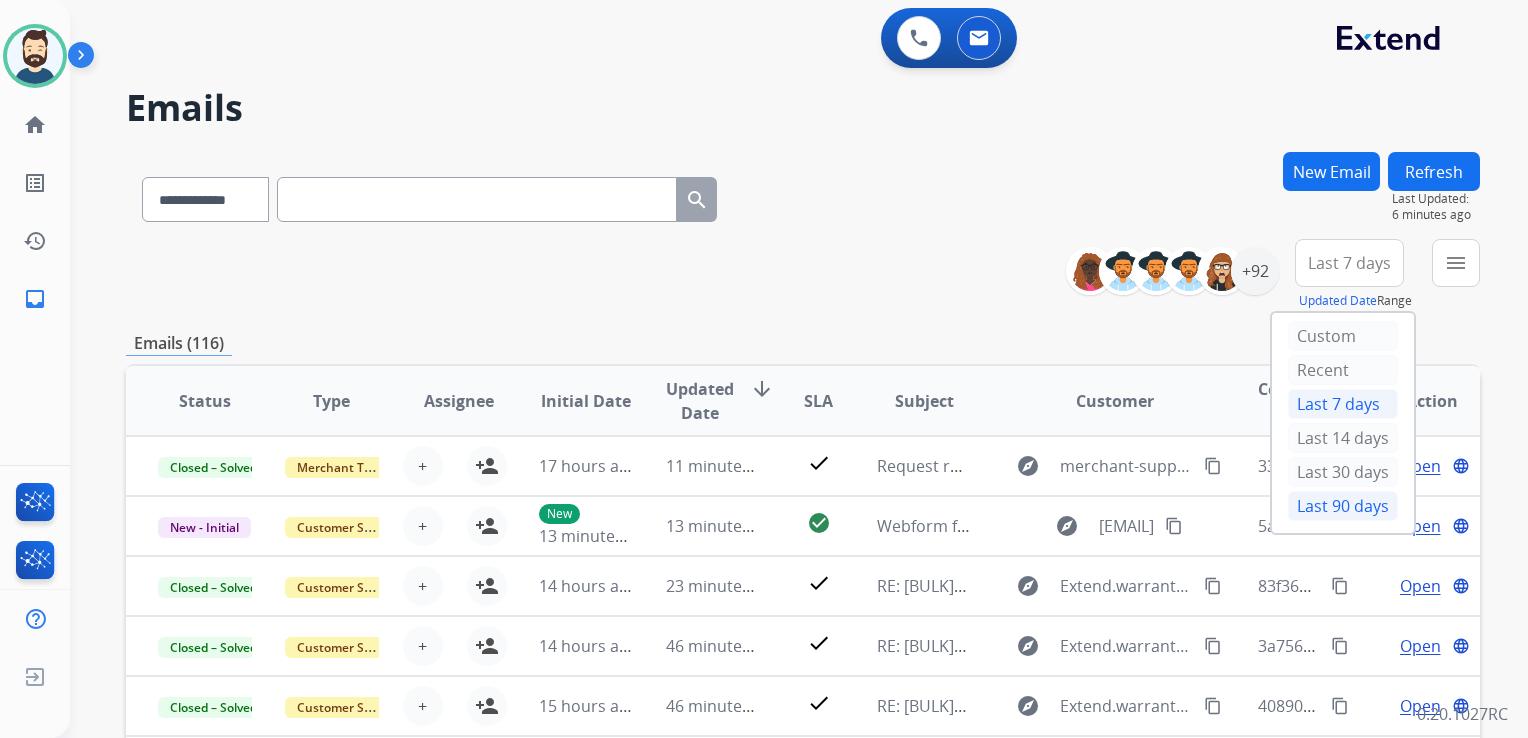 click on "Last 90 days" at bounding box center [1343, 506] 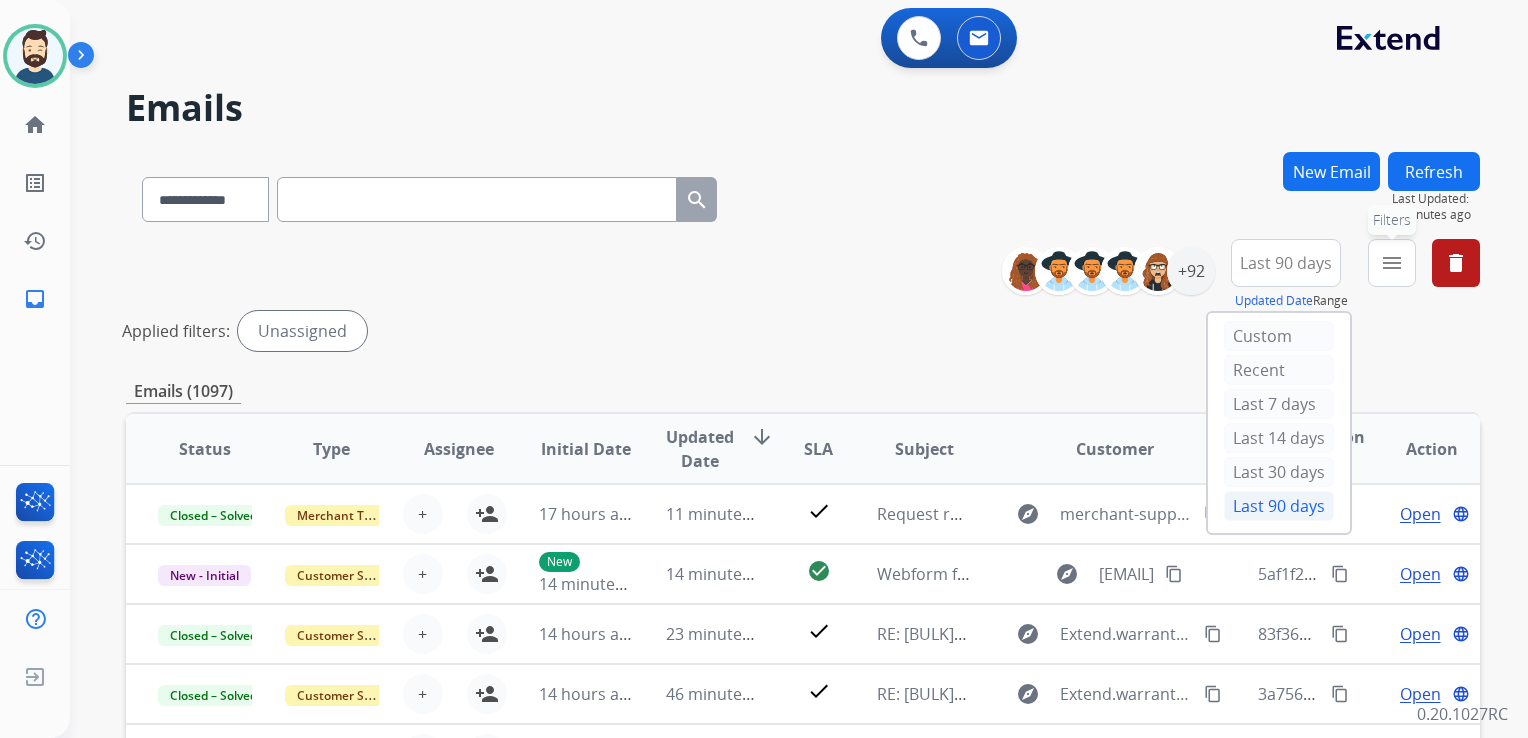 click on "menu" at bounding box center (1392, 263) 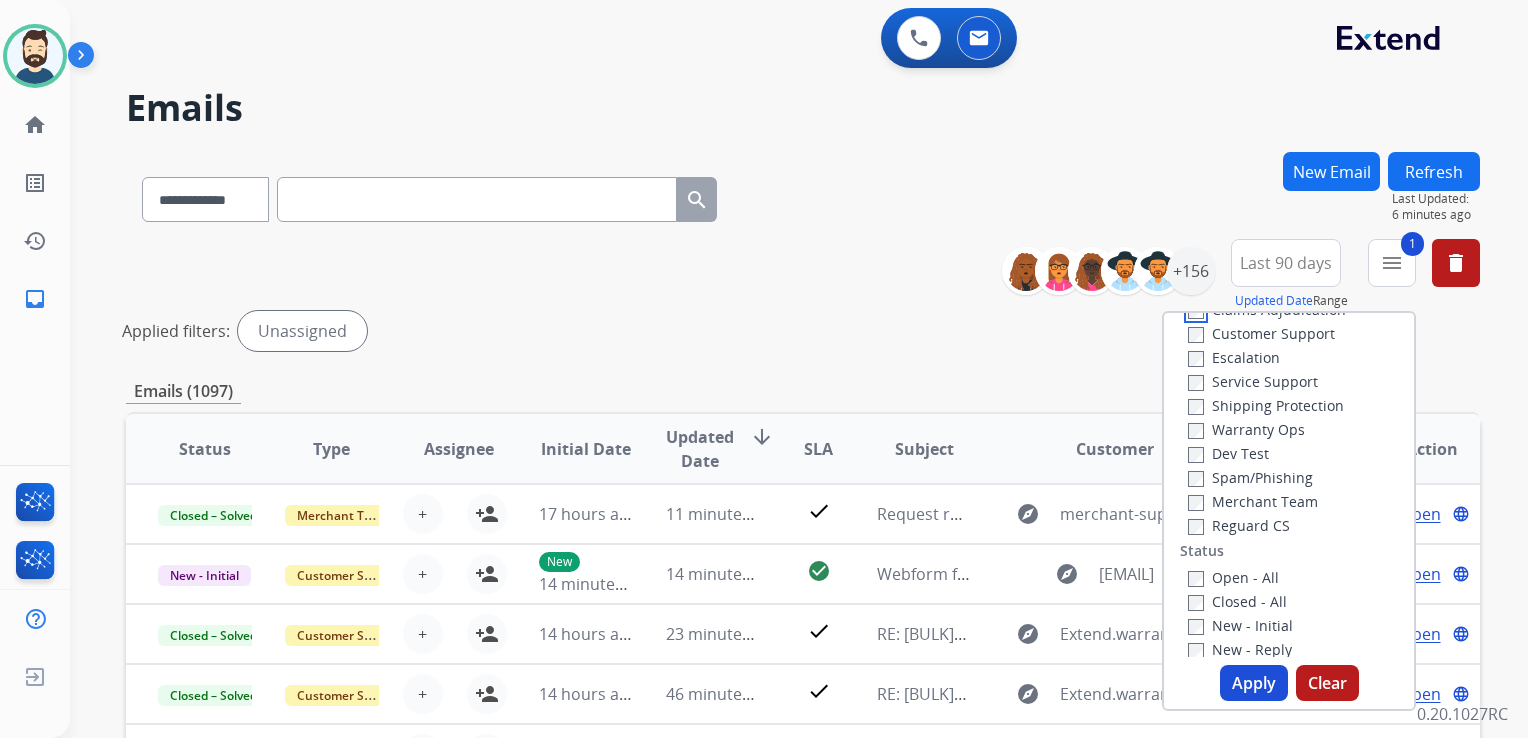 scroll, scrollTop: 100, scrollLeft: 0, axis: vertical 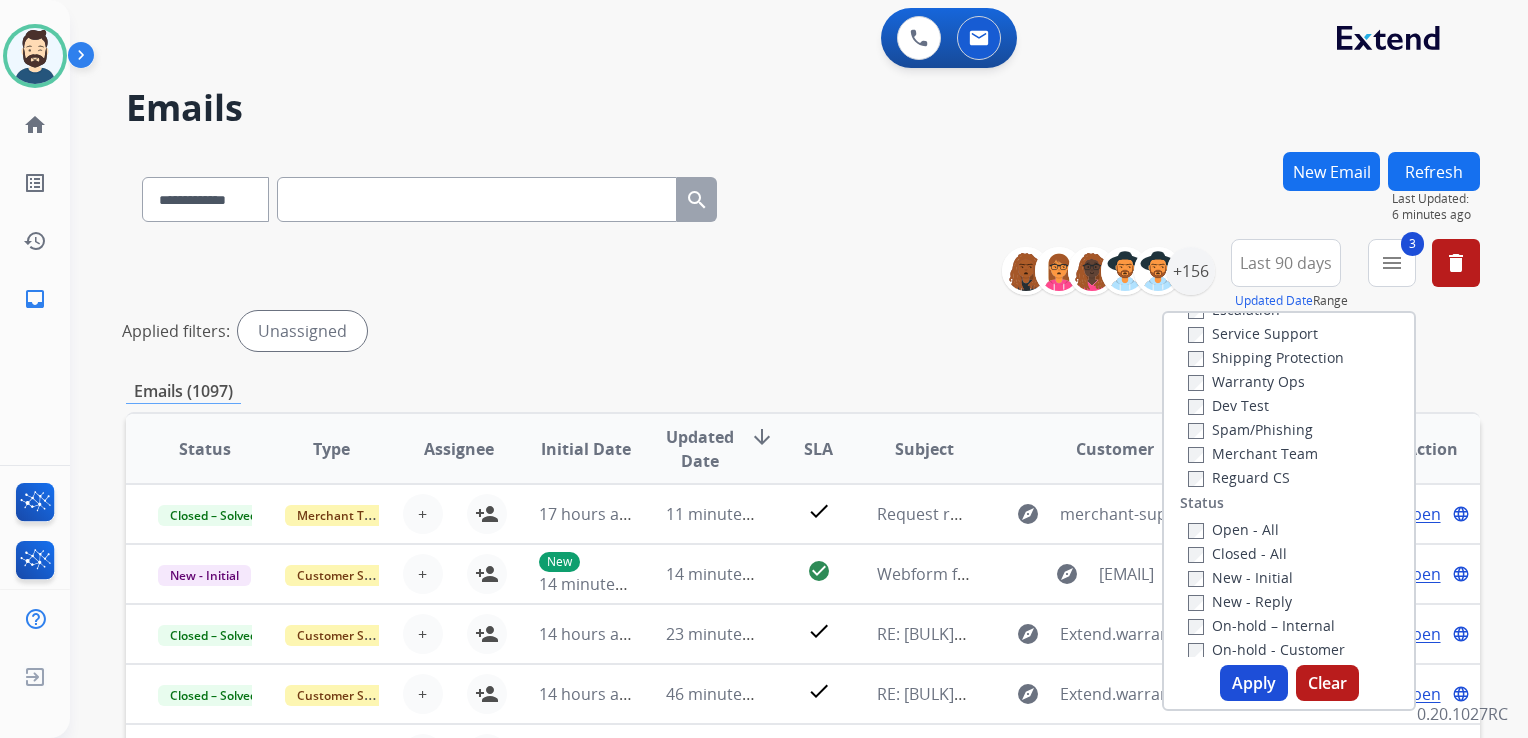 click on "Apply" at bounding box center (1254, 683) 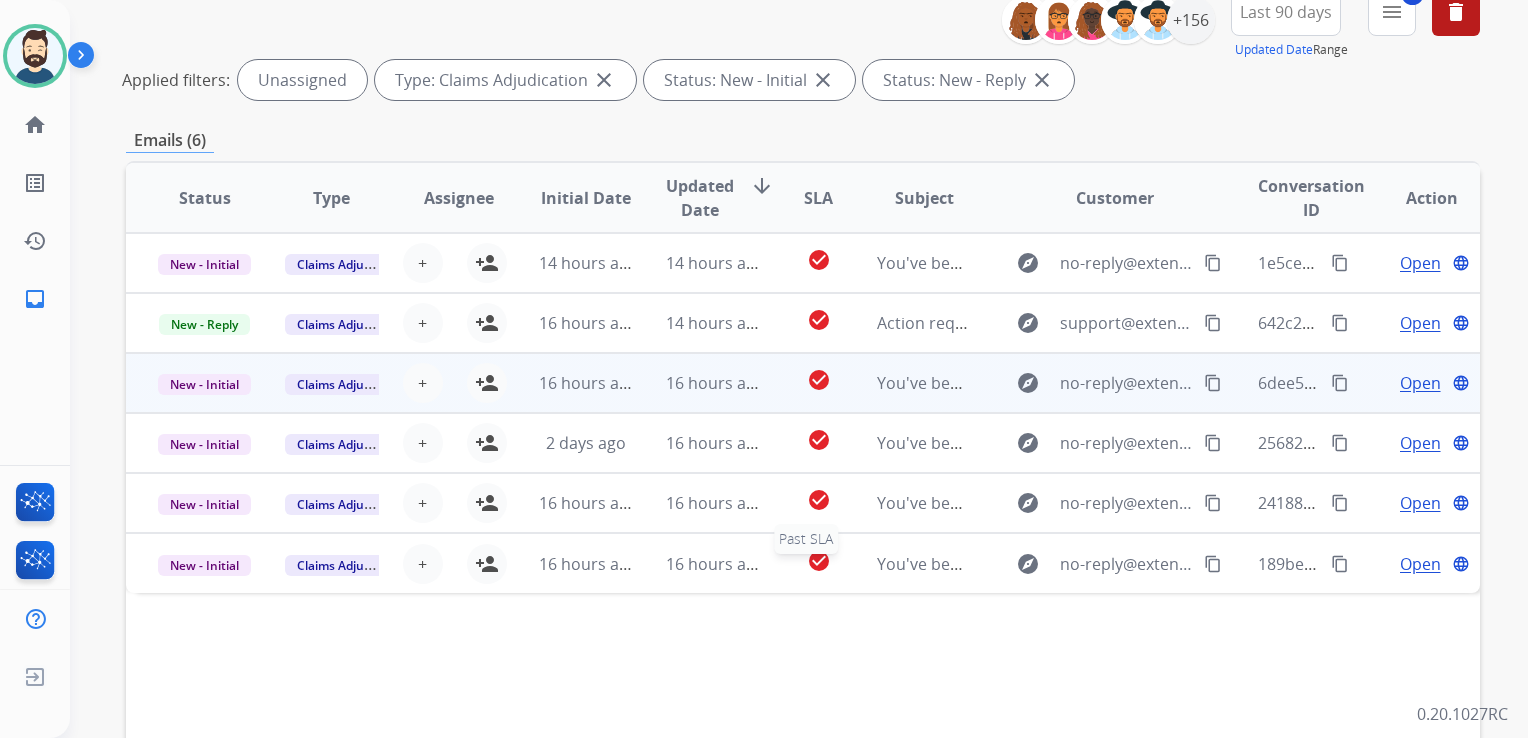 scroll, scrollTop: 247, scrollLeft: 0, axis: vertical 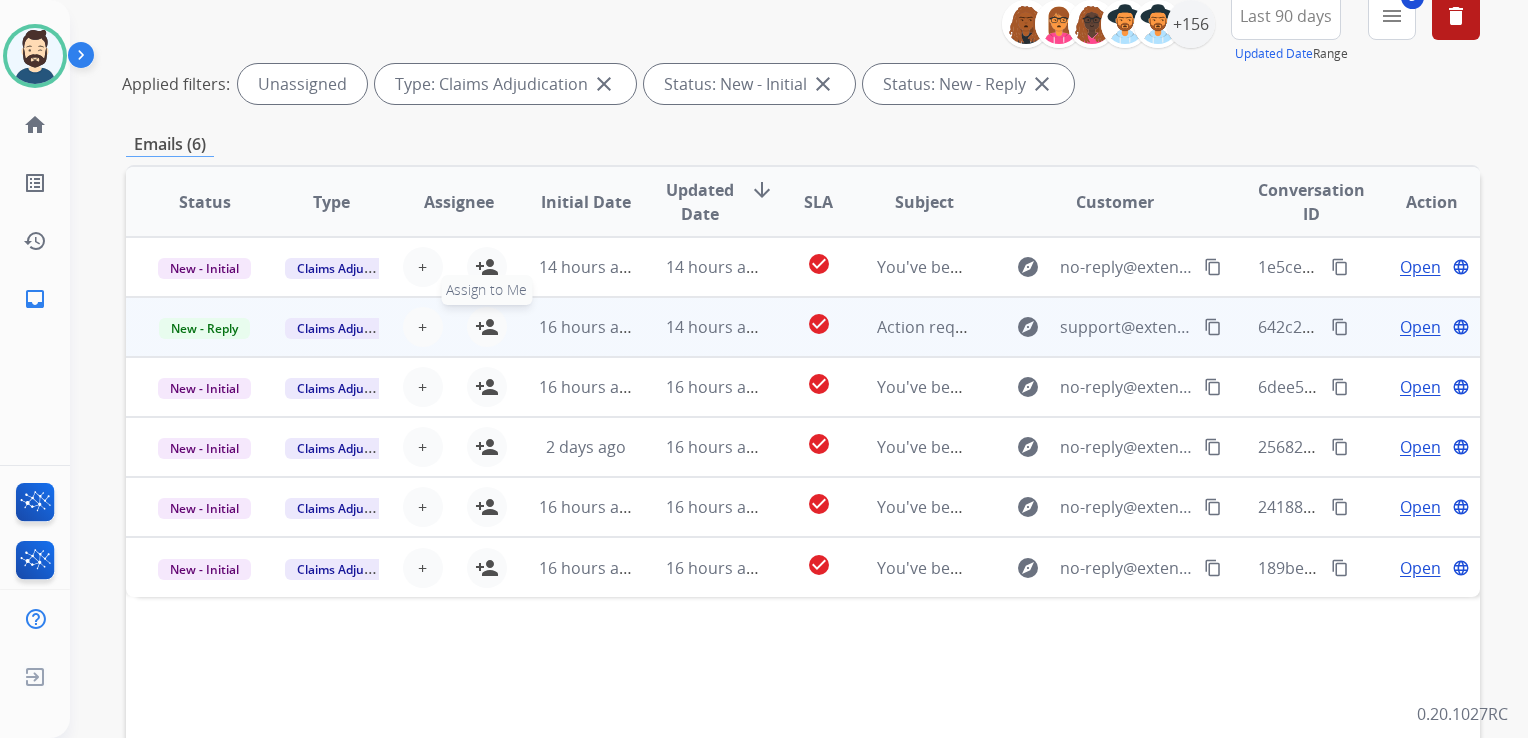 click on "person_add" at bounding box center [487, 327] 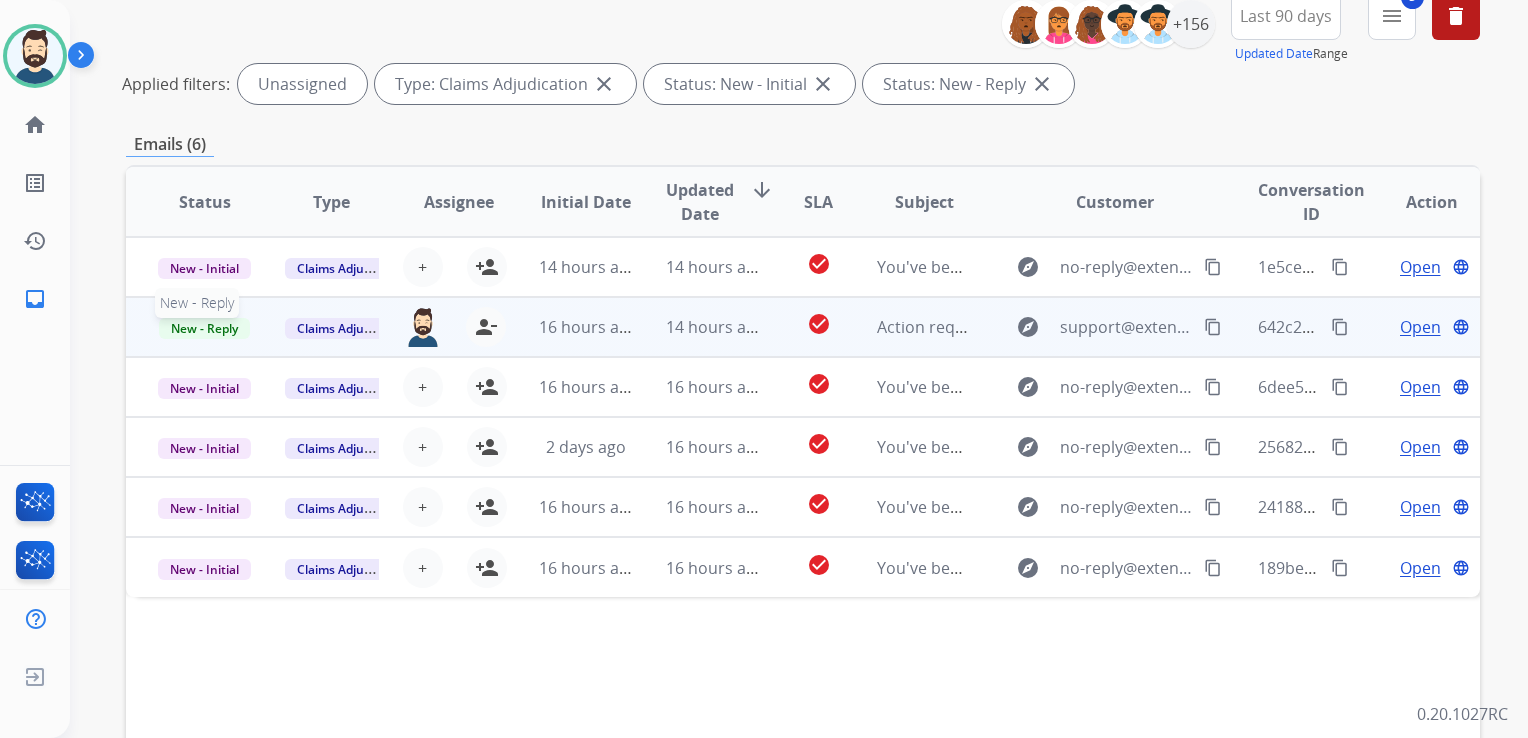 click on "New - Reply" at bounding box center [204, 328] 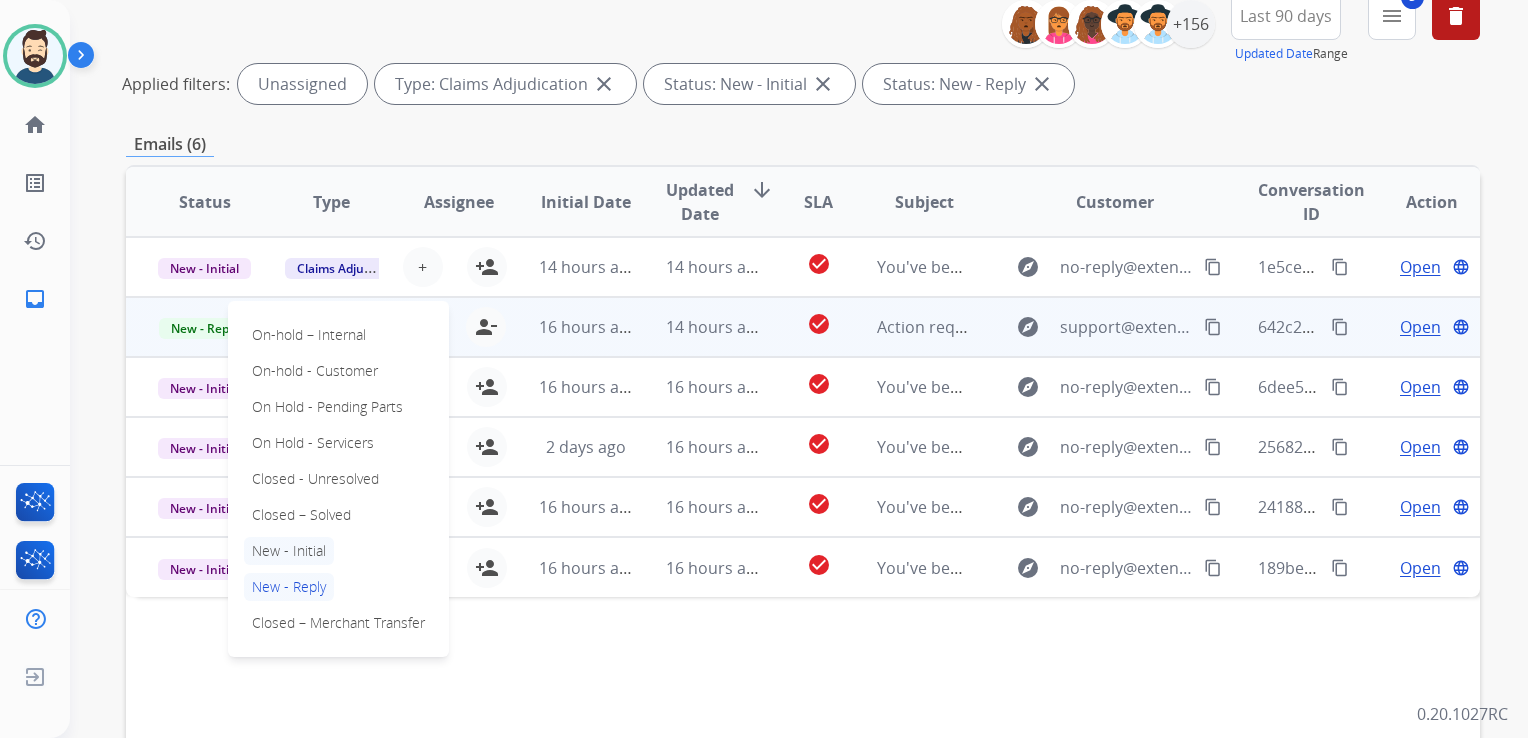 click on "New - Initial" at bounding box center [289, 551] 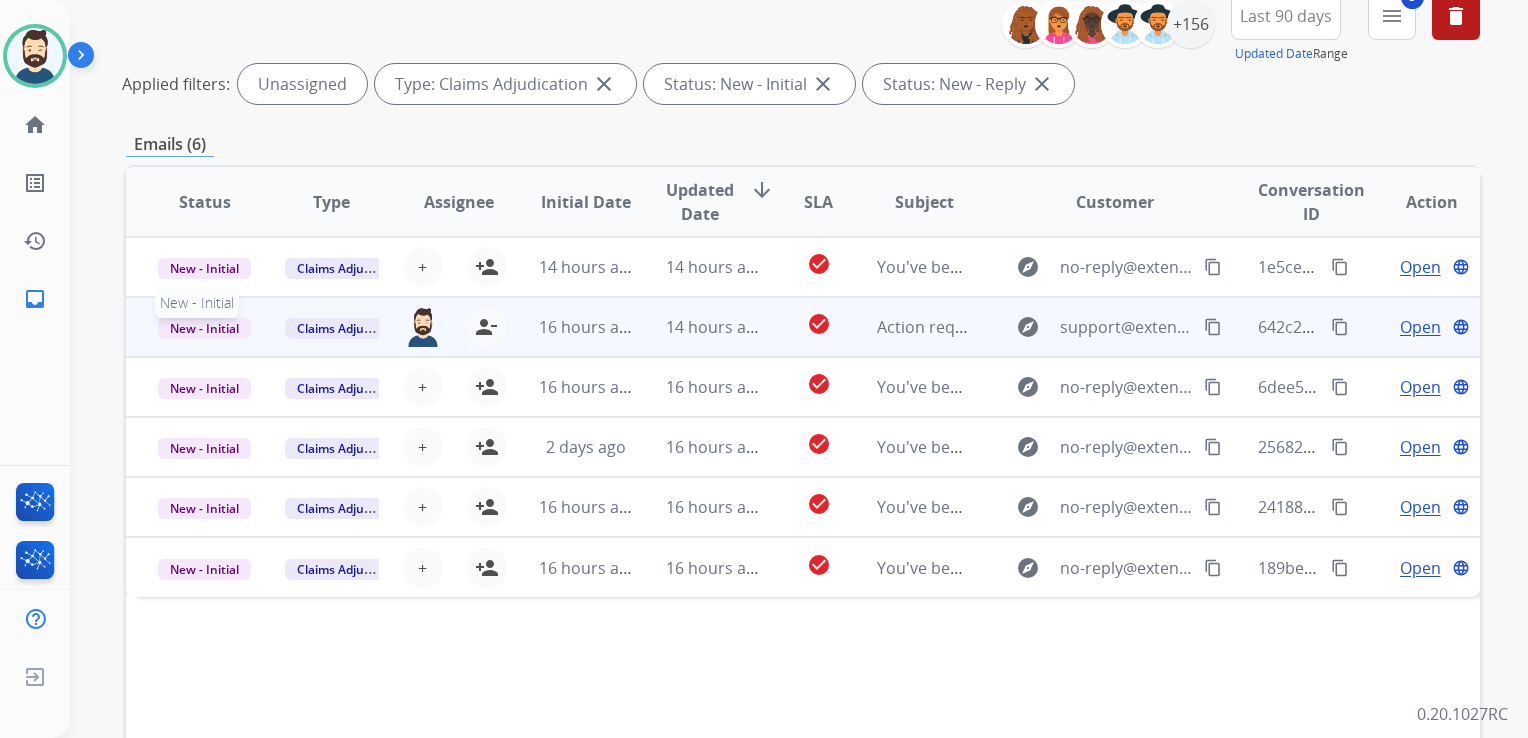 click on "New - Initial" at bounding box center (204, 328) 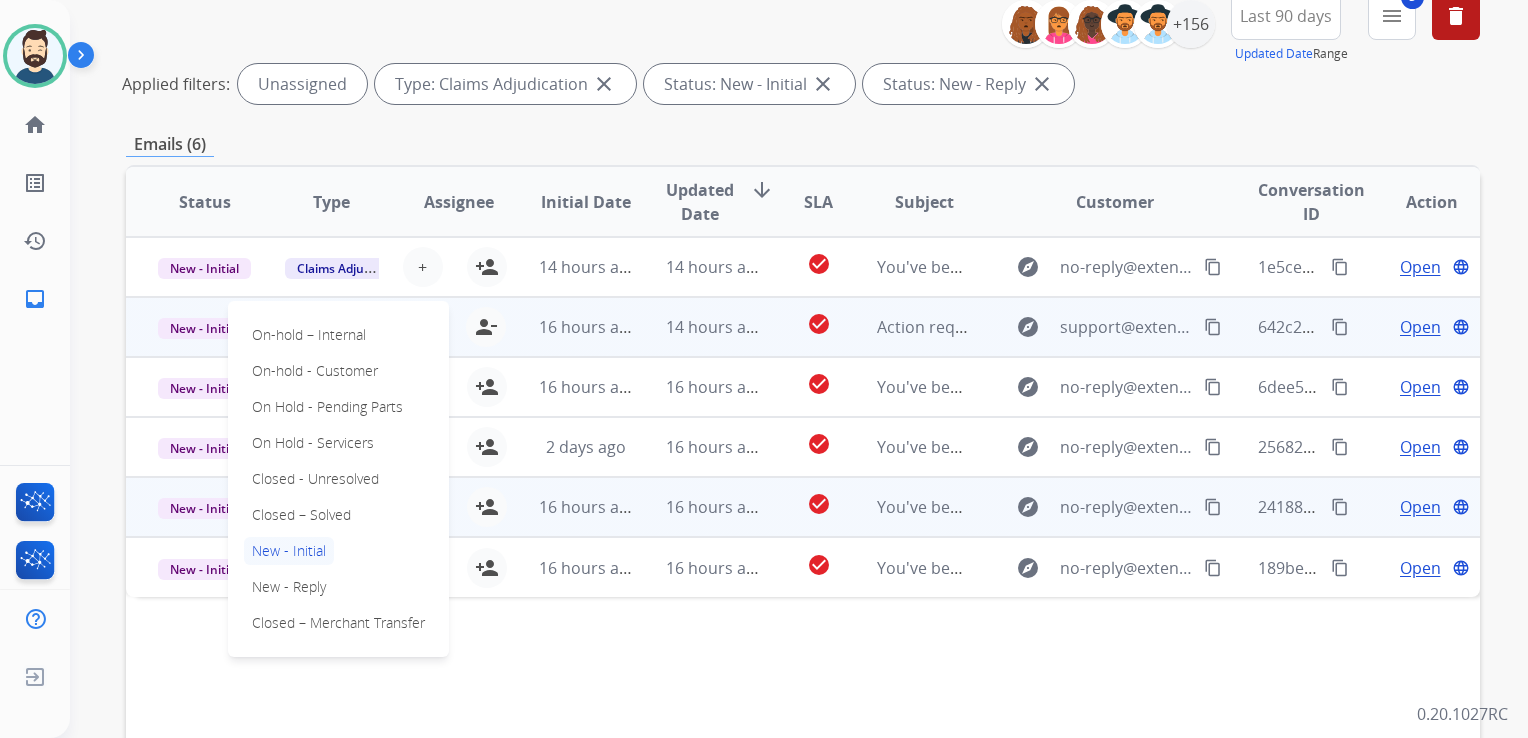 click on "Closed – Solved" at bounding box center [301, 515] 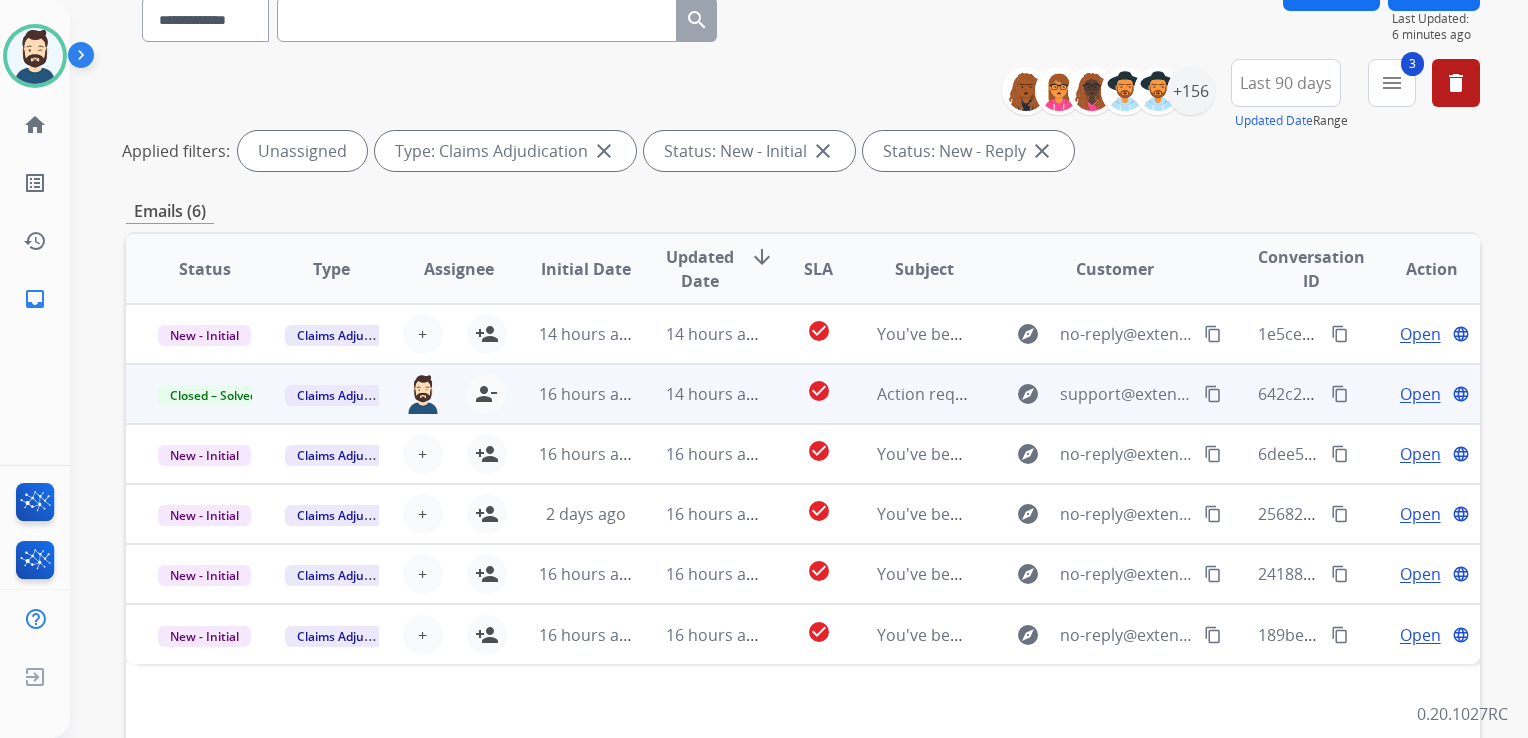 scroll, scrollTop: 47, scrollLeft: 0, axis: vertical 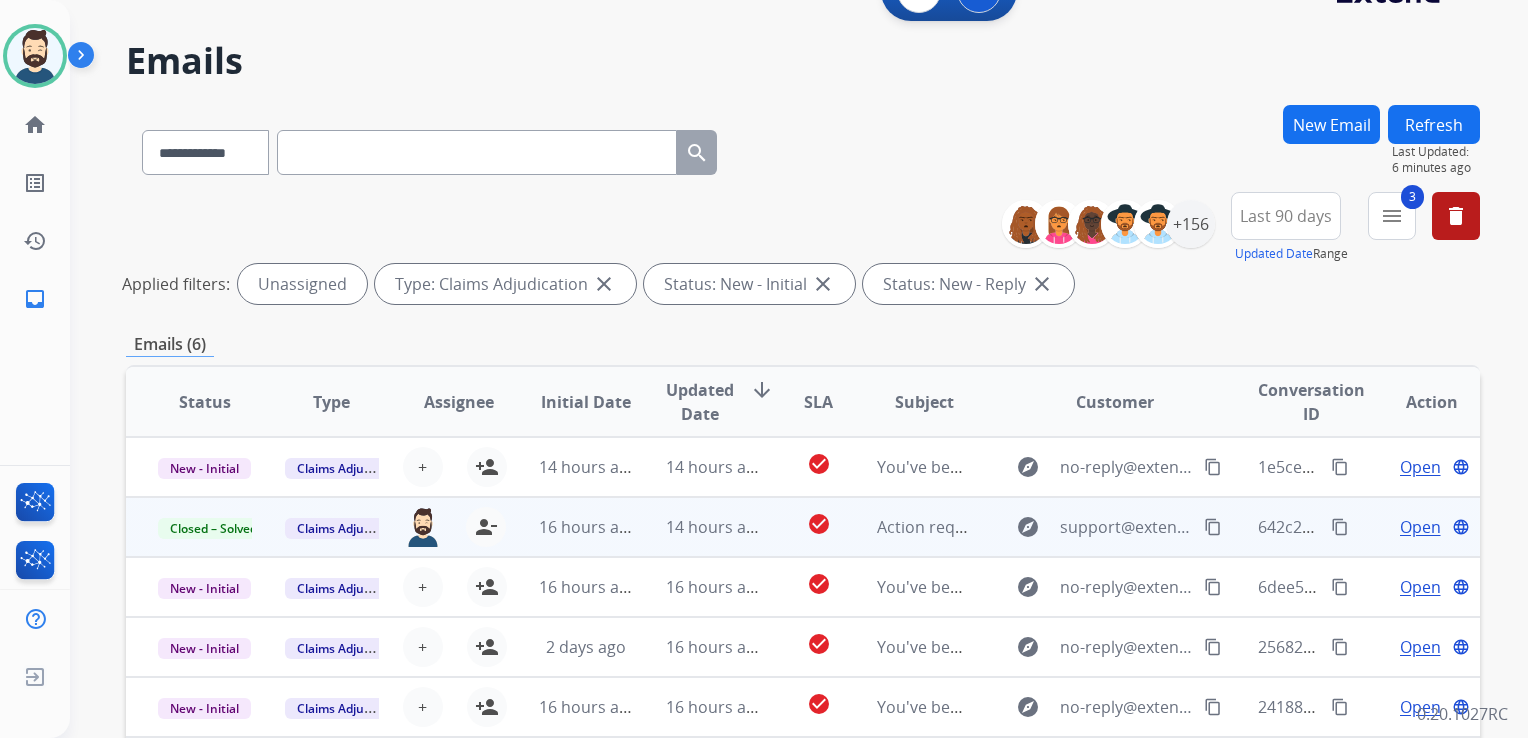 click on "Refresh" at bounding box center [1434, 124] 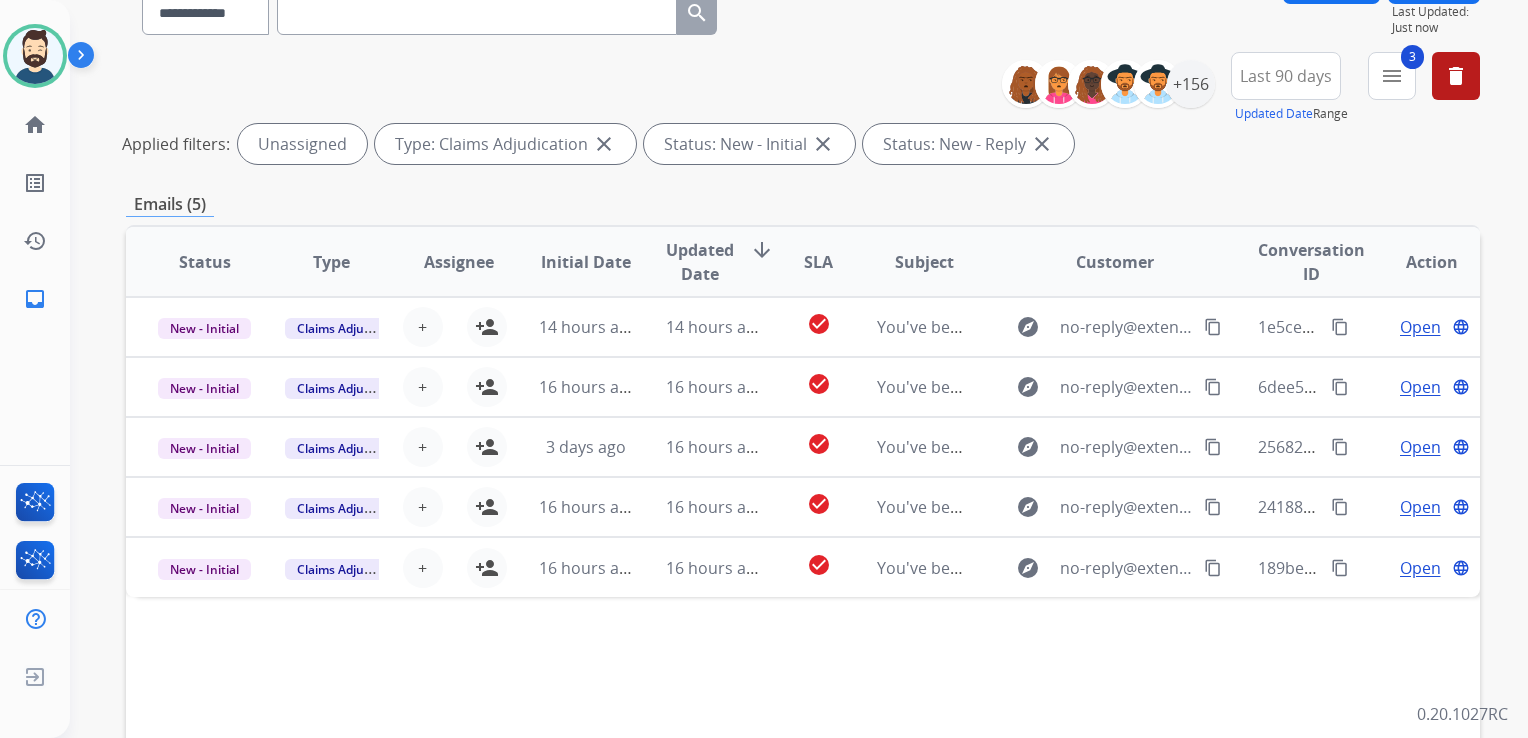 scroll, scrollTop: 300, scrollLeft: 0, axis: vertical 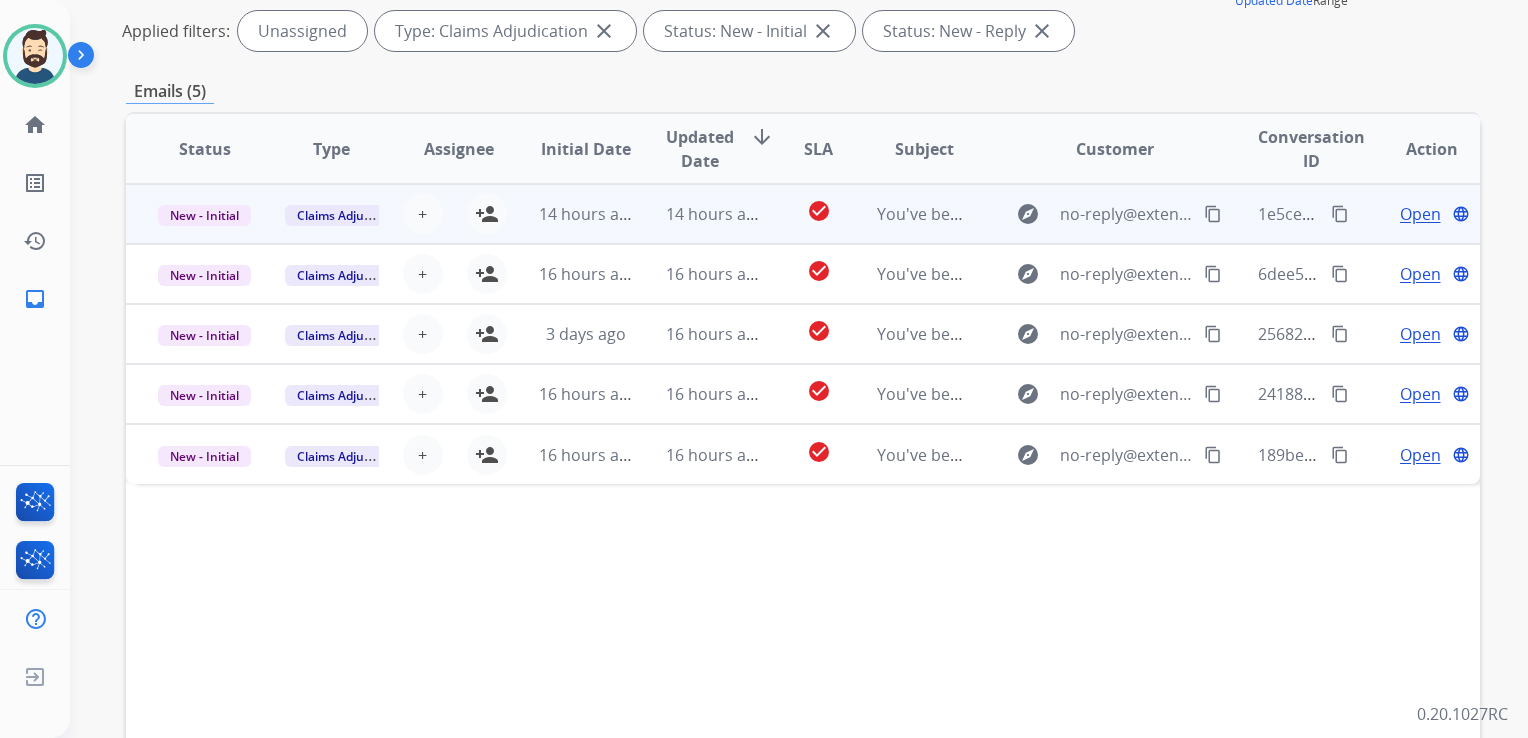 click on "14 hours ago" at bounding box center (697, 214) 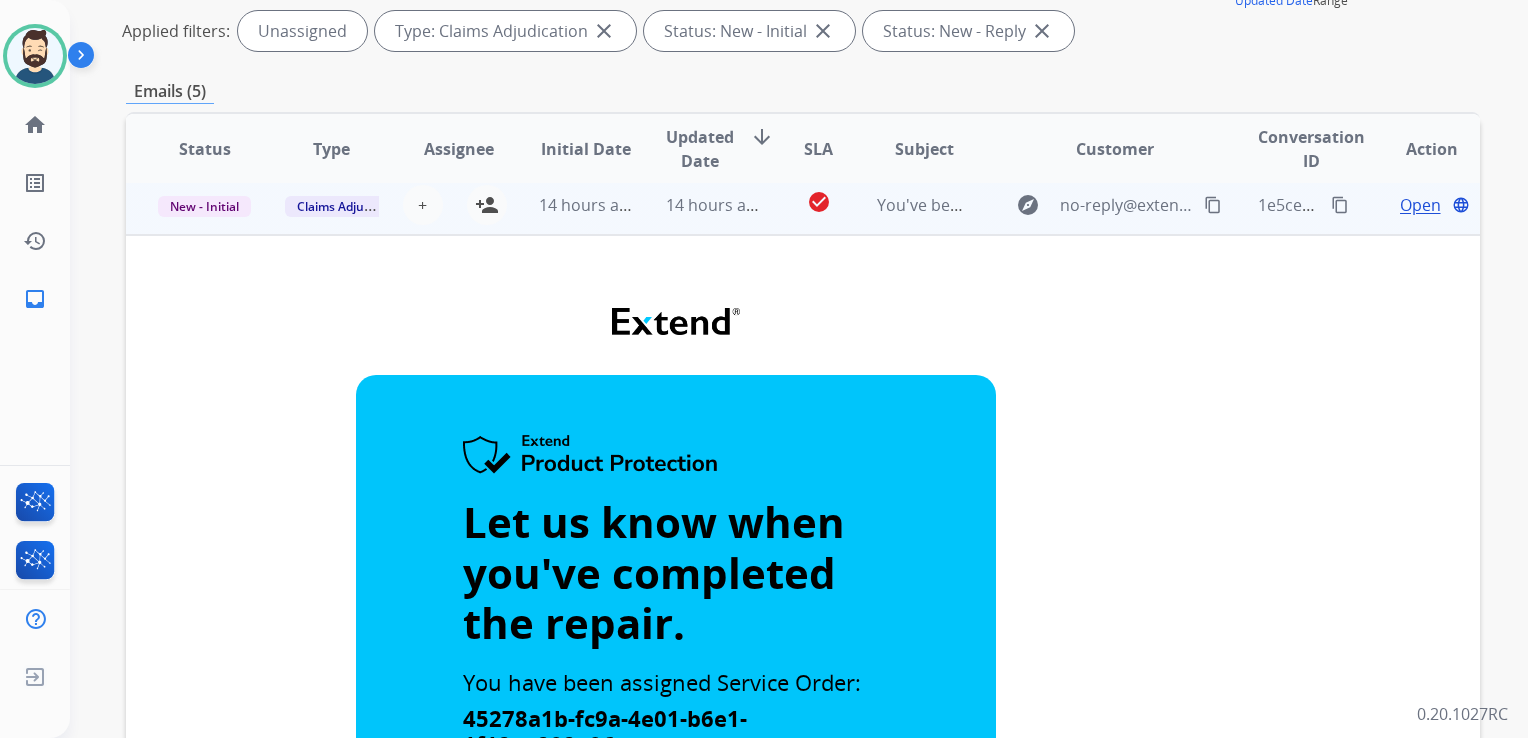 scroll, scrollTop: 0, scrollLeft: 0, axis: both 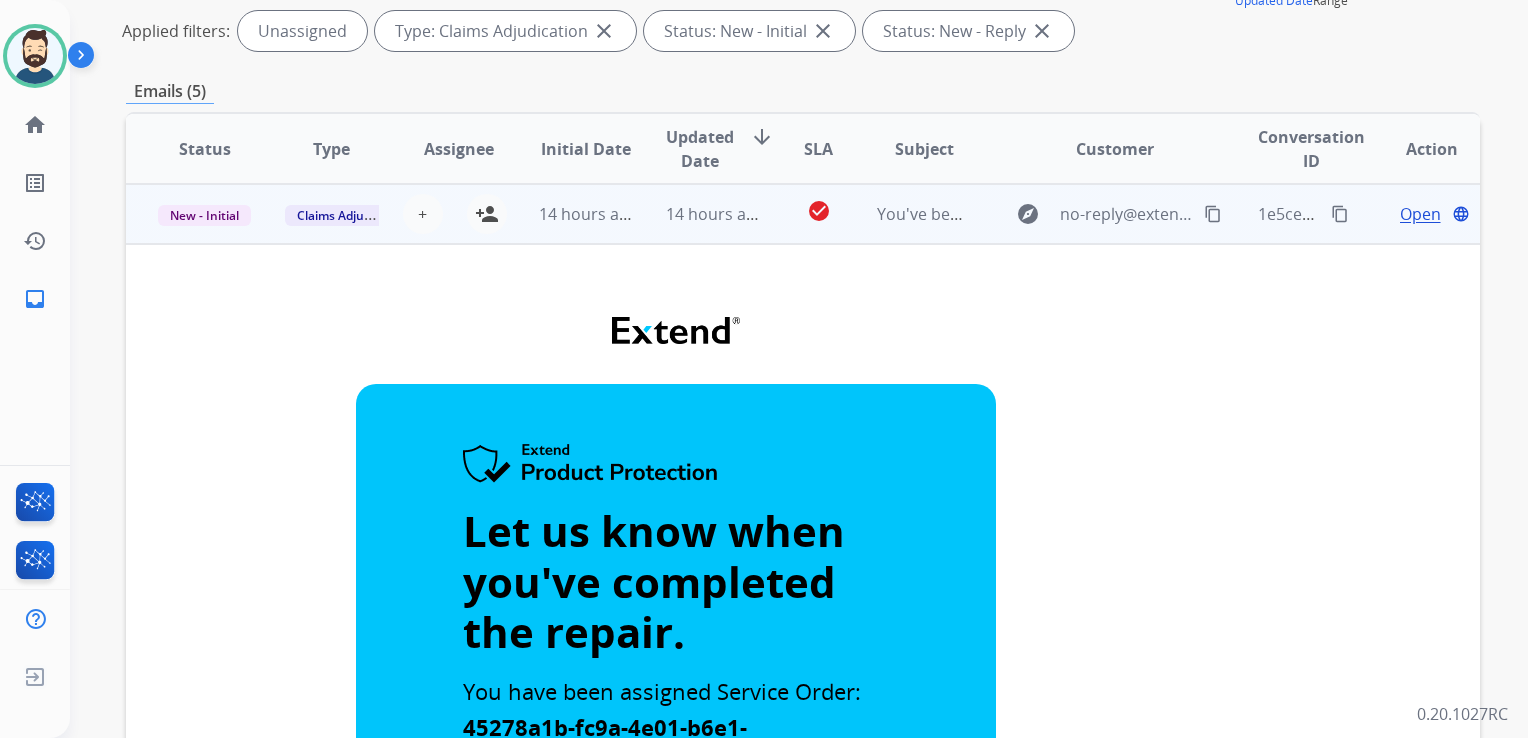 click on "14 hours ago" at bounding box center [697, 214] 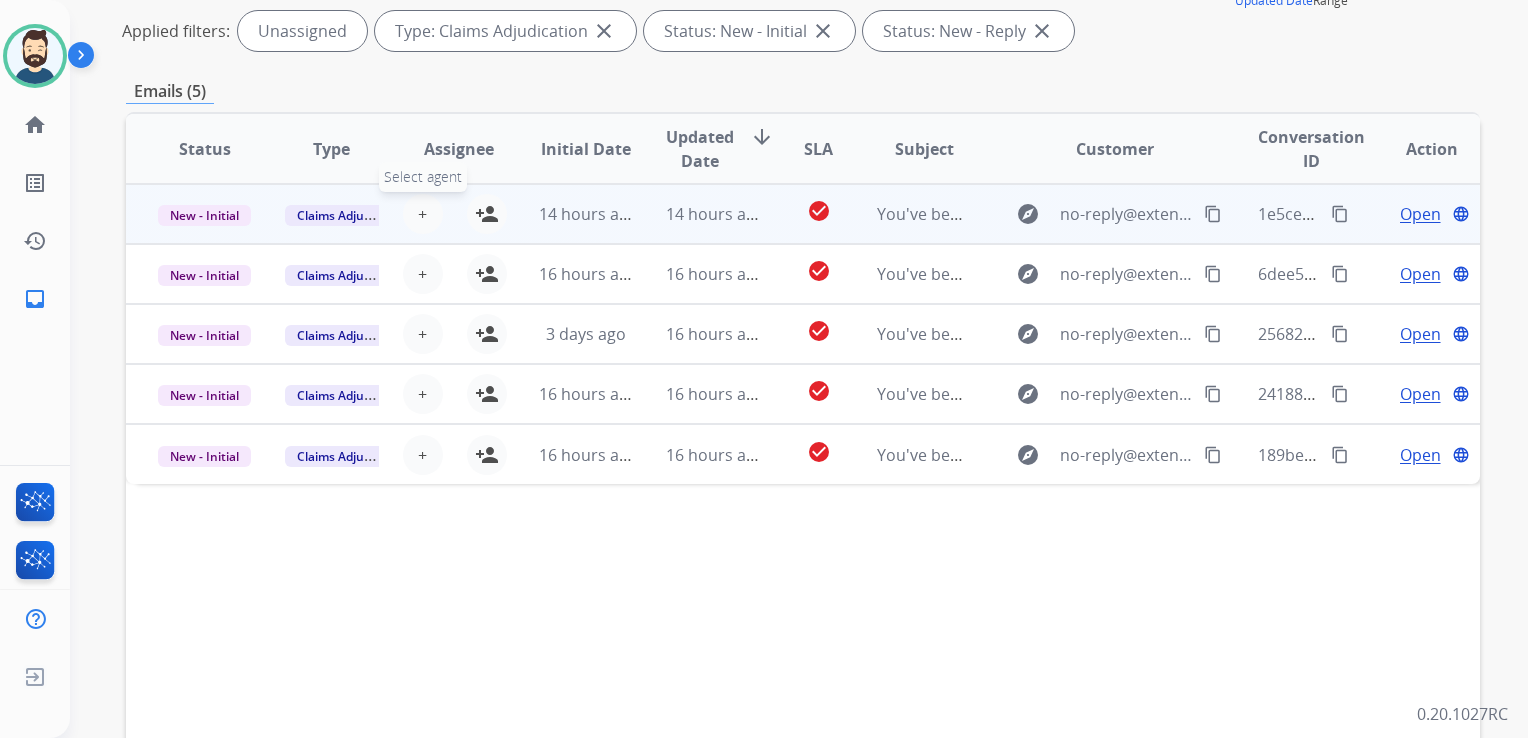 click on "+" at bounding box center (422, 214) 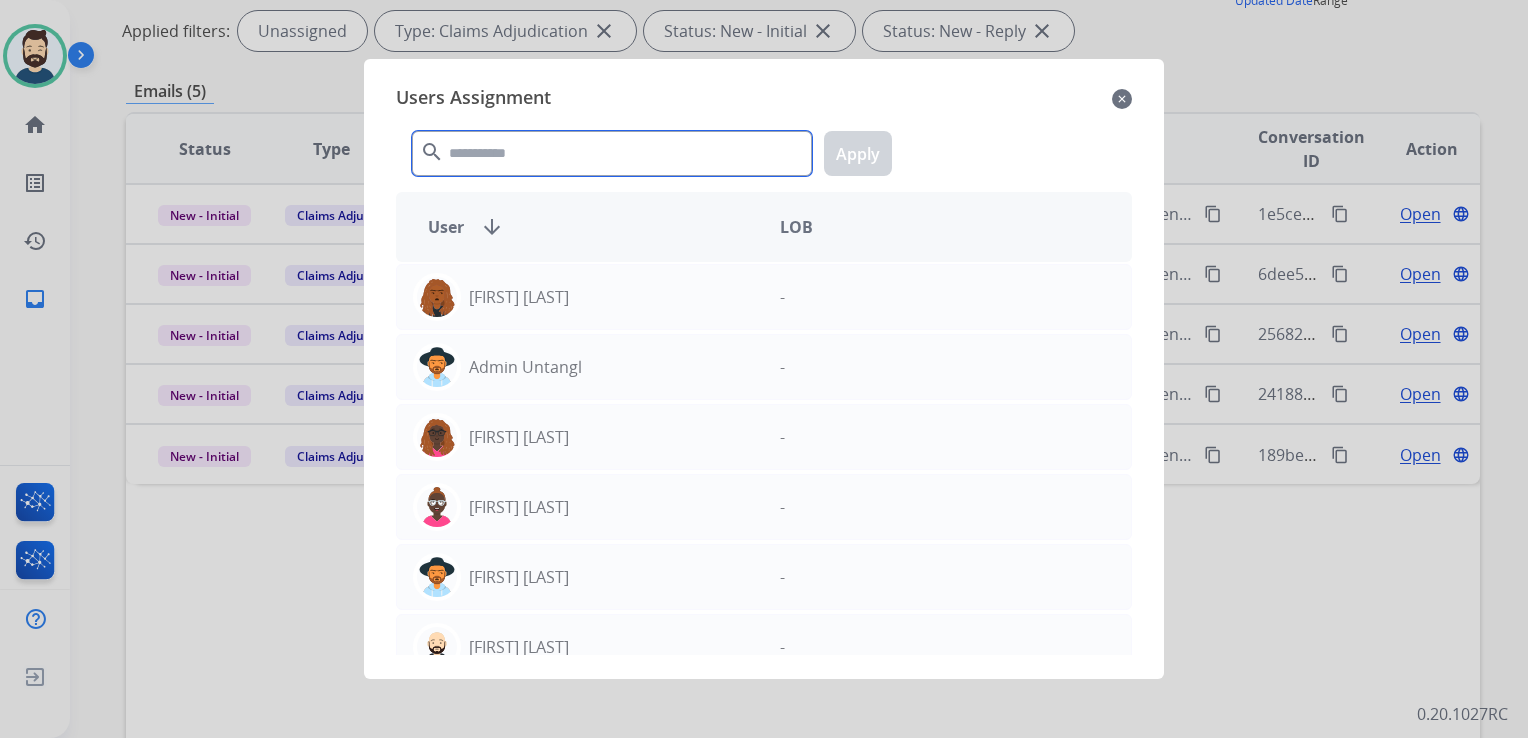 click 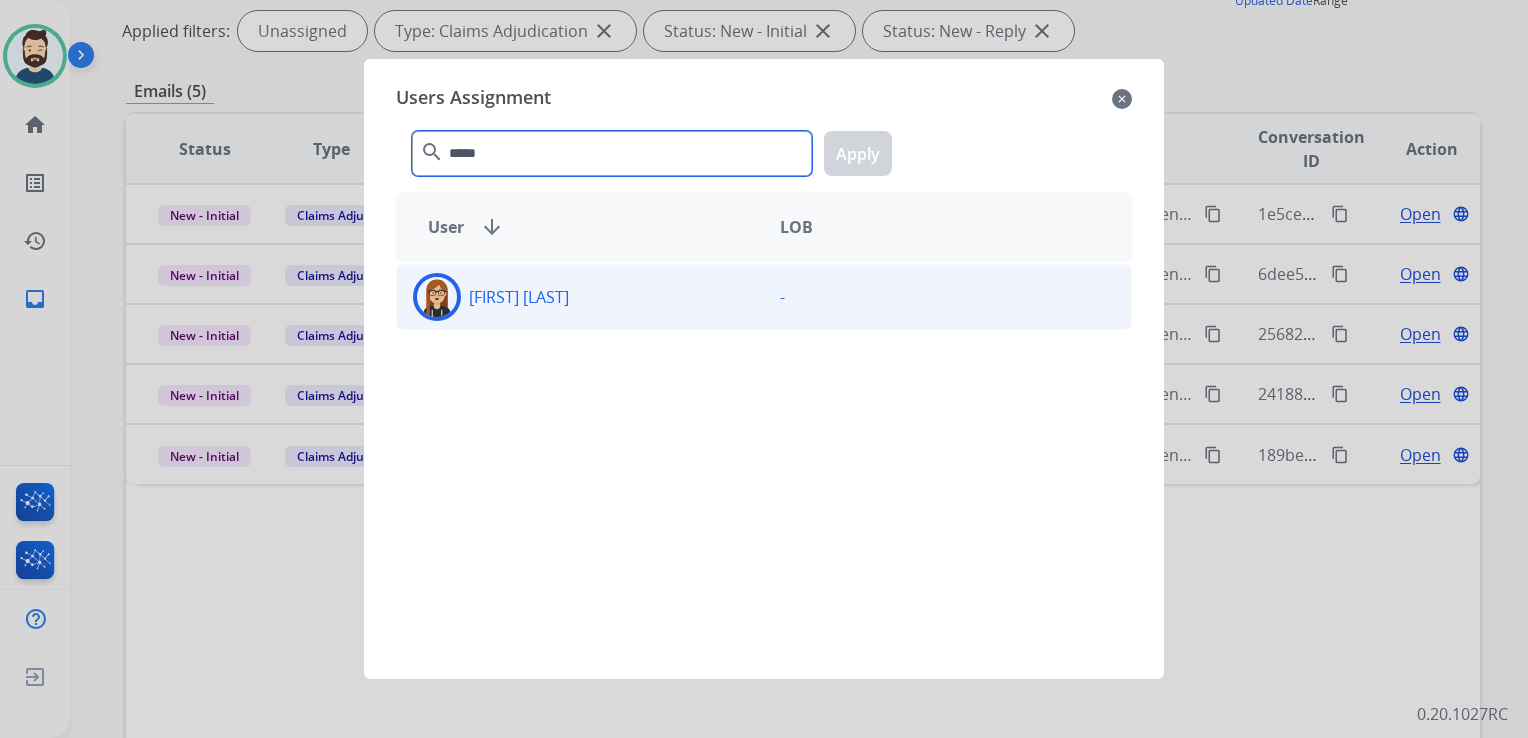 type on "*****" 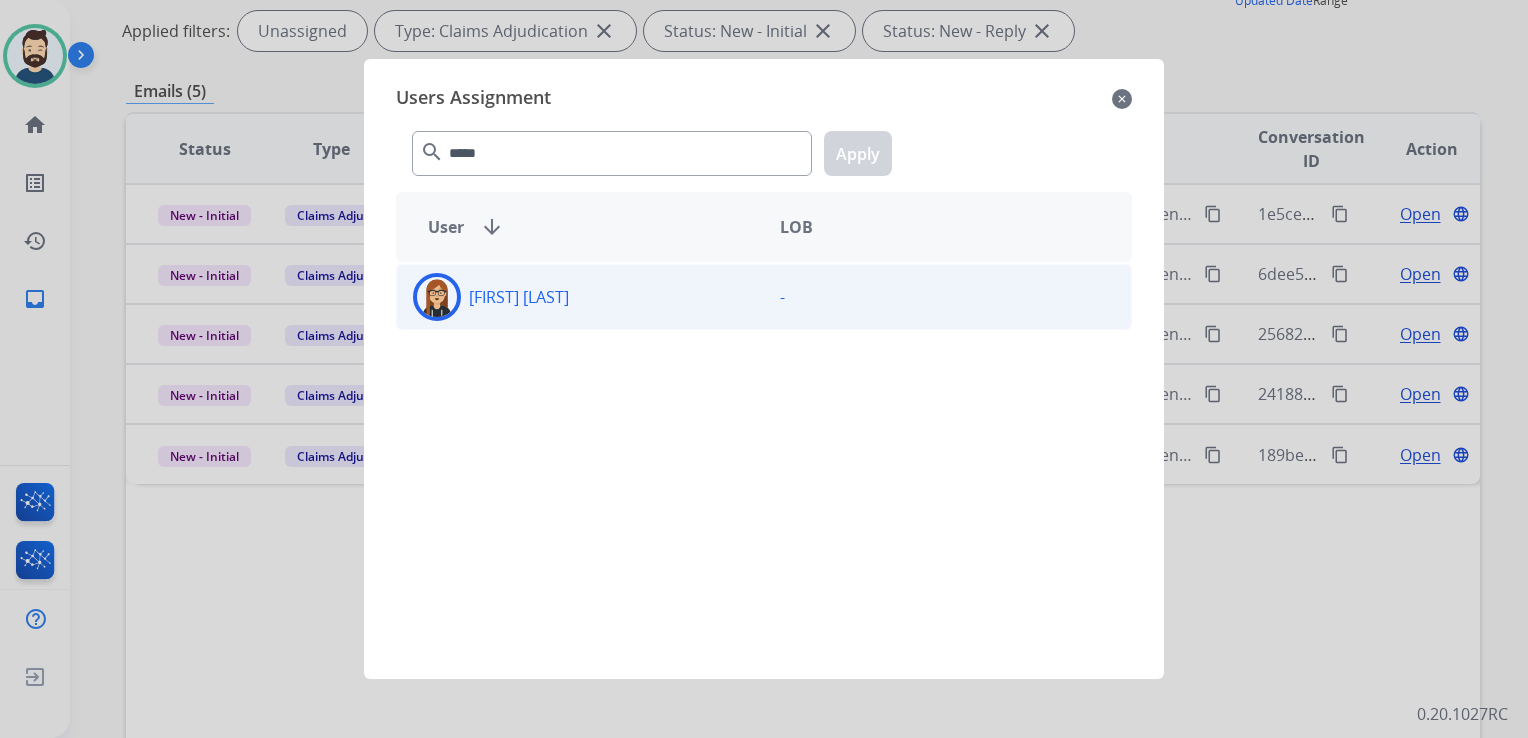 drag, startPoint x: 440, startPoint y: 282, endPoint x: 470, endPoint y: 274, distance: 31.04835 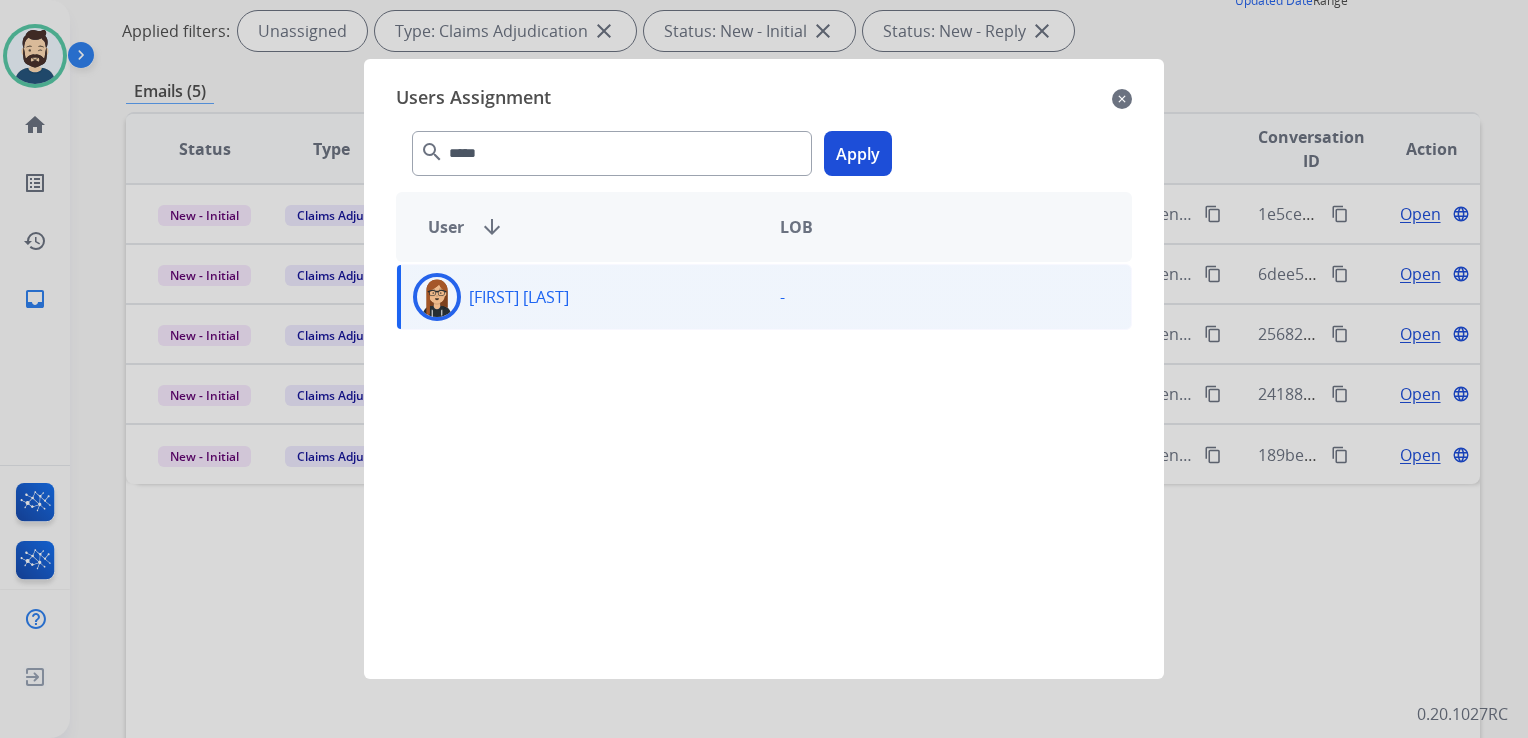 click on "Apply" 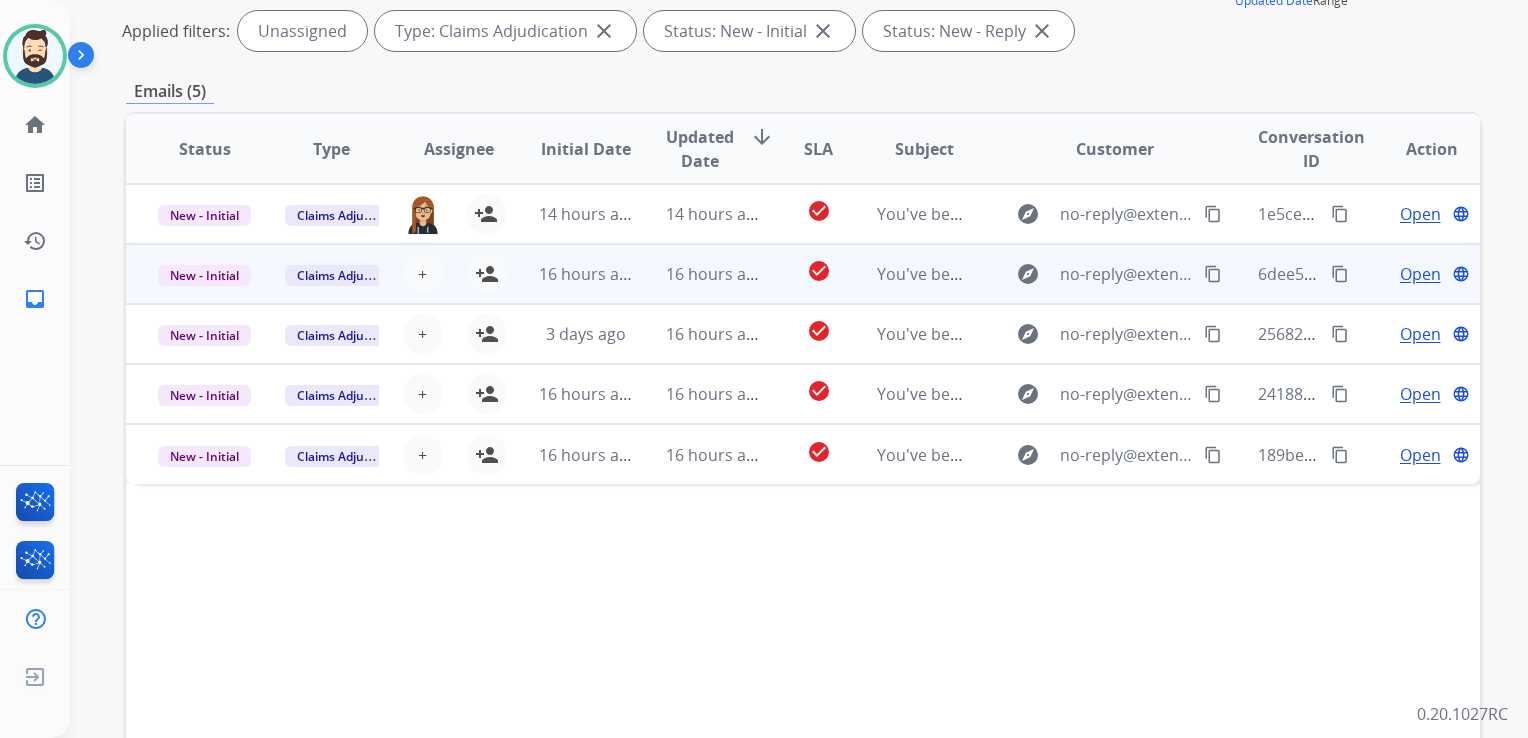 click on "16 hours ago" at bounding box center (697, 274) 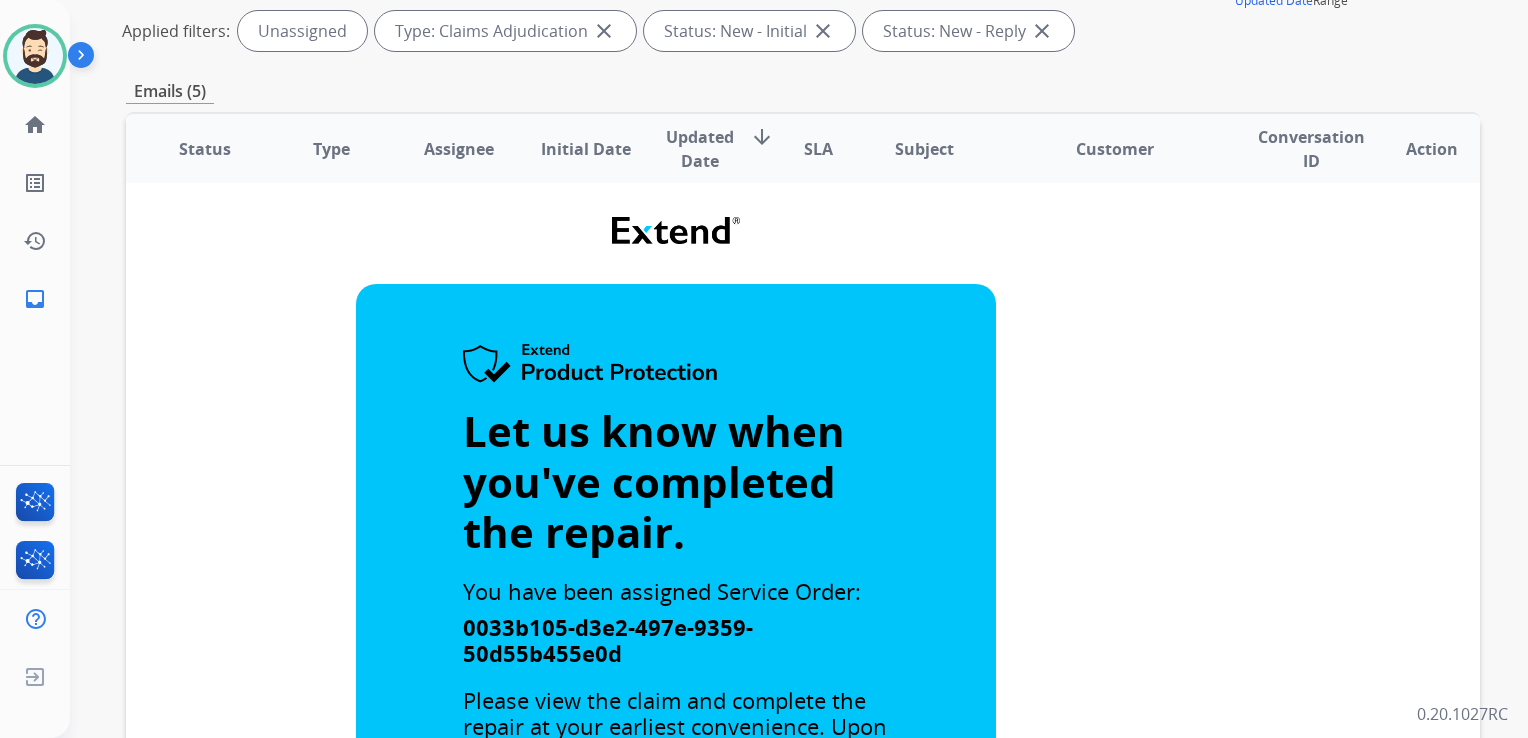 scroll, scrollTop: 0, scrollLeft: 0, axis: both 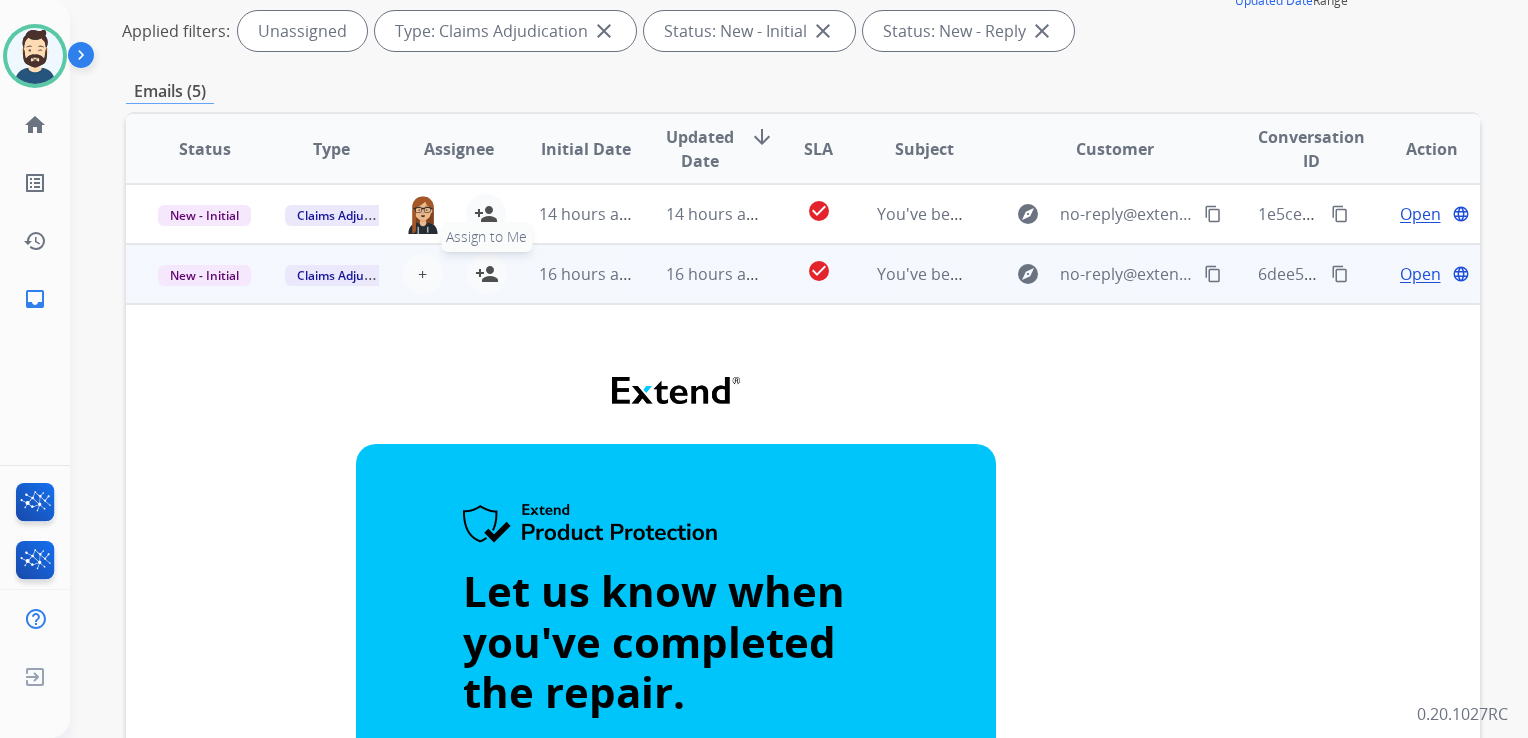 click on "person_add" at bounding box center [487, 274] 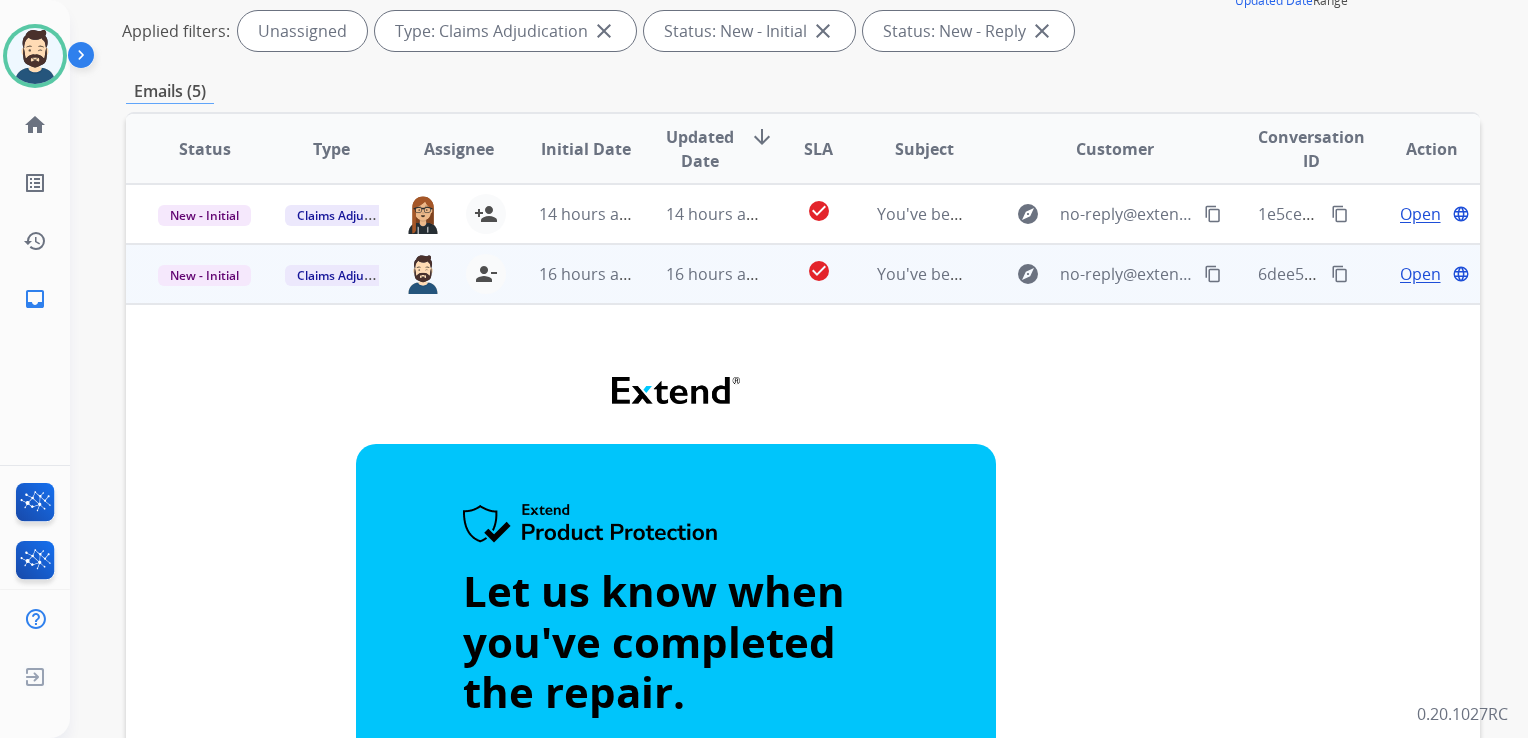 click on "16 hours ago" at bounding box center [570, 274] 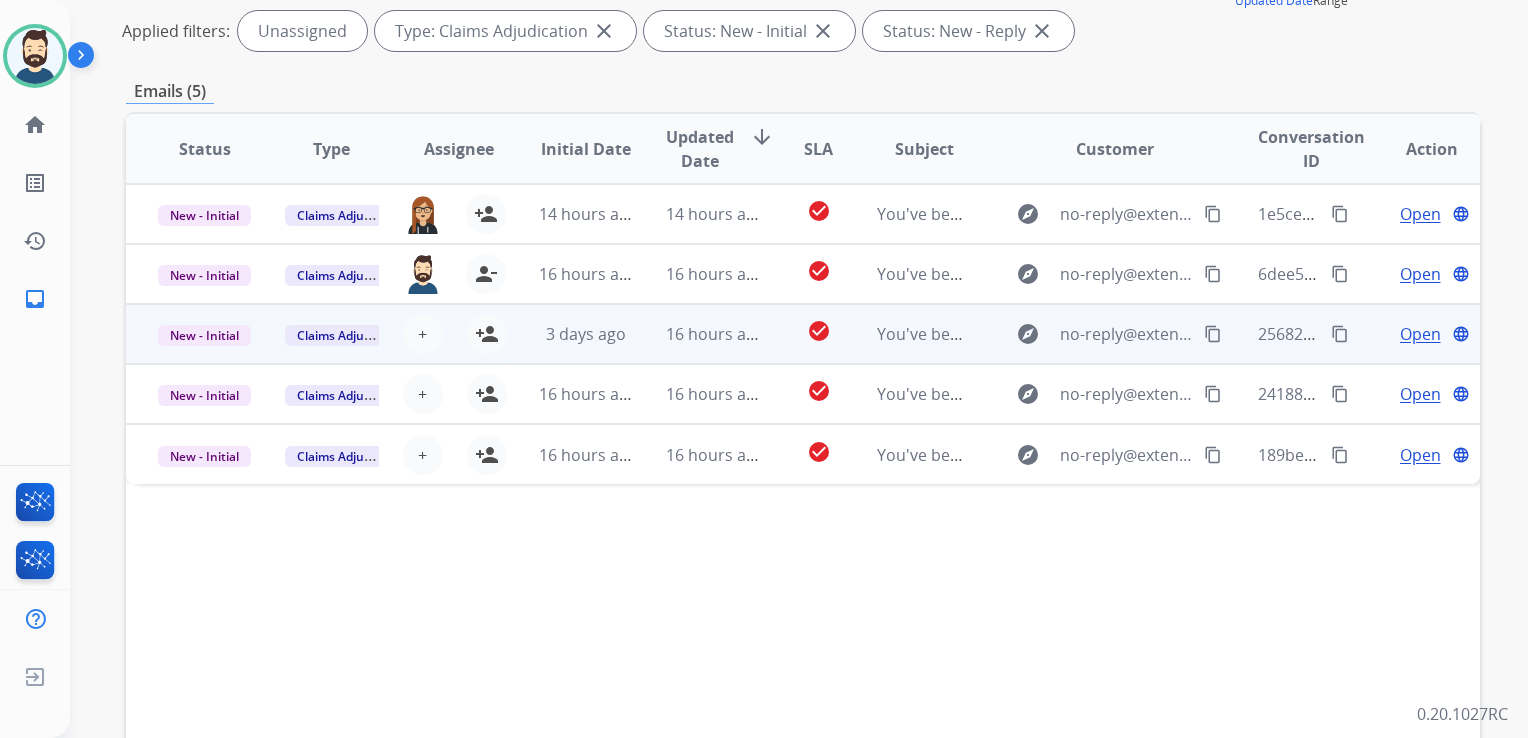 click on "16 hours ago" at bounding box center (697, 334) 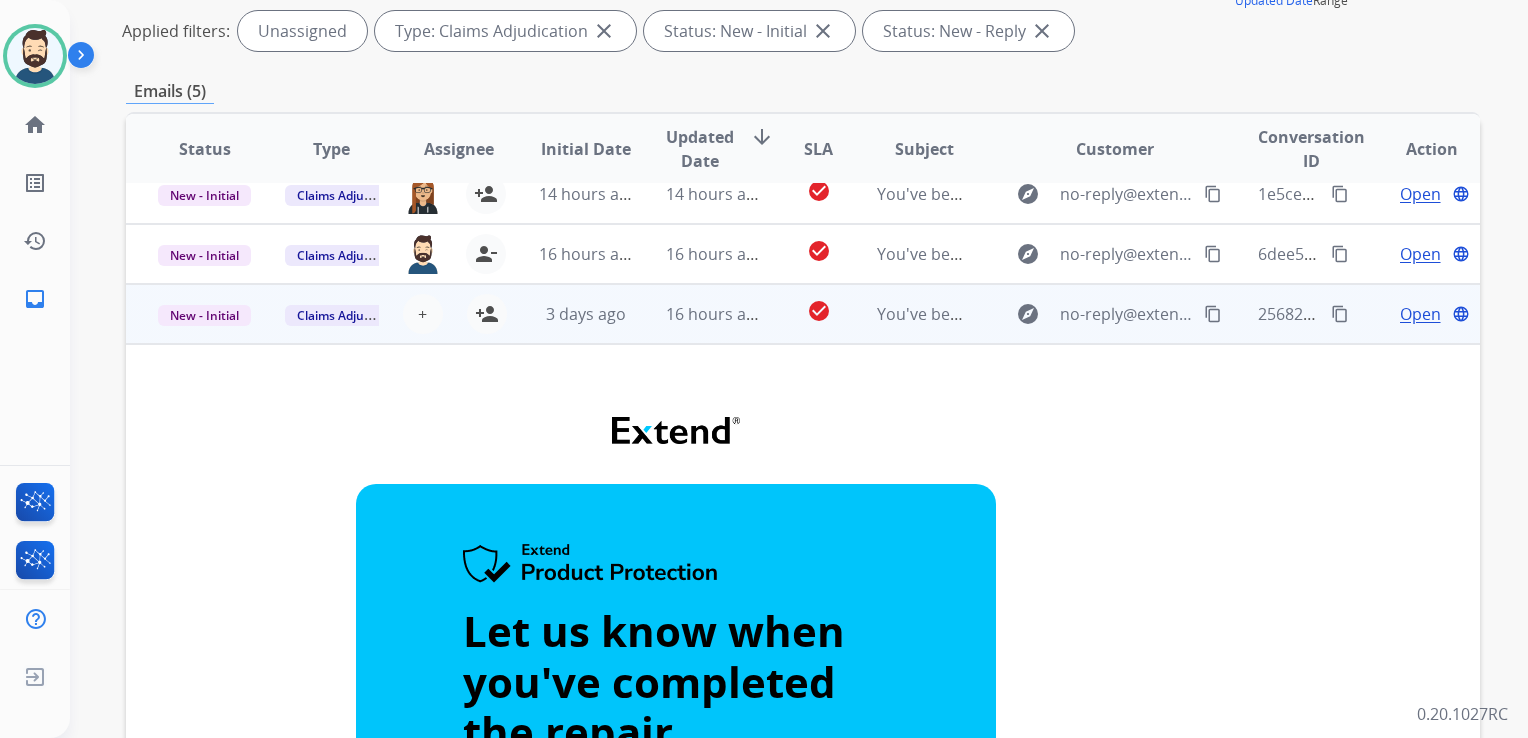 scroll, scrollTop: 0, scrollLeft: 0, axis: both 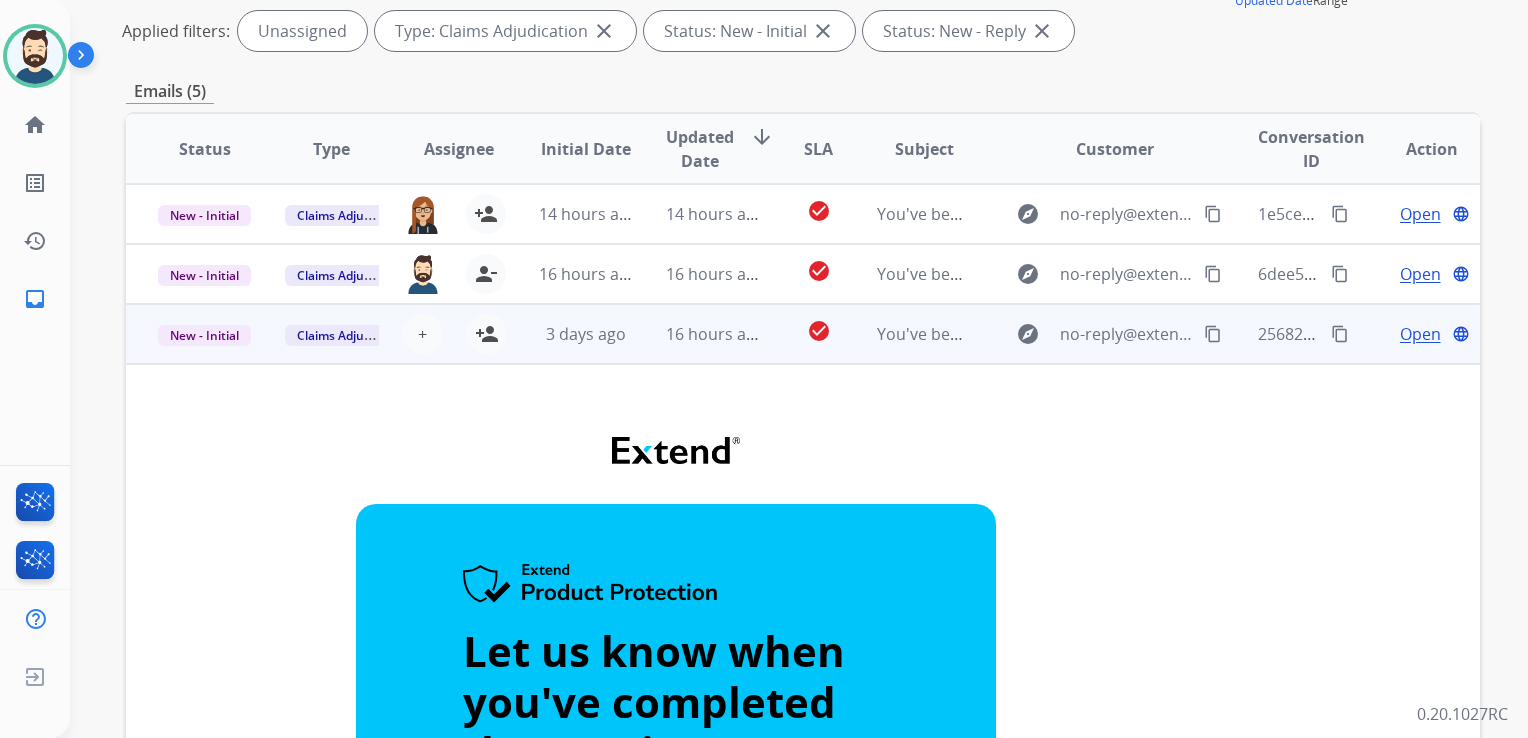 click on "3 days ago" at bounding box center (570, 334) 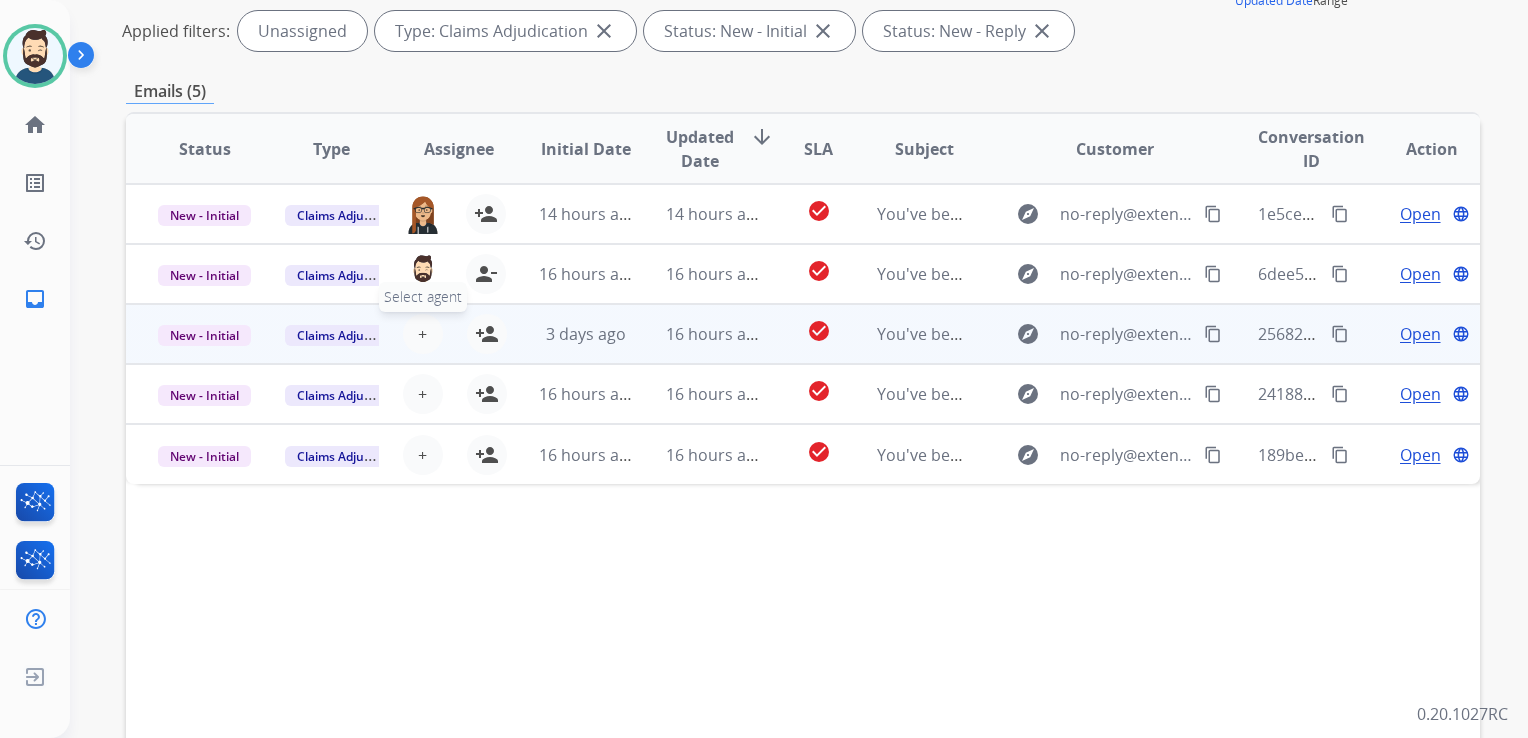 click on "+ Select agent" at bounding box center (423, 334) 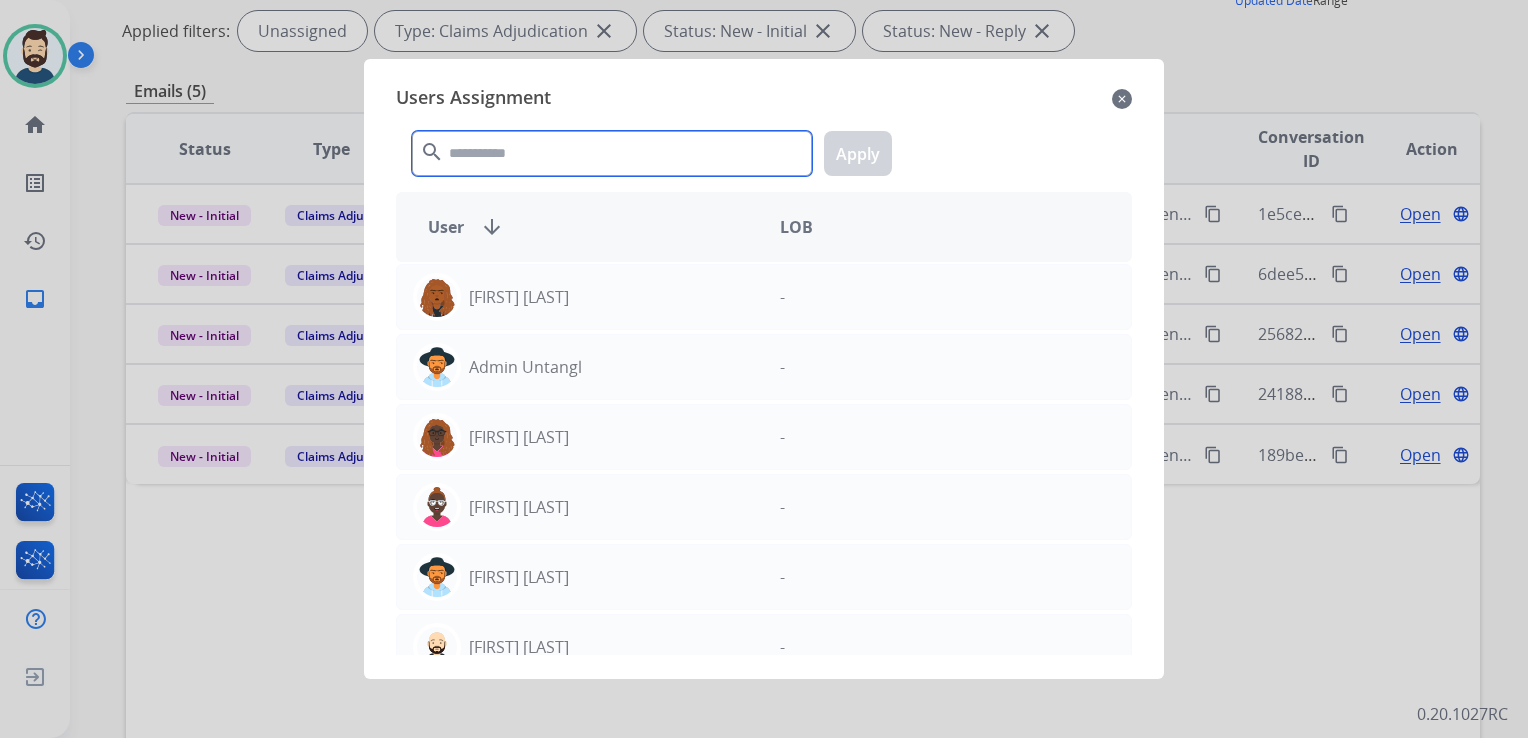 click 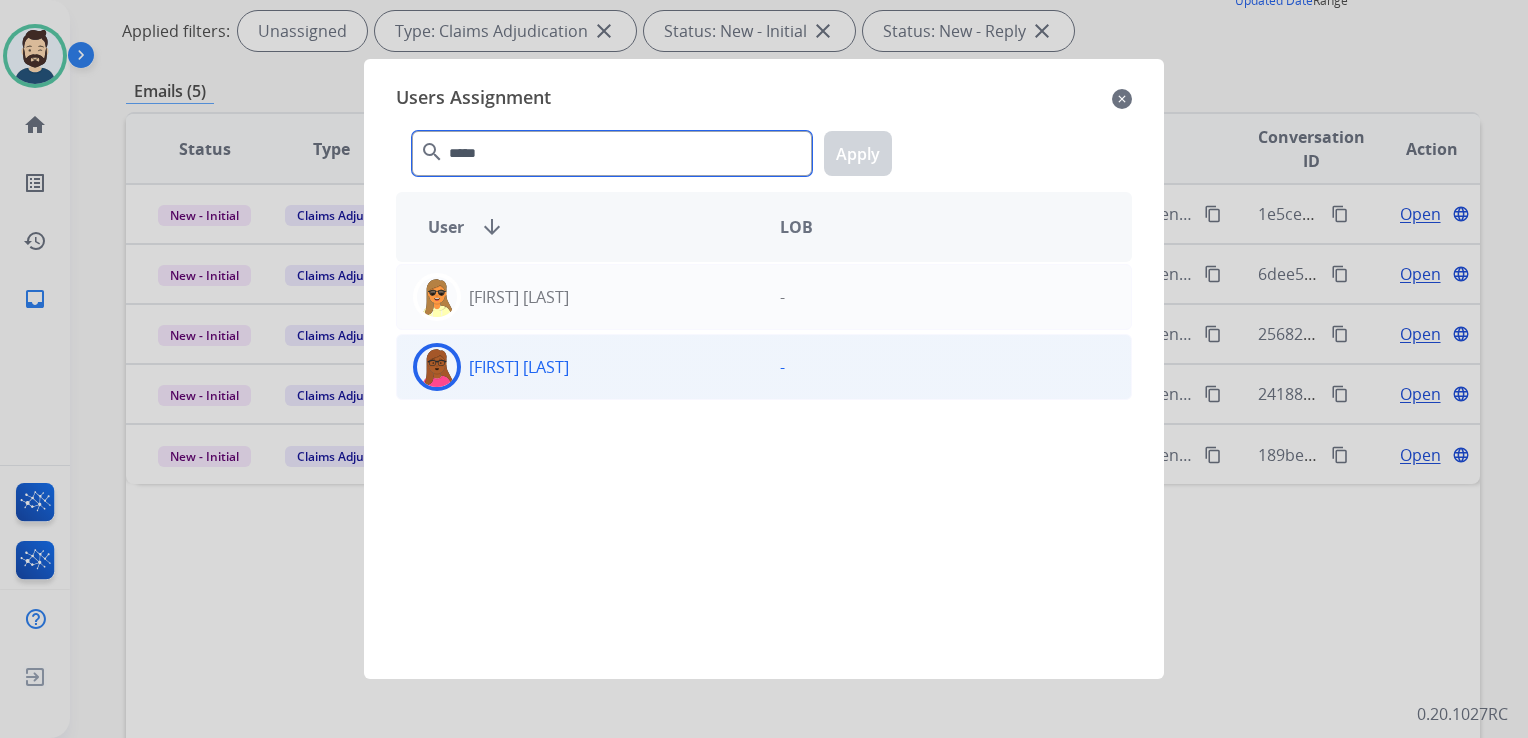 type on "*****" 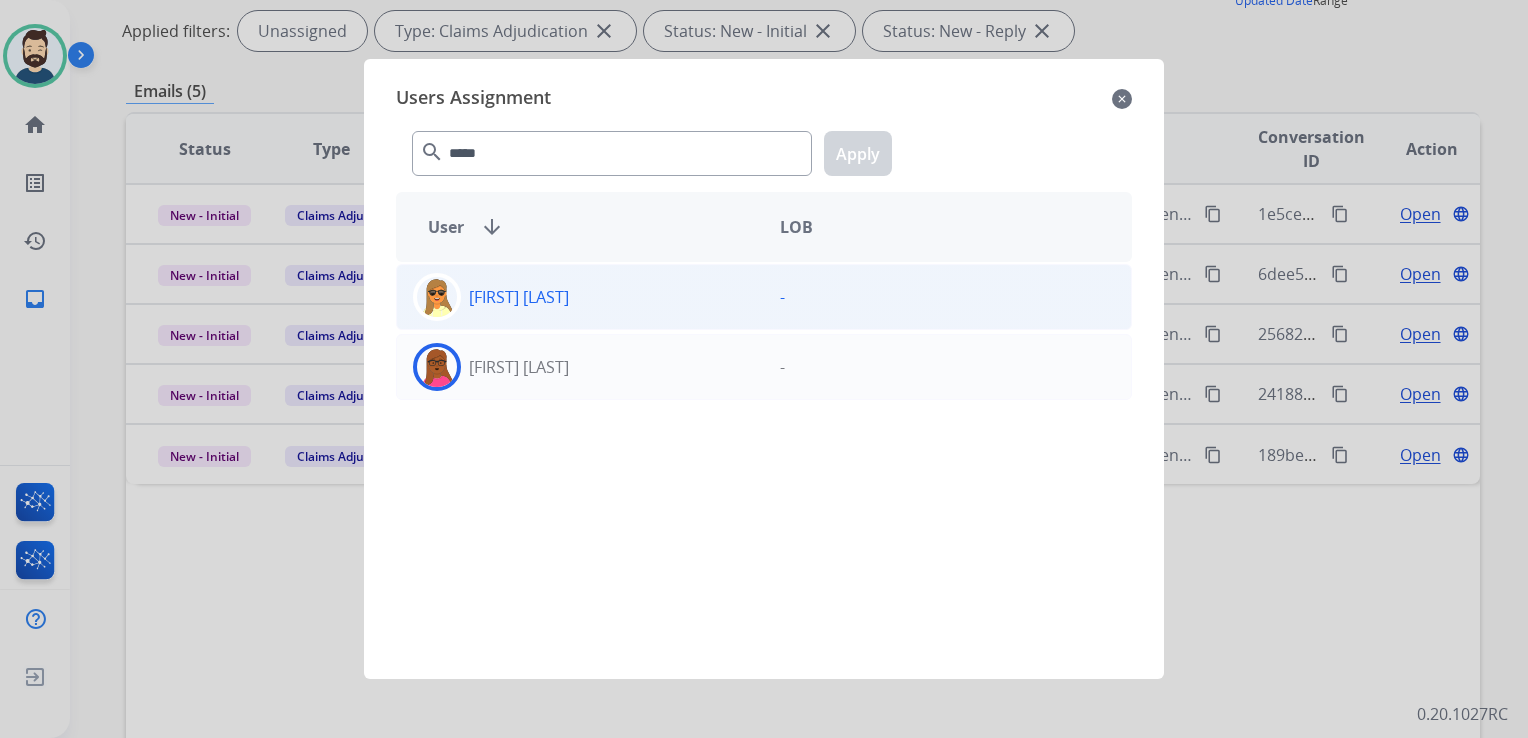 drag, startPoint x: 433, startPoint y: 362, endPoint x: 611, endPoint y: 283, distance: 194.74342 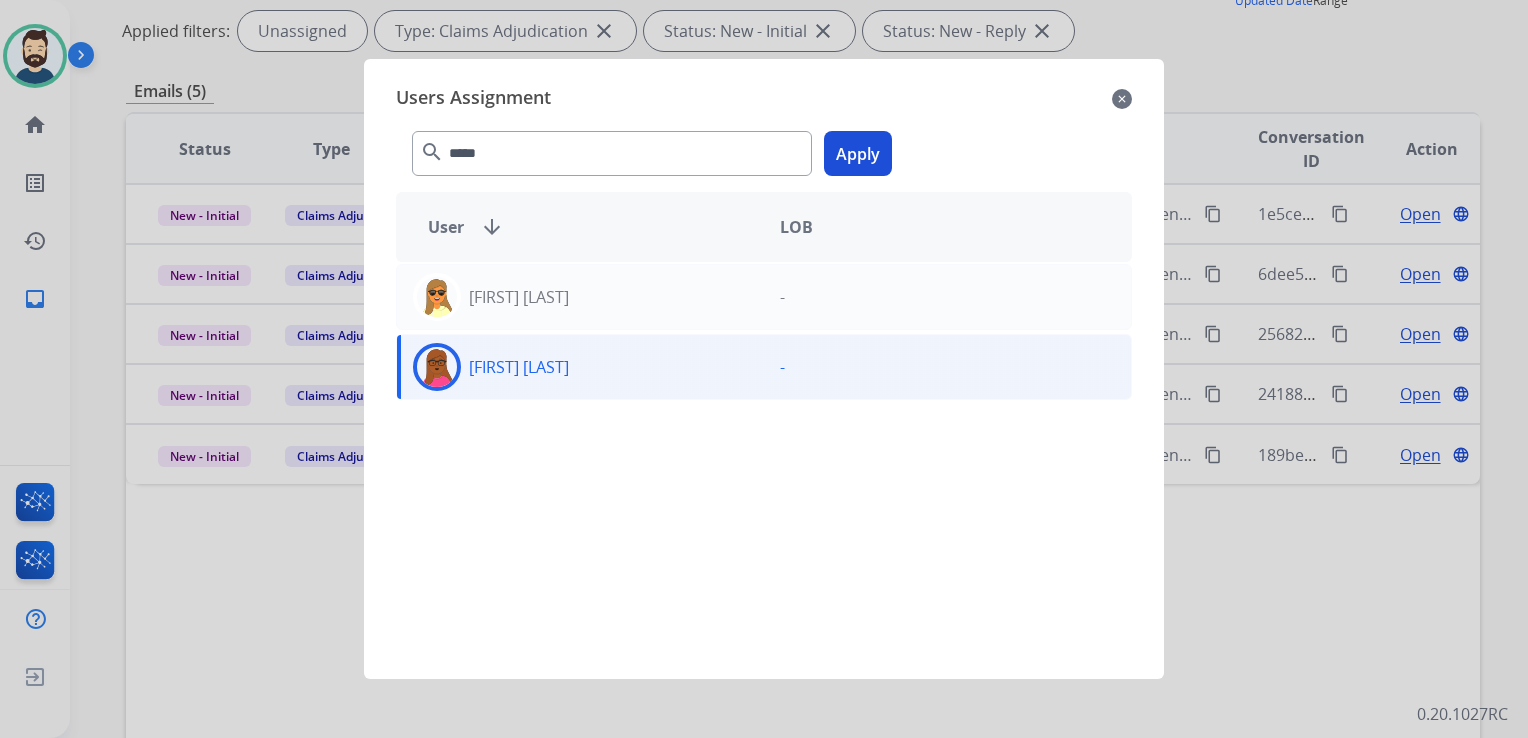 click on "Apply" 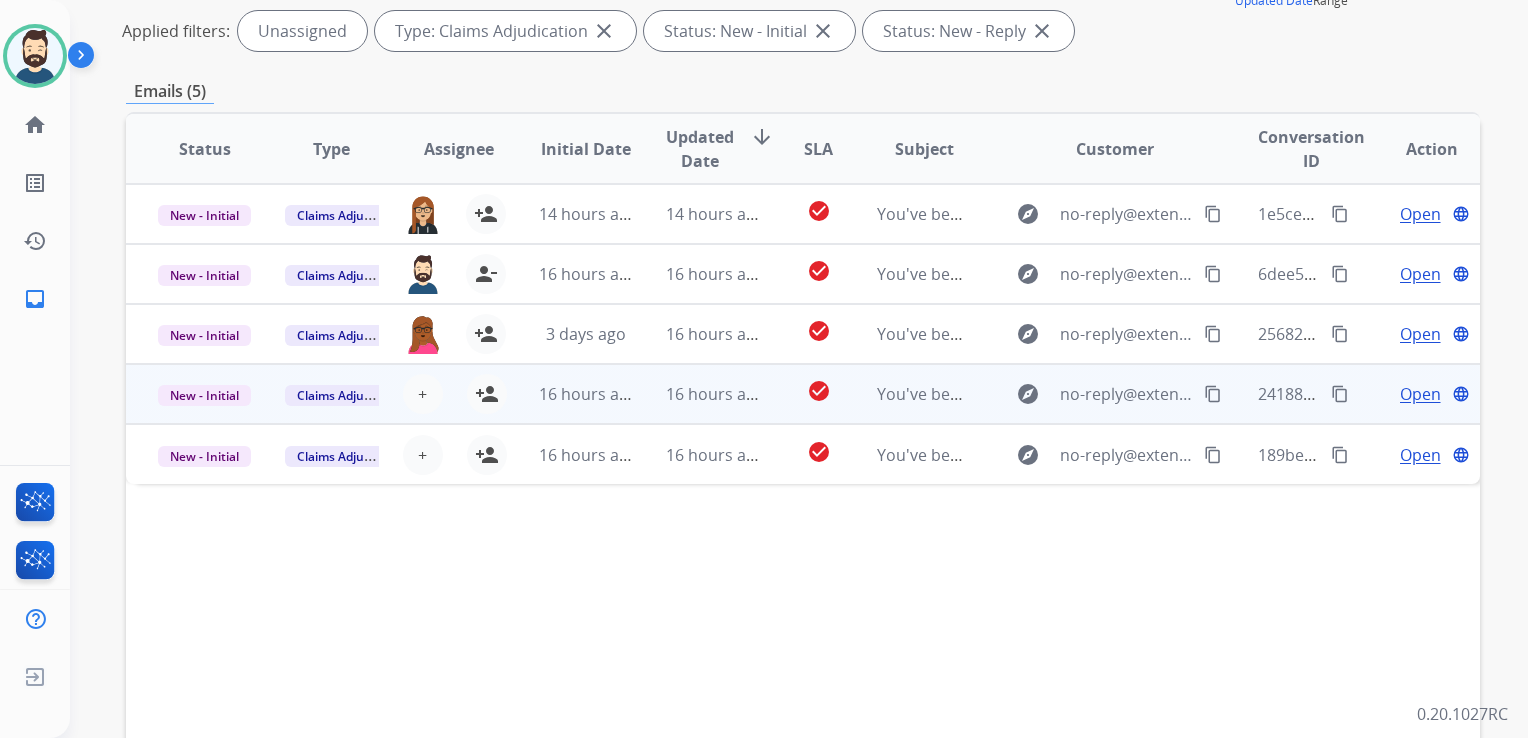 click on "16 hours ago" at bounding box center (697, 394) 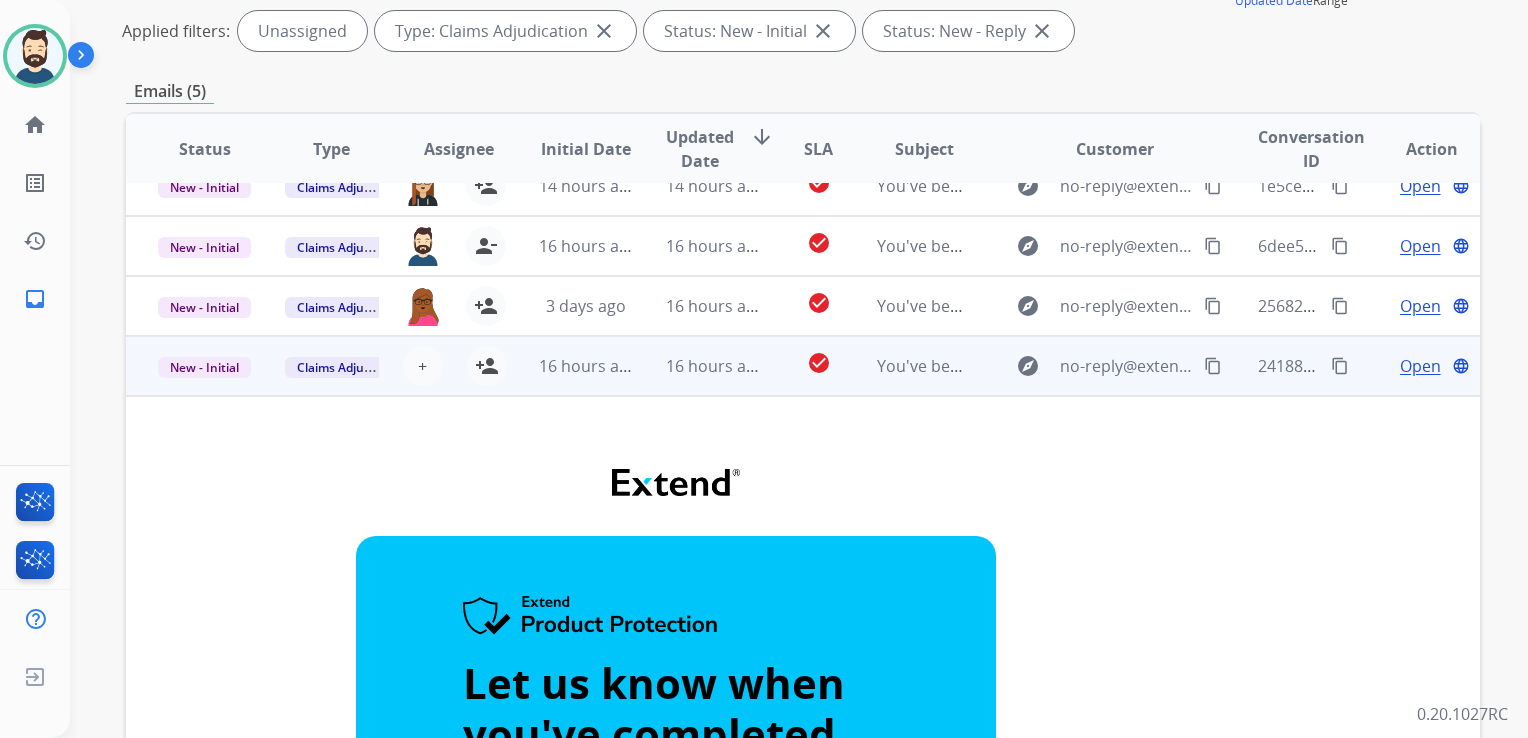 scroll, scrollTop: 0, scrollLeft: 0, axis: both 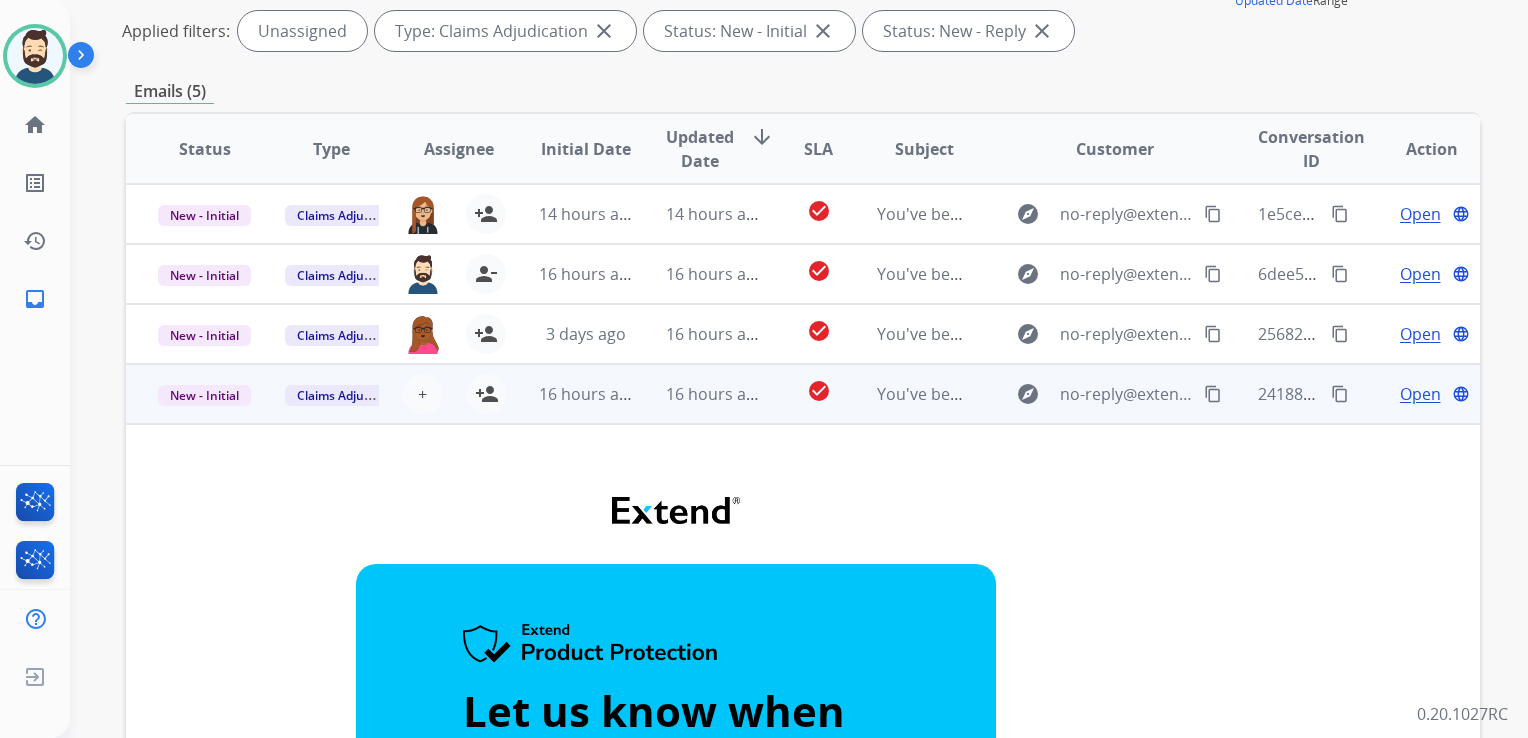 click on "16 hours ago" at bounding box center [697, 394] 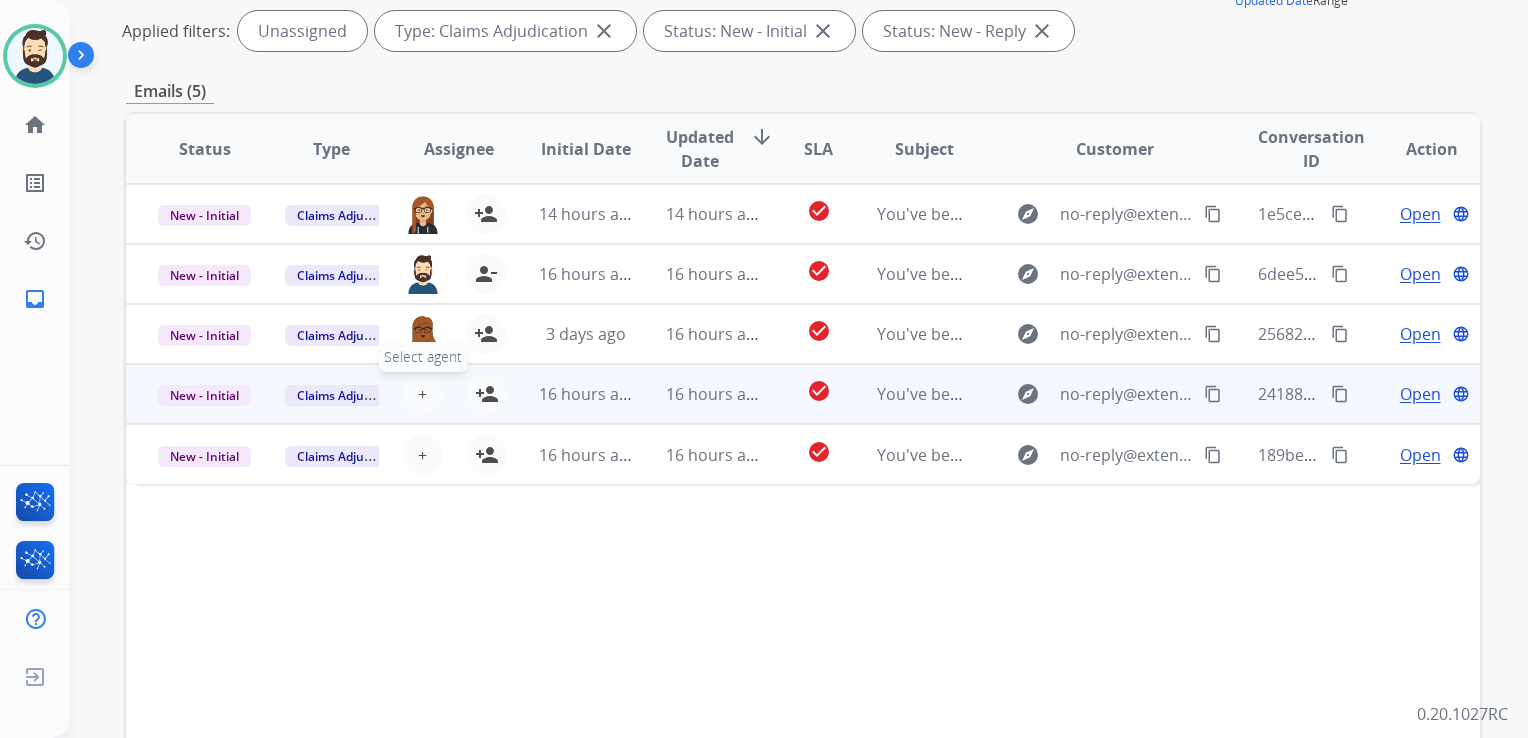 click on "+ Select agent" at bounding box center (423, 394) 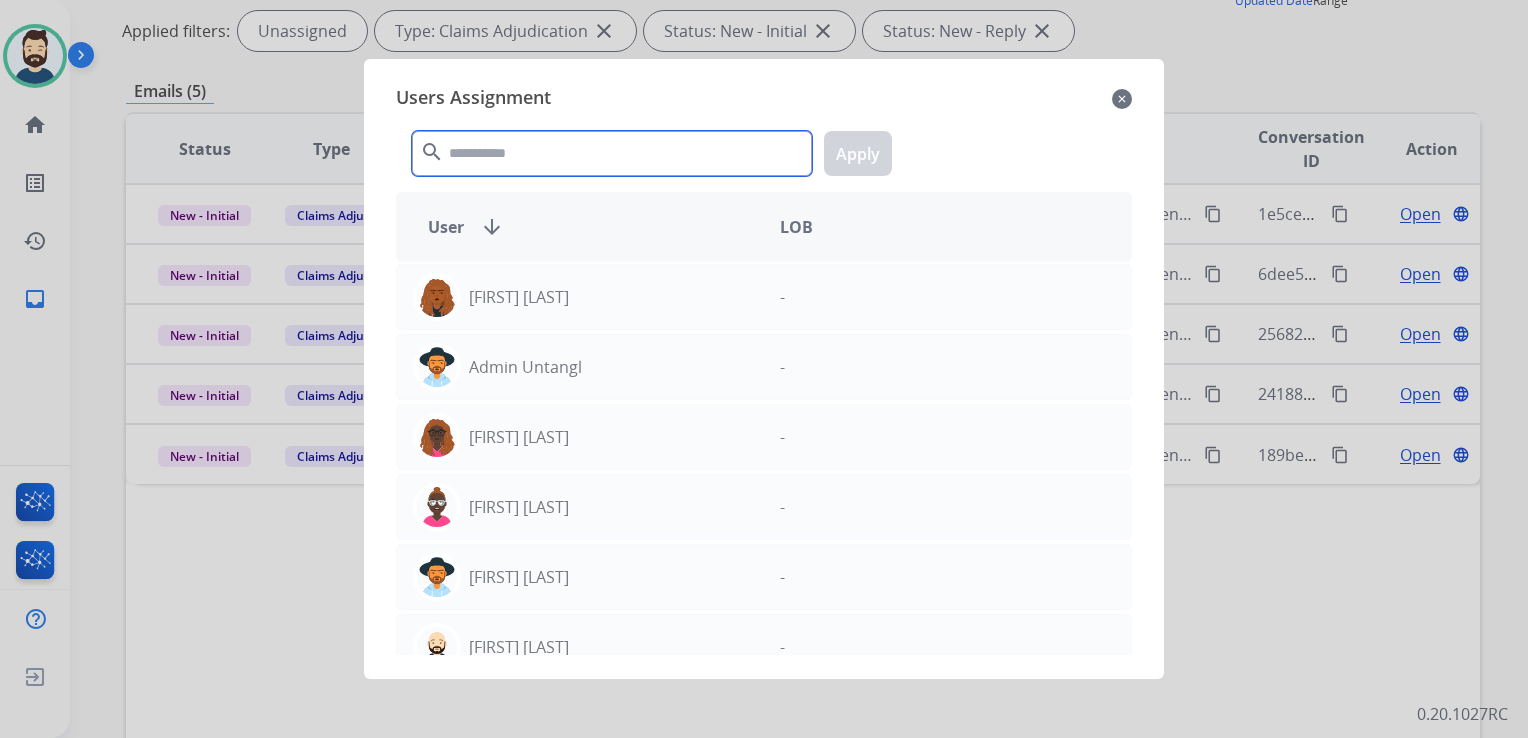 click 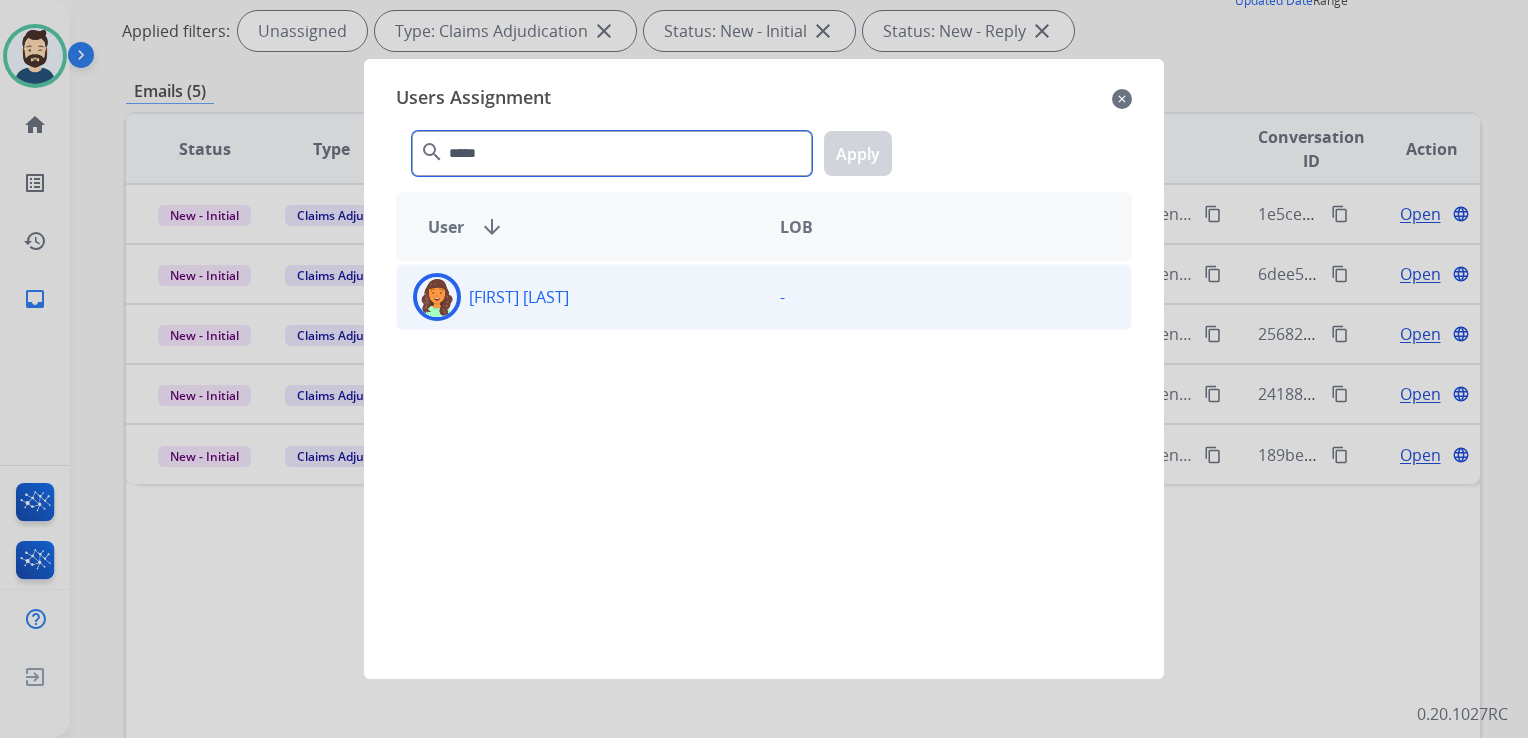 type on "*****" 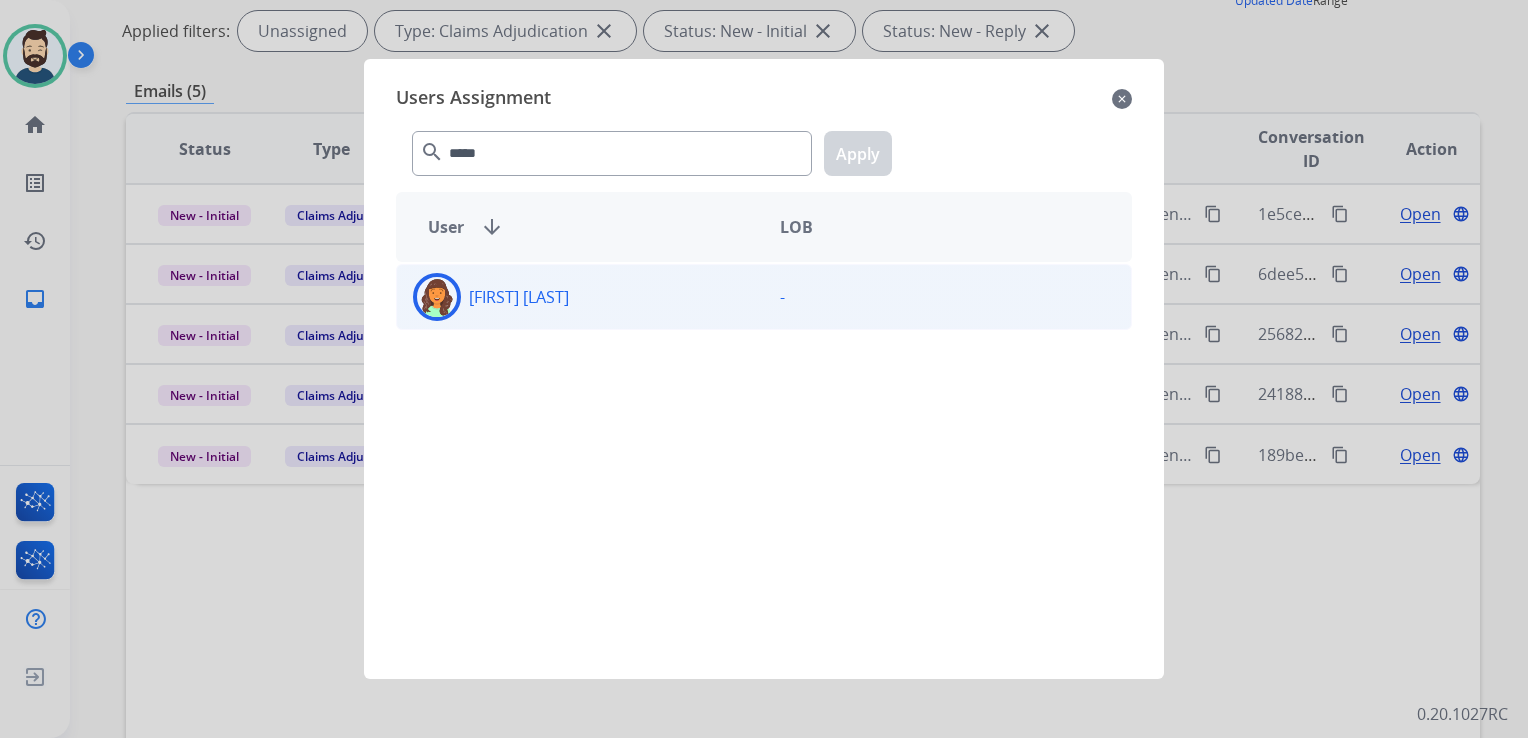 click 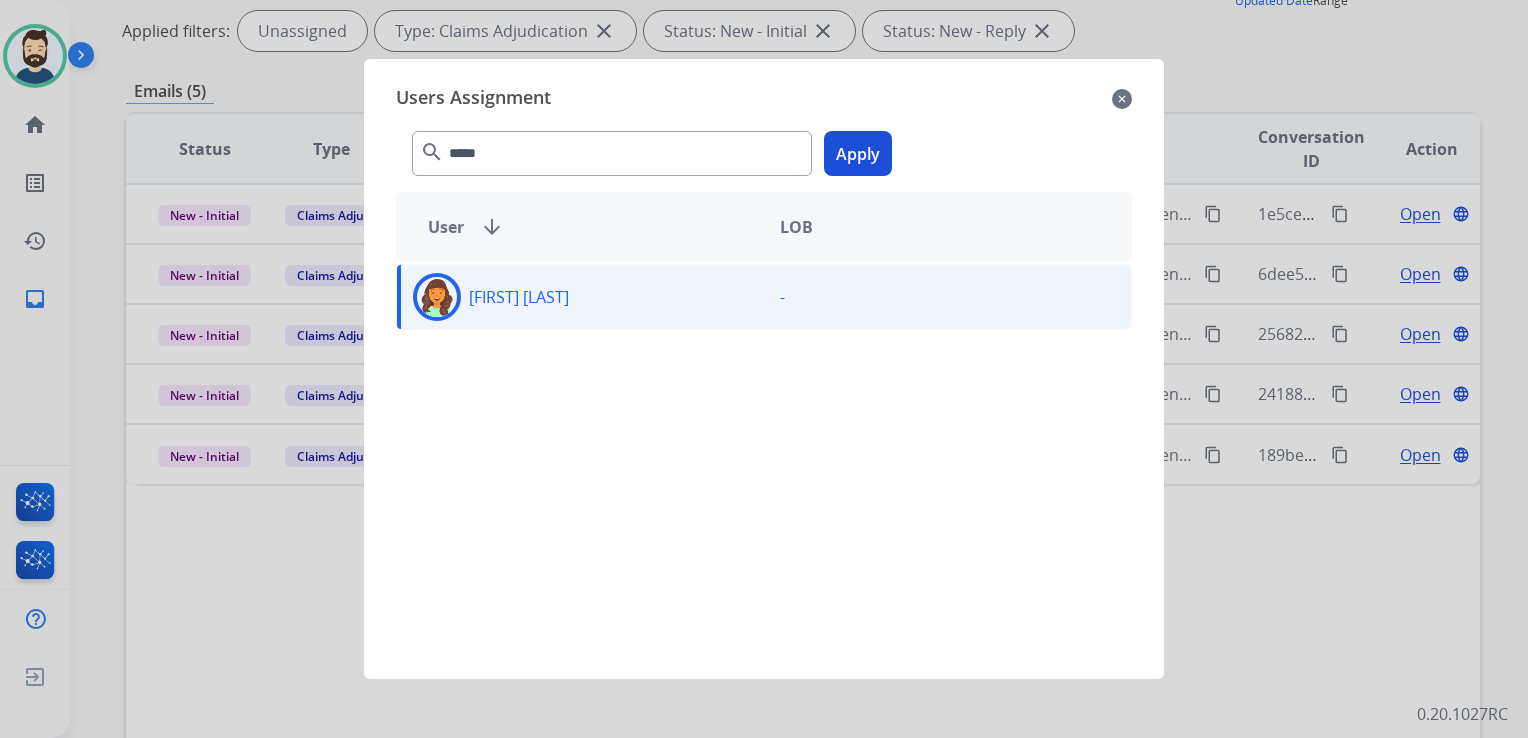 click on "Apply" 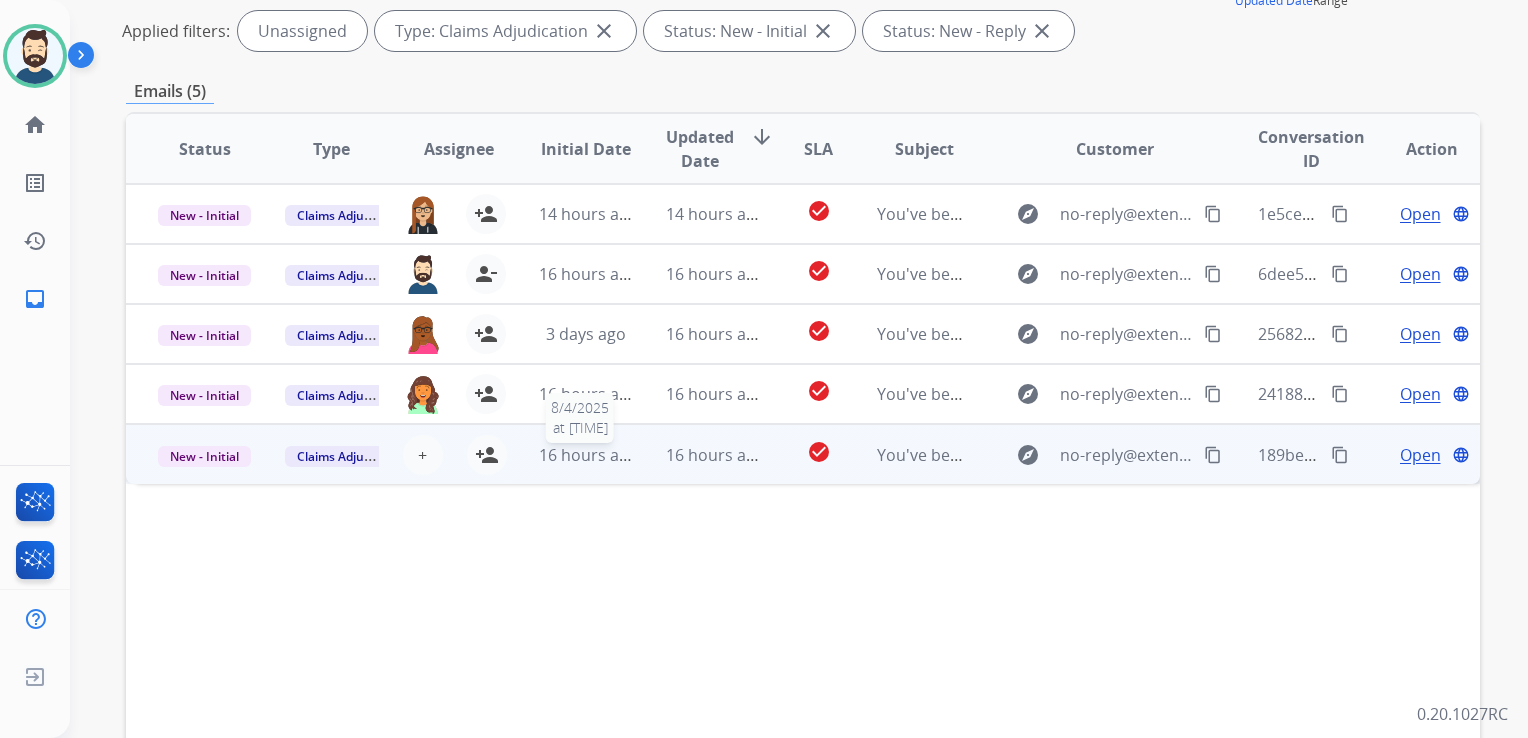 click on "16 hours ago" at bounding box center [588, 455] 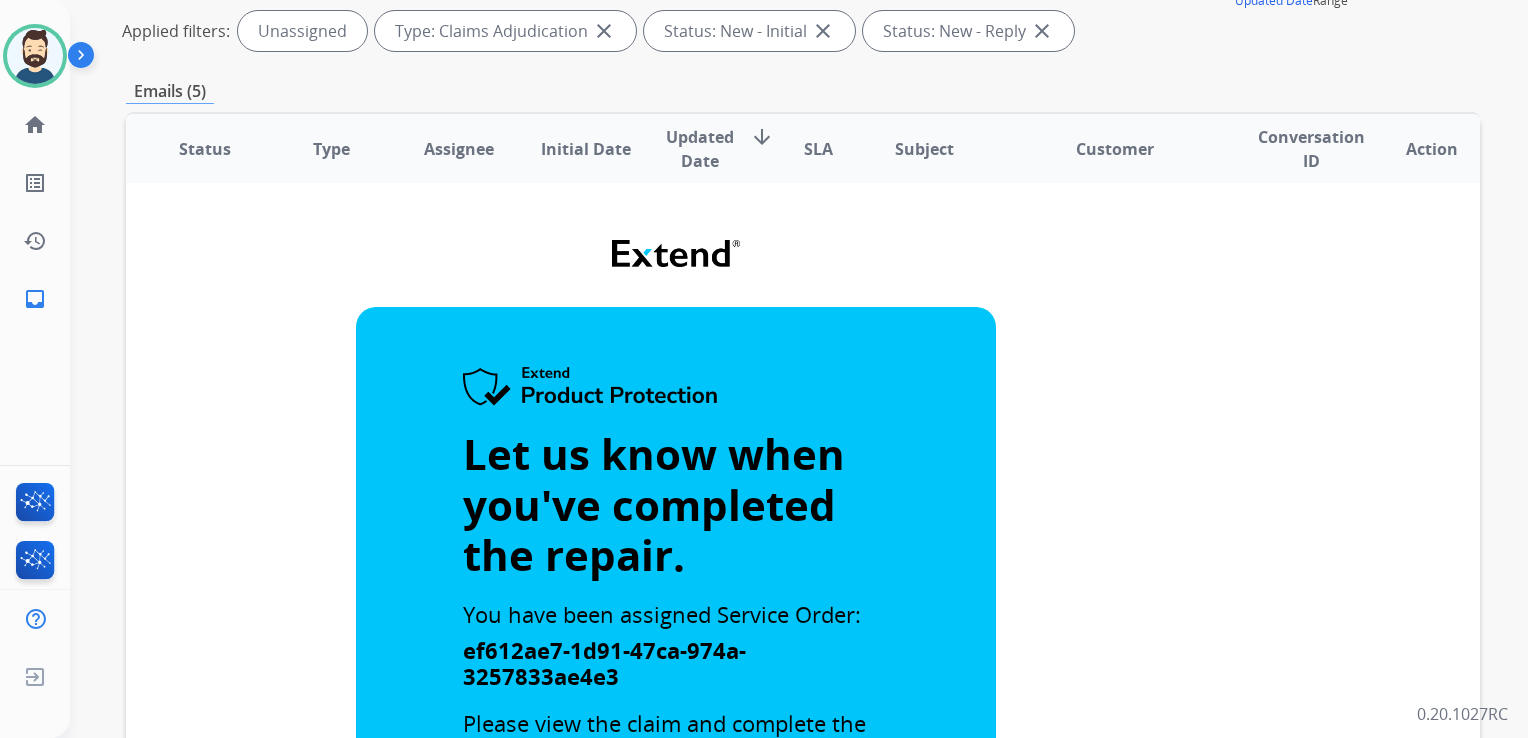 scroll, scrollTop: 0, scrollLeft: 0, axis: both 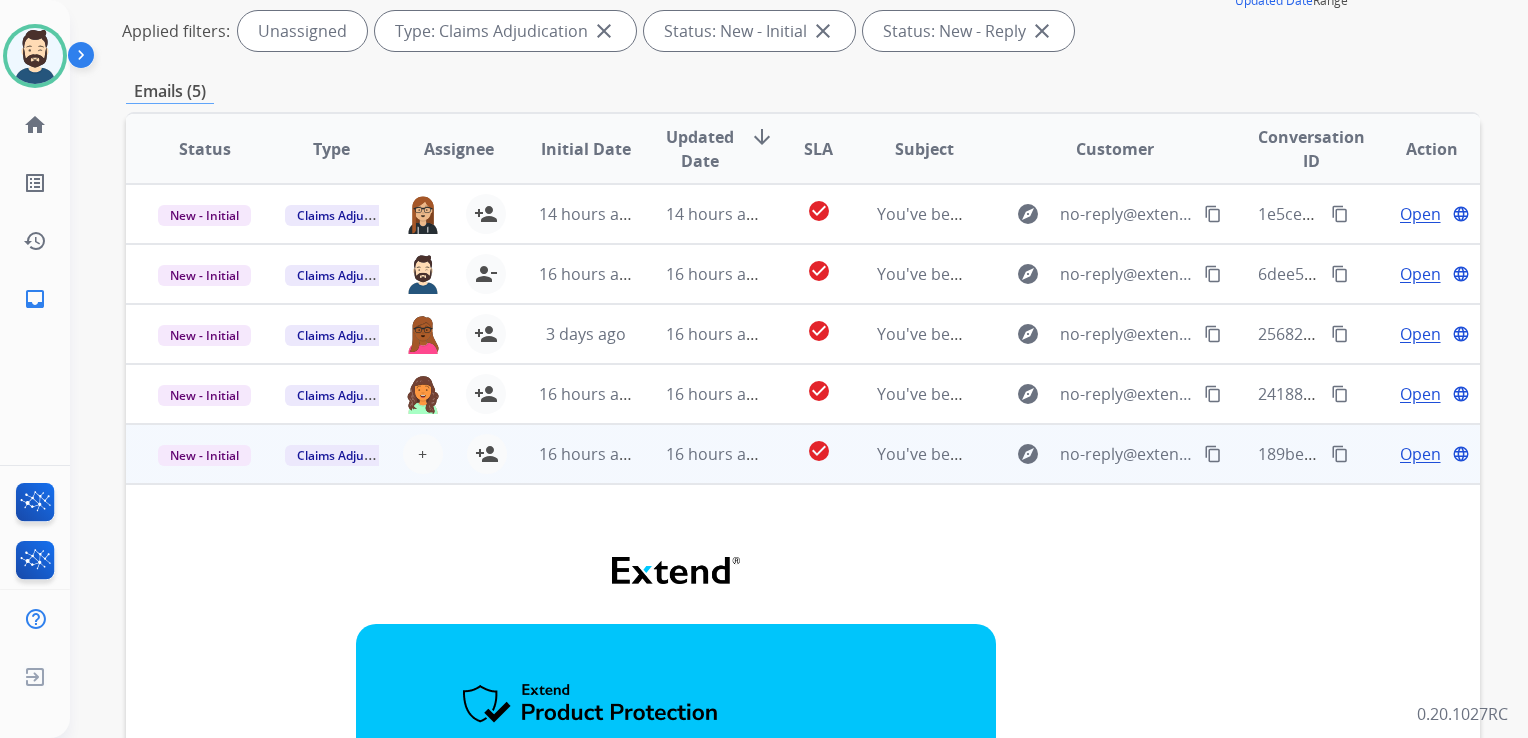 click on "16 hours ago" at bounding box center (570, 454) 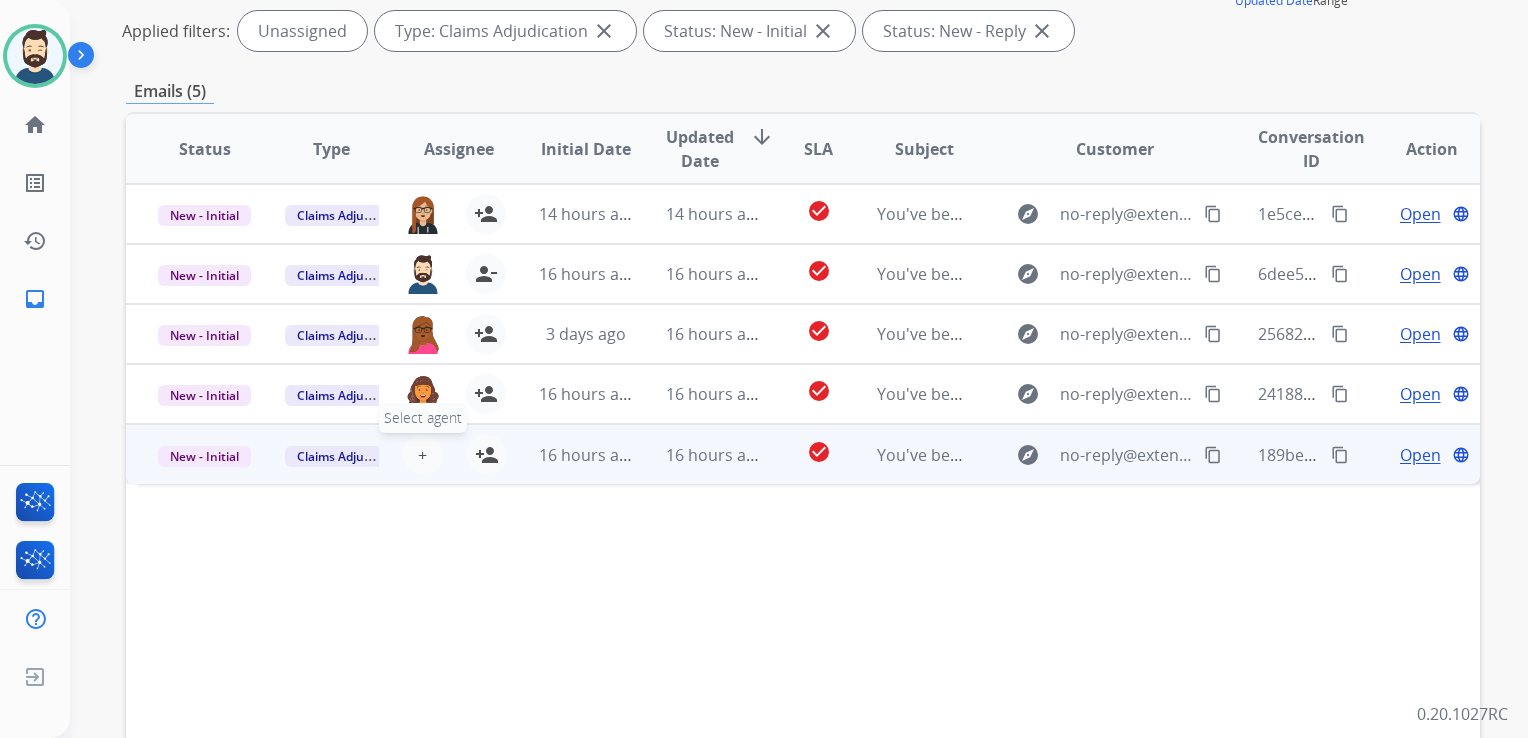 click on "+" at bounding box center (422, 455) 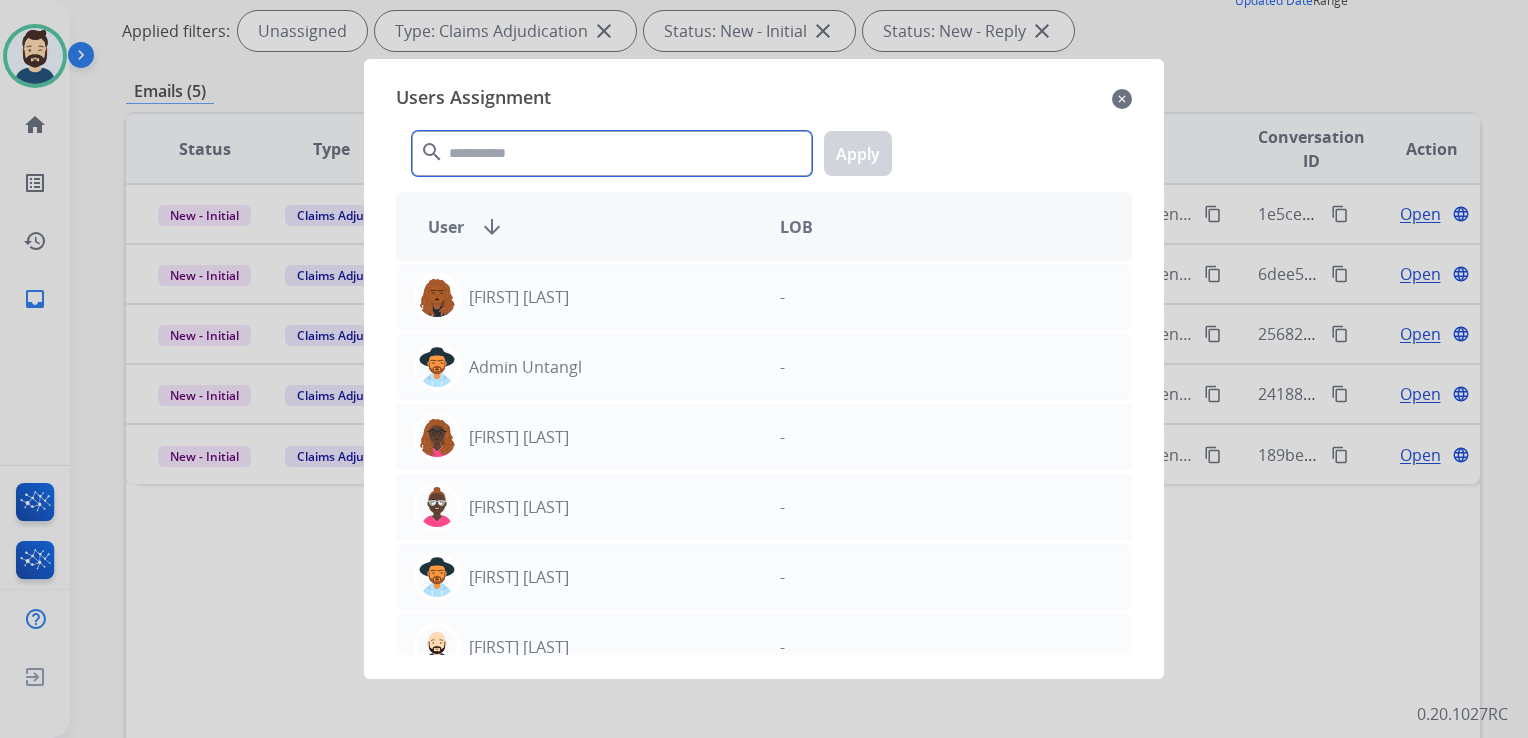 click 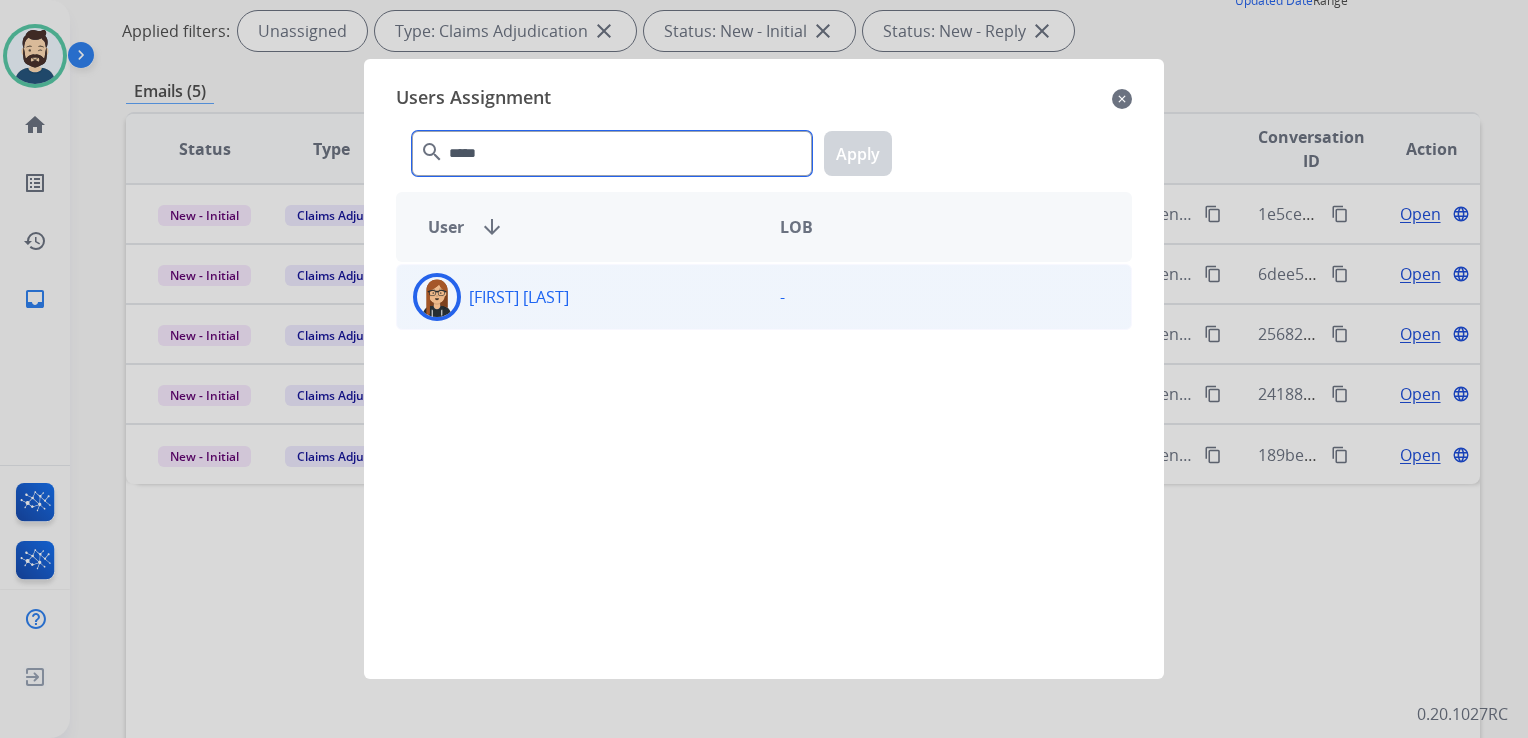 type on "*****" 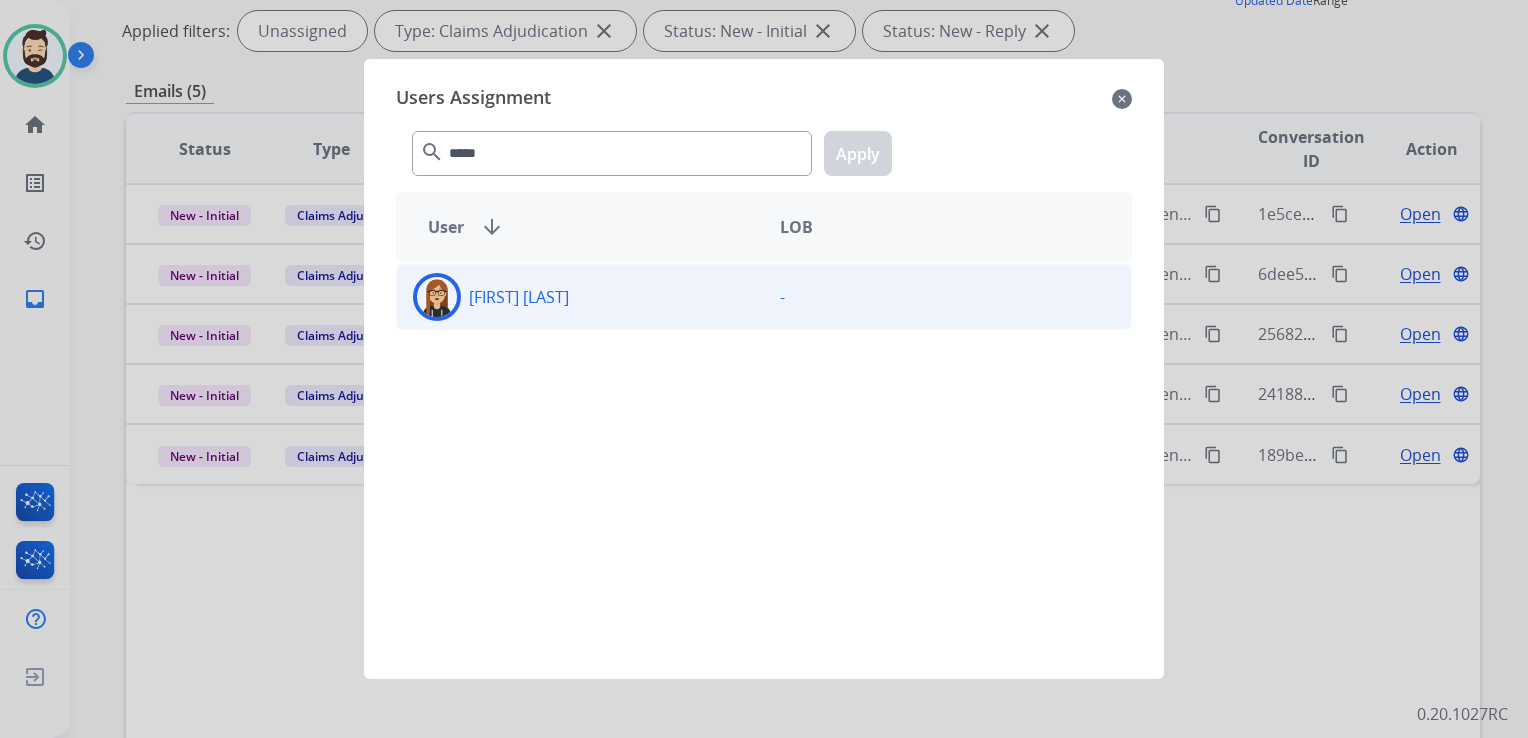 click 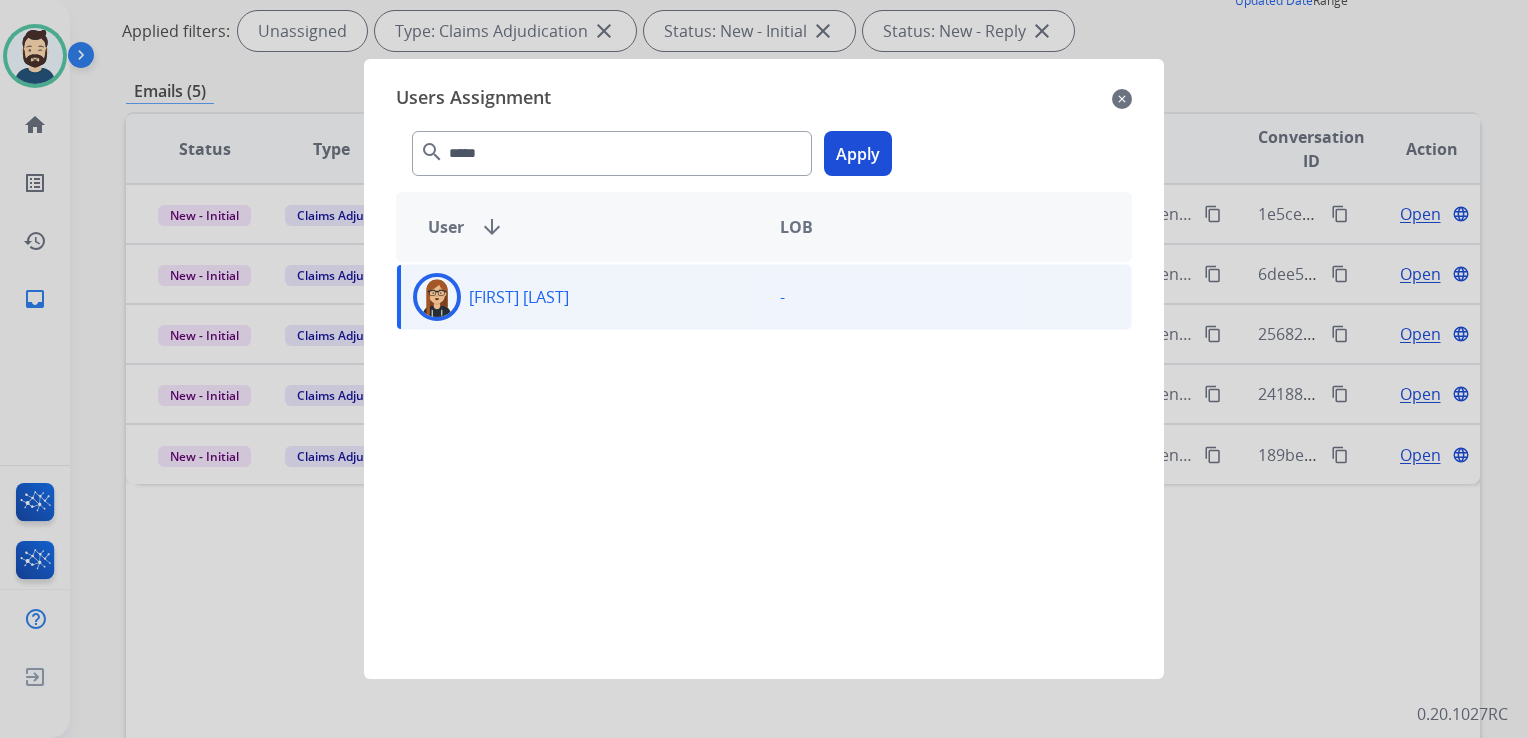 click on "Apply" 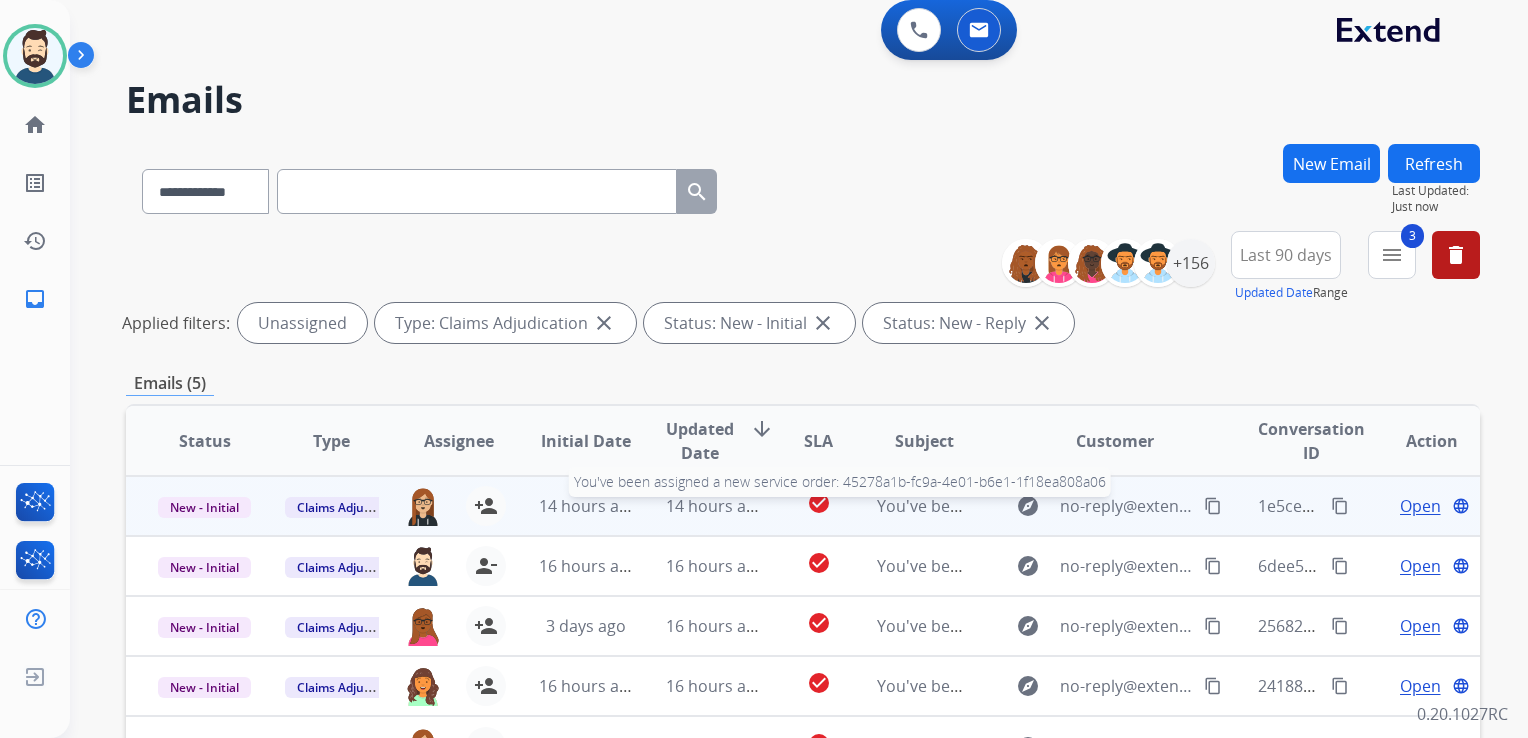 scroll, scrollTop: 0, scrollLeft: 0, axis: both 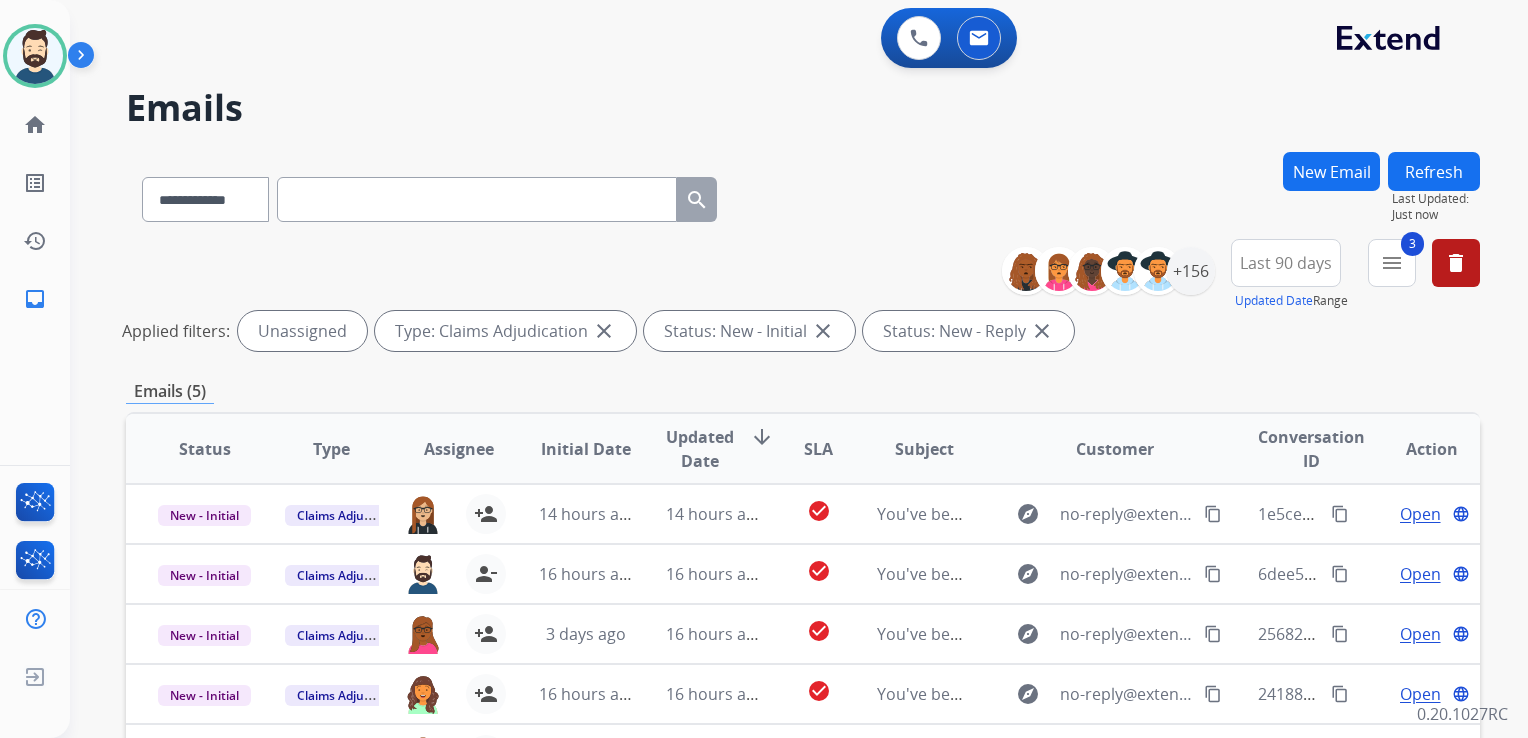 click on "Refresh" at bounding box center (1434, 171) 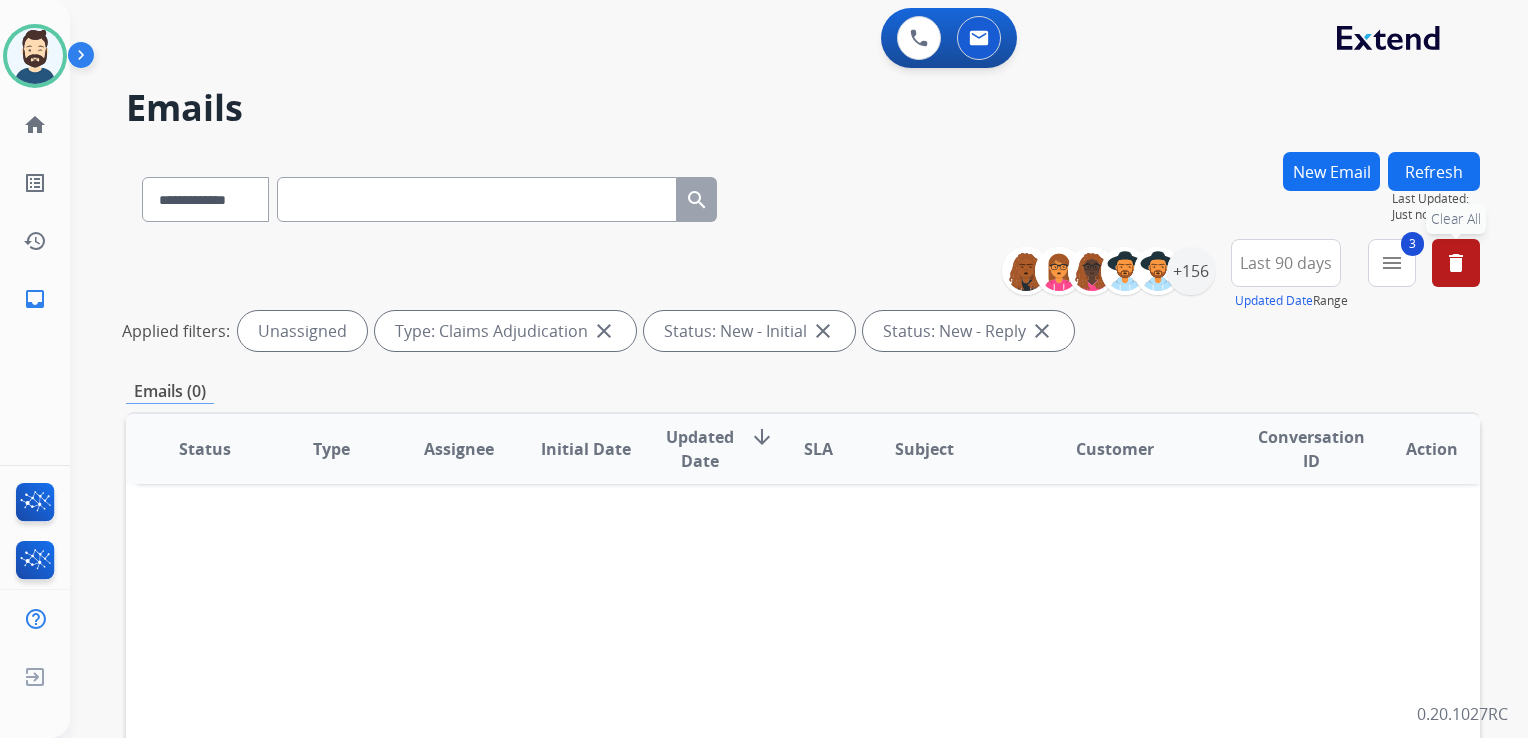 click on "delete" at bounding box center (1456, 263) 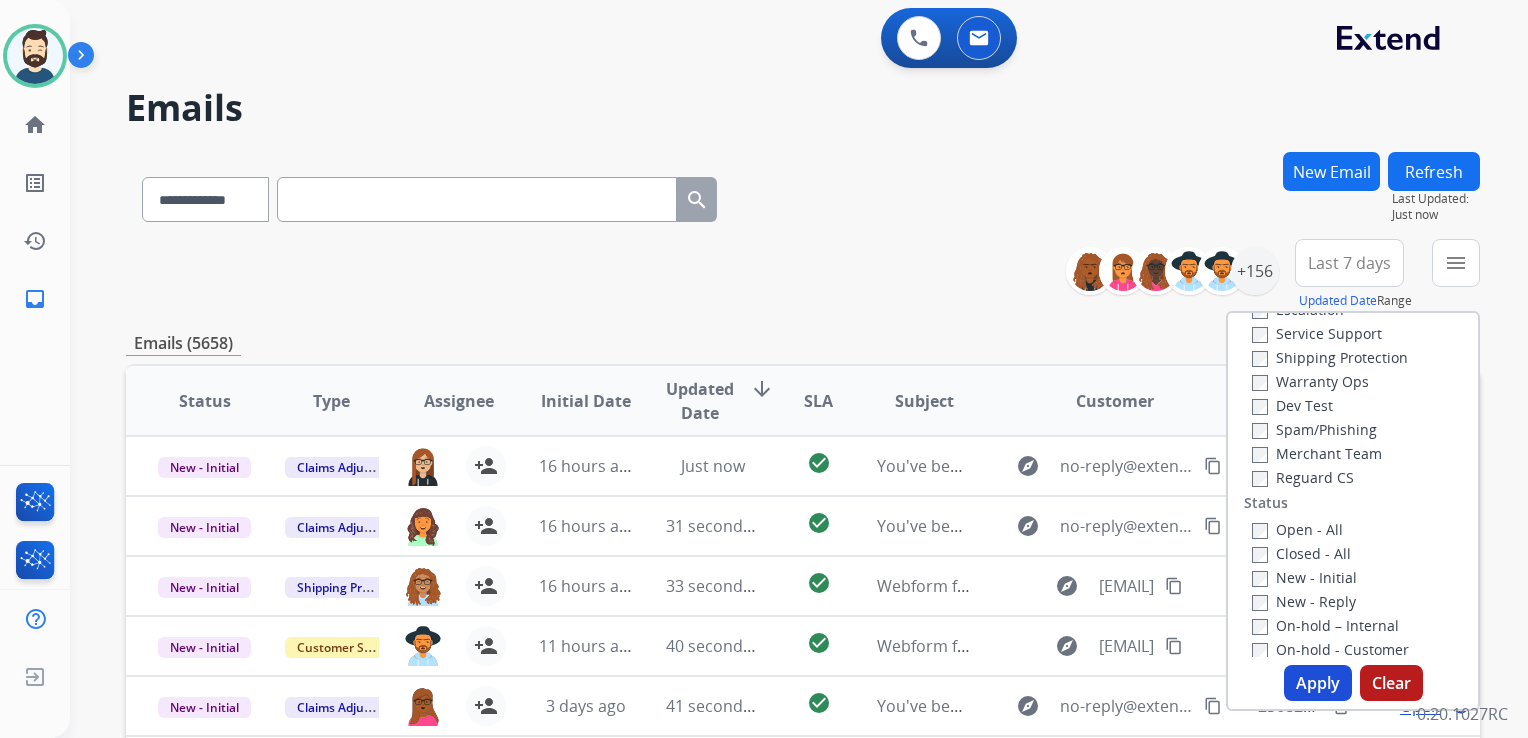 click on "**********" at bounding box center [803, 275] 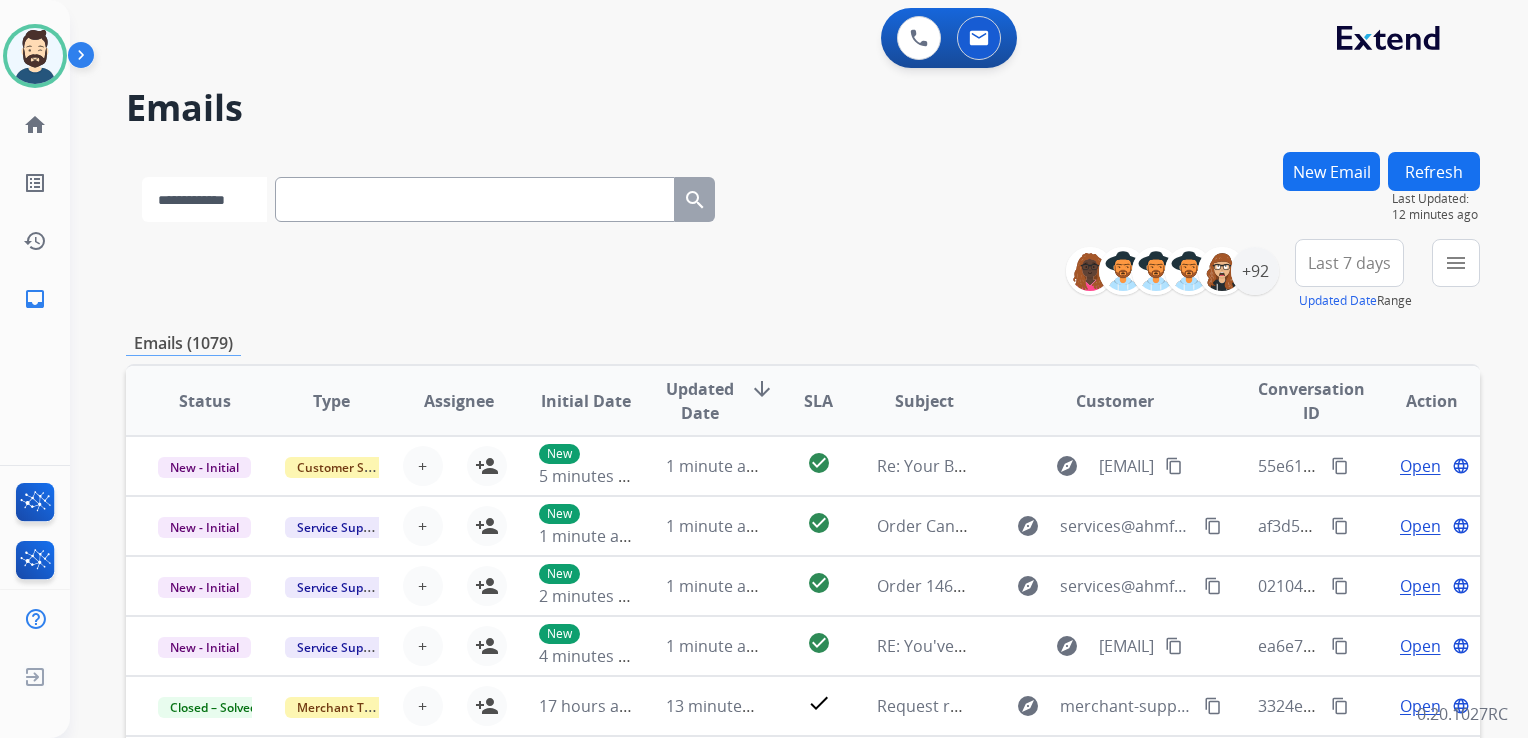 drag, startPoint x: 184, startPoint y: 207, endPoint x: 183, endPoint y: 224, distance: 17.029387 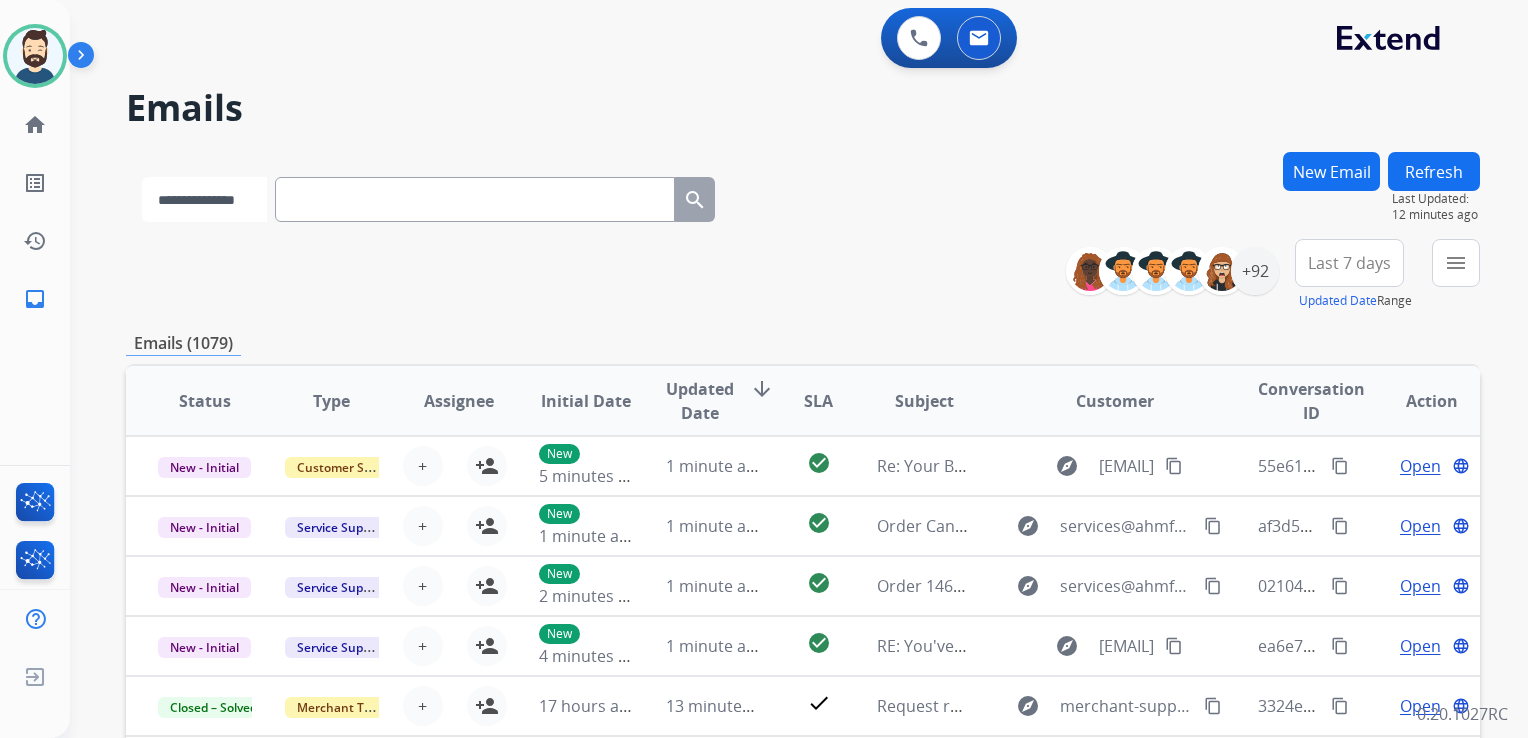 click on "**********" at bounding box center [204, 199] 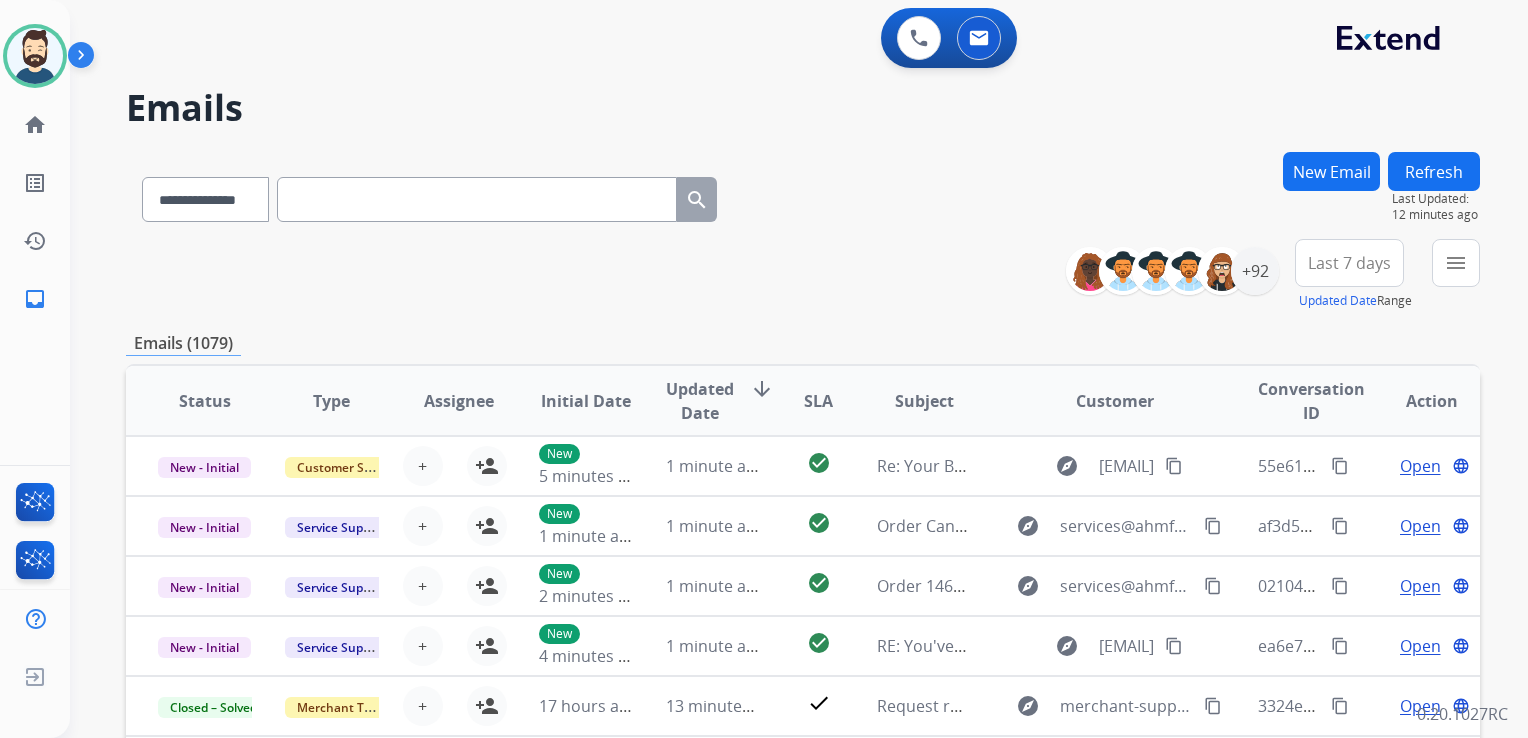 click at bounding box center (477, 199) 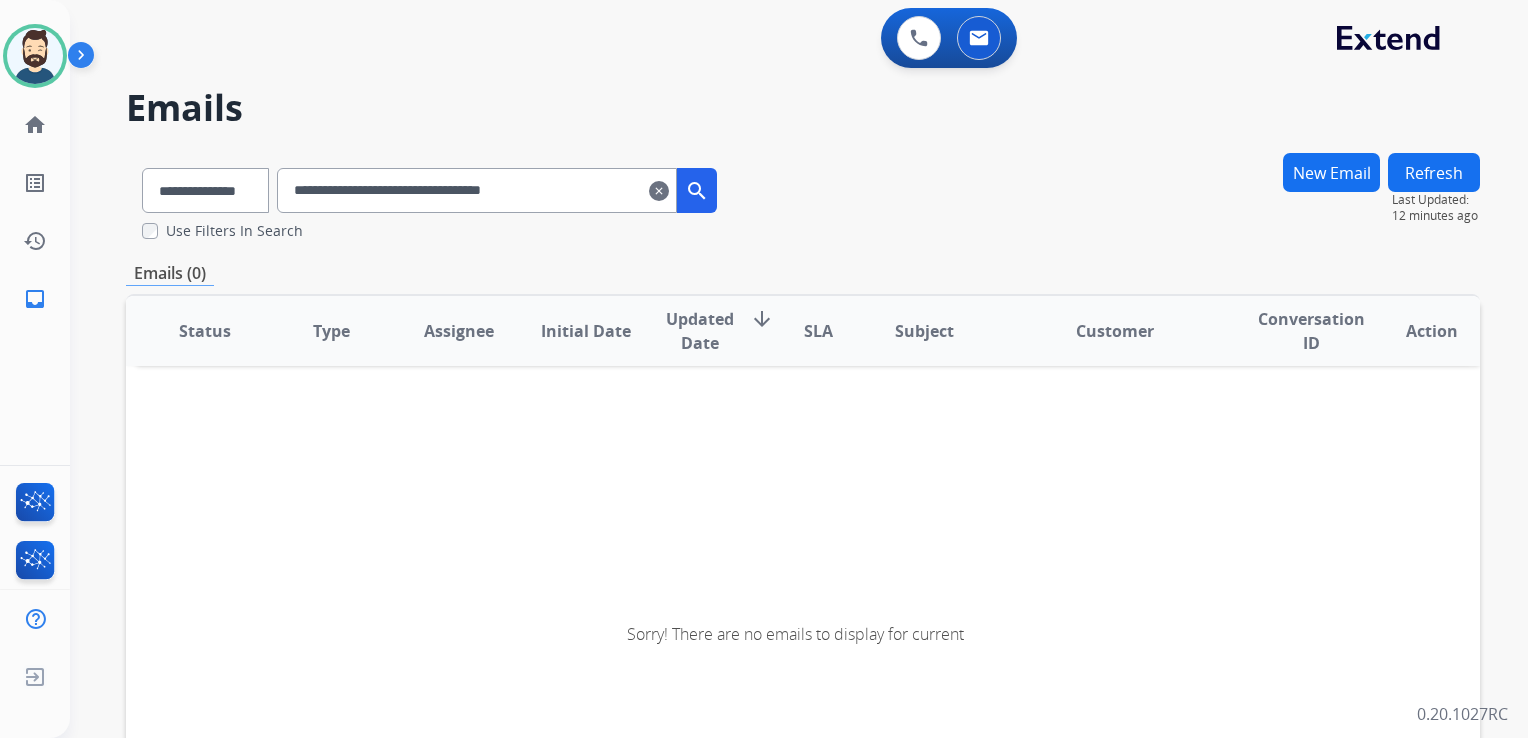 click on "**********" at bounding box center (477, 190) 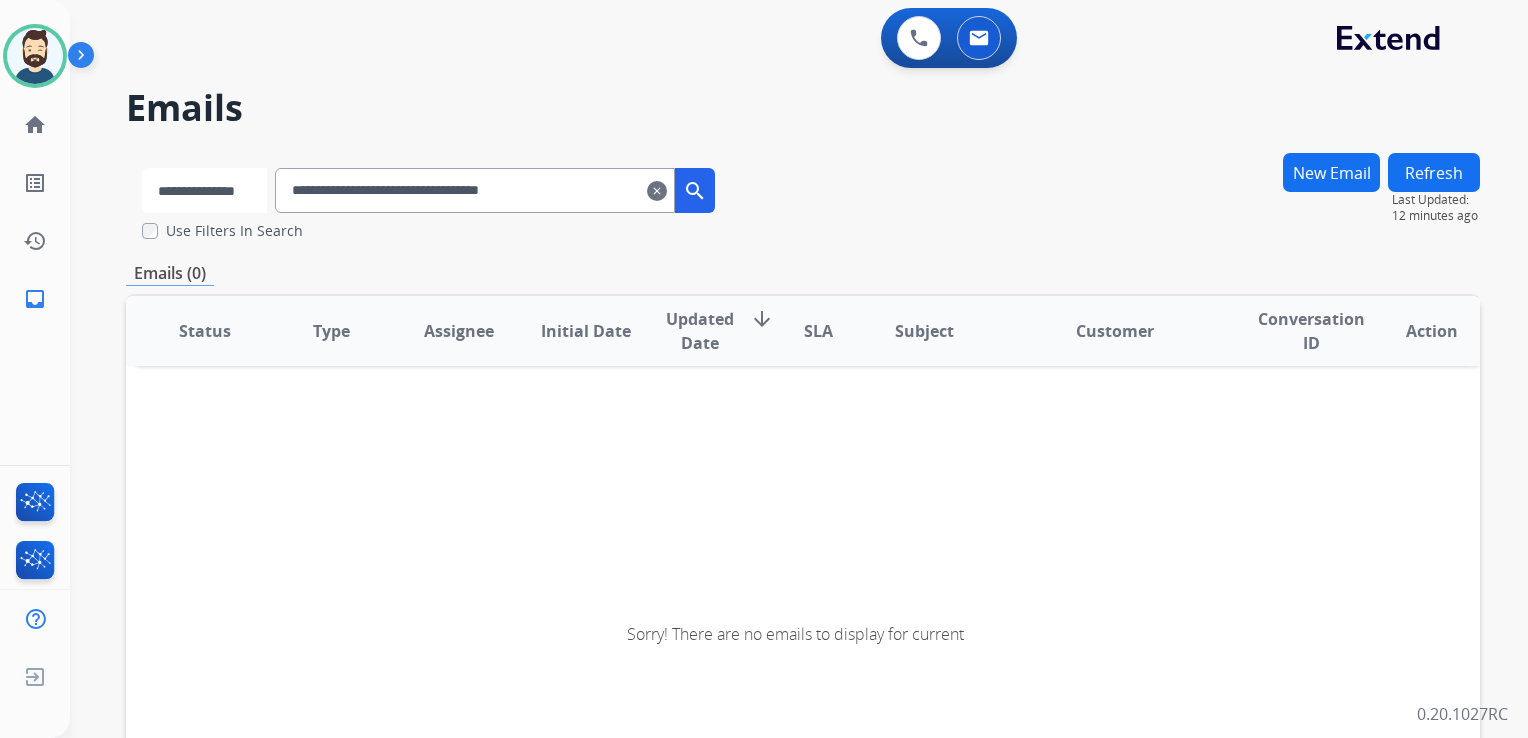 click on "**********" at bounding box center (204, 190) 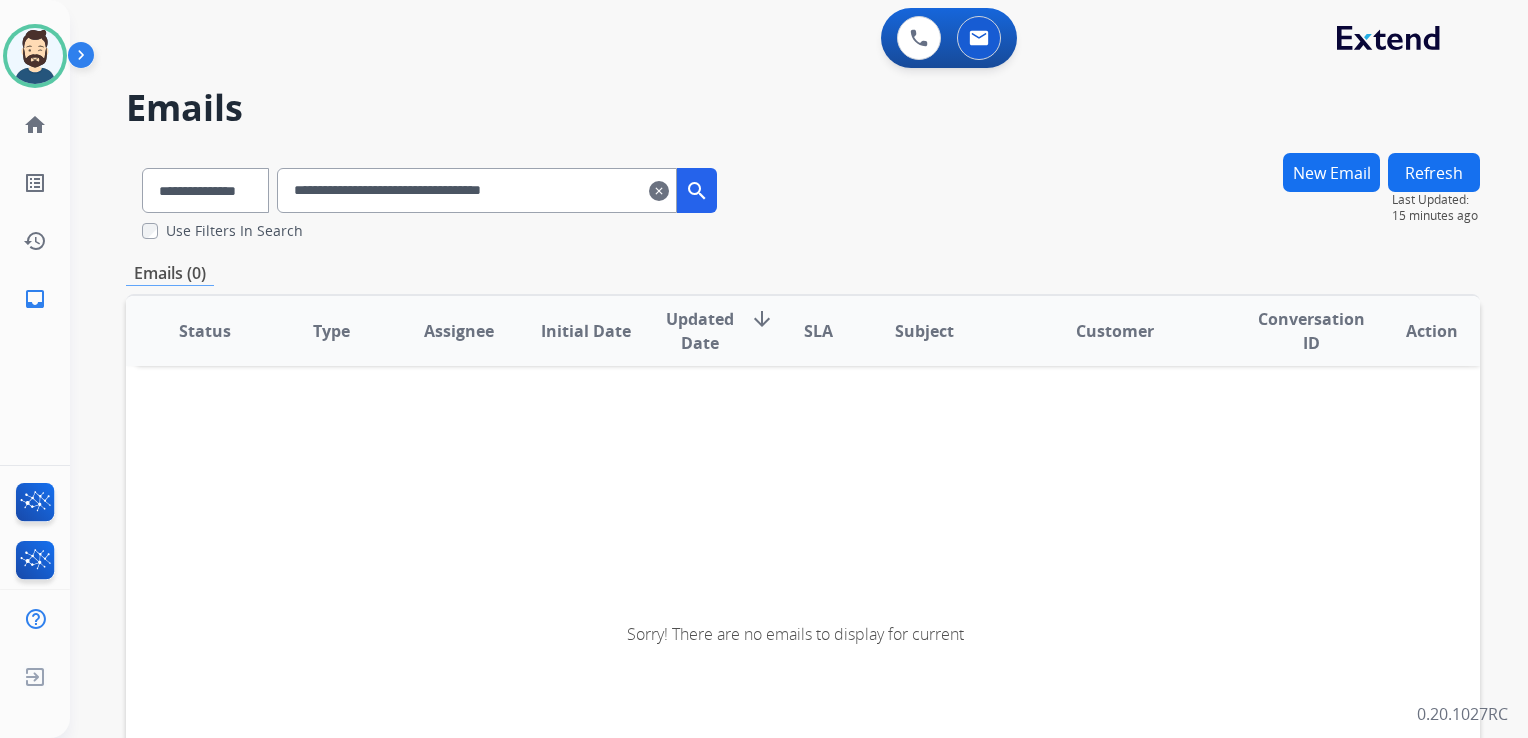 click on "**********" at bounding box center [477, 190] 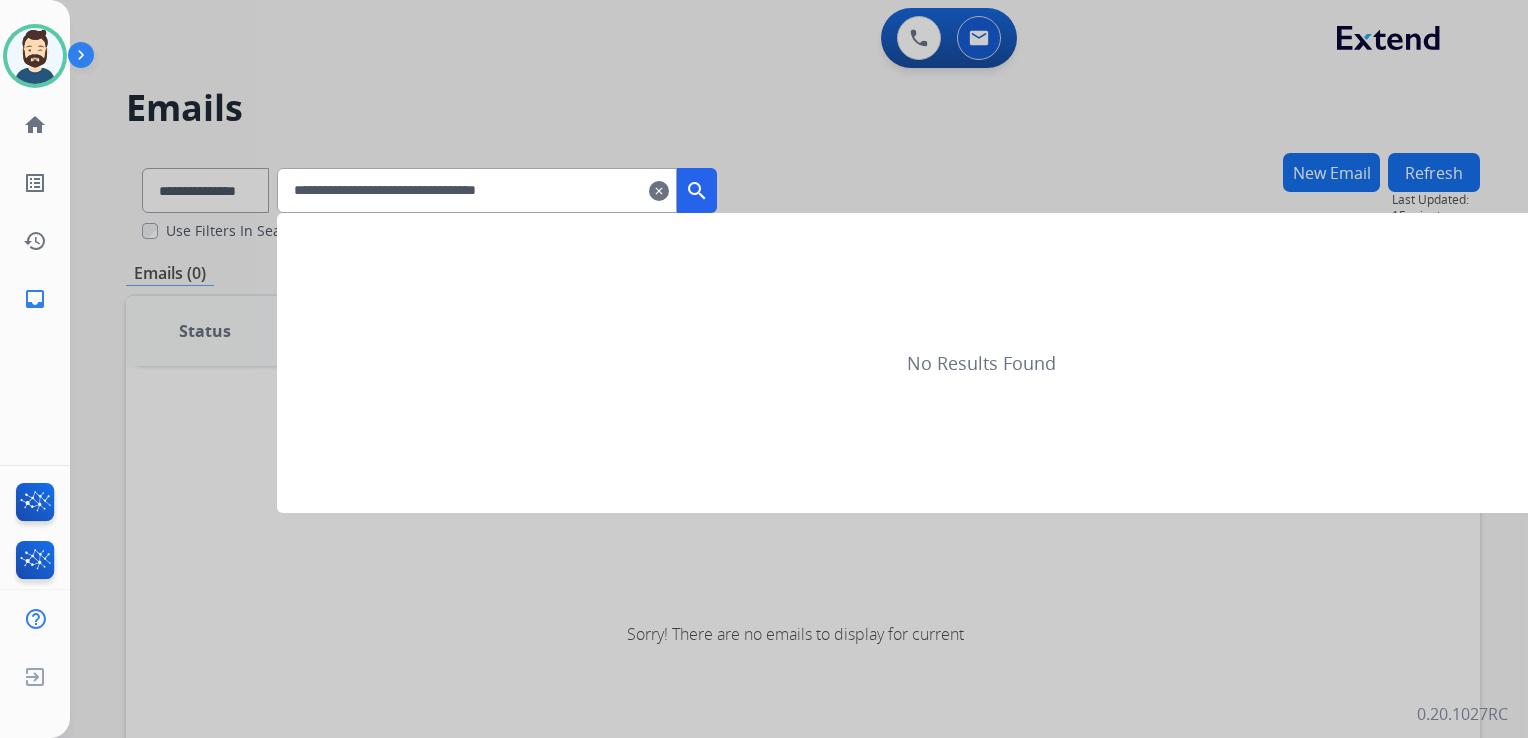 type on "**********" 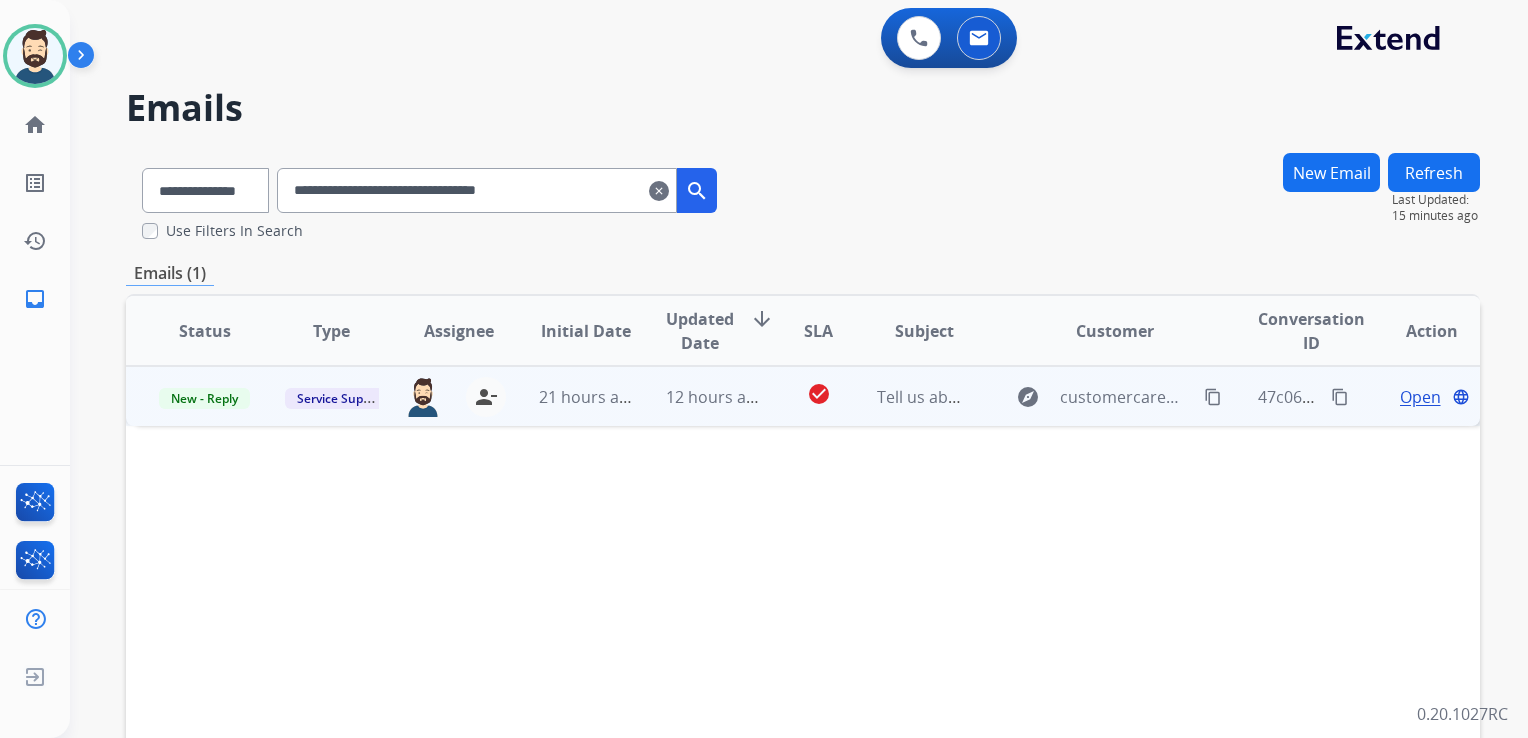 click on "12 hours ago" at bounding box center (697, 396) 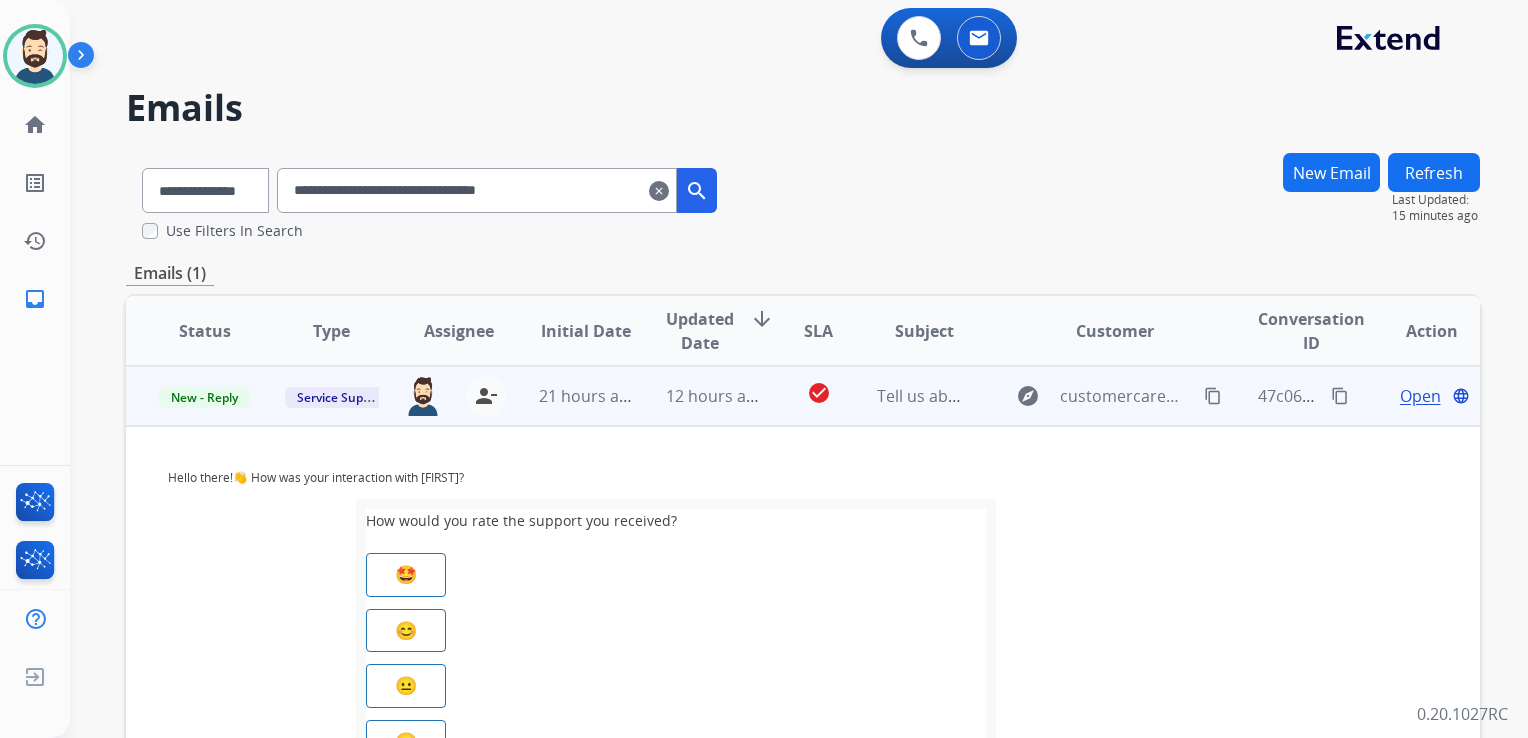 click on "Open" at bounding box center [1420, 396] 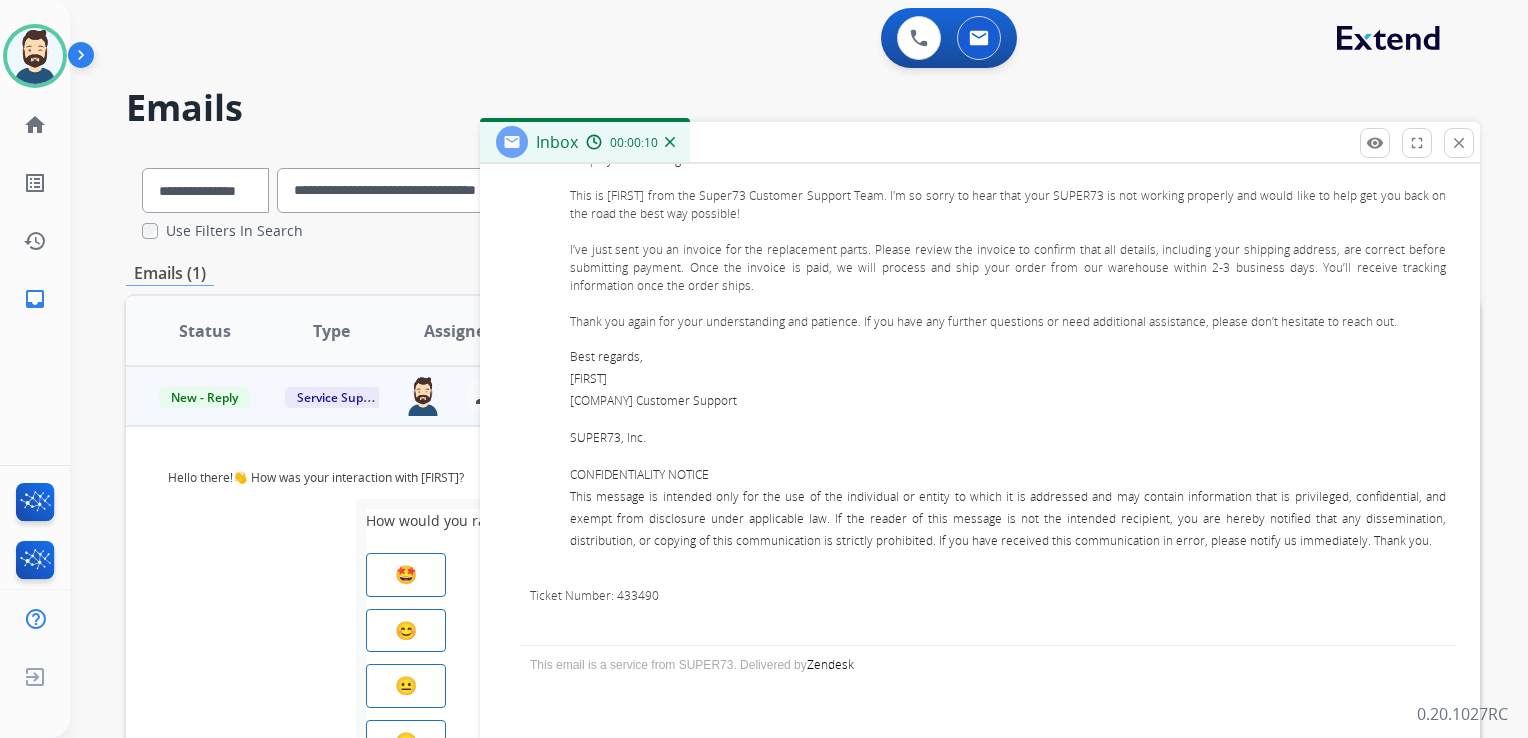 scroll, scrollTop: 1000, scrollLeft: 0, axis: vertical 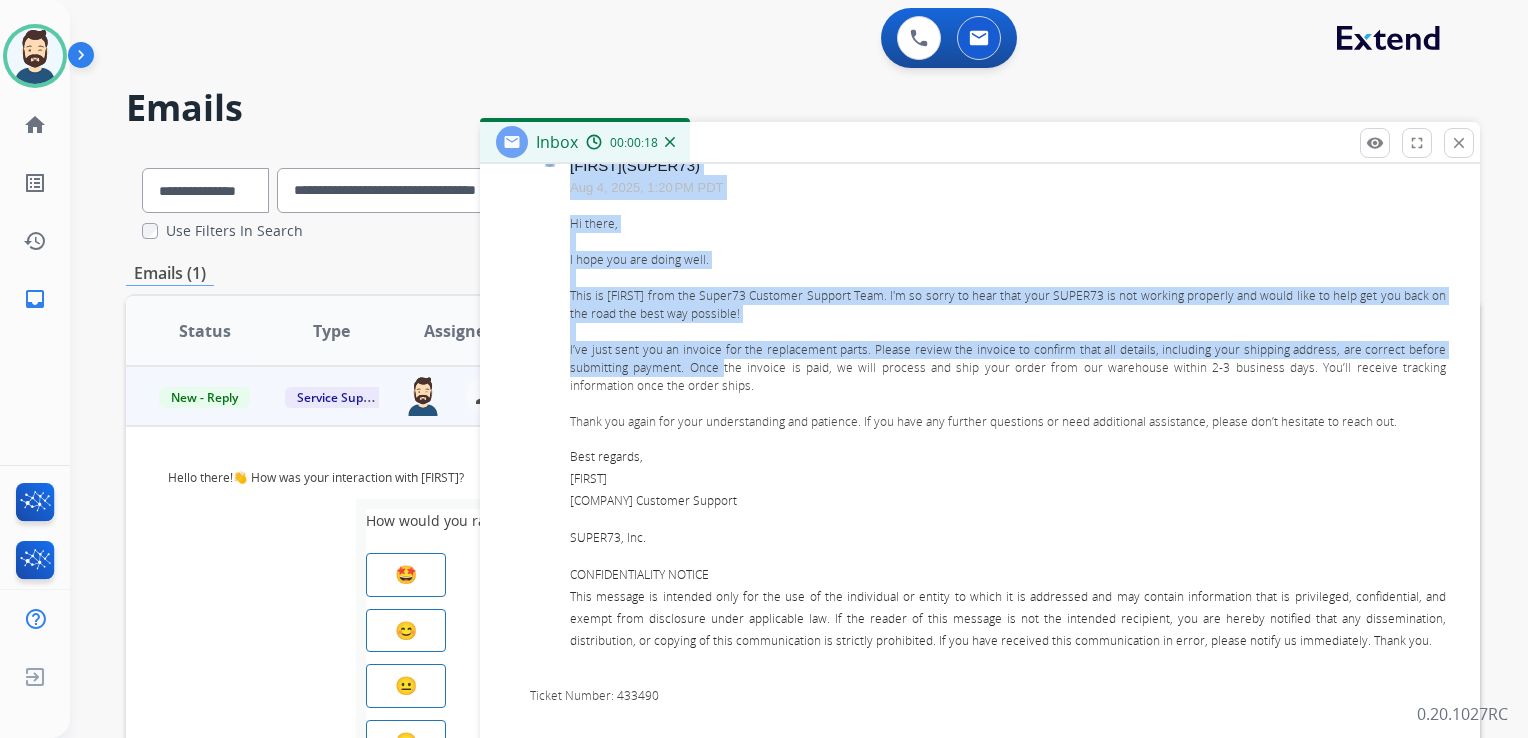 drag, startPoint x: 567, startPoint y: 345, endPoint x: 720, endPoint y: 362, distance: 153.94154 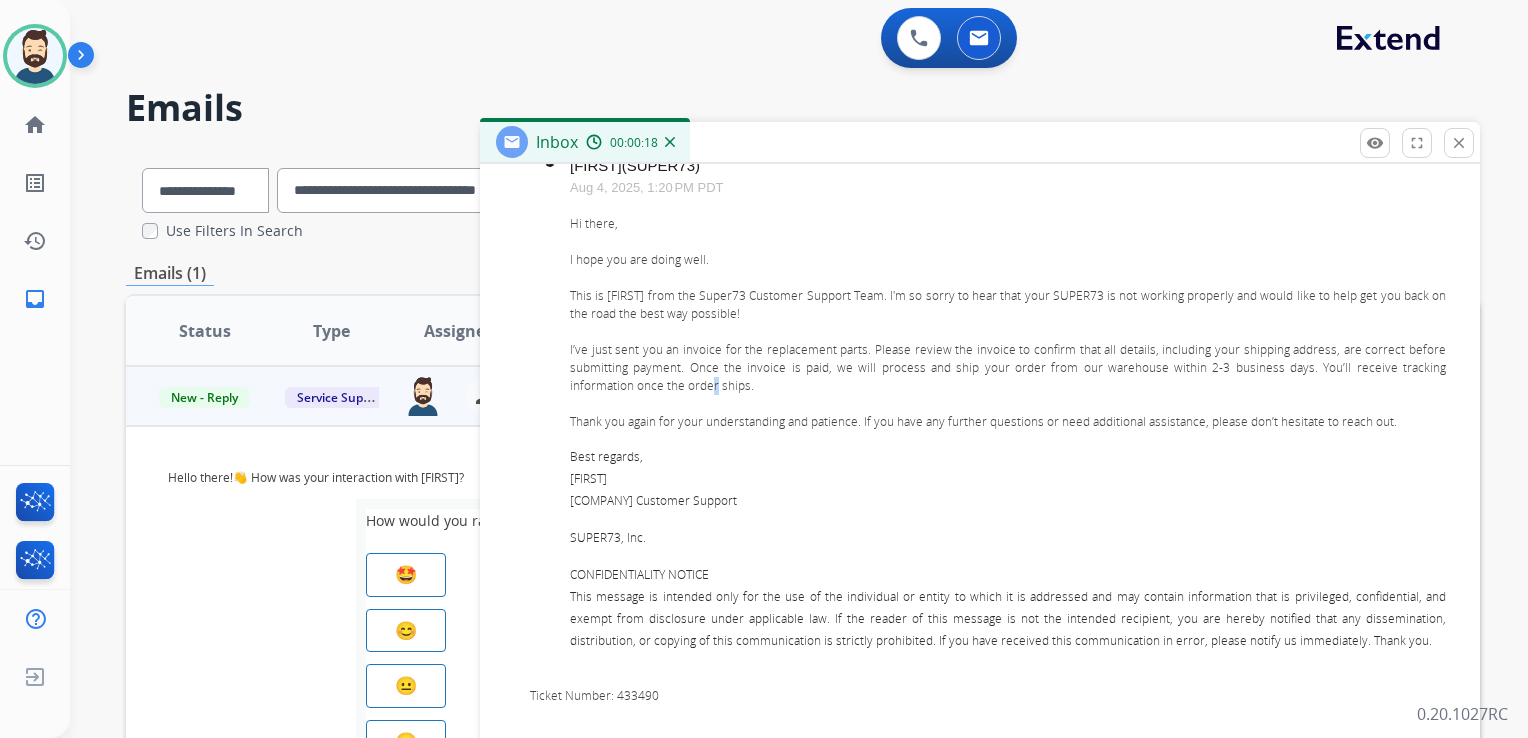 drag, startPoint x: 720, startPoint y: 362, endPoint x: 714, endPoint y: 378, distance: 17.088007 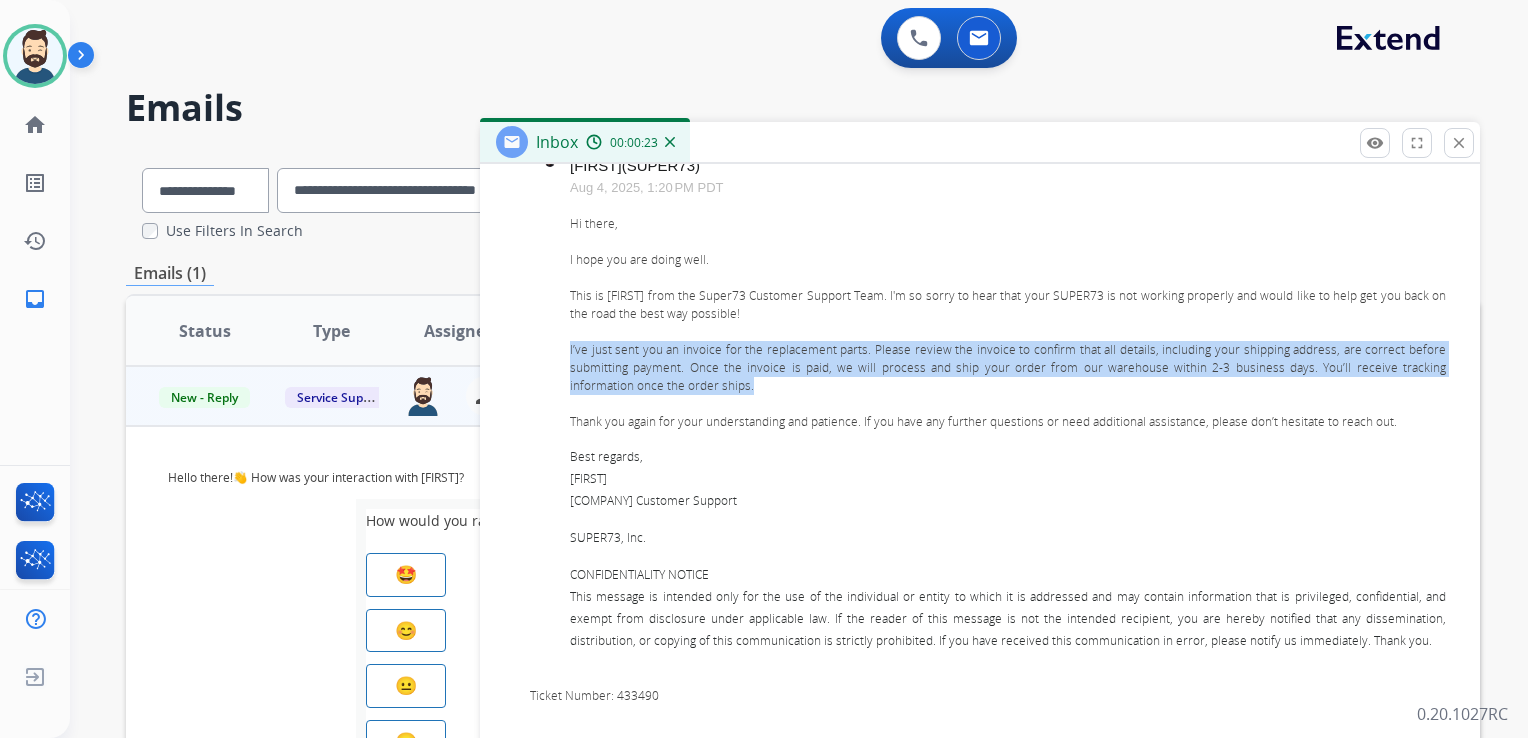 drag, startPoint x: 714, startPoint y: 378, endPoint x: 570, endPoint y: 346, distance: 147.51271 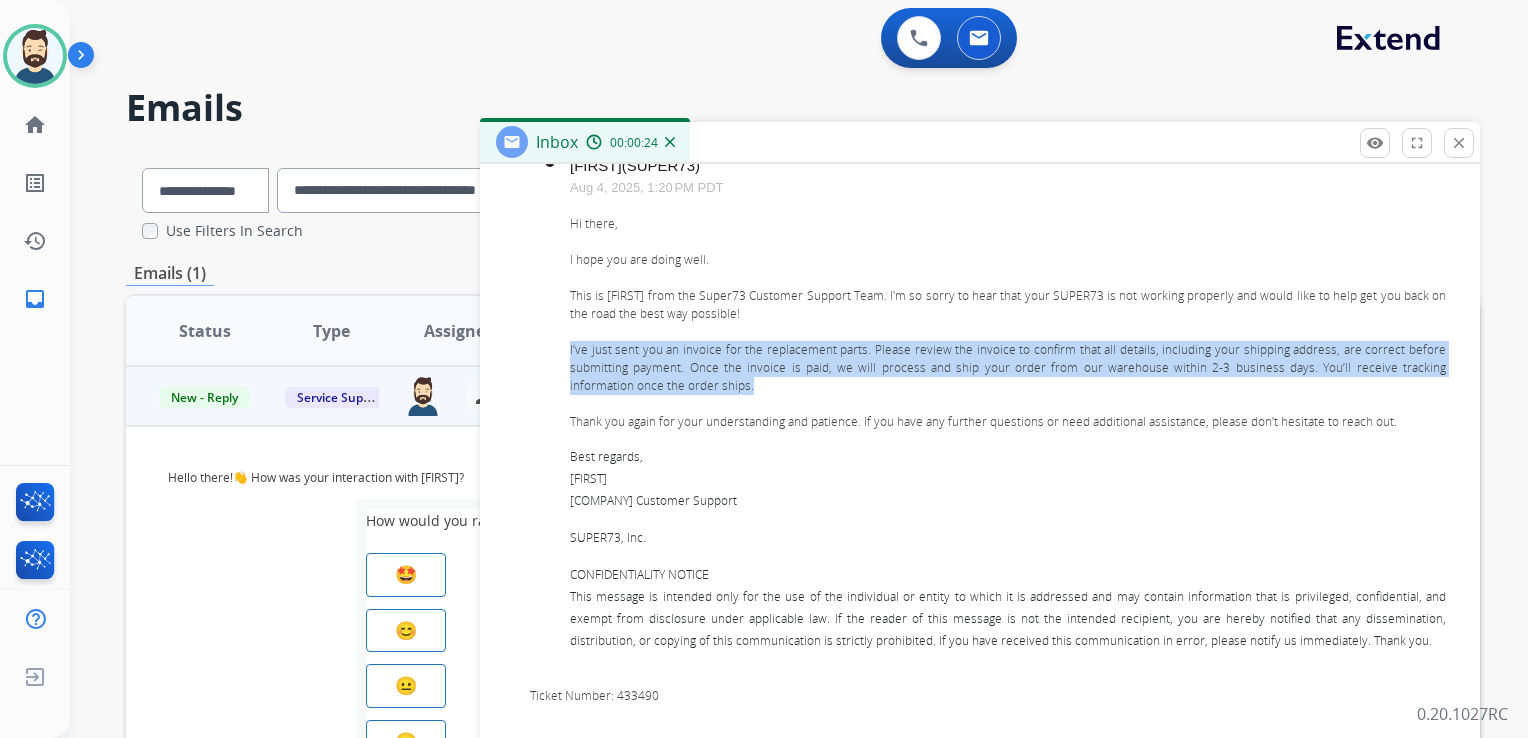 copy on "I’ve just sent you an invoice for the replacement parts. Please review the invoice to confirm that all details, including your shipping address, are correct before submitting payment. Once the invoice is paid, we will process and ship your order from our warehouse within 2-3 business days. You’ll receive tracking information once the order ships." 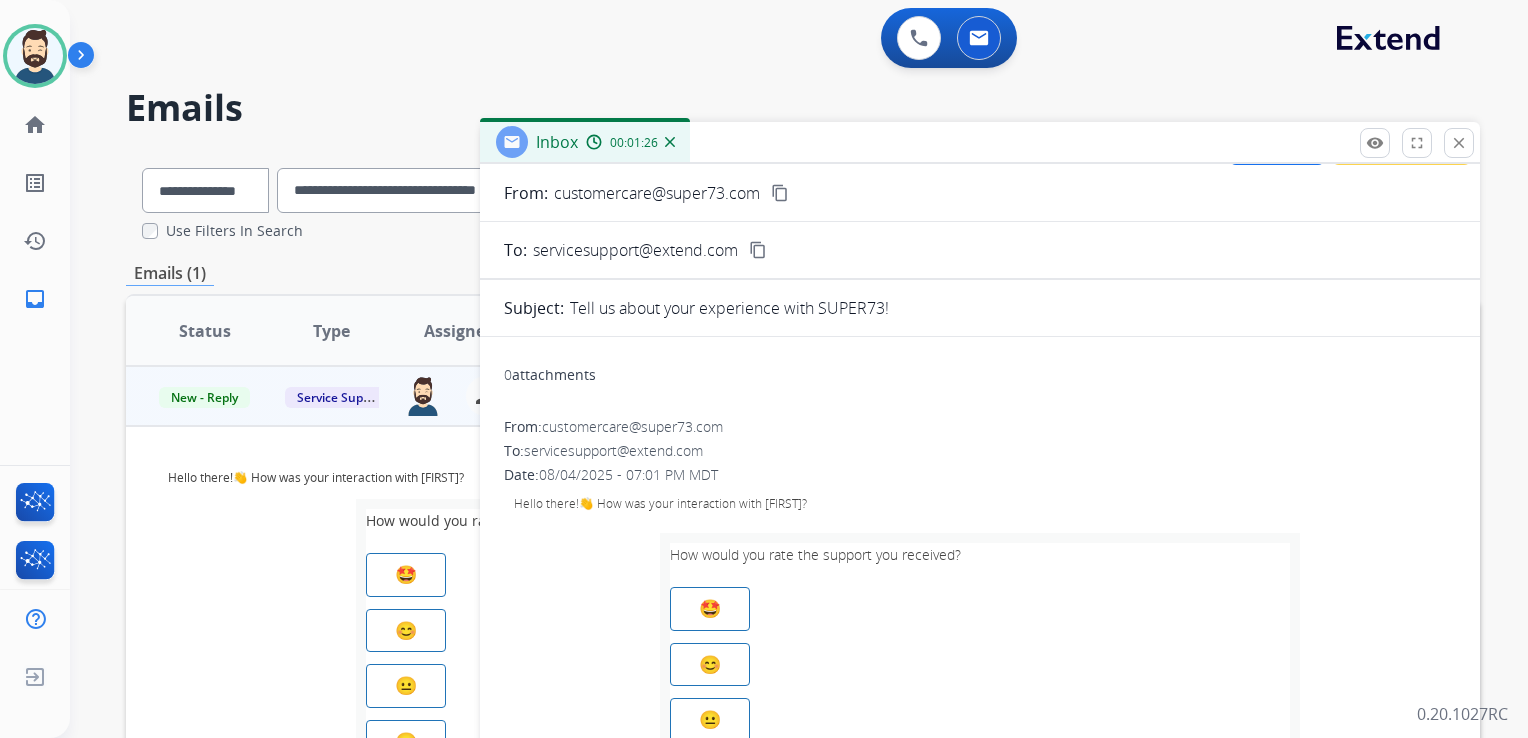 scroll, scrollTop: 0, scrollLeft: 0, axis: both 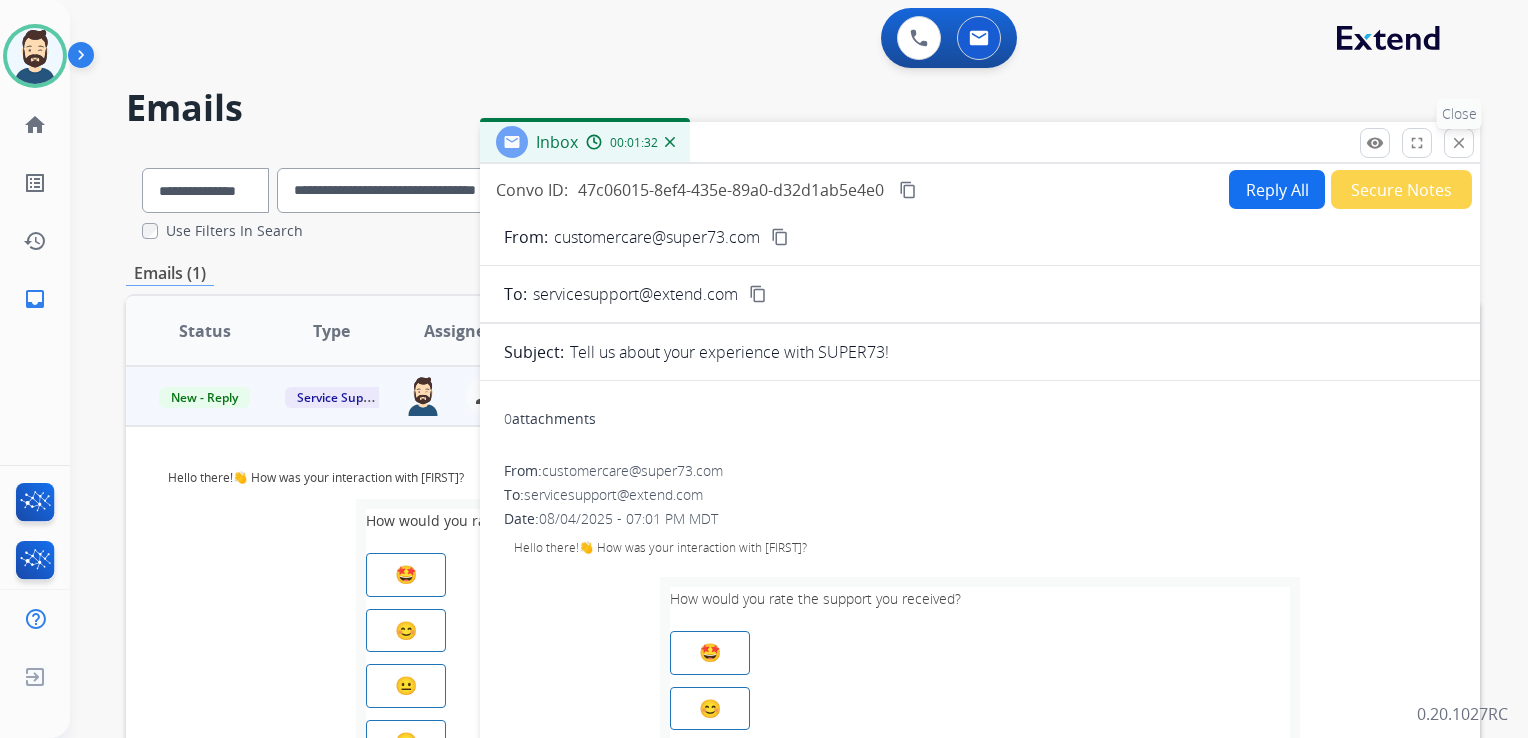 click on "close" at bounding box center (1459, 143) 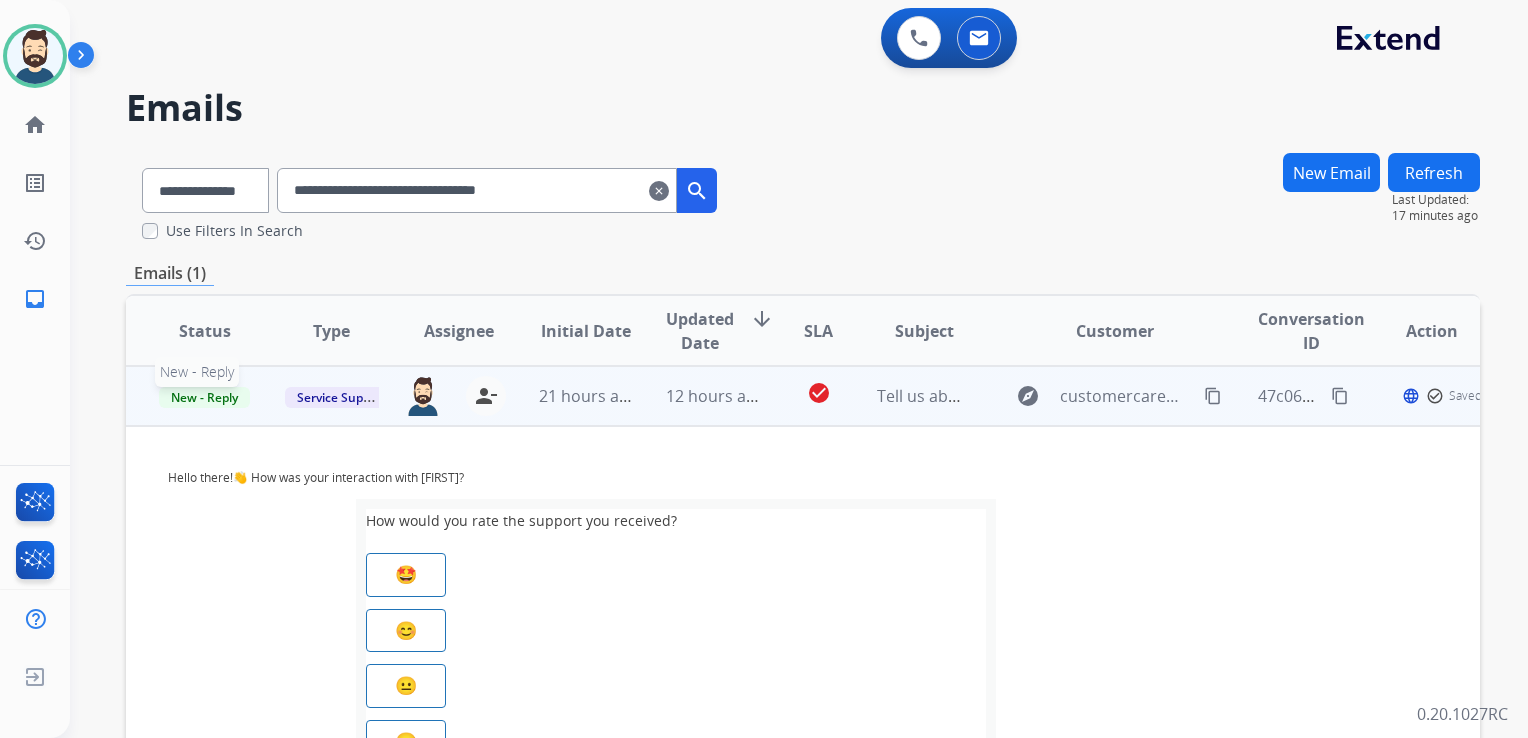 click on "New - Reply" at bounding box center (204, 397) 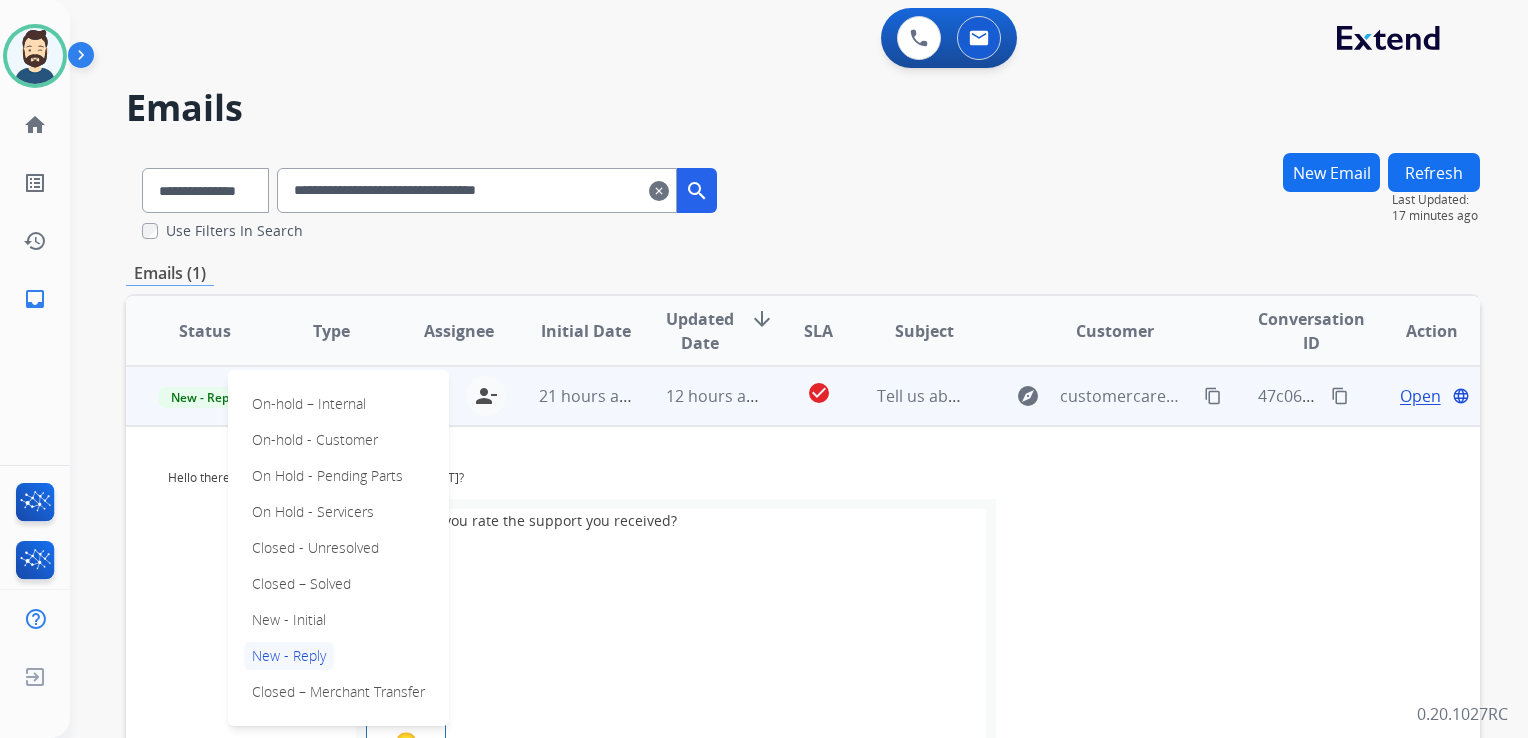 drag, startPoint x: 324, startPoint y: 578, endPoint x: 340, endPoint y: 570, distance: 17.888544 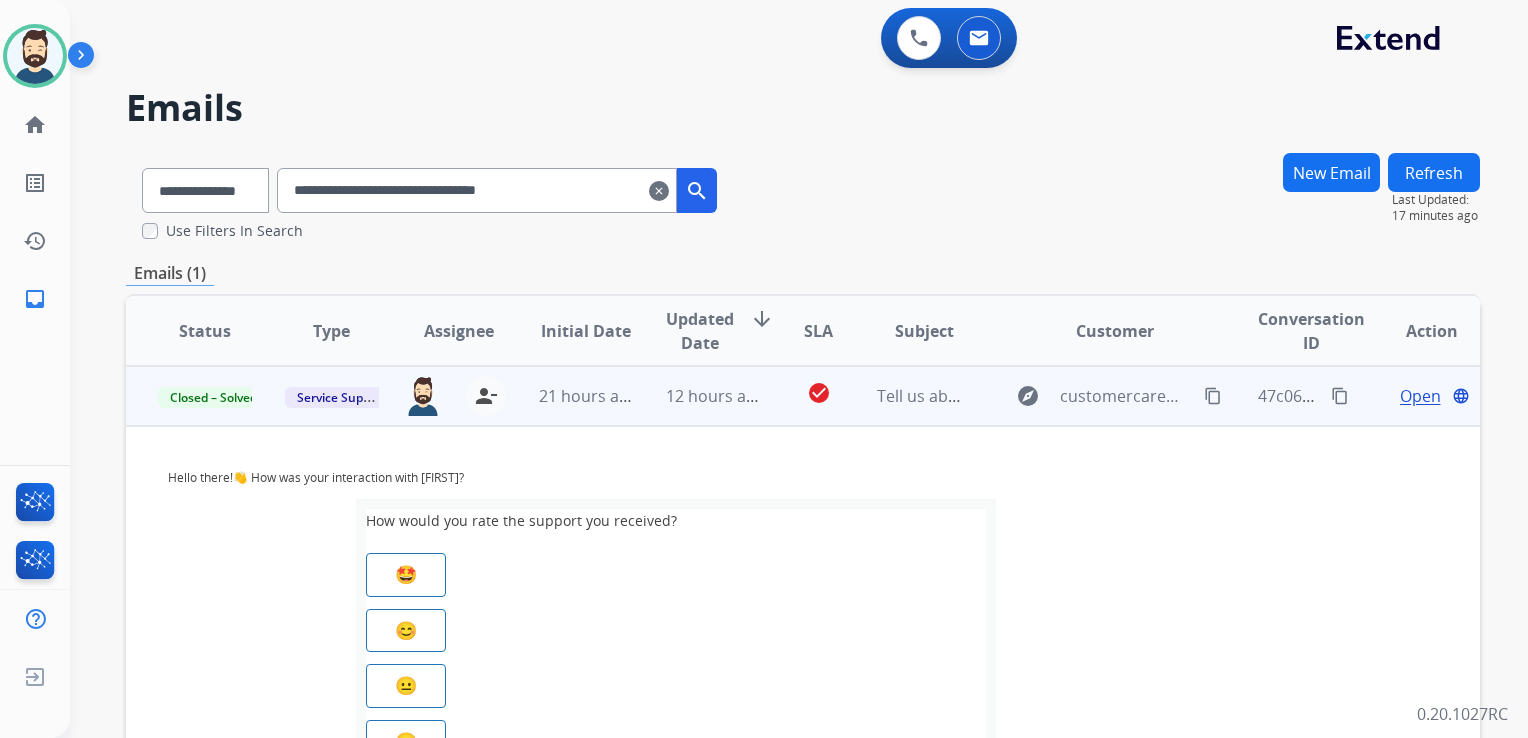 click on "12 hours ago" at bounding box center [697, 396] 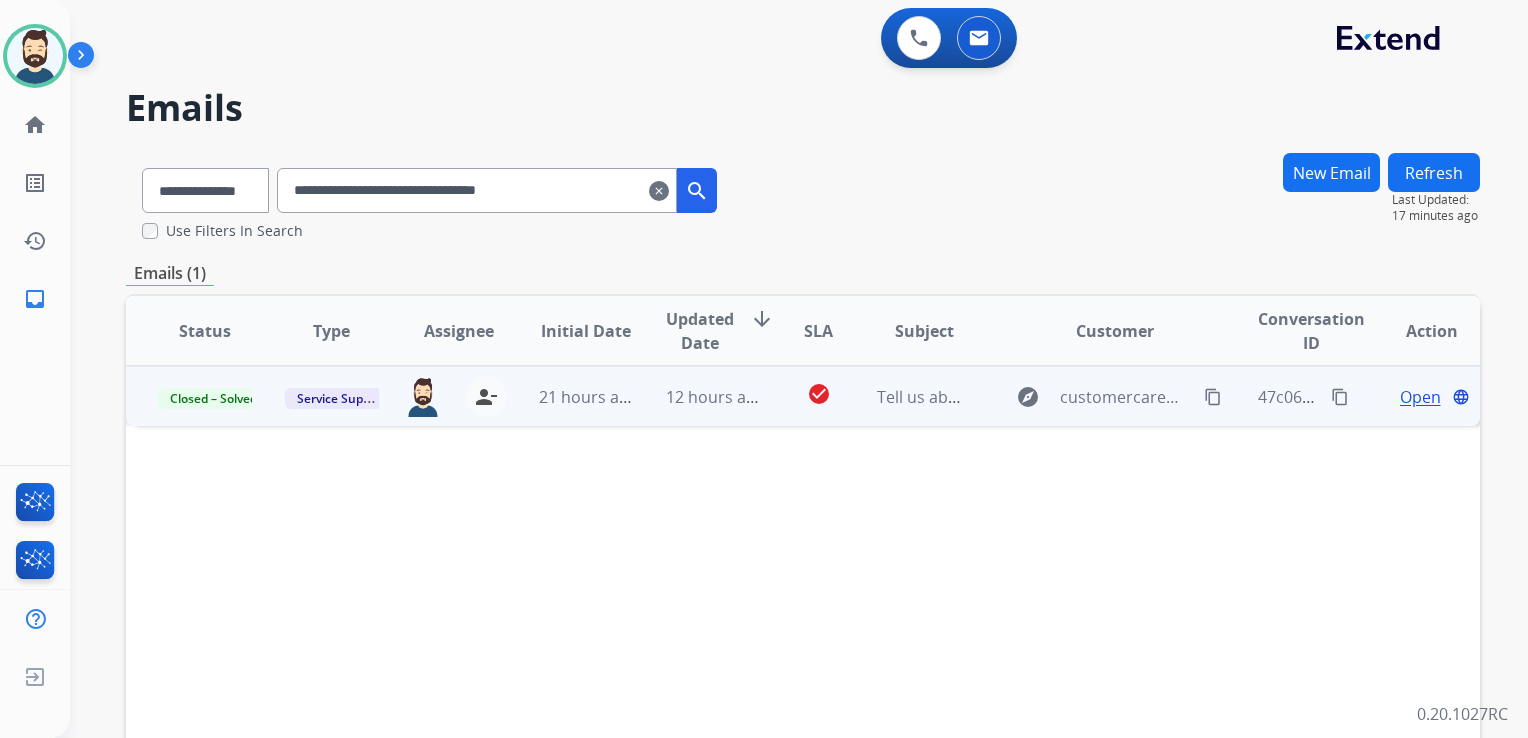 click on "clear" at bounding box center (659, 191) 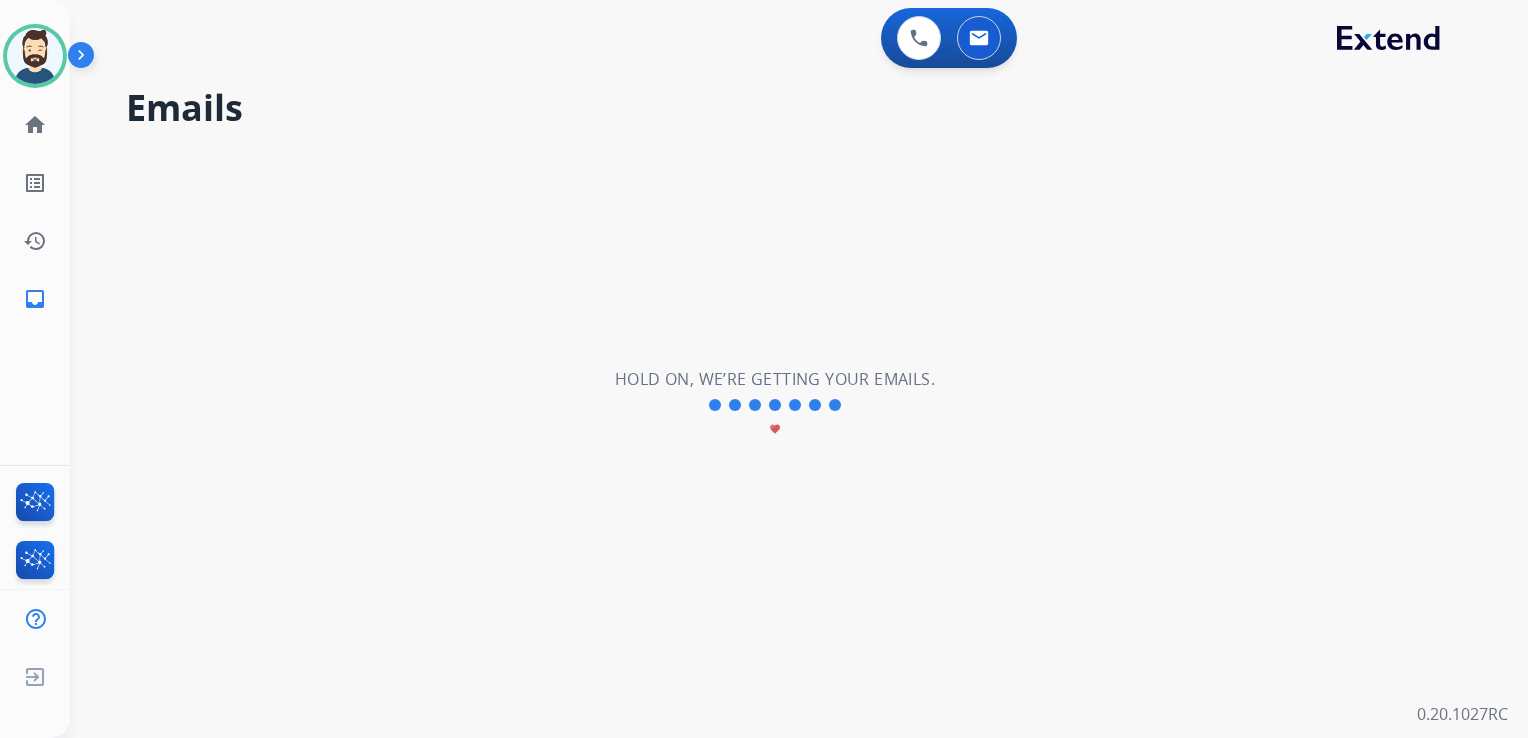select on "**********" 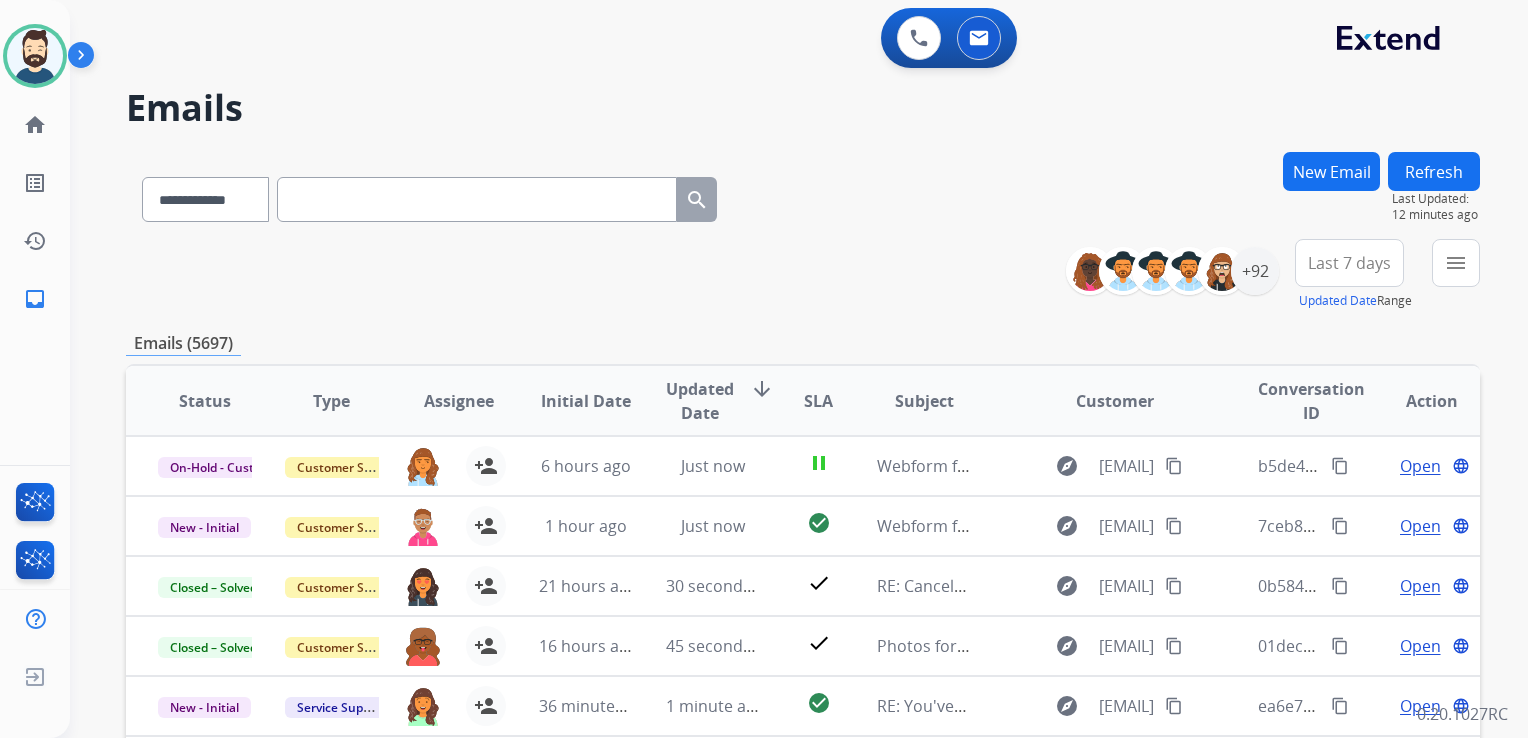 click at bounding box center [477, 199] 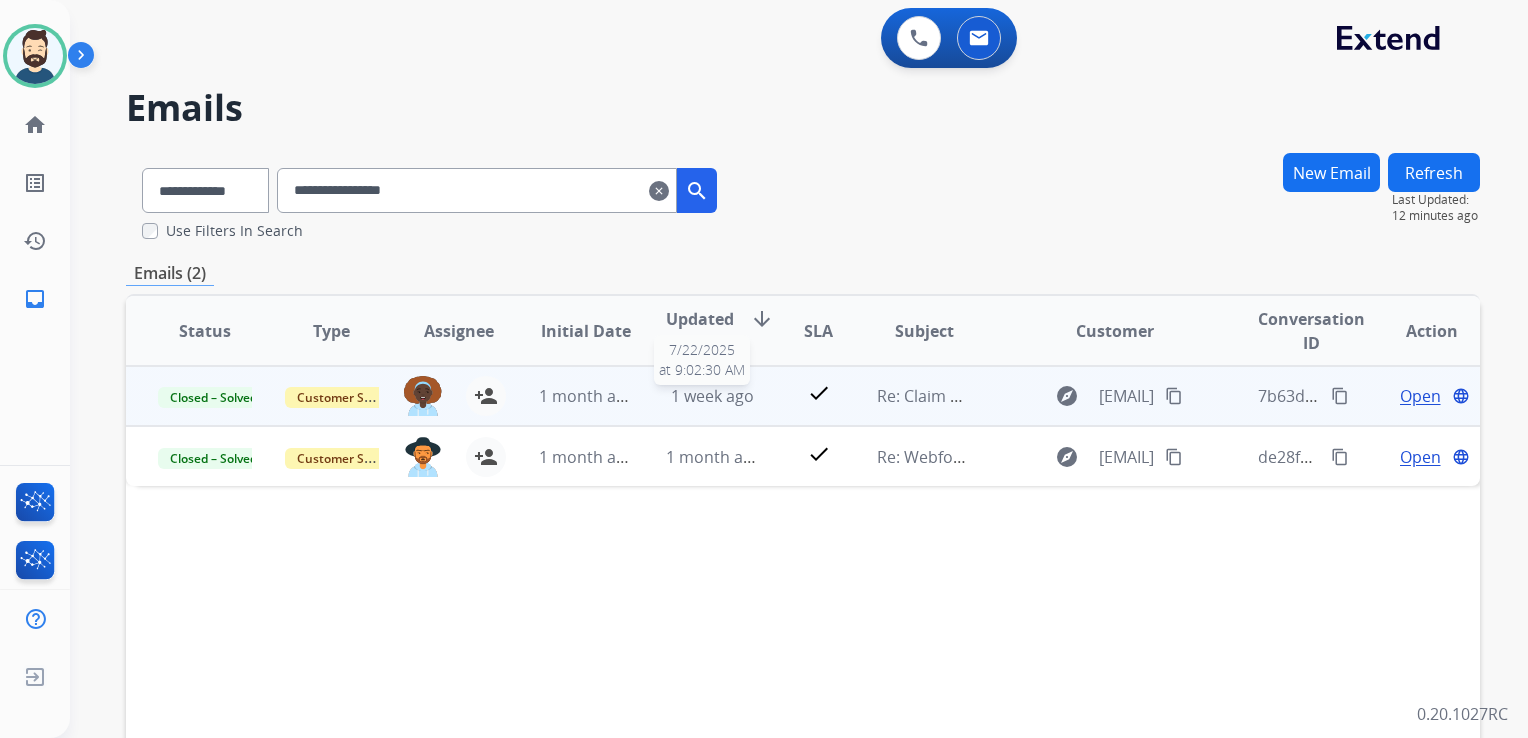 click on "1 week ago" at bounding box center [712, 396] 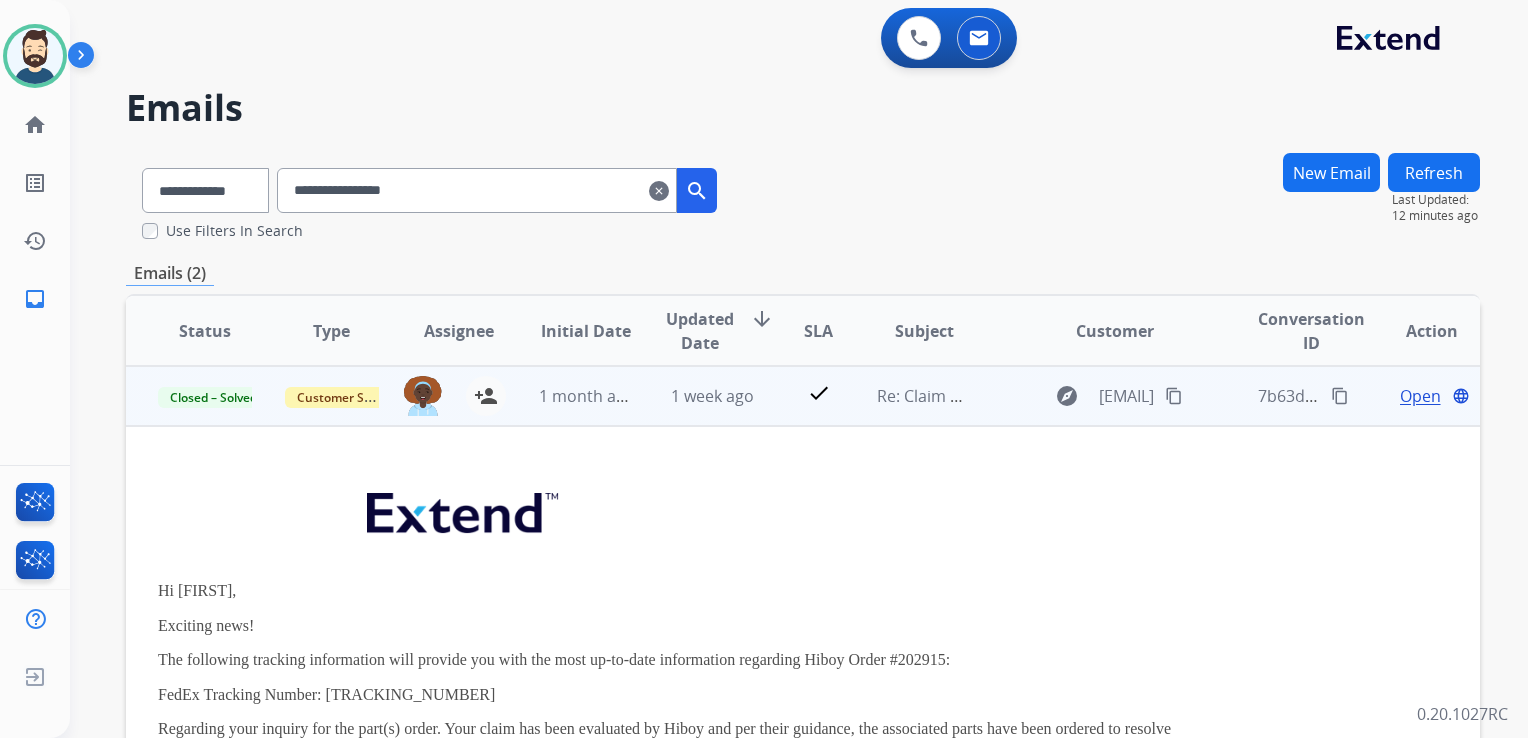 click on "Open" at bounding box center (1420, 396) 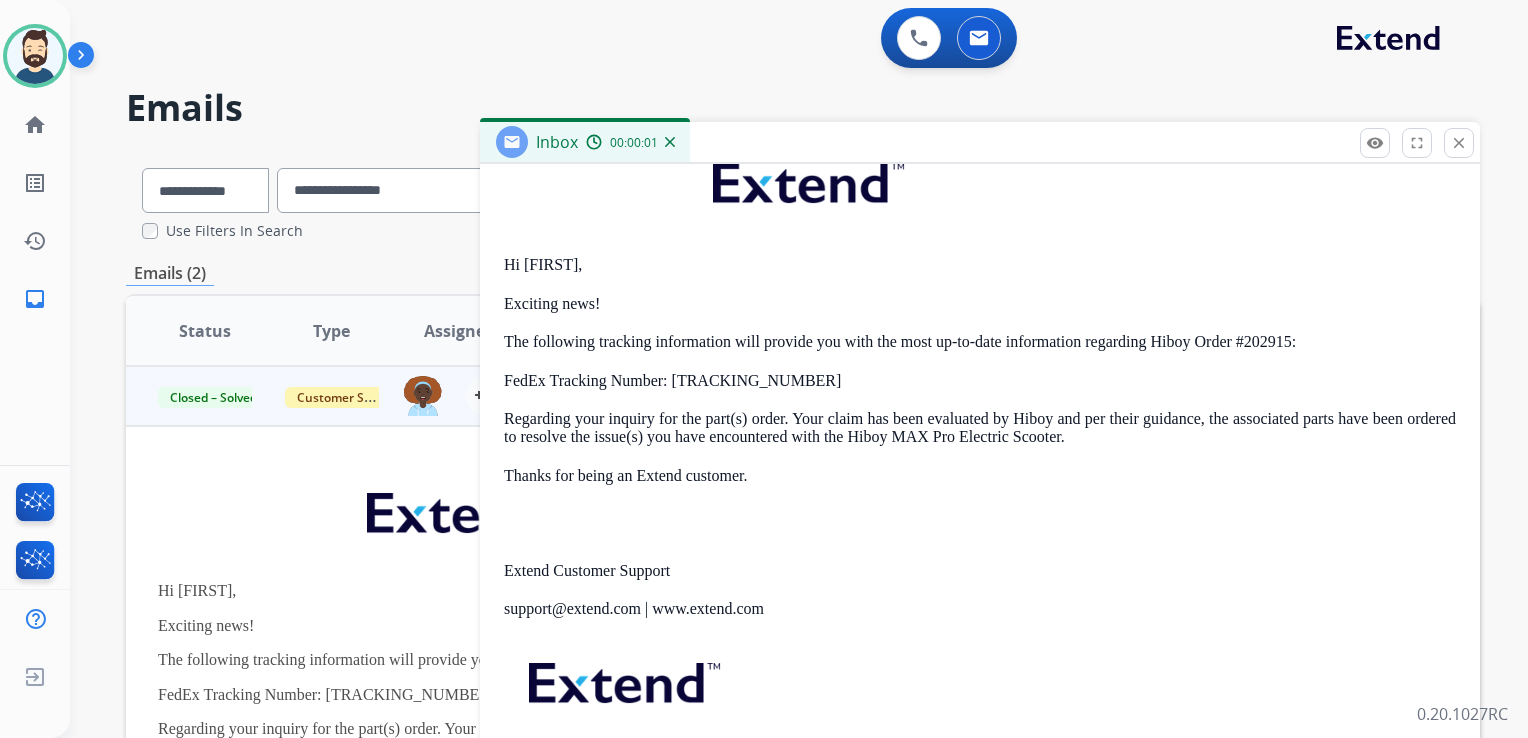 scroll, scrollTop: 0, scrollLeft: 0, axis: both 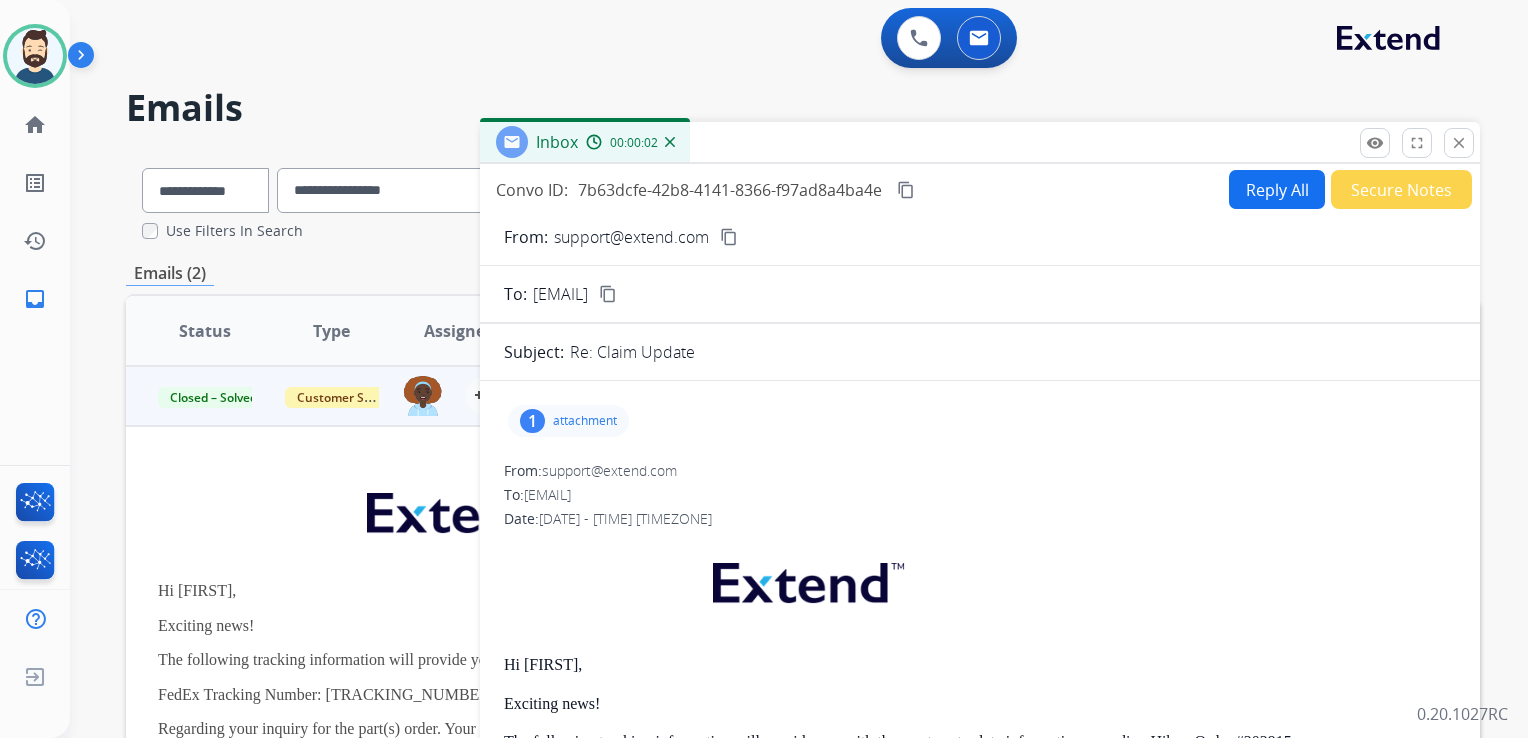 click on "From: support@extend.com content_copy To:  zip8604@gmail.com  content_copy Subject:  Re: Claim Update  1 attachment  From:  support@extend.com   To:  zip8604@gmail.com  Date:  07/22/2025 - 09:01 AM MDT Hi Chad, Exciting news! The following tracking information will provide you with the most up-to-date information regarding Hiboy Order #202915: FedEx Tracking Number:  61290983103530005260 Regarding your inquiry for the part(s) order.  Your claim has been evaluated by Hiboy and per their guidance, the associated parts have been ordered to resolve the issue(s) you have encountered with the Hiboy MAX Pro Electric Scooter. Thanks for being an Extend customer. Extend Customer Support support@extend.com | www.extend.com If you have any questions or need further assistance, reply to this email or give us a call at (877) 248-7707 Monday-Friday 9:00AM - 8:00PM EST or Saturdays and Sundays 9:00AM - 2:00PM EST.  From:  zip8604@gmail.com   To:  support@extend.com  Date:  07/17/2025 - 03:00 PM MDT
Chad N. Lawson" at bounding box center [980, 2513] 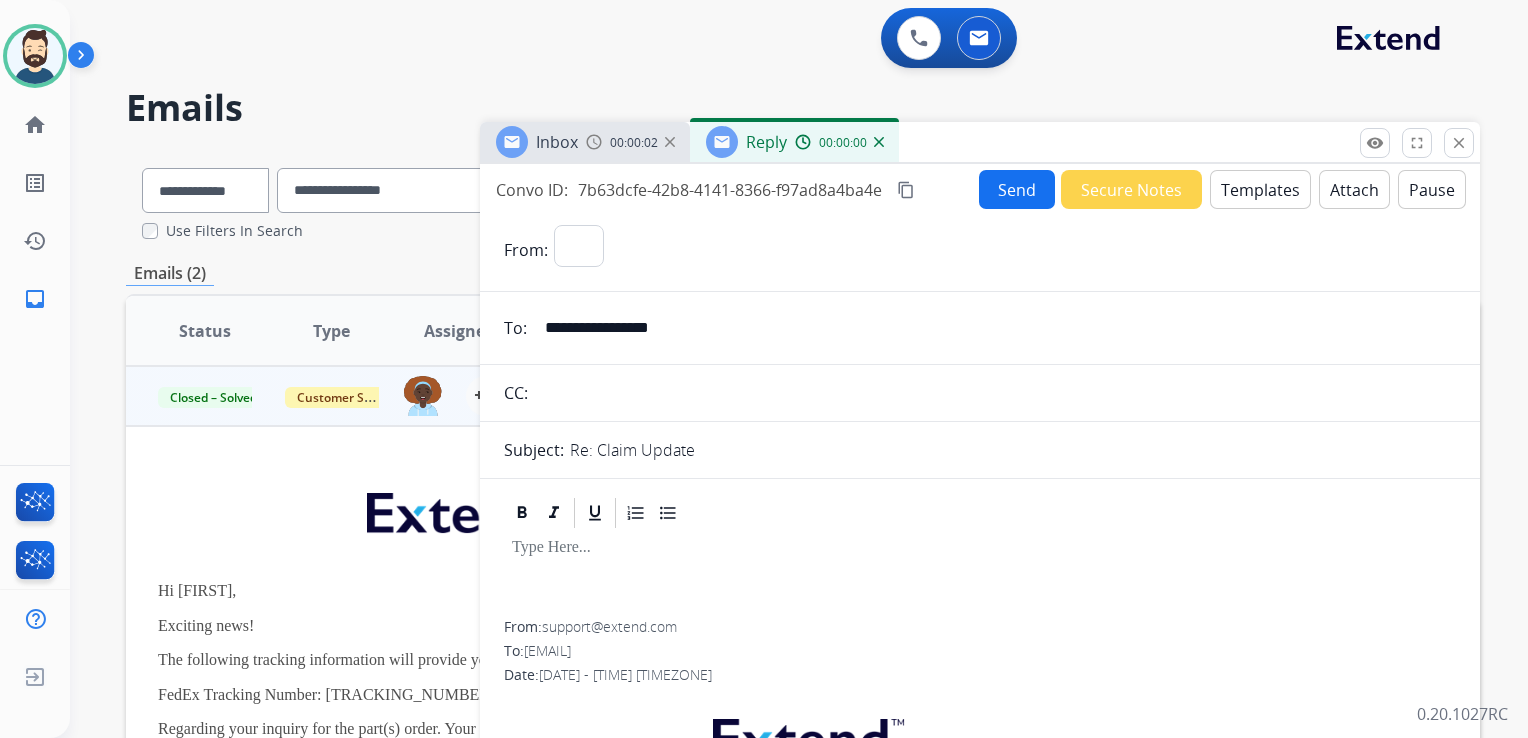 click on "Templates" at bounding box center (1260, 189) 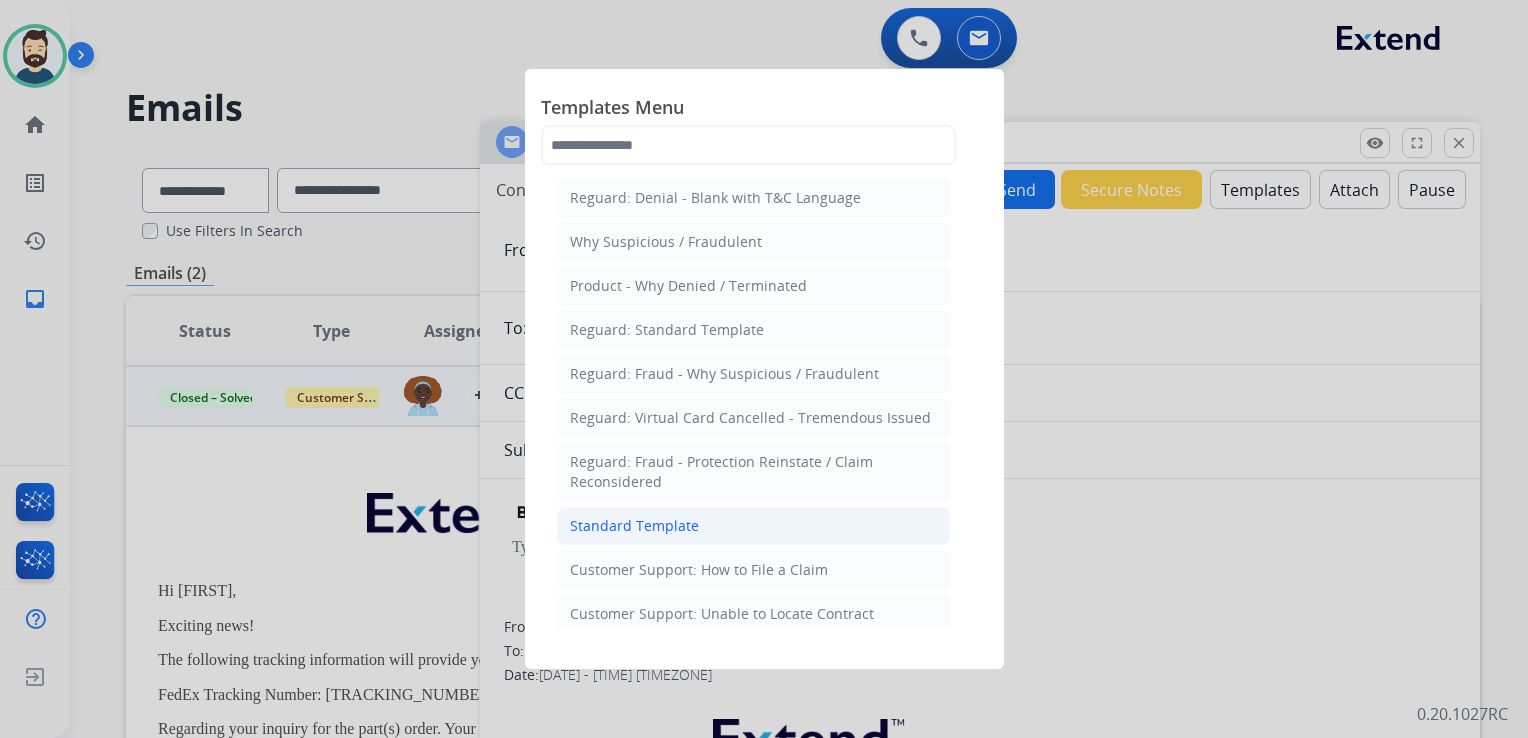 click on "Standard Template" 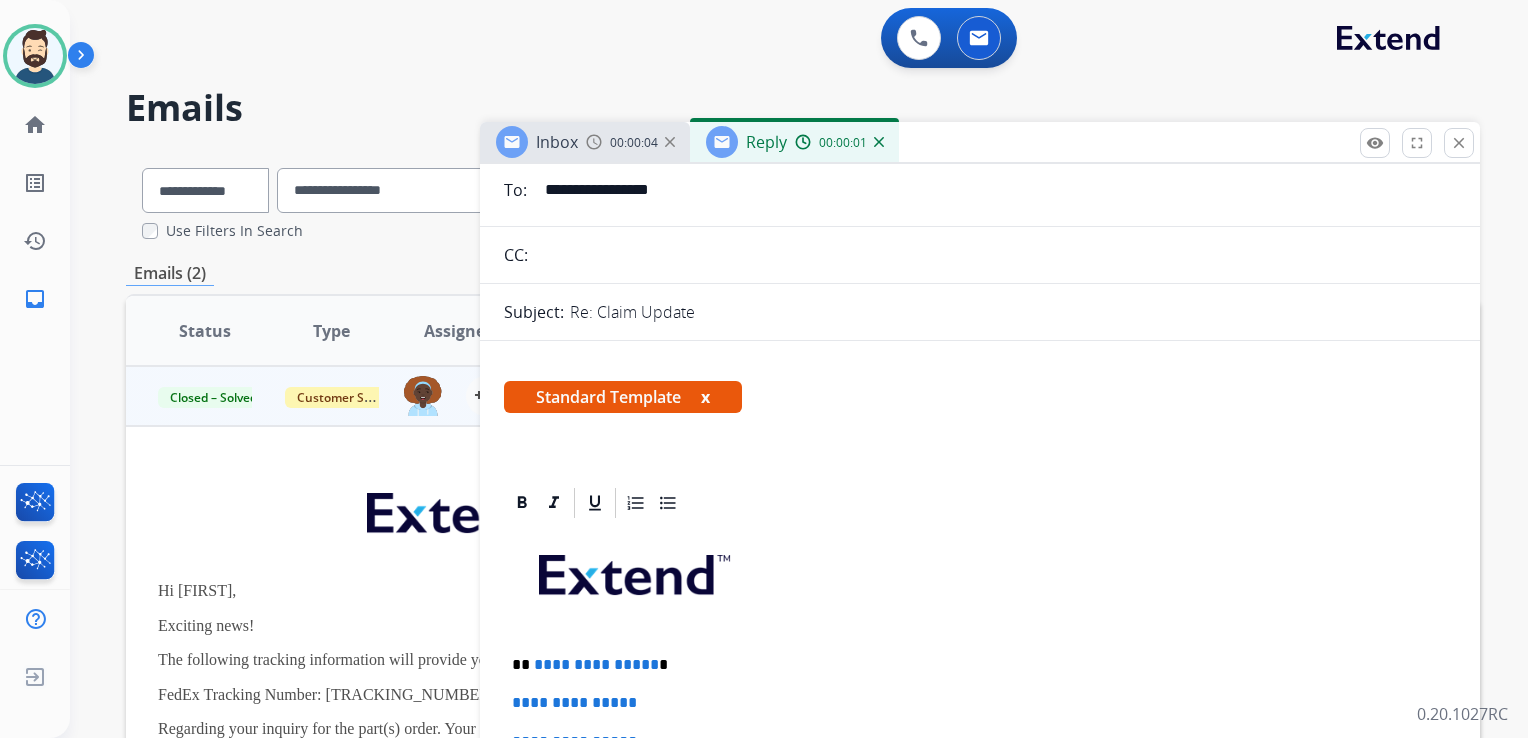 scroll, scrollTop: 300, scrollLeft: 0, axis: vertical 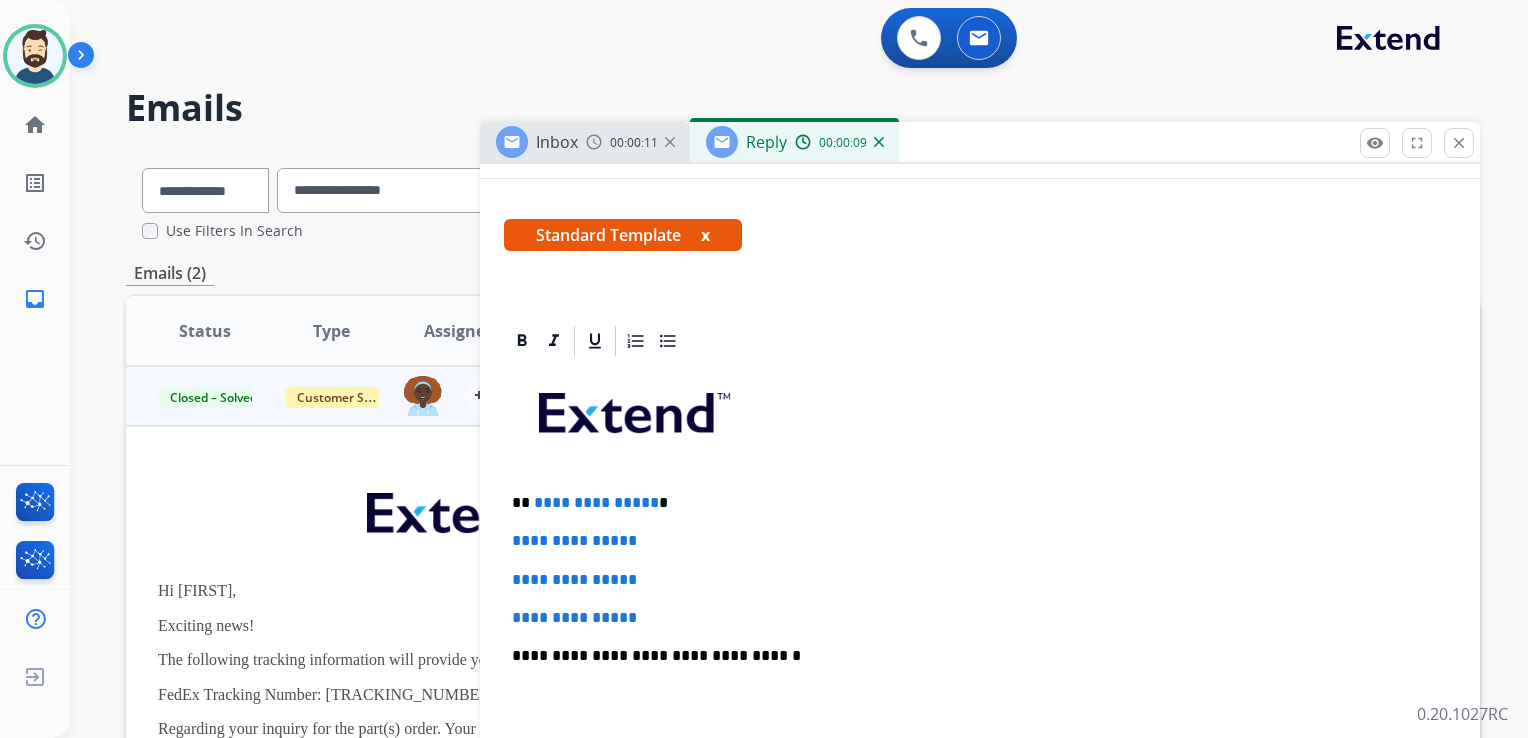 click on "**********" at bounding box center [980, 703] 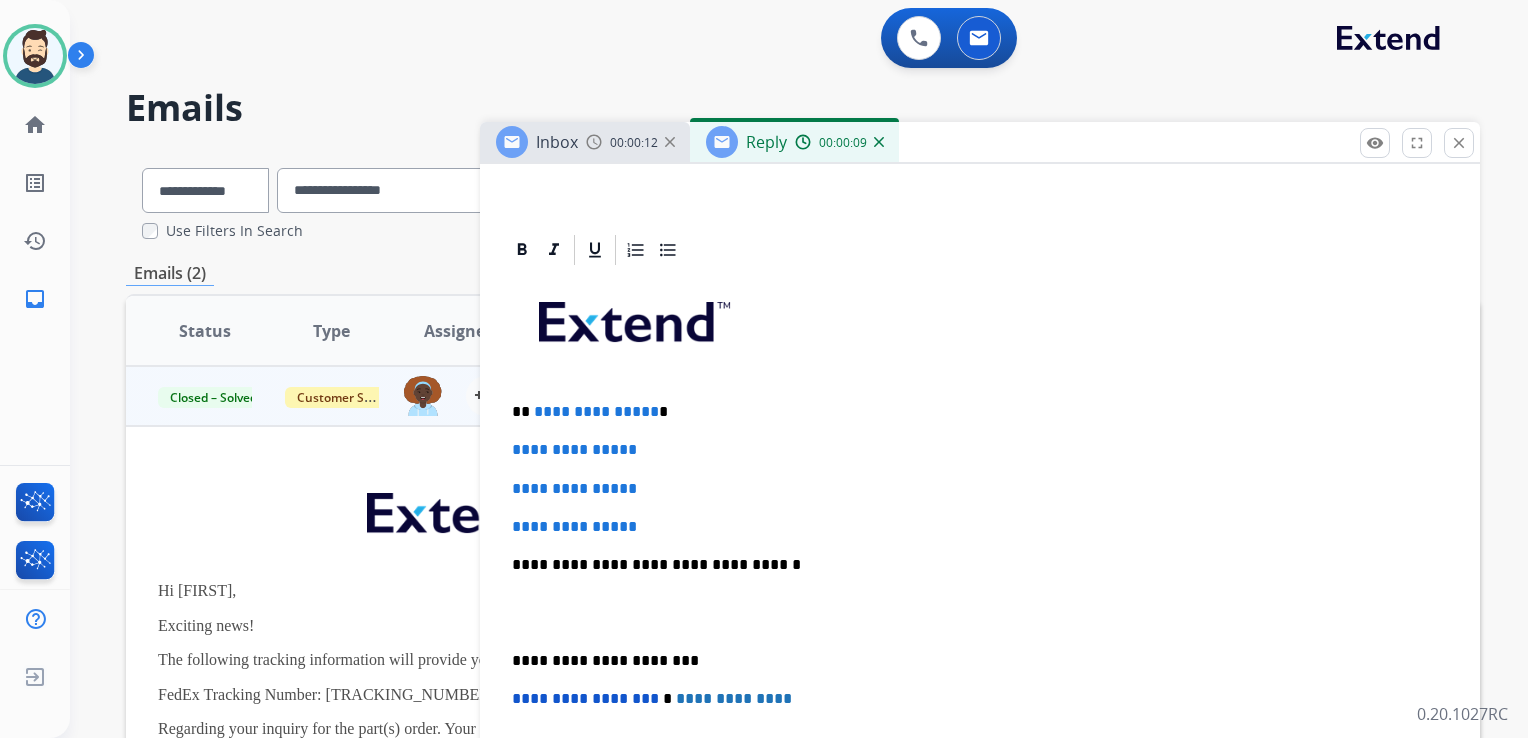 scroll, scrollTop: 500, scrollLeft: 0, axis: vertical 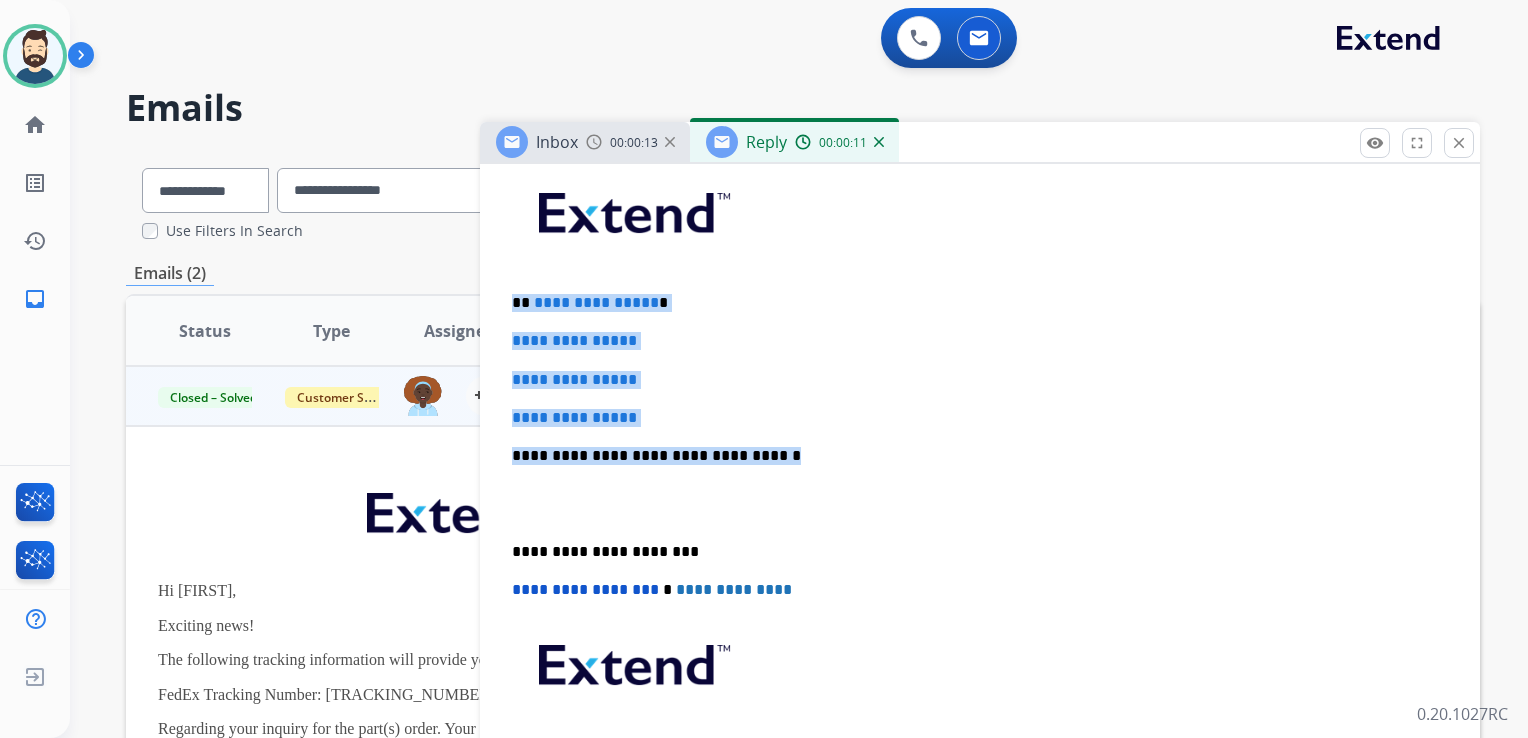 drag, startPoint x: 515, startPoint y: 297, endPoint x: 764, endPoint y: 435, distance: 284.68402 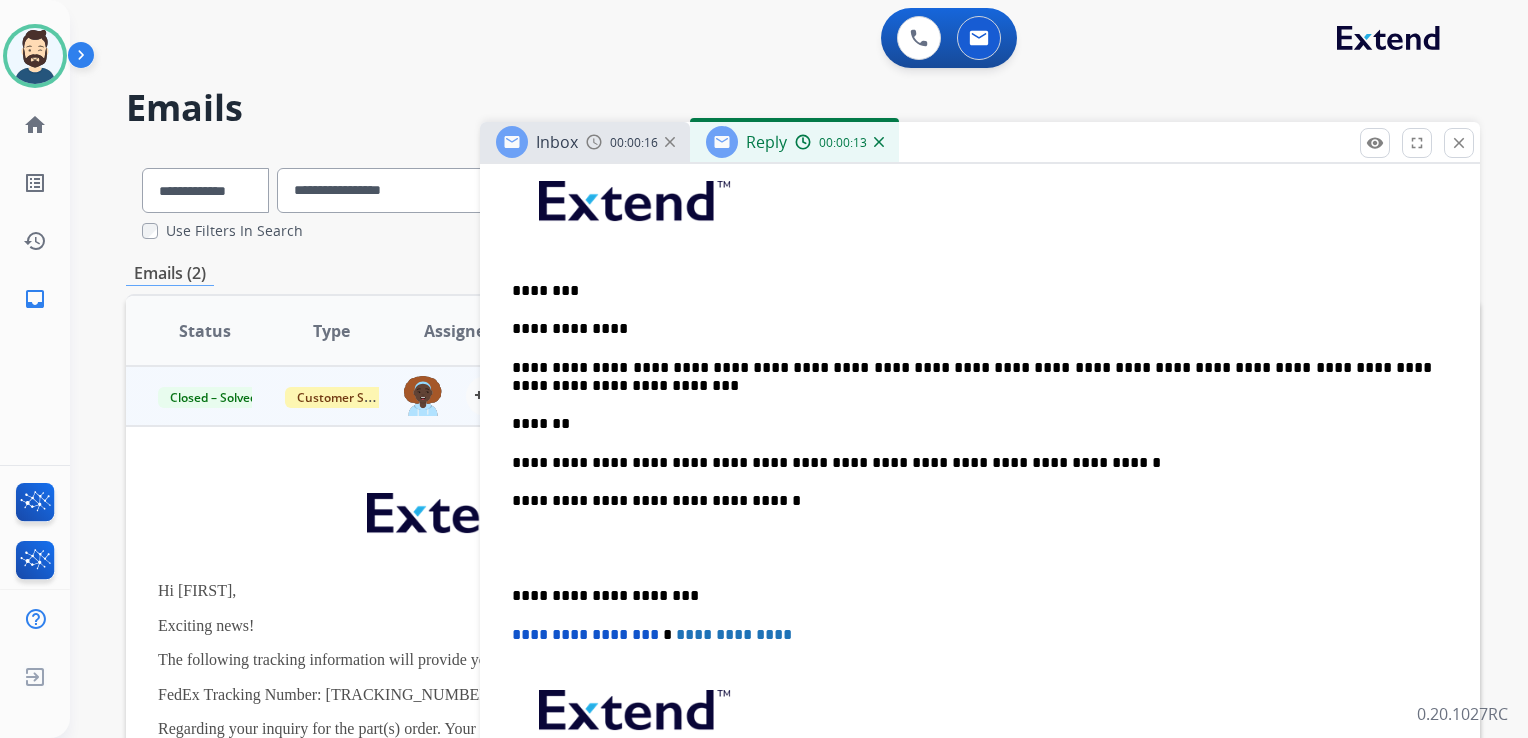 scroll, scrollTop: 500, scrollLeft: 0, axis: vertical 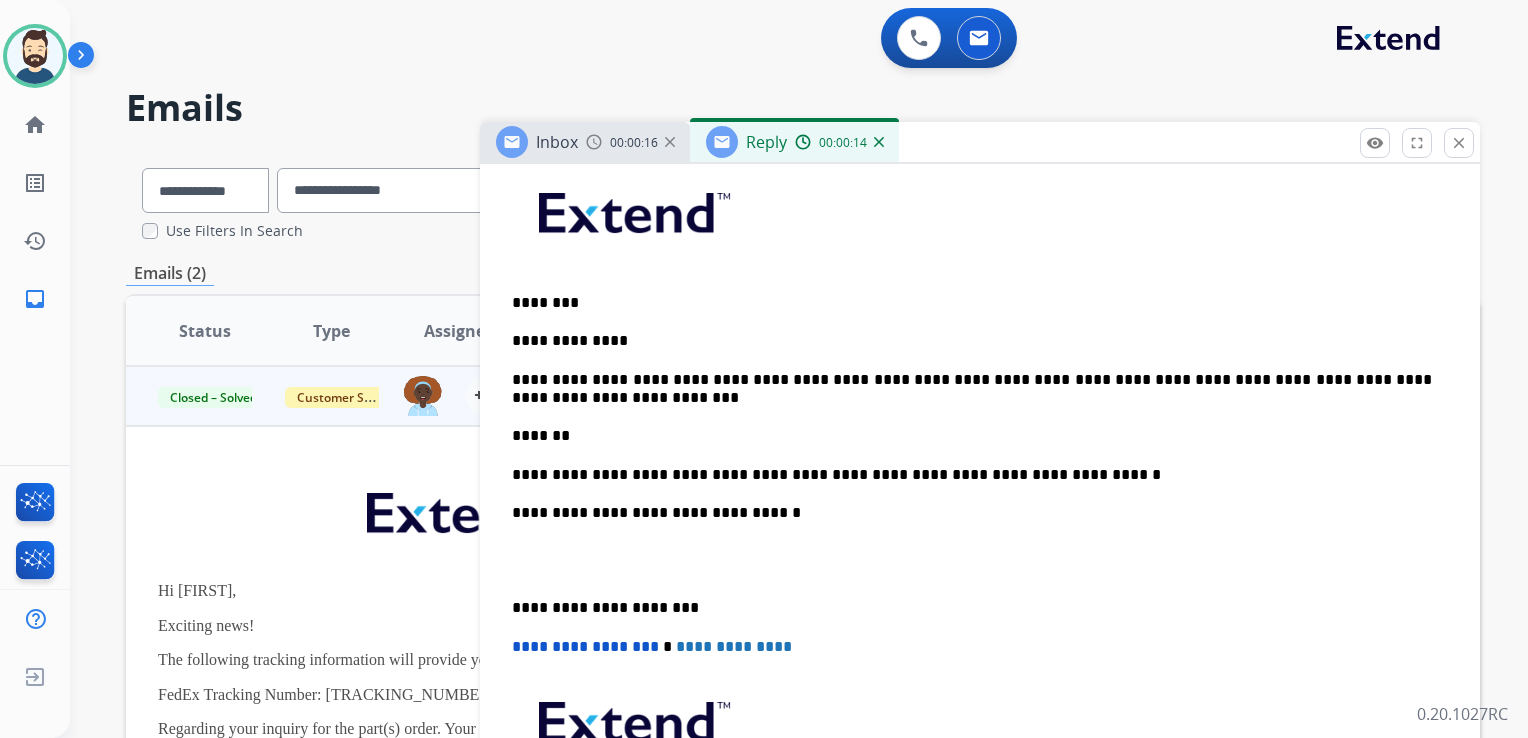 click on "********" at bounding box center [972, 303] 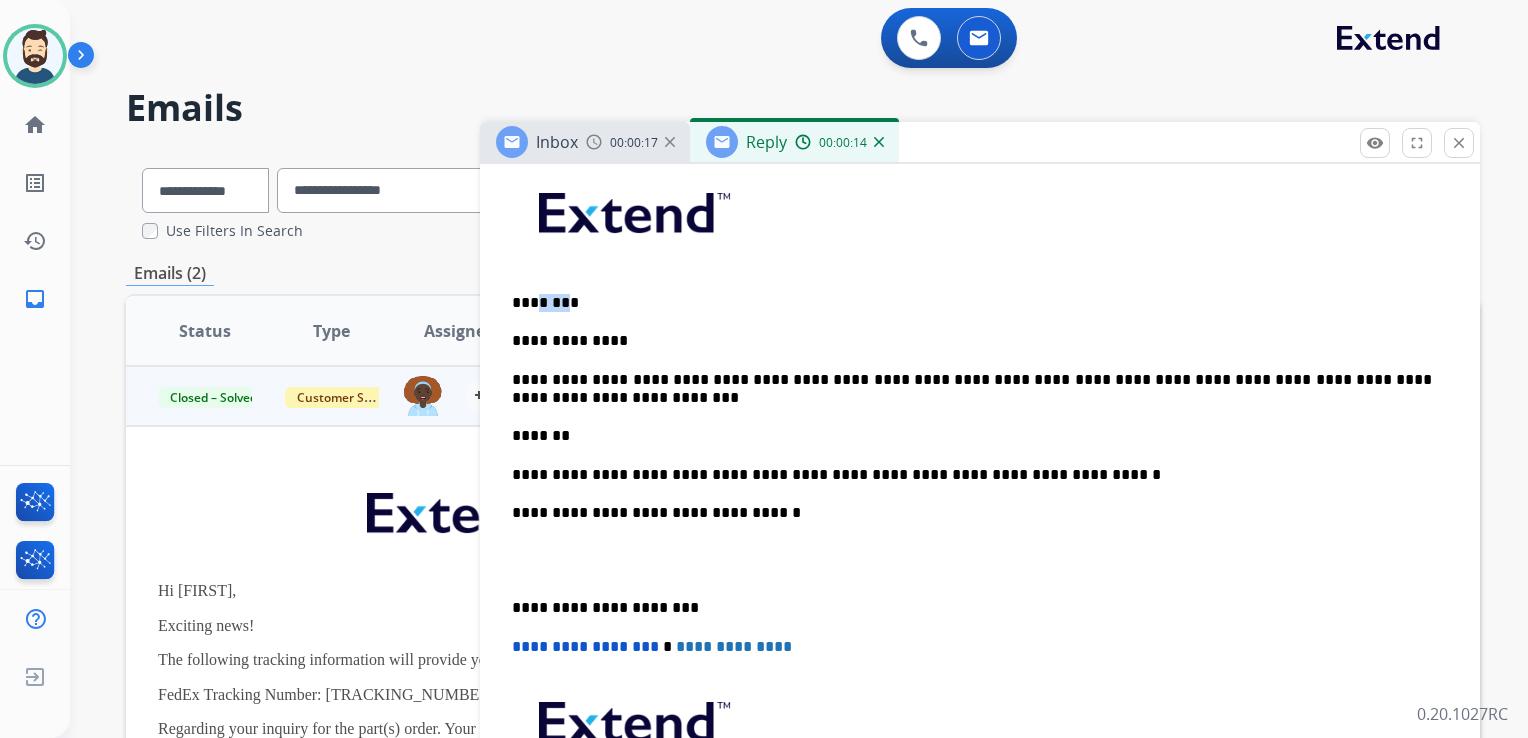 click on "********" at bounding box center (972, 303) 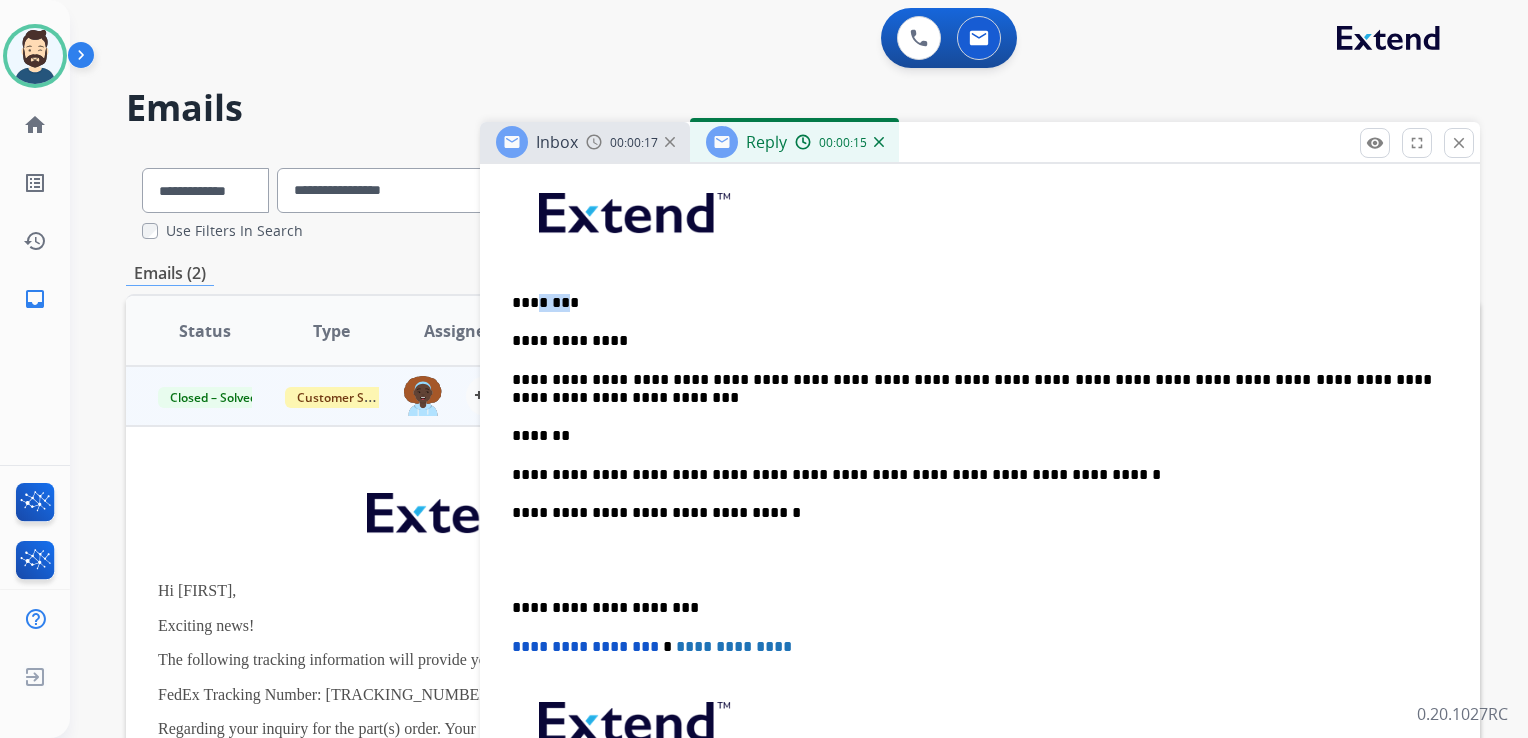 type 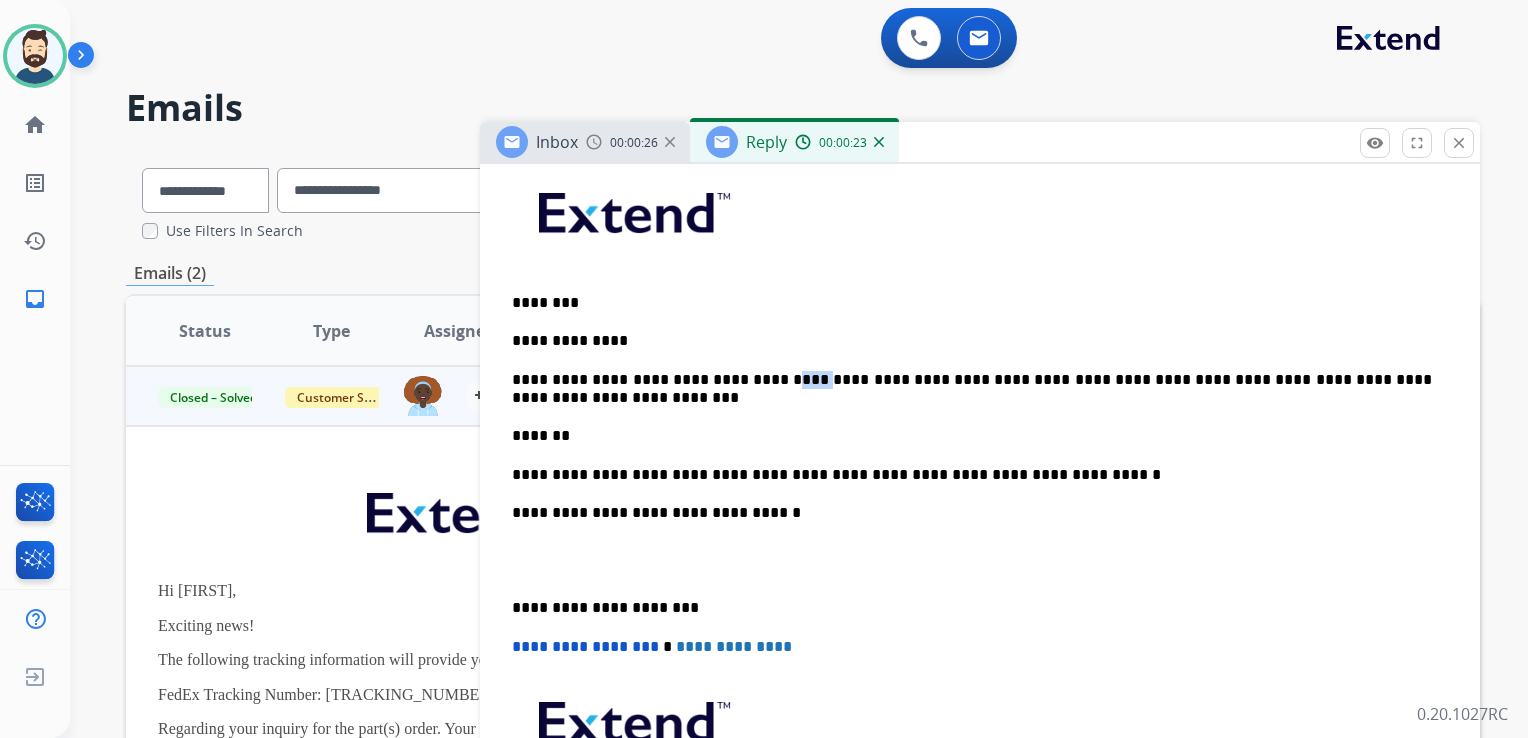 drag, startPoint x: 772, startPoint y: 381, endPoint x: 812, endPoint y: 375, distance: 40.4475 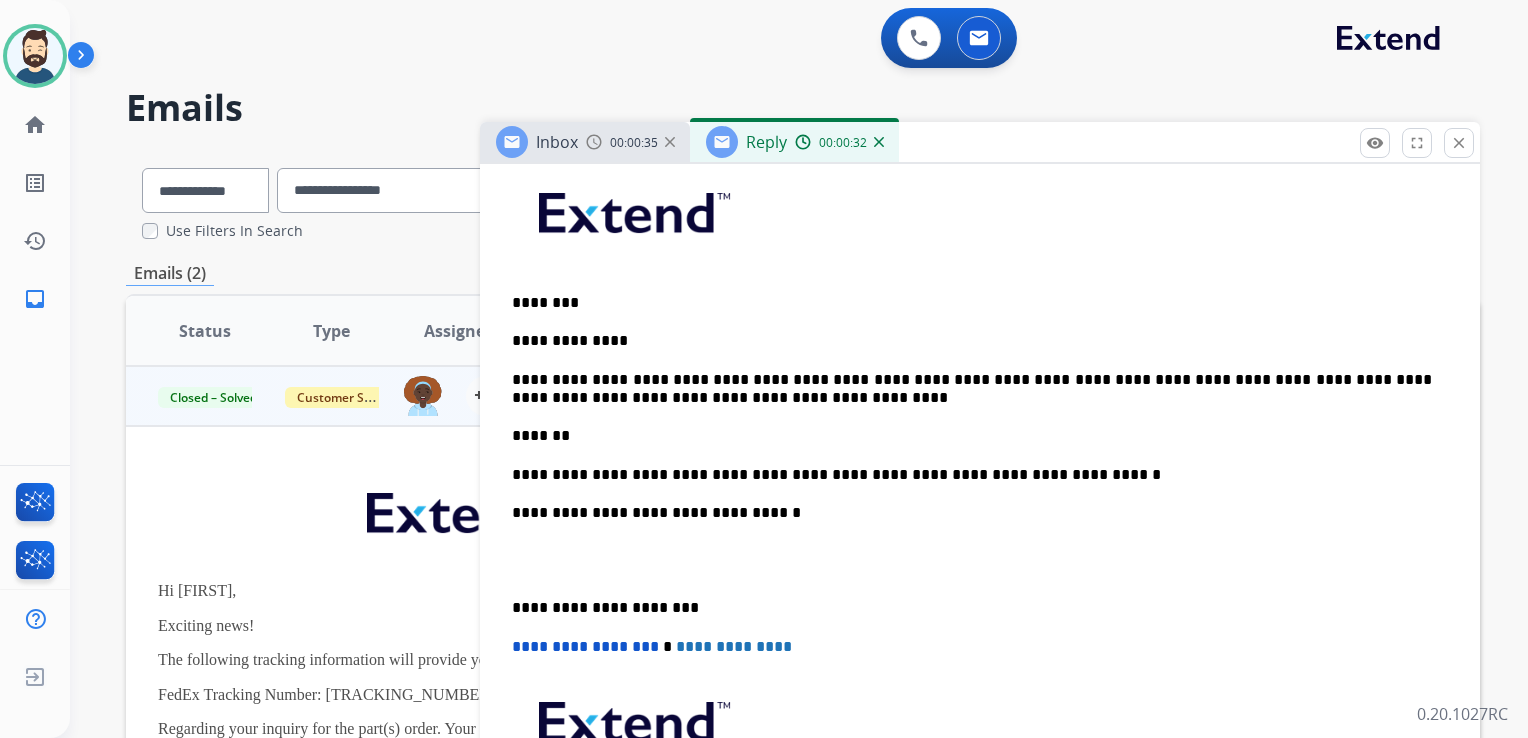 drag, startPoint x: 806, startPoint y: 420, endPoint x: 944, endPoint y: 418, distance: 138.0145 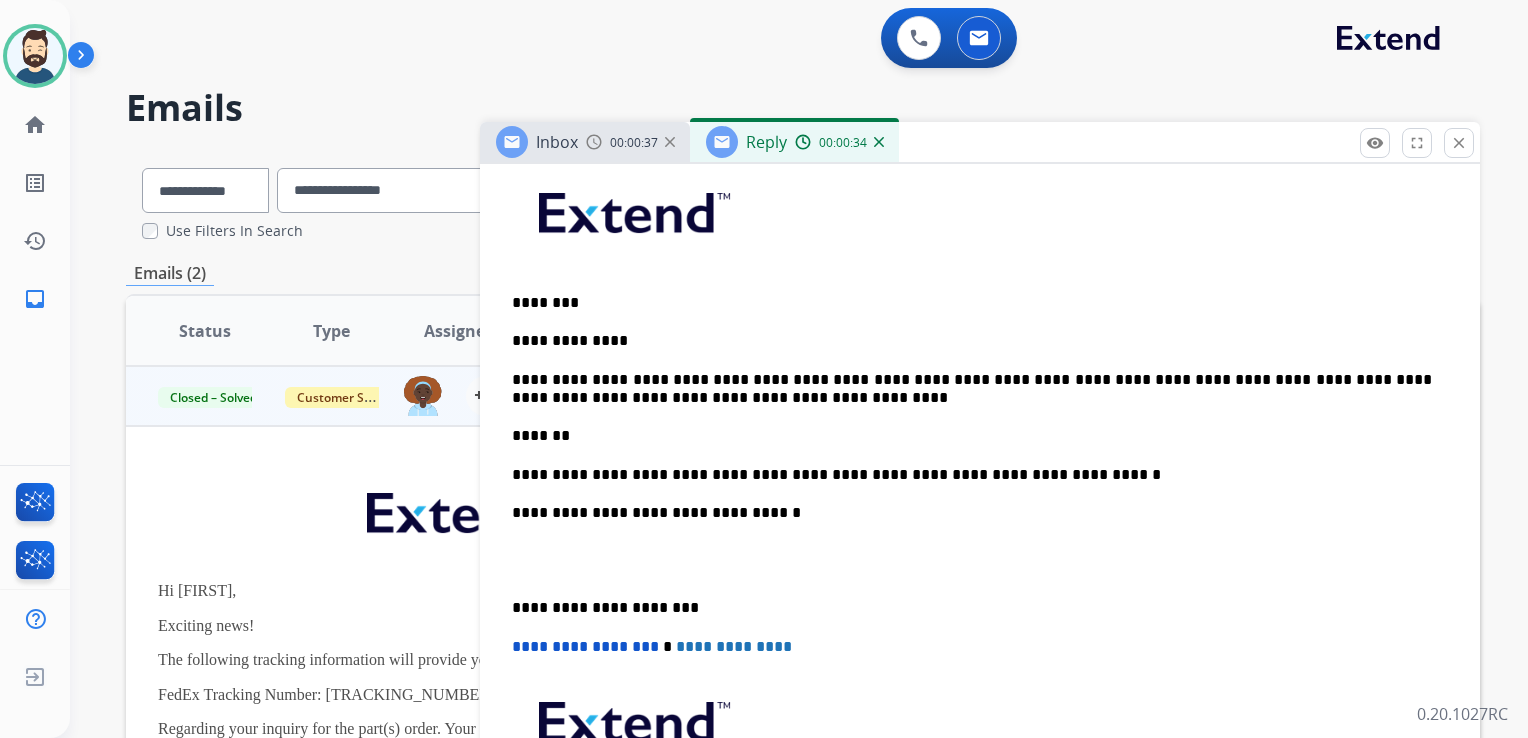 click on "**********" at bounding box center (972, 389) 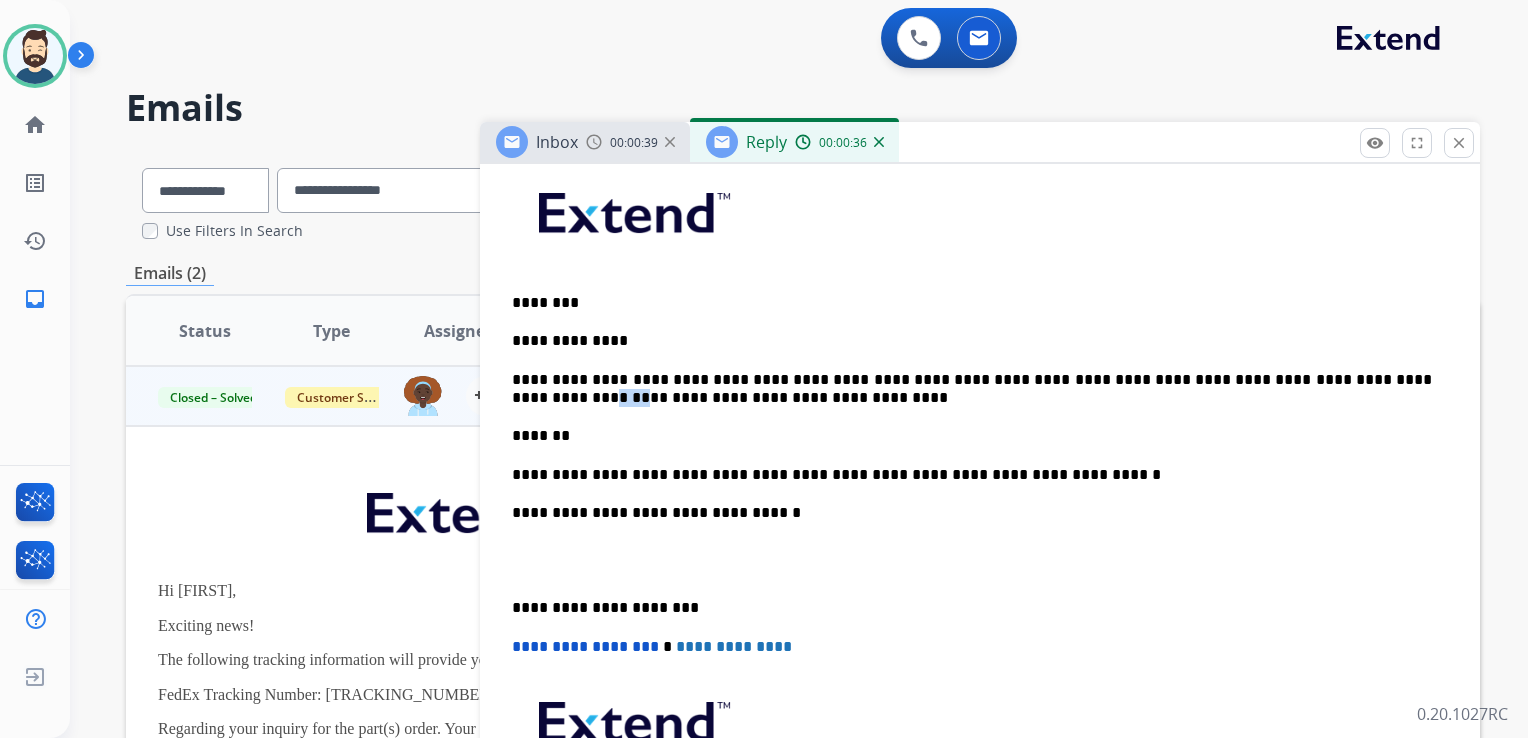 drag, startPoint x: 1389, startPoint y: 378, endPoint x: 1428, endPoint y: 377, distance: 39.012817 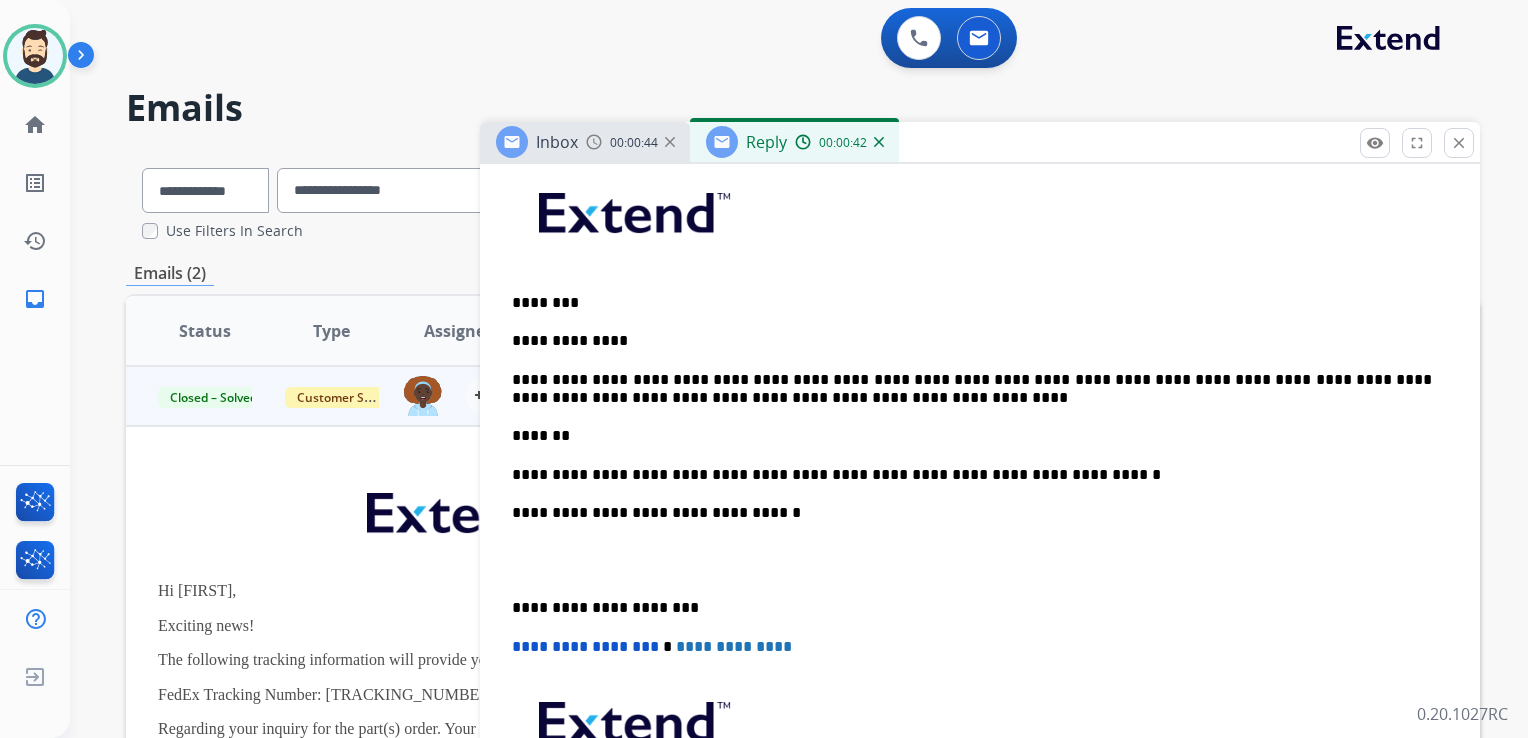 click on "*******" at bounding box center [972, 436] 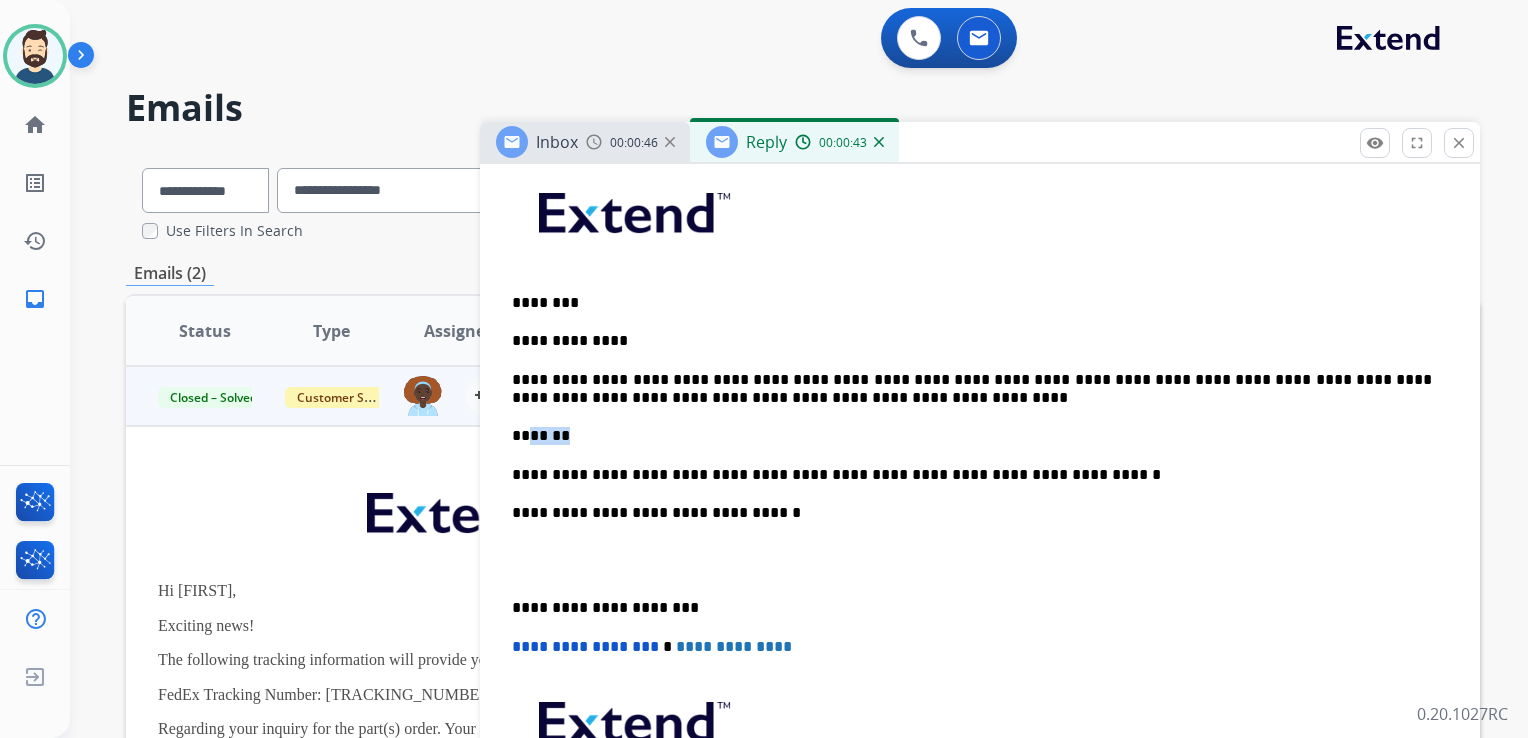 drag, startPoint x: 525, startPoint y: 432, endPoint x: 588, endPoint y: 432, distance: 63 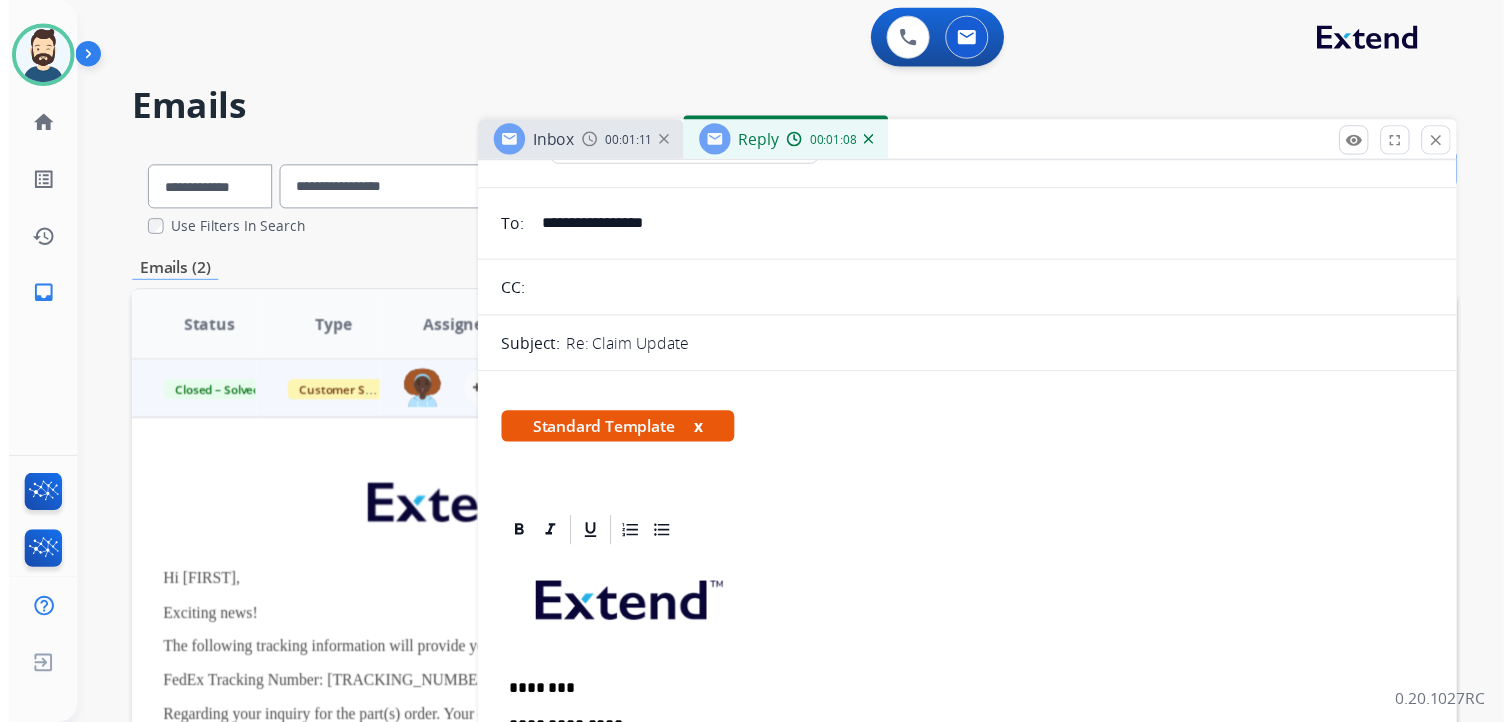 scroll, scrollTop: 0, scrollLeft: 0, axis: both 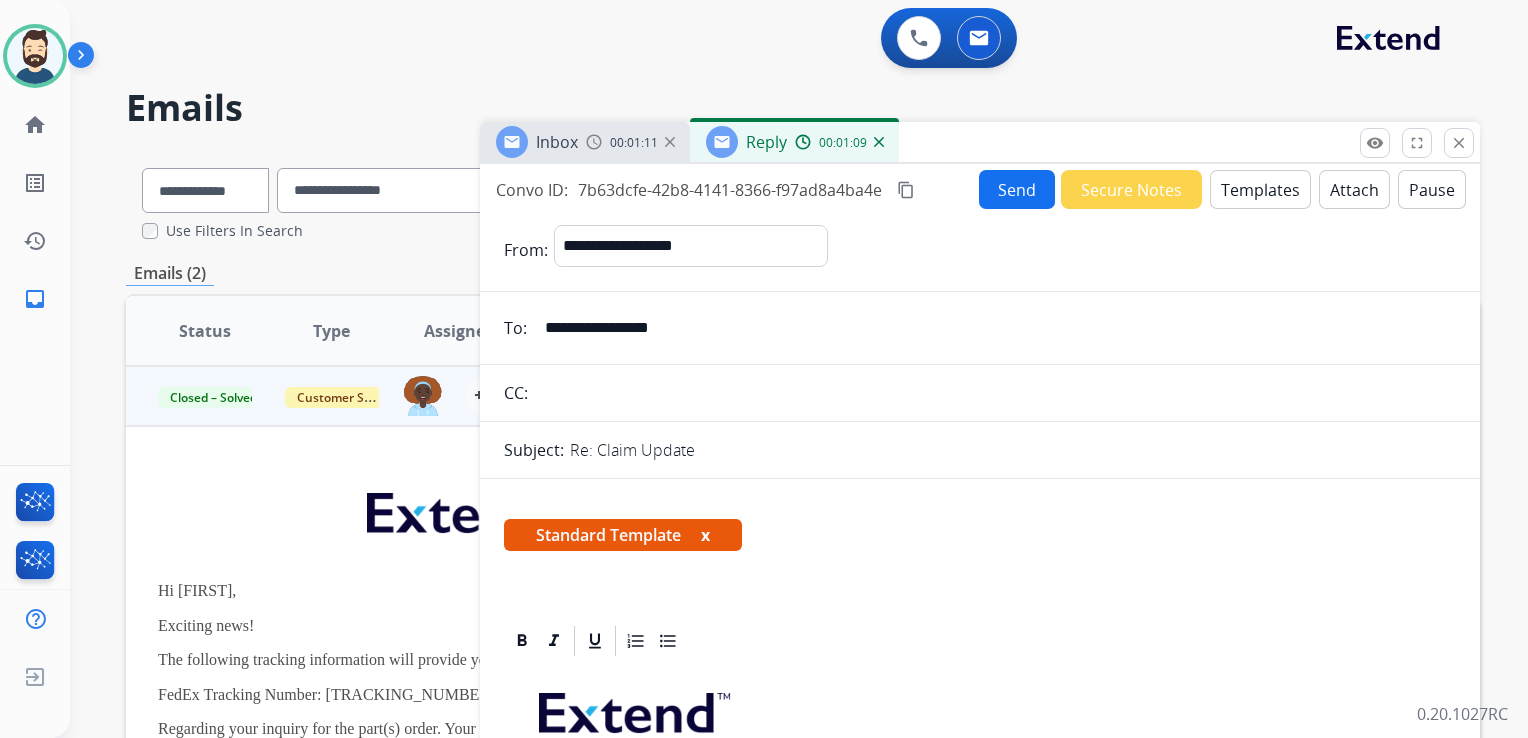 click on "Send" at bounding box center (1017, 189) 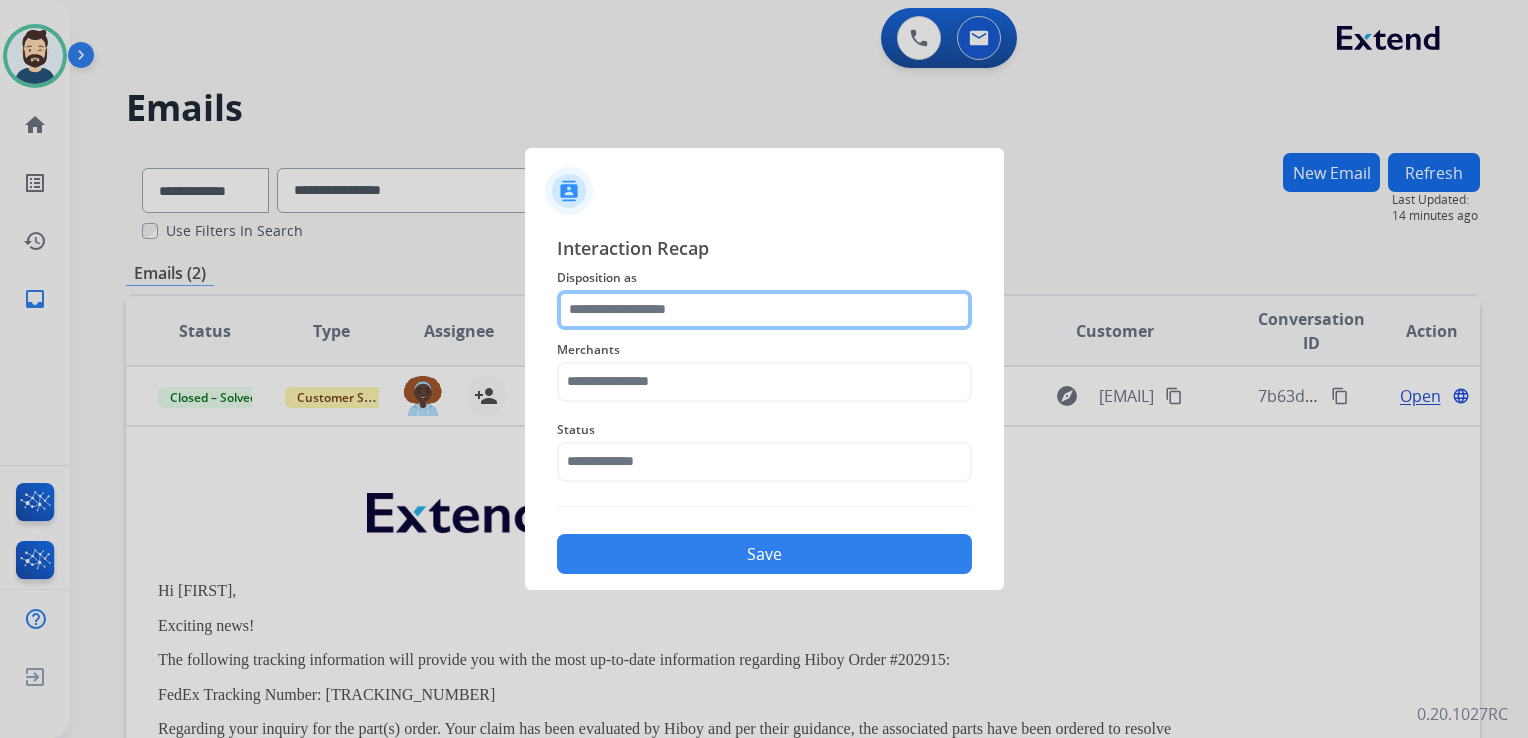 click 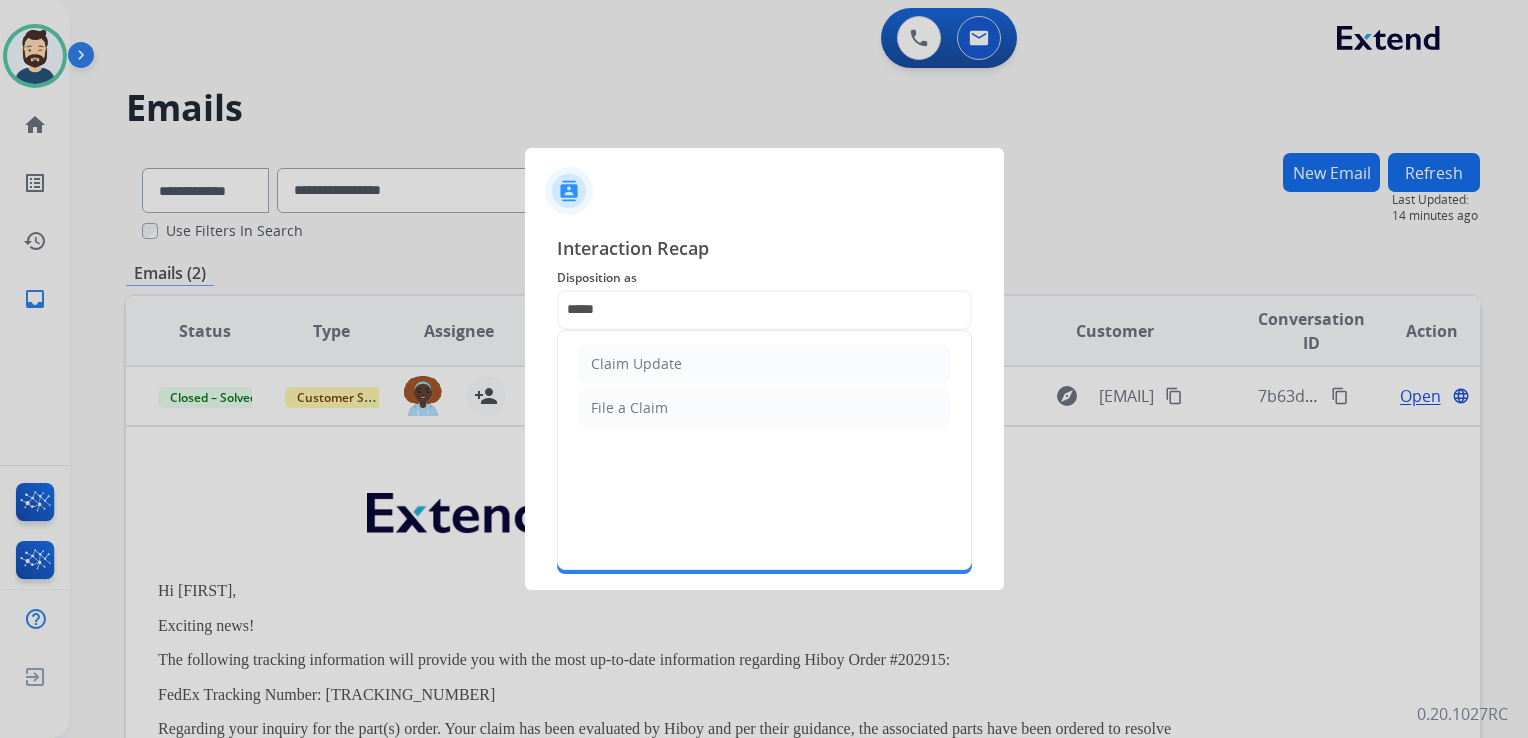 click on "Claim Update" 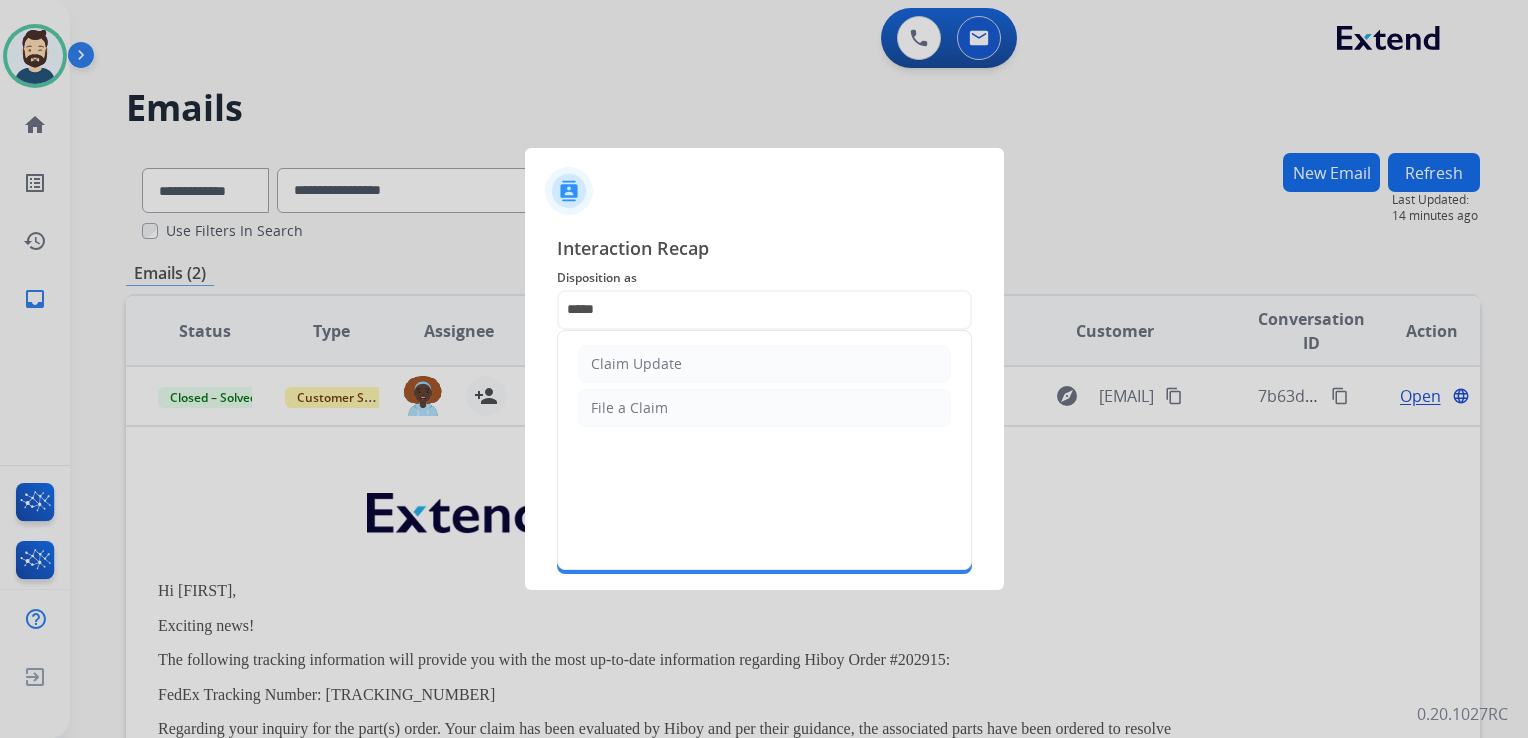 type on "**********" 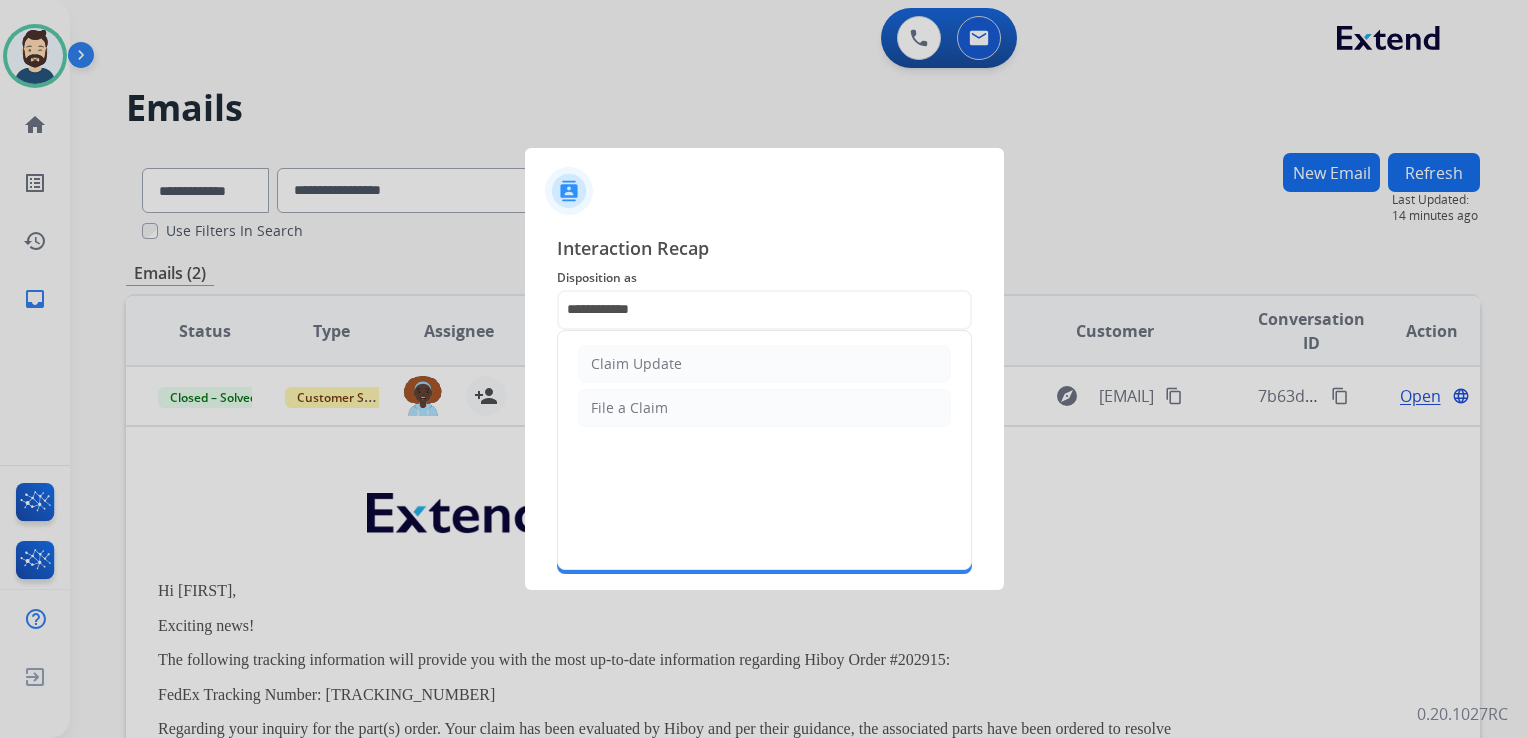 click 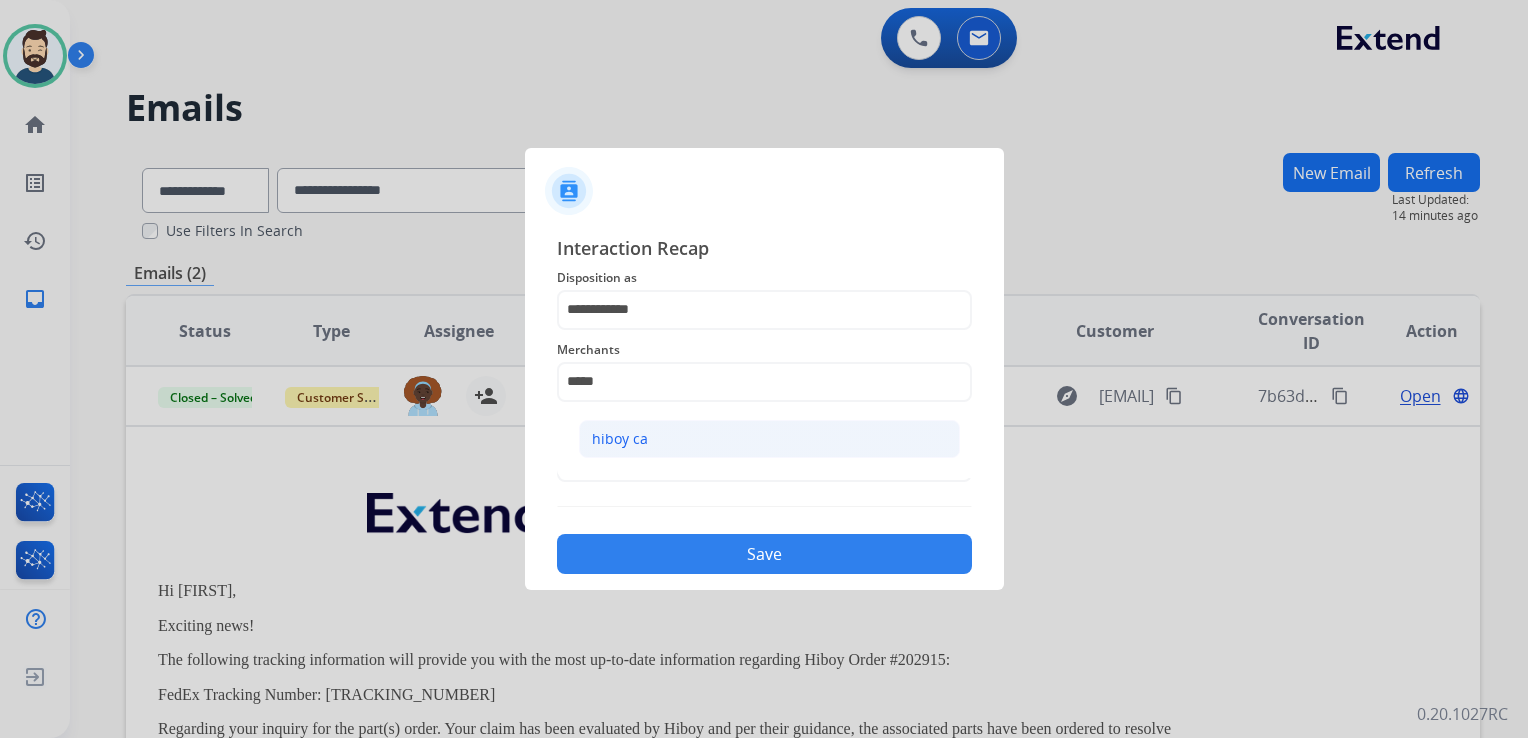 click on "hiboy ca" 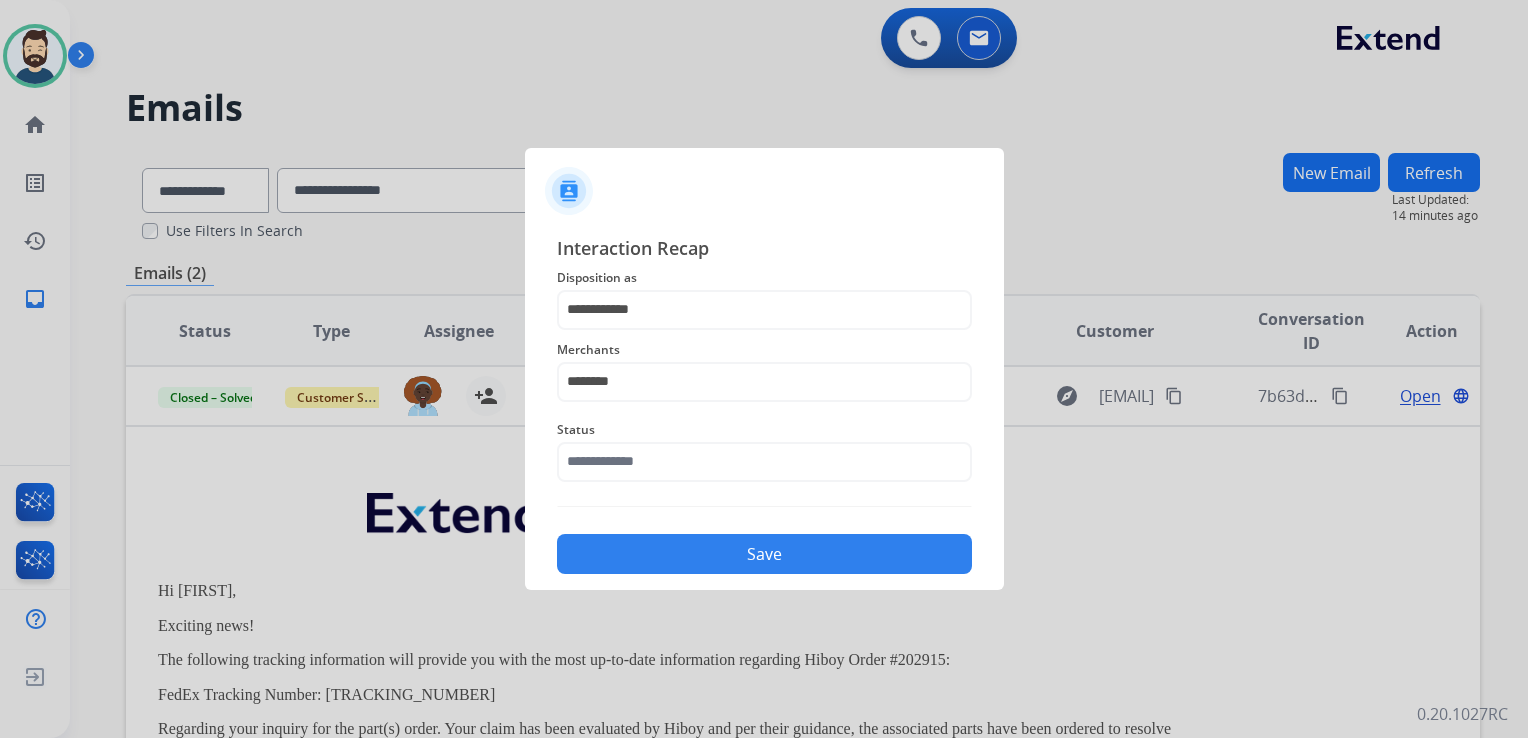 click on "Status" 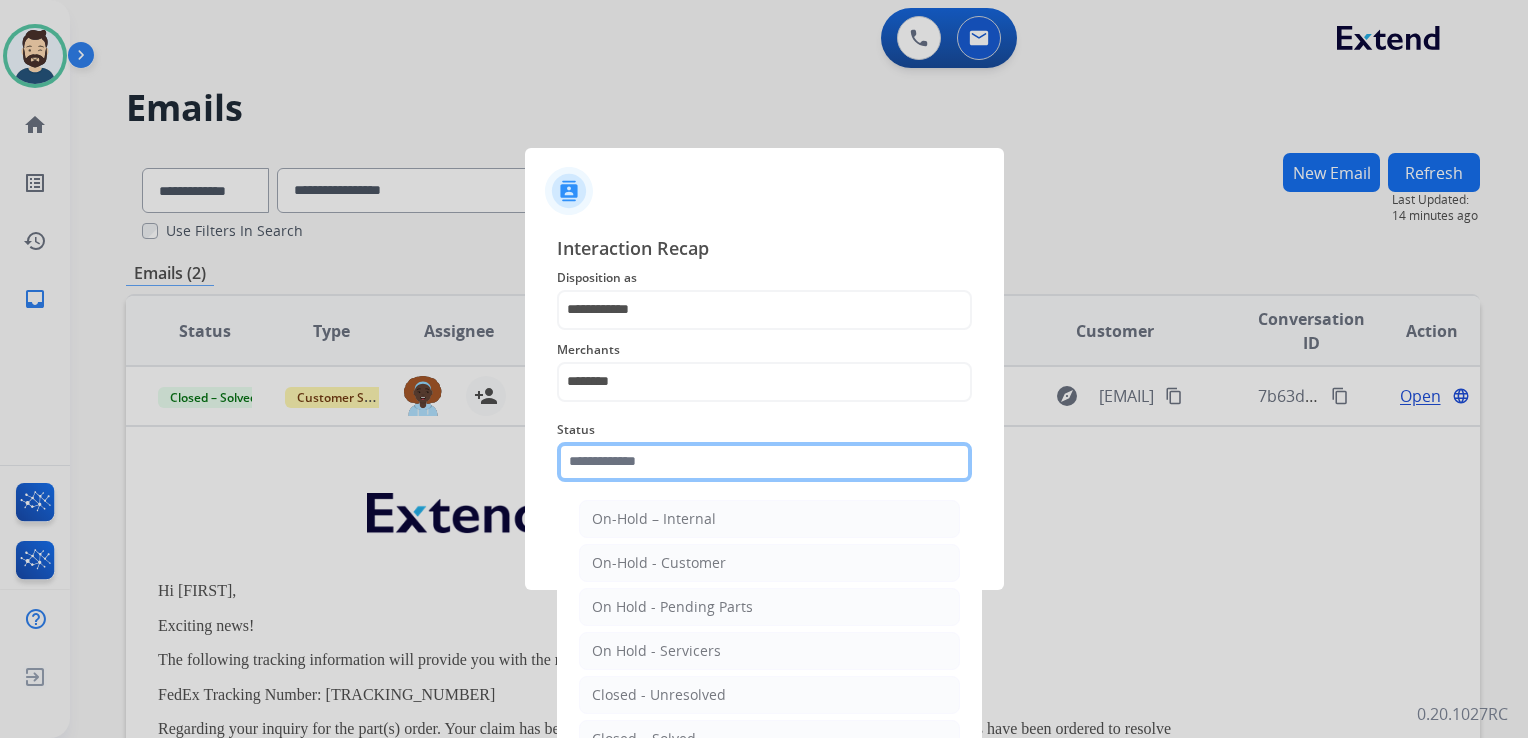 click 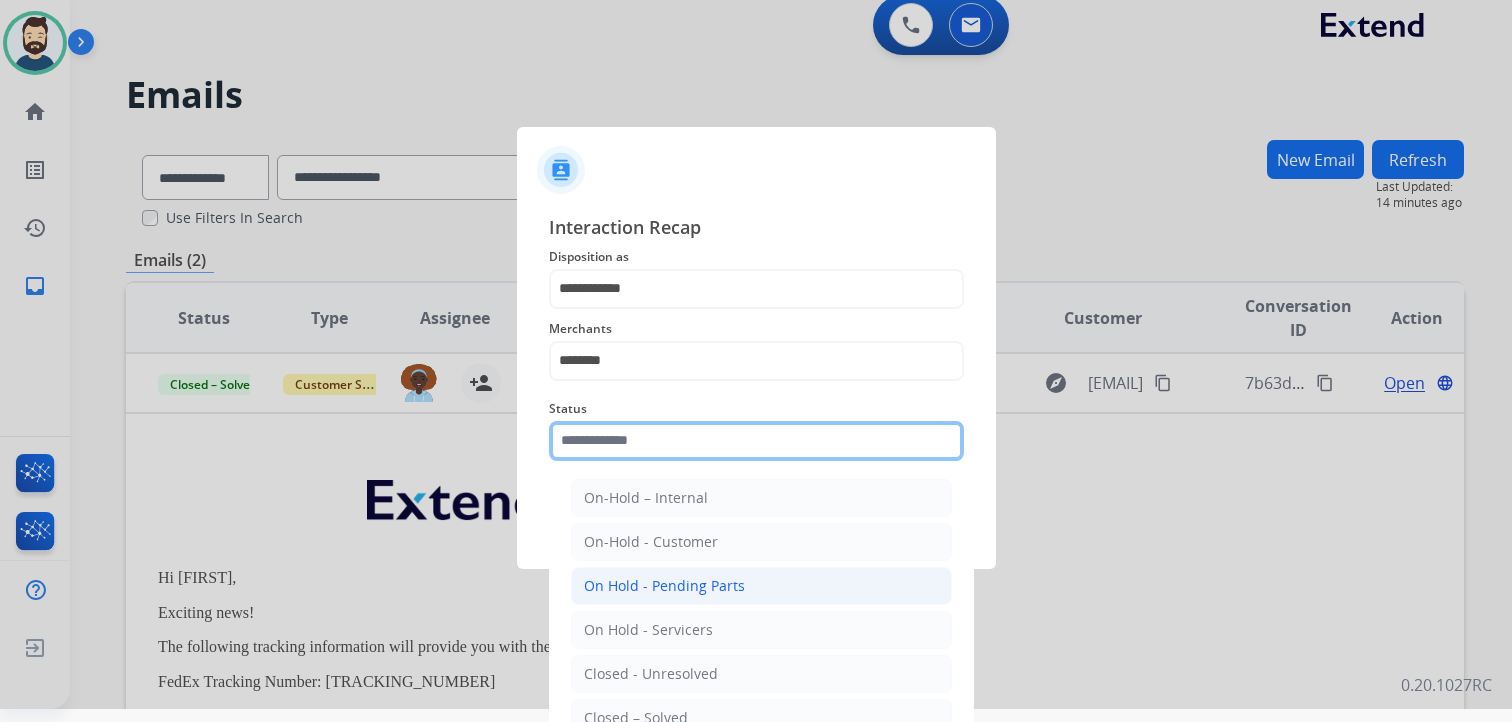 scroll, scrollTop: 59, scrollLeft: 0, axis: vertical 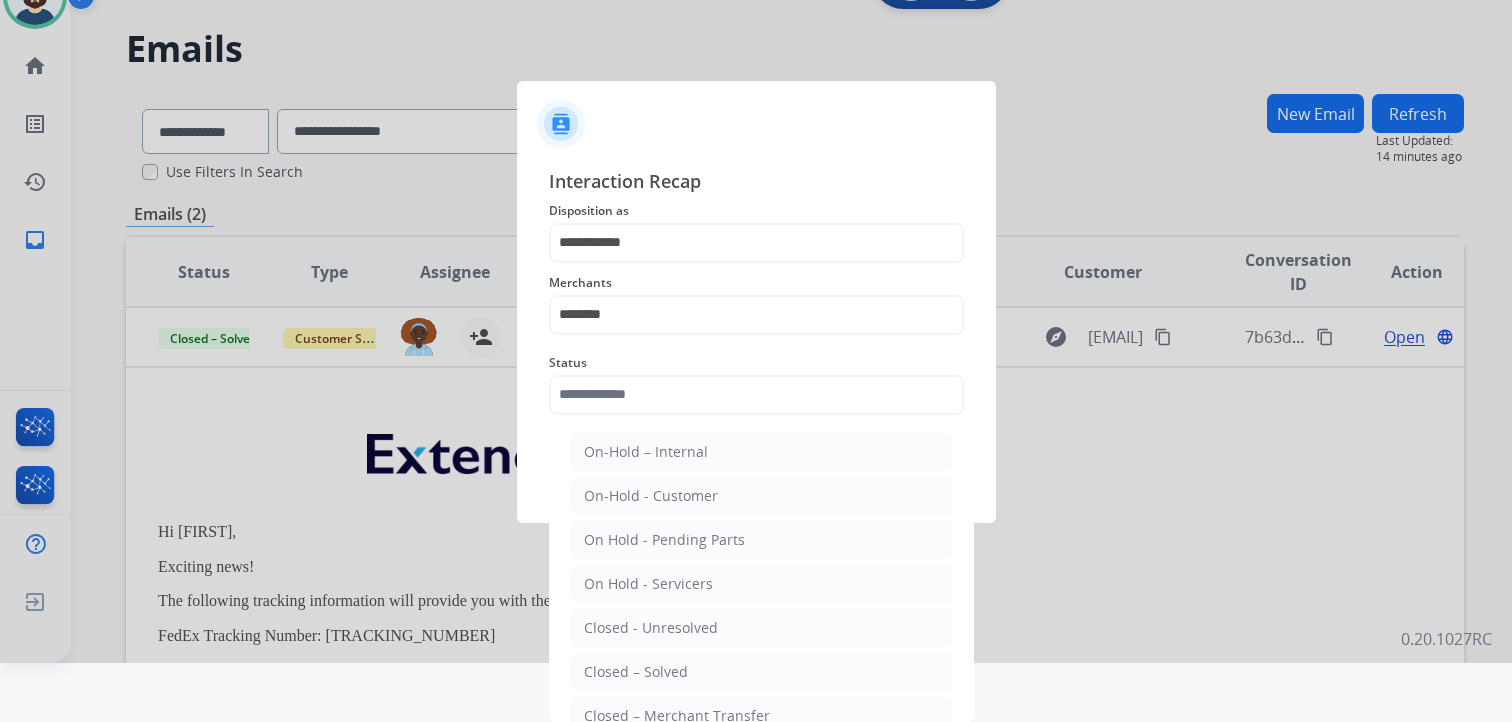 drag, startPoint x: 640, startPoint y: 664, endPoint x: 664, endPoint y: 609, distance: 60.00833 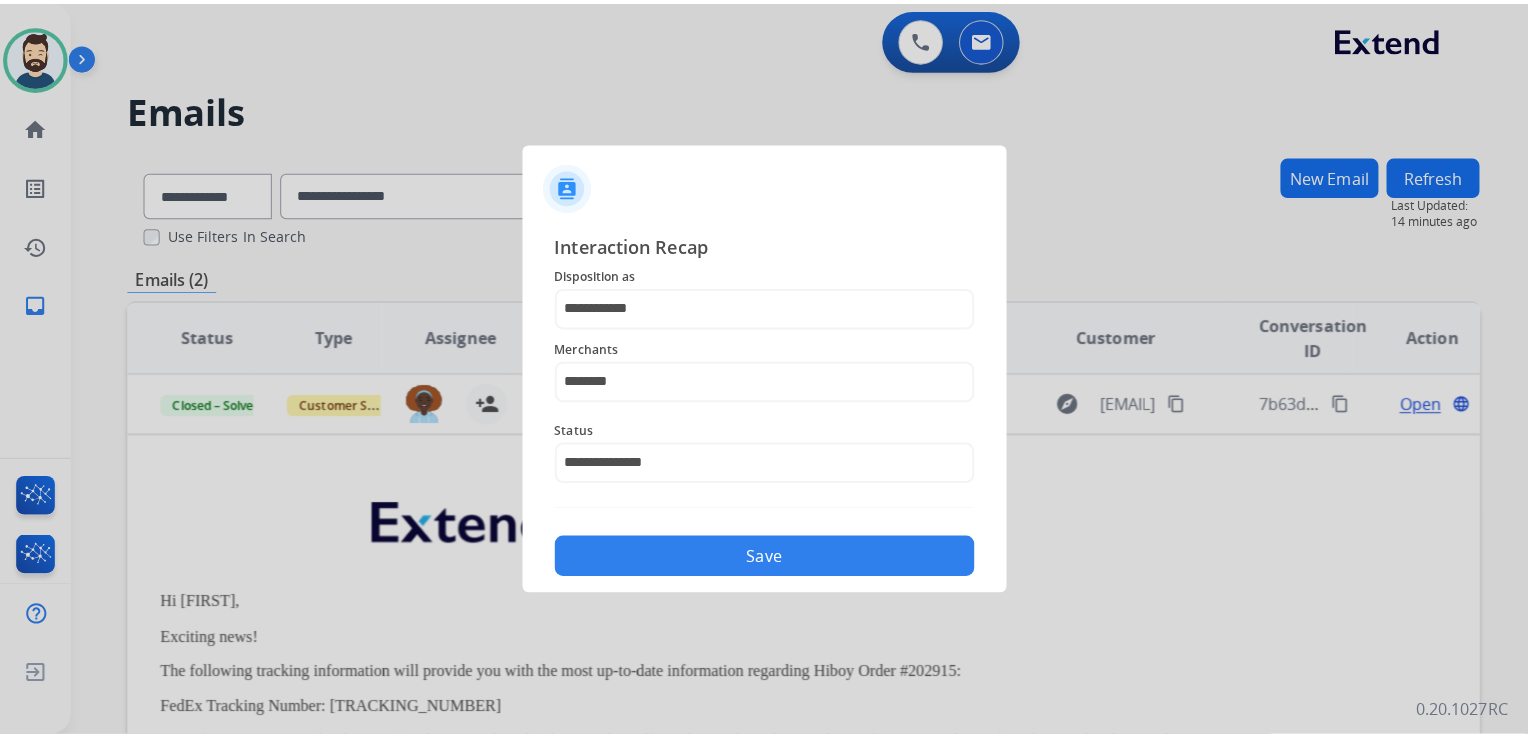 scroll, scrollTop: 0, scrollLeft: 0, axis: both 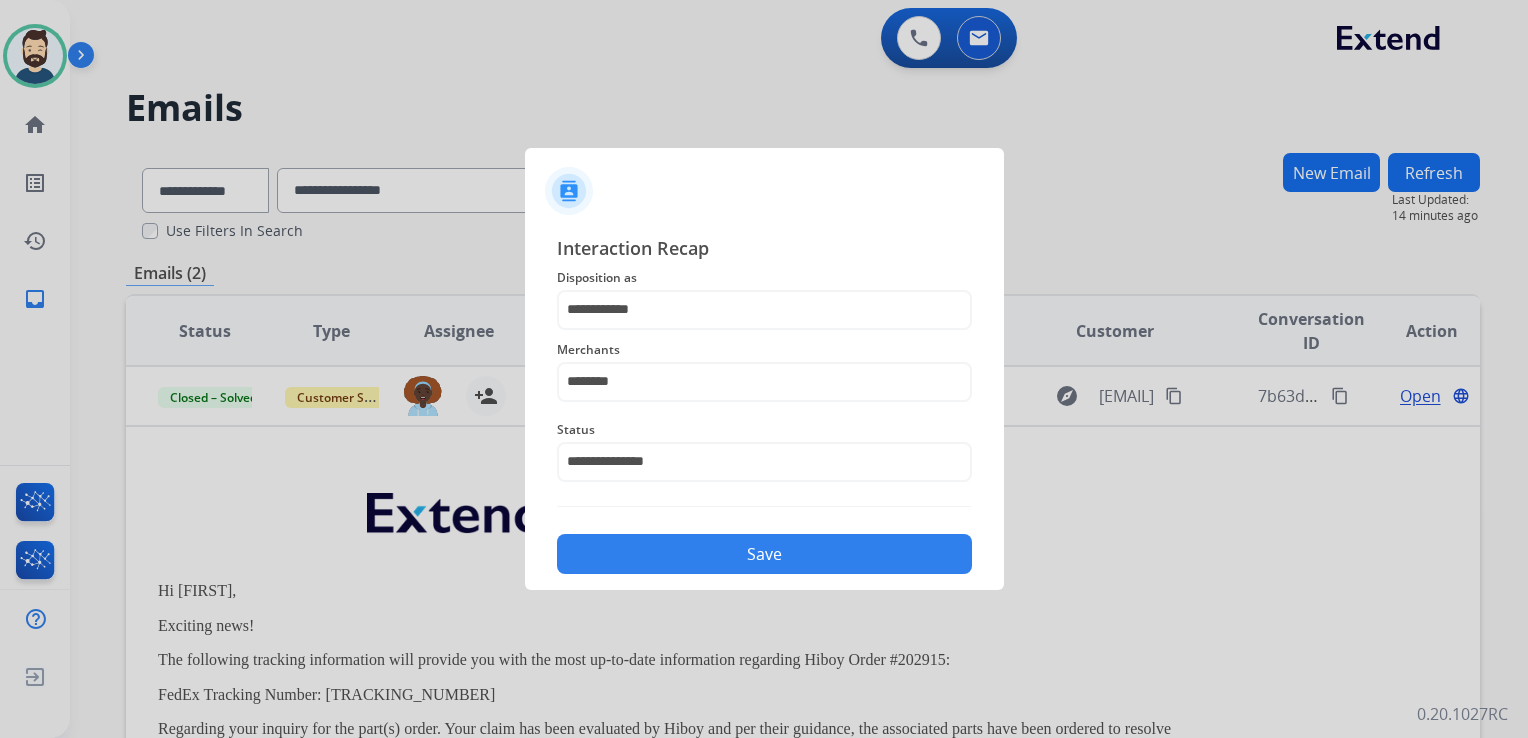 click on "Save" 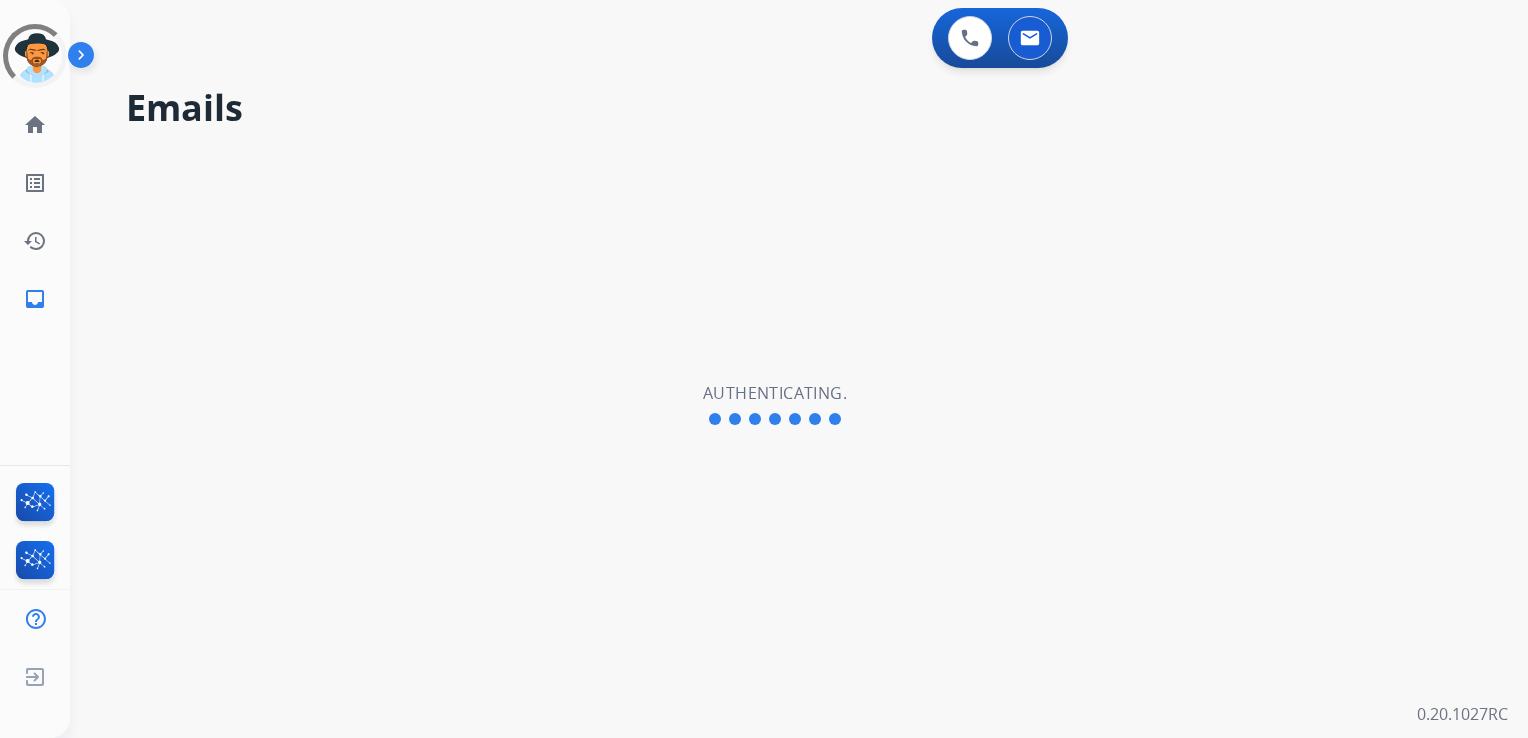 scroll, scrollTop: 0, scrollLeft: 0, axis: both 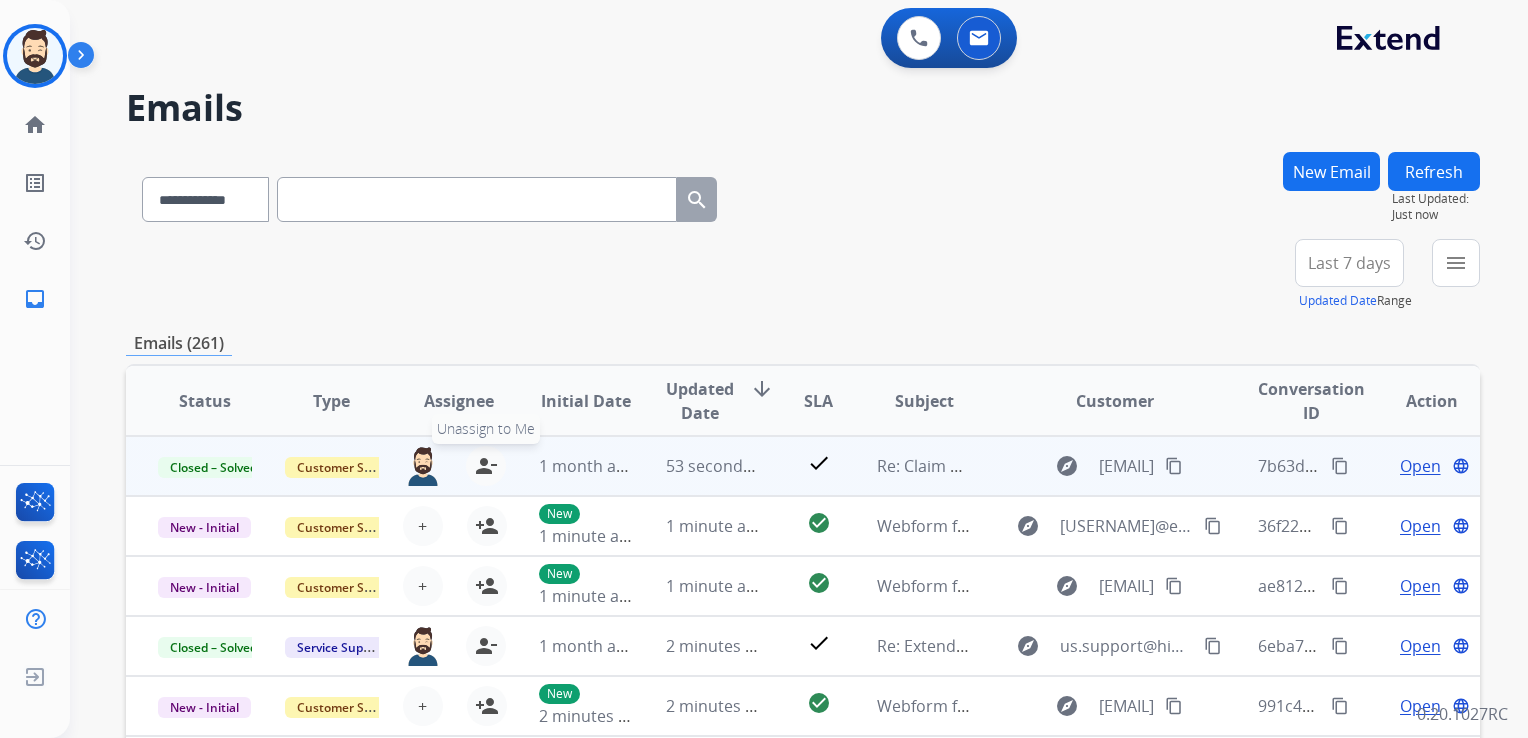 click on "person_remove" at bounding box center [486, 466] 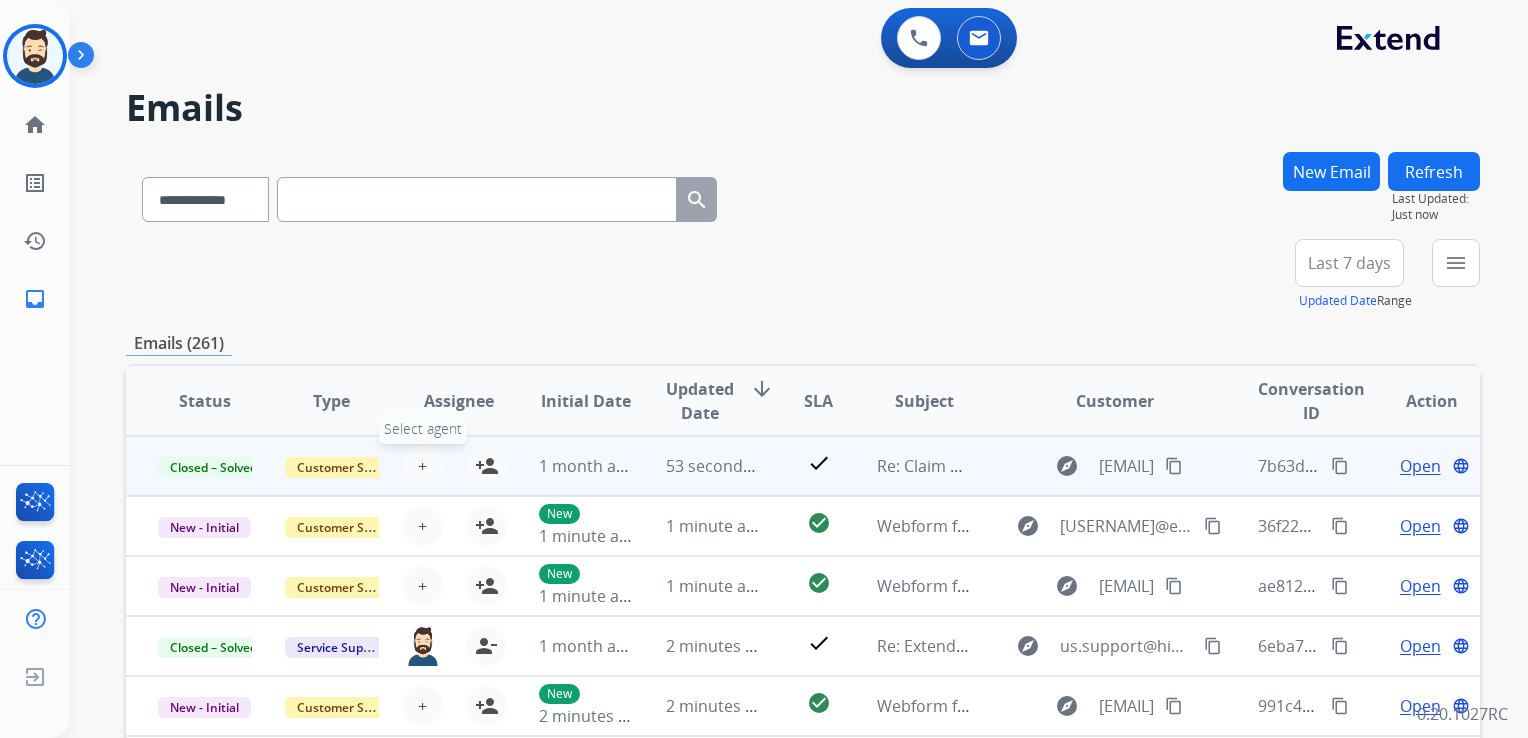 click on "+" at bounding box center [422, 466] 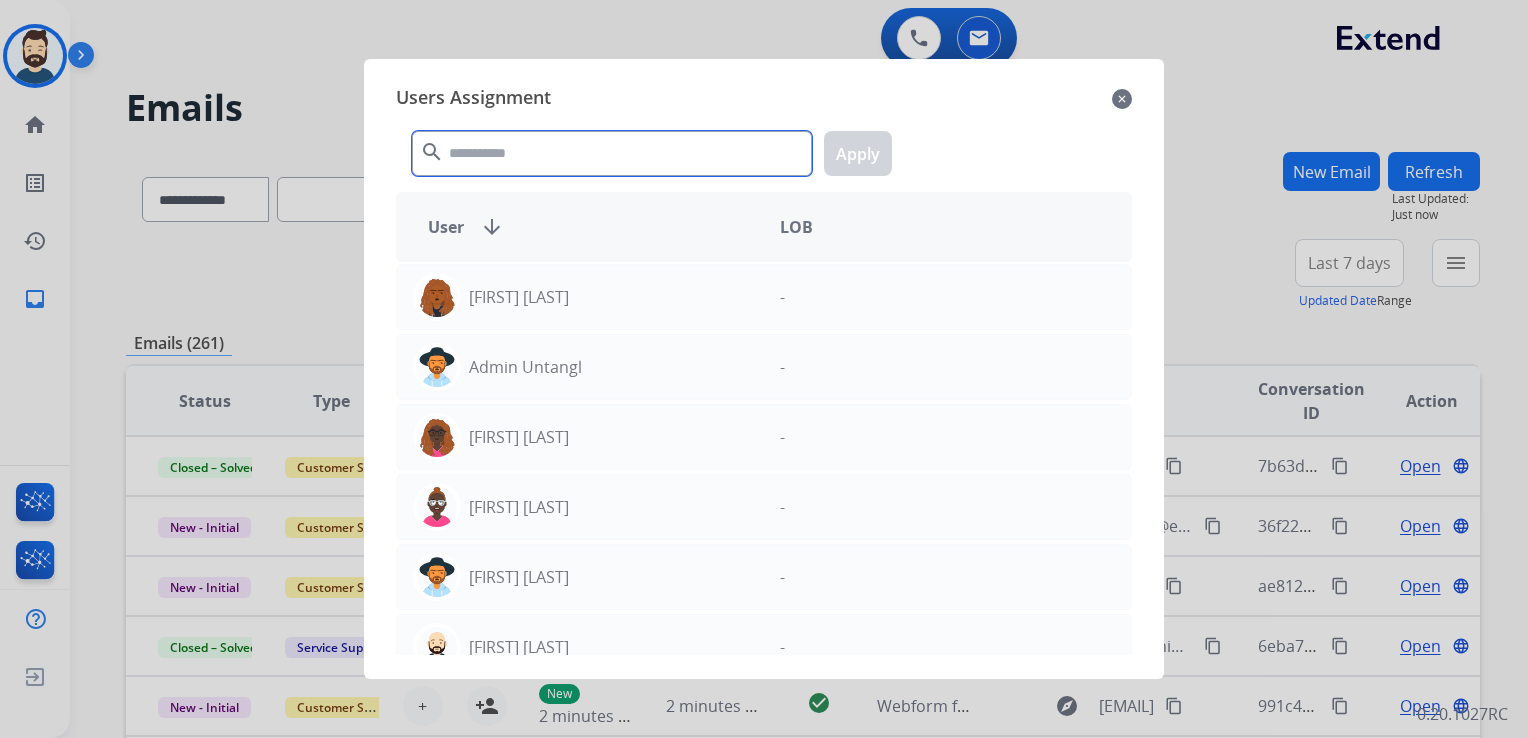 click 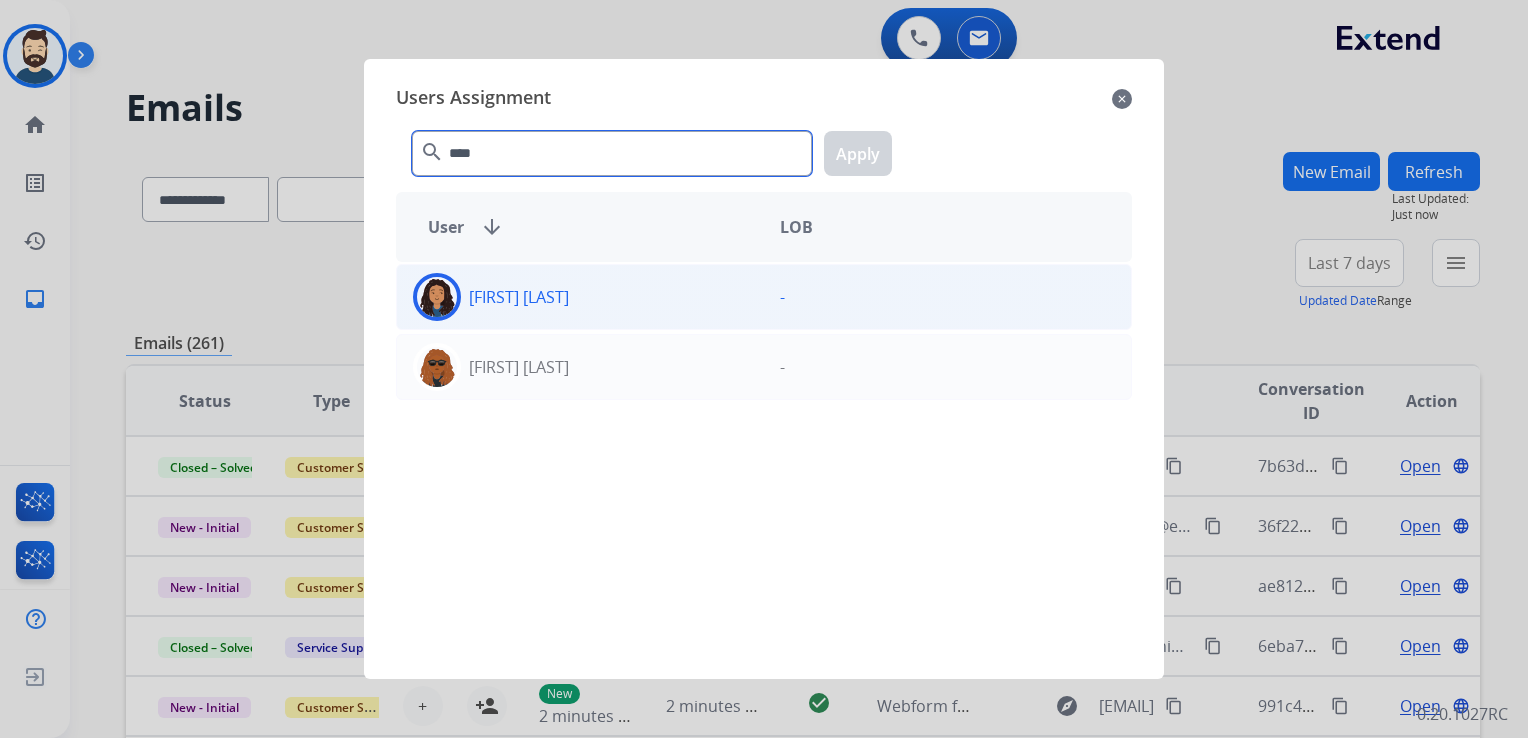 type on "****" 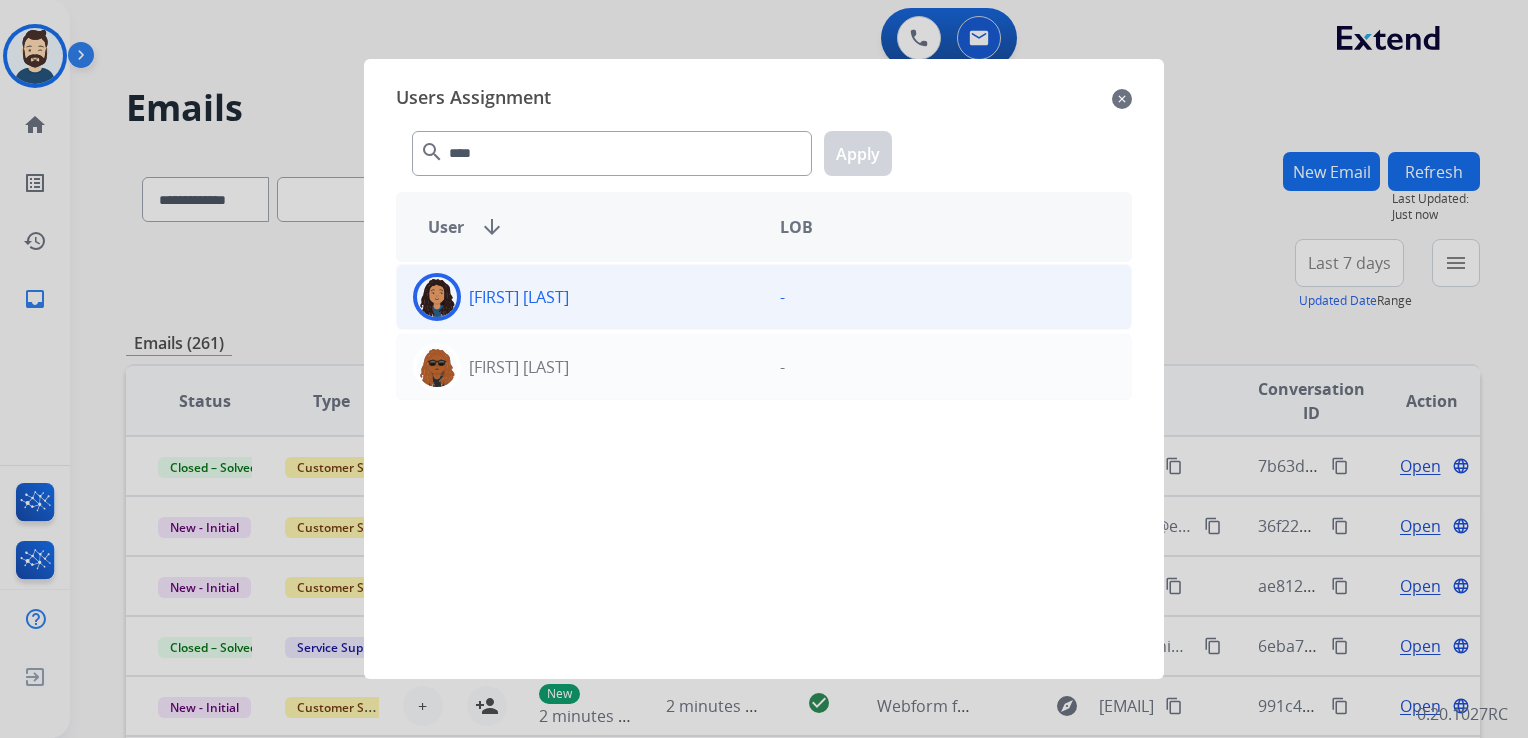 click 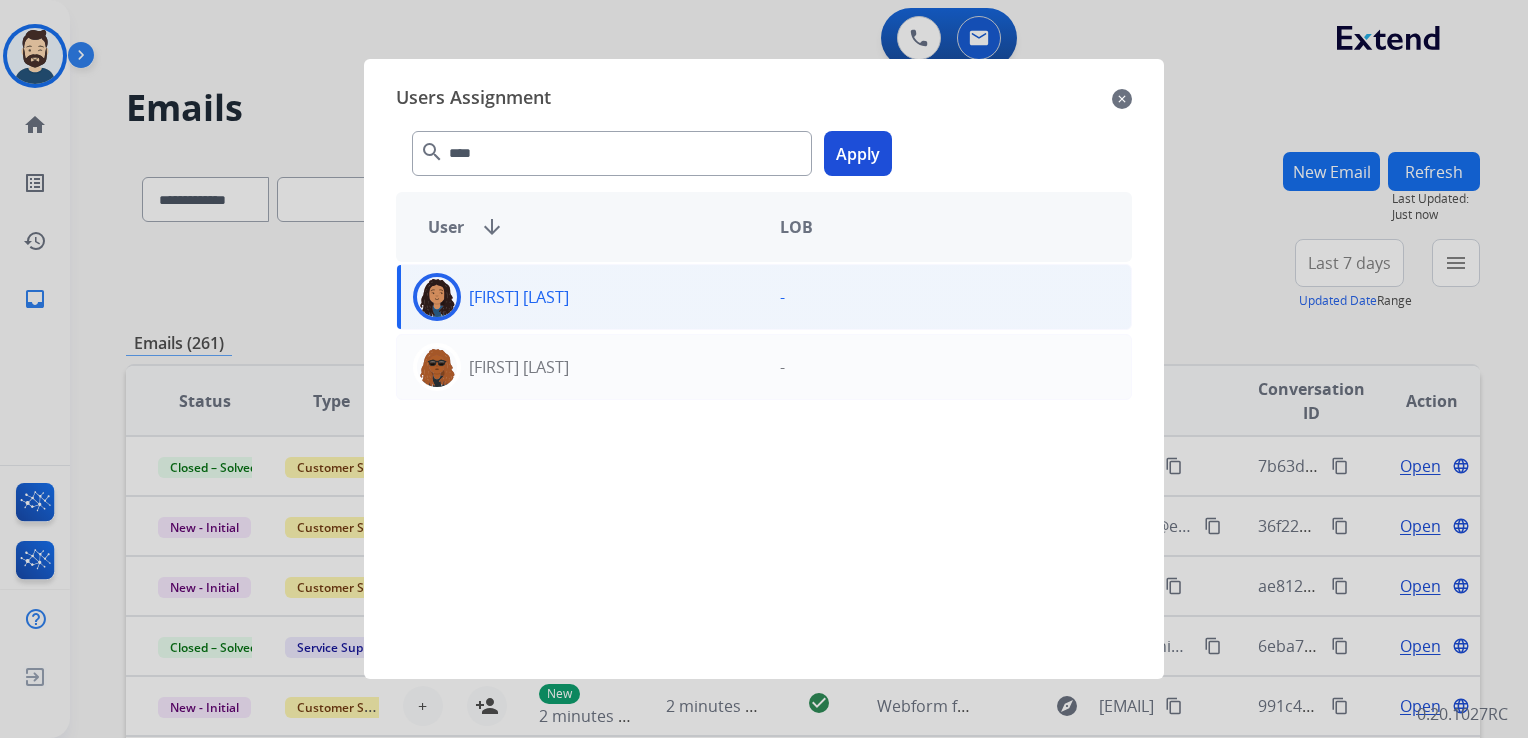 click on "Apply" 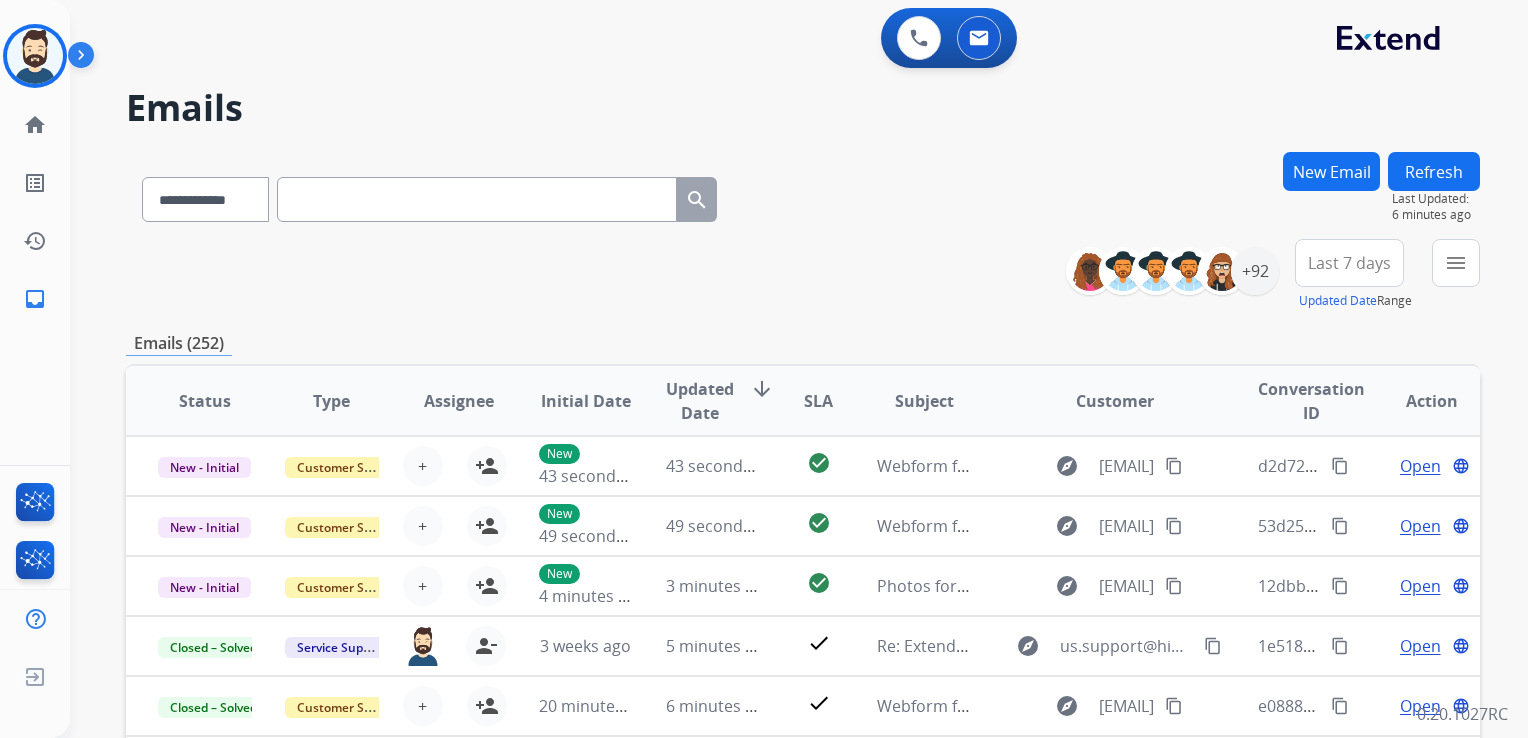 click at bounding box center [477, 199] 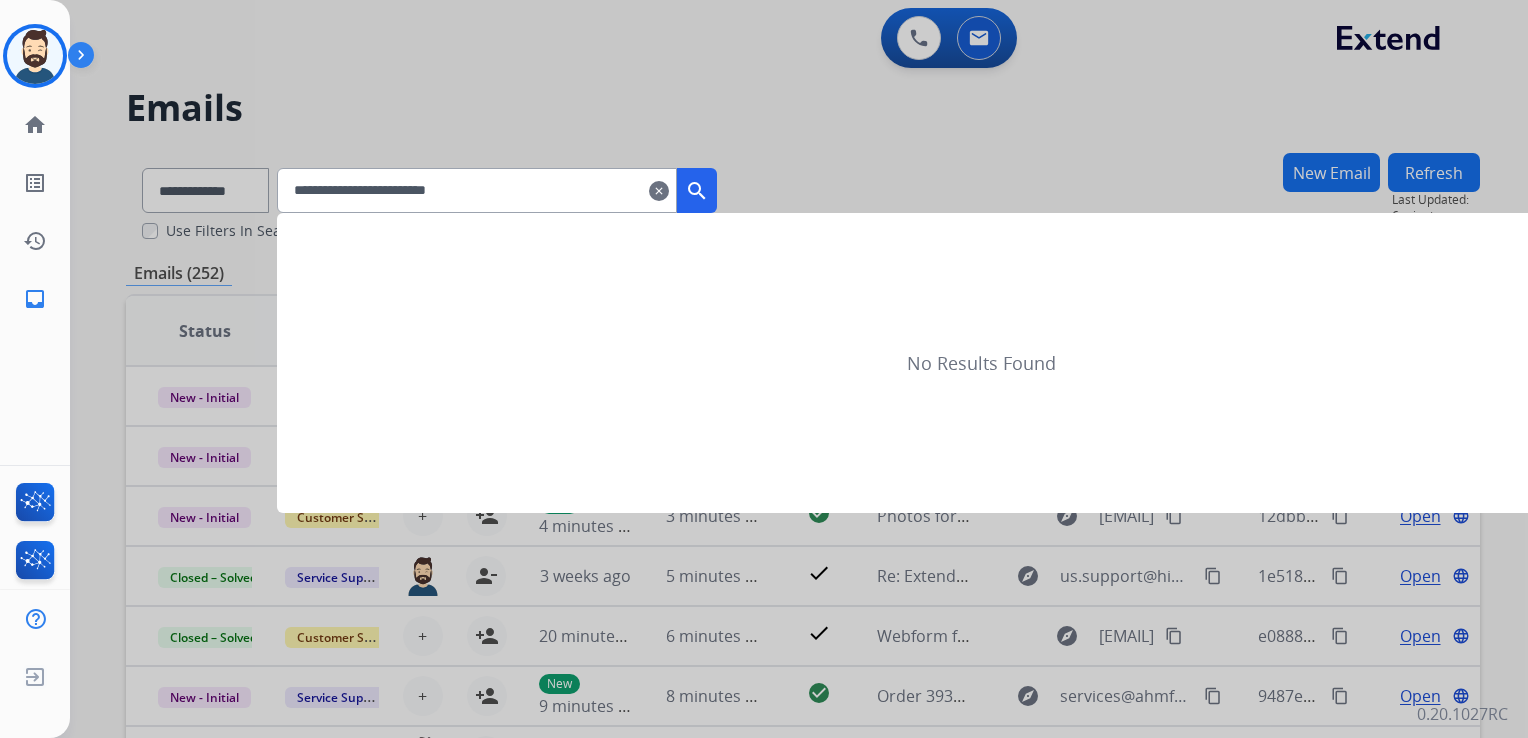 type on "**********" 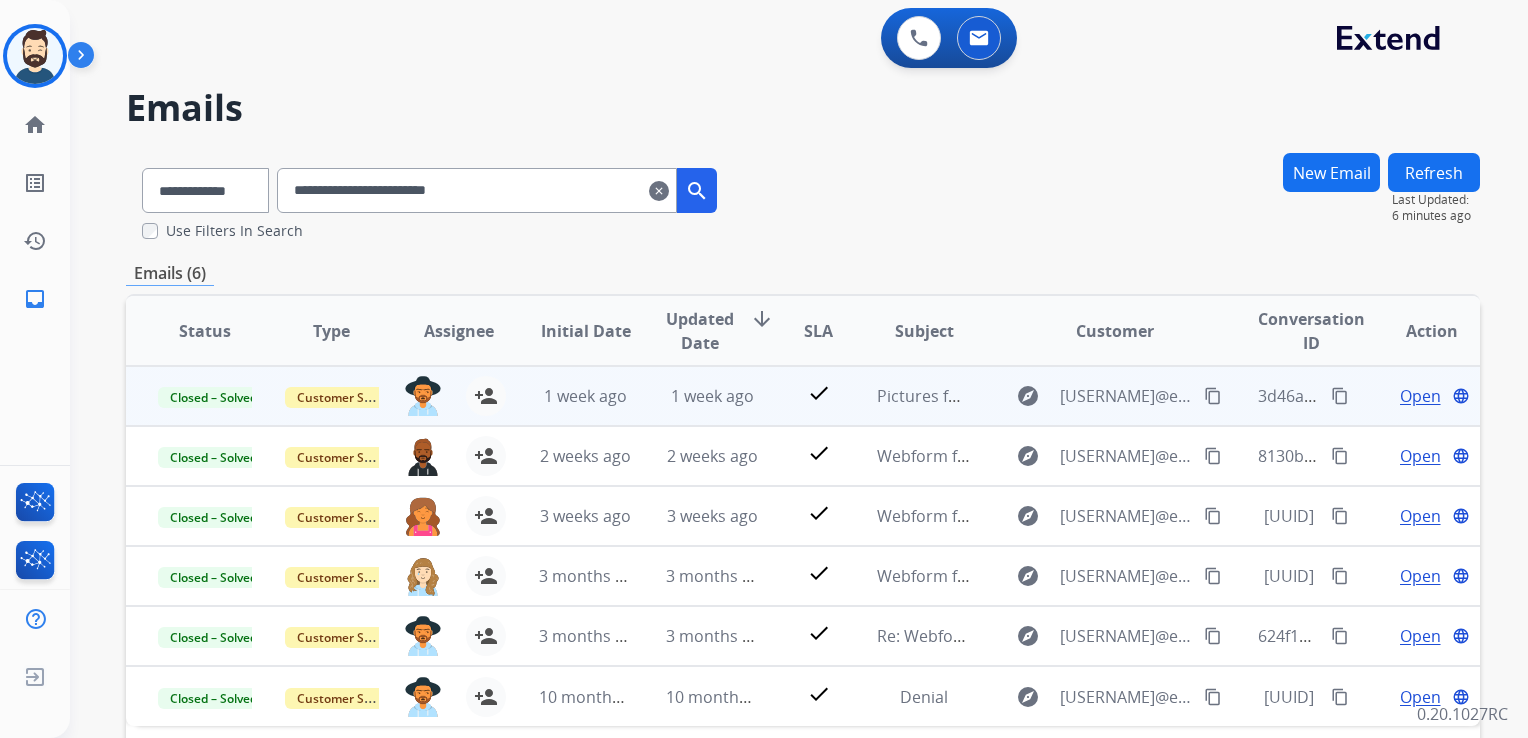 click on "1 week ago" at bounding box center [697, 396] 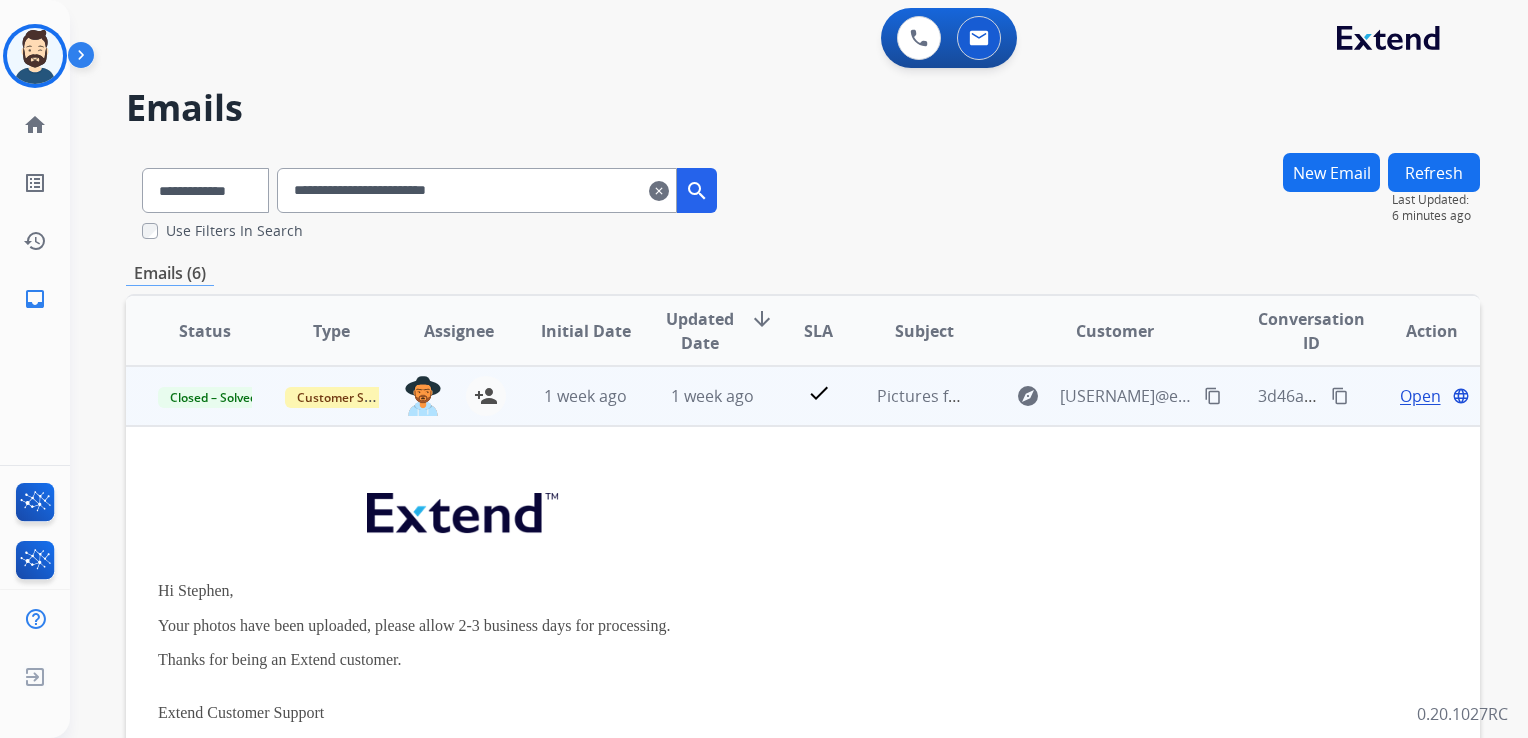 click on "Open" at bounding box center [1420, 396] 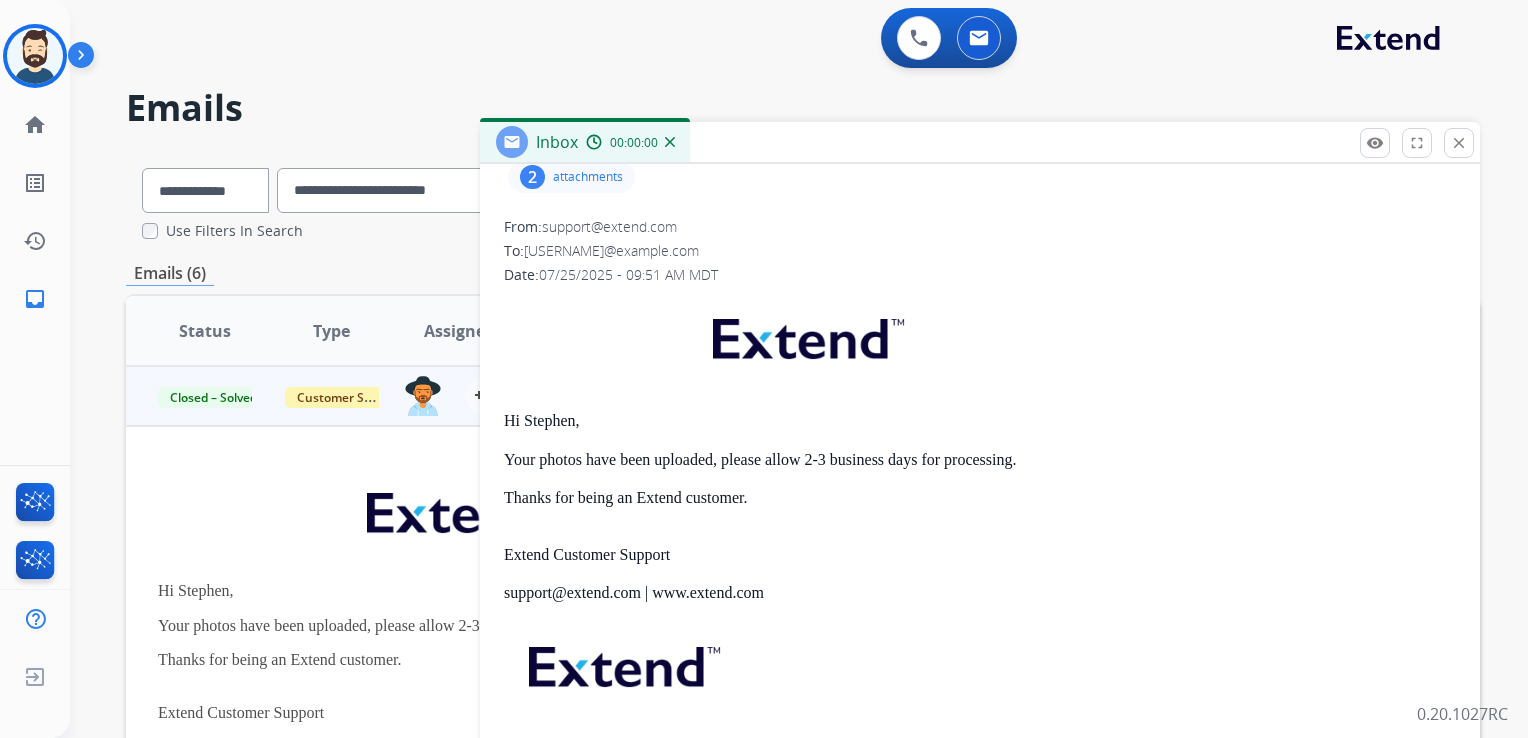 scroll, scrollTop: 361, scrollLeft: 0, axis: vertical 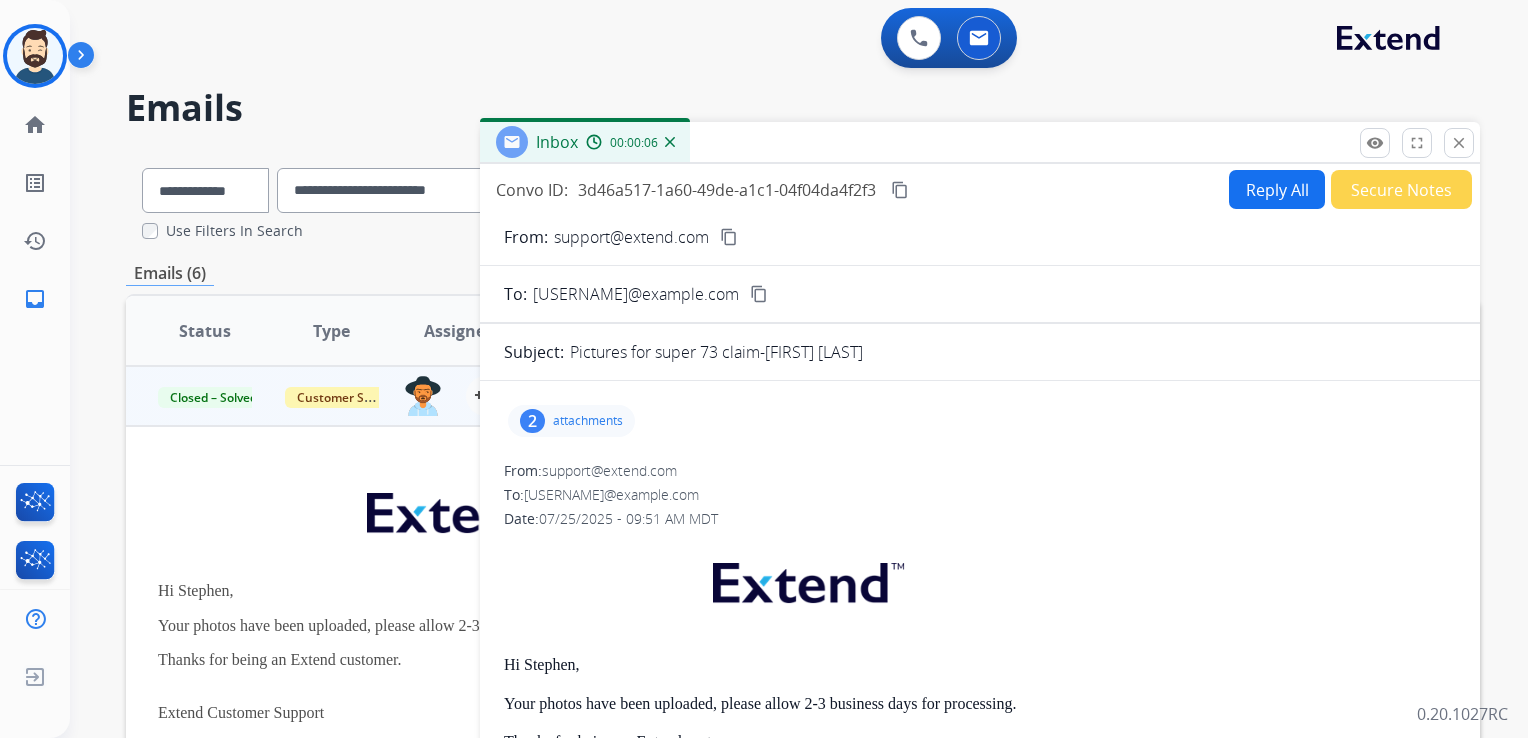 click on "Reply All" at bounding box center (1277, 189) 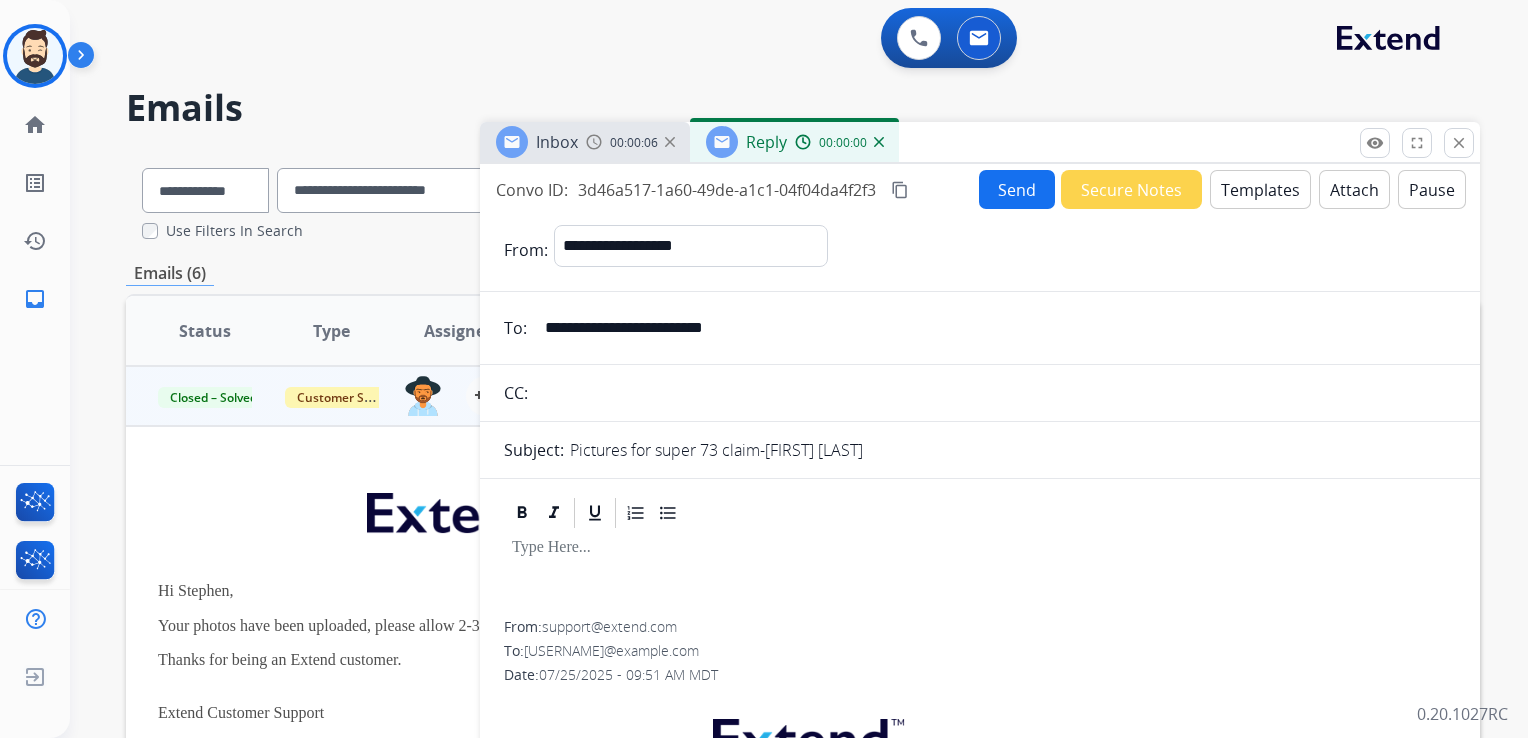 click on "Templates" at bounding box center [1260, 189] 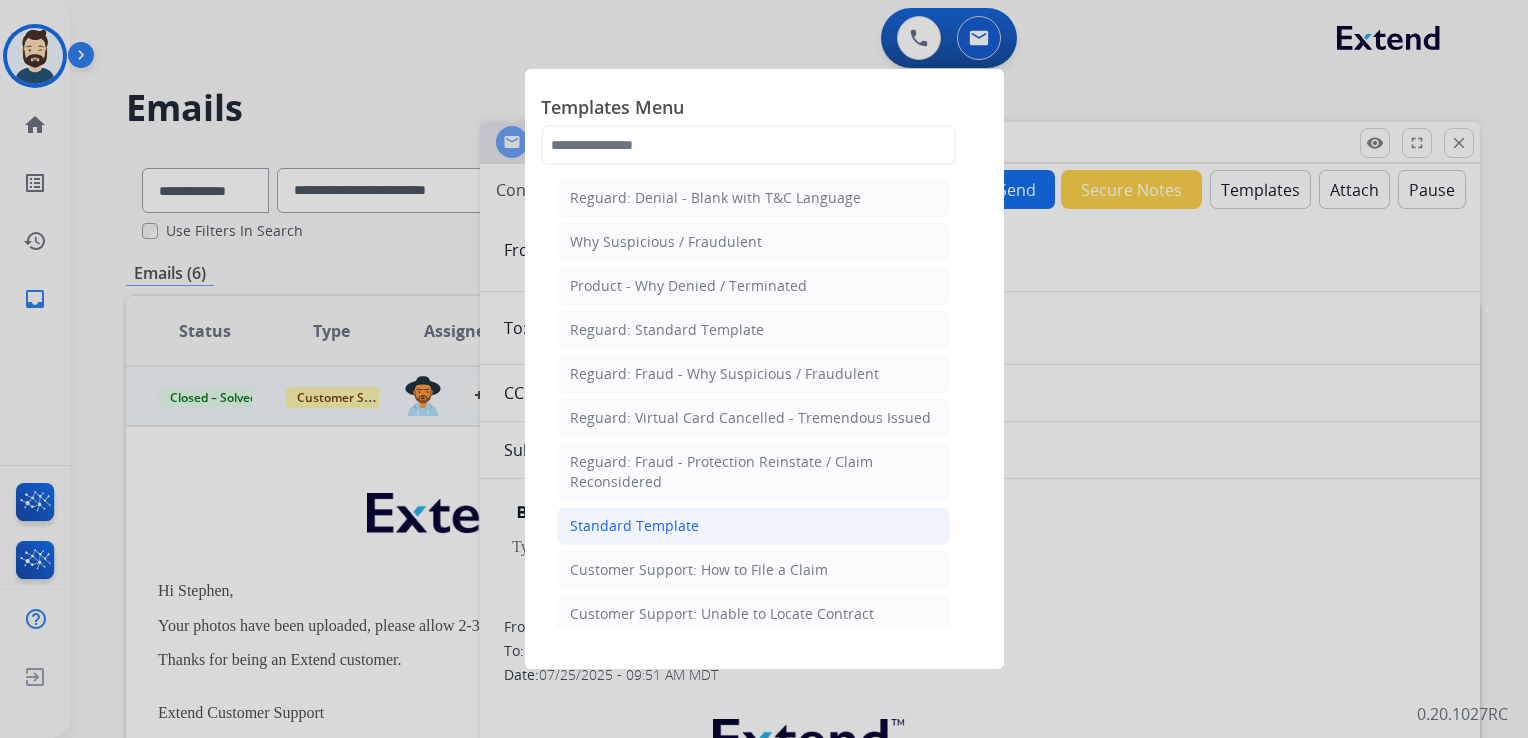 click on "Standard Template" 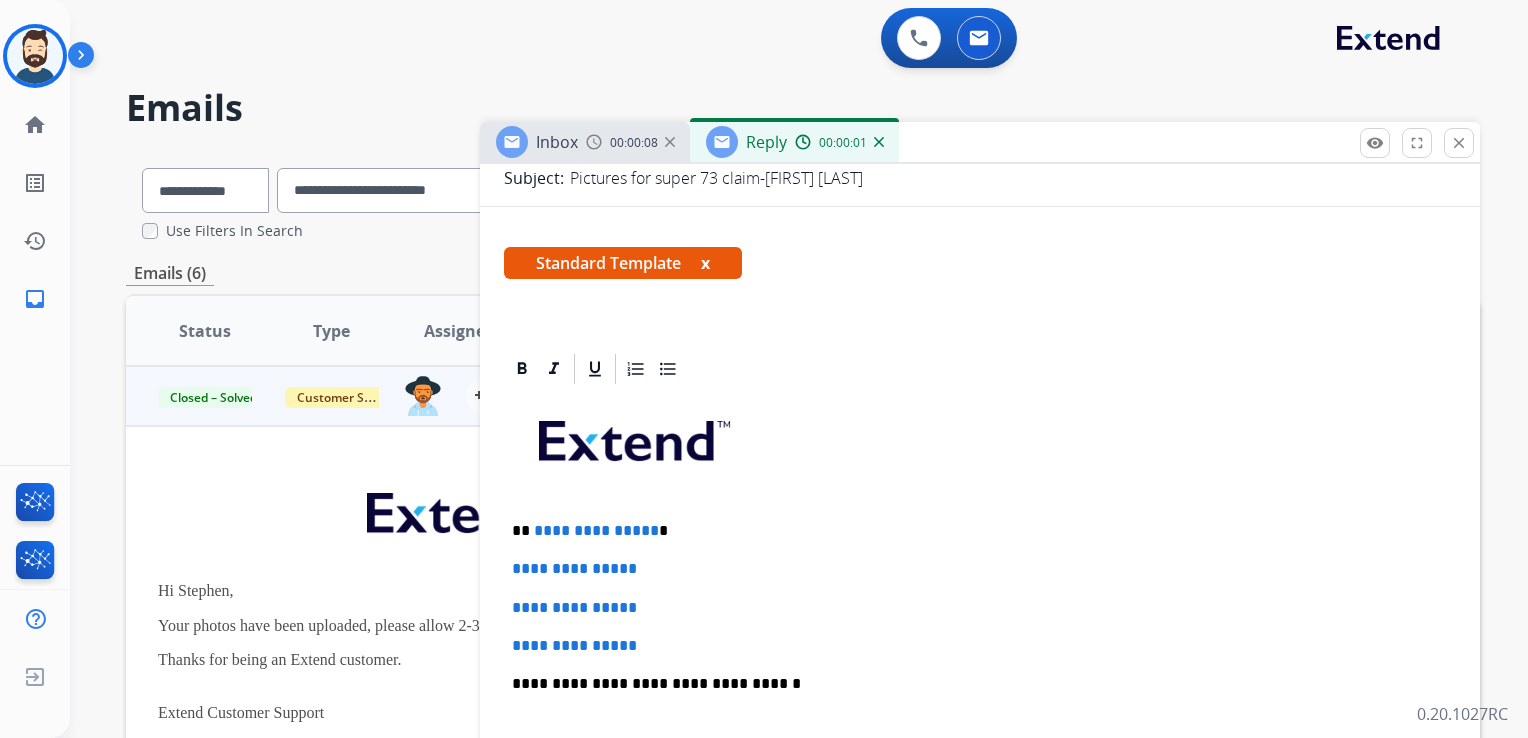 scroll, scrollTop: 400, scrollLeft: 0, axis: vertical 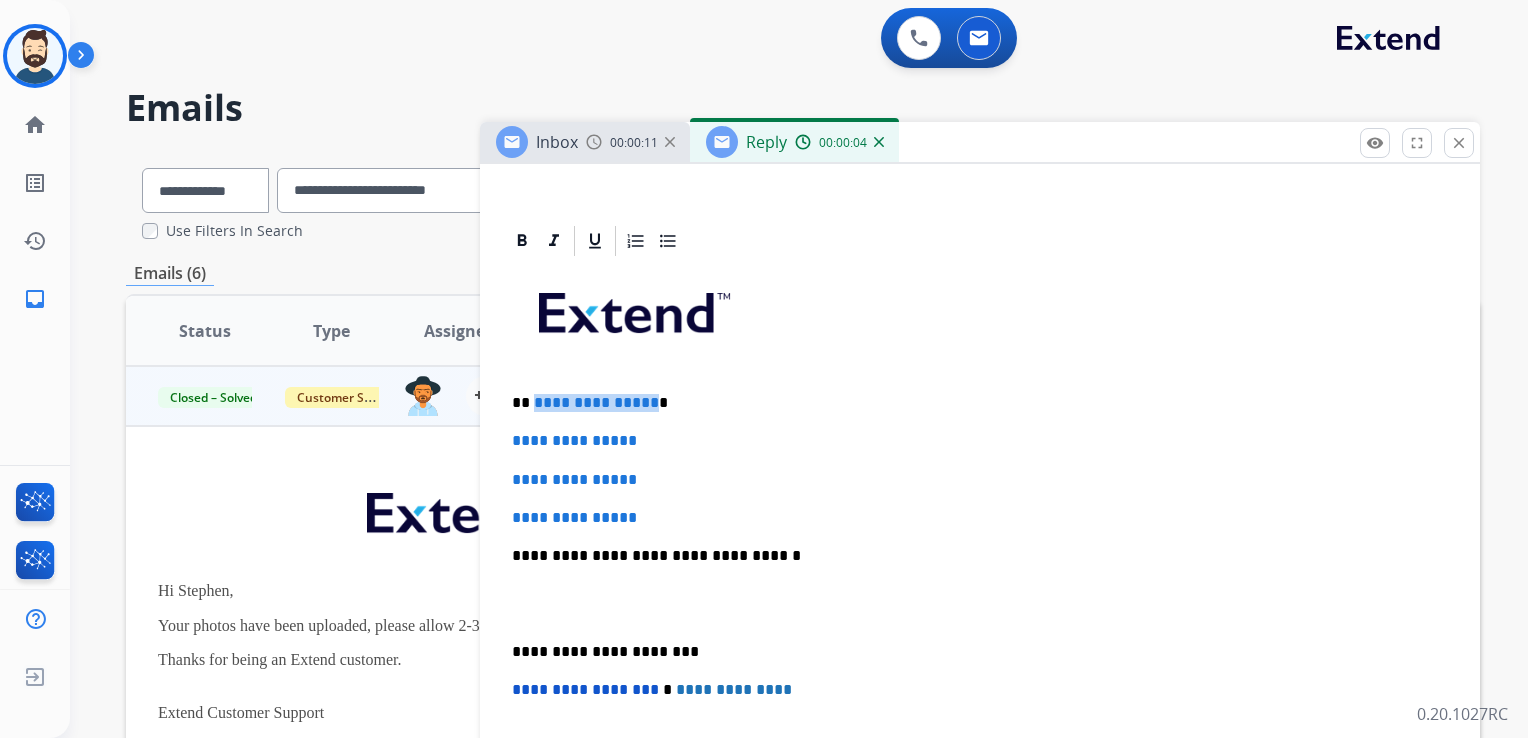 drag, startPoint x: 531, startPoint y: 401, endPoint x: 646, endPoint y: 405, distance: 115.06954 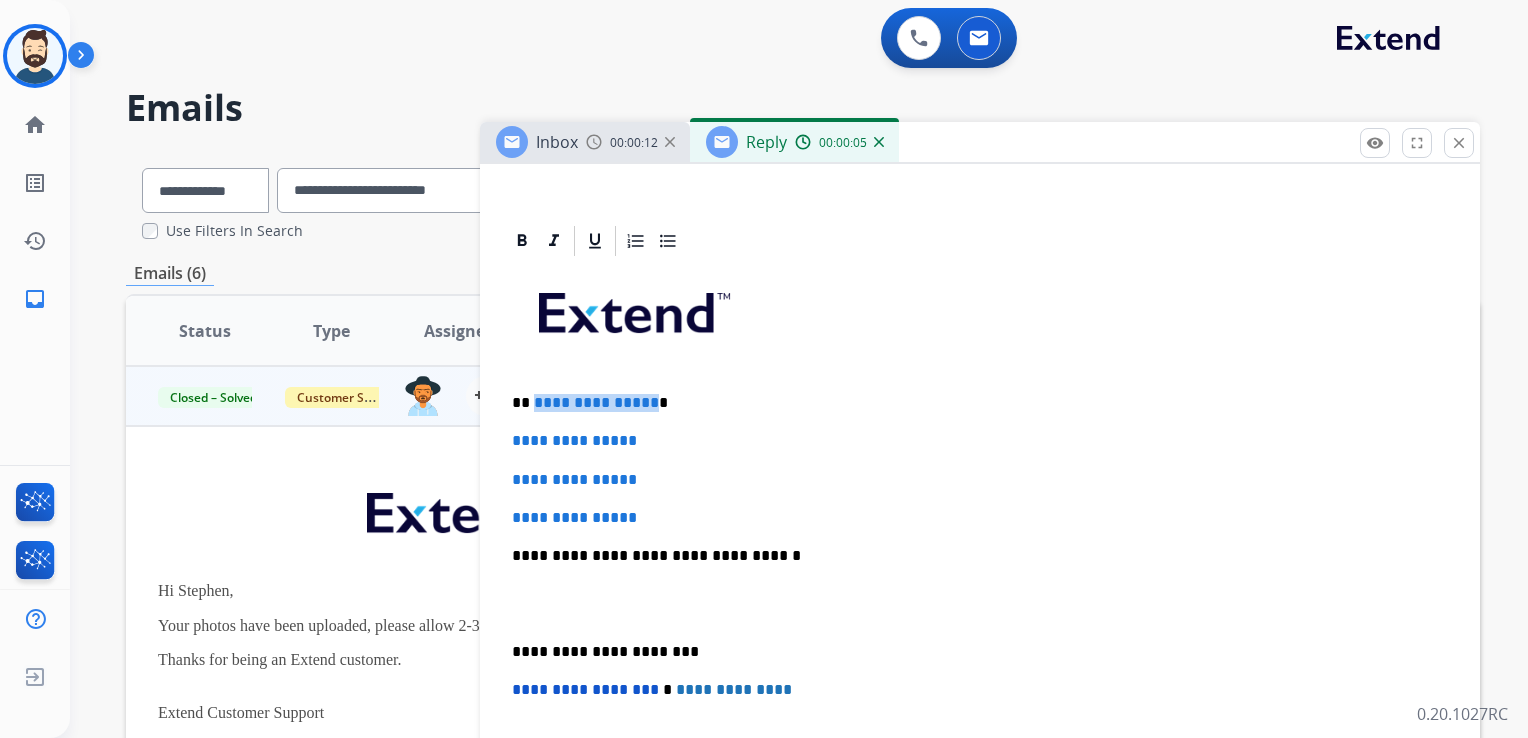 type 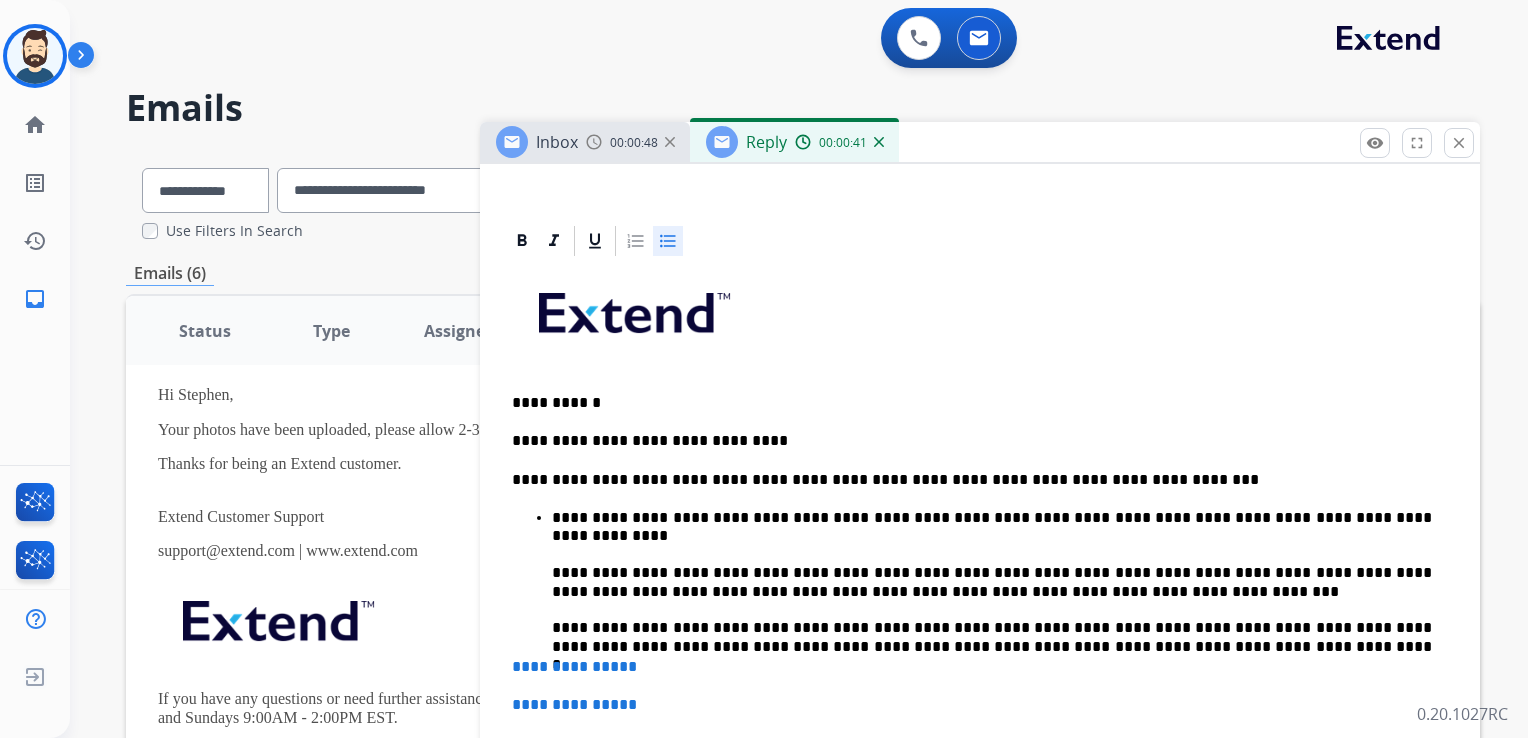 scroll, scrollTop: 200, scrollLeft: 0, axis: vertical 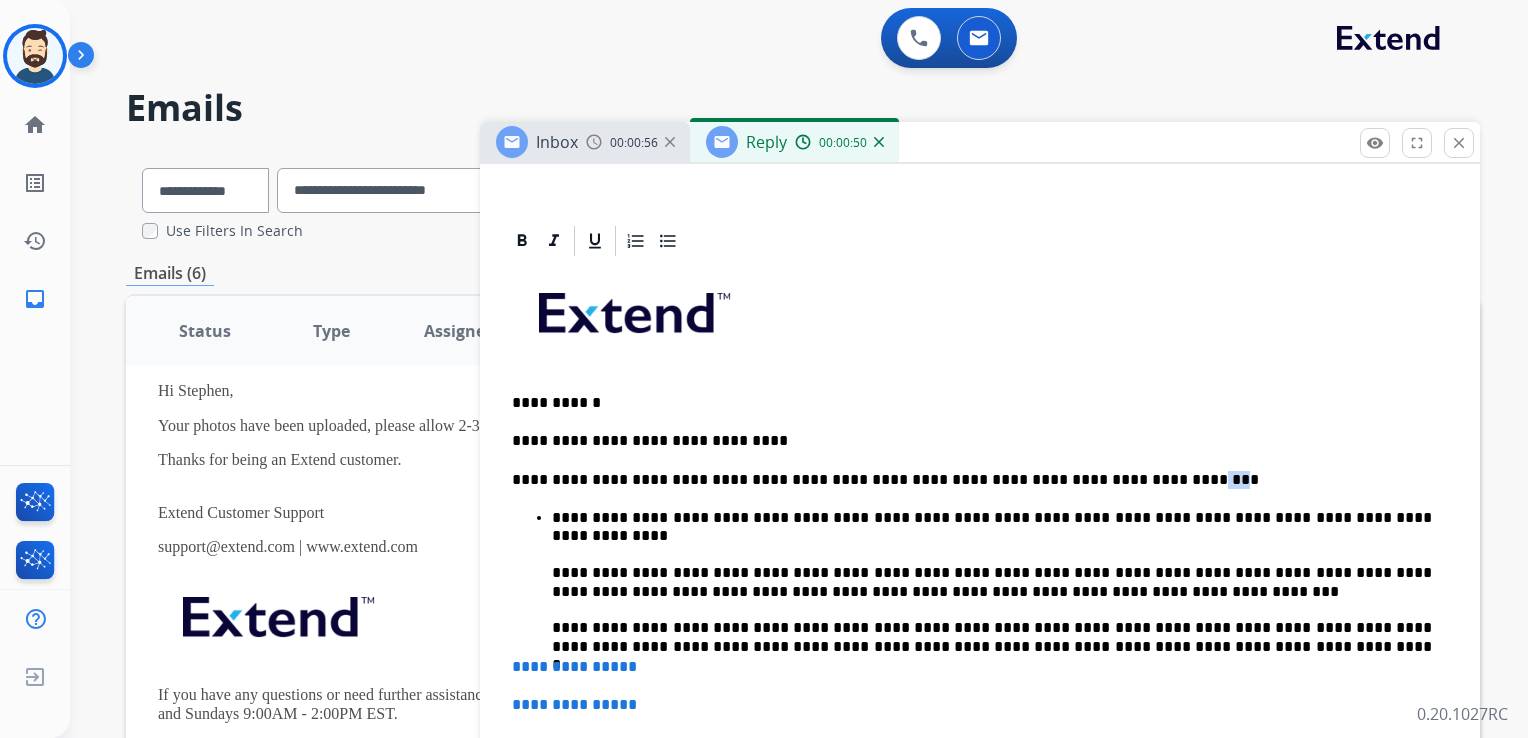 drag, startPoint x: 1076, startPoint y: 478, endPoint x: 1104, endPoint y: 477, distance: 28.01785 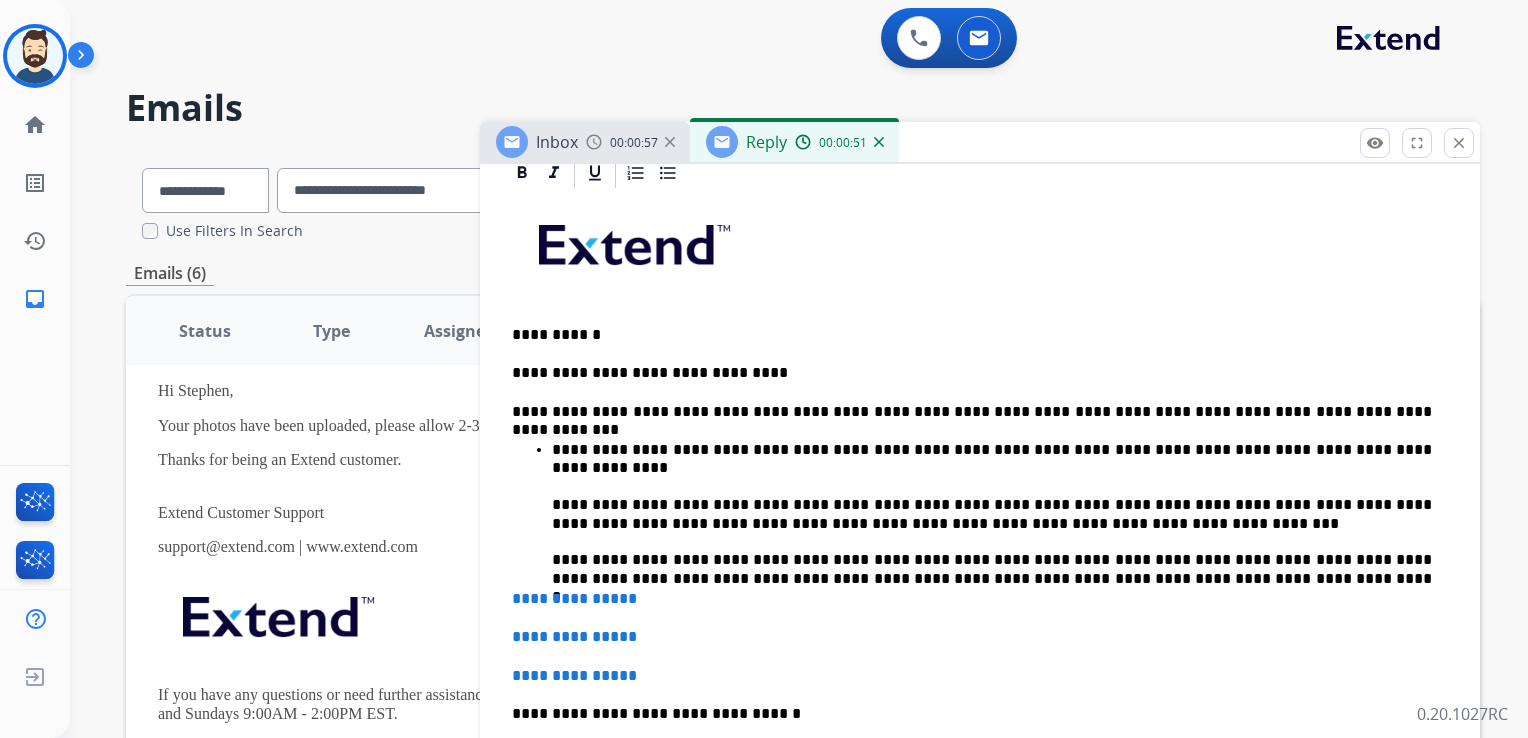 scroll, scrollTop: 500, scrollLeft: 0, axis: vertical 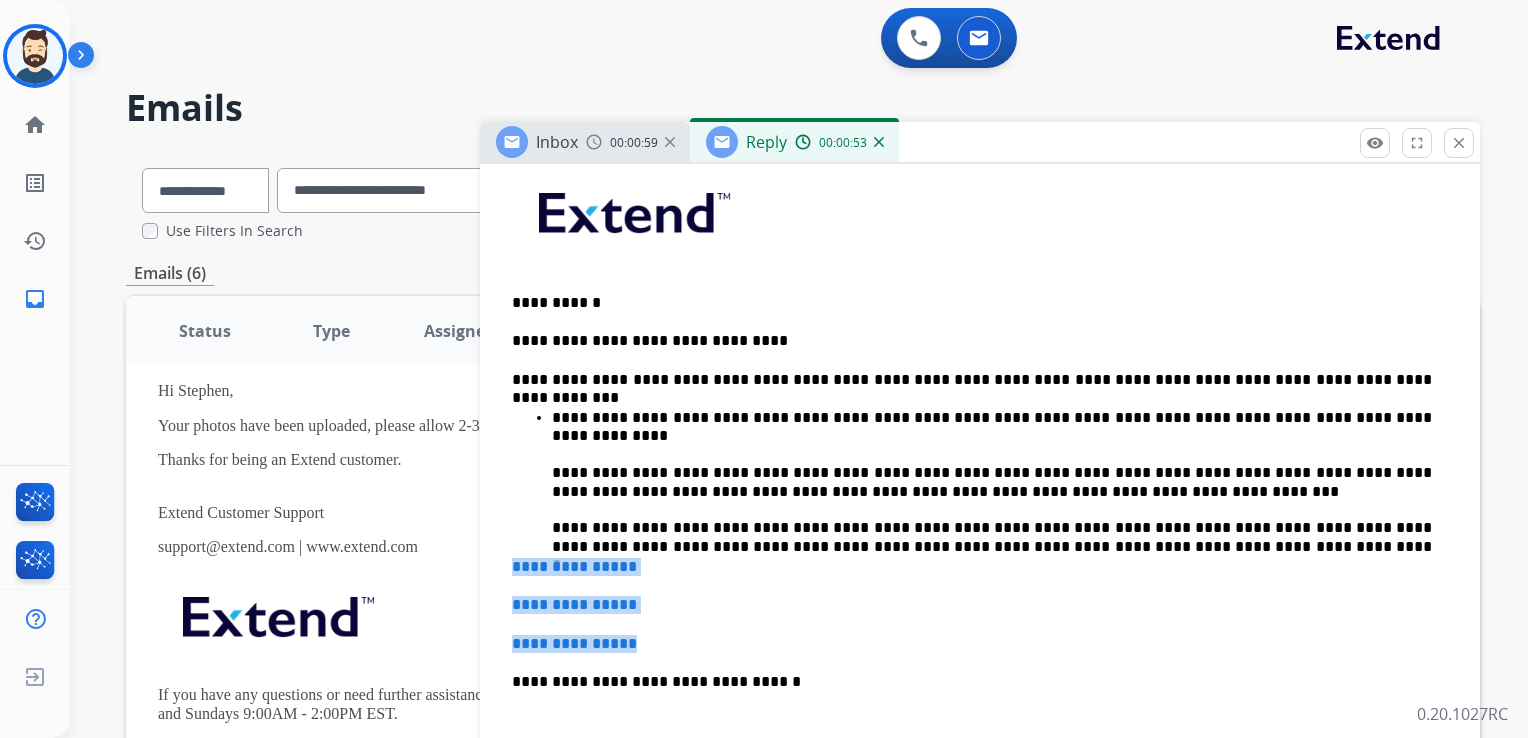 drag, startPoint x: 506, startPoint y: 564, endPoint x: 666, endPoint y: 627, distance: 171.95639 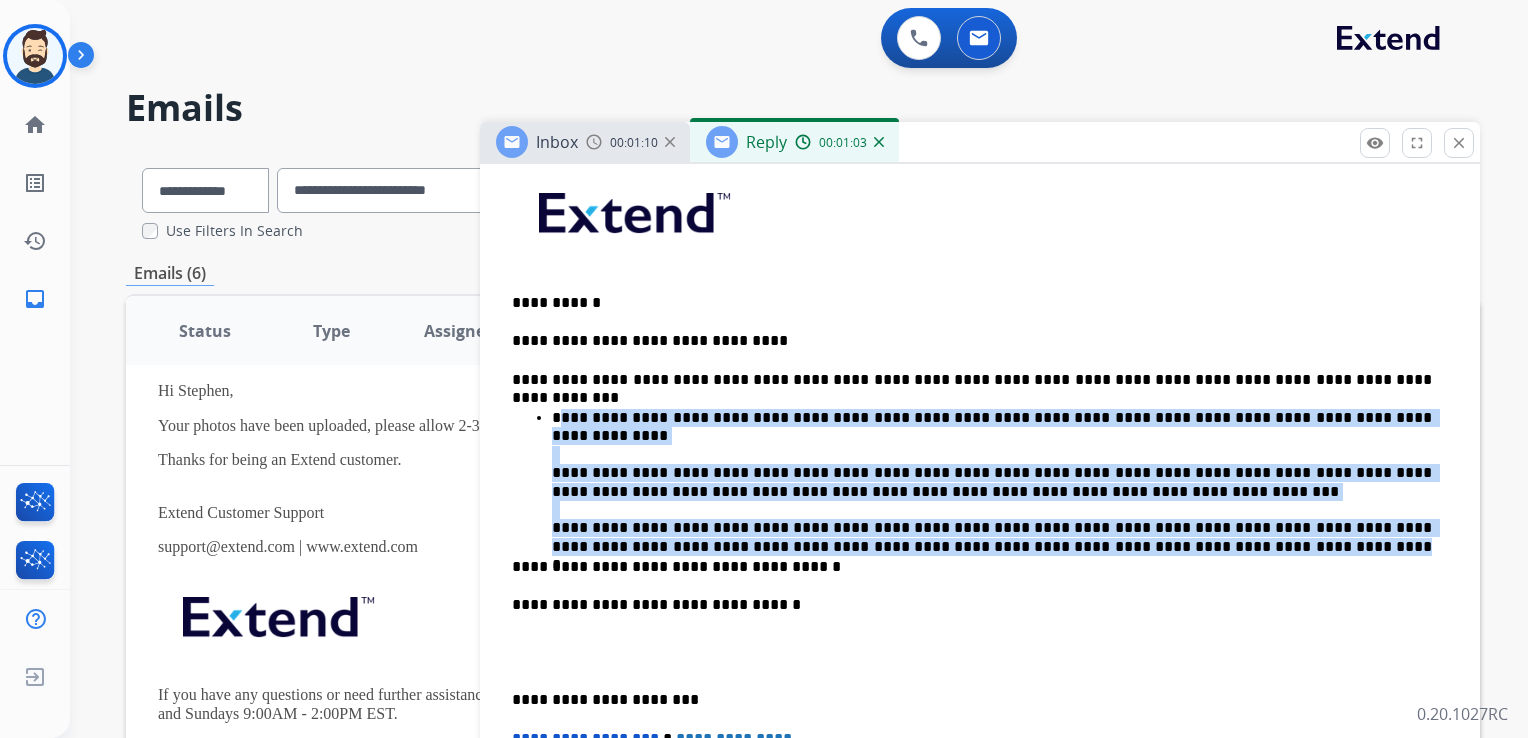 drag, startPoint x: 559, startPoint y: 422, endPoint x: 1069, endPoint y: 527, distance: 520.69666 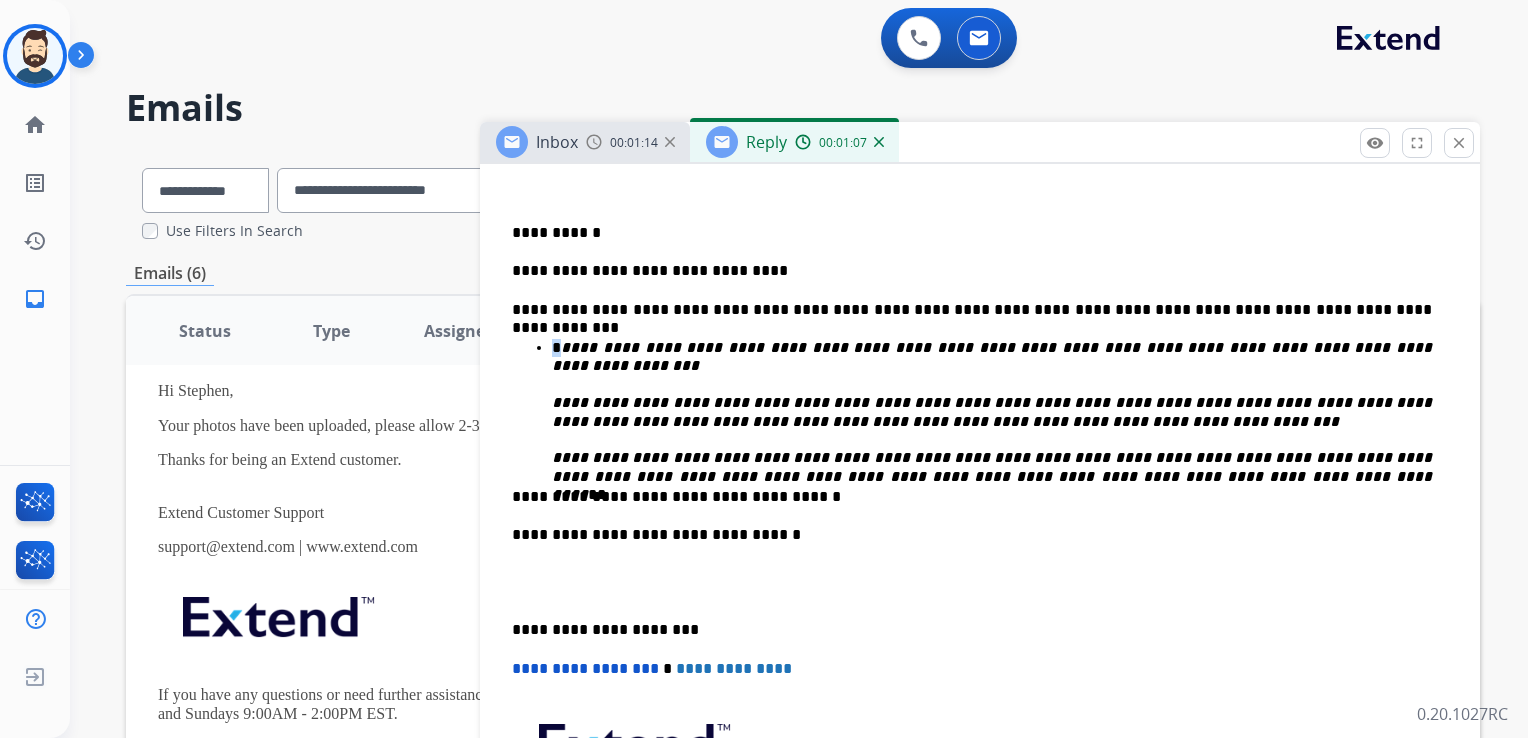 scroll, scrollTop: 600, scrollLeft: 0, axis: vertical 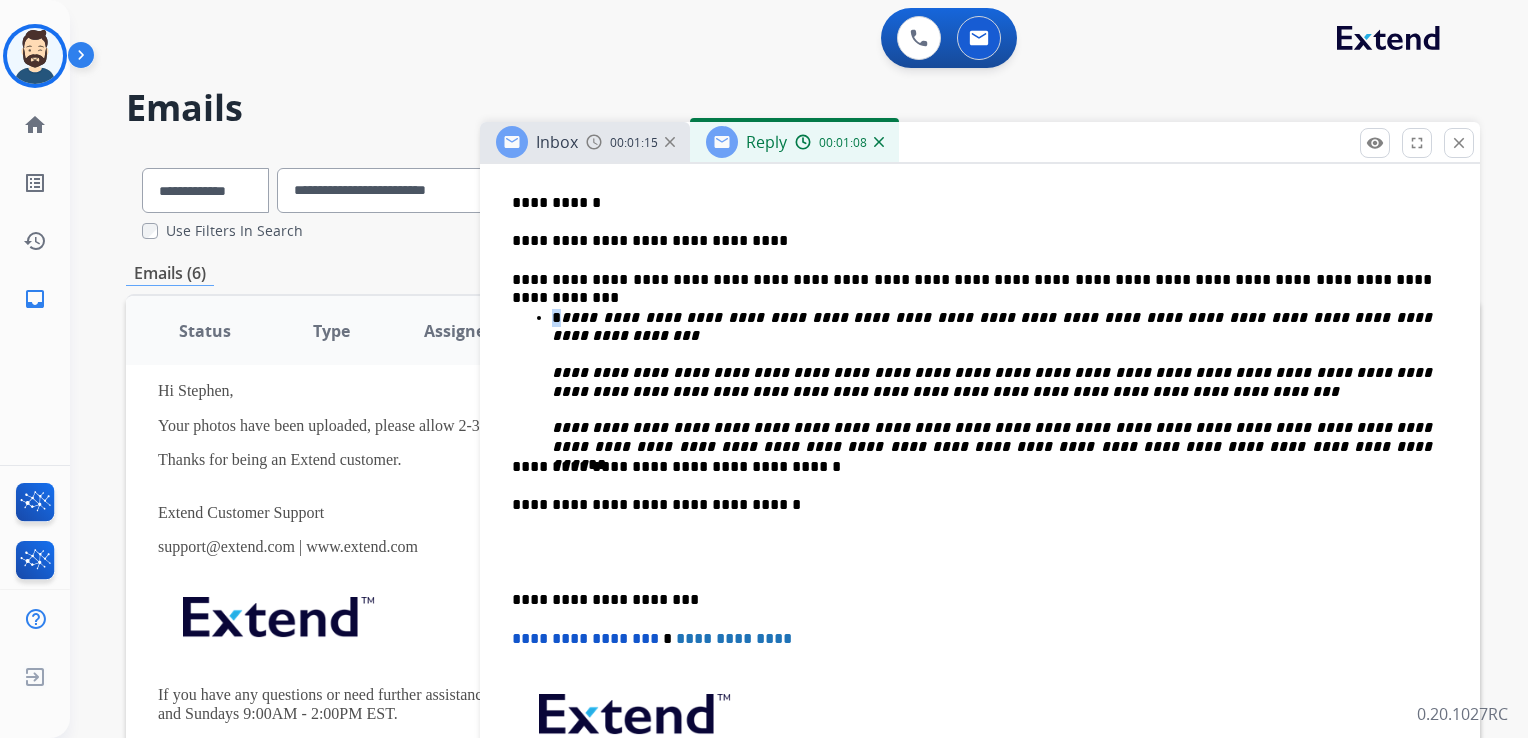 click on "**********" at bounding box center (994, 391) 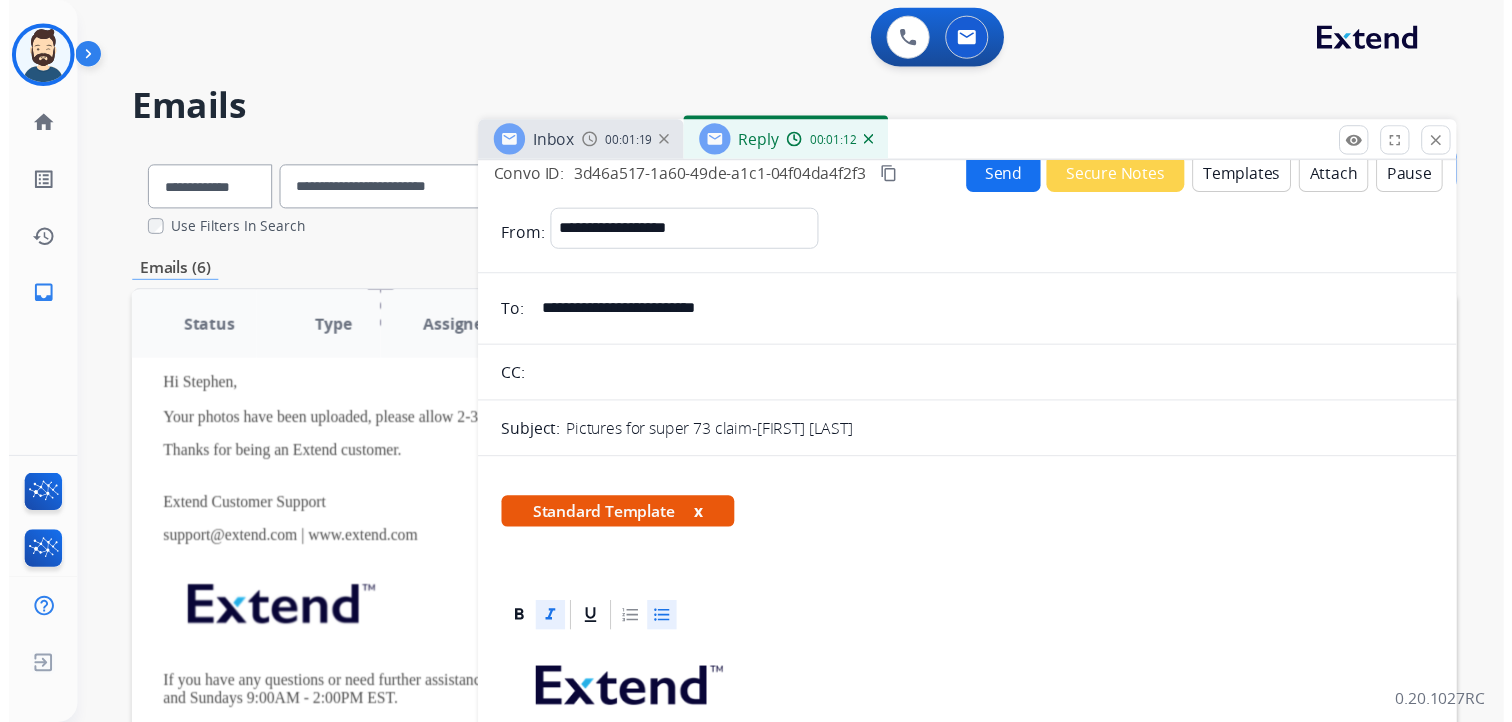 scroll, scrollTop: 0, scrollLeft: 0, axis: both 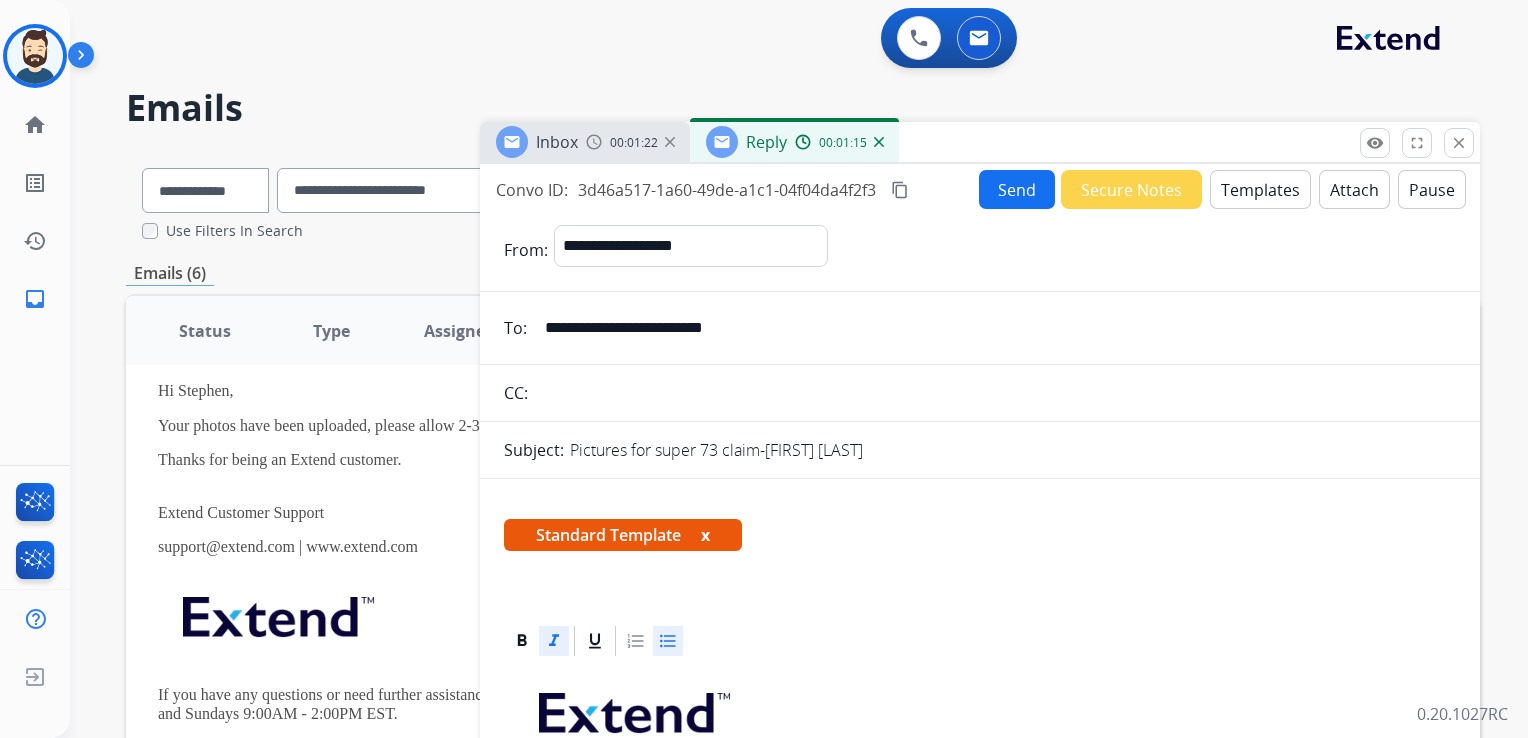 click on "Send" at bounding box center [1017, 189] 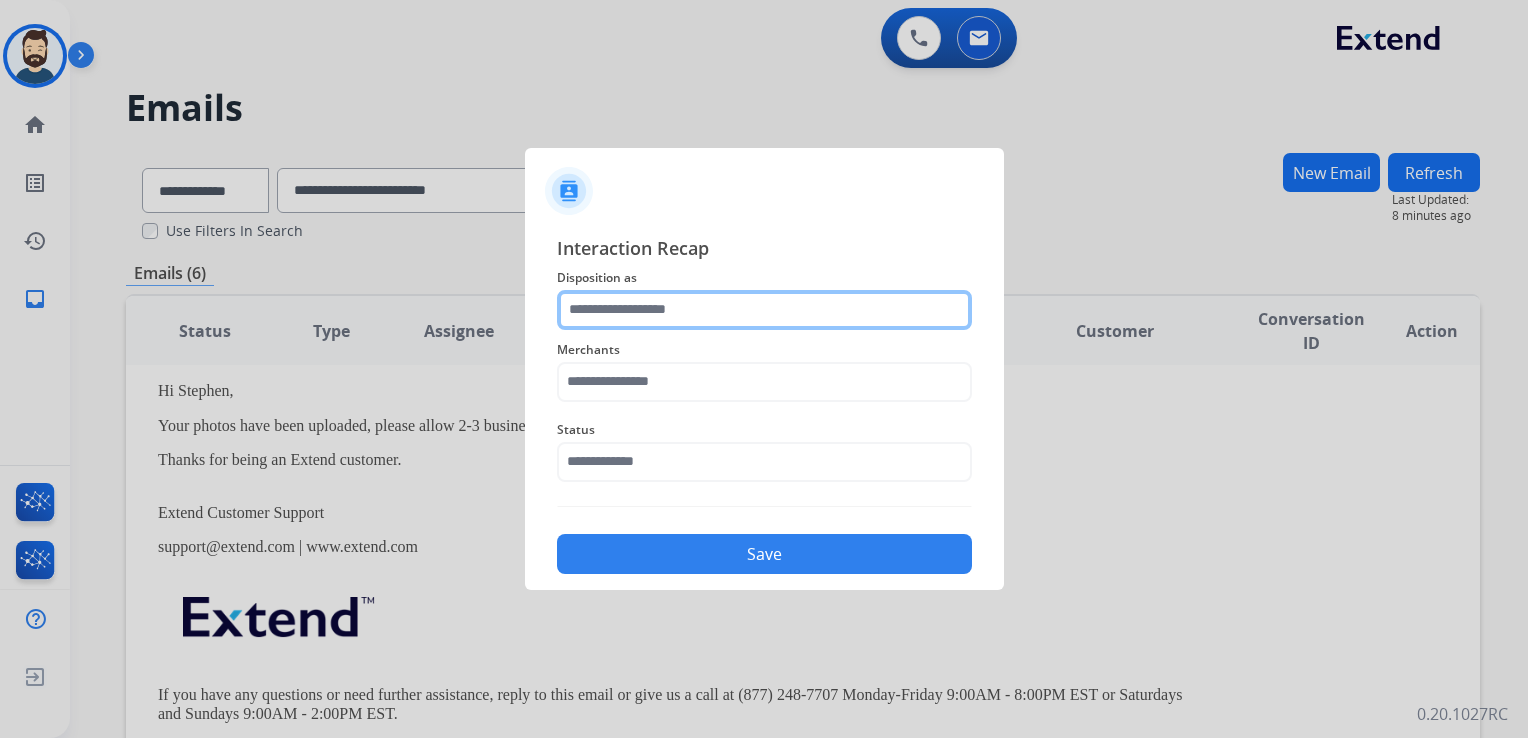 click 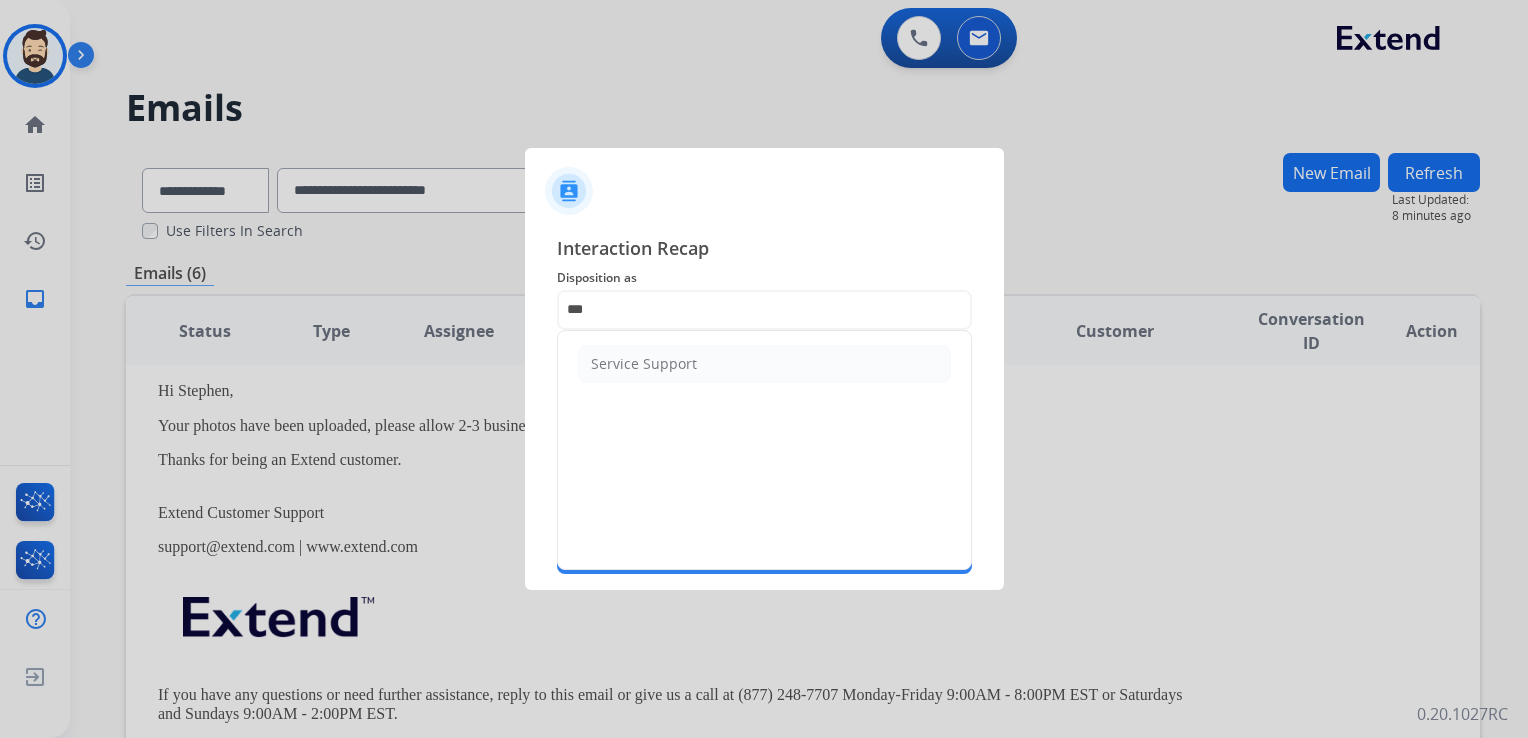 click on "Service Support" 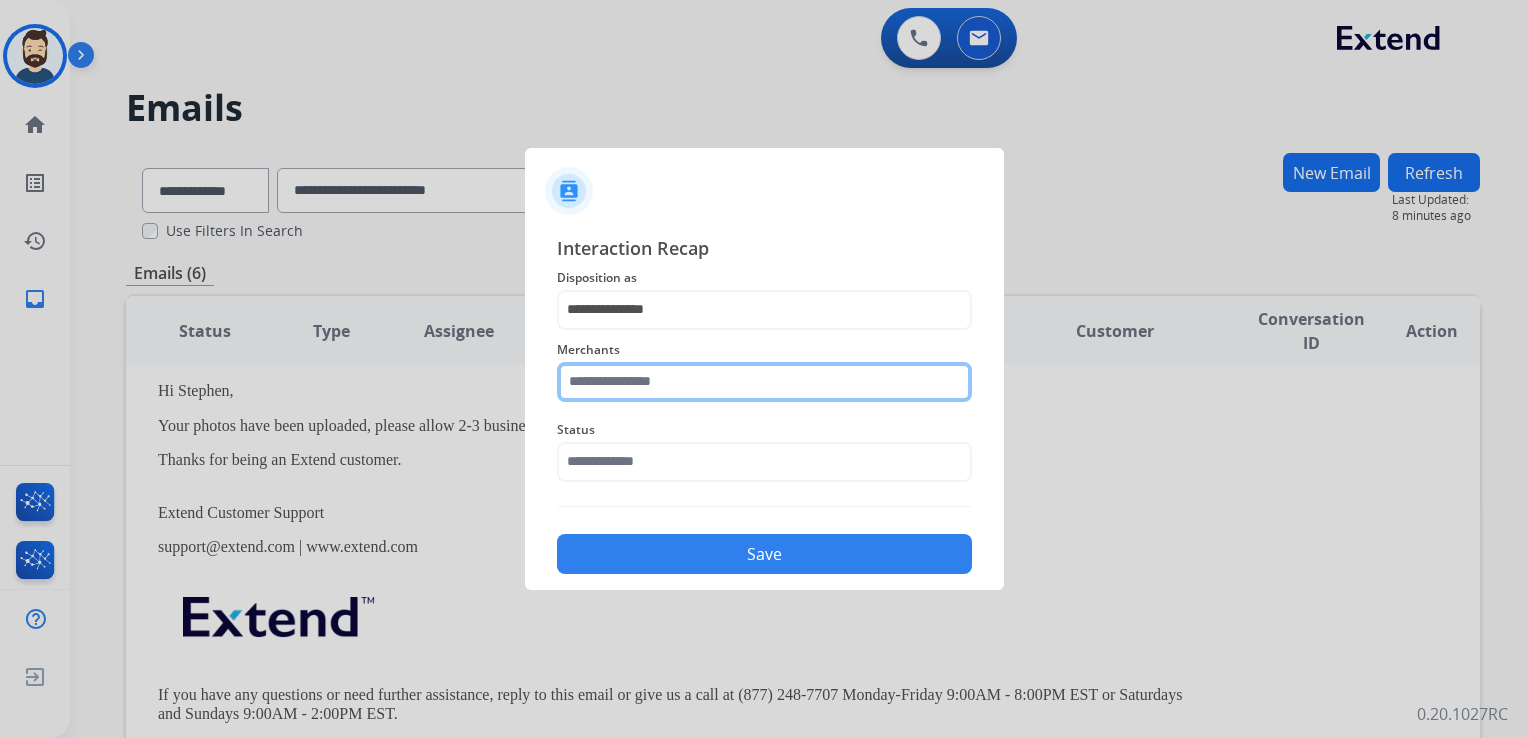 click 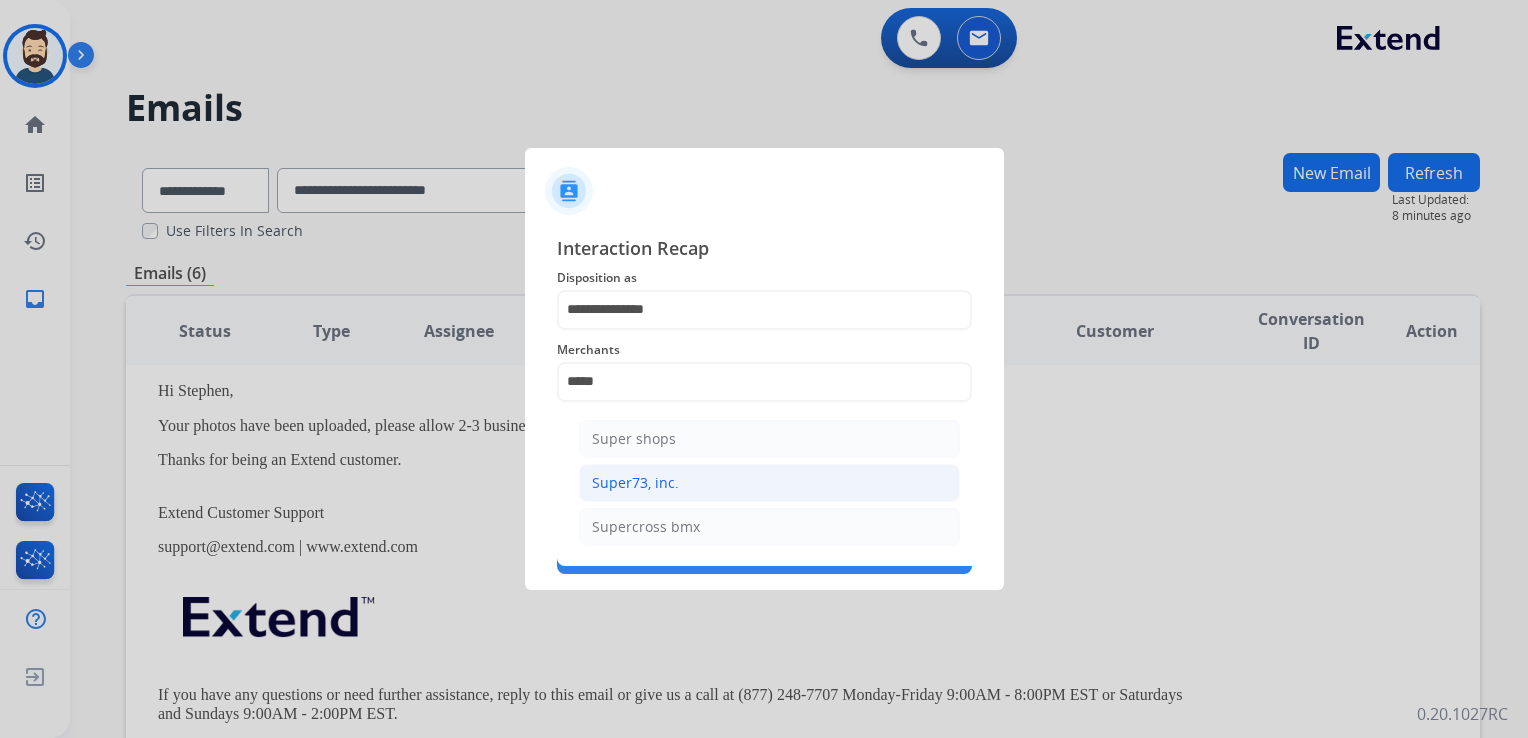 click on "Super73, inc." 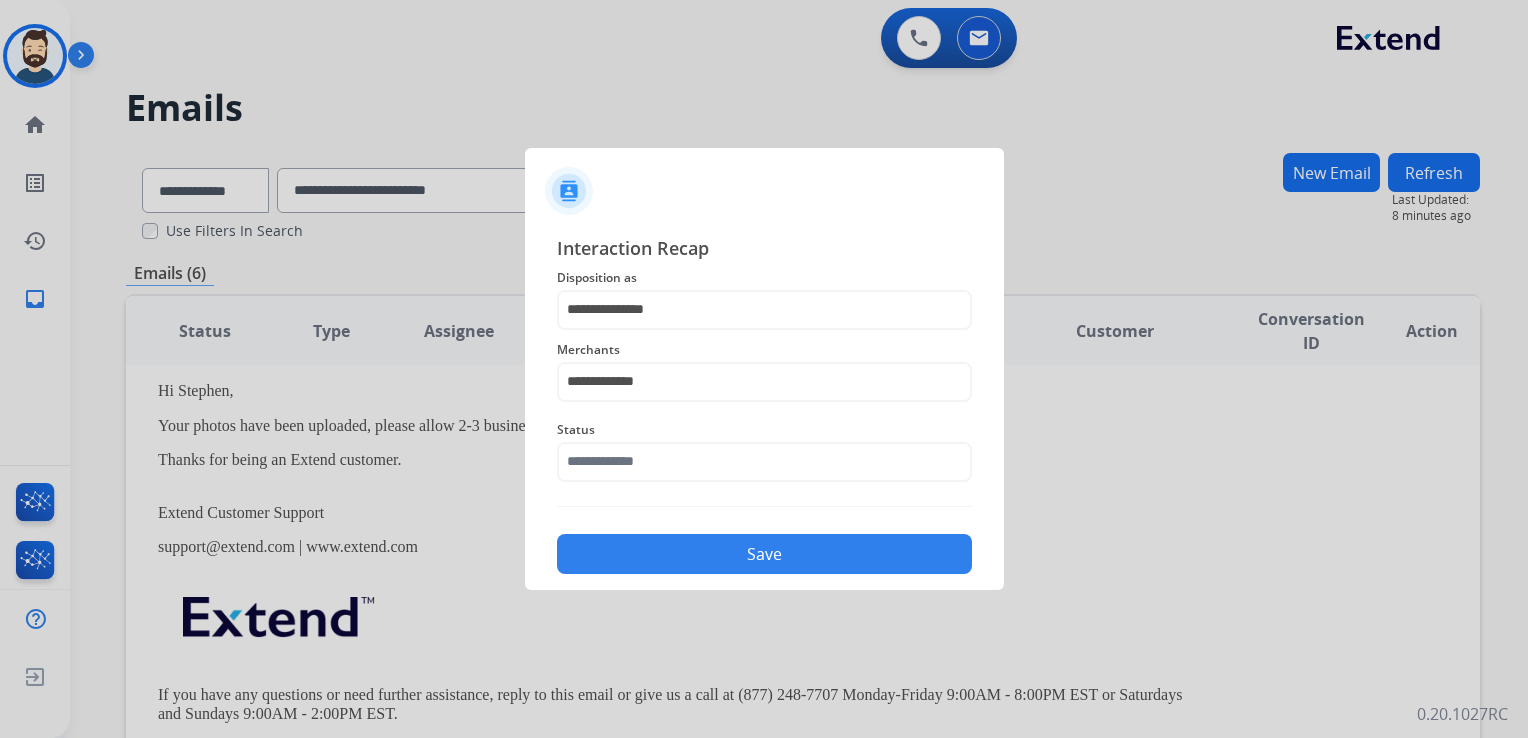 click on "Status" 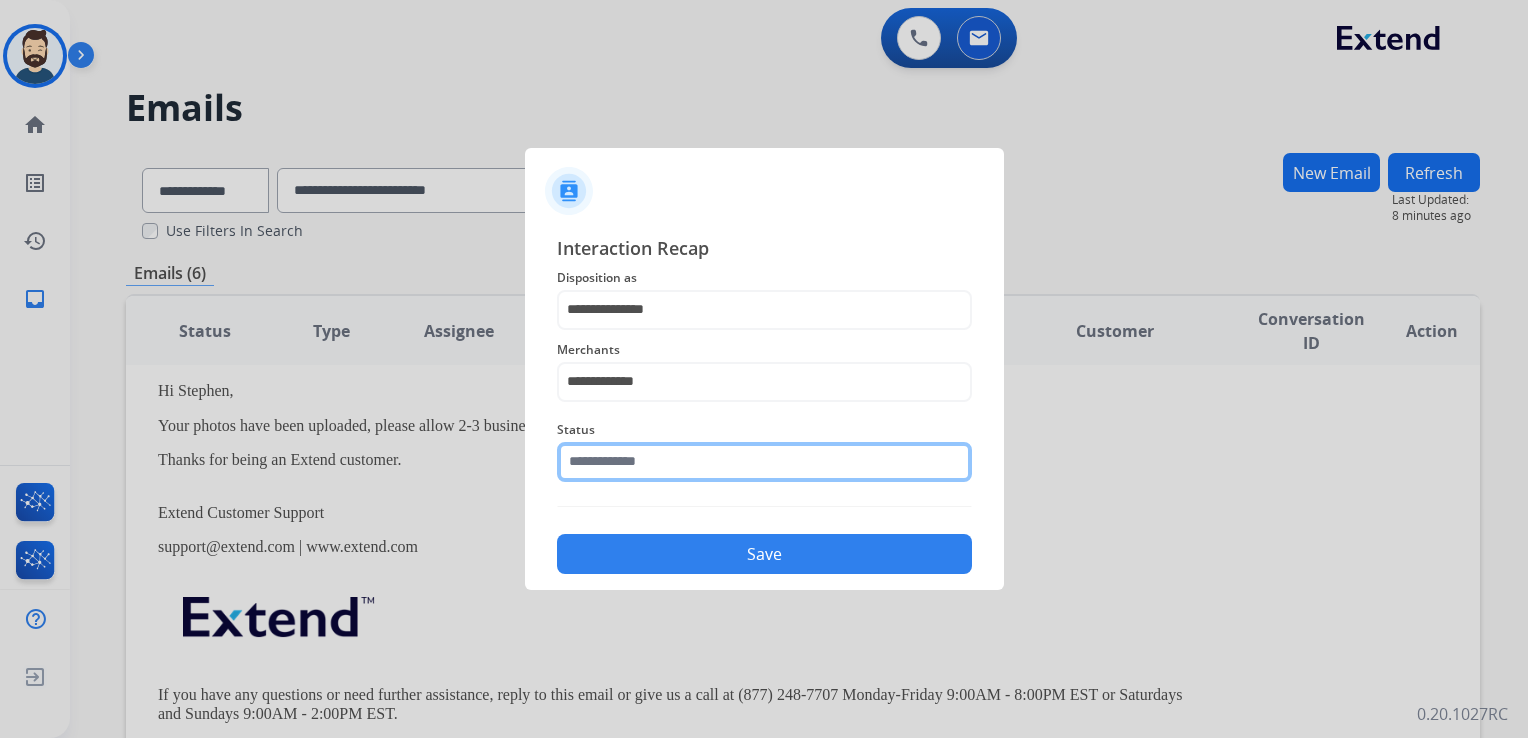 click 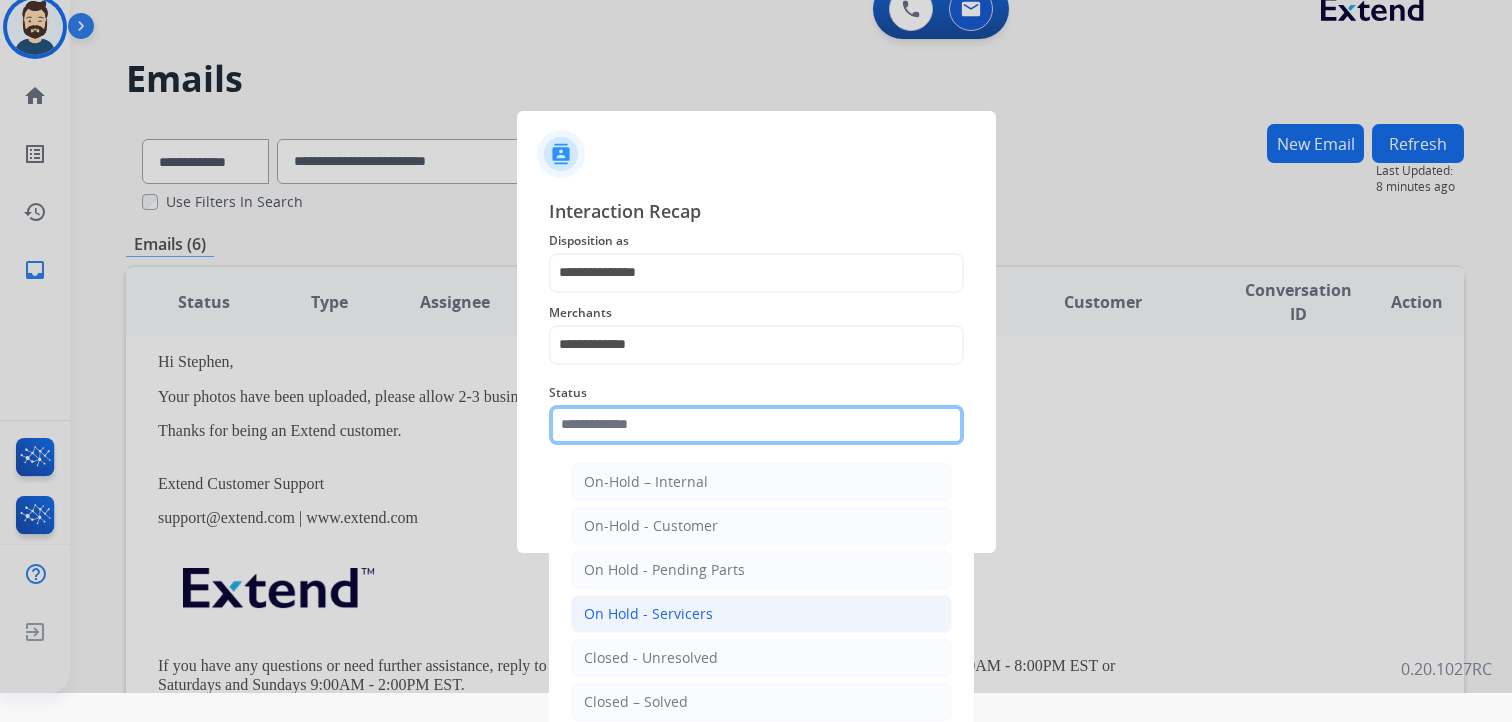 scroll, scrollTop: 59, scrollLeft: 0, axis: vertical 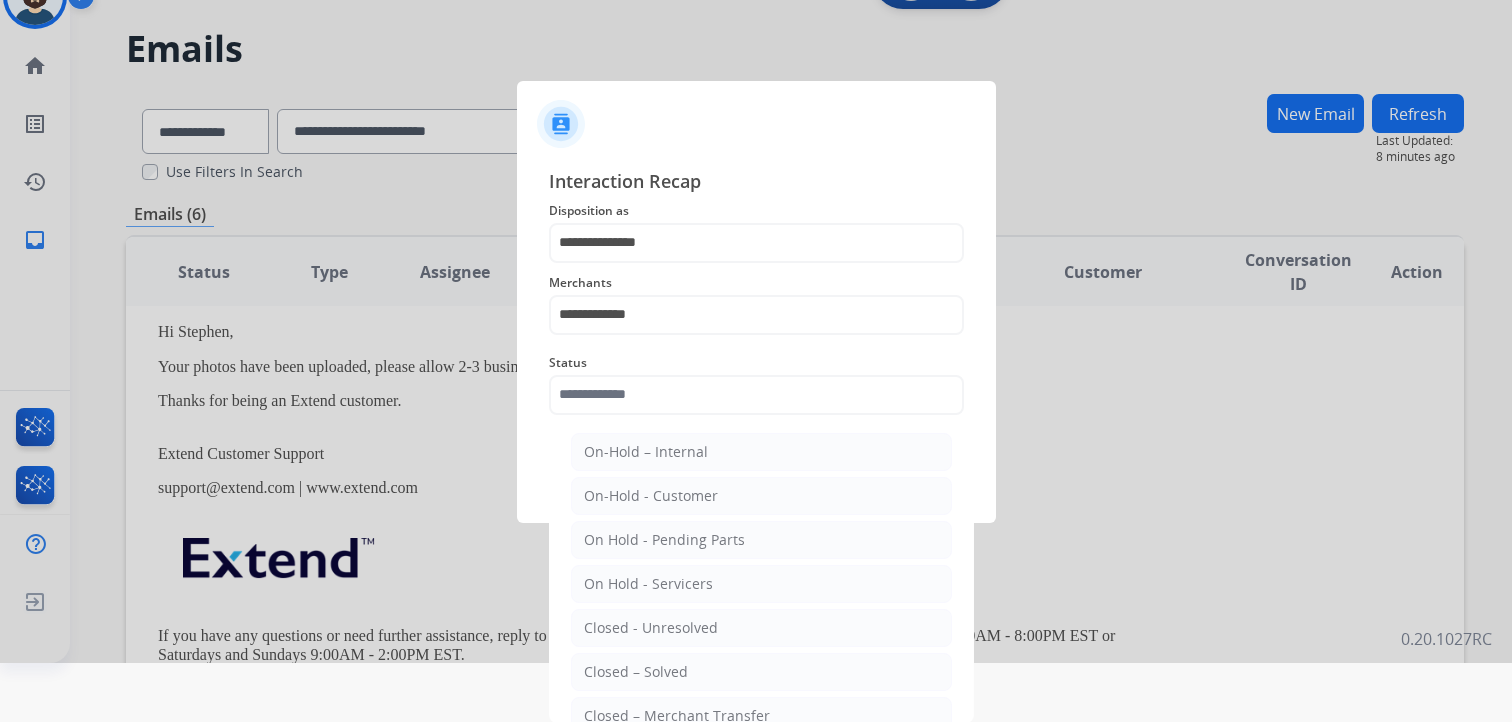 click on "Closed – Solved" 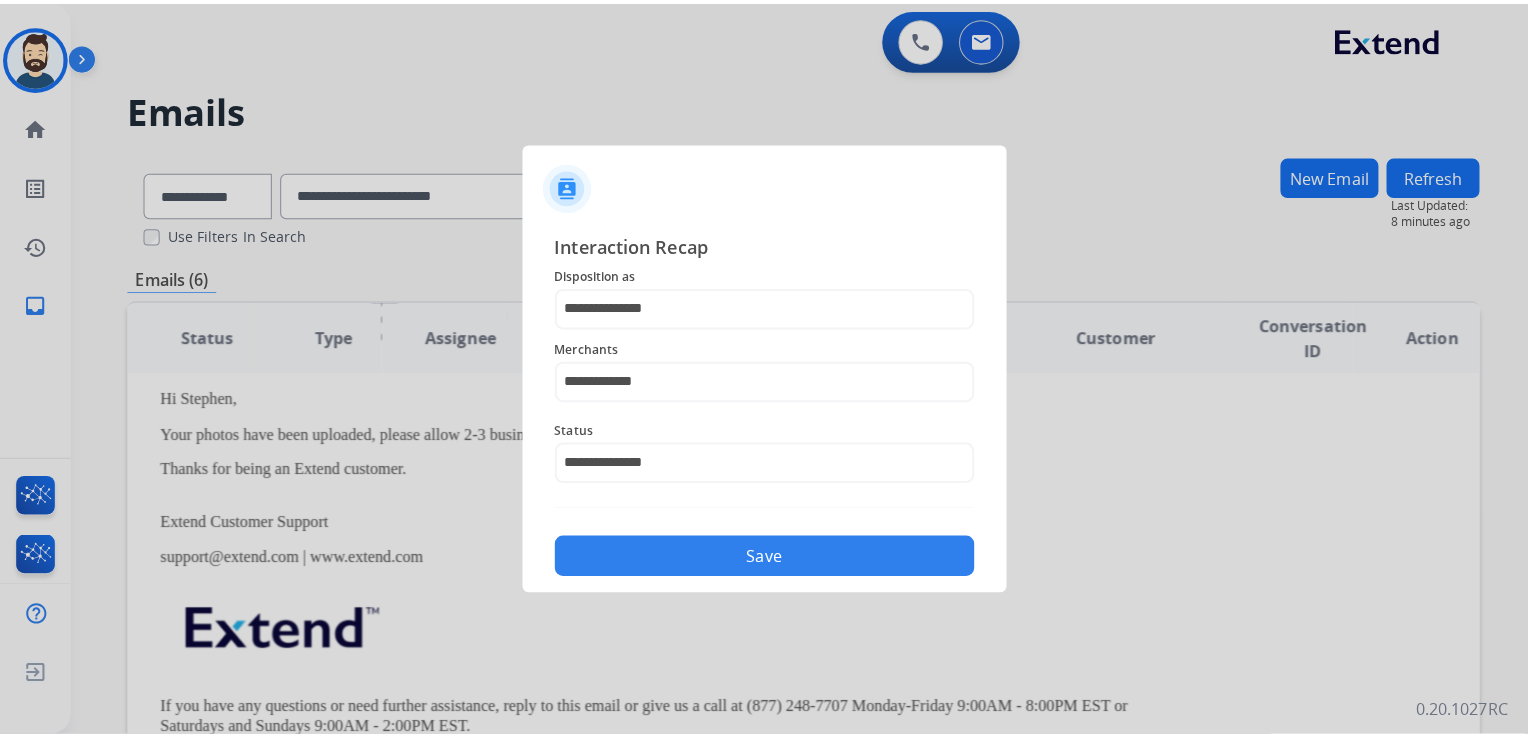 scroll, scrollTop: 0, scrollLeft: 0, axis: both 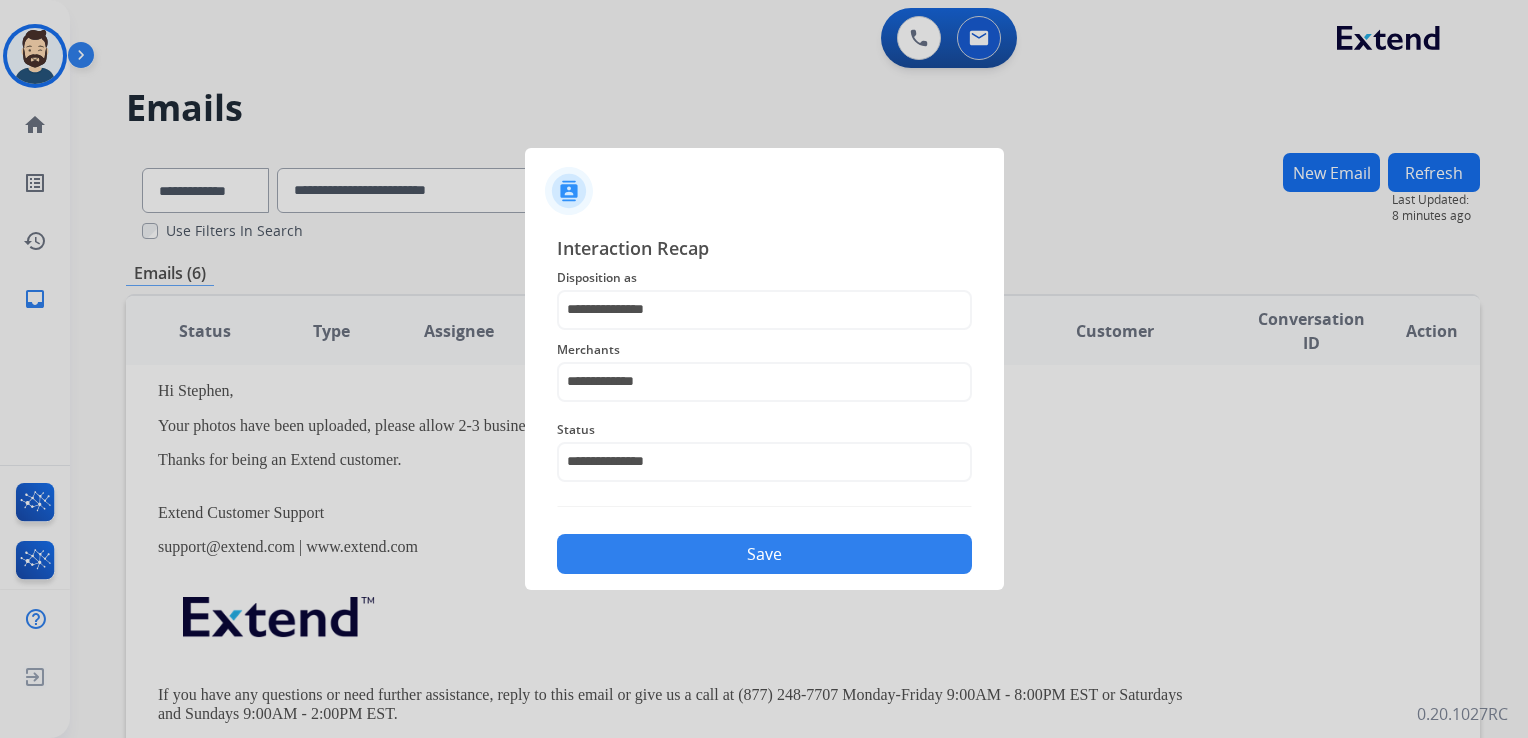 drag, startPoint x: 716, startPoint y: 522, endPoint x: 720, endPoint y: 541, distance: 19.416489 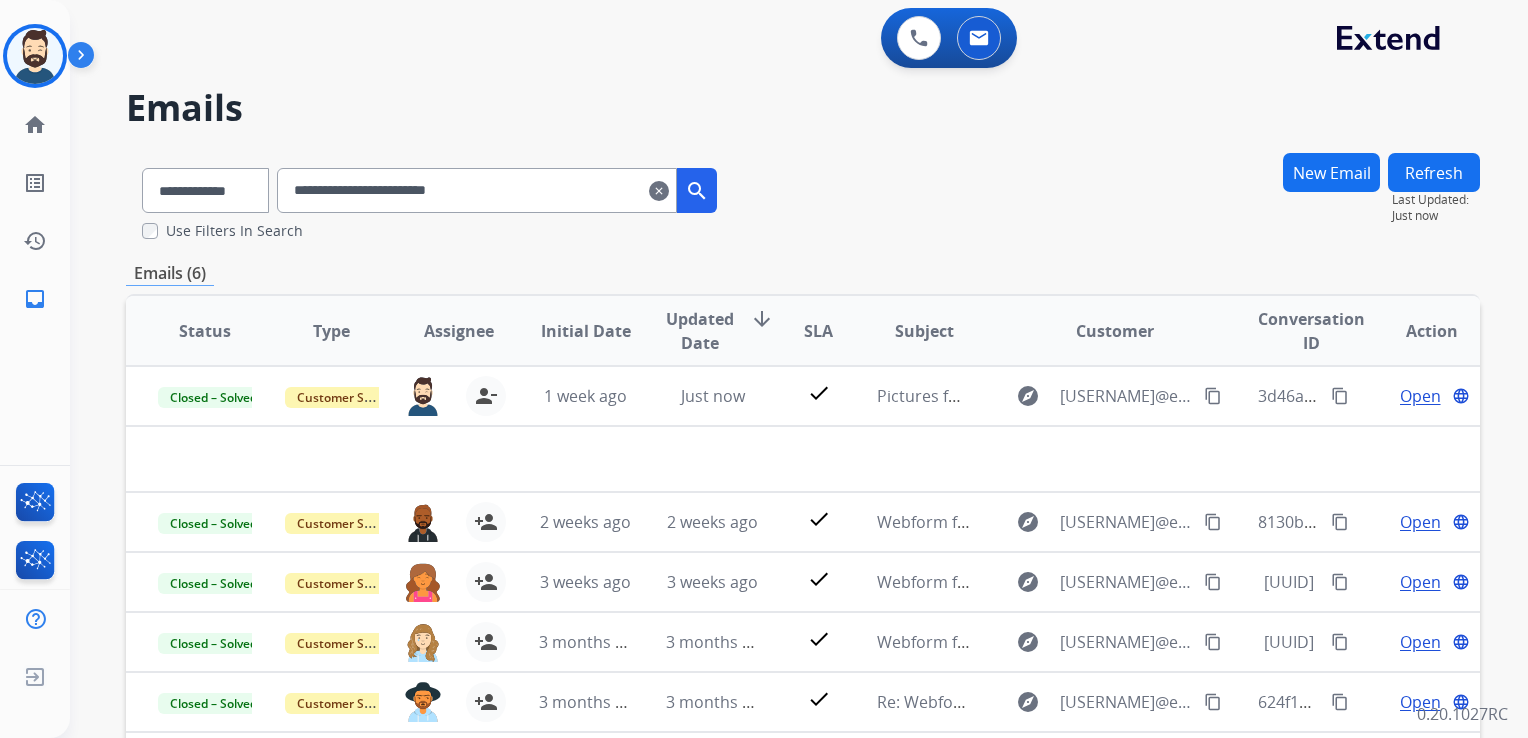 scroll, scrollTop: 0, scrollLeft: 0, axis: both 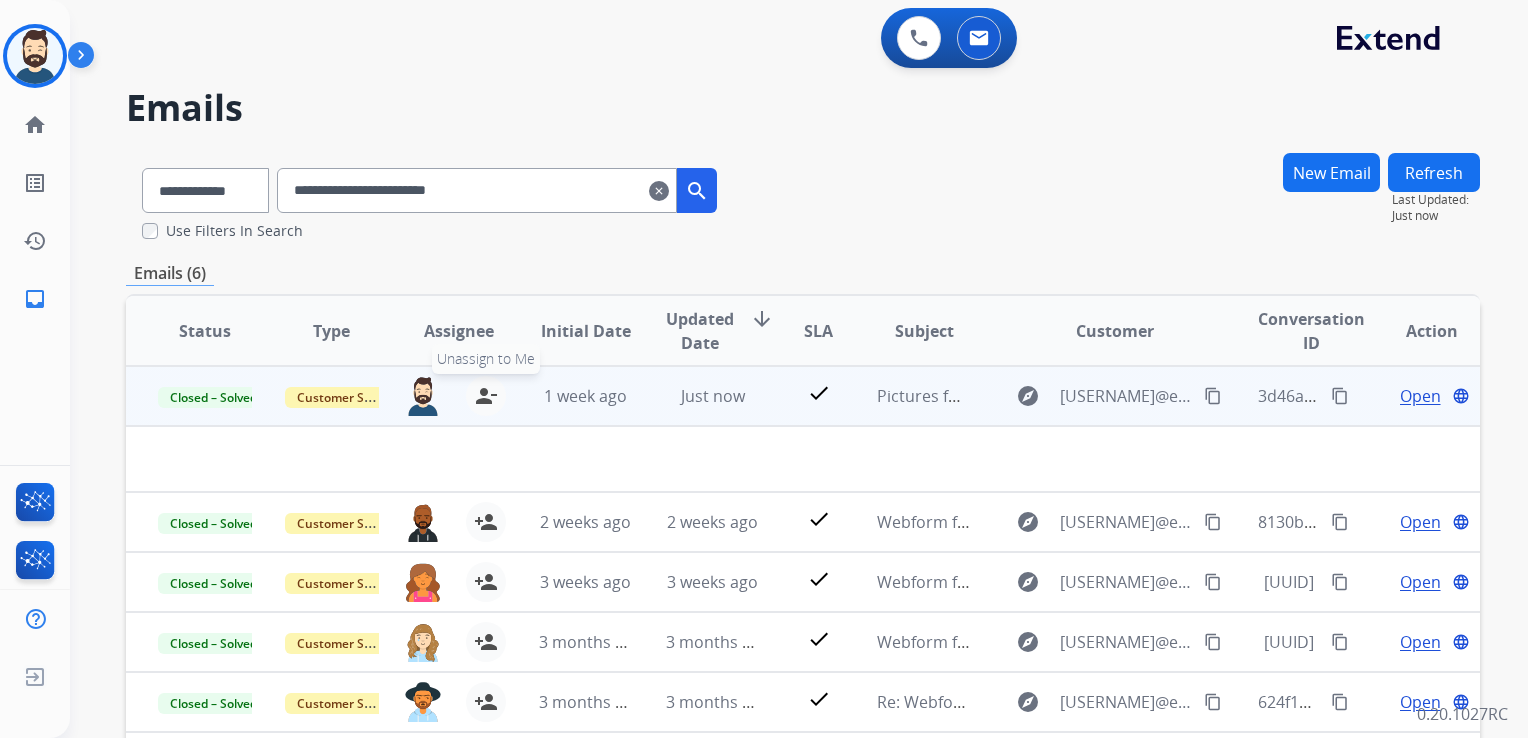 drag, startPoint x: 477, startPoint y: 397, endPoint x: 465, endPoint y: 394, distance: 12.369317 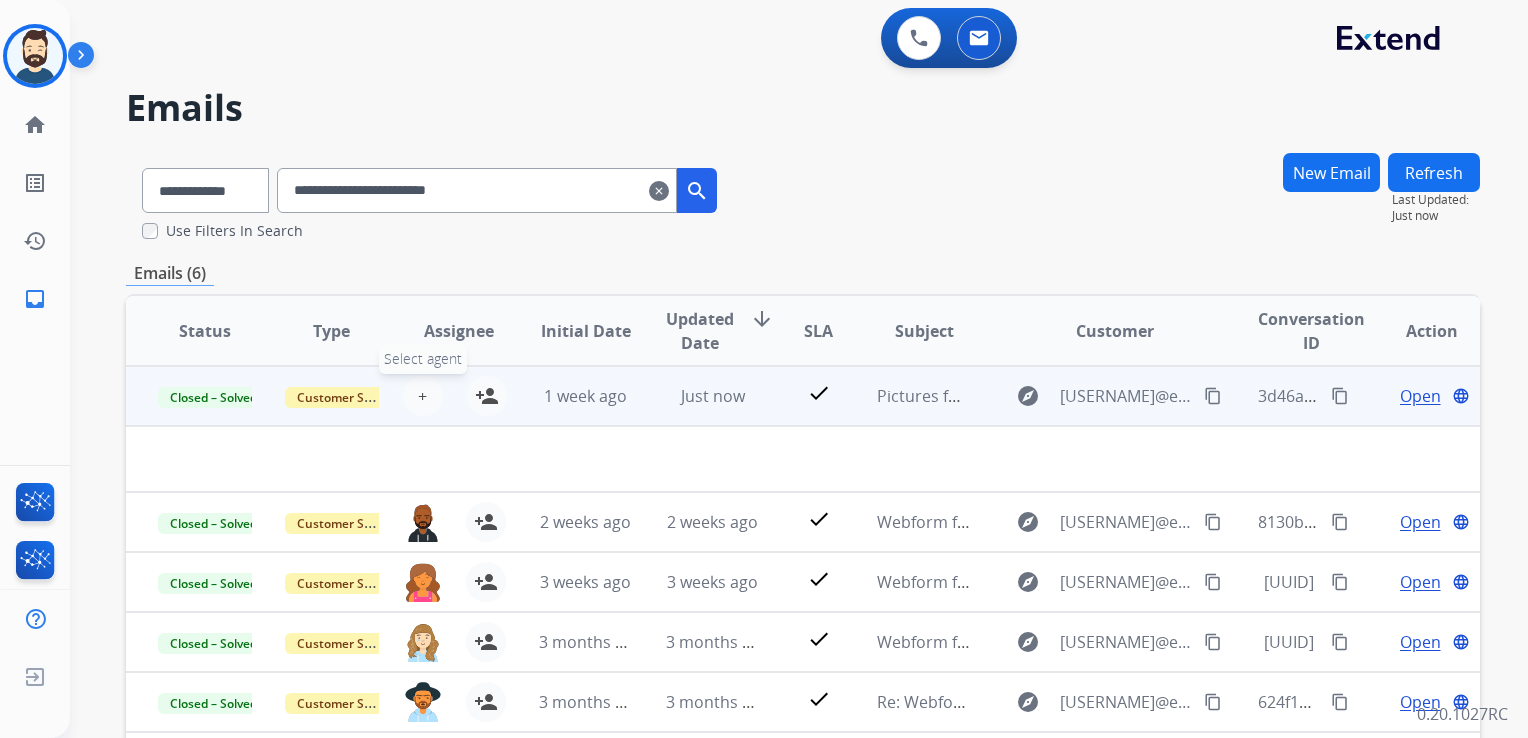 click on "+" at bounding box center (422, 396) 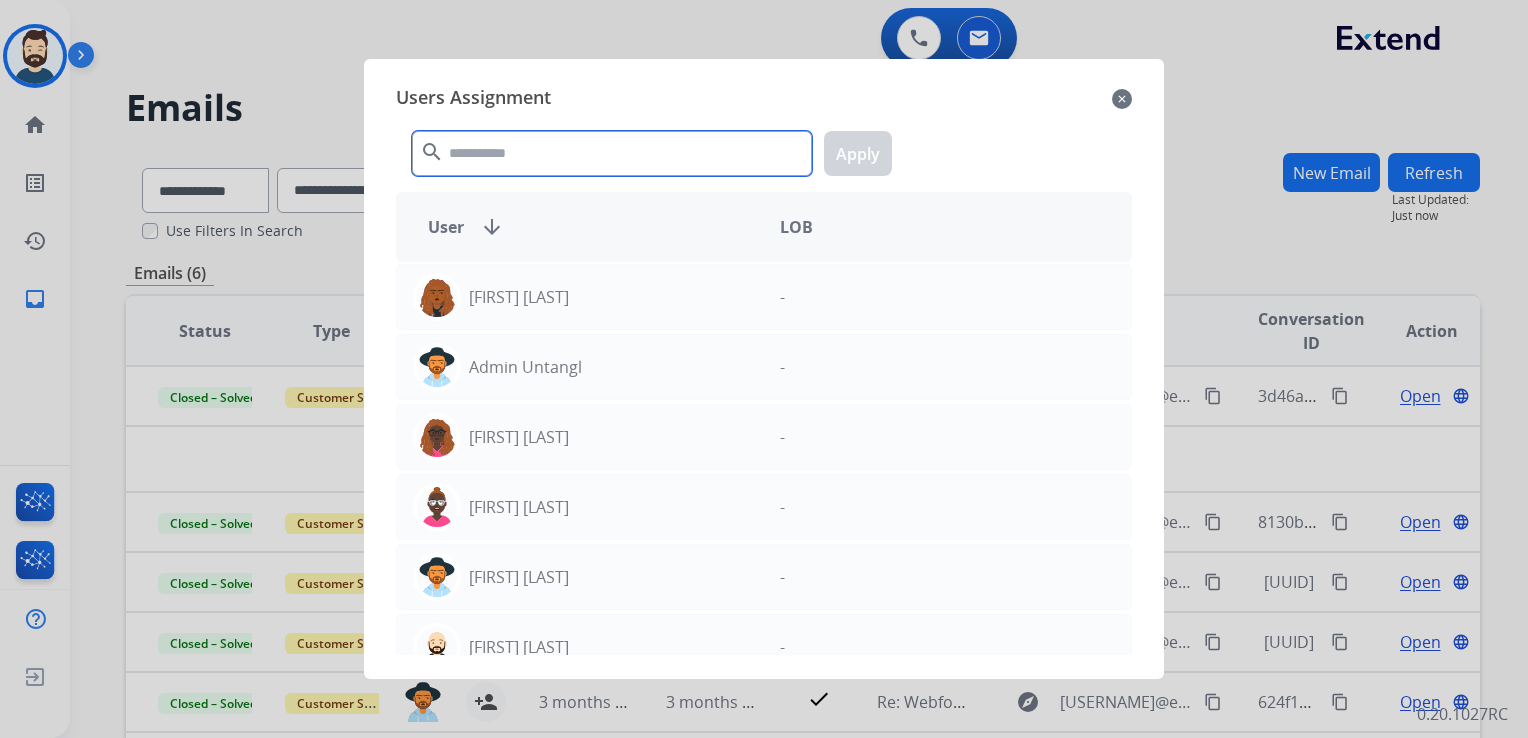 click 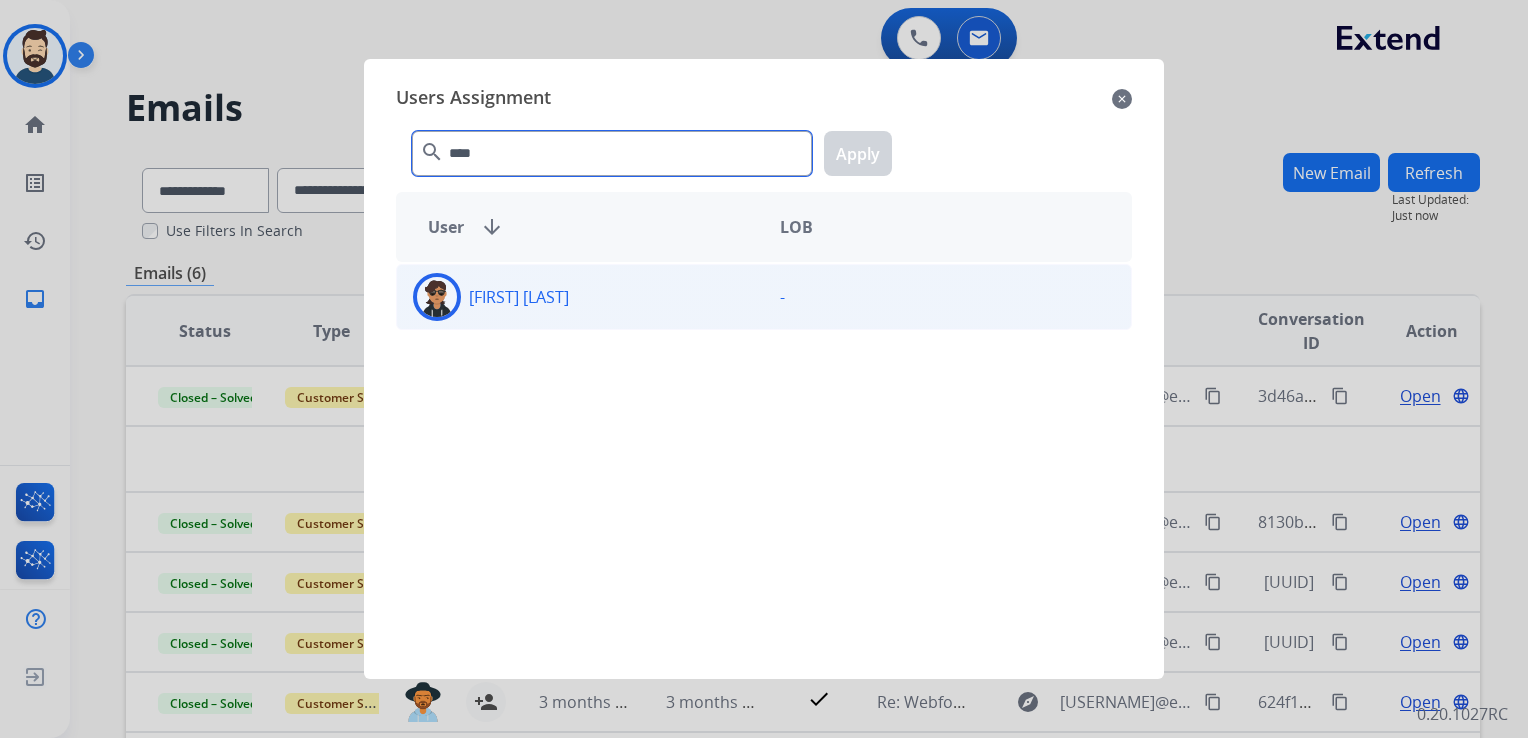 type on "****" 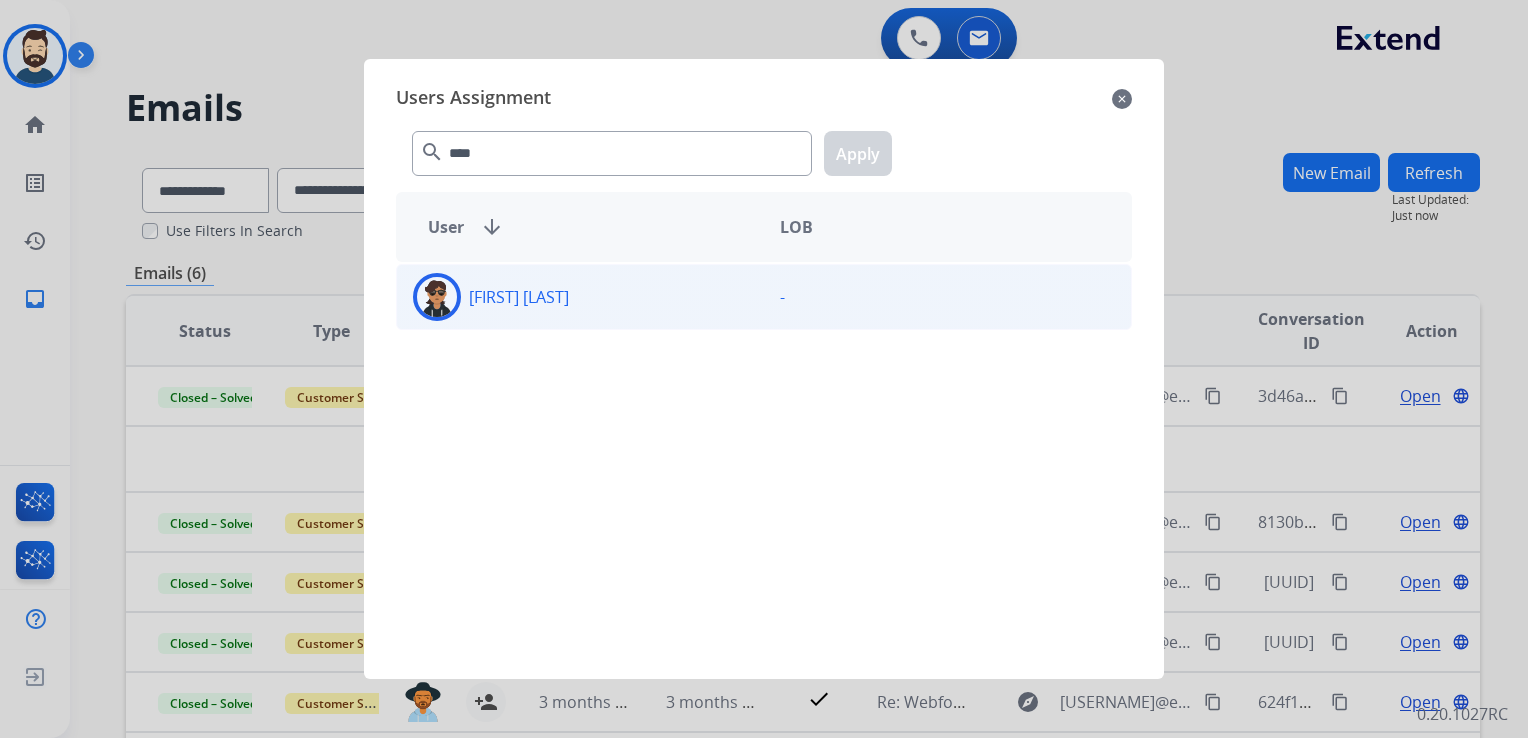 click 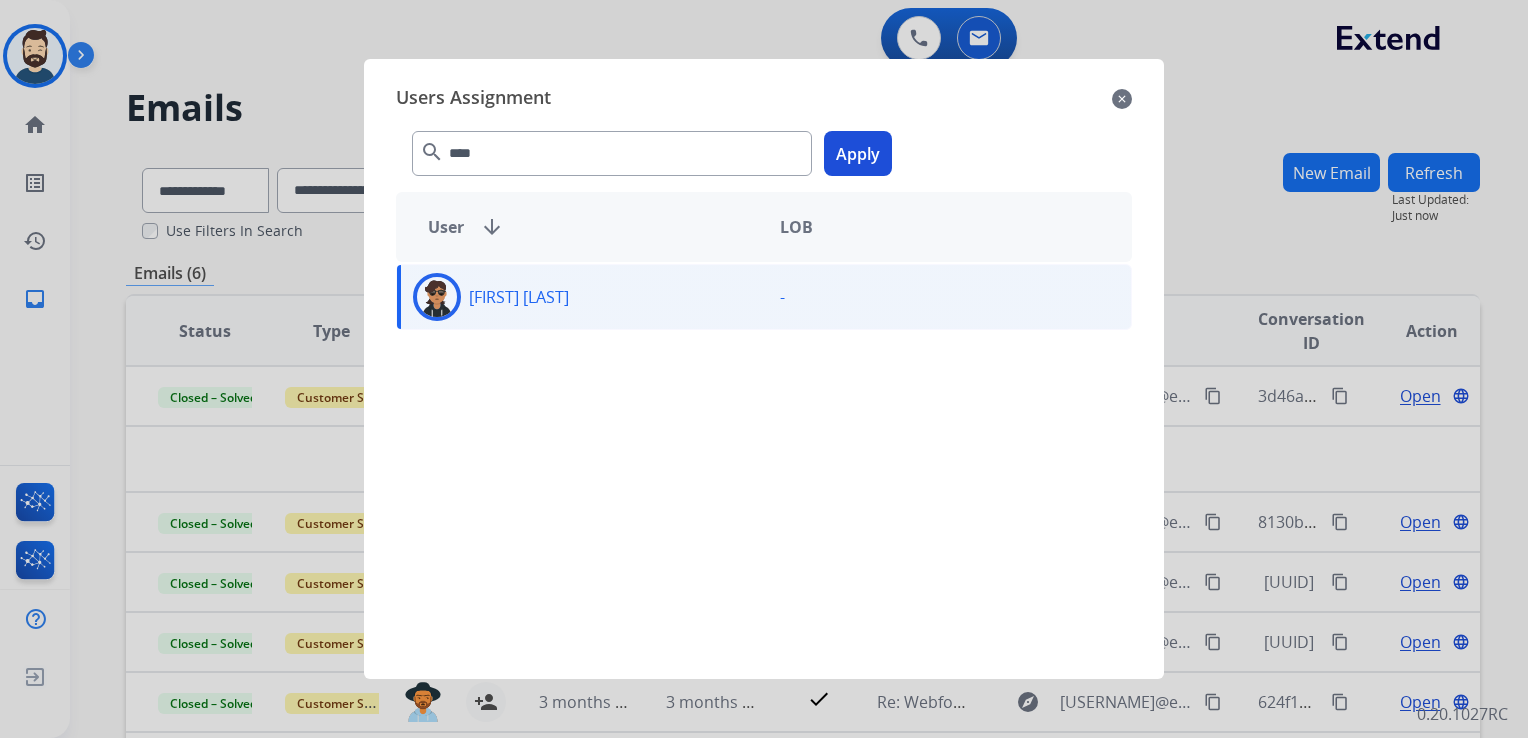 click on "Apply" 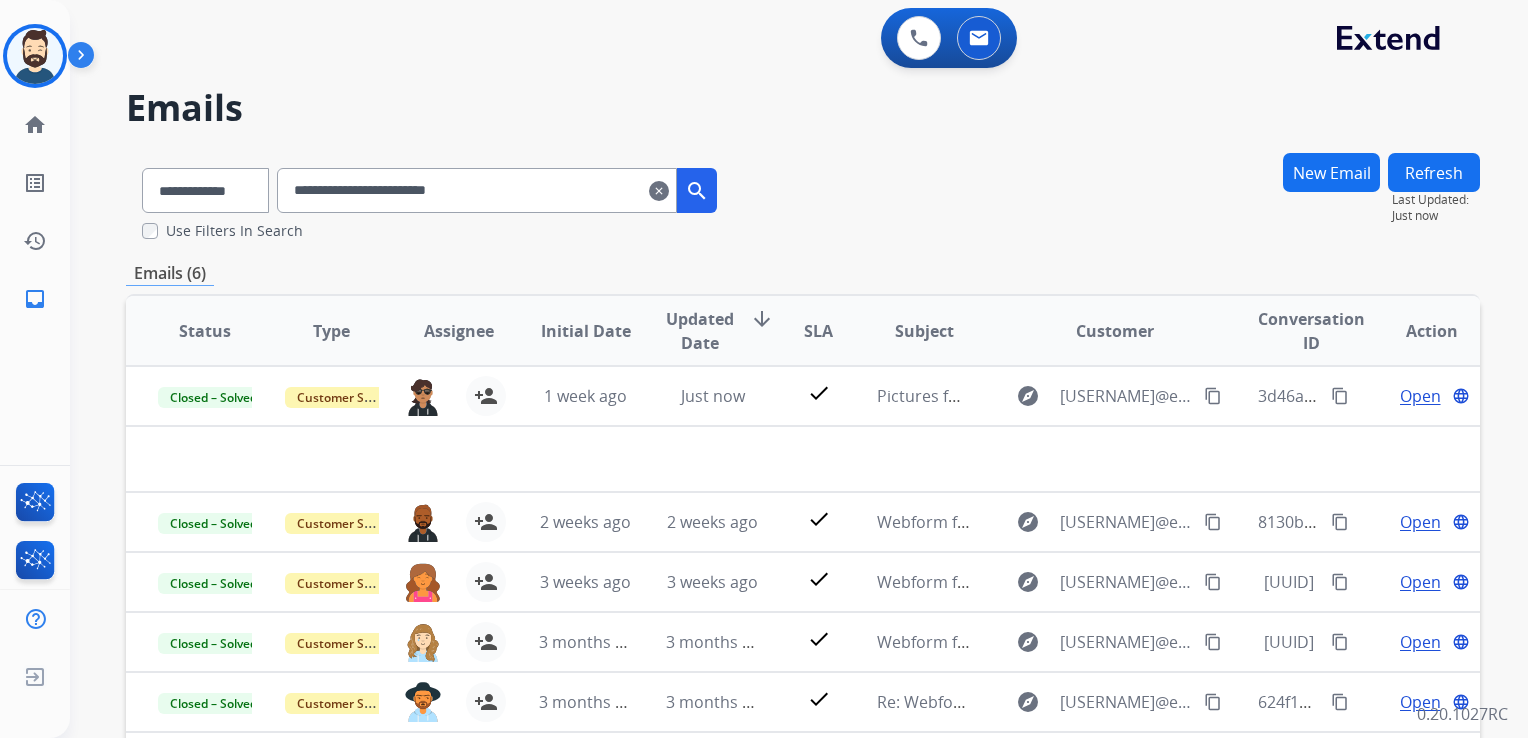 click on "clear" at bounding box center (659, 191) 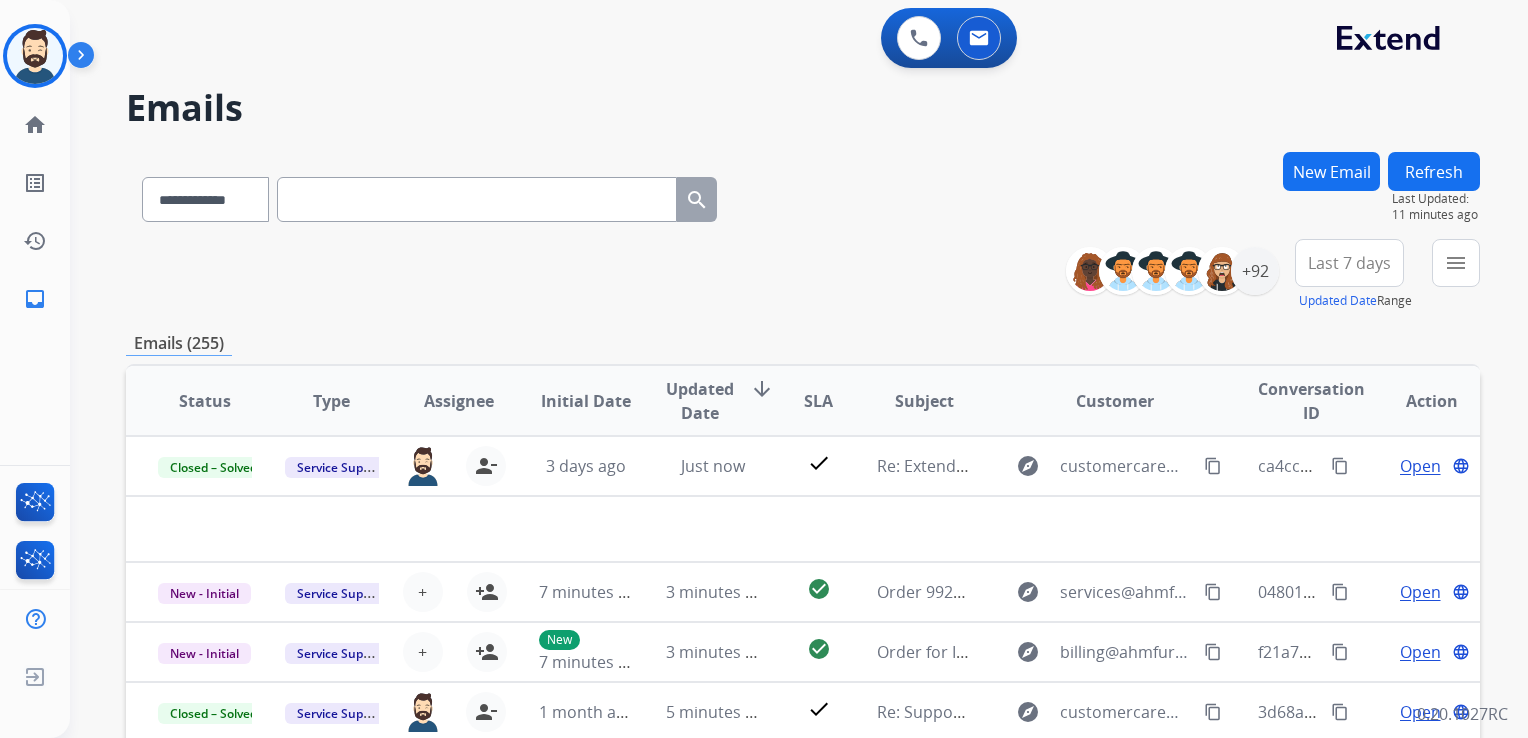 click at bounding box center (477, 199) 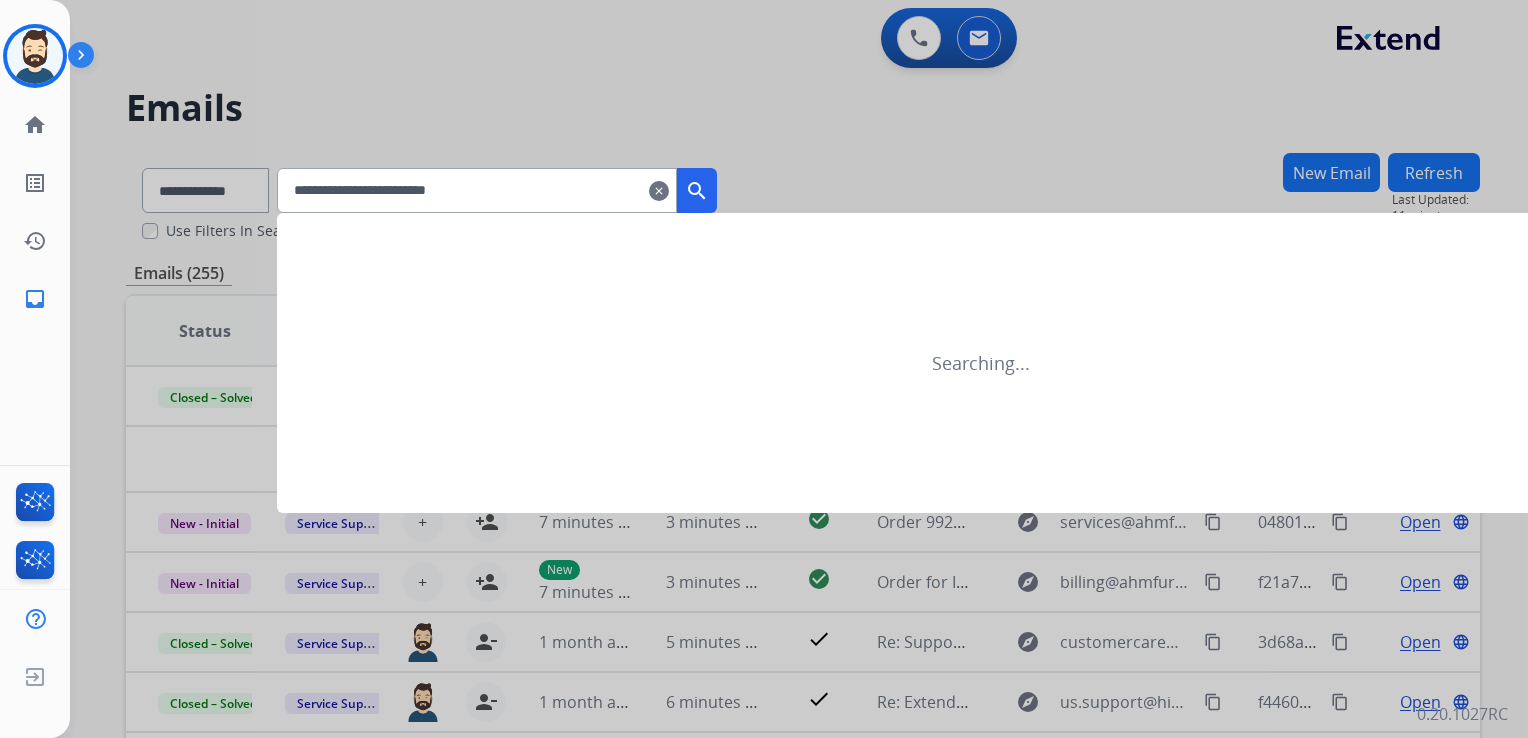 type on "**********" 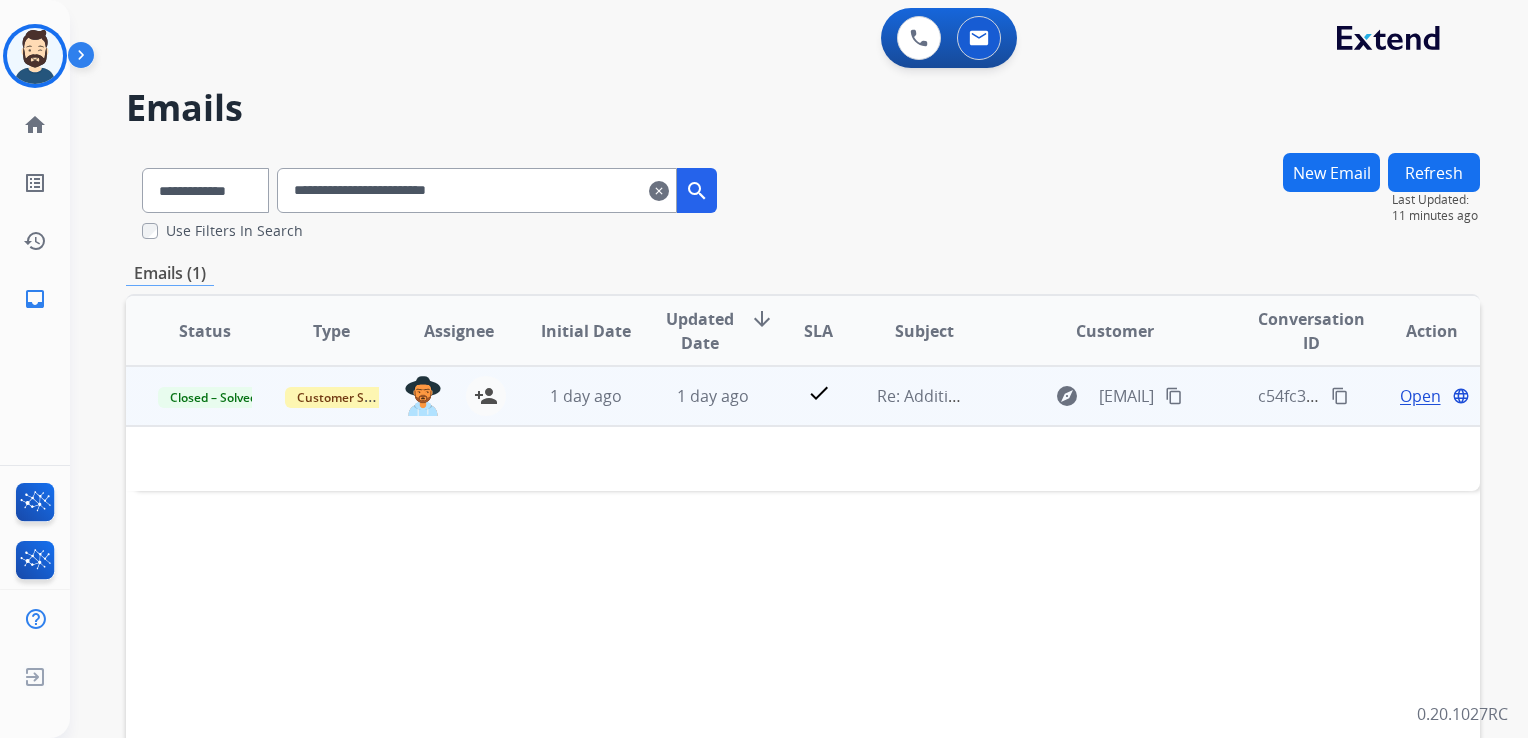 drag, startPoint x: 723, startPoint y: 418, endPoint x: 739, endPoint y: 414, distance: 16.492422 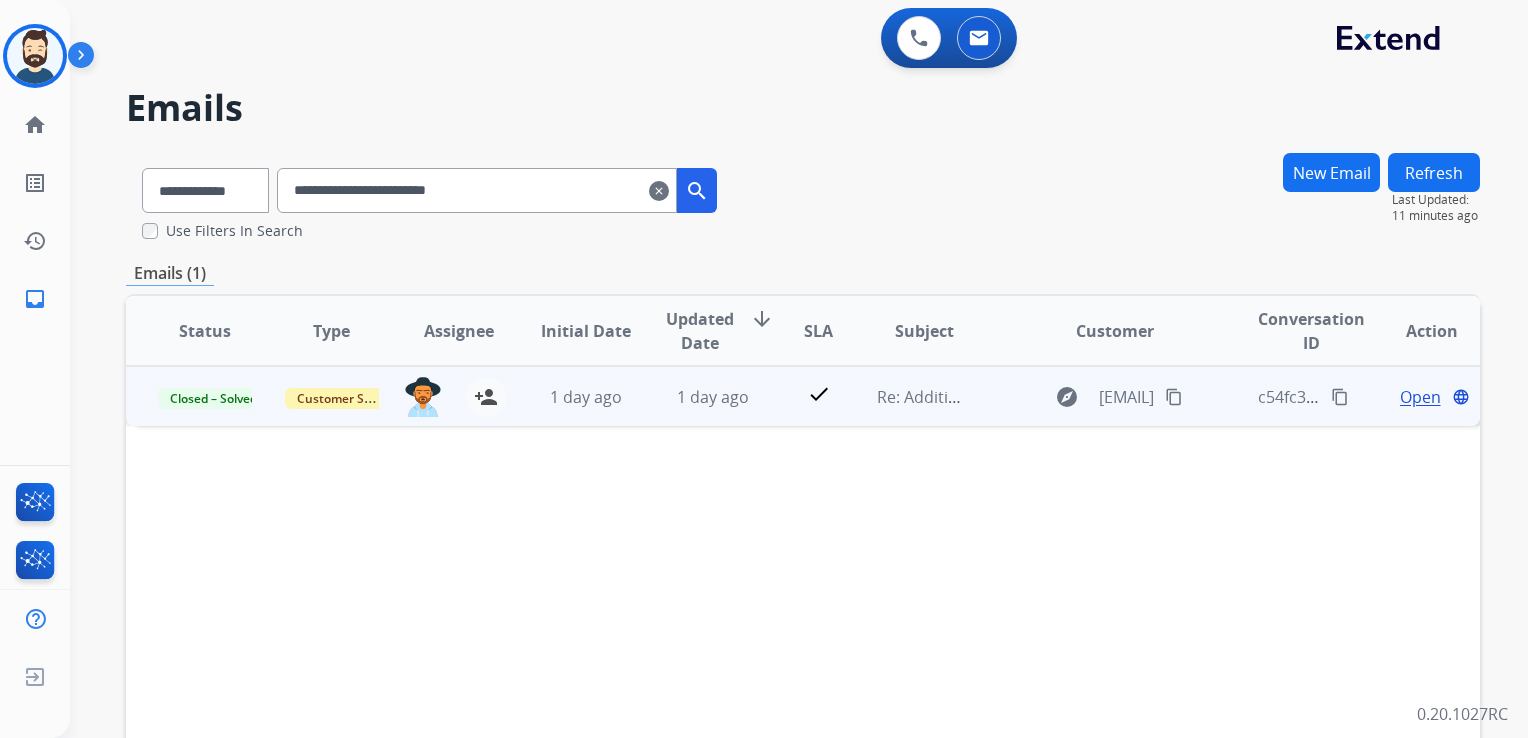 click on "Open" at bounding box center (1420, 397) 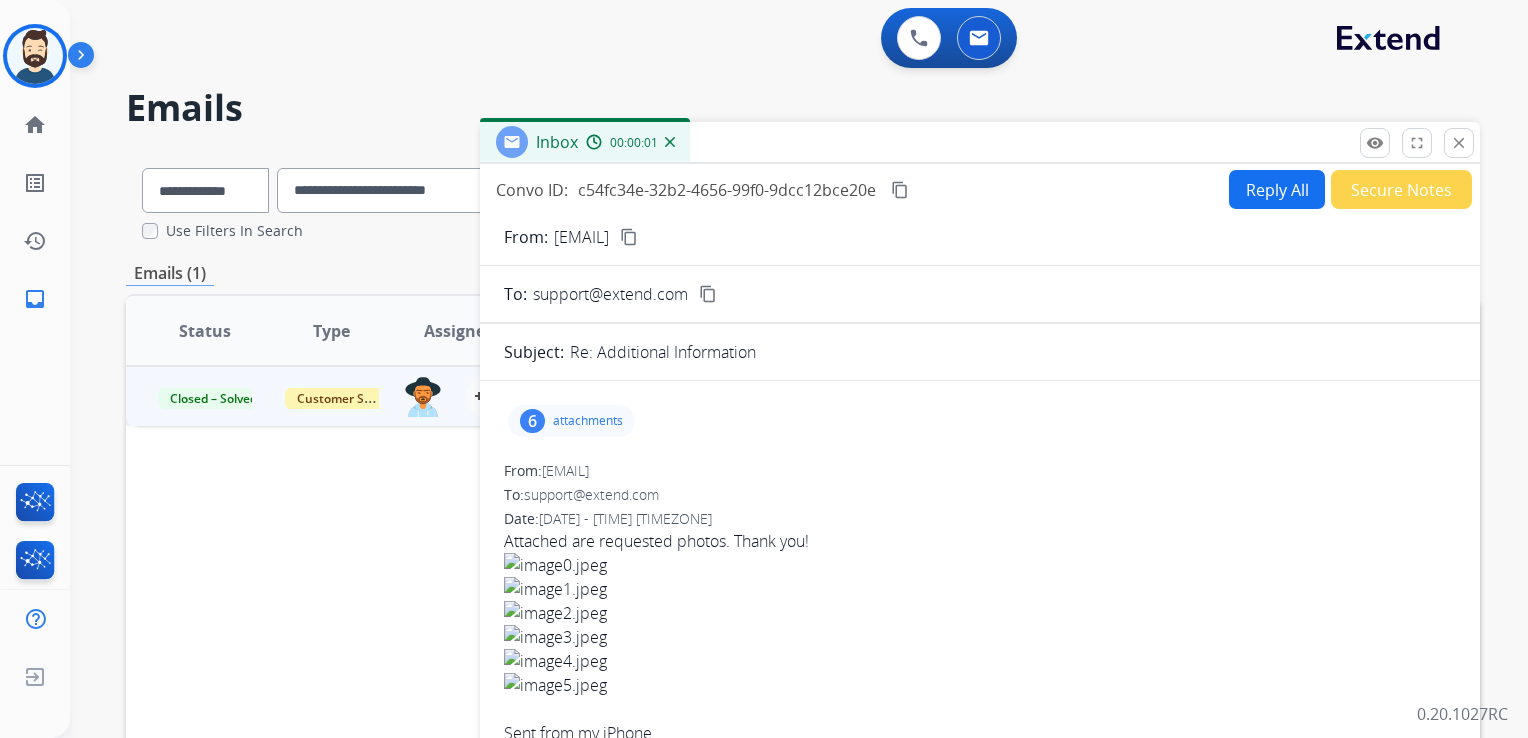 click on "attachments" at bounding box center (588, 421) 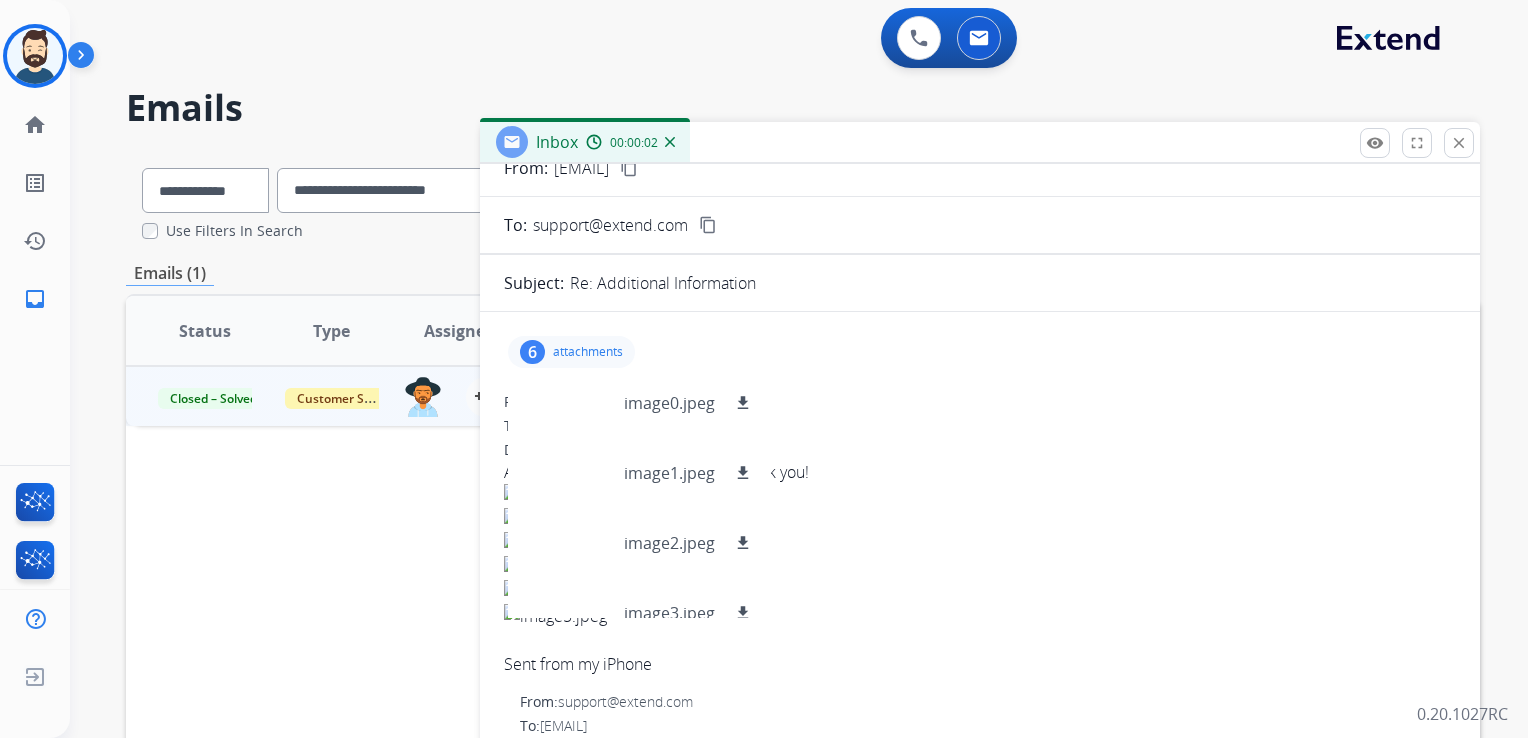 scroll, scrollTop: 100, scrollLeft: 0, axis: vertical 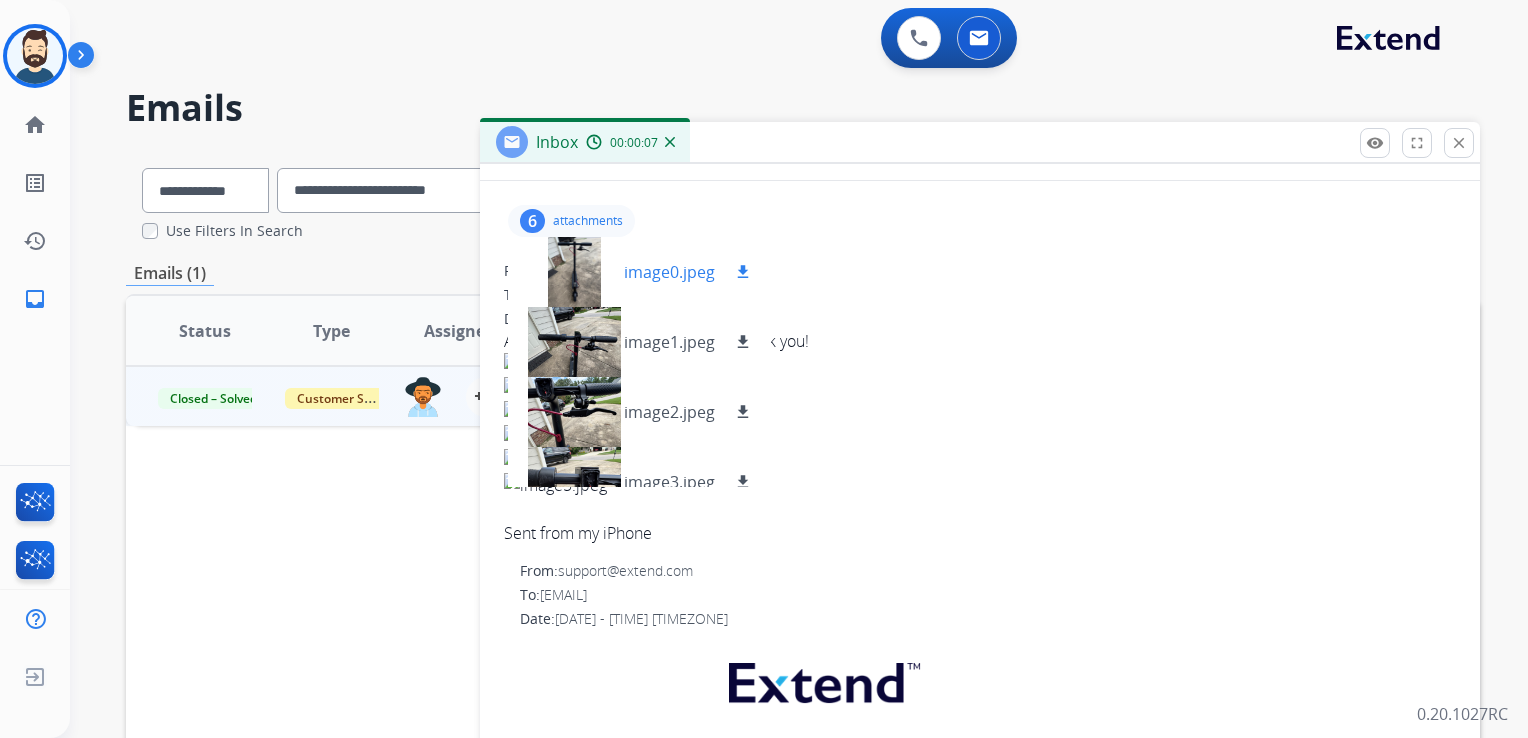 click on "download" at bounding box center [743, 272] 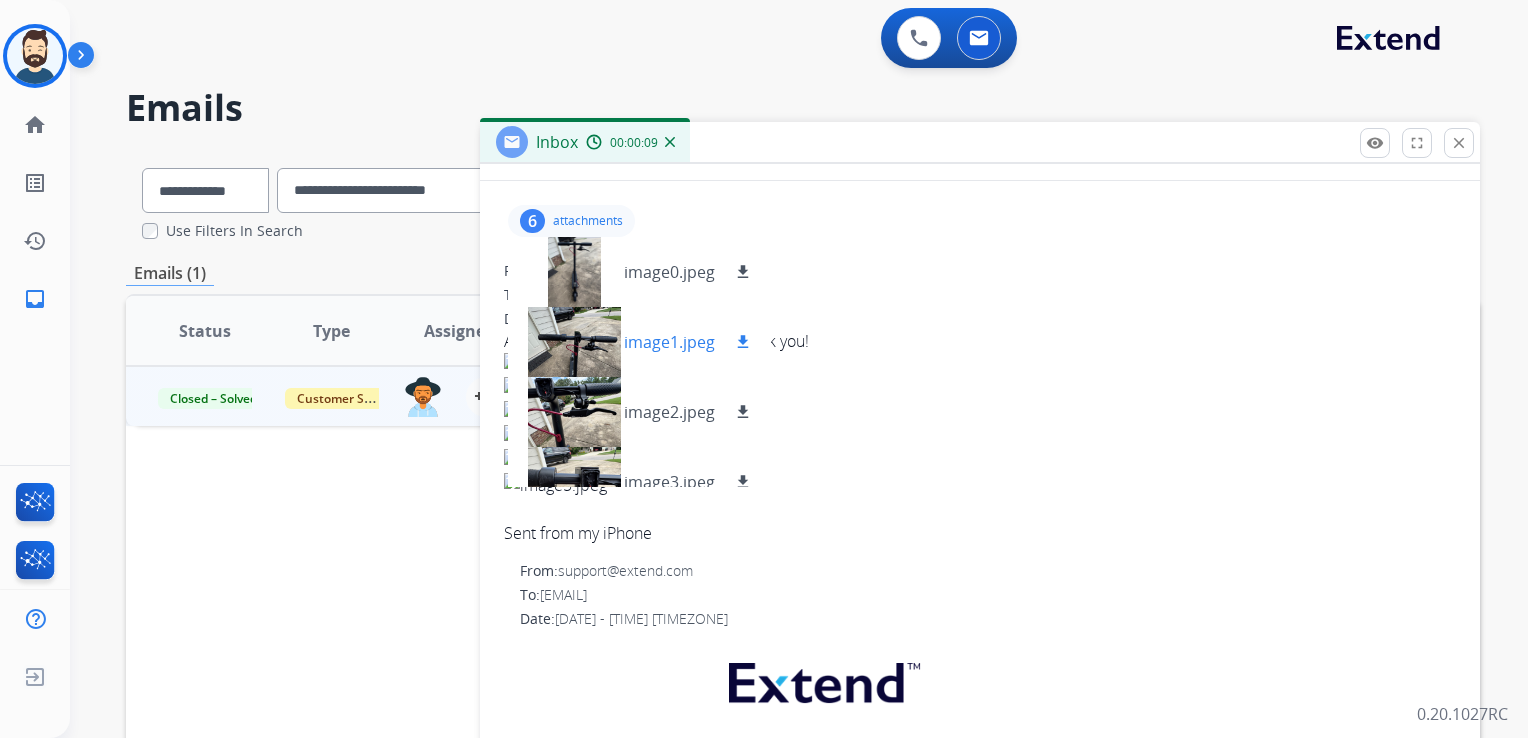 click on "download" at bounding box center [743, 342] 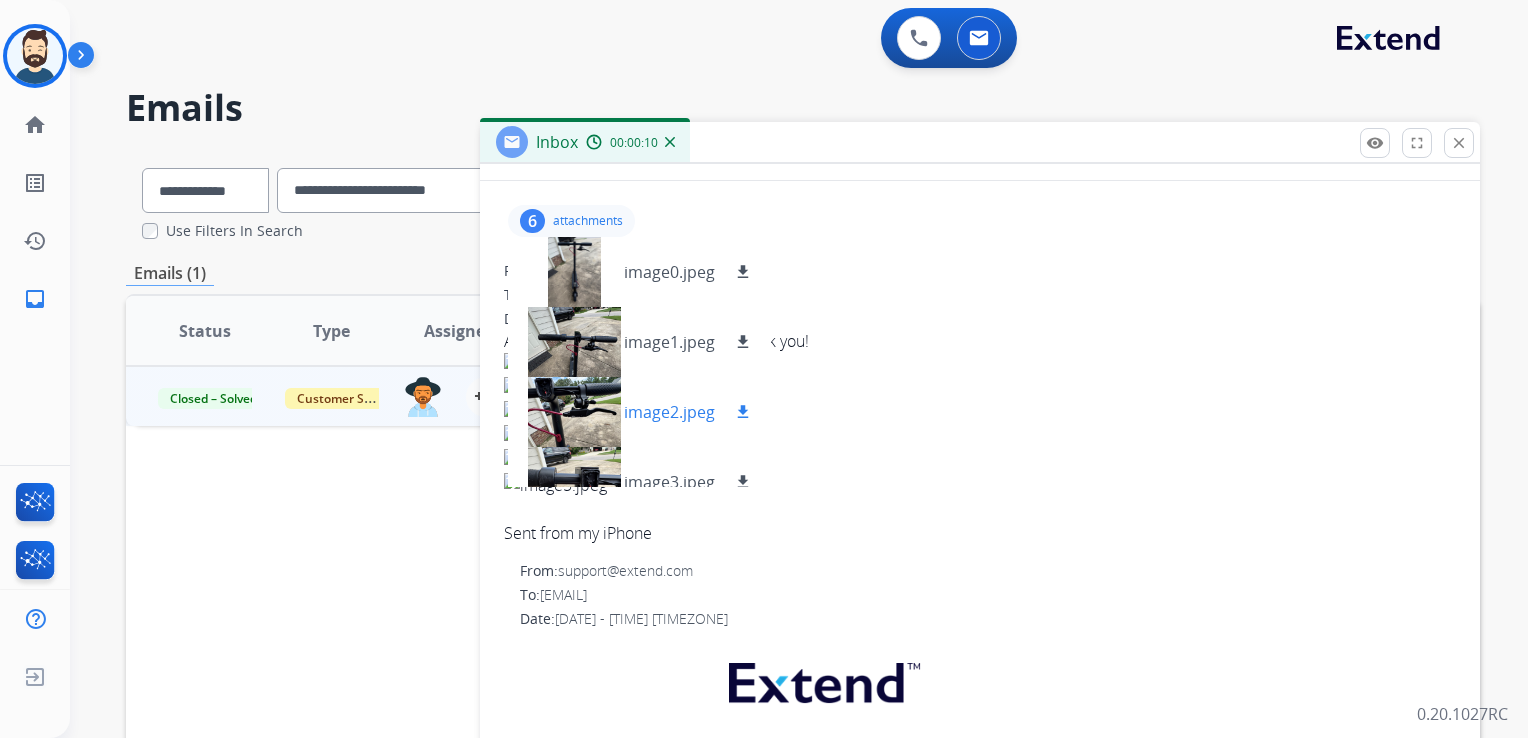 drag, startPoint x: 740, startPoint y: 407, endPoint x: 711, endPoint y: 398, distance: 30.364452 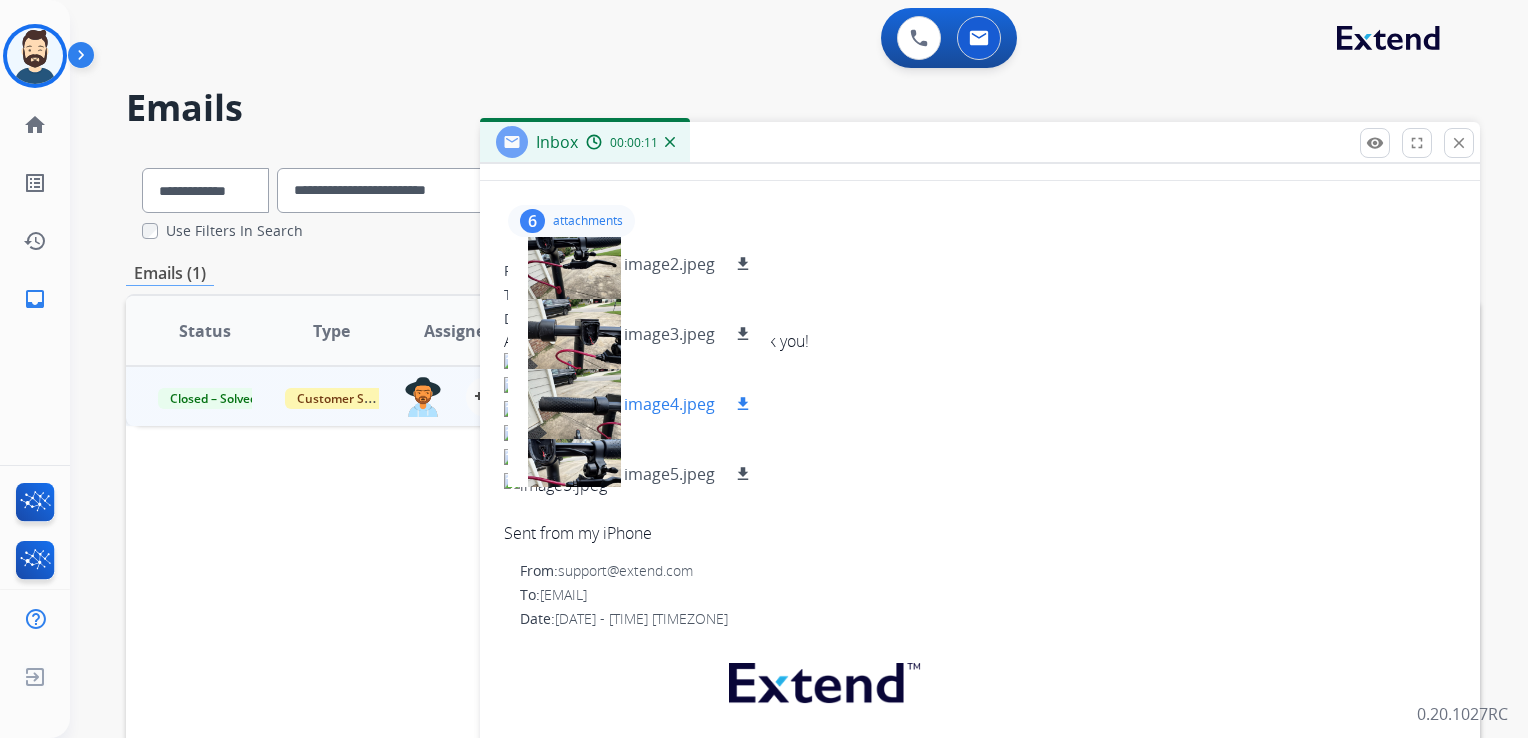 scroll, scrollTop: 169, scrollLeft: 0, axis: vertical 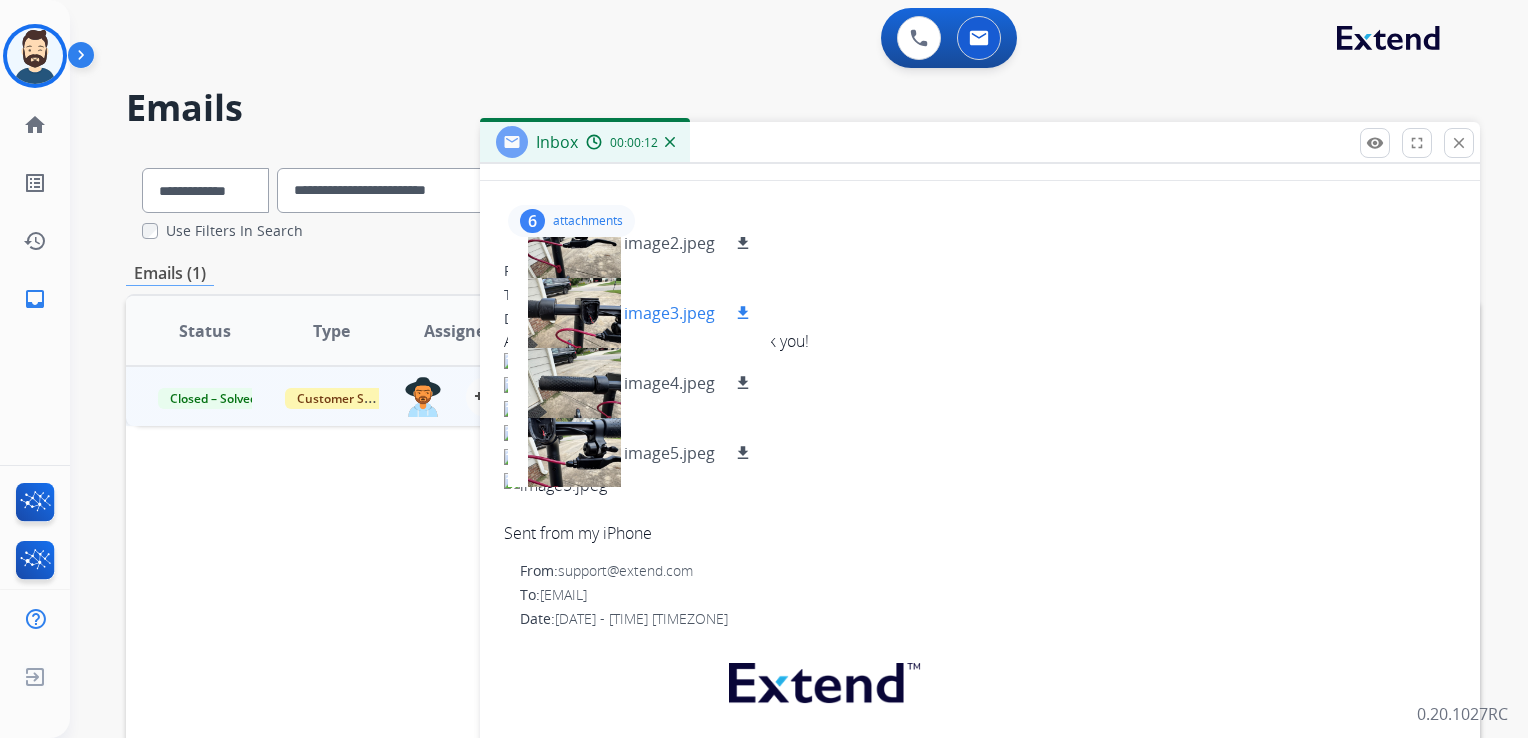 click on "download" at bounding box center (743, 313) 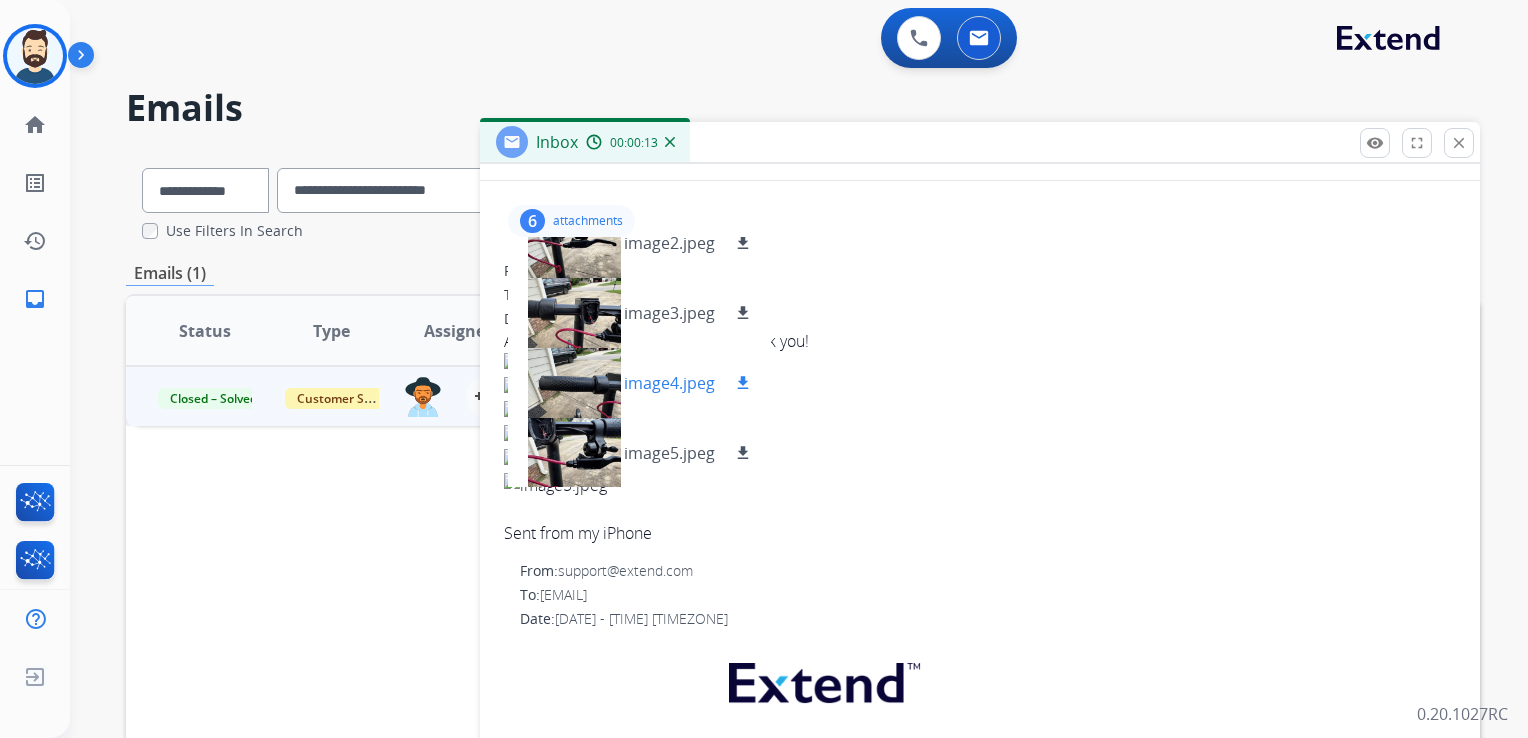 click on "download" at bounding box center (743, 383) 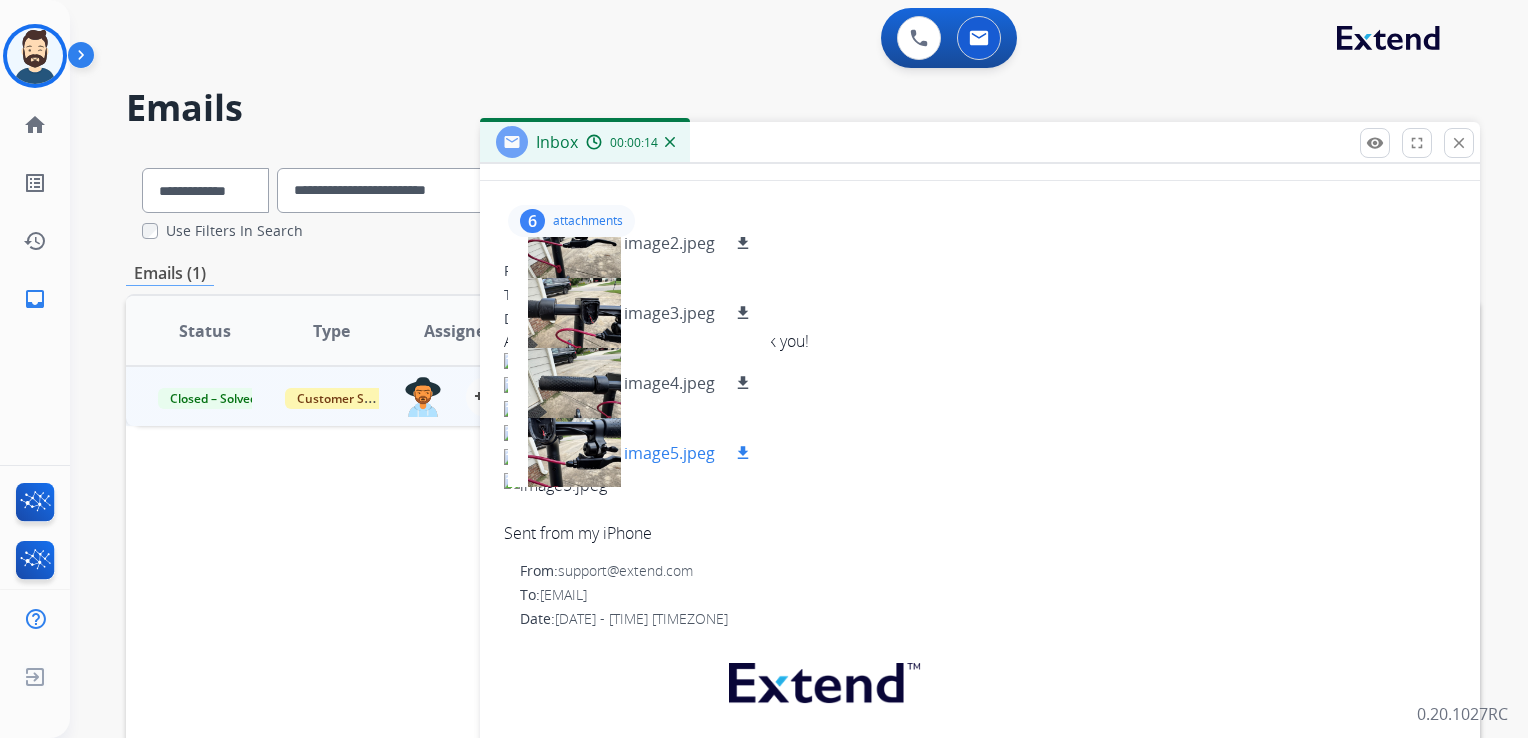 drag, startPoint x: 744, startPoint y: 449, endPoint x: 737, endPoint y: 439, distance: 12.206555 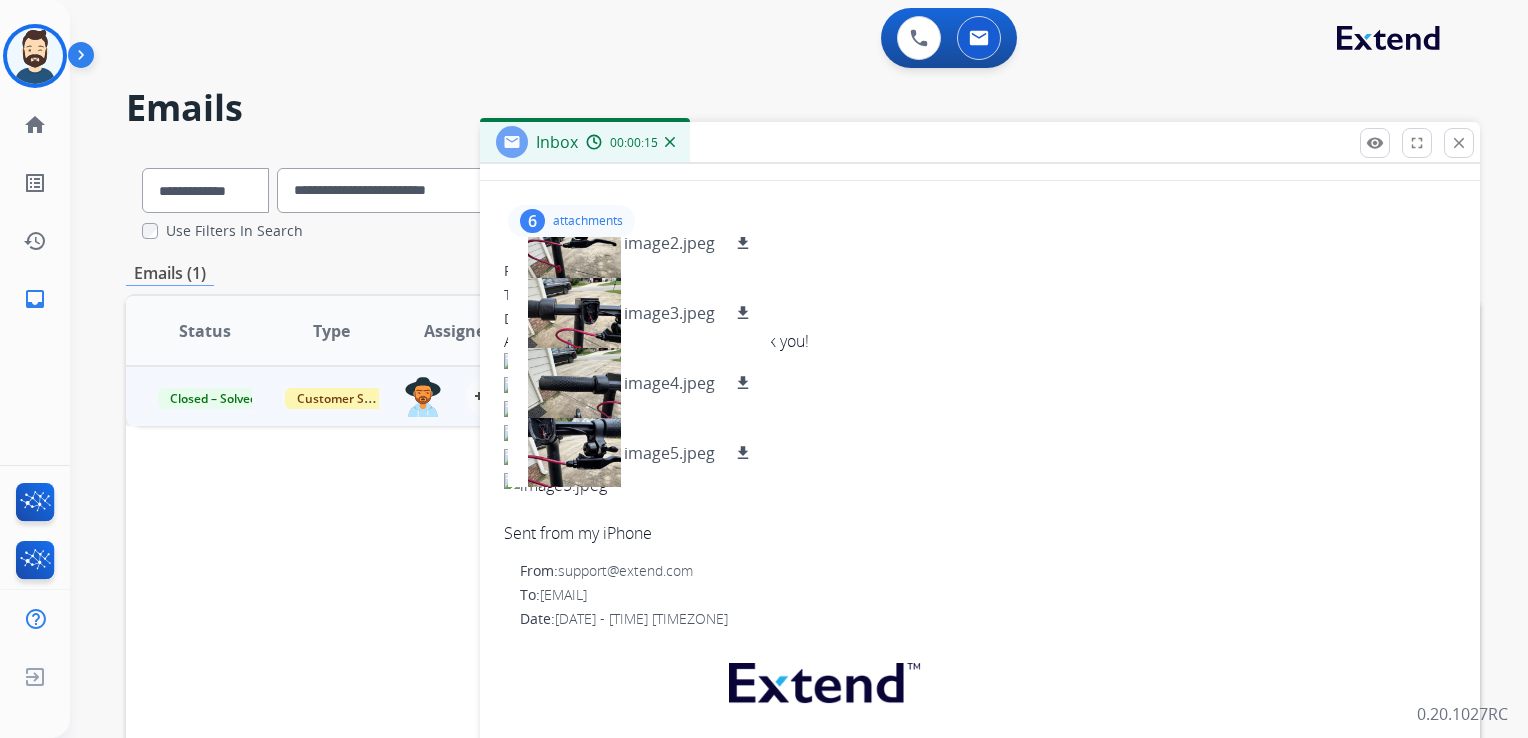 click on "attachments" at bounding box center [588, 221] 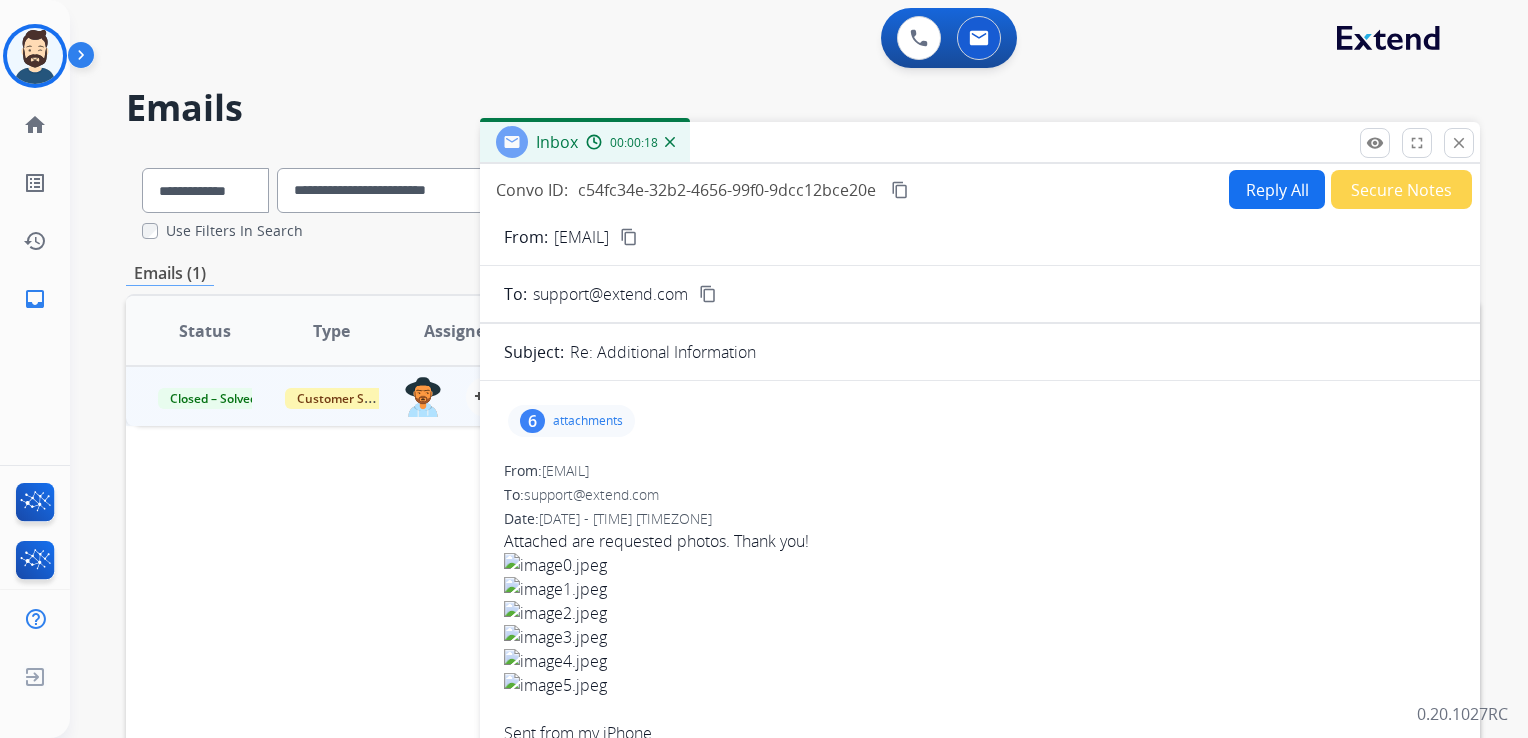 scroll, scrollTop: 0, scrollLeft: 0, axis: both 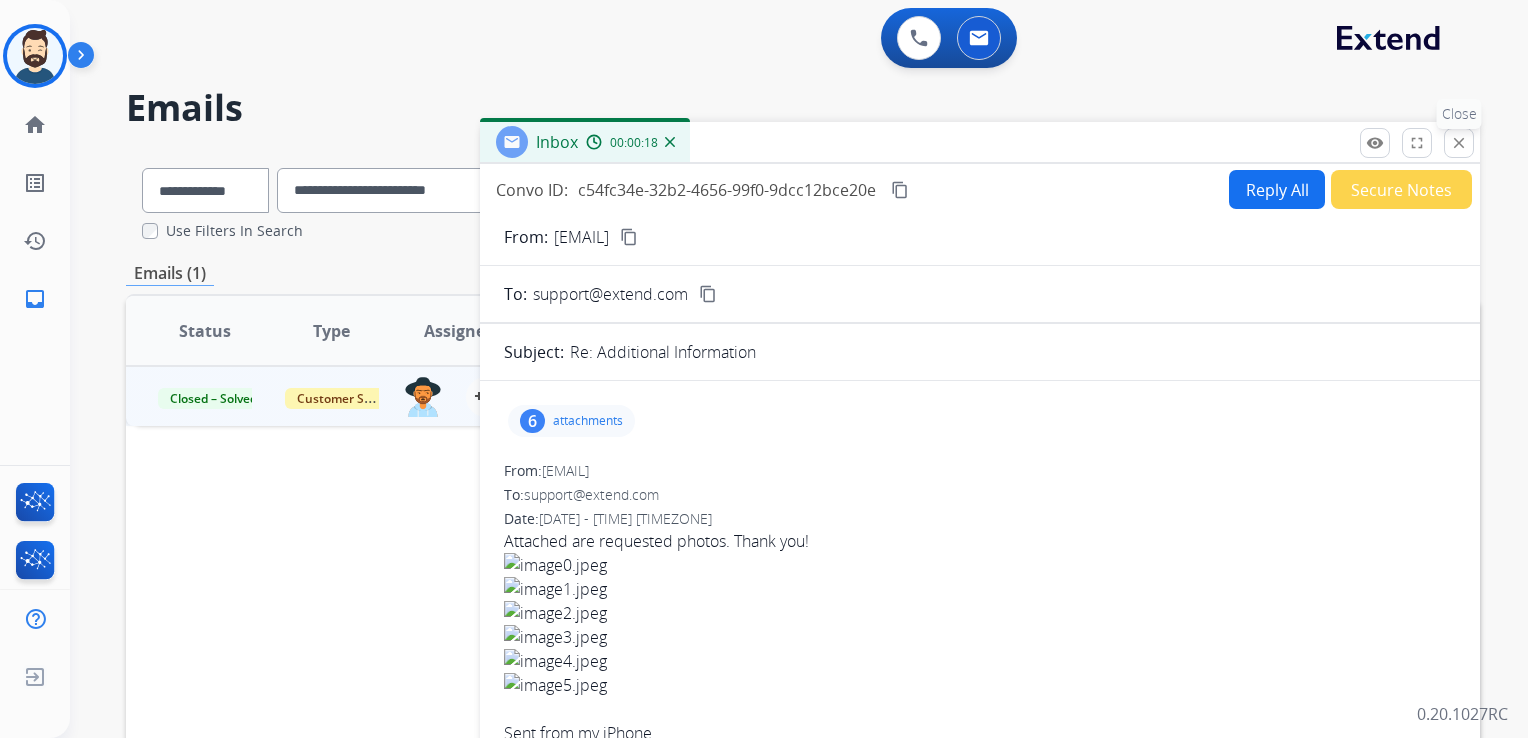 click on "close" at bounding box center [1459, 143] 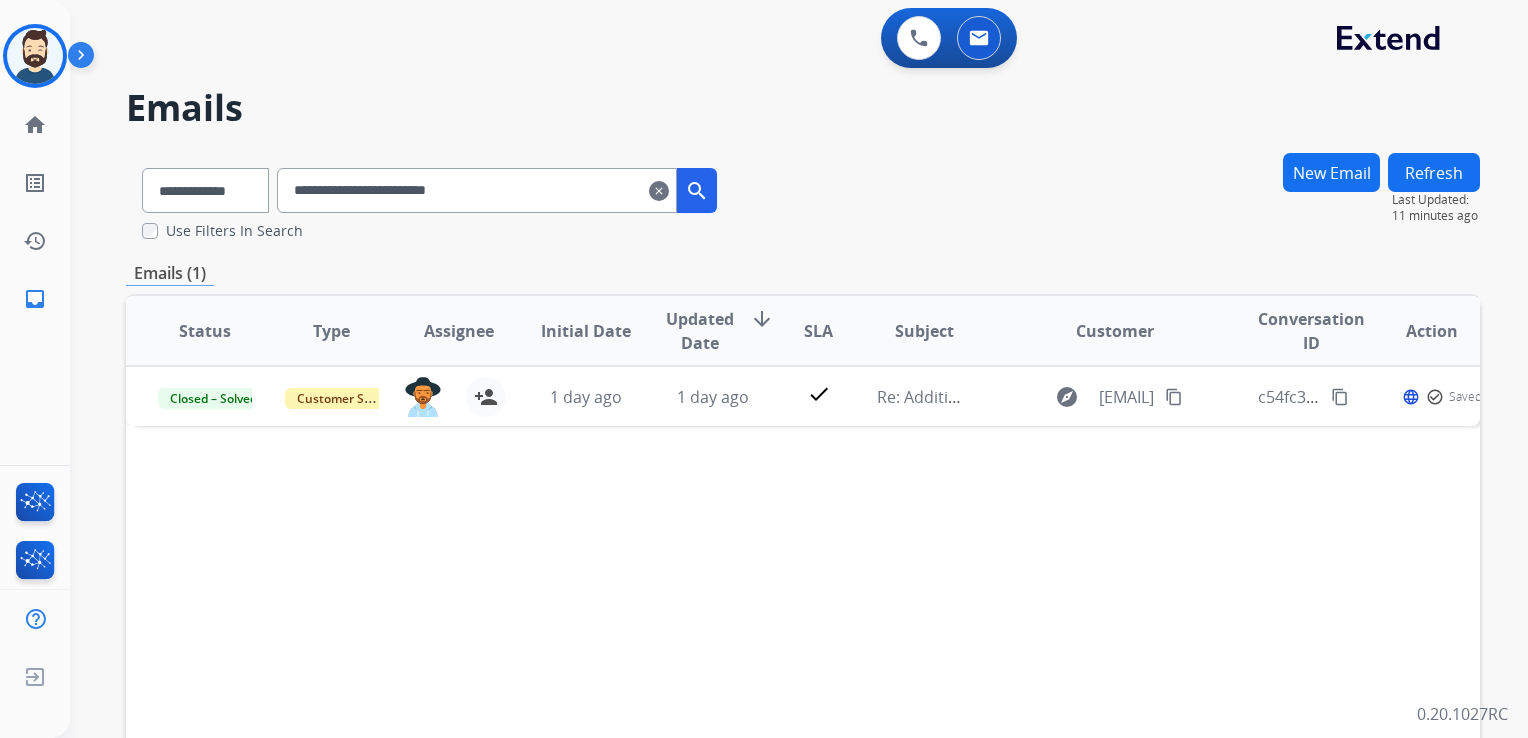 click on "clear" at bounding box center (659, 191) 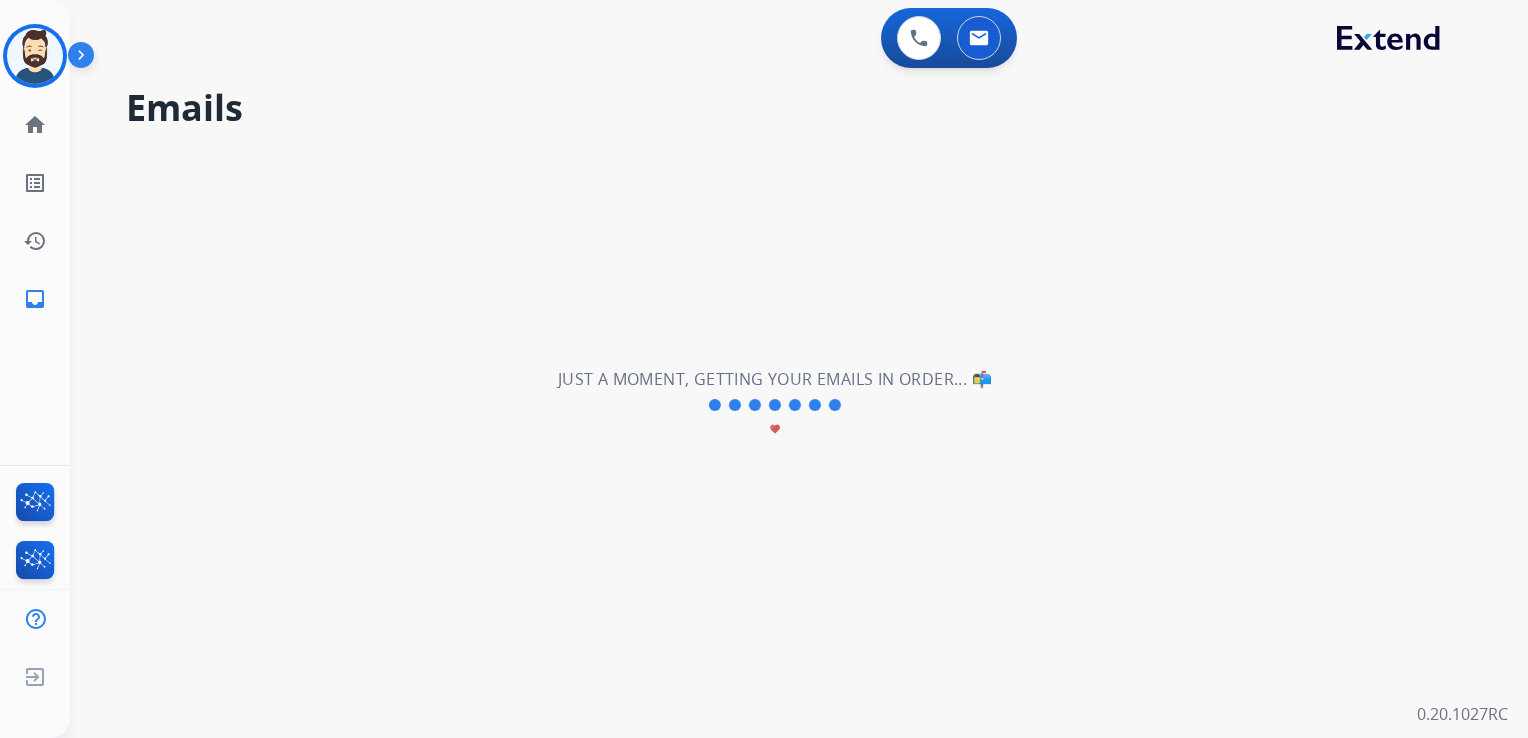 type 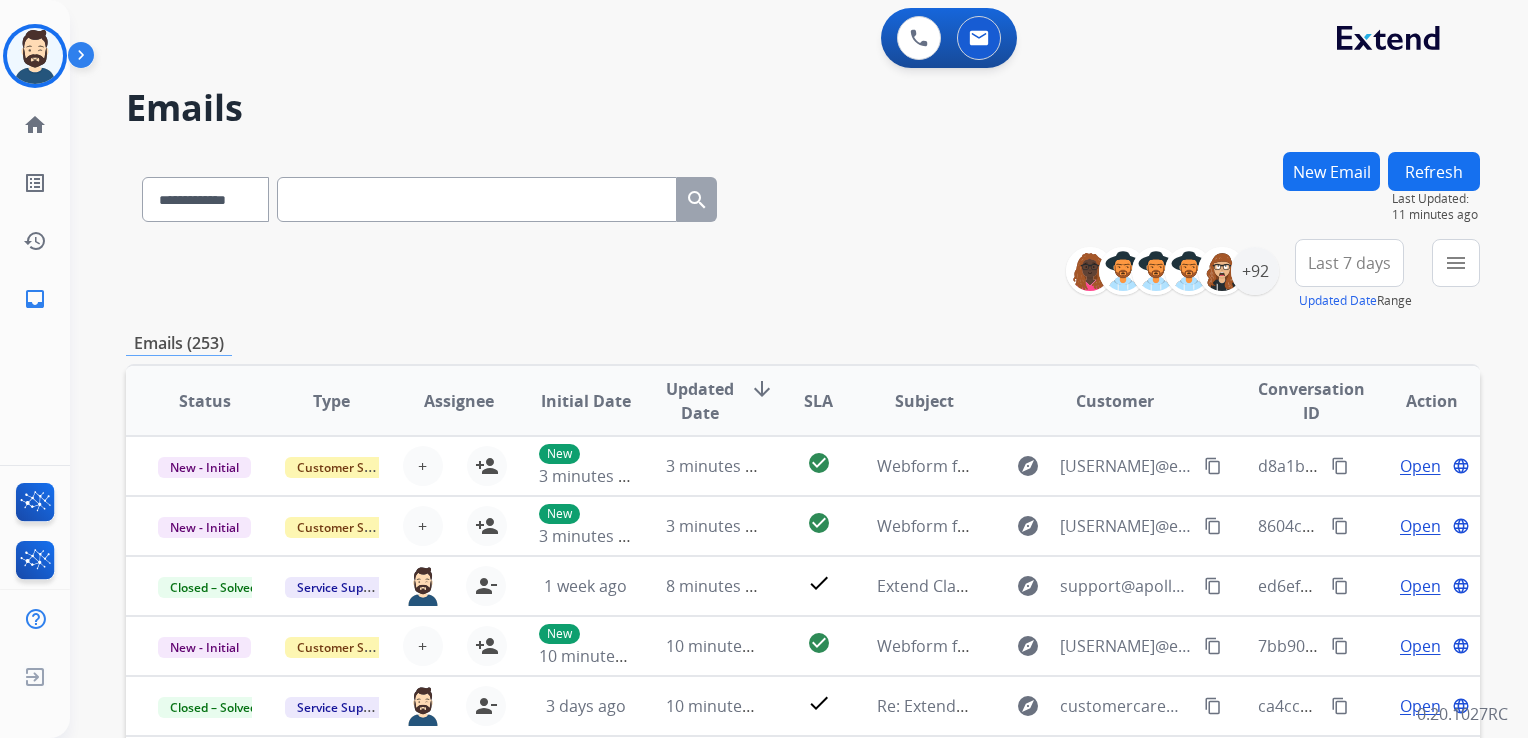 drag, startPoint x: 291, startPoint y: 93, endPoint x: 763, endPoint y: 129, distance: 473.37088 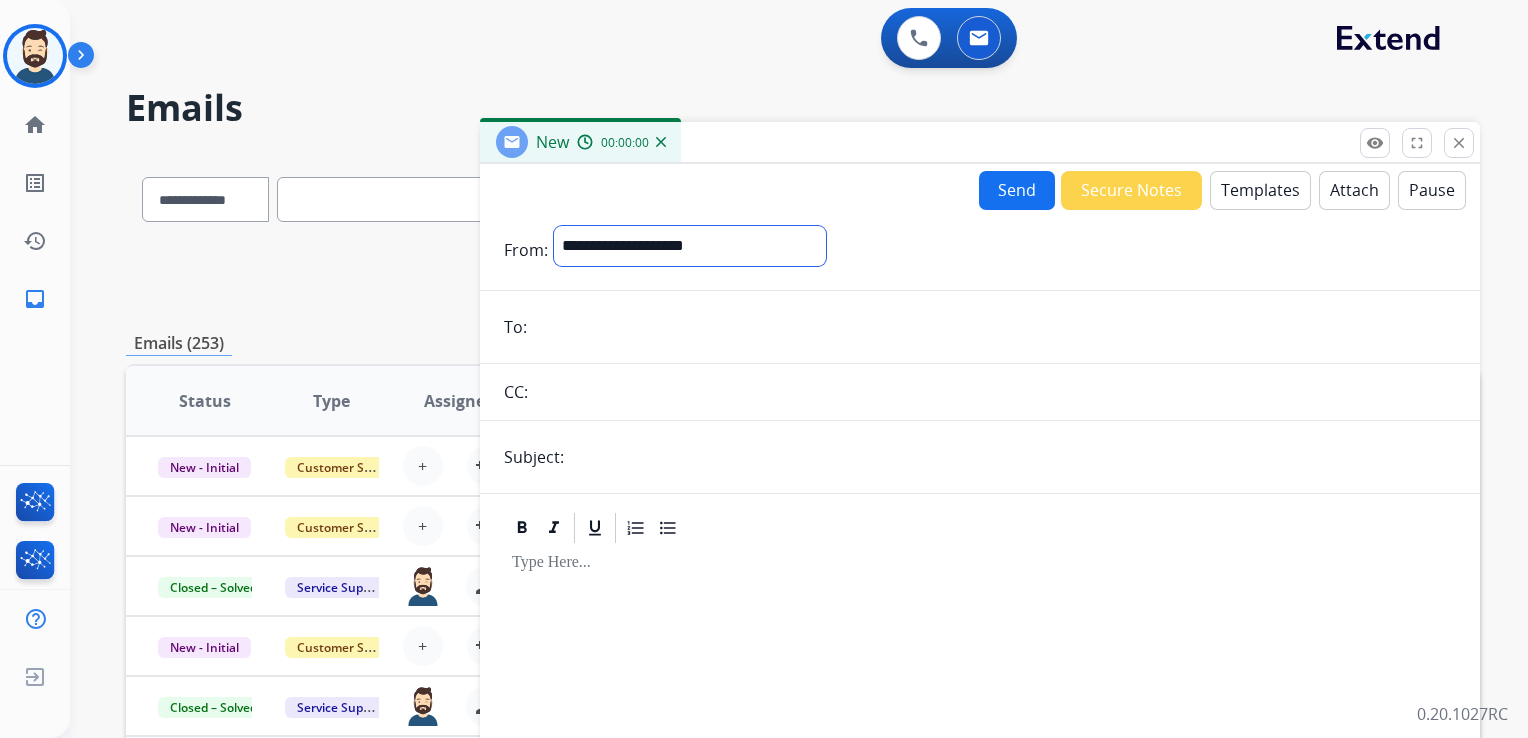 click on "**********" at bounding box center [690, 246] 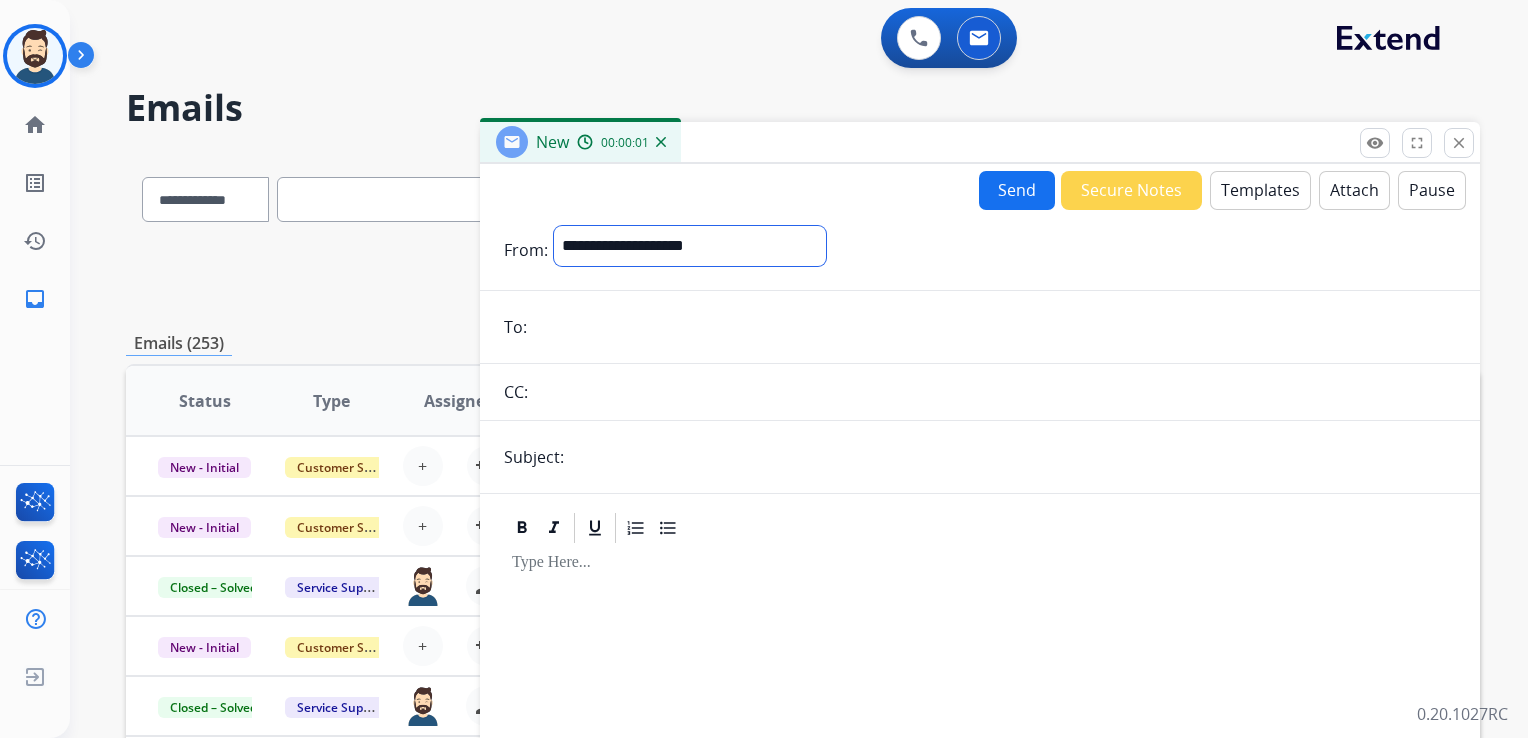 select on "**********" 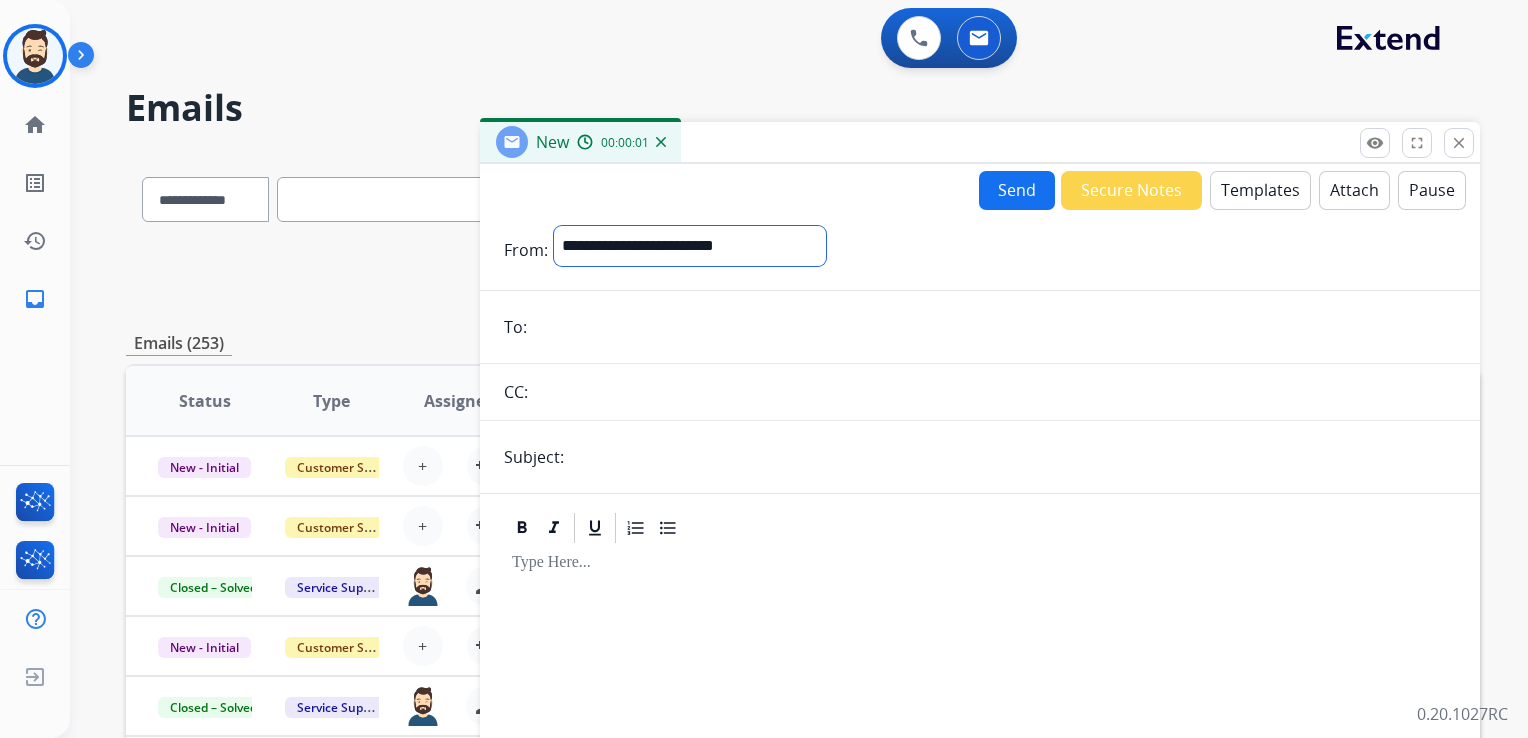 click on "**********" at bounding box center (690, 246) 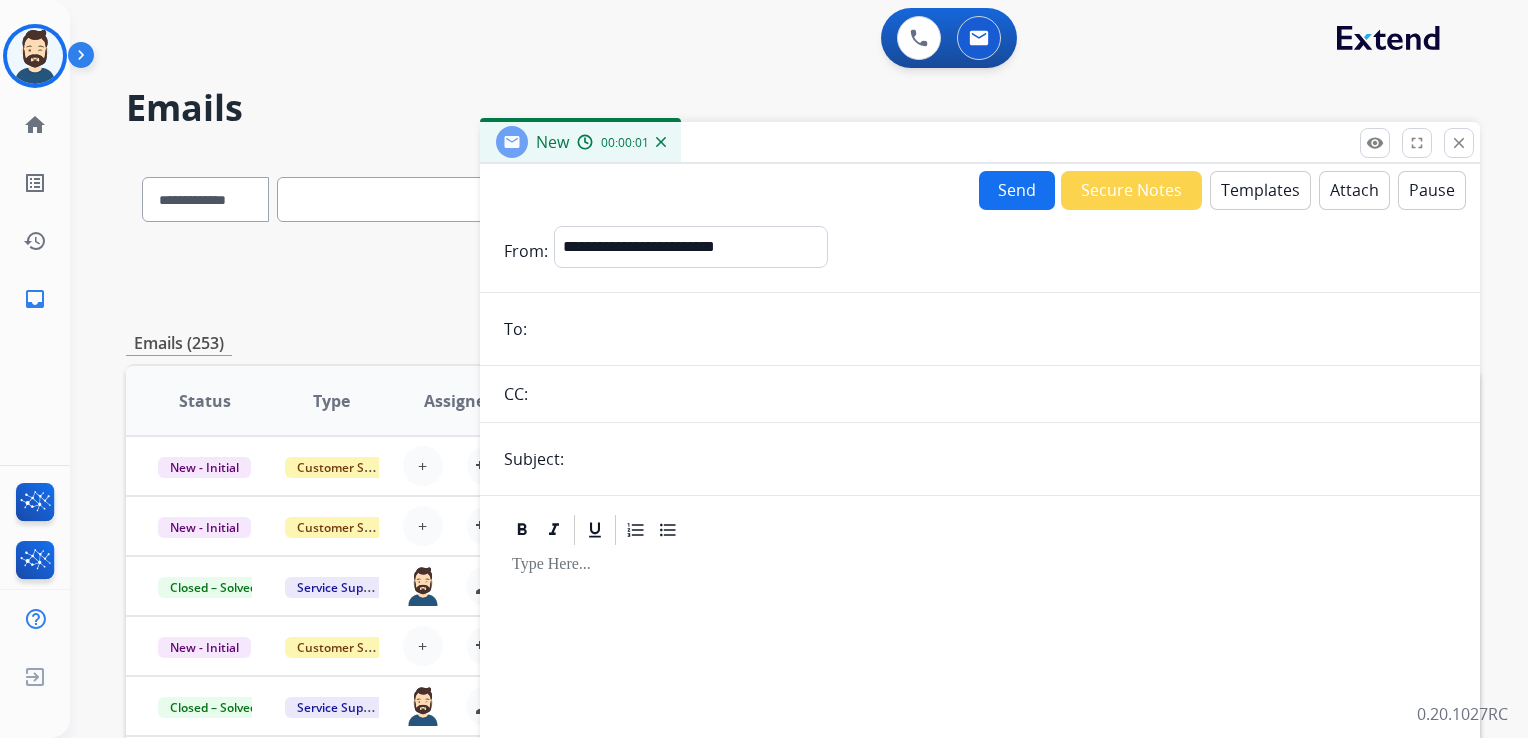 click at bounding box center [994, 329] 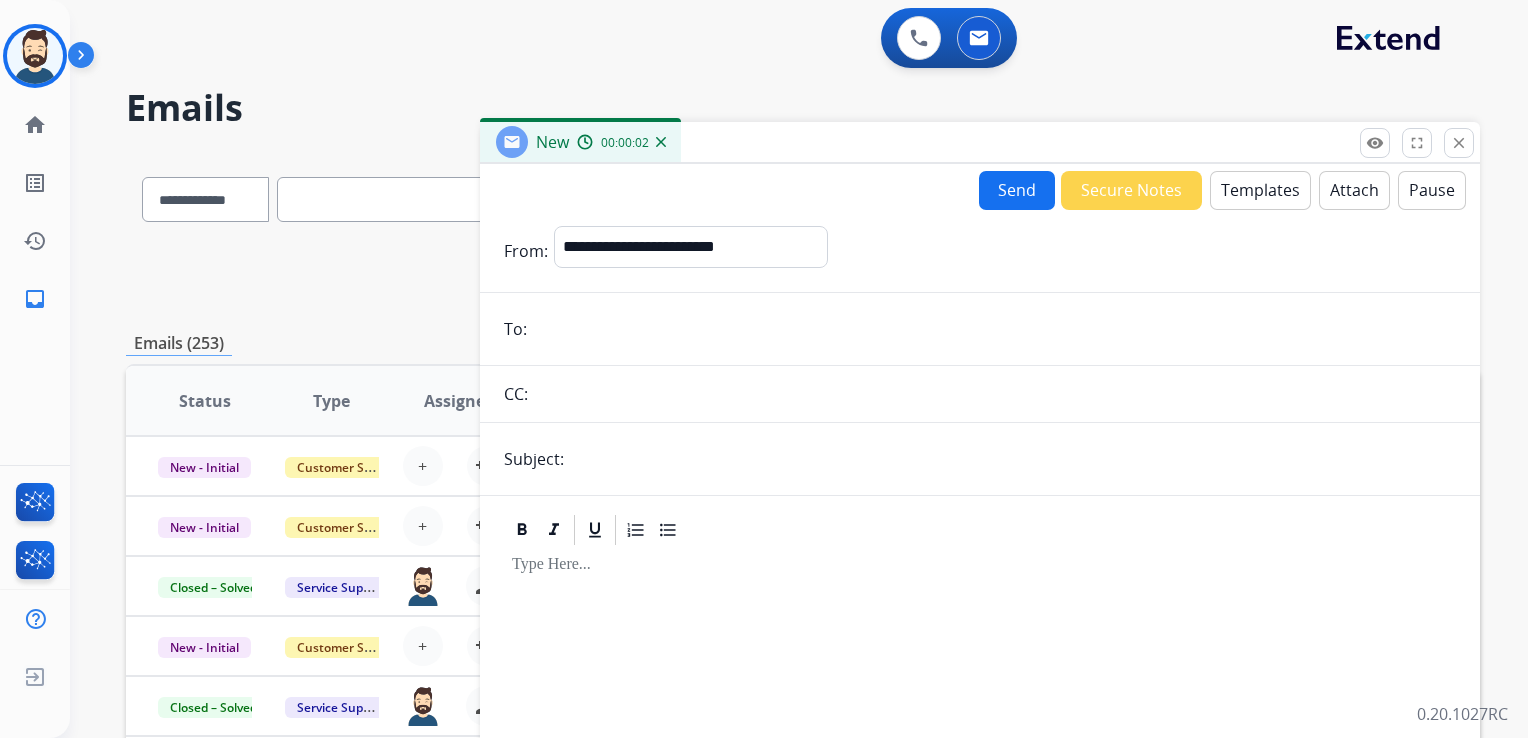 paste on "**********" 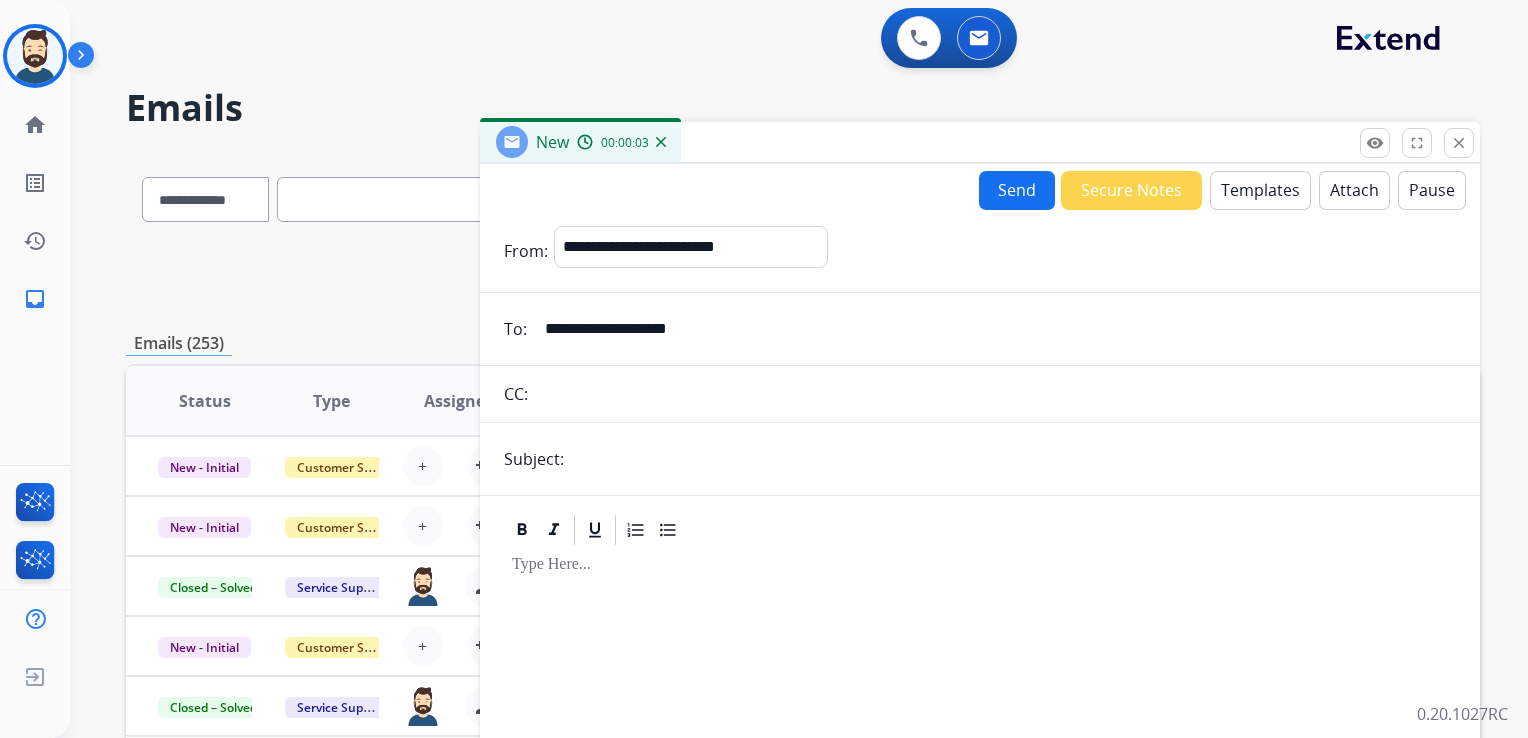 type on "**********" 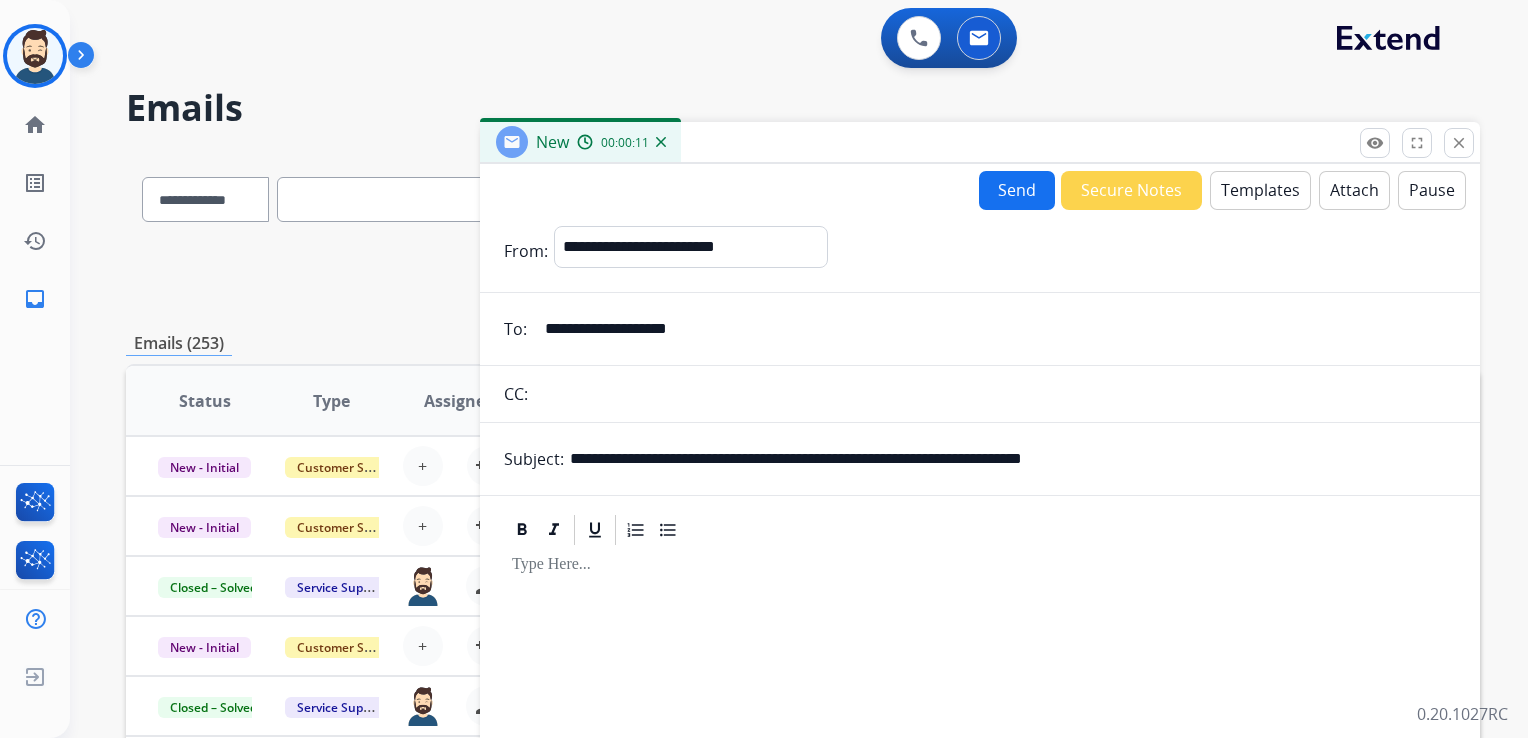 drag, startPoint x: 843, startPoint y: 456, endPoint x: 1160, endPoint y: 458, distance: 317.00632 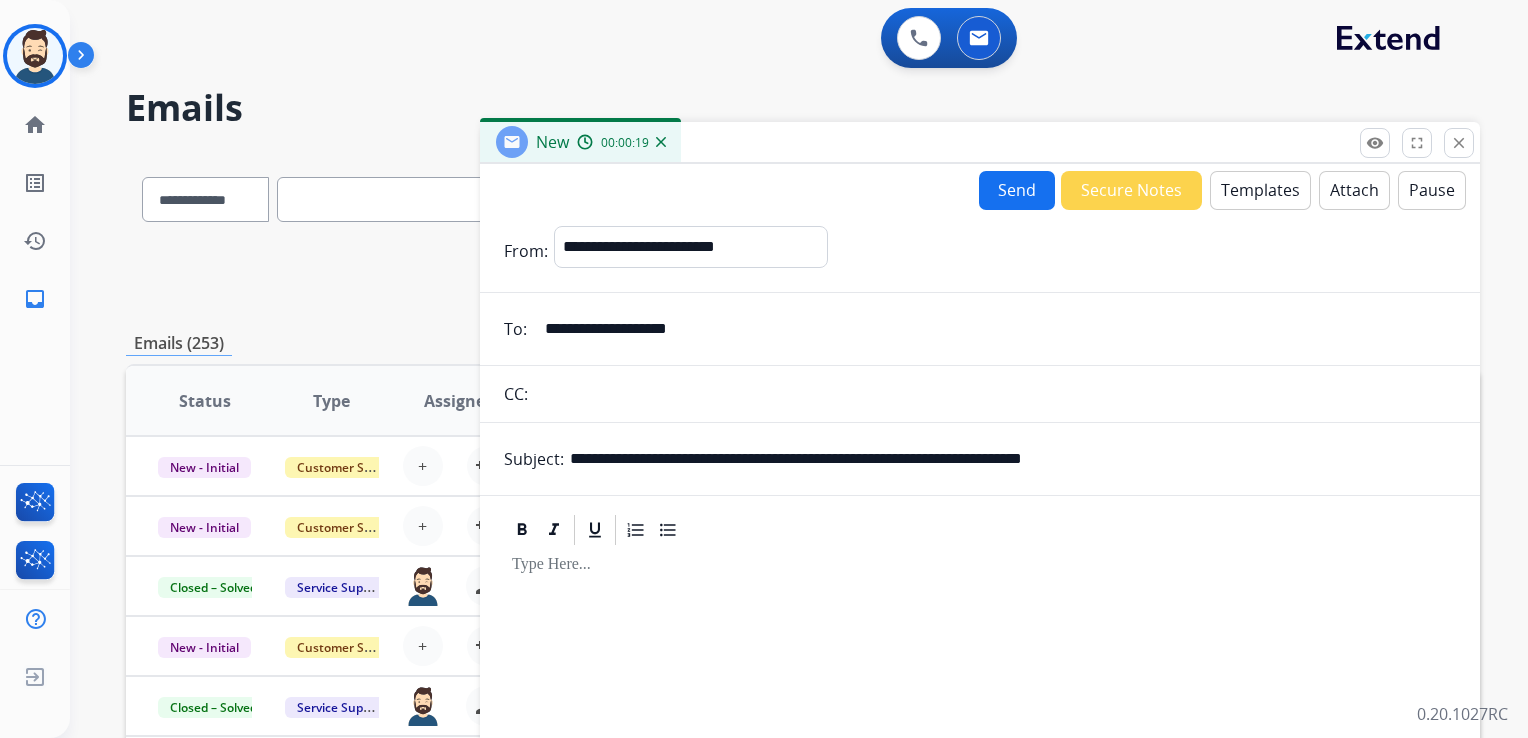 drag, startPoint x: 700, startPoint y: 459, endPoint x: 757, endPoint y: 458, distance: 57.00877 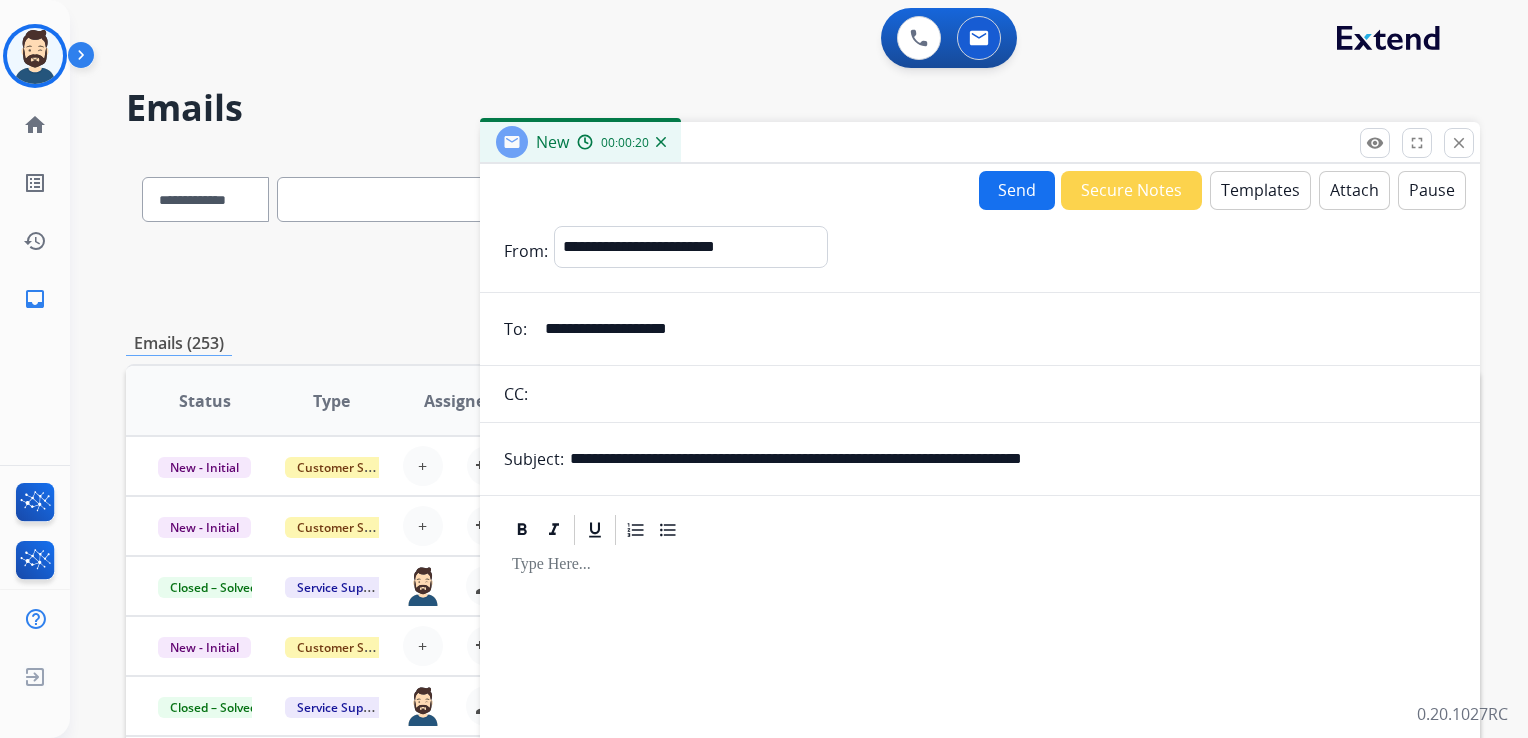 paste on "**" 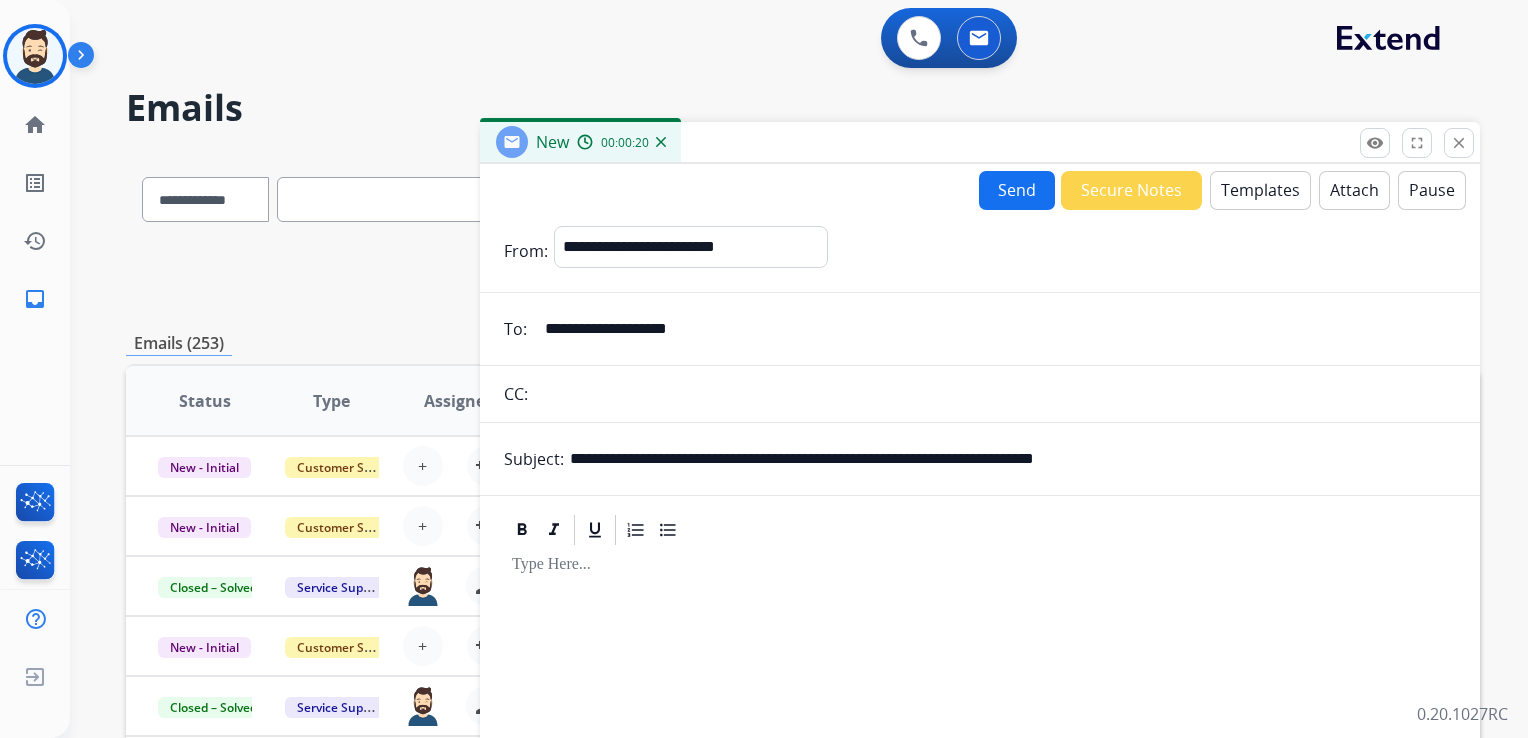 type on "**********" 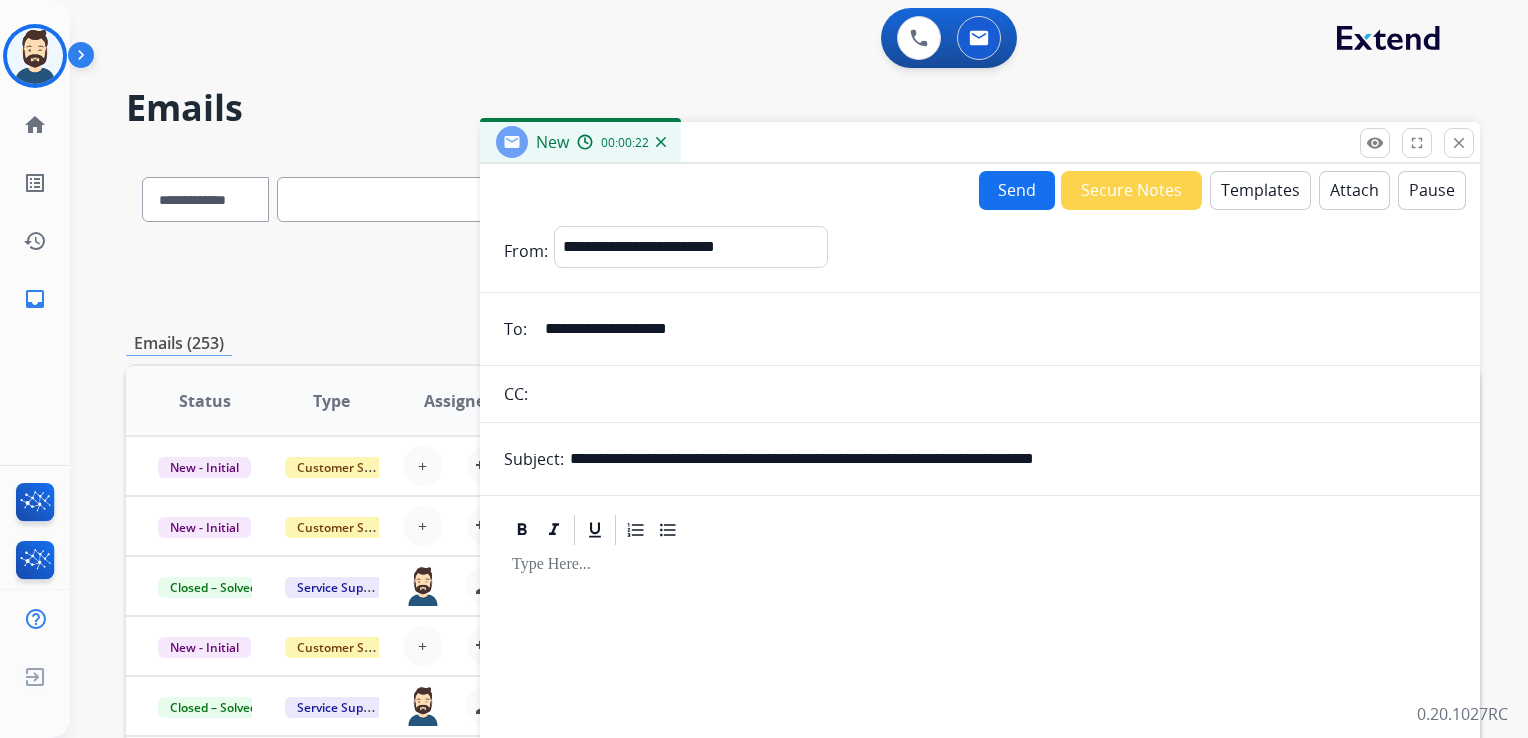 click on "Templates" at bounding box center [1260, 190] 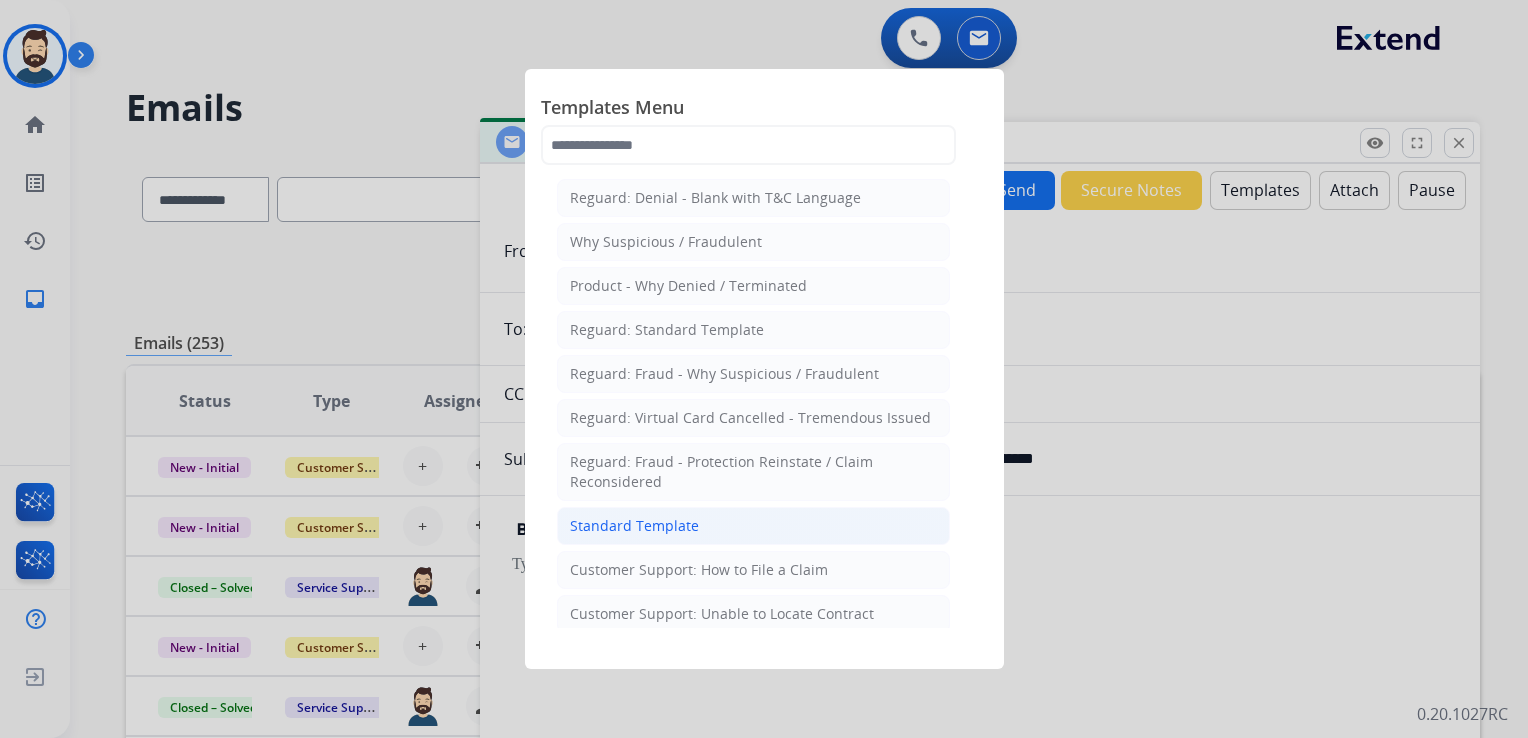 click on "Standard Template" 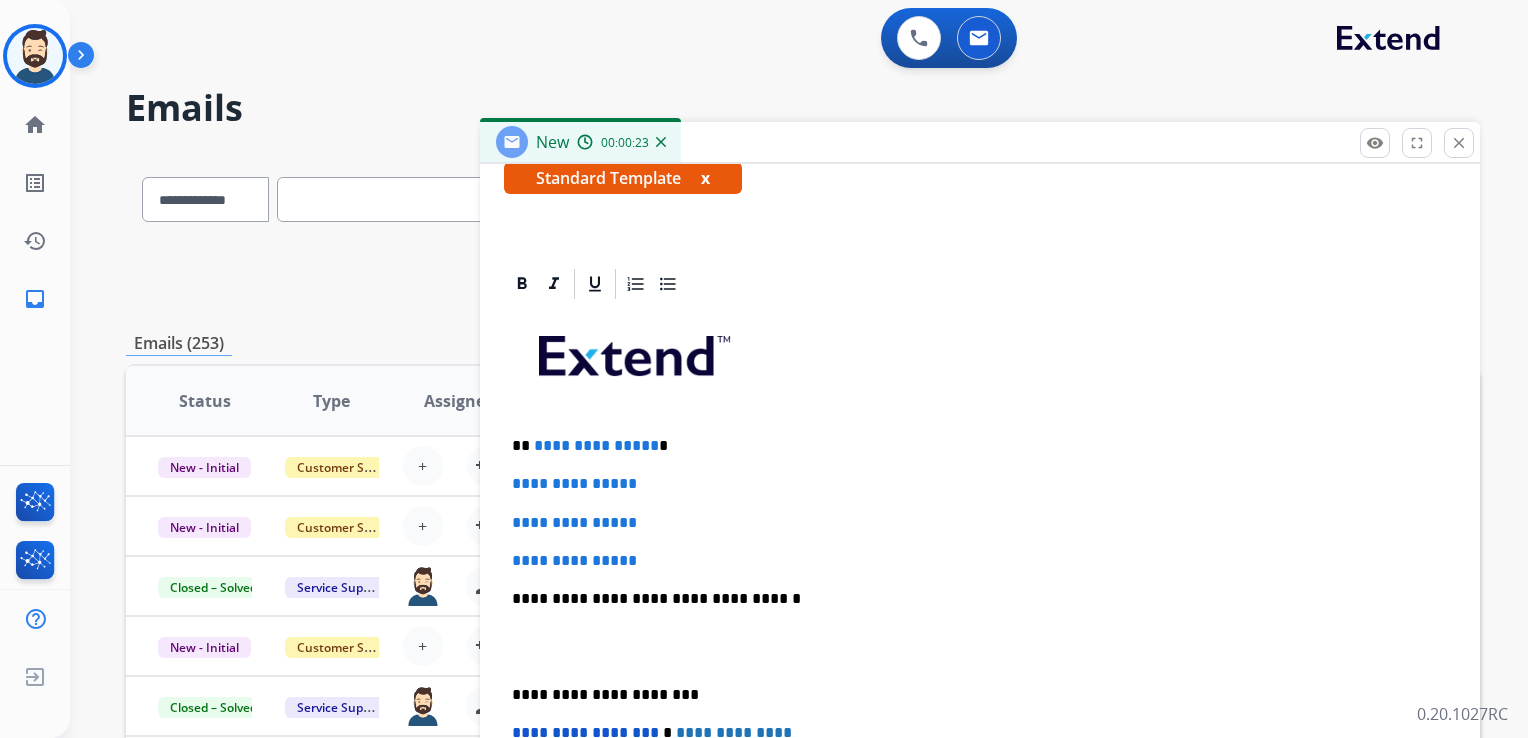 scroll, scrollTop: 400, scrollLeft: 0, axis: vertical 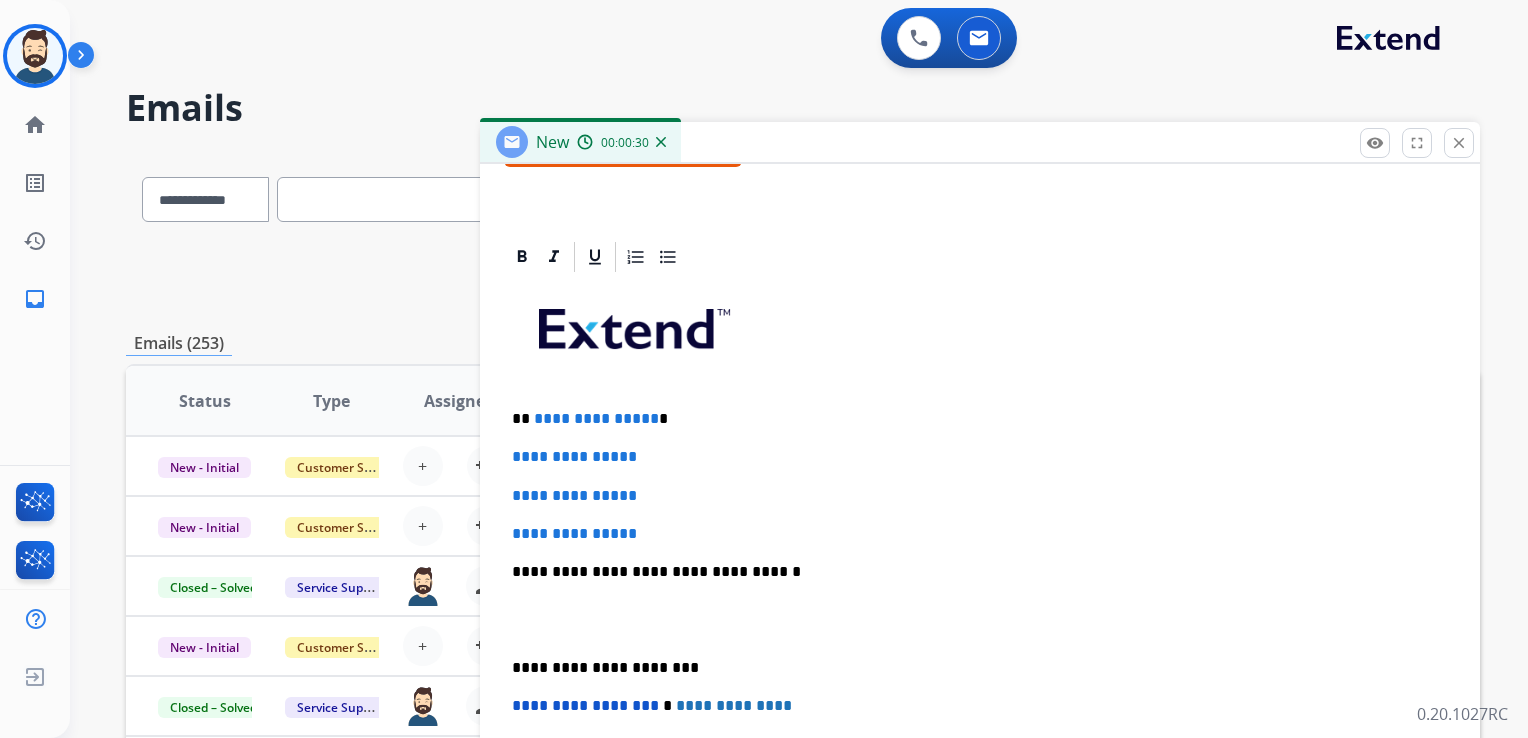 click on "**********" at bounding box center (980, 619) 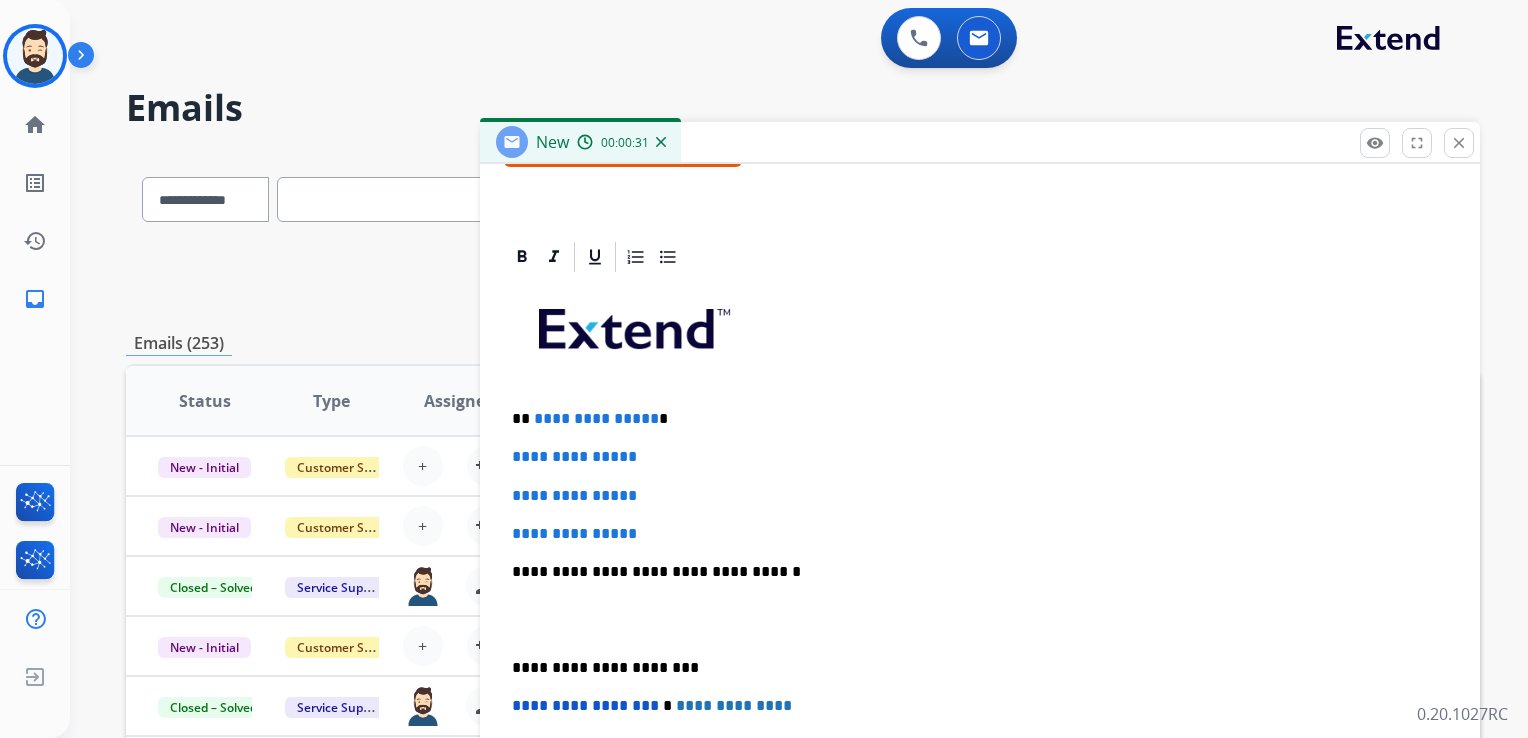 scroll, scrollTop: 460, scrollLeft: 0, axis: vertical 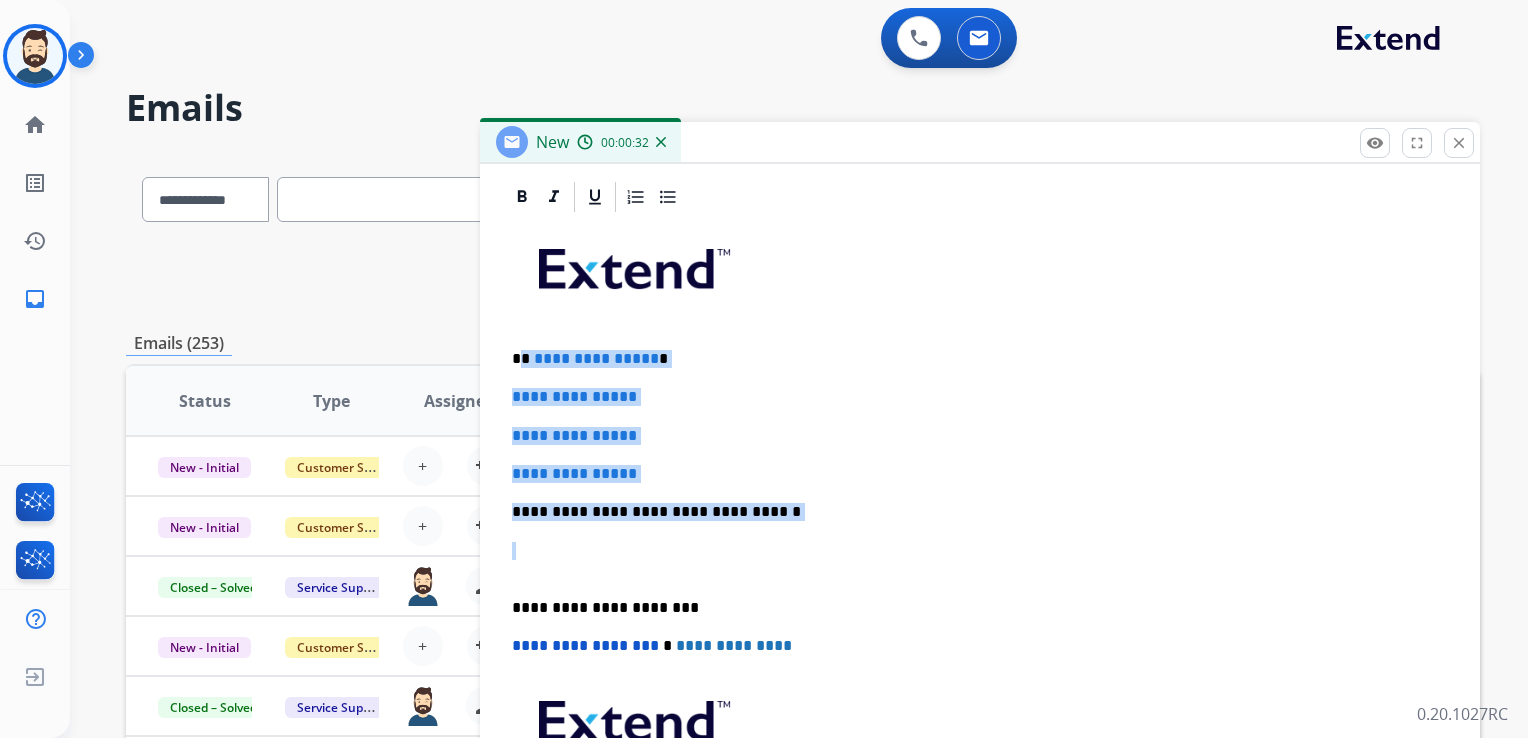 drag, startPoint x: 518, startPoint y: 358, endPoint x: 733, endPoint y: 549, distance: 287.58652 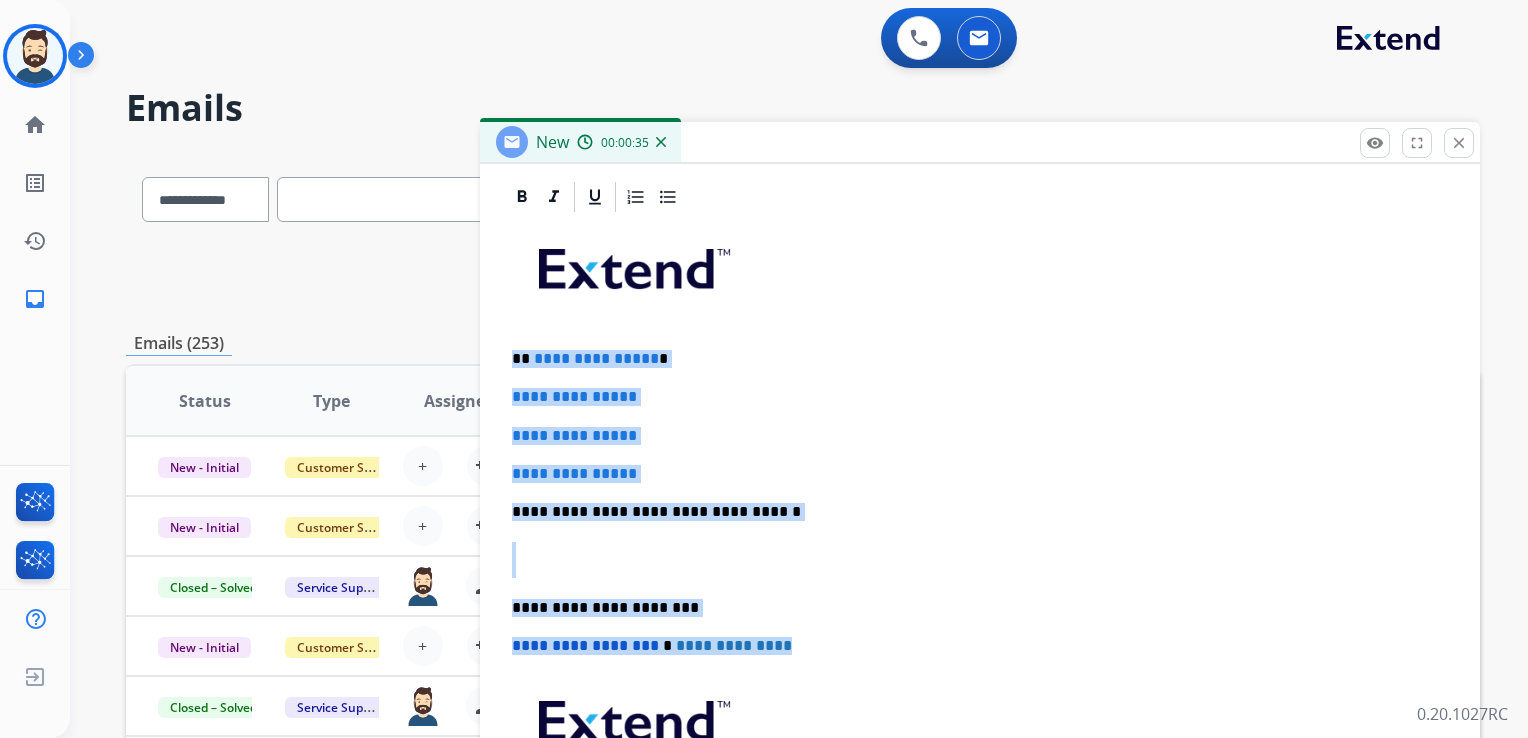 drag, startPoint x: 510, startPoint y: 354, endPoint x: 832, endPoint y: 639, distance: 430.01047 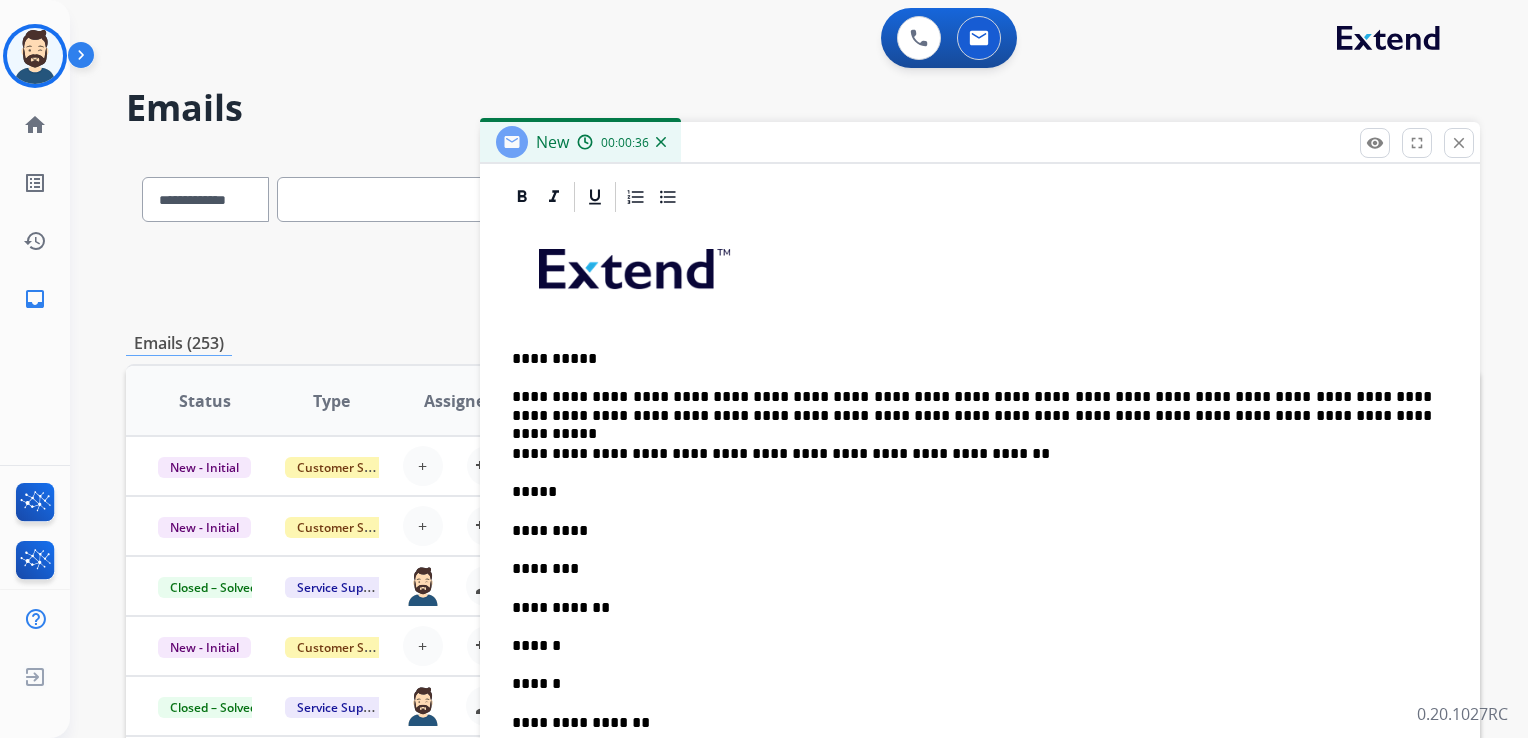 click on "**********" at bounding box center (972, 454) 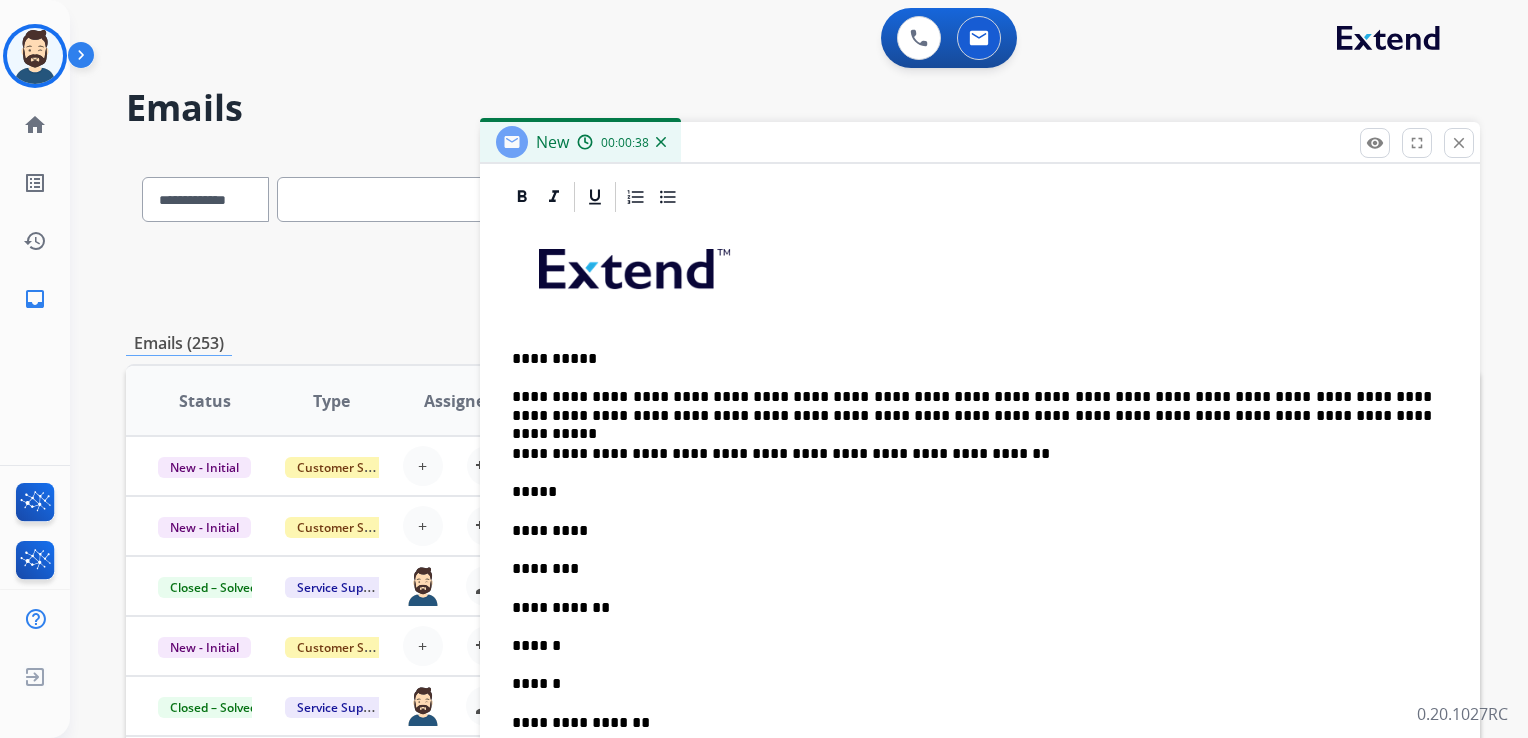 type 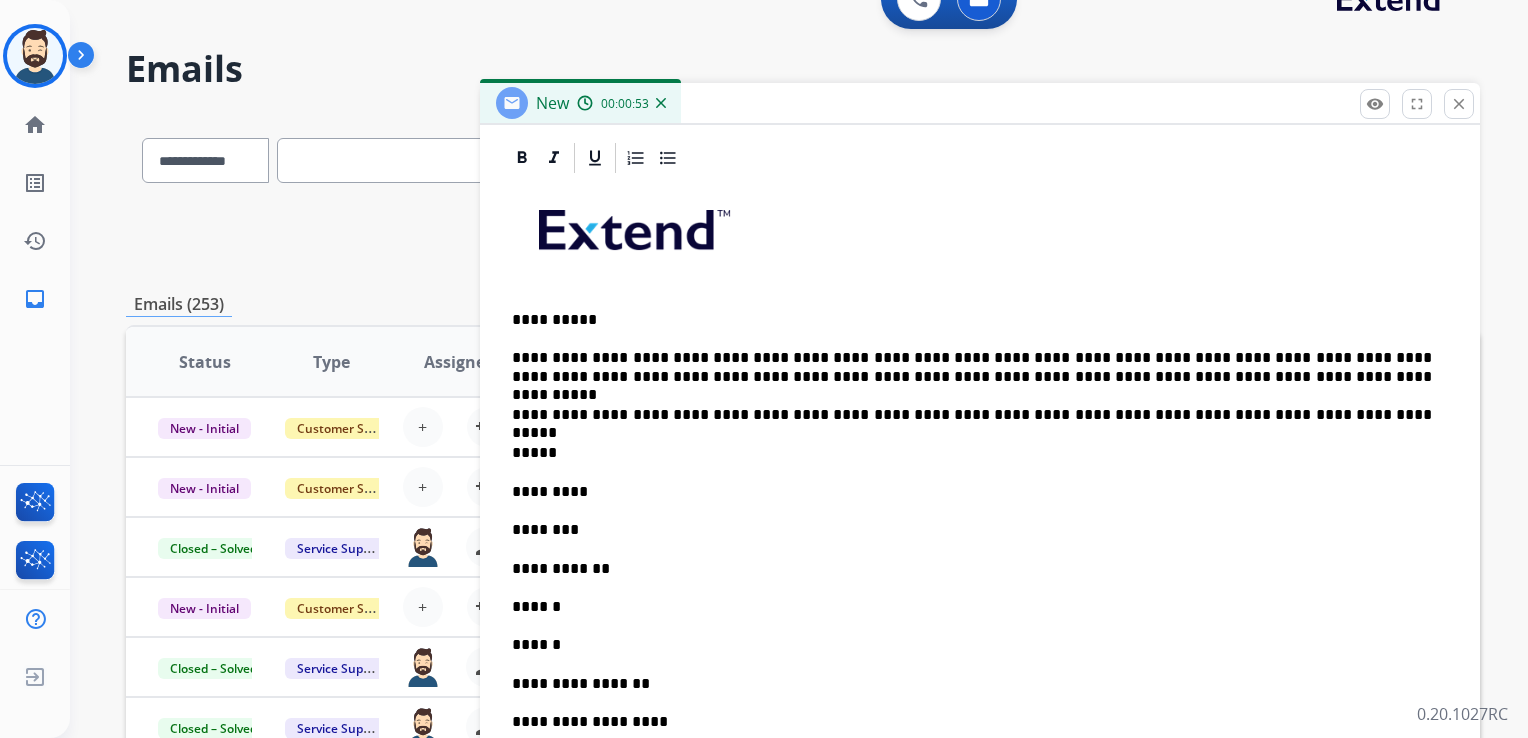 scroll, scrollTop: 100, scrollLeft: 0, axis: vertical 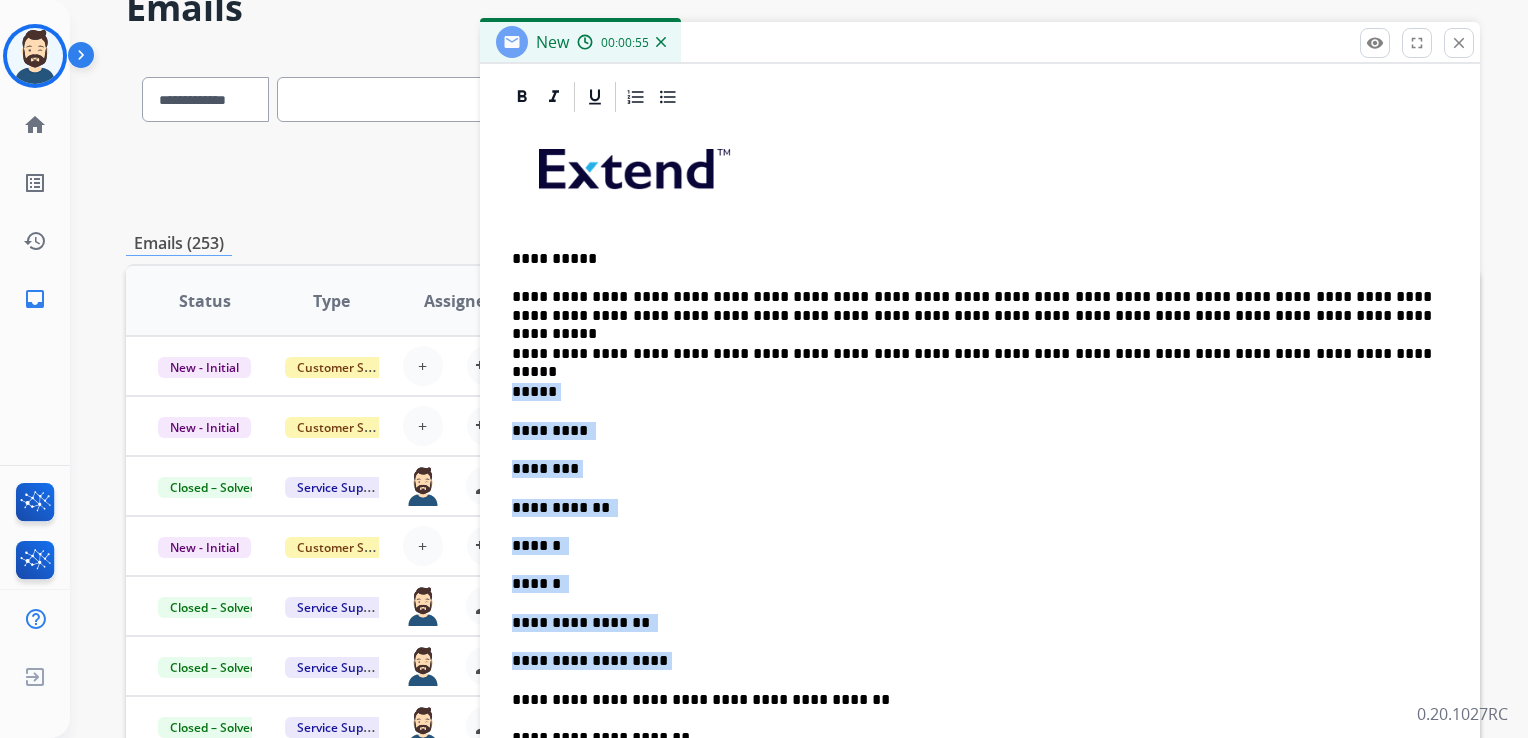 drag, startPoint x: 516, startPoint y: 391, endPoint x: 640, endPoint y: 634, distance: 272.80945 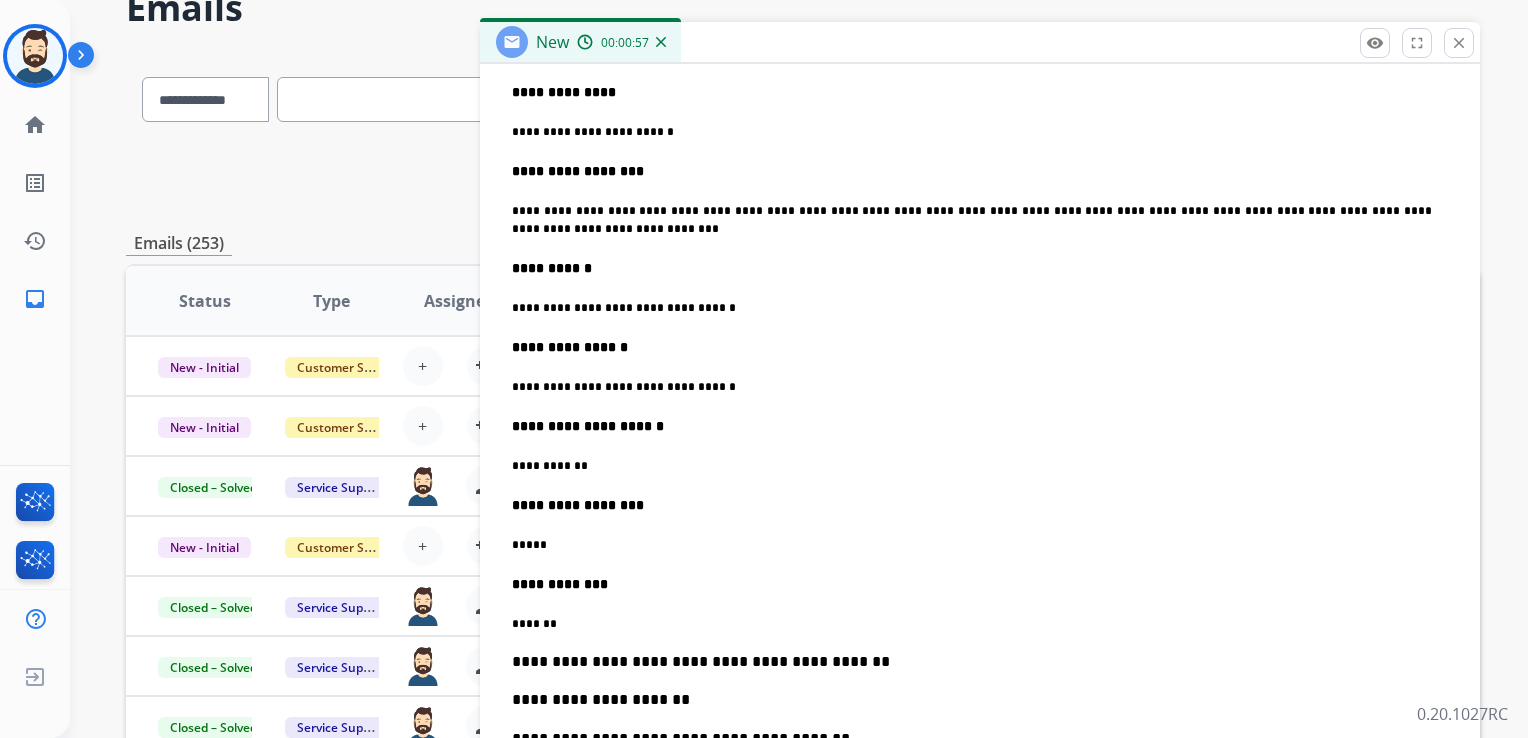 scroll, scrollTop: 1347, scrollLeft: 0, axis: vertical 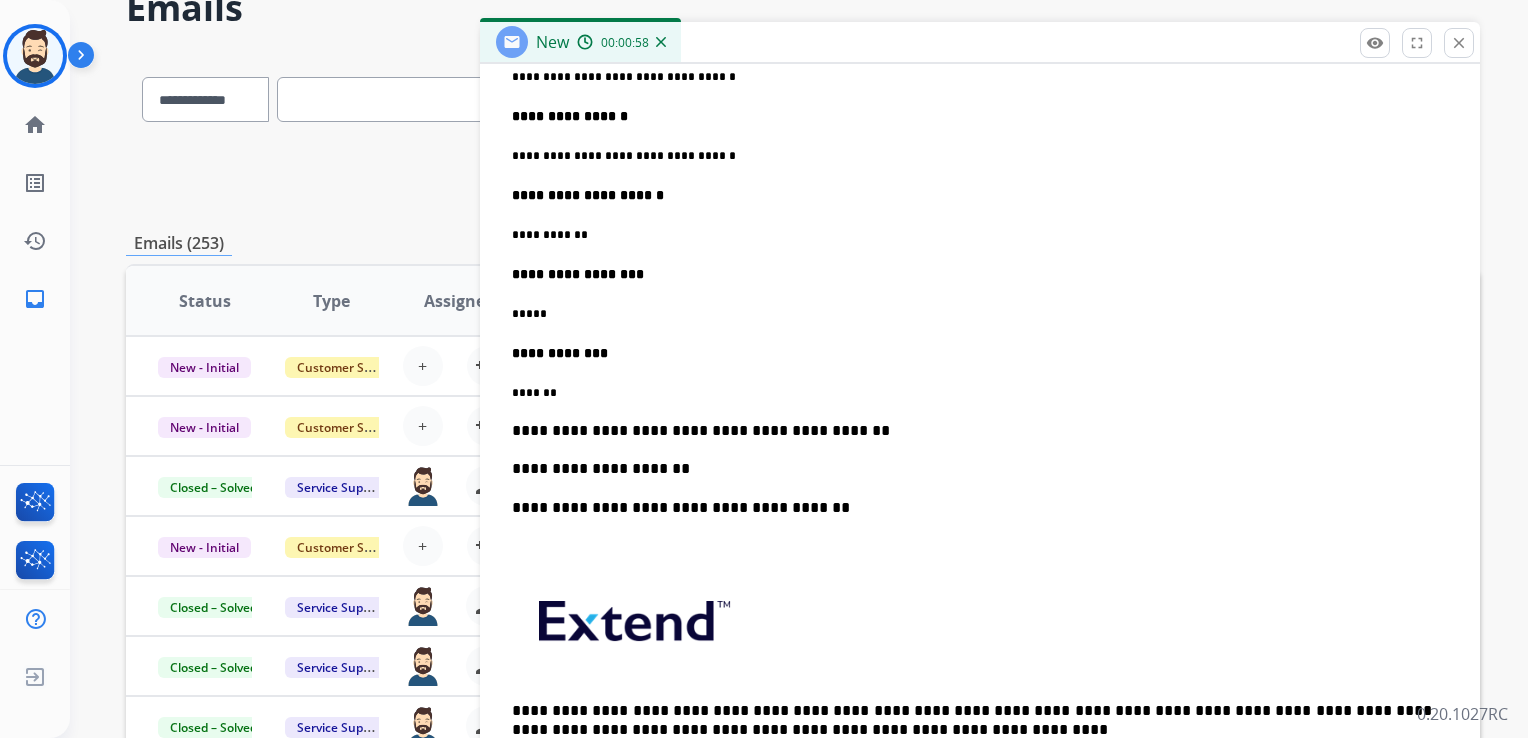 click on "**********" at bounding box center (972, 431) 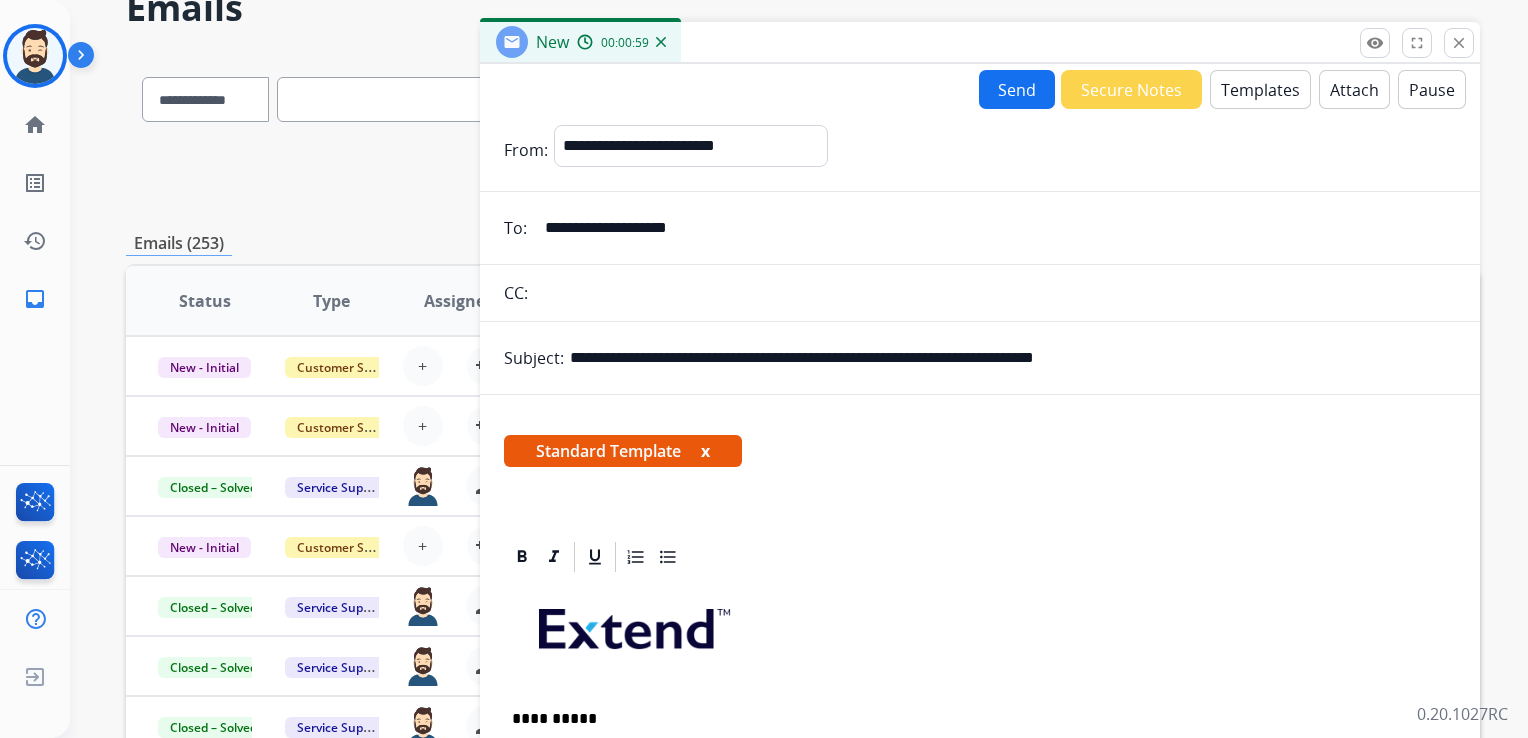 scroll, scrollTop: 0, scrollLeft: 0, axis: both 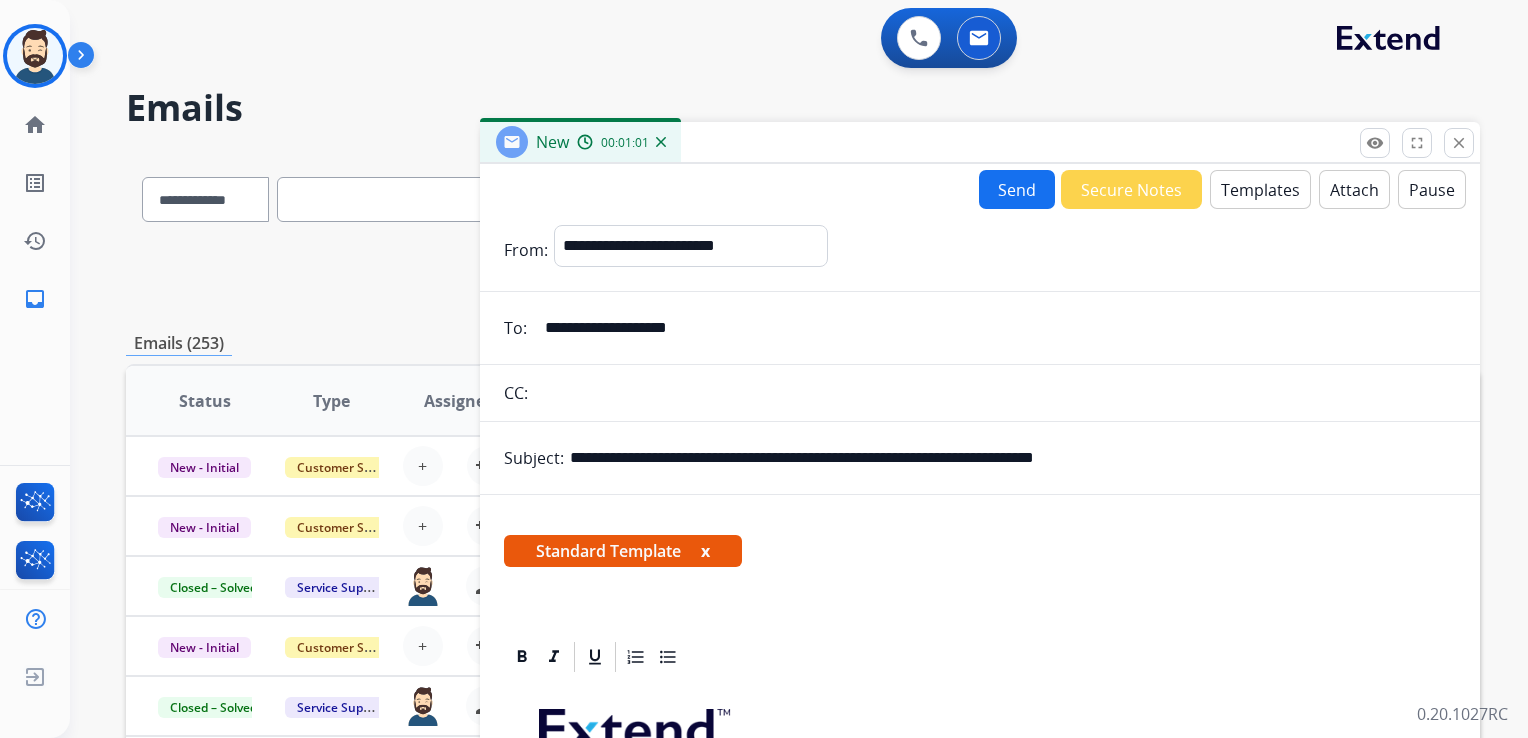 click on "Attach" at bounding box center (1354, 189) 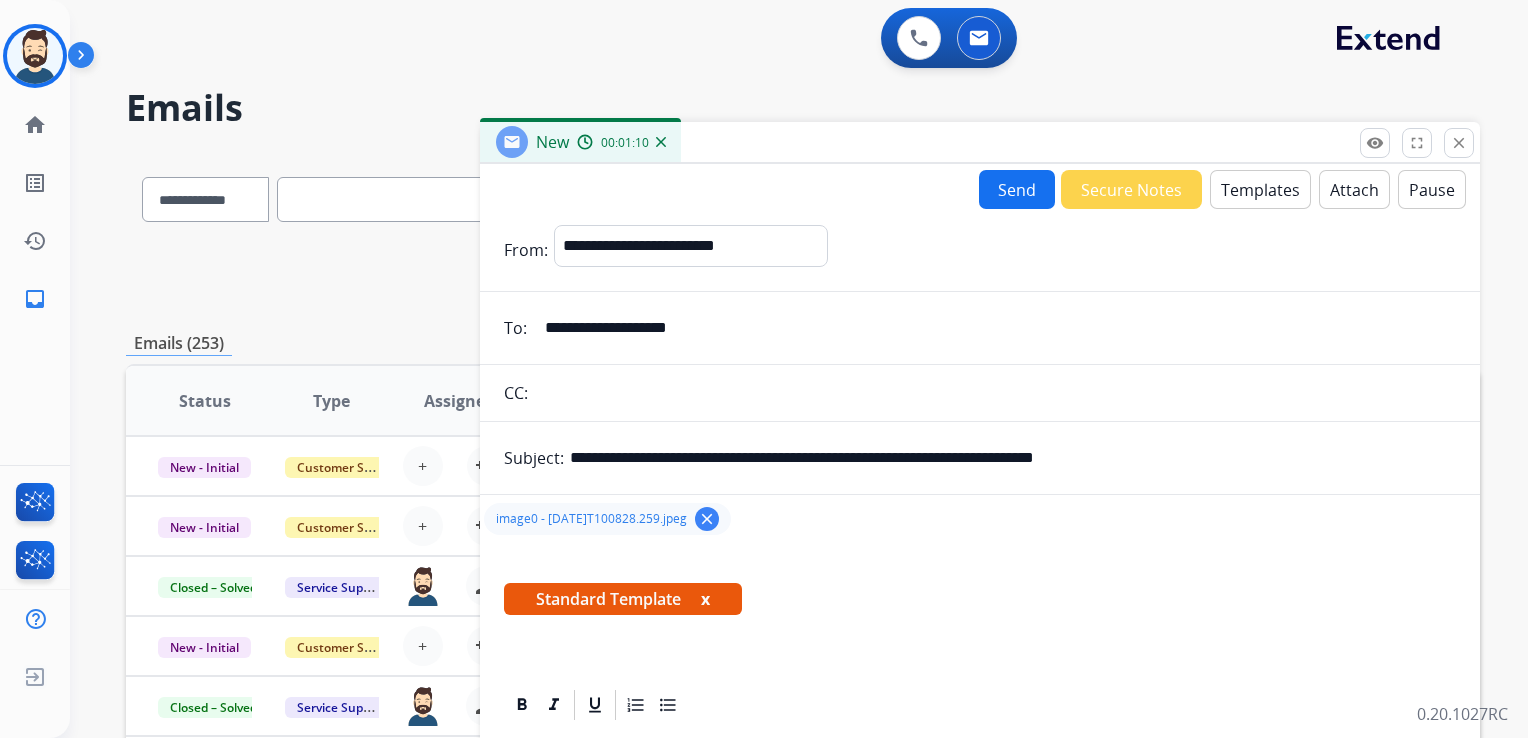 click on "Attach" at bounding box center [1354, 189] 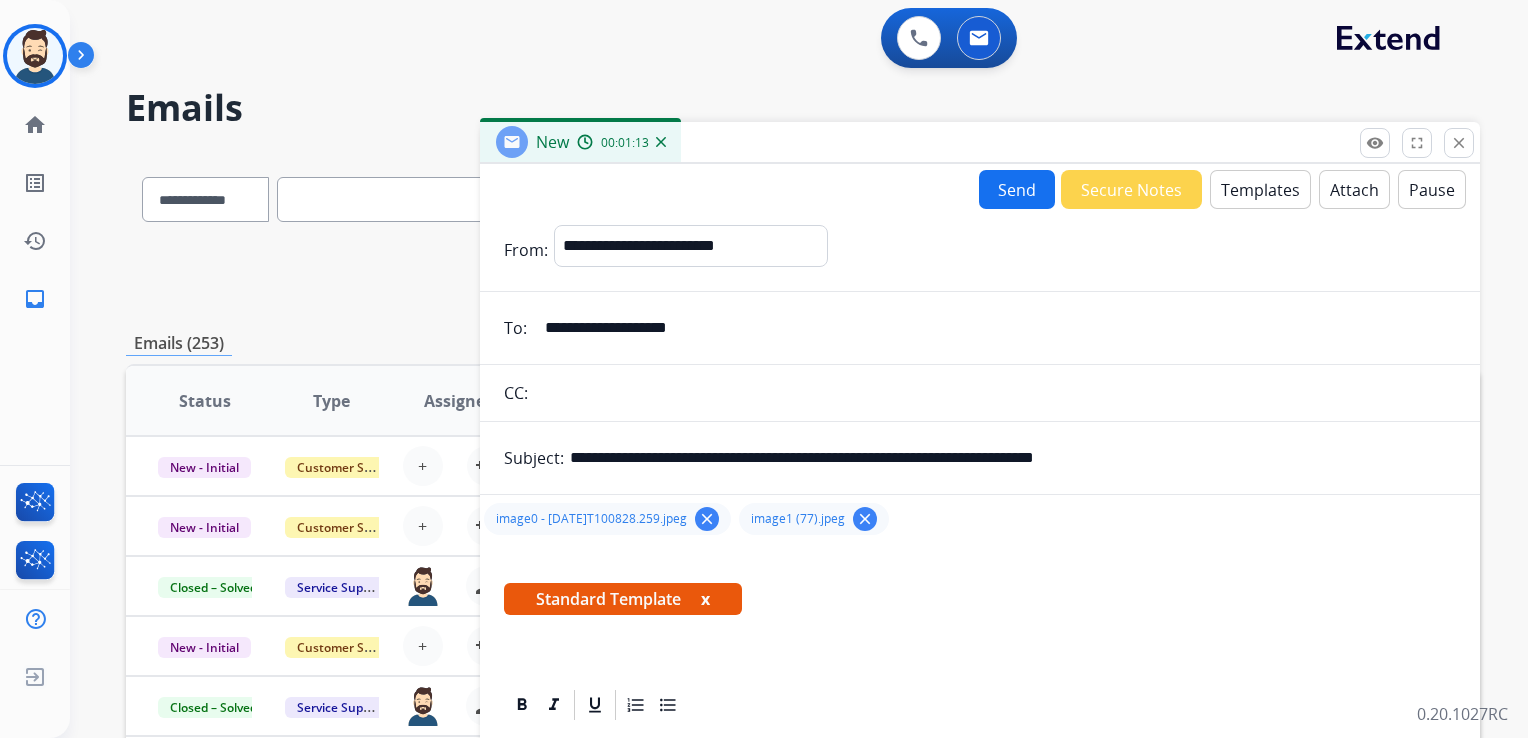click on "Attach" at bounding box center [1354, 189] 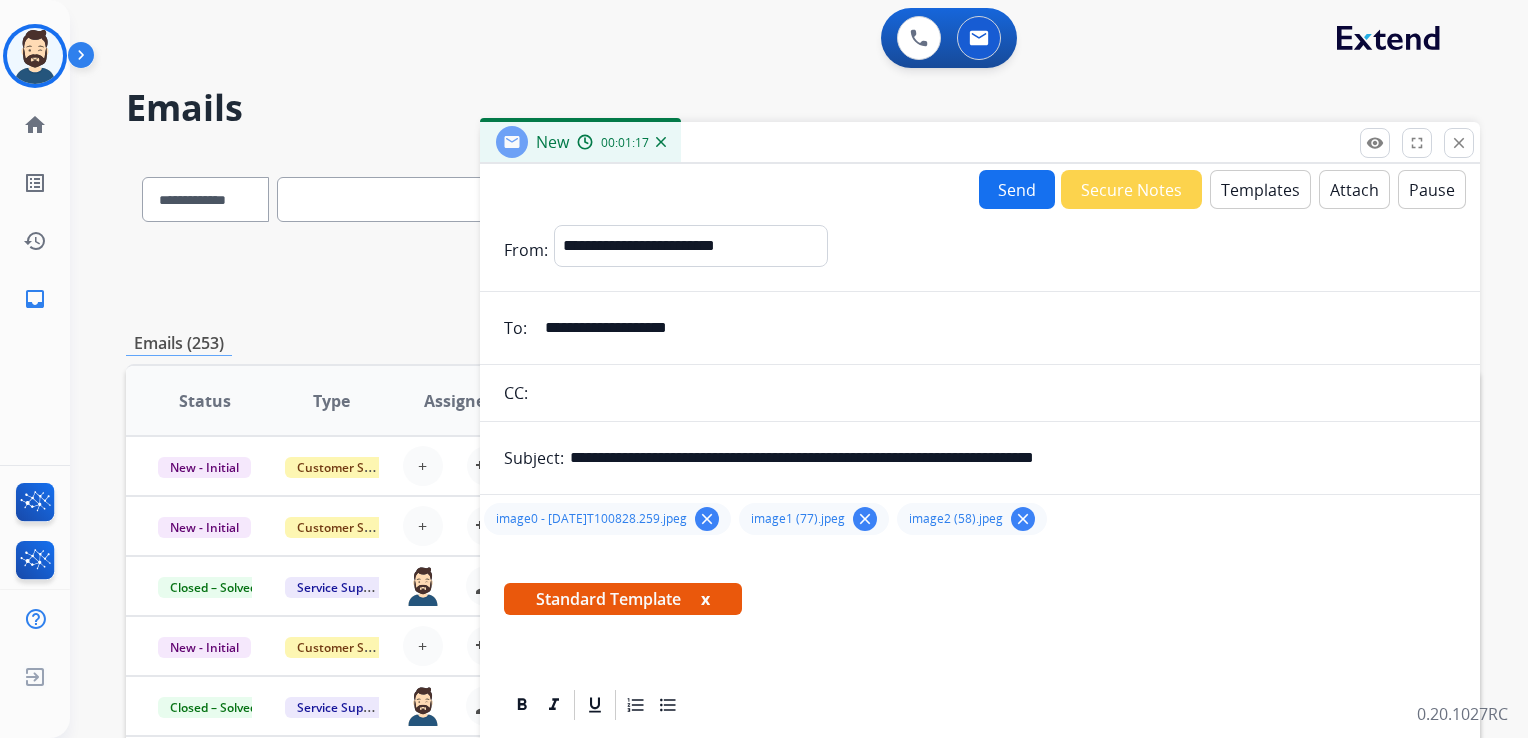 click on "Attach" at bounding box center (1354, 189) 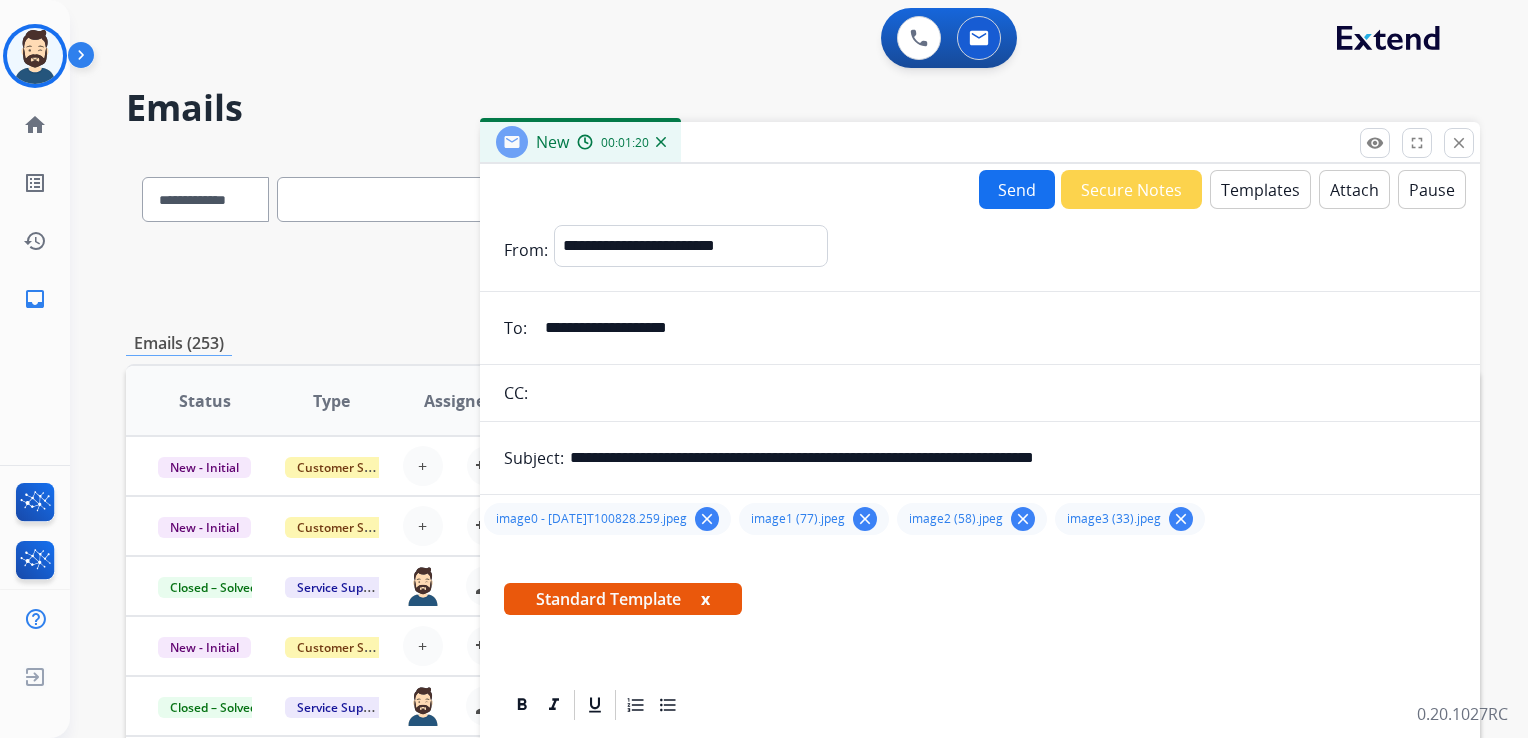 click on "Attach" at bounding box center [1354, 189] 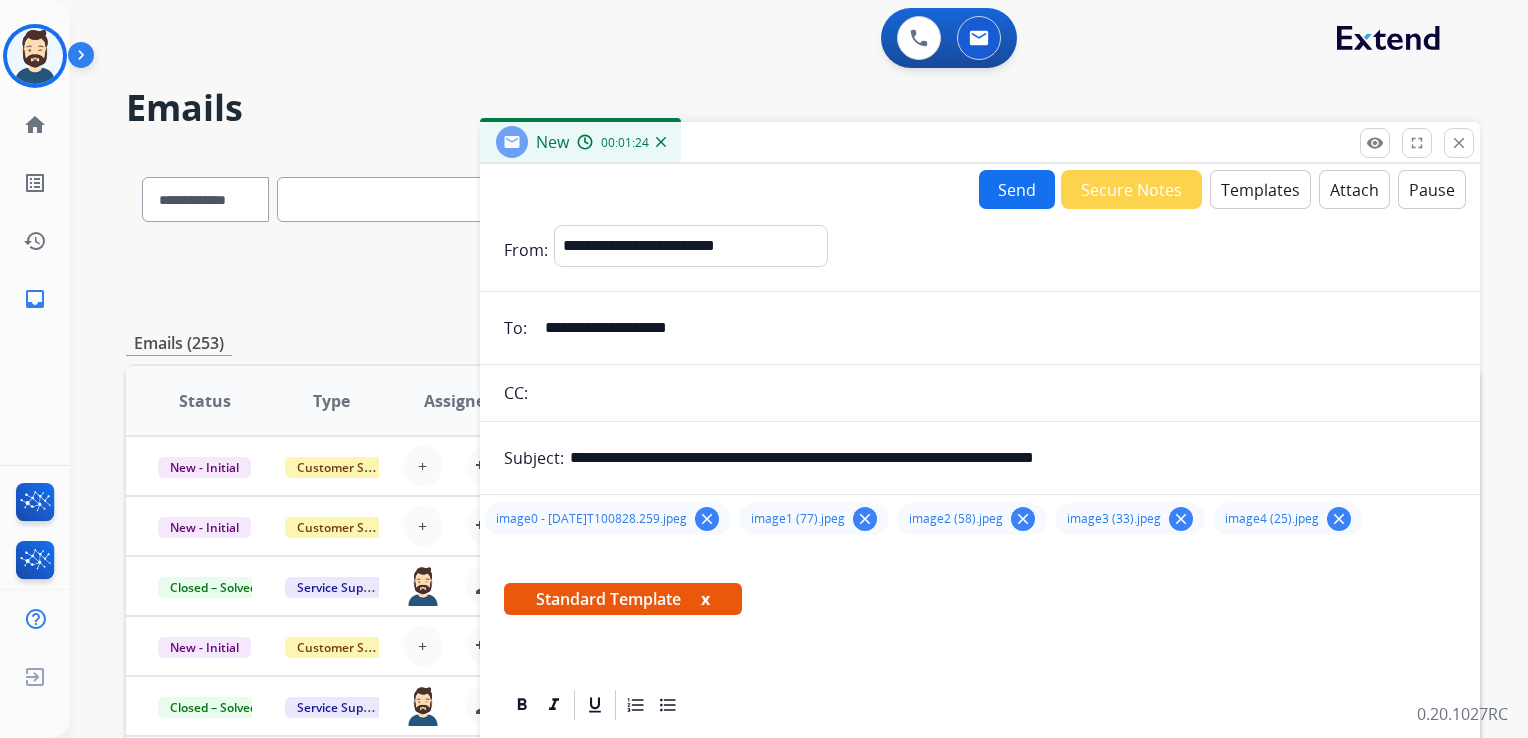 click on "Attach" at bounding box center (1354, 189) 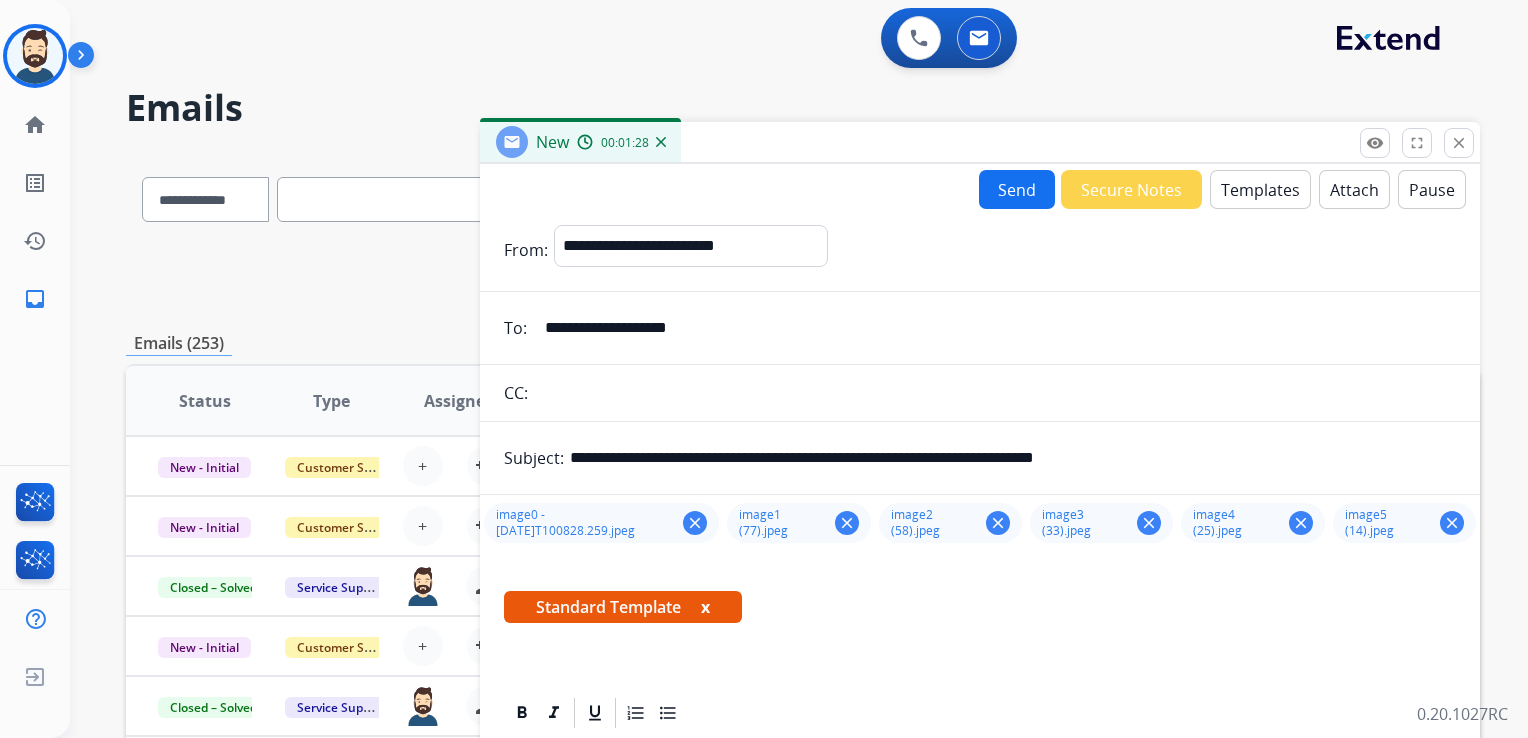 click on "Send" at bounding box center [1017, 189] 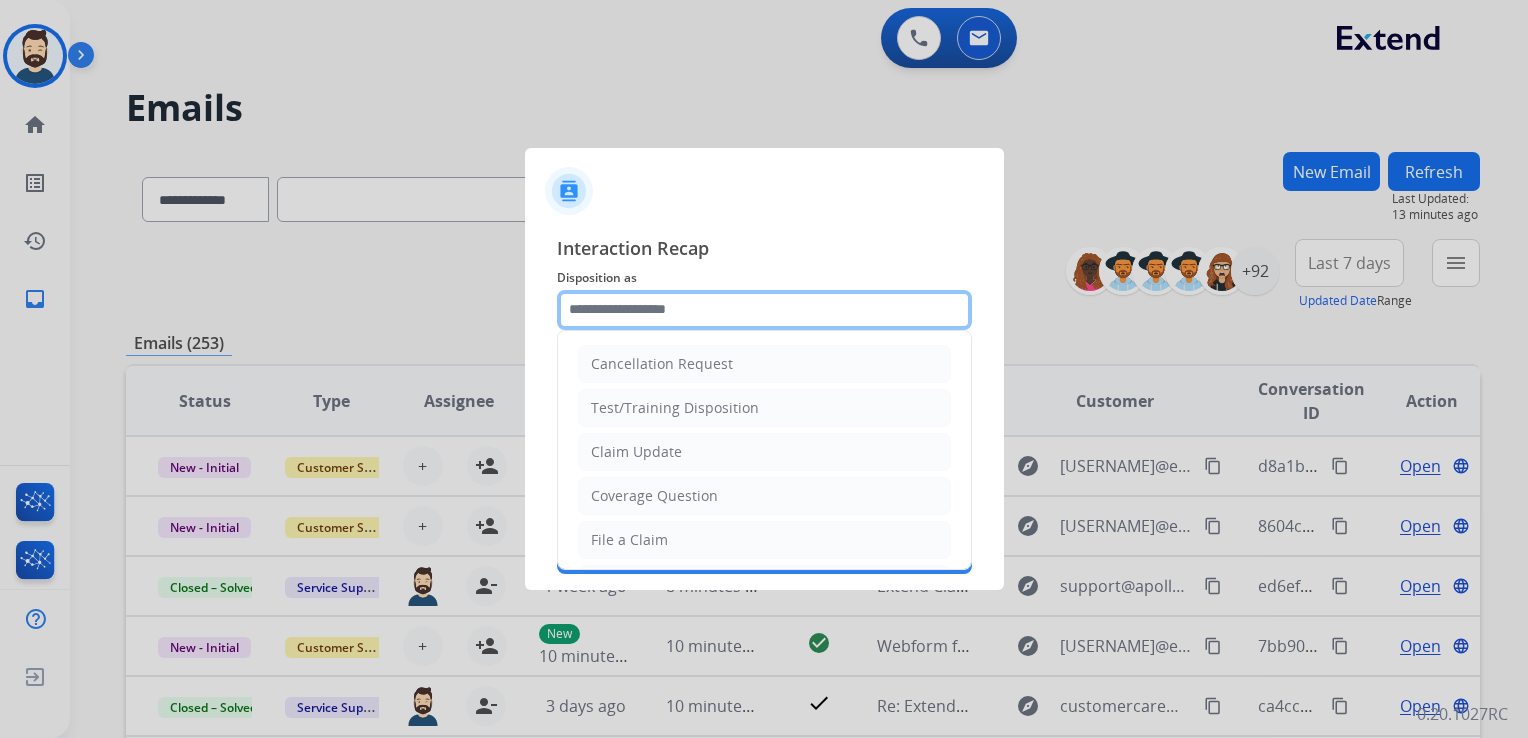 click 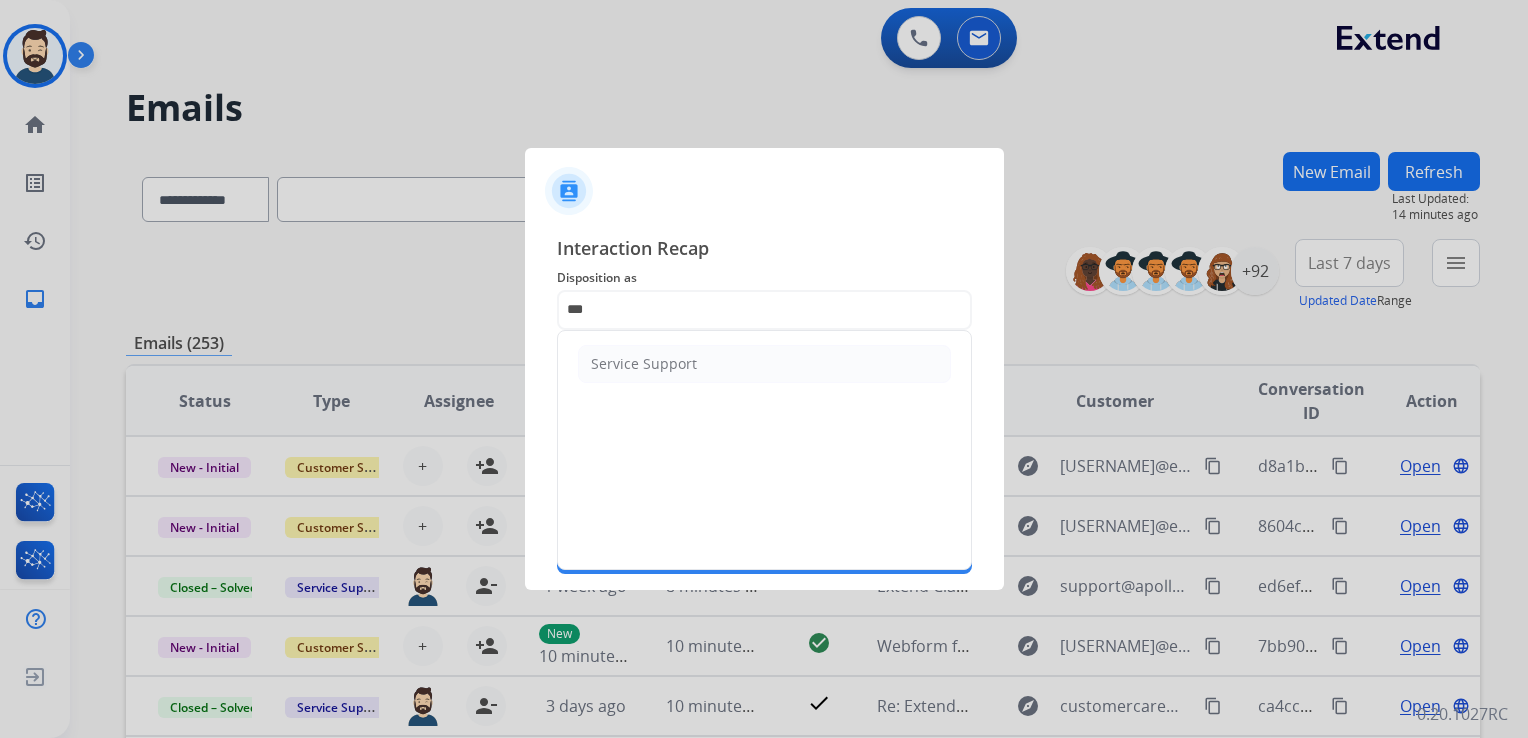 click on "Service Support" 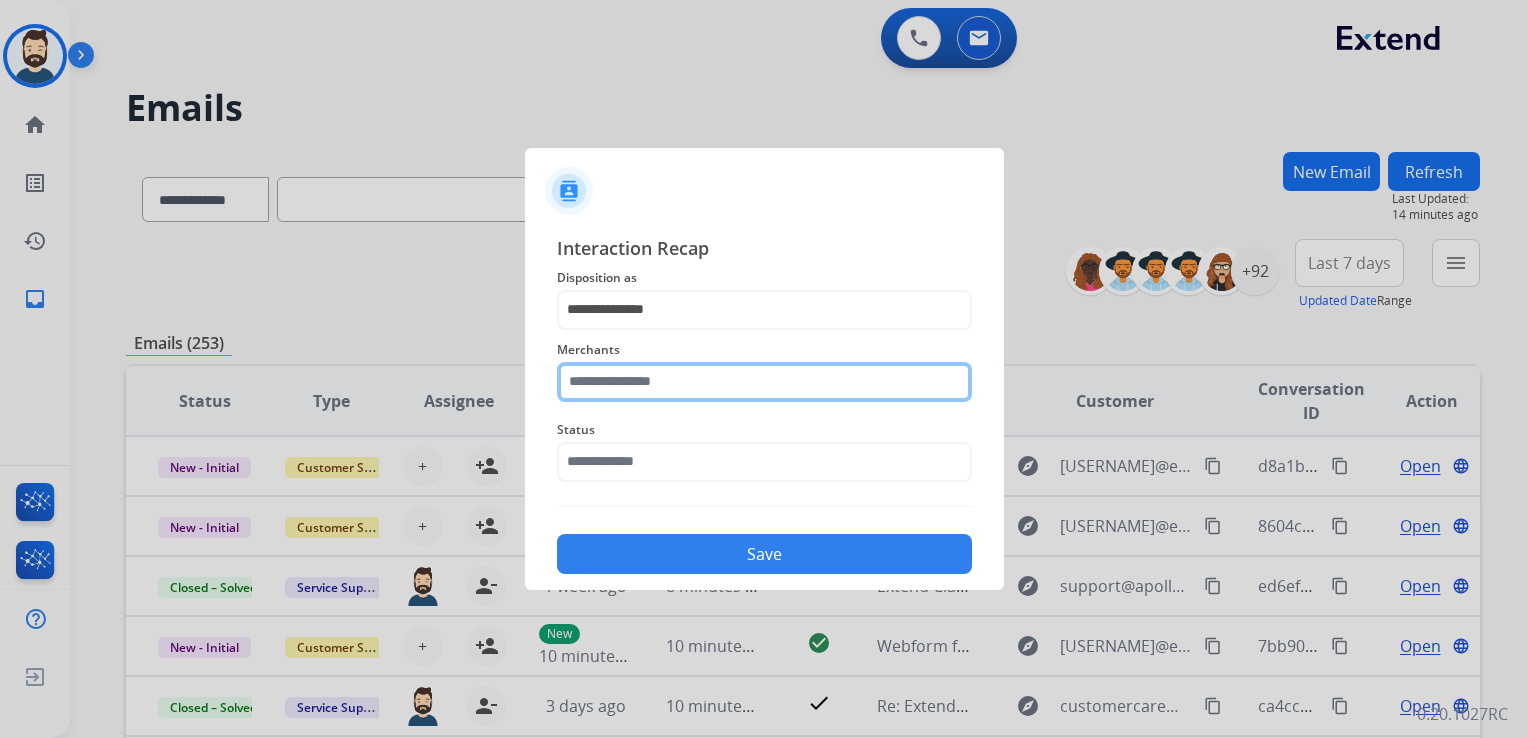 click 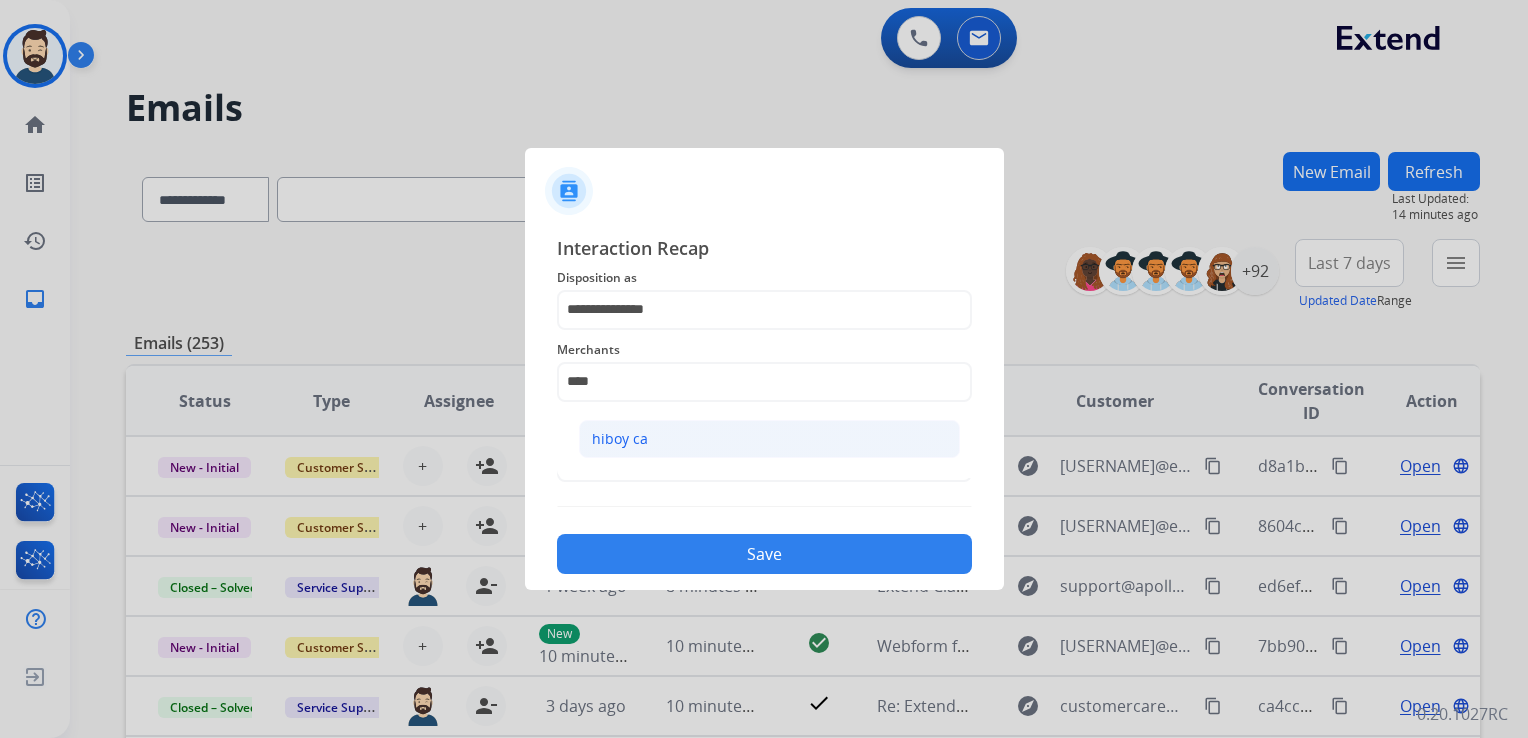 click on "hiboy ca" 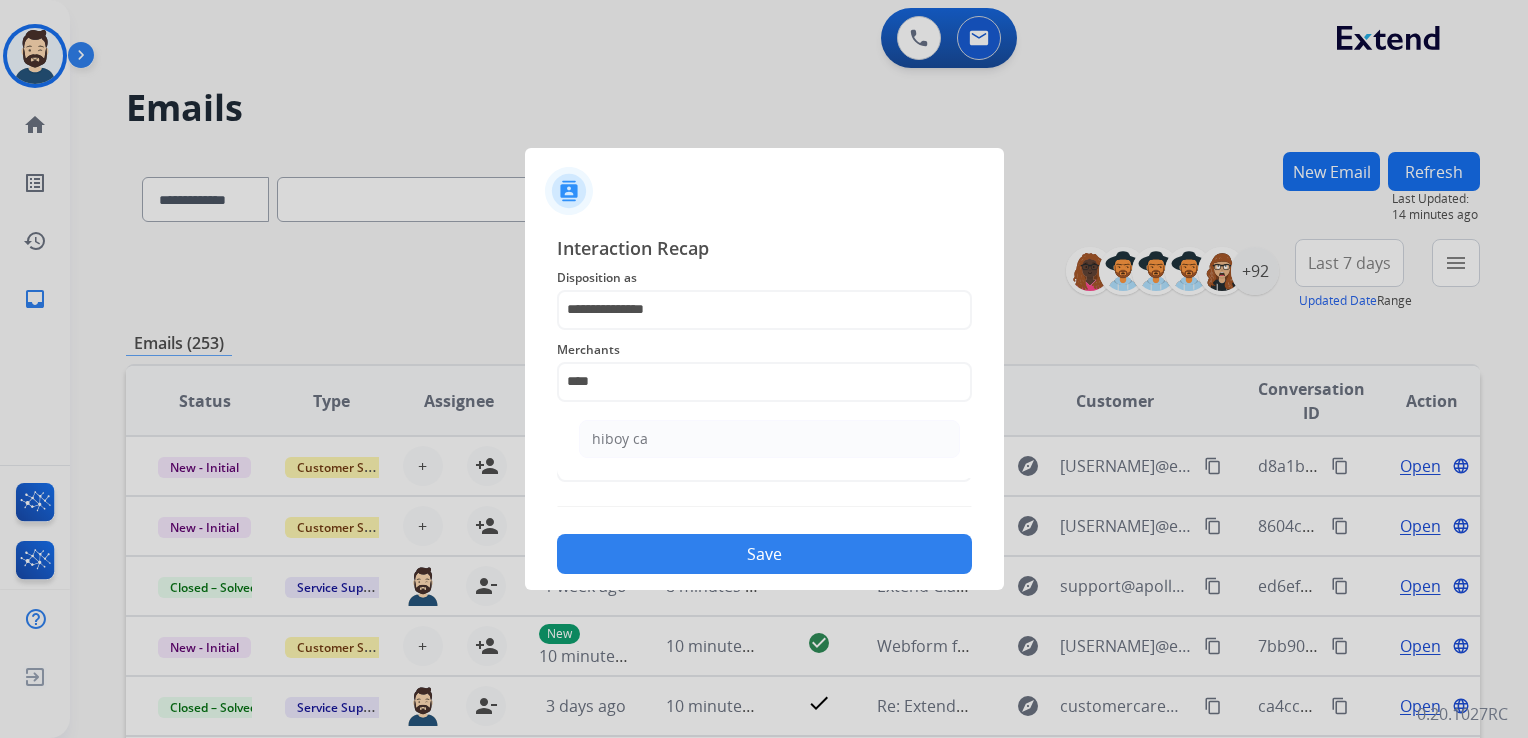 type on "********" 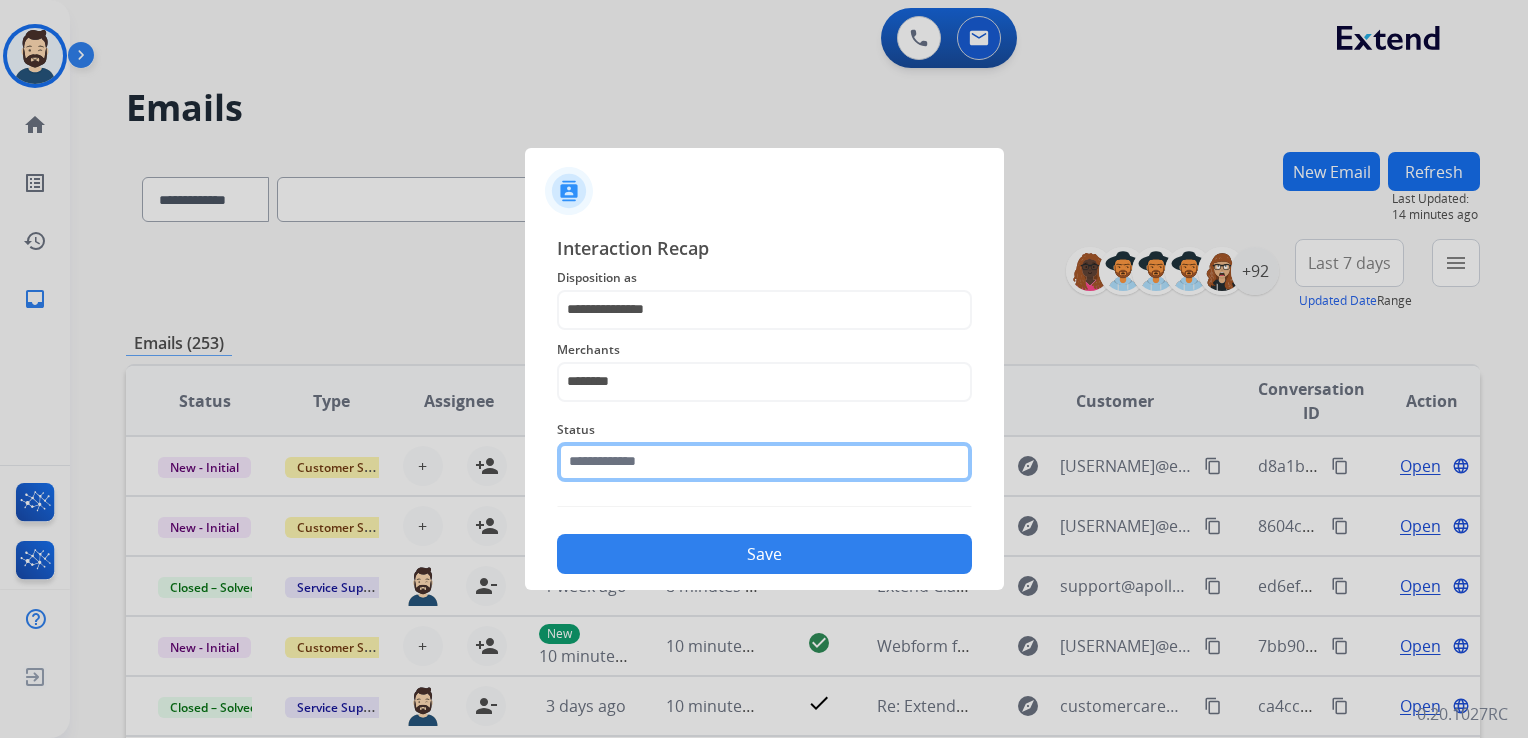 click 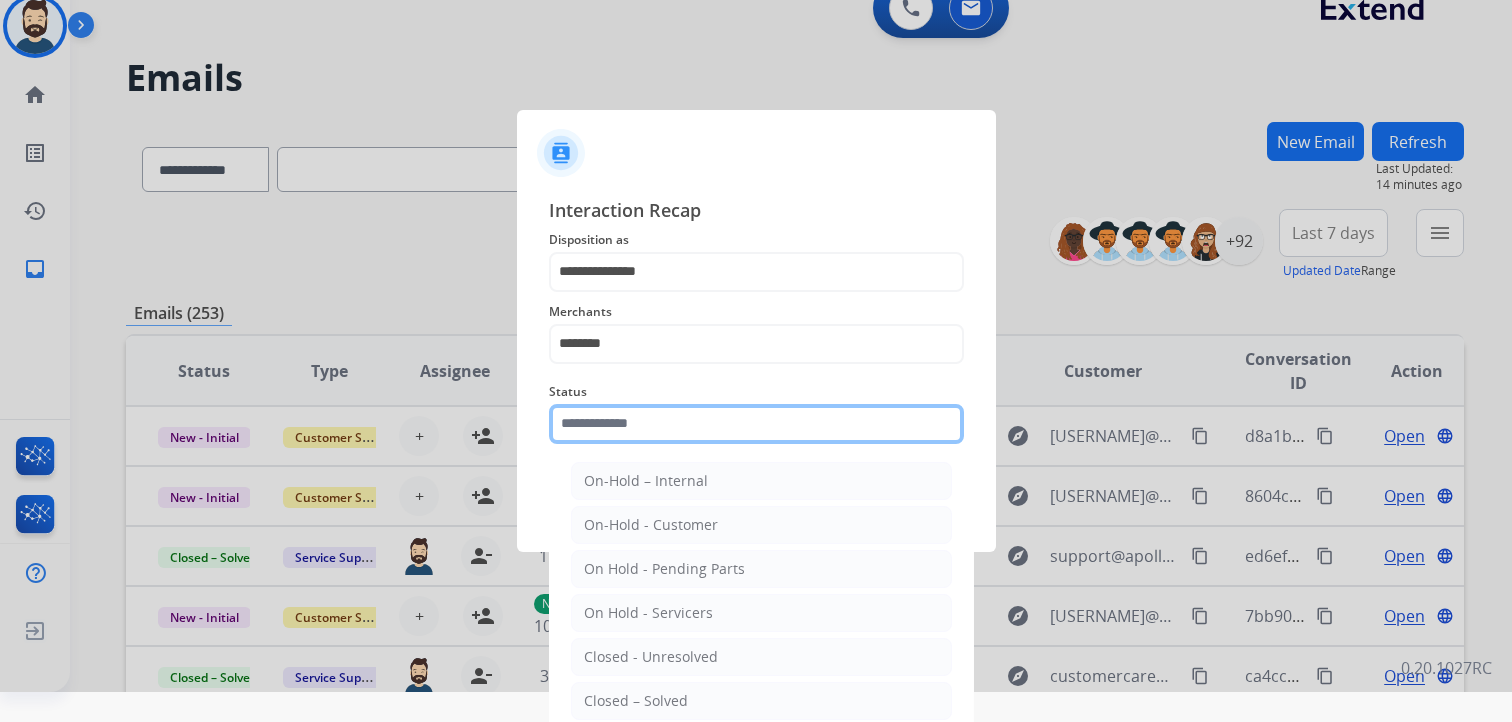 scroll, scrollTop: 59, scrollLeft: 0, axis: vertical 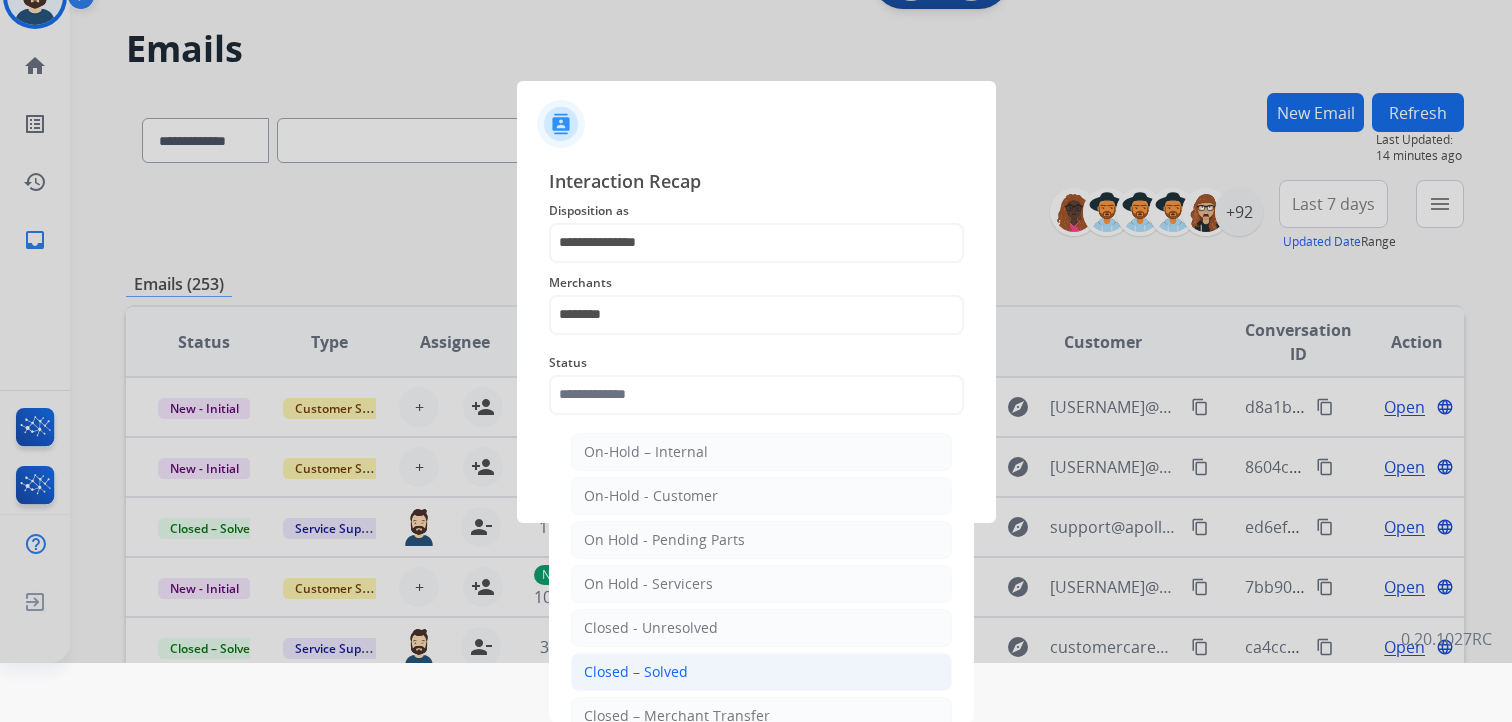 click on "Closed – Solved" 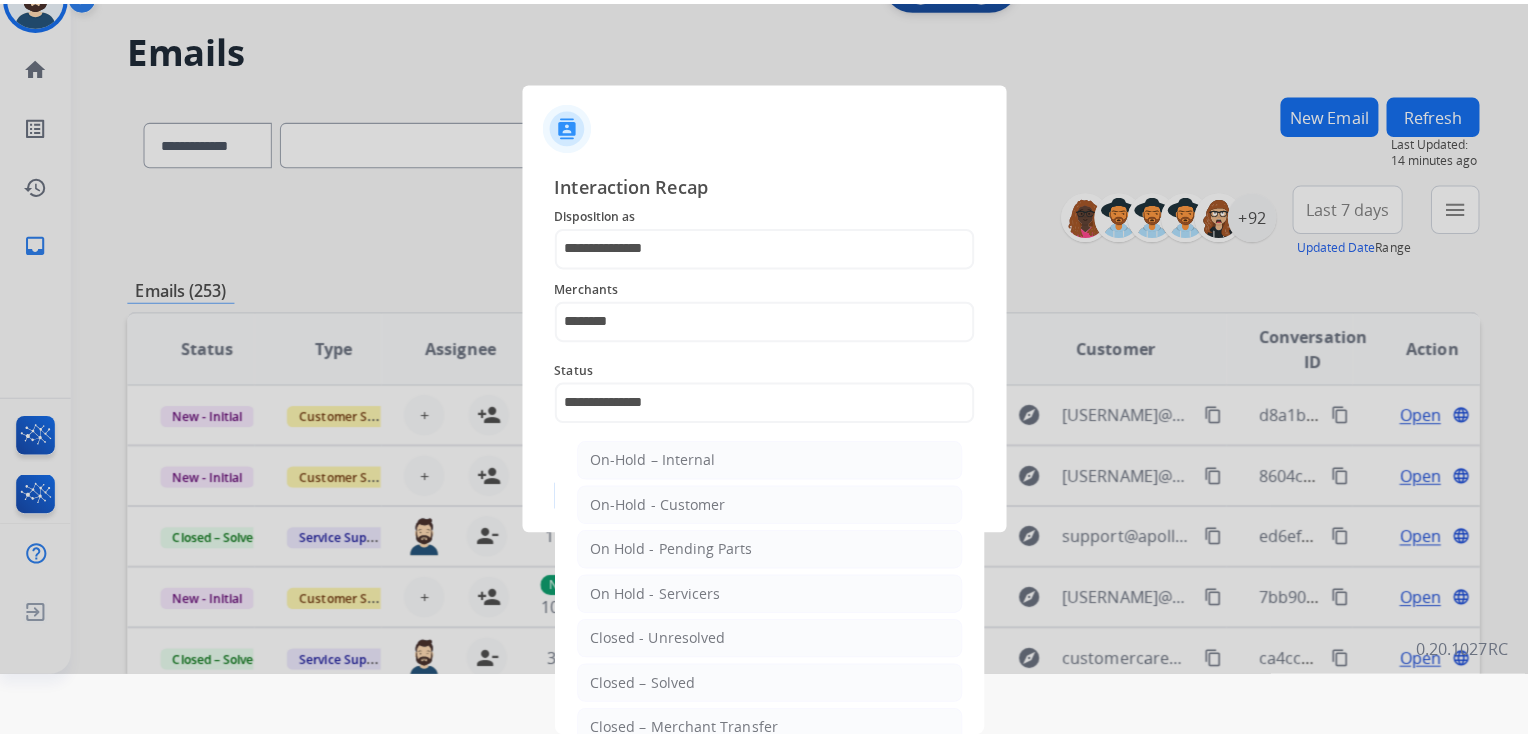 scroll, scrollTop: 0, scrollLeft: 0, axis: both 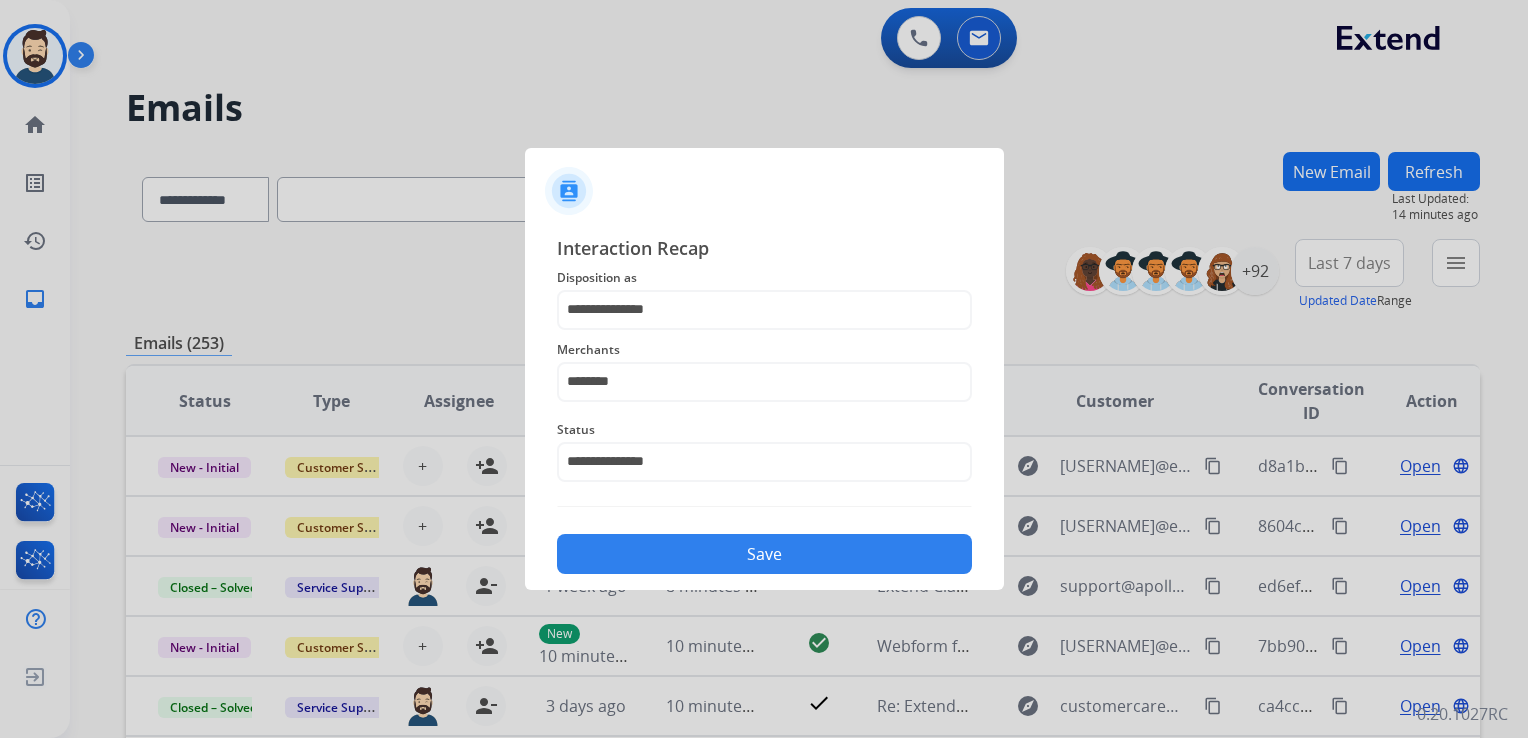 click on "Save" 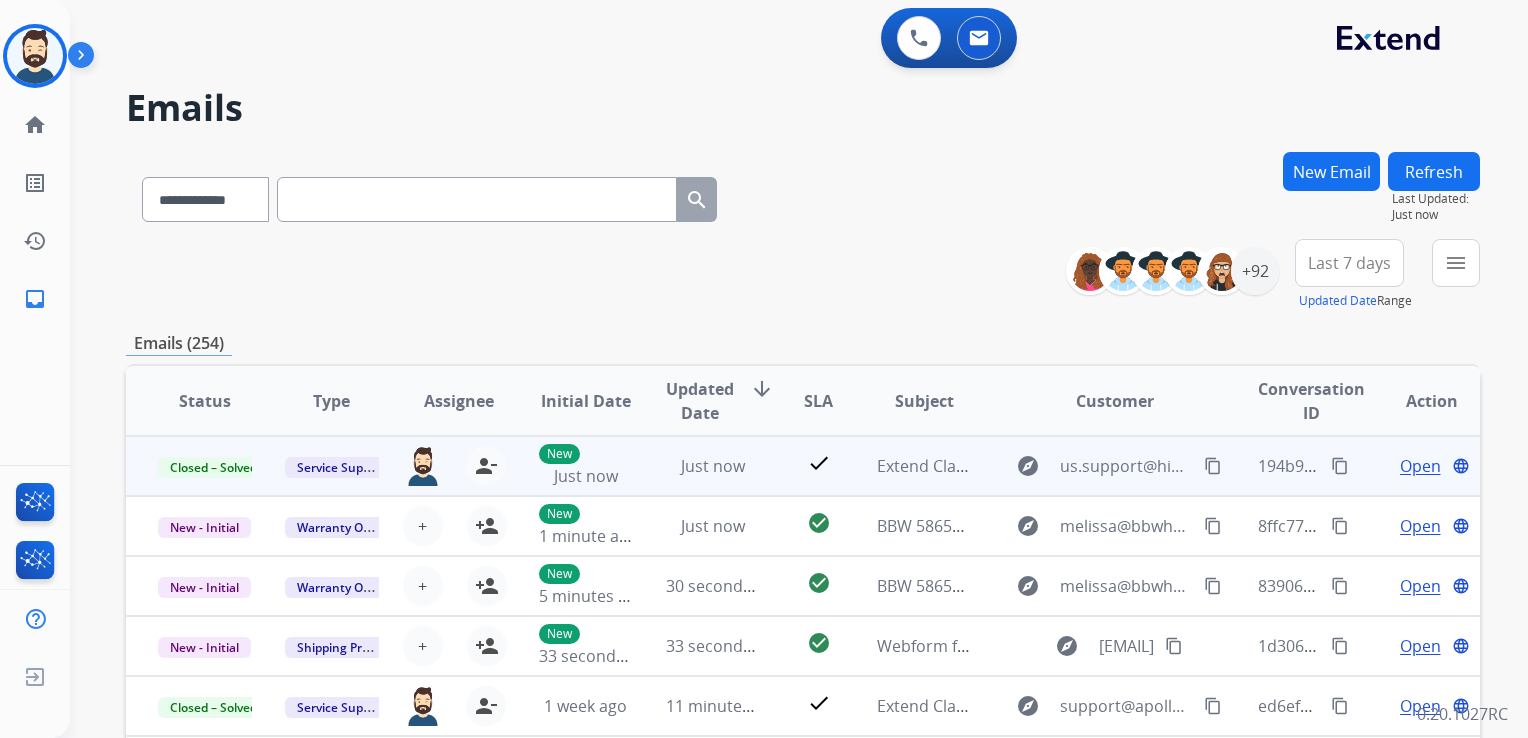 click on "content_copy" at bounding box center [1340, 466] 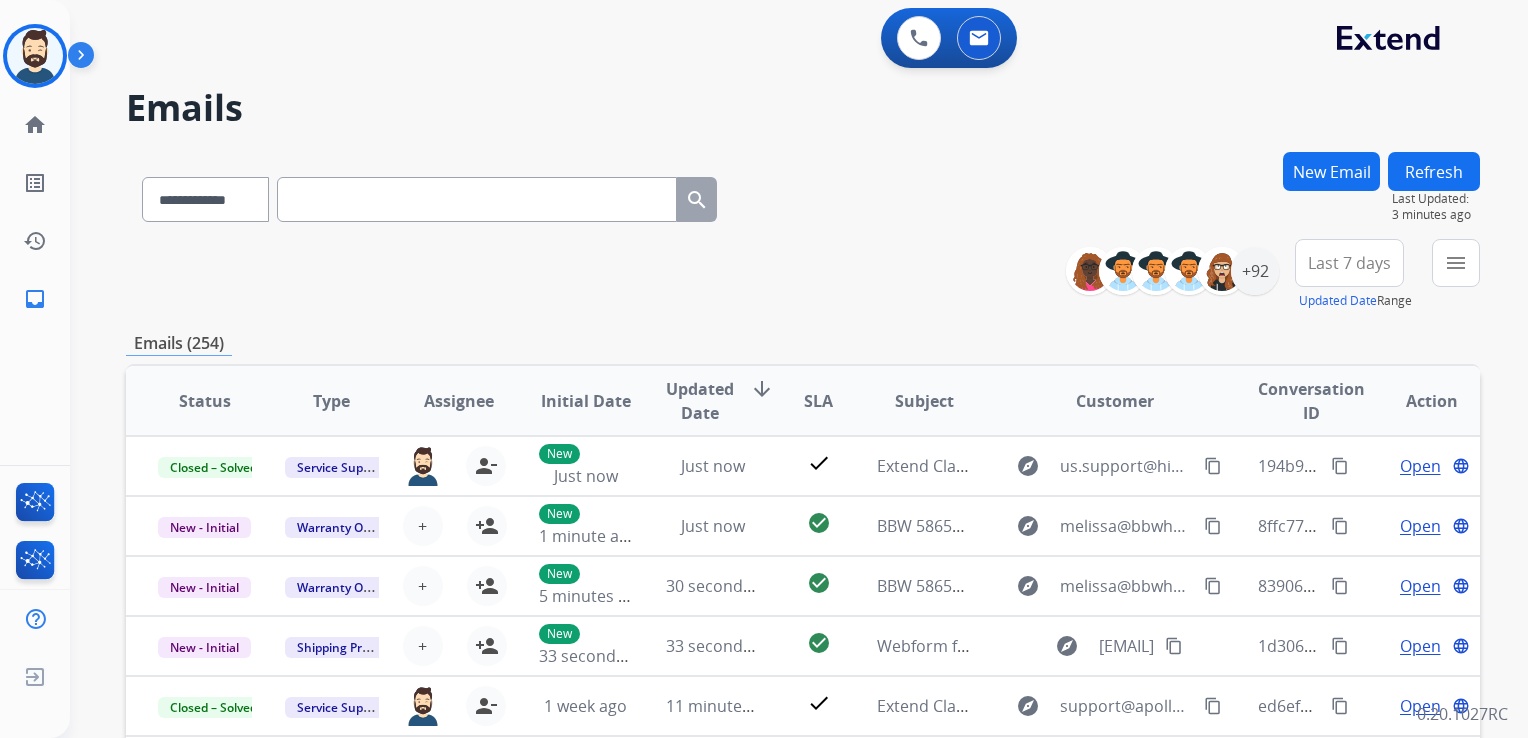 drag, startPoint x: 366, startPoint y: 132, endPoint x: 380, endPoint y: 138, distance: 15.231546 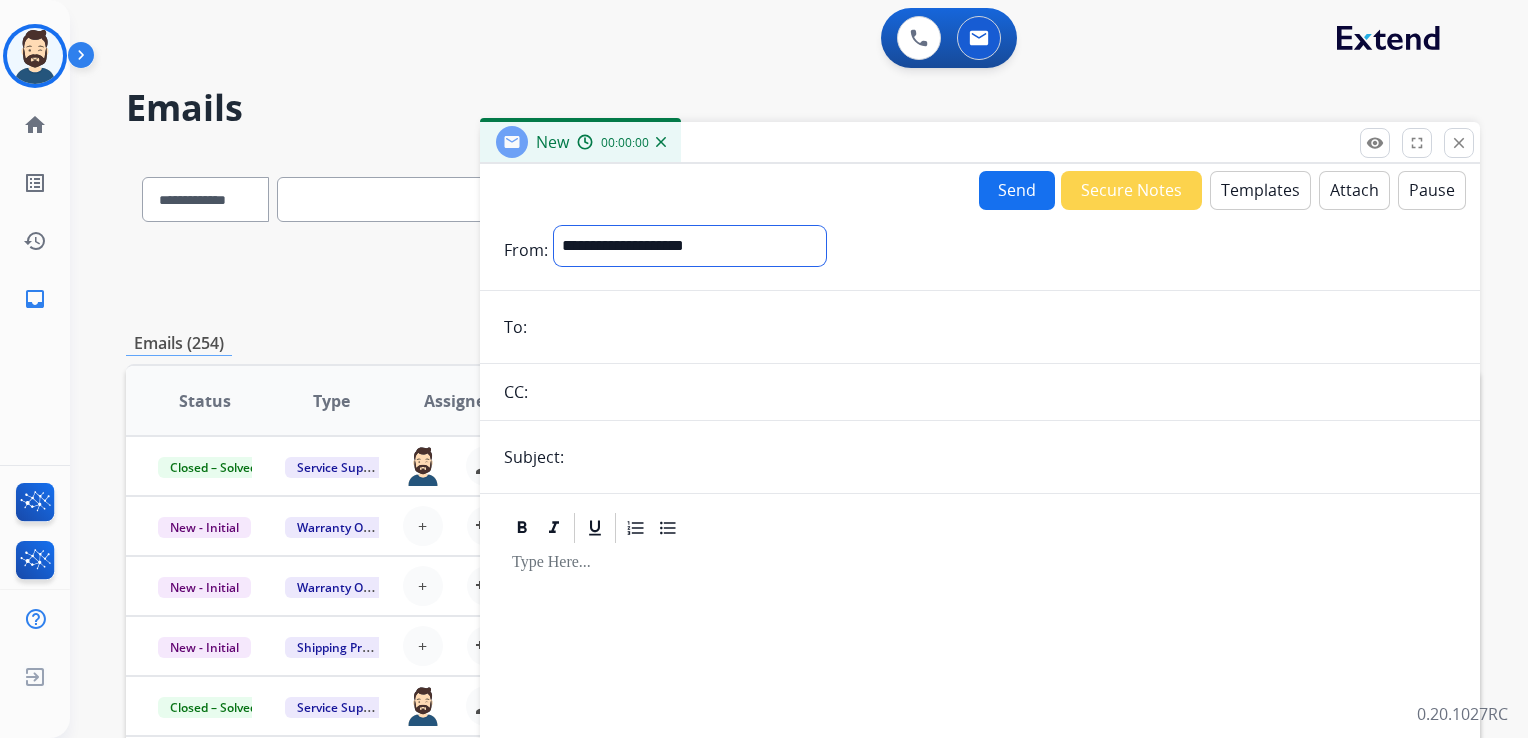 click on "**********" at bounding box center (690, 246) 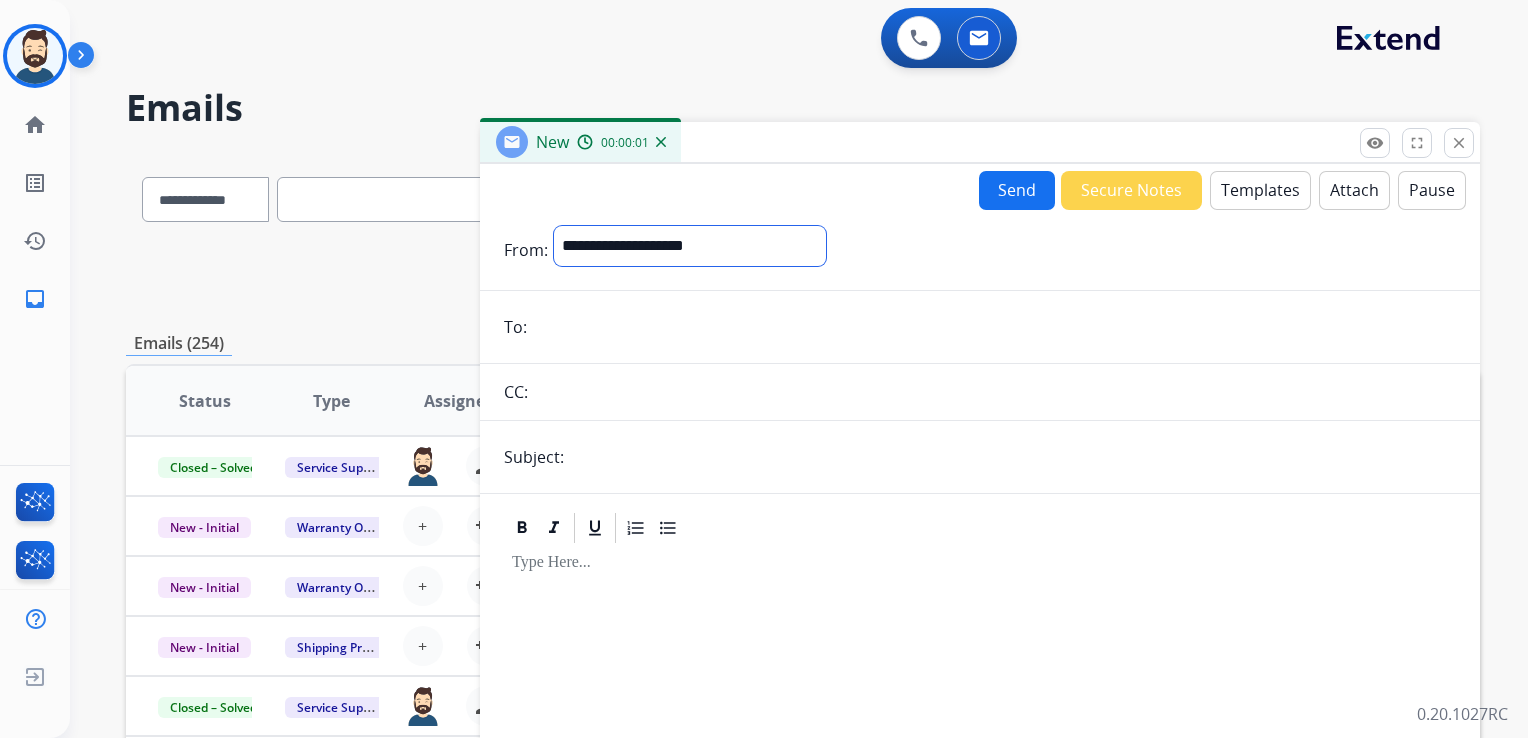select on "**********" 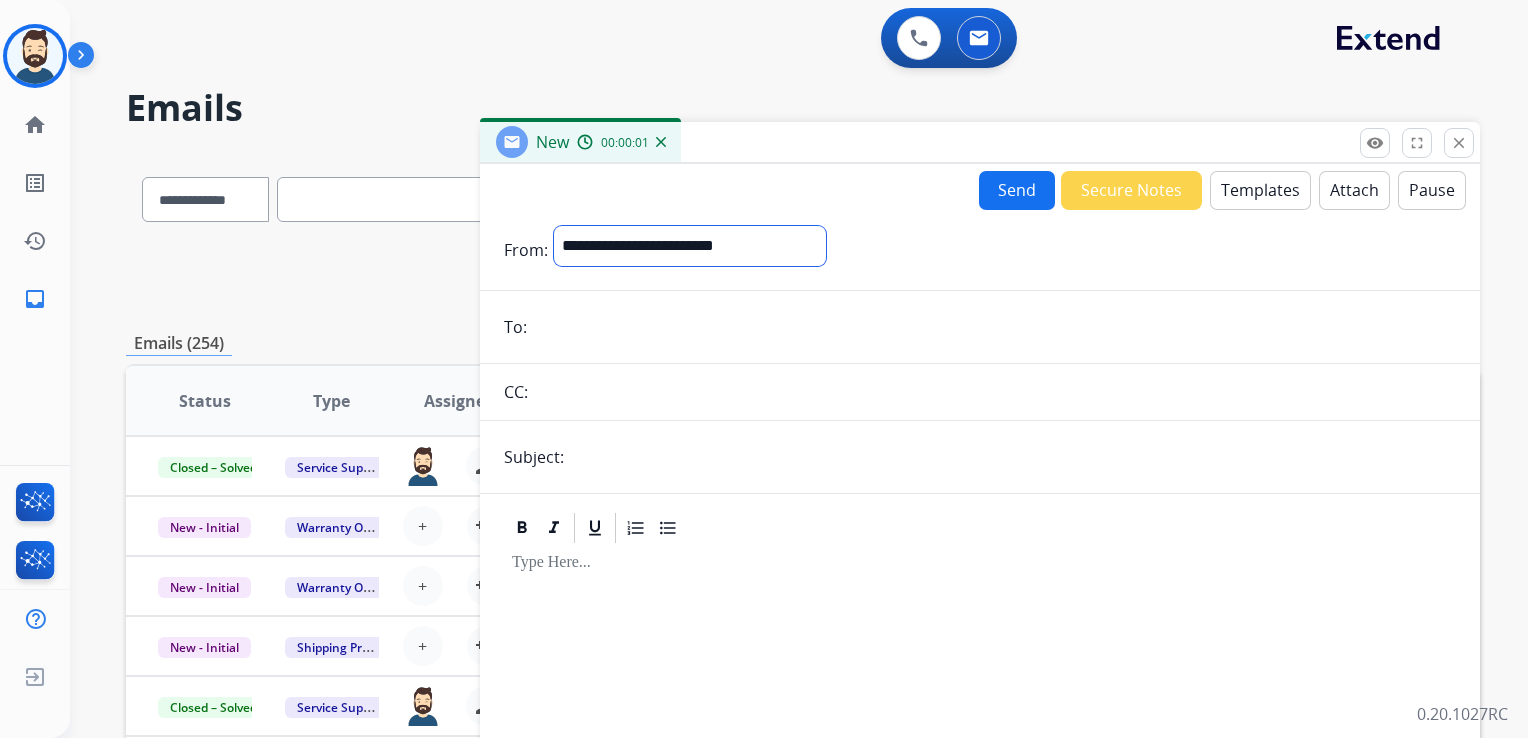 click on "**********" at bounding box center [690, 246] 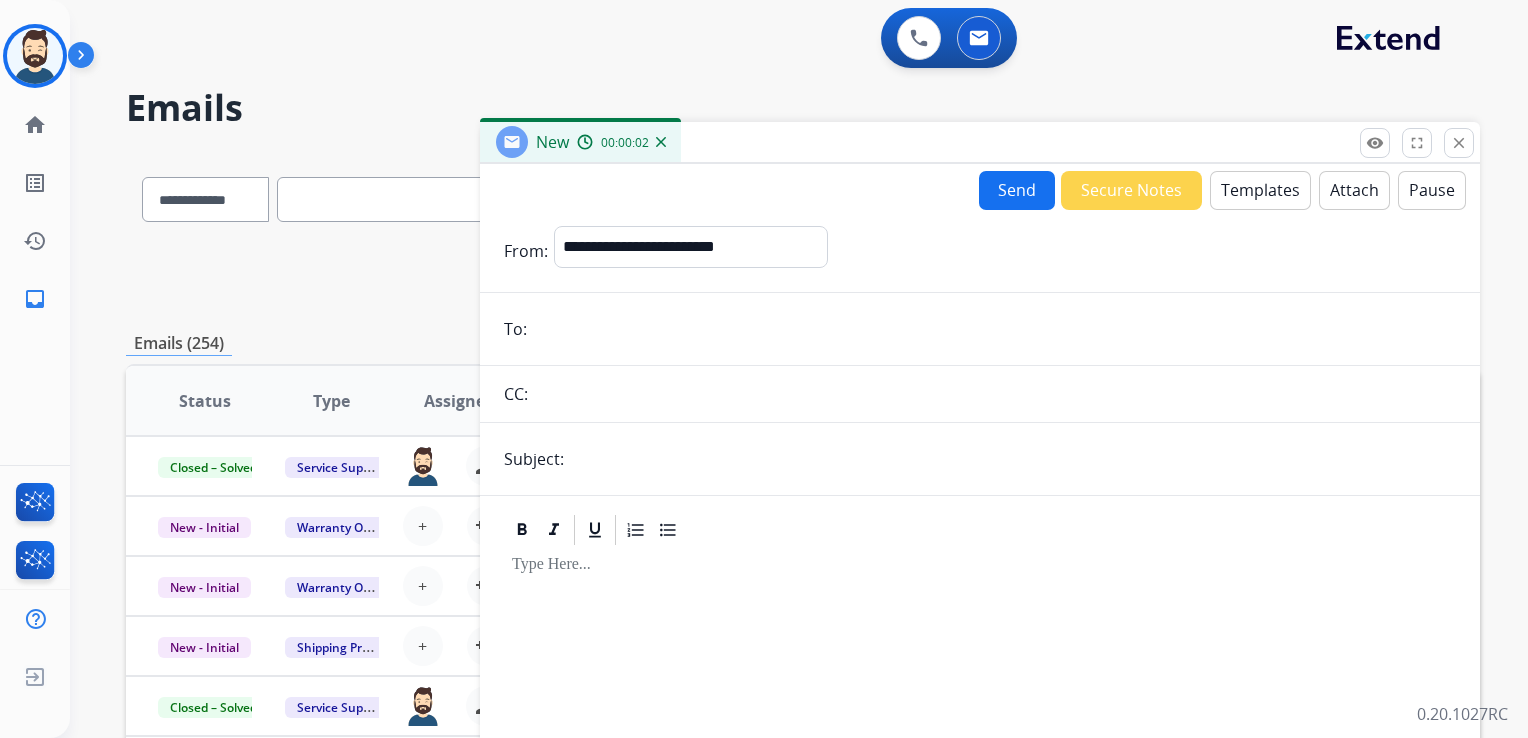 click at bounding box center (994, 329) 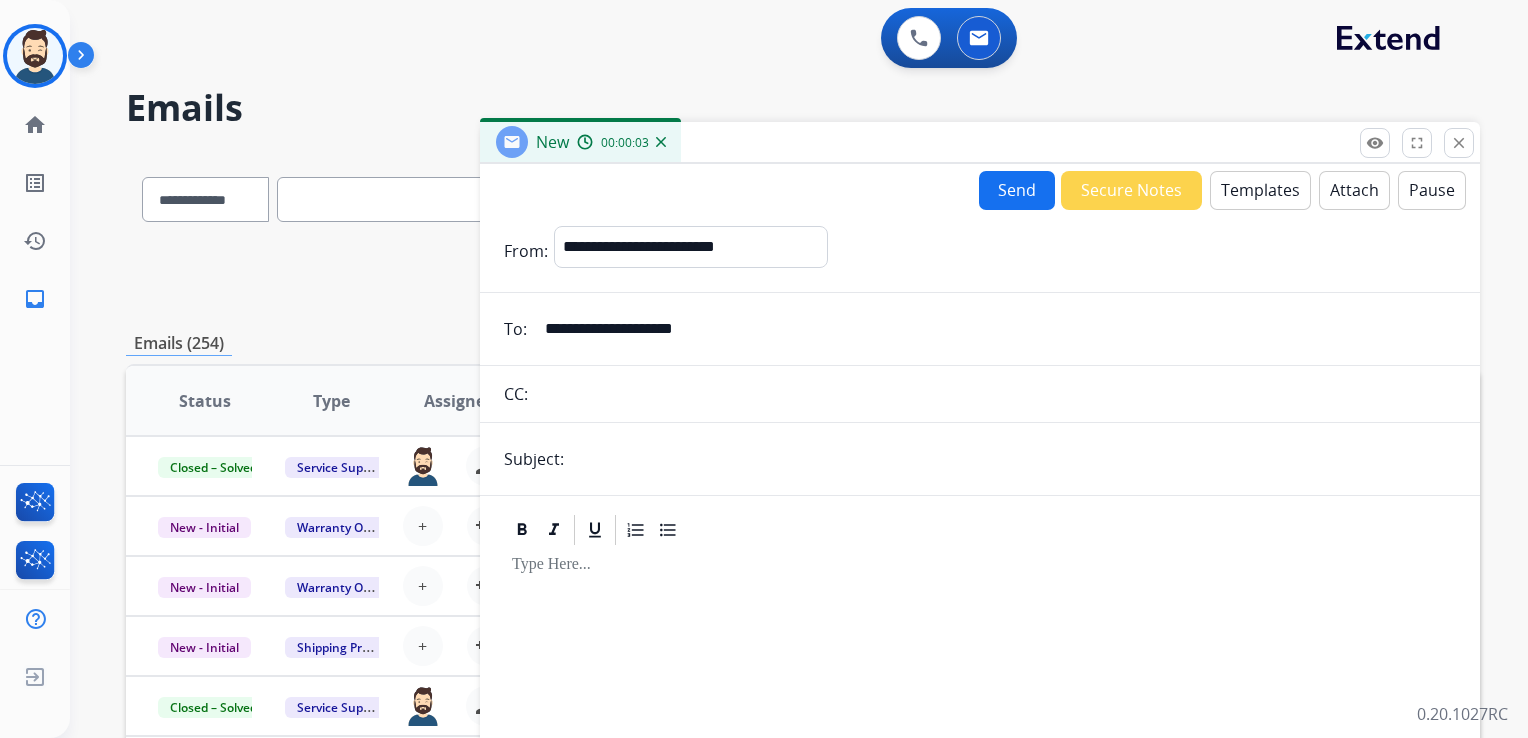 type on "**********" 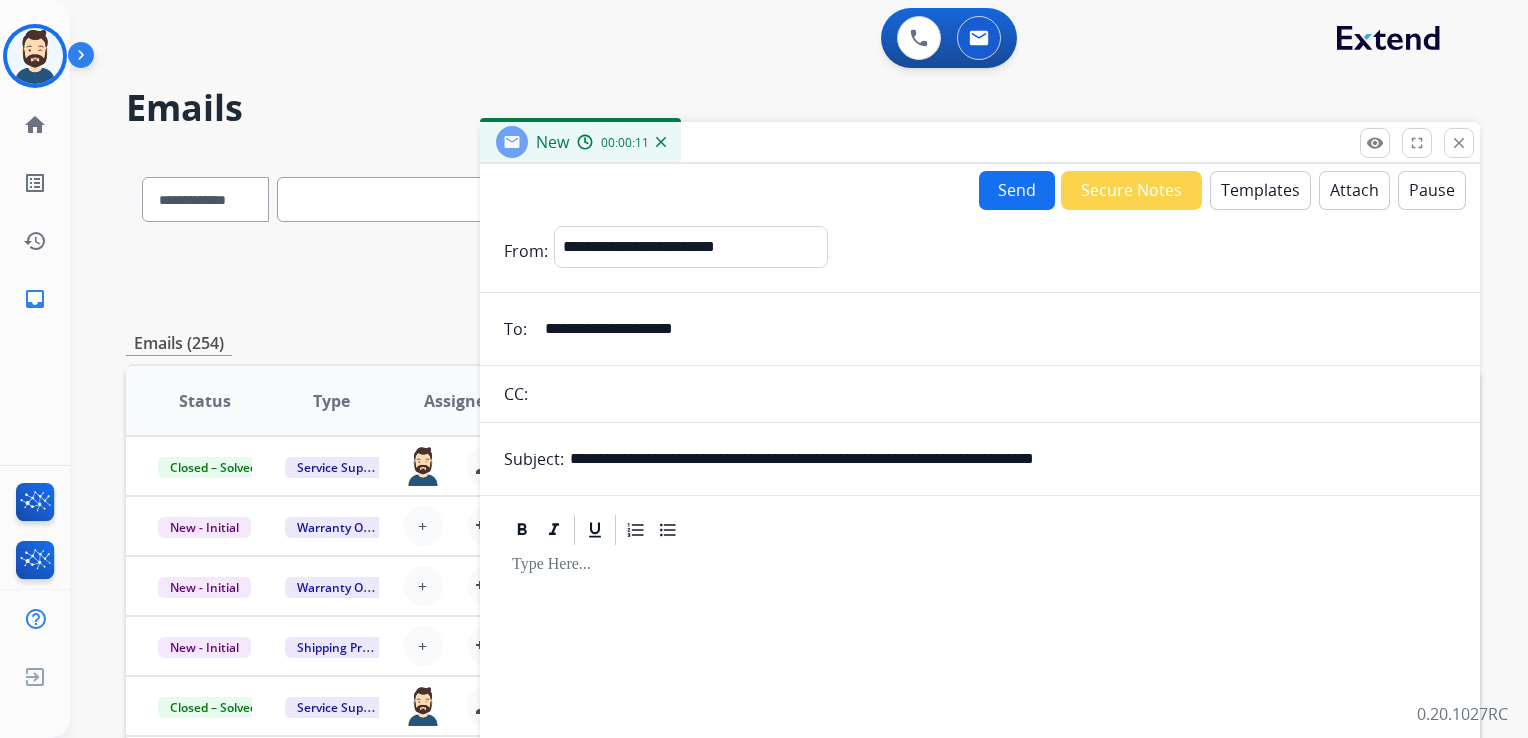 drag, startPoint x: 882, startPoint y: 461, endPoint x: 1186, endPoint y: 454, distance: 304.08057 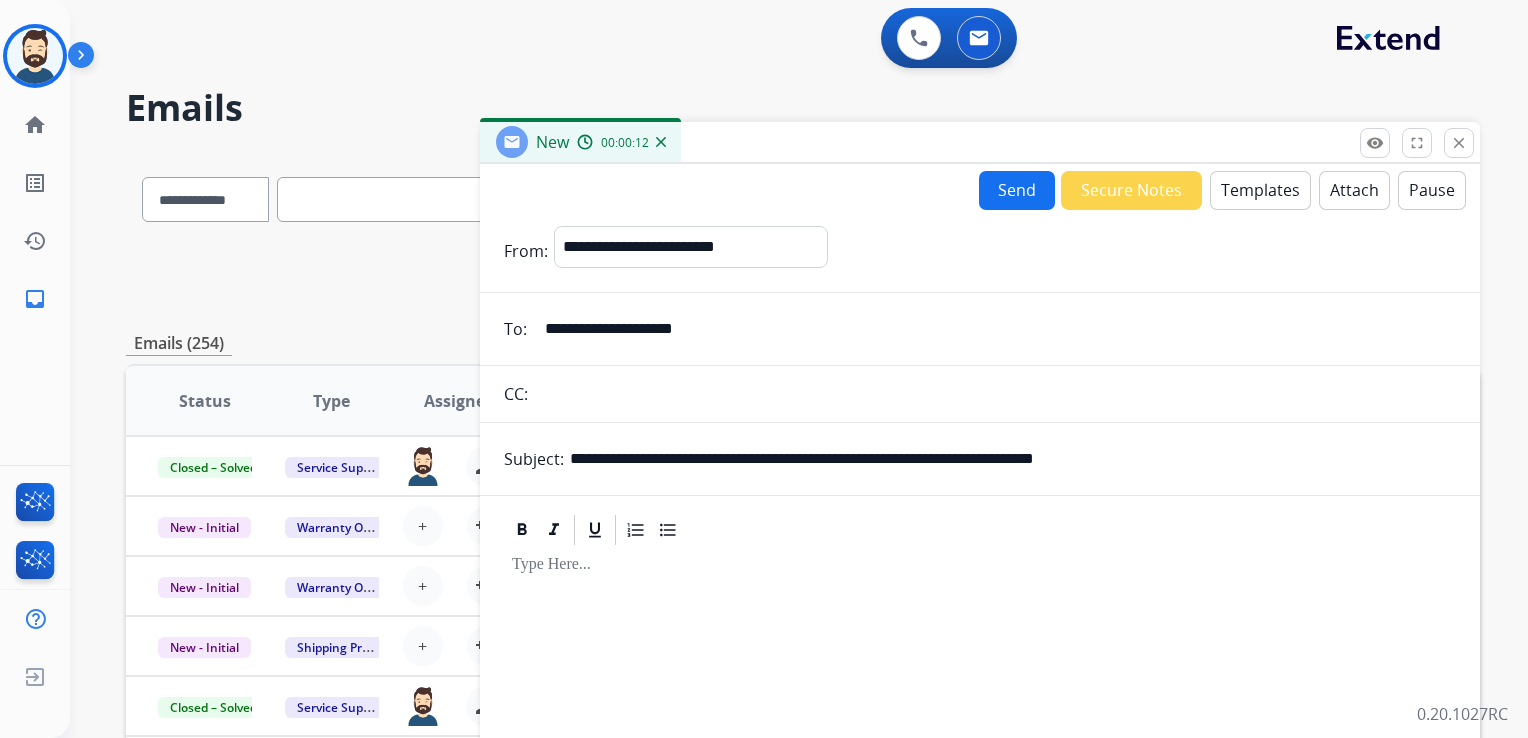 paste 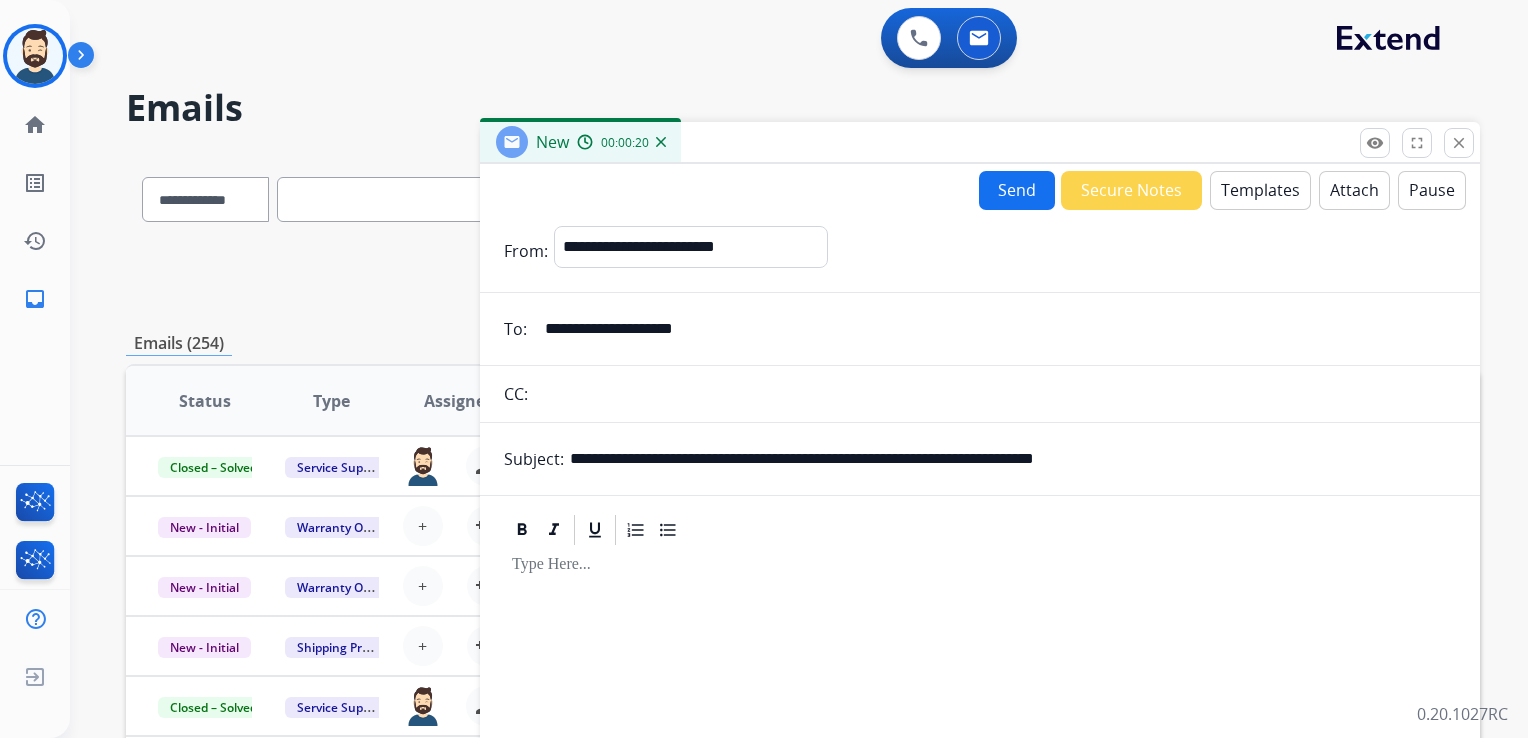 drag, startPoint x: 682, startPoint y: 456, endPoint x: 793, endPoint y: 465, distance: 111.364265 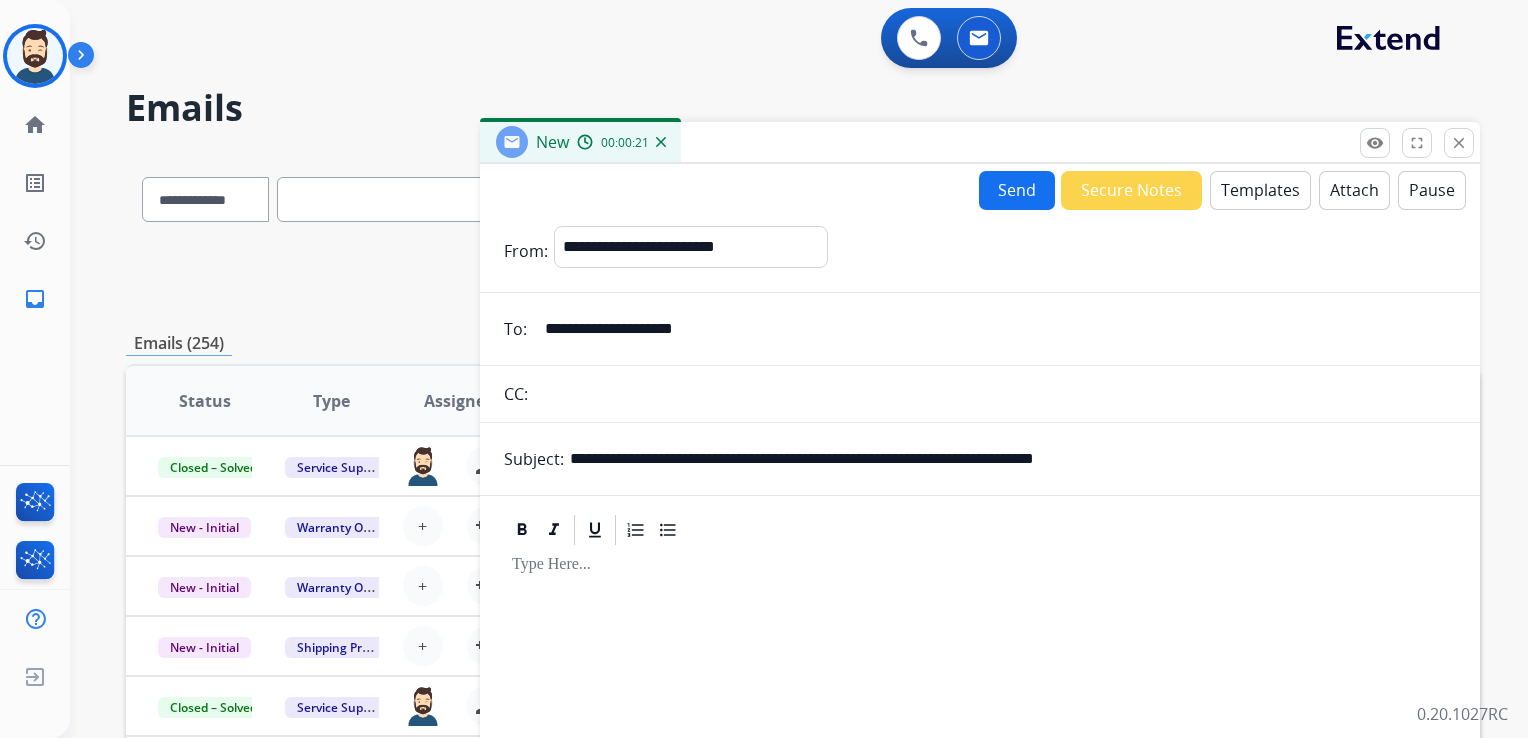 paste 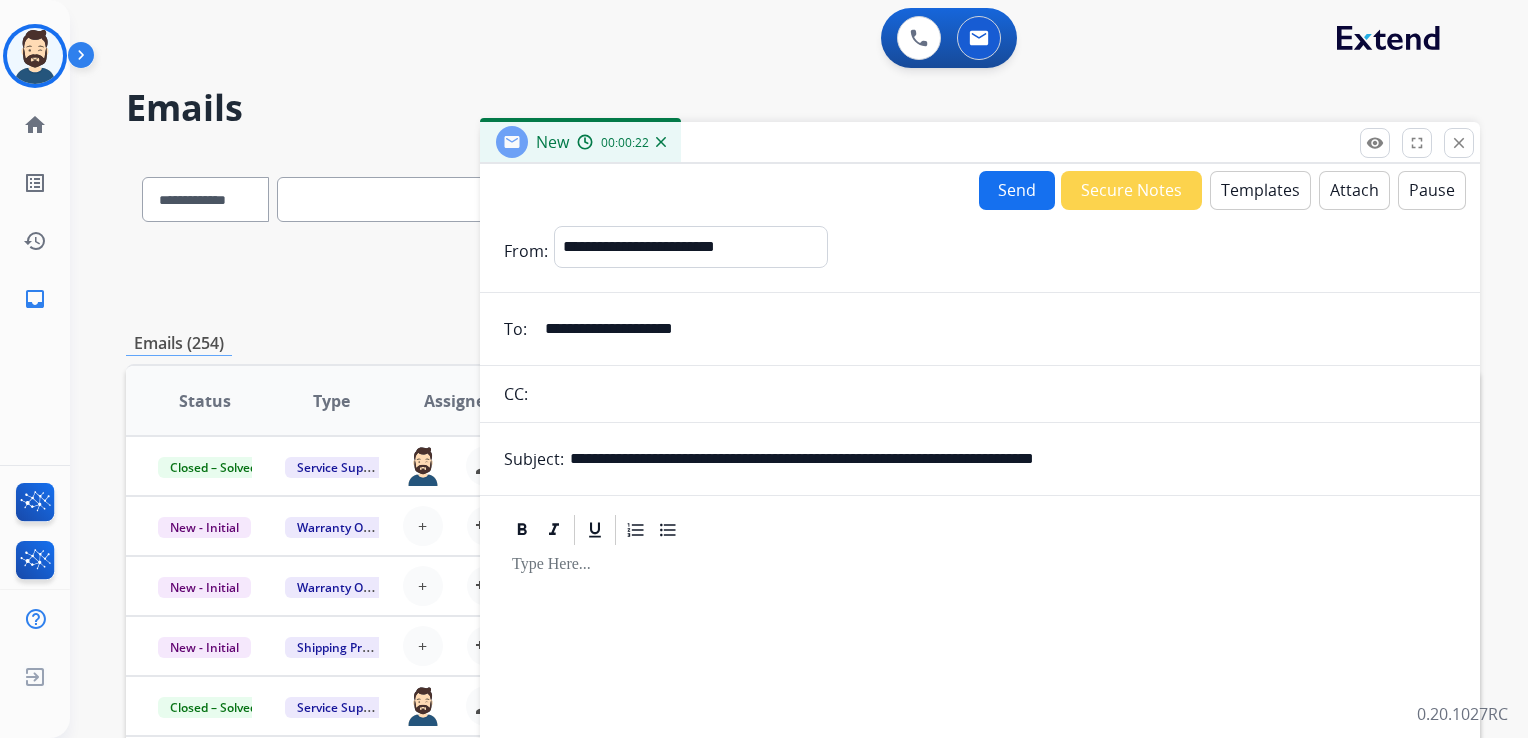 click on "Templates" at bounding box center [1260, 190] 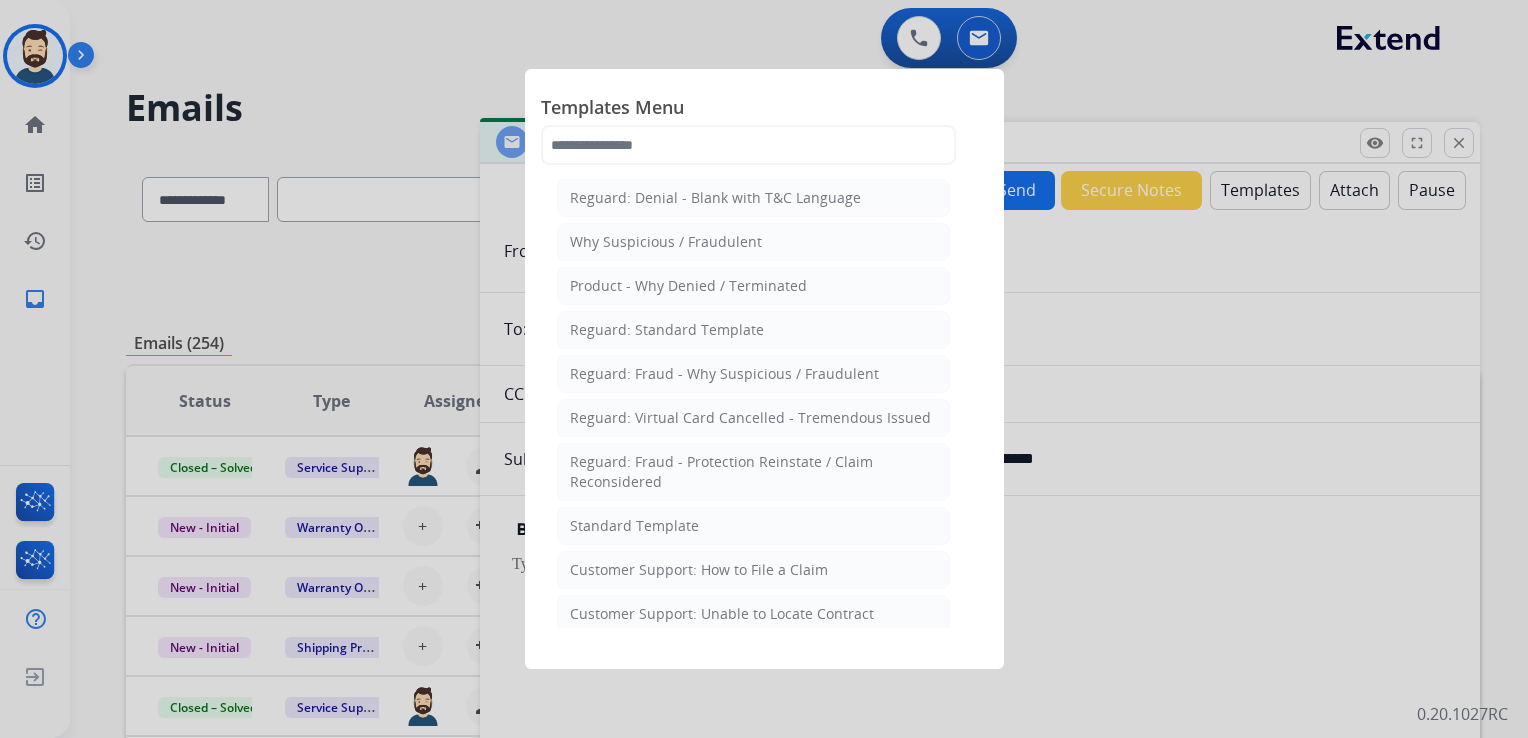 drag, startPoint x: 694, startPoint y: 528, endPoint x: 737, endPoint y: 497, distance: 53.009434 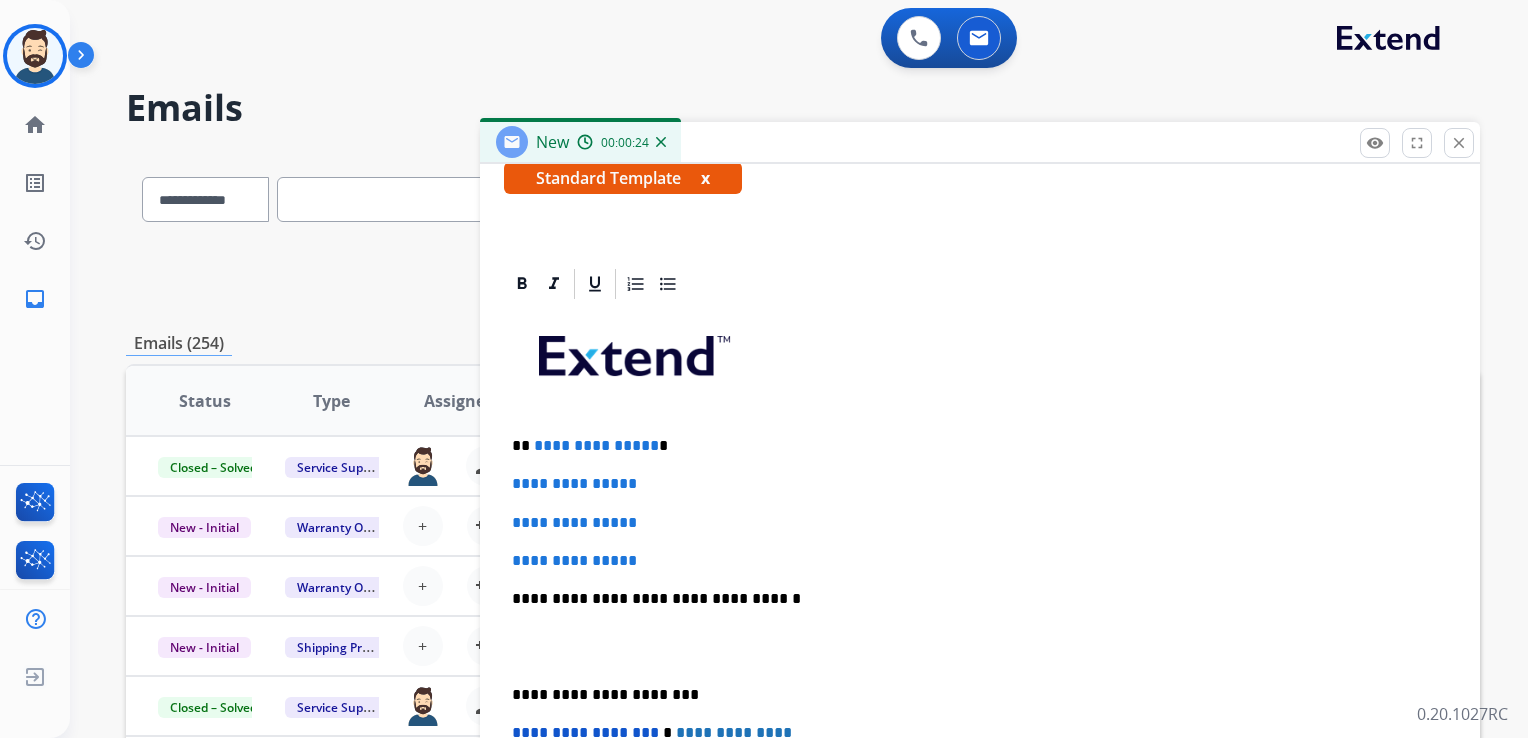 scroll, scrollTop: 460, scrollLeft: 0, axis: vertical 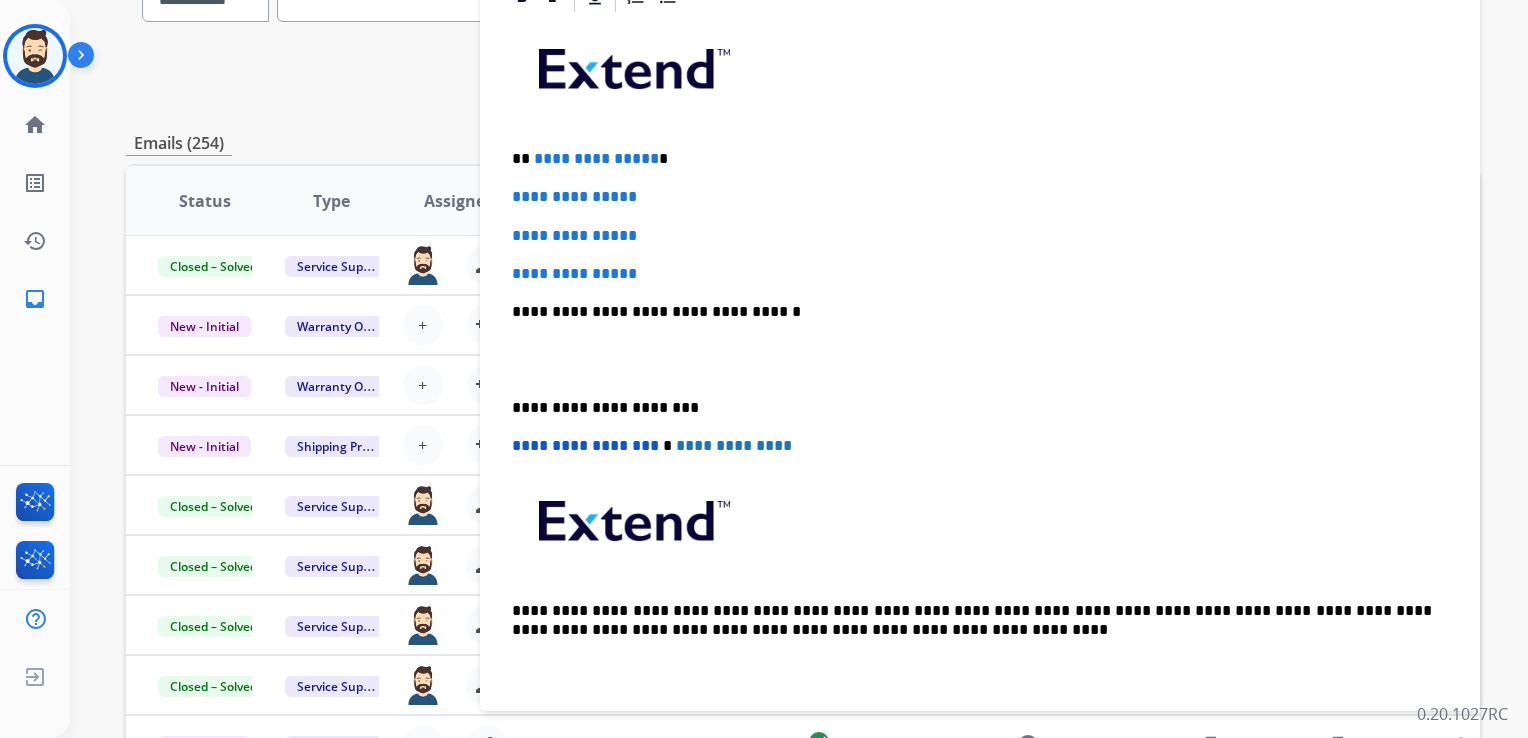 drag, startPoint x: 622, startPoint y: 273, endPoint x: 587, endPoint y: 239, distance: 48.79549 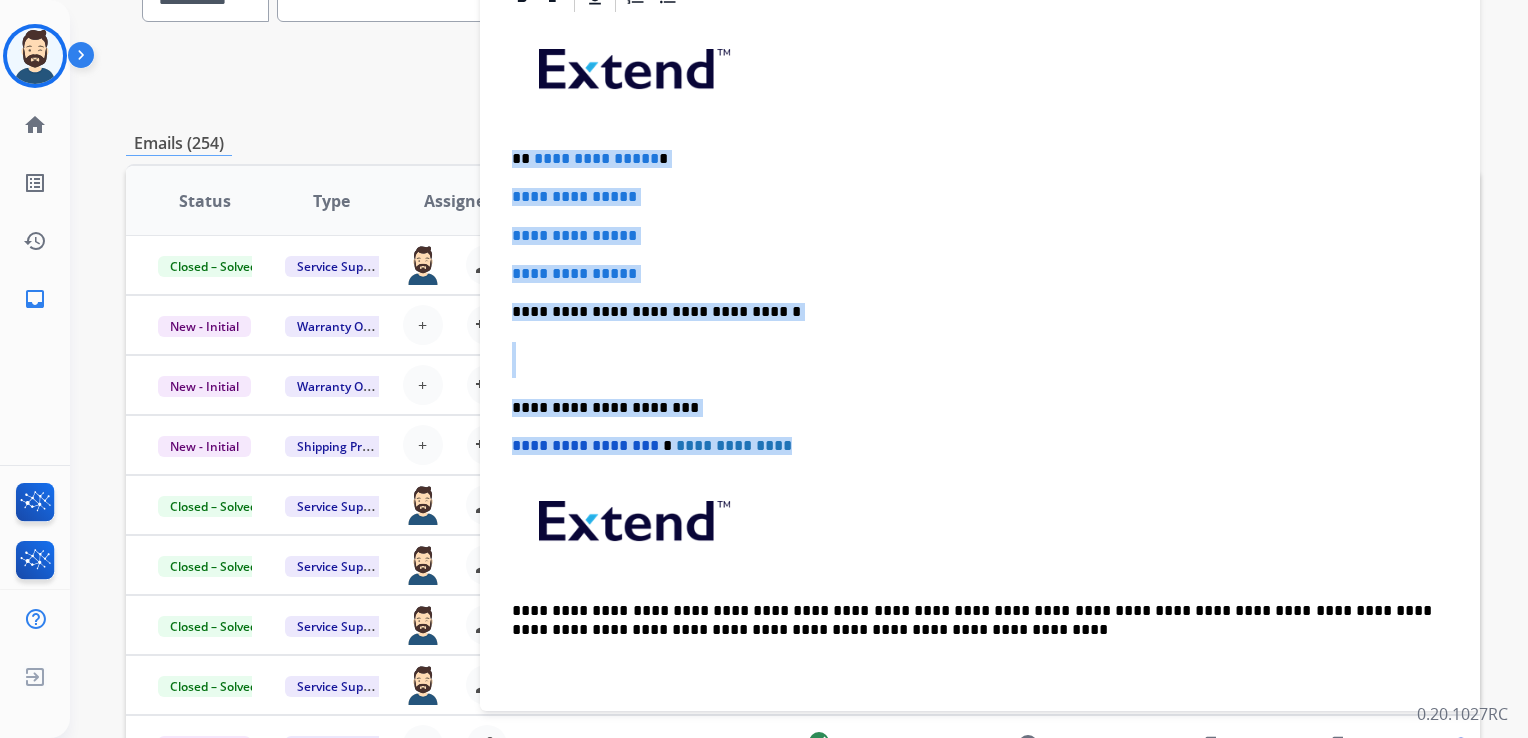drag, startPoint x: 611, startPoint y: 187, endPoint x: 789, endPoint y: 425, distance: 297.20026 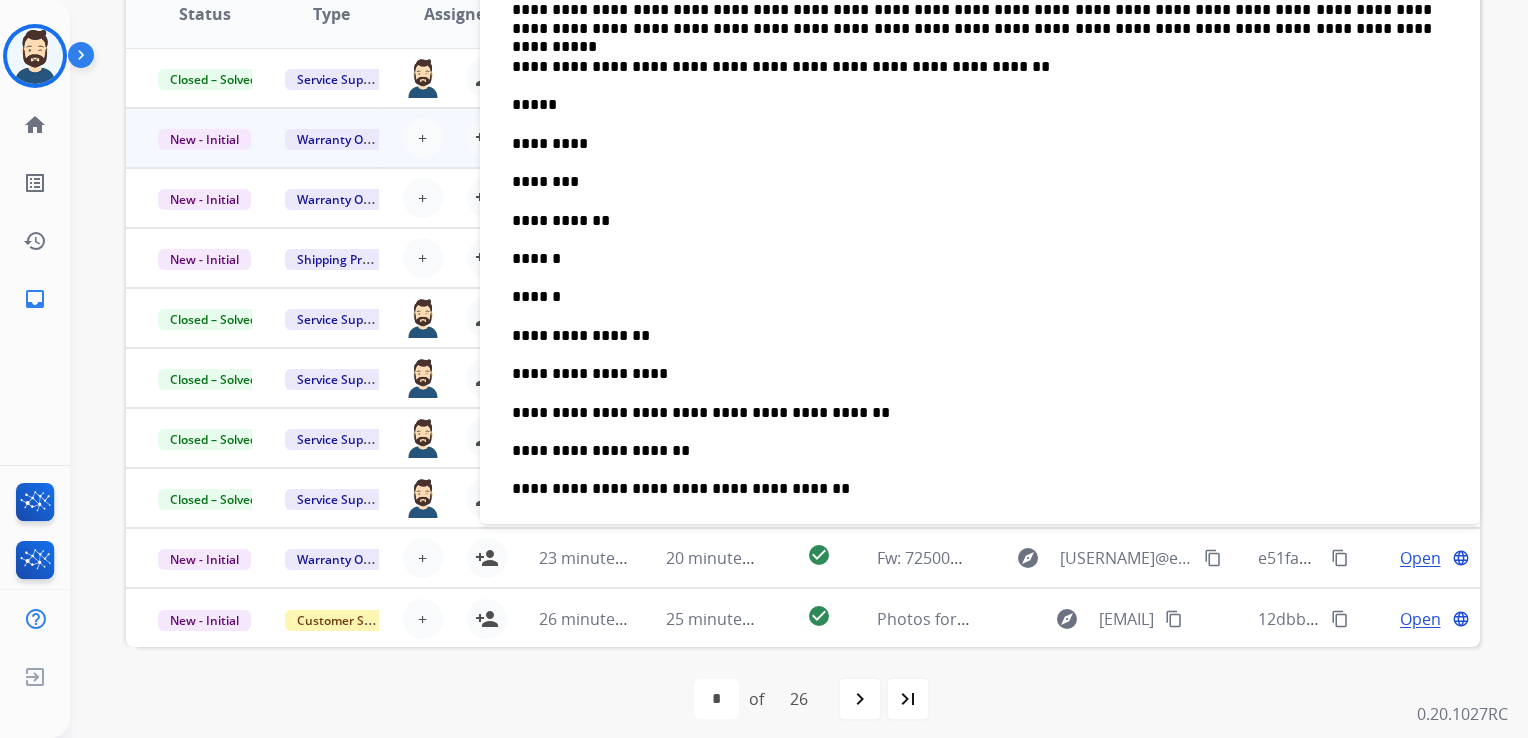 scroll, scrollTop: 399, scrollLeft: 0, axis: vertical 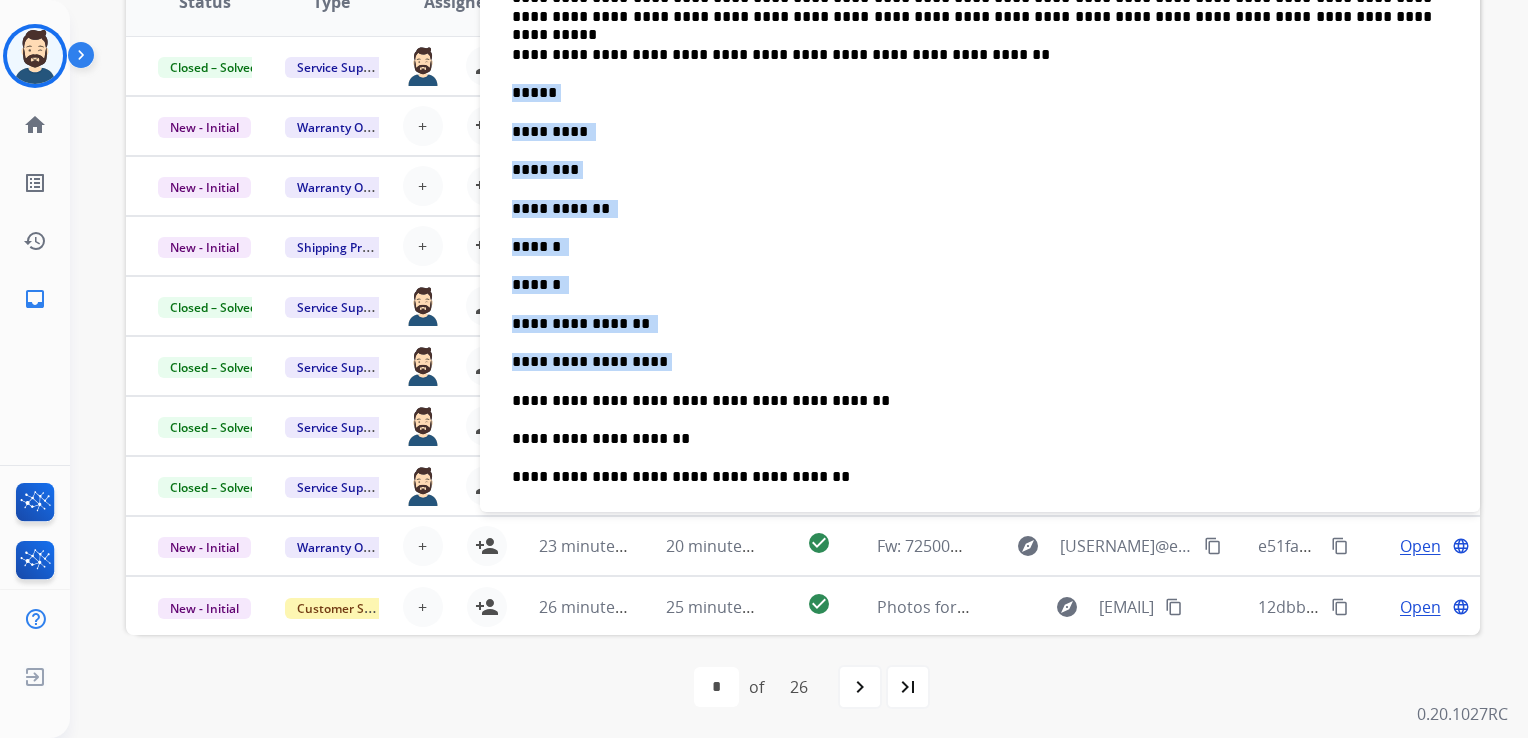 drag, startPoint x: 512, startPoint y: 86, endPoint x: 662, endPoint y: 338, distance: 293.26437 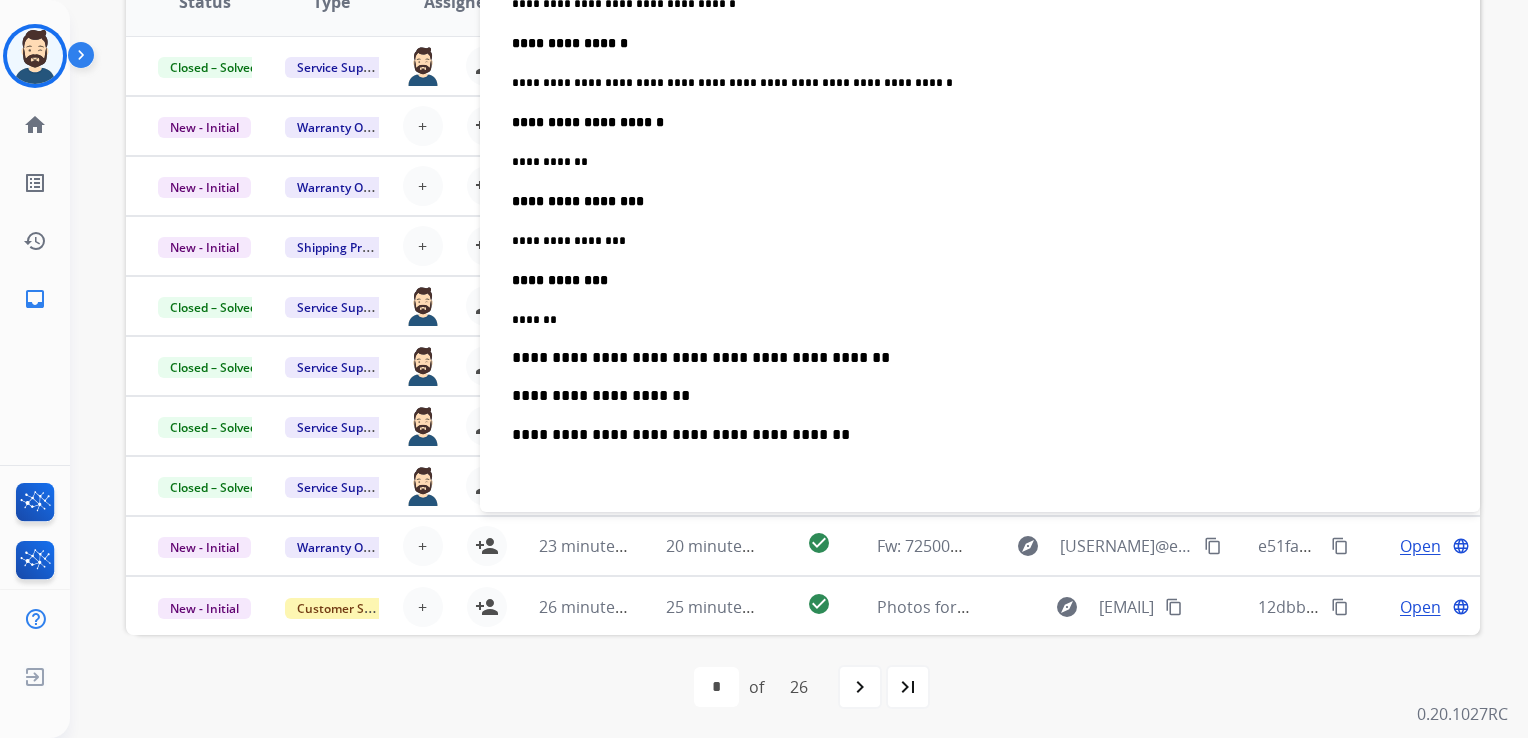 scroll, scrollTop: 1260, scrollLeft: 0, axis: vertical 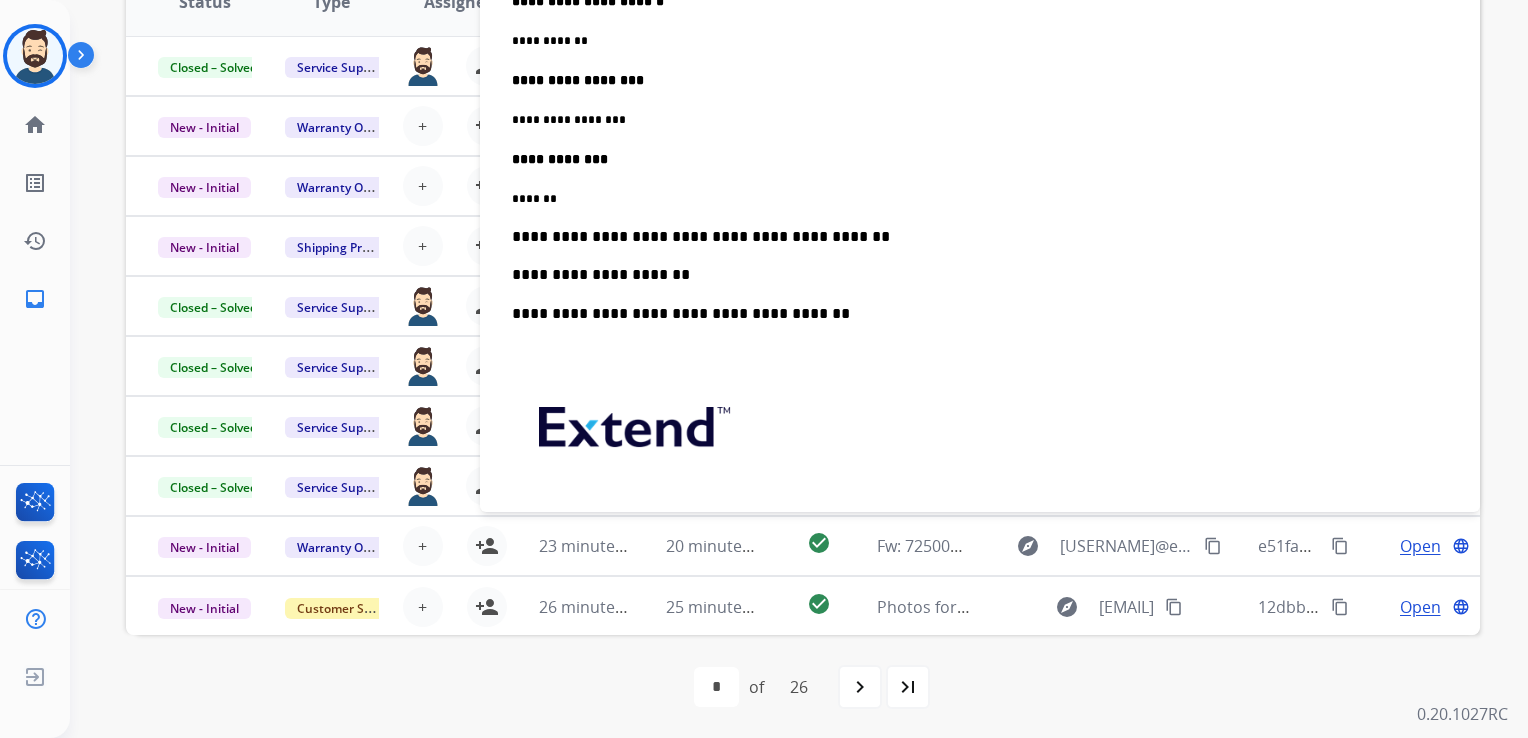 click on "**********" at bounding box center [980, -188] 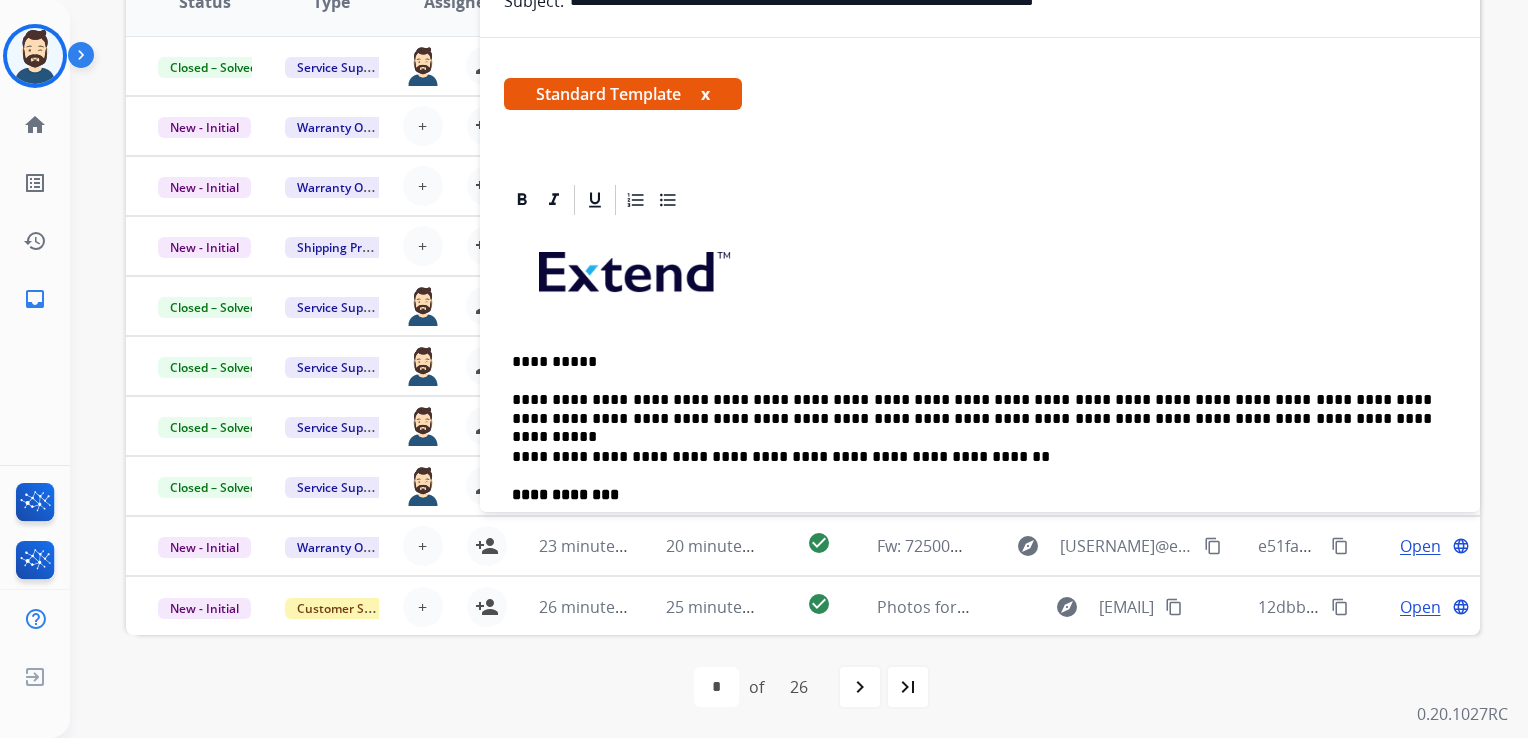 scroll, scrollTop: 0, scrollLeft: 0, axis: both 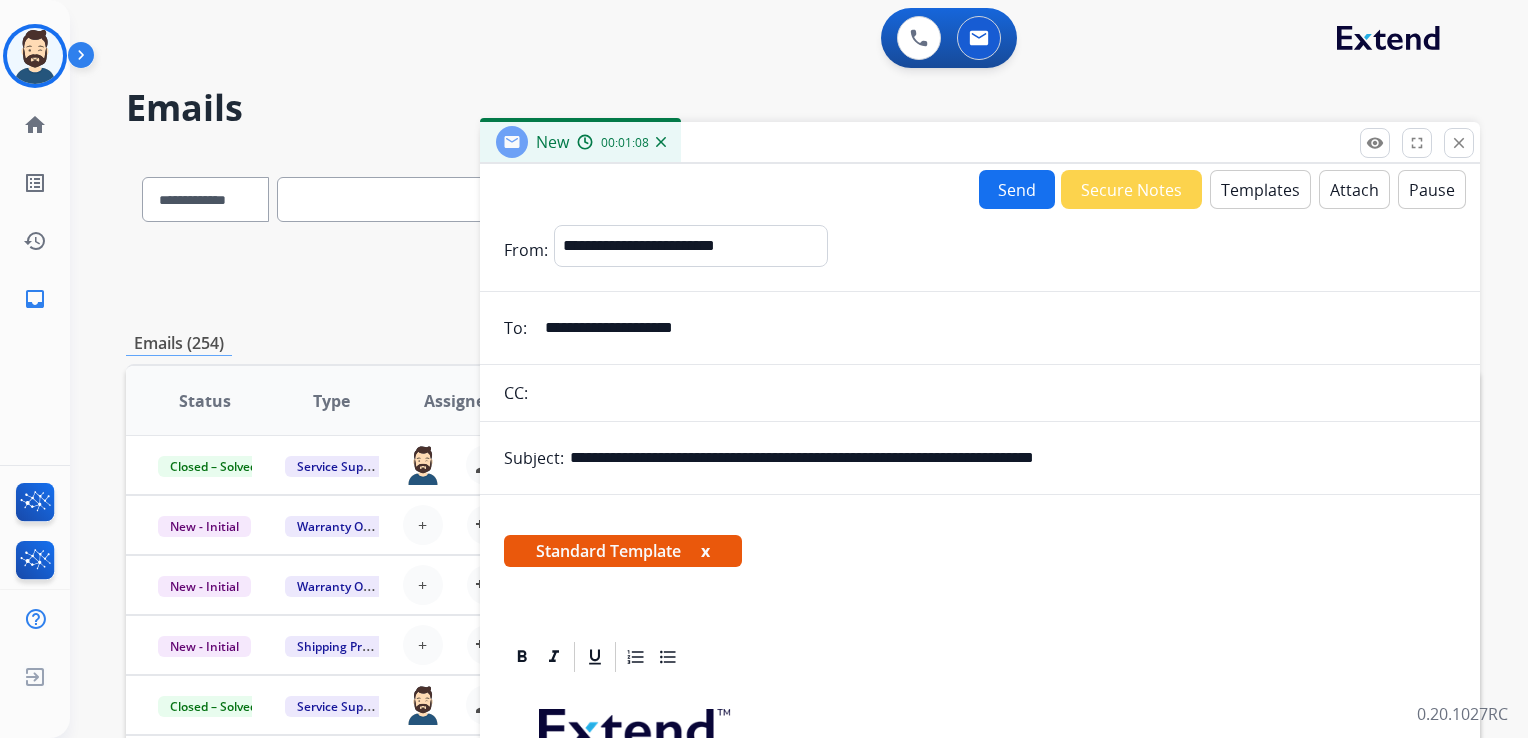 click on "Send" at bounding box center [1017, 189] 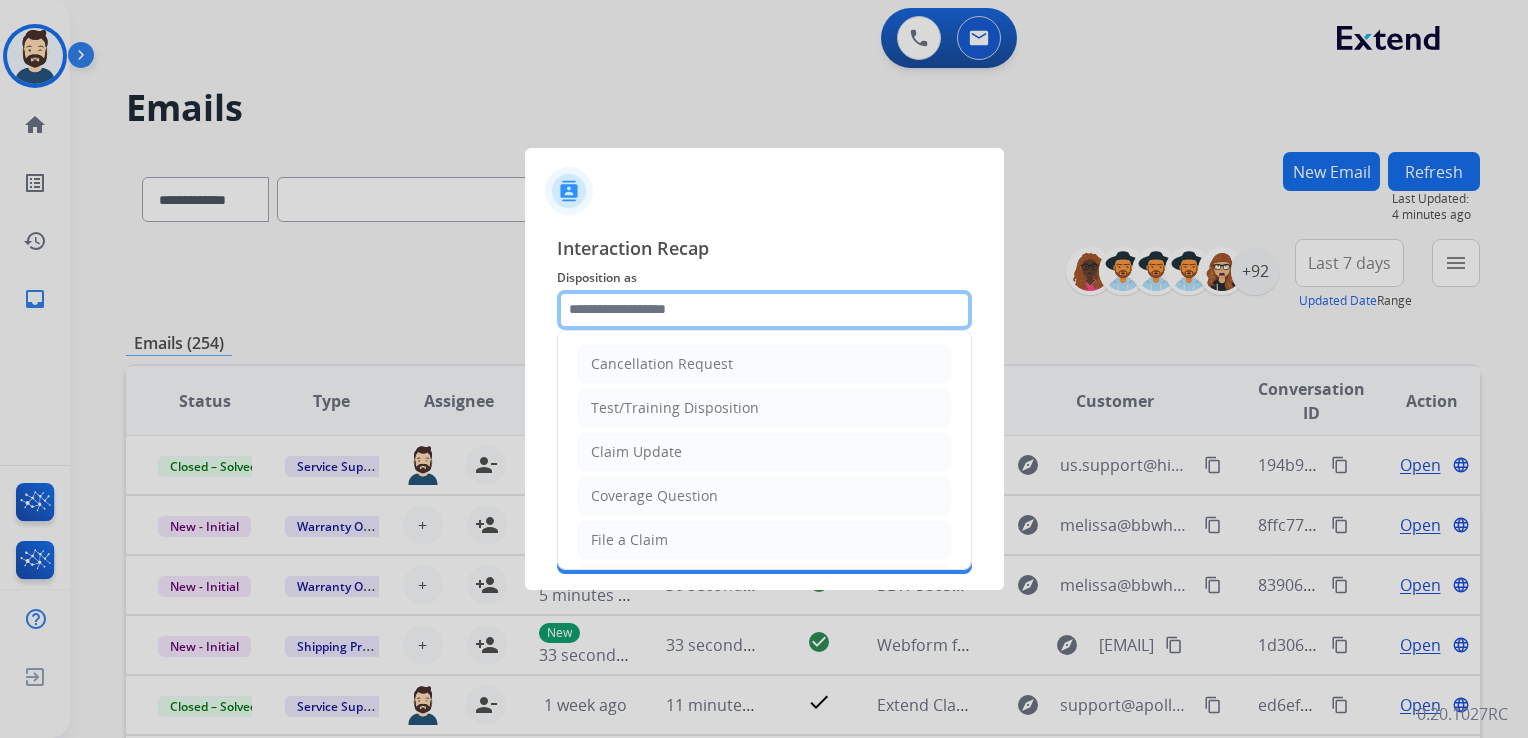 click 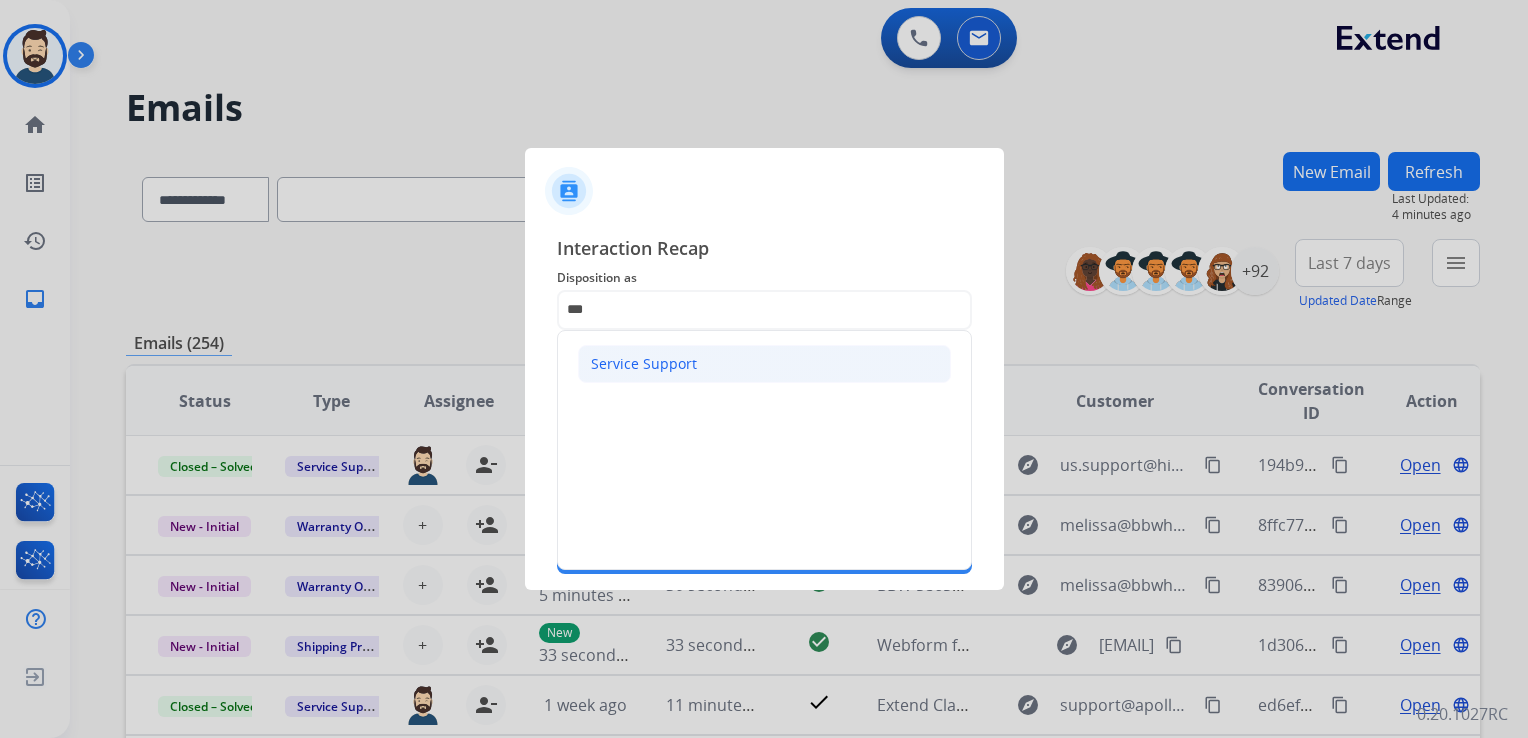 click on "Service Support" 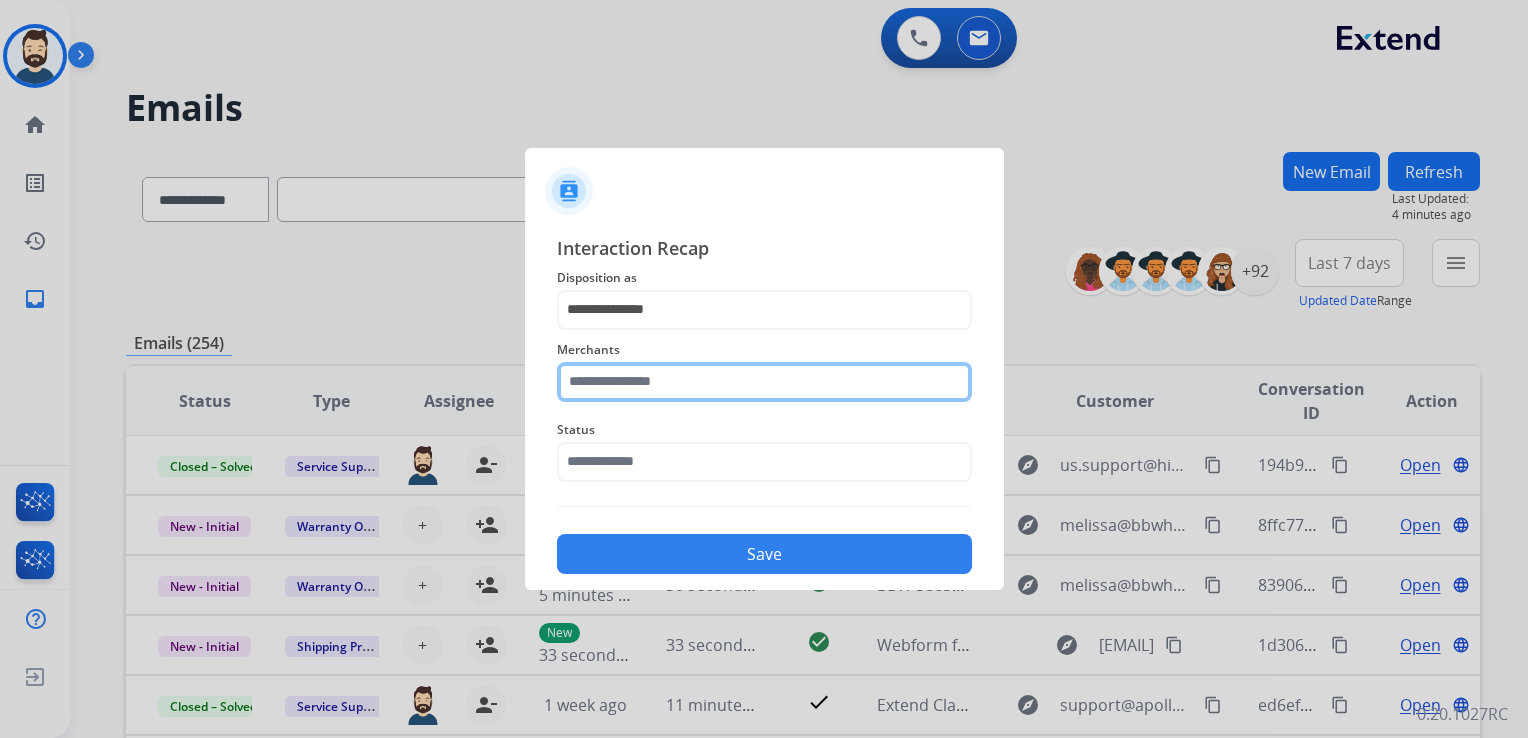 click 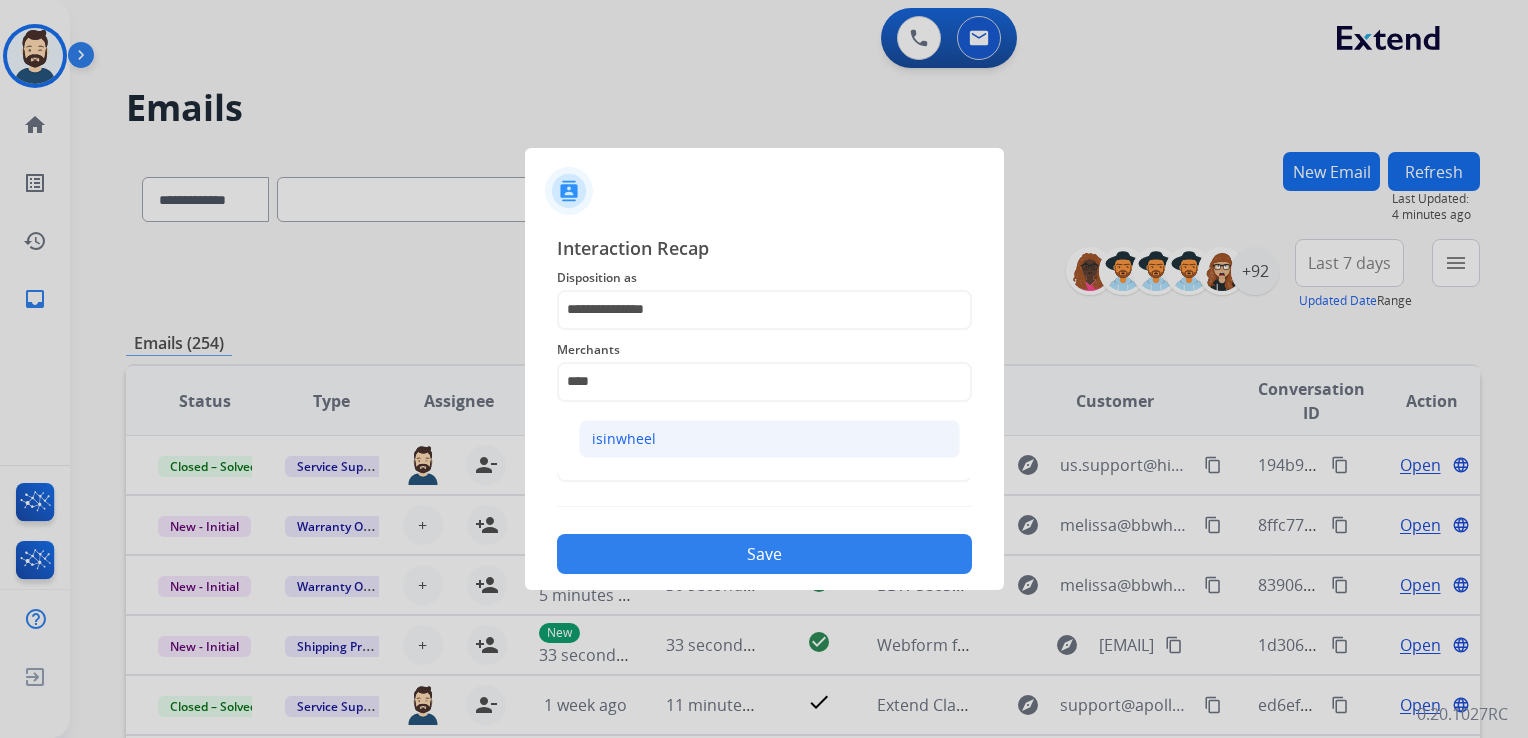 click on "isinwheel" 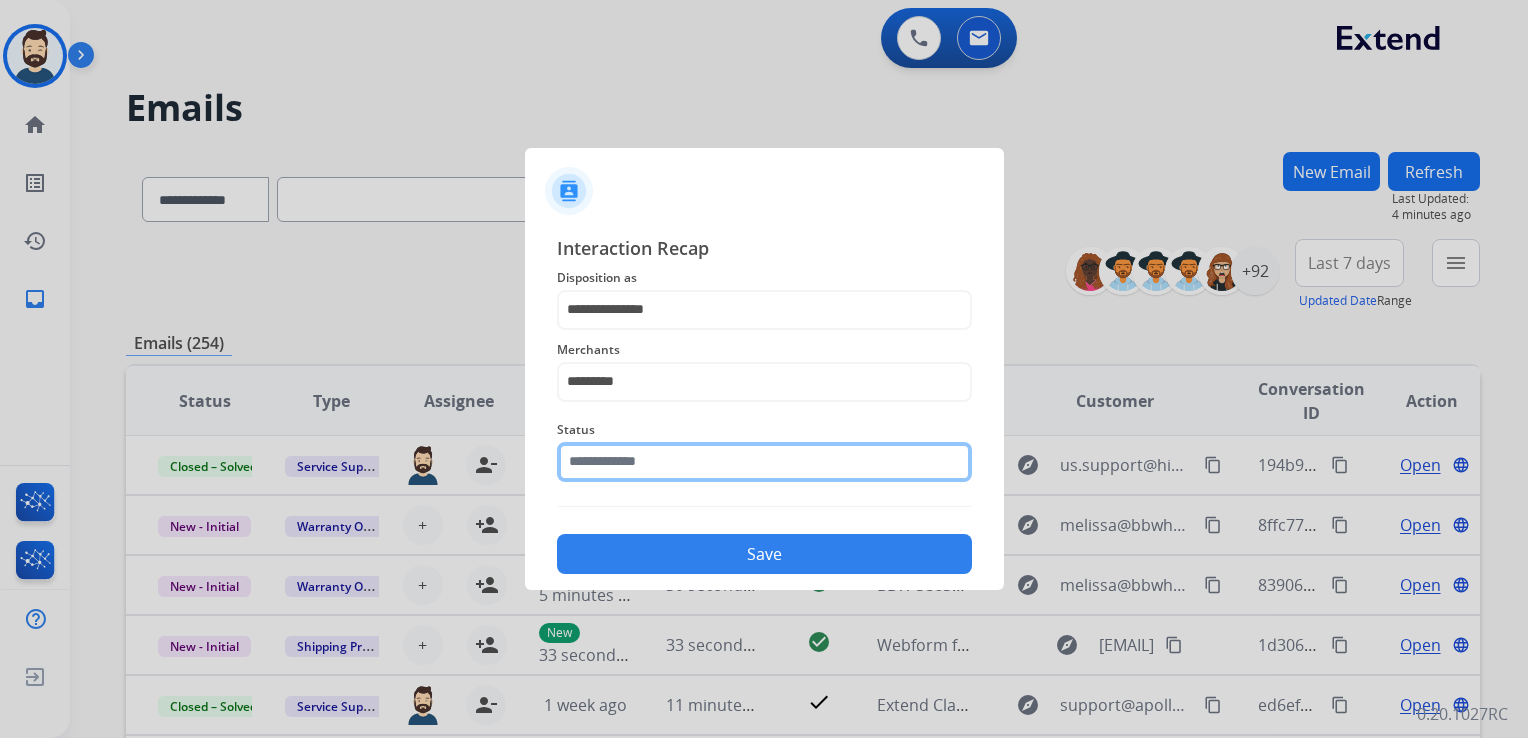 click 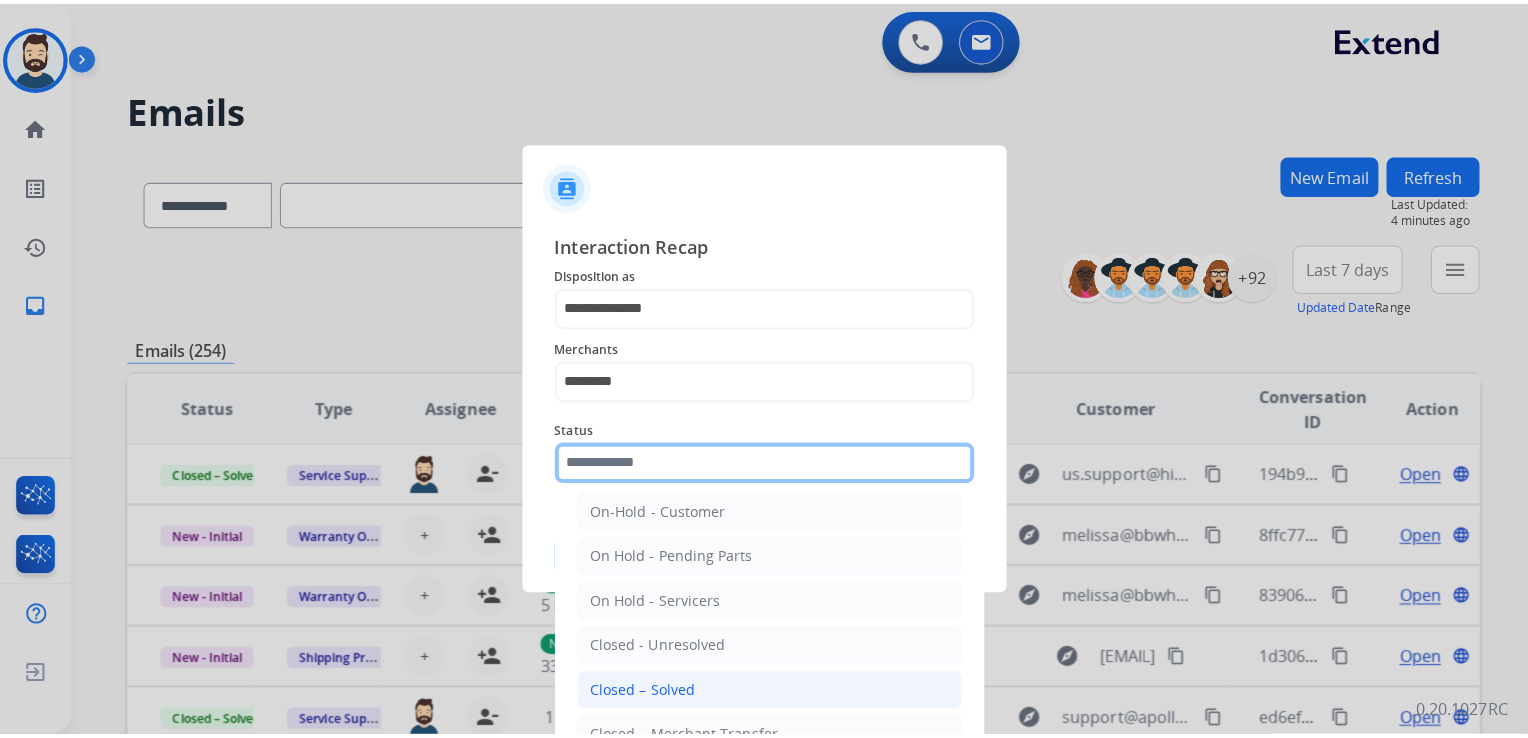 scroll, scrollTop: 100, scrollLeft: 0, axis: vertical 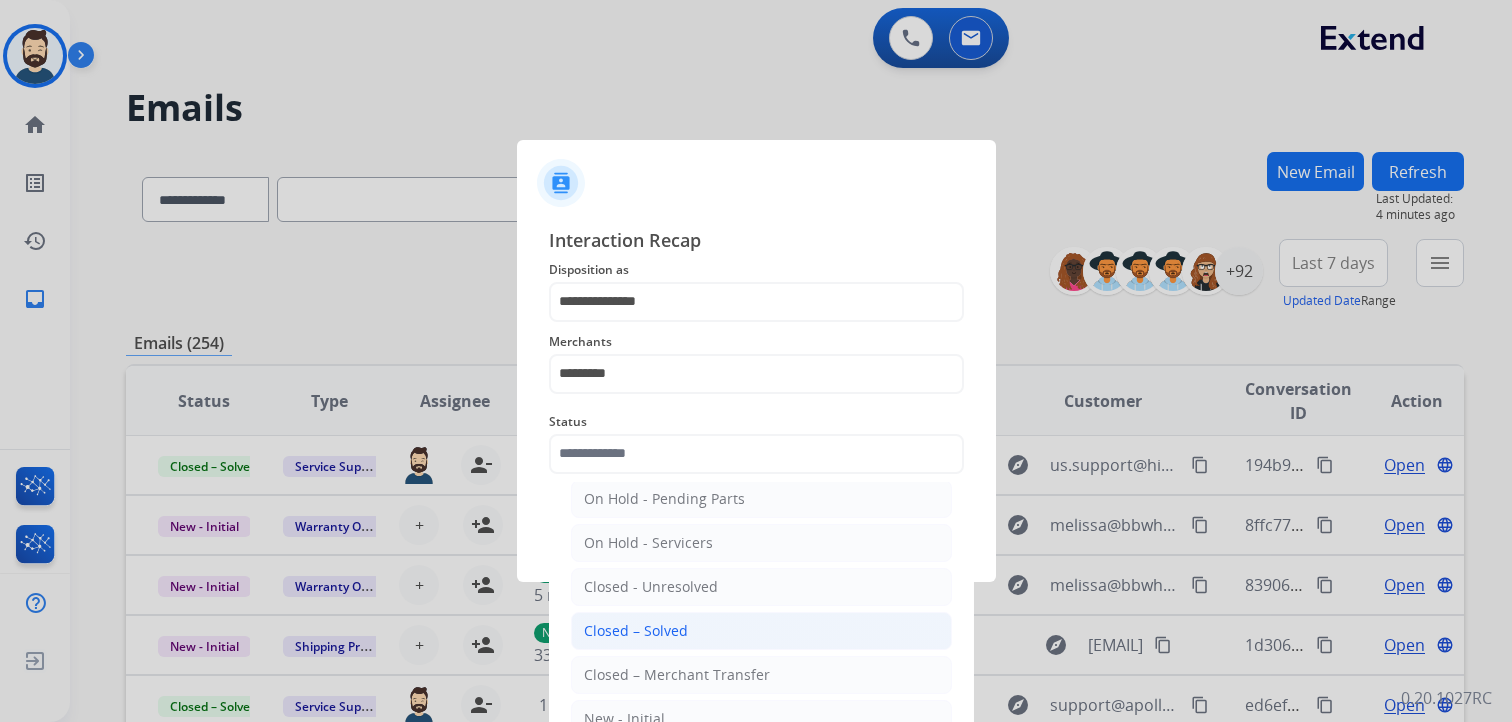 click on "Closed – Solved" 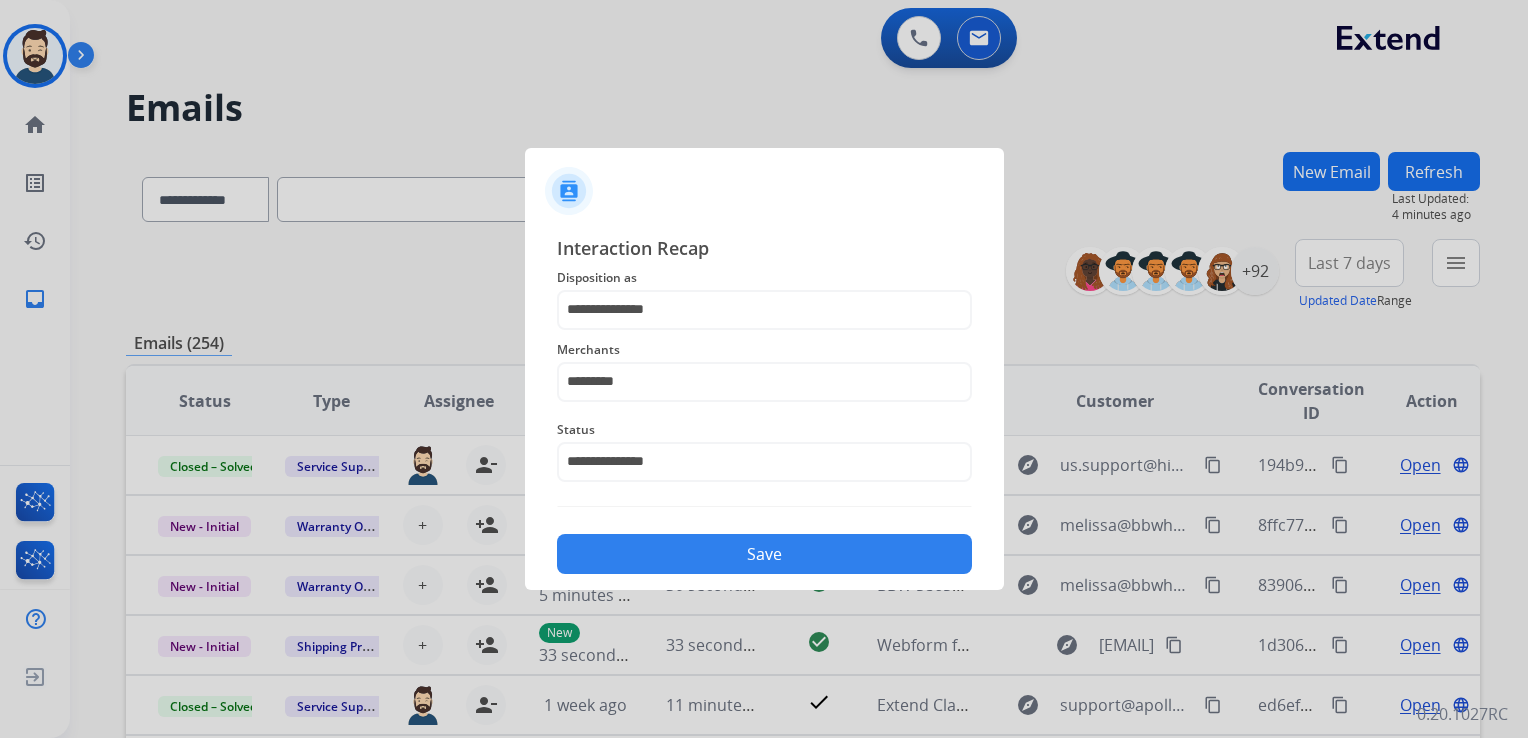 click on "Save" 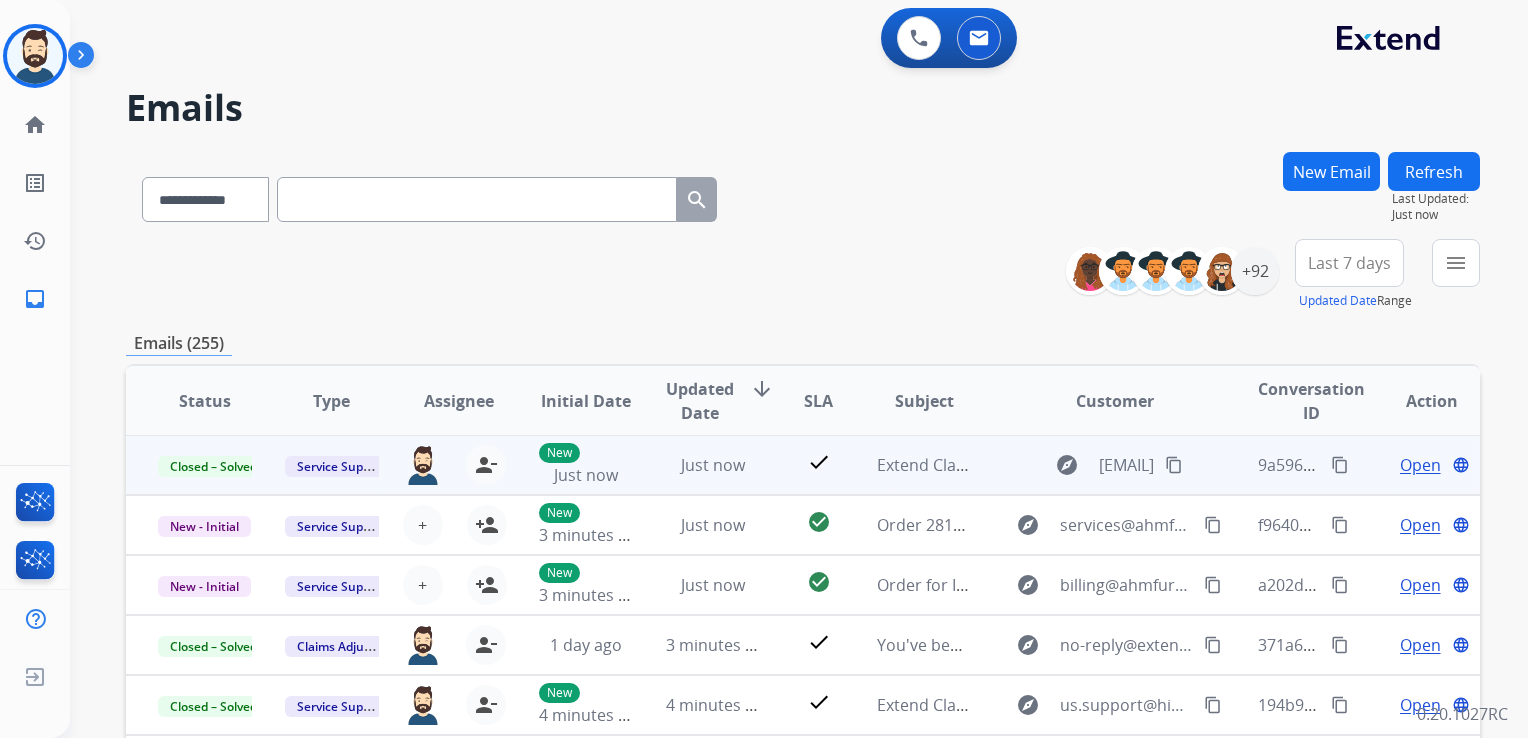 click on "content_copy" at bounding box center (1340, 465) 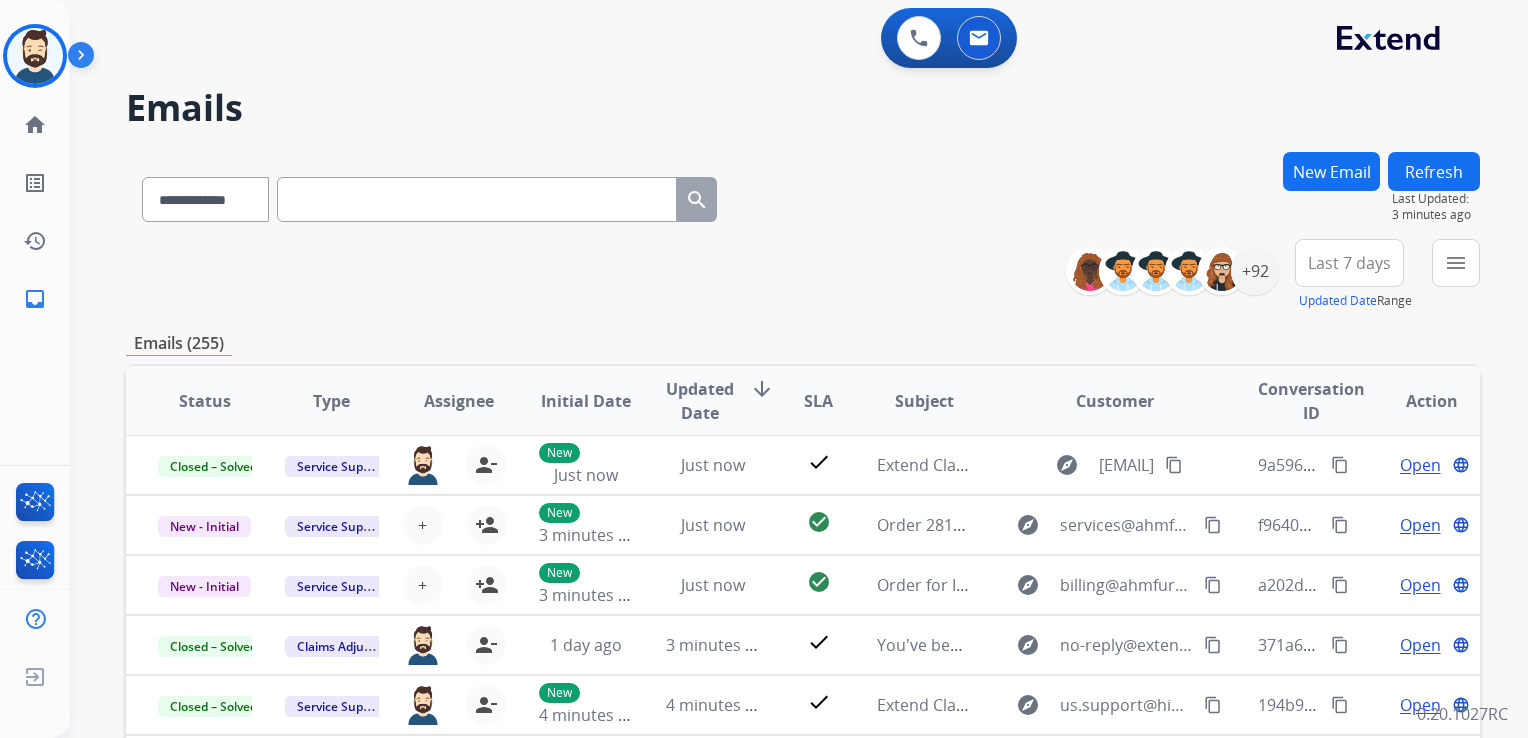 click at bounding box center (477, 199) 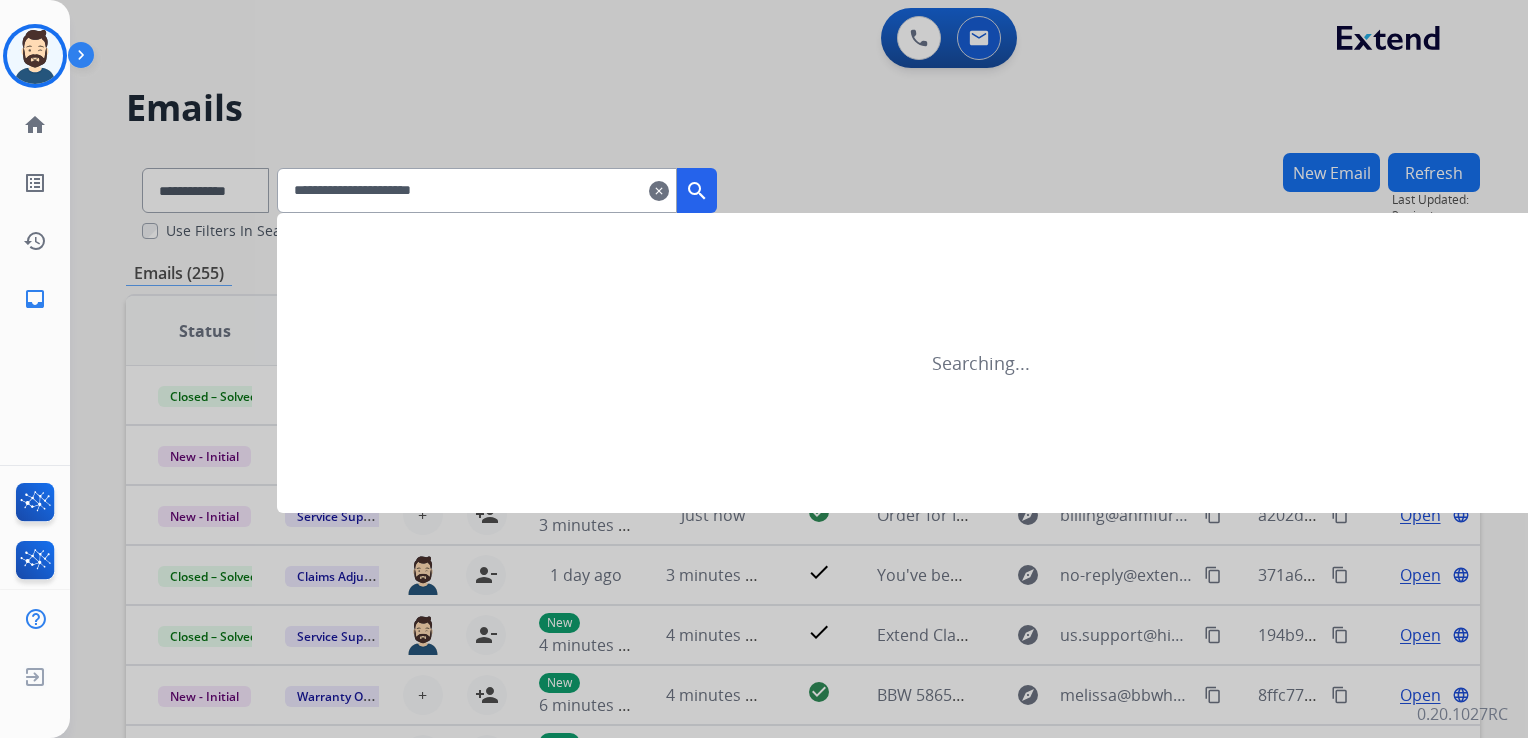 click on "search" at bounding box center (697, 190) 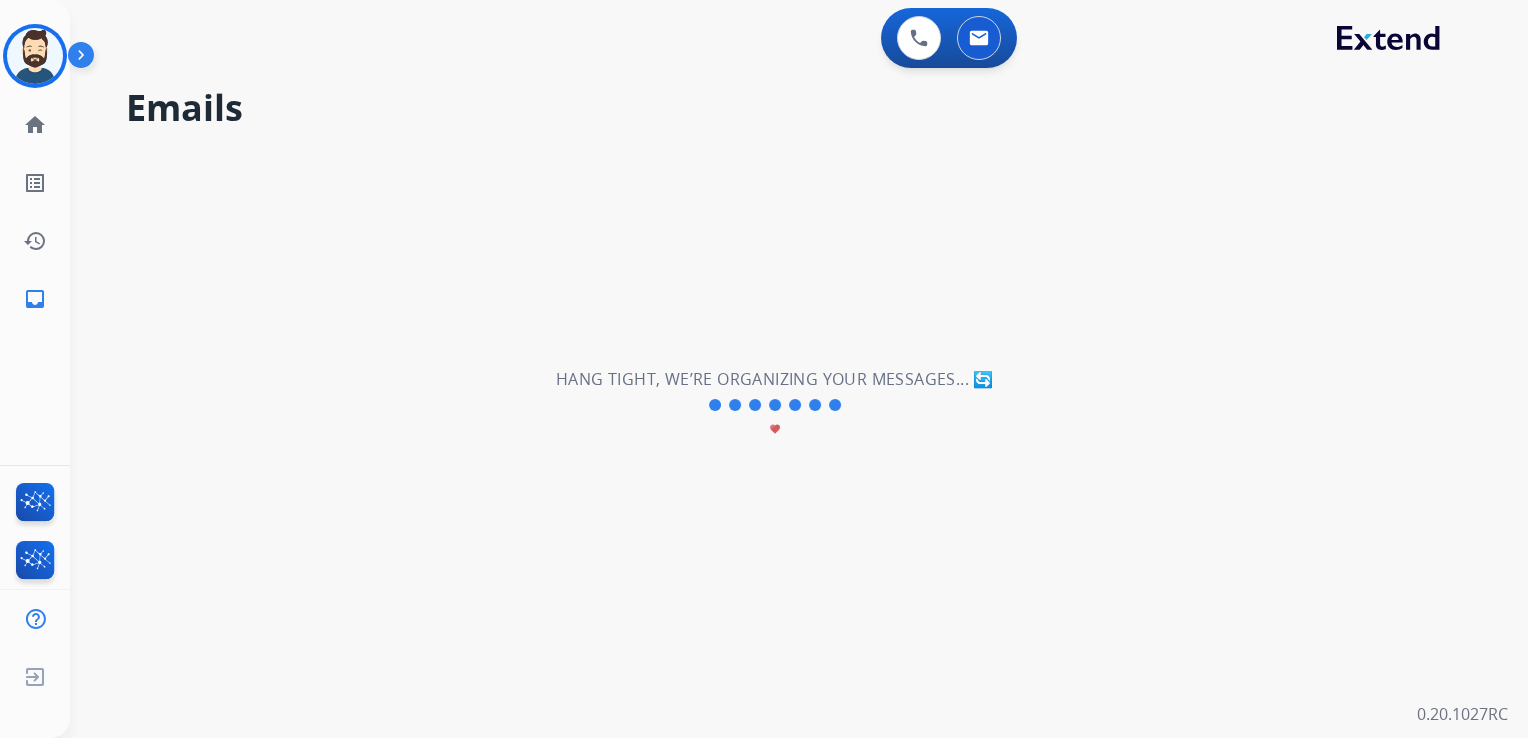 scroll, scrollTop: 0, scrollLeft: 0, axis: both 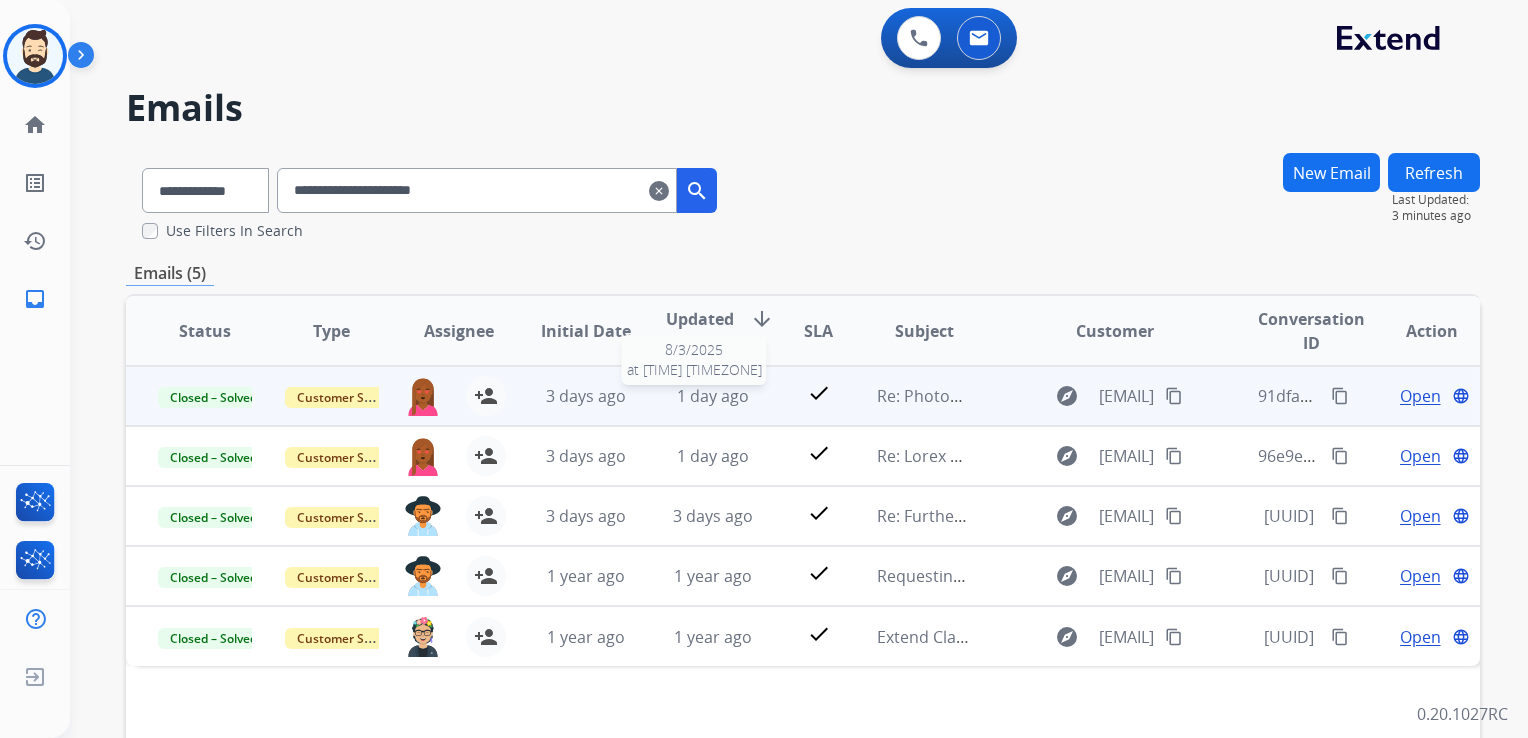 click on "1 day ago" at bounding box center (713, 396) 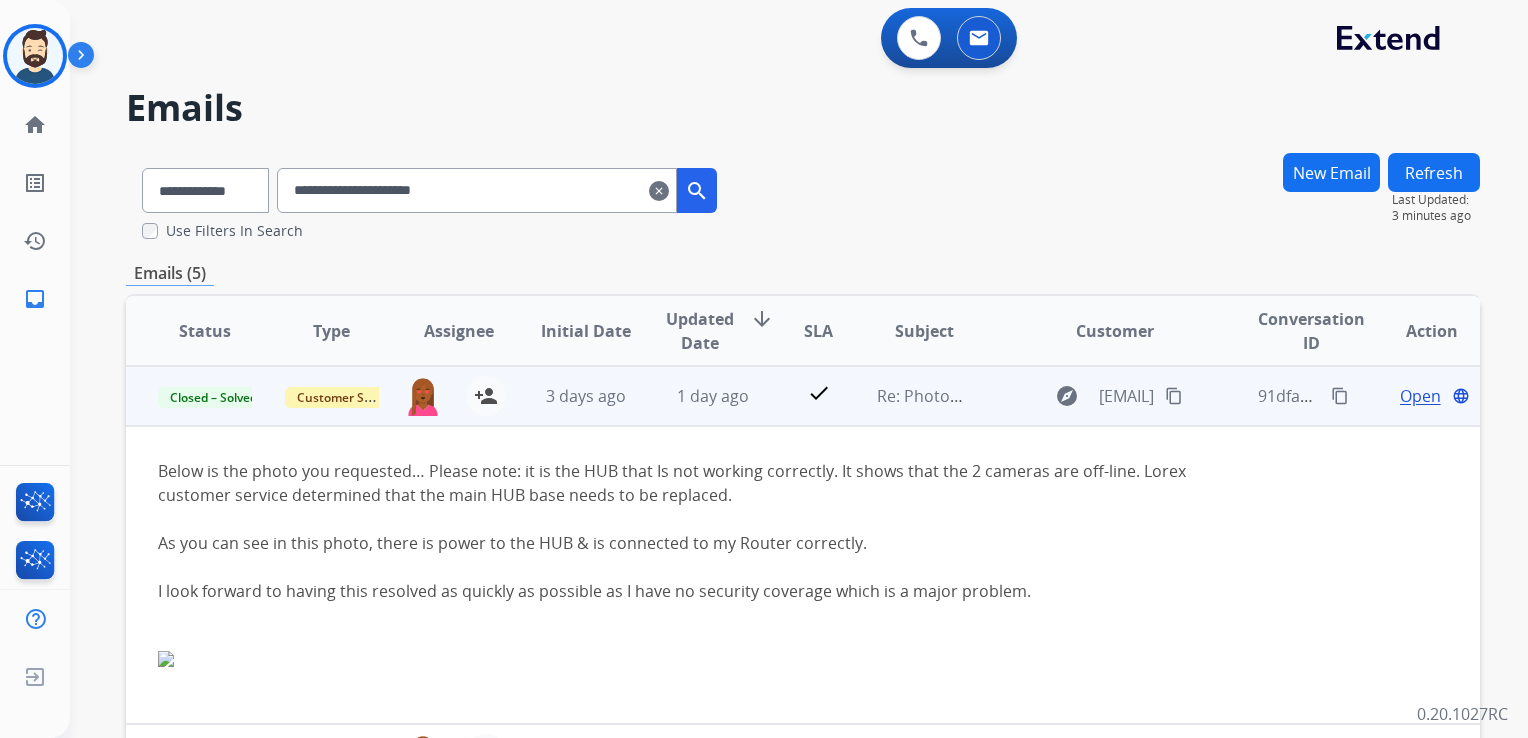 click on "Open" at bounding box center [1420, 396] 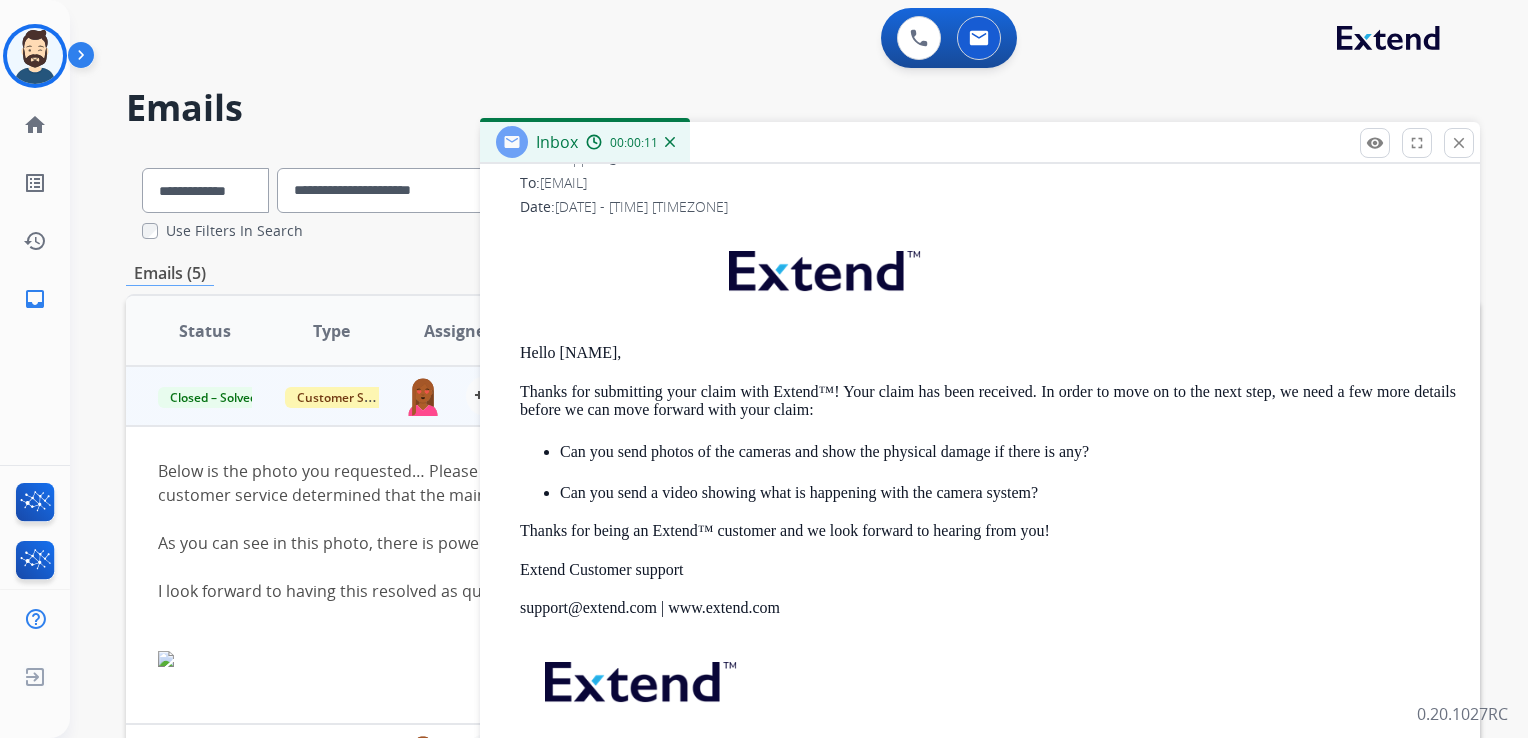scroll, scrollTop: 628, scrollLeft: 0, axis: vertical 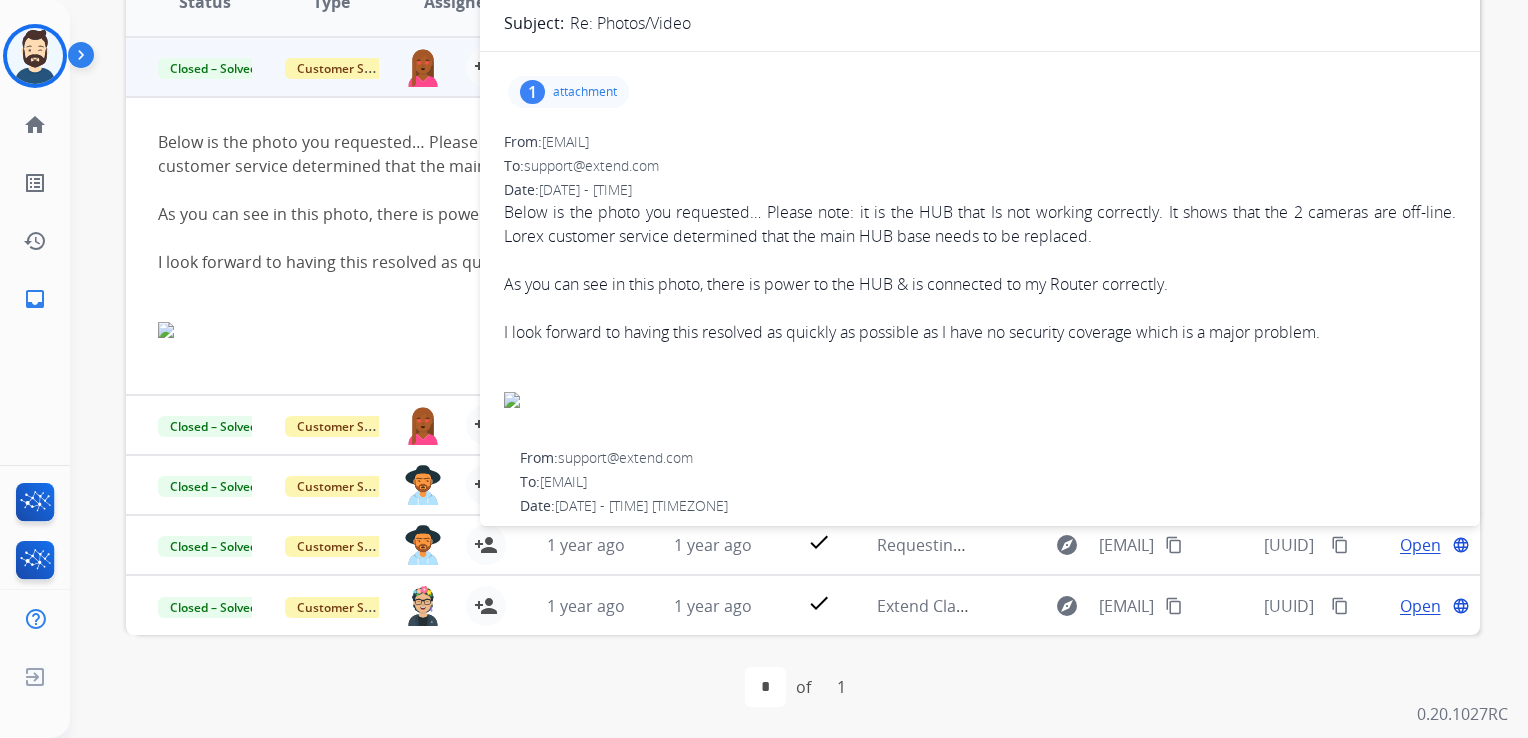 click on "attachment" at bounding box center (585, 92) 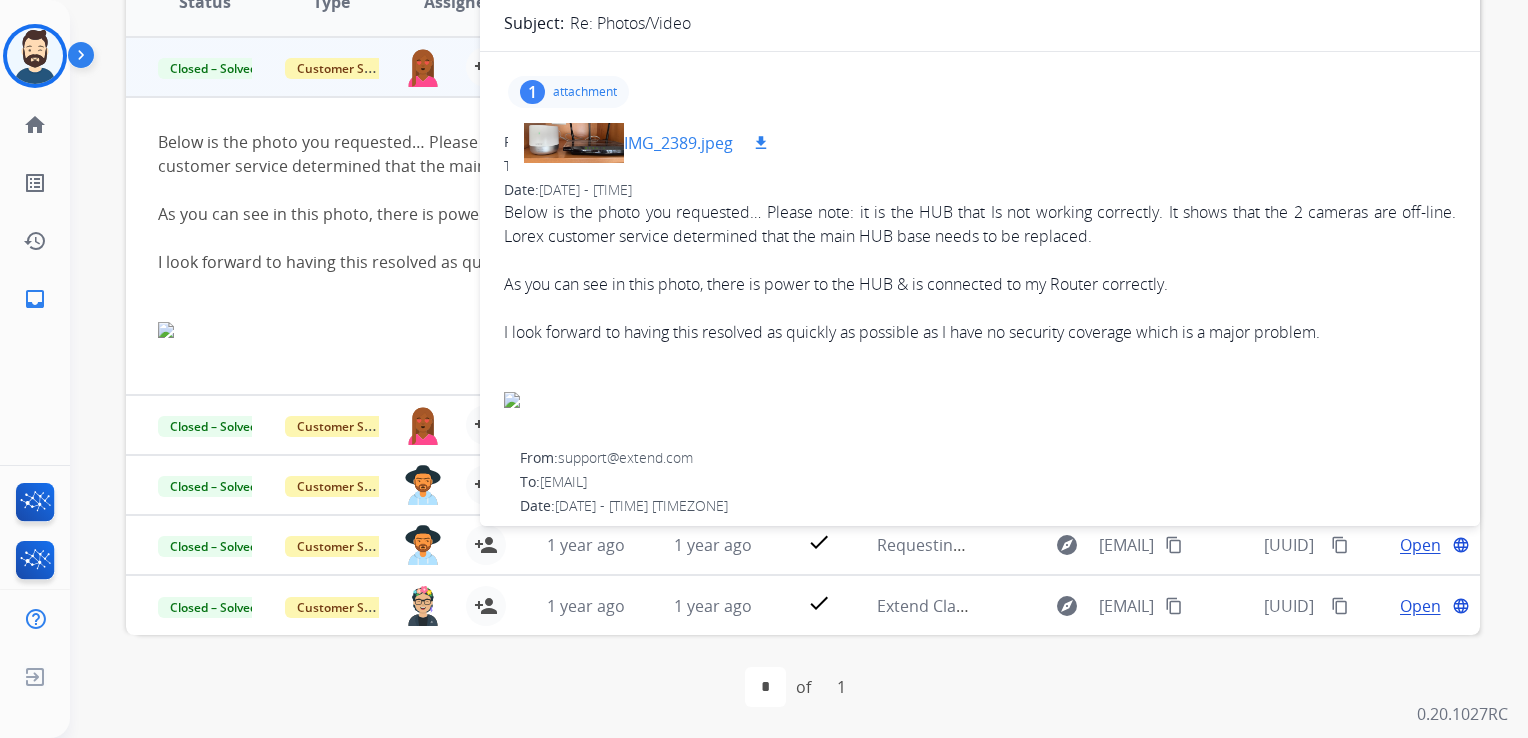 click on "IMG_2389.jpeg" at bounding box center (678, 143) 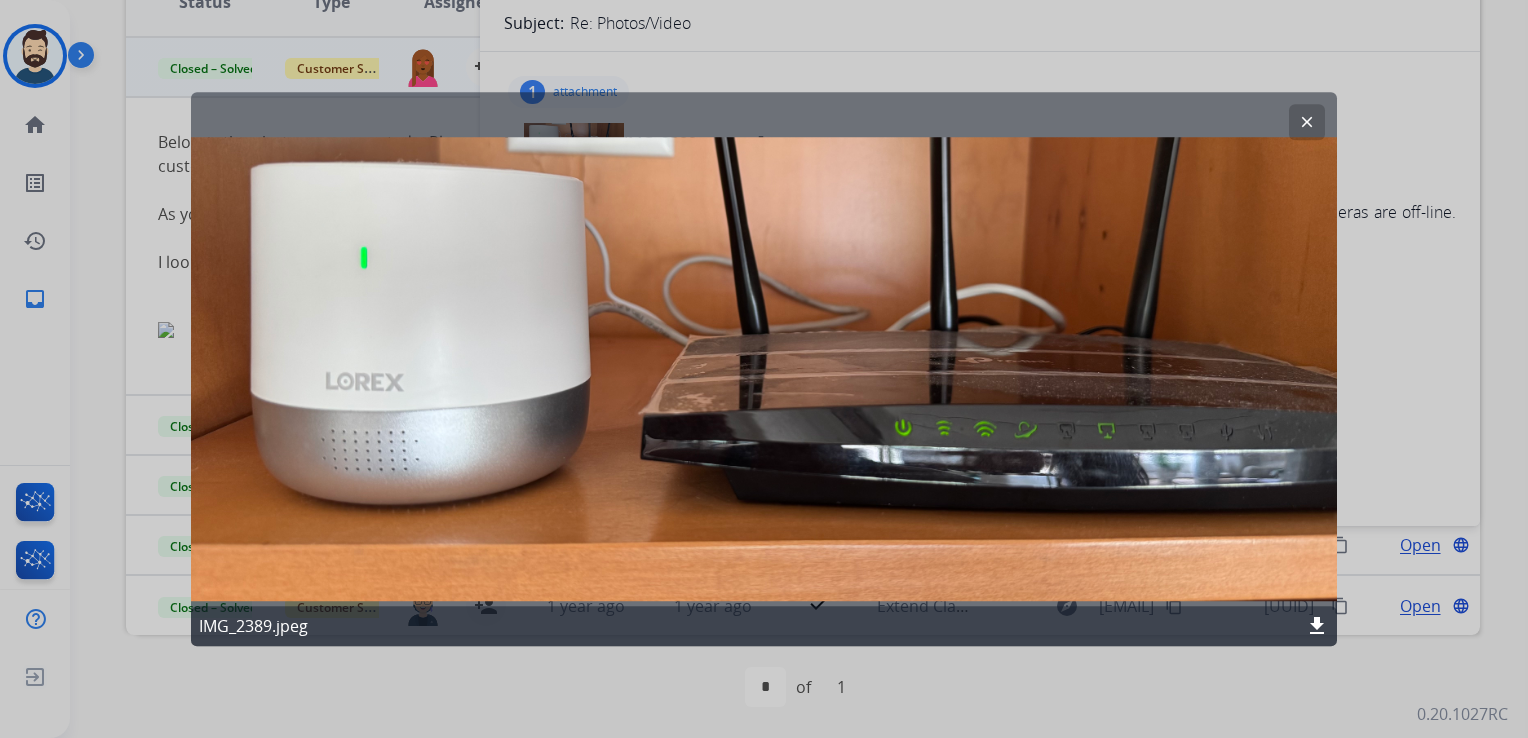 click on "clear" 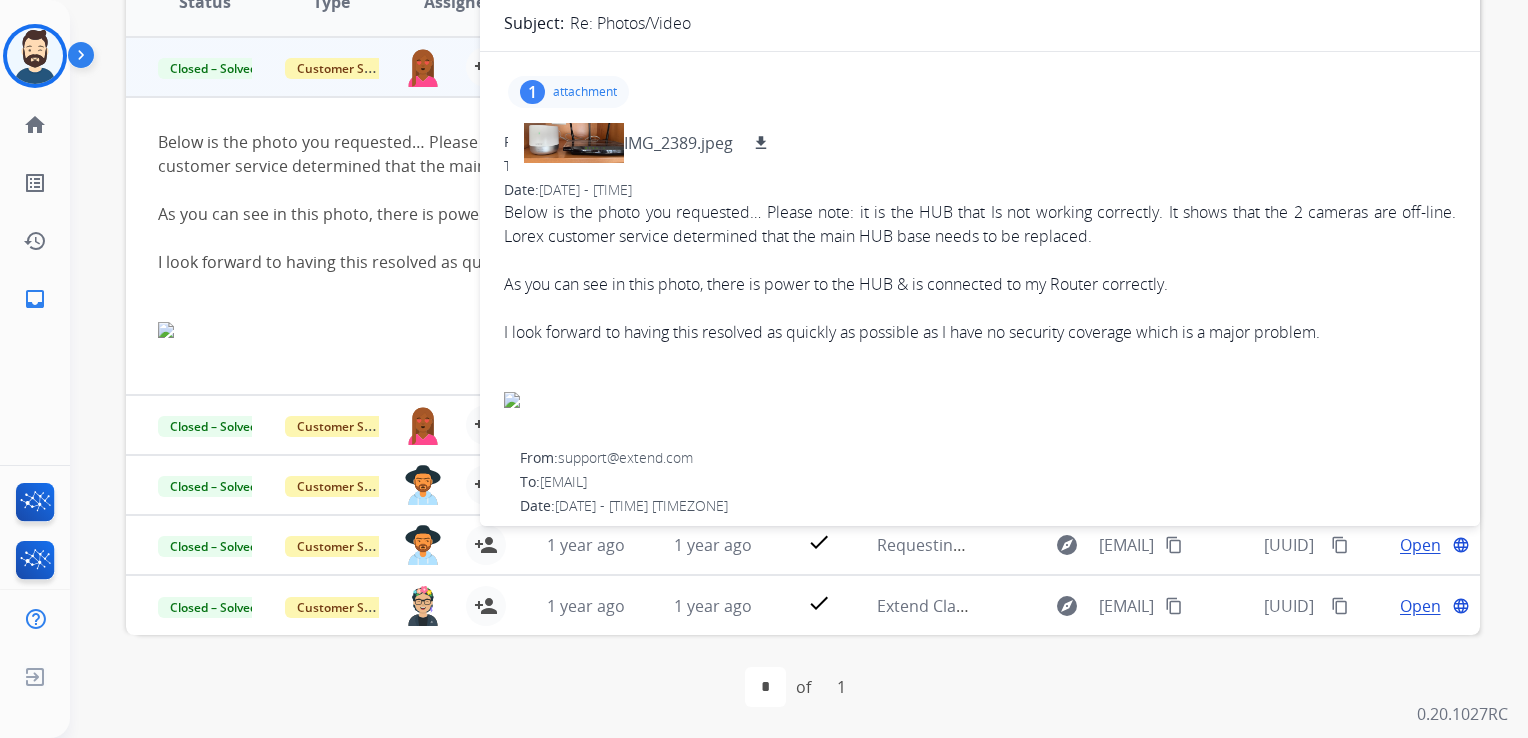 click on "1 attachment  IMG_2389.jpeg  download" at bounding box center [568, 92] 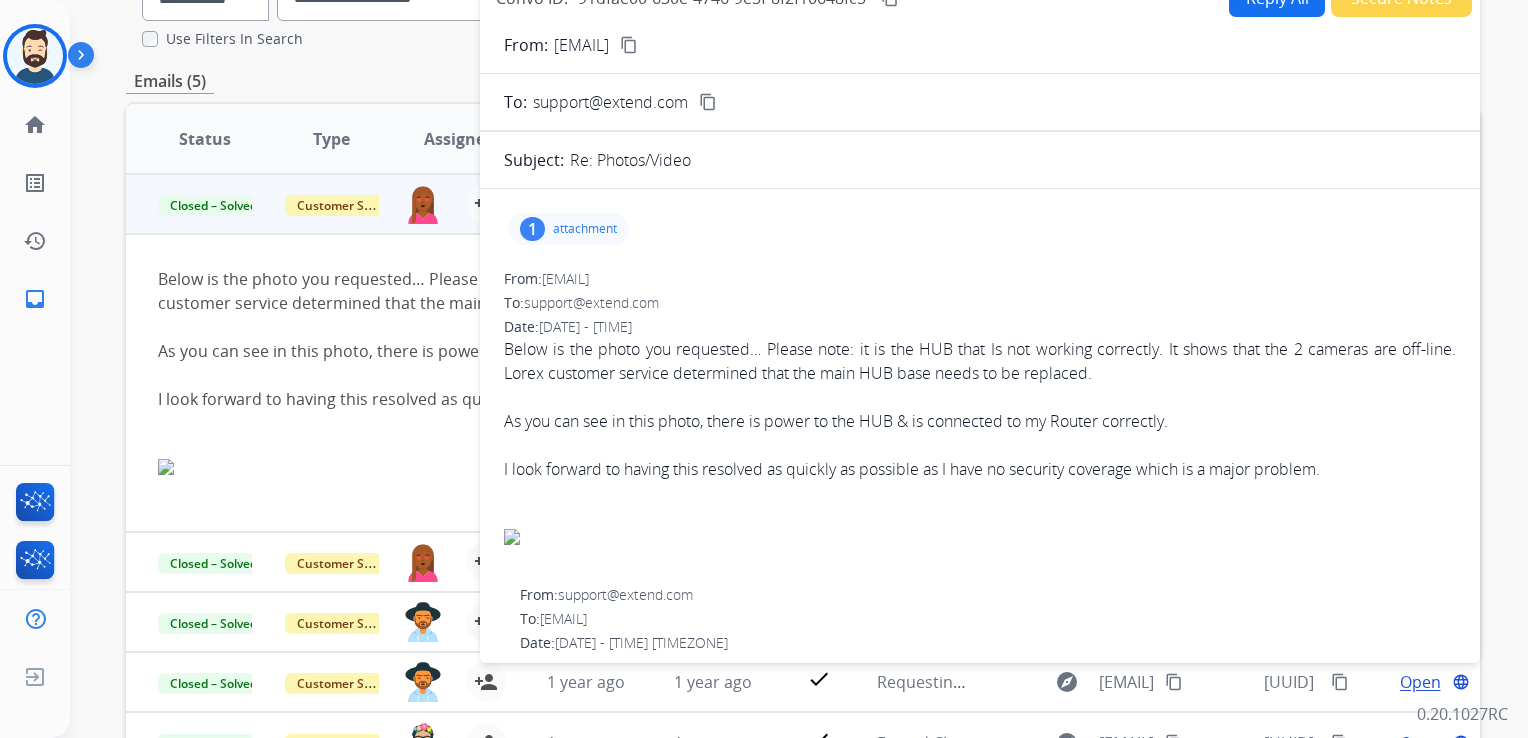 scroll, scrollTop: 0, scrollLeft: 0, axis: both 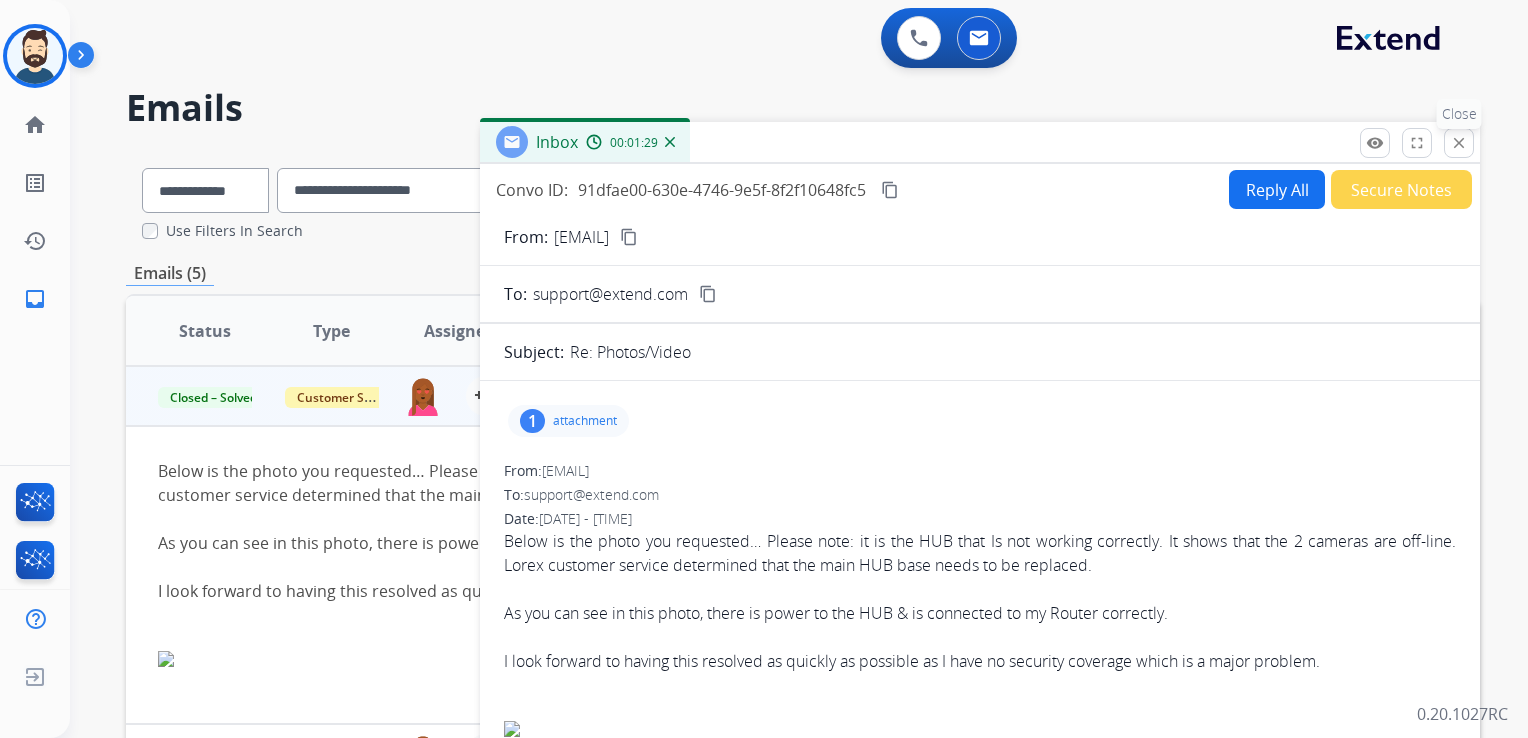 click on "close" at bounding box center (1459, 143) 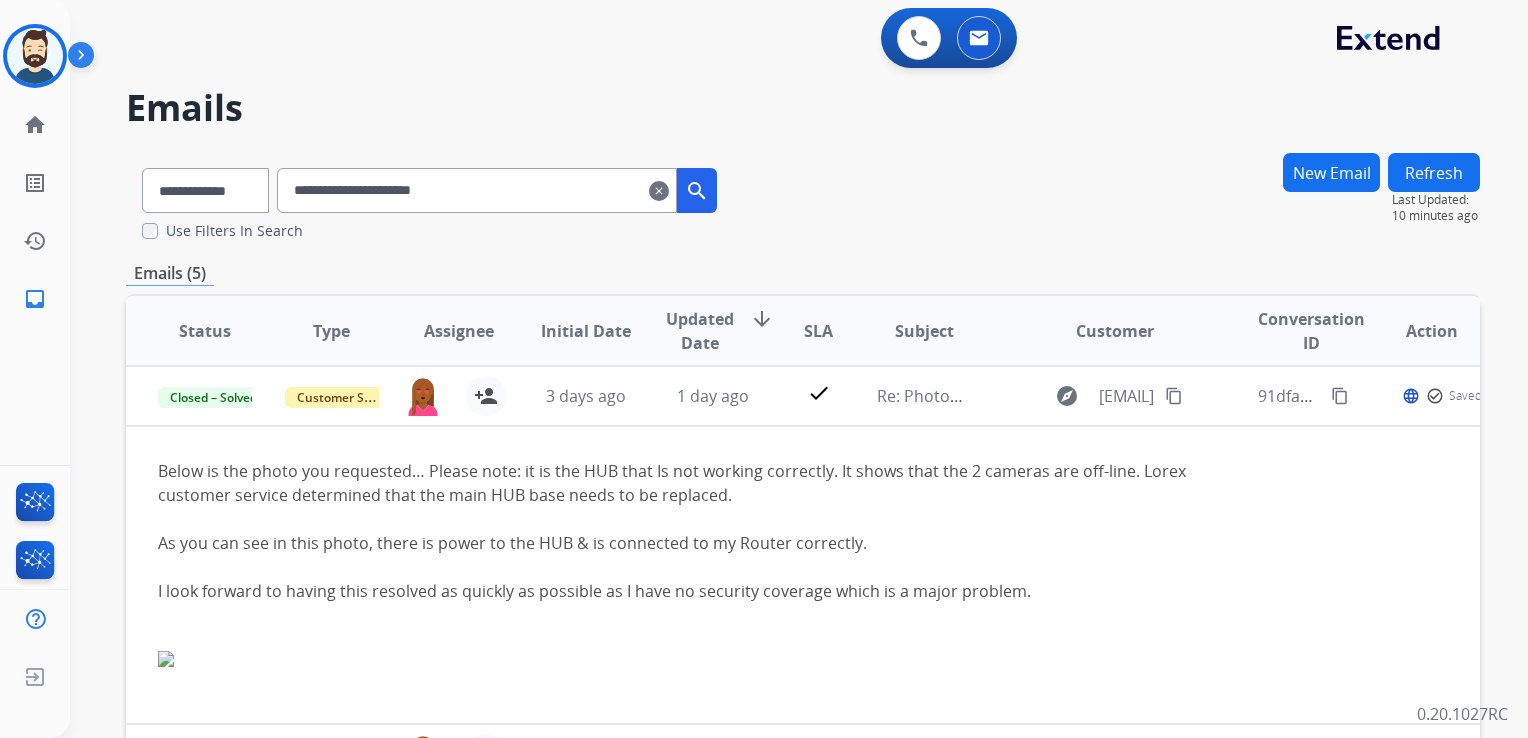 click on "**********" at bounding box center [477, 190] 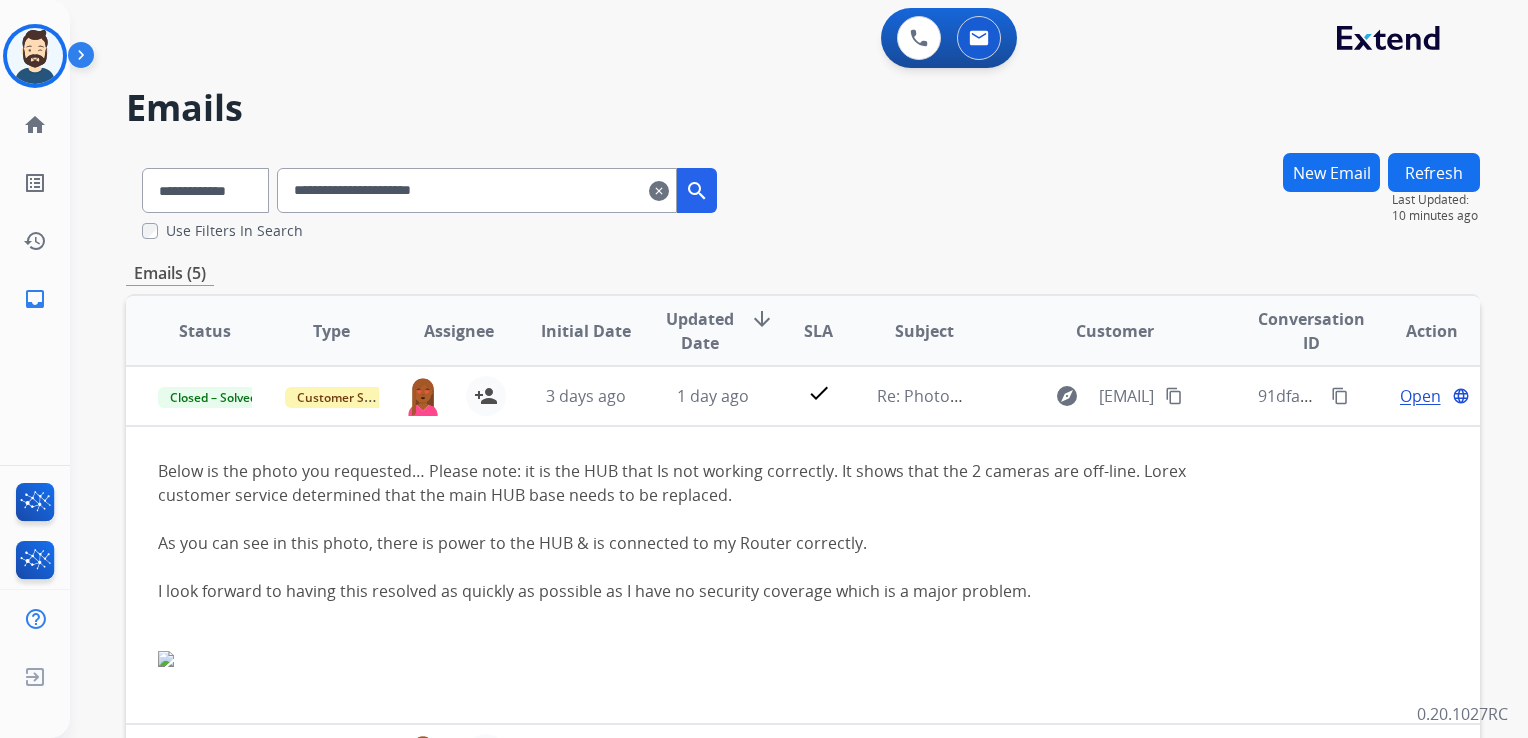 paste on "*" 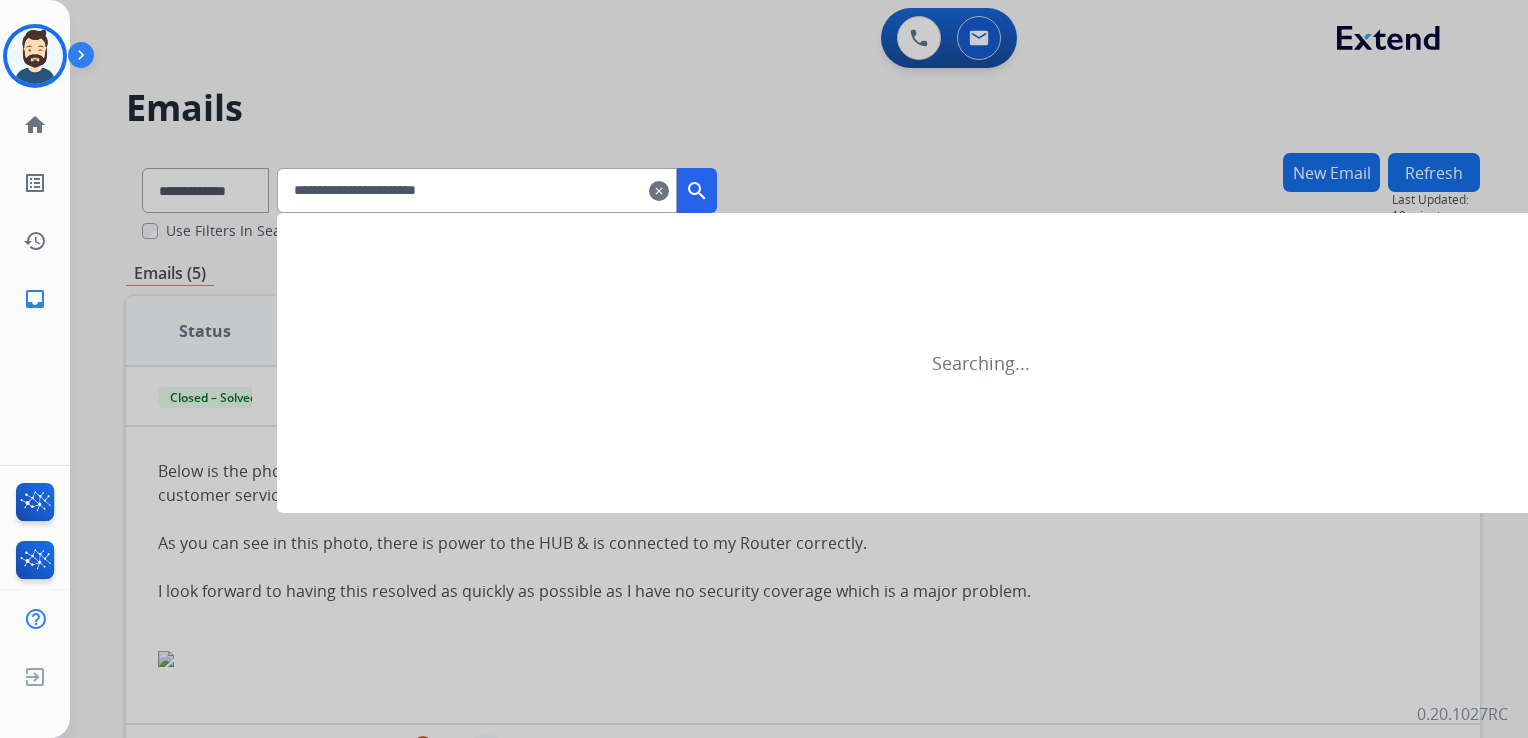 type on "**********" 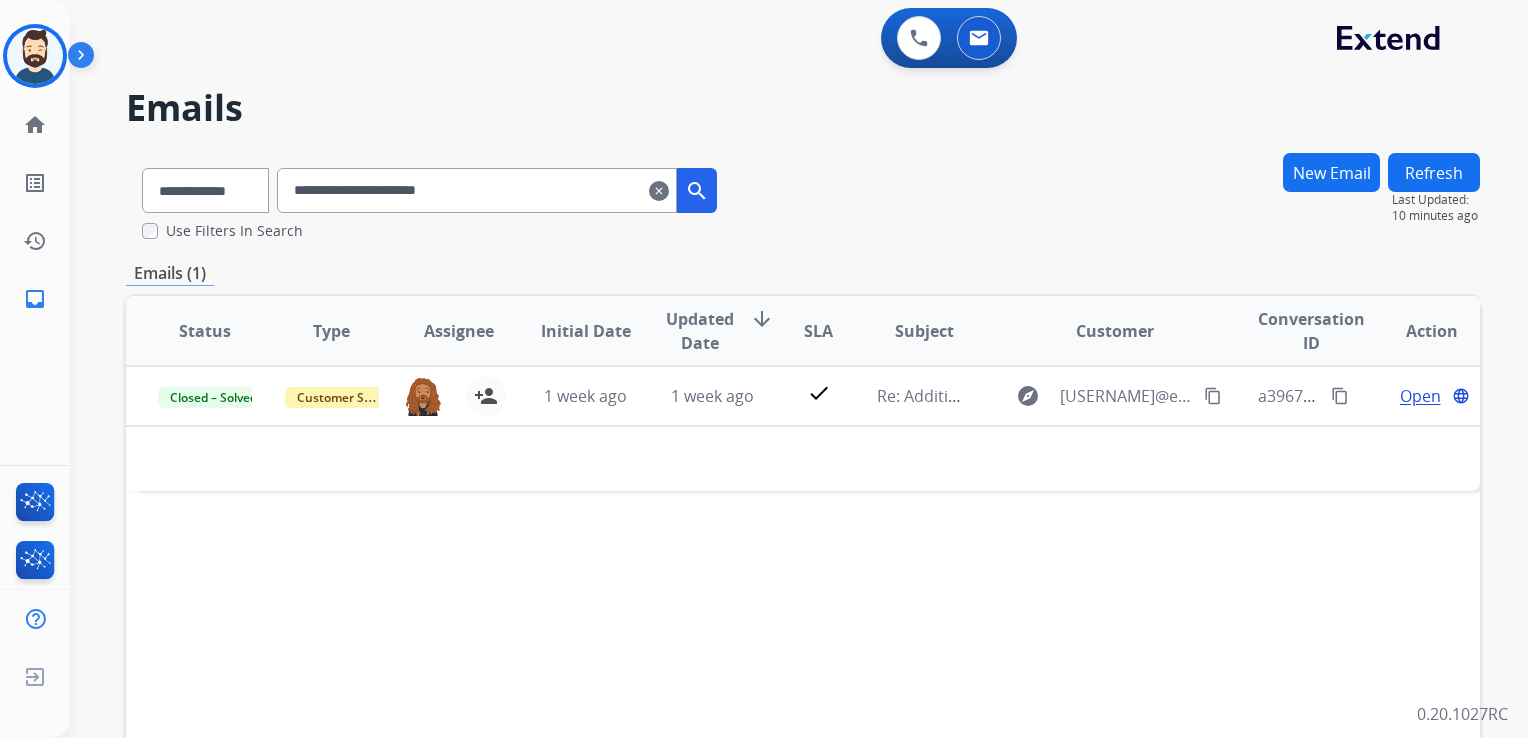 click at bounding box center [676, 458] 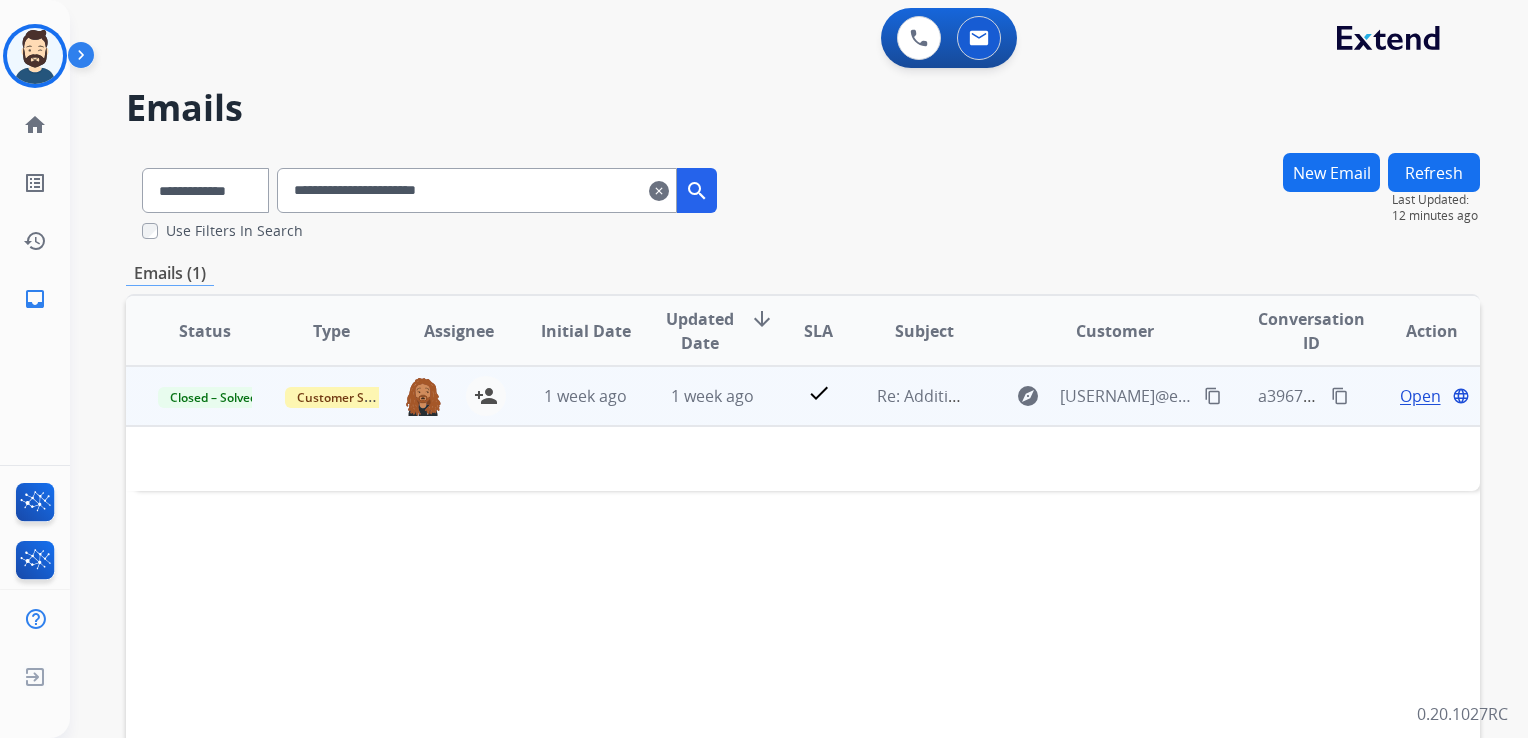 click on "1 week ago" at bounding box center [697, 396] 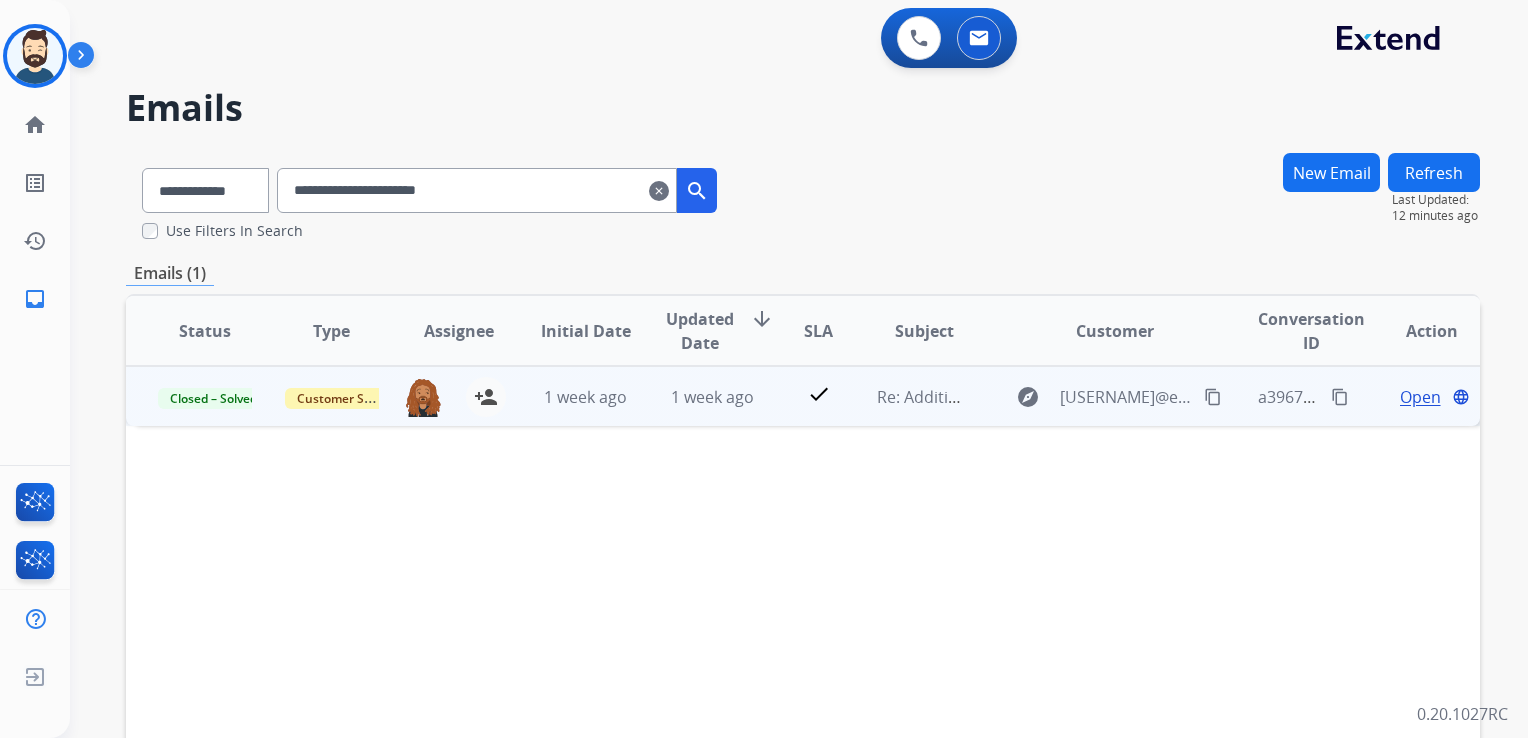 click on "1 week ago" at bounding box center (697, 396) 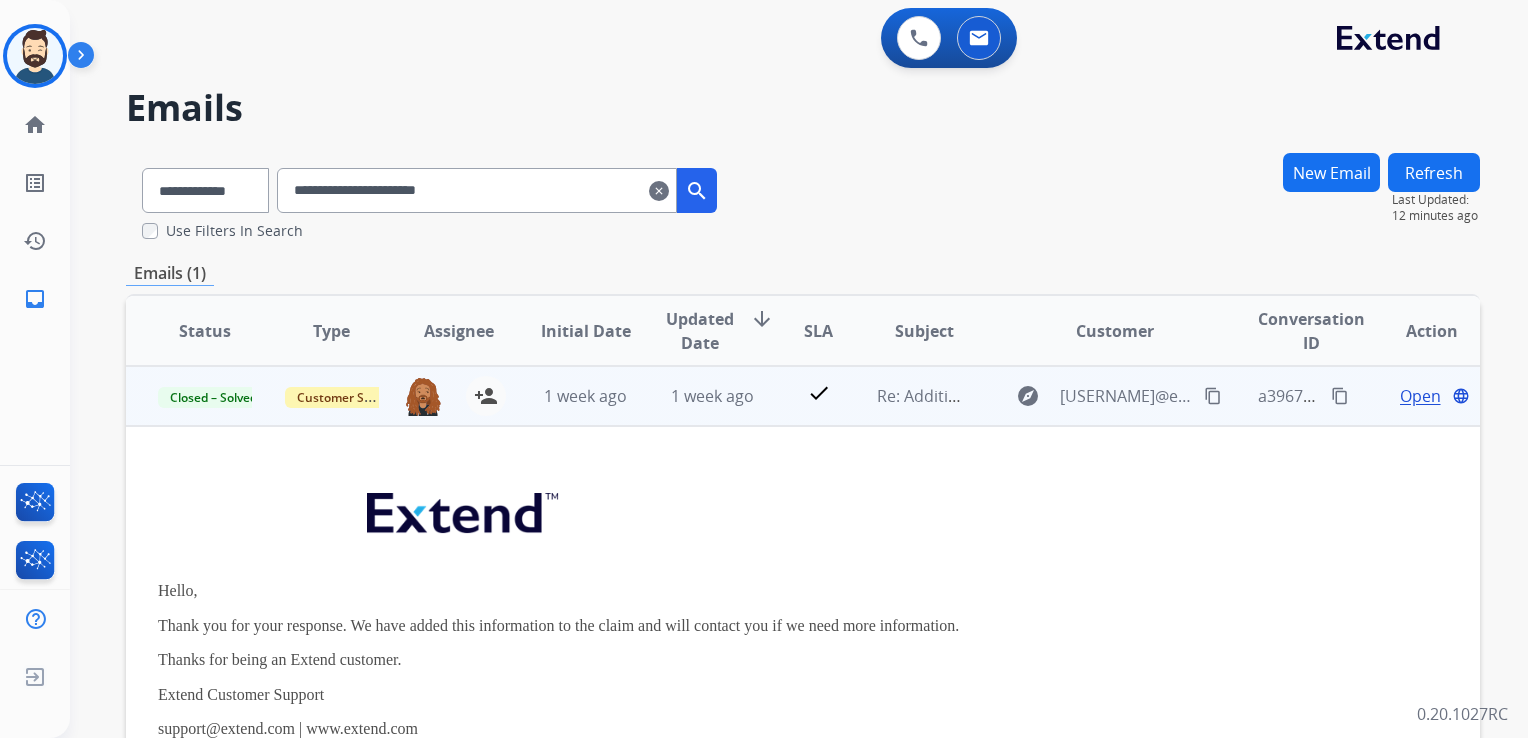 click on "Open" at bounding box center (1420, 396) 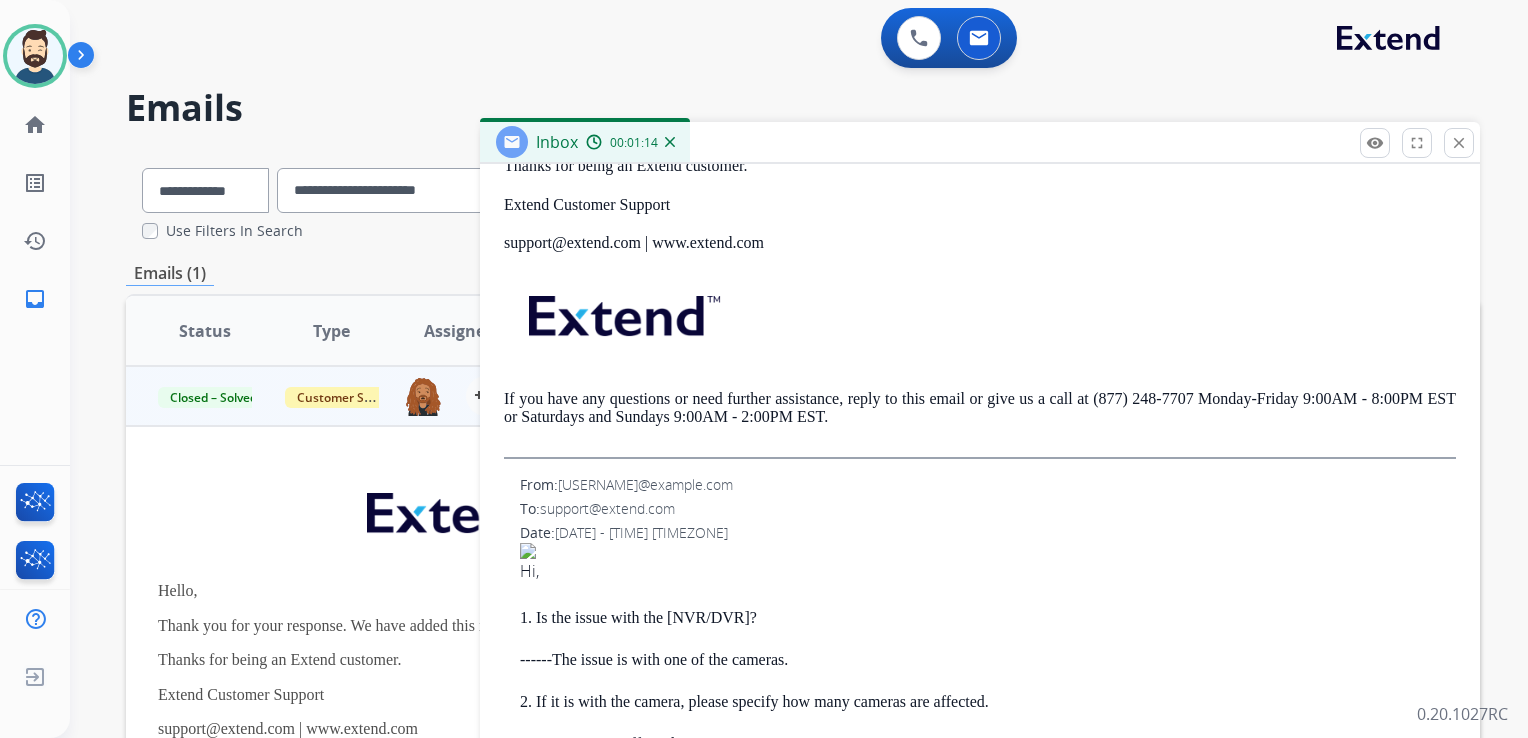 scroll, scrollTop: 200, scrollLeft: 0, axis: vertical 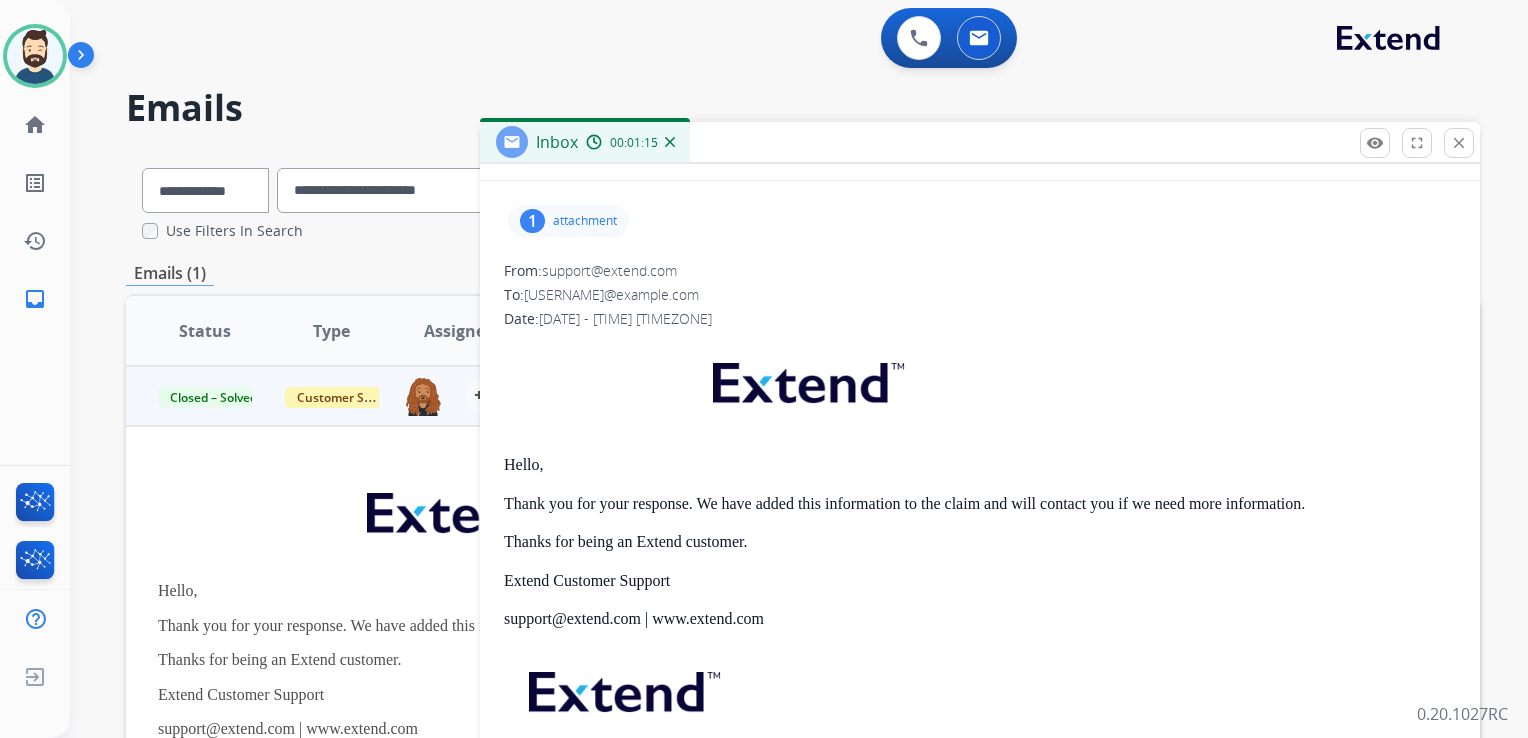 click on "attachment" at bounding box center [585, 221] 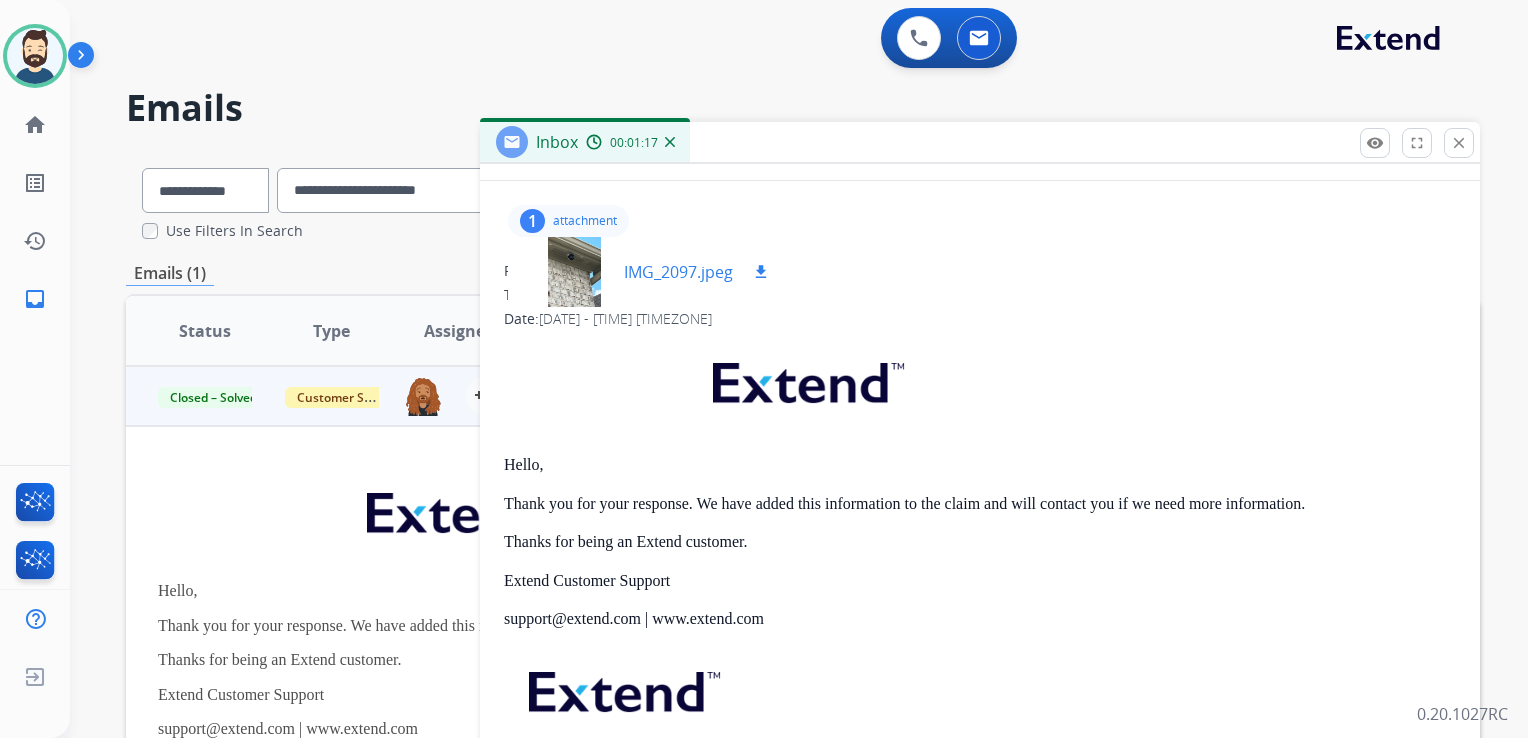 click on "IMG_2097.jpeg" at bounding box center [678, 272] 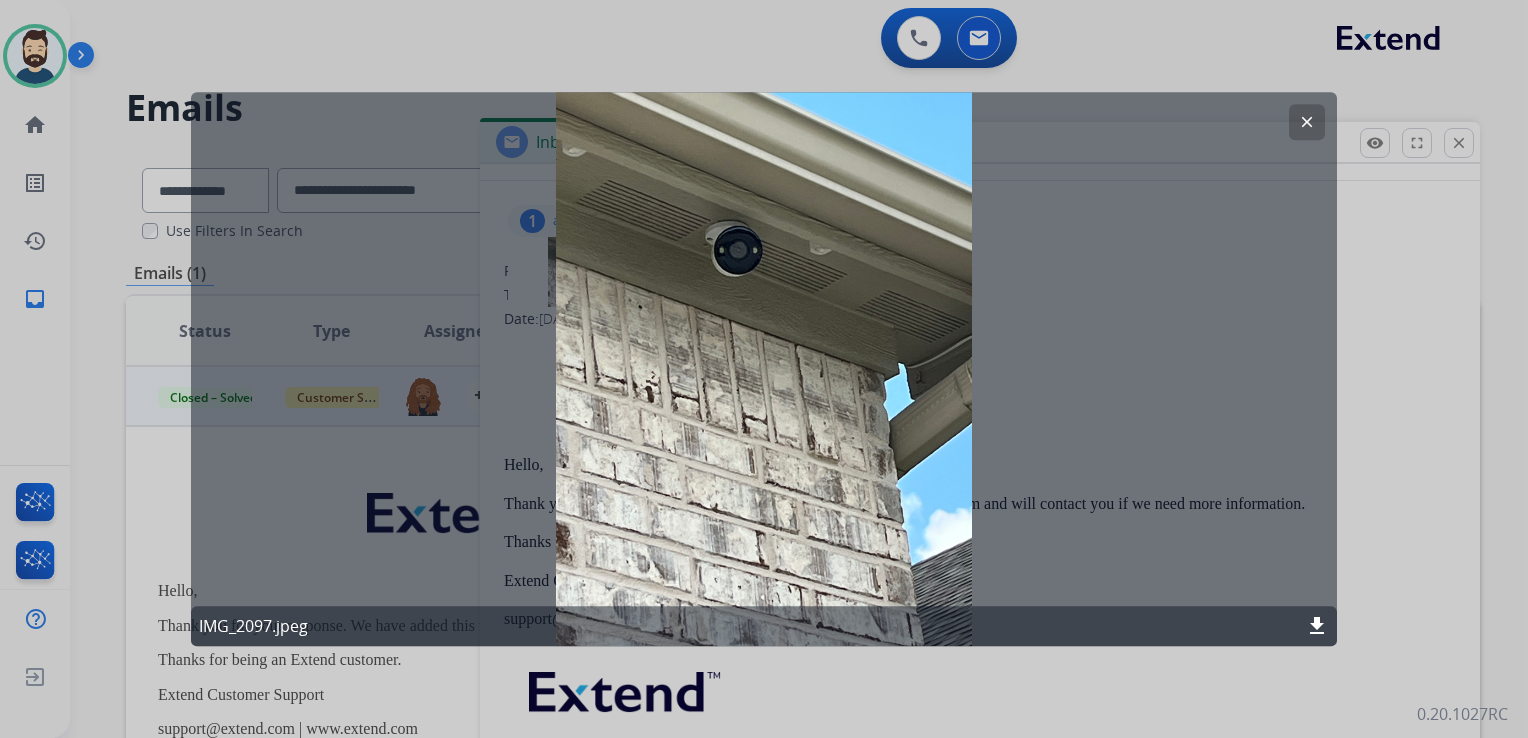 click on "clear" 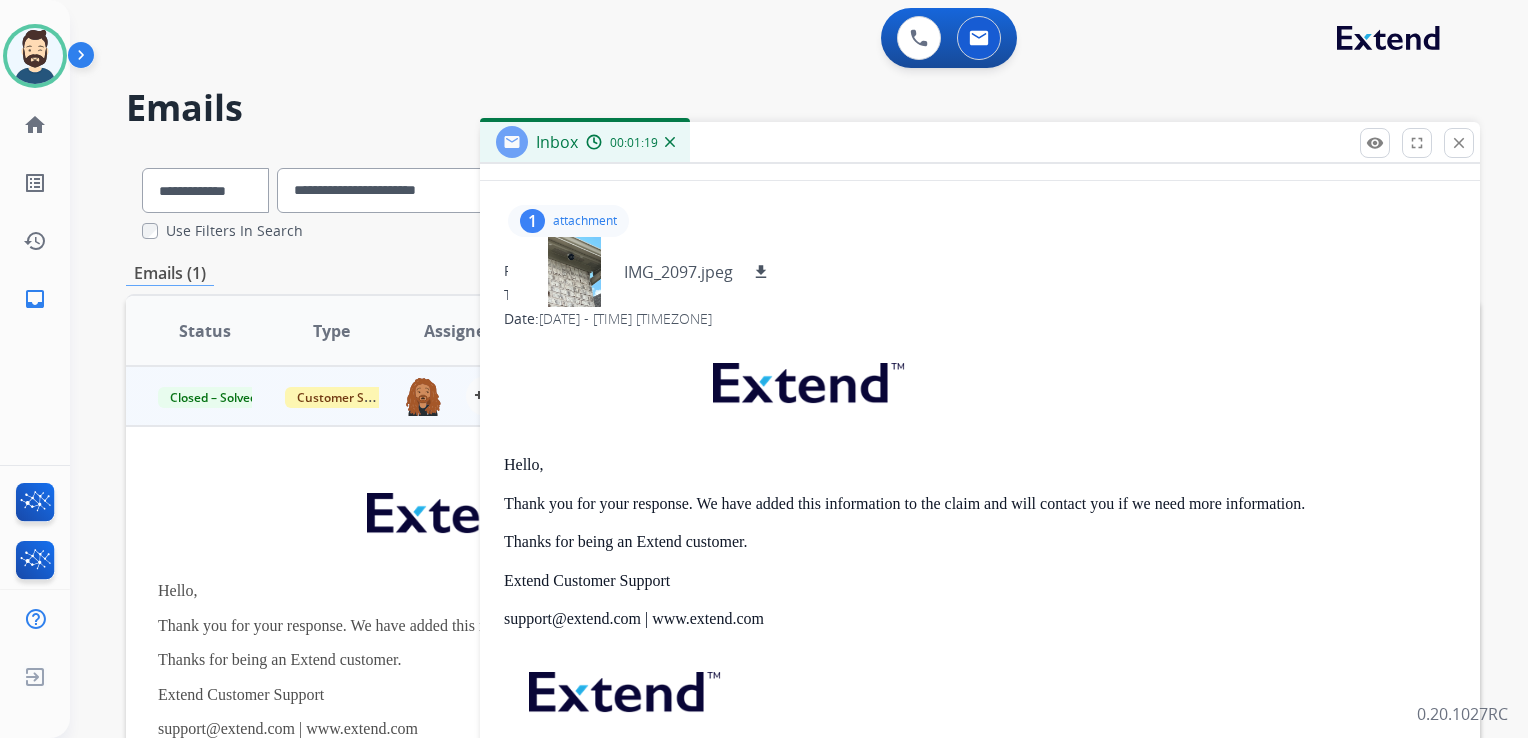 click on "1 attachment  IMG_2097.jpeg  download" at bounding box center [568, 221] 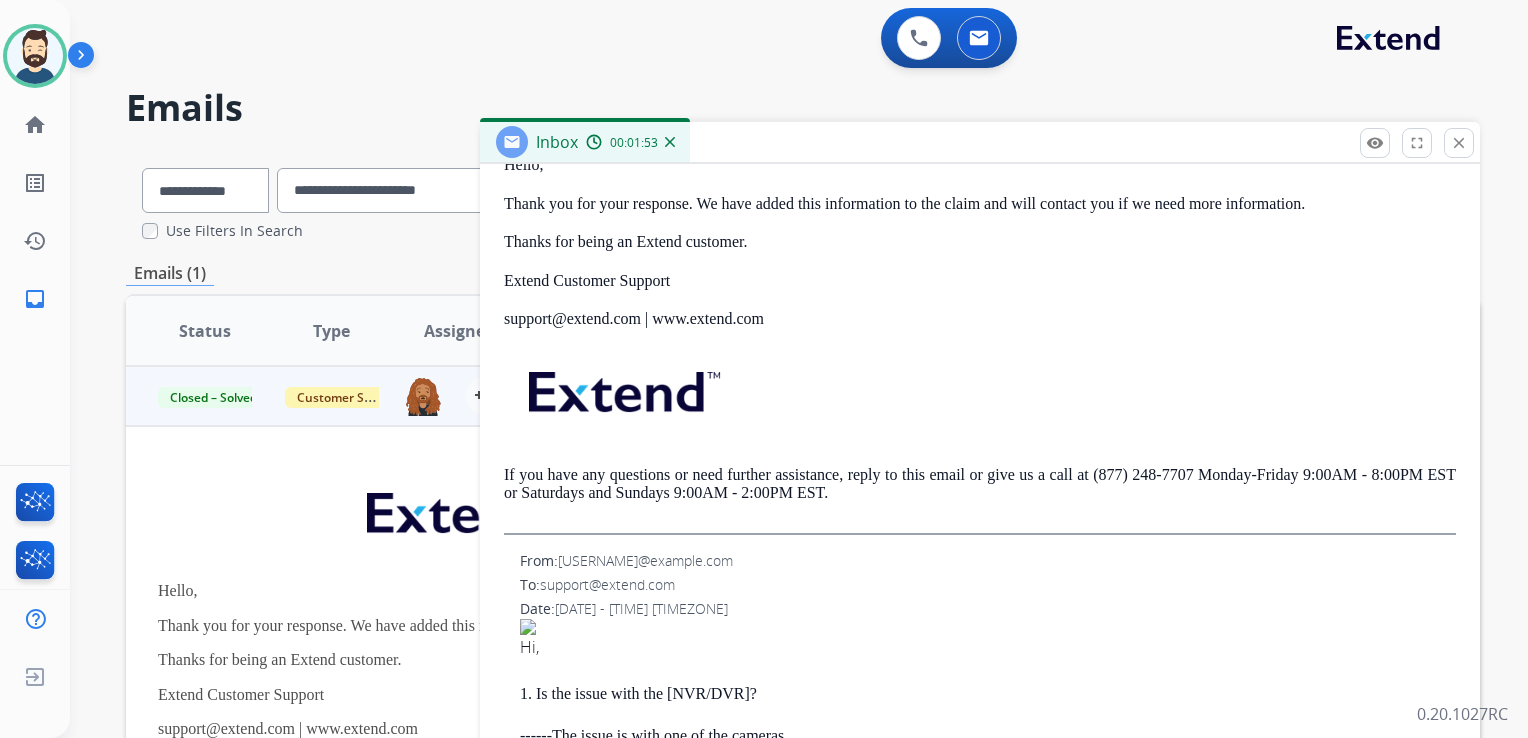 scroll, scrollTop: 900, scrollLeft: 0, axis: vertical 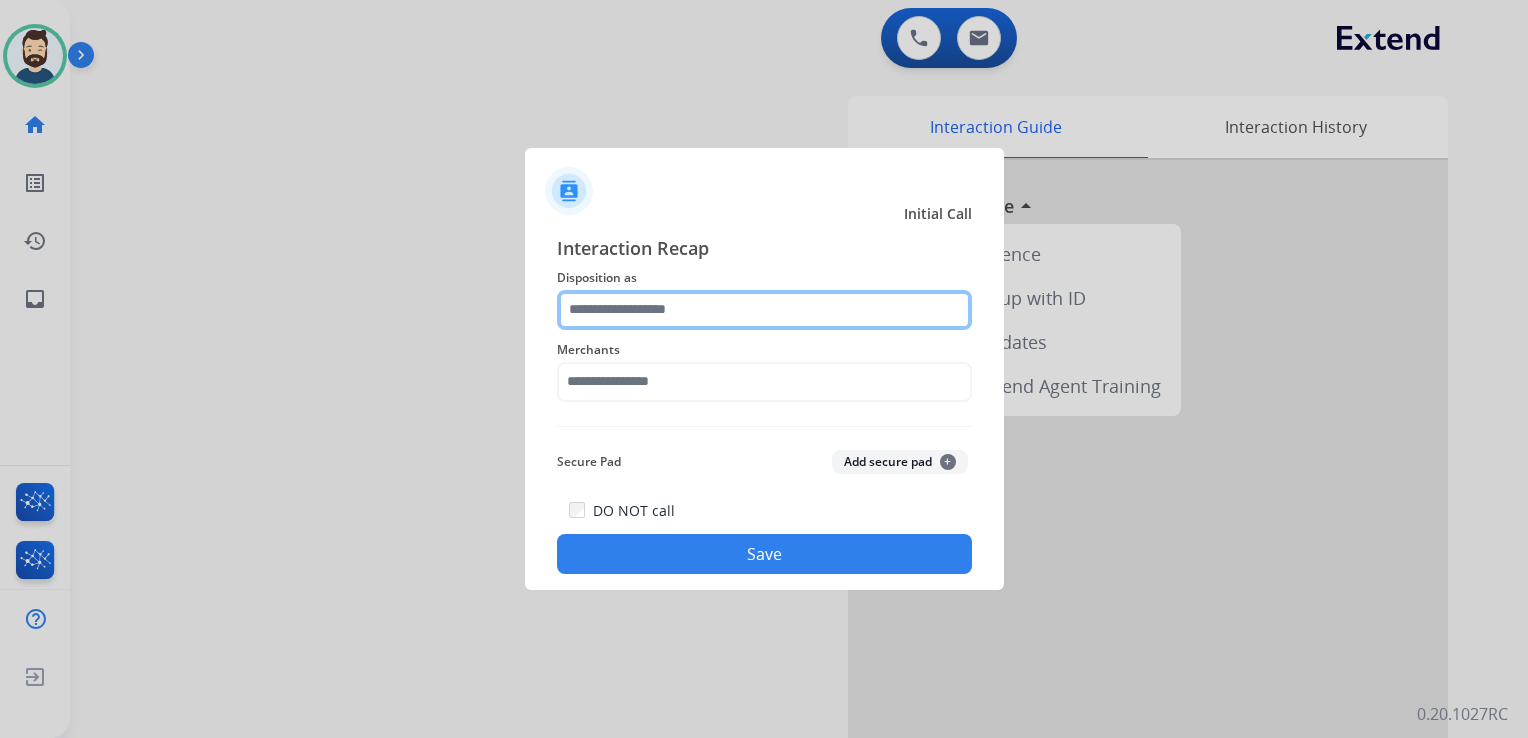 click 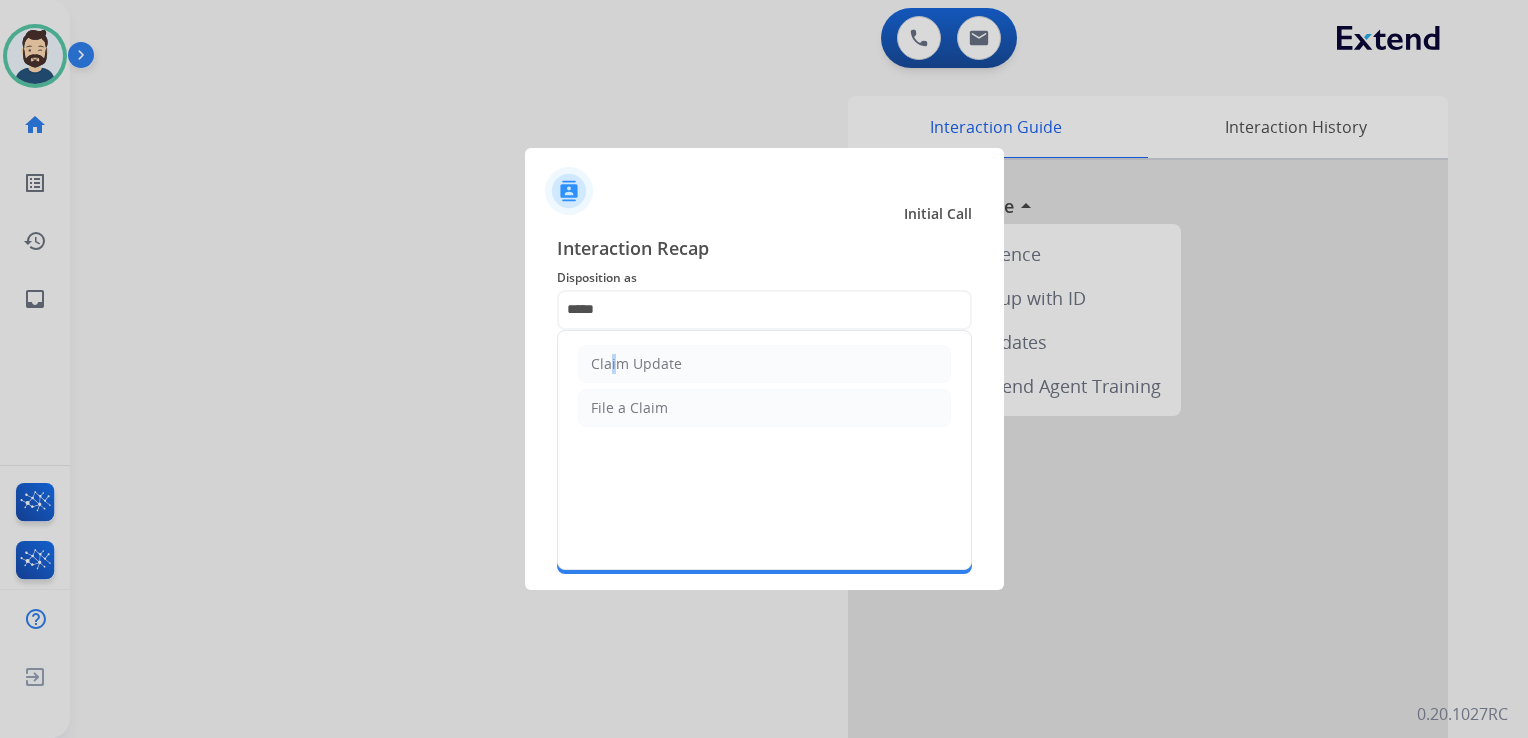 click on "Claim Update" 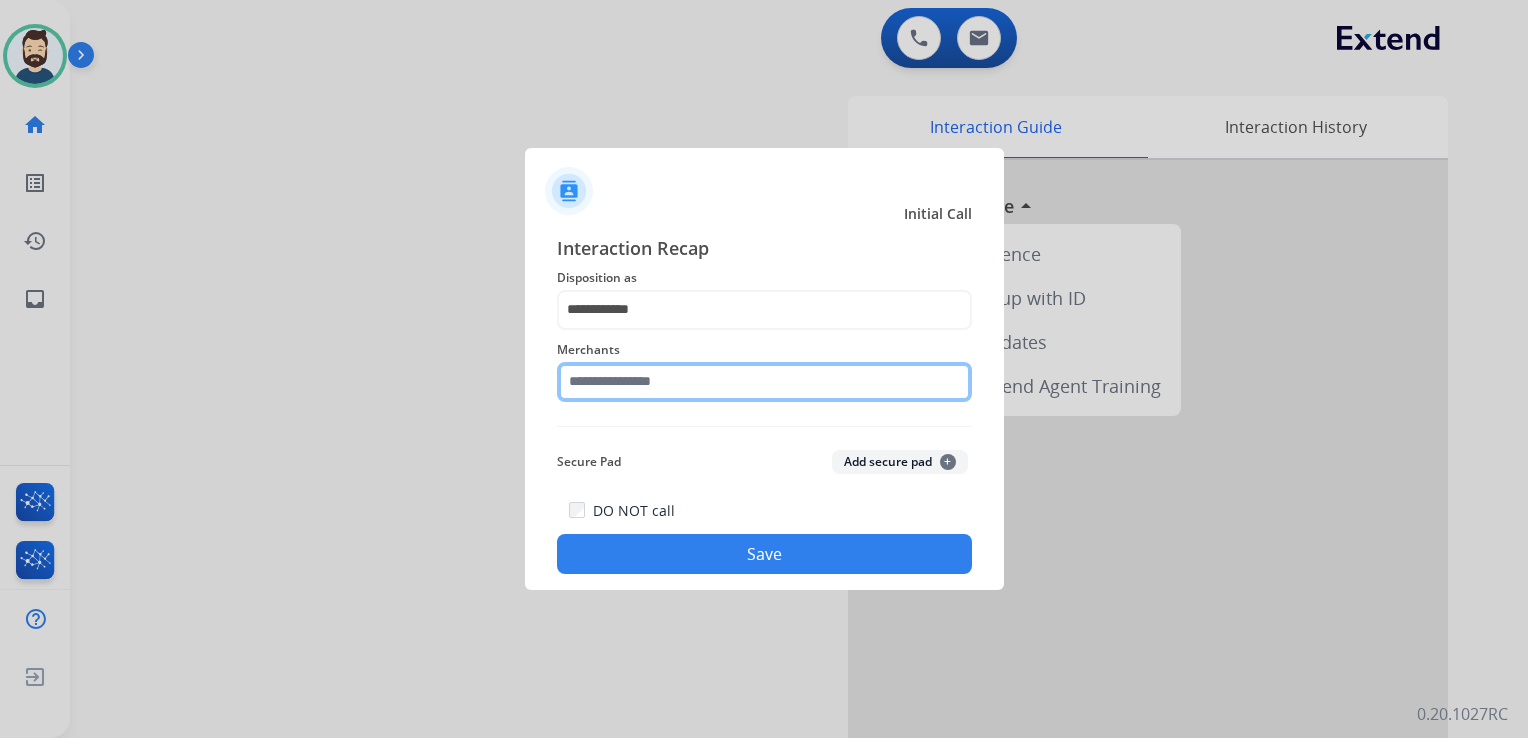 click 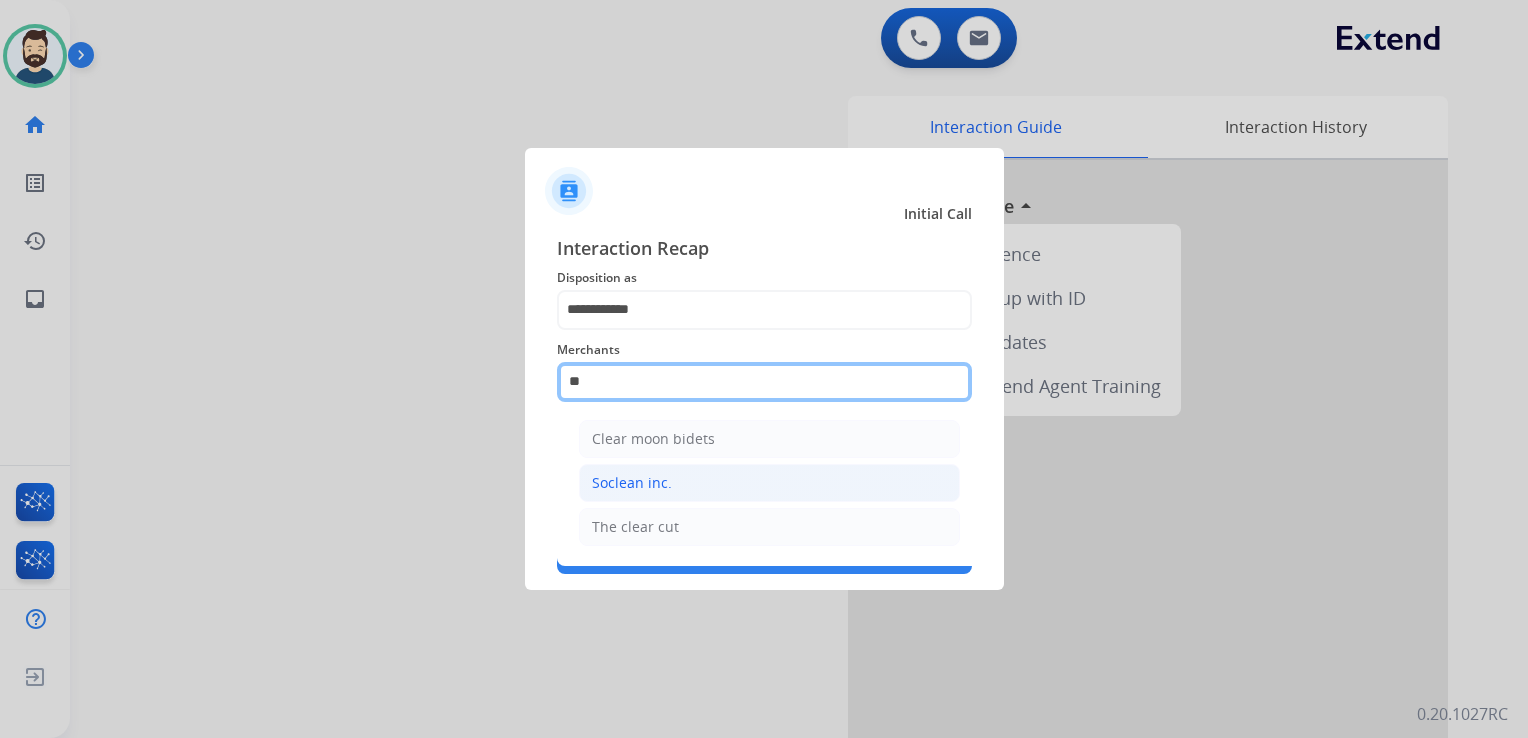 type on "*" 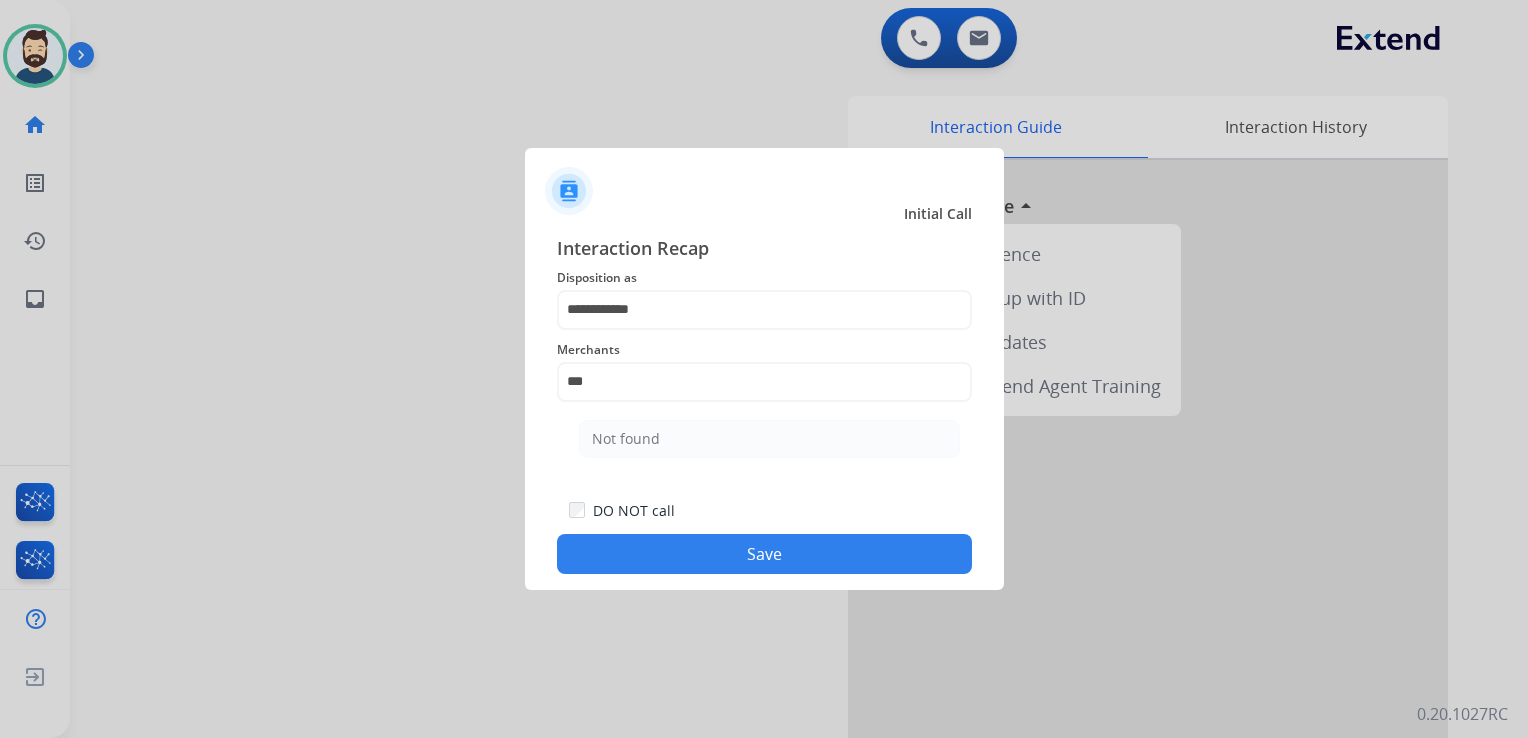 click on "Not found" 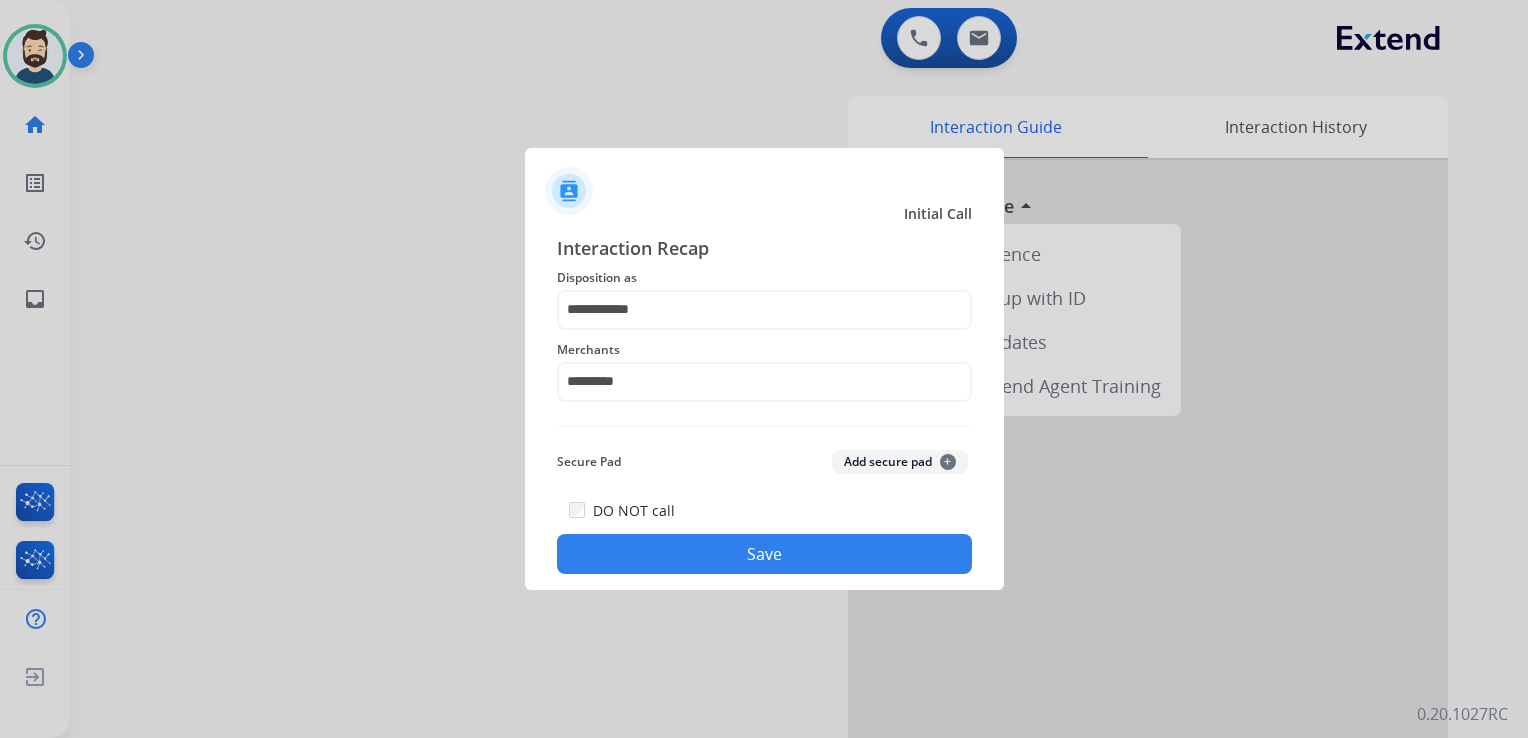 click on "Save" 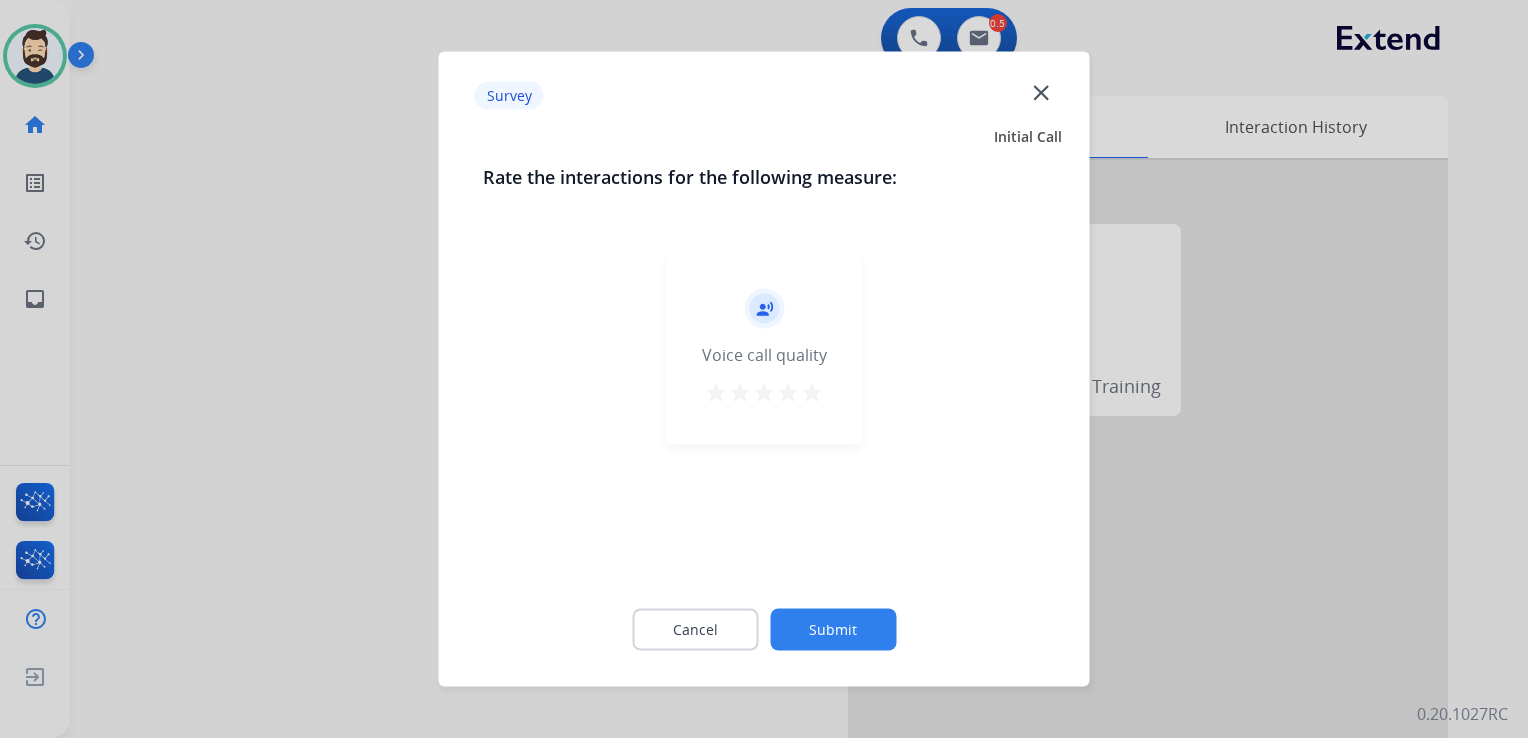 click on "star" at bounding box center [812, 393] 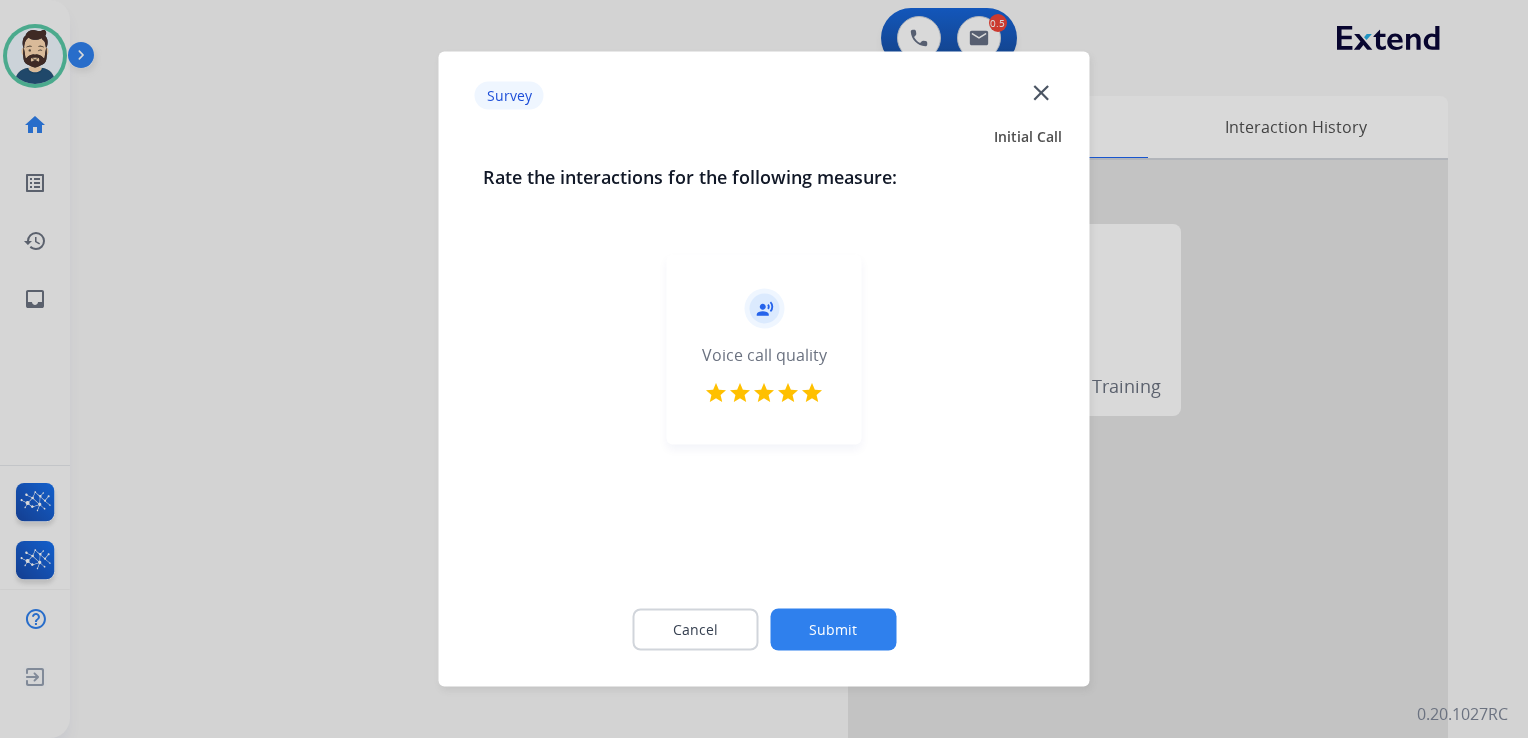 click on "Submit" 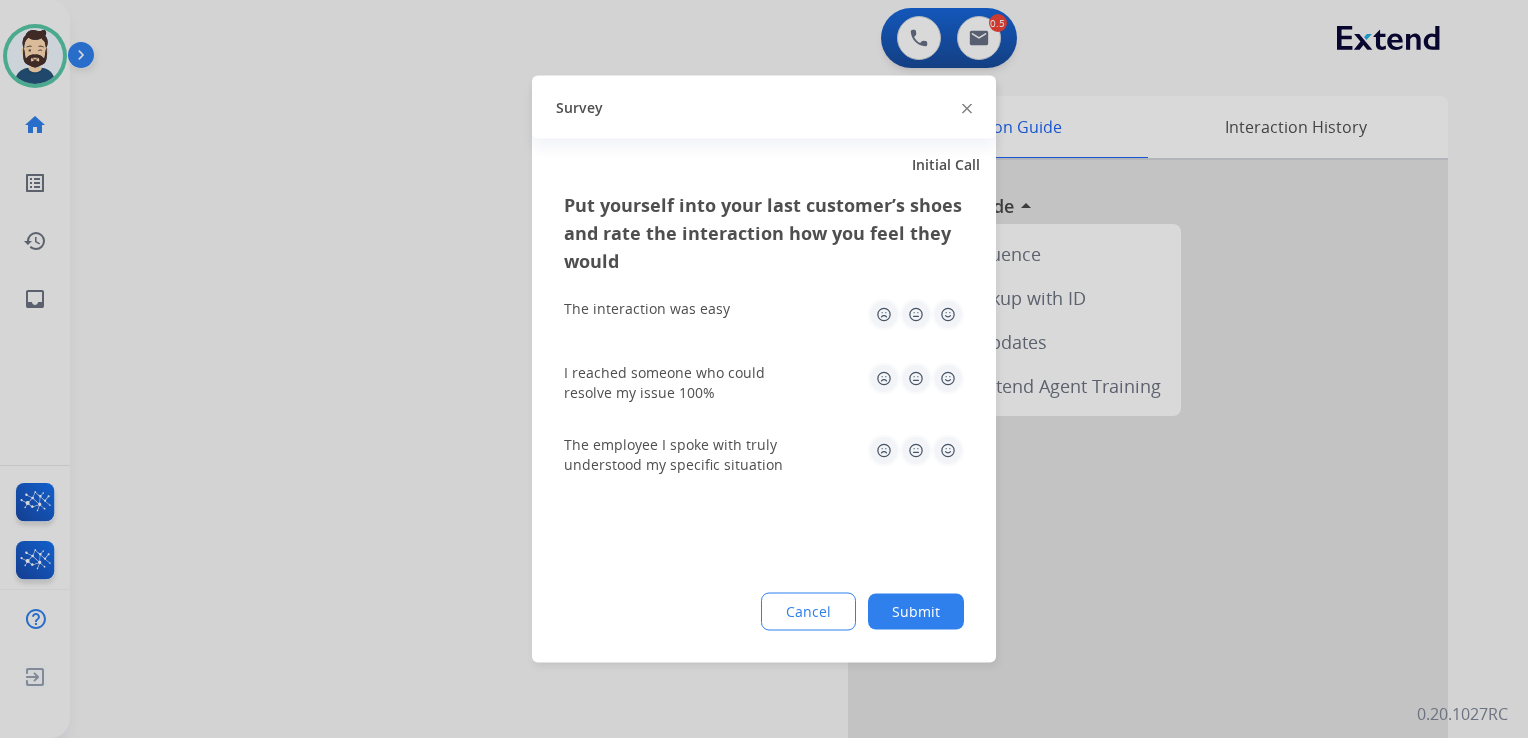 click 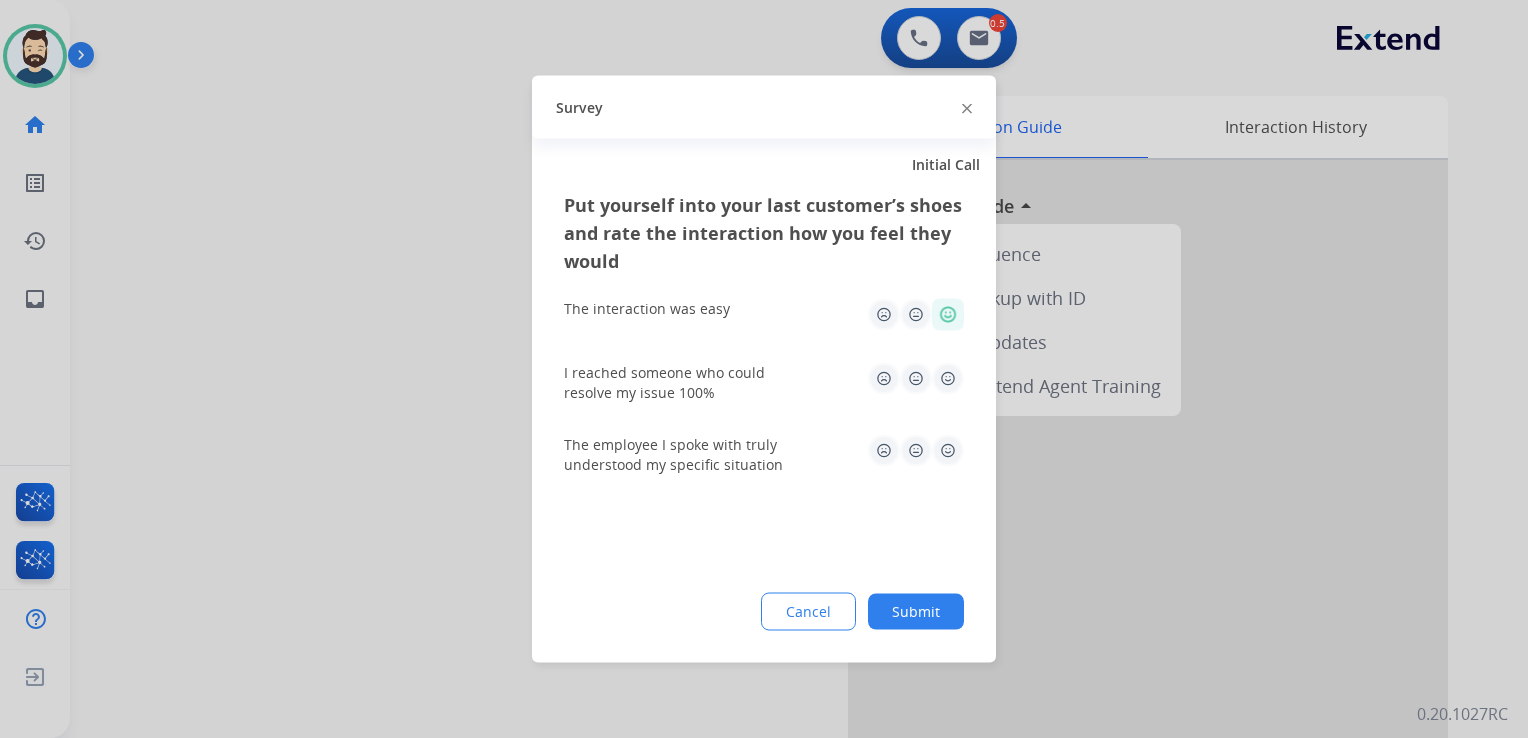 click 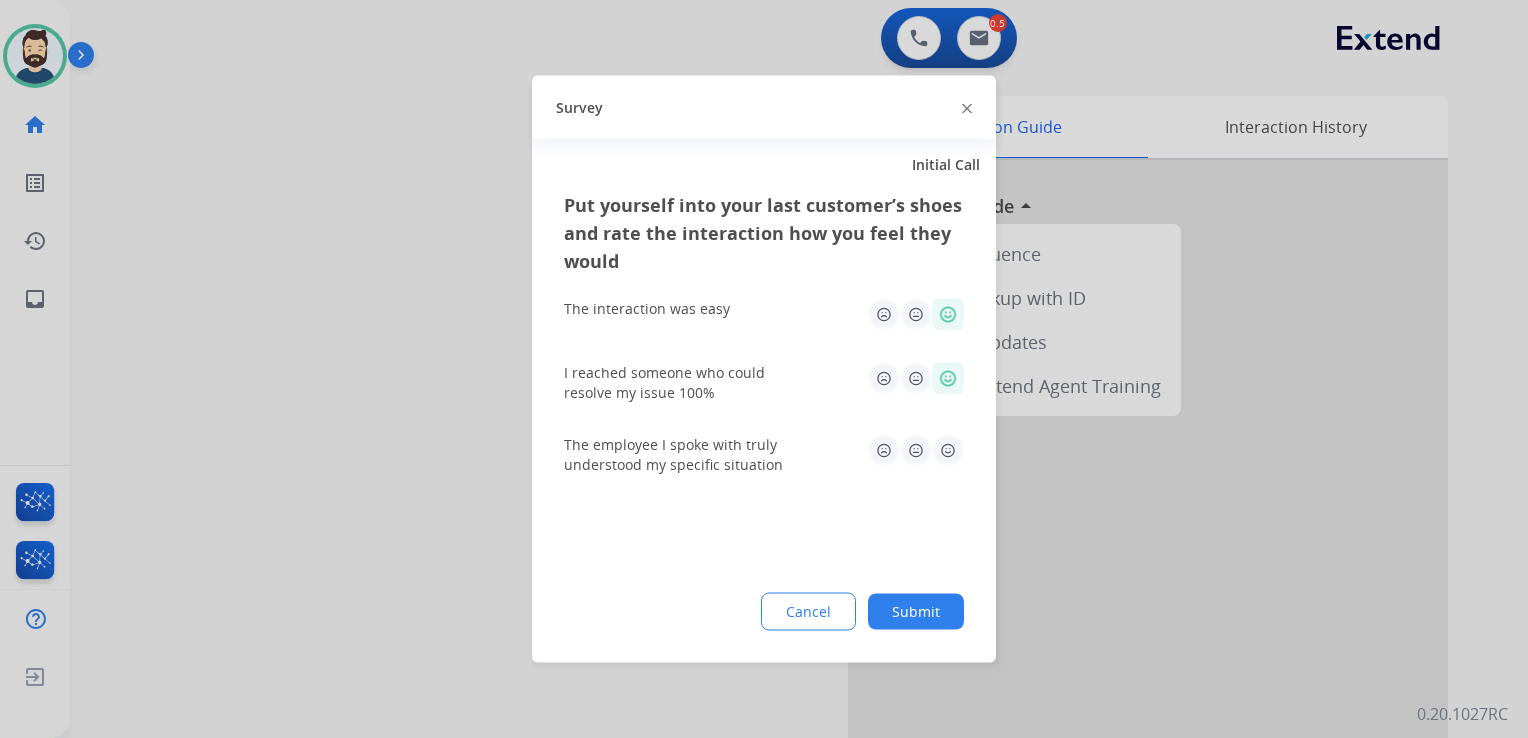 click 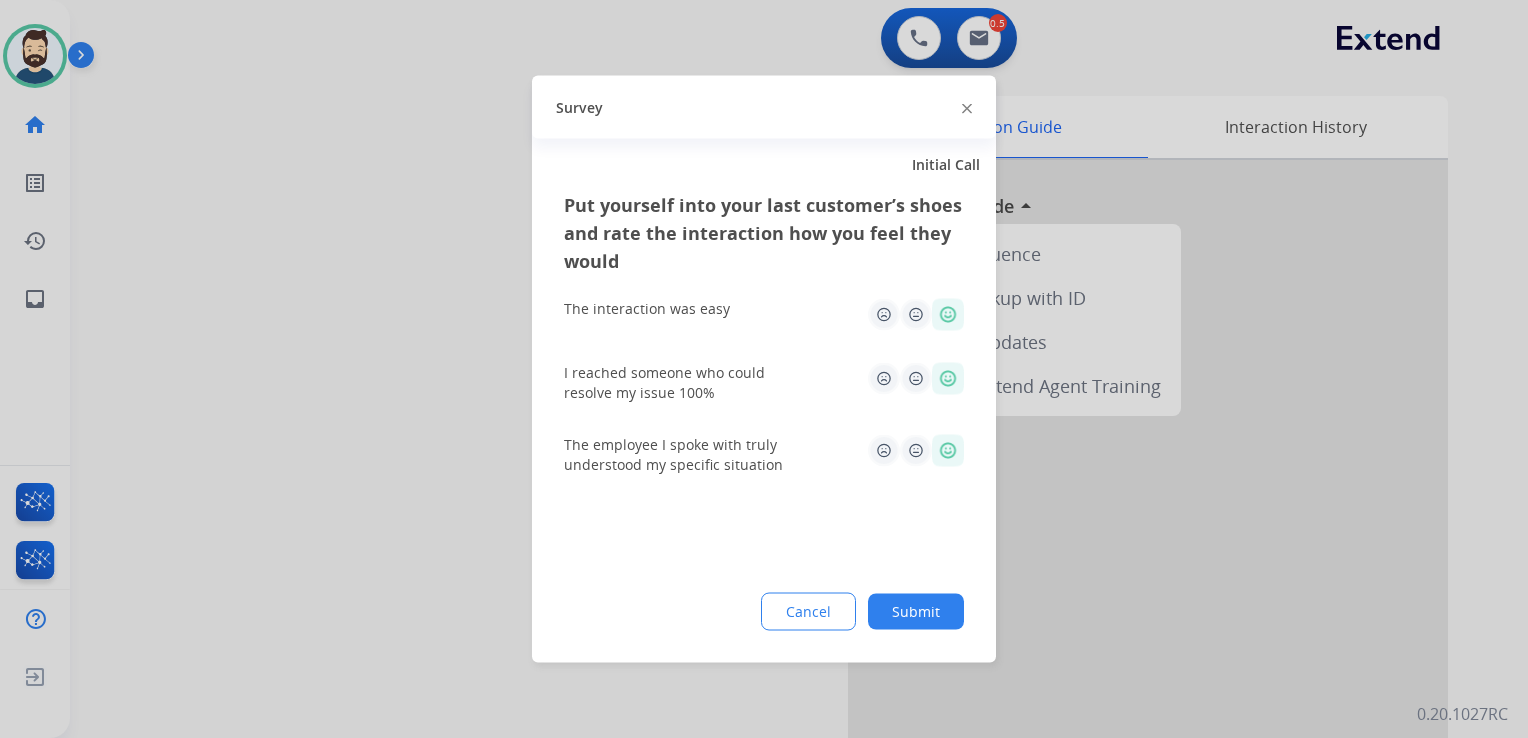 click on "Submit" 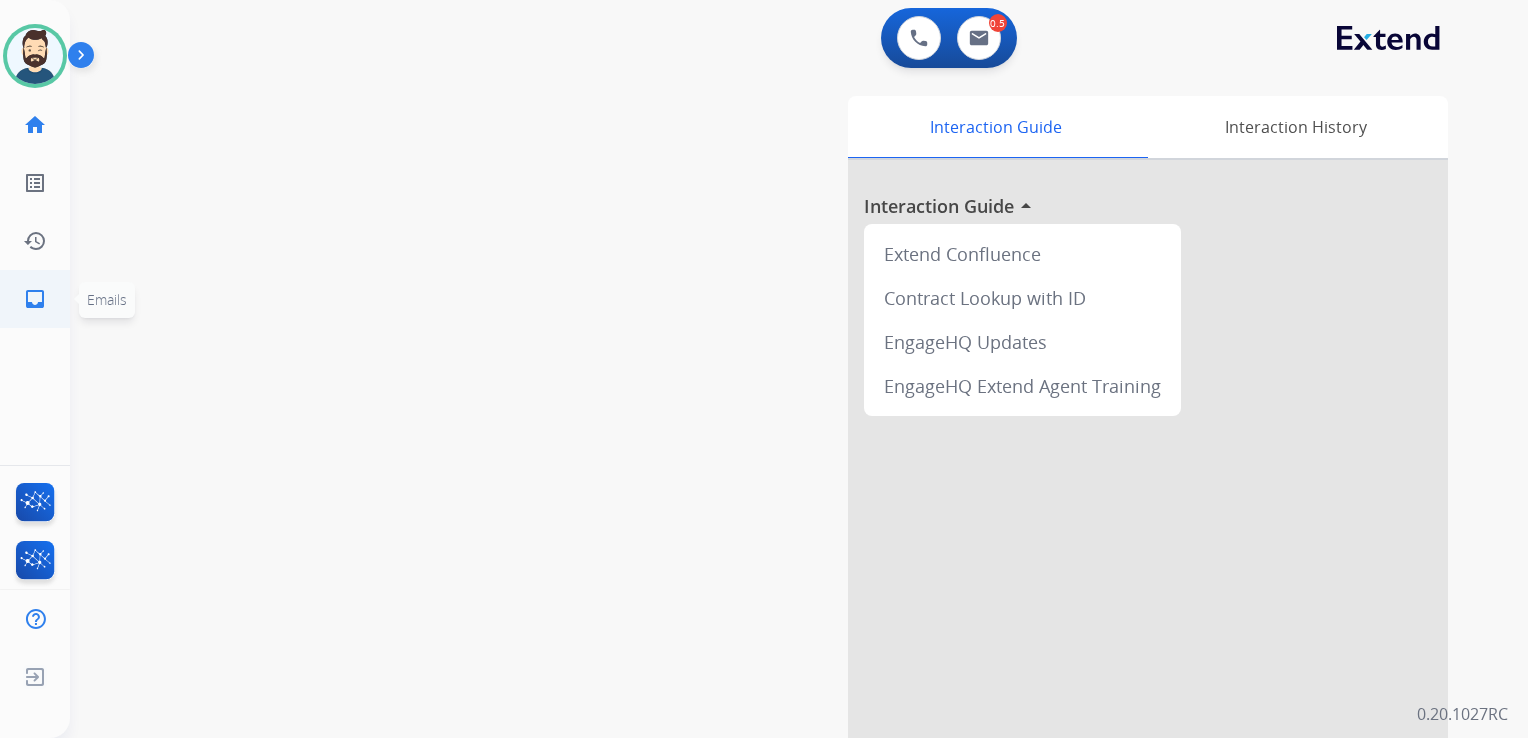 click on "inbox" 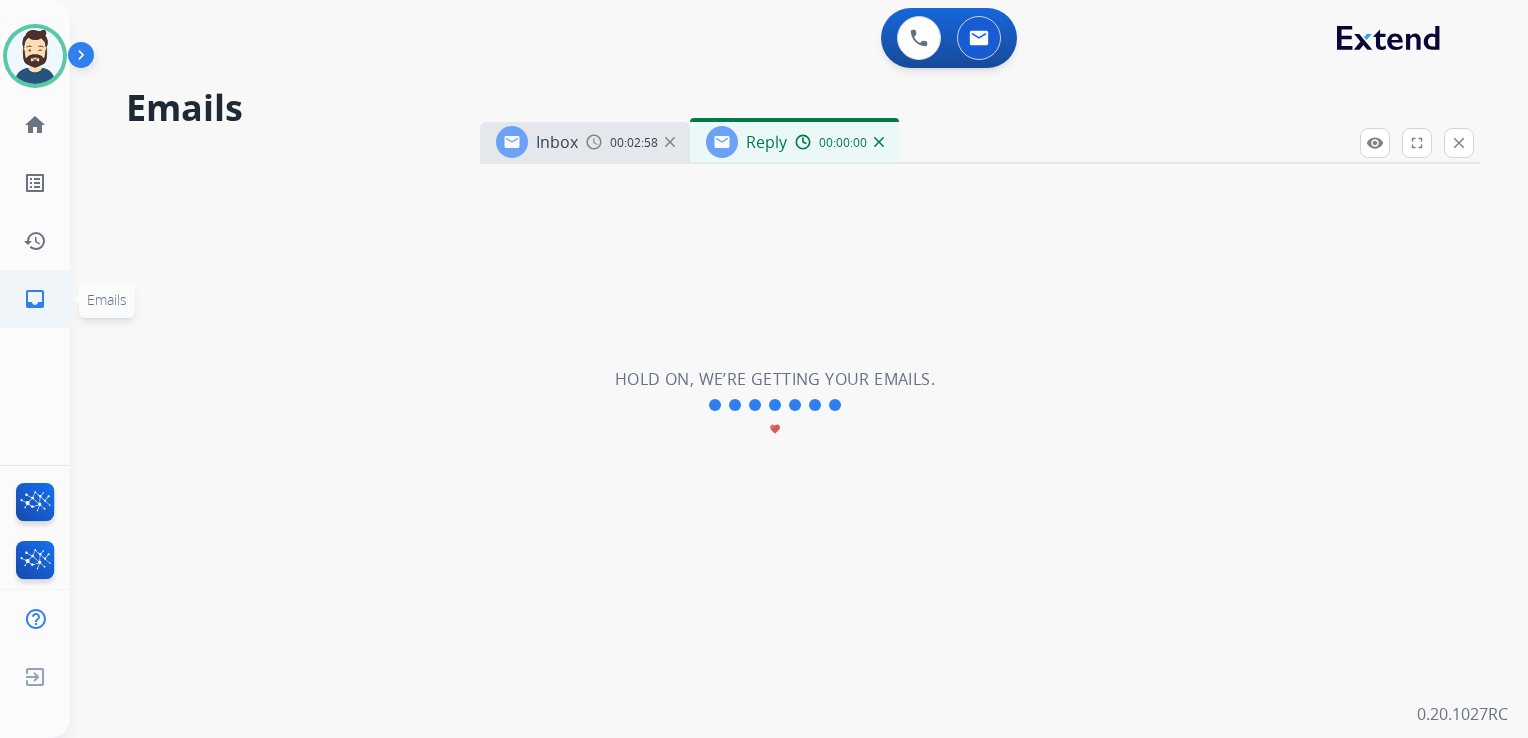 select on "**********" 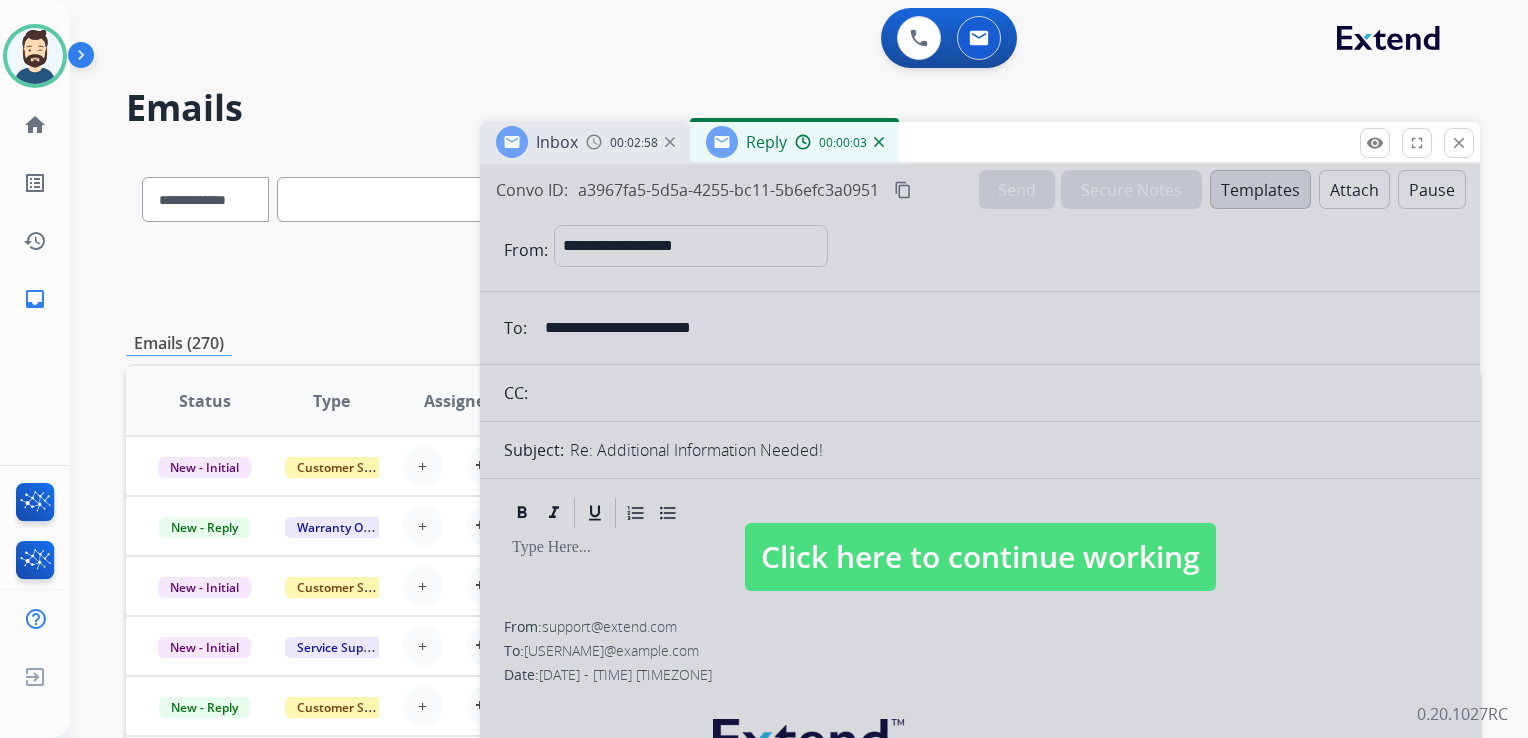 click on "Click here to continue working" at bounding box center [980, 557] 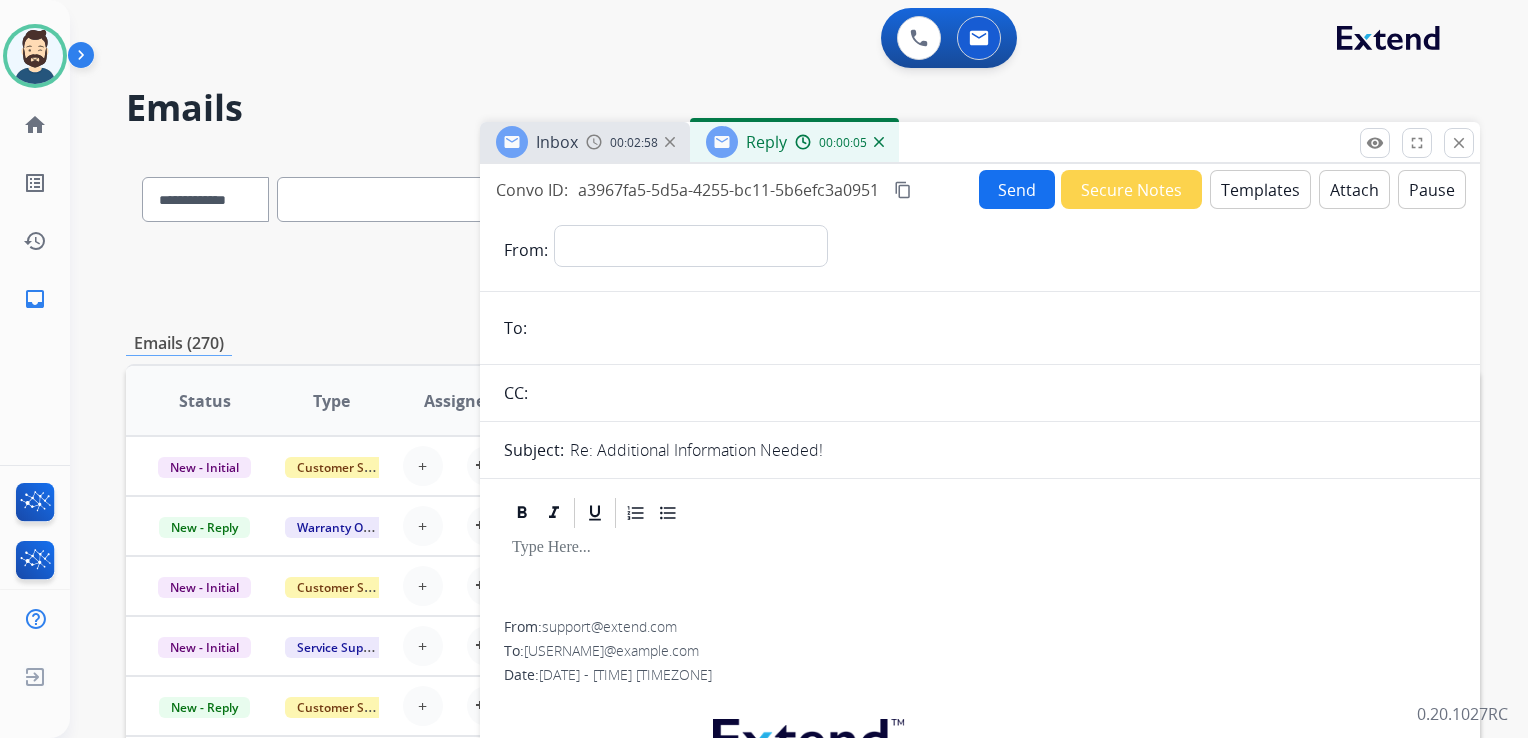 click on "00:00:05" at bounding box center (839, 142) 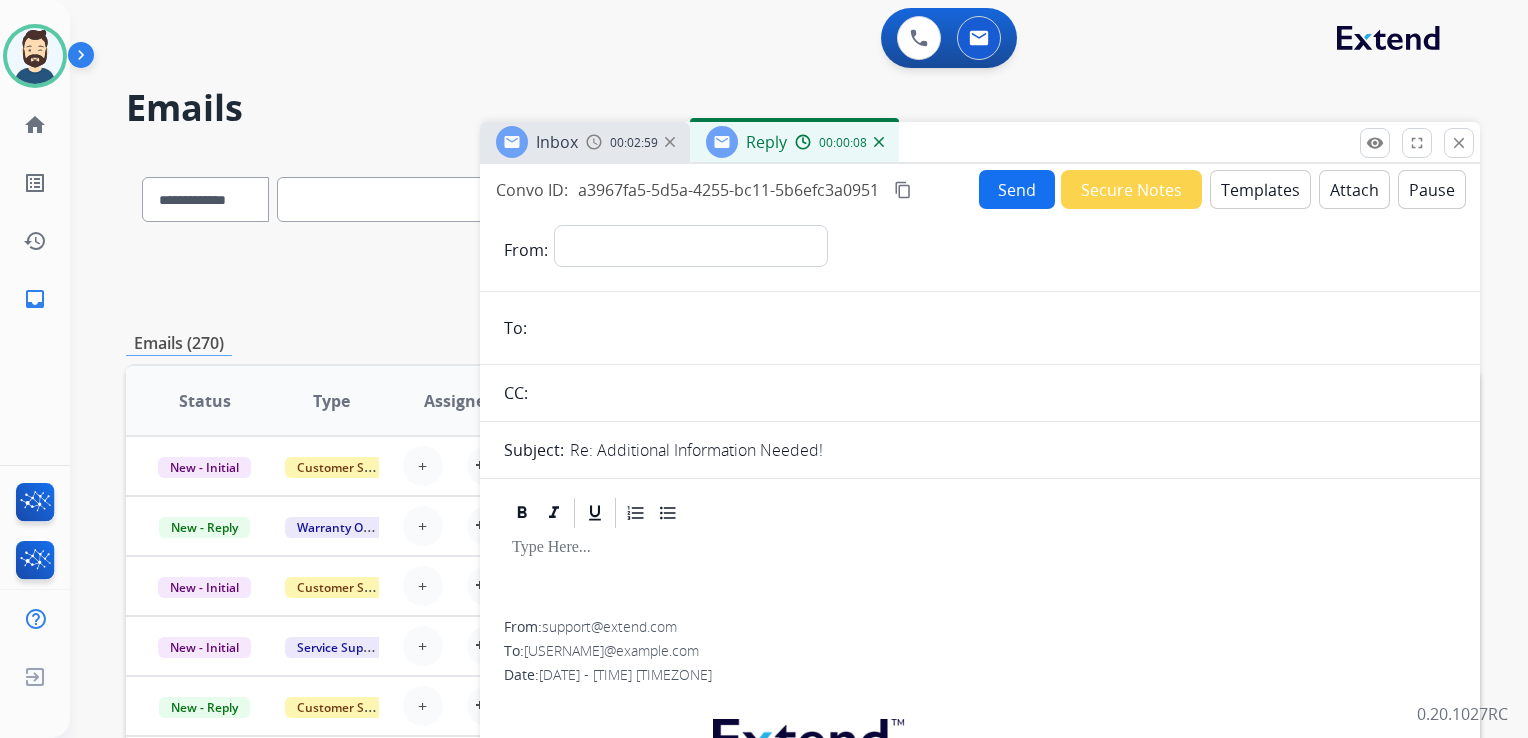 click at bounding box center [879, 142] 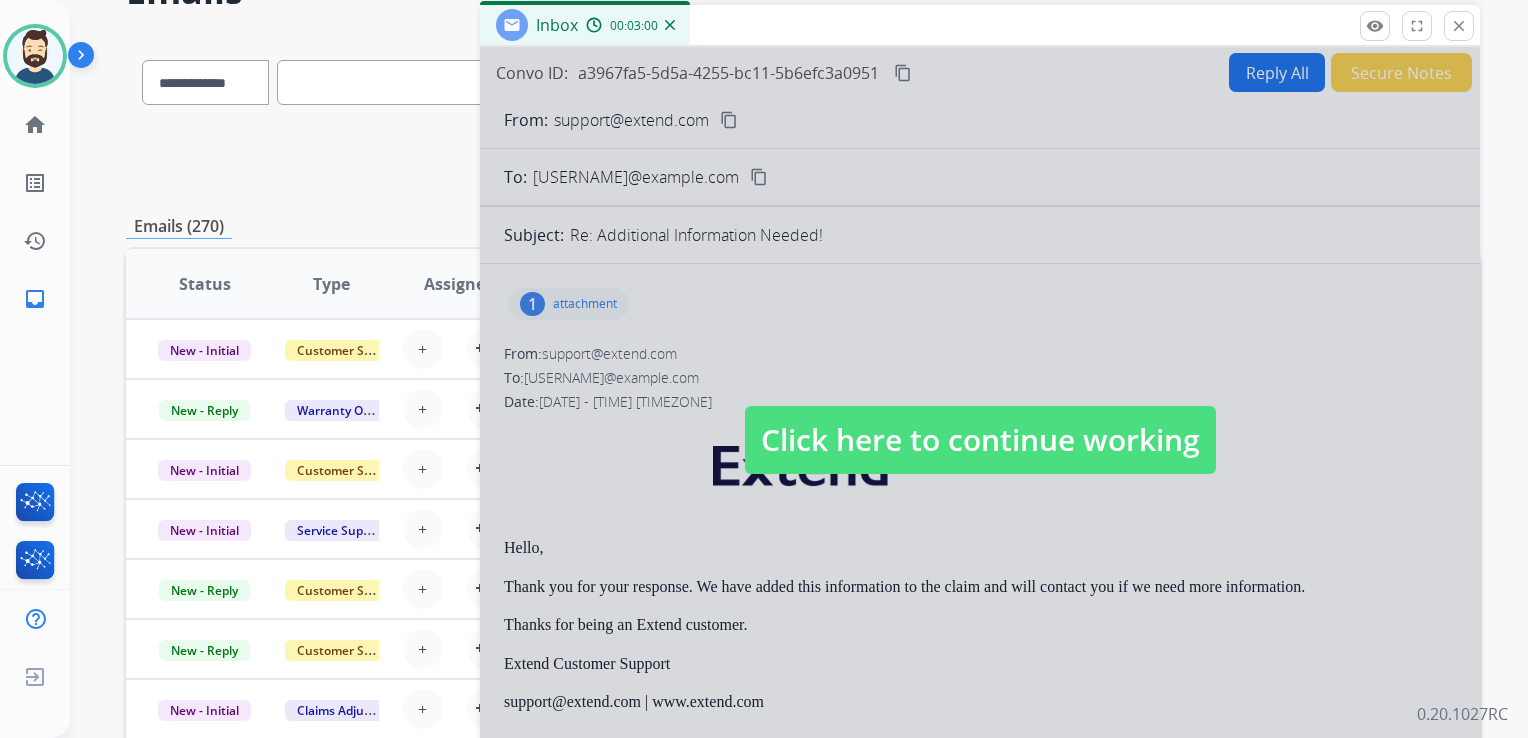 scroll, scrollTop: 200, scrollLeft: 0, axis: vertical 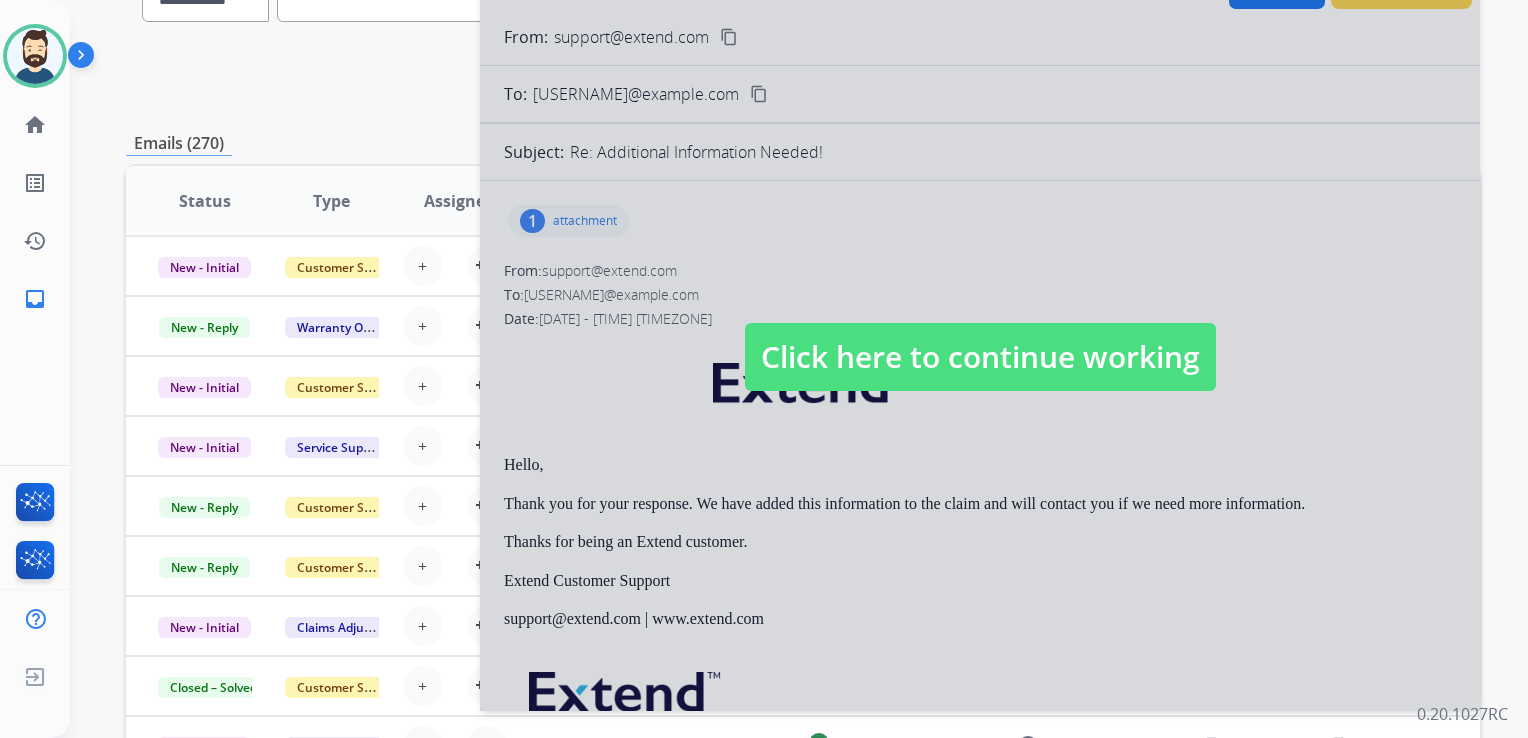 click on "Click here to continue working" at bounding box center (980, 357) 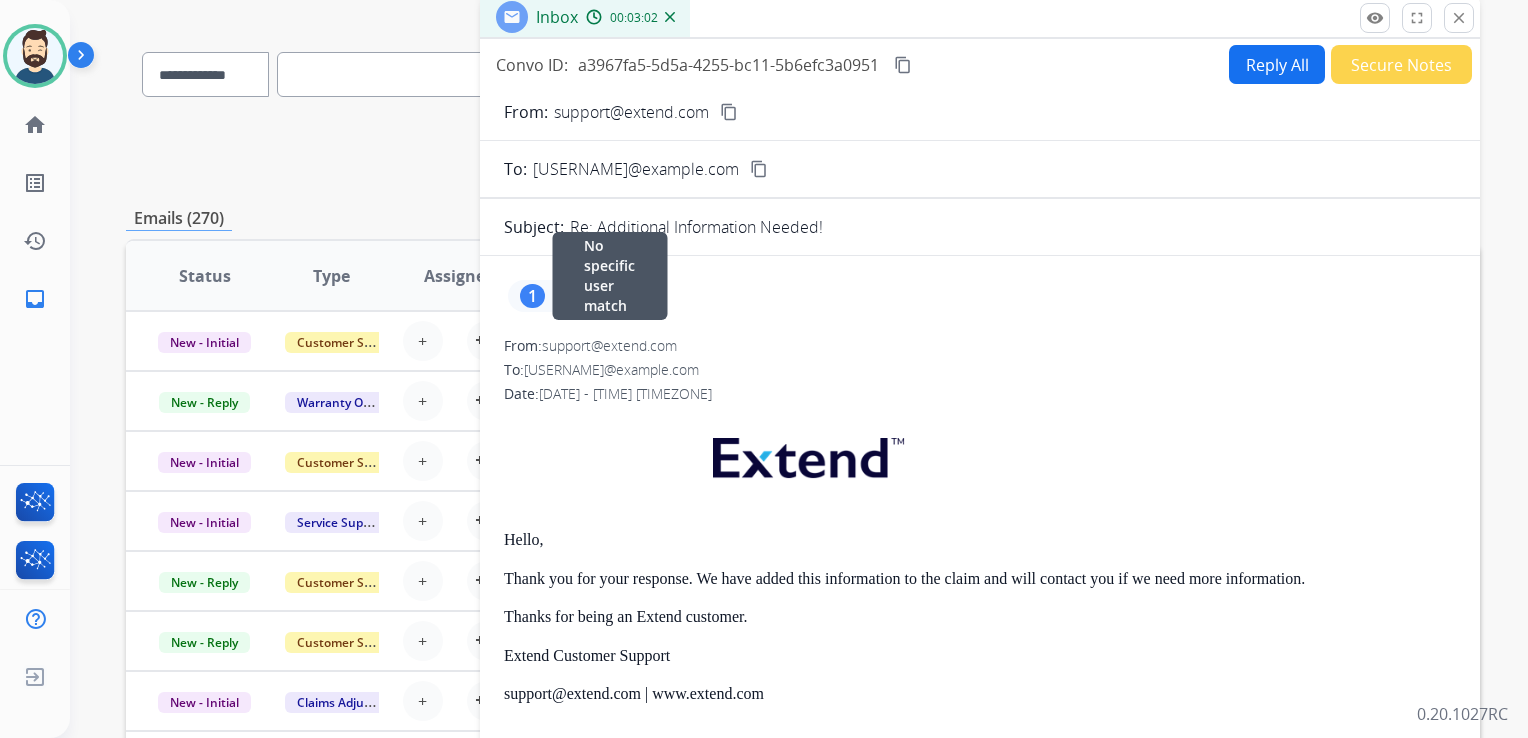 scroll, scrollTop: 0, scrollLeft: 0, axis: both 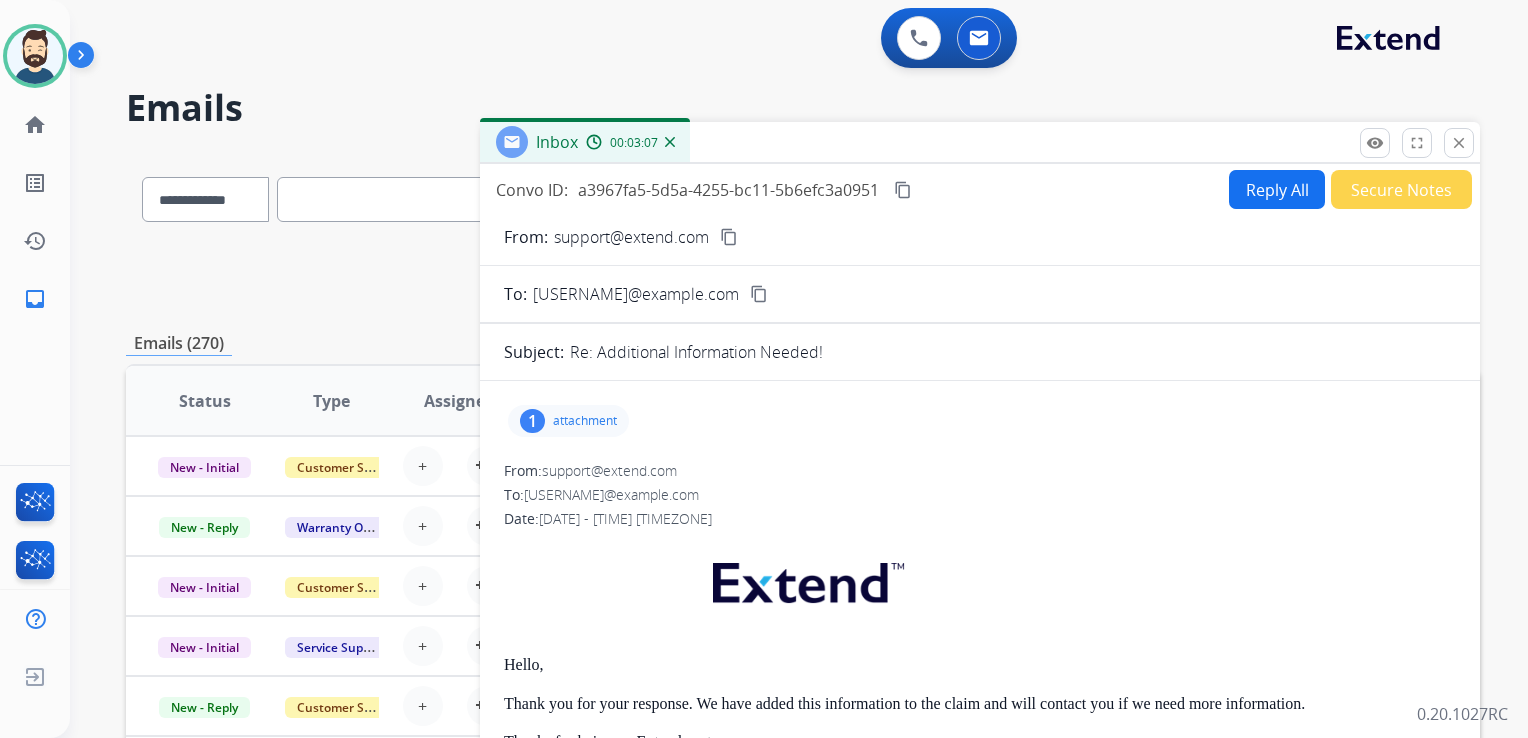 click on "Reply All" at bounding box center (1277, 189) 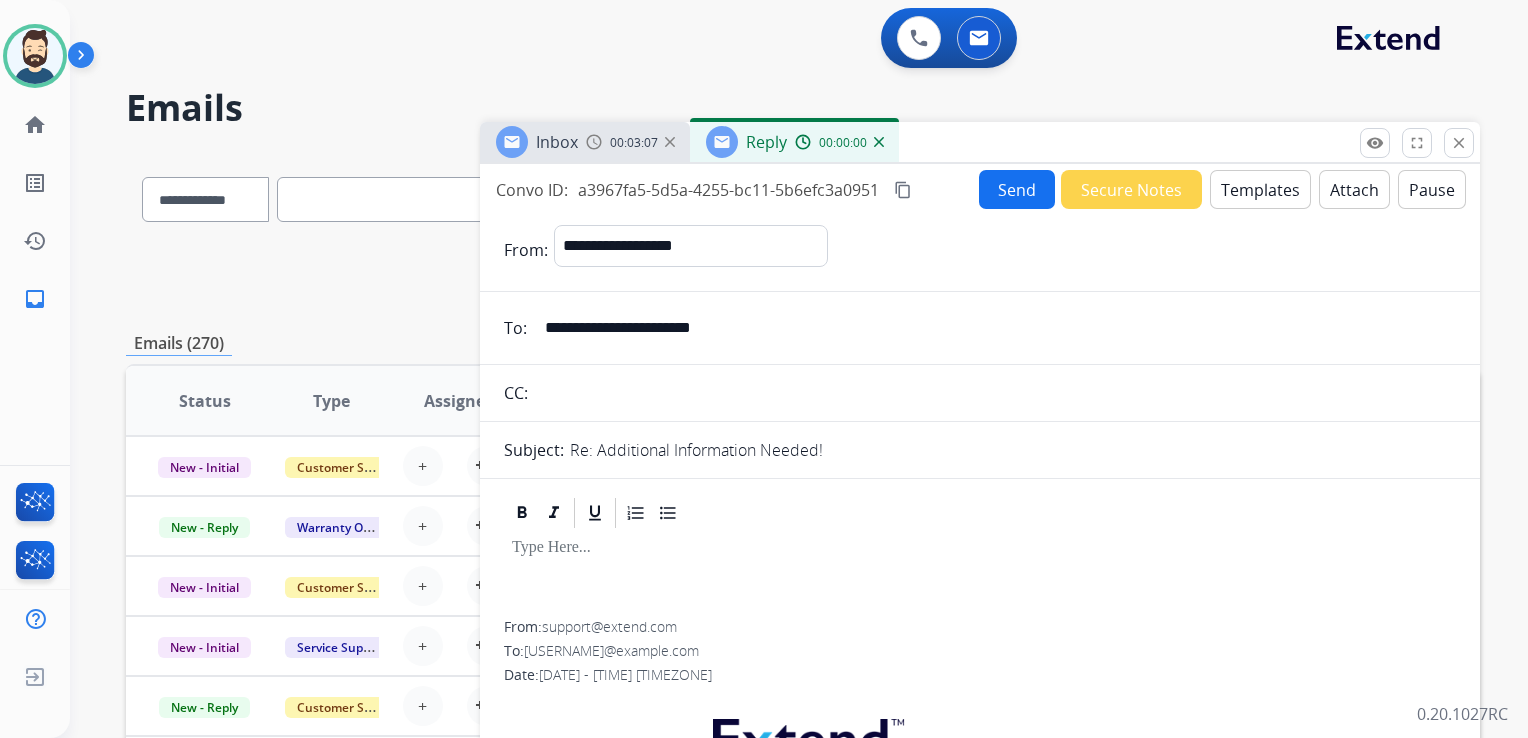 click on "Templates" at bounding box center (1260, 189) 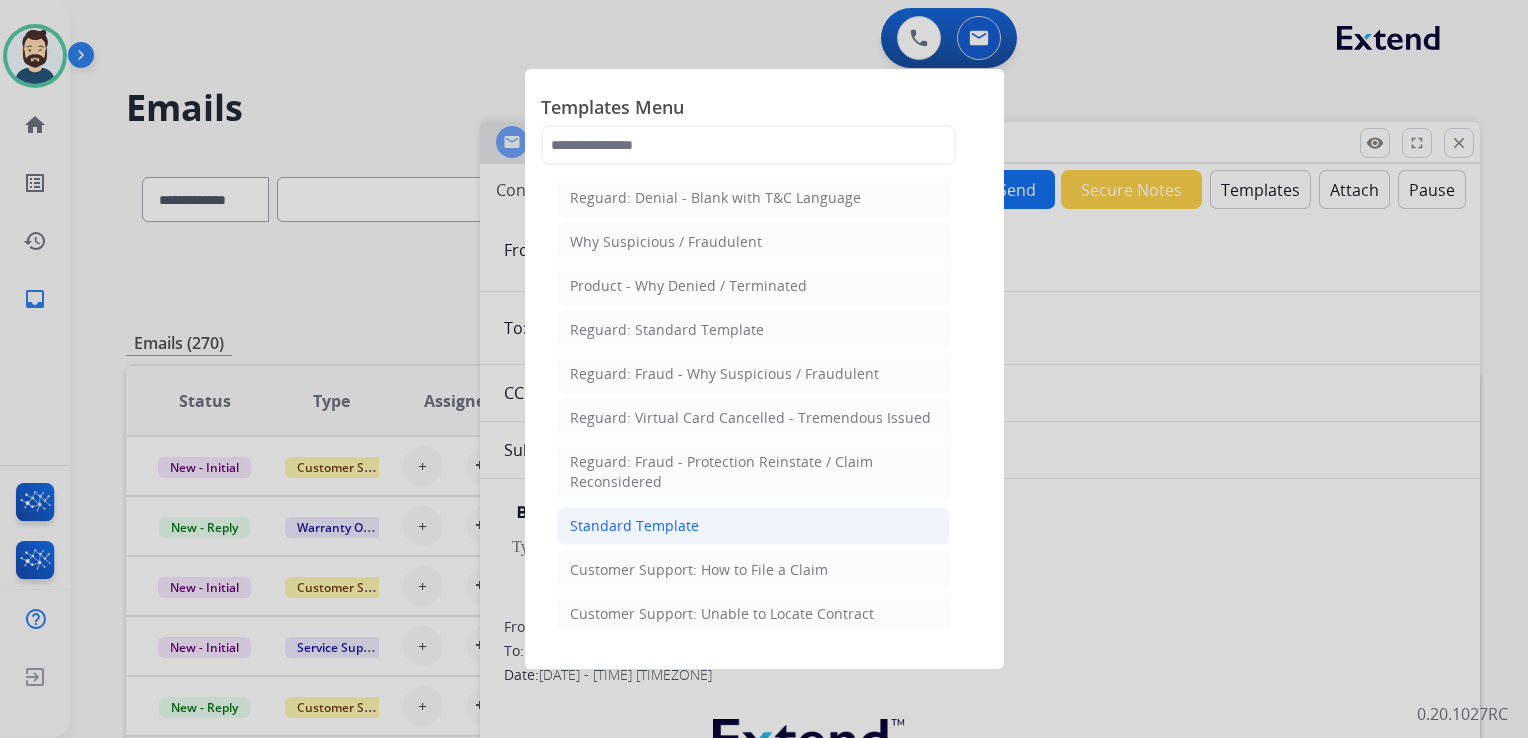 click on "Standard Template" 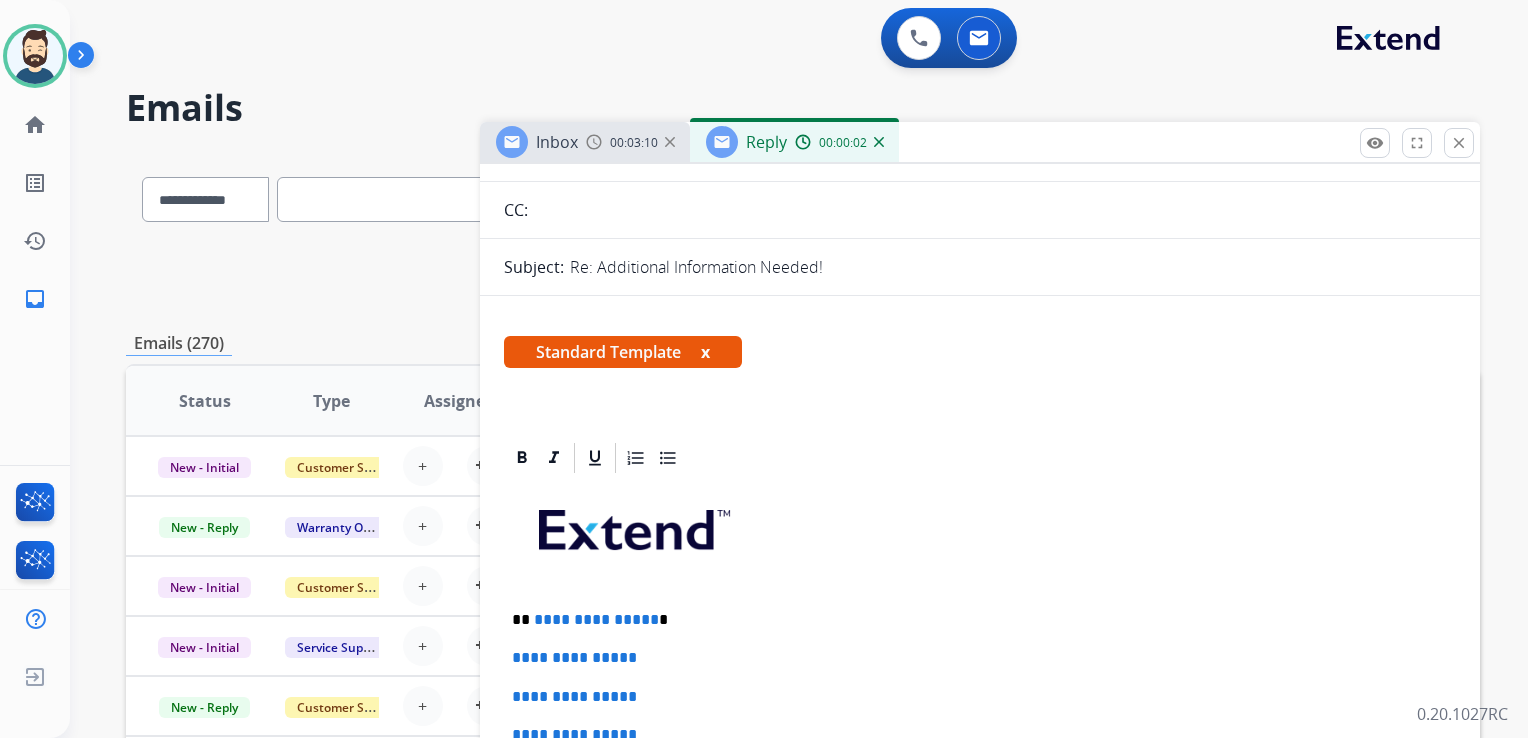 scroll, scrollTop: 400, scrollLeft: 0, axis: vertical 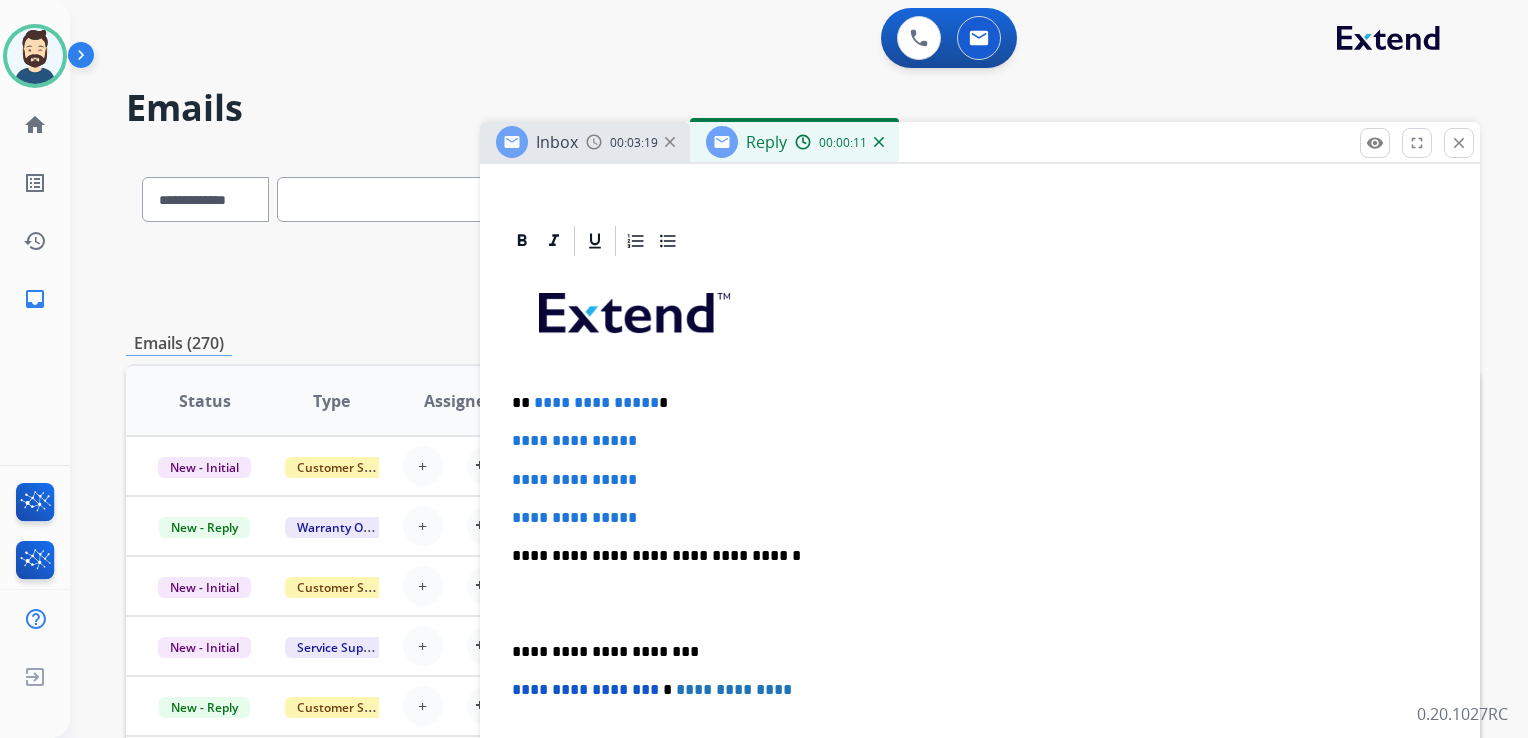 click on "**********" at bounding box center (980, 480) 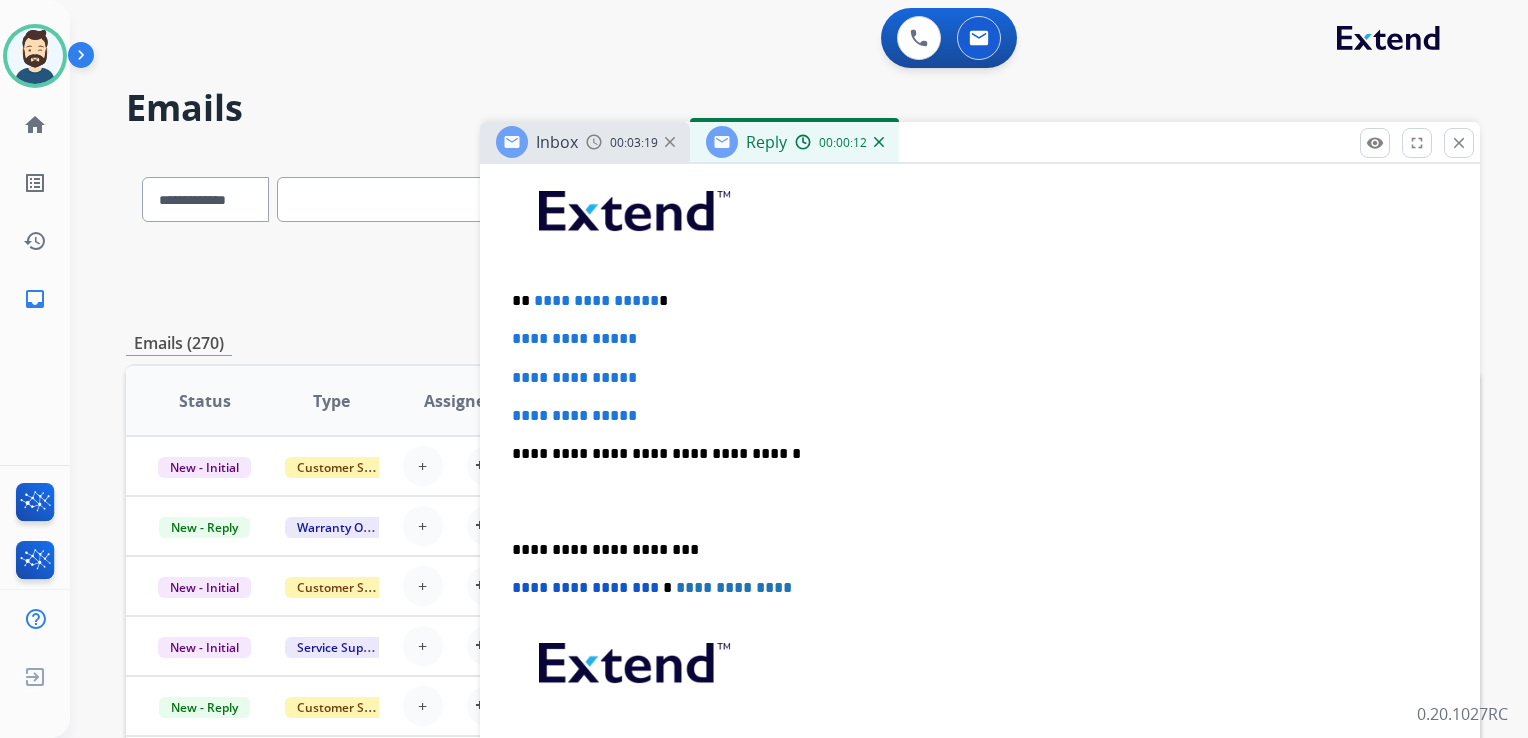 scroll, scrollTop: 600, scrollLeft: 0, axis: vertical 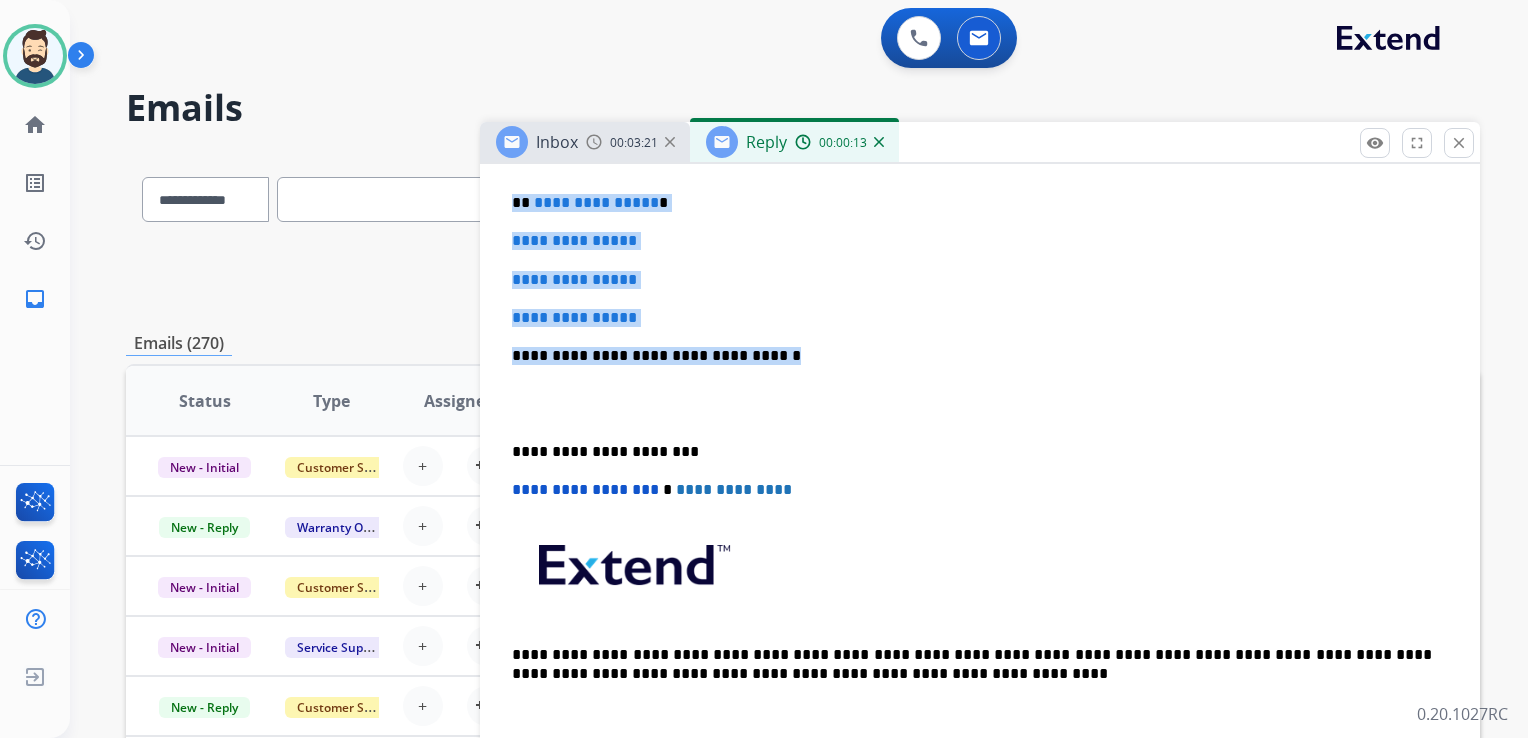 drag, startPoint x: 524, startPoint y: 202, endPoint x: 778, endPoint y: 332, distance: 285.3349 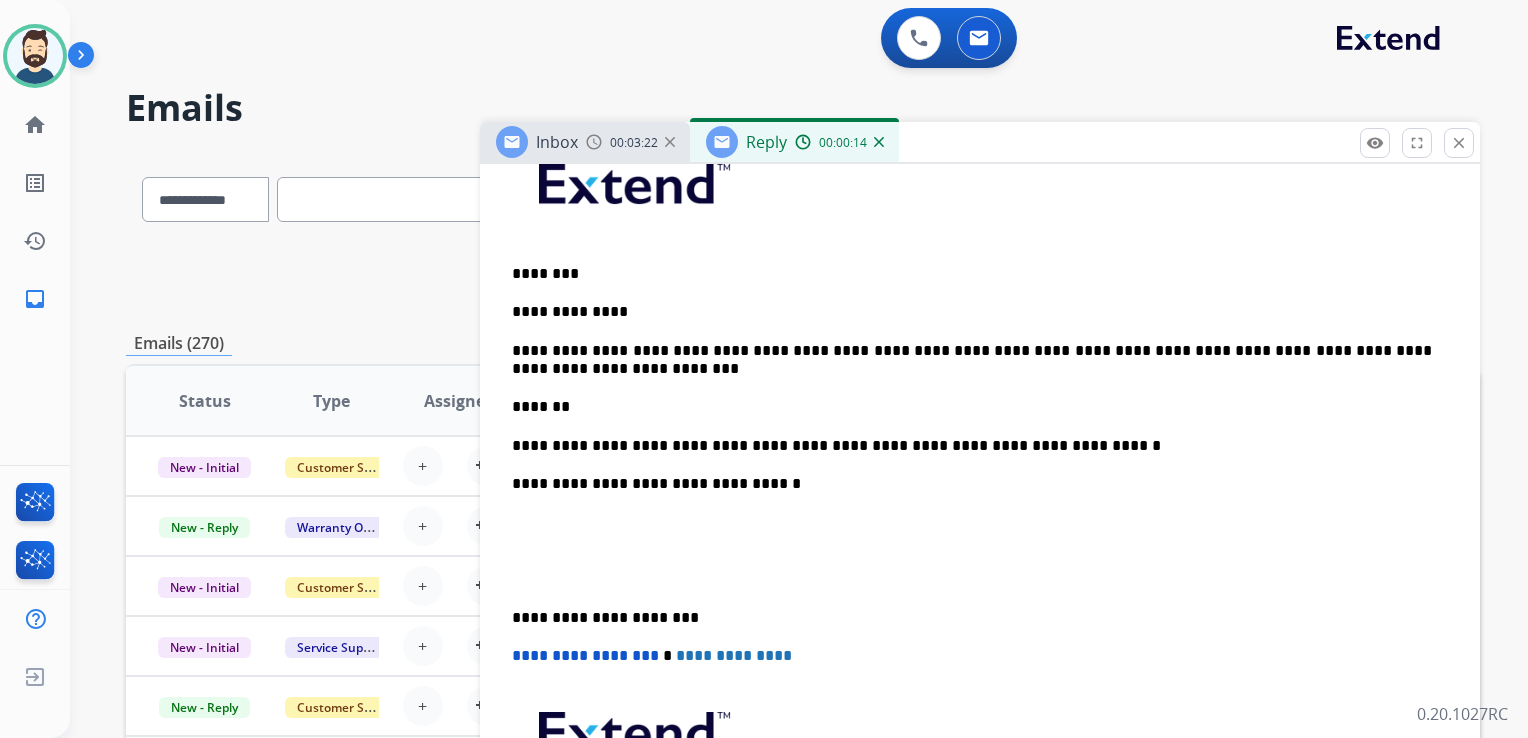 scroll, scrollTop: 500, scrollLeft: 0, axis: vertical 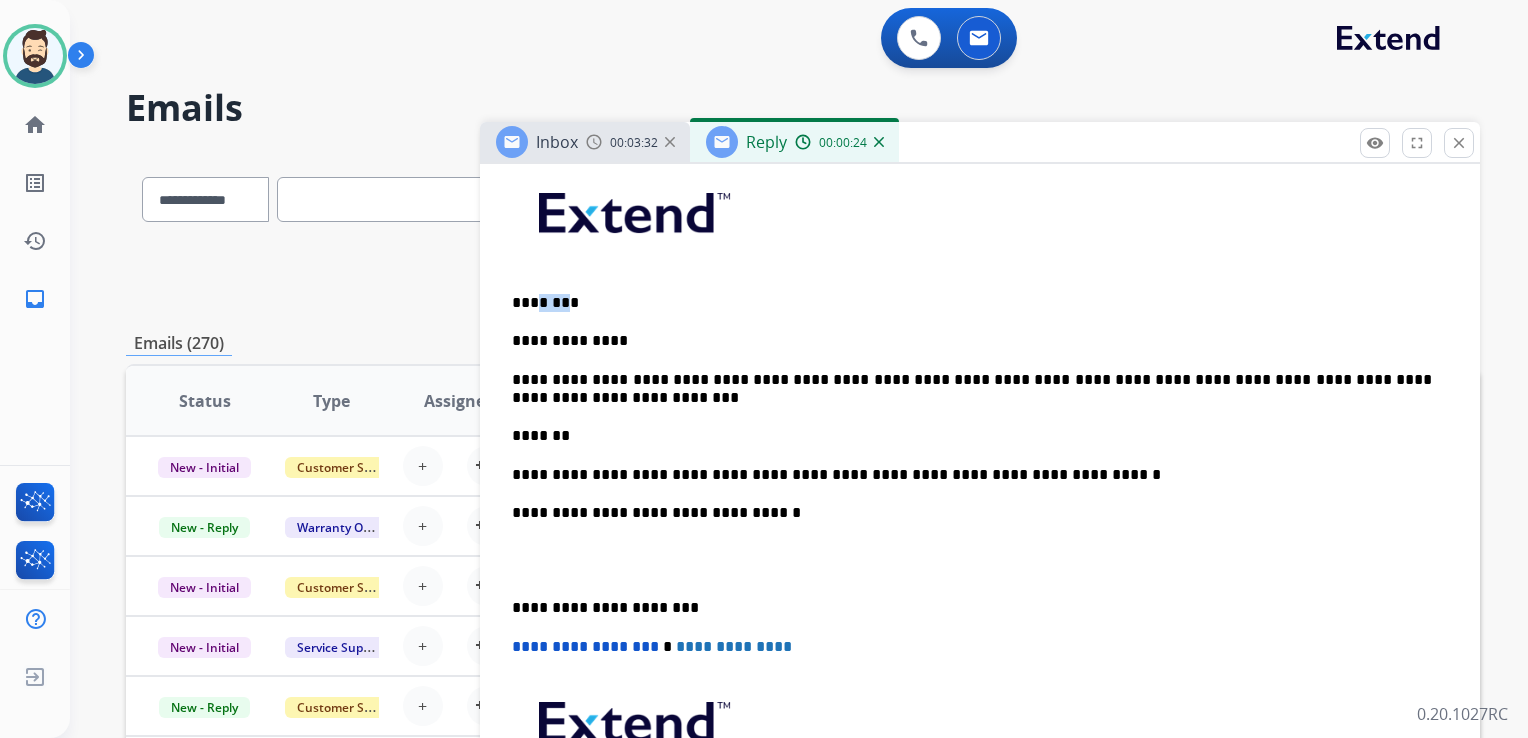 drag, startPoint x: 535, startPoint y: 298, endPoint x: 575, endPoint y: 296, distance: 40.04997 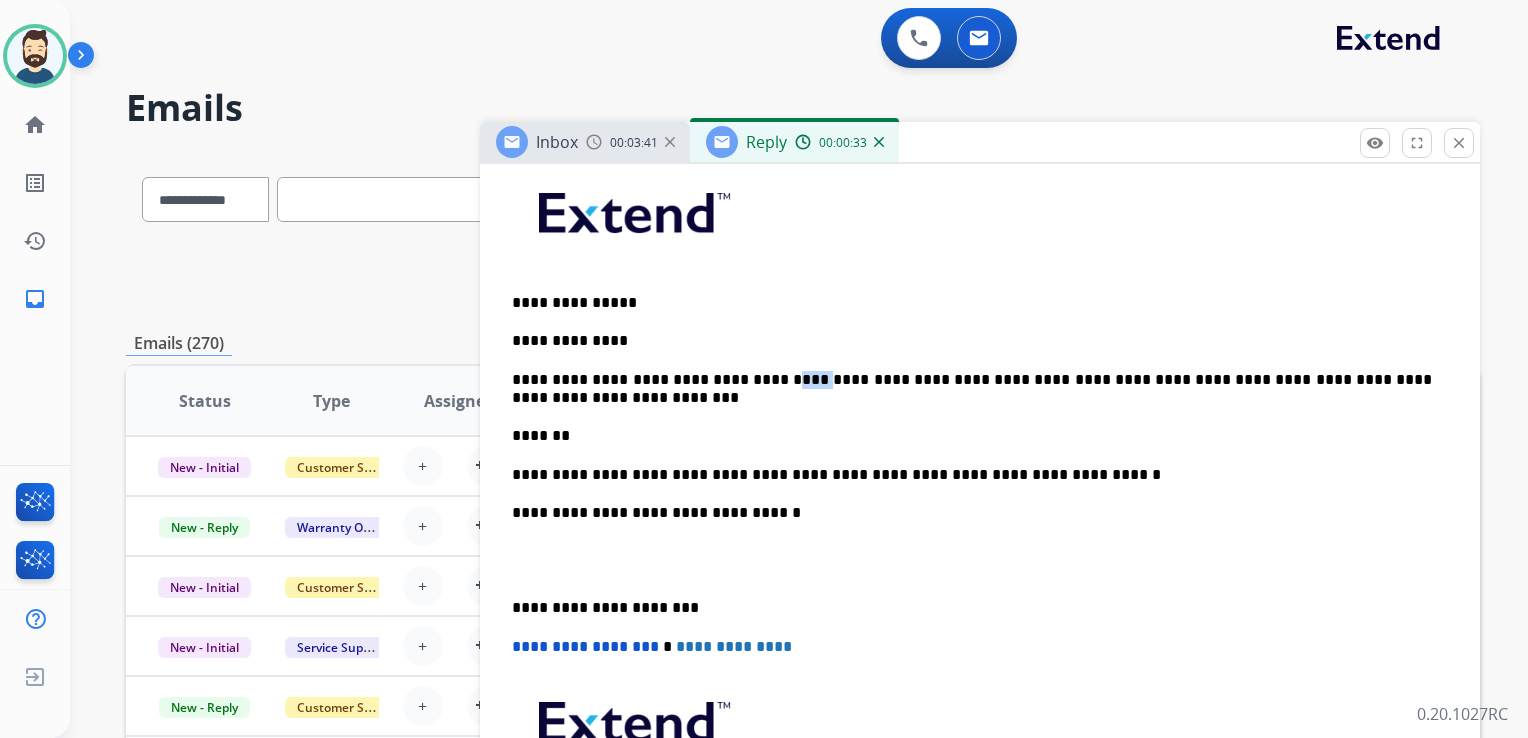 drag, startPoint x: 768, startPoint y: 376, endPoint x: 812, endPoint y: 373, distance: 44.102154 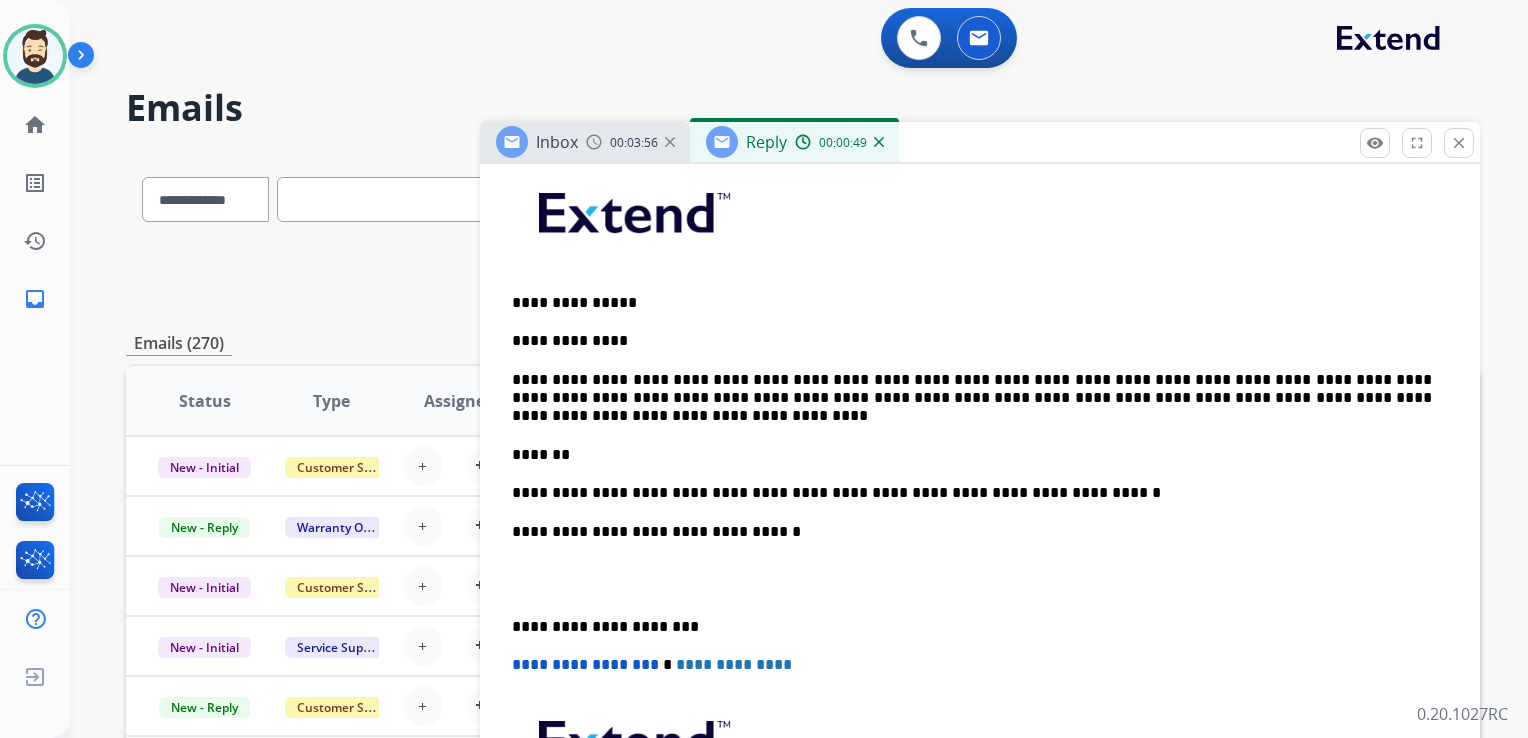 click on "*******" at bounding box center (972, 455) 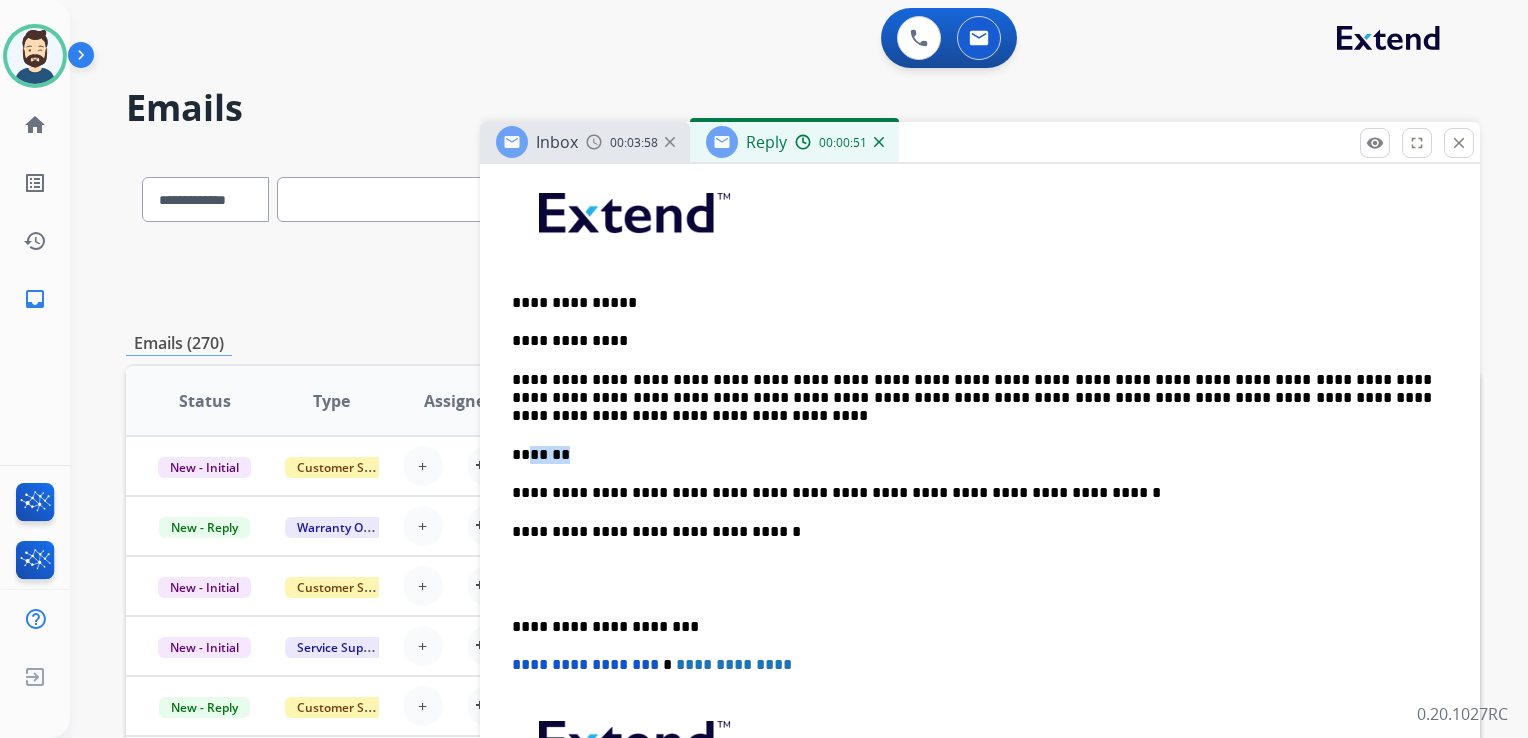 drag, startPoint x: 524, startPoint y: 451, endPoint x: 581, endPoint y: 450, distance: 57.00877 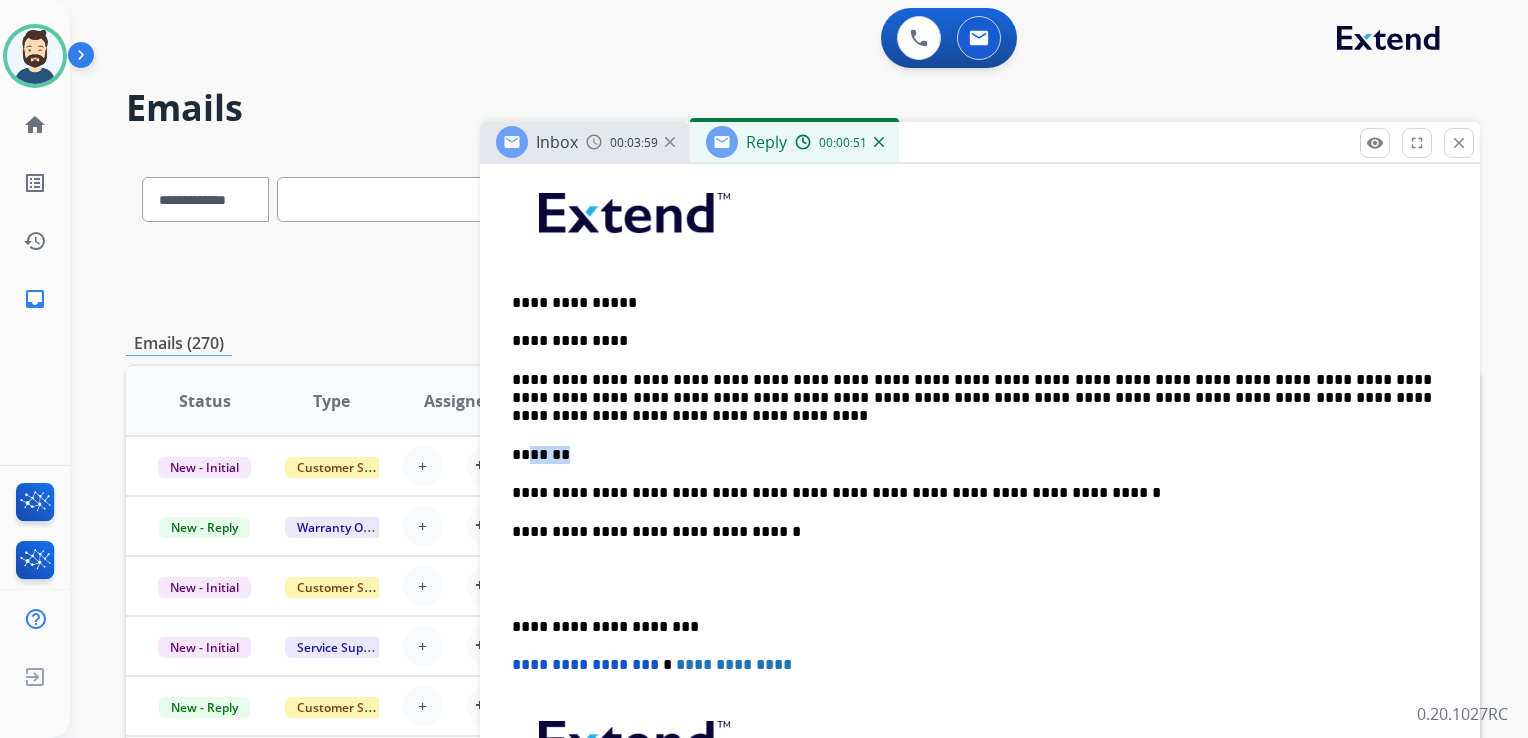 paste 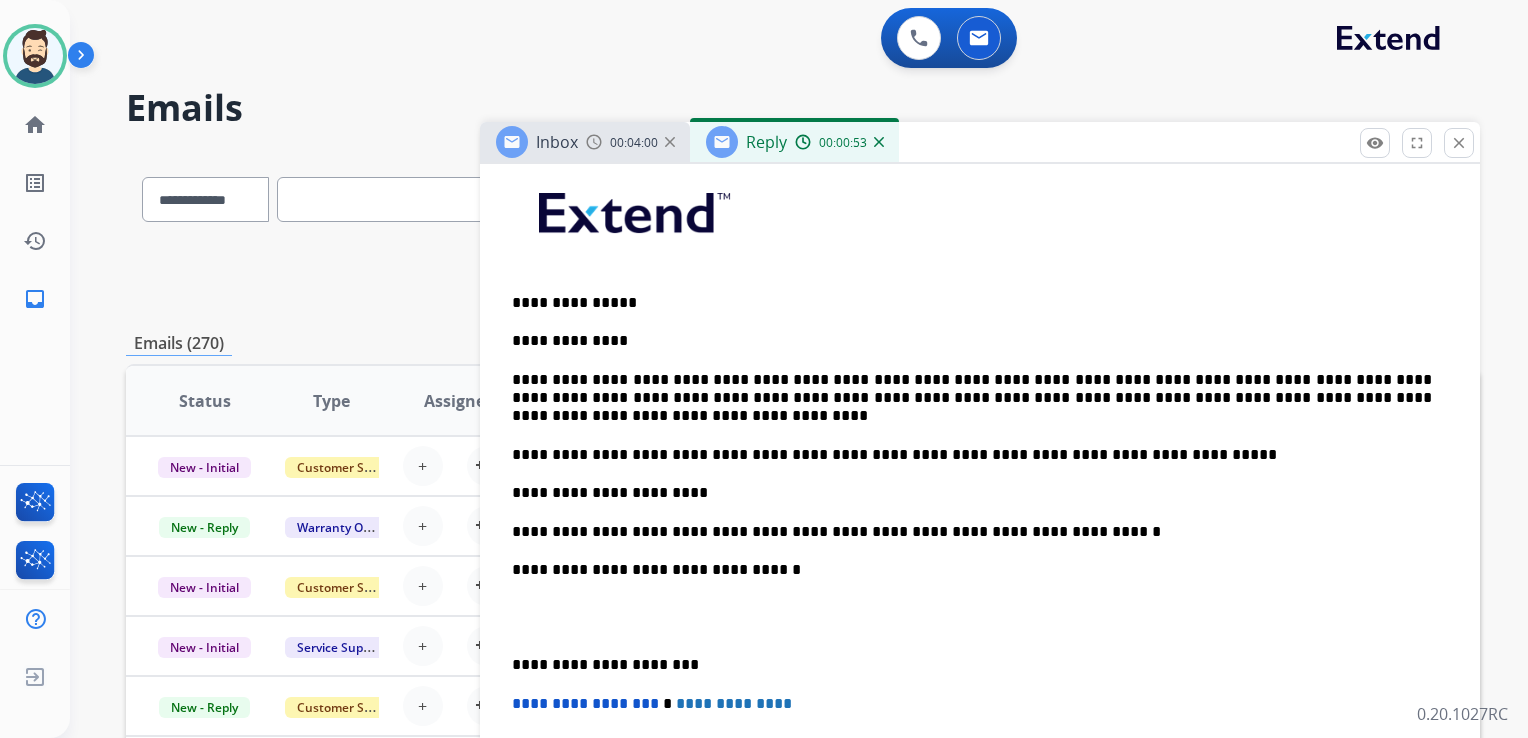 click on "**********" at bounding box center [972, 455] 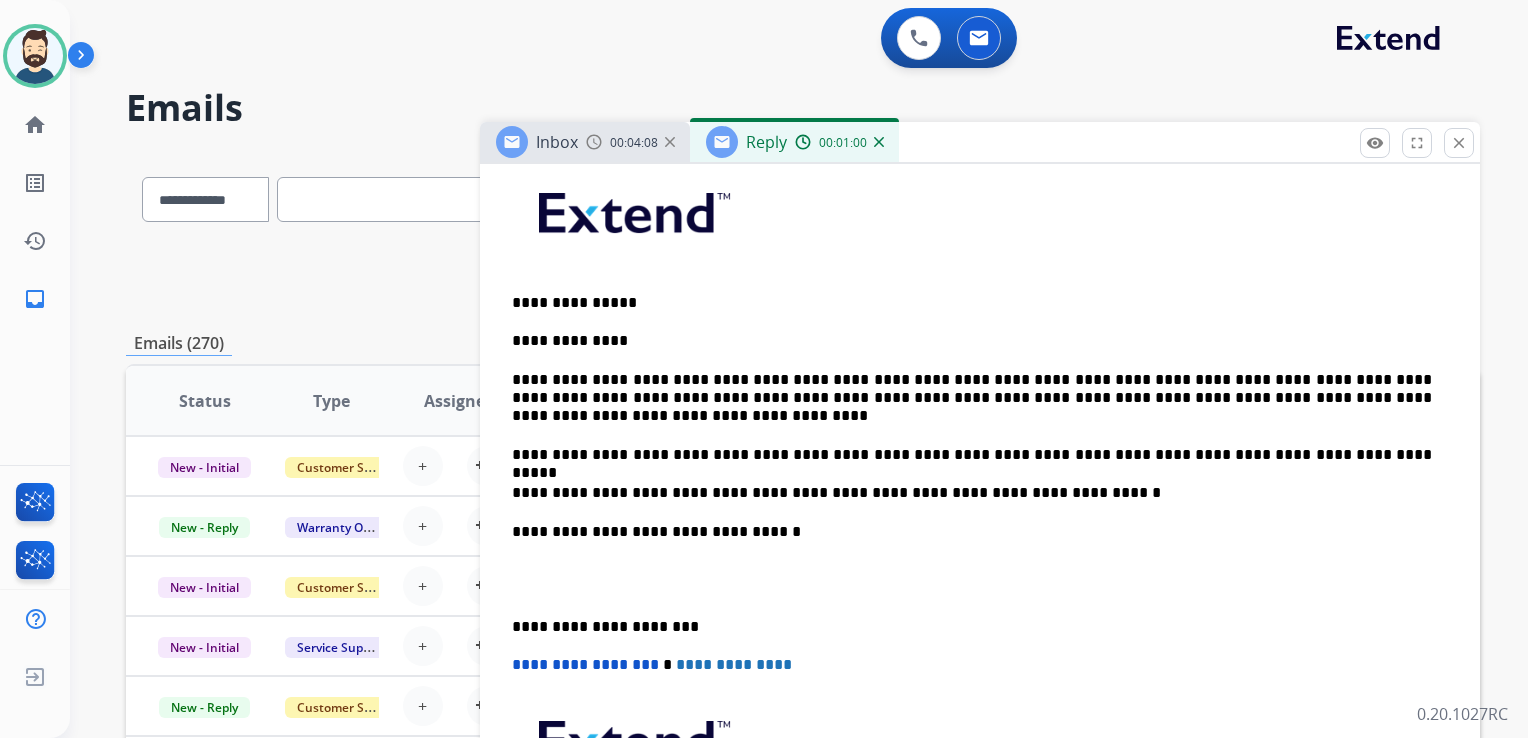 click on "**********" at bounding box center (972, 398) 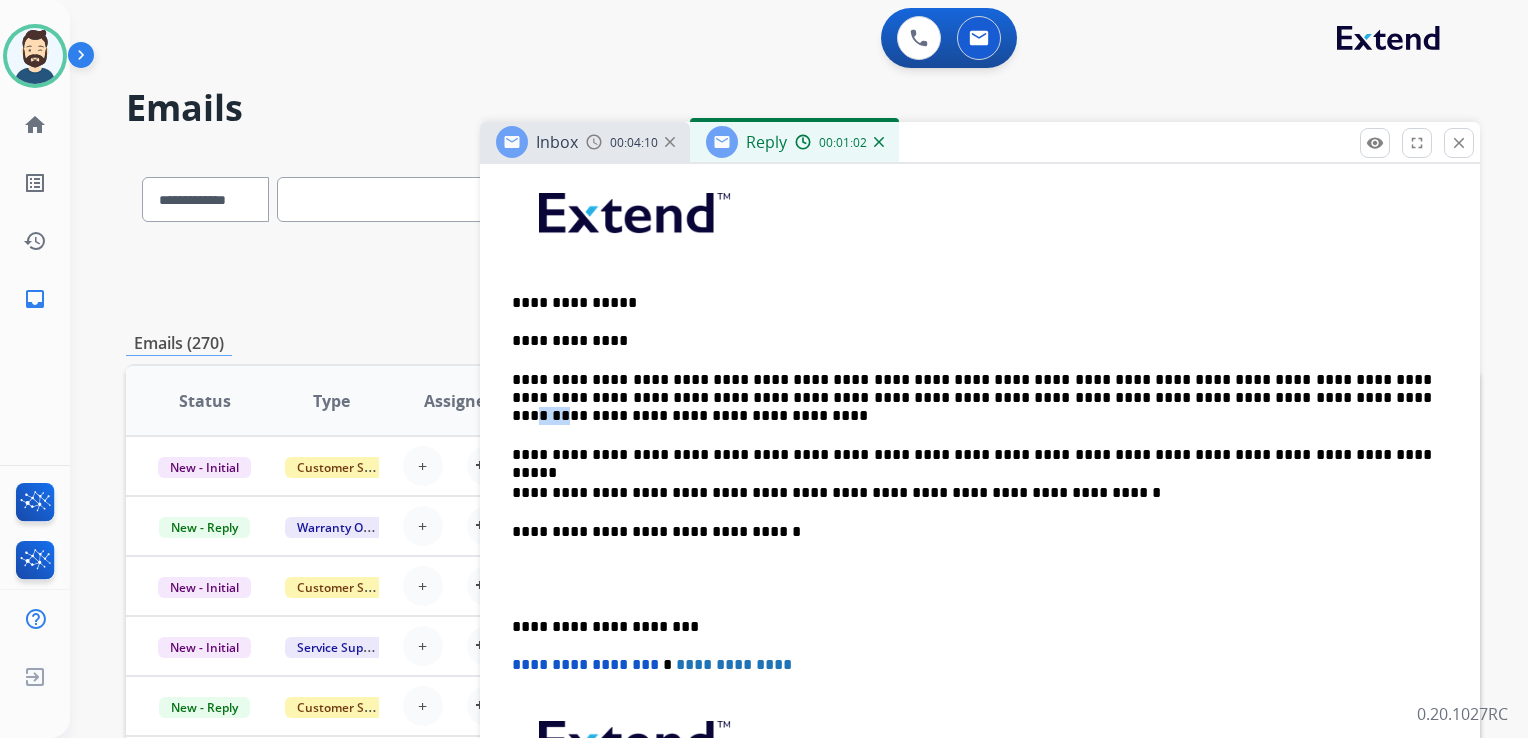drag, startPoint x: 1238, startPoint y: 395, endPoint x: 1277, endPoint y: 394, distance: 39.012817 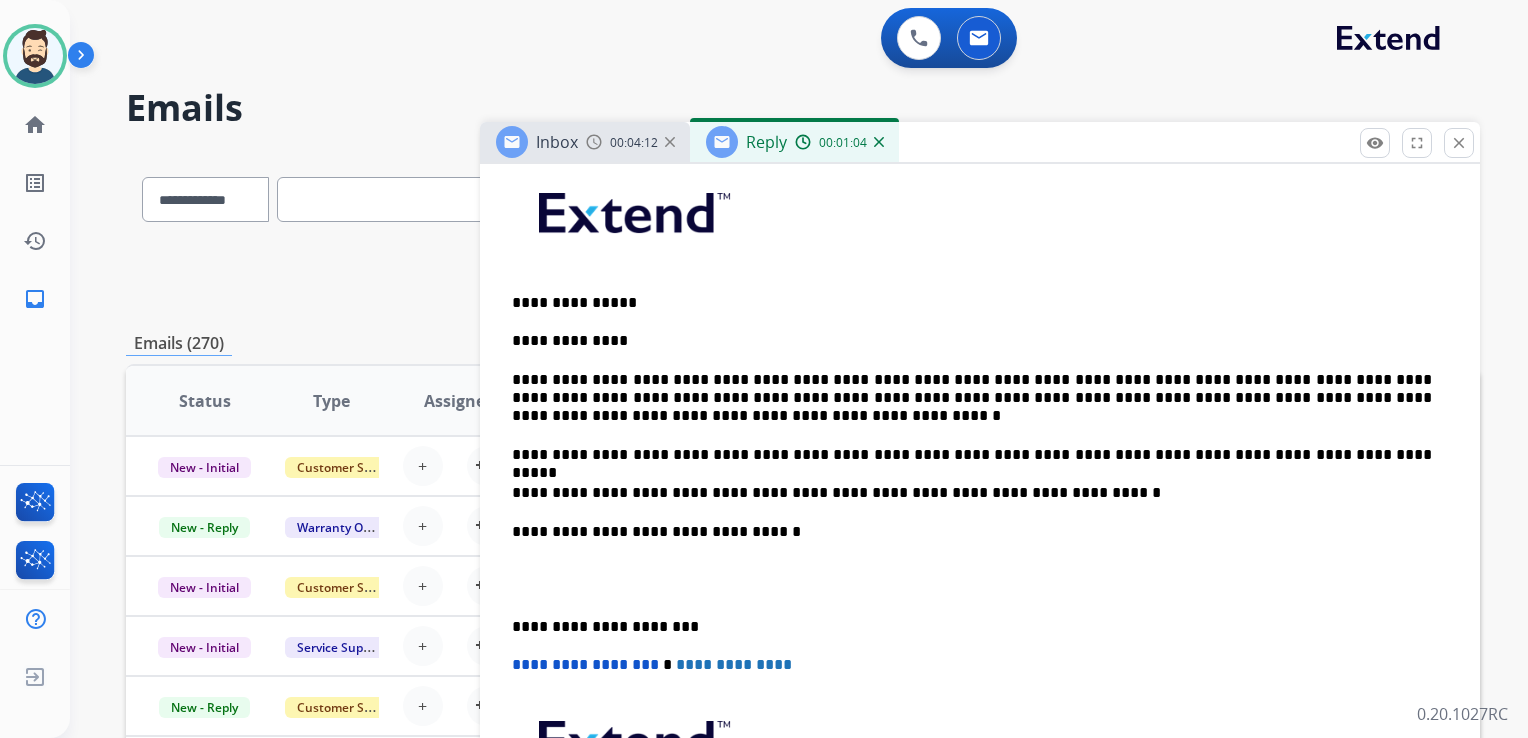 scroll, scrollTop: 600, scrollLeft: 0, axis: vertical 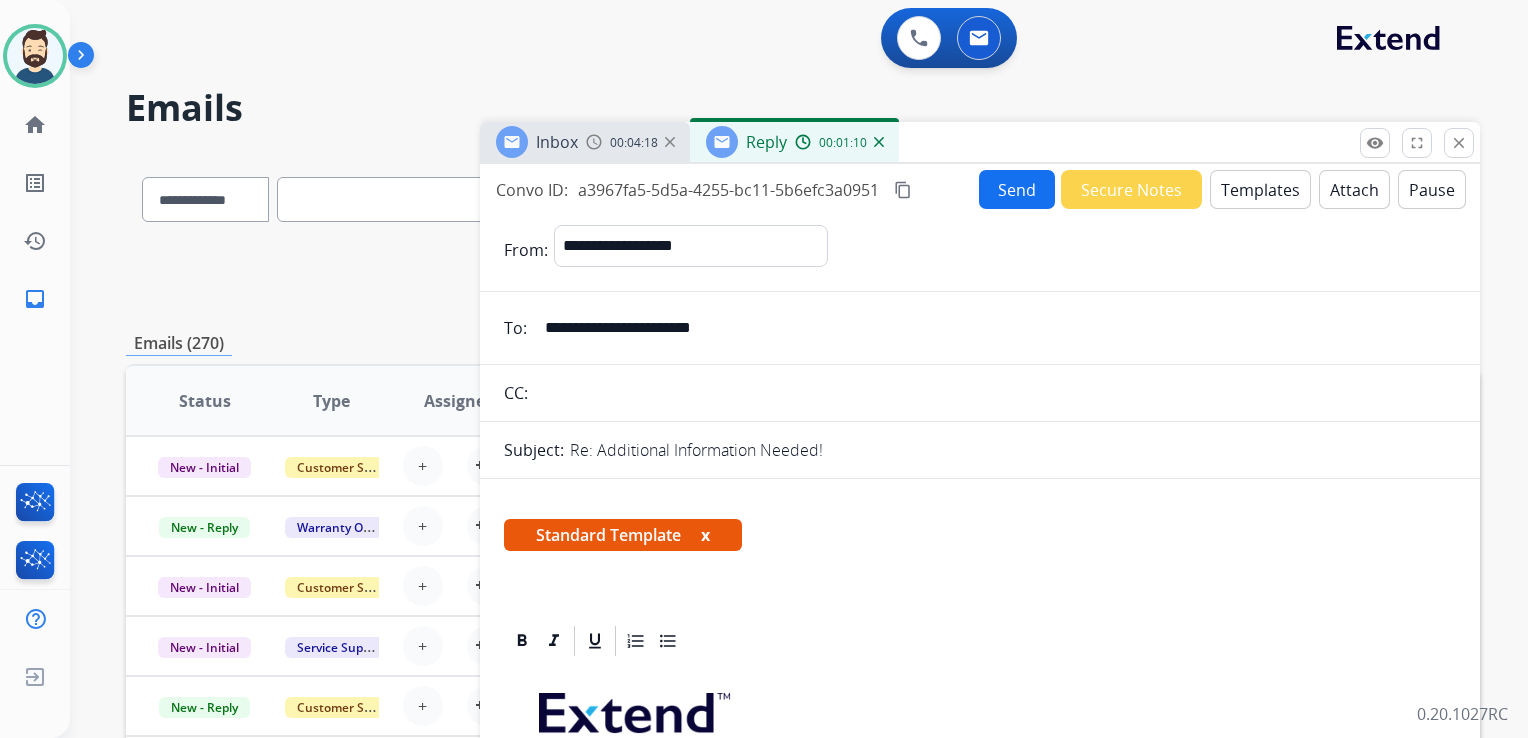 click on "Send" at bounding box center (1017, 189) 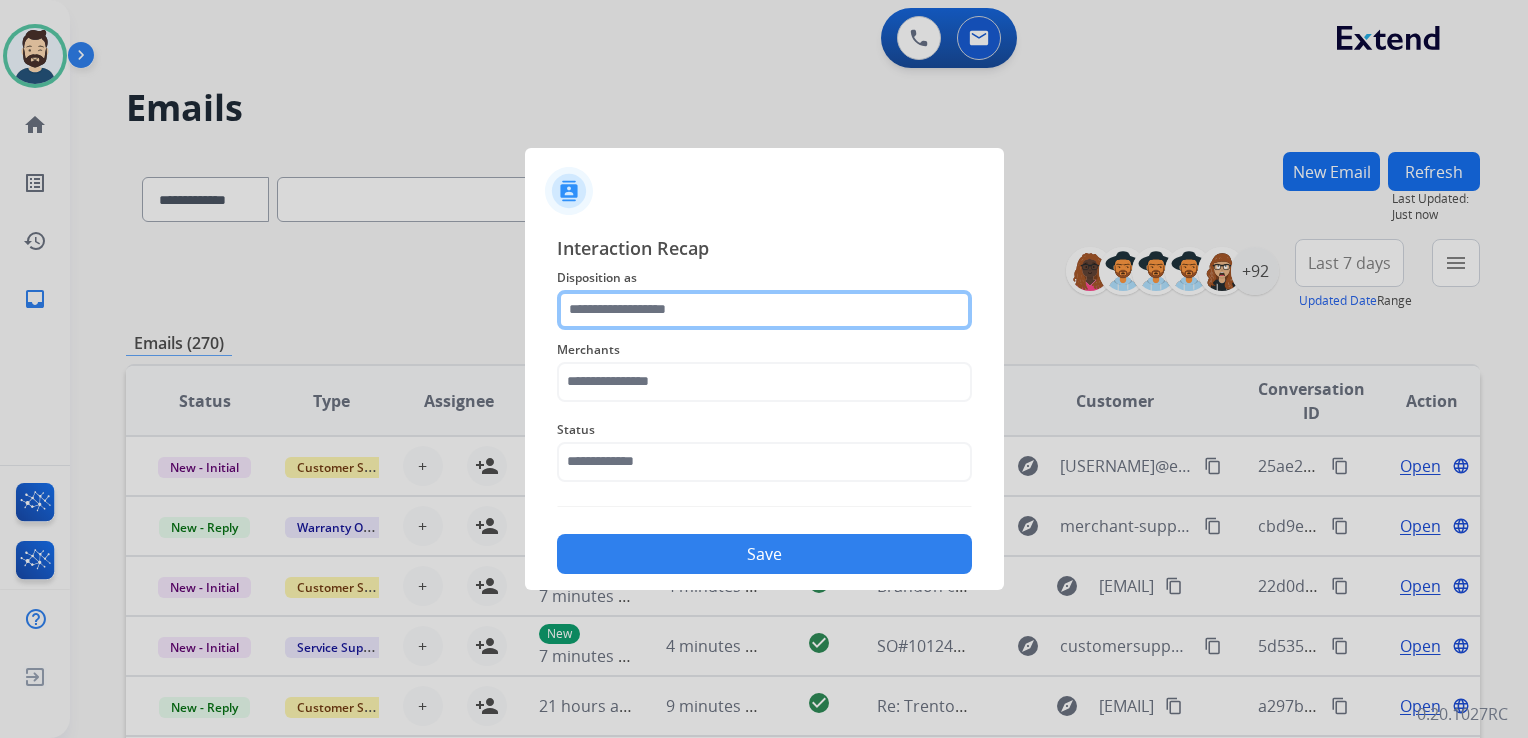click 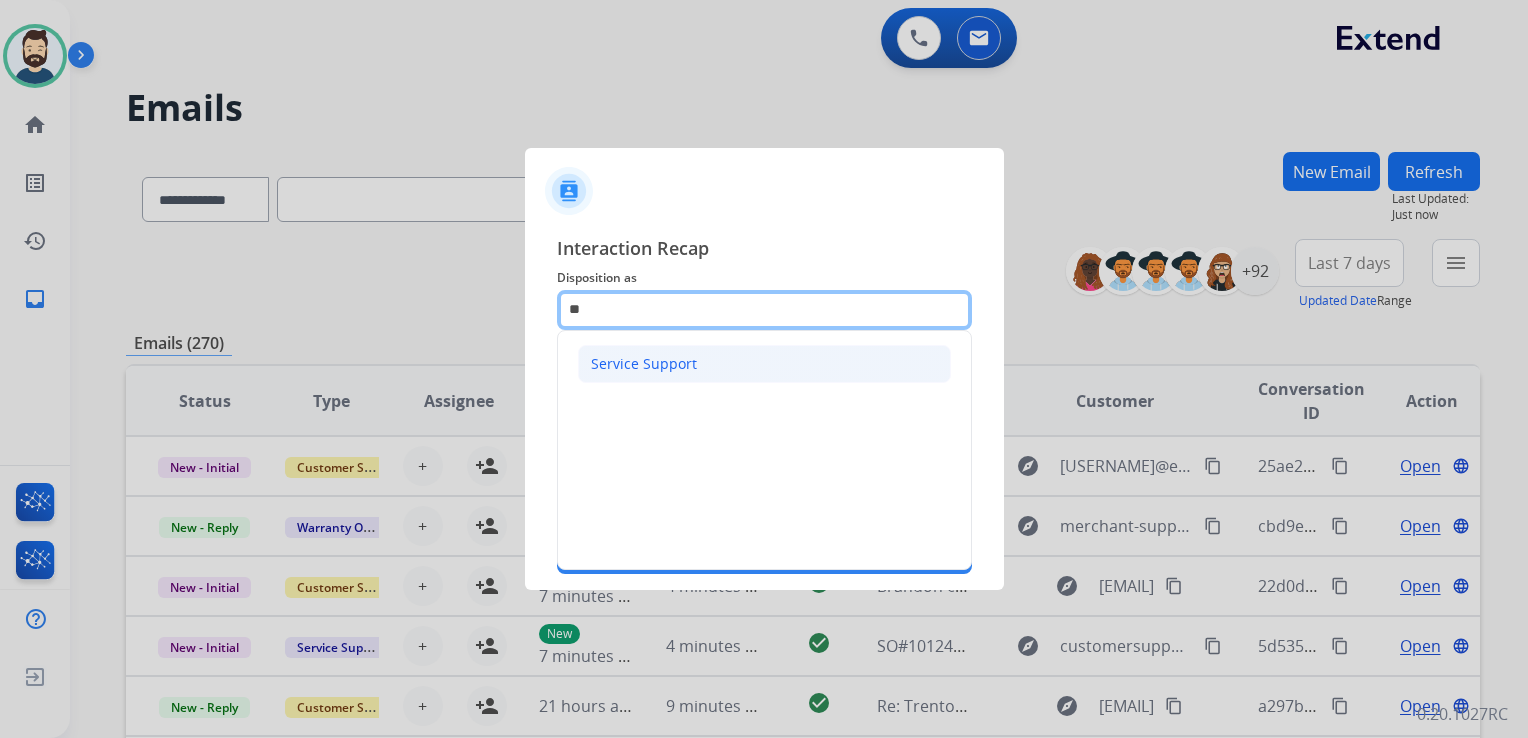 type on "*" 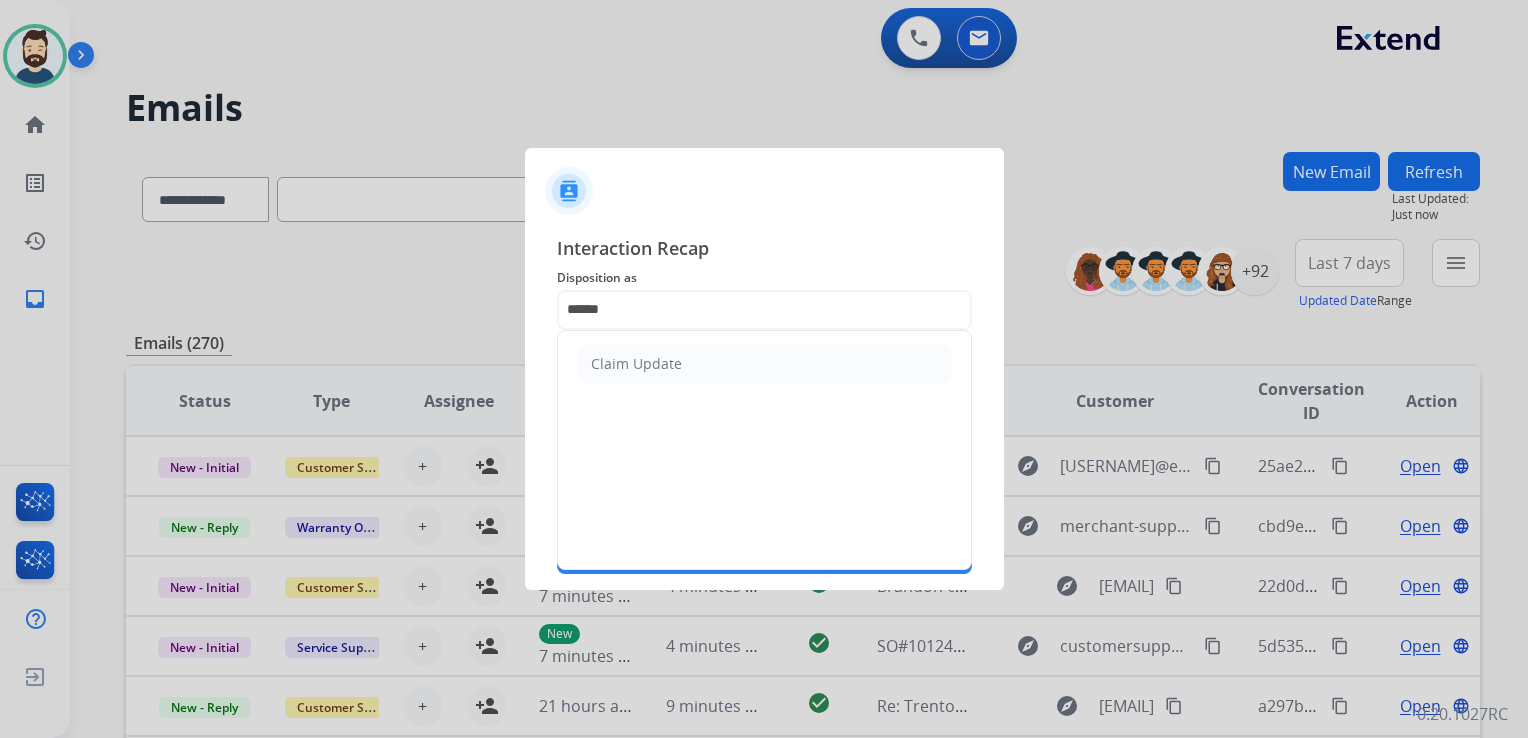 click on "Claim Update" 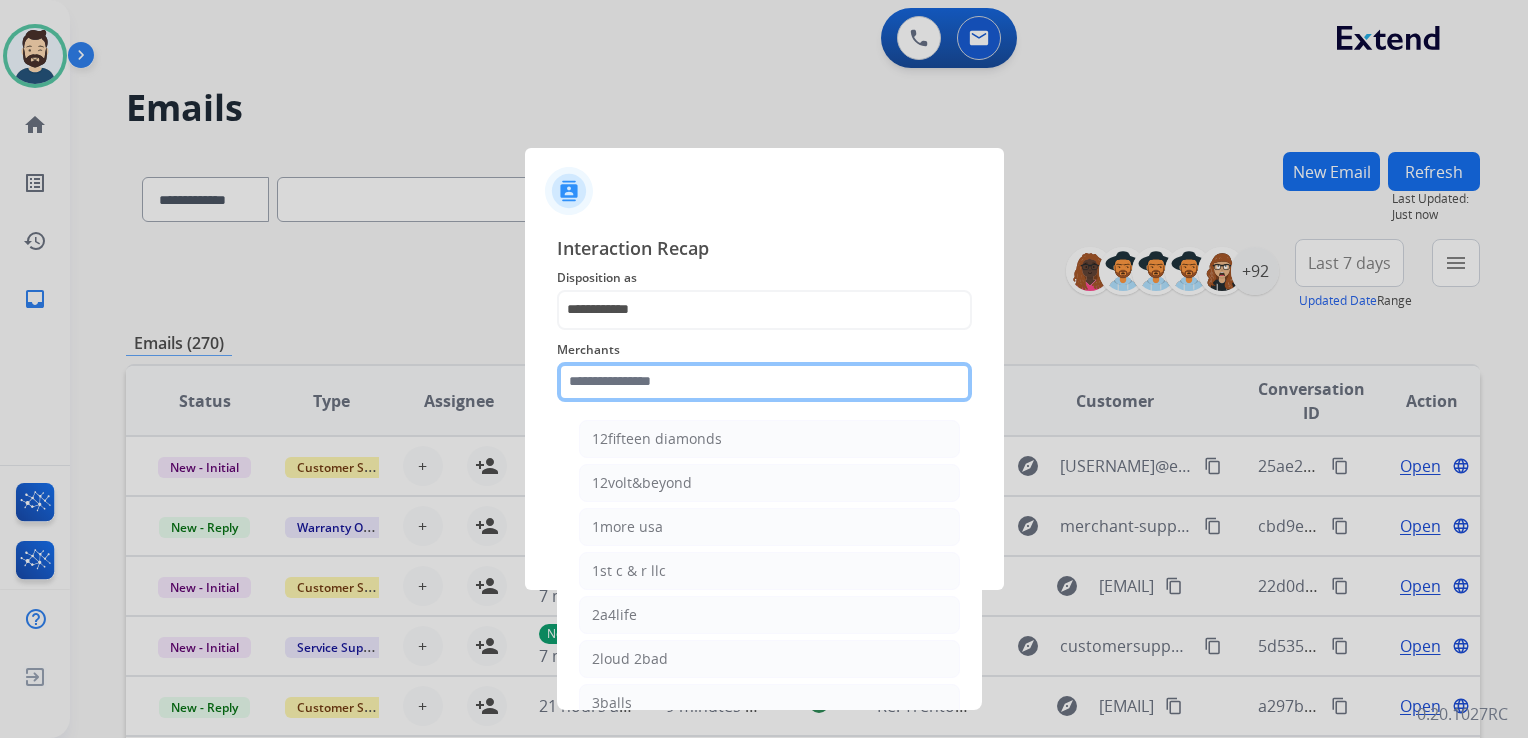 click 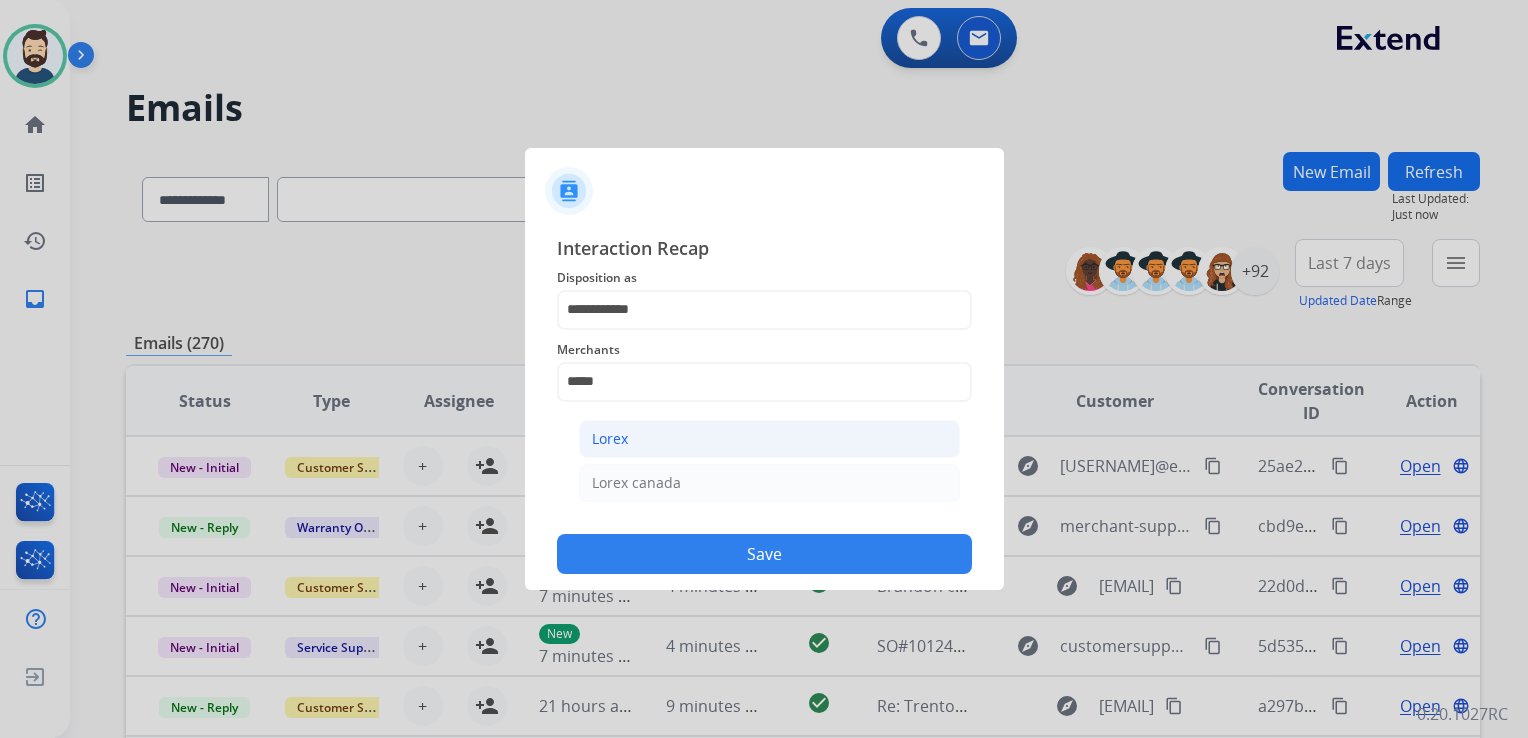 click on "Lorex" 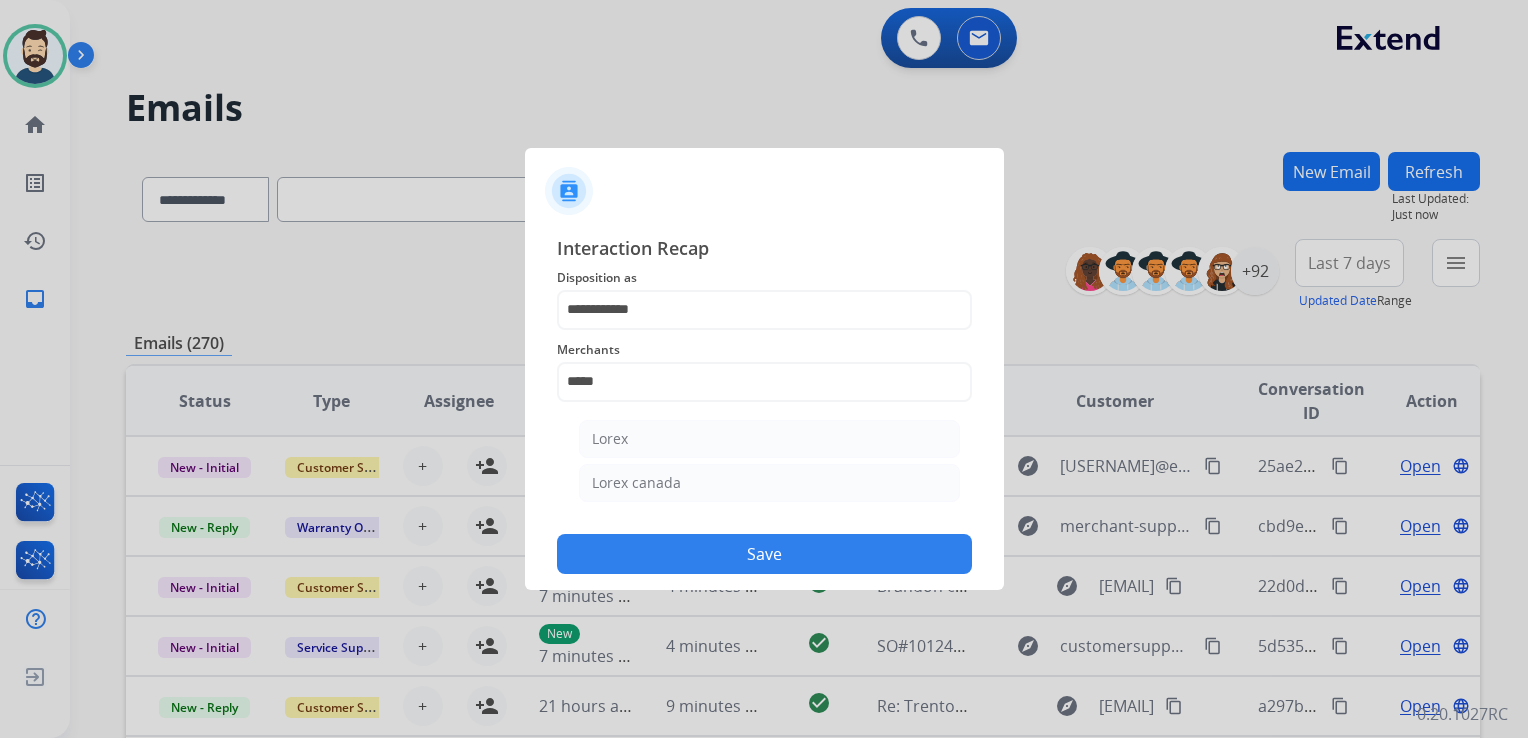 type on "*****" 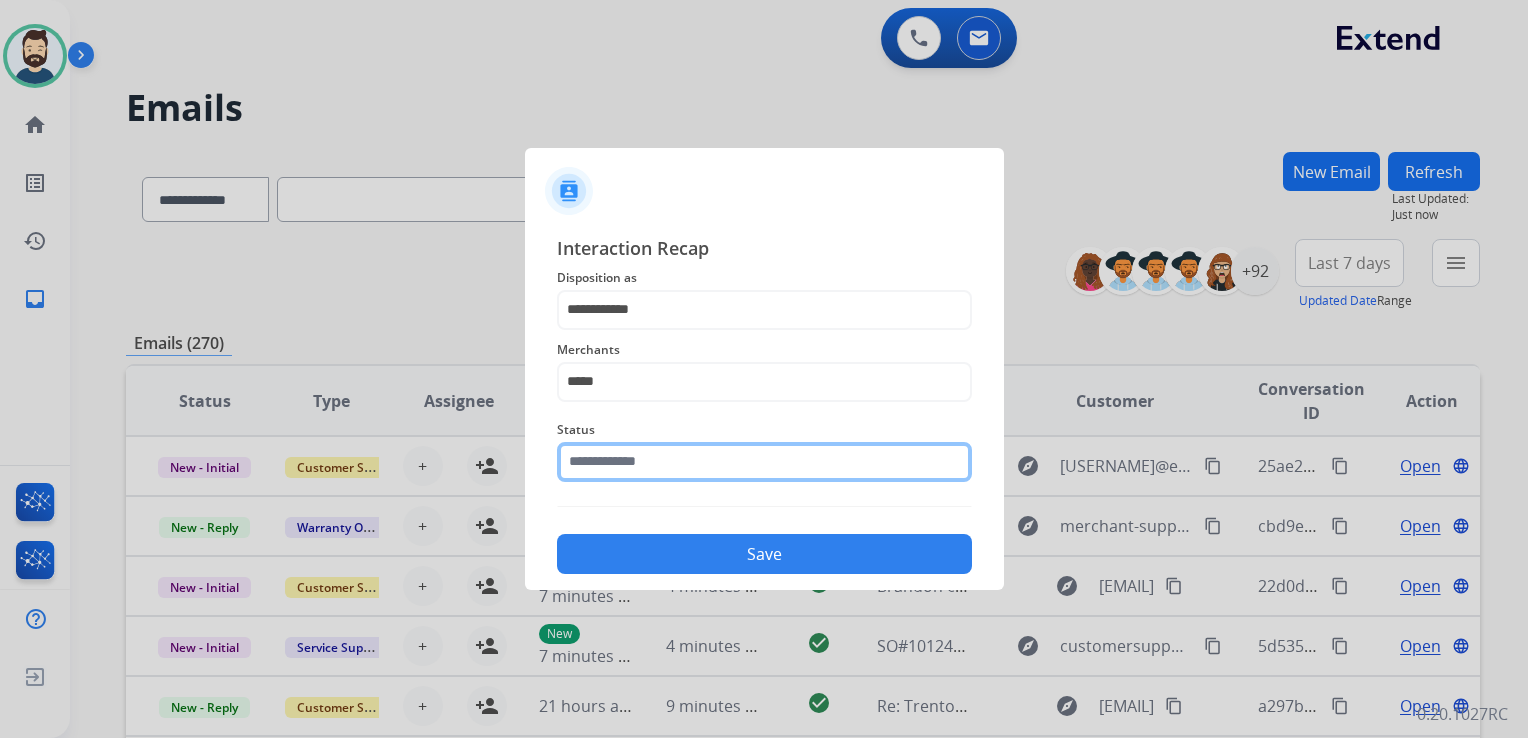 click 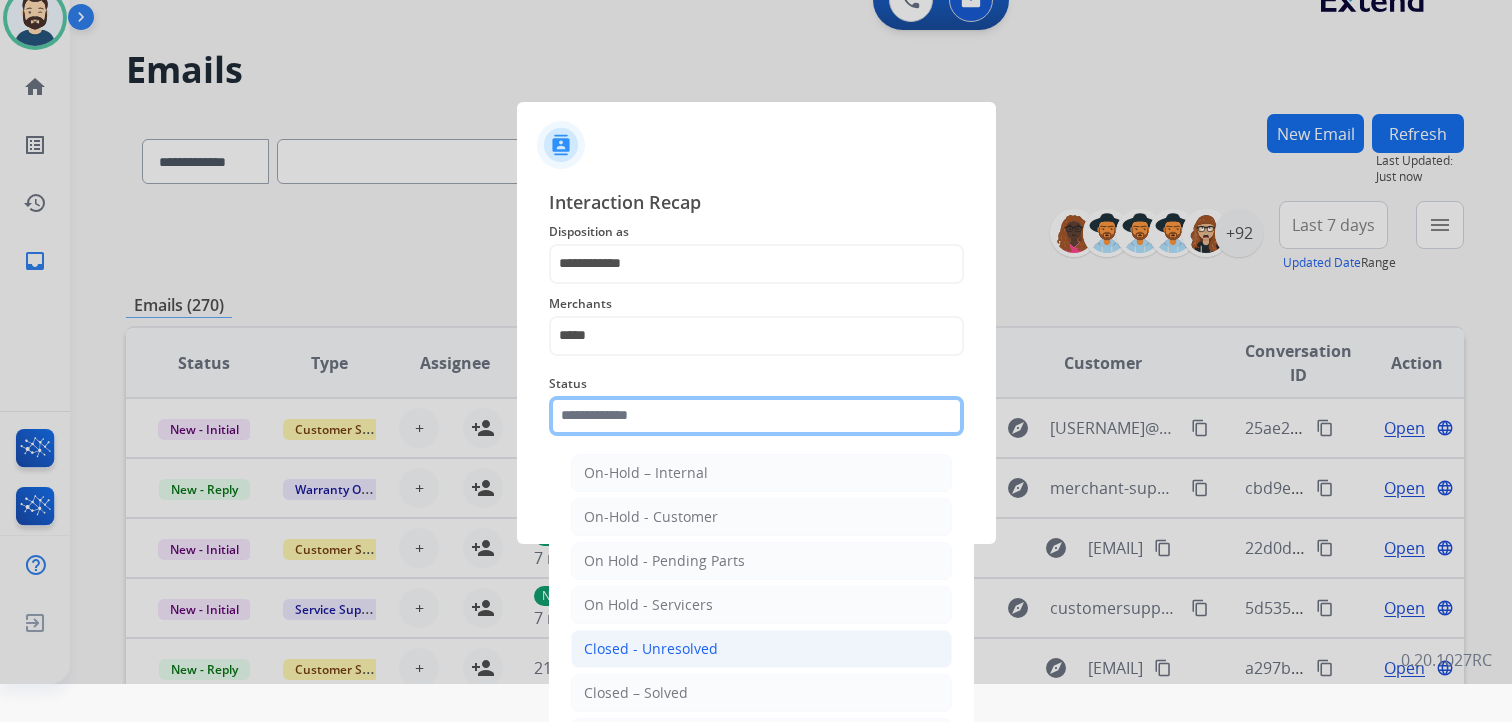 scroll, scrollTop: 59, scrollLeft: 0, axis: vertical 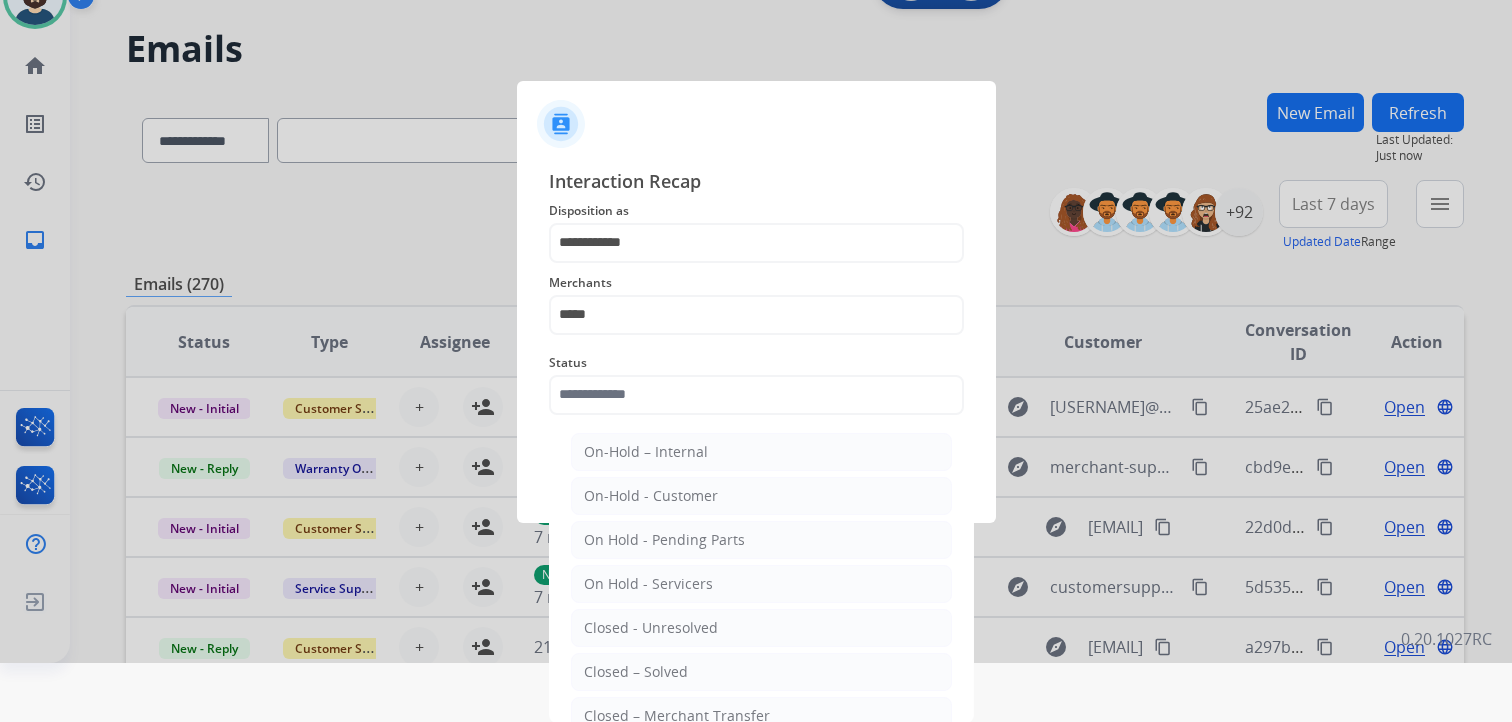 click on "Closed – Solved" 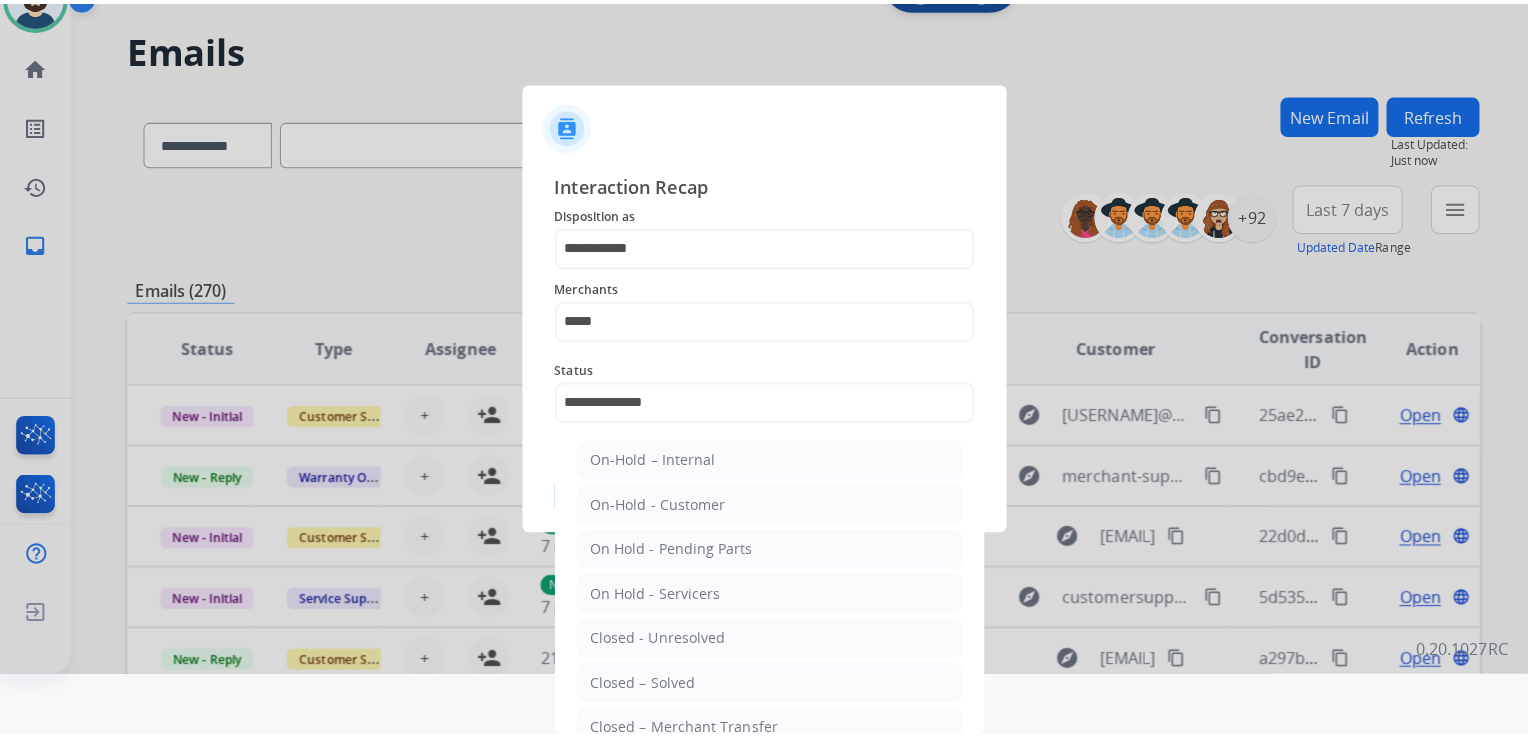 scroll, scrollTop: 0, scrollLeft: 0, axis: both 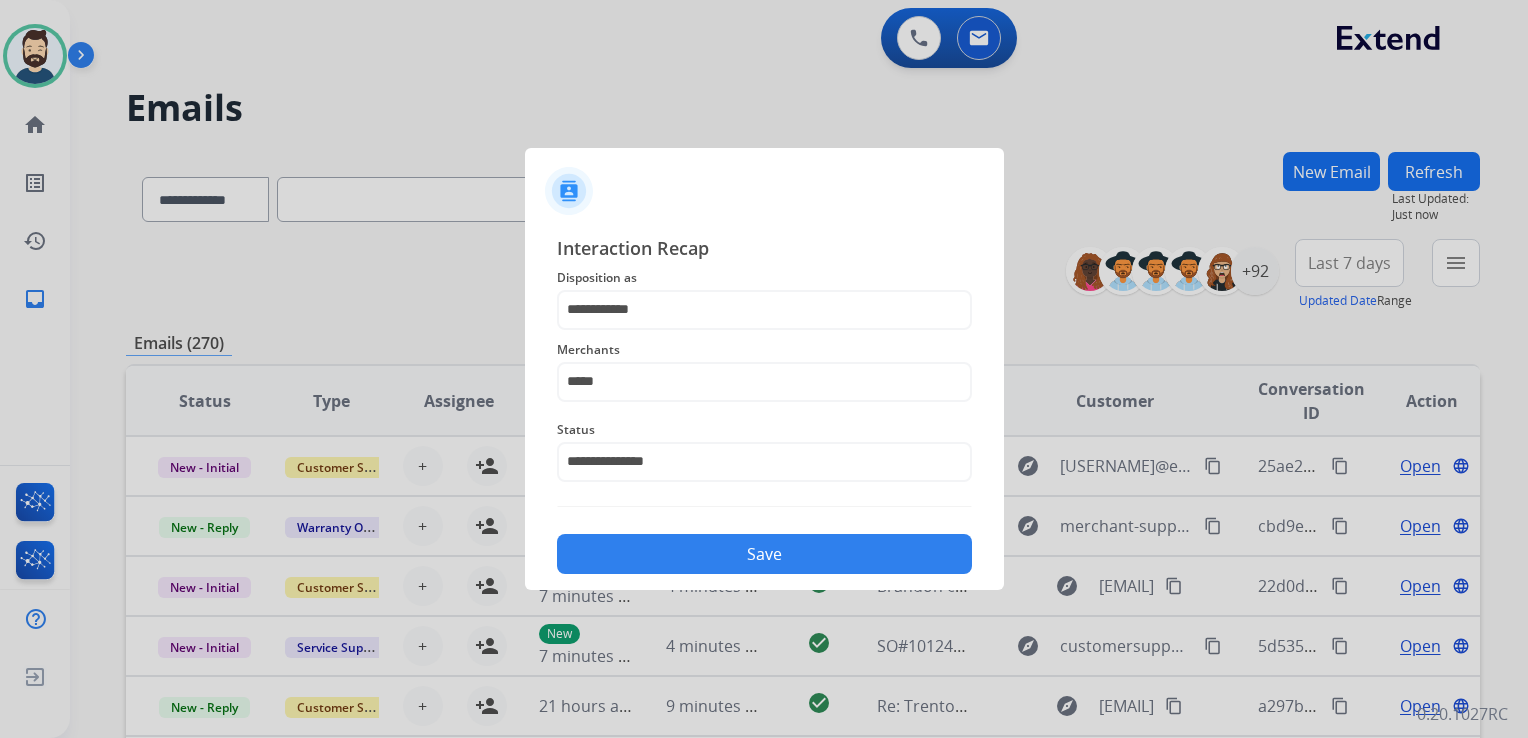 click on "Save" 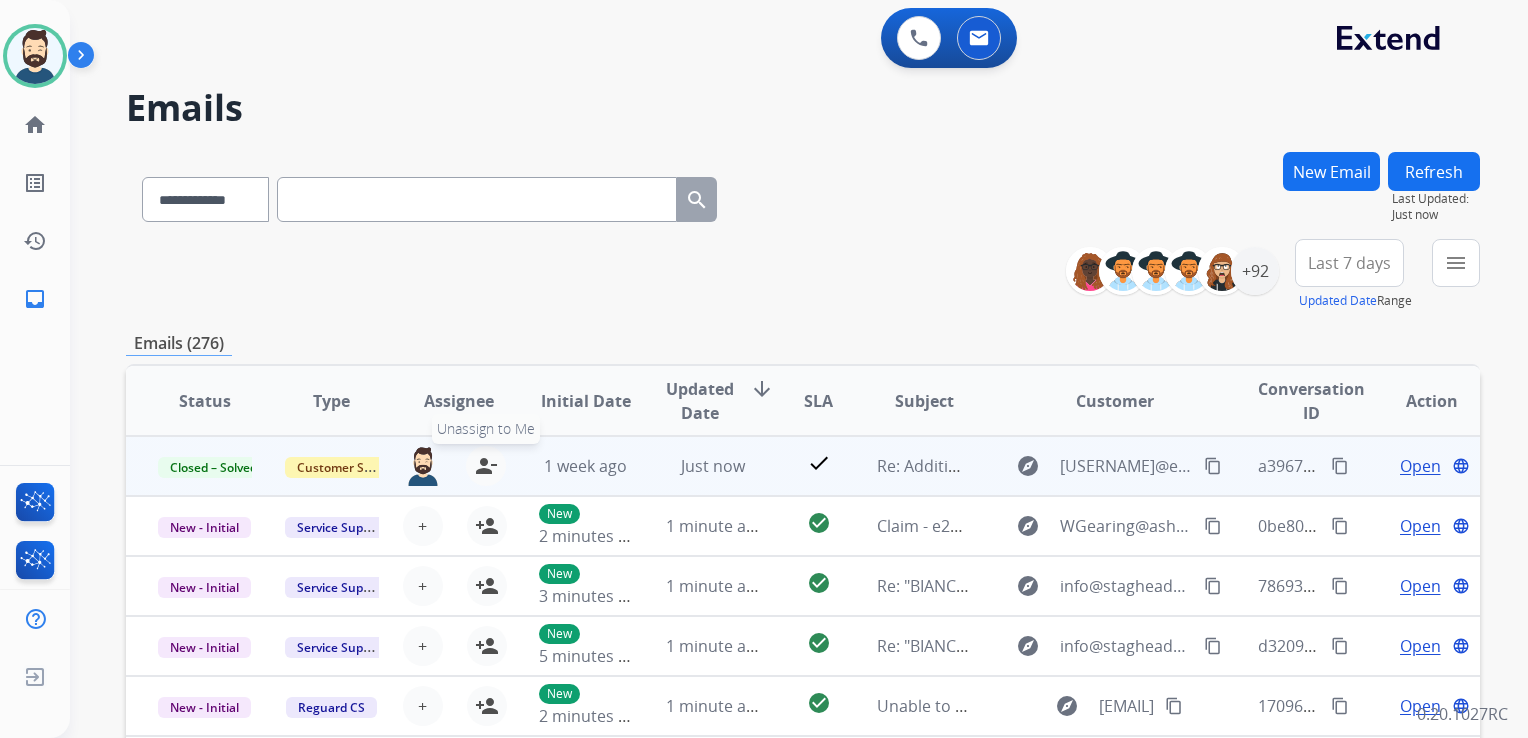 click on "person_remove" at bounding box center (486, 466) 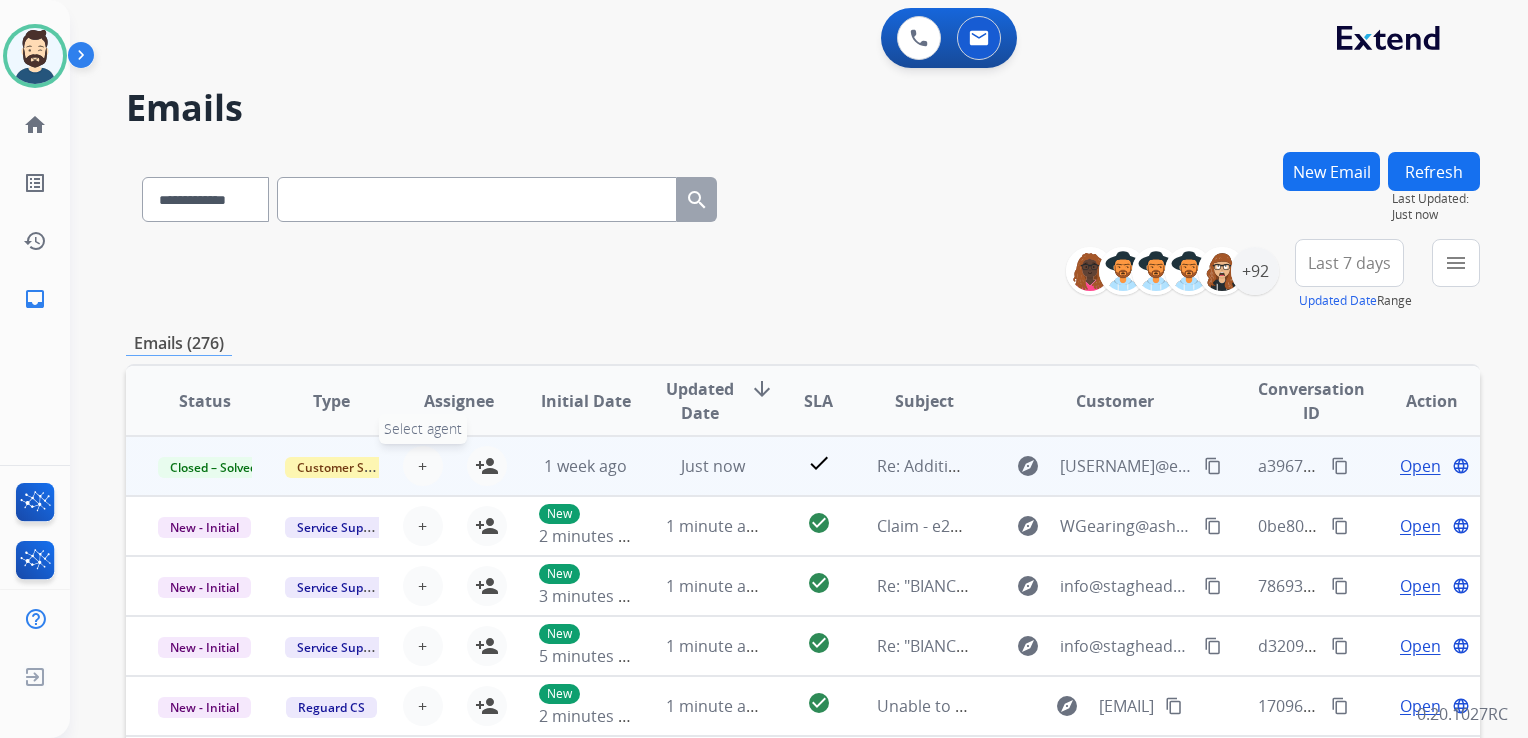 click on "+" at bounding box center [422, 466] 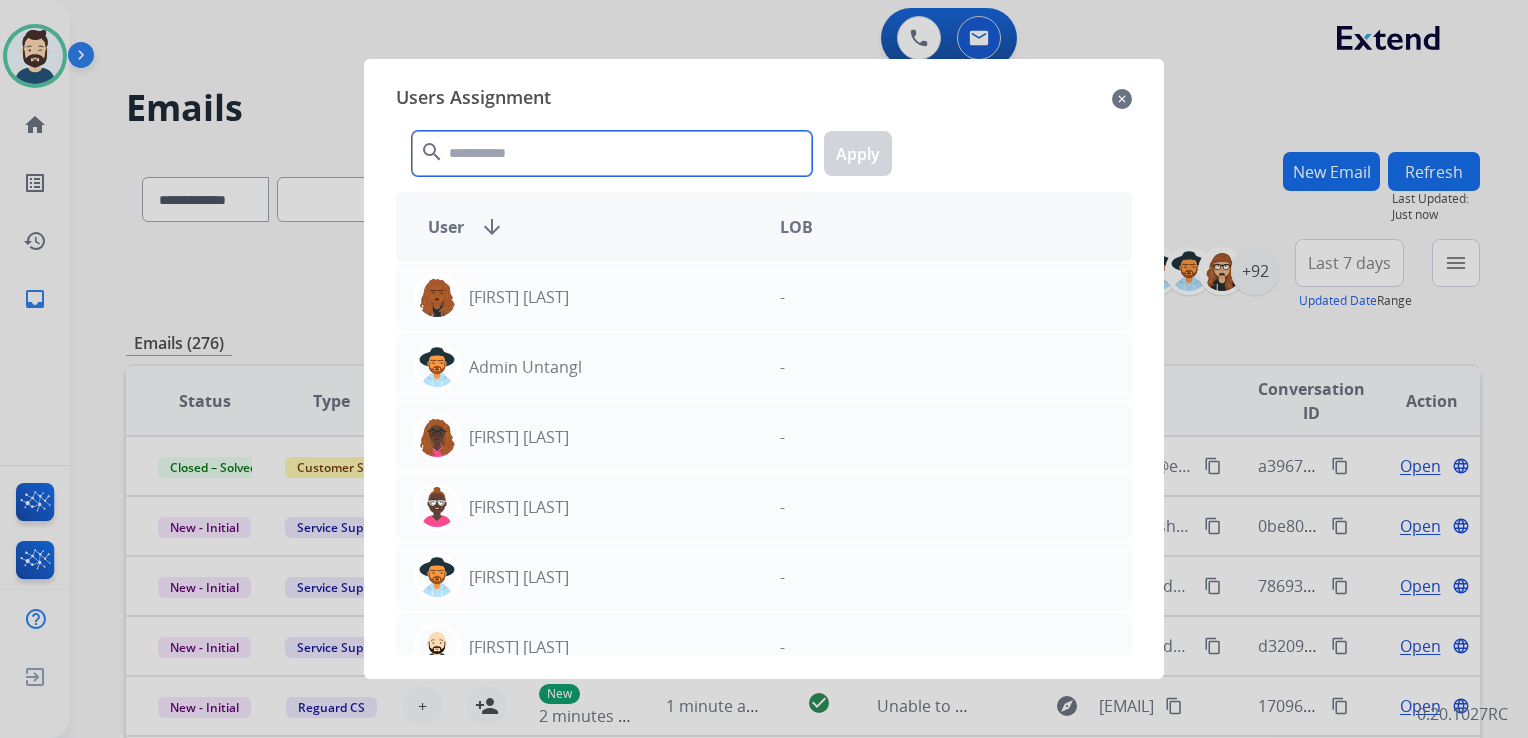 click 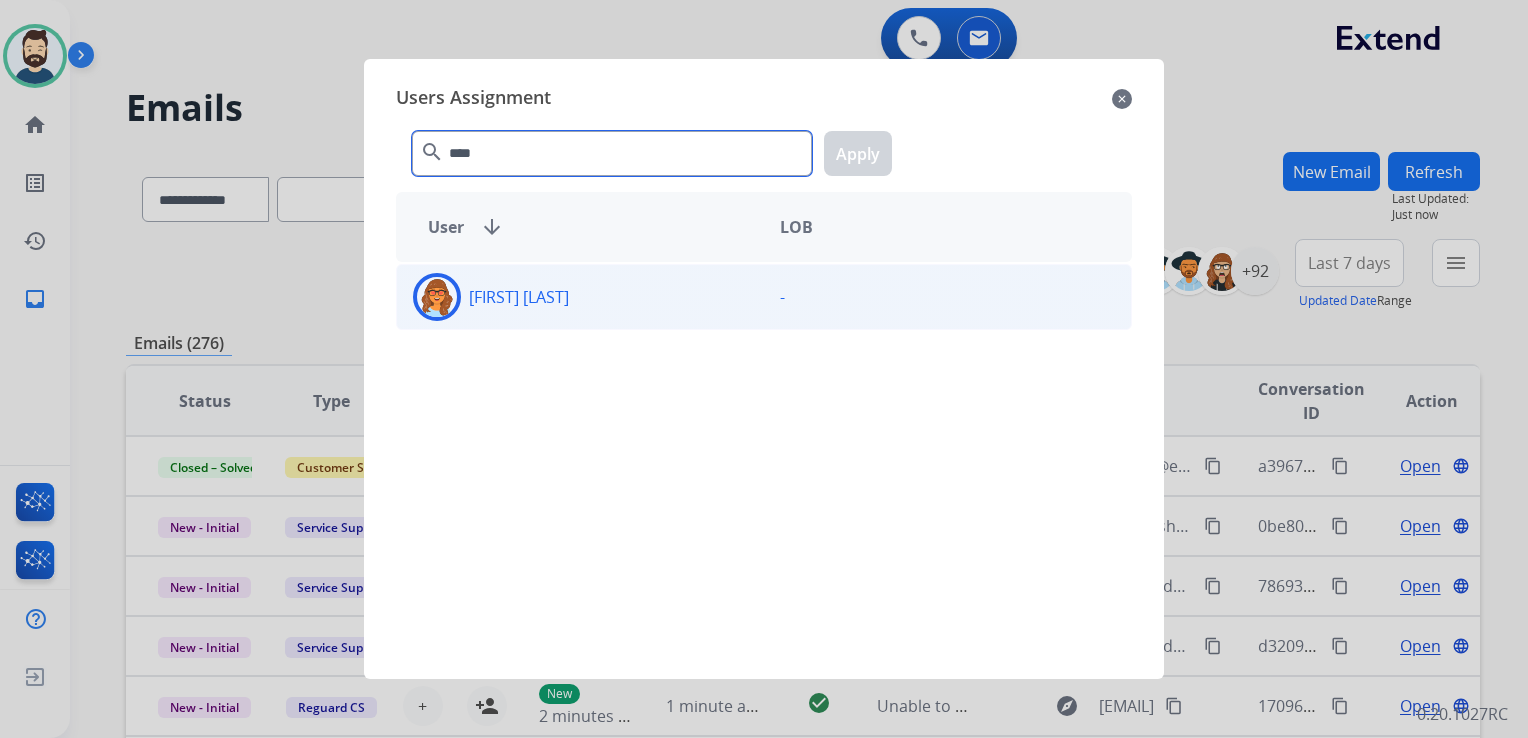 type on "****" 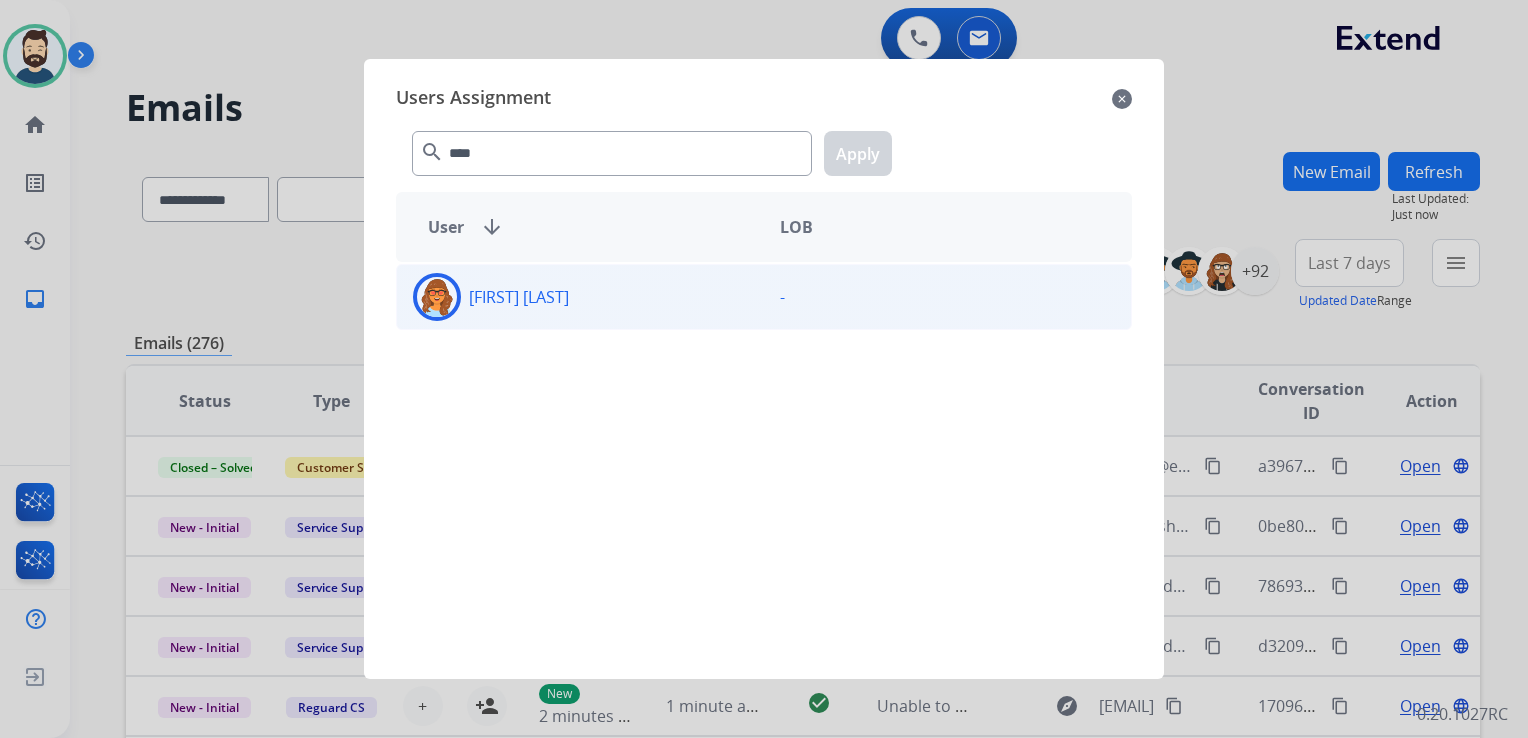 drag, startPoint x: 442, startPoint y: 292, endPoint x: 588, endPoint y: 218, distance: 163.68262 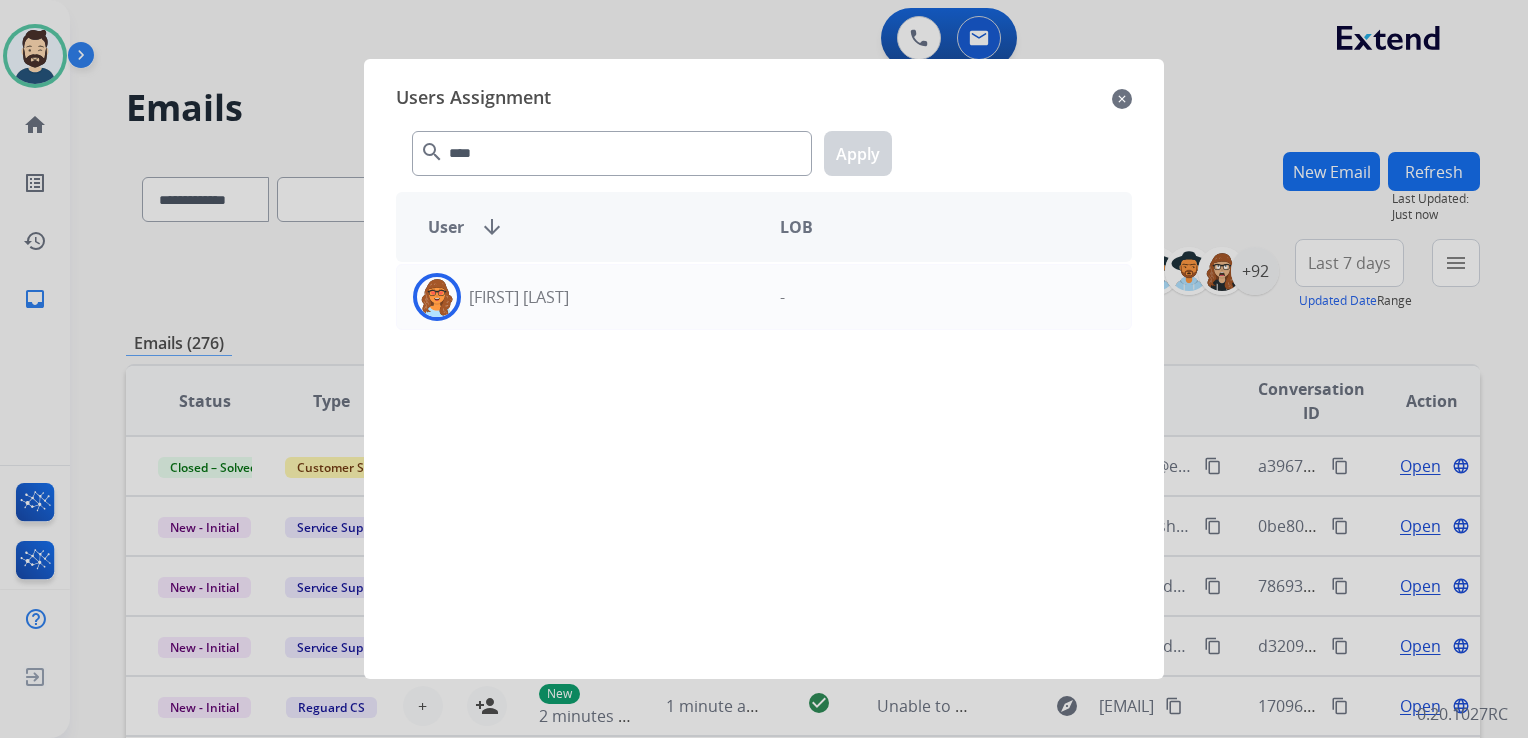 click 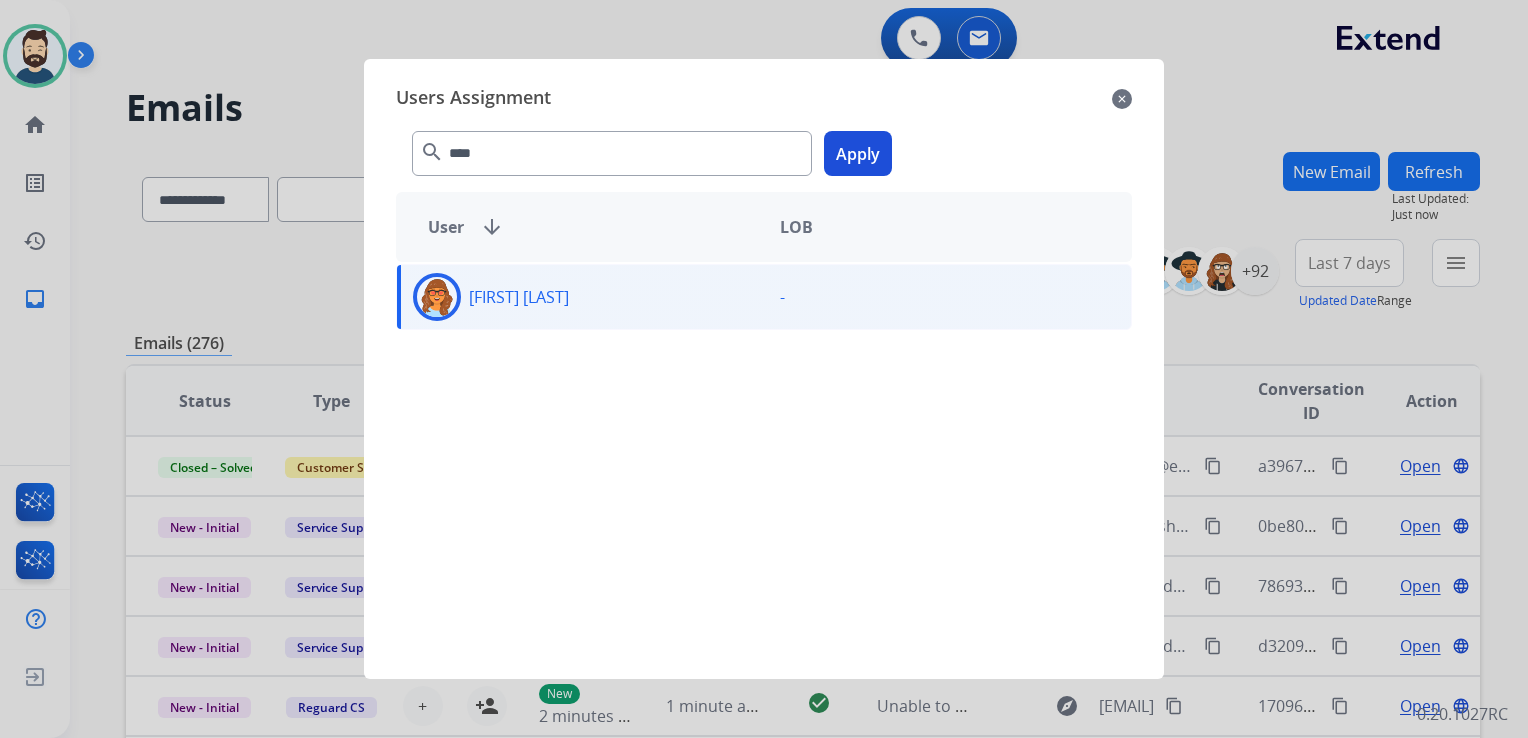 drag, startPoint x: 848, startPoint y: 153, endPoint x: 788, endPoint y: 134, distance: 62.936478 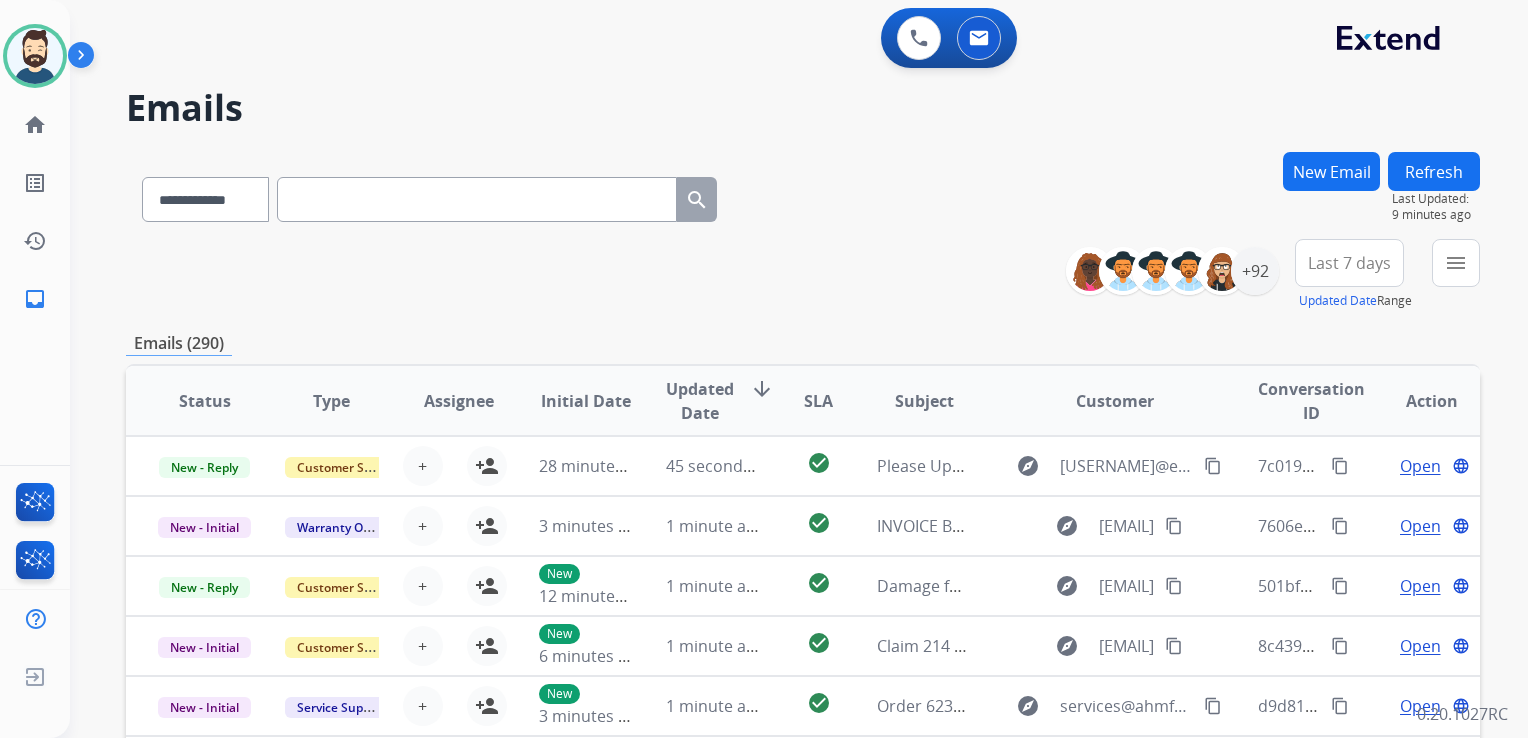 click at bounding box center [477, 199] 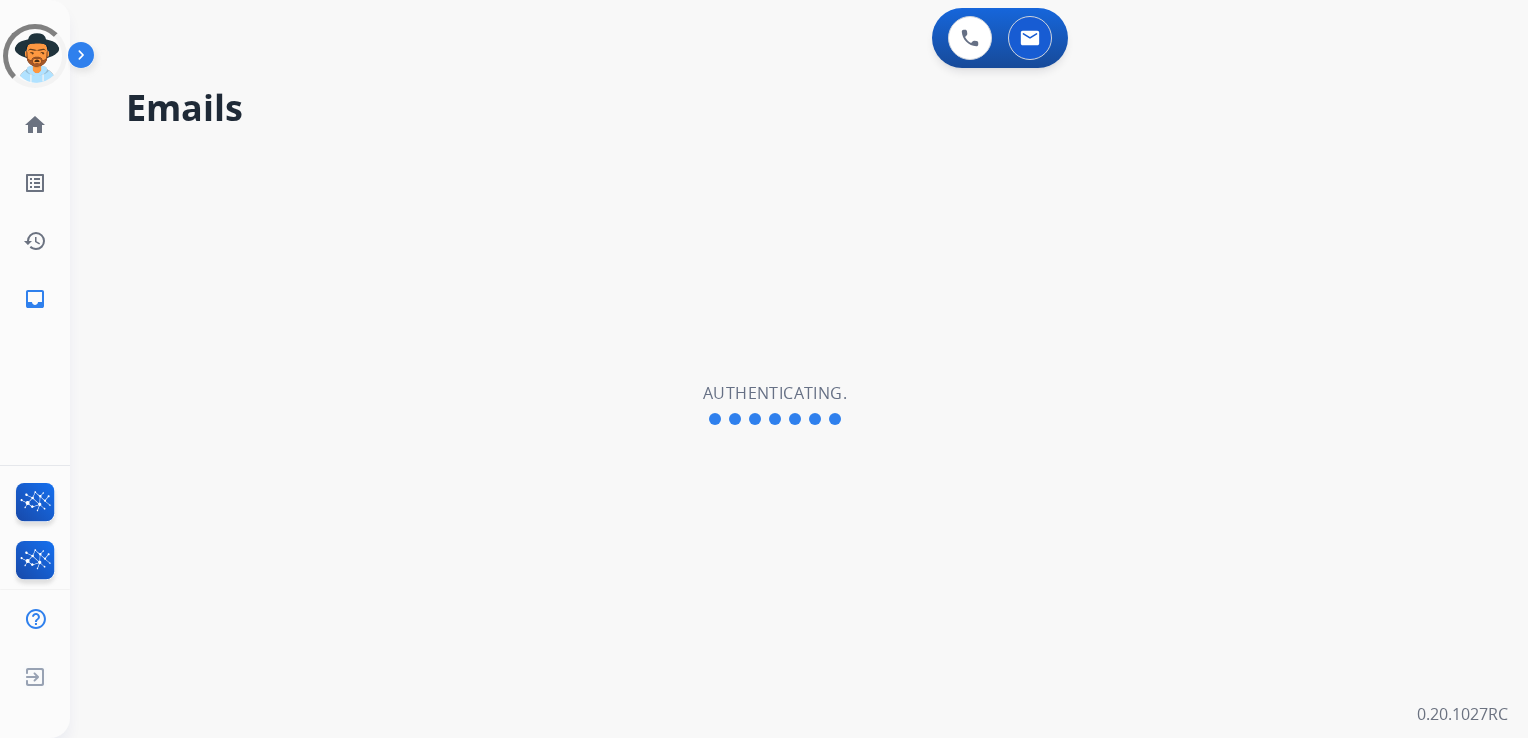 scroll, scrollTop: 0, scrollLeft: 0, axis: both 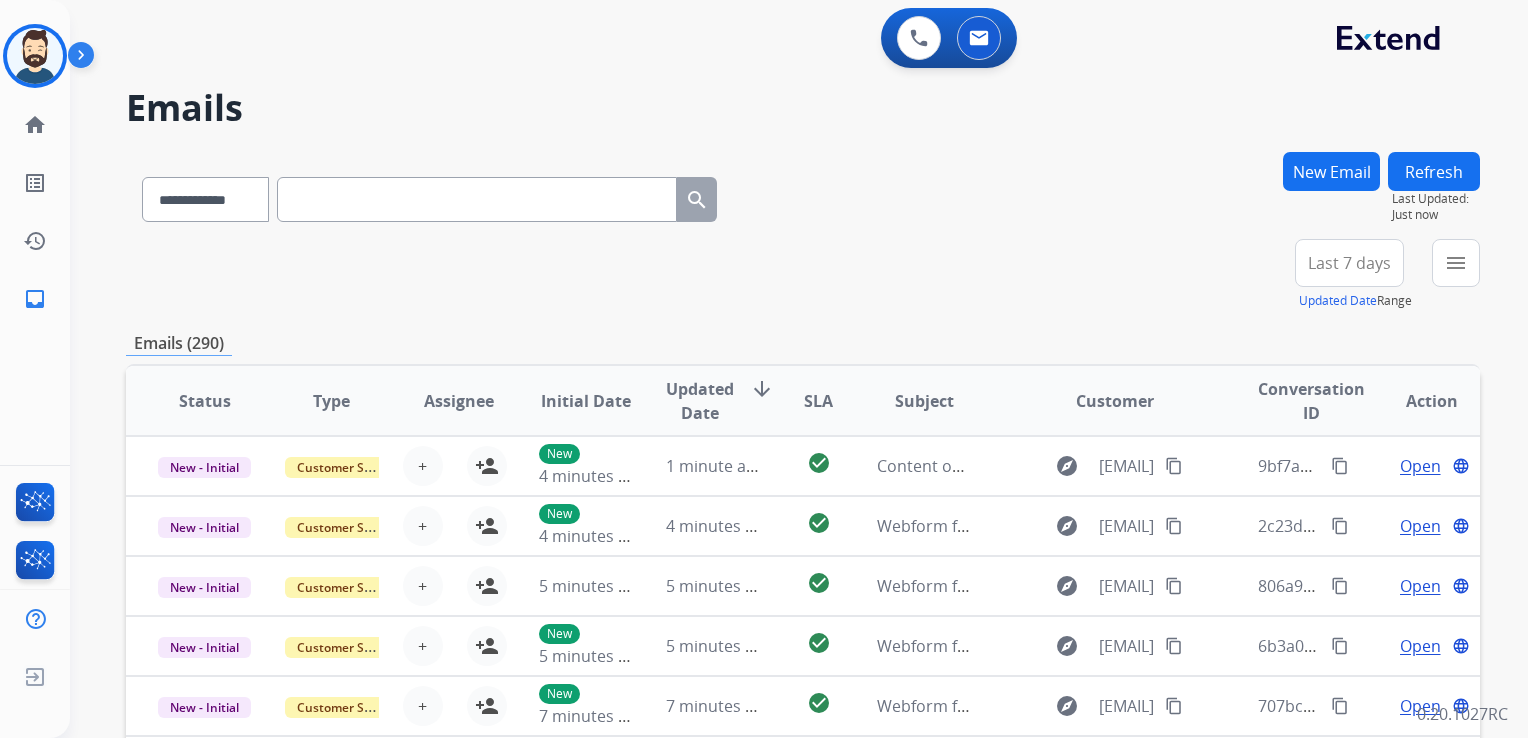 paste on "**********" 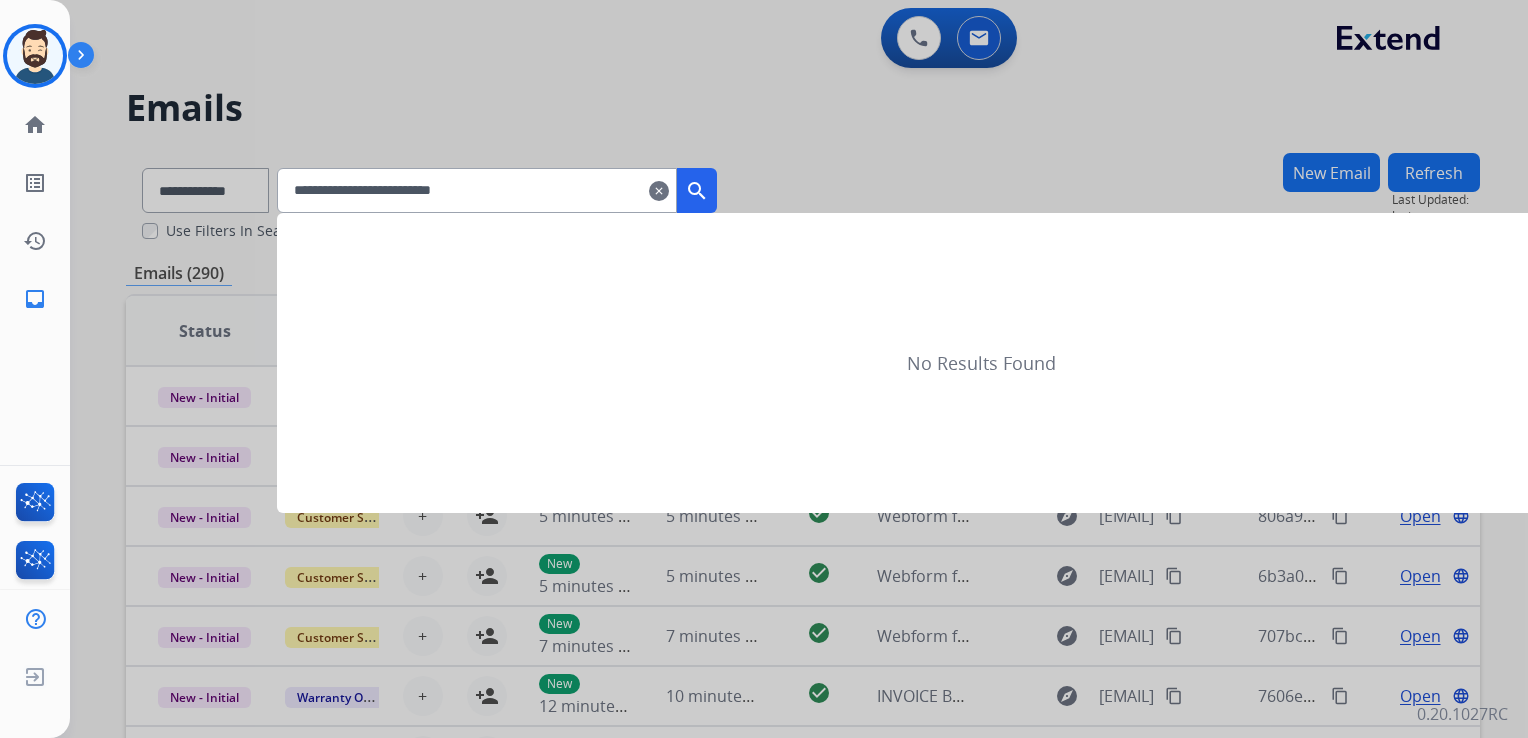 type on "**********" 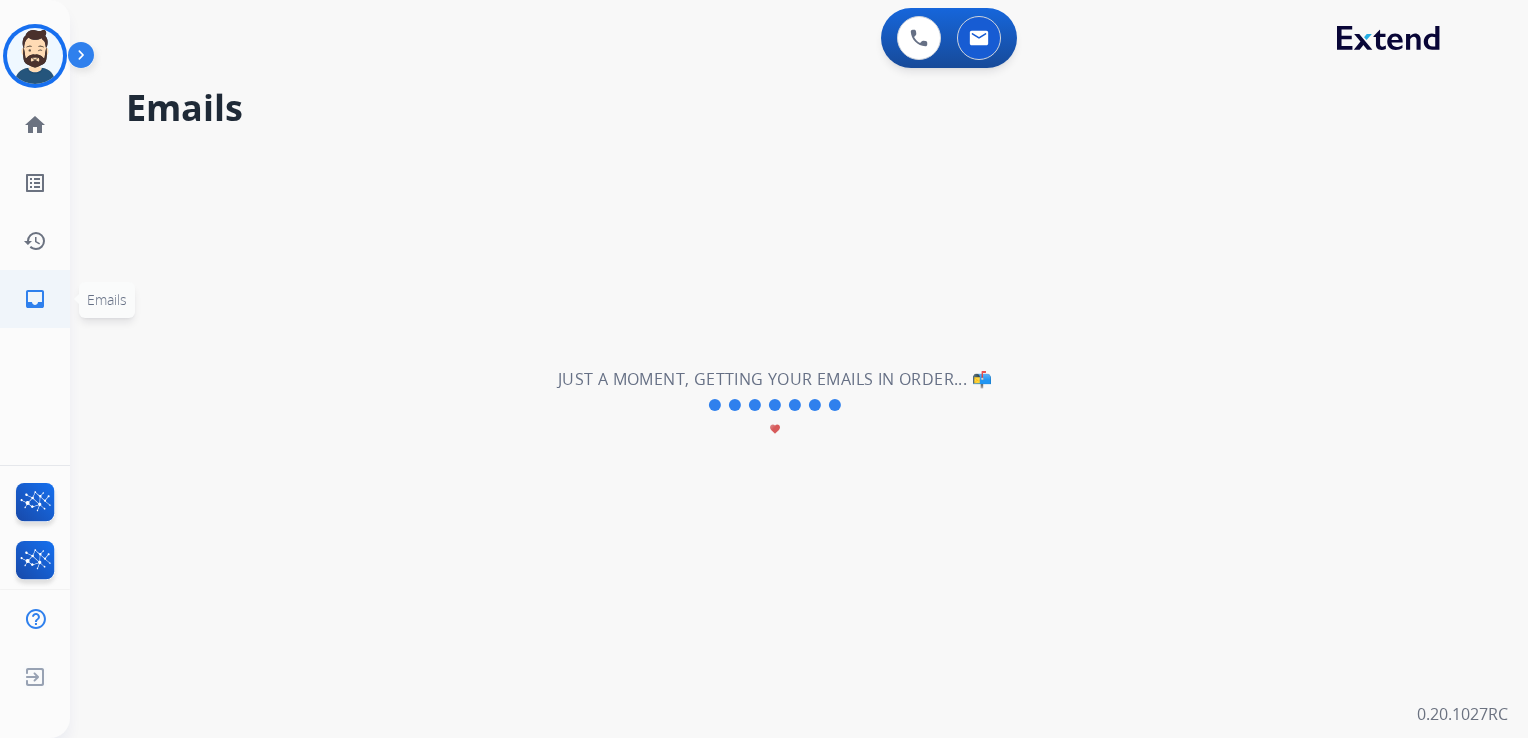click on "inbox" 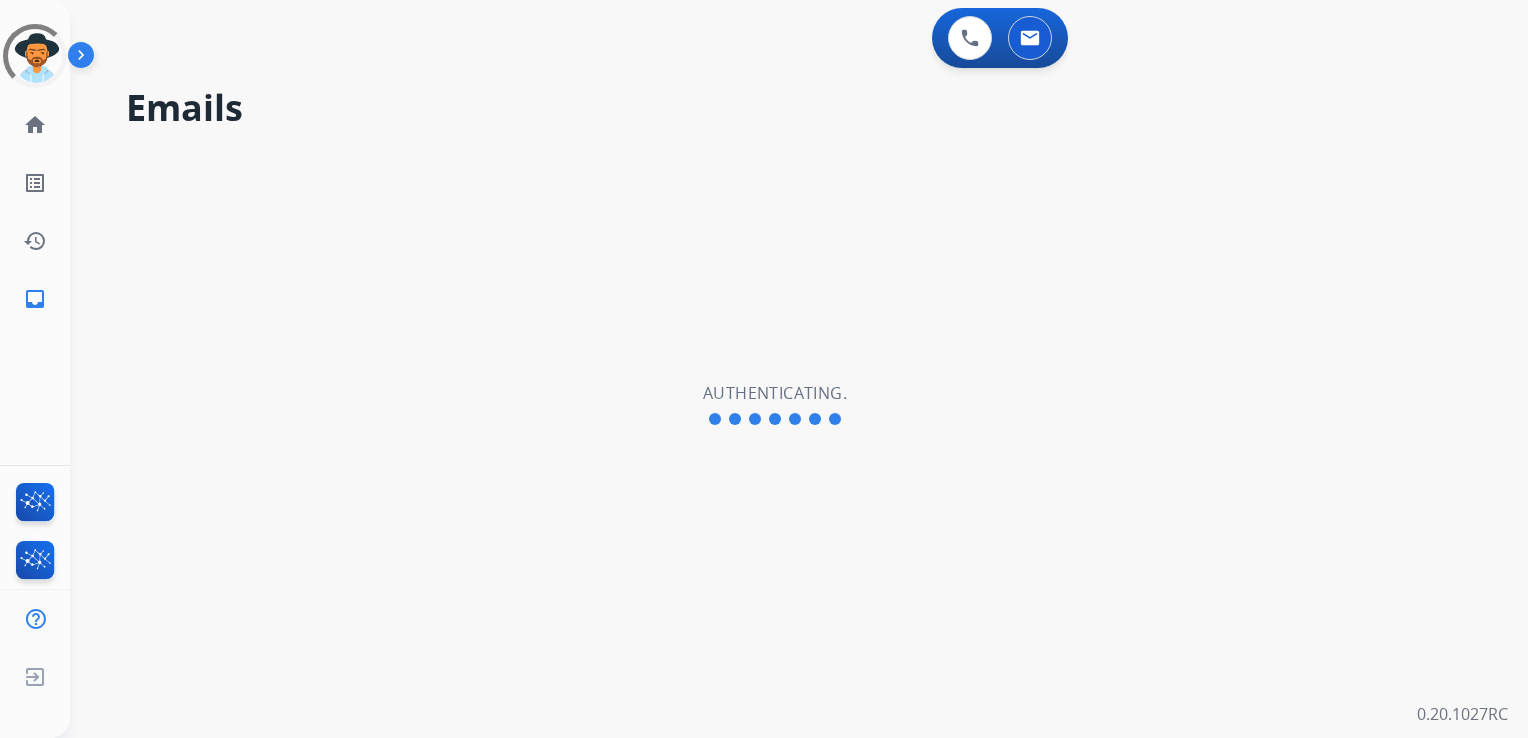 scroll, scrollTop: 0, scrollLeft: 0, axis: both 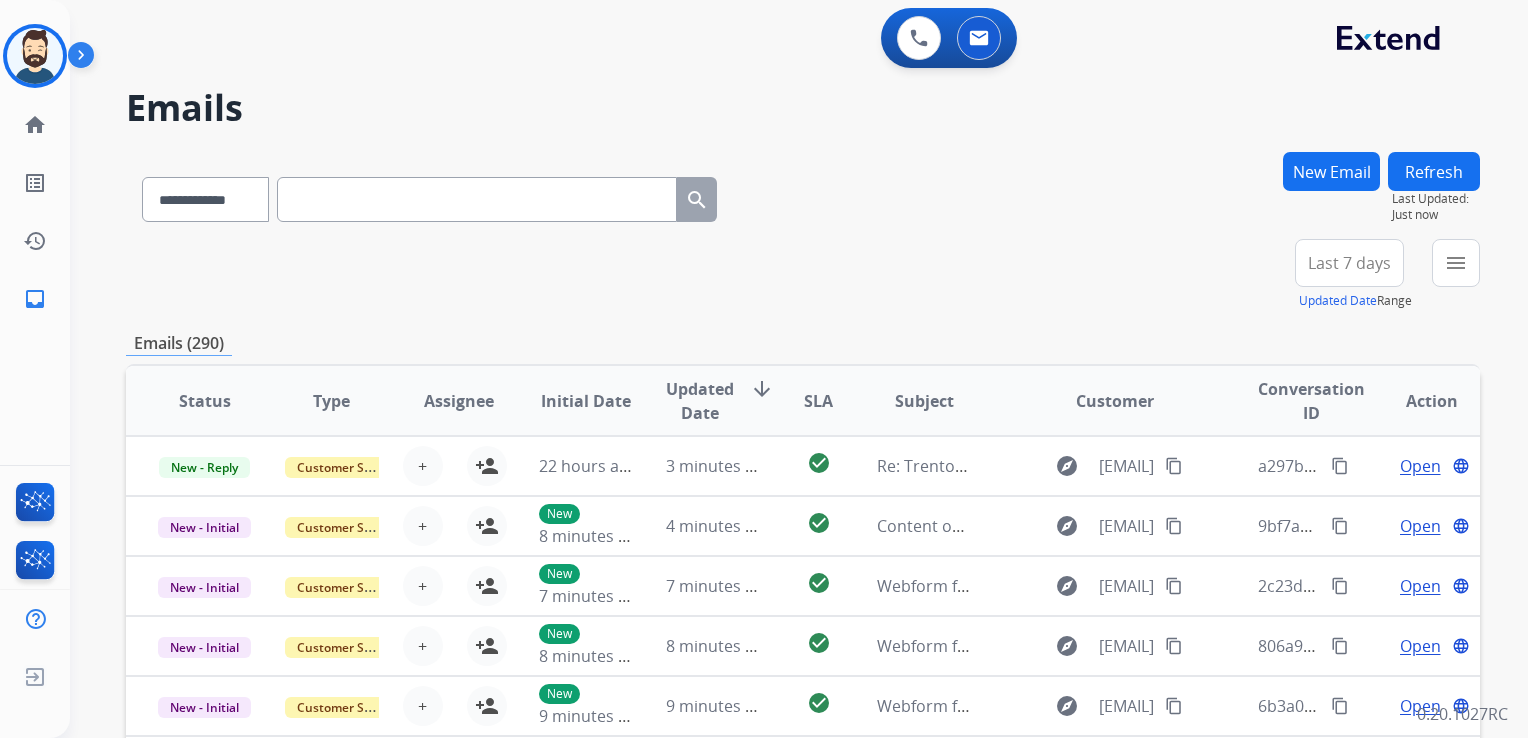 click on "New Email" at bounding box center (1331, 171) 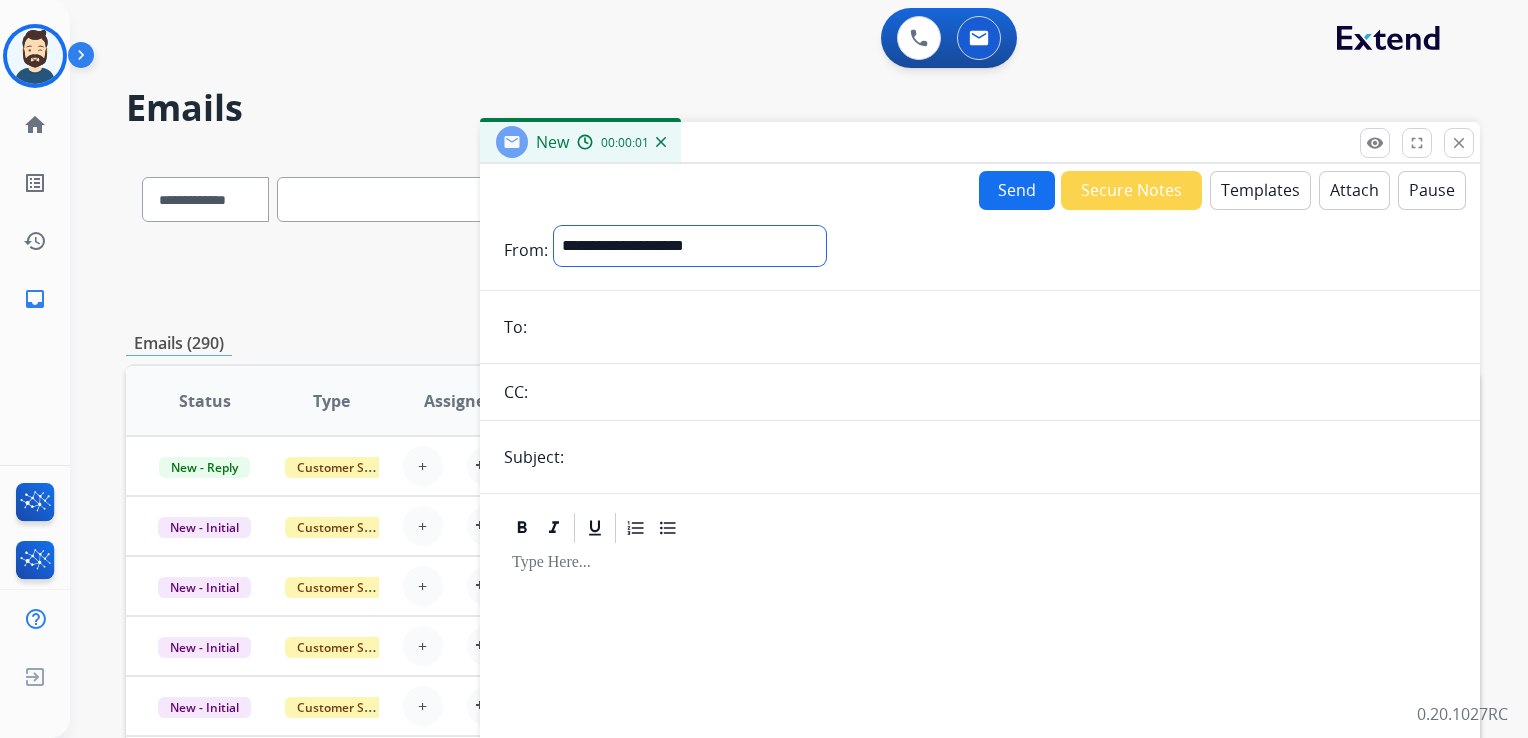 click on "**********" at bounding box center (690, 246) 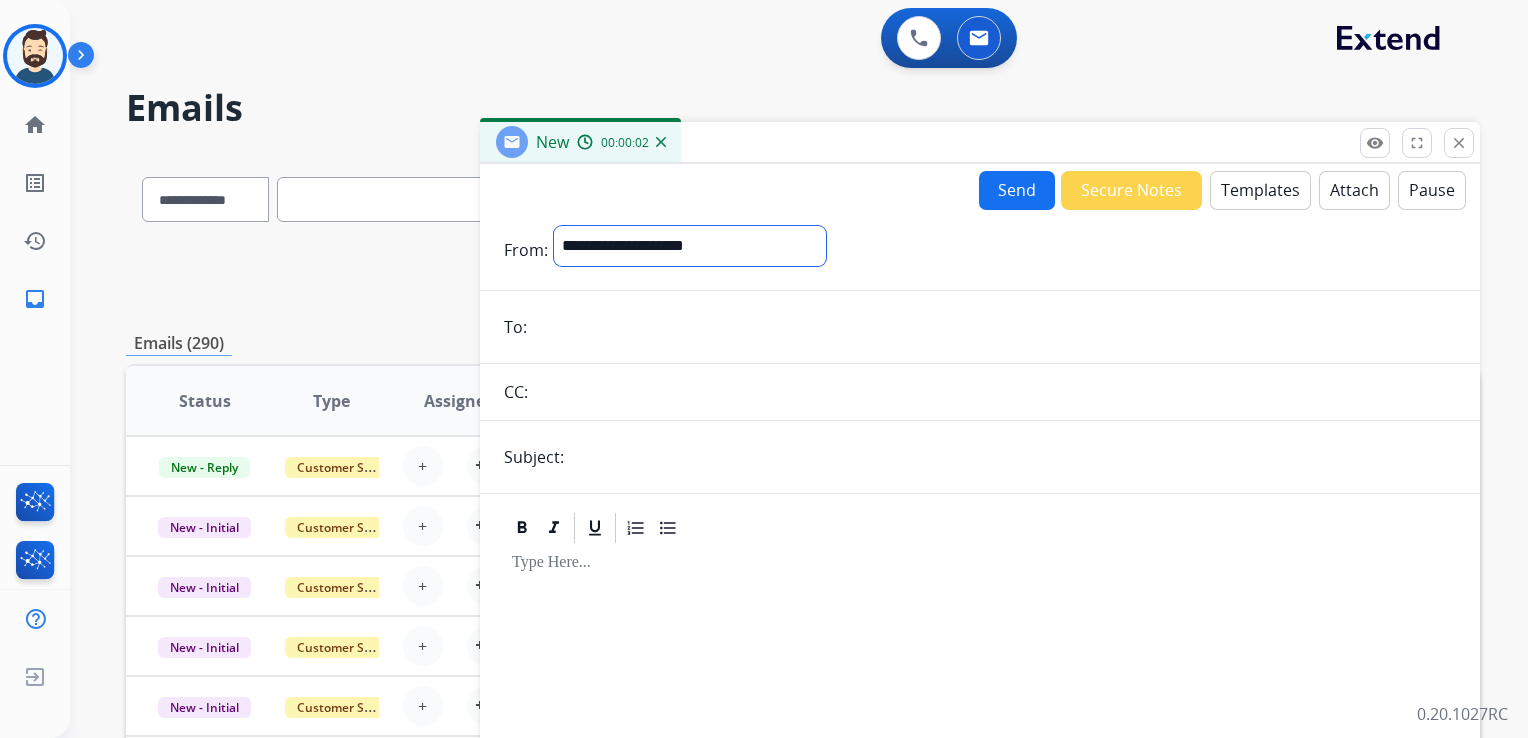 select on "**********" 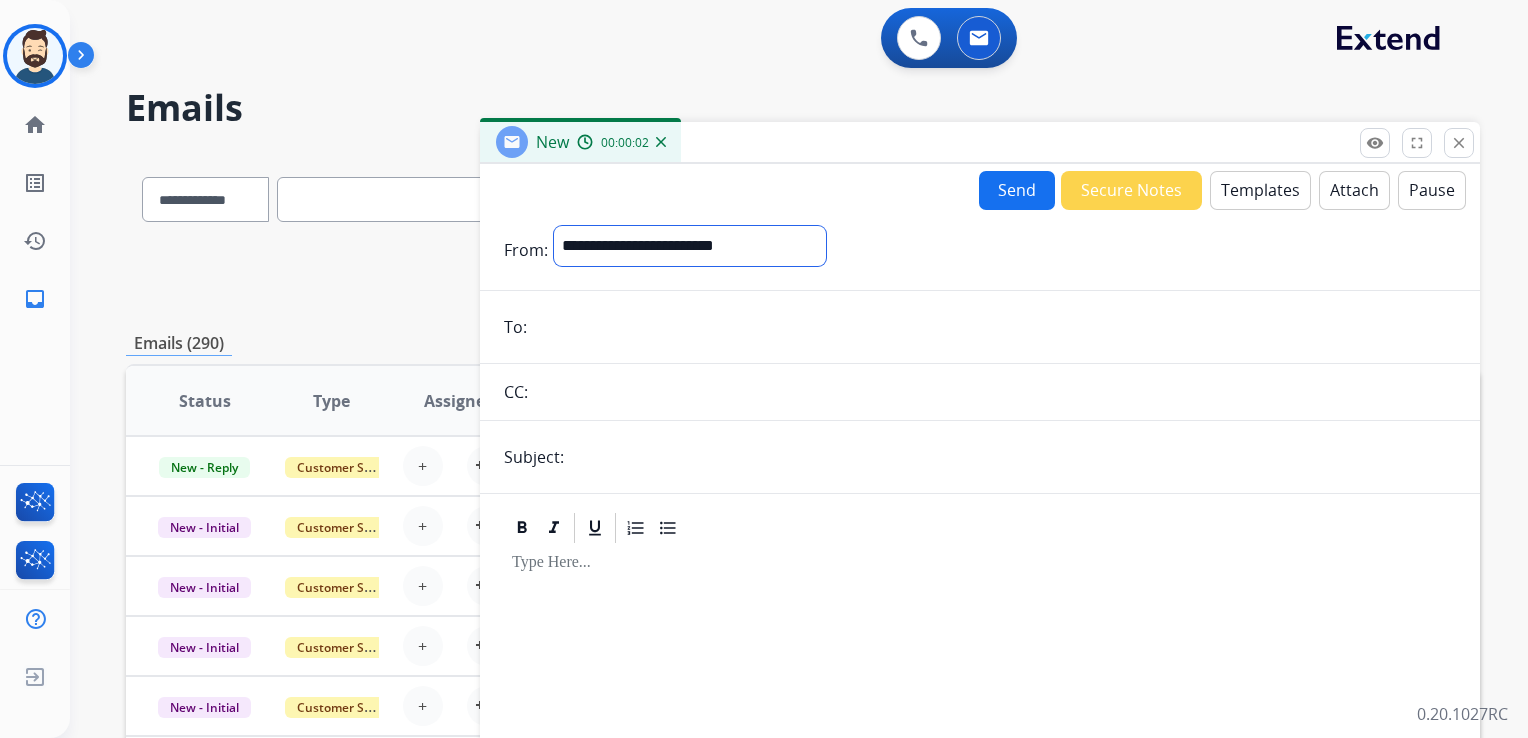 click on "**********" at bounding box center (690, 246) 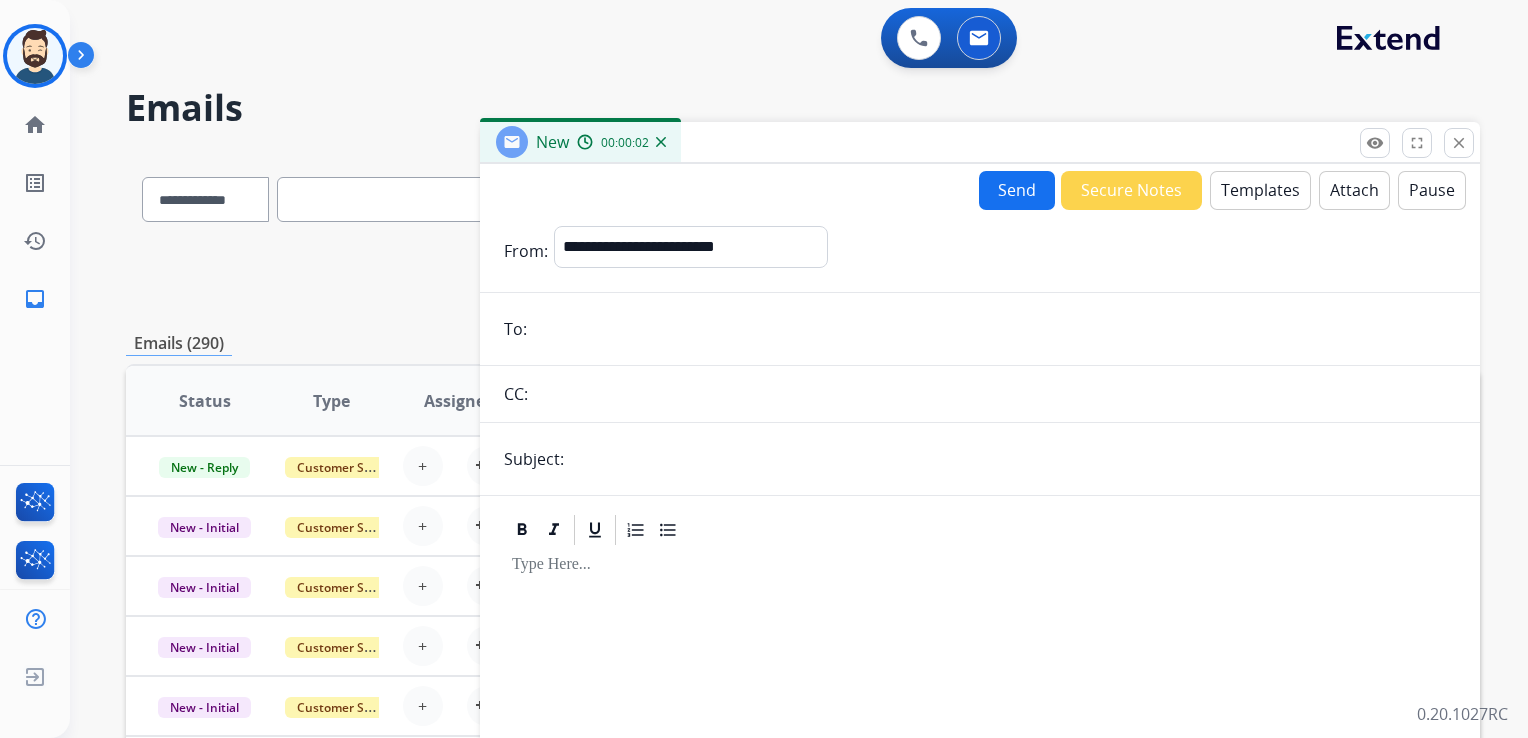 click at bounding box center [994, 329] 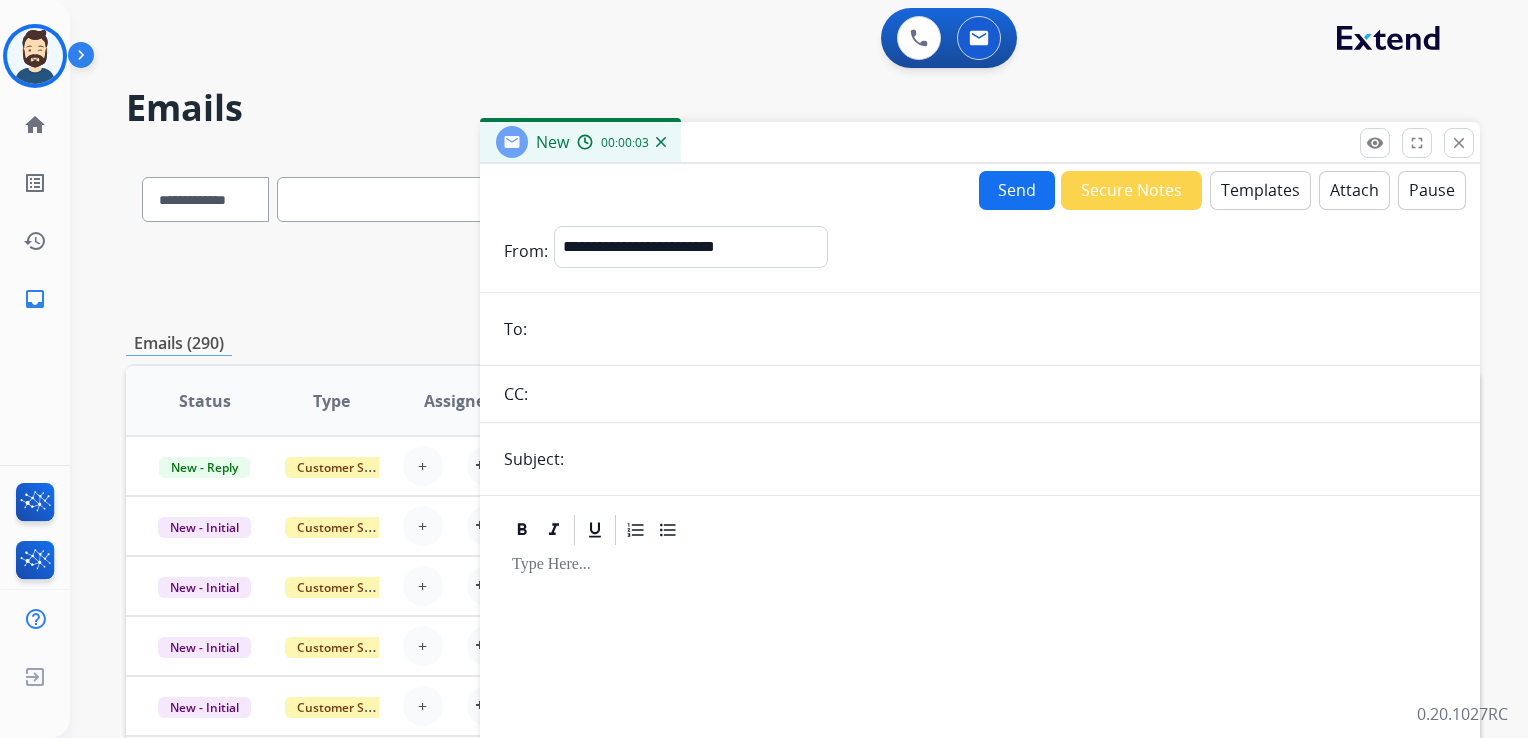 paste on "**********" 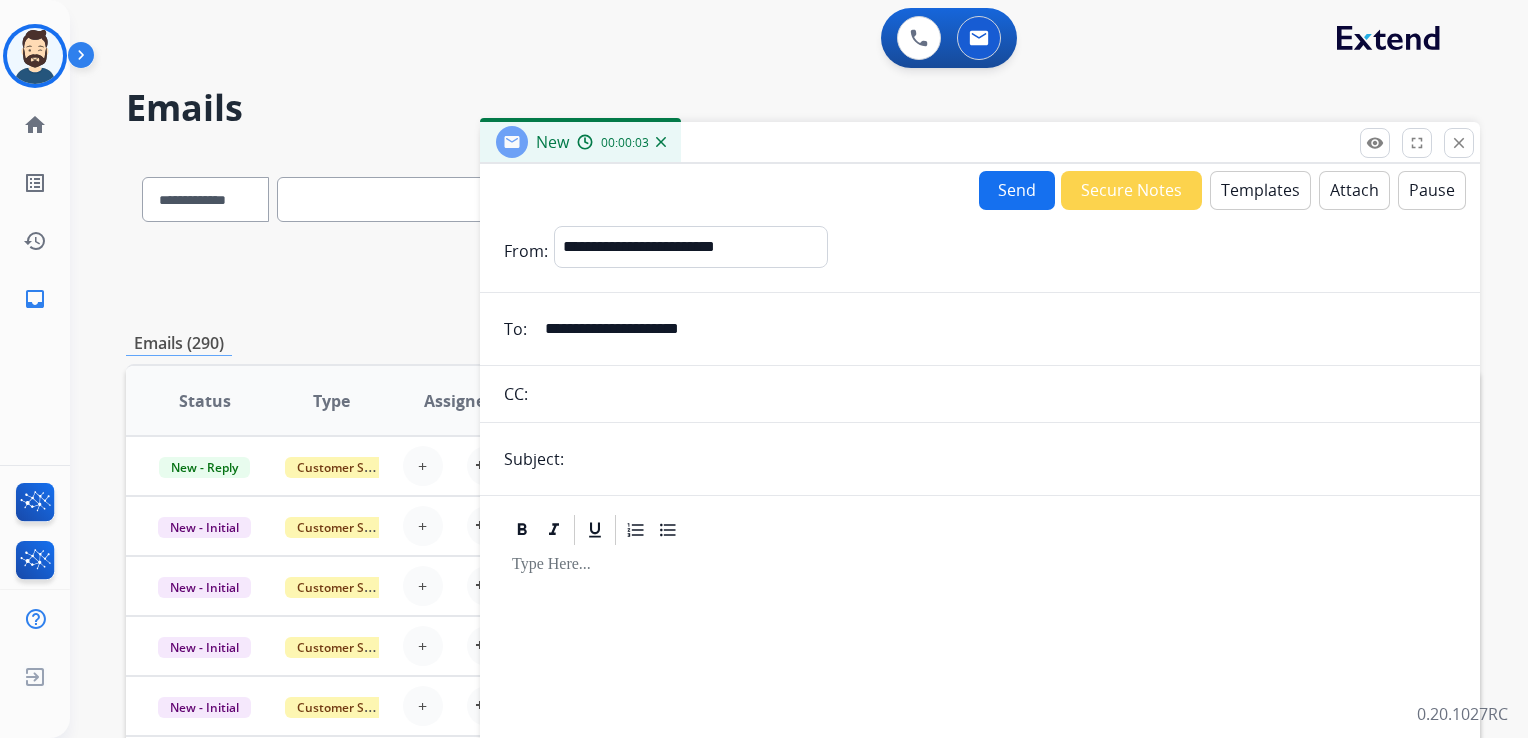 type on "**********" 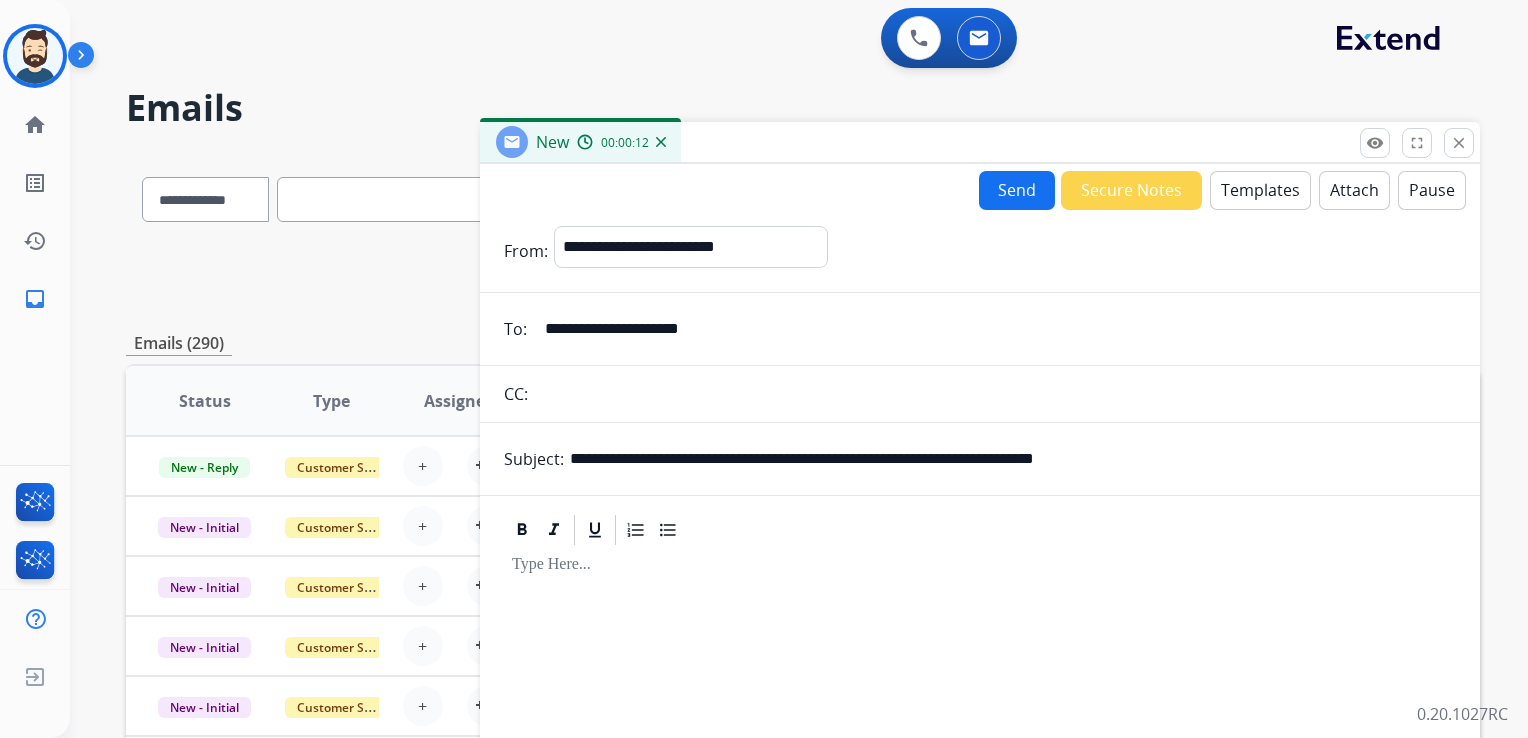 drag, startPoint x: 871, startPoint y: 459, endPoint x: 1178, endPoint y: 446, distance: 307.27512 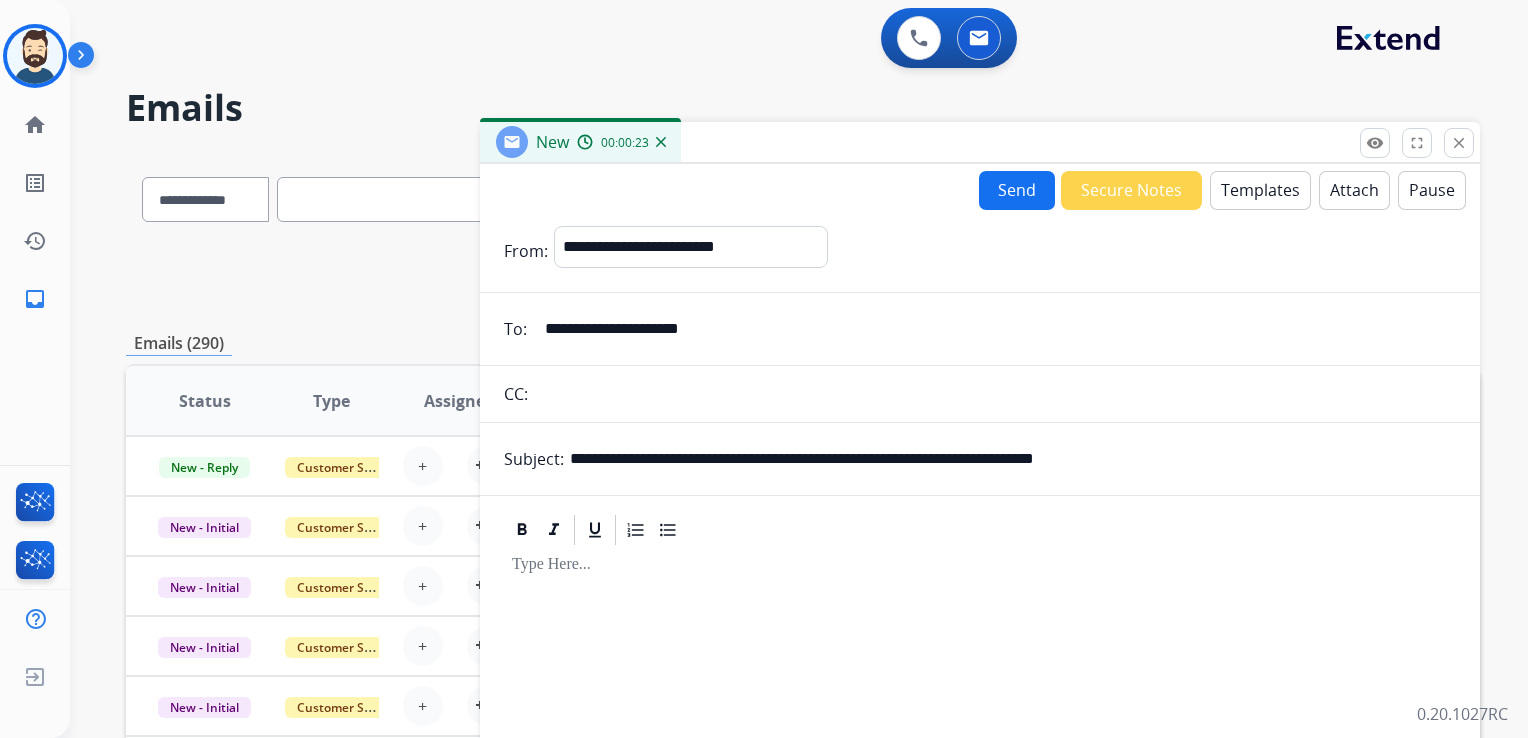 drag, startPoint x: 680, startPoint y: 459, endPoint x: 783, endPoint y: 457, distance: 103.01942 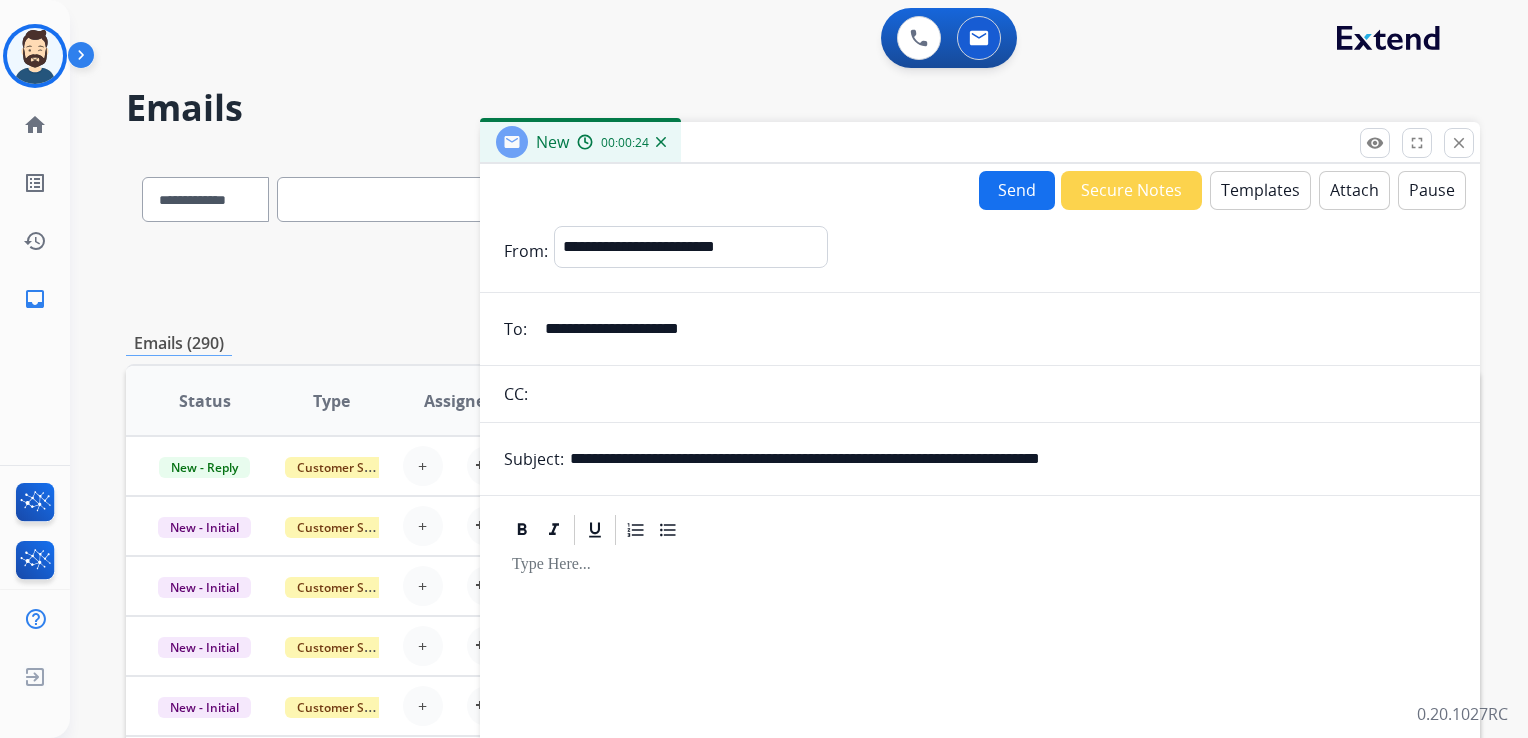type on "**********" 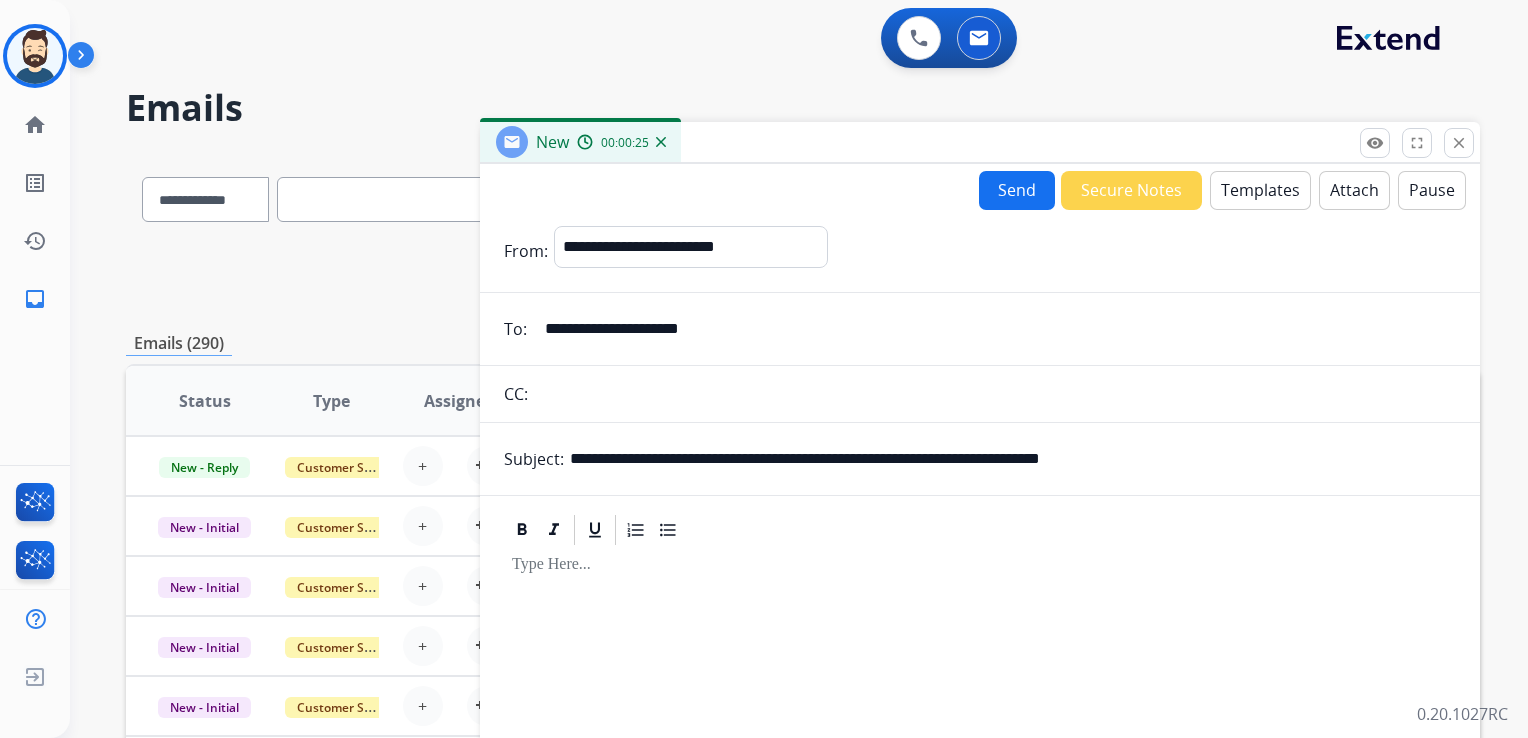 click on "Templates" at bounding box center (1260, 190) 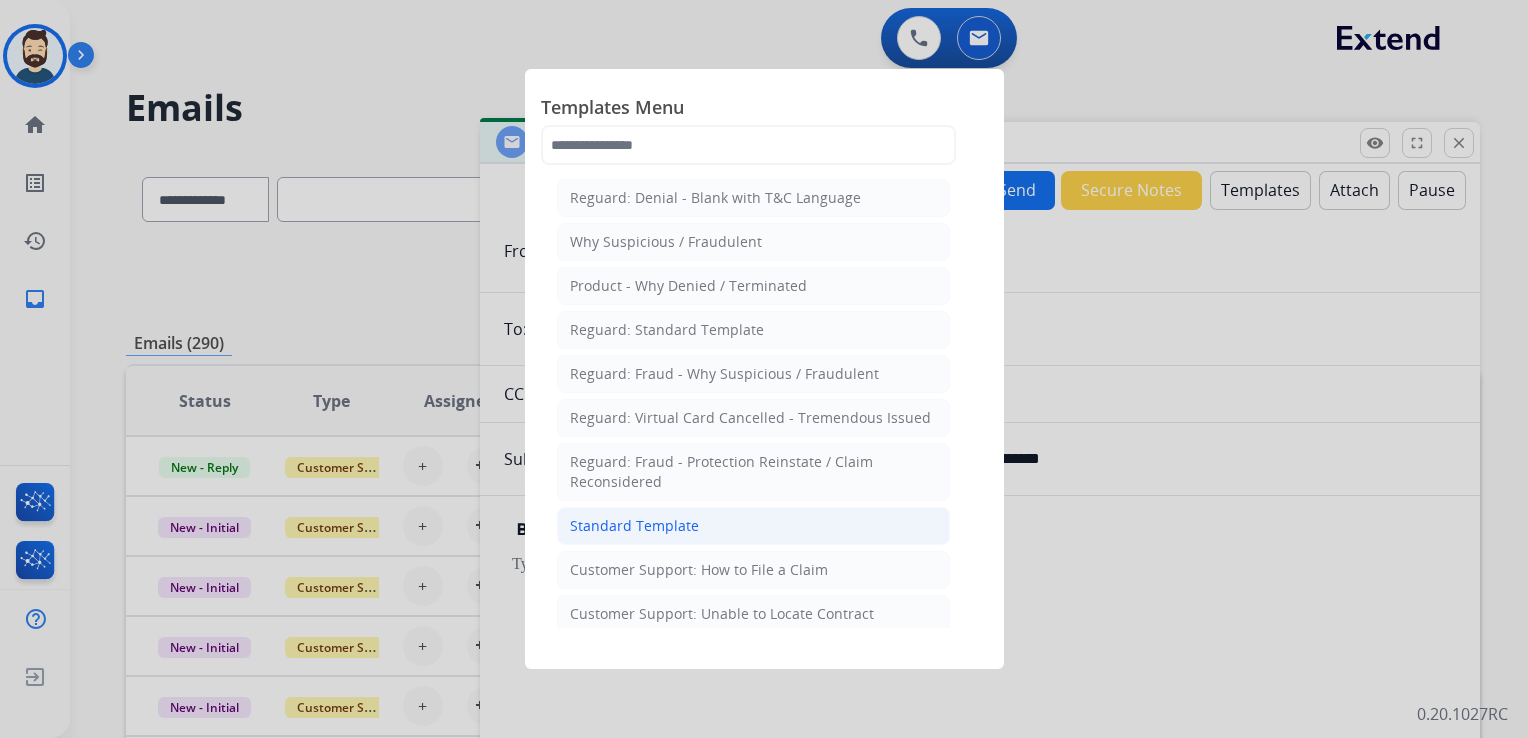 click on "Standard Template" 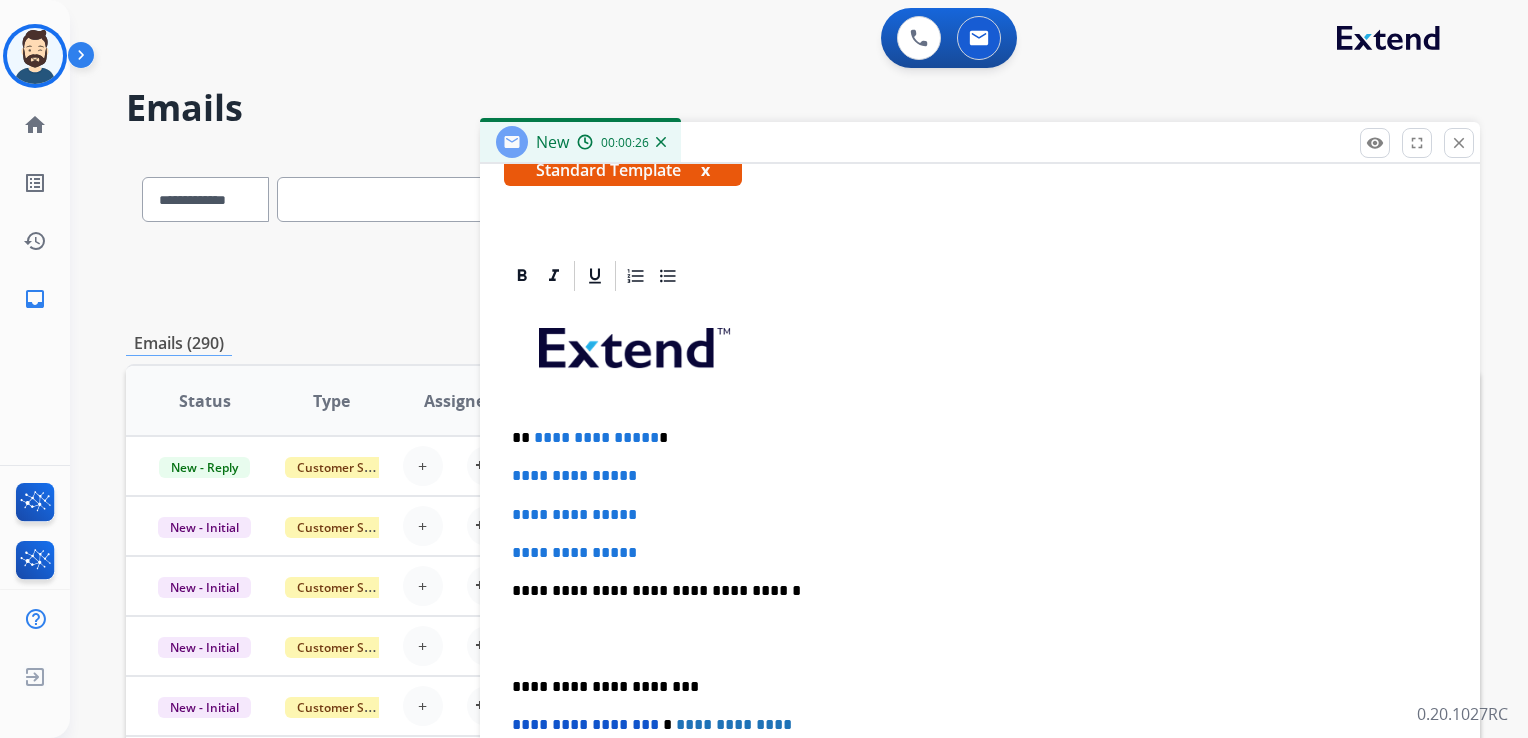 scroll, scrollTop: 400, scrollLeft: 0, axis: vertical 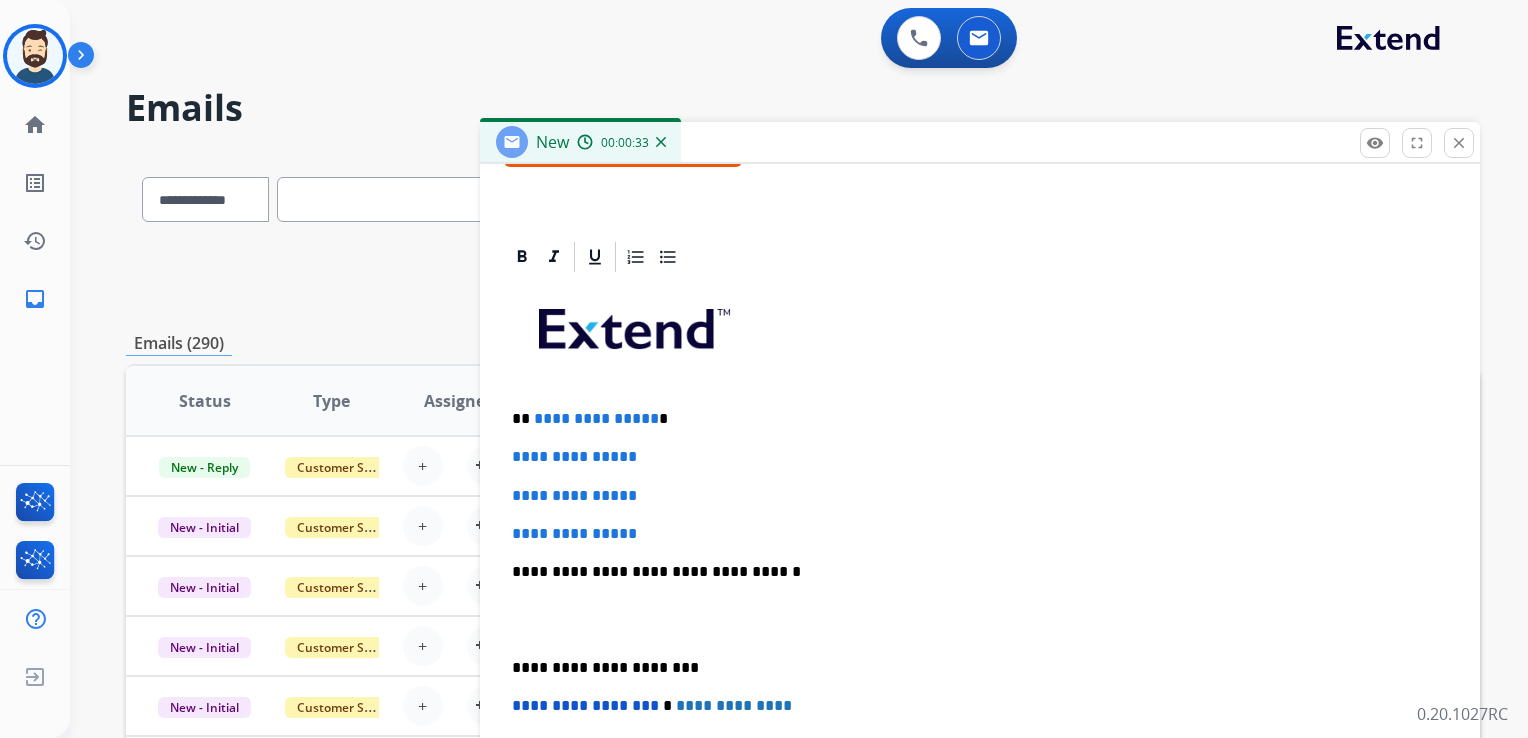 click on "**********" at bounding box center (980, 619) 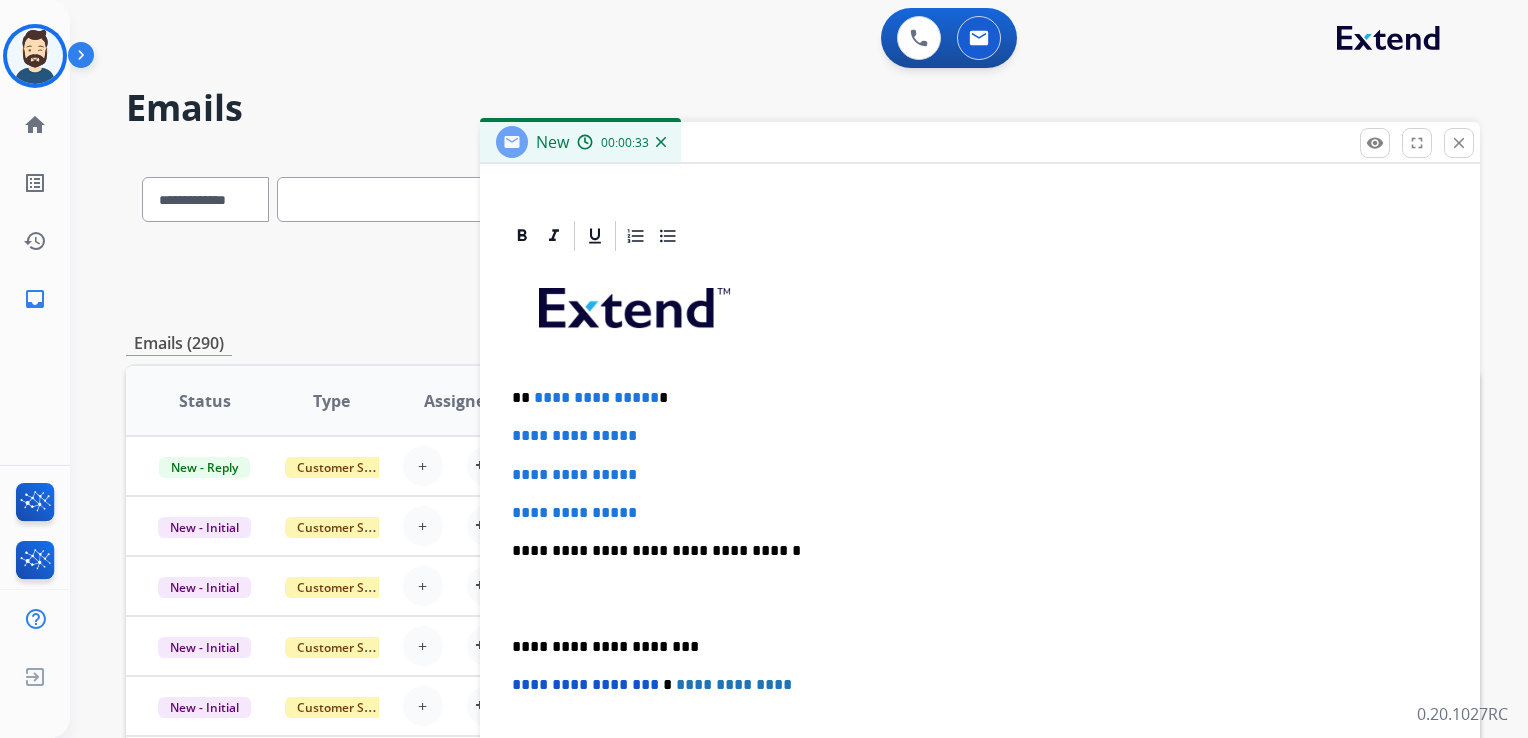 scroll, scrollTop: 460, scrollLeft: 0, axis: vertical 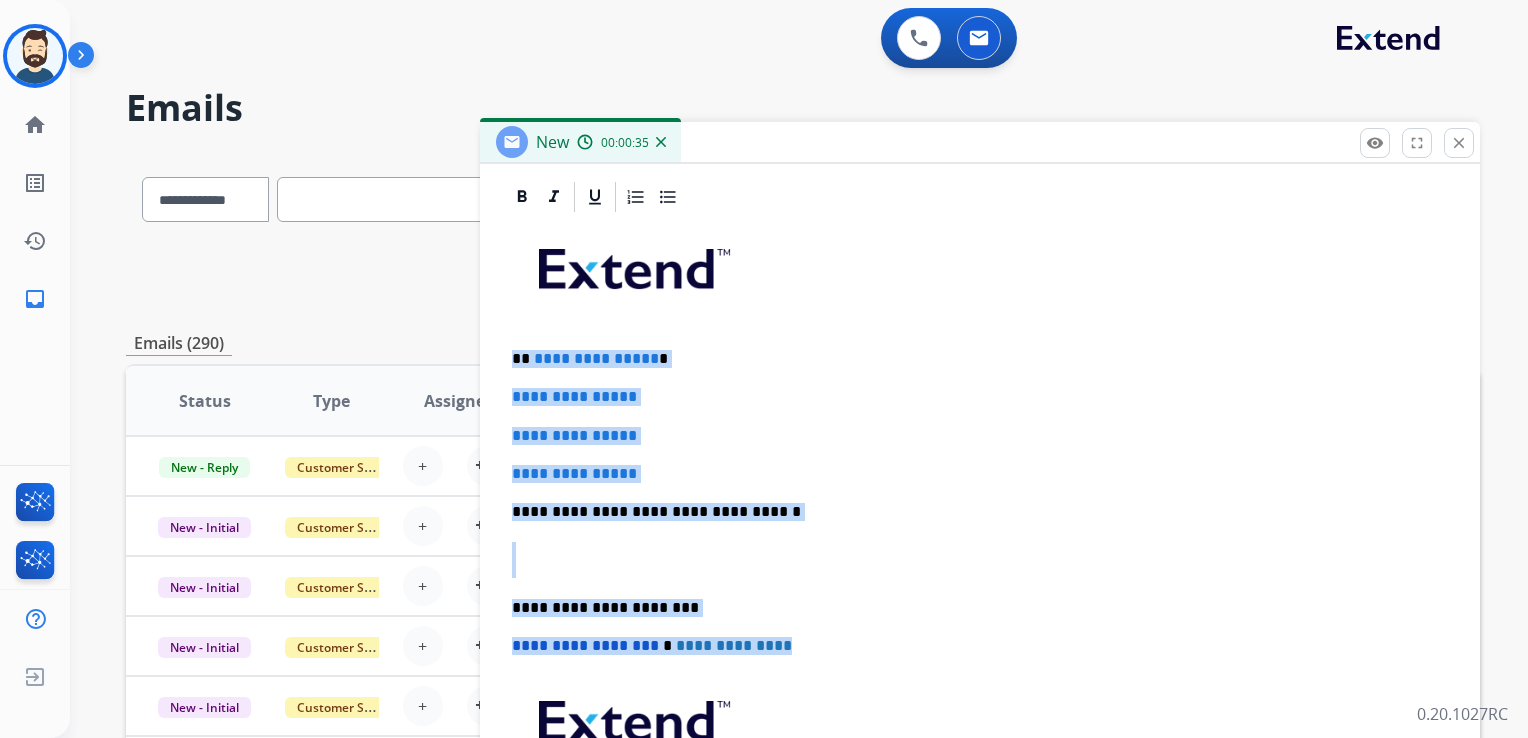 drag, startPoint x: 512, startPoint y: 355, endPoint x: 795, endPoint y: 629, distance: 393.90988 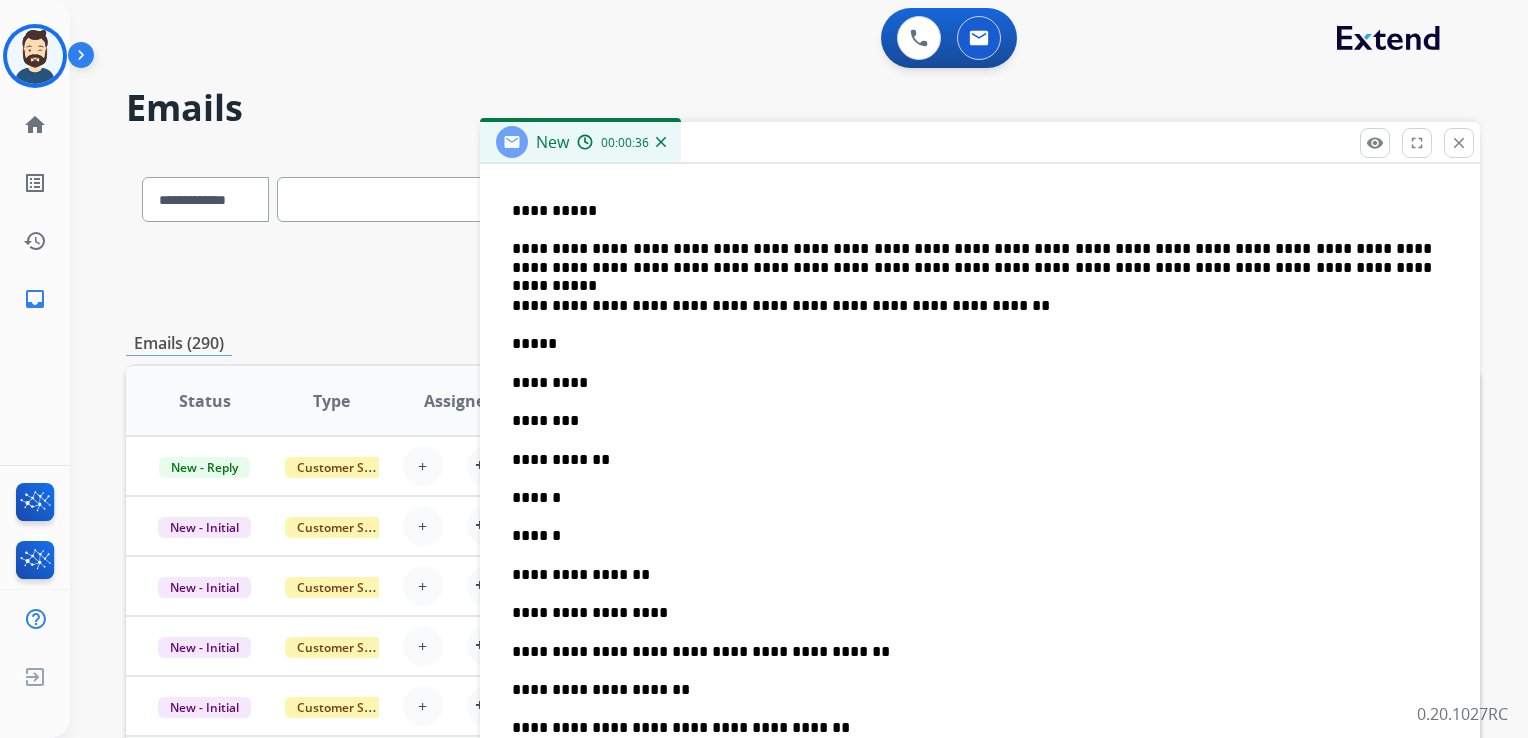 scroll, scrollTop: 728, scrollLeft: 0, axis: vertical 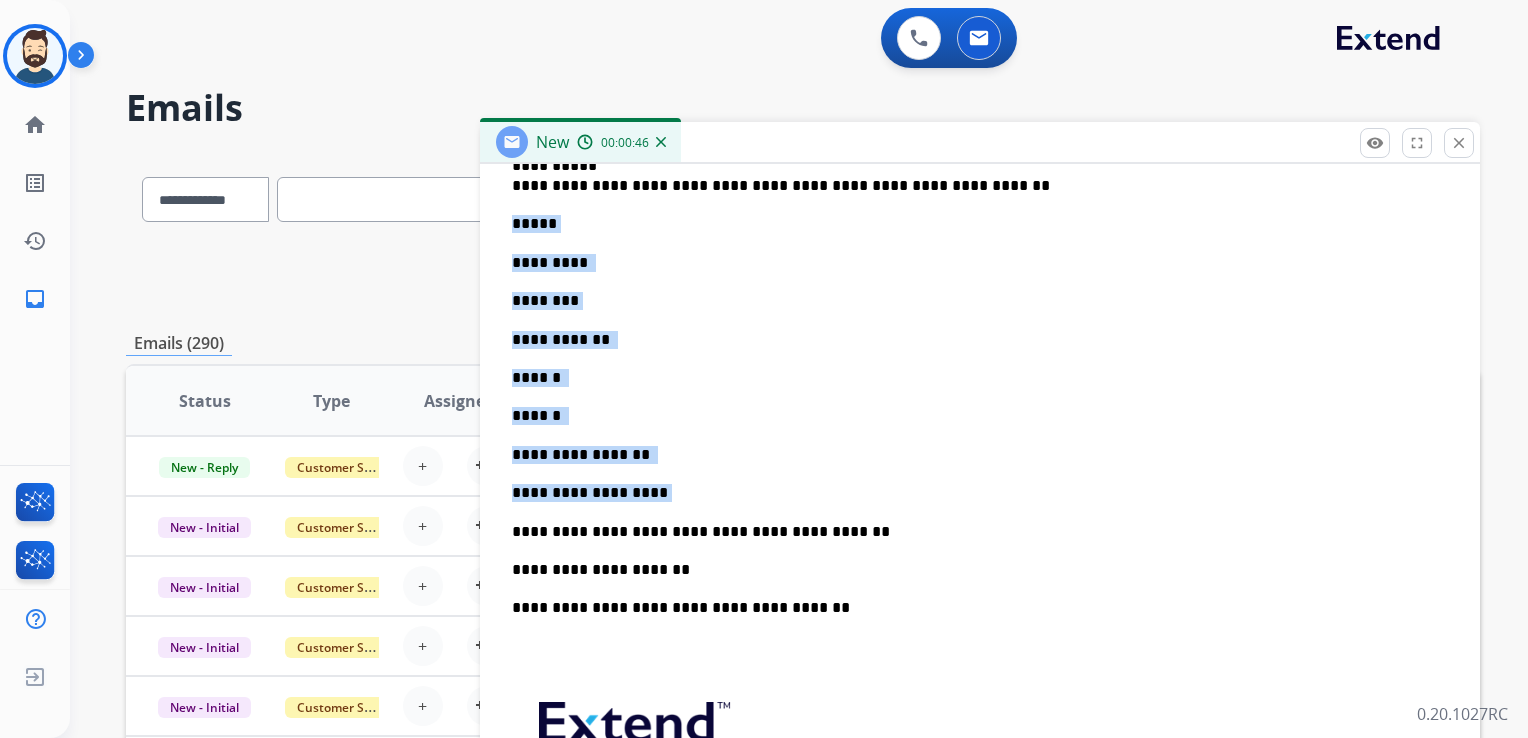drag, startPoint x: 511, startPoint y: 222, endPoint x: 668, endPoint y: 470, distance: 293.5183 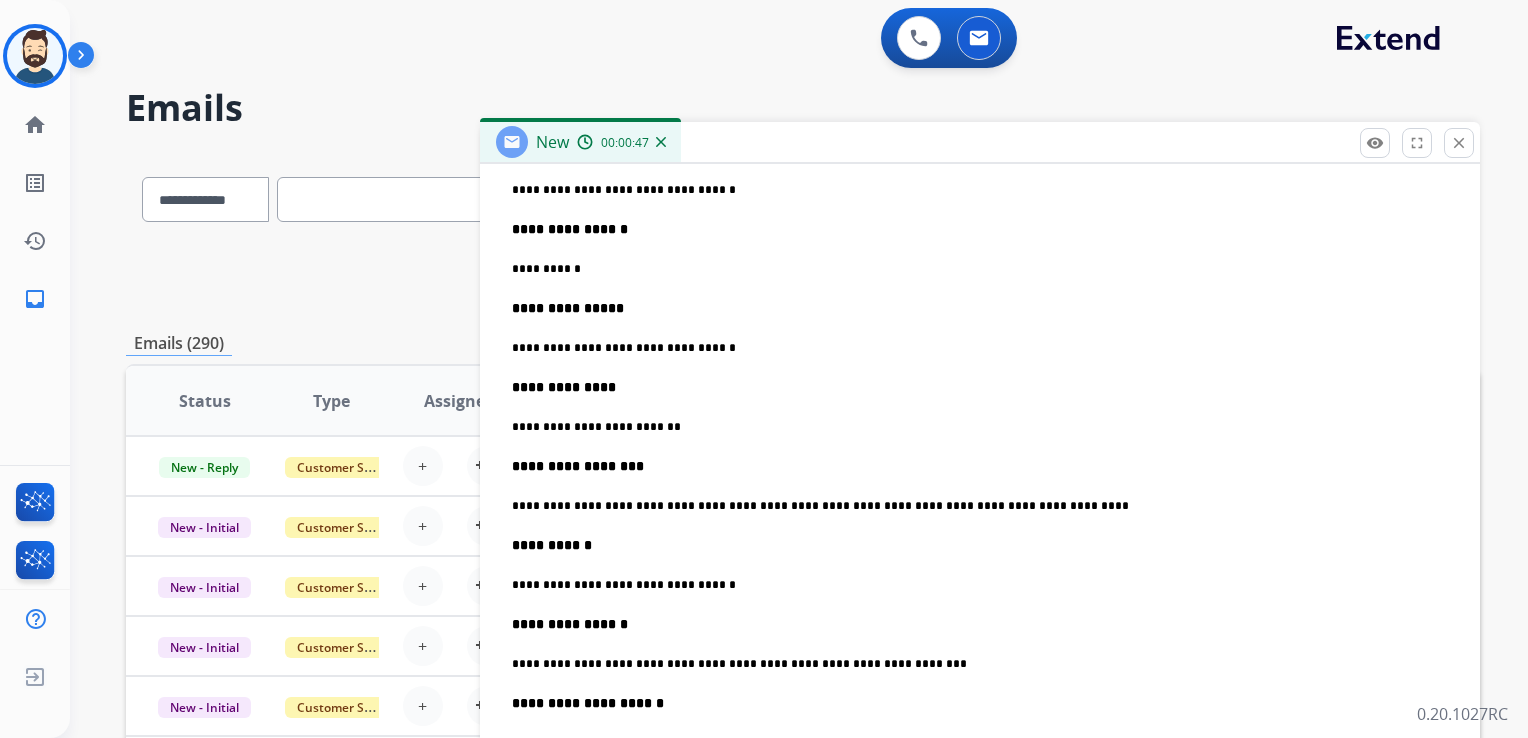 scroll, scrollTop: 928, scrollLeft: 0, axis: vertical 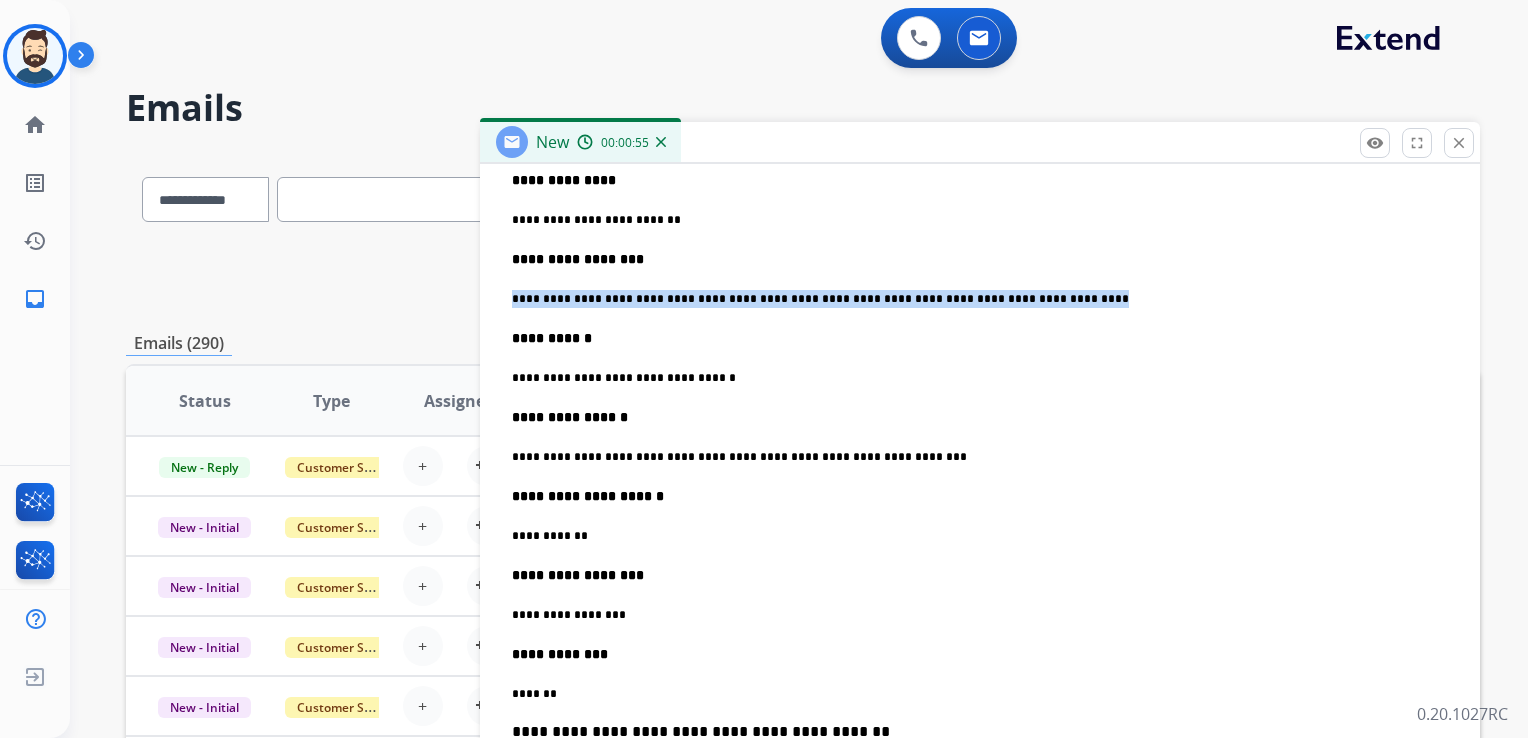 drag, startPoint x: 512, startPoint y: 297, endPoint x: 1058, endPoint y: 294, distance: 546.00824 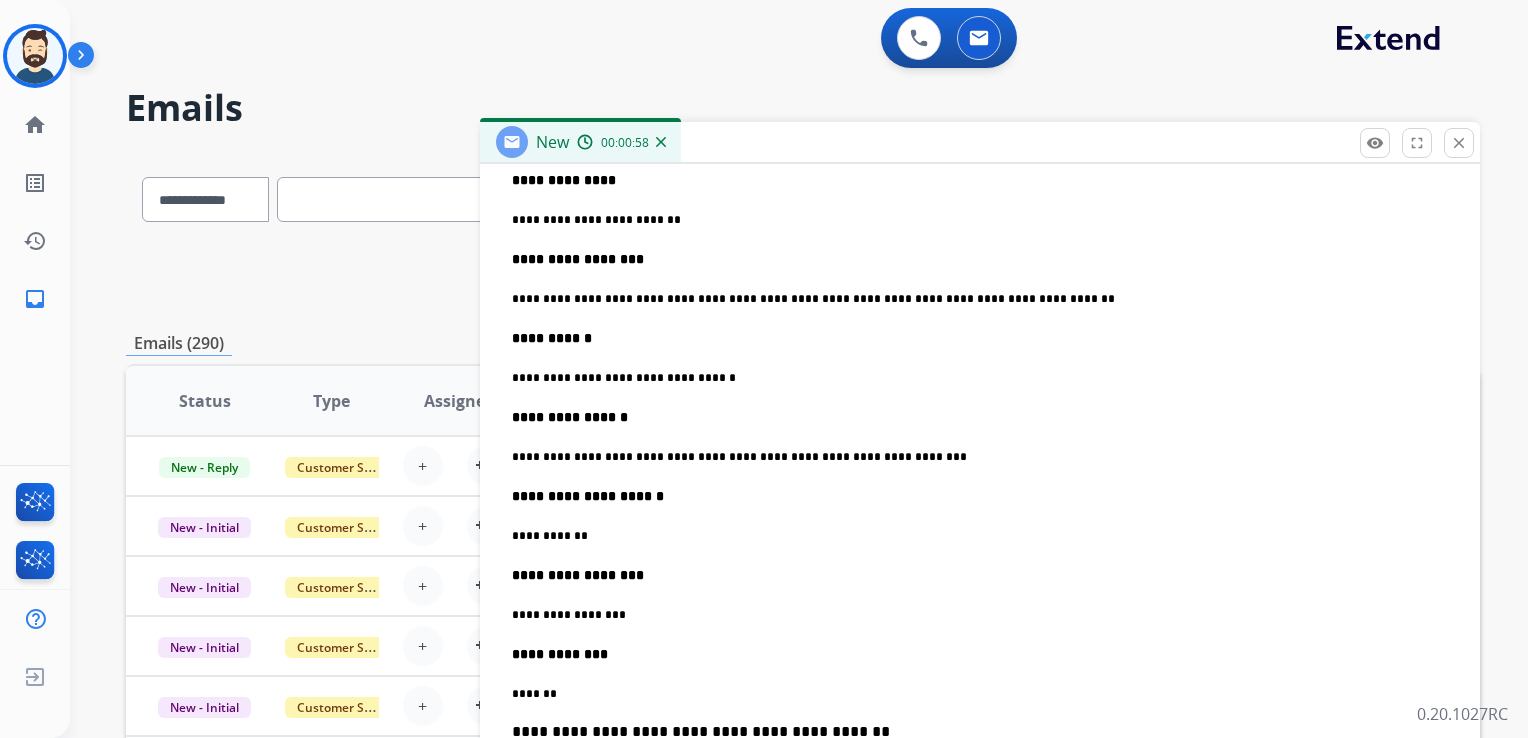 scroll, scrollTop: 1328, scrollLeft: 0, axis: vertical 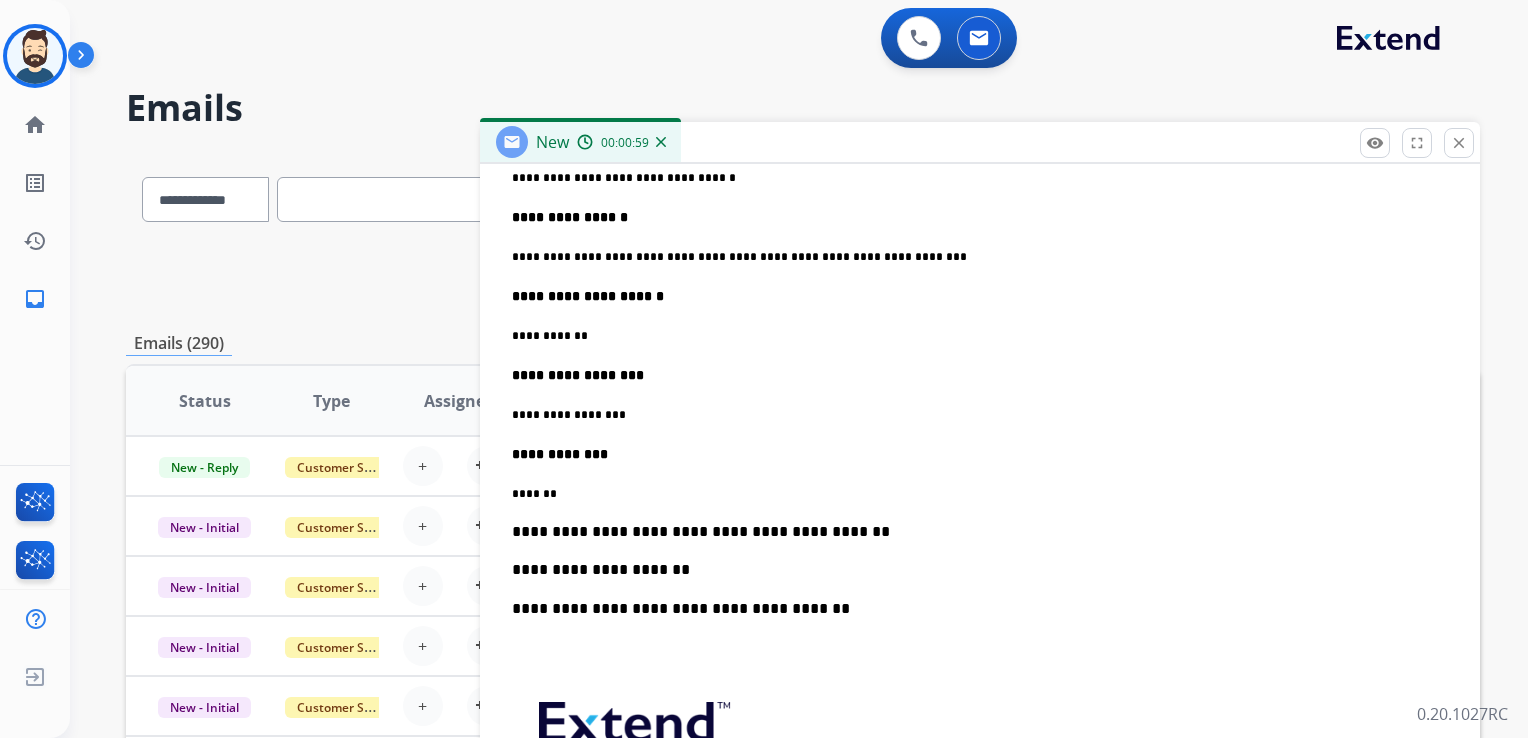 drag, startPoint x: 575, startPoint y: 487, endPoint x: 587, endPoint y: 495, distance: 14.422205 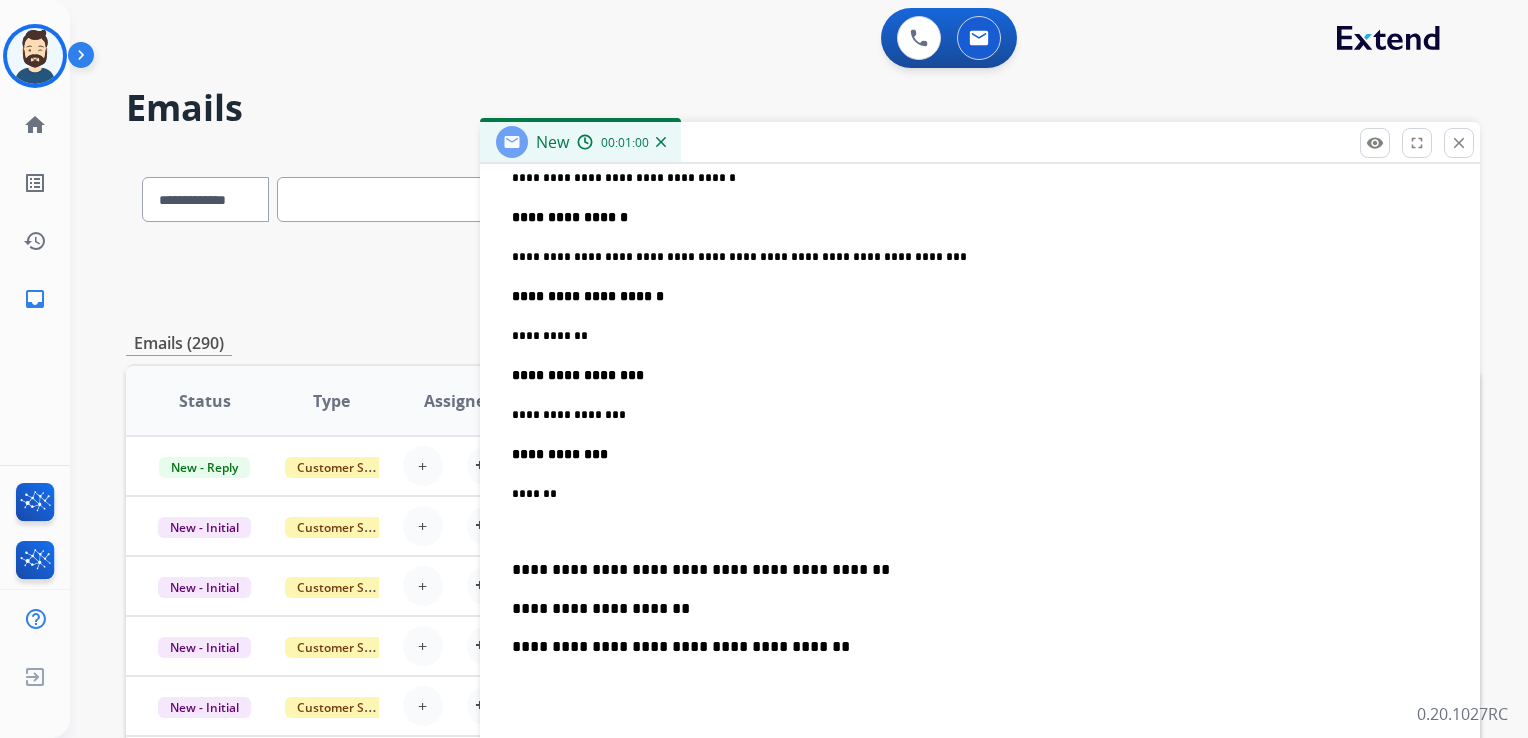 click on "**********" at bounding box center (972, 570) 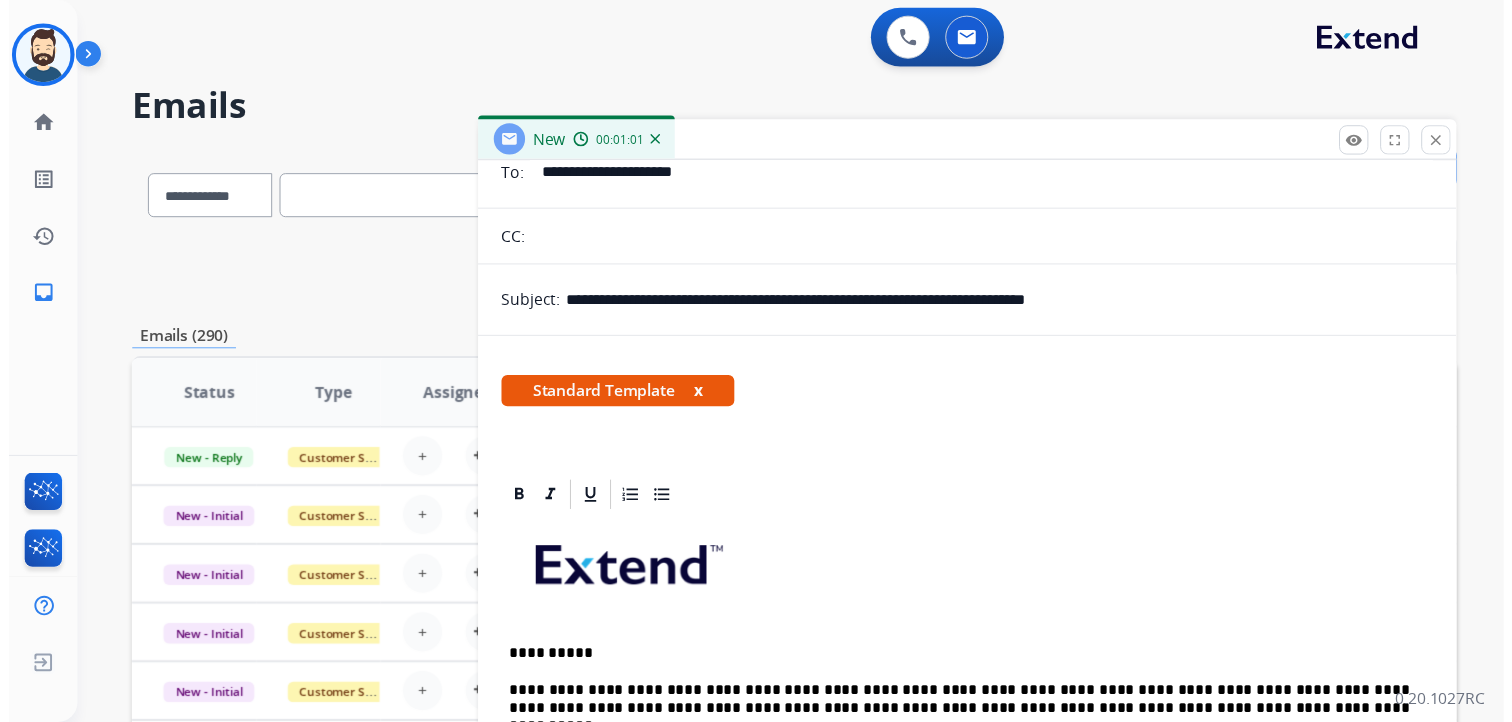 scroll, scrollTop: 0, scrollLeft: 0, axis: both 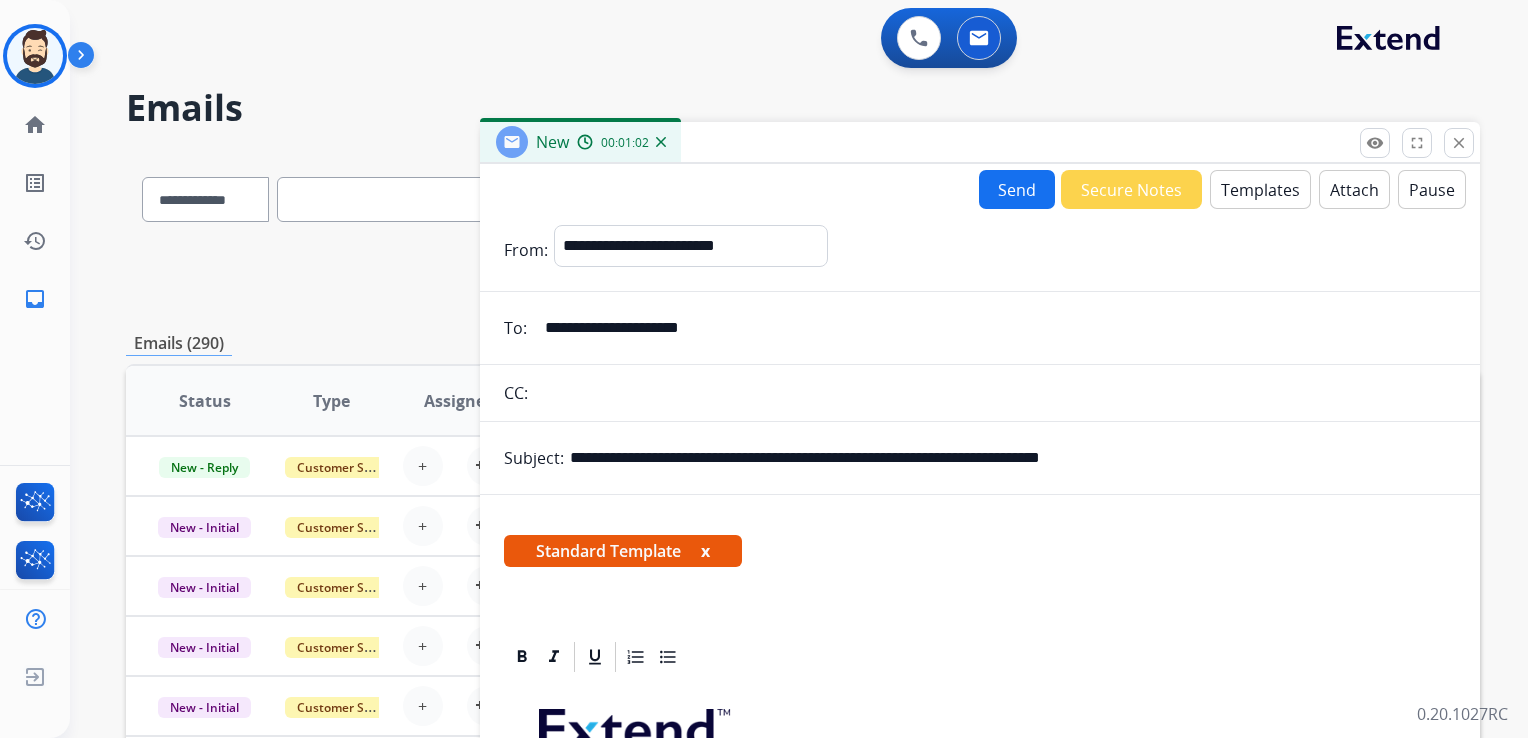 click on "Send" at bounding box center [1017, 189] 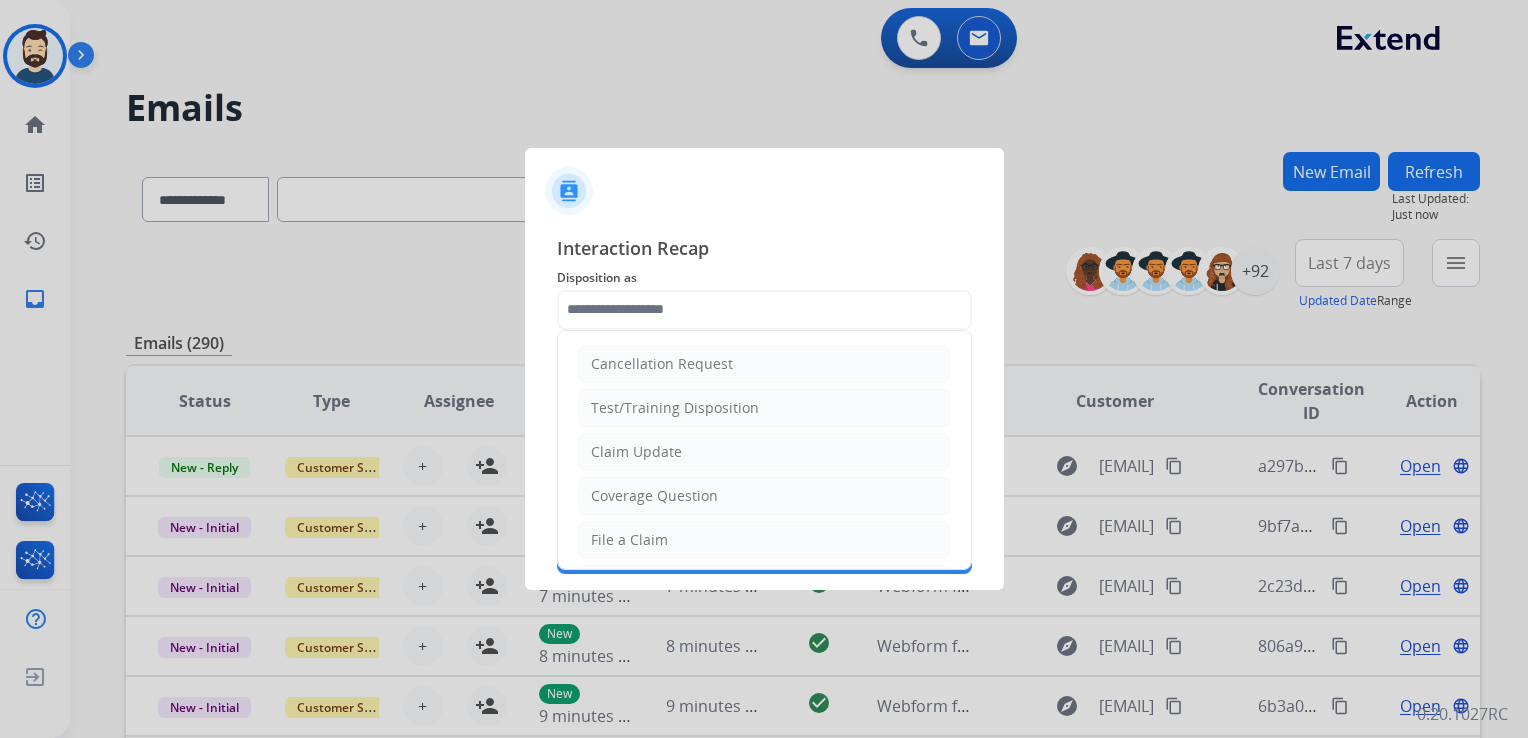 click 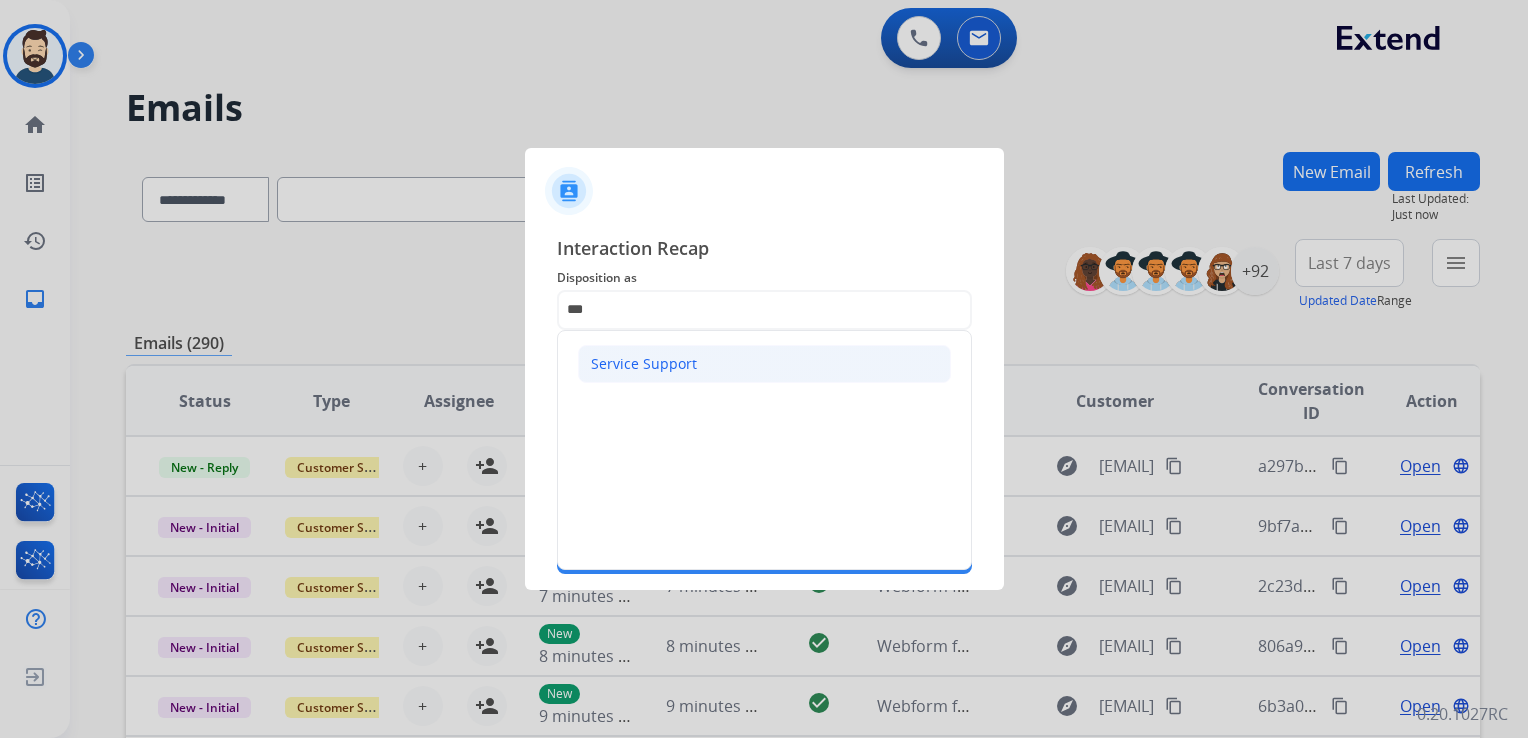 click on "Service Support" 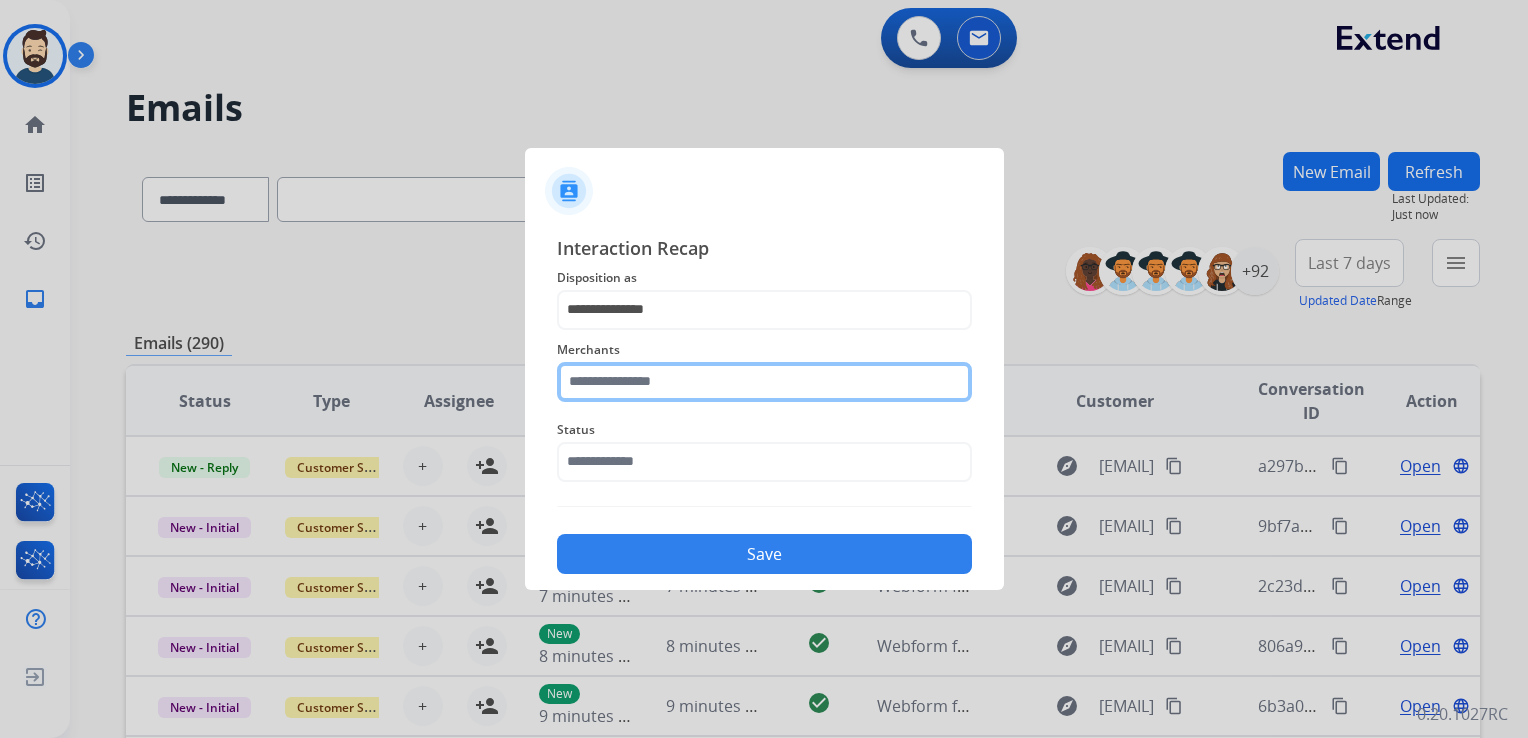click 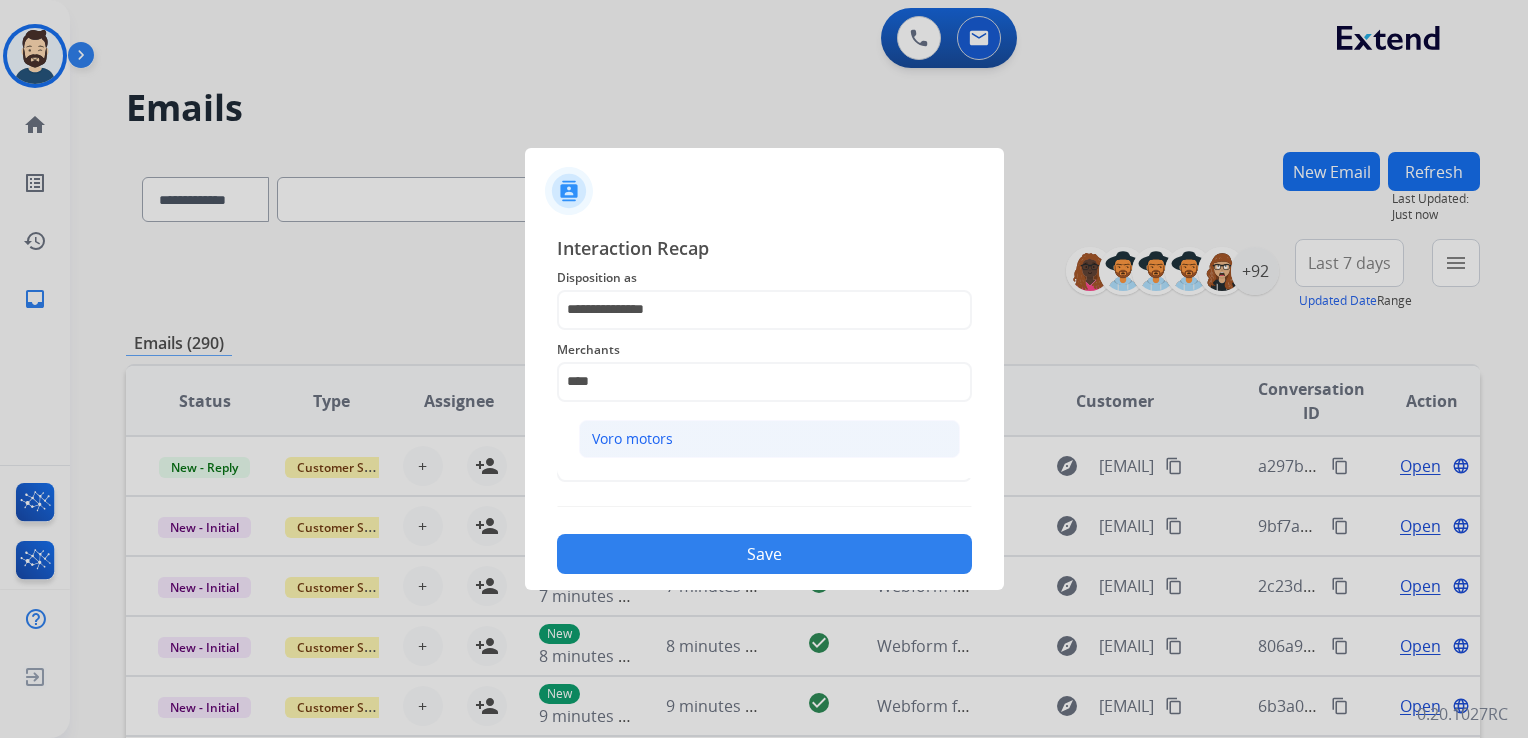 drag, startPoint x: 640, startPoint y: 448, endPoint x: 641, endPoint y: 458, distance: 10.049875 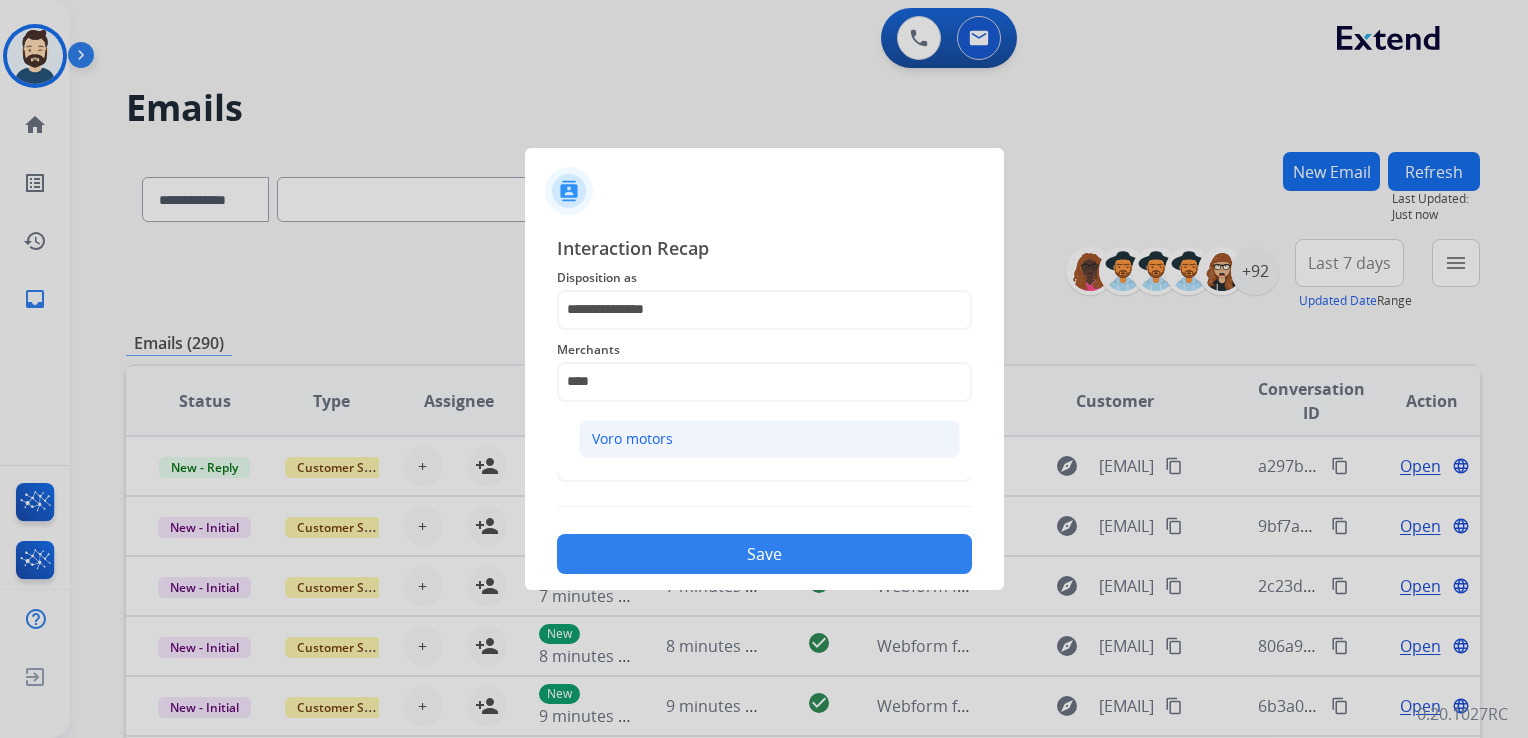 click on "Voro motors" 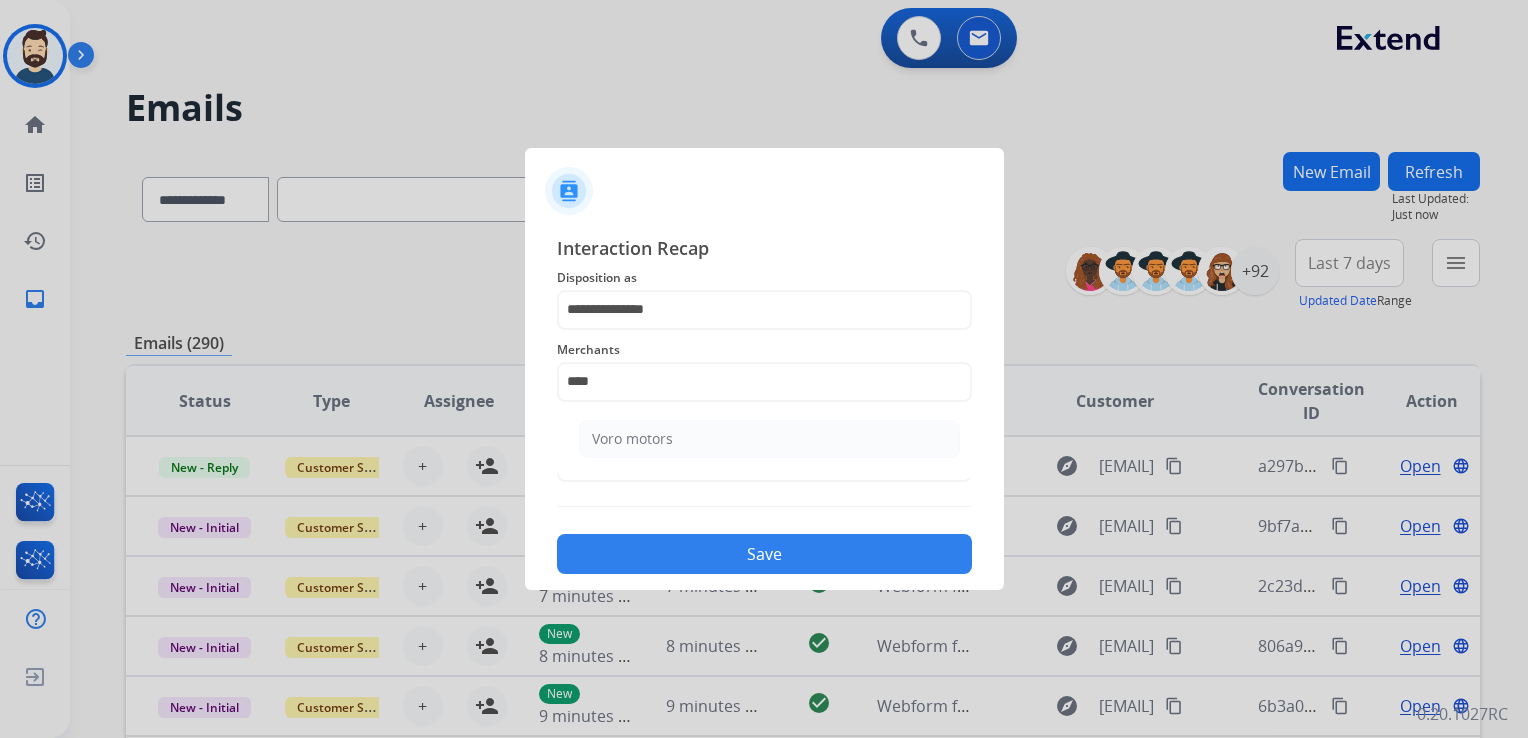 type on "**********" 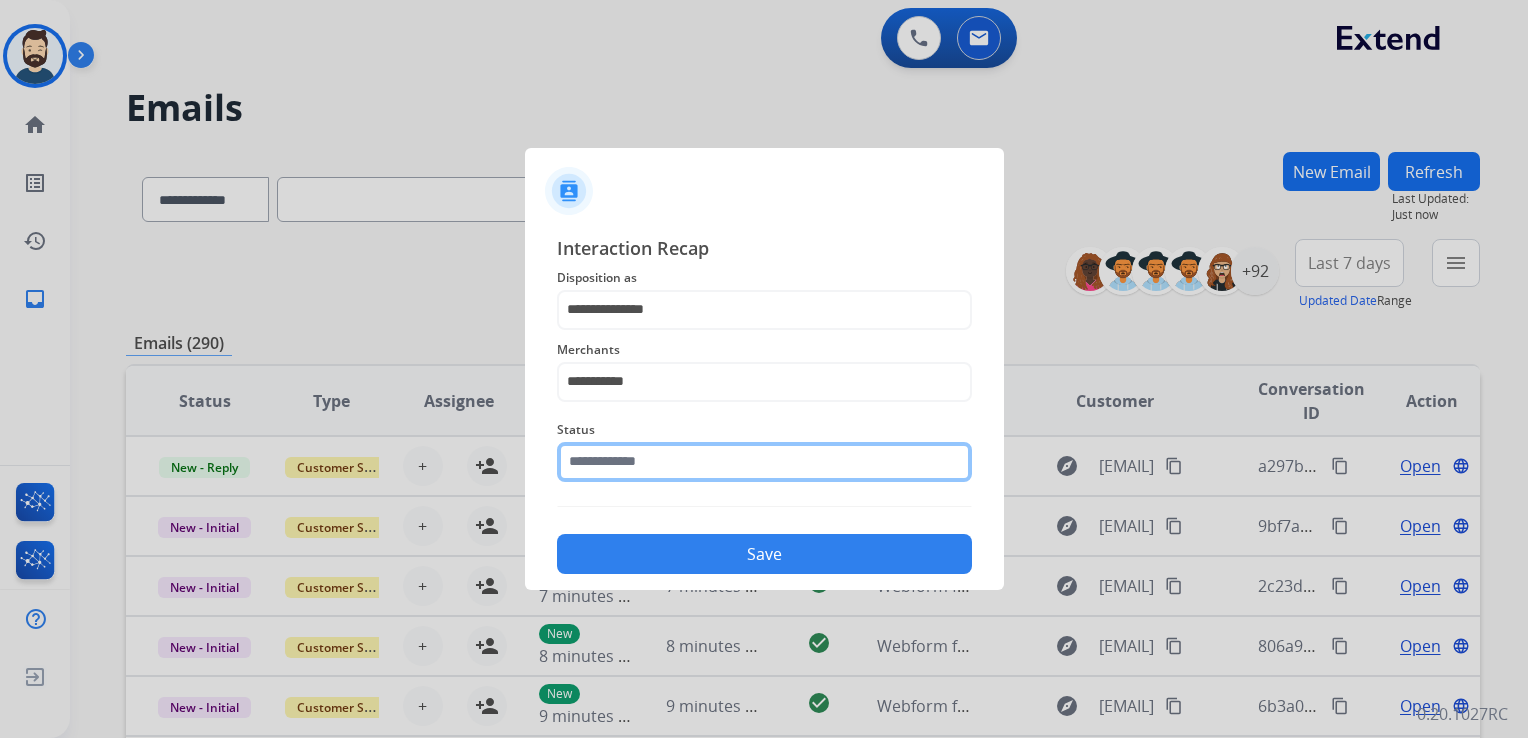 click 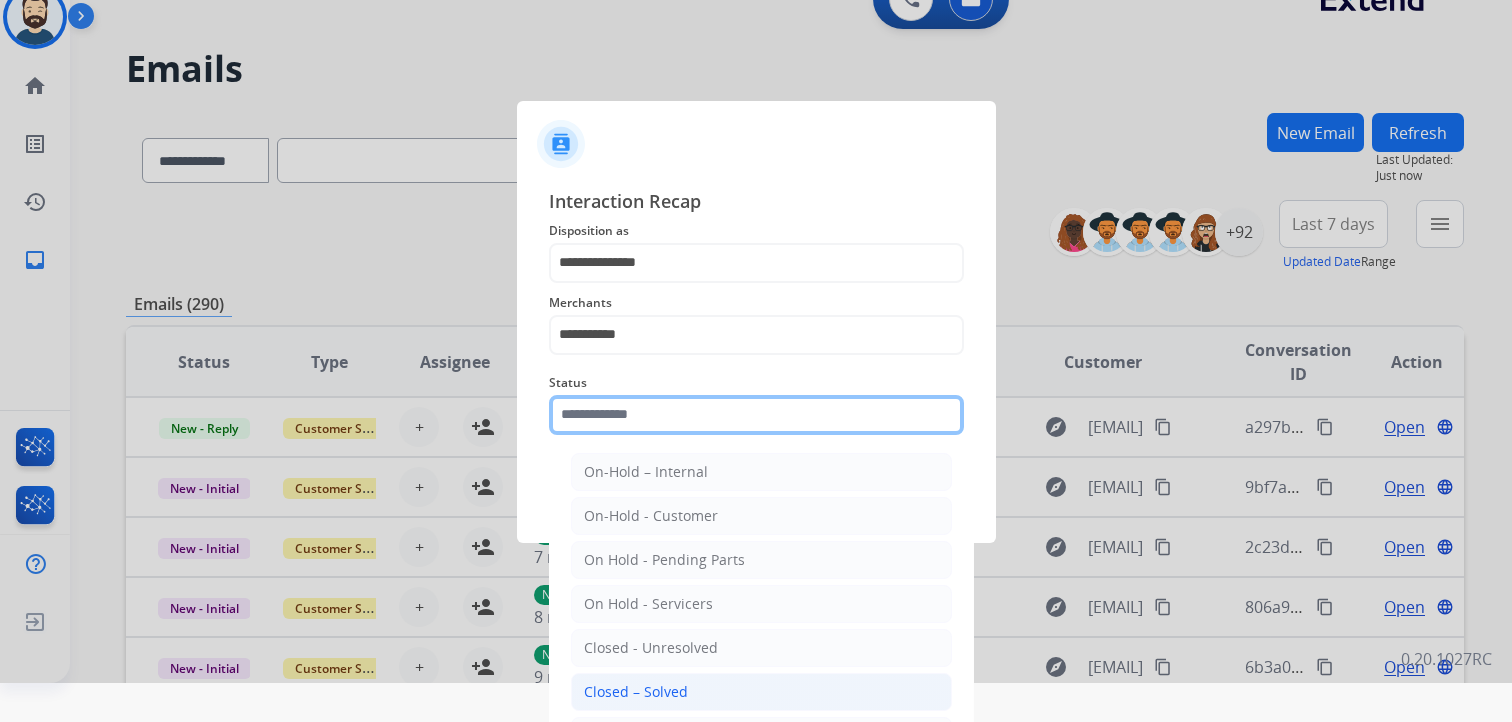scroll, scrollTop: 59, scrollLeft: 0, axis: vertical 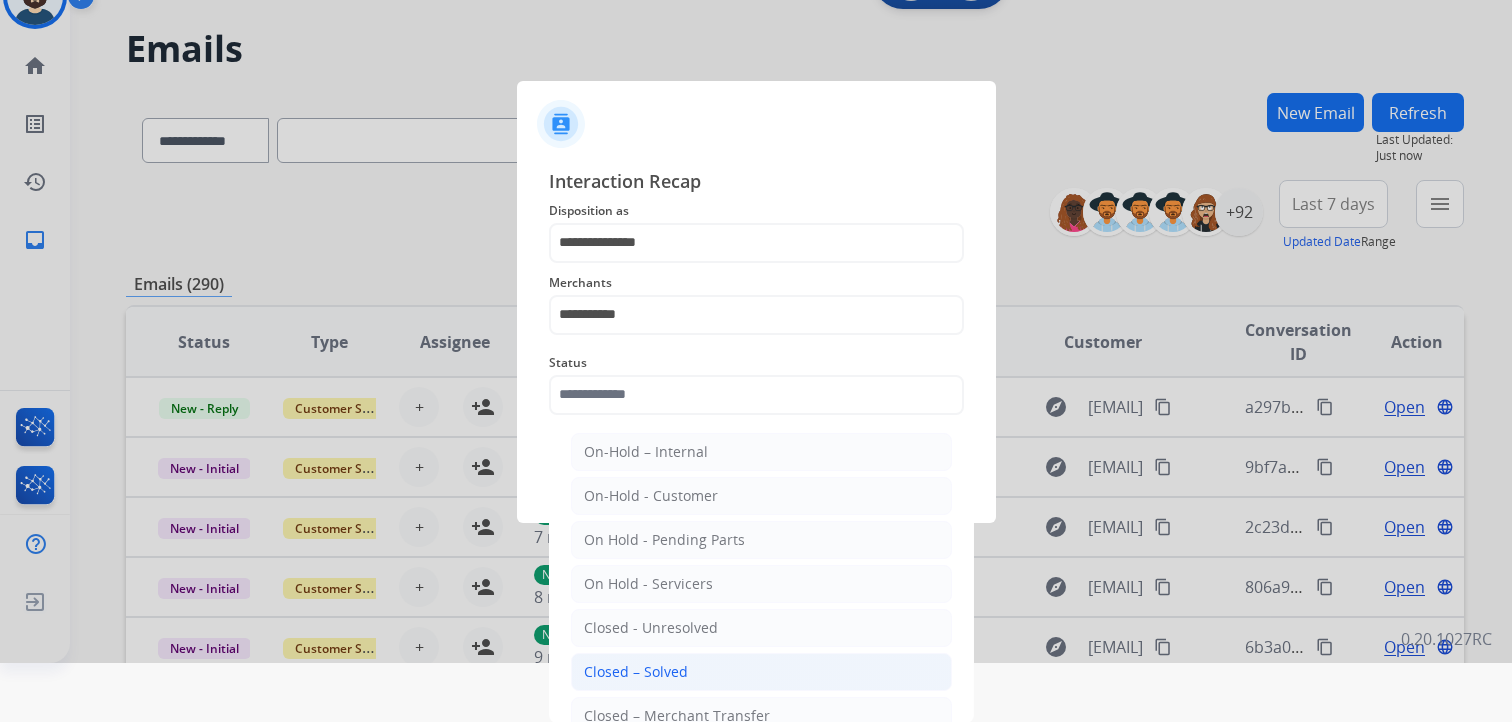 click on "Closed – Solved" 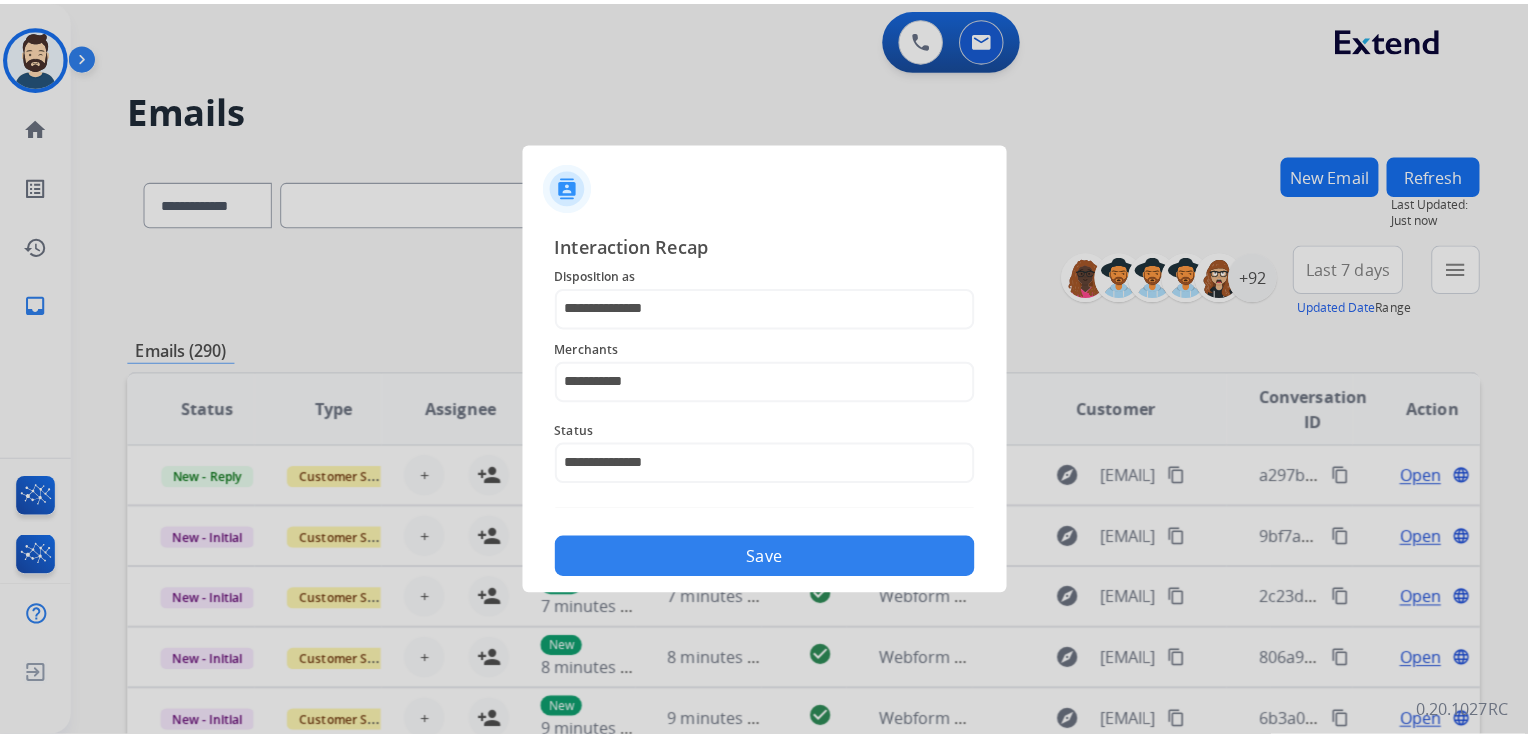 scroll, scrollTop: 0, scrollLeft: 0, axis: both 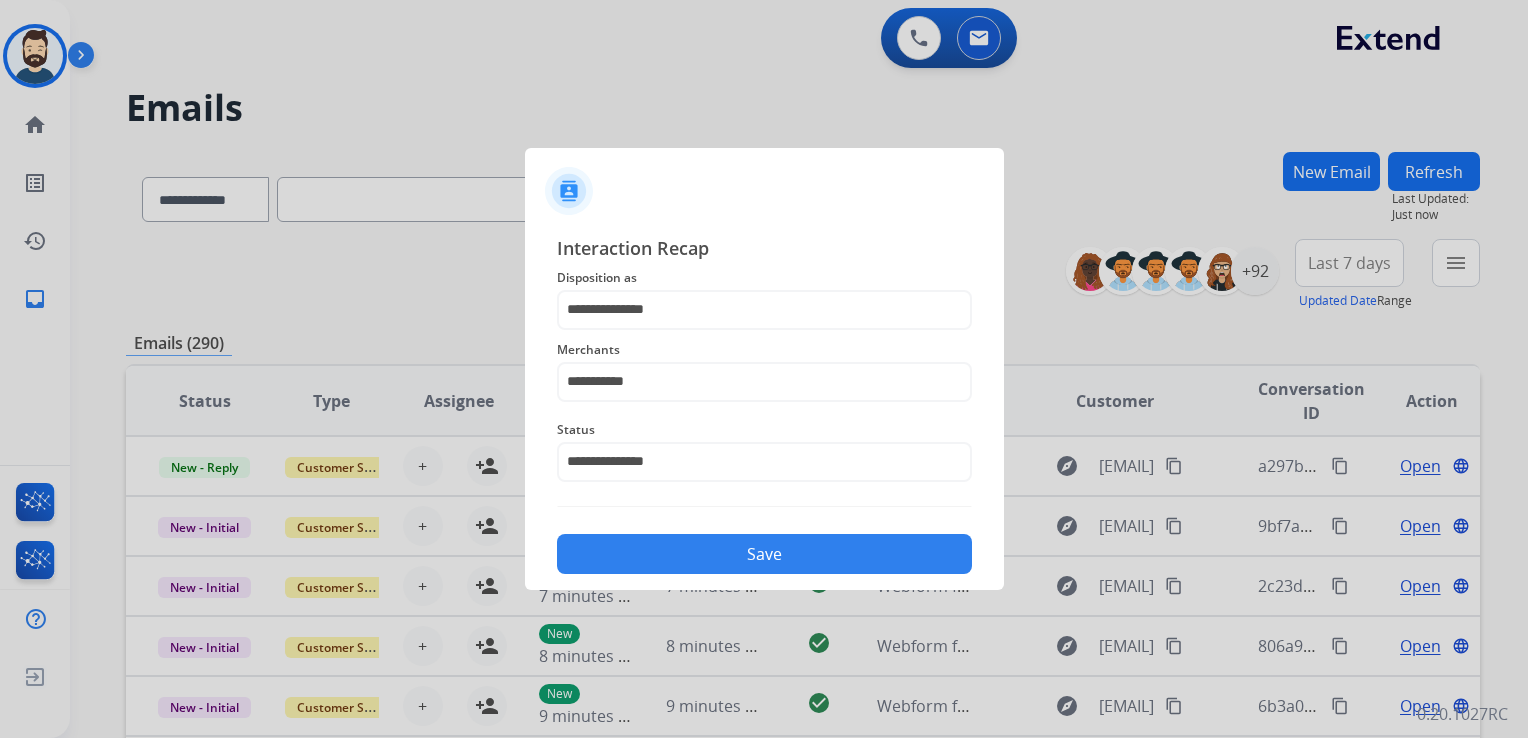 click on "Save" 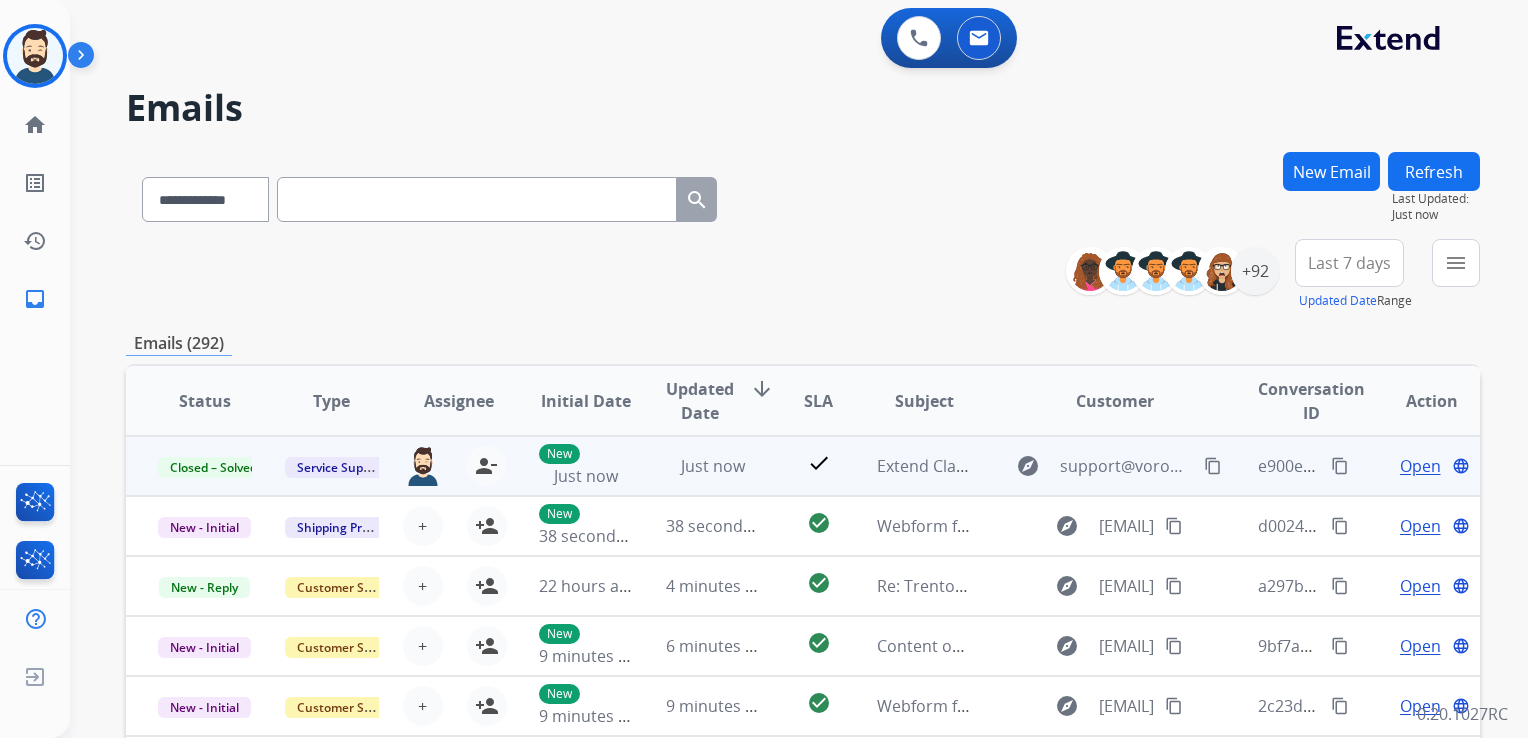click on "content_copy" at bounding box center (1340, 466) 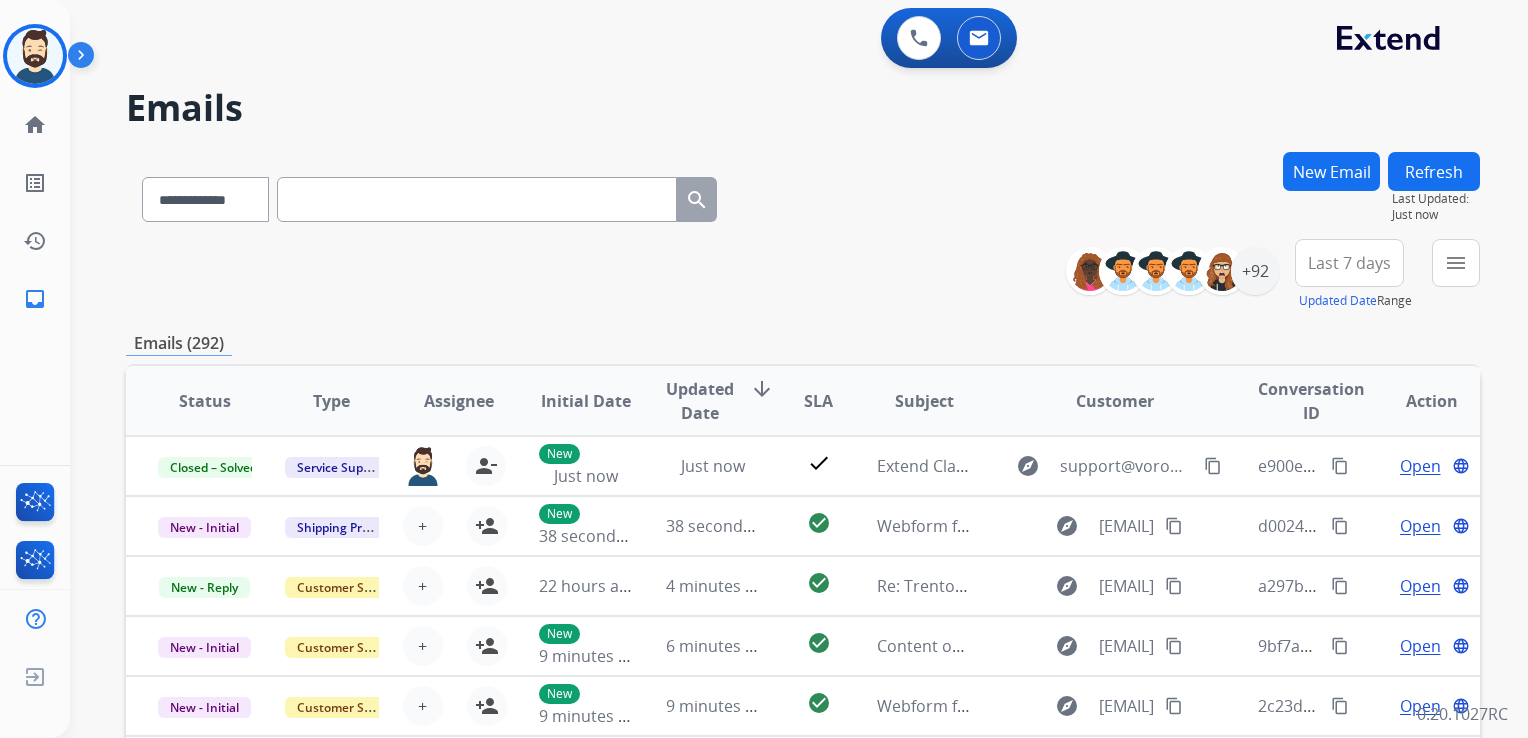 click at bounding box center [477, 199] 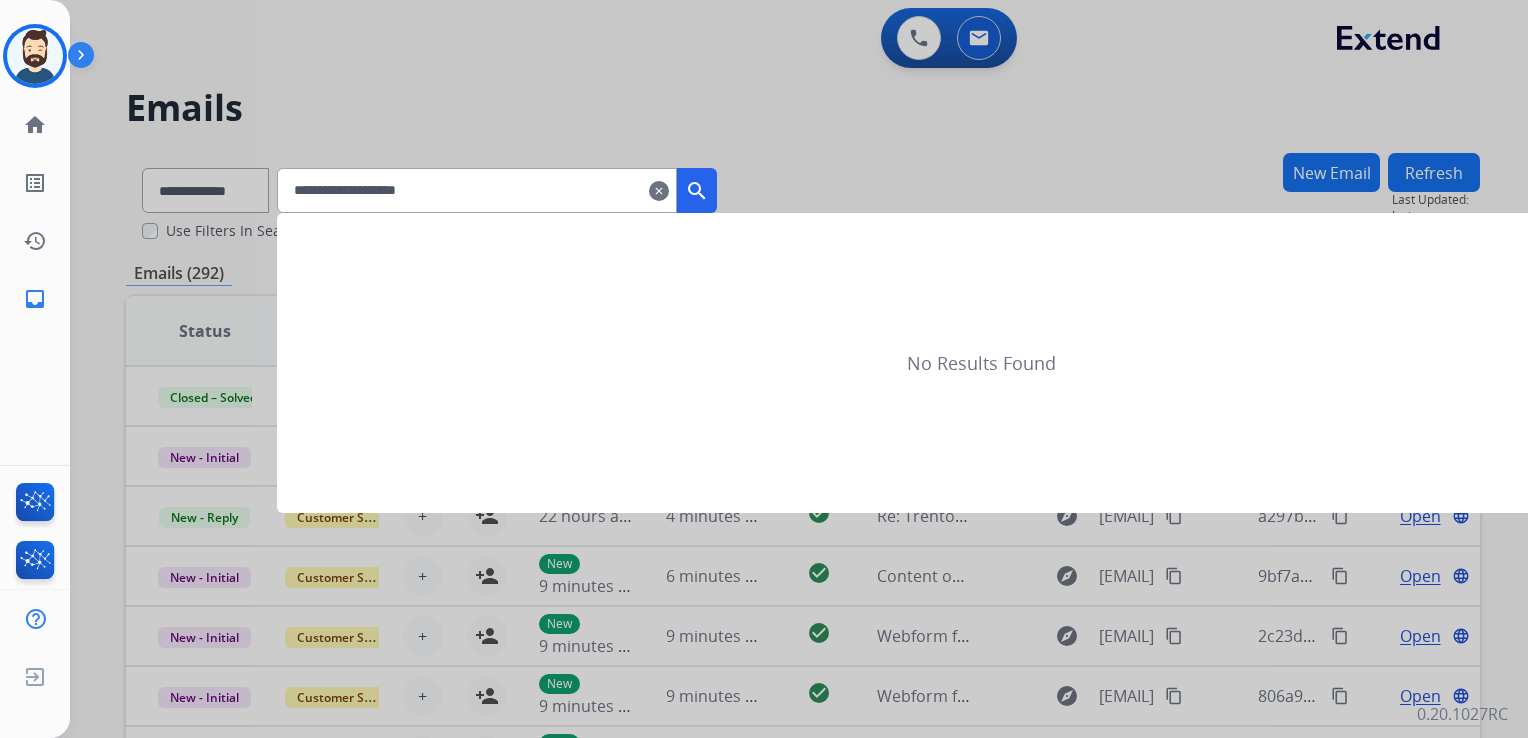 type on "**********" 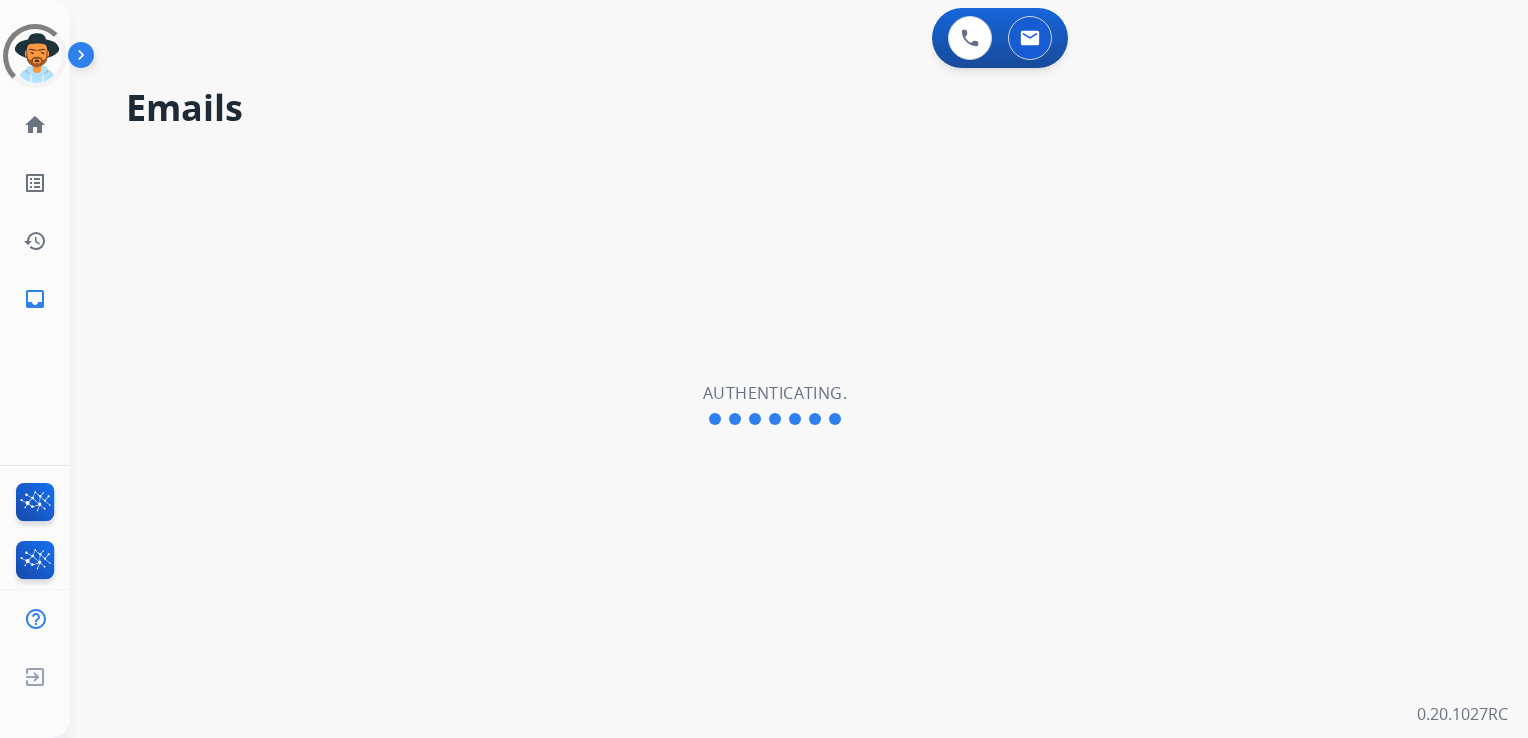 scroll, scrollTop: 0, scrollLeft: 0, axis: both 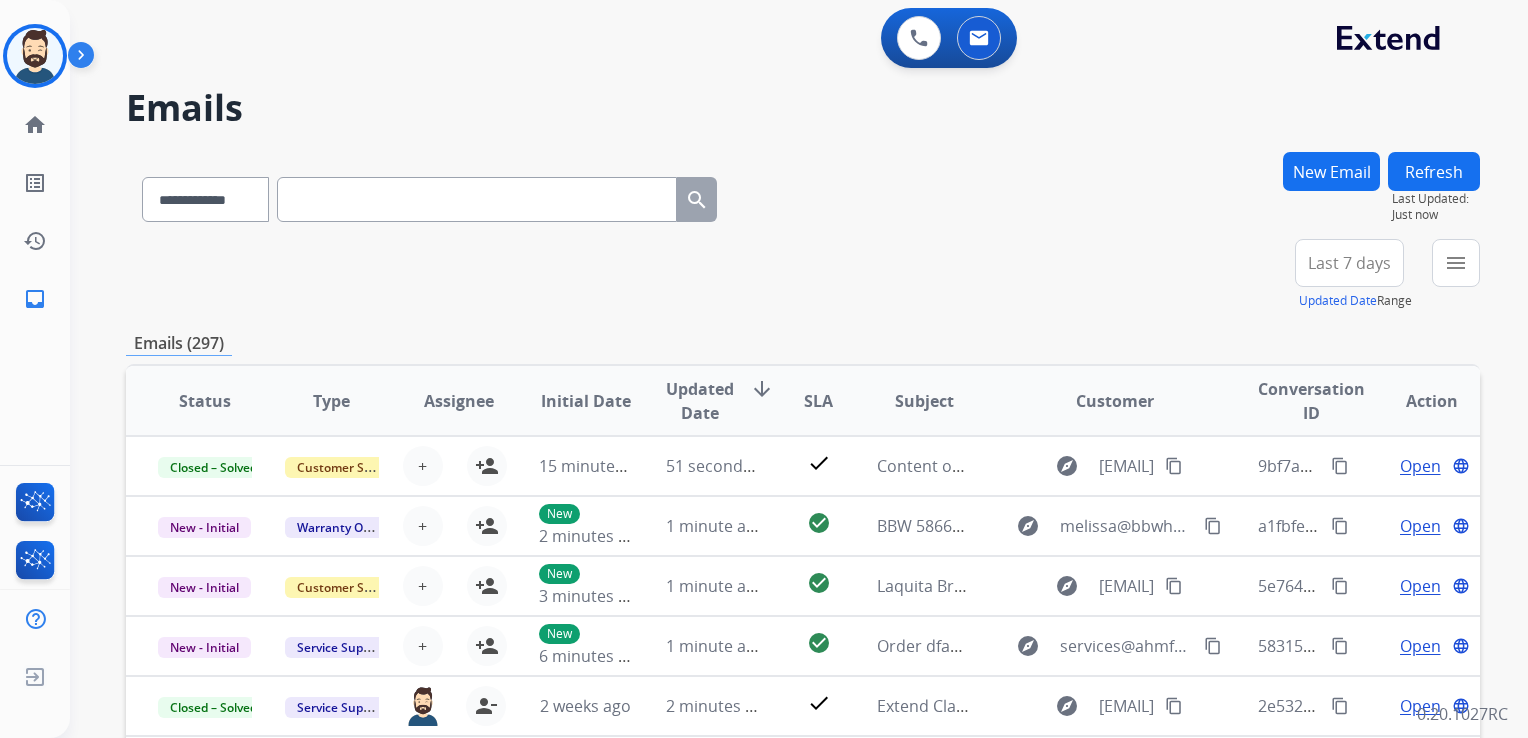 click at bounding box center (477, 199) 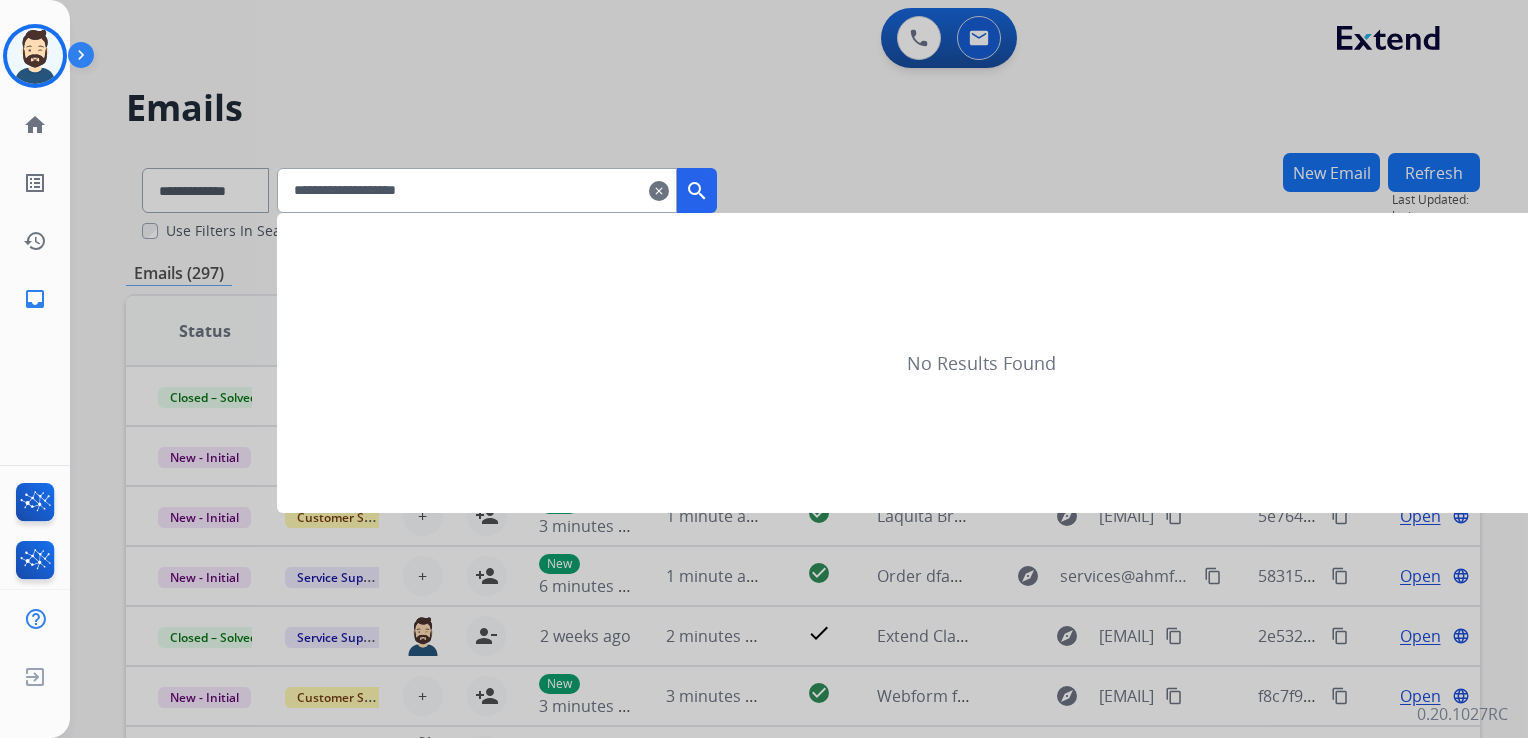 type on "**********" 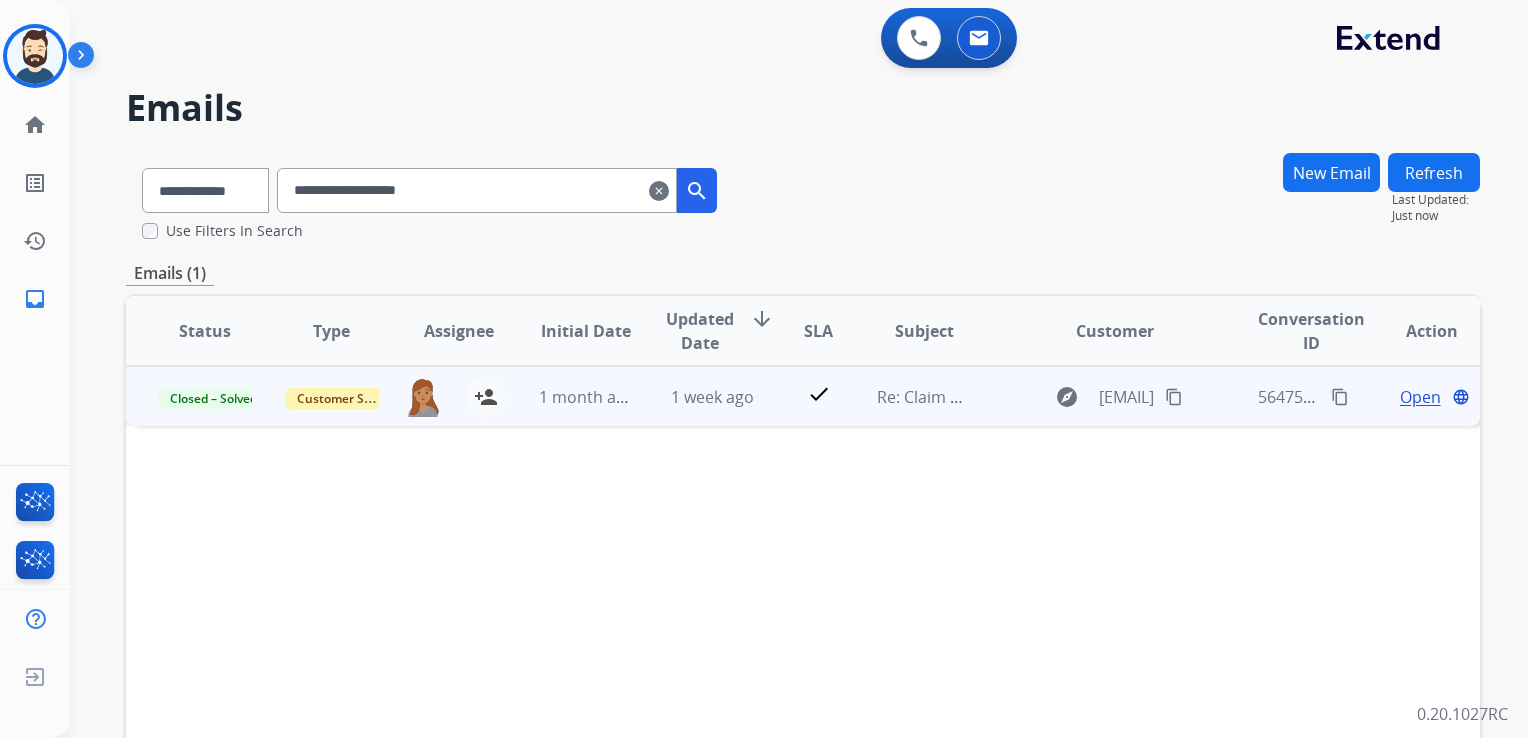 click on "1 week ago" at bounding box center (697, 396) 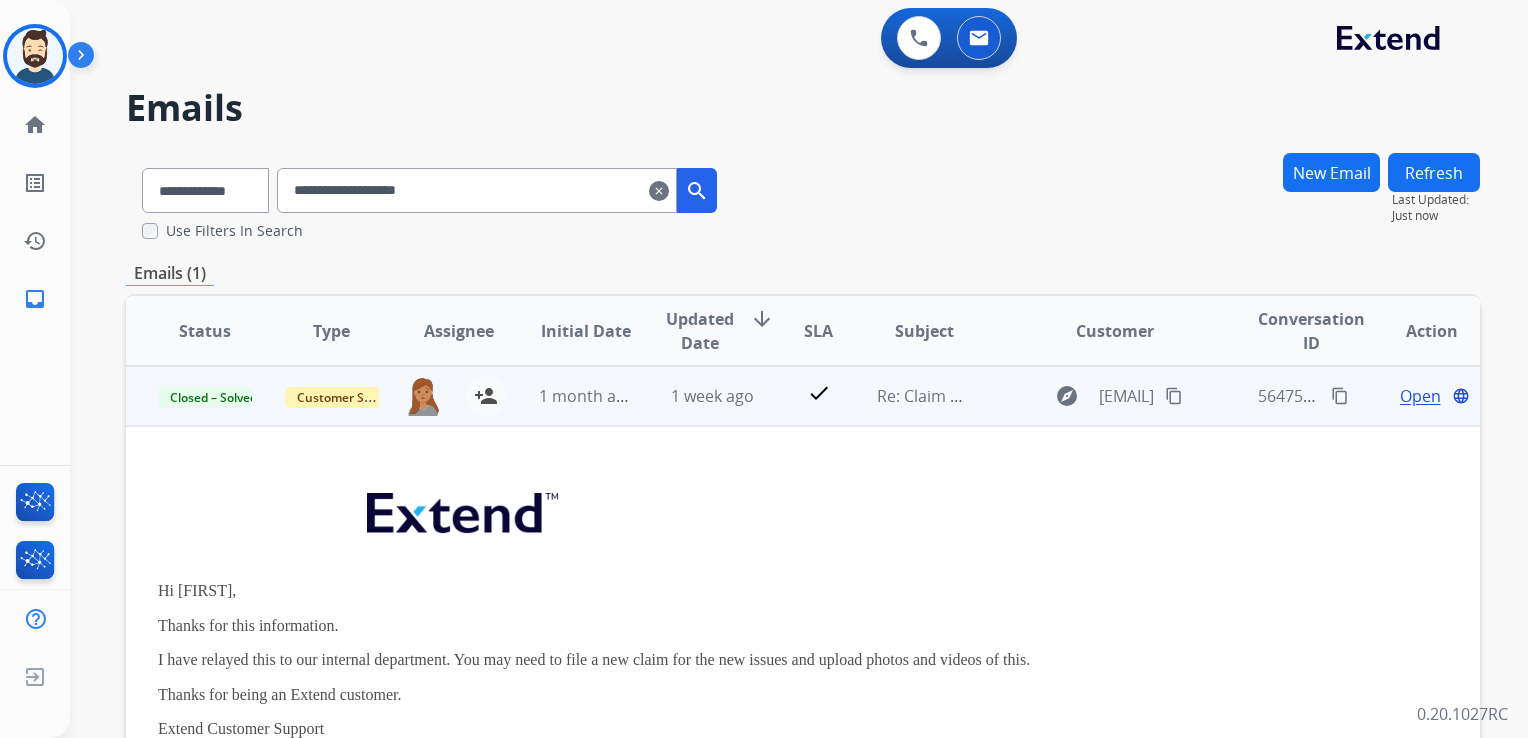 click on "Open" at bounding box center (1420, 396) 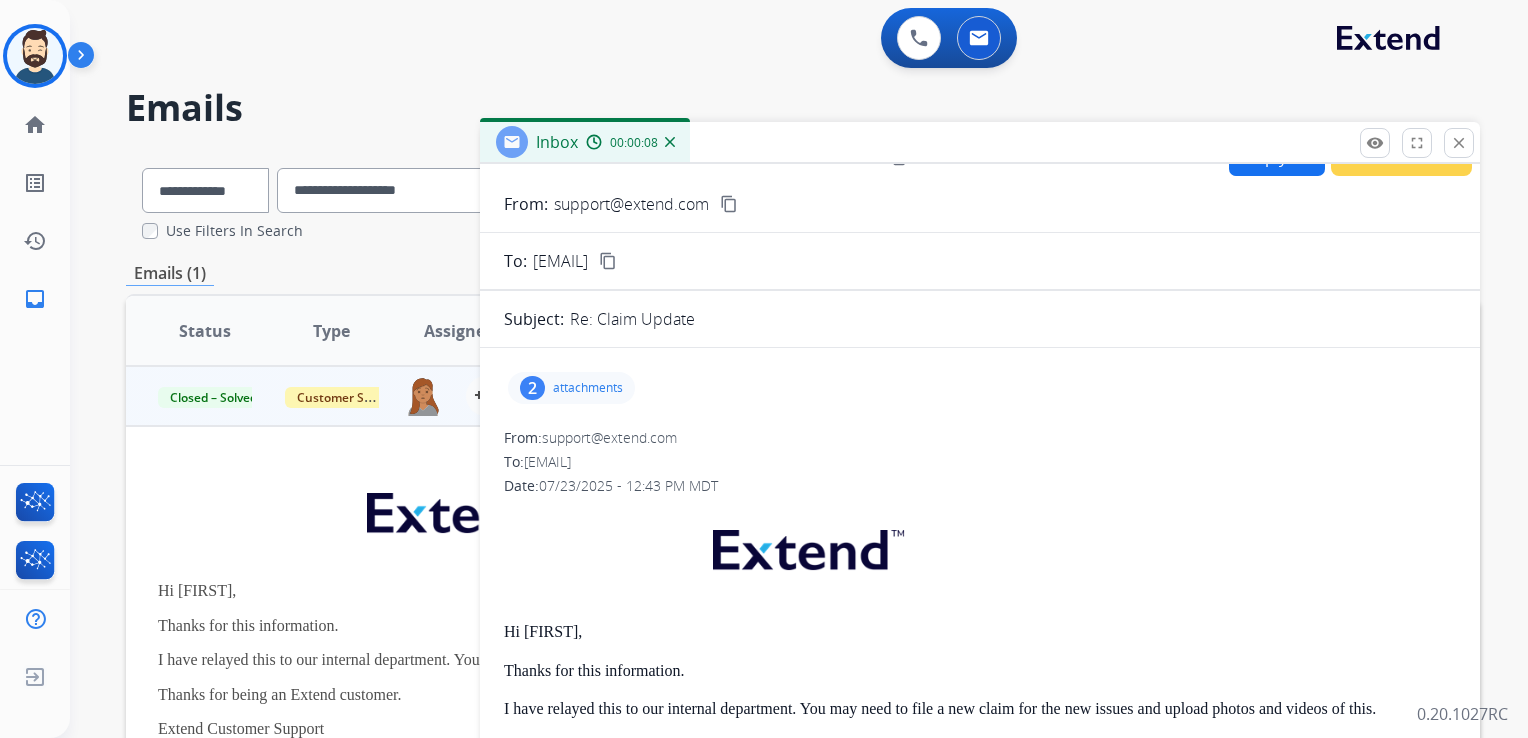 scroll, scrollTop: 0, scrollLeft: 0, axis: both 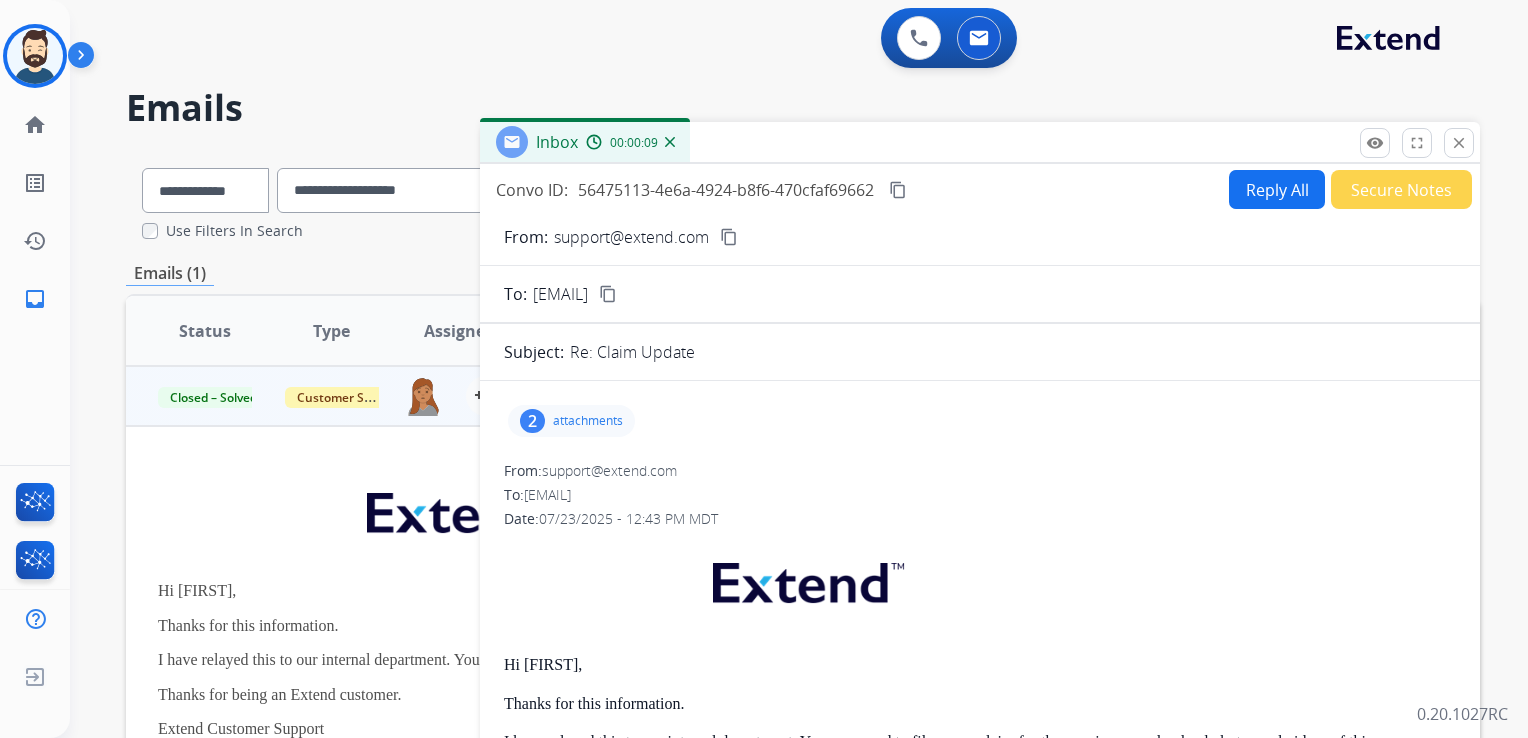 click on "attachments" at bounding box center [588, 421] 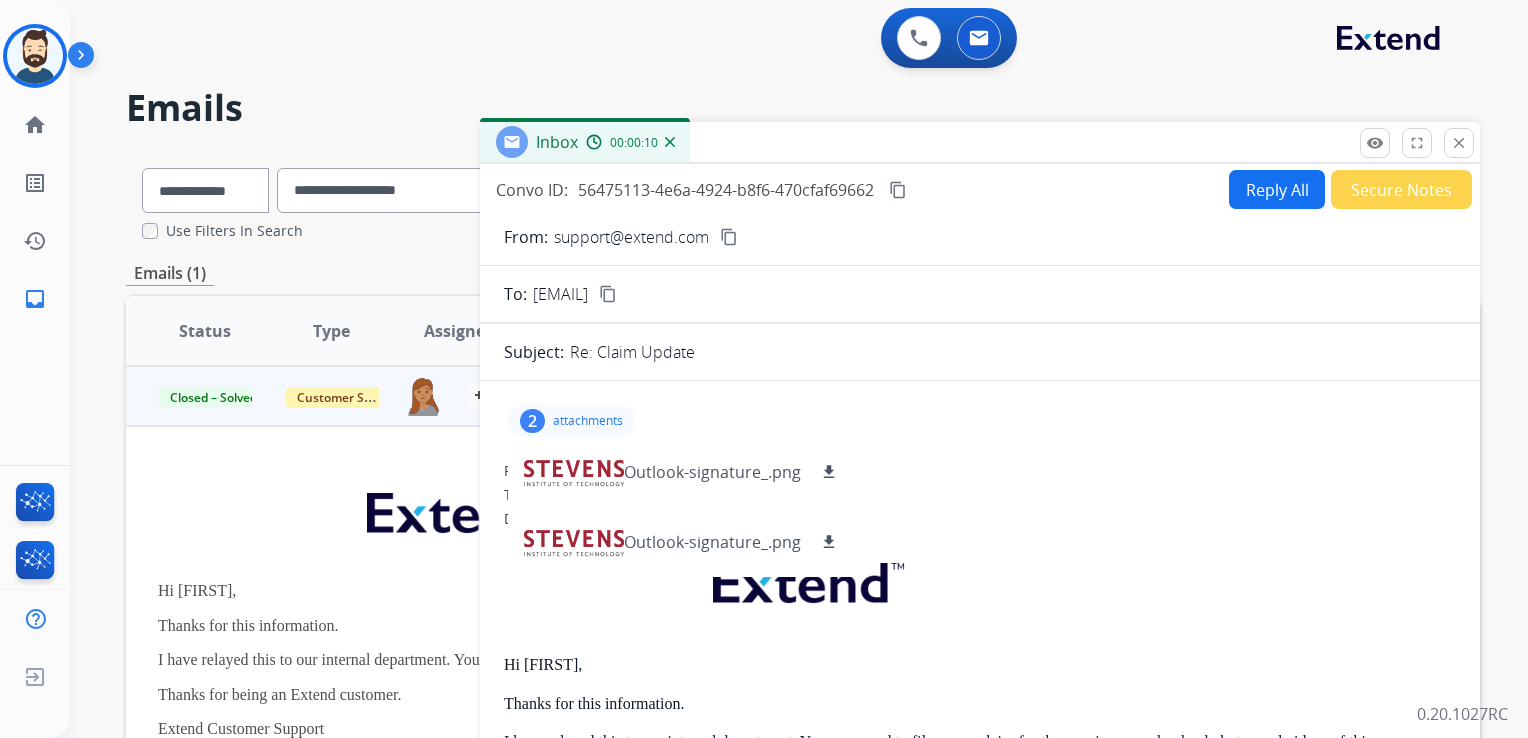 drag, startPoint x: 596, startPoint y: 416, endPoint x: 967, endPoint y: 477, distance: 375.98138 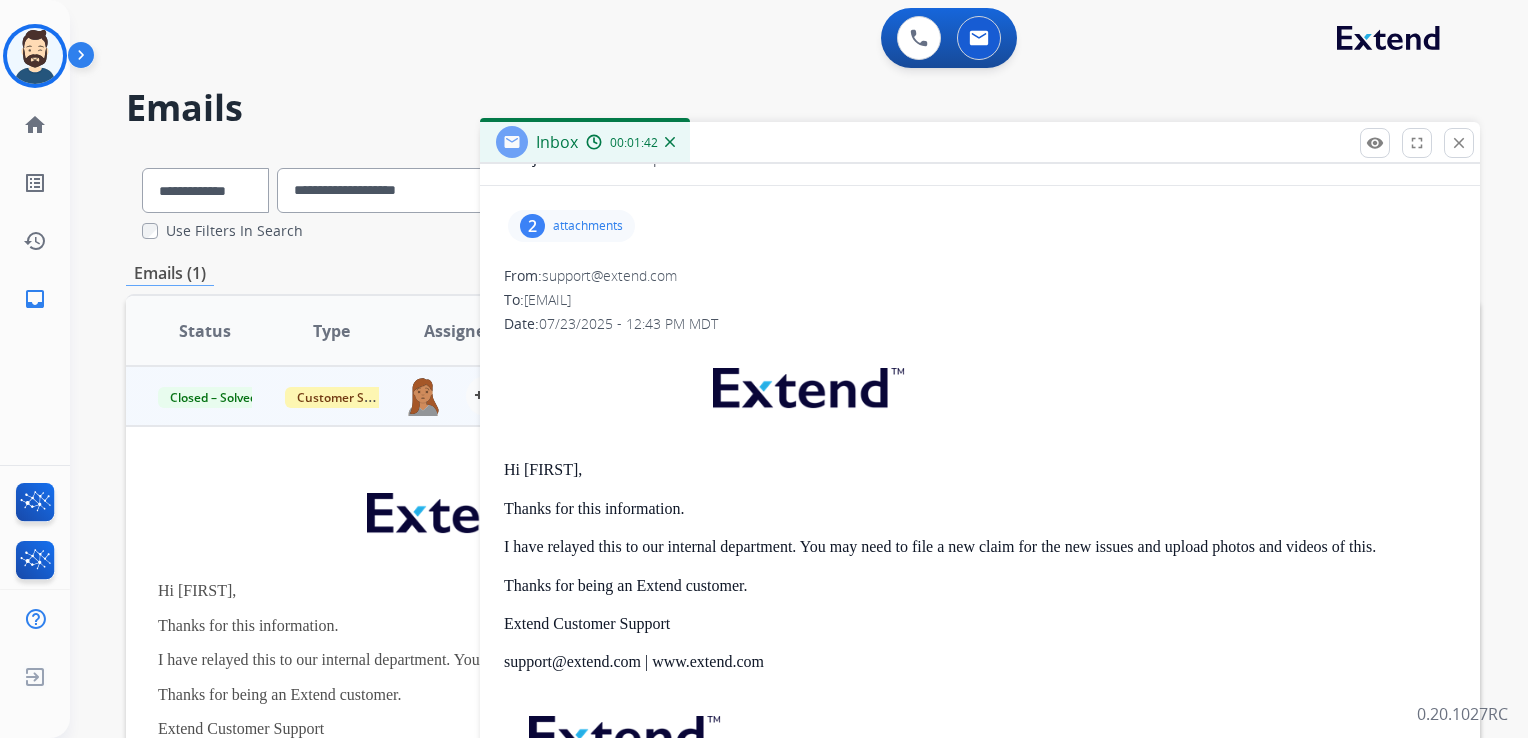 scroll, scrollTop: 200, scrollLeft: 0, axis: vertical 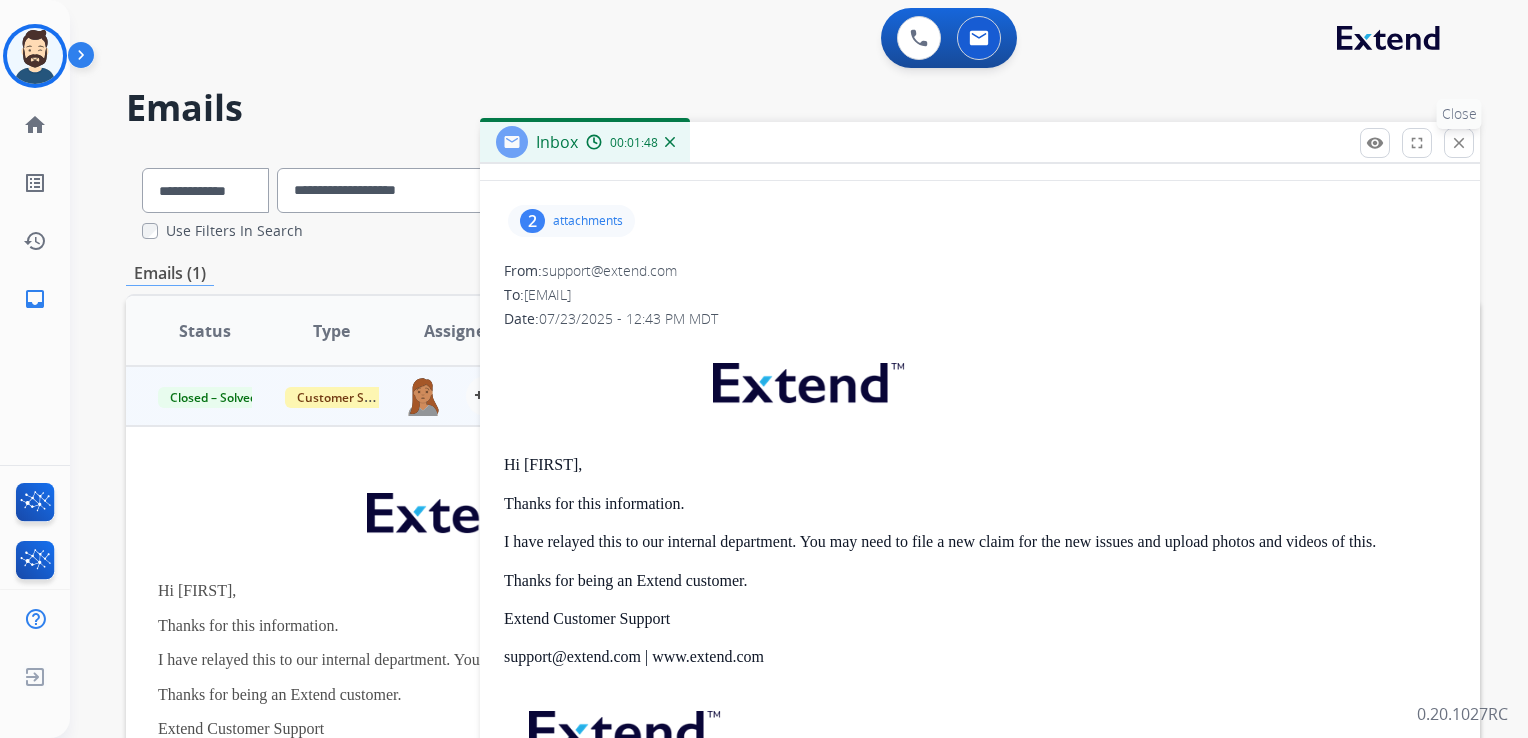 click on "close" at bounding box center [1459, 143] 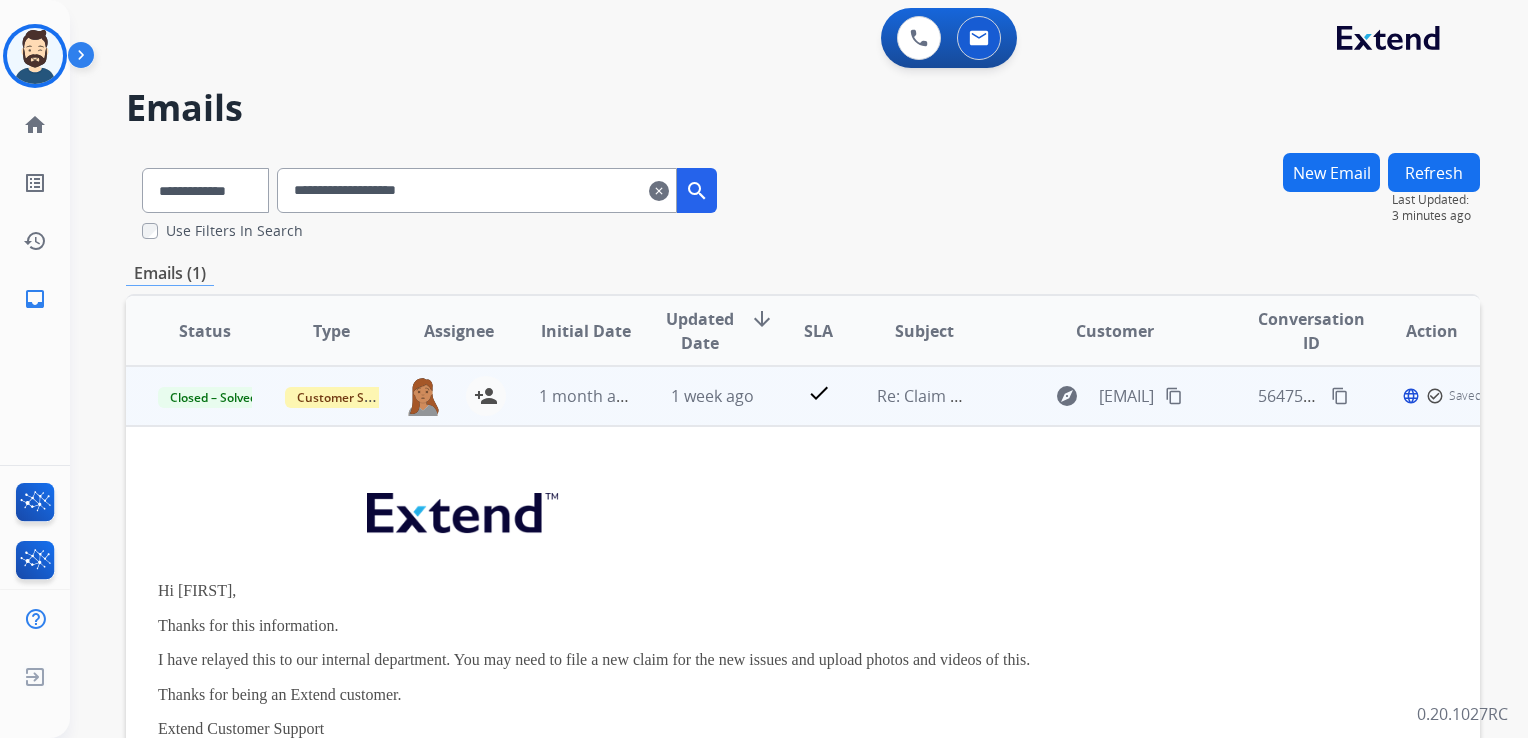 click on "check" at bounding box center (803, 396) 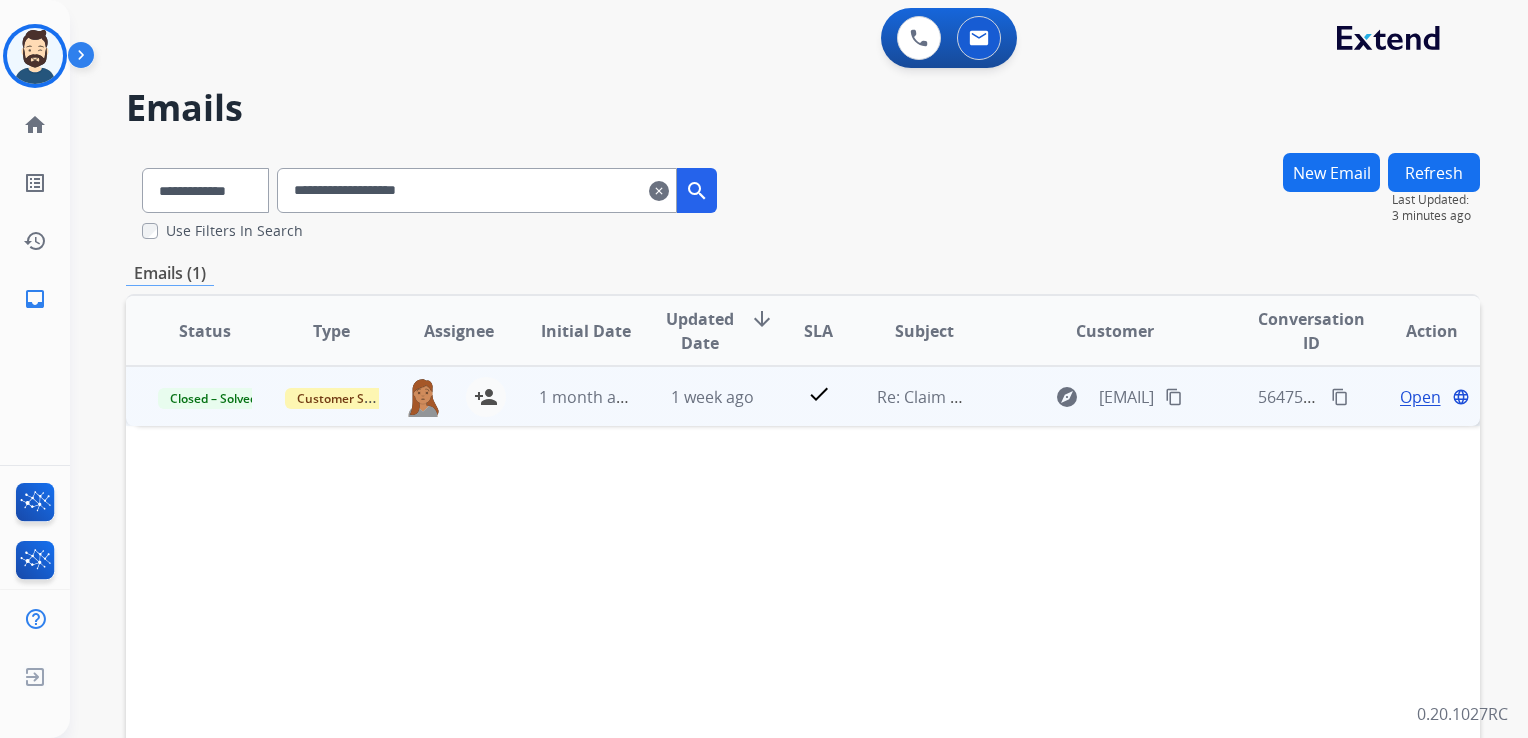 click on "1 week ago" at bounding box center [697, 396] 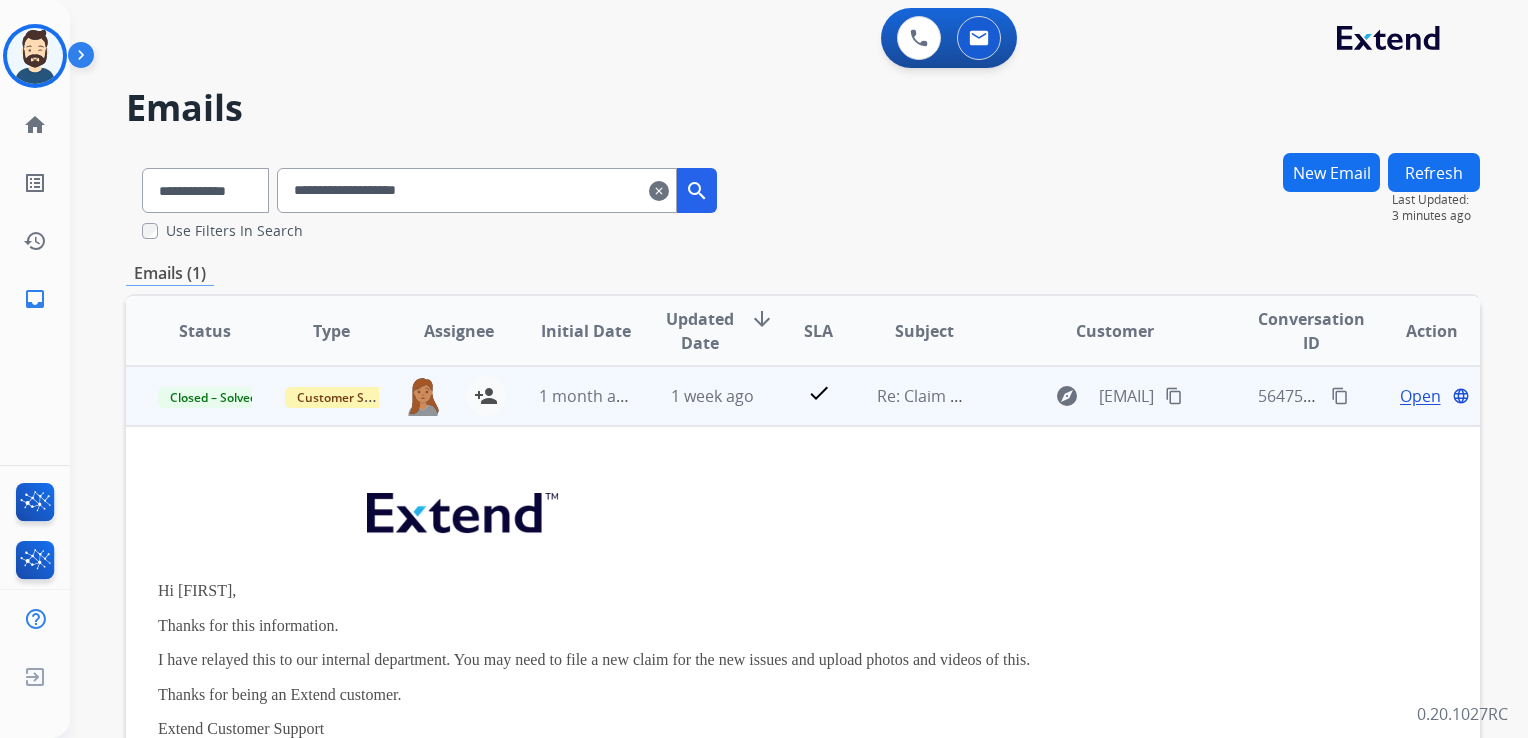 click on "Open" at bounding box center [1420, 396] 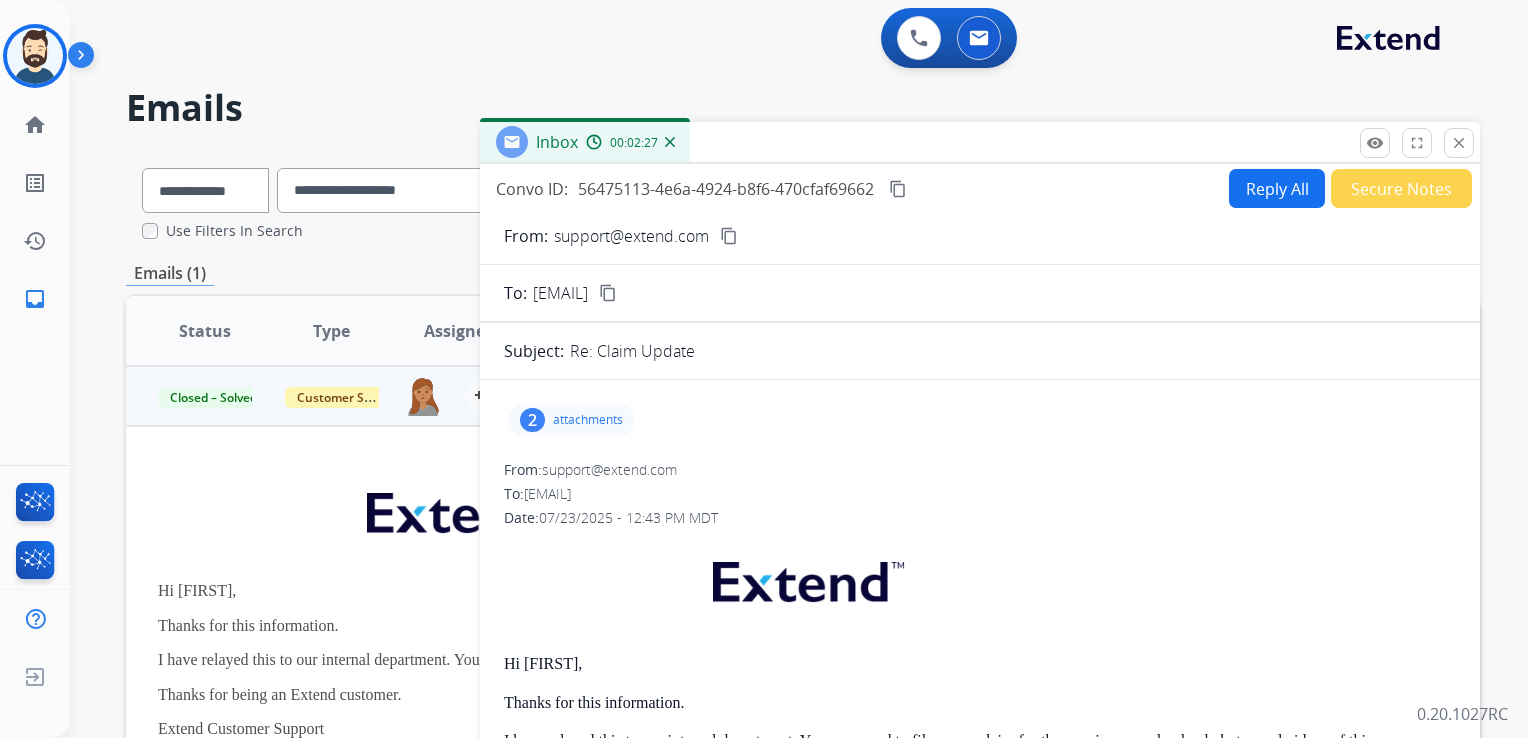 scroll, scrollTop: 0, scrollLeft: 0, axis: both 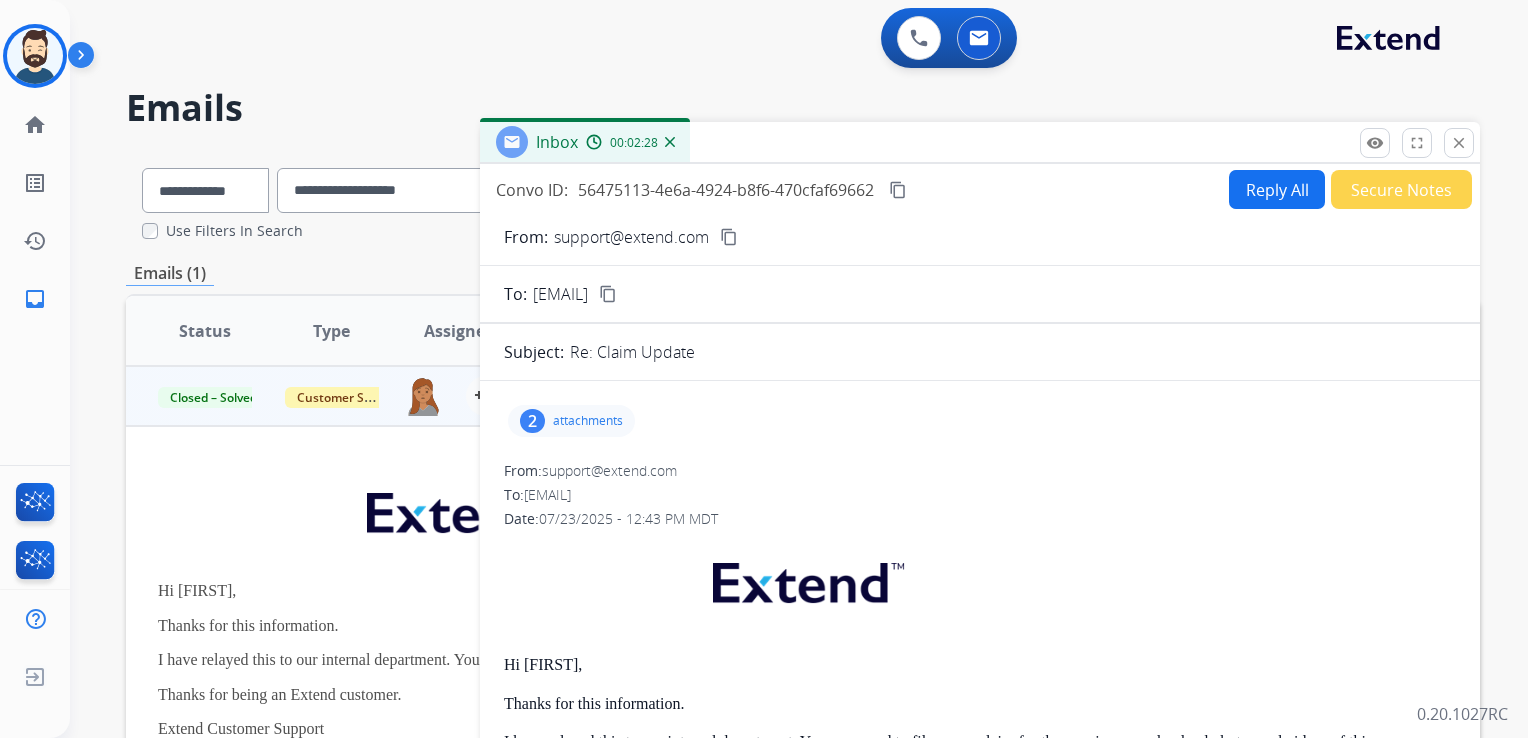 click on "attachments" at bounding box center (588, 421) 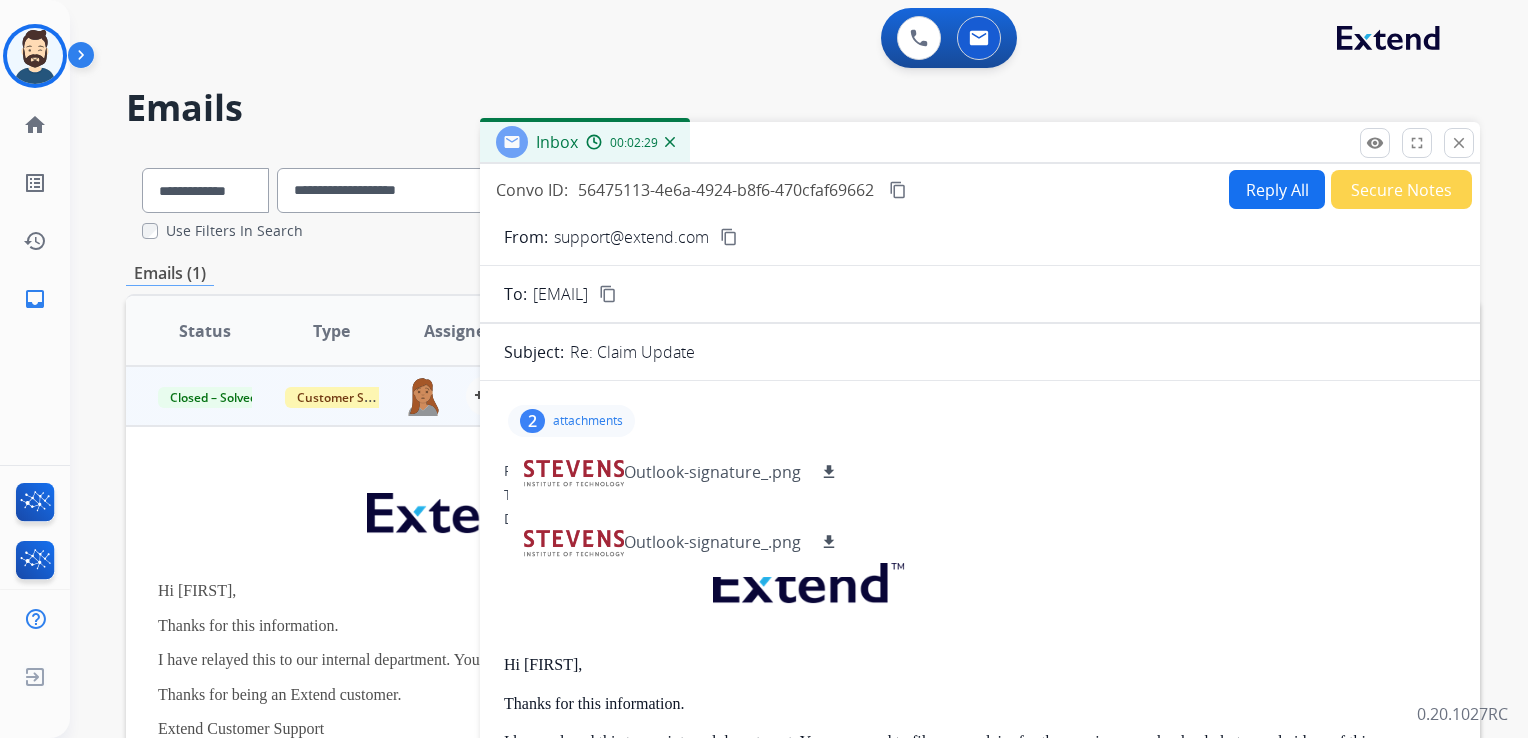 click on "attachments" at bounding box center [588, 421] 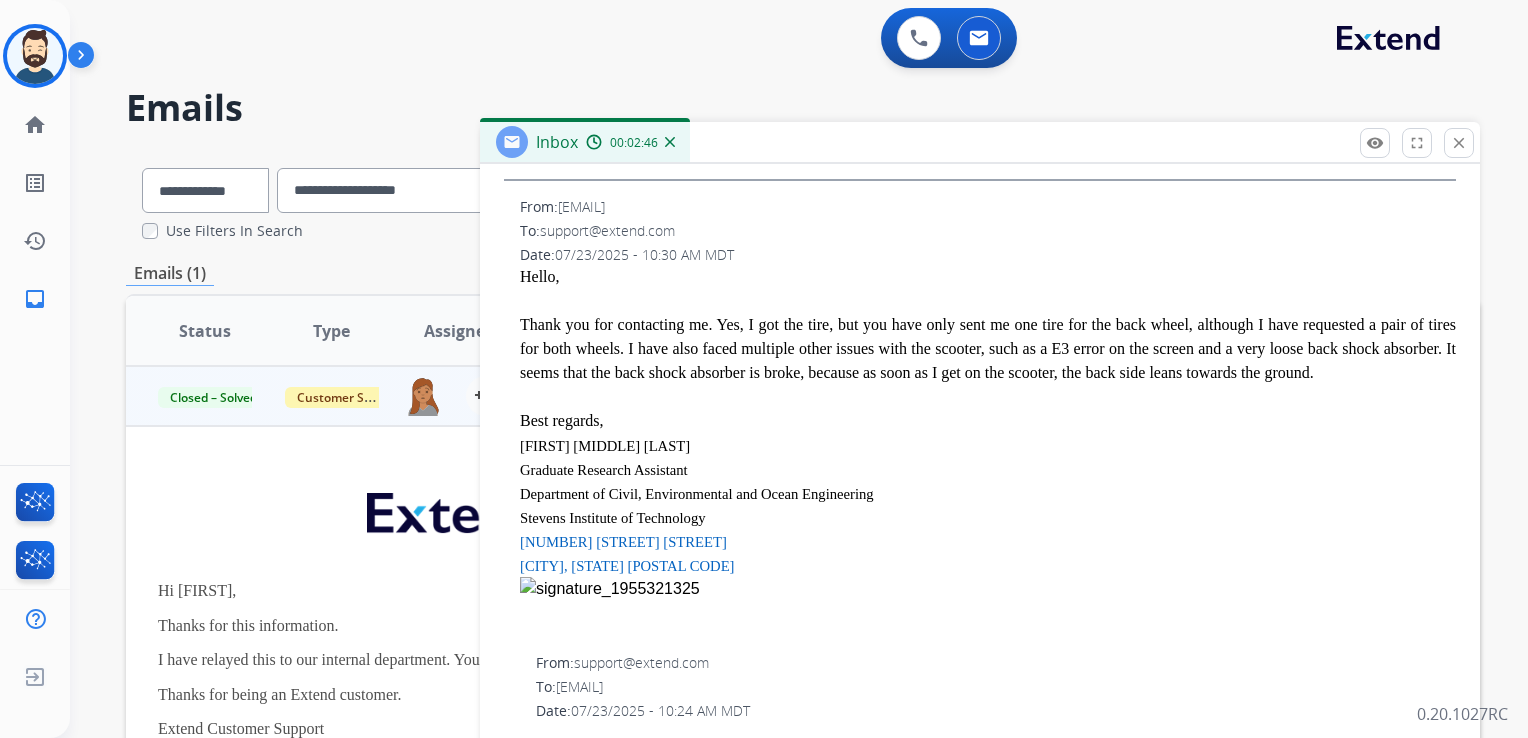 scroll, scrollTop: 900, scrollLeft: 0, axis: vertical 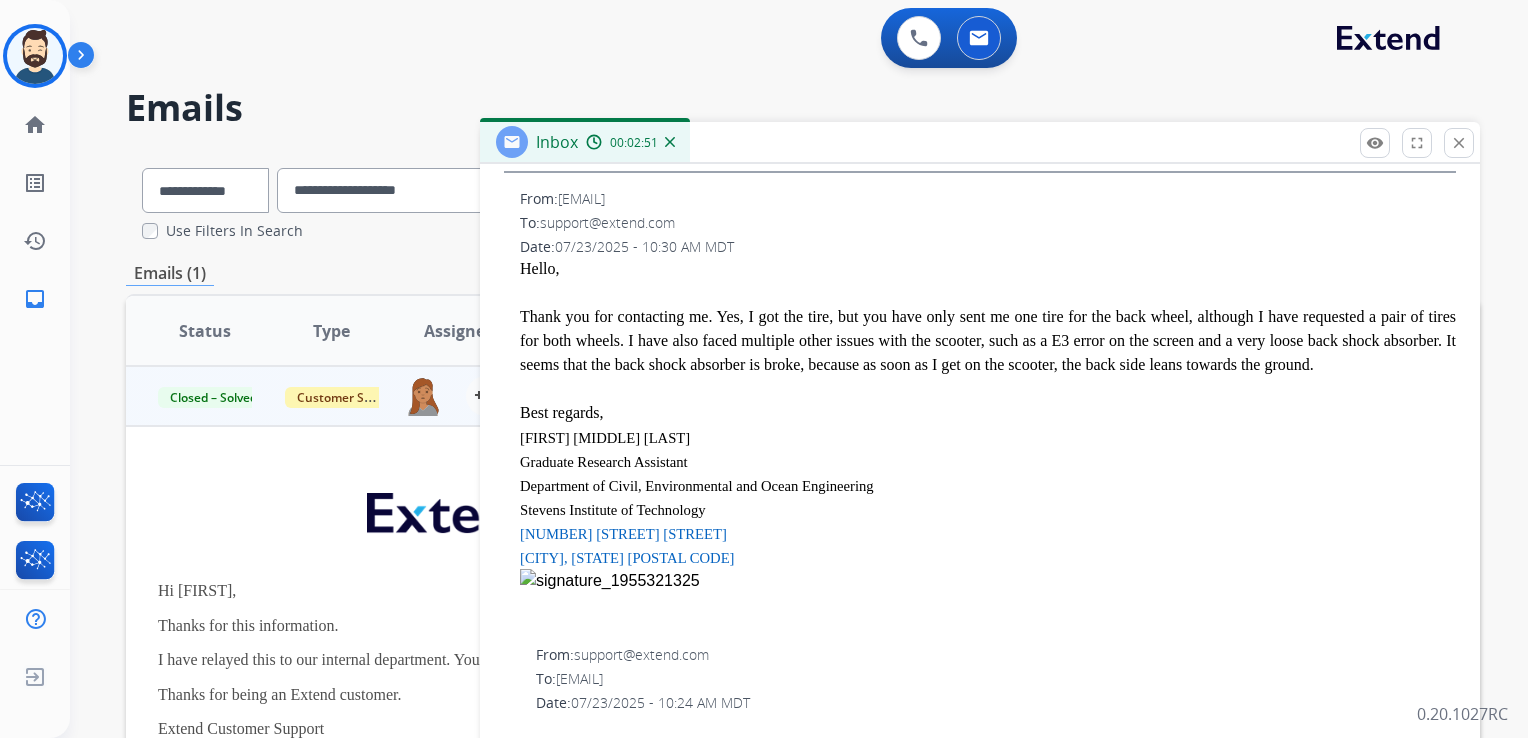 click on "Thank you for contacting me. Yes, I got the tire, but you have only sent me one tire for the back wheel, although I have requested a pair of tires for both wheels. I have also faced multiple other issues with the scooter, such as a E3 error on the screen and
a very loose back shock absorber. It seems that the back shock absorber is broke, because as soon as I get on the scooter, the back side leans towards the ground." at bounding box center [988, 341] 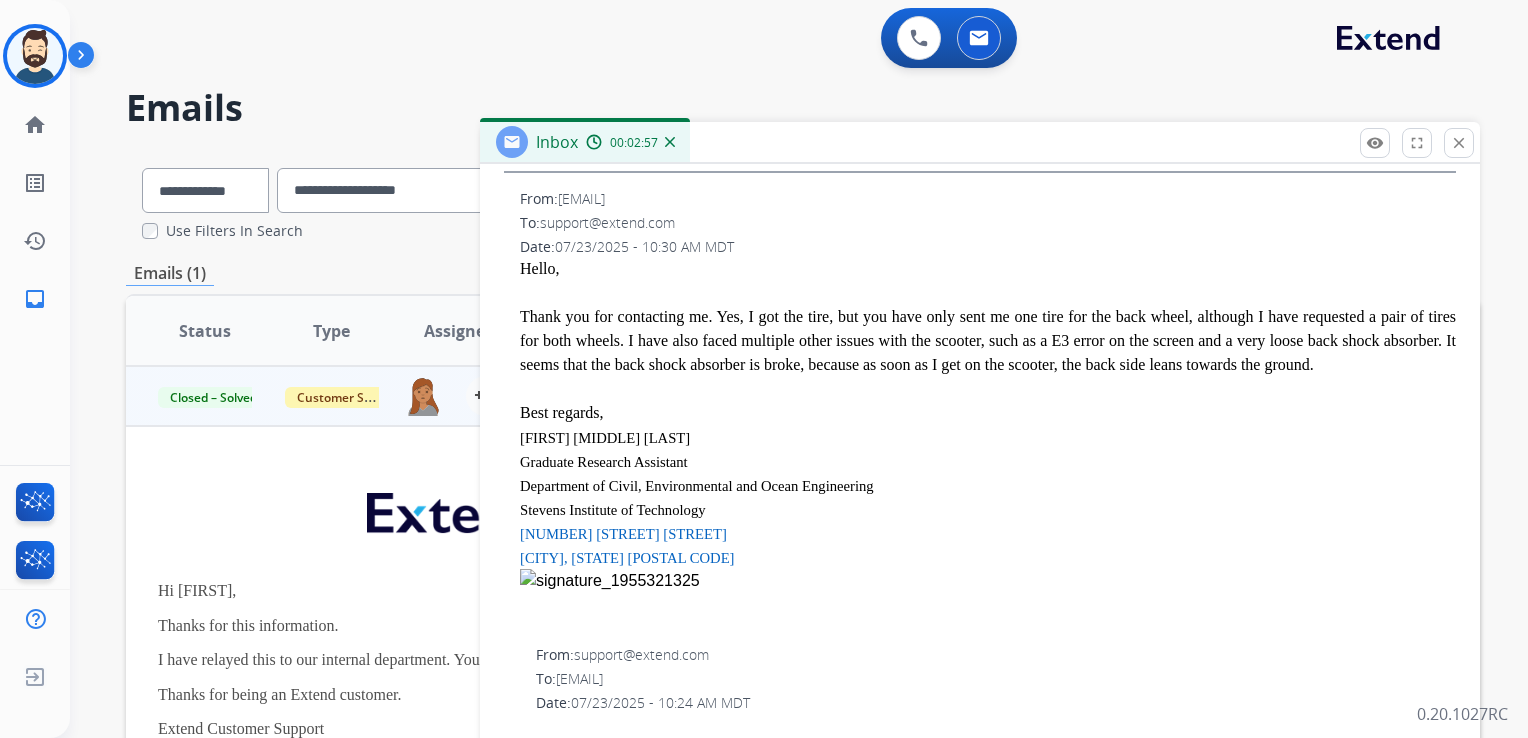 drag, startPoint x: 626, startPoint y: 338, endPoint x: 1342, endPoint y: 374, distance: 716.9045 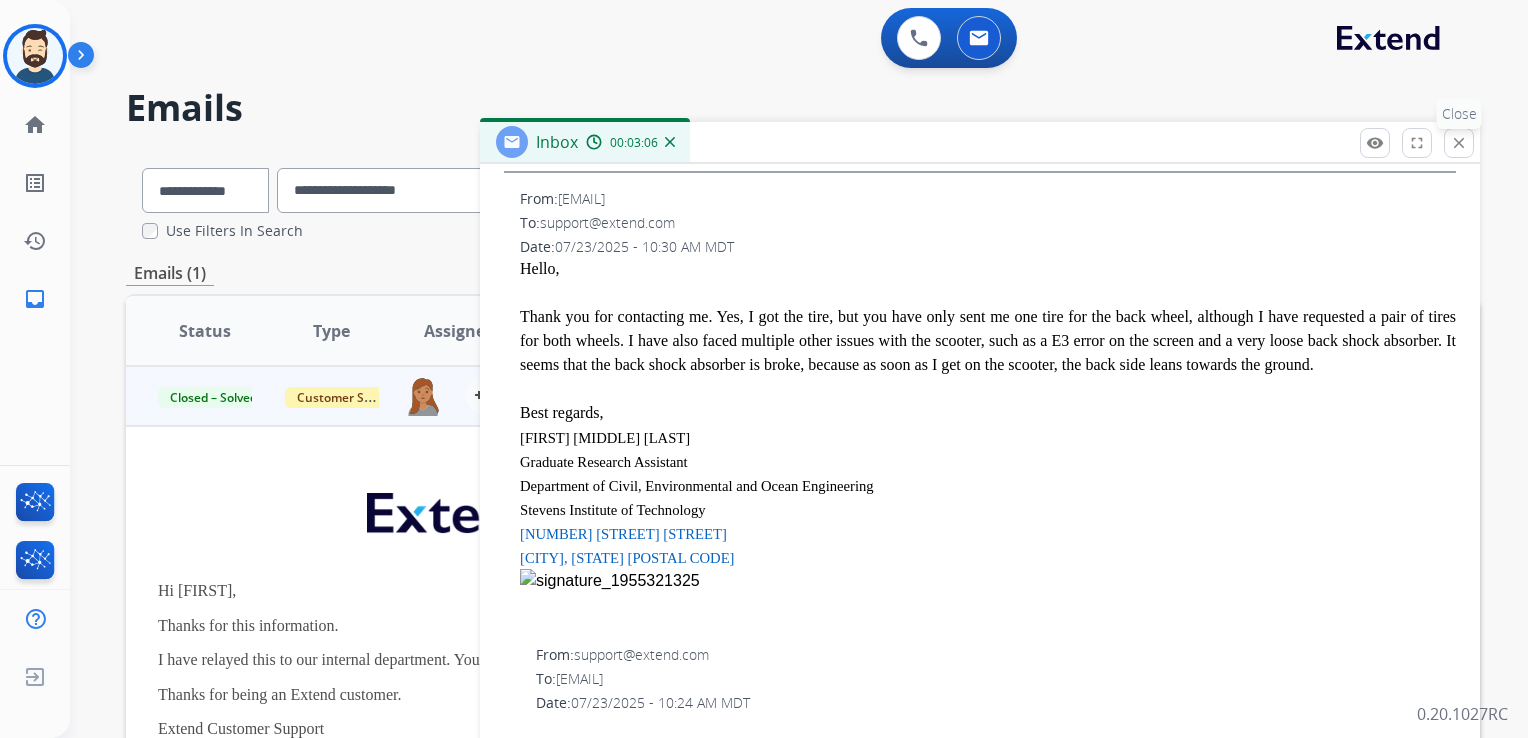 click on "close" at bounding box center [1459, 143] 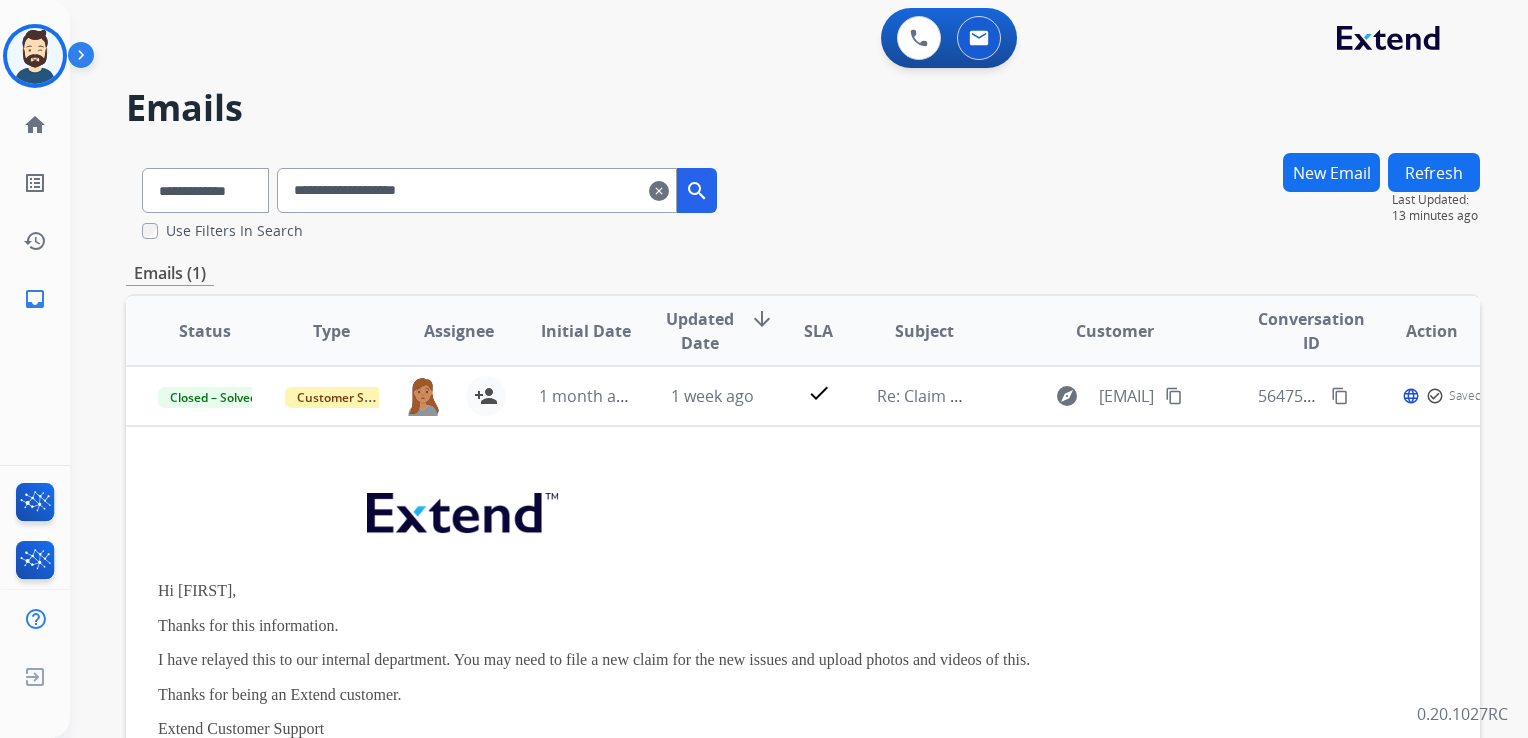 click on "clear" at bounding box center (659, 191) 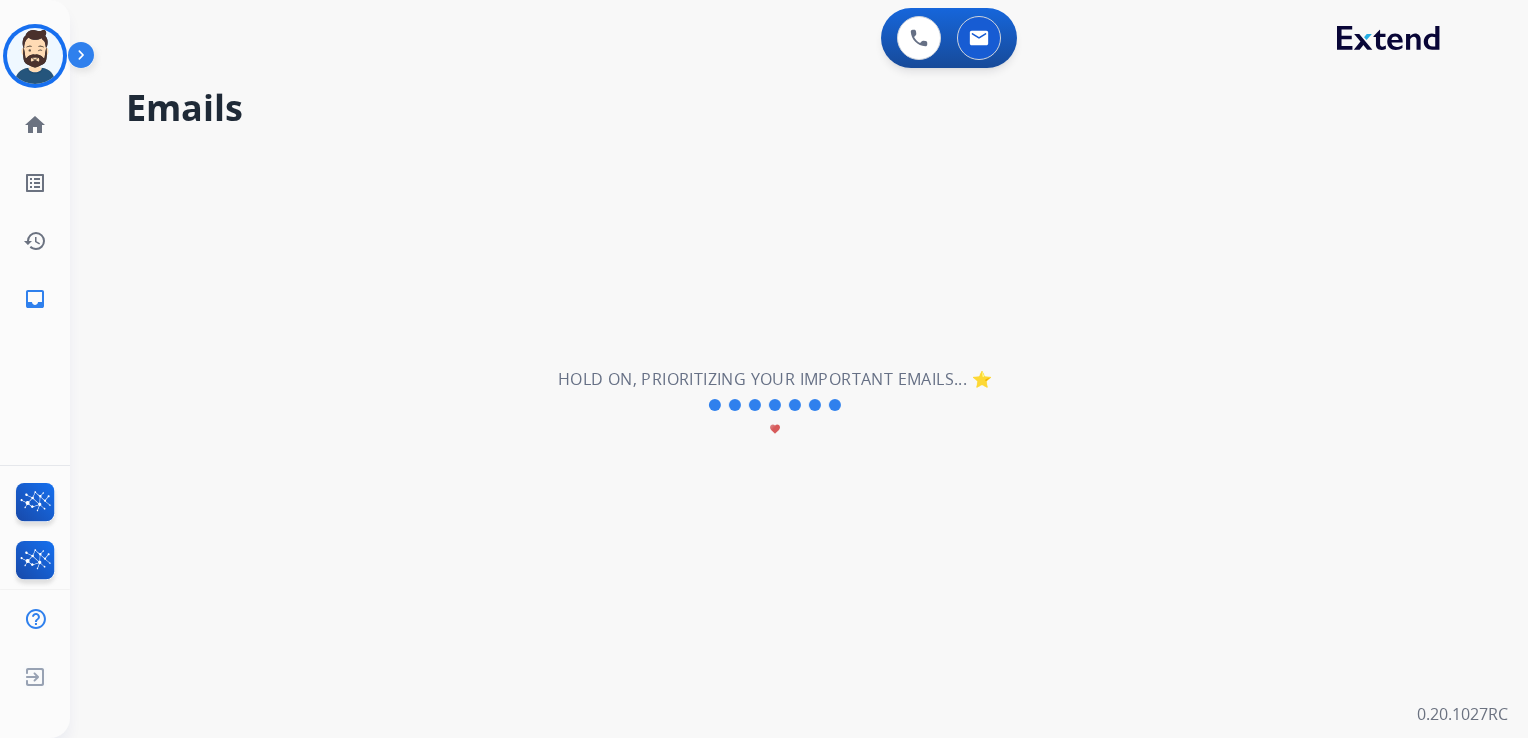 type 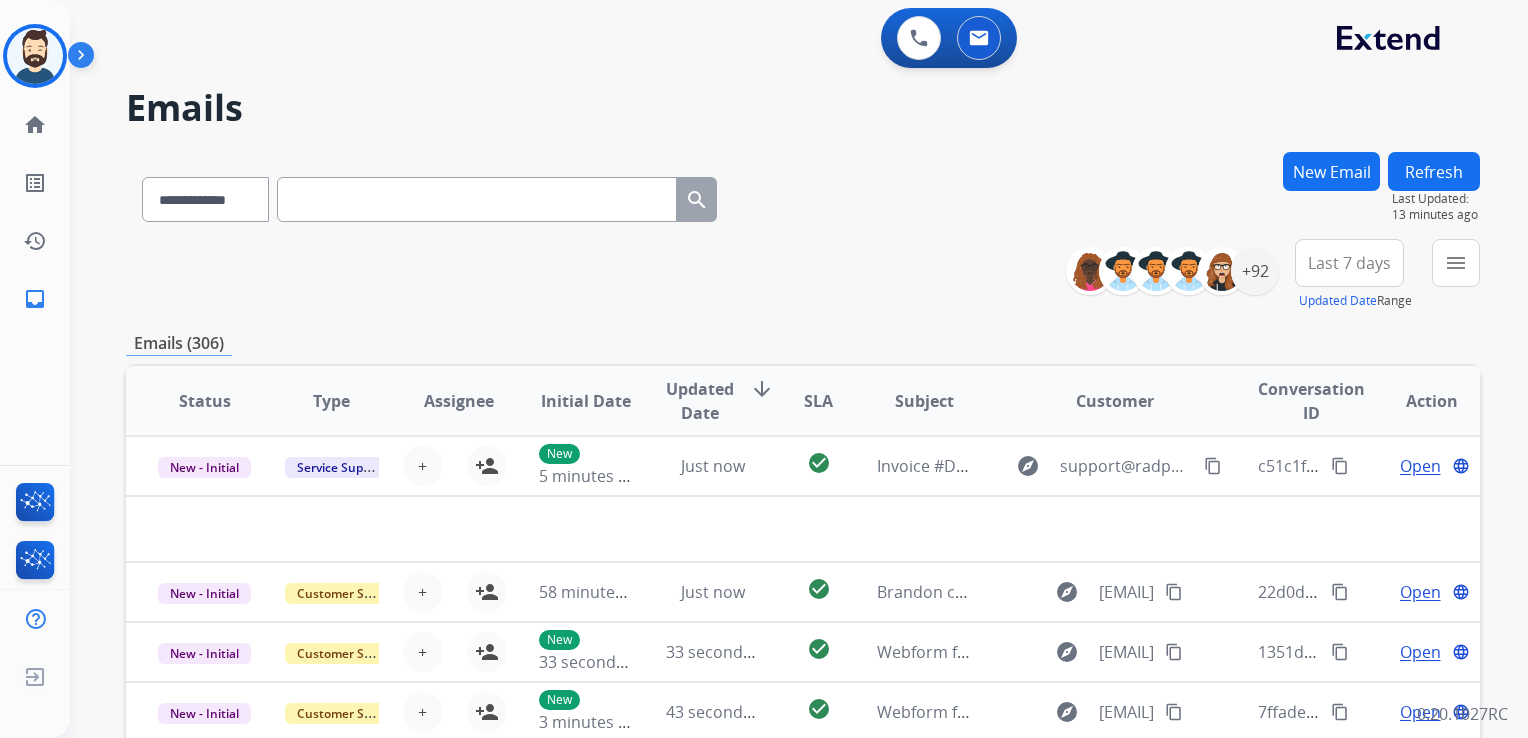 click on "New Email" at bounding box center (1331, 171) 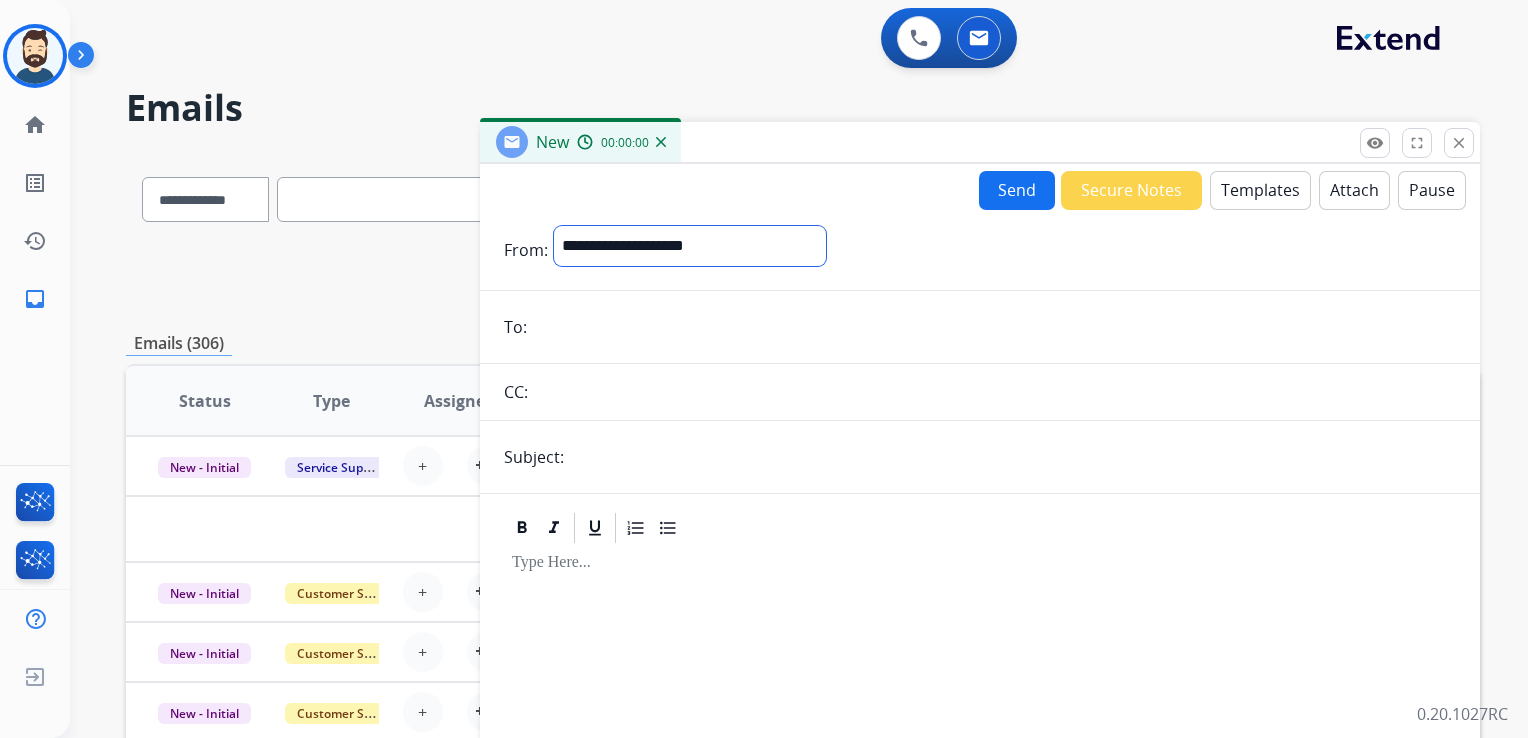 click on "**********" at bounding box center (690, 246) 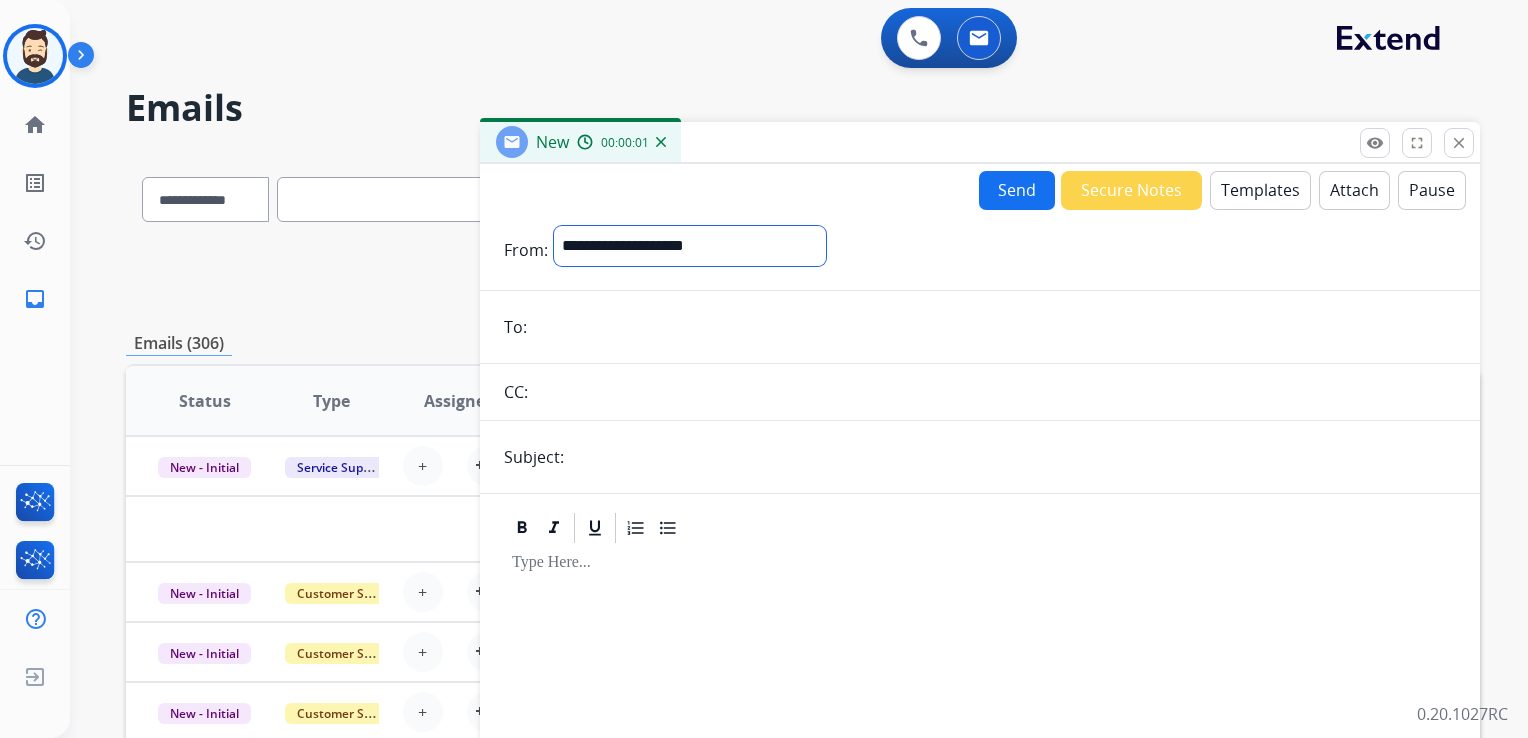 select on "**********" 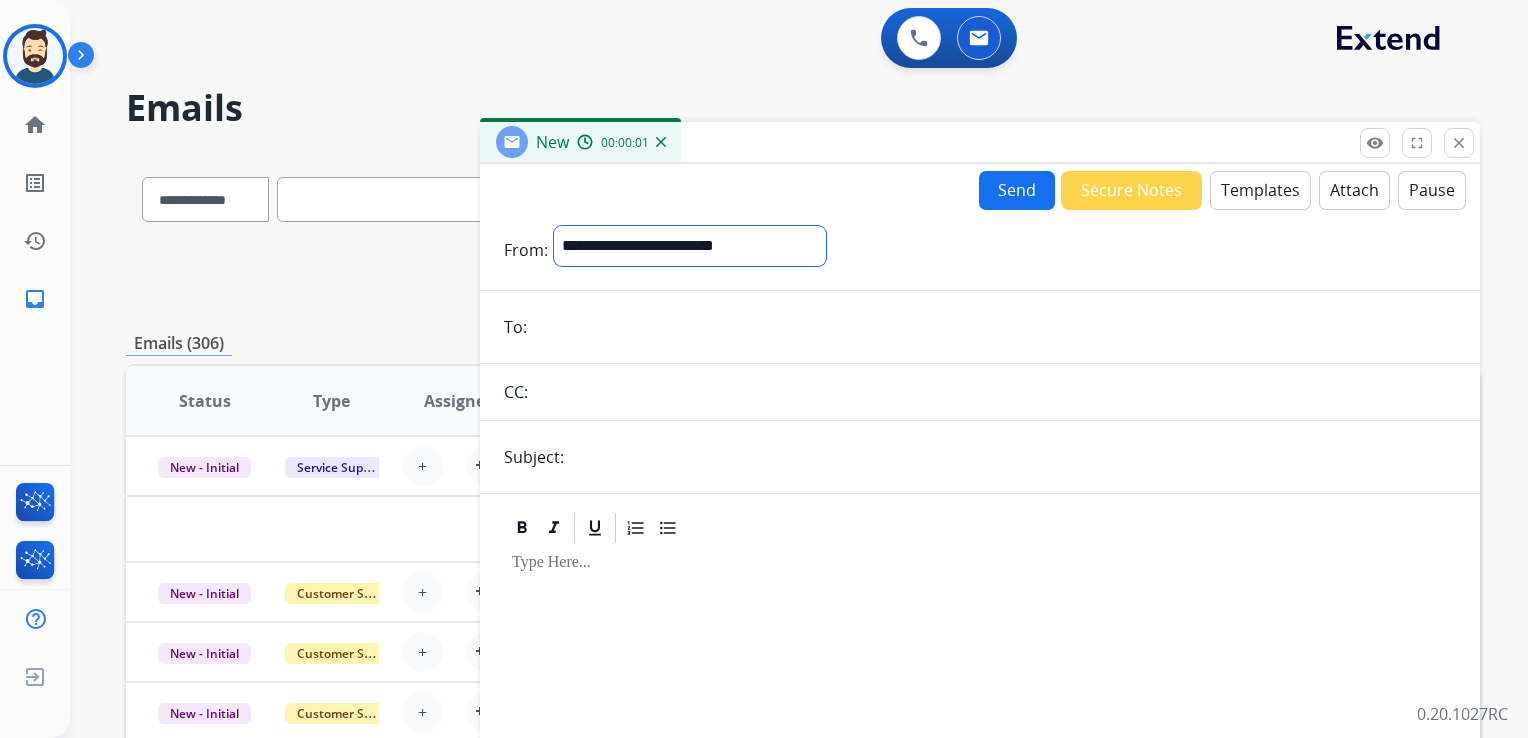 click on "**********" at bounding box center [690, 246] 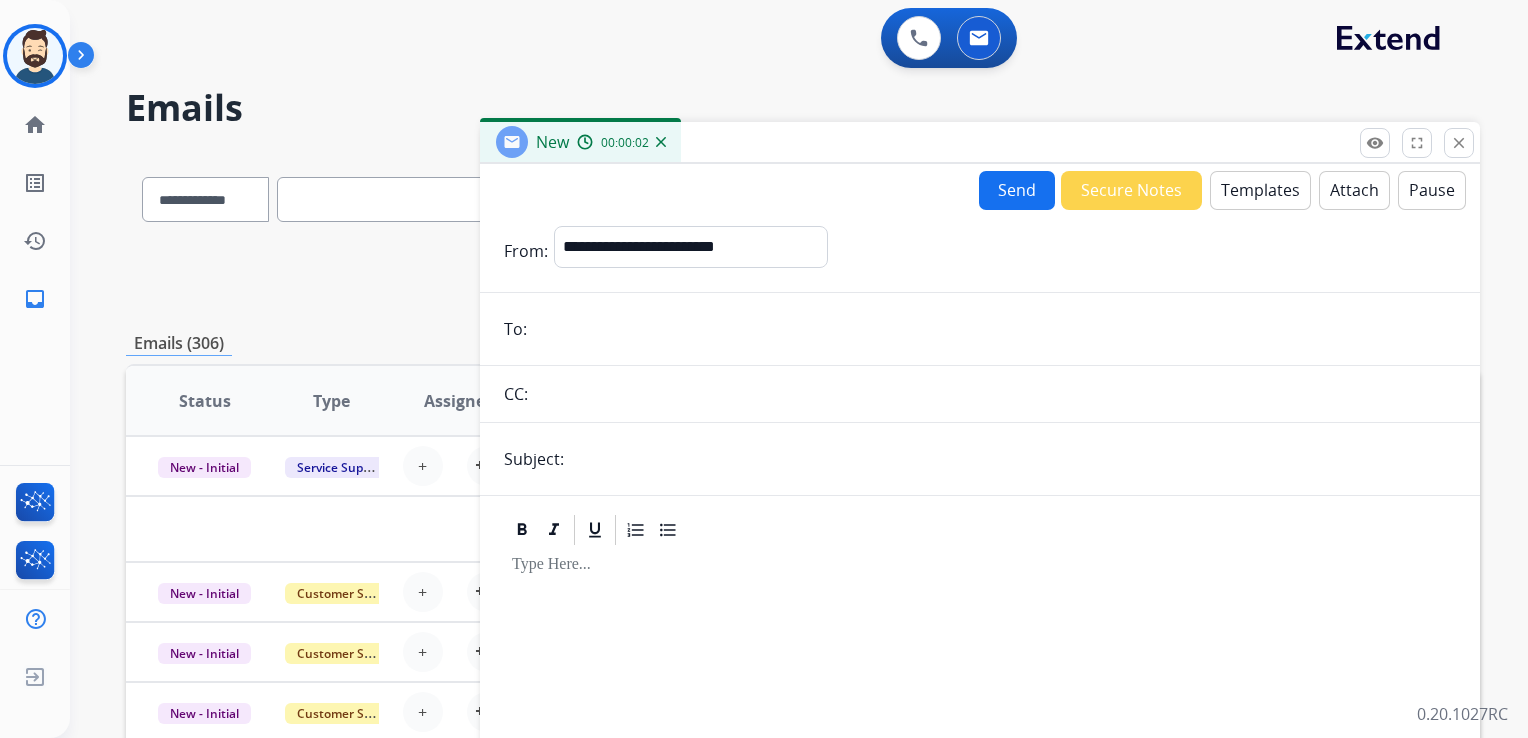 click at bounding box center [994, 329] 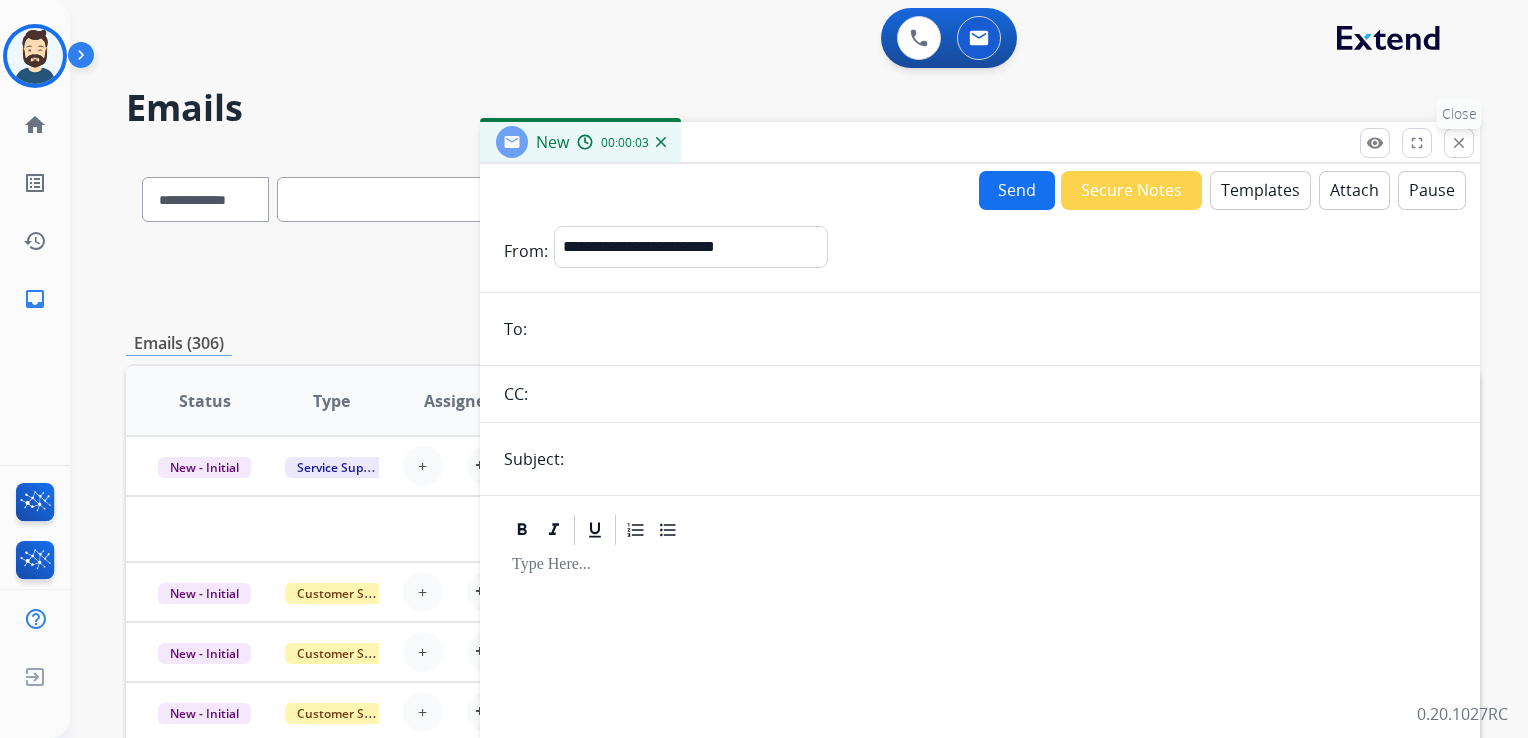 click on "close Close" at bounding box center [1459, 143] 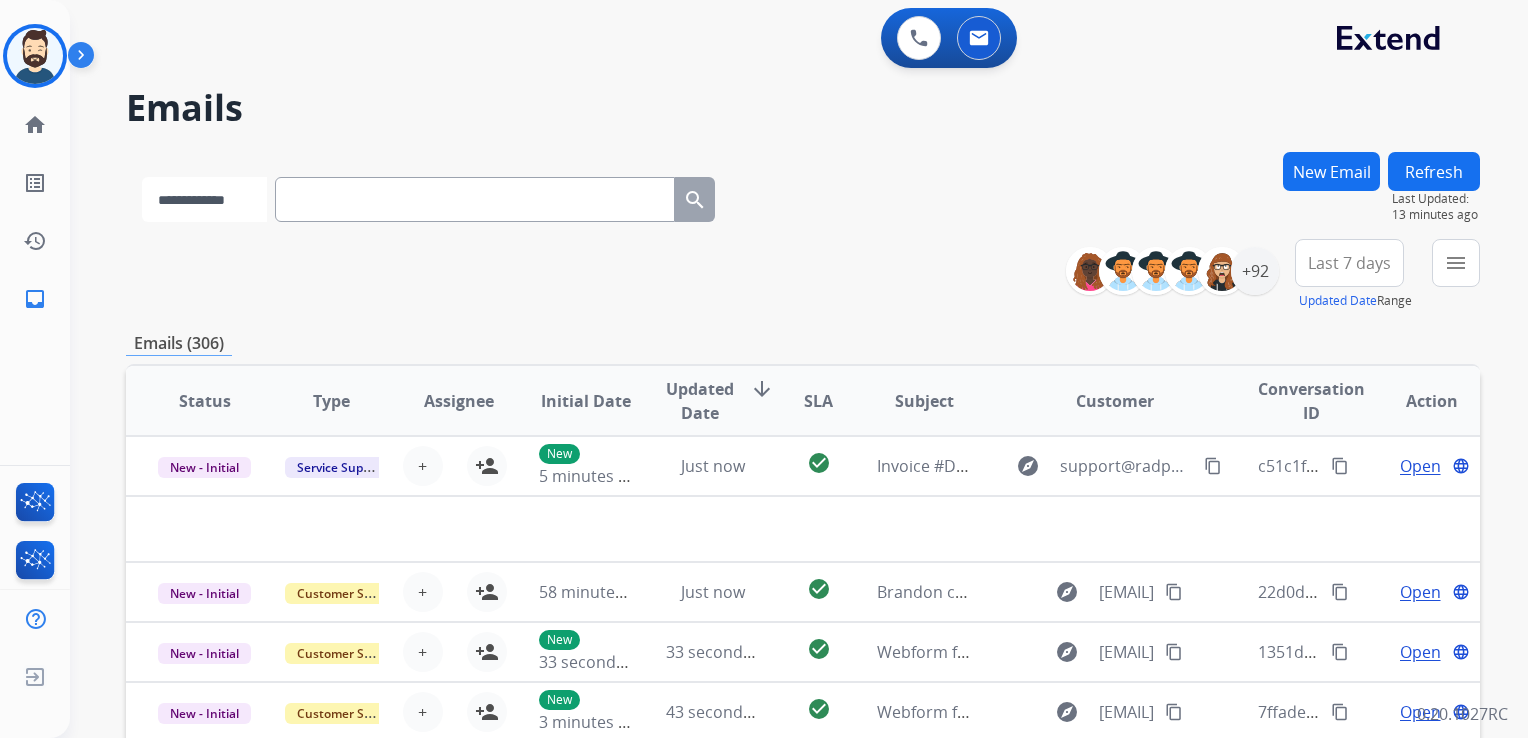 click on "**********" at bounding box center [204, 199] 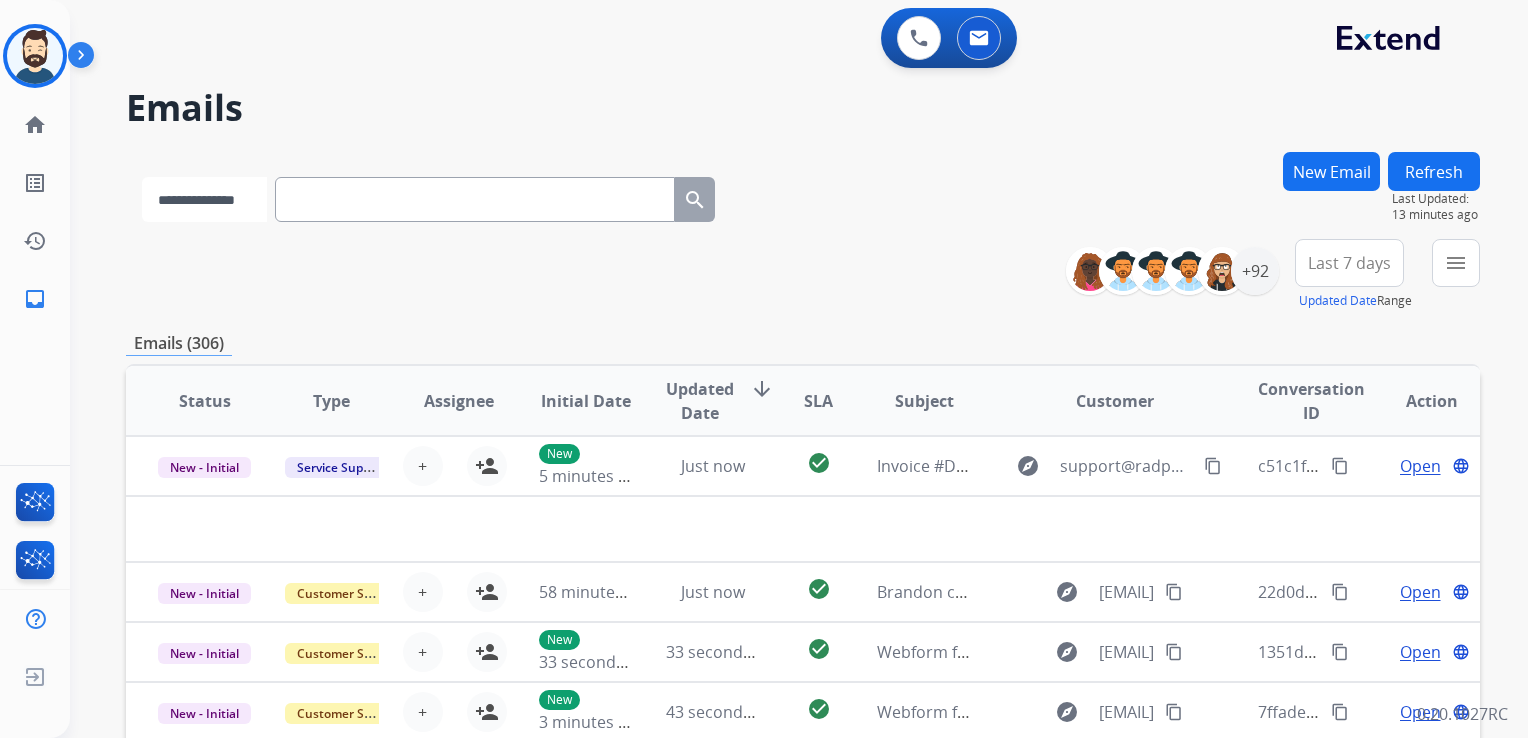 click on "**********" at bounding box center [204, 199] 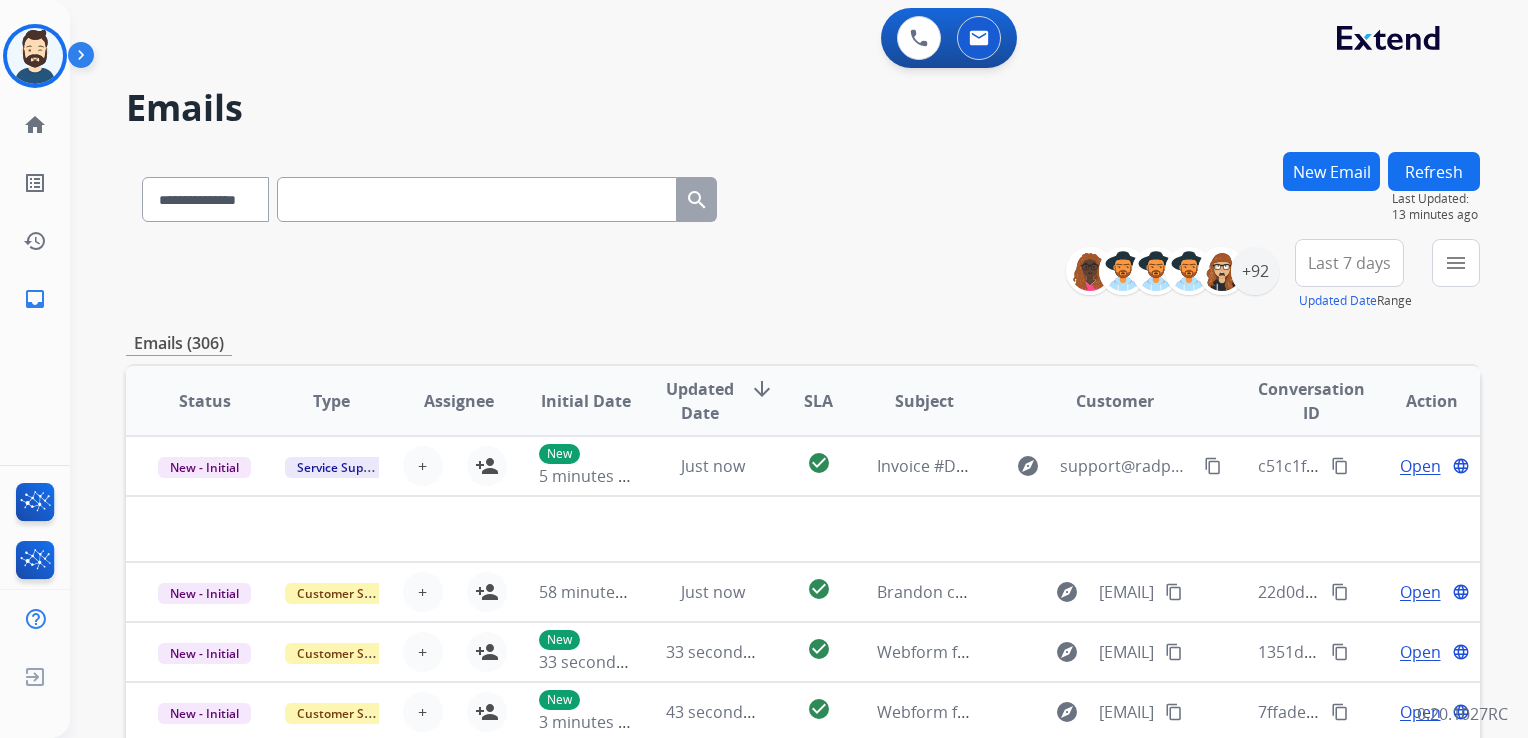 click at bounding box center (477, 199) 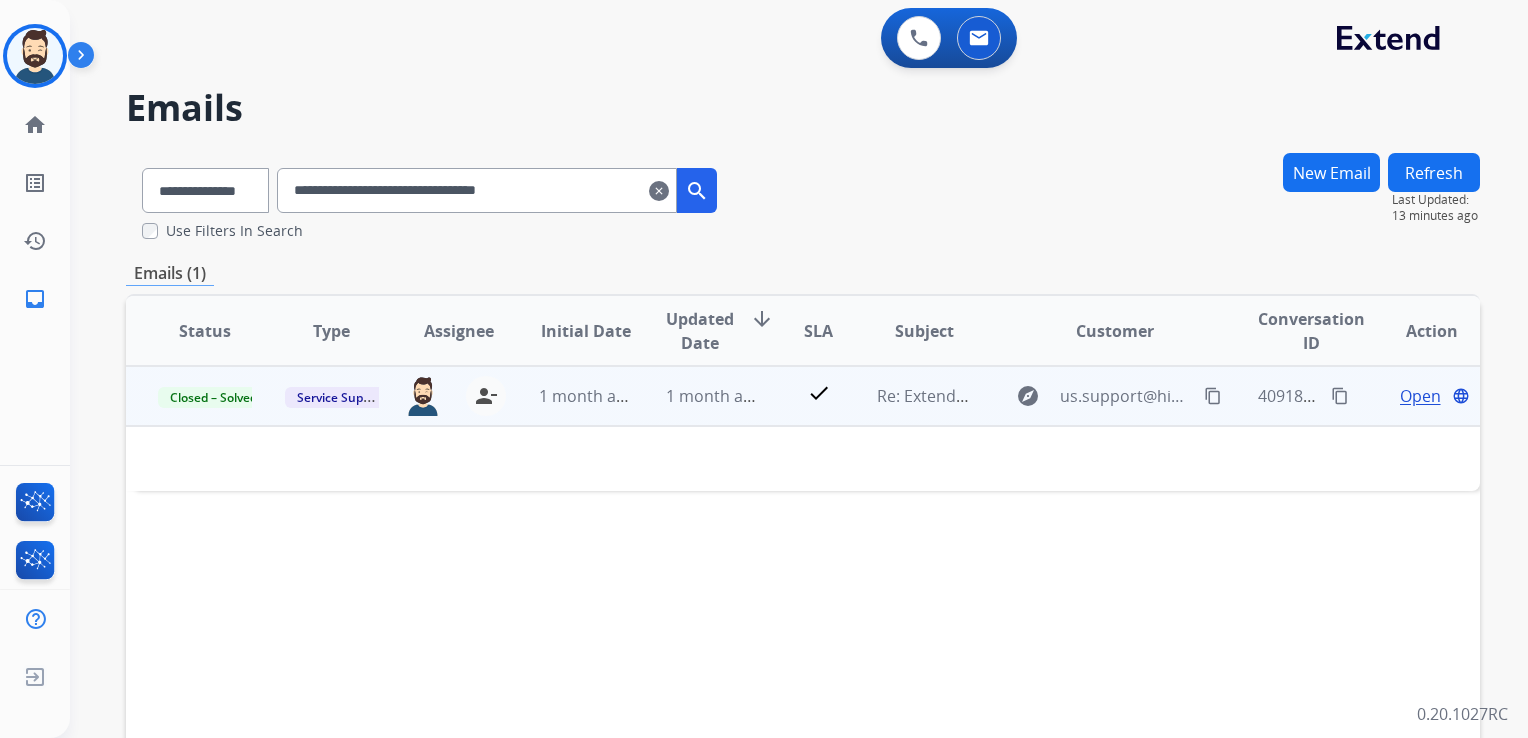 click on "1 month ago" at bounding box center (697, 396) 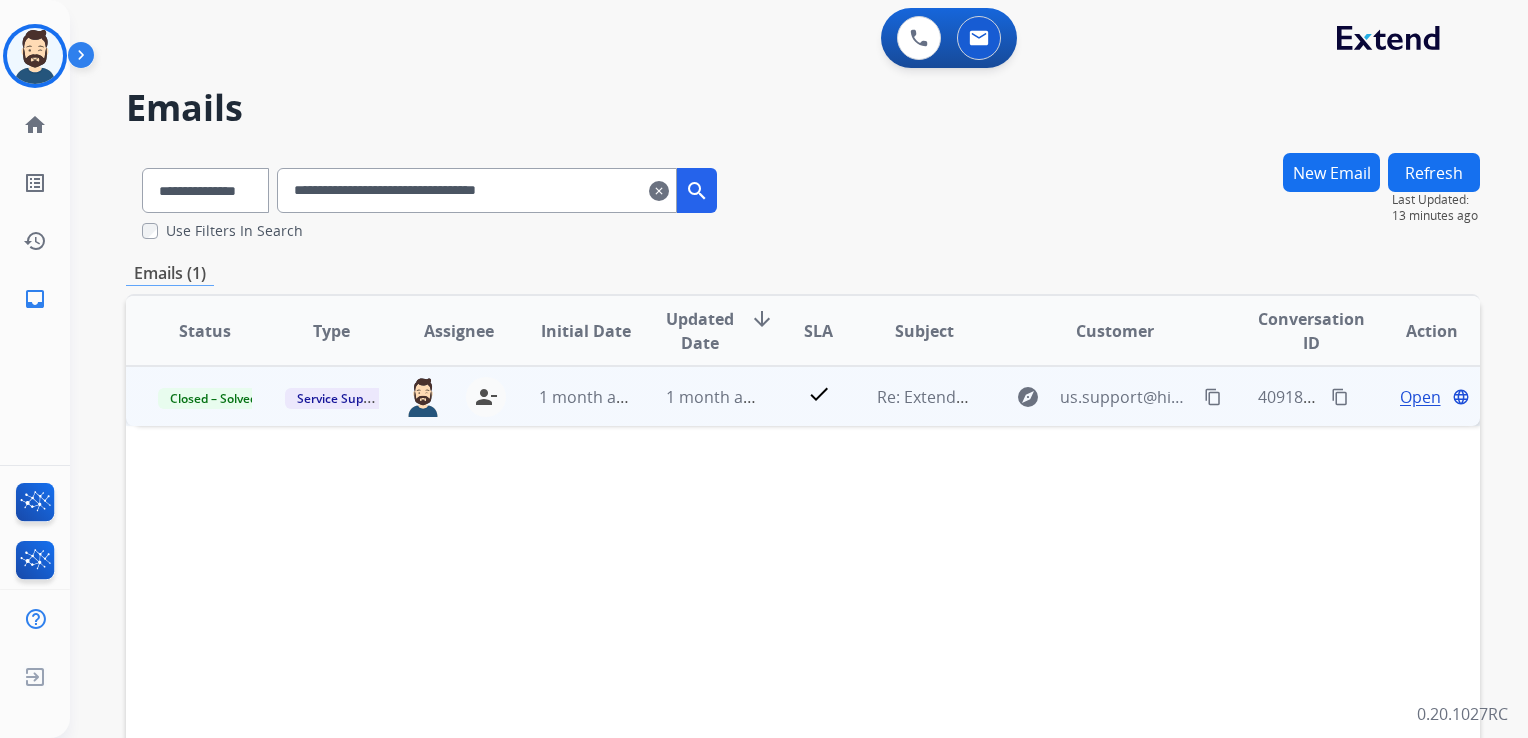 click on "1 month ago" at bounding box center (697, 396) 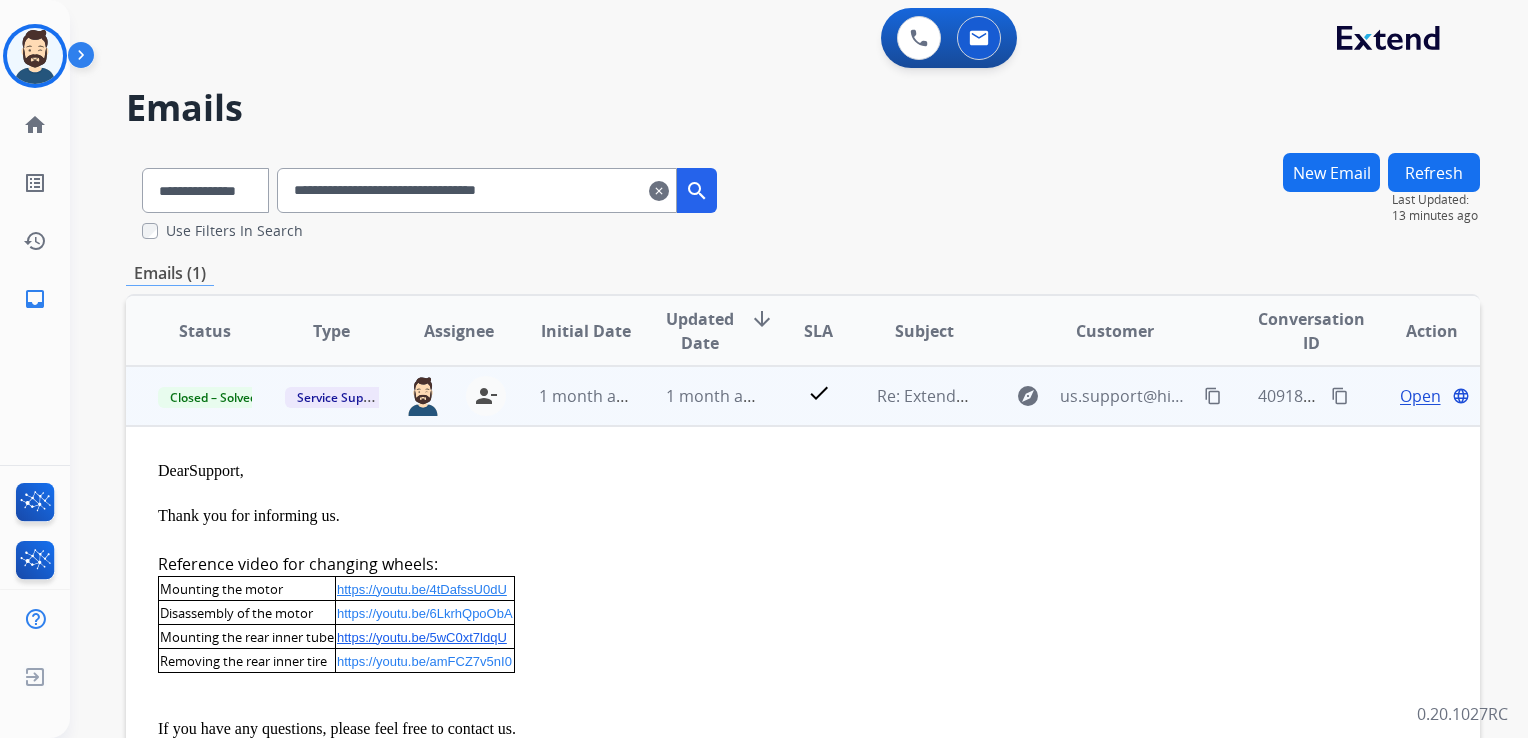 click on "Open" at bounding box center (1420, 396) 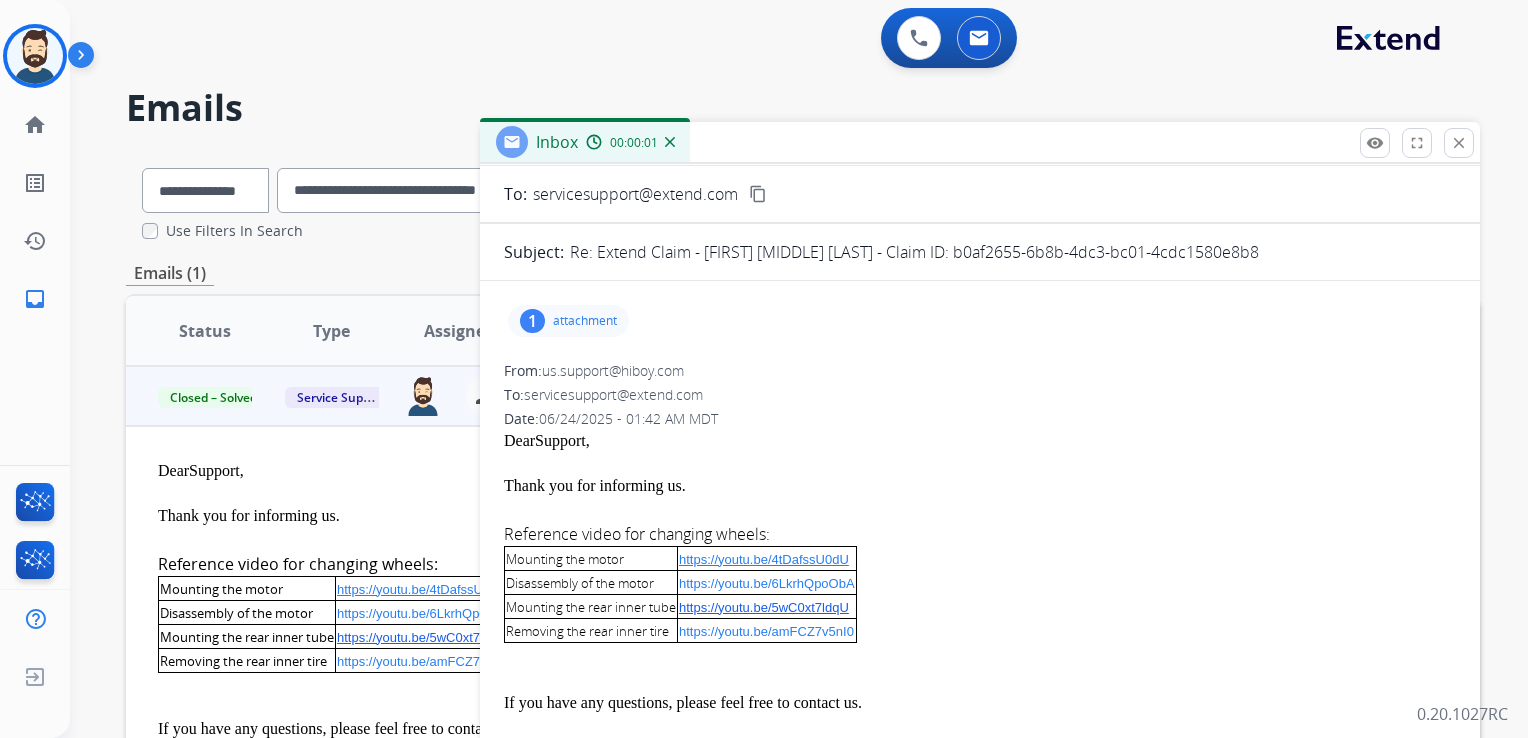 scroll, scrollTop: 0, scrollLeft: 0, axis: both 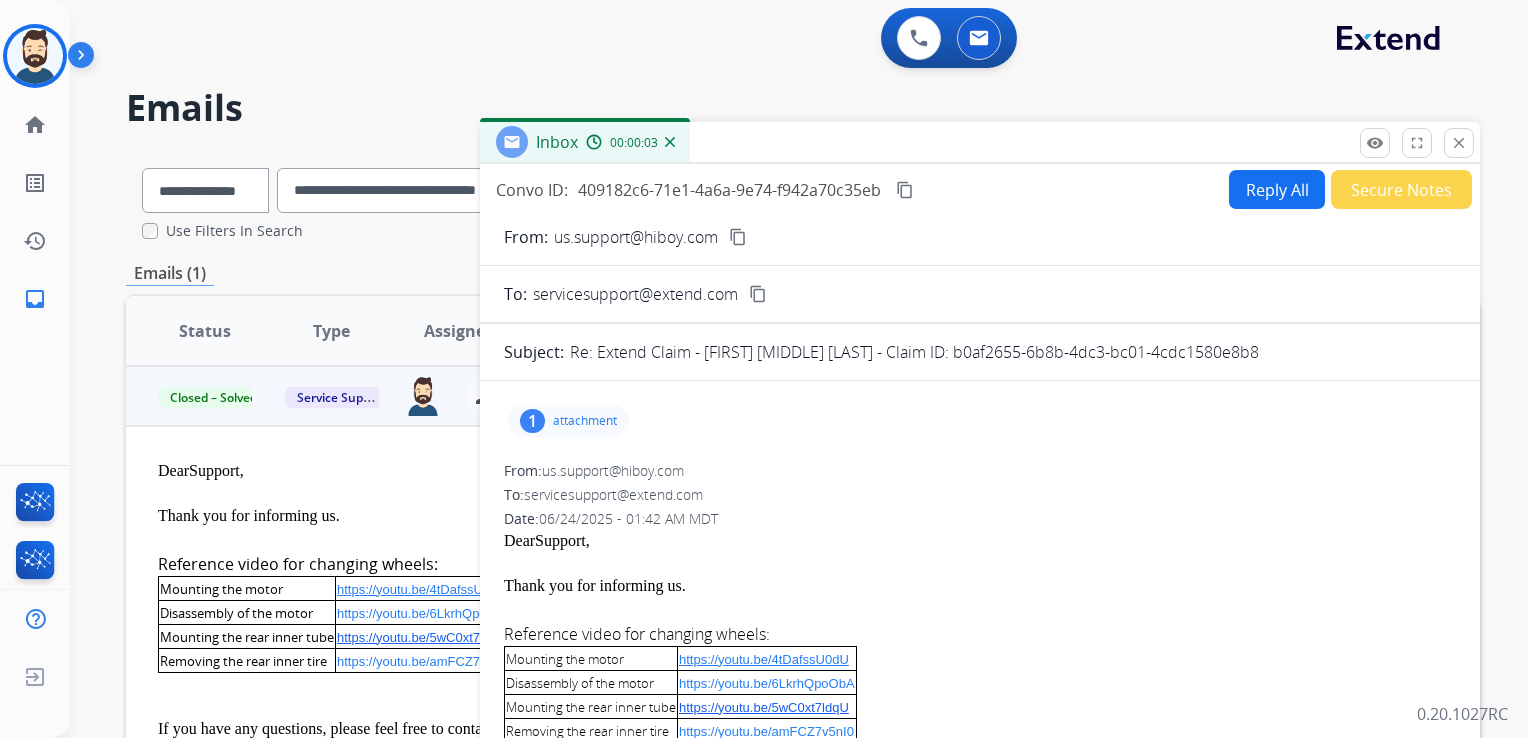 click on "Reply All" at bounding box center (1277, 189) 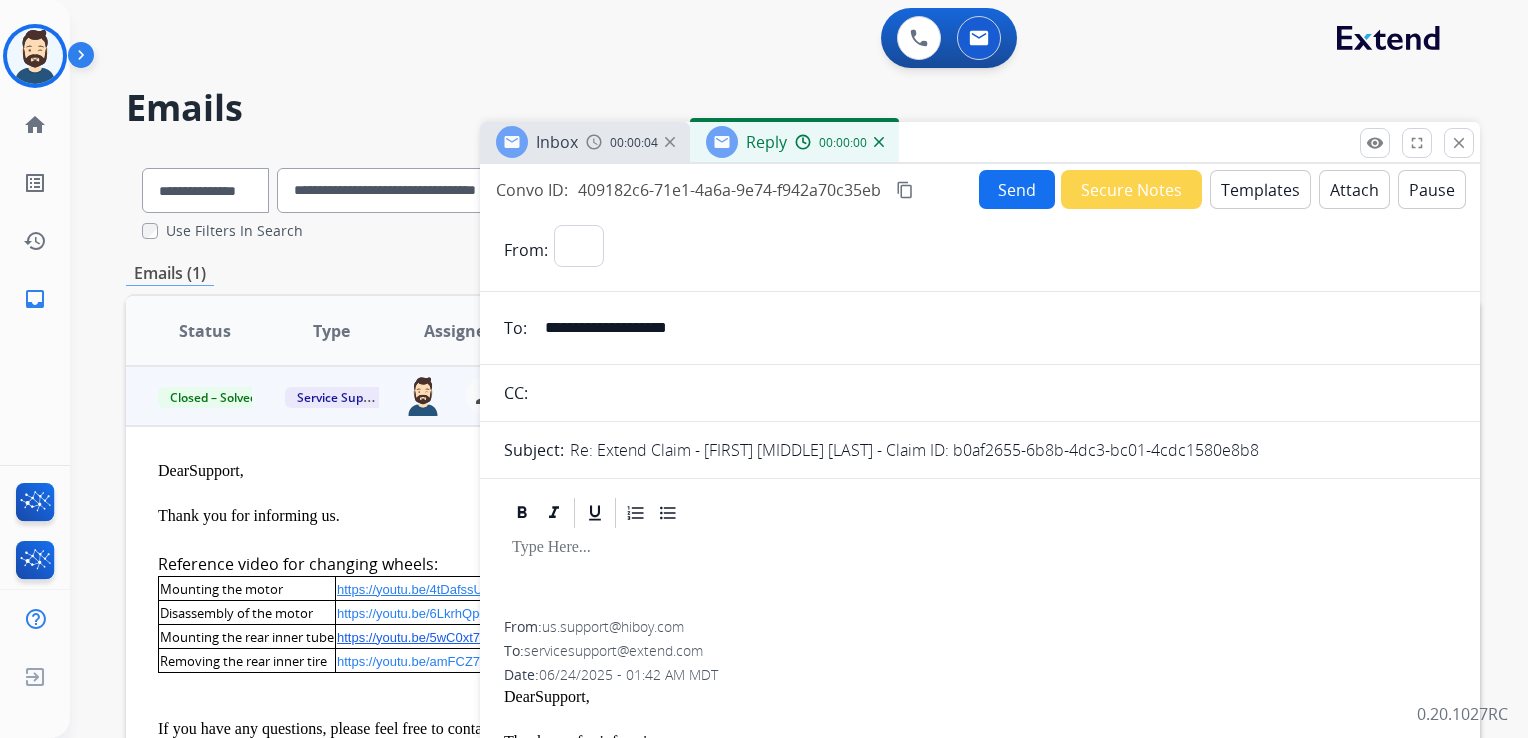 click on "Templates" at bounding box center (1260, 189) 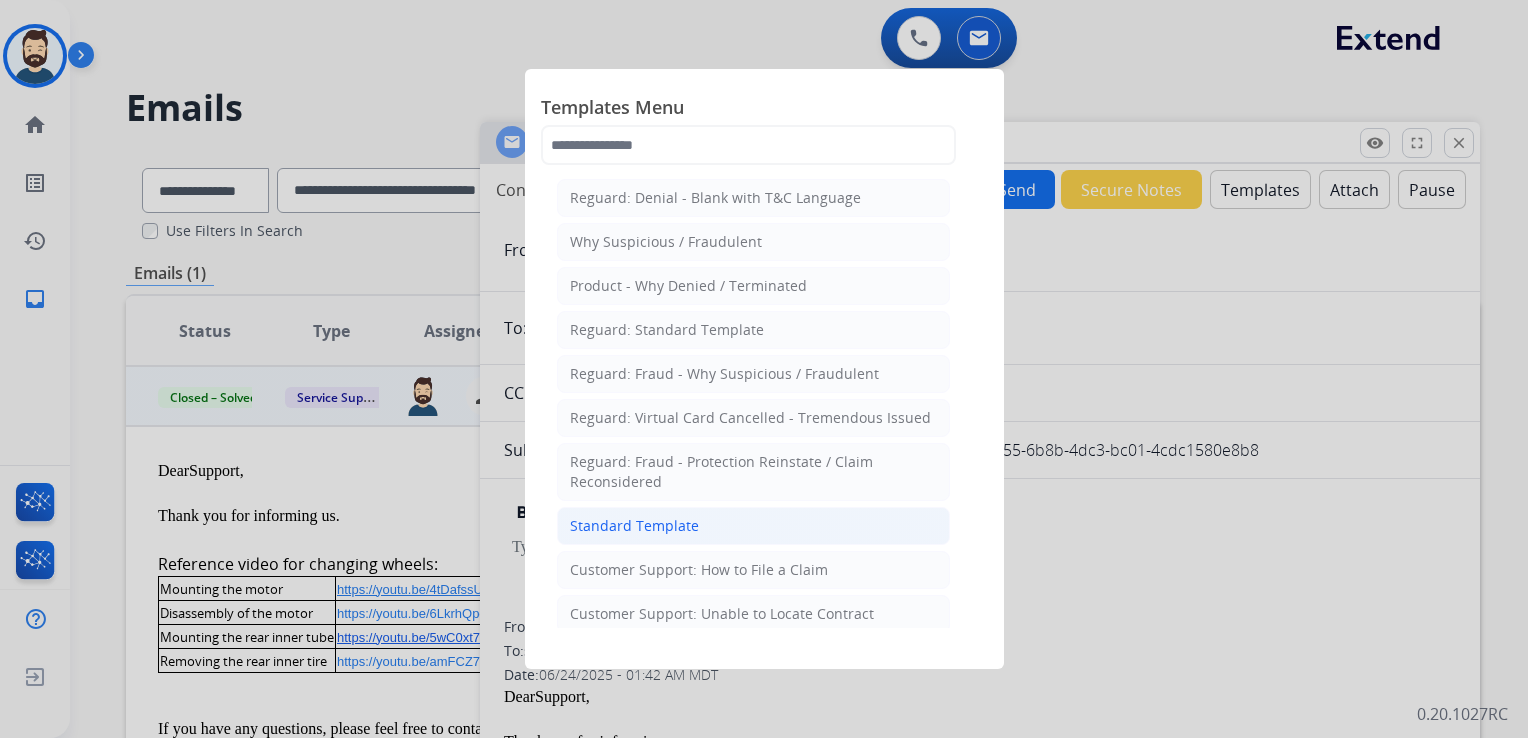 click on "Standard Template" 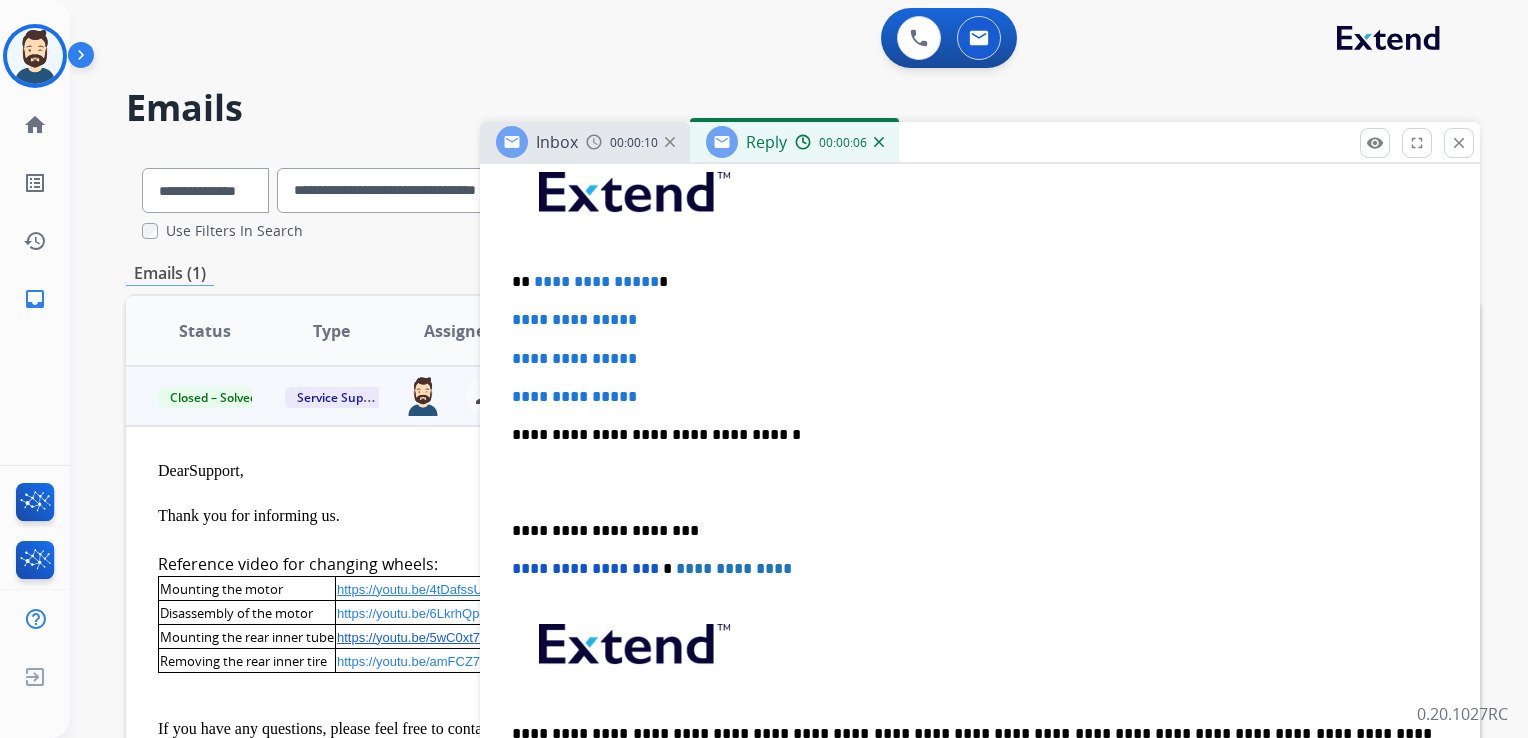 scroll, scrollTop: 500, scrollLeft: 0, axis: vertical 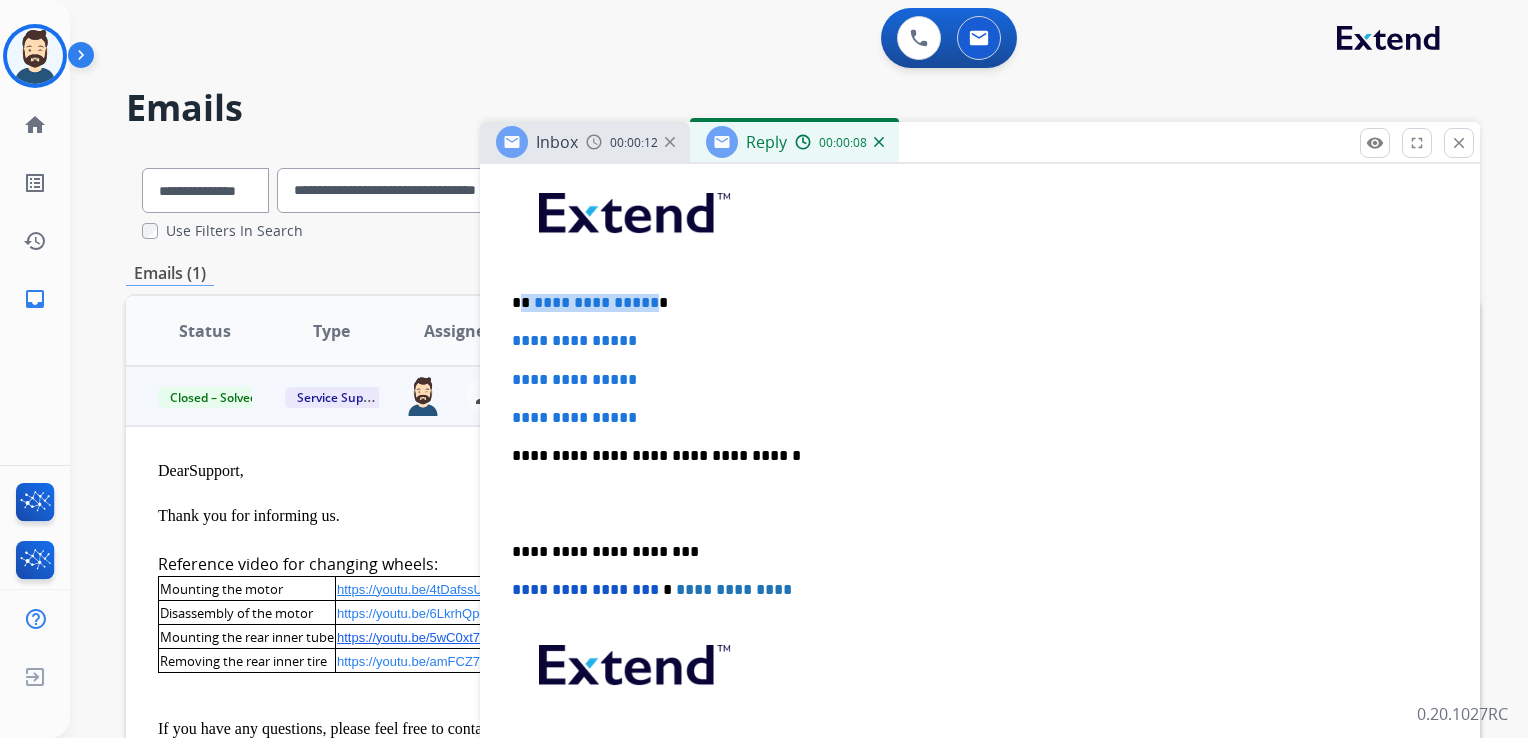 drag, startPoint x: 522, startPoint y: 302, endPoint x: 644, endPoint y: 302, distance: 122 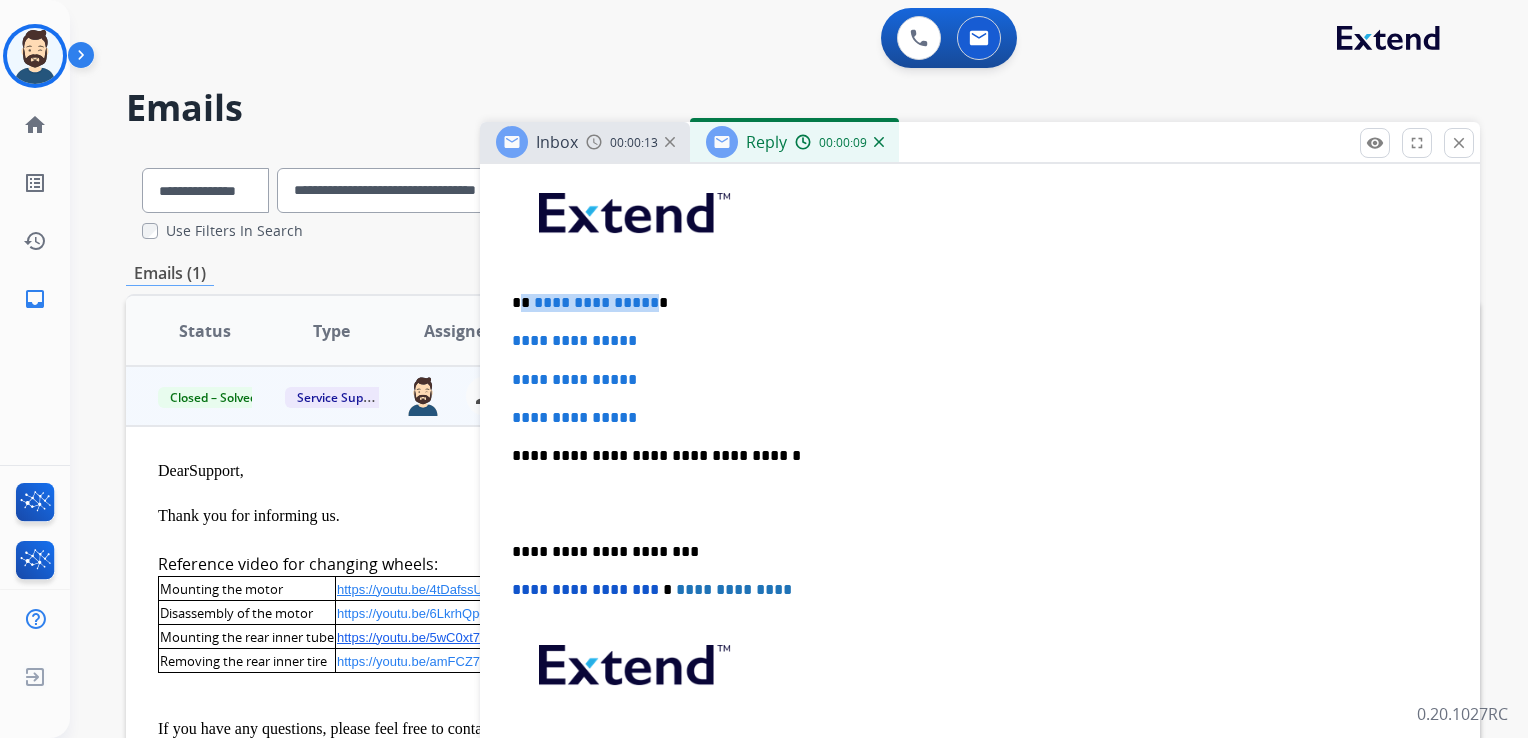 type 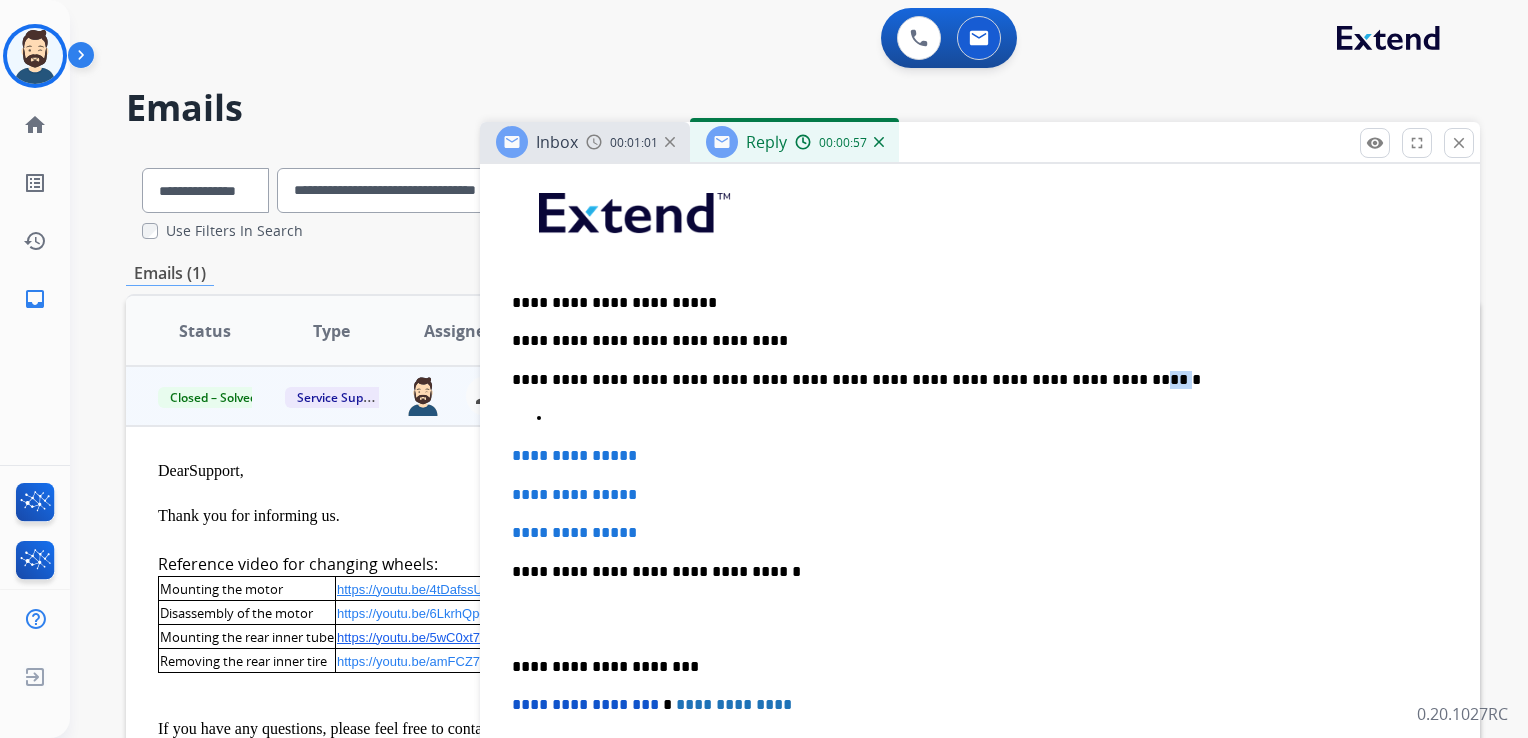 drag, startPoint x: 1050, startPoint y: 378, endPoint x: 1079, endPoint y: 378, distance: 29 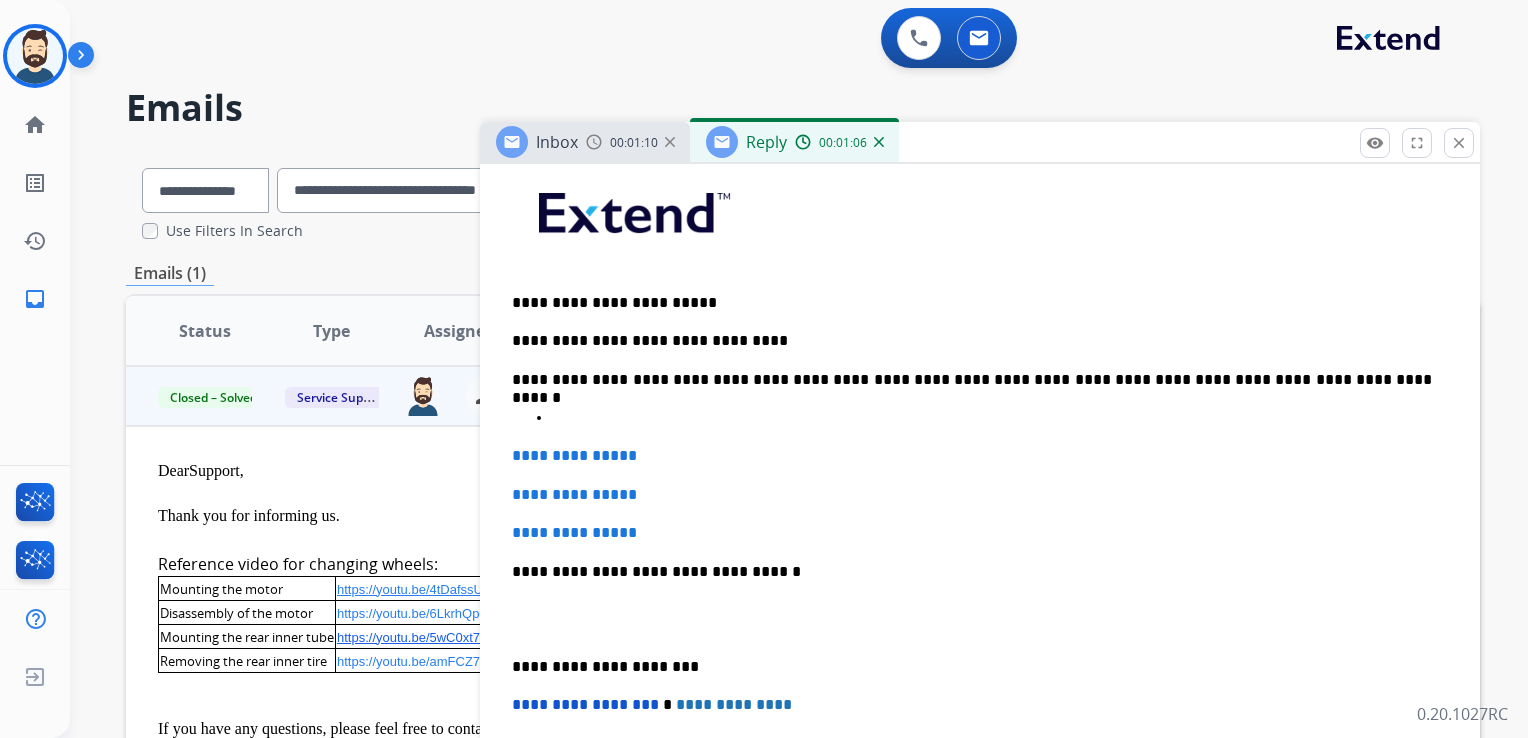click at bounding box center [1000, 418] 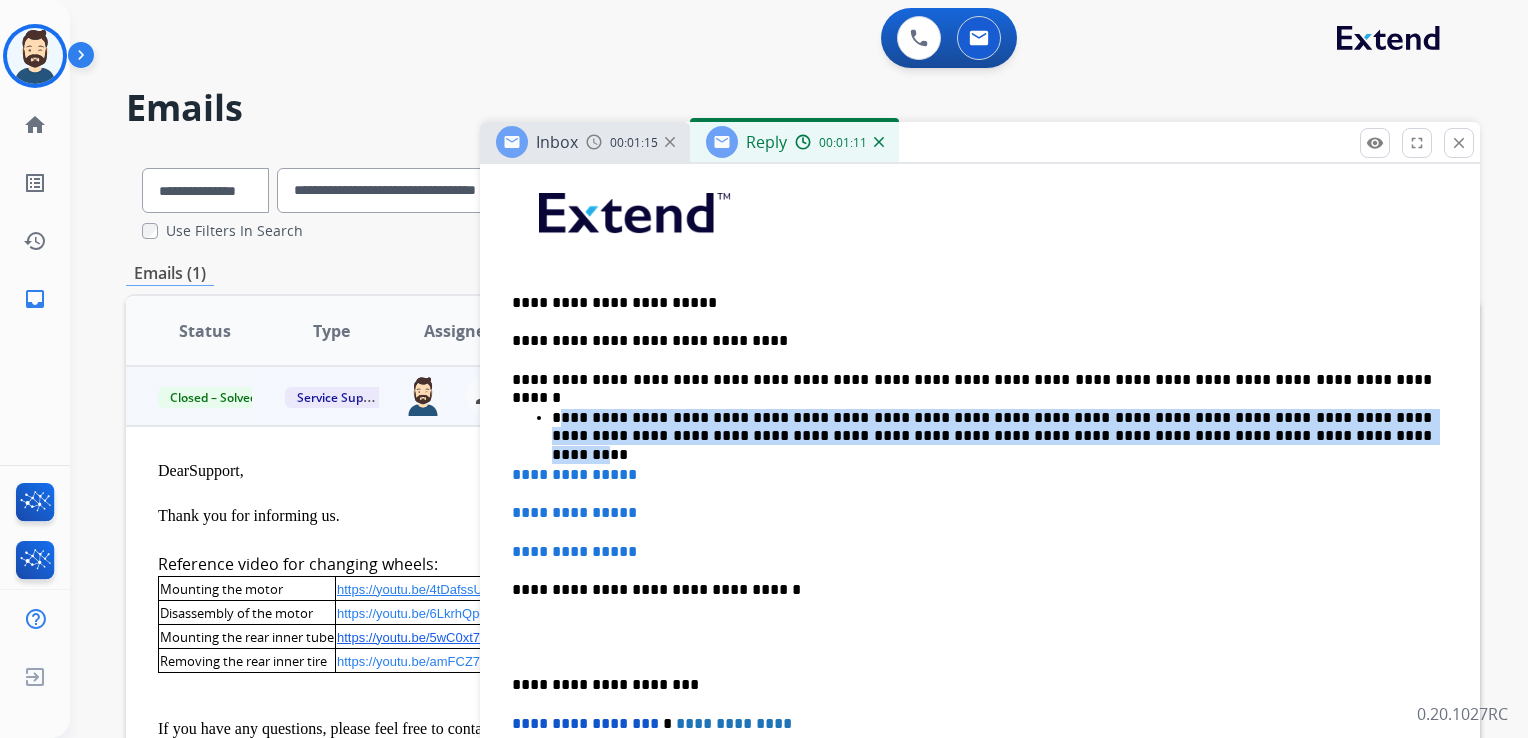 drag, startPoint x: 559, startPoint y: 415, endPoint x: 1134, endPoint y: 438, distance: 575.45984 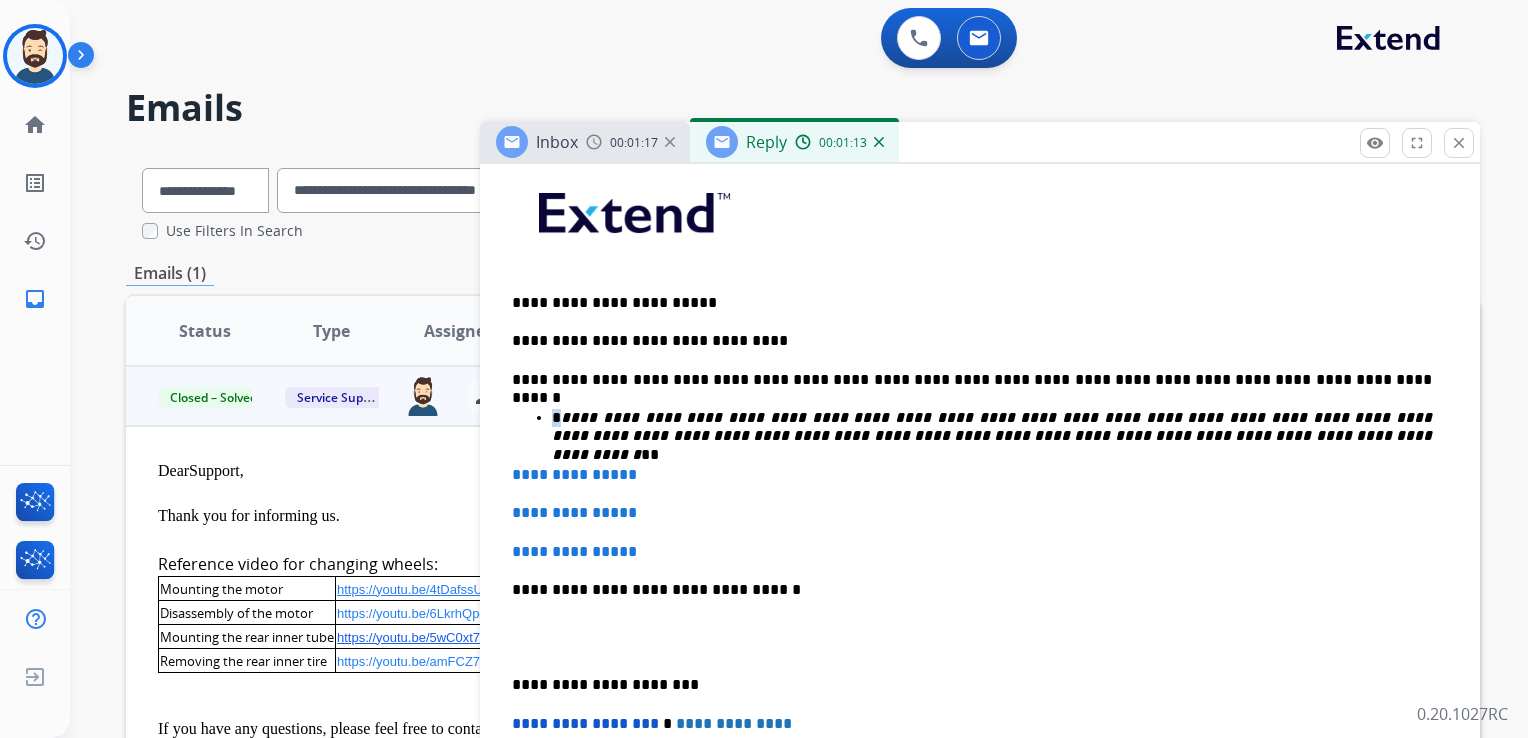 scroll, scrollTop: 600, scrollLeft: 0, axis: vertical 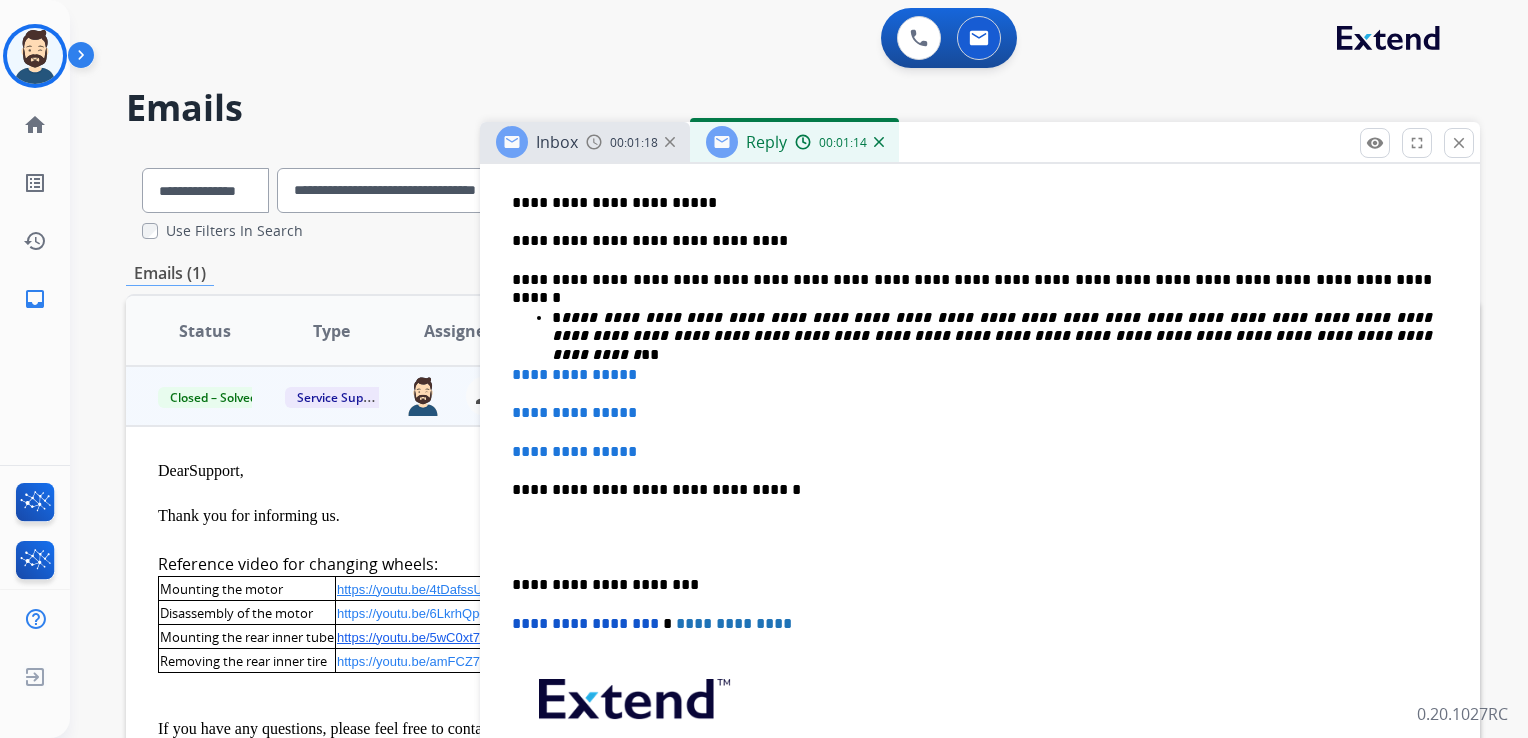 click on "**********" at bounding box center (980, 452) 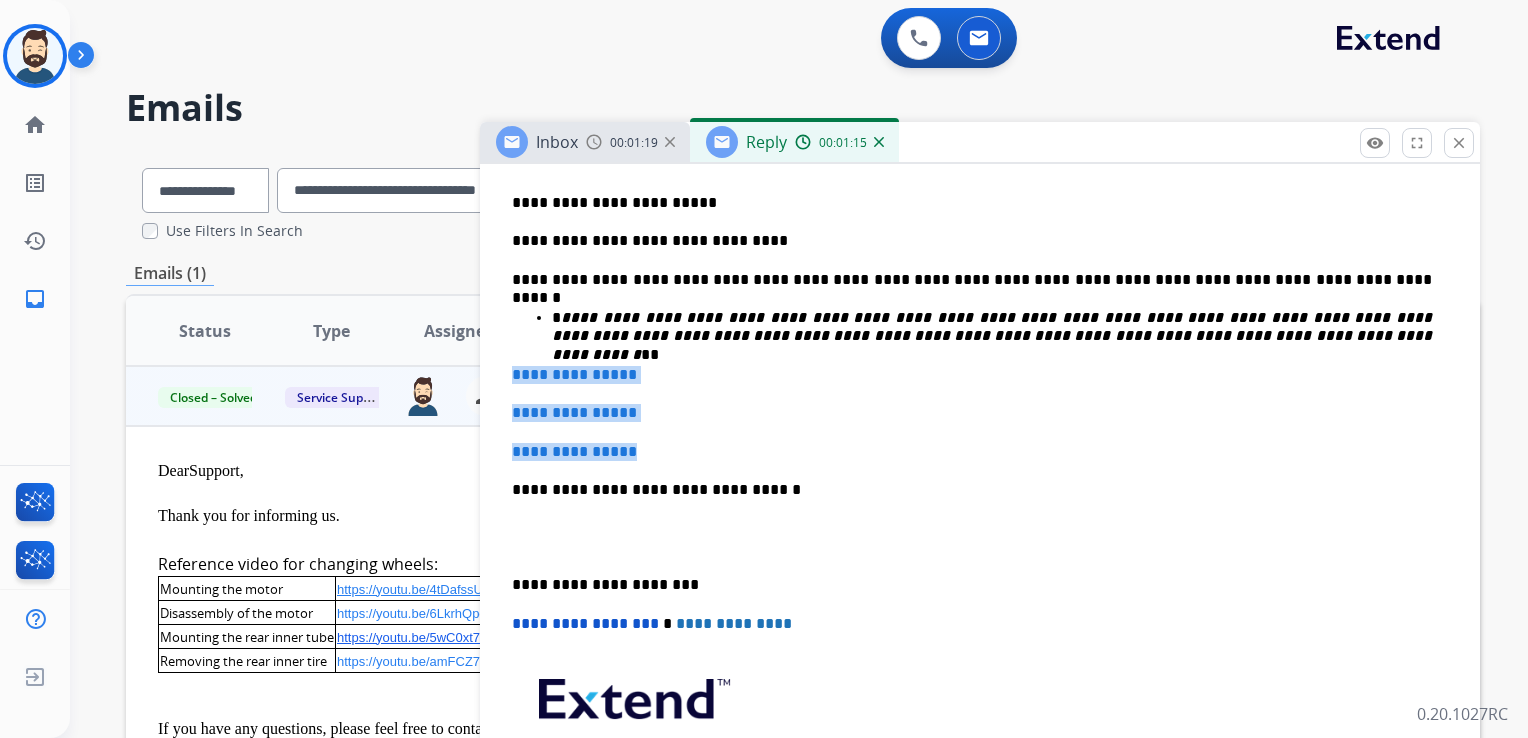 drag, startPoint x: 516, startPoint y: 374, endPoint x: 670, endPoint y: 429, distance: 163.52675 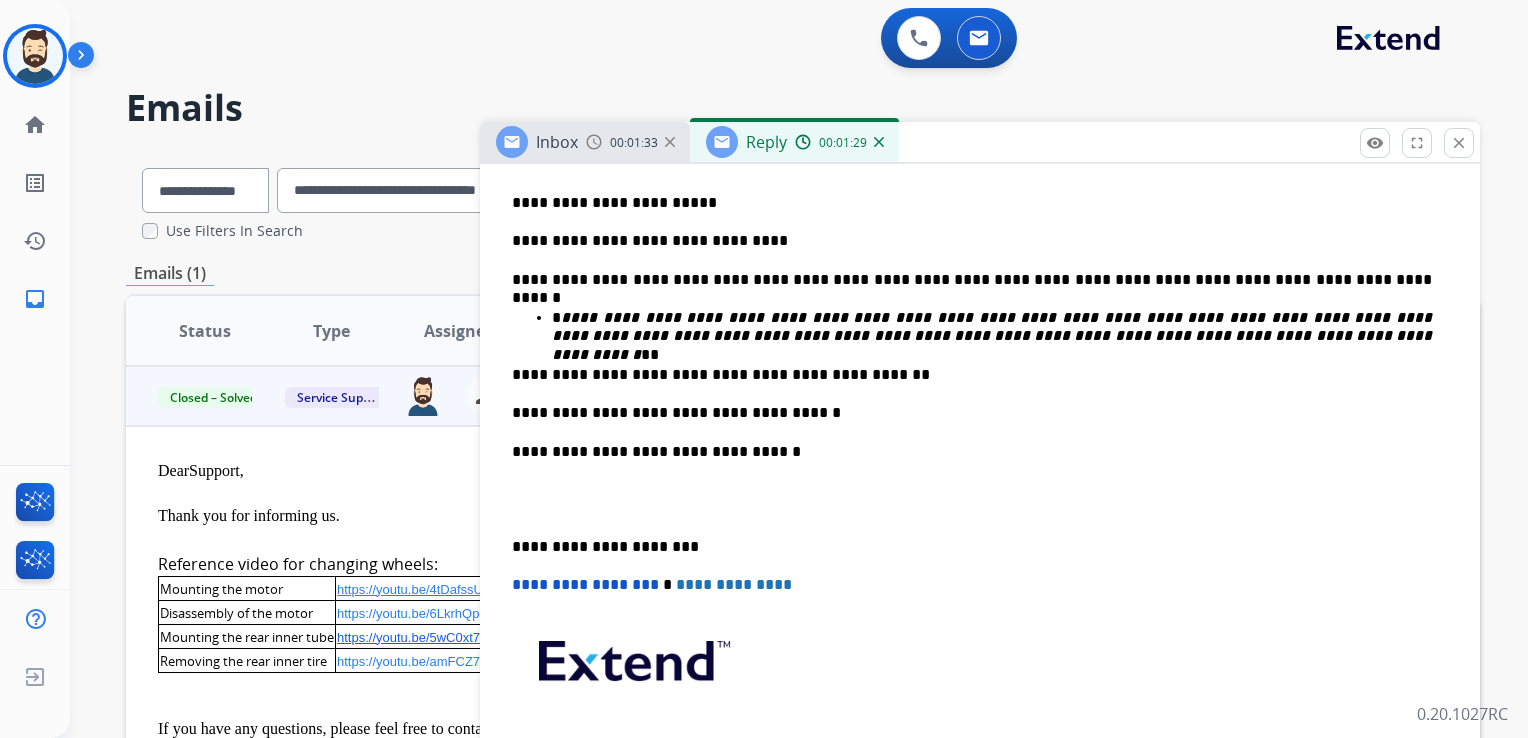 click on "**********" at bounding box center [972, 452] 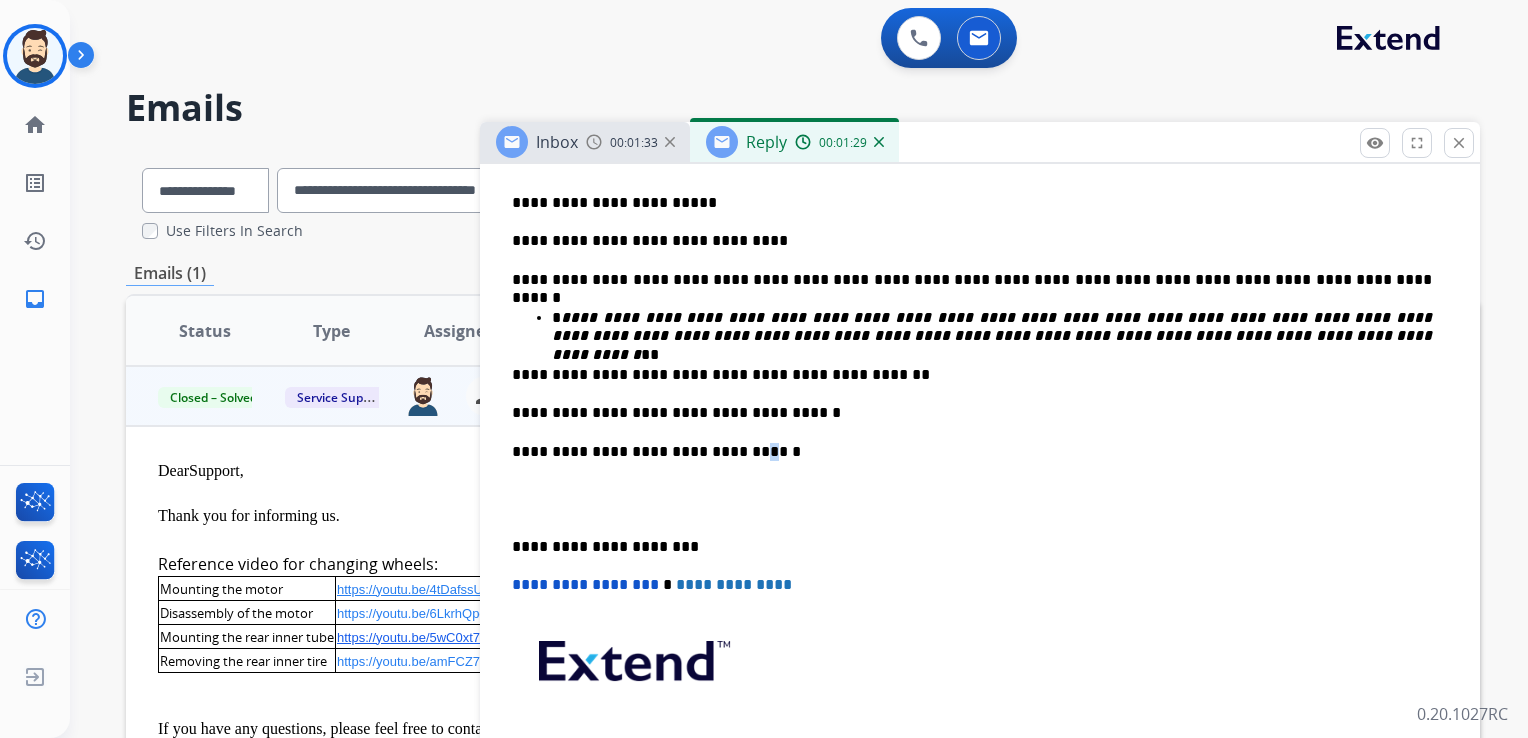 click on "**********" at bounding box center [972, 452] 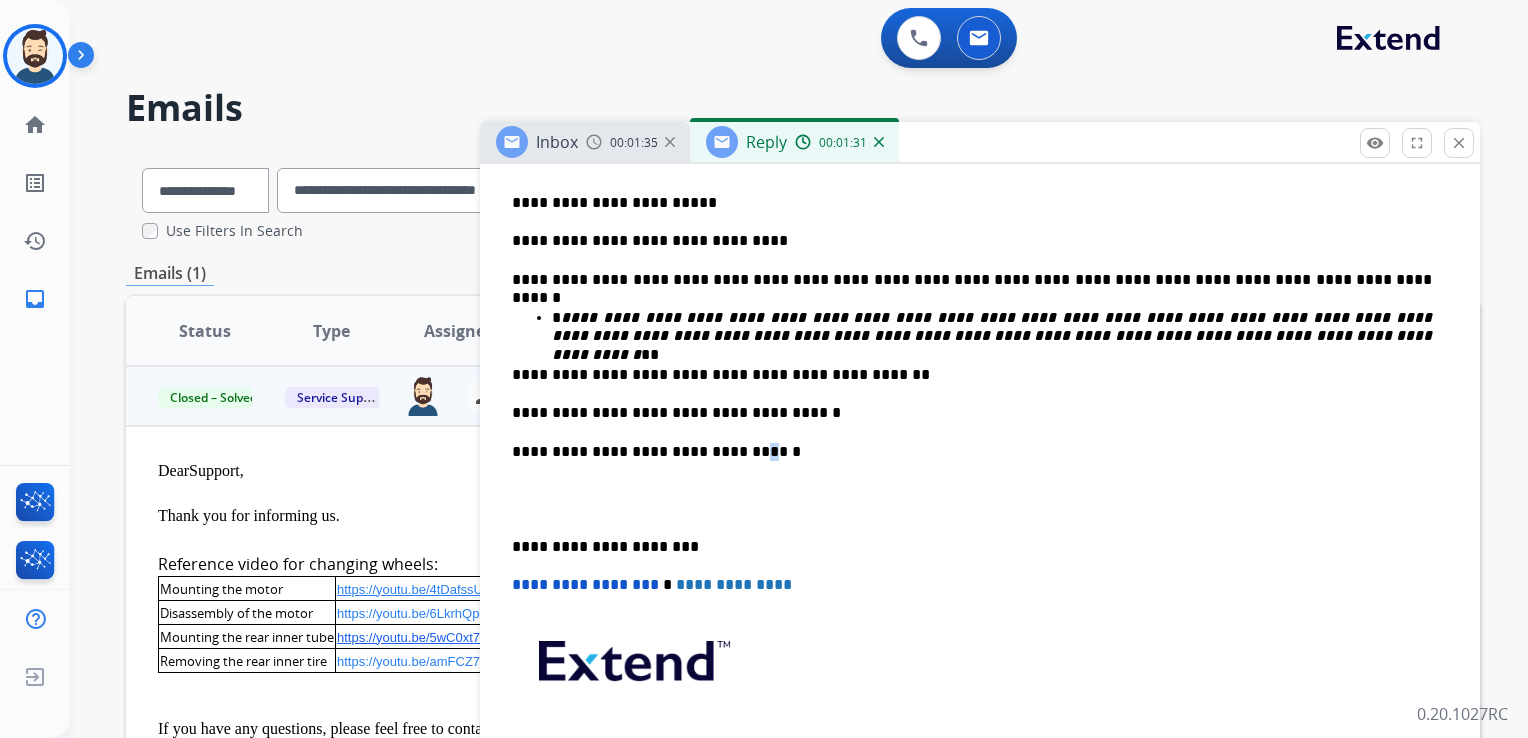 click on "**********" at bounding box center (972, 452) 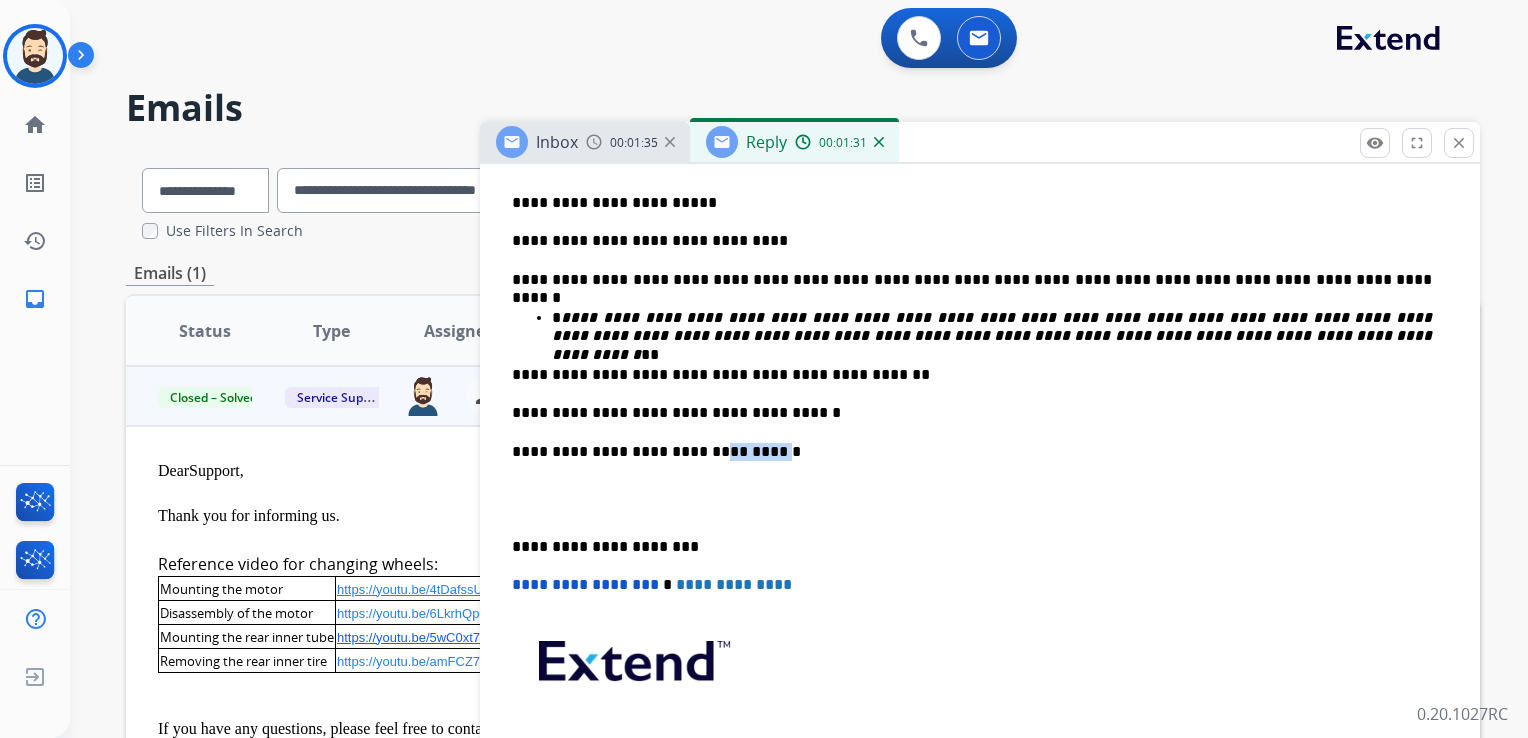 click on "**********" at bounding box center [972, 452] 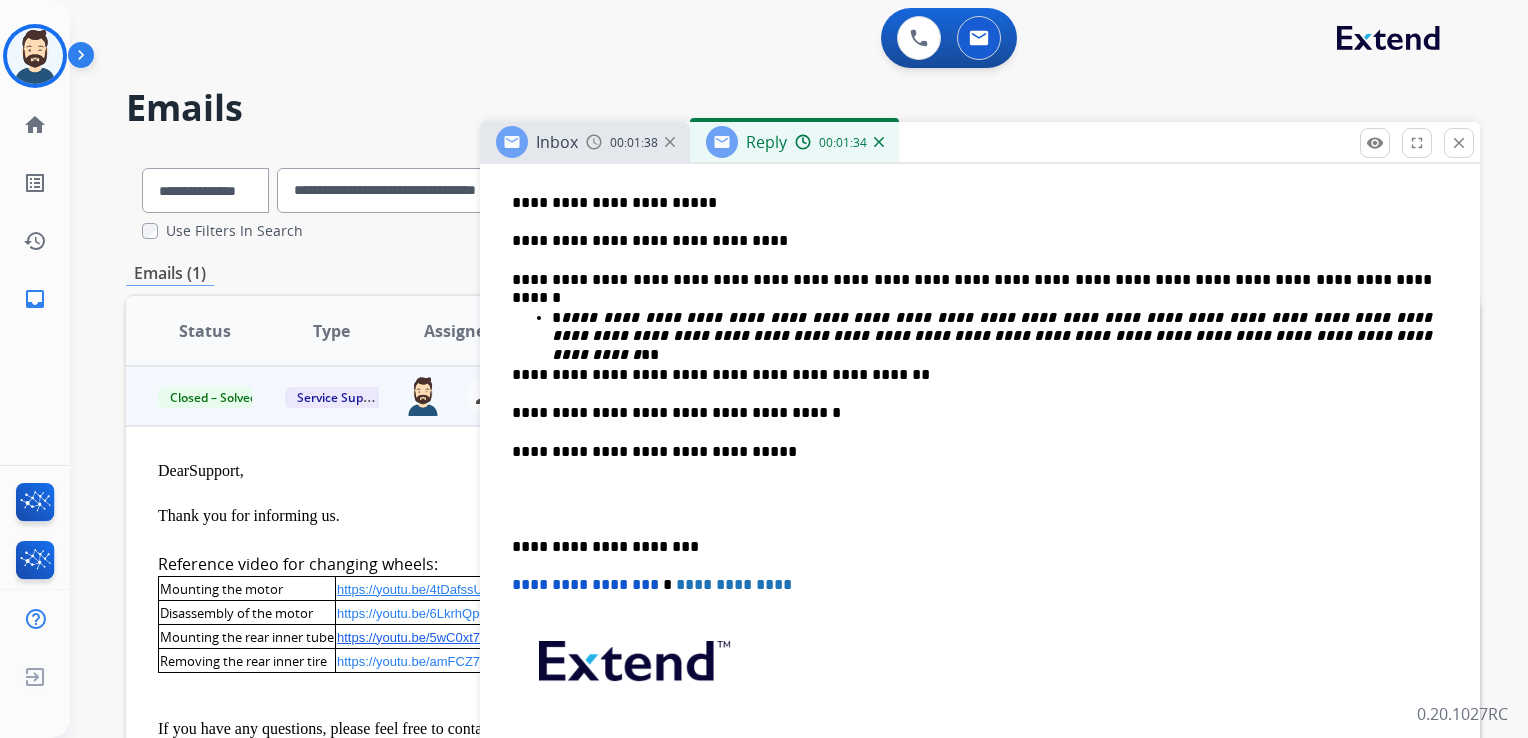 click on "**********" at bounding box center [972, 547] 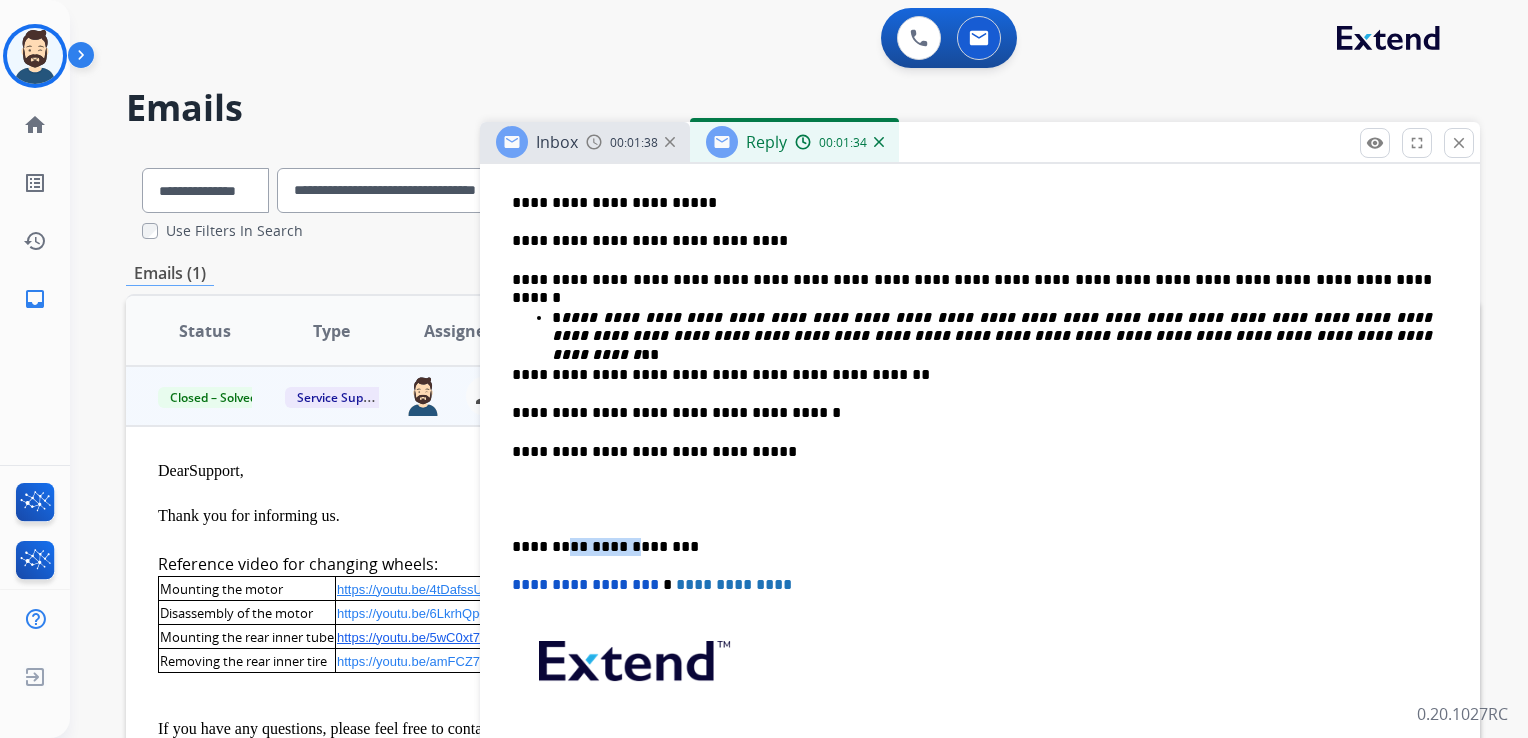 click on "**********" at bounding box center (972, 547) 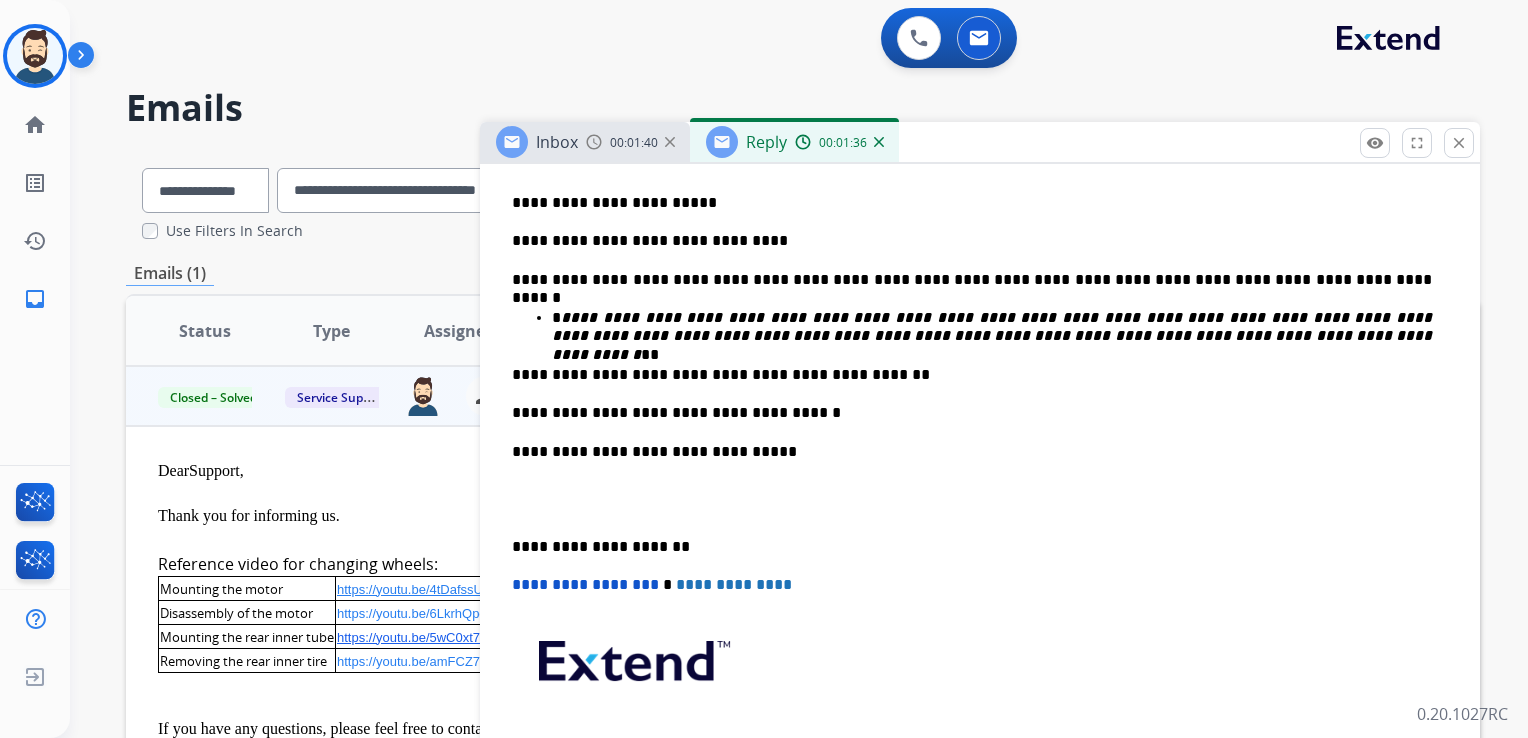 click on "**********" at bounding box center (585, 584) 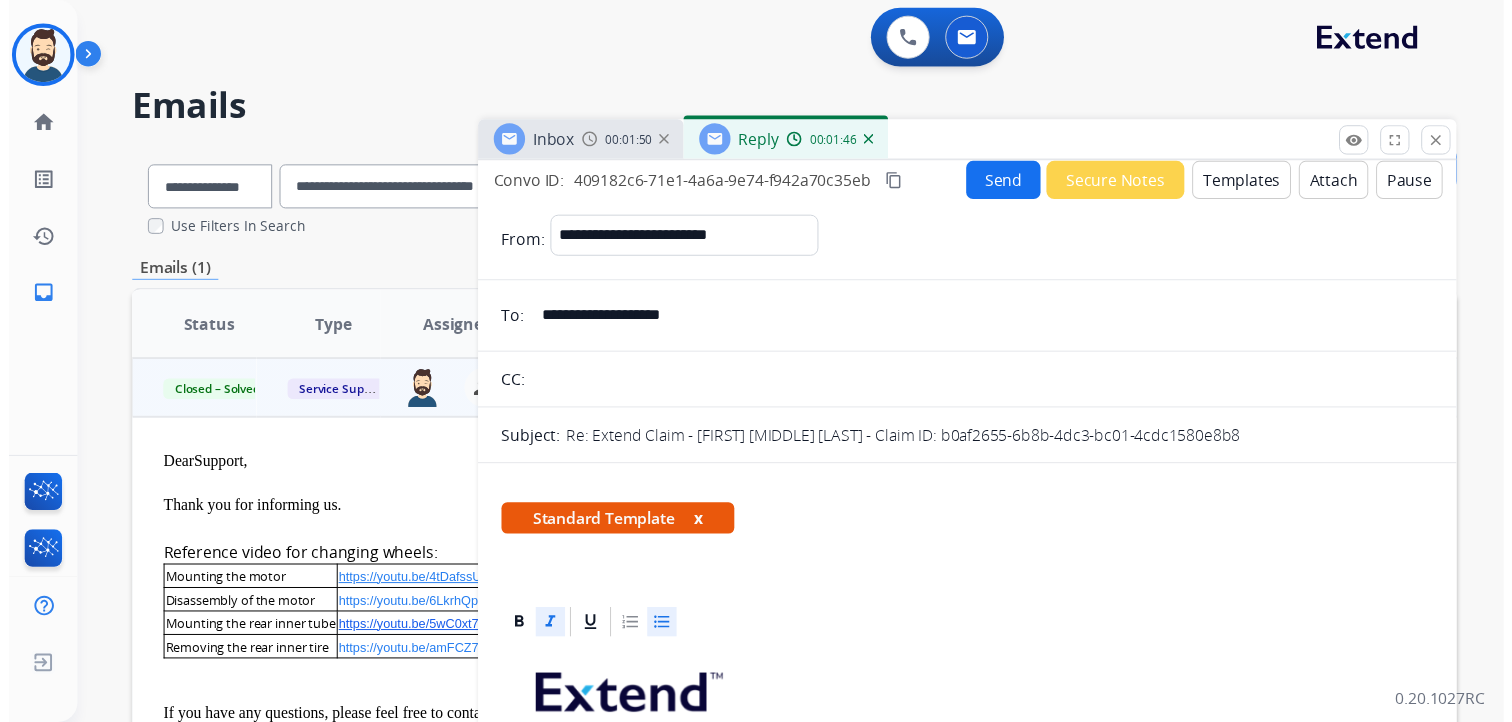 scroll, scrollTop: 0, scrollLeft: 0, axis: both 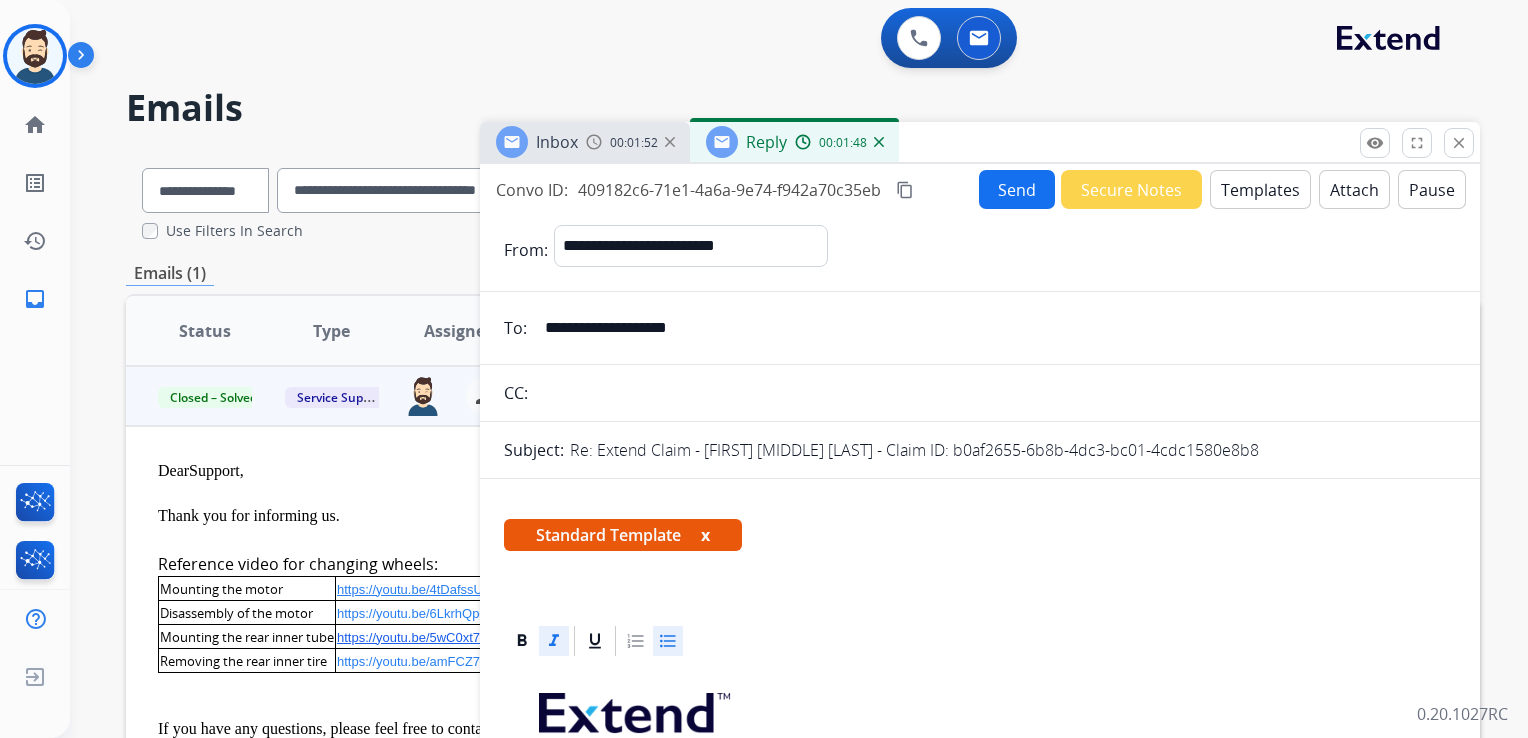 click on "Send" at bounding box center (1017, 189) 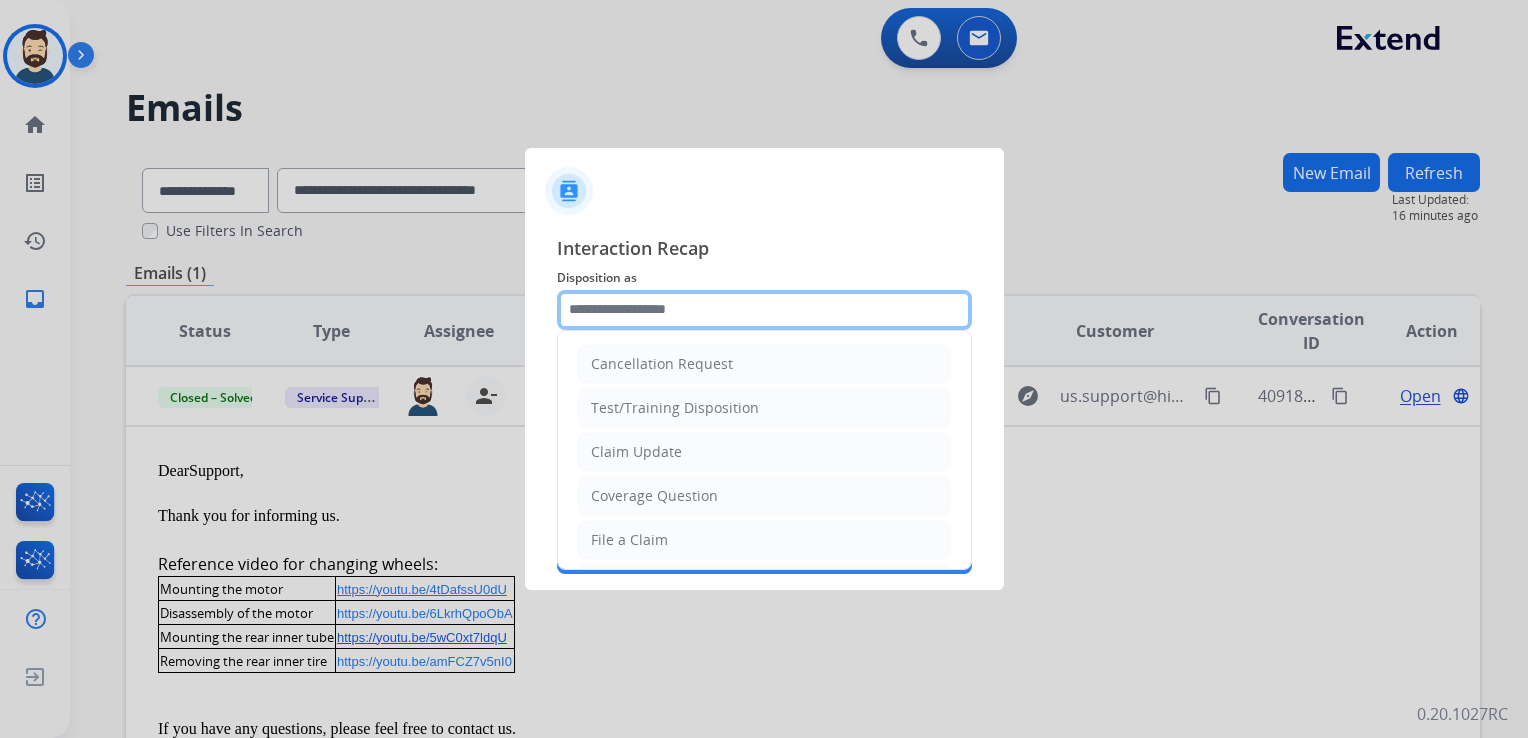 click 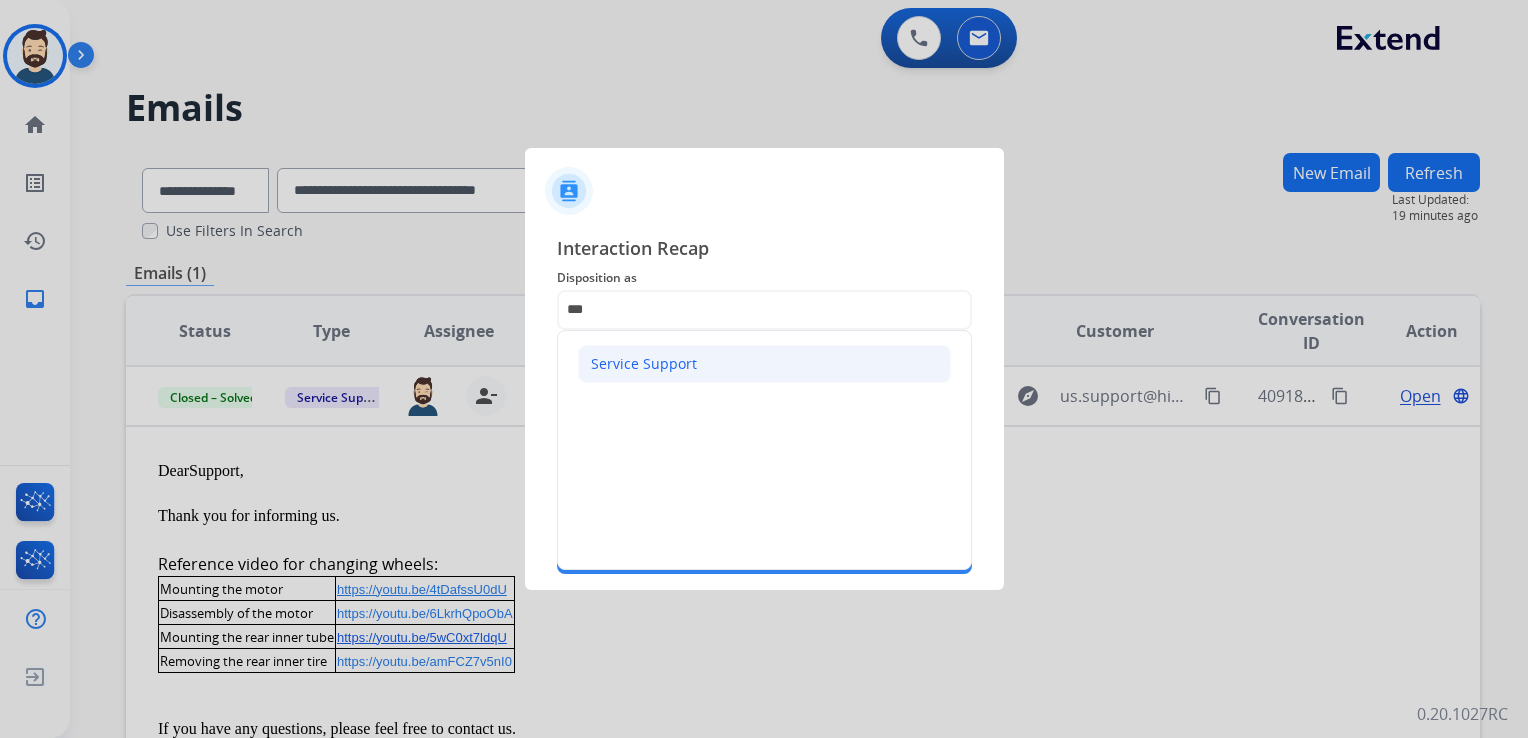 click on "Service Support" 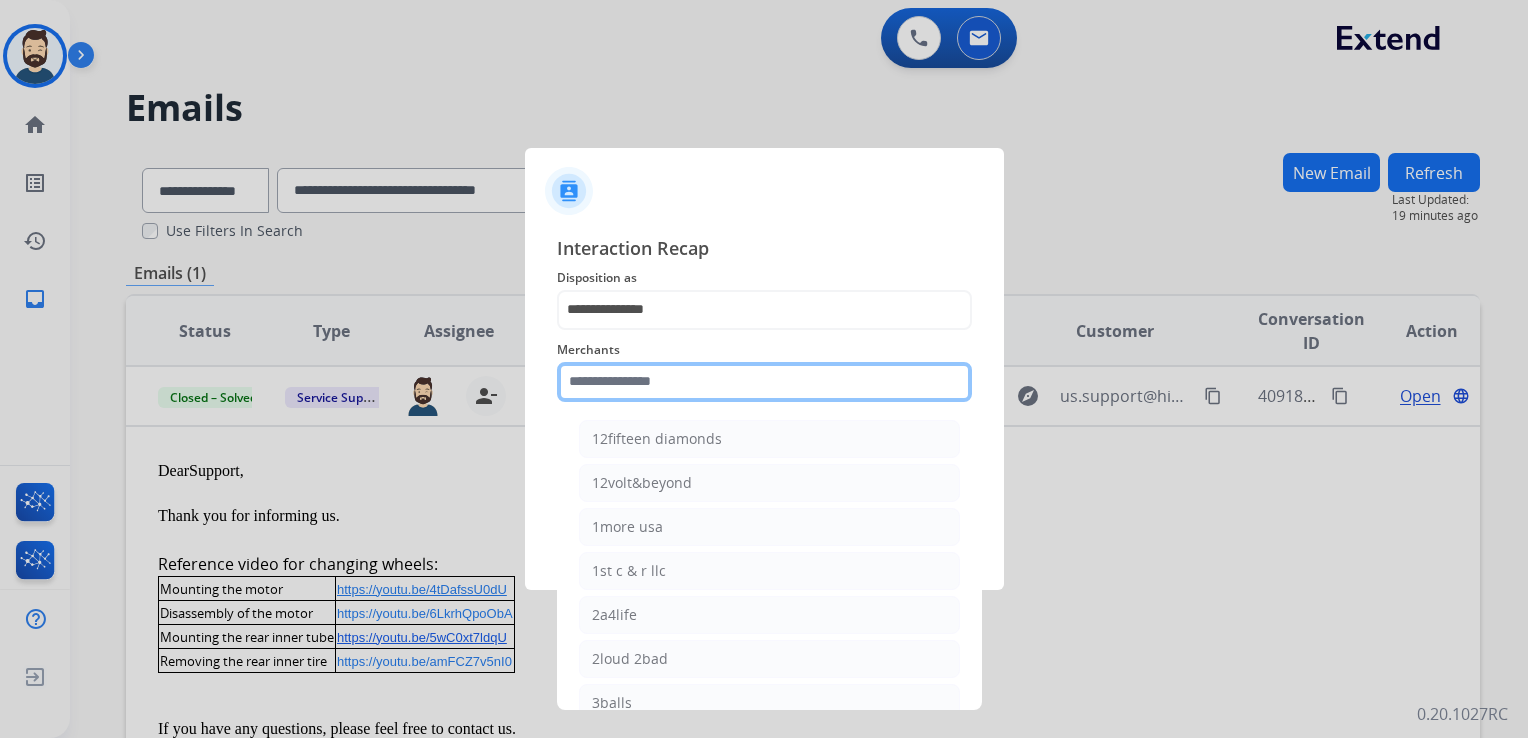 click 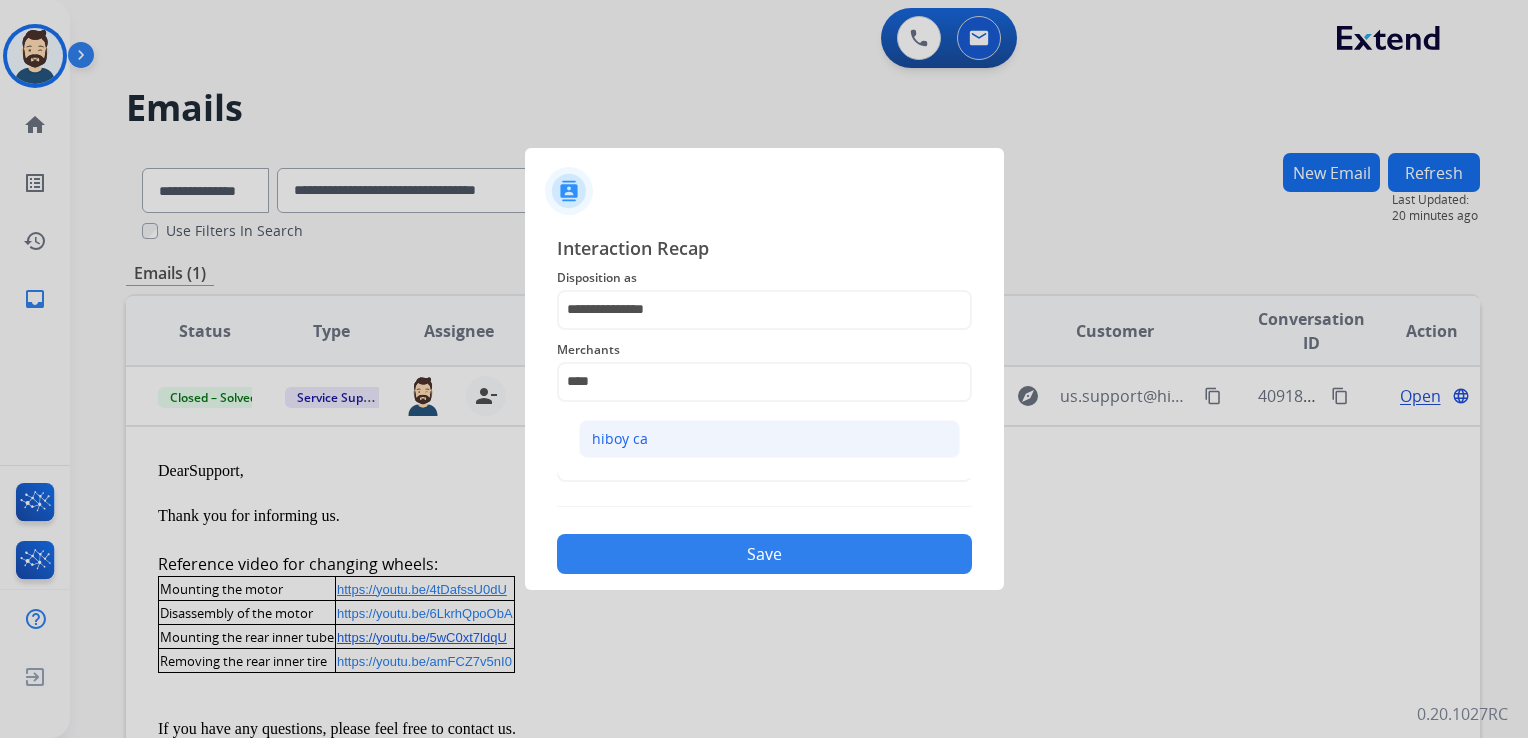 click on "hiboy ca" 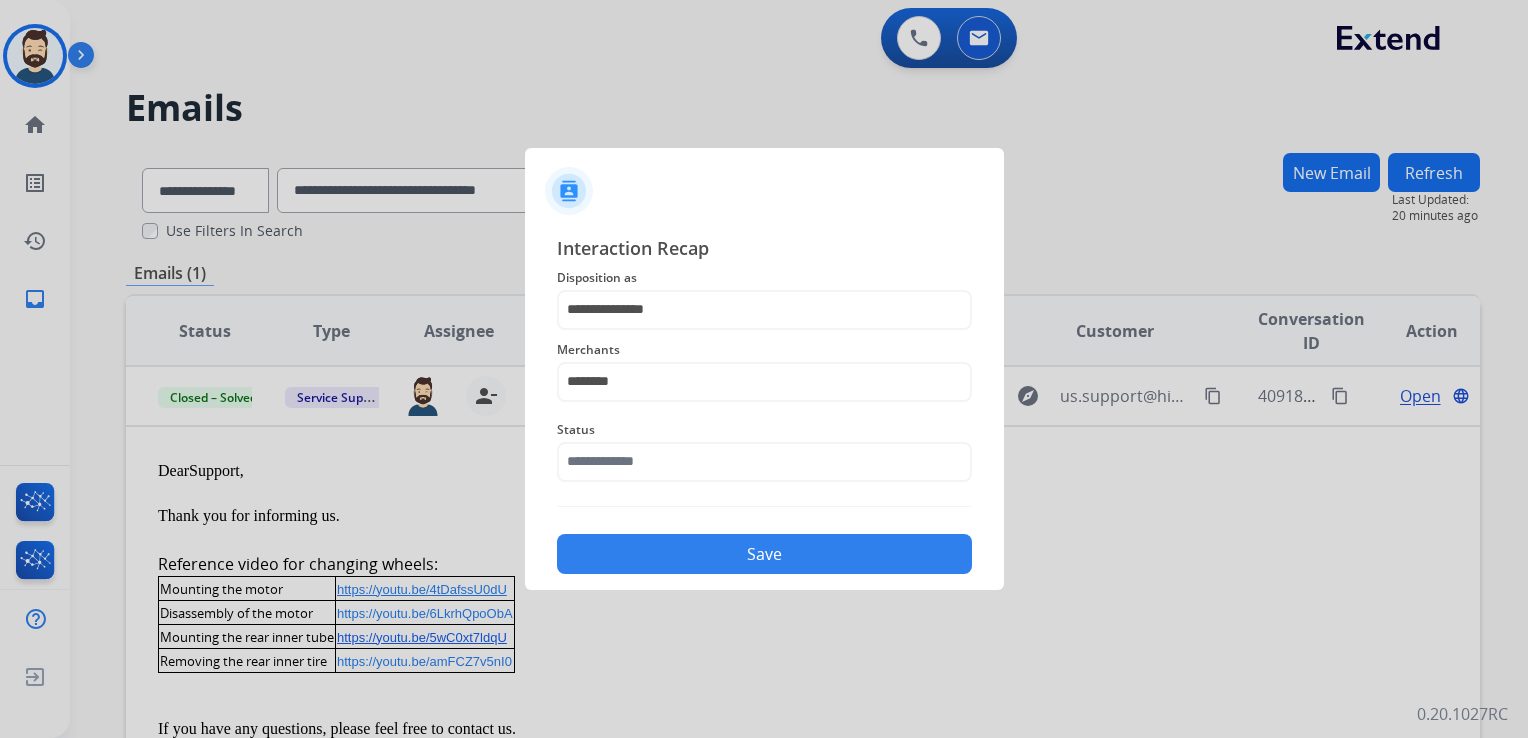 click on "Save" 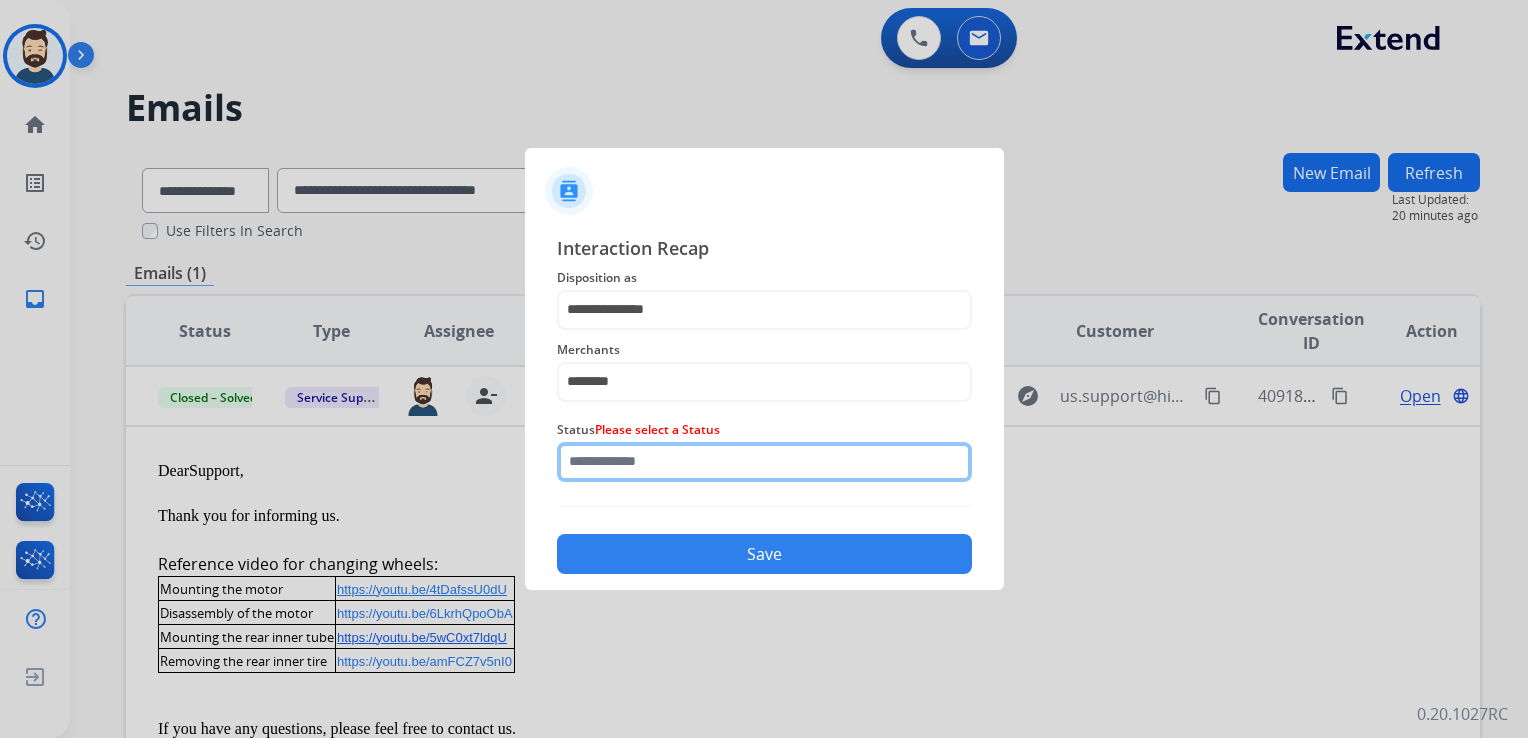 click 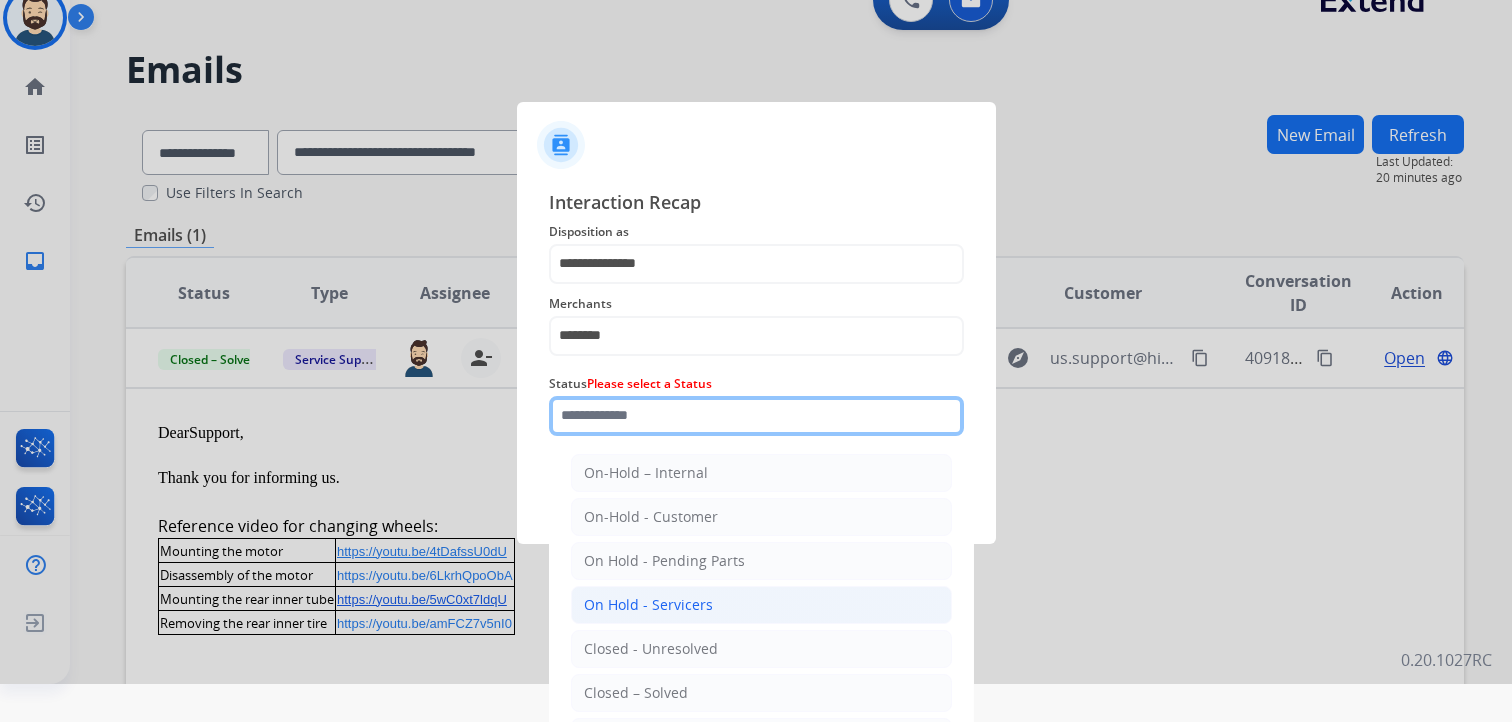 scroll, scrollTop: 59, scrollLeft: 0, axis: vertical 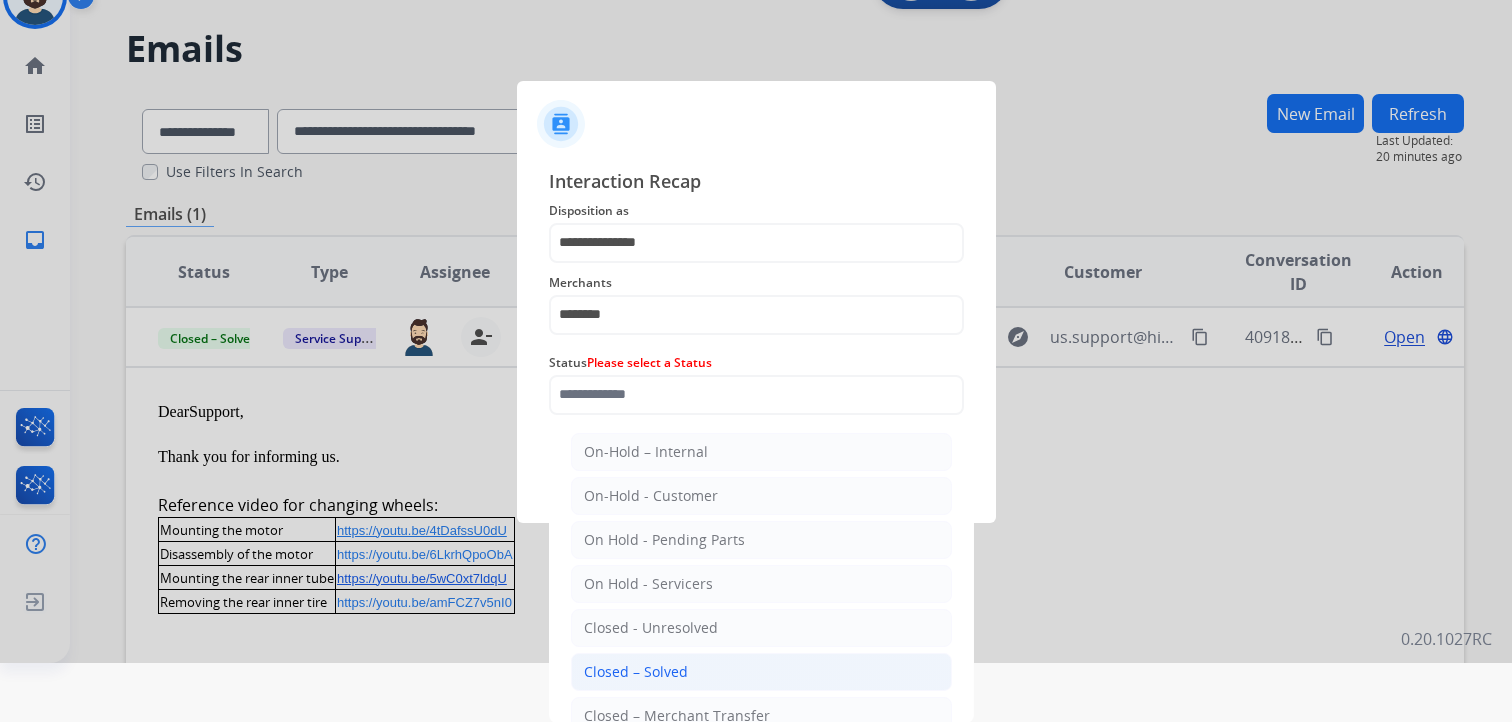 click on "Closed – Solved" 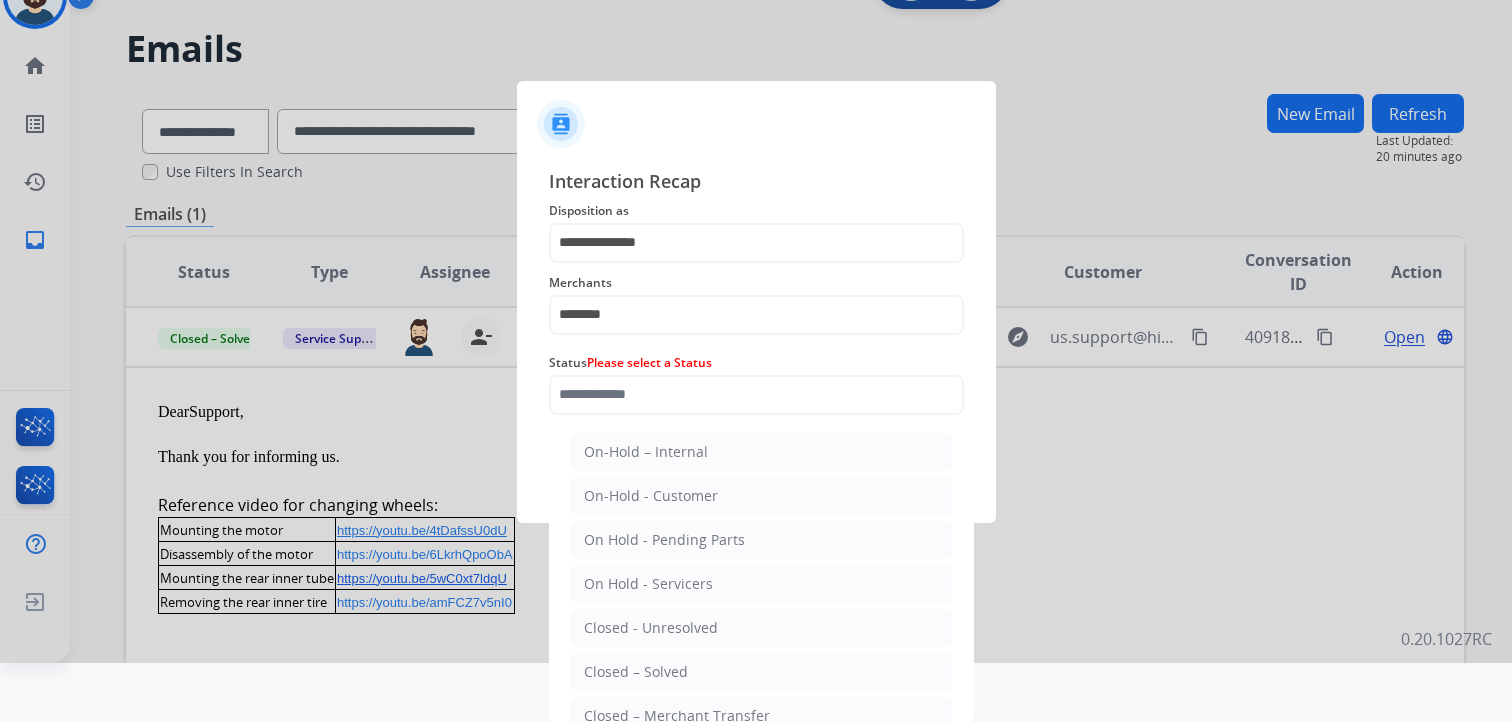 type on "**********" 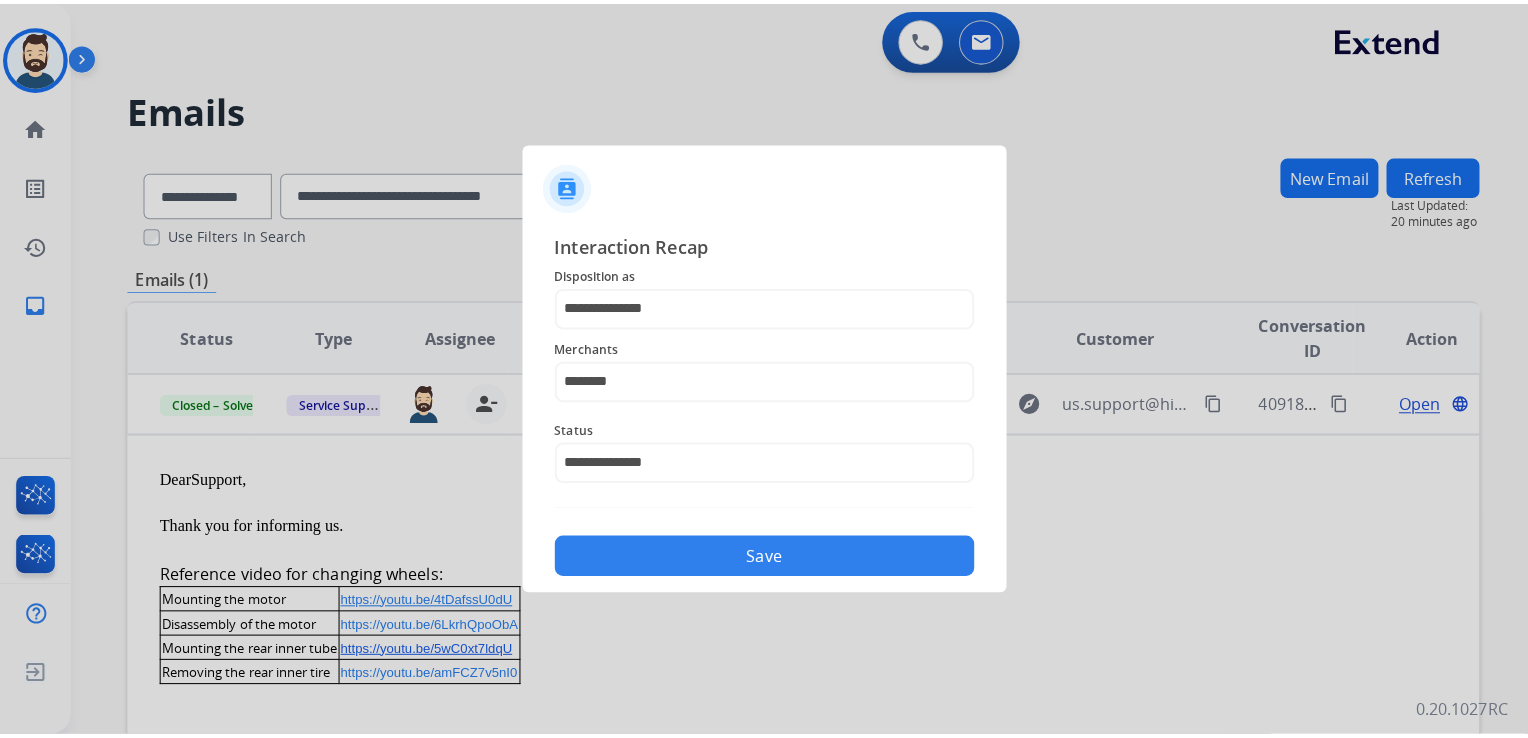 scroll, scrollTop: 0, scrollLeft: 0, axis: both 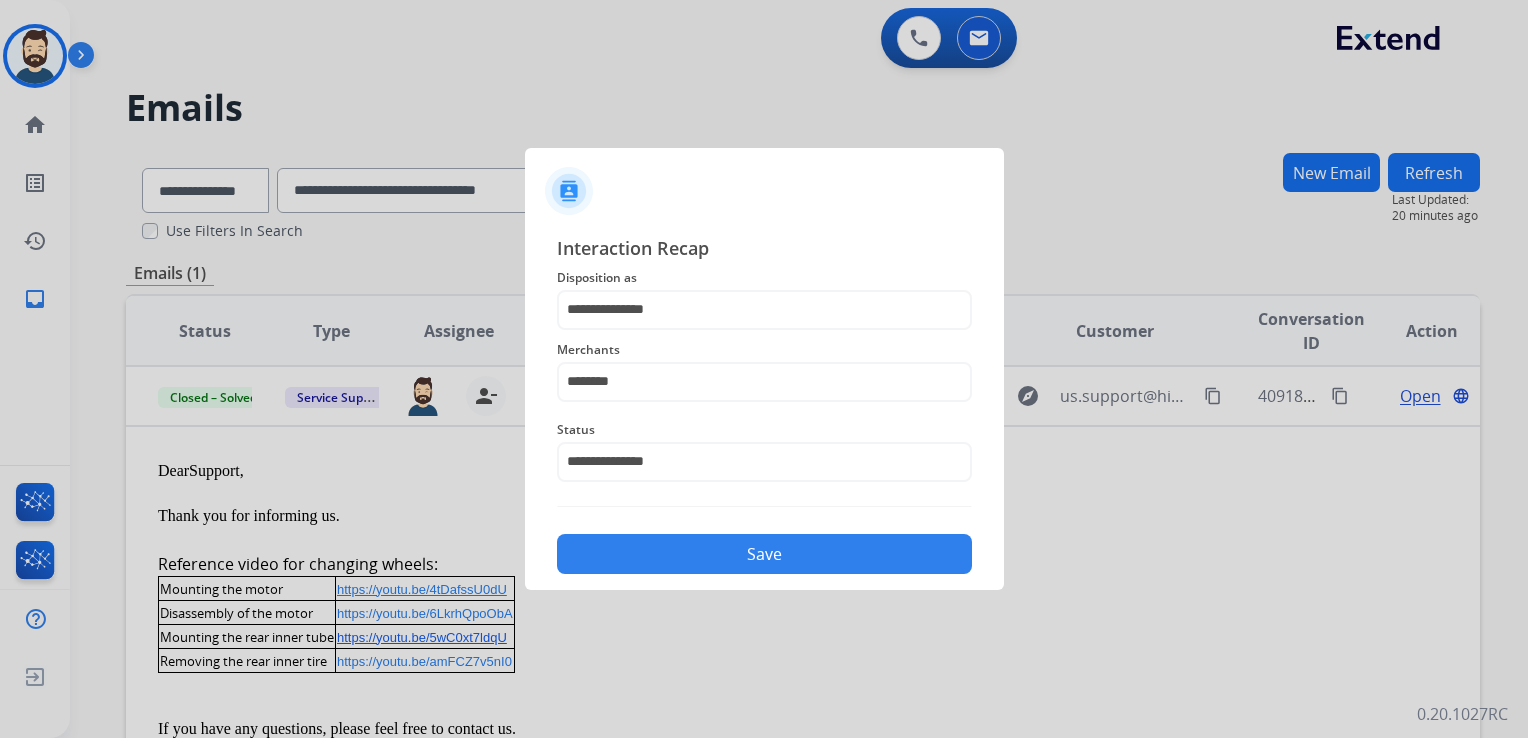 click on "Save" 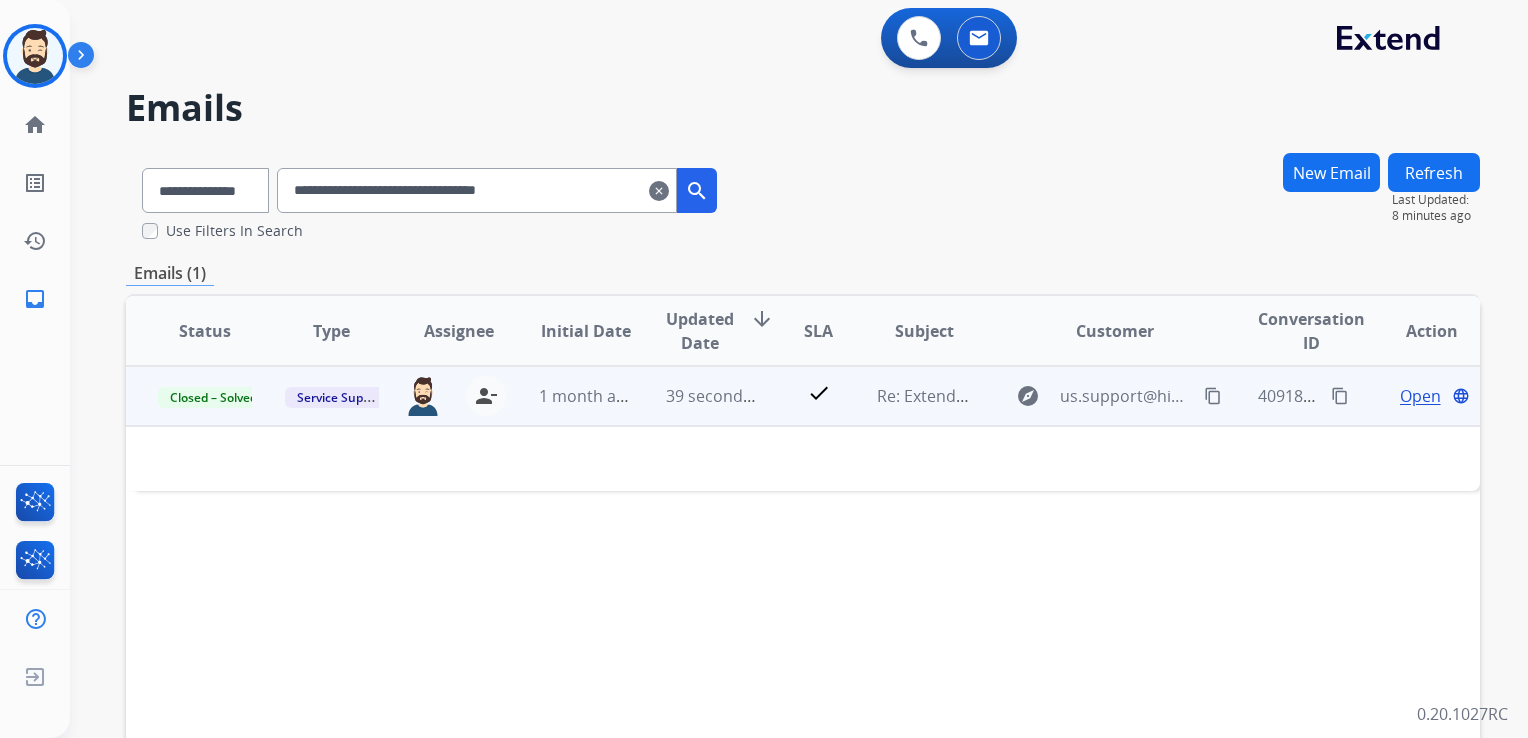 click on "check" at bounding box center (803, 396) 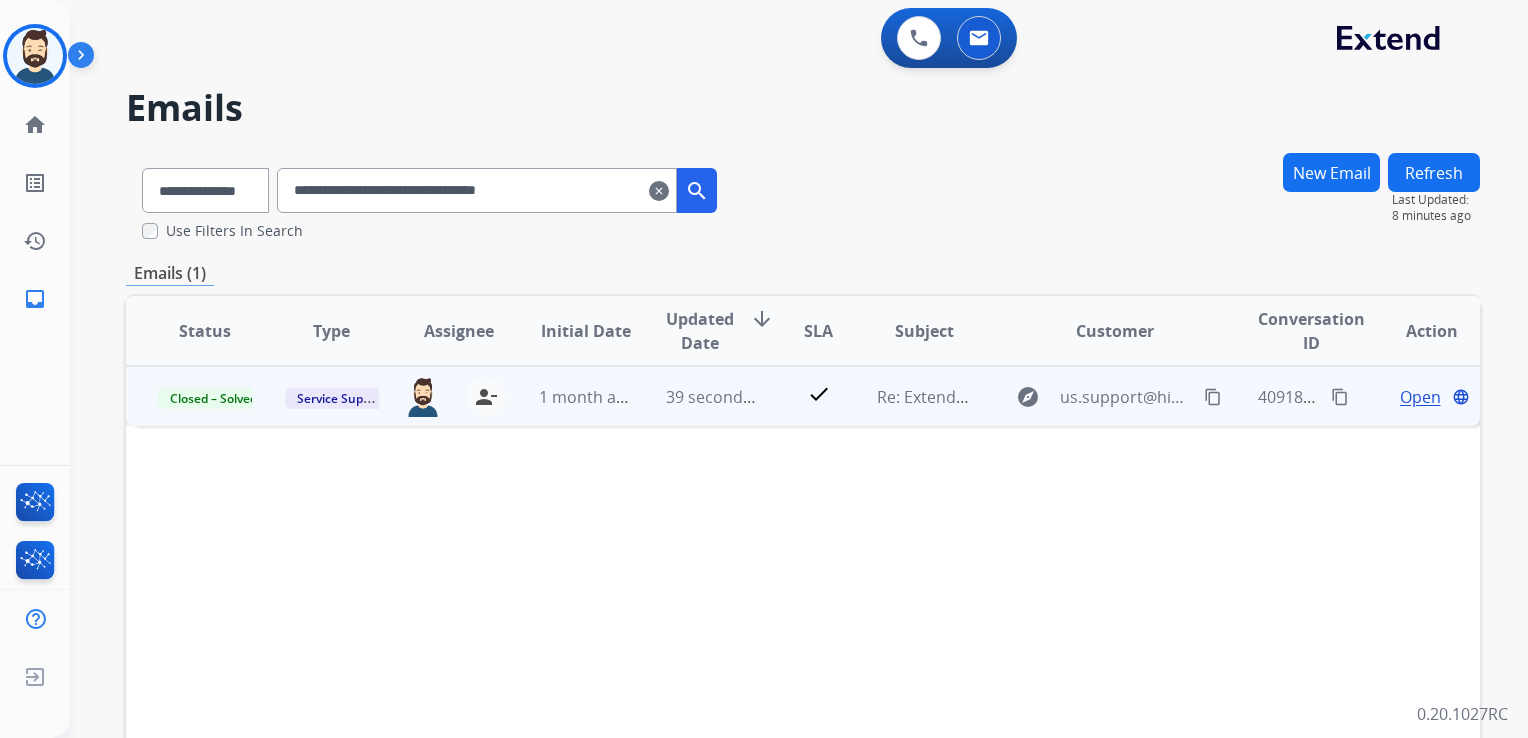 click on "check" at bounding box center [803, 396] 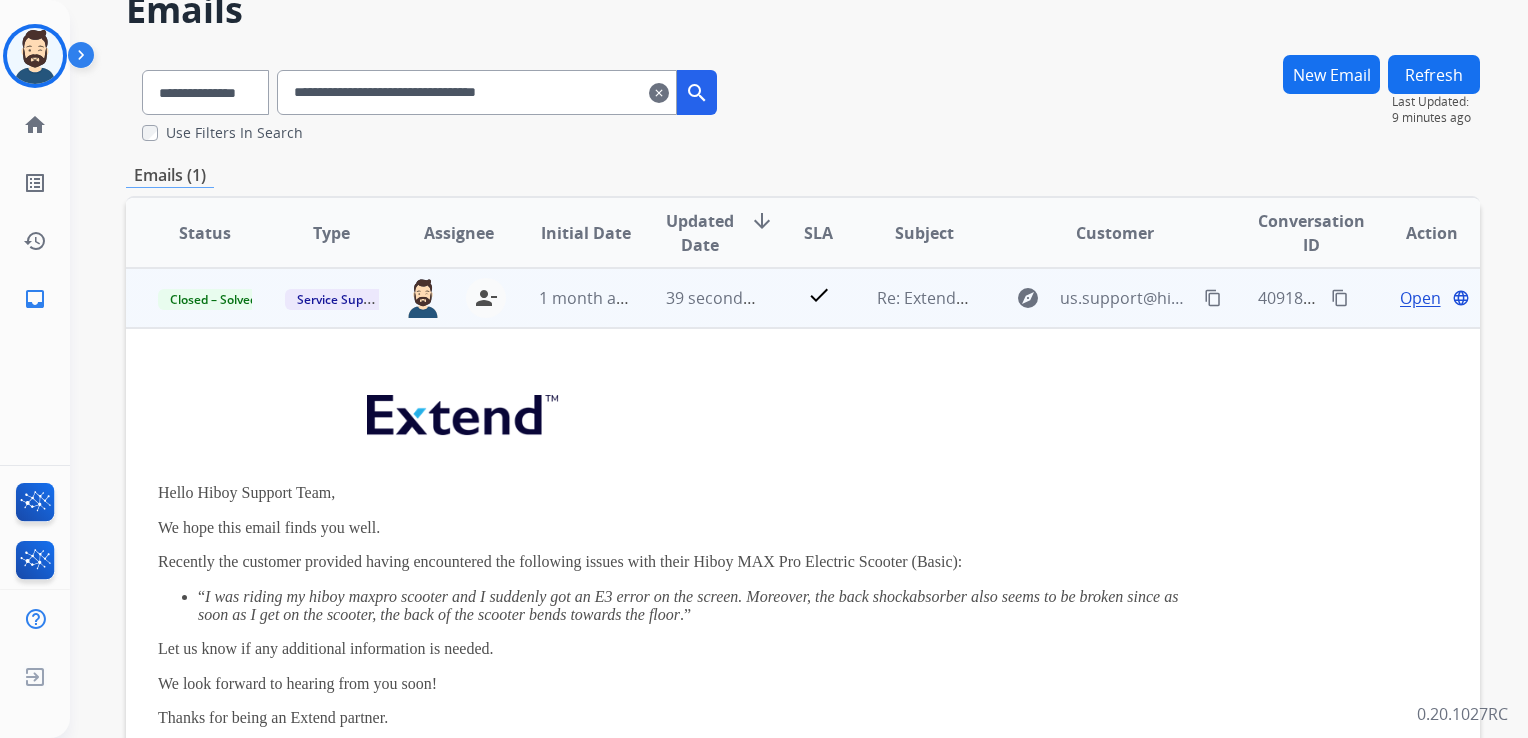 scroll, scrollTop: 0, scrollLeft: 0, axis: both 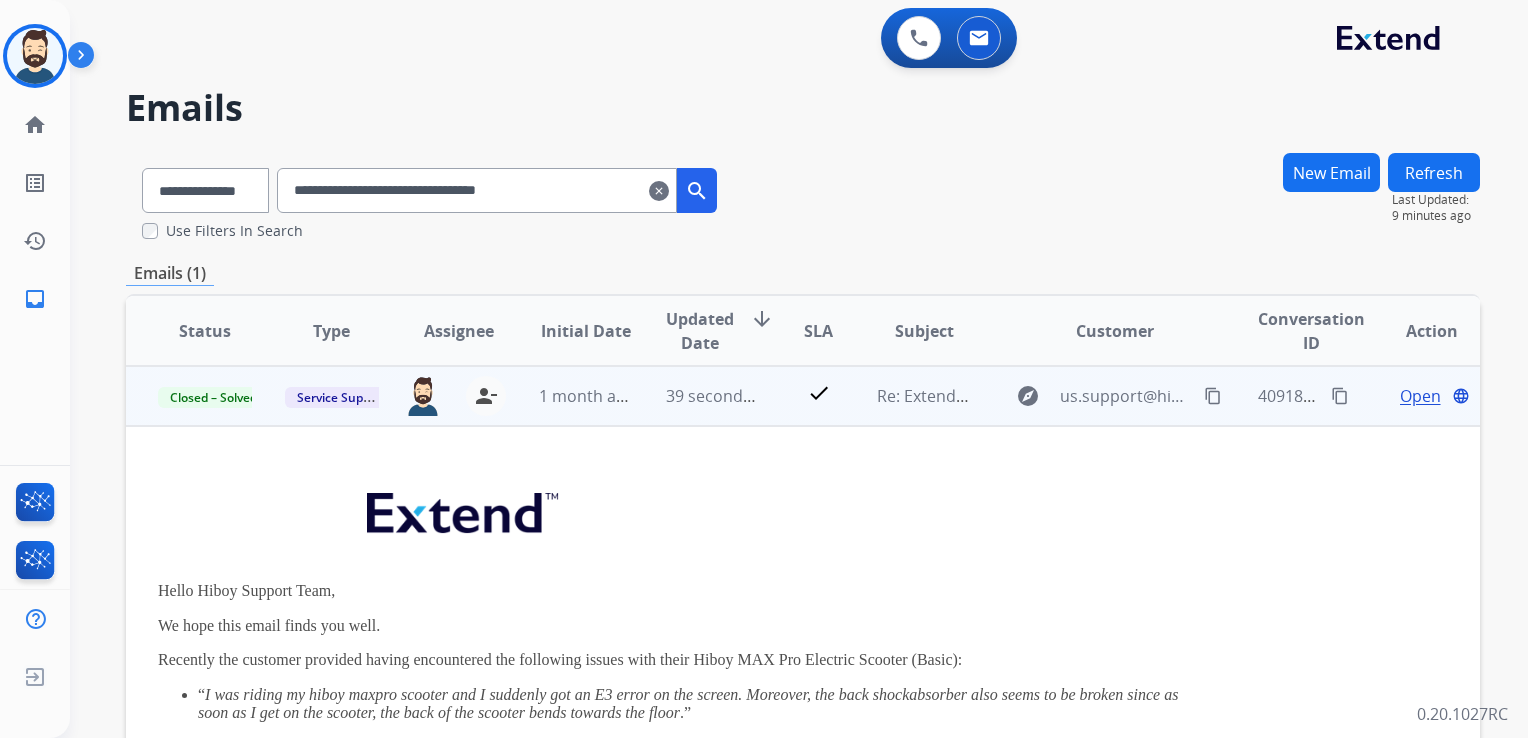 click on "content_copy" at bounding box center (1340, 396) 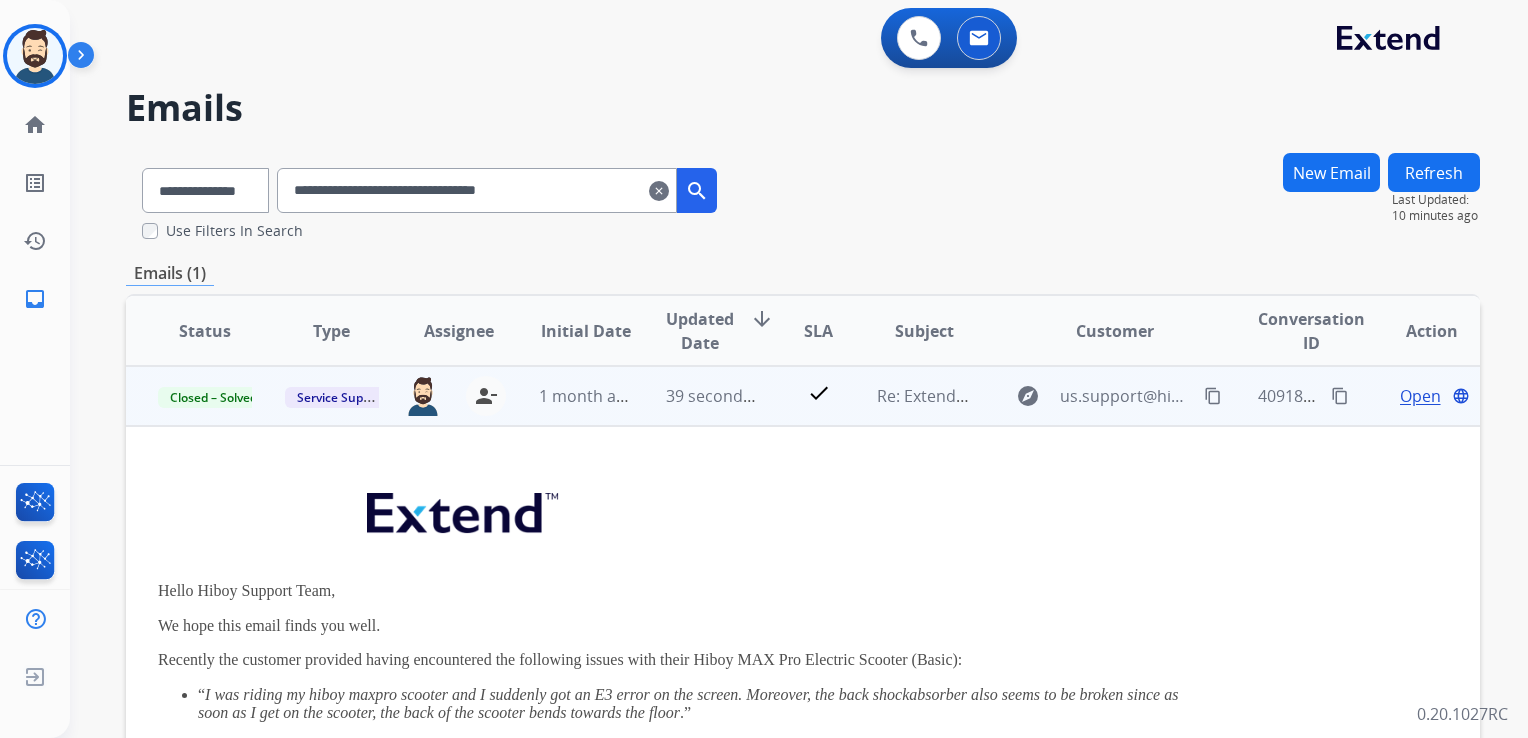 click on "39 seconds ago" at bounding box center [697, 396] 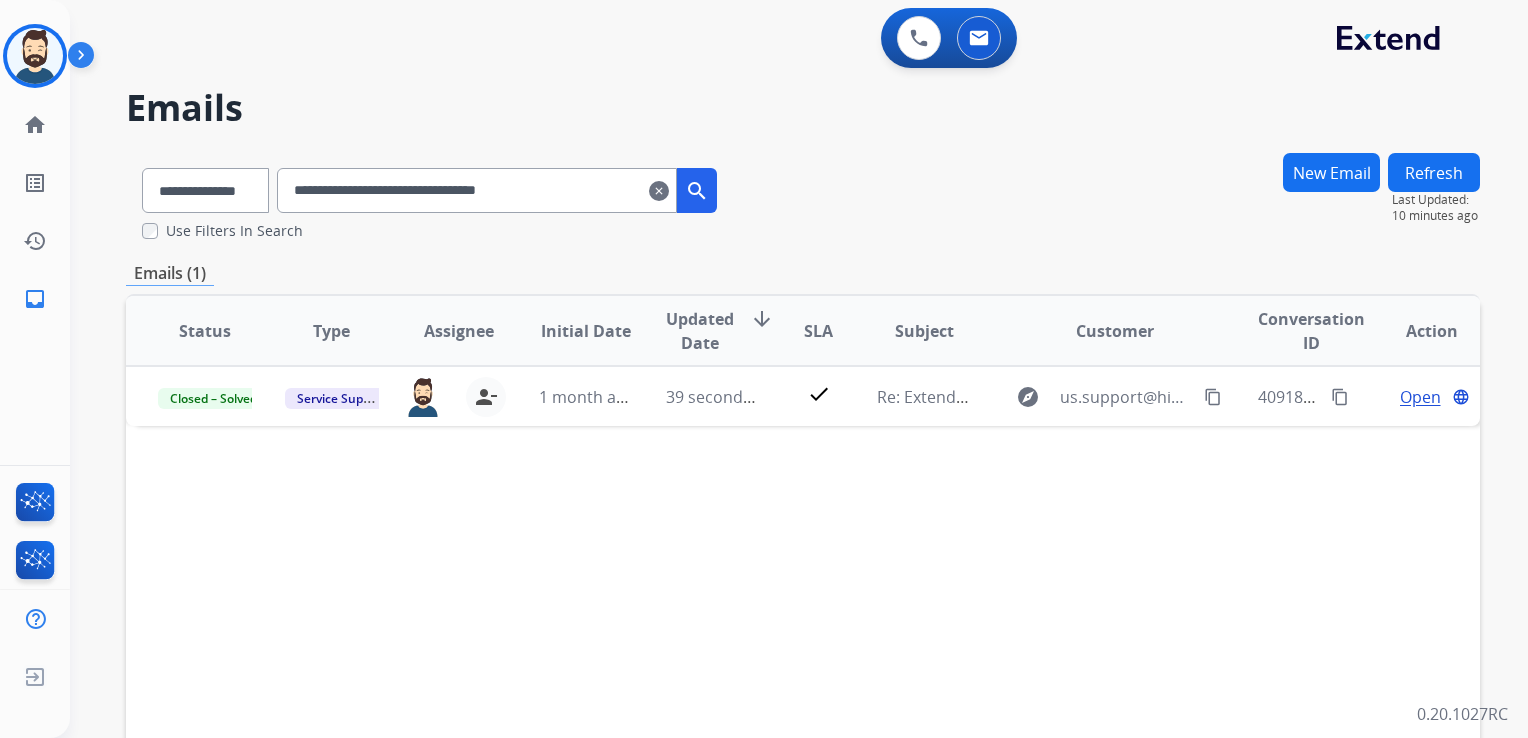 click on "clear" at bounding box center (659, 191) 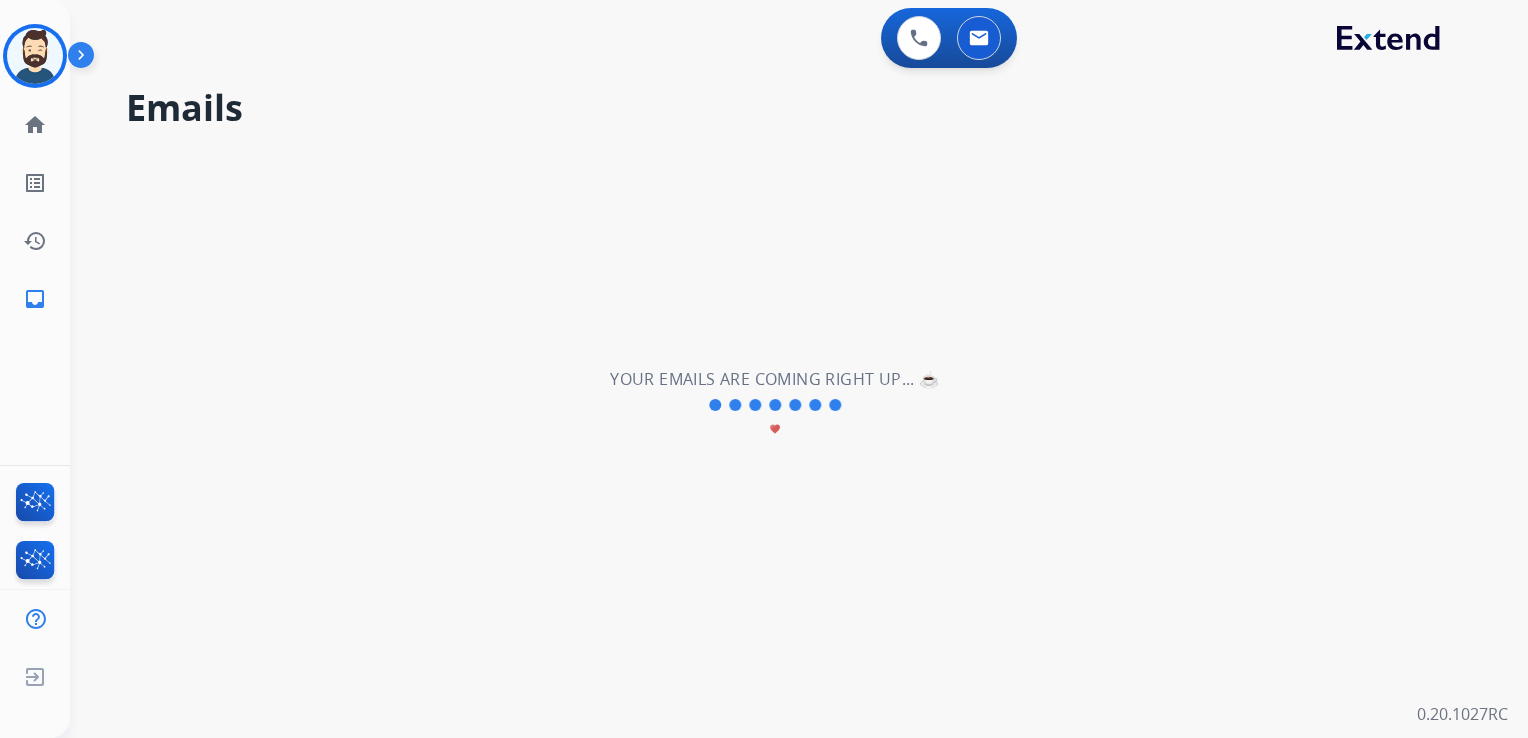 select on "**********" 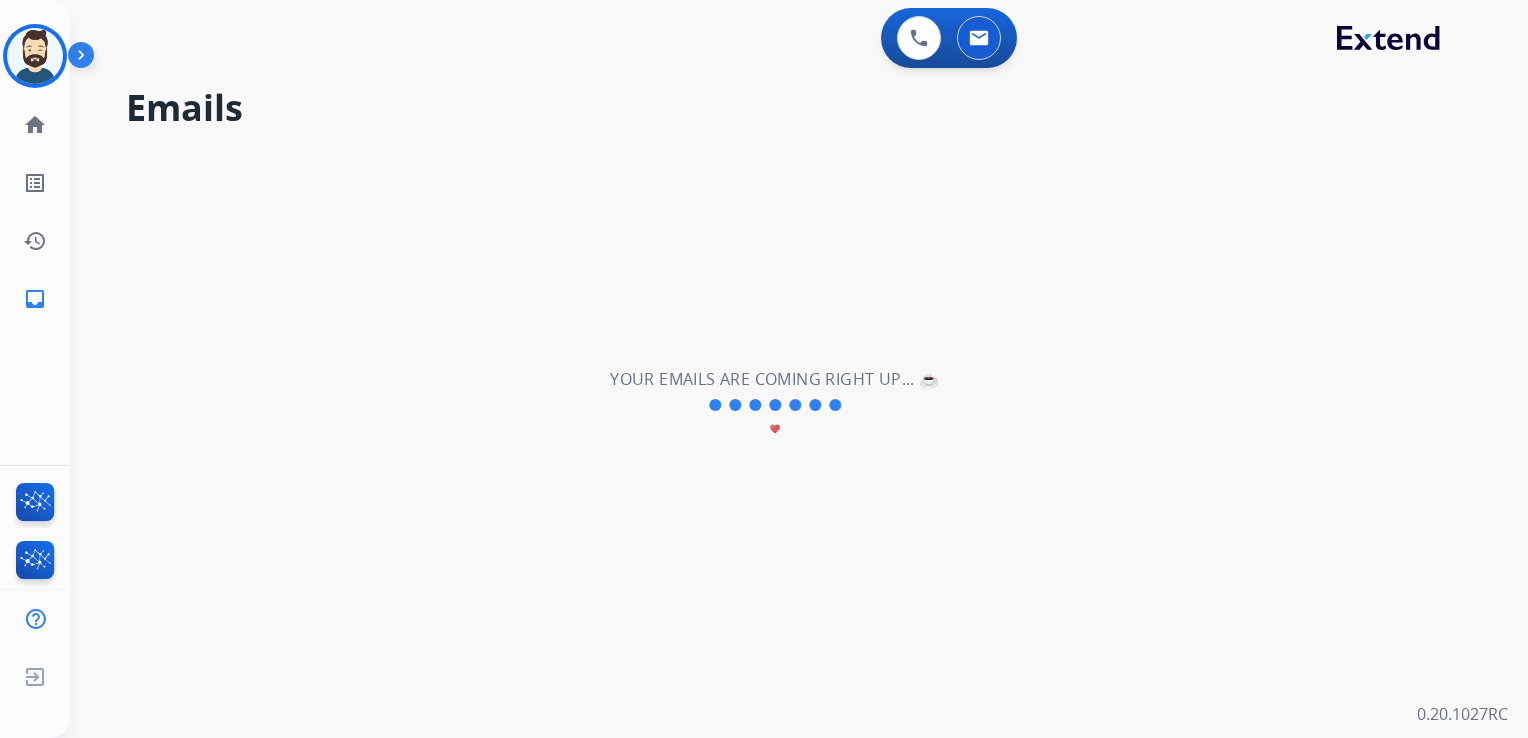 type 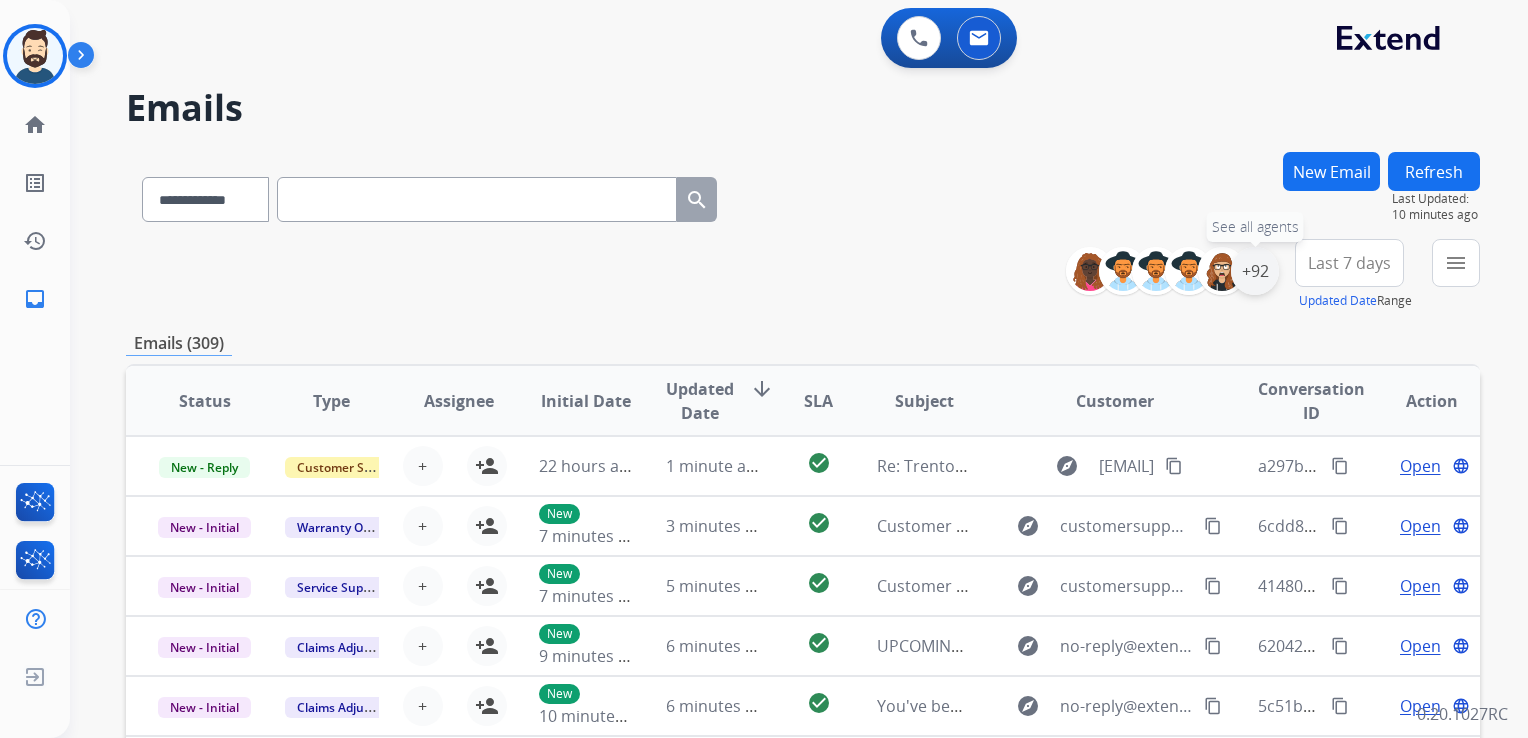 click on "+92" at bounding box center (1255, 271) 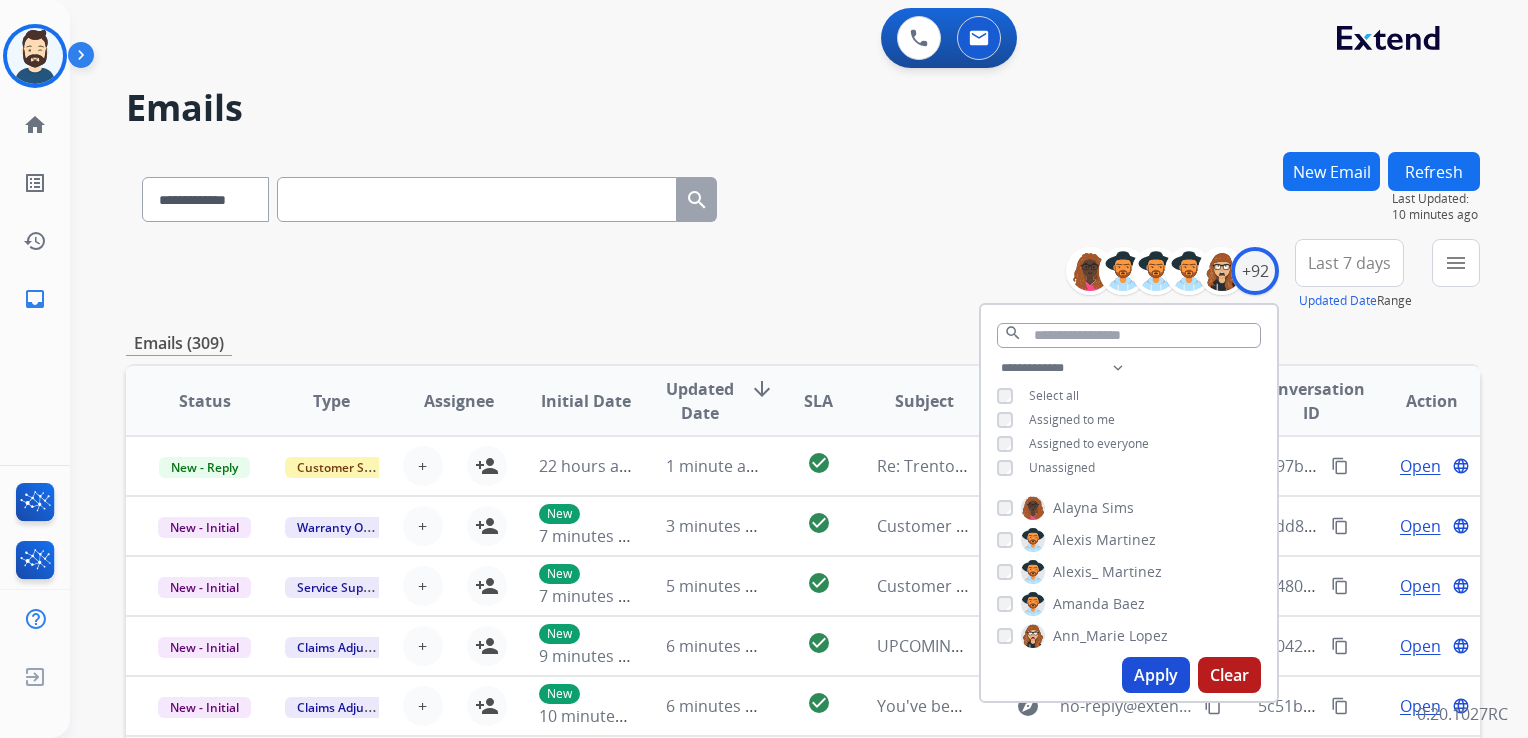 click on "Apply" at bounding box center [1156, 675] 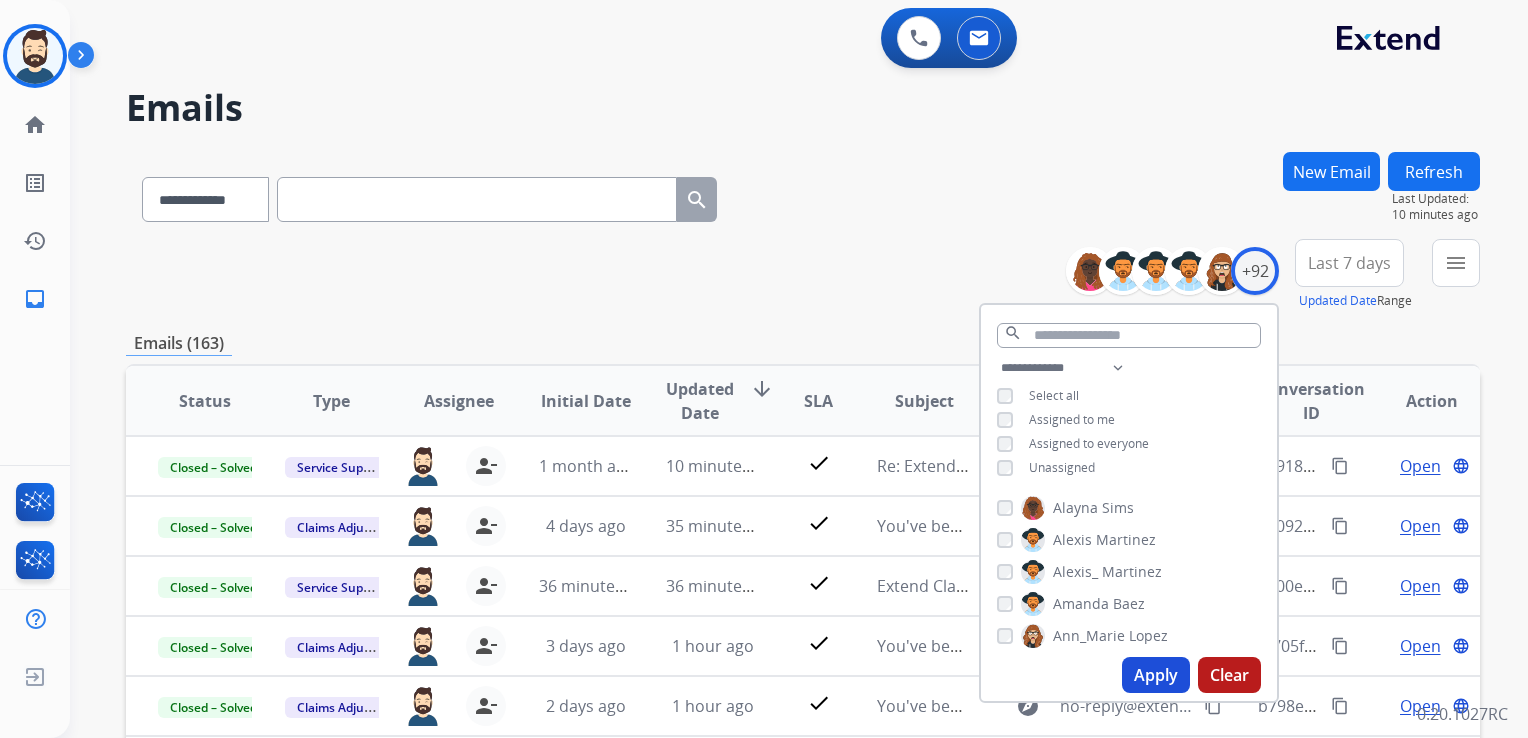 click on "Last 7 days" at bounding box center [1349, 263] 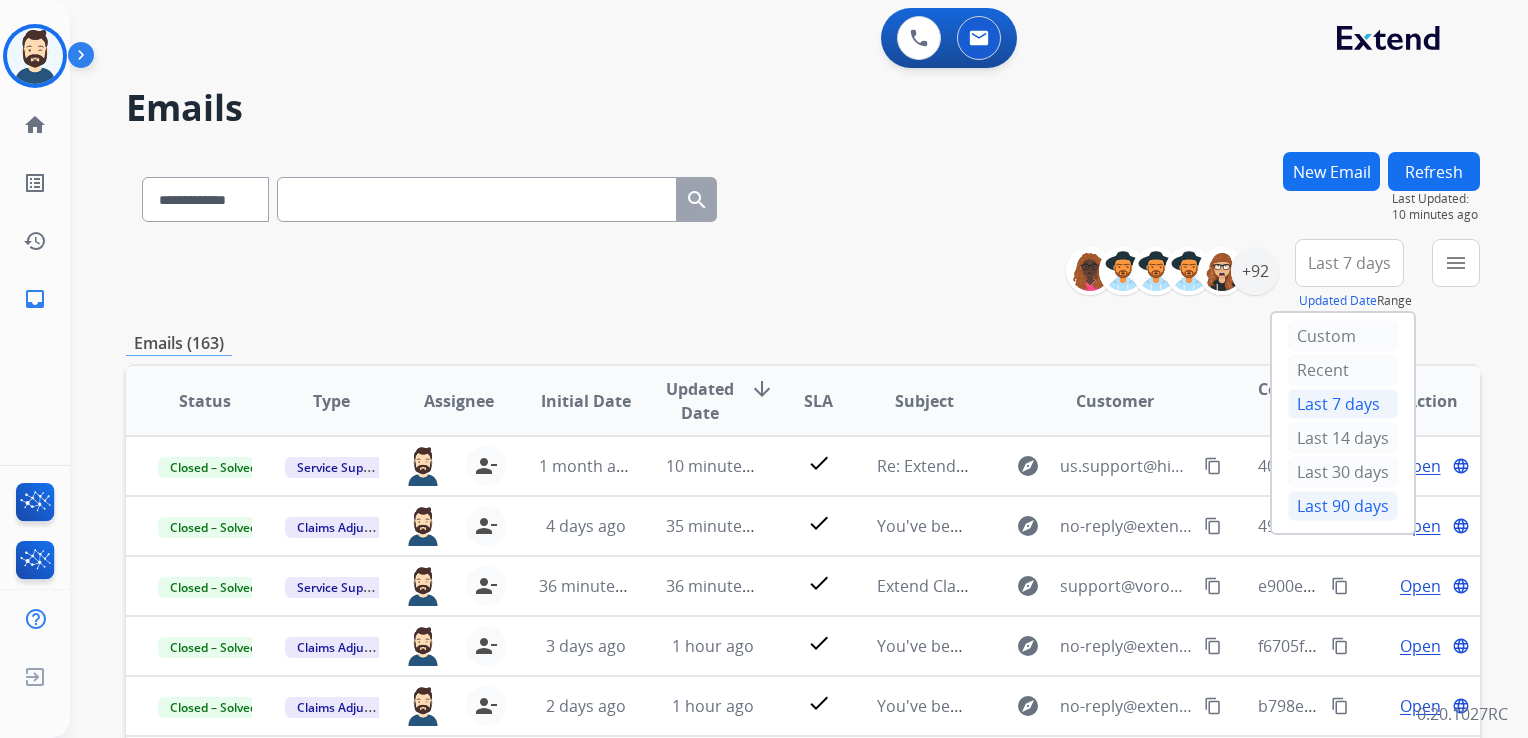 click on "Last 90 days" at bounding box center [1343, 506] 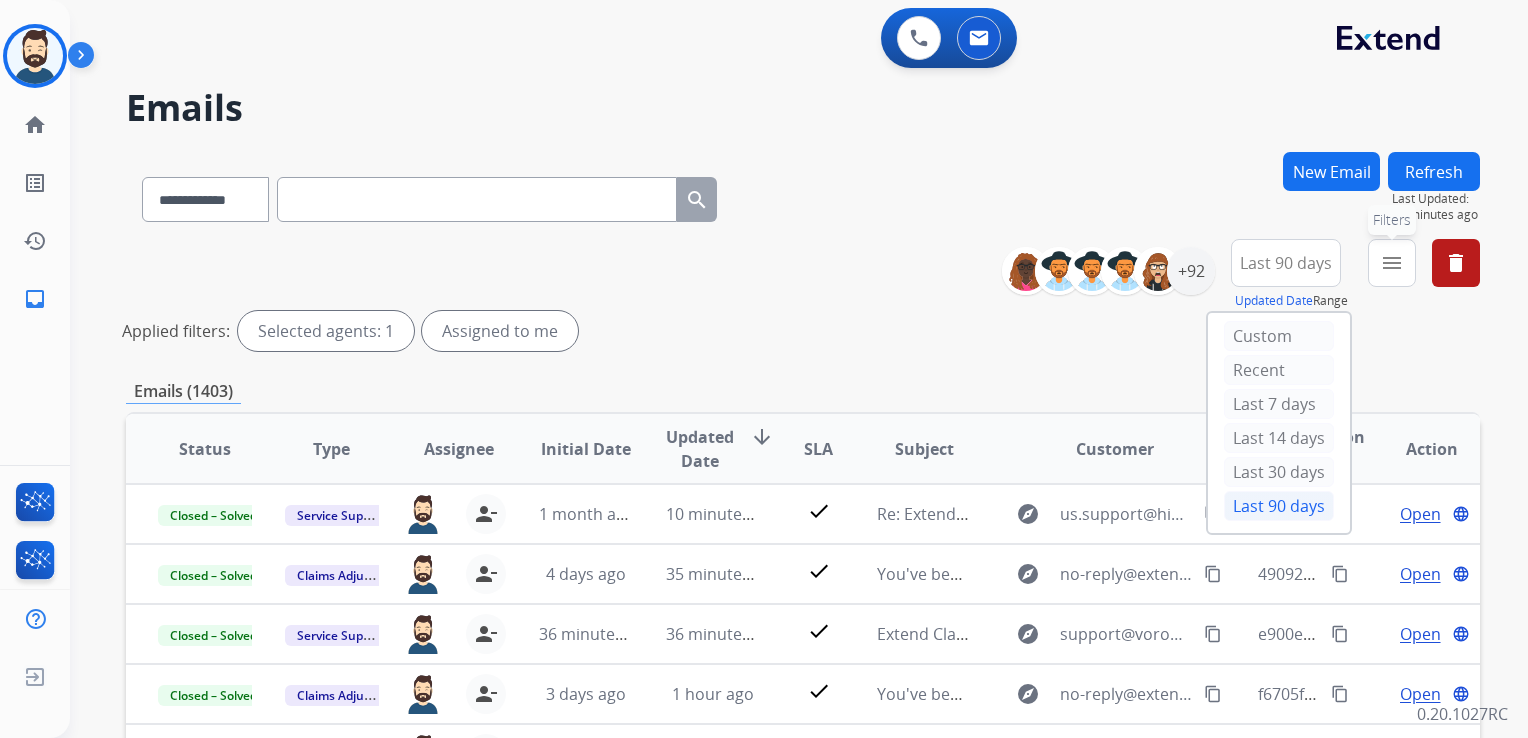 click on "menu  Filters" at bounding box center (1392, 263) 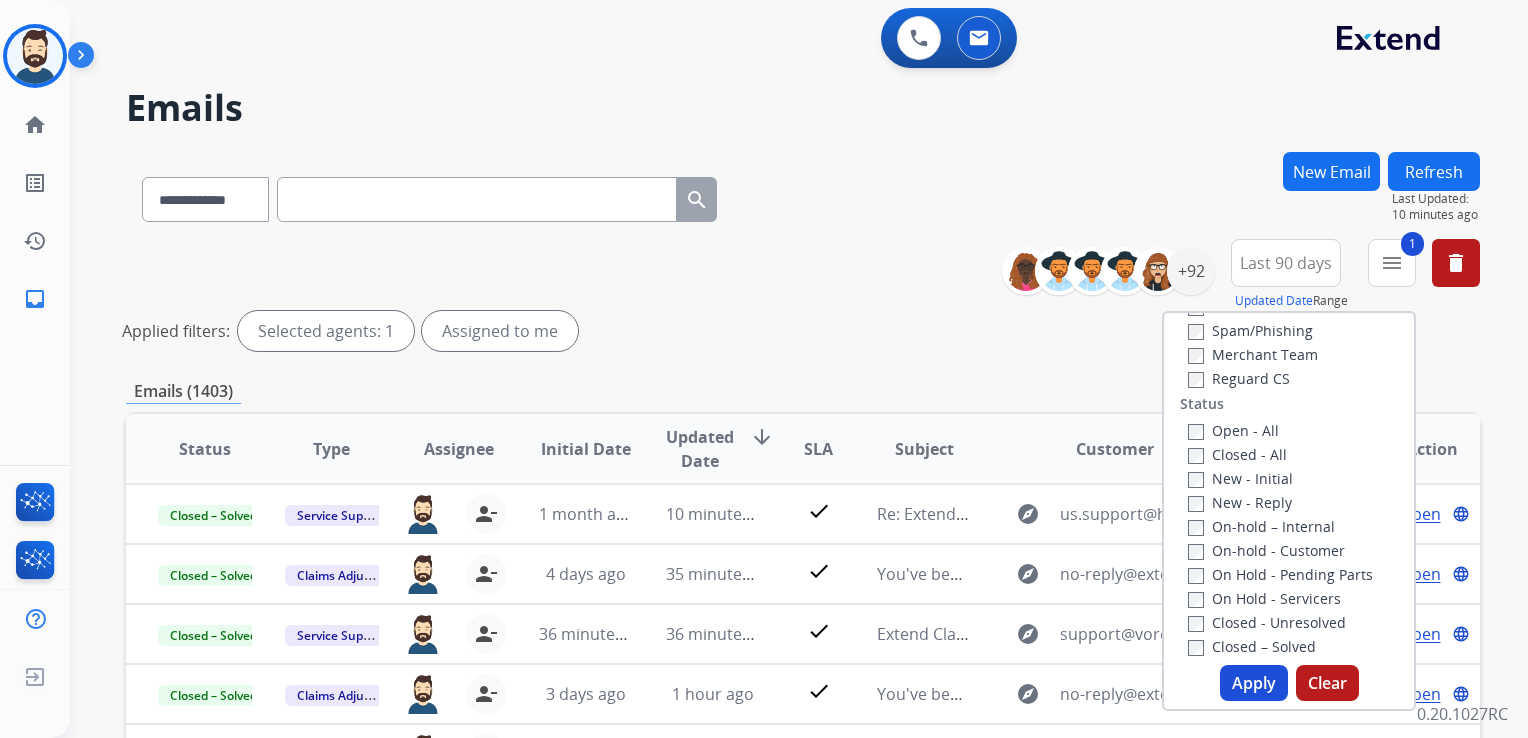 scroll, scrollTop: 200, scrollLeft: 0, axis: vertical 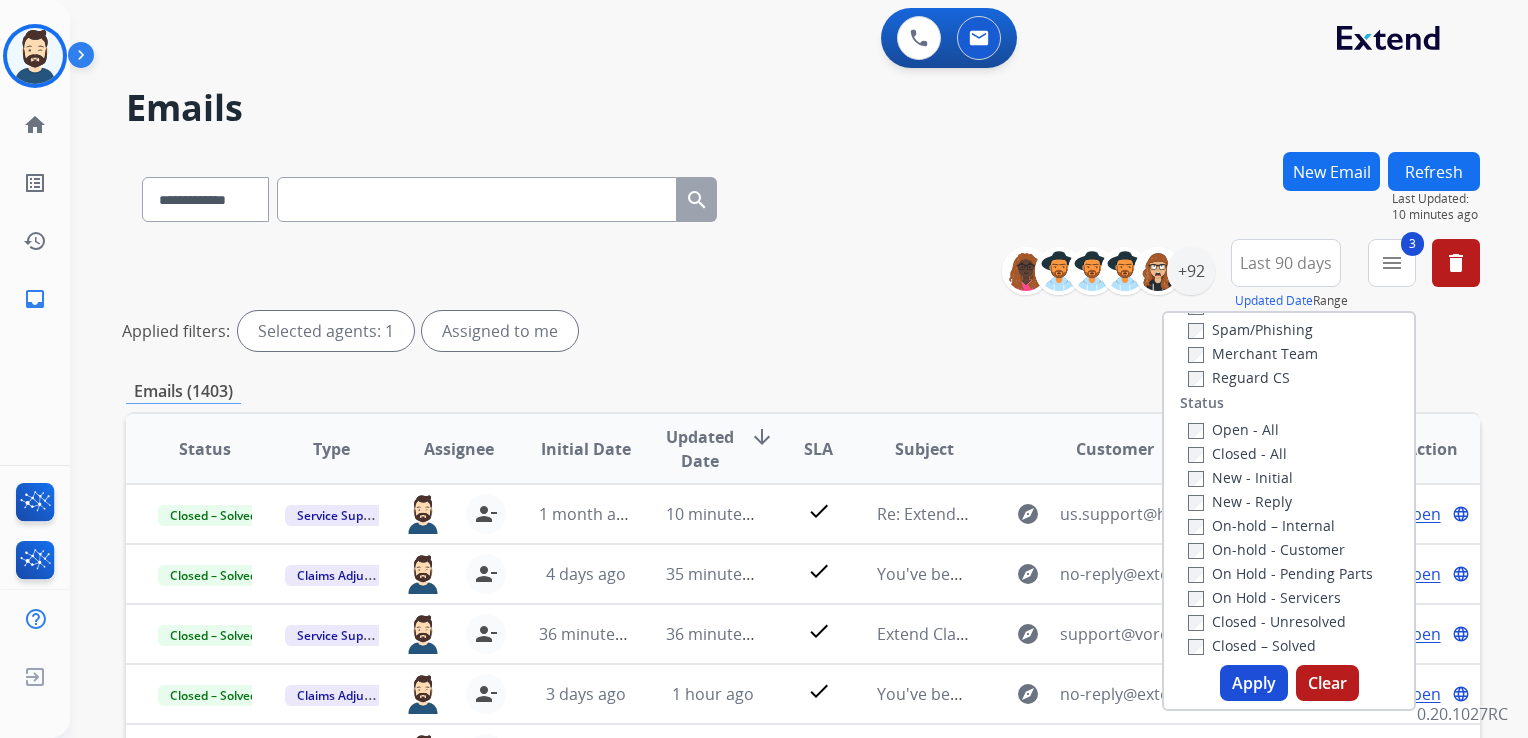 click on "Apply" at bounding box center (1254, 683) 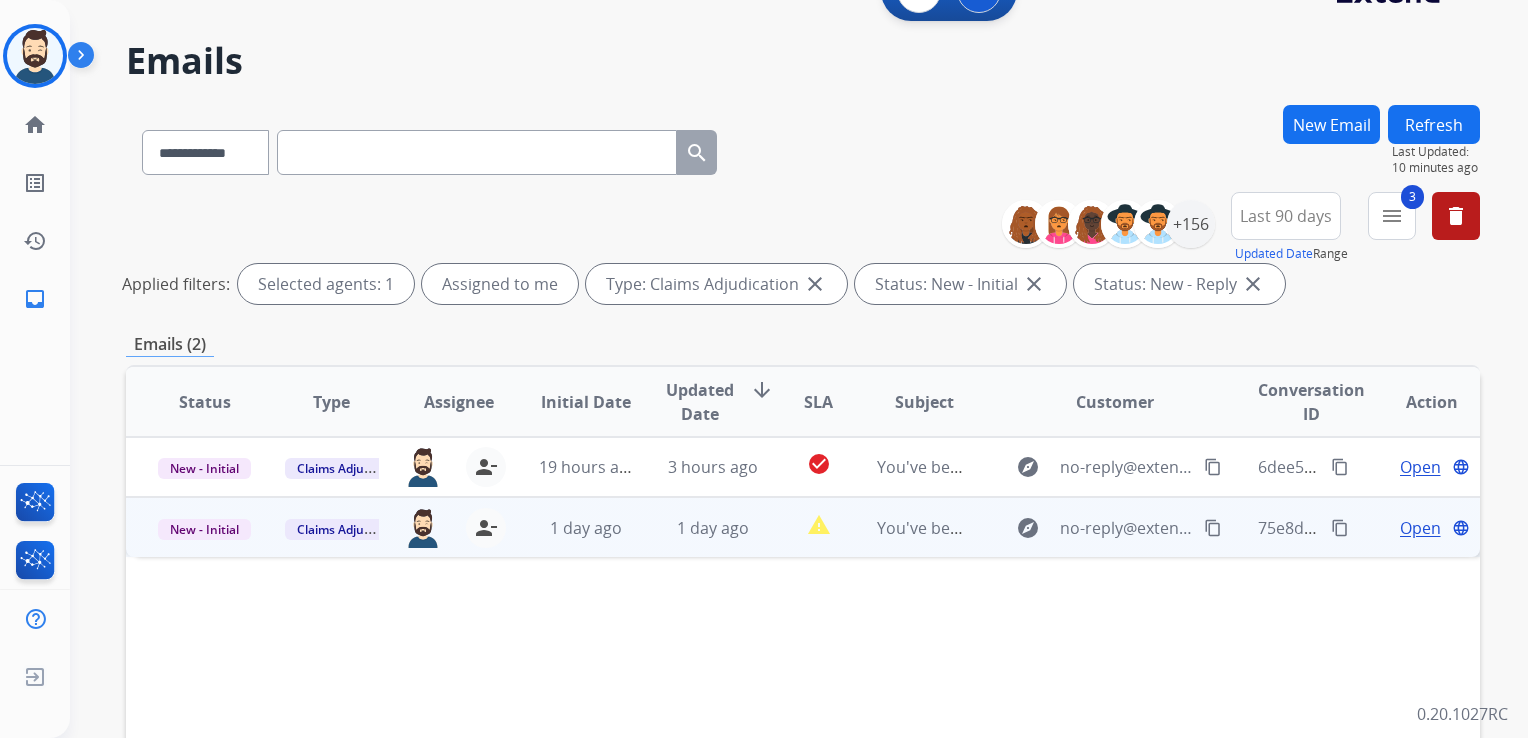 scroll, scrollTop: 247, scrollLeft: 0, axis: vertical 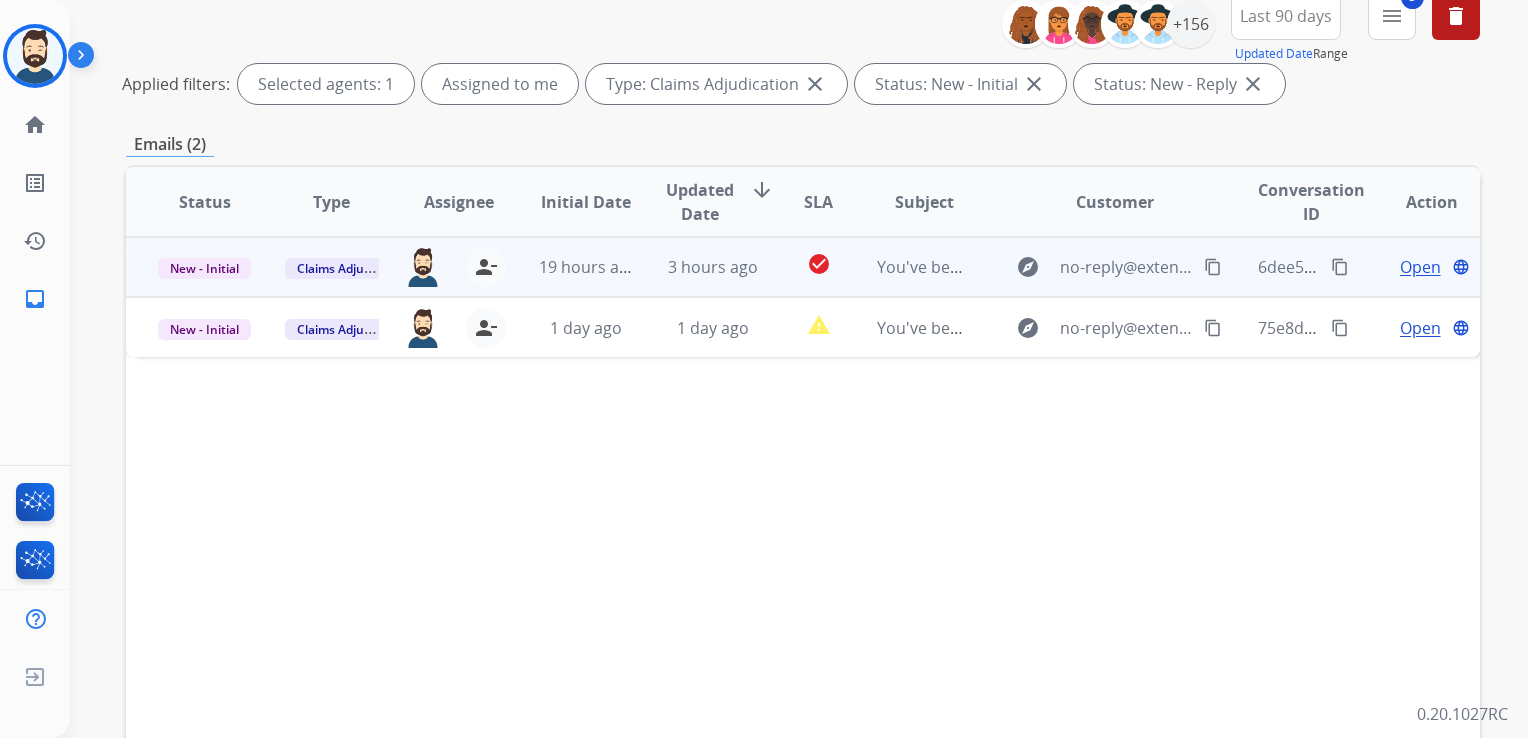 click on "3 hours ago" at bounding box center [697, 267] 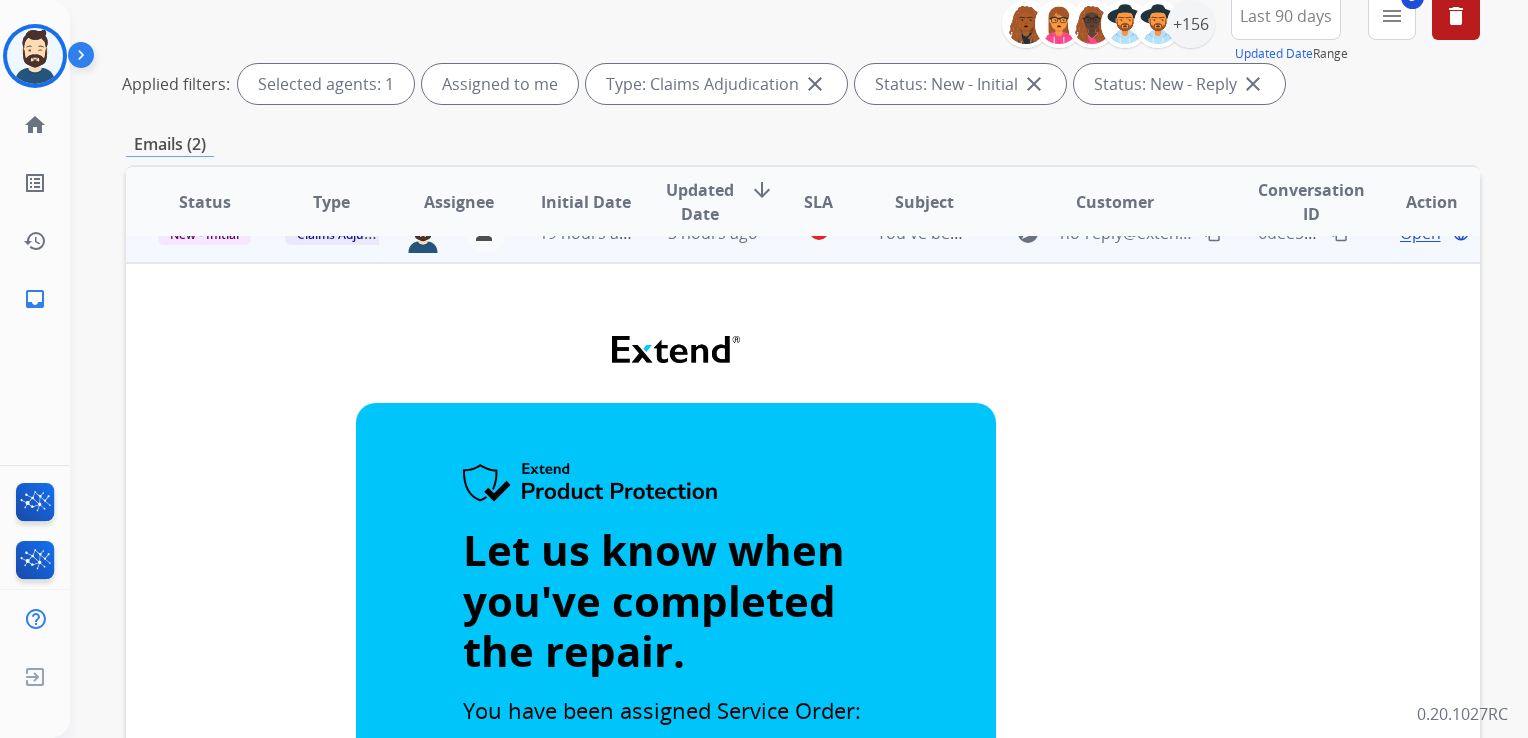 scroll, scrollTop: 0, scrollLeft: 0, axis: both 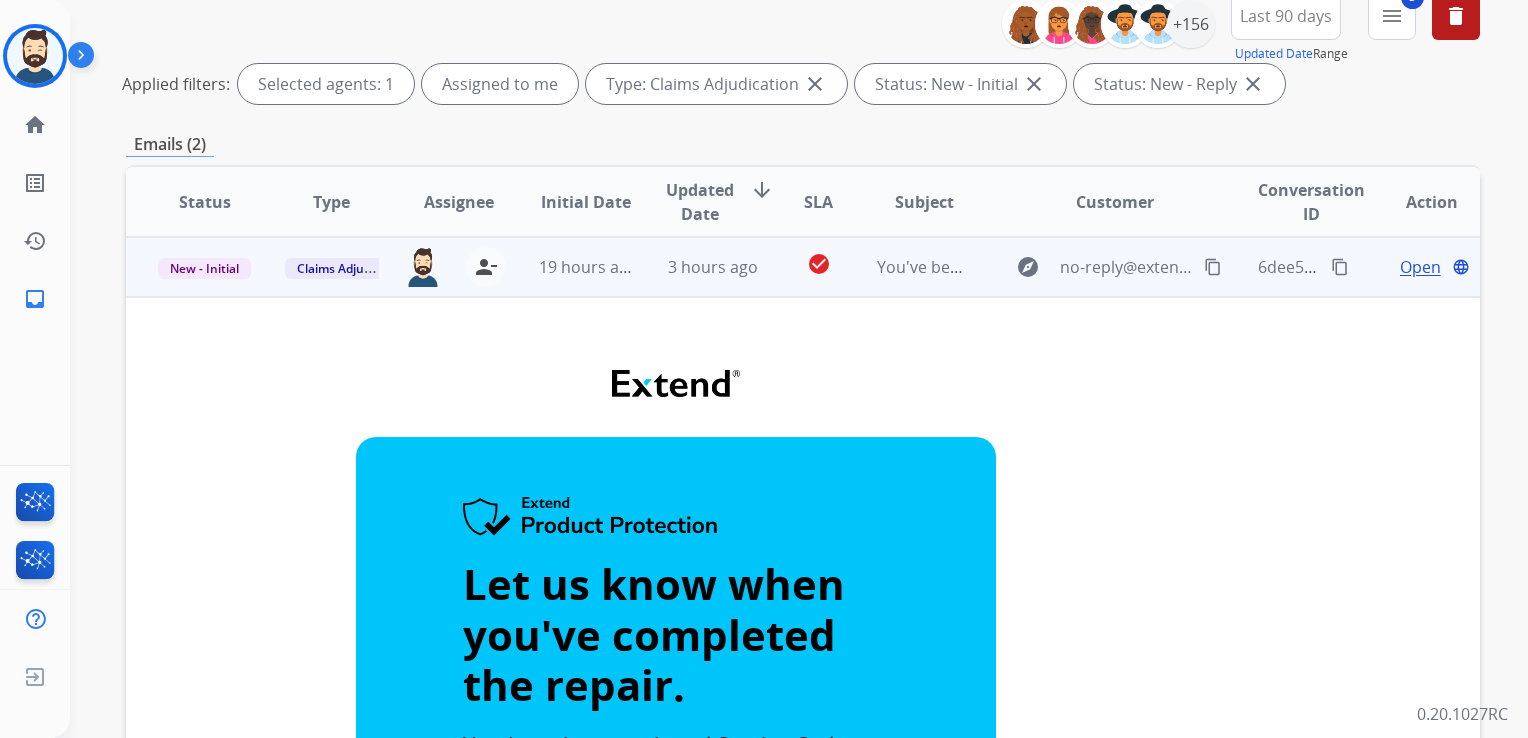 click on "3 hours ago" at bounding box center (697, 267) 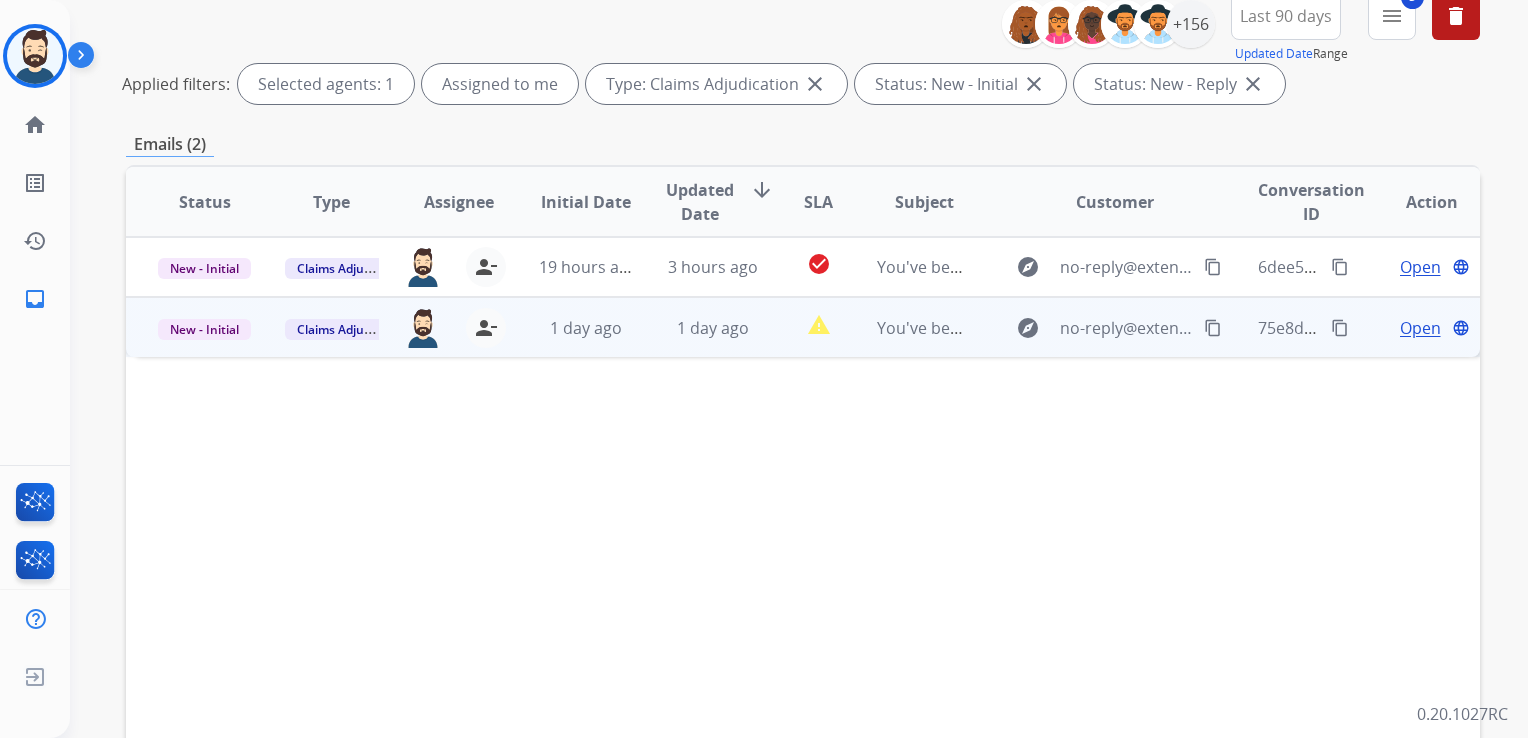click on "1 day ago" at bounding box center [697, 327] 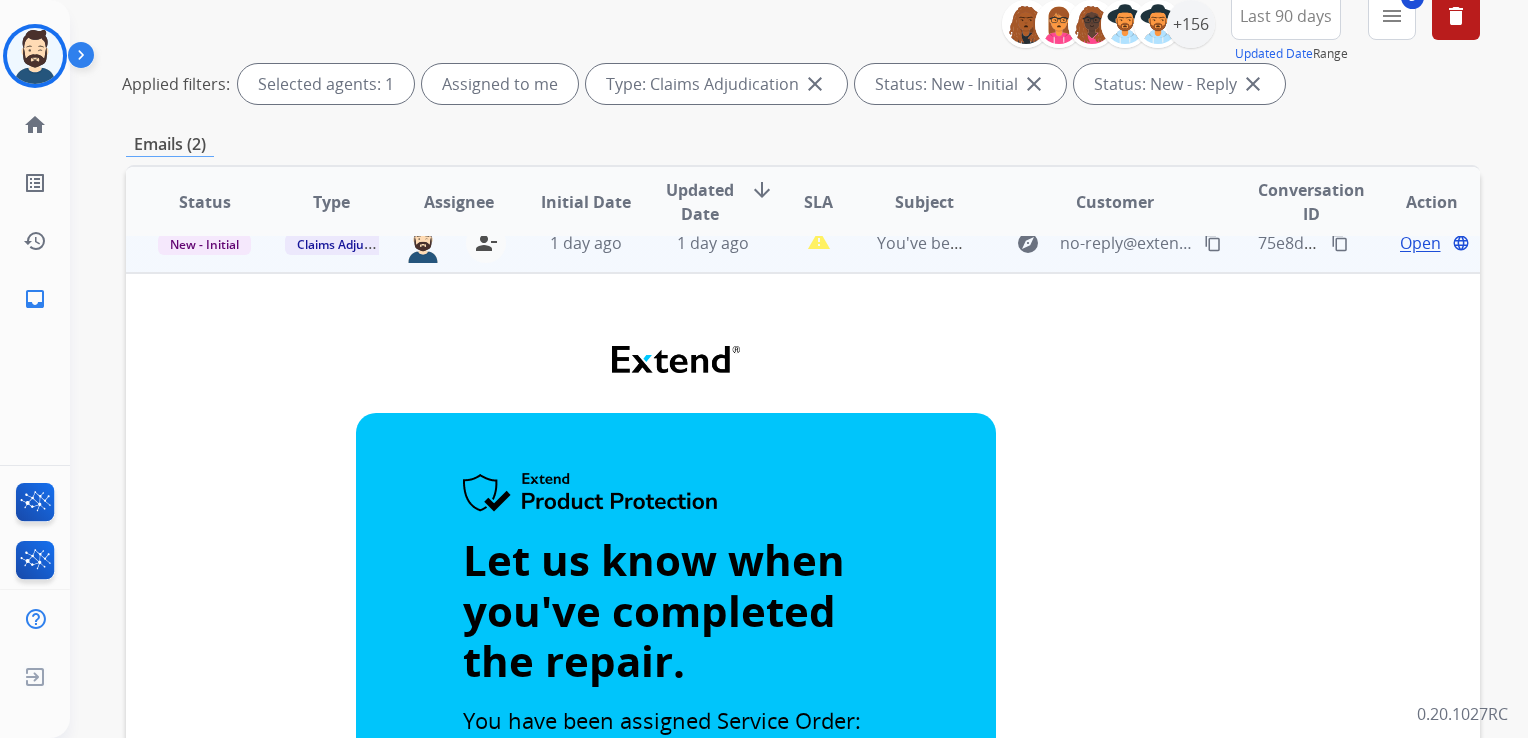 scroll, scrollTop: 0, scrollLeft: 0, axis: both 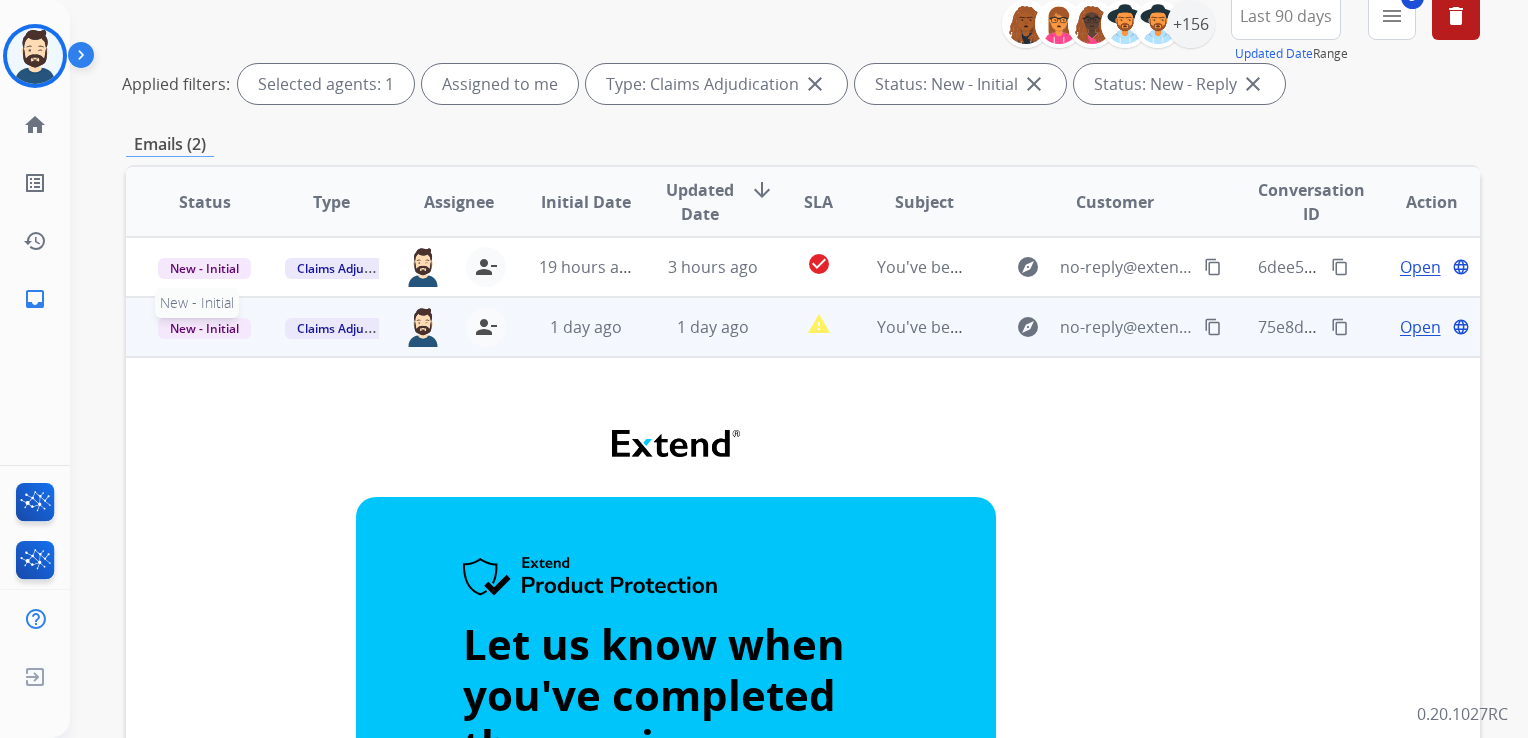 drag, startPoint x: 220, startPoint y: 329, endPoint x: 213, endPoint y: 346, distance: 18.384777 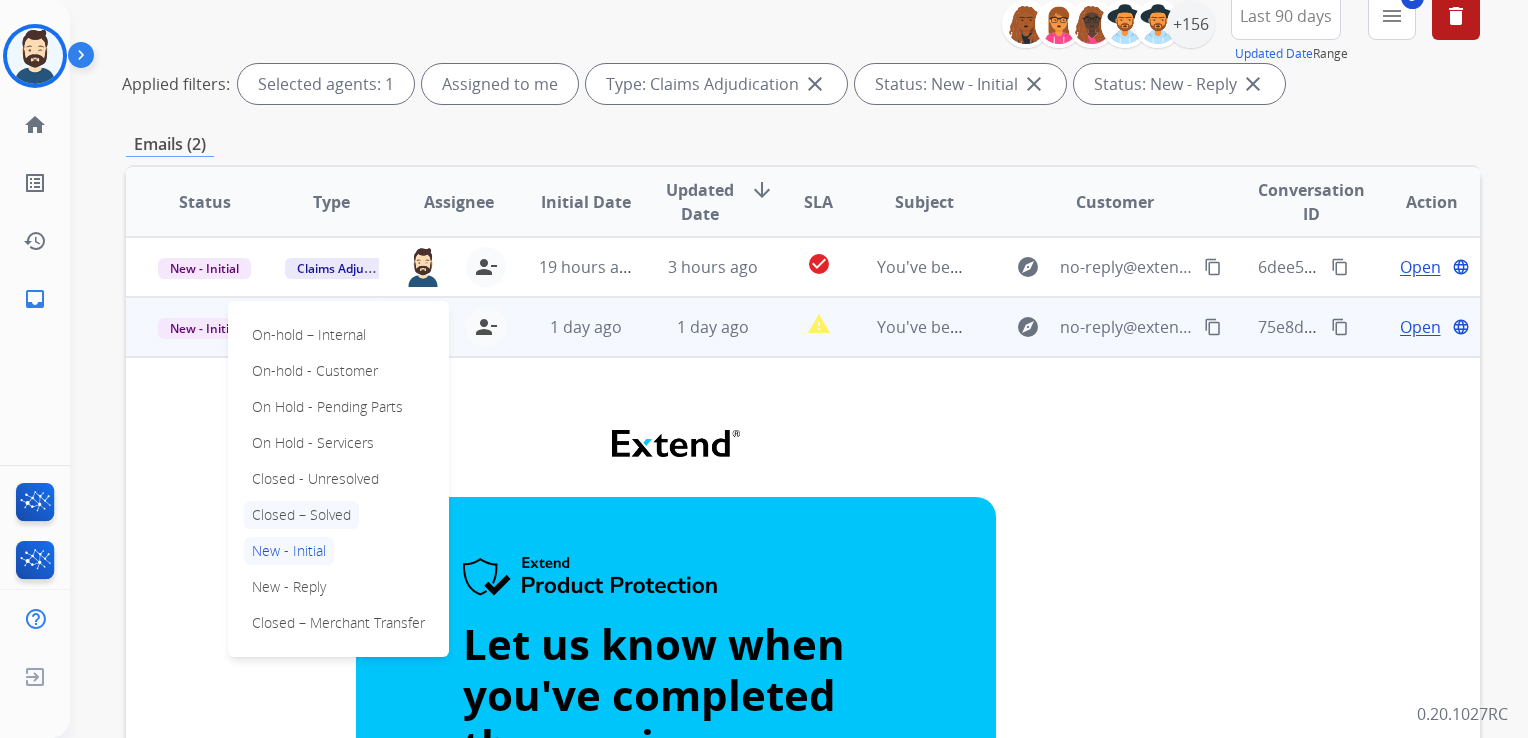 click on "Closed – Solved" at bounding box center (301, 515) 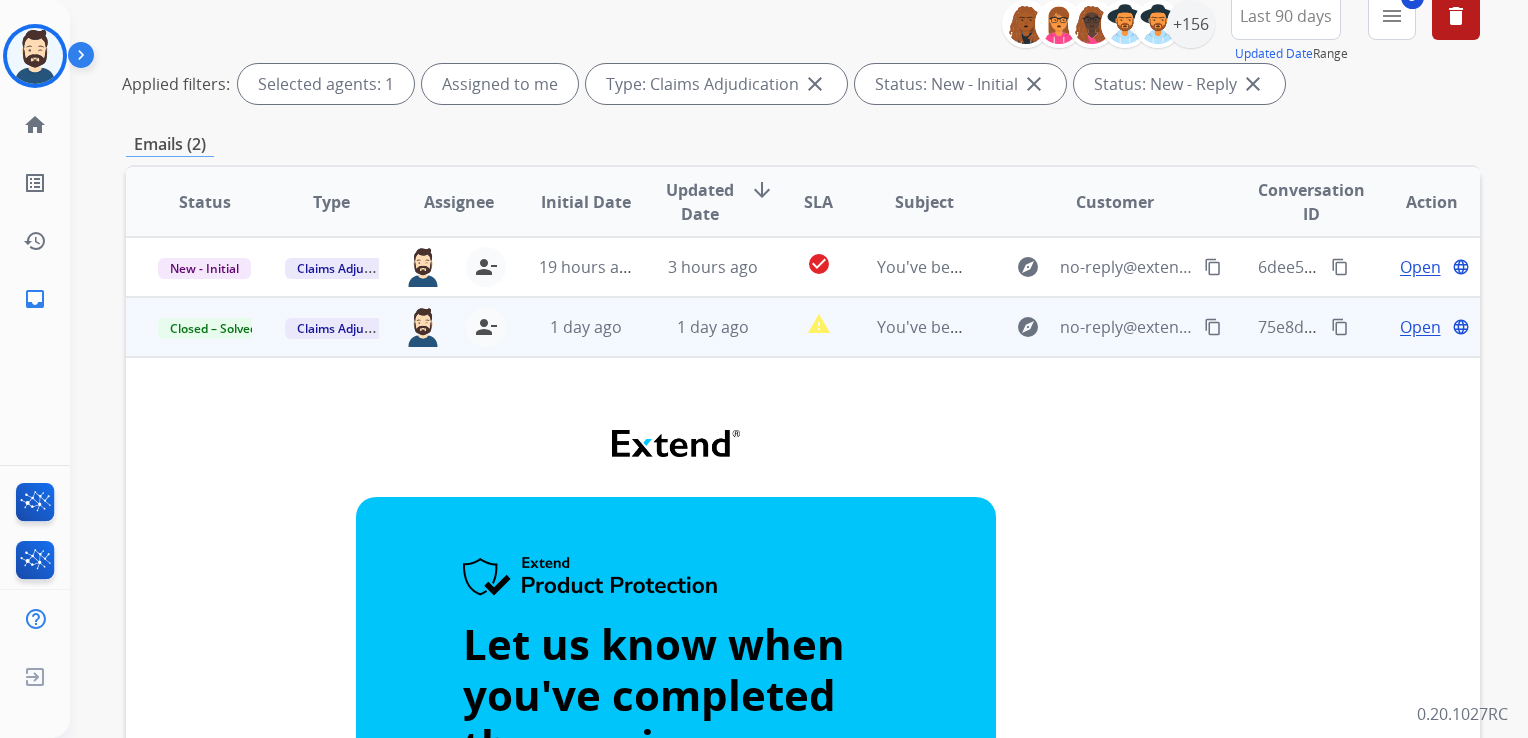 click on "1 day ago" at bounding box center [570, 327] 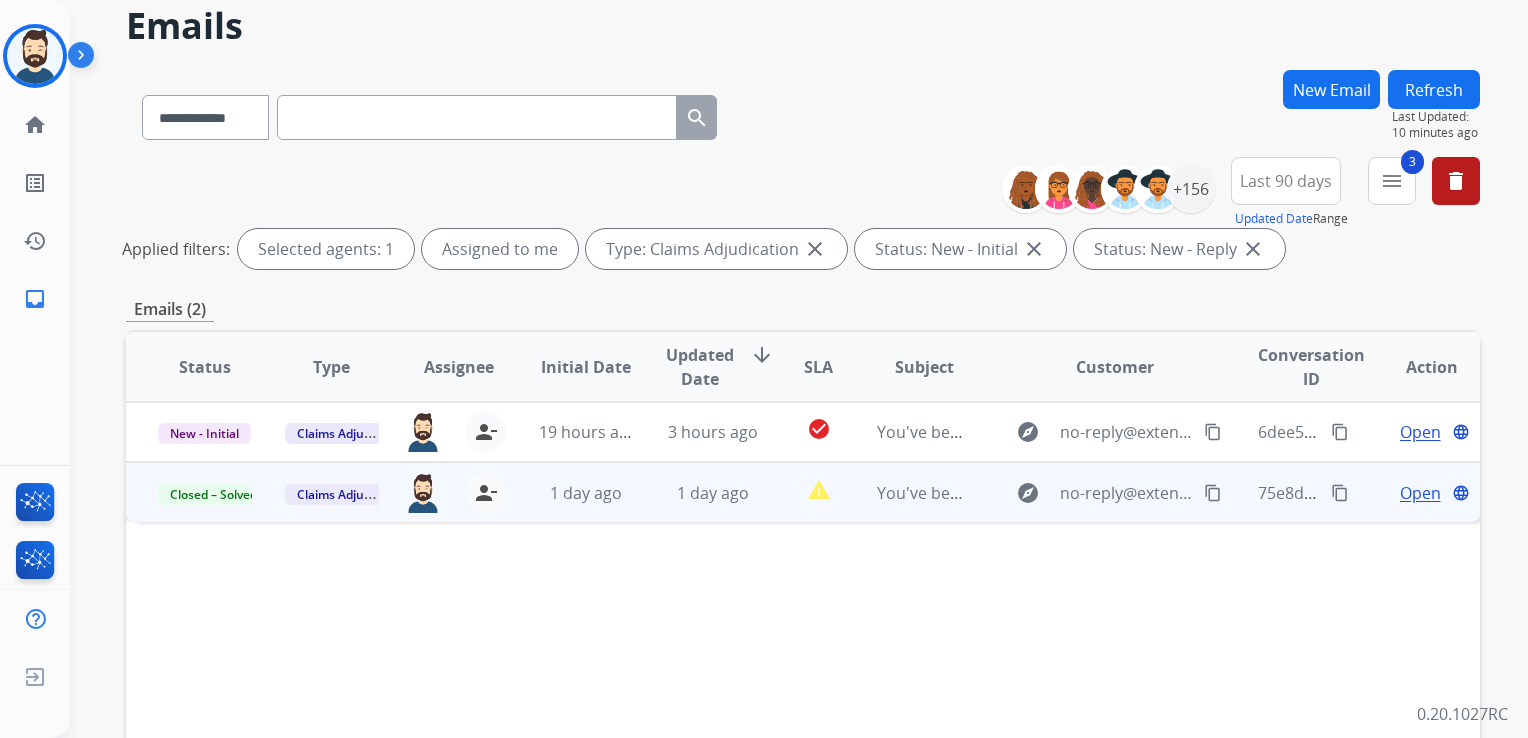 scroll, scrollTop: 0, scrollLeft: 0, axis: both 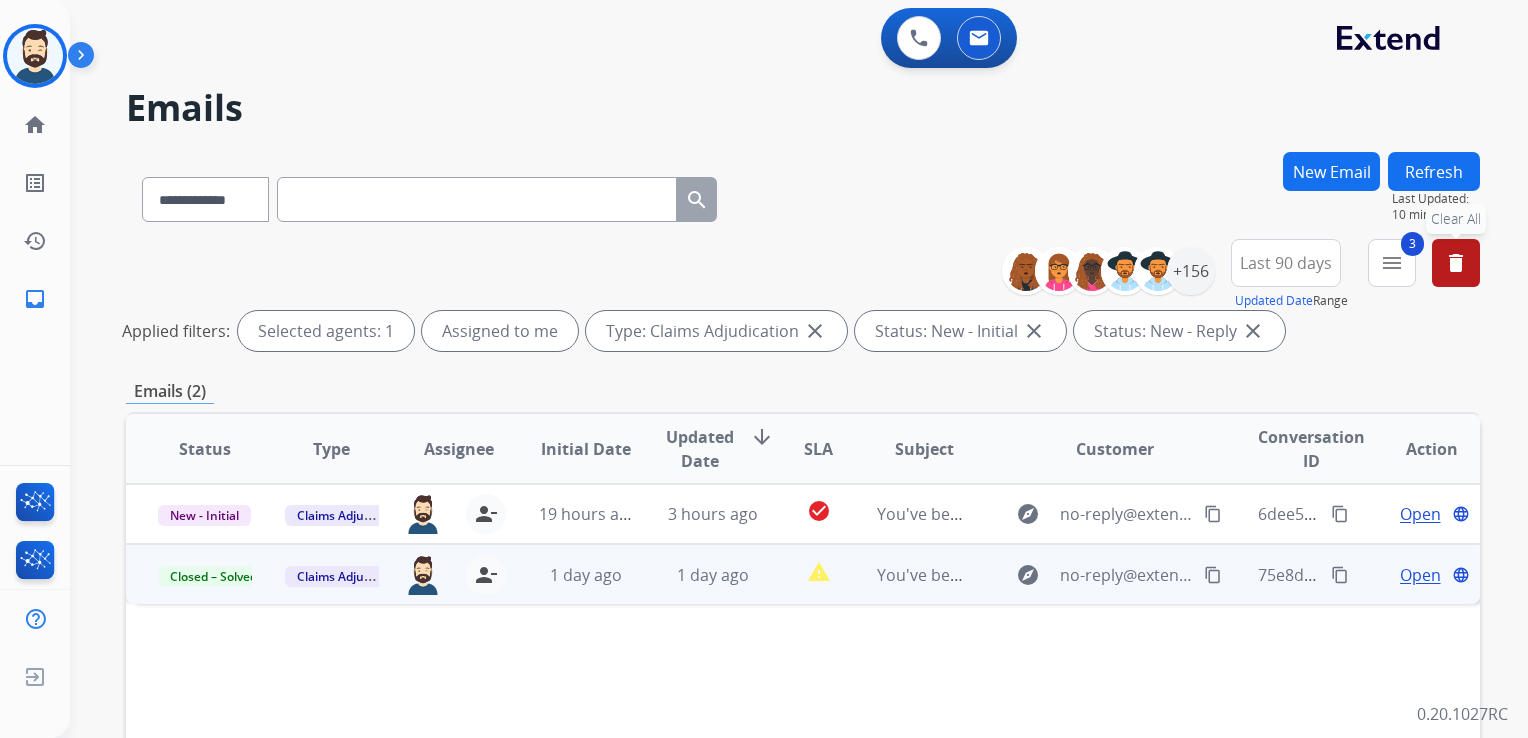 click on "delete" at bounding box center [1456, 263] 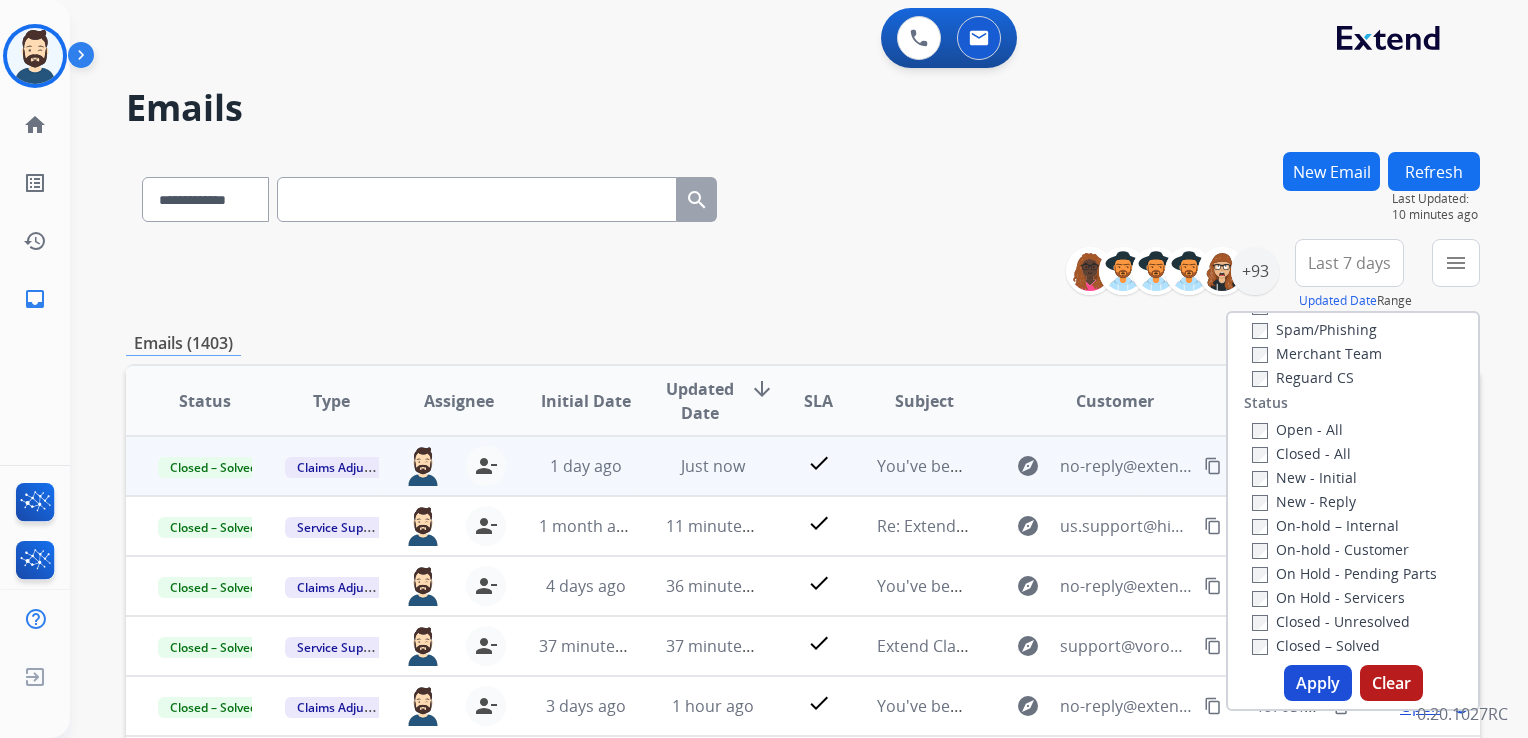 click on "**********" at bounding box center (803, 195) 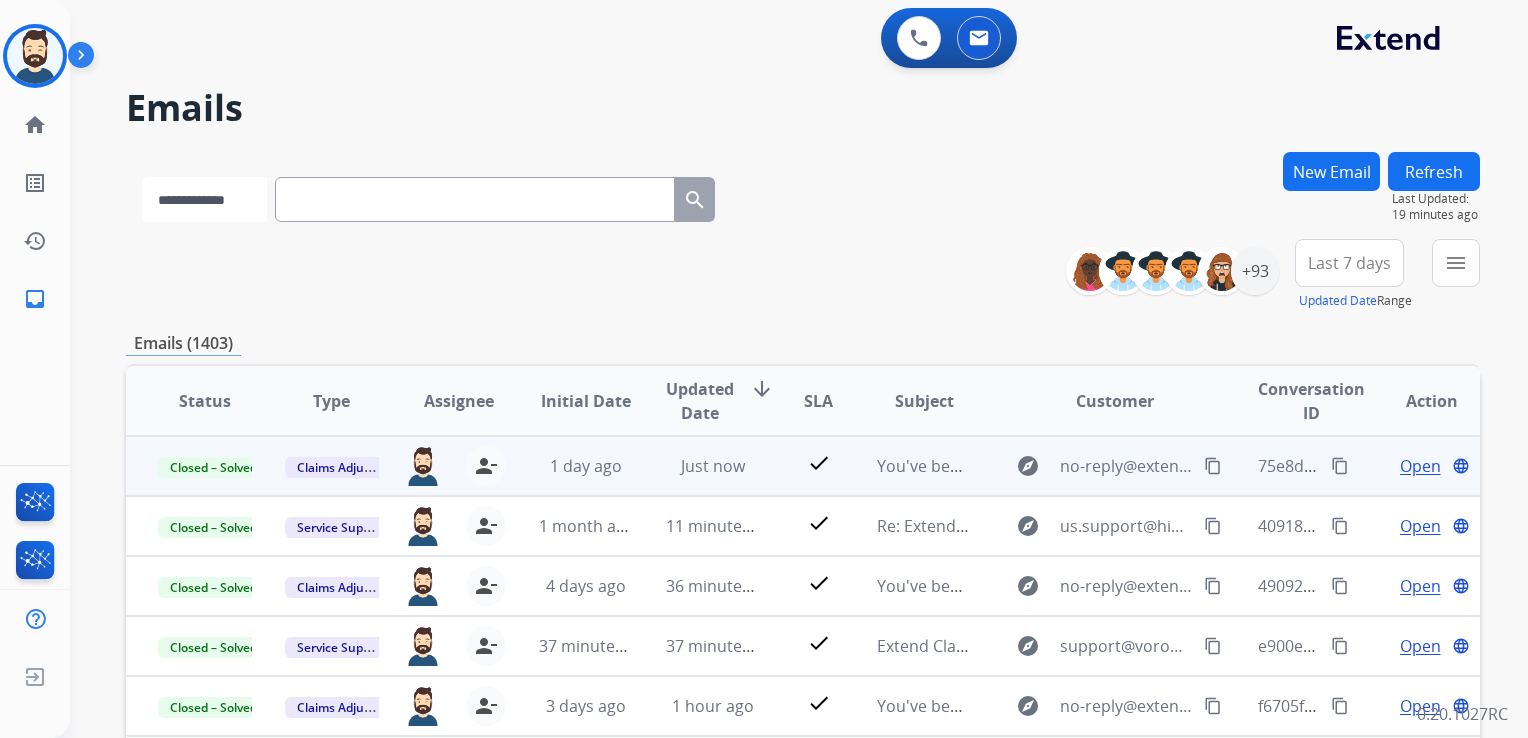 drag, startPoint x: 232, startPoint y: 202, endPoint x: 224, endPoint y: 223, distance: 22.472204 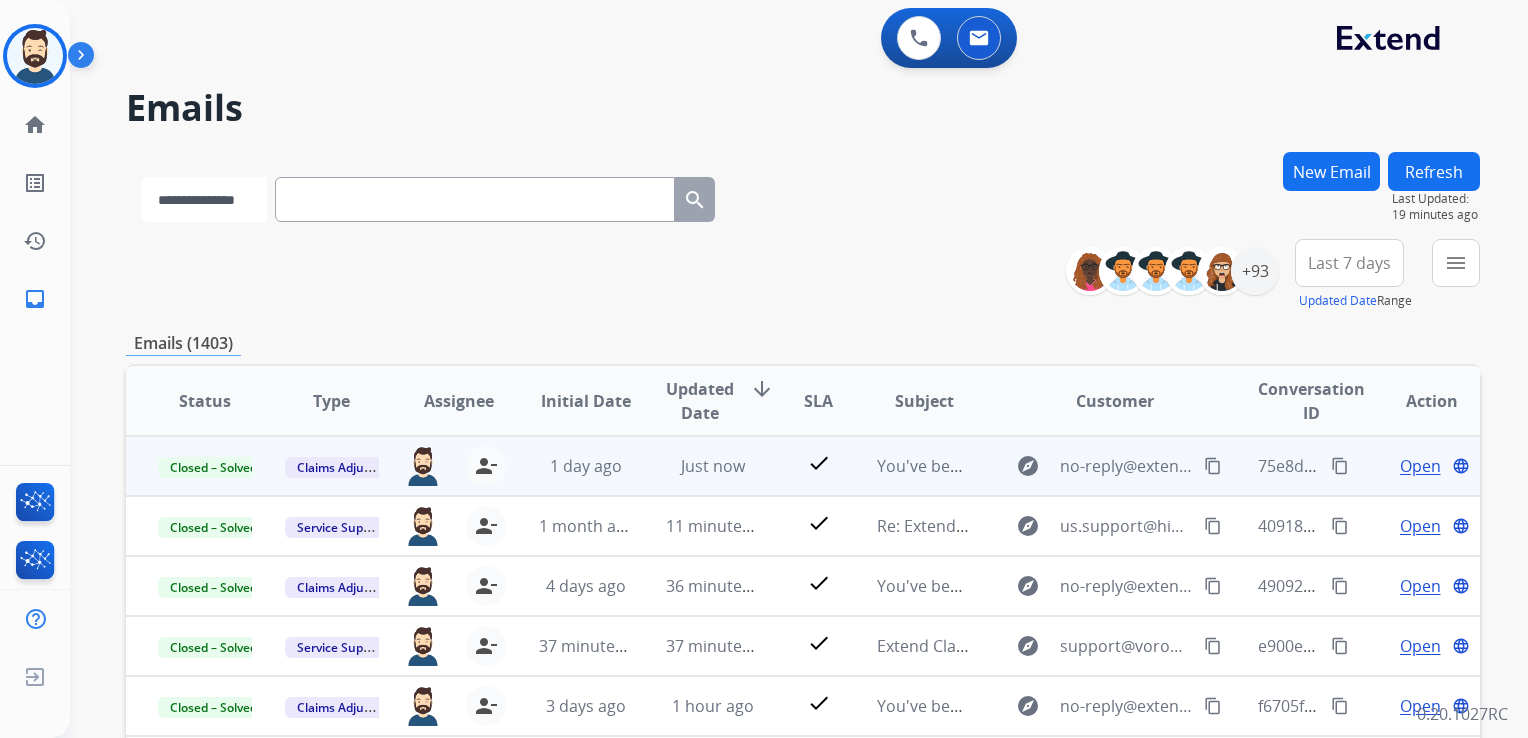 click on "**********" at bounding box center [204, 199] 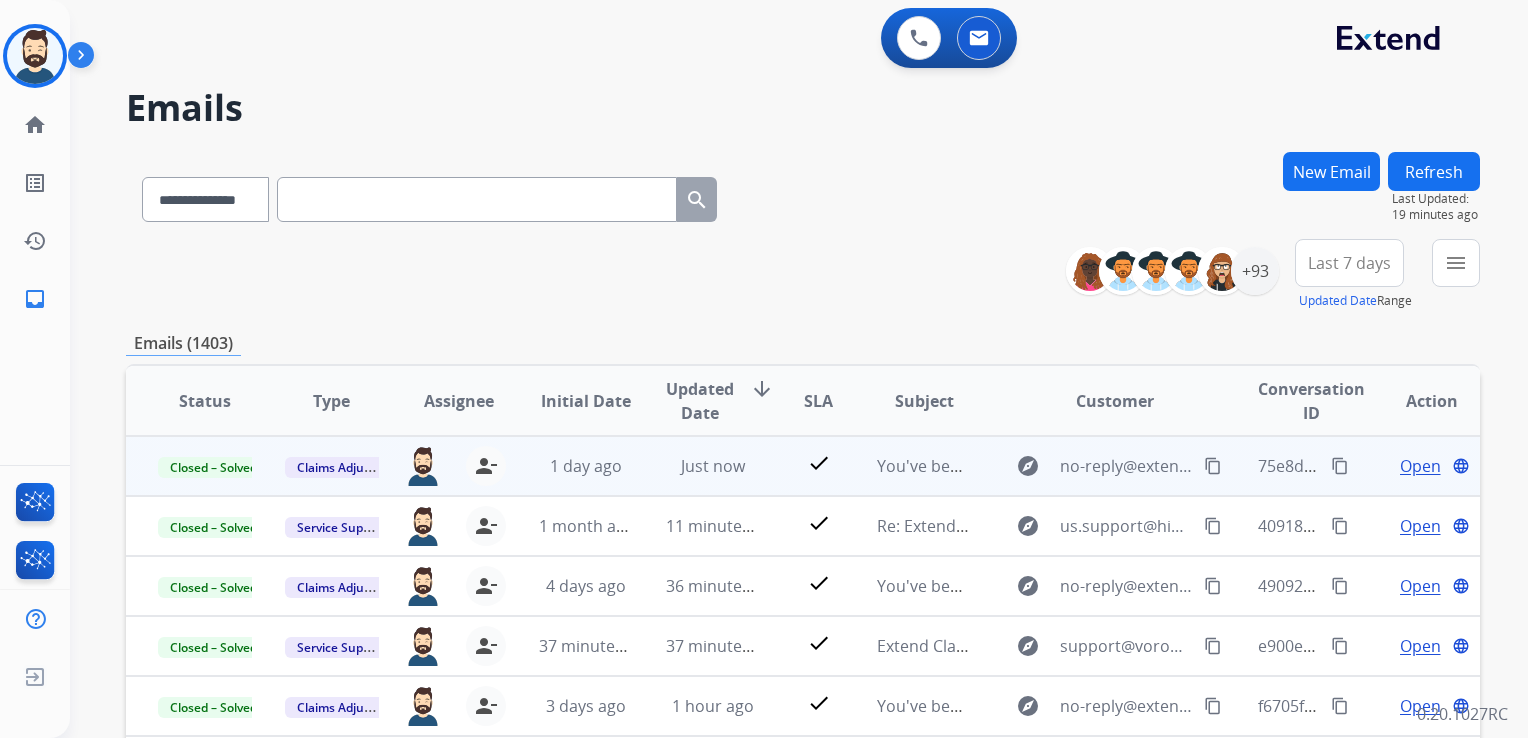 click at bounding box center (477, 199) 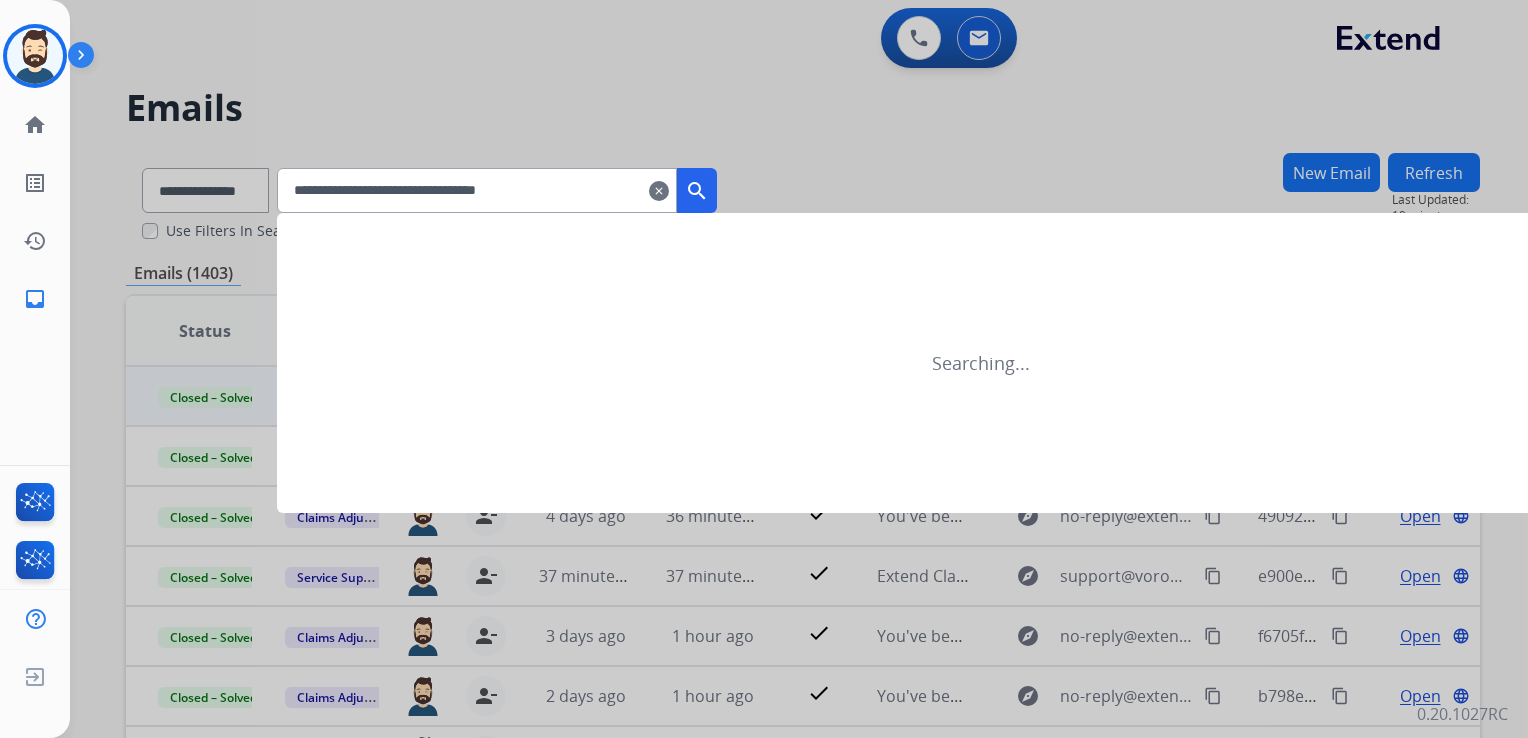type on "**********" 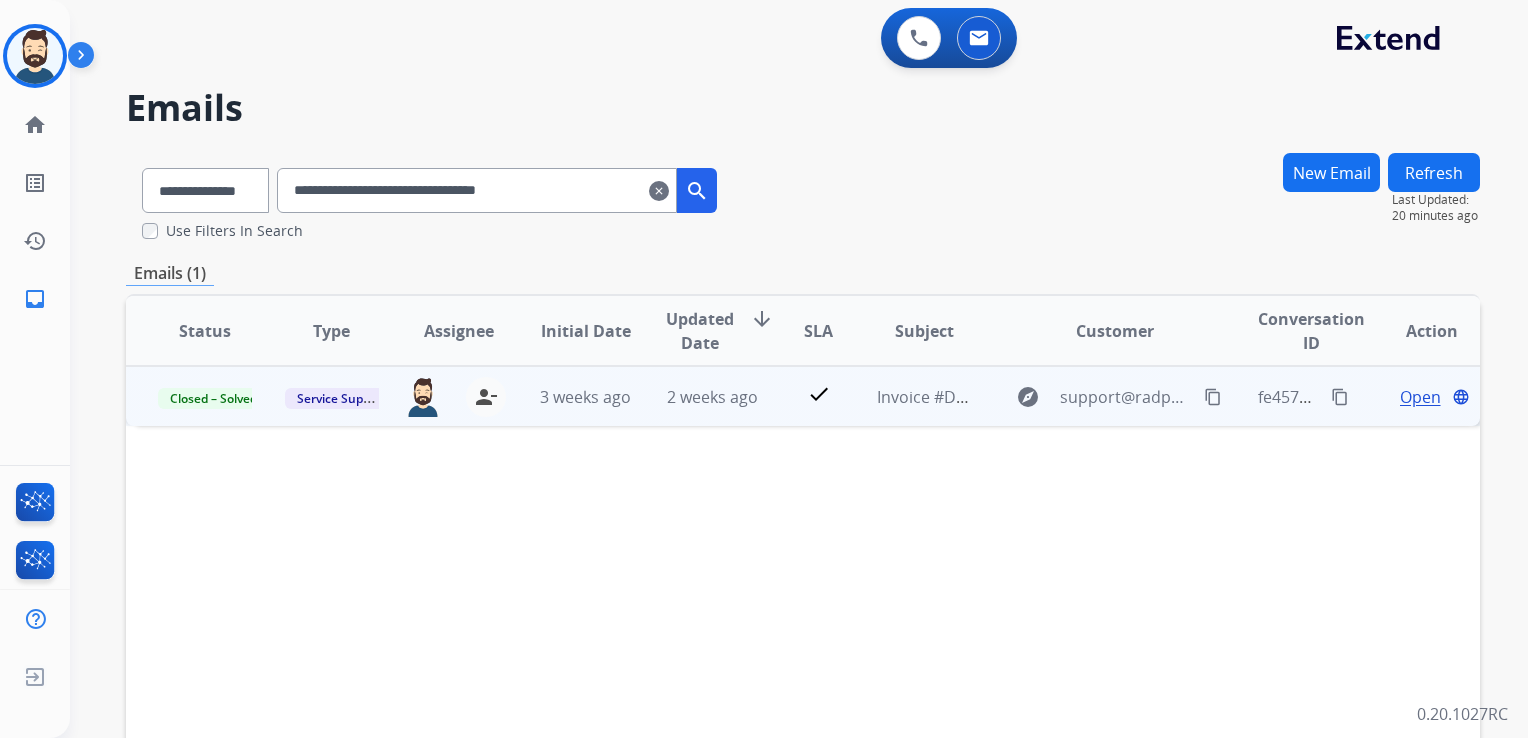 click on "2 weeks ago" at bounding box center [697, 396] 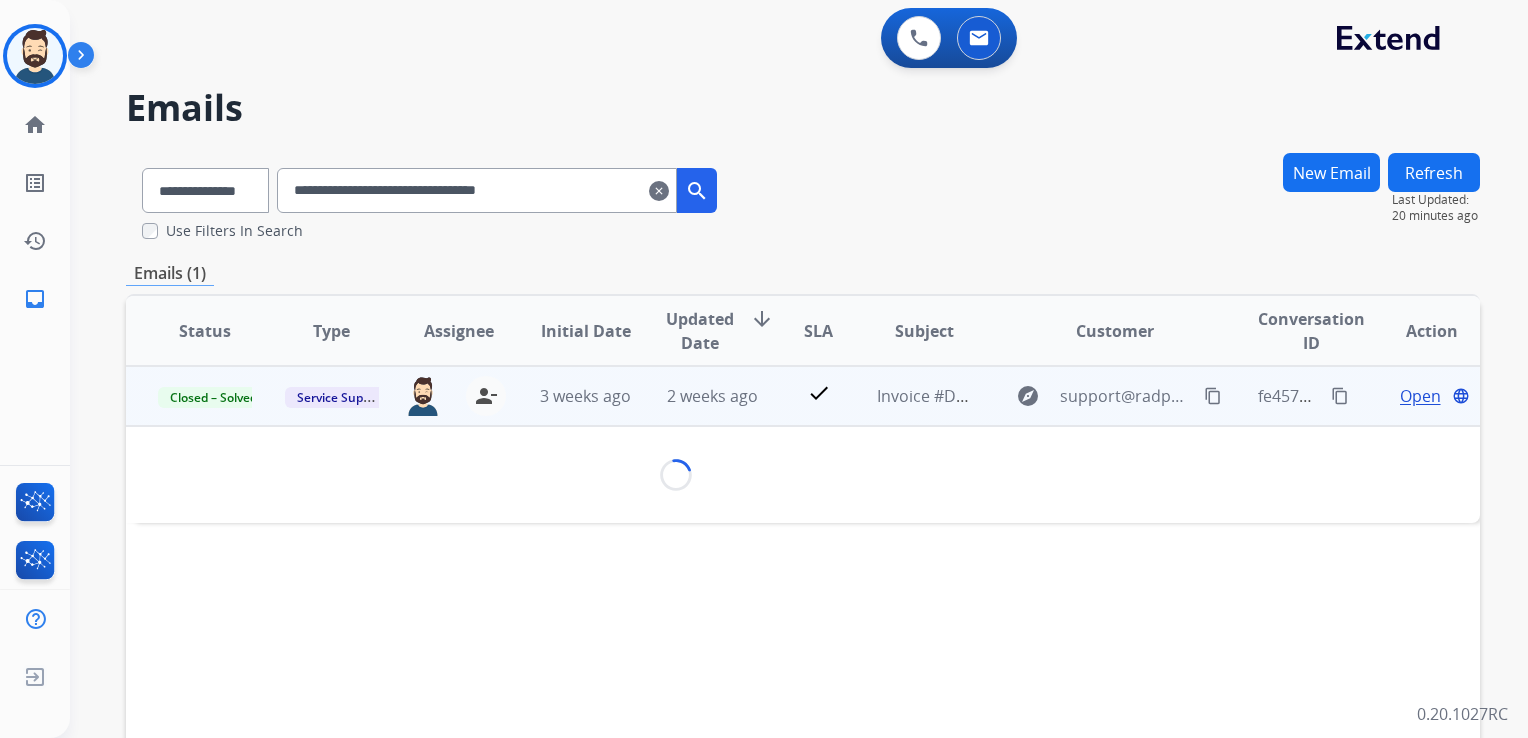 click on "Open" at bounding box center [1420, 396] 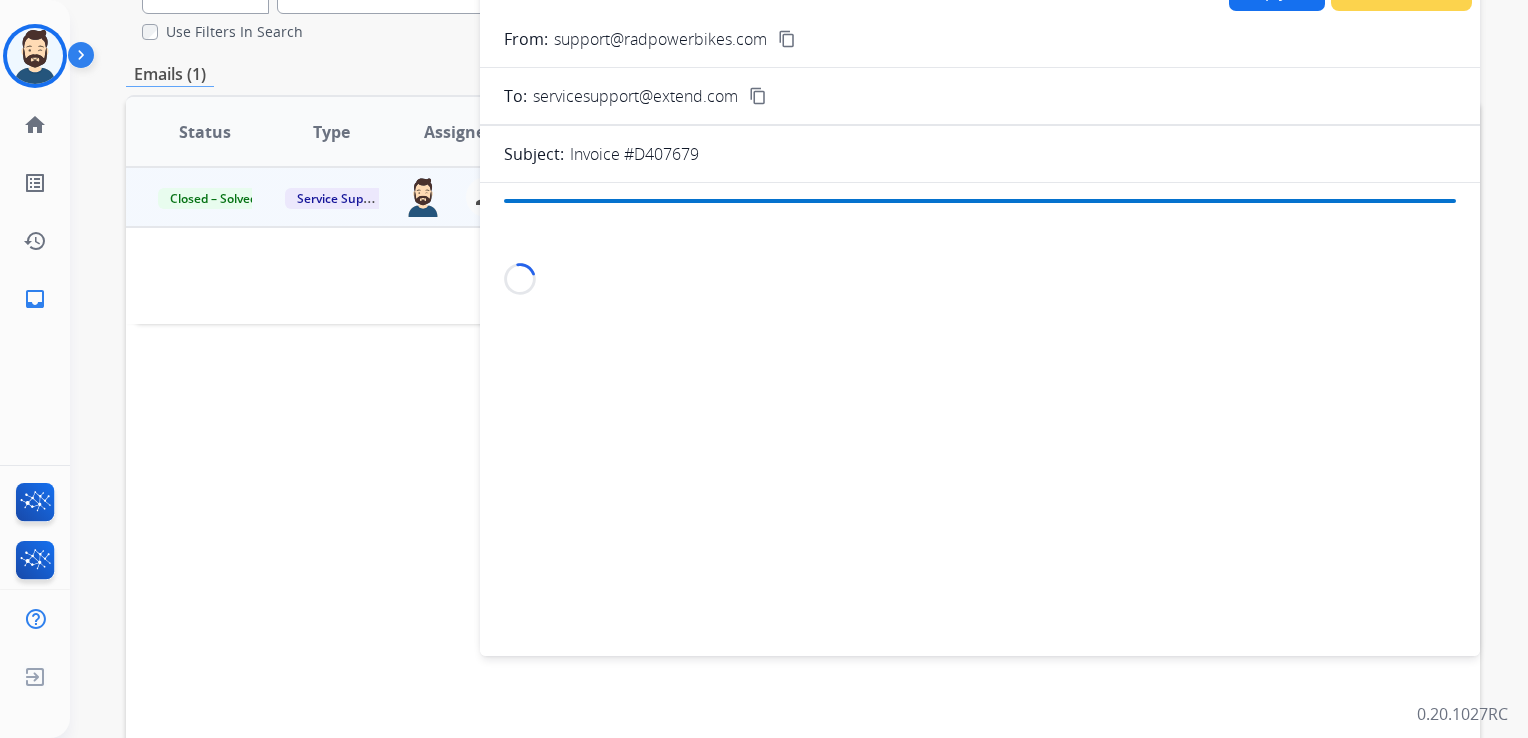 scroll, scrollTop: 200, scrollLeft: 0, axis: vertical 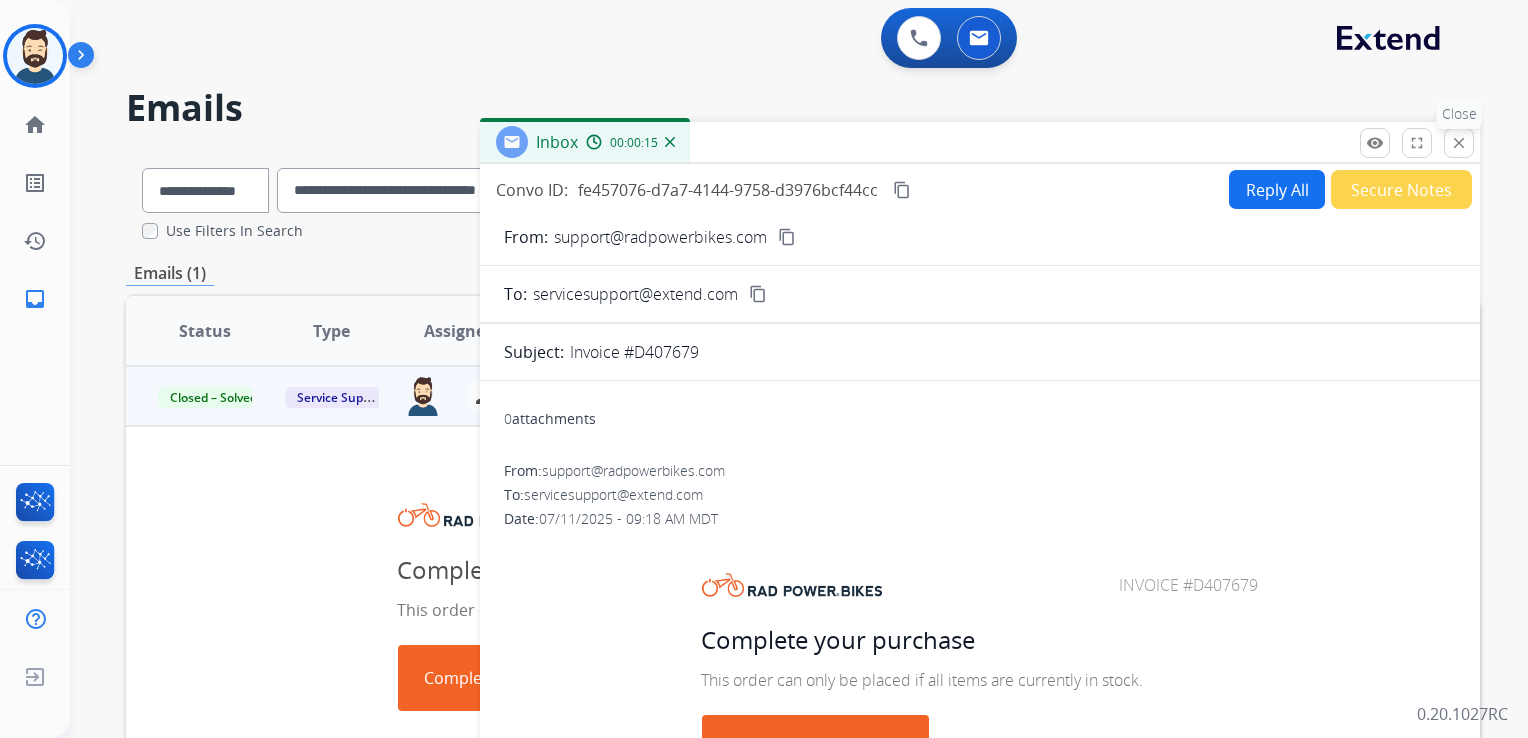 click on "close" at bounding box center [1459, 143] 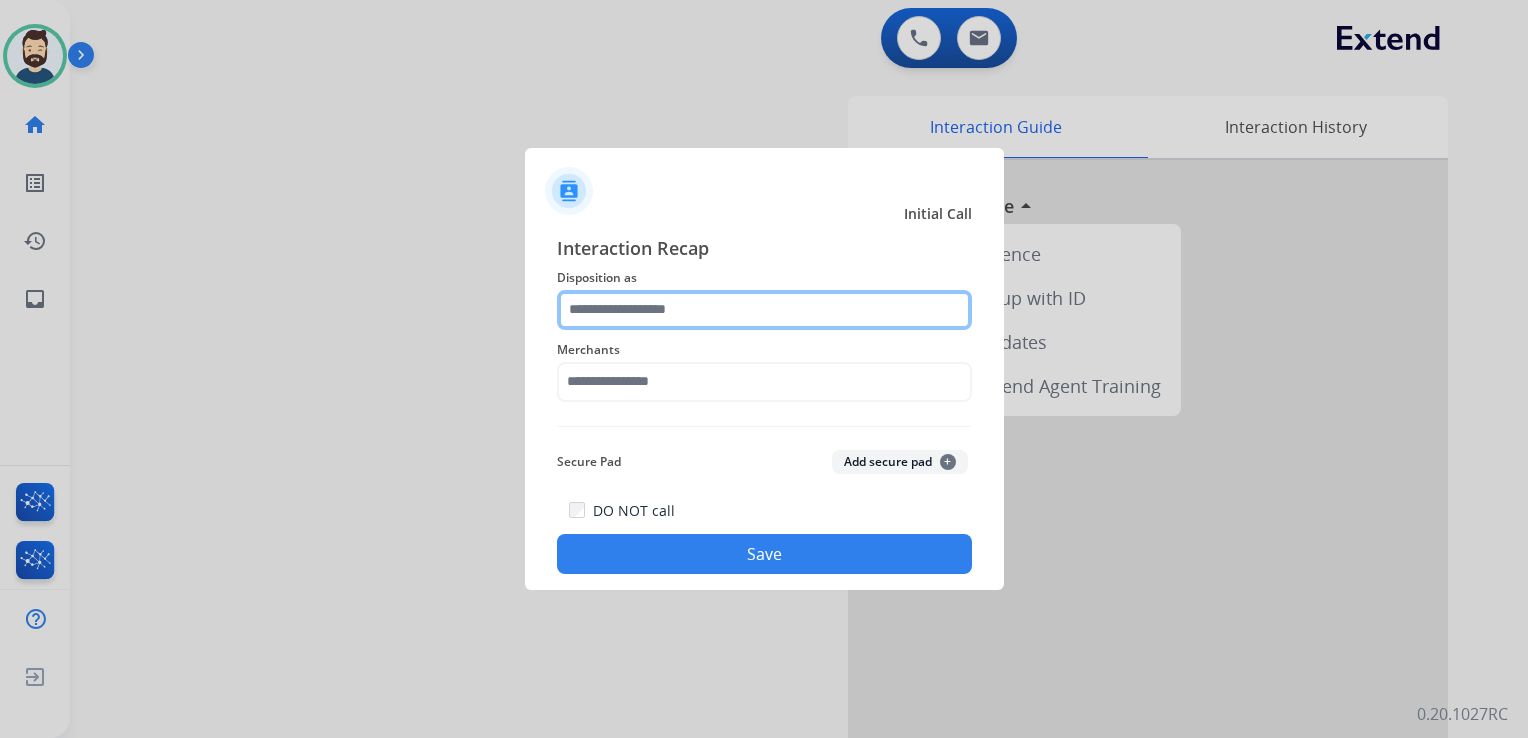click 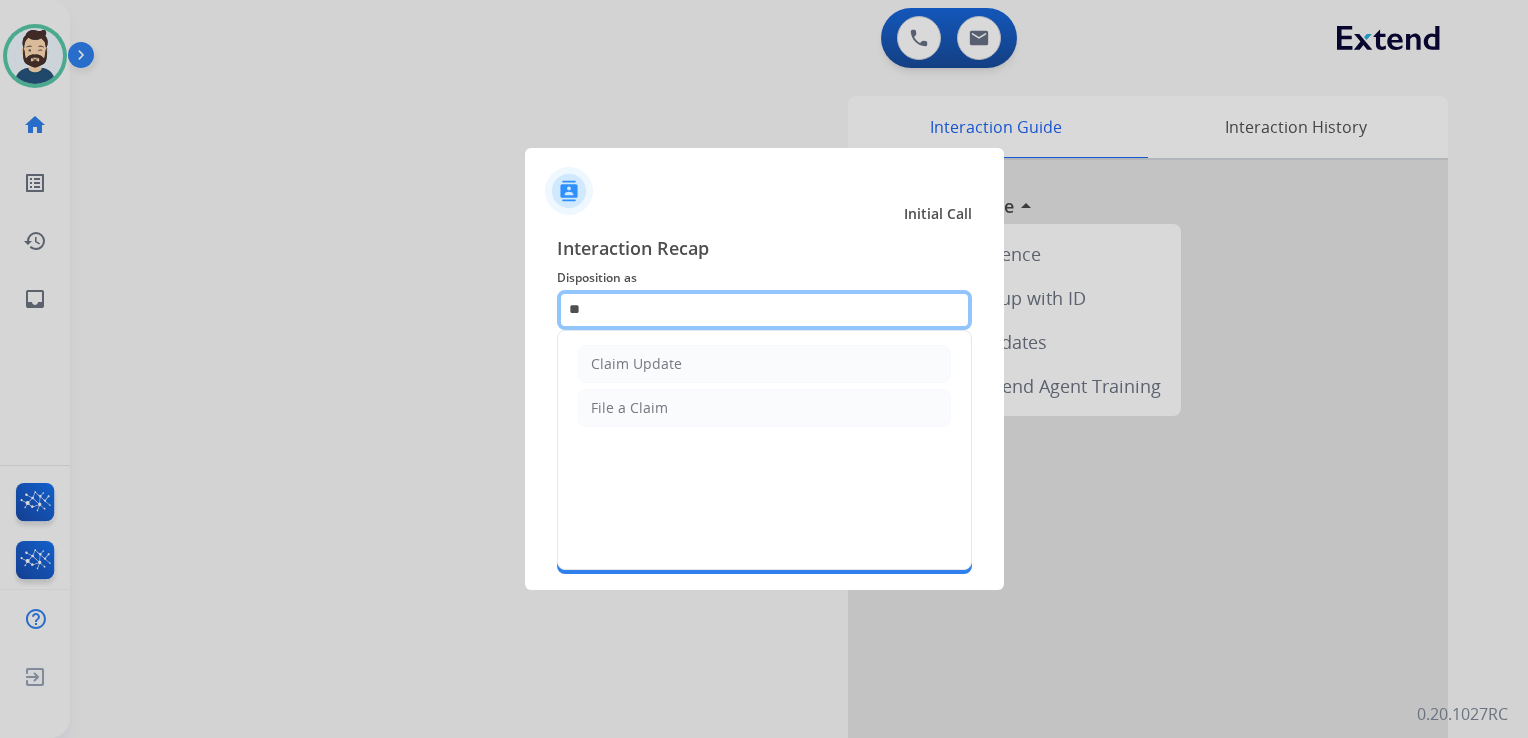 type on "*" 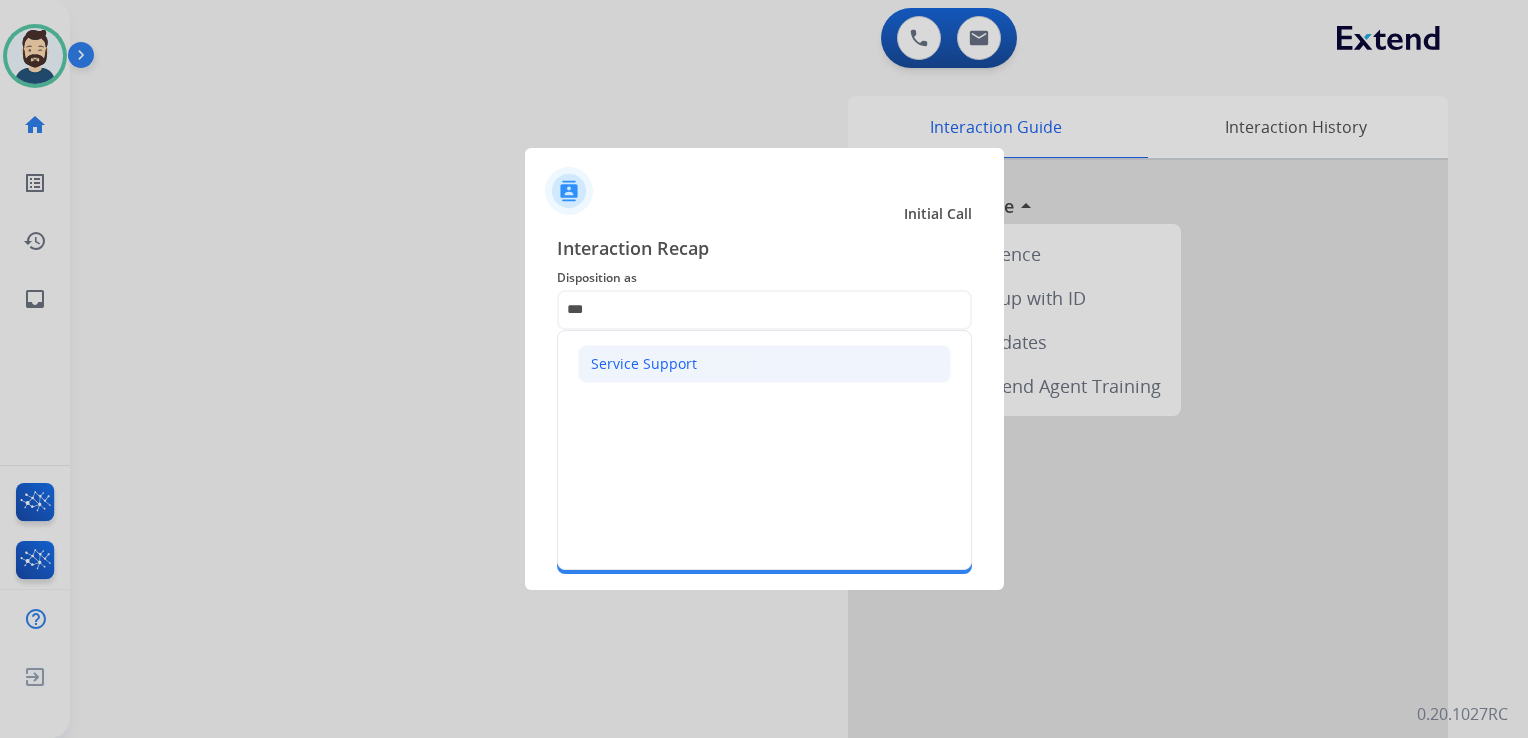 click on "Service Support" 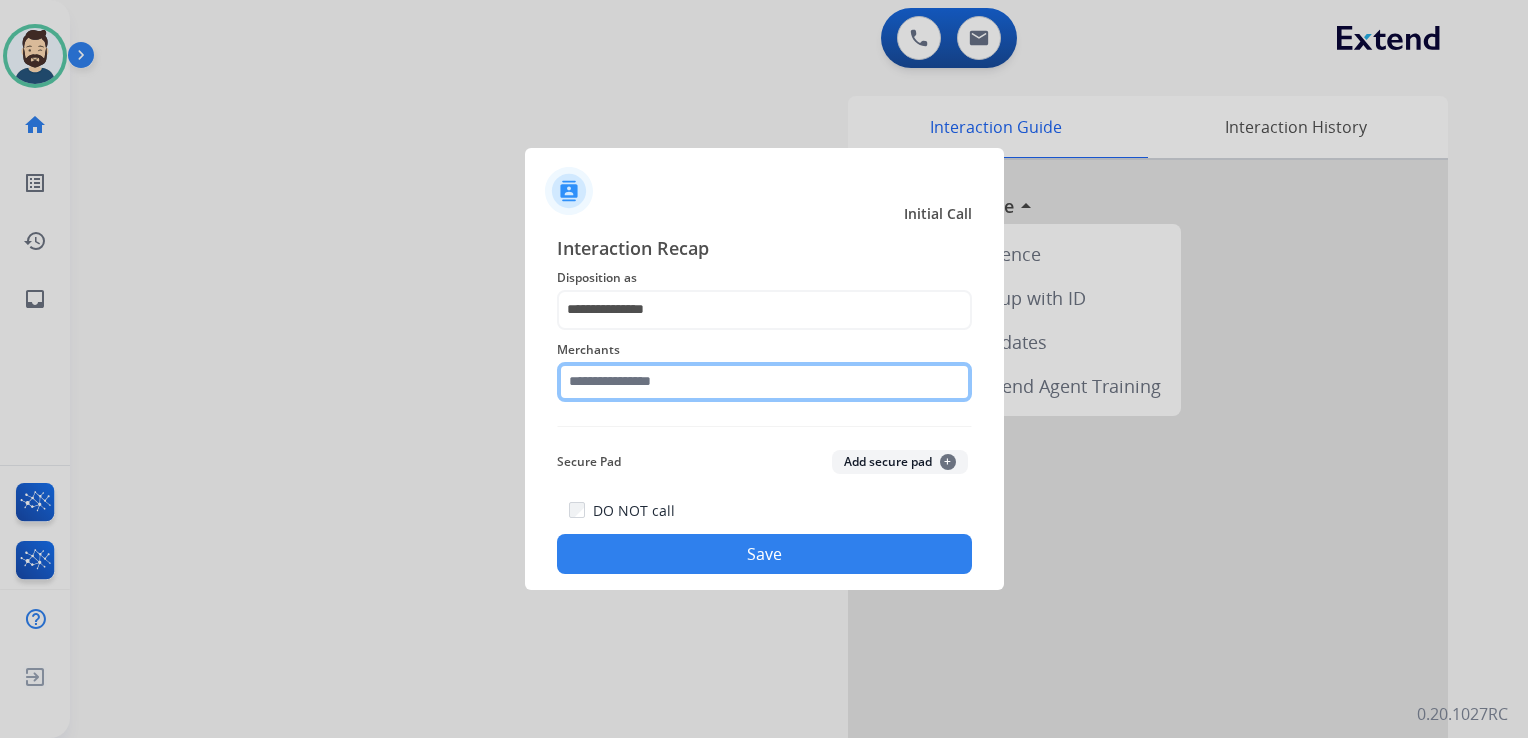 click 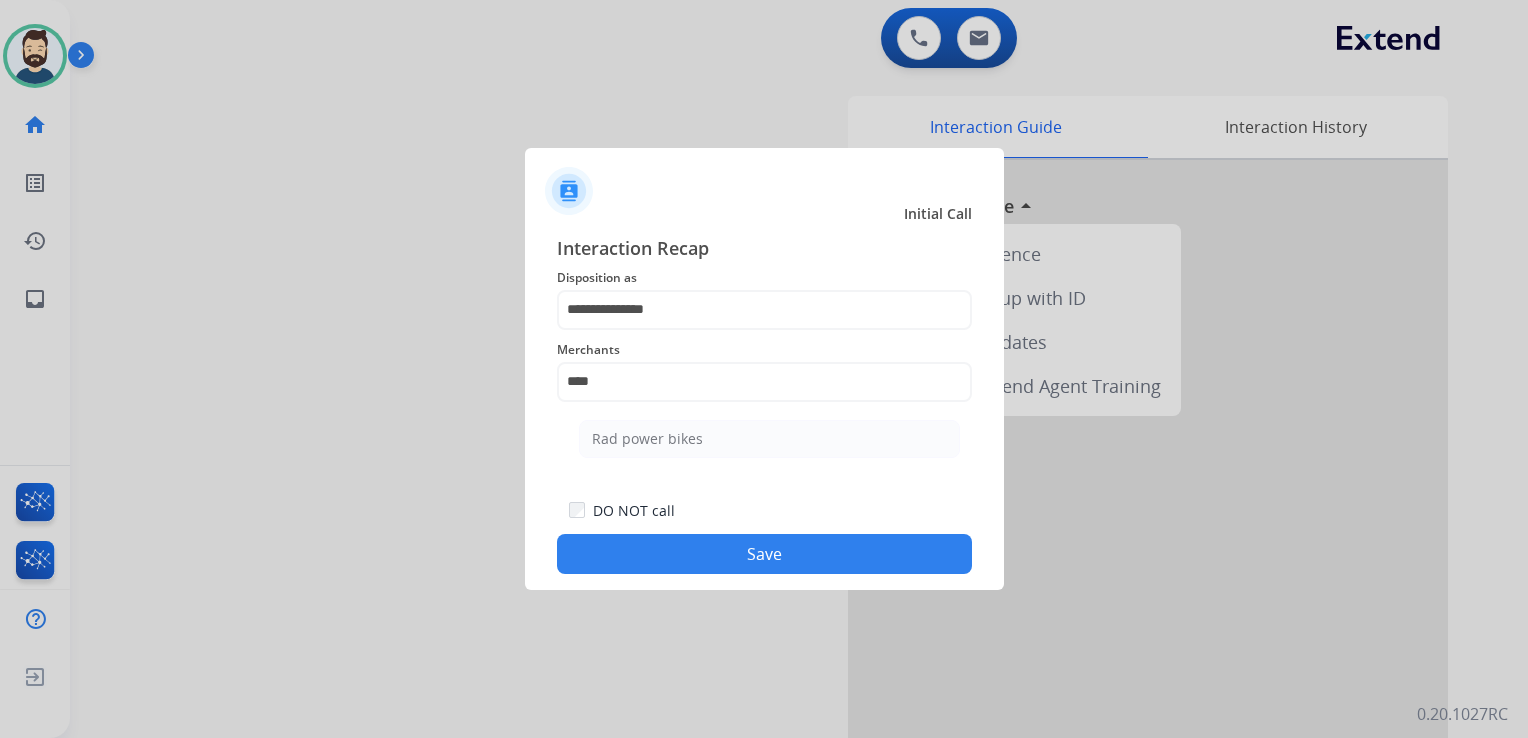 click on "Rad power bikes" 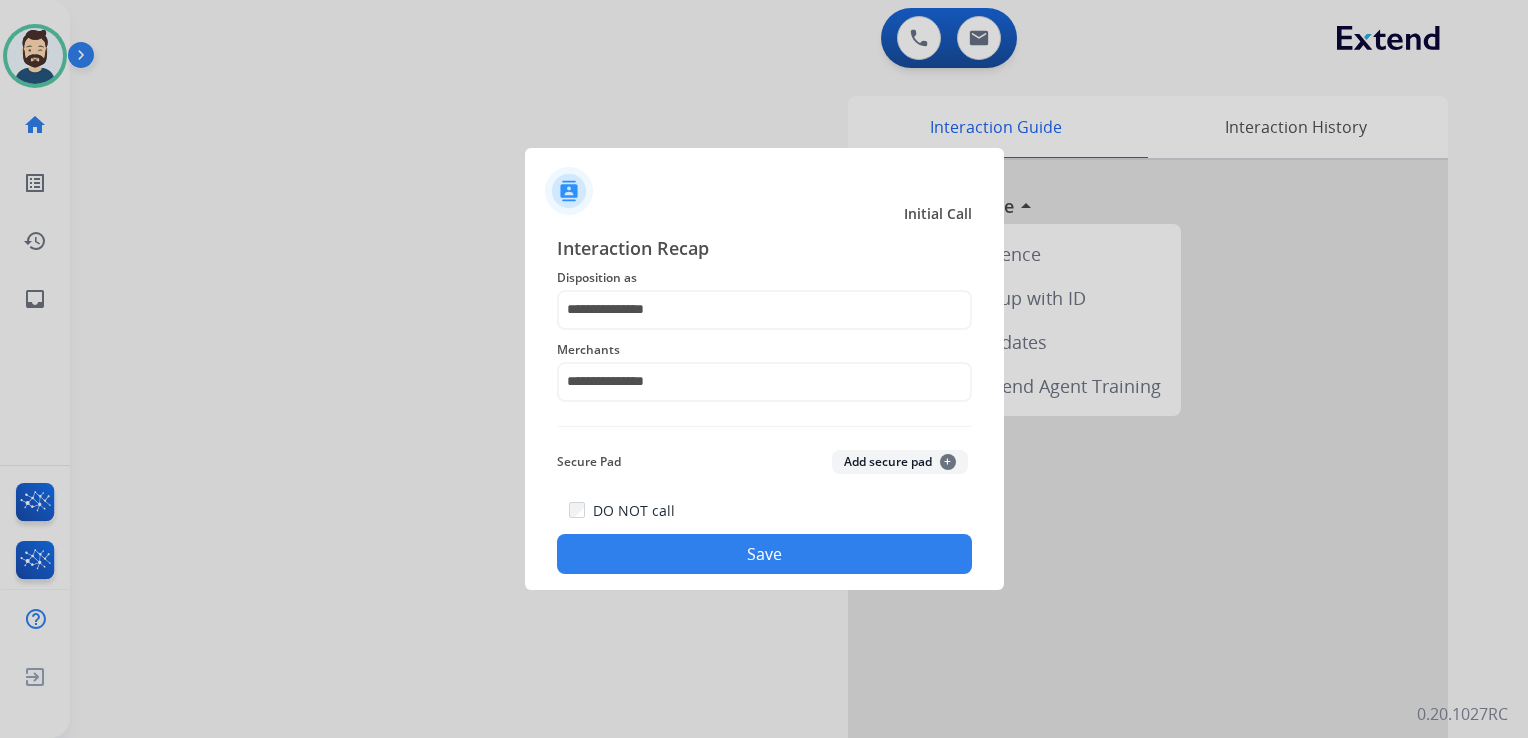 click on "Save" 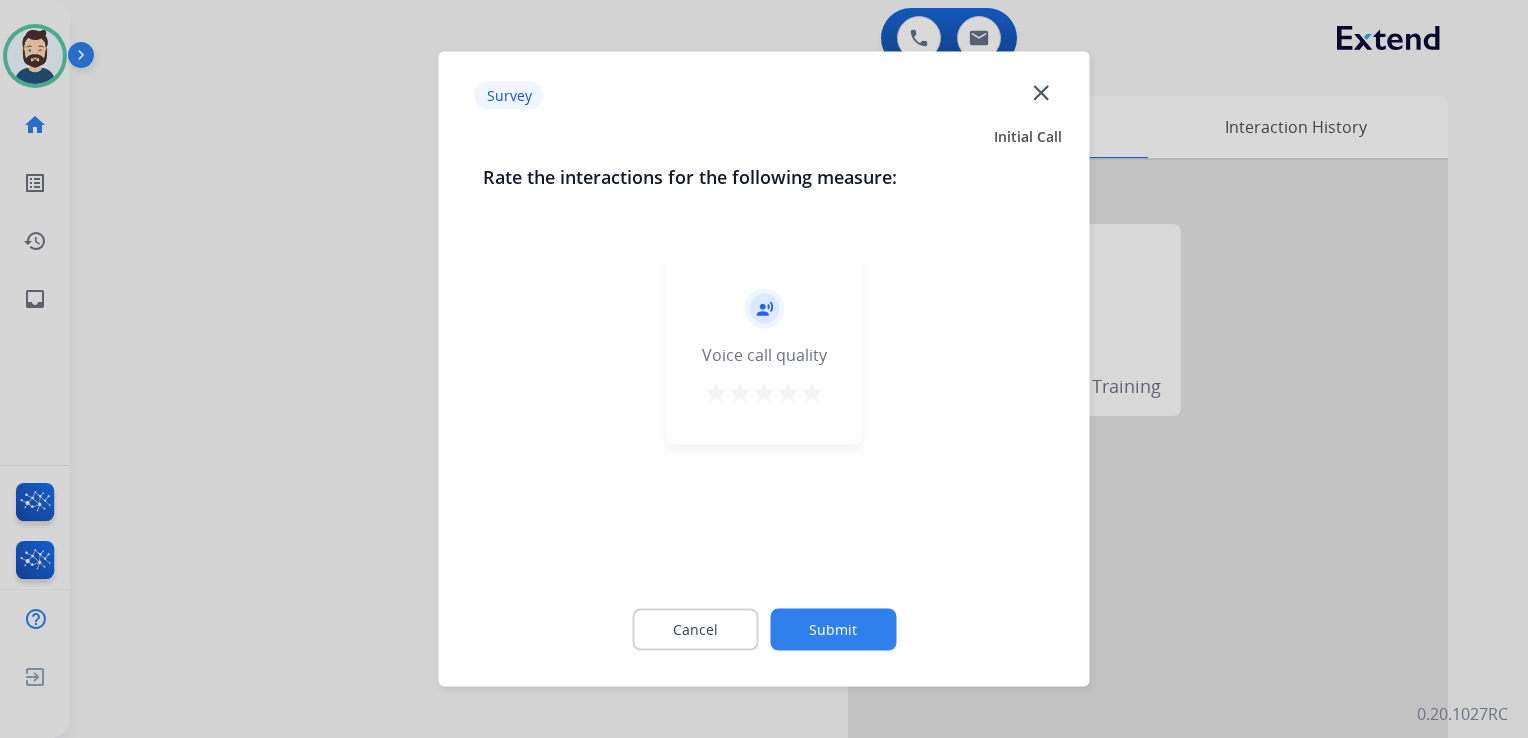 drag, startPoint x: 805, startPoint y: 383, endPoint x: 812, endPoint y: 423, distance: 40.60788 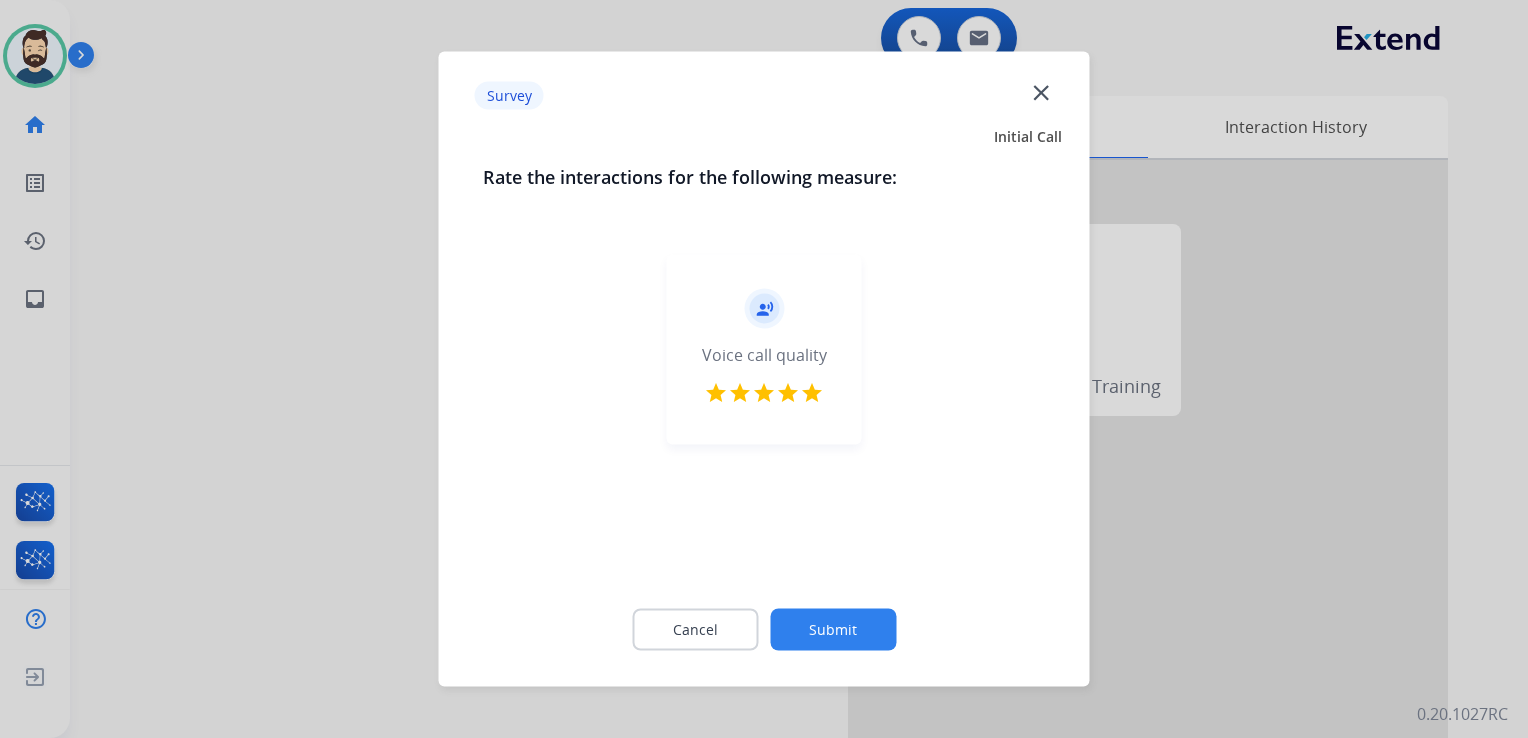 click on "Submit" 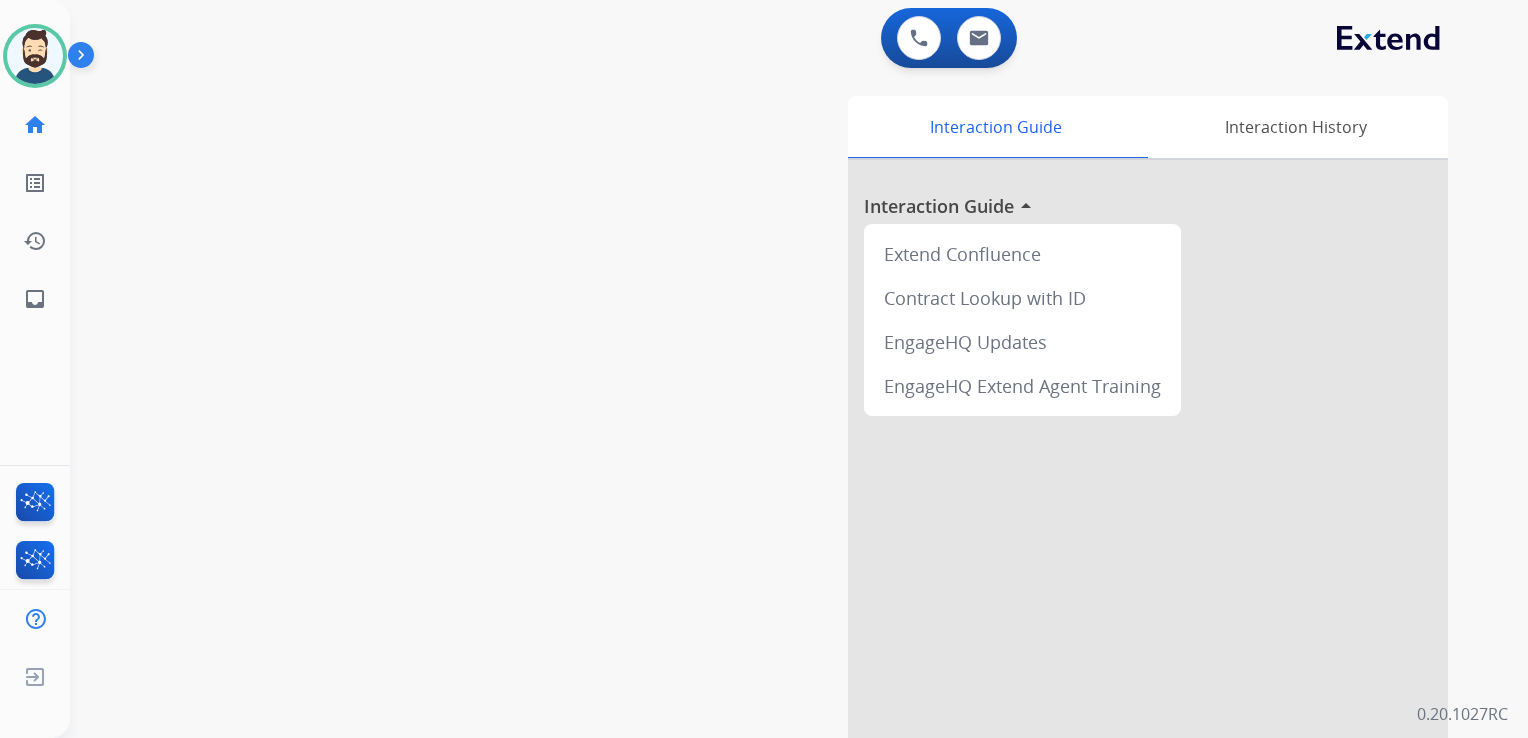 click on "swap_horiz Break voice bridge close_fullscreen Connect 3-Way Call merge_type Separate 3-Way Call  Interaction Guide   Interaction History  Interaction Guide arrow_drop_up  Extend Confluence   Contract Lookup with ID   EngageHQ Updates   EngageHQ Extend Agent Training" at bounding box center [775, 489] 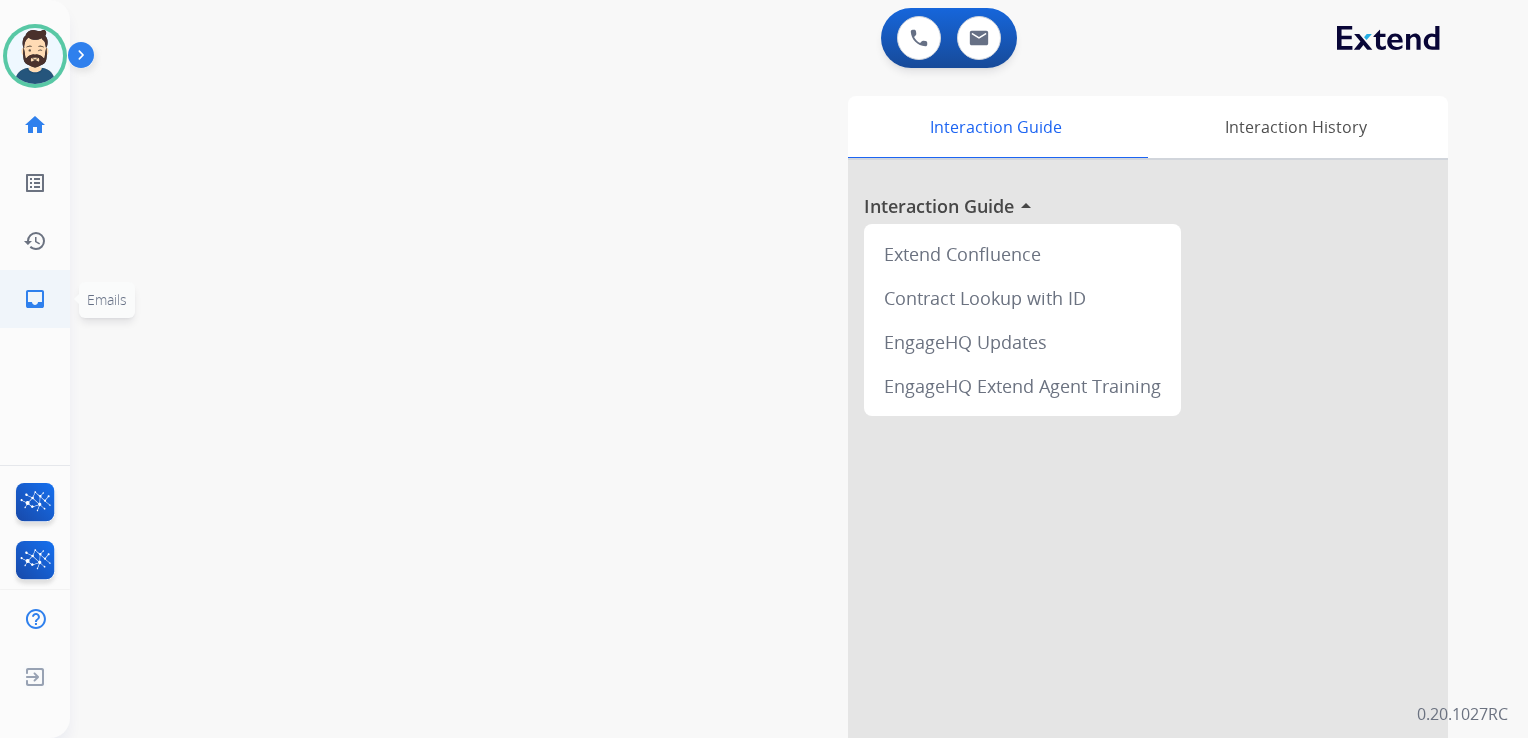 click on "inbox  Emails" 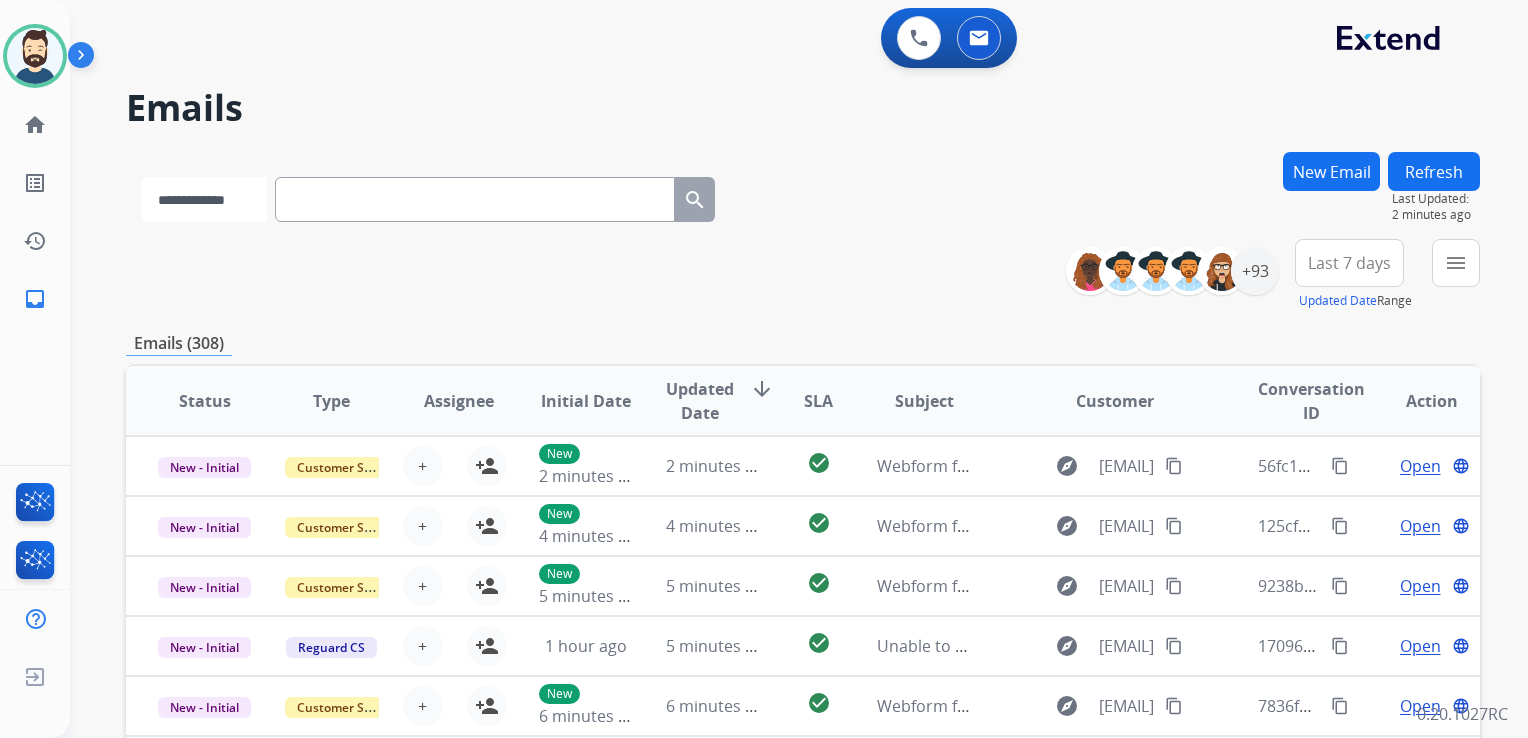 click on "**********" at bounding box center [204, 199] 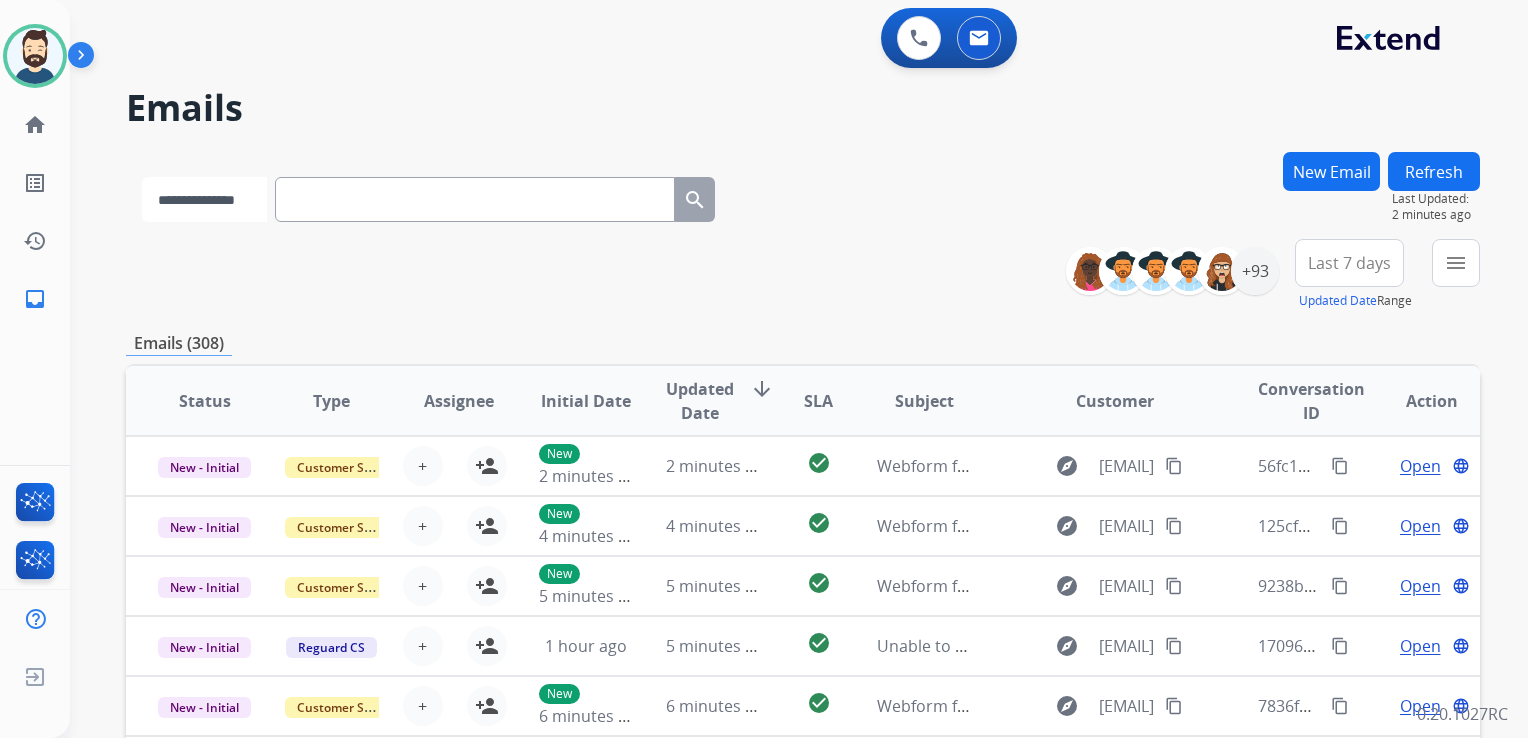 click on "**********" at bounding box center (204, 199) 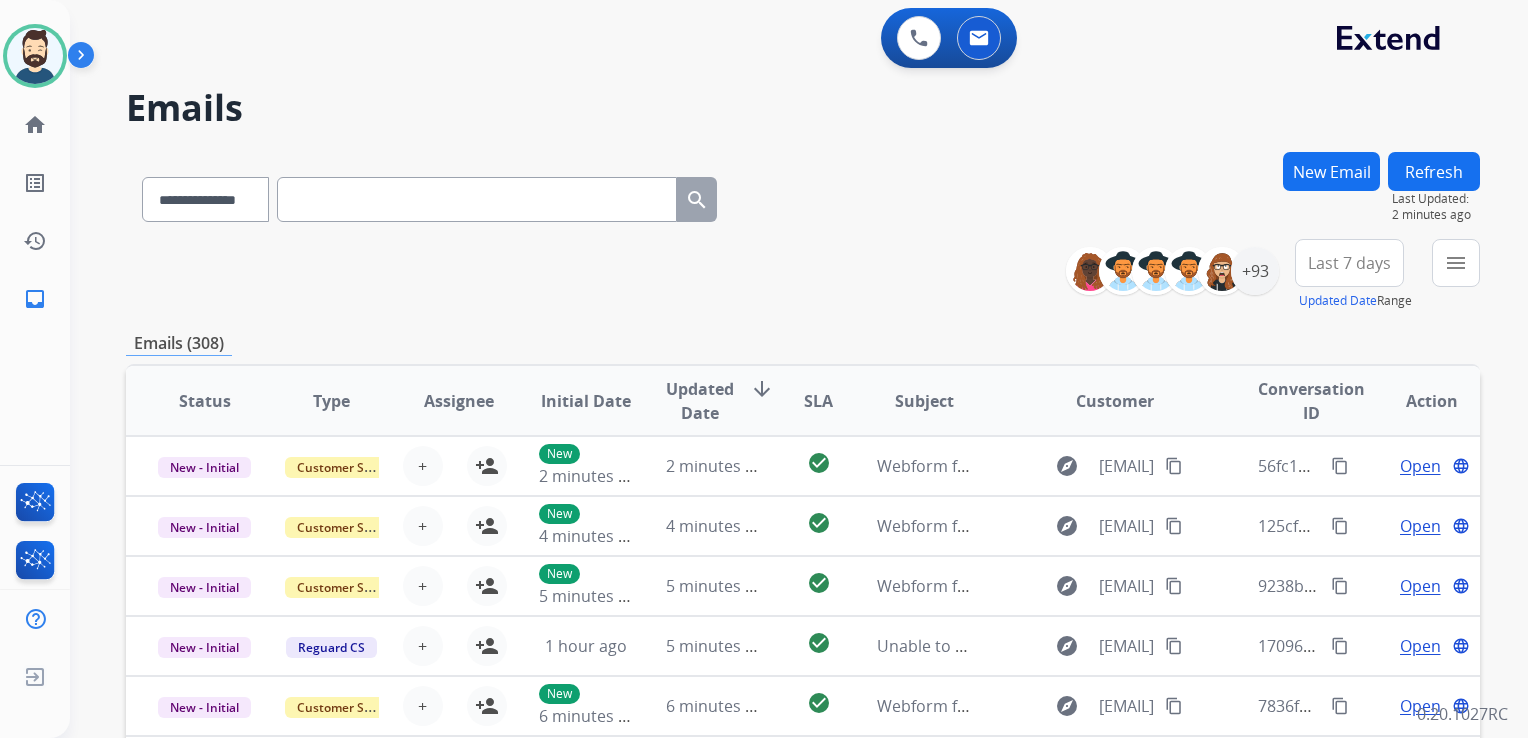click at bounding box center [477, 199] 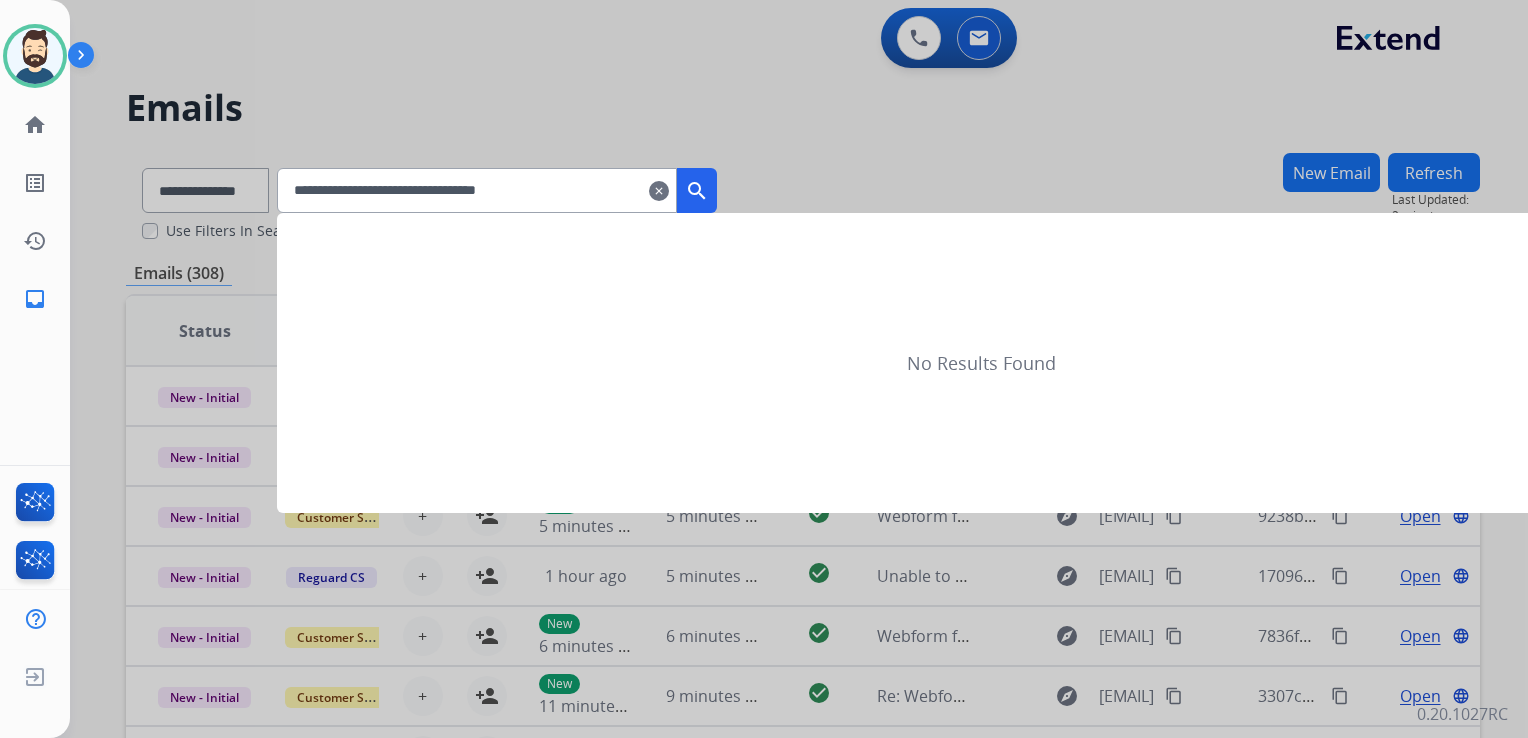 type on "**********" 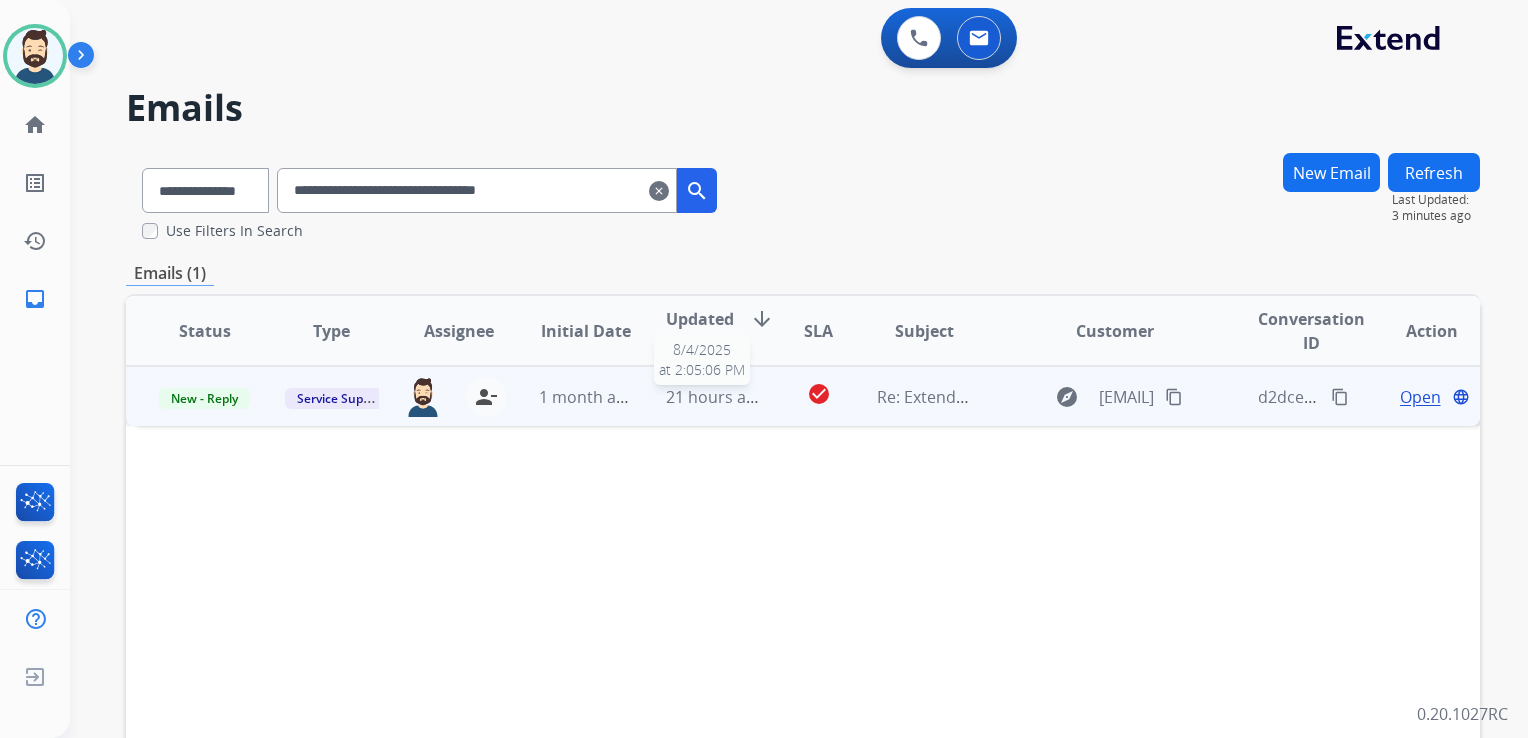 click on "21 hours ago" at bounding box center [715, 397] 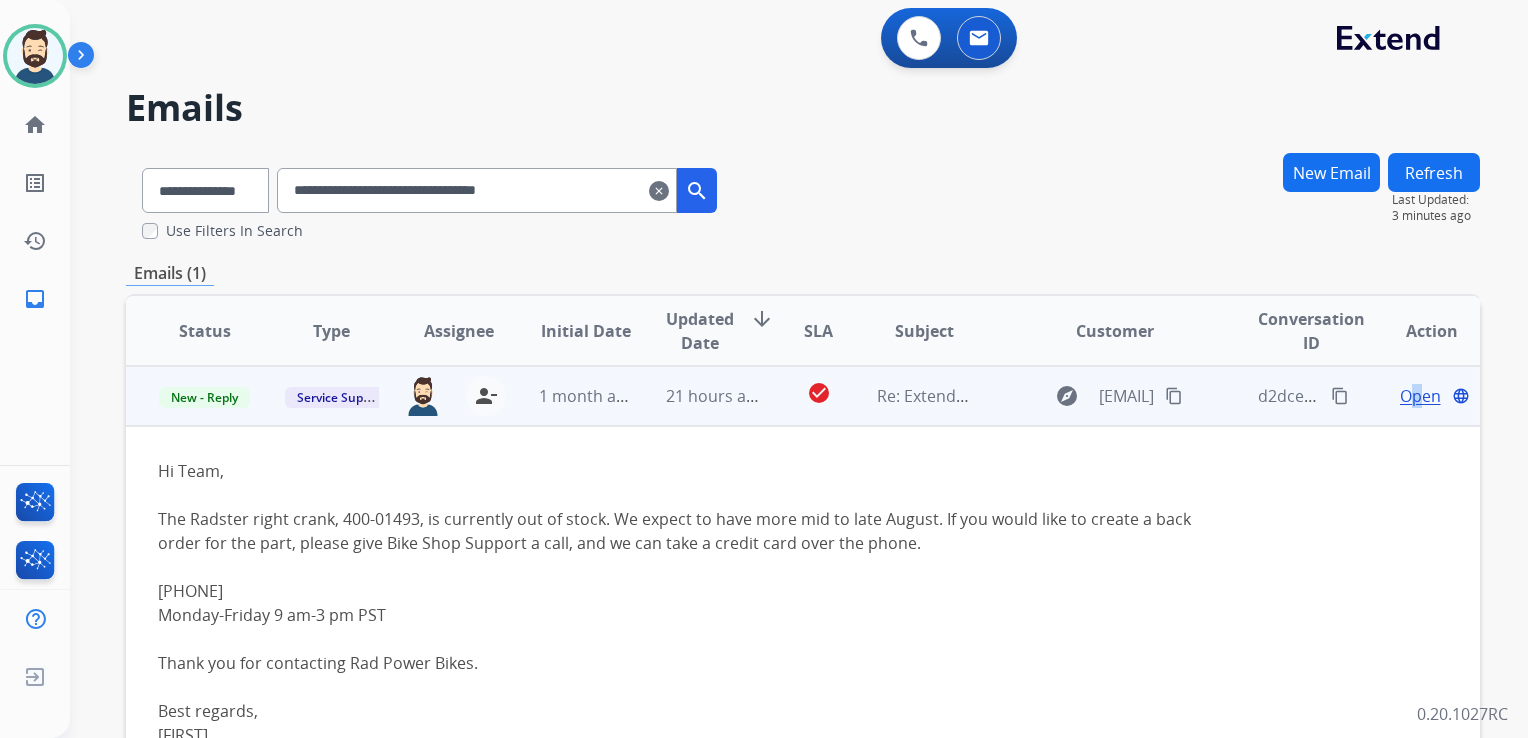 click on "Open" at bounding box center [1420, 396] 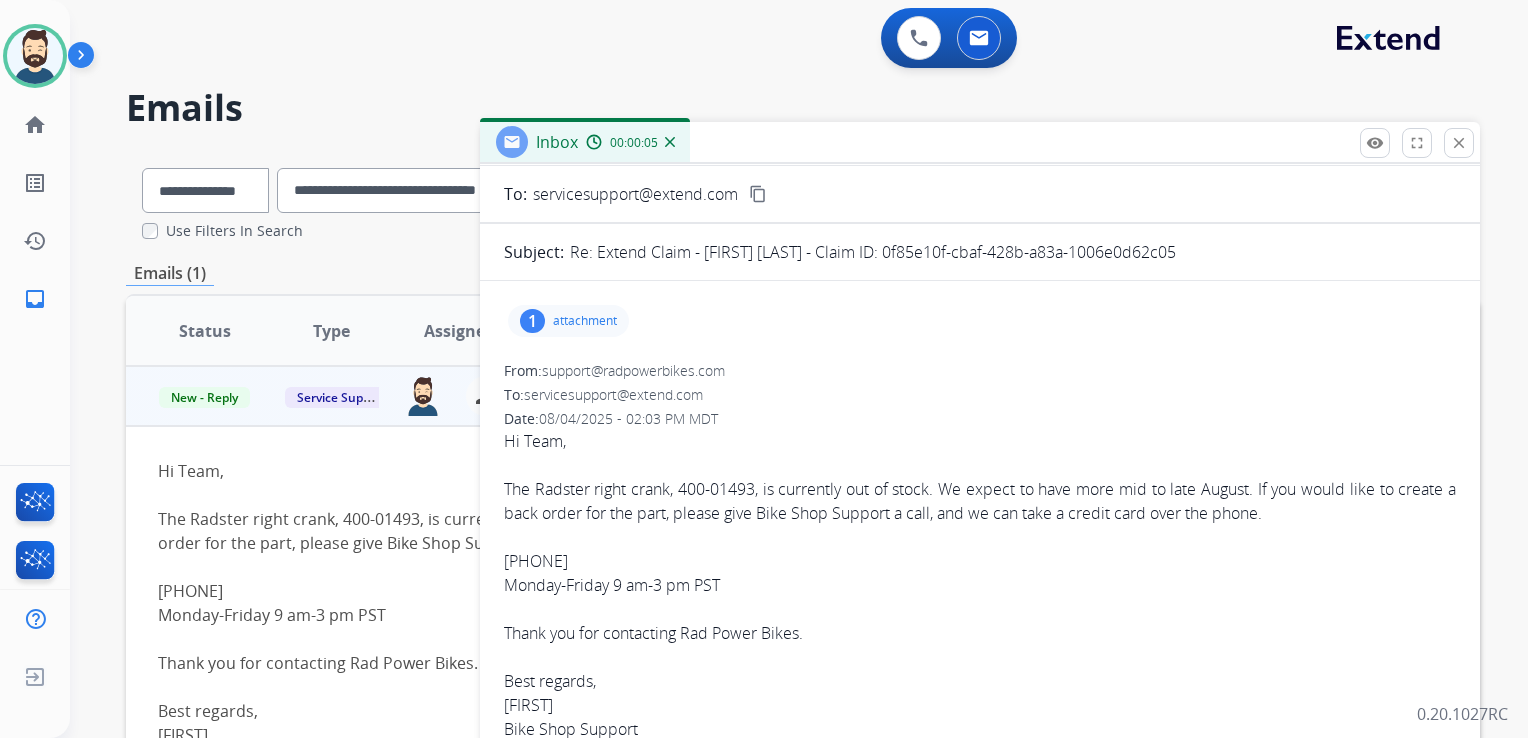 scroll, scrollTop: 0, scrollLeft: 0, axis: both 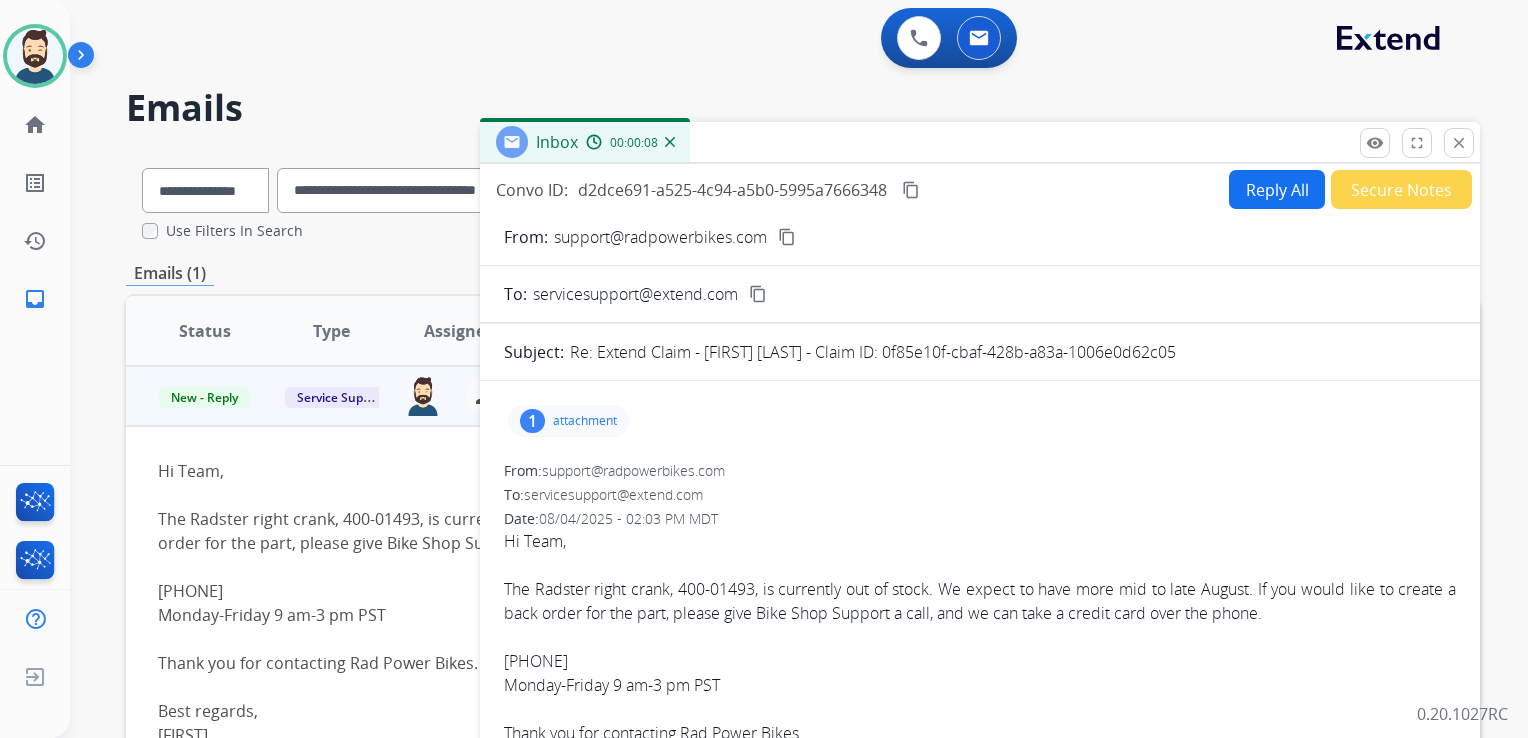 click on "Reply All" at bounding box center [1277, 189] 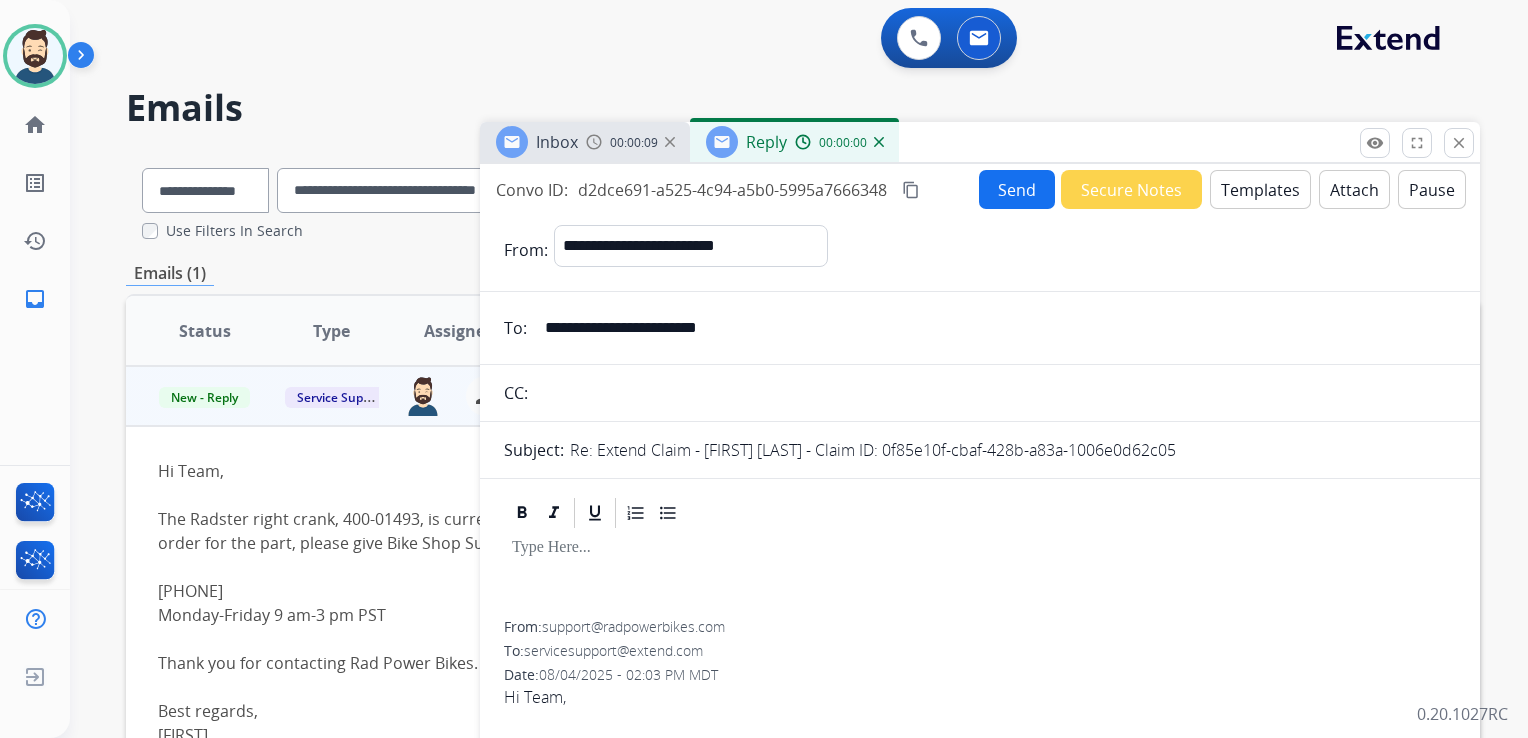 click on "Templates" at bounding box center [1260, 189] 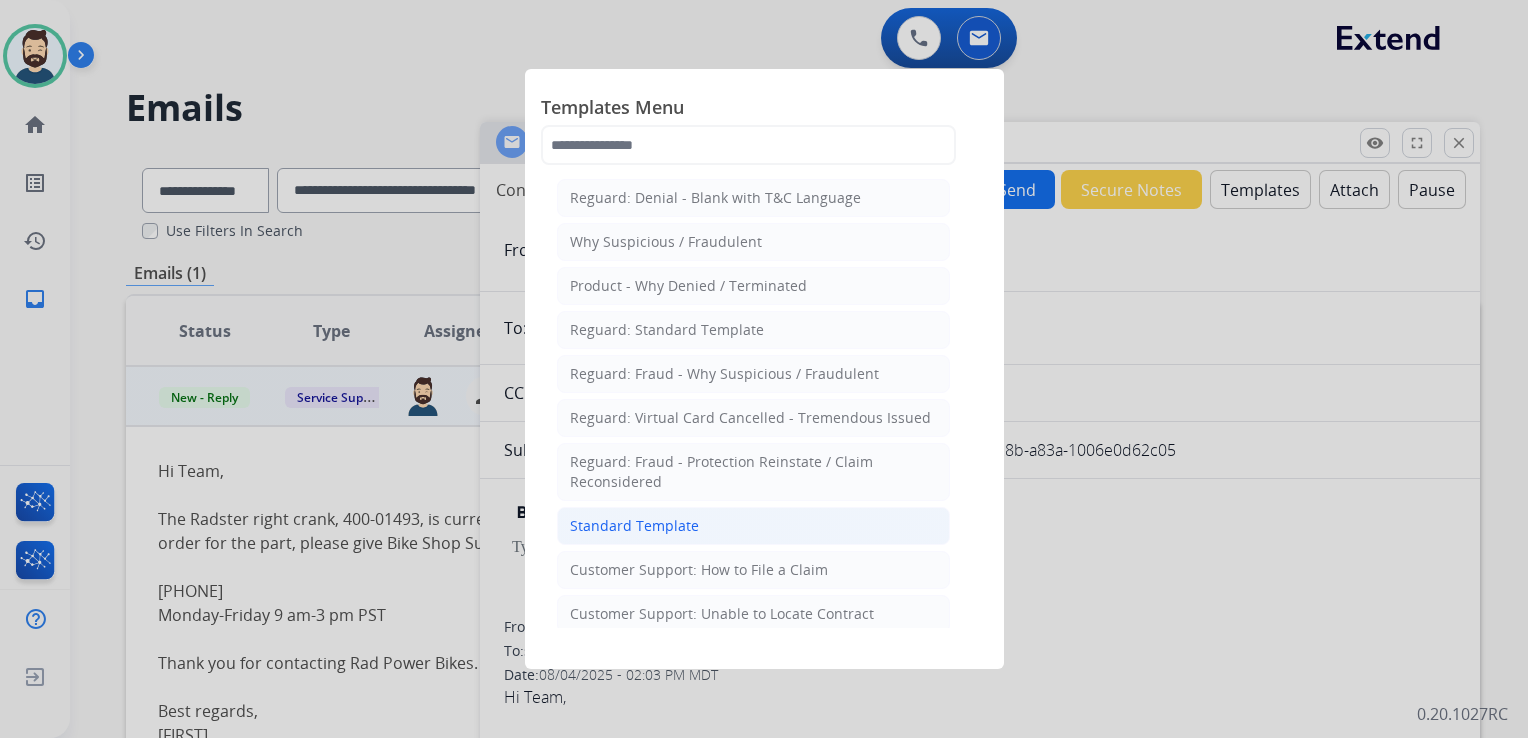 drag, startPoint x: 673, startPoint y: 520, endPoint x: 752, endPoint y: 491, distance: 84.15462 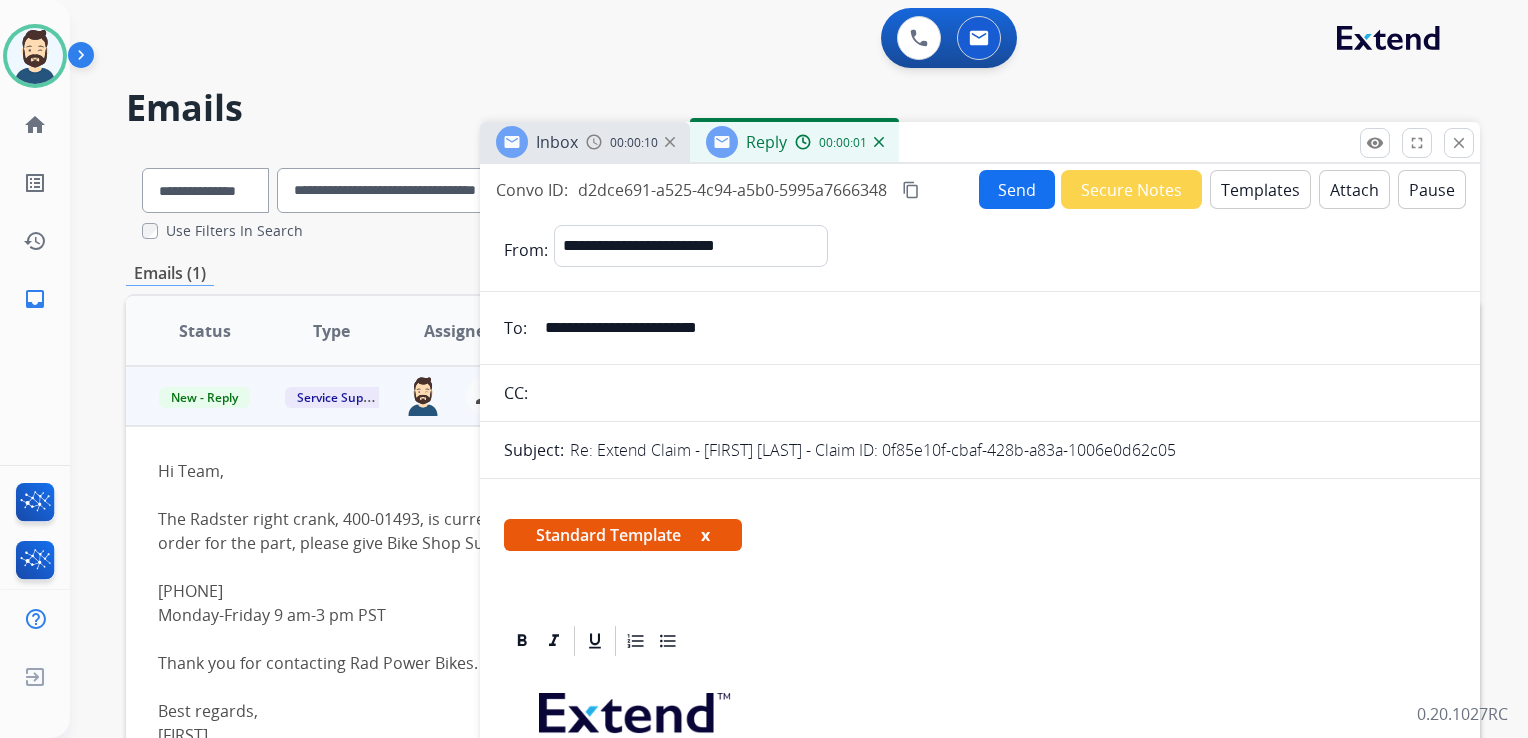 scroll, scrollTop: 400, scrollLeft: 0, axis: vertical 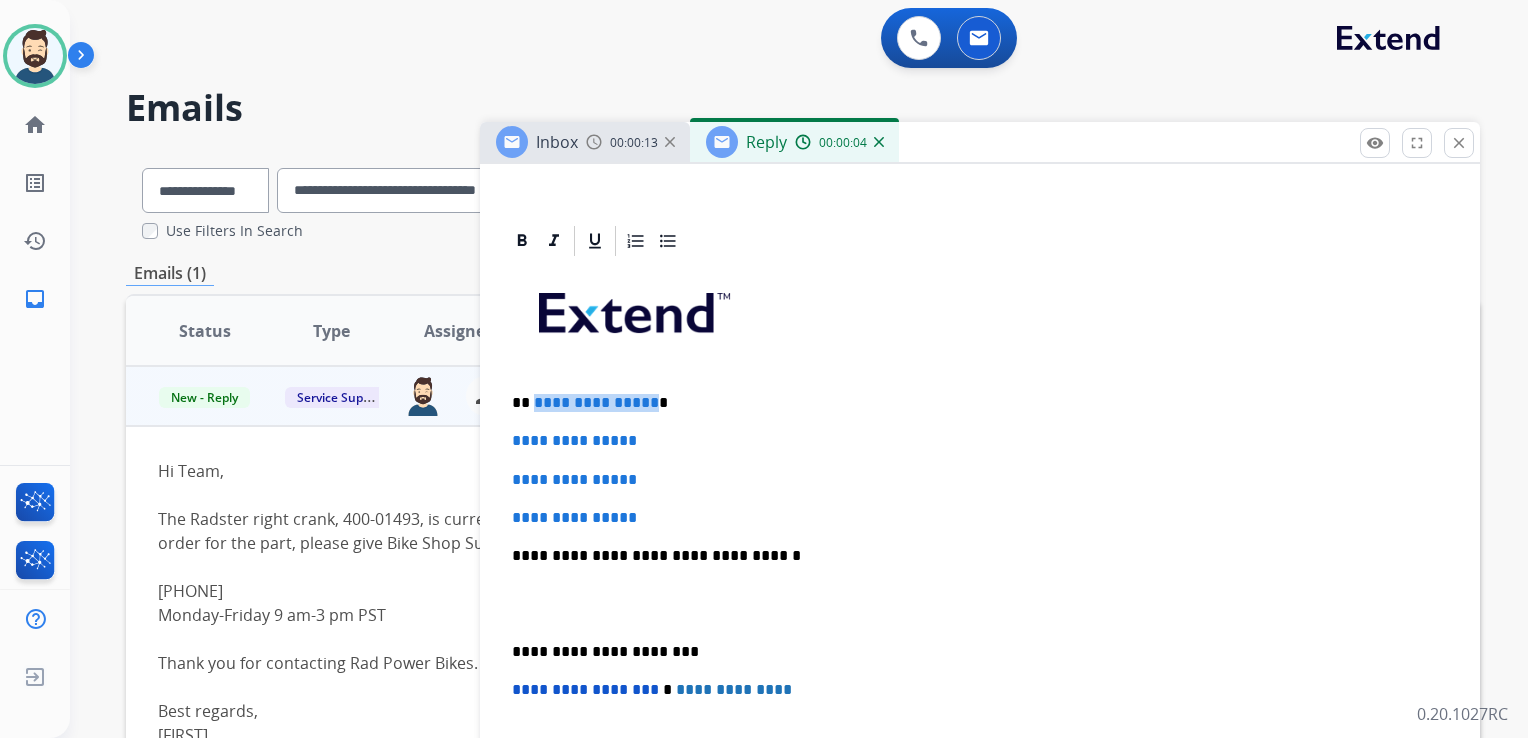 drag, startPoint x: 532, startPoint y: 406, endPoint x: 648, endPoint y: 408, distance: 116.01724 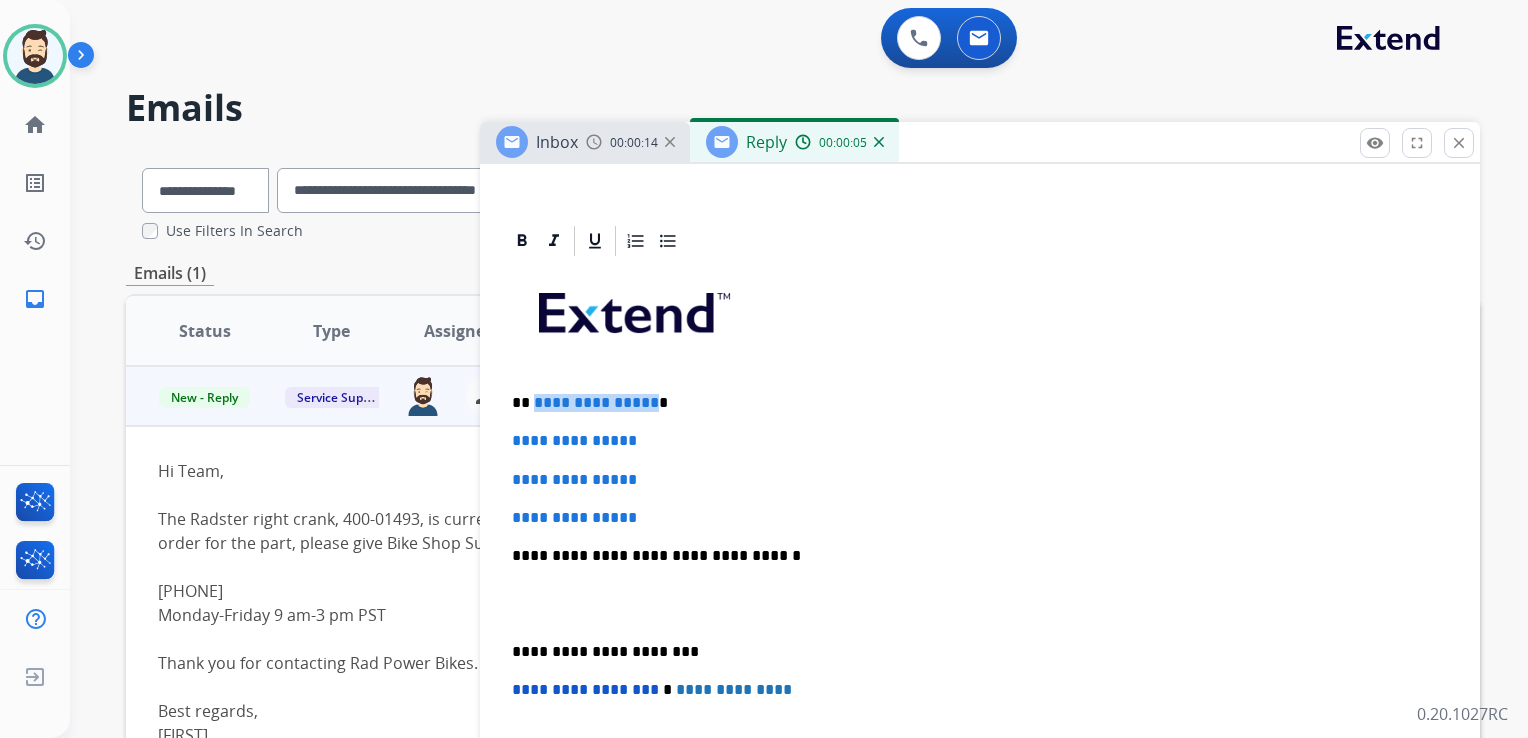 type 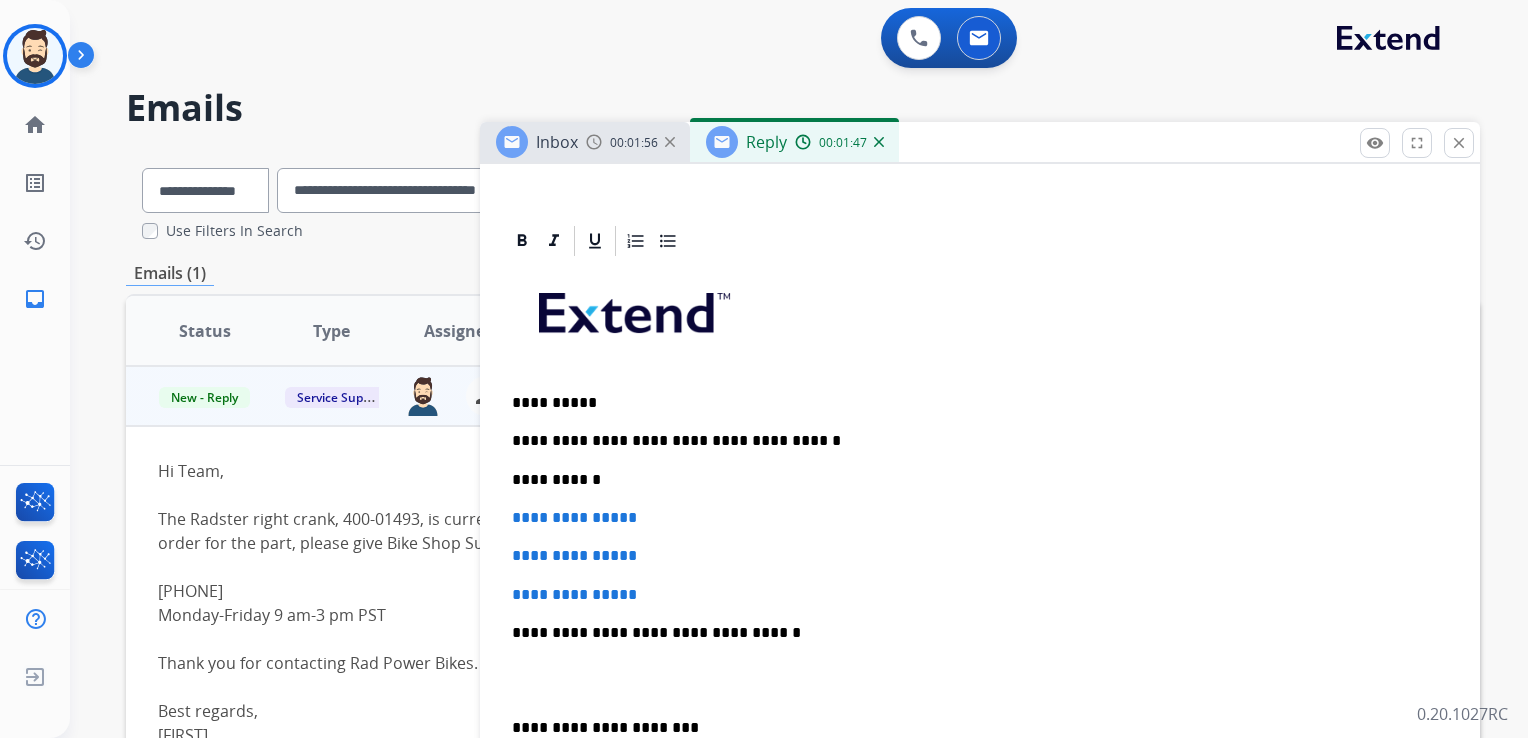 click on "**********" at bounding box center [972, 480] 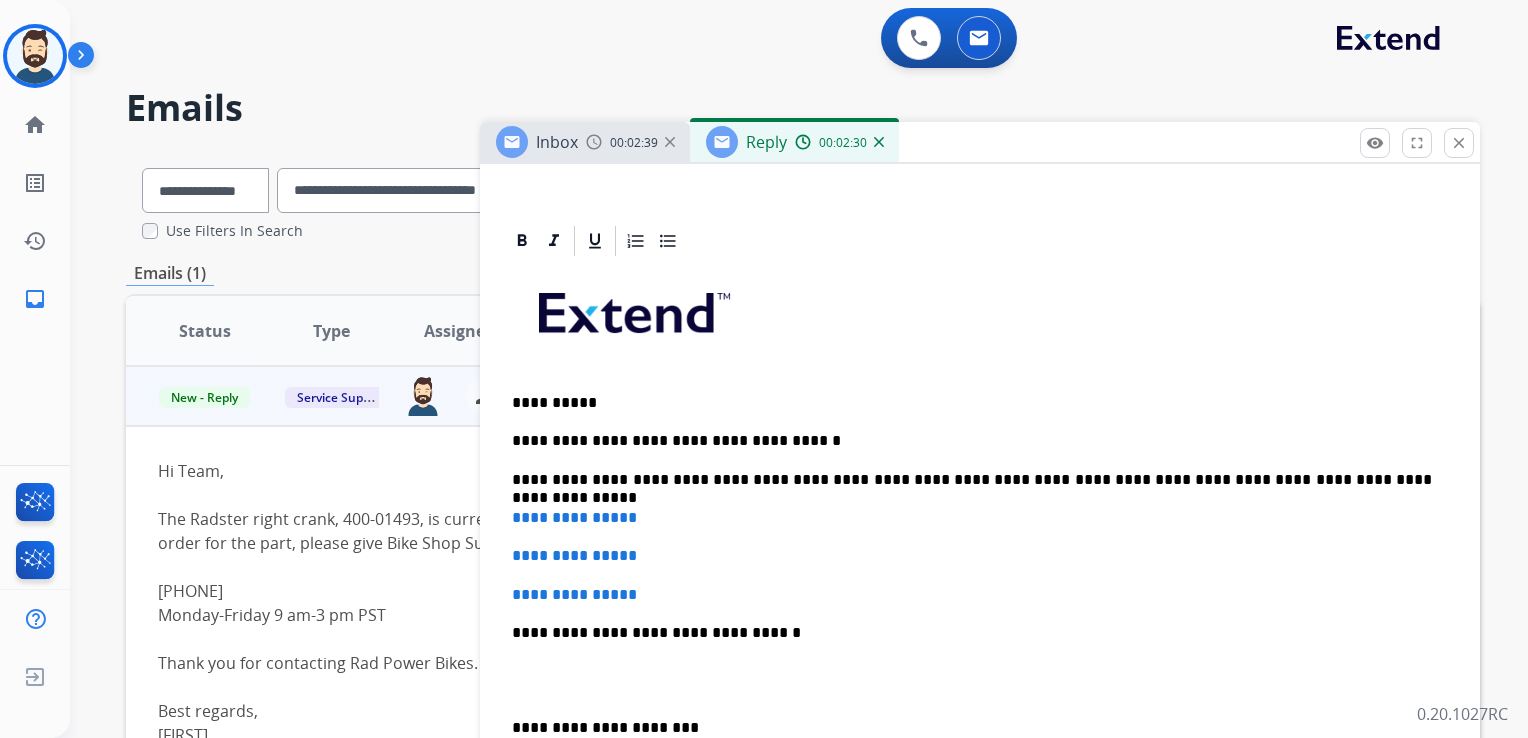 click on "**********" at bounding box center (972, 480) 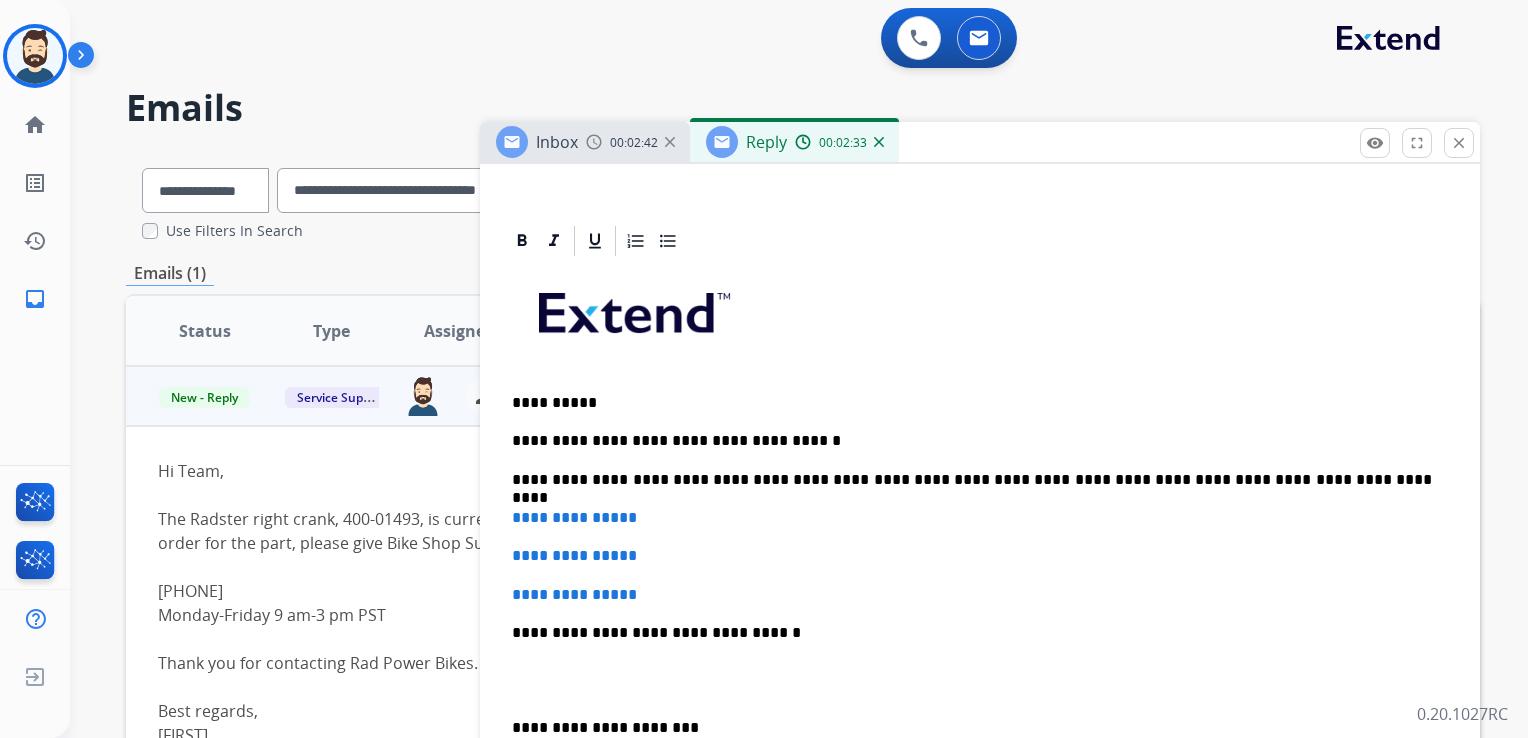 click on "**********" at bounding box center (972, 480) 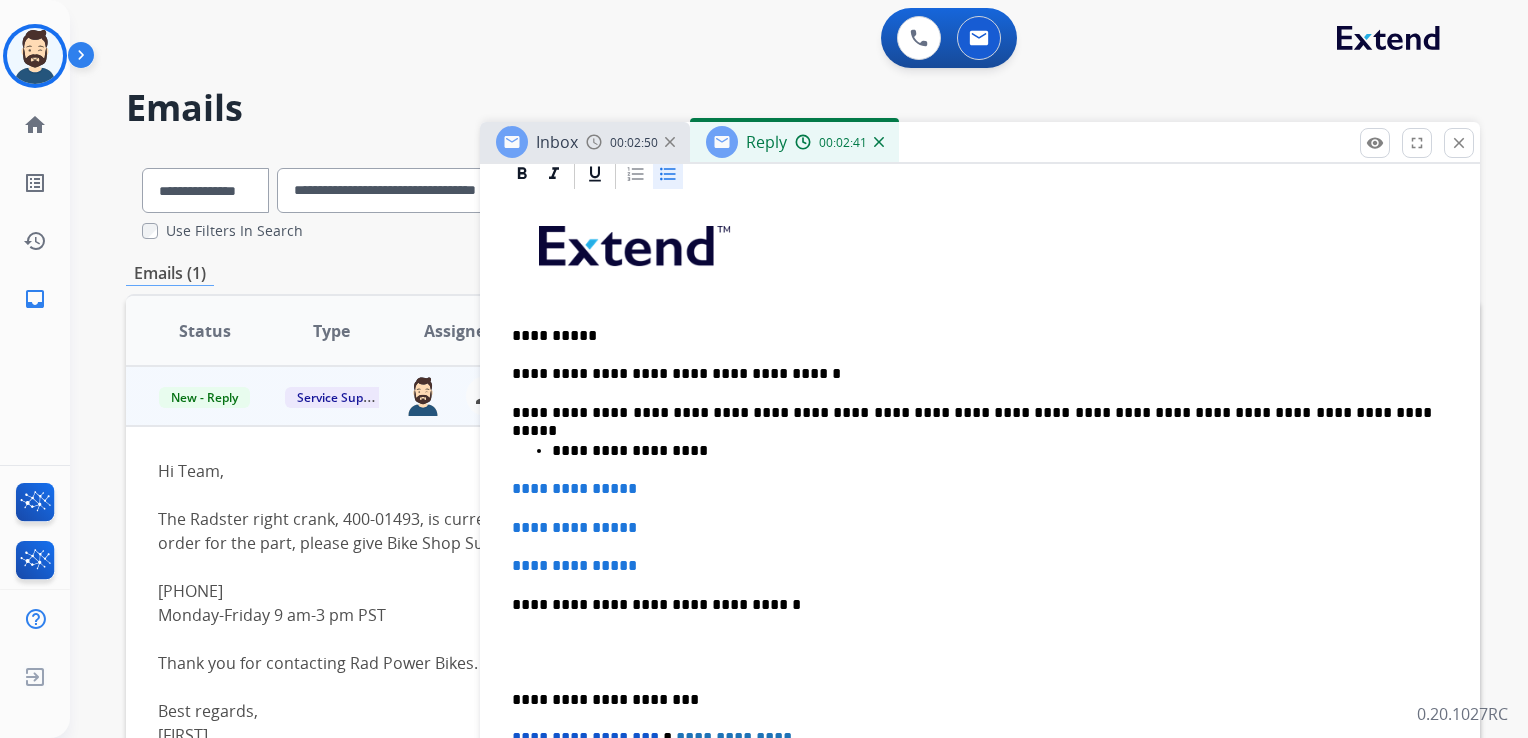 scroll, scrollTop: 500, scrollLeft: 0, axis: vertical 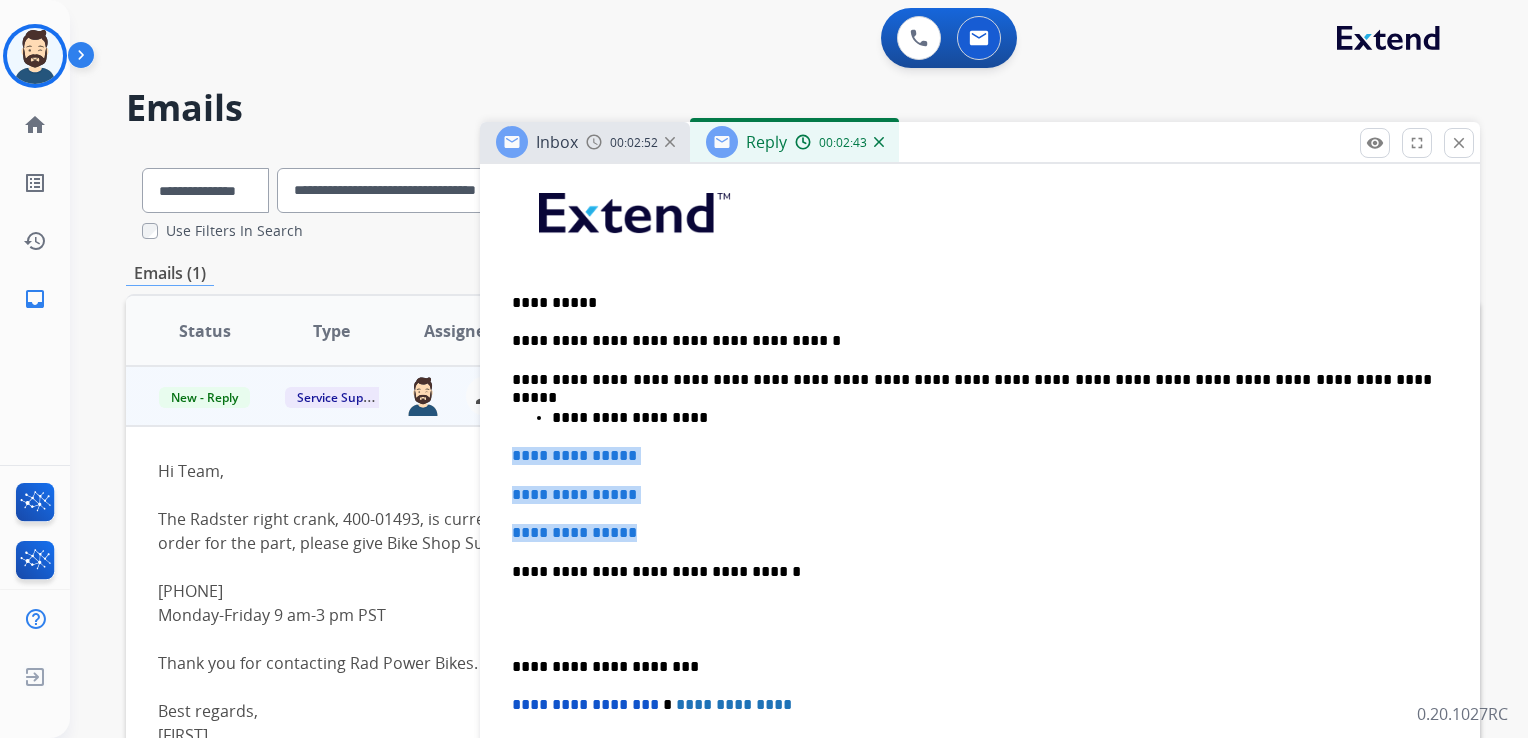 drag, startPoint x: 507, startPoint y: 454, endPoint x: 658, endPoint y: 517, distance: 163.6154 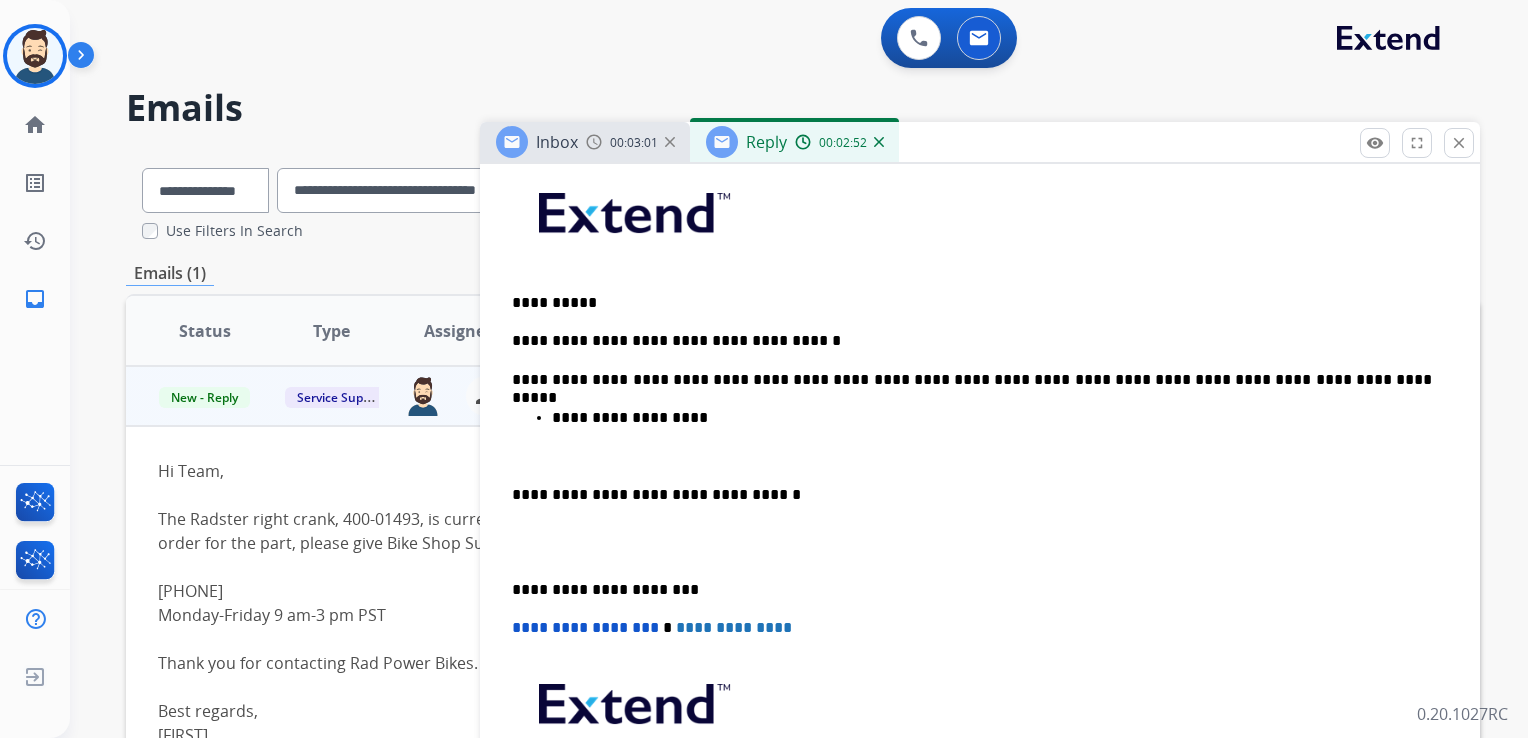 click on "**********" at bounding box center (972, 495) 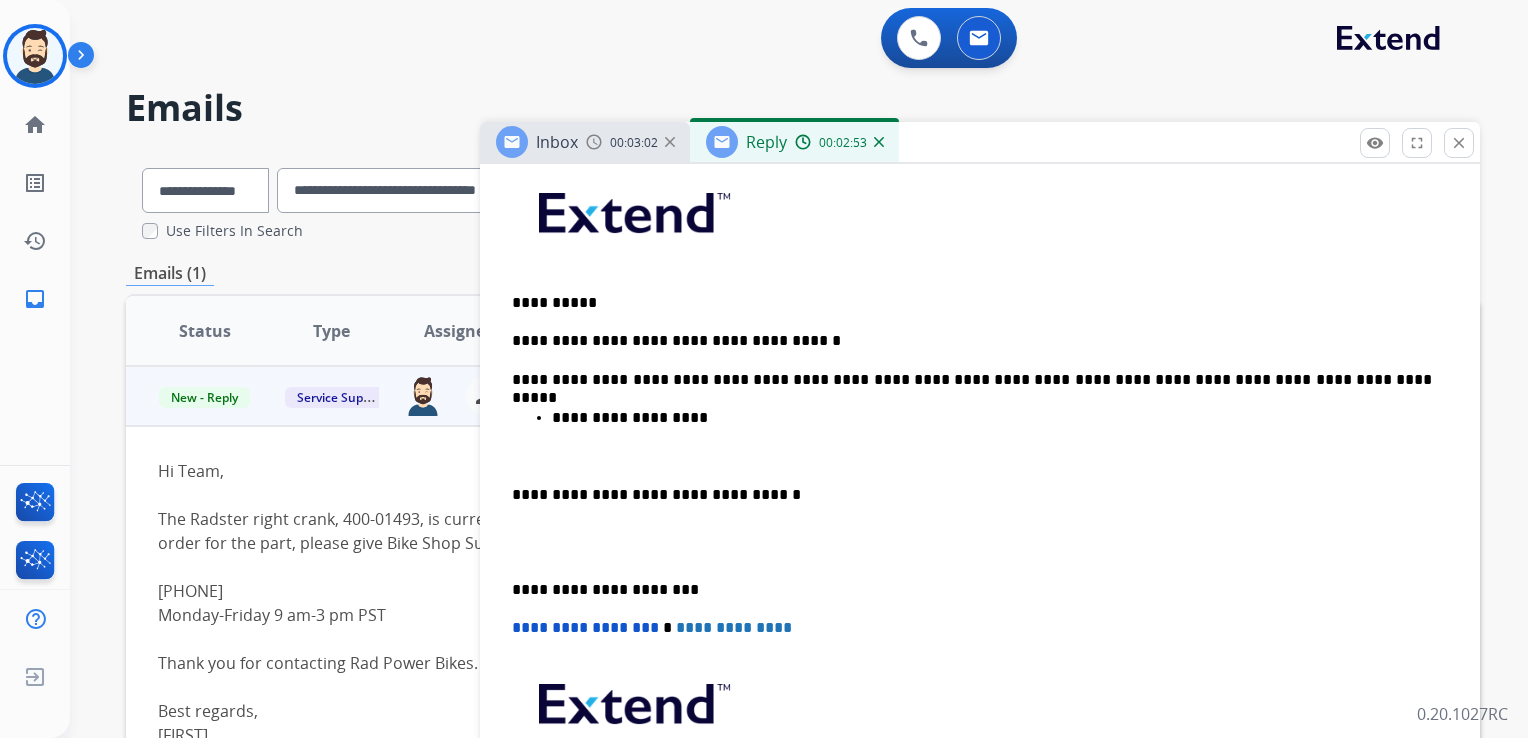 click on "**********" at bounding box center [972, 495] 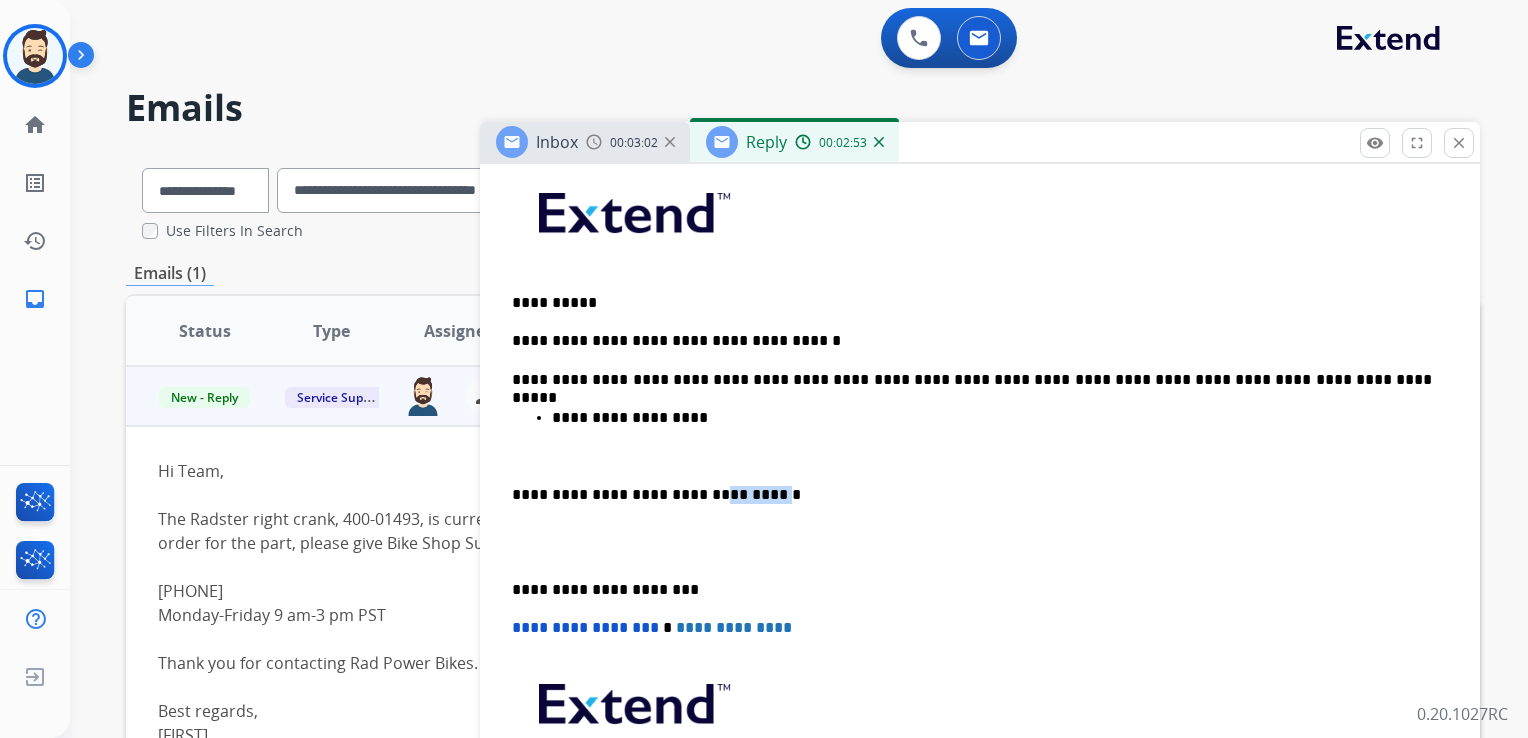 click on "**********" at bounding box center [972, 495] 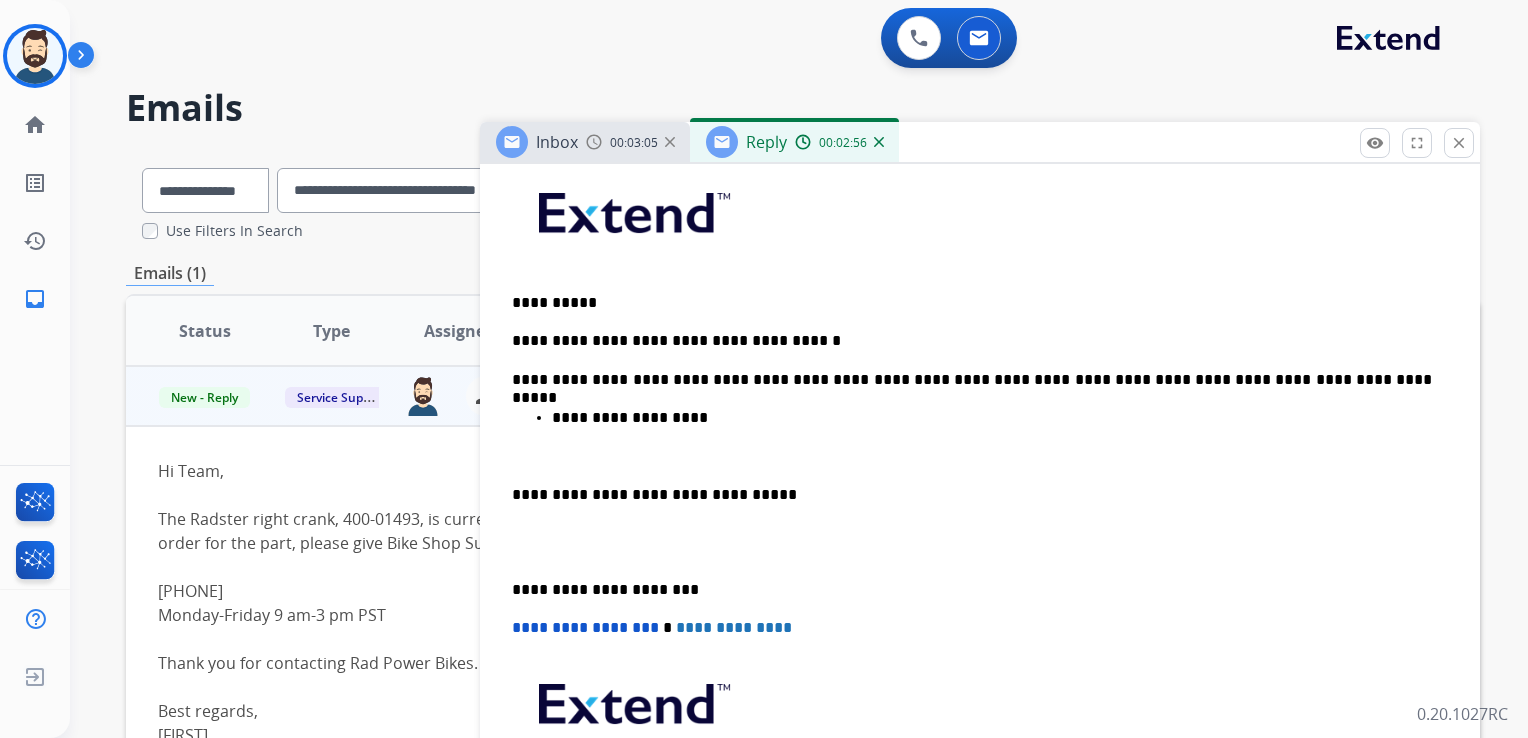 click on "**********" at bounding box center [972, 590] 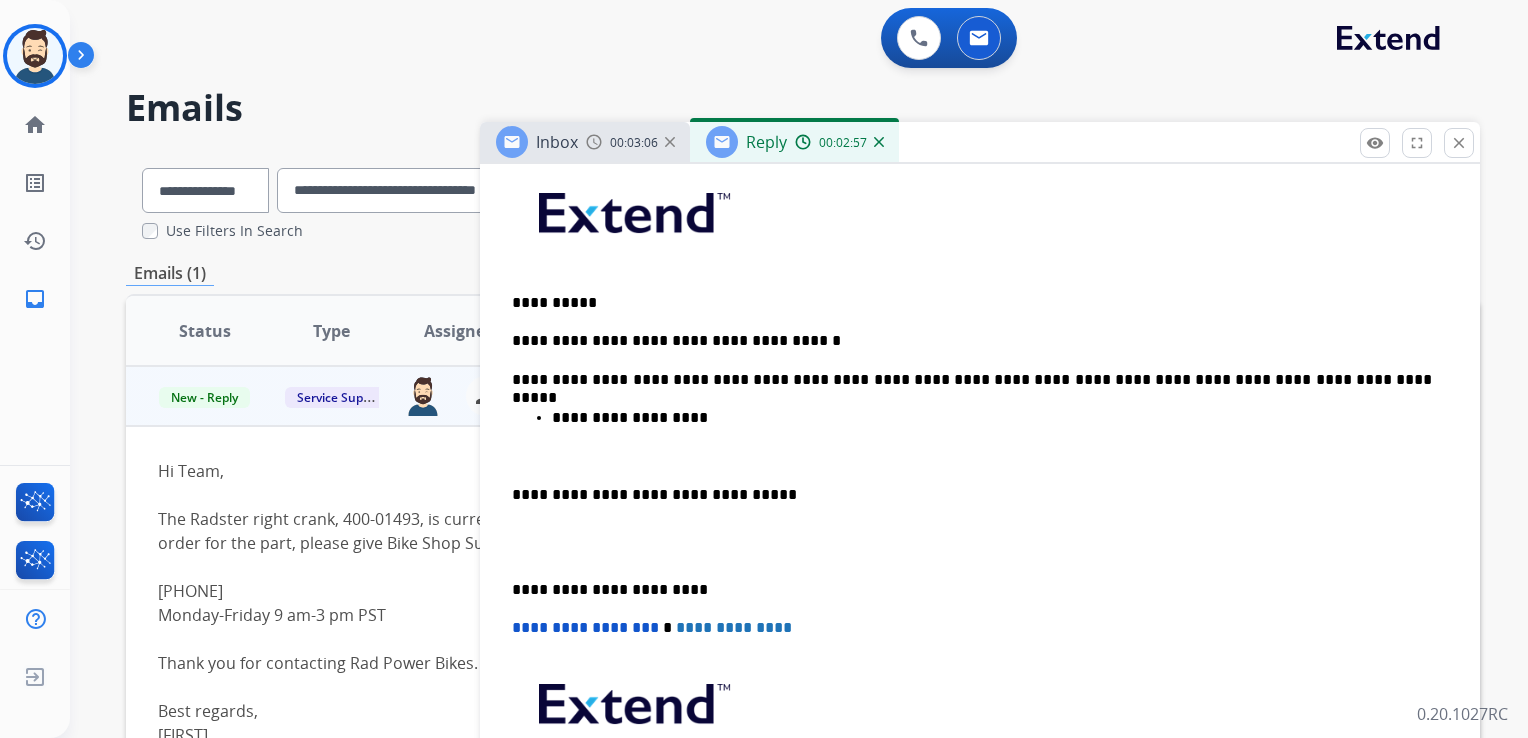 click on "**********" at bounding box center [972, 590] 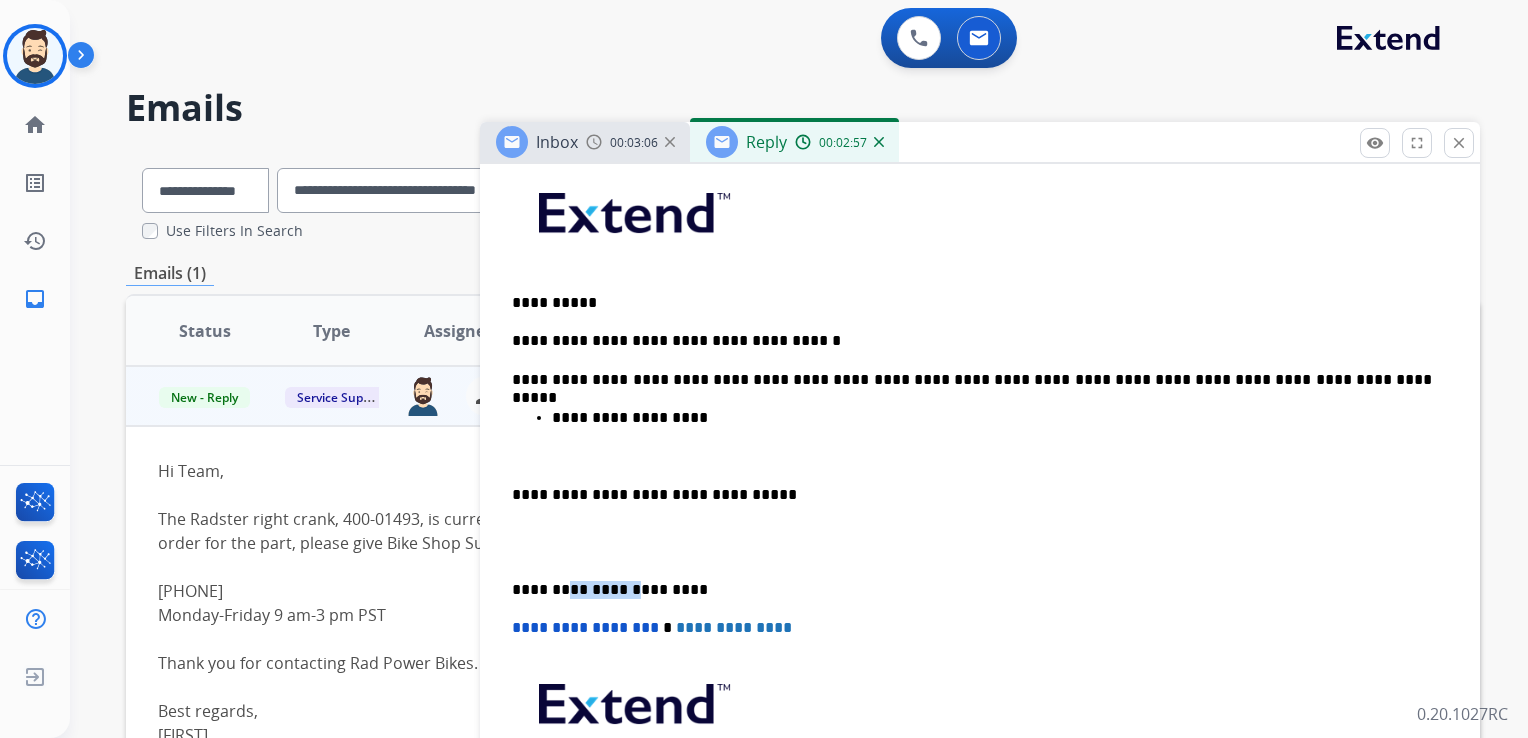 click on "**********" at bounding box center [972, 590] 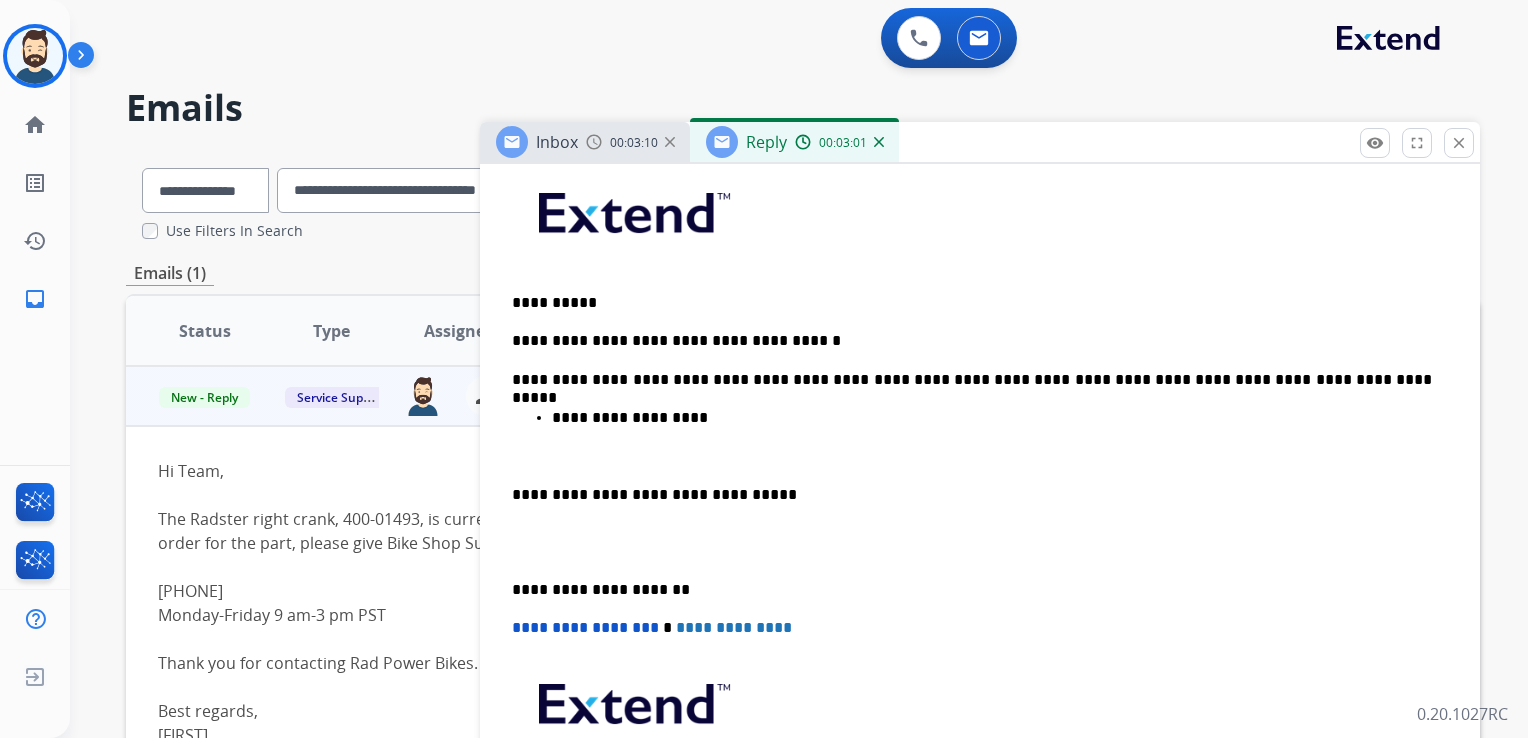 click on "**********" at bounding box center (585, 627) 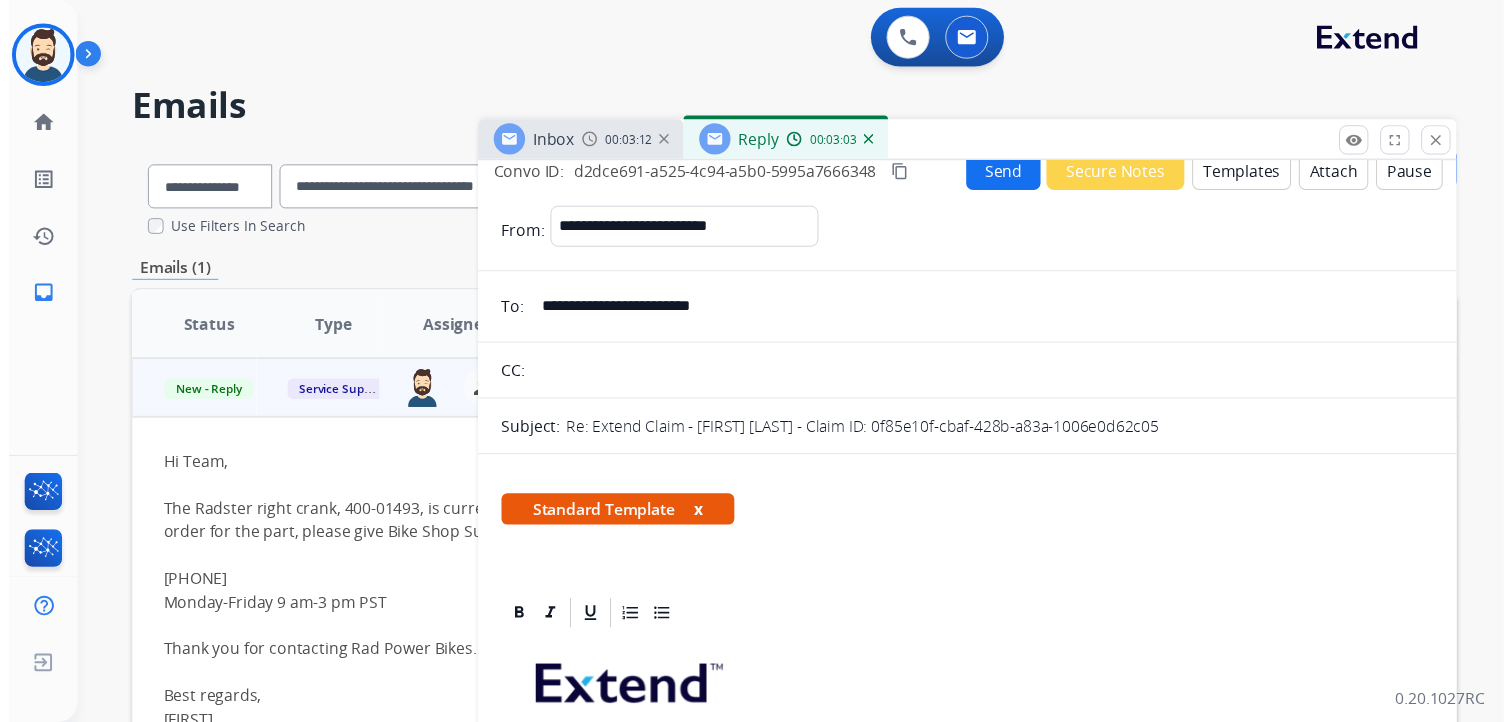 scroll, scrollTop: 0, scrollLeft: 0, axis: both 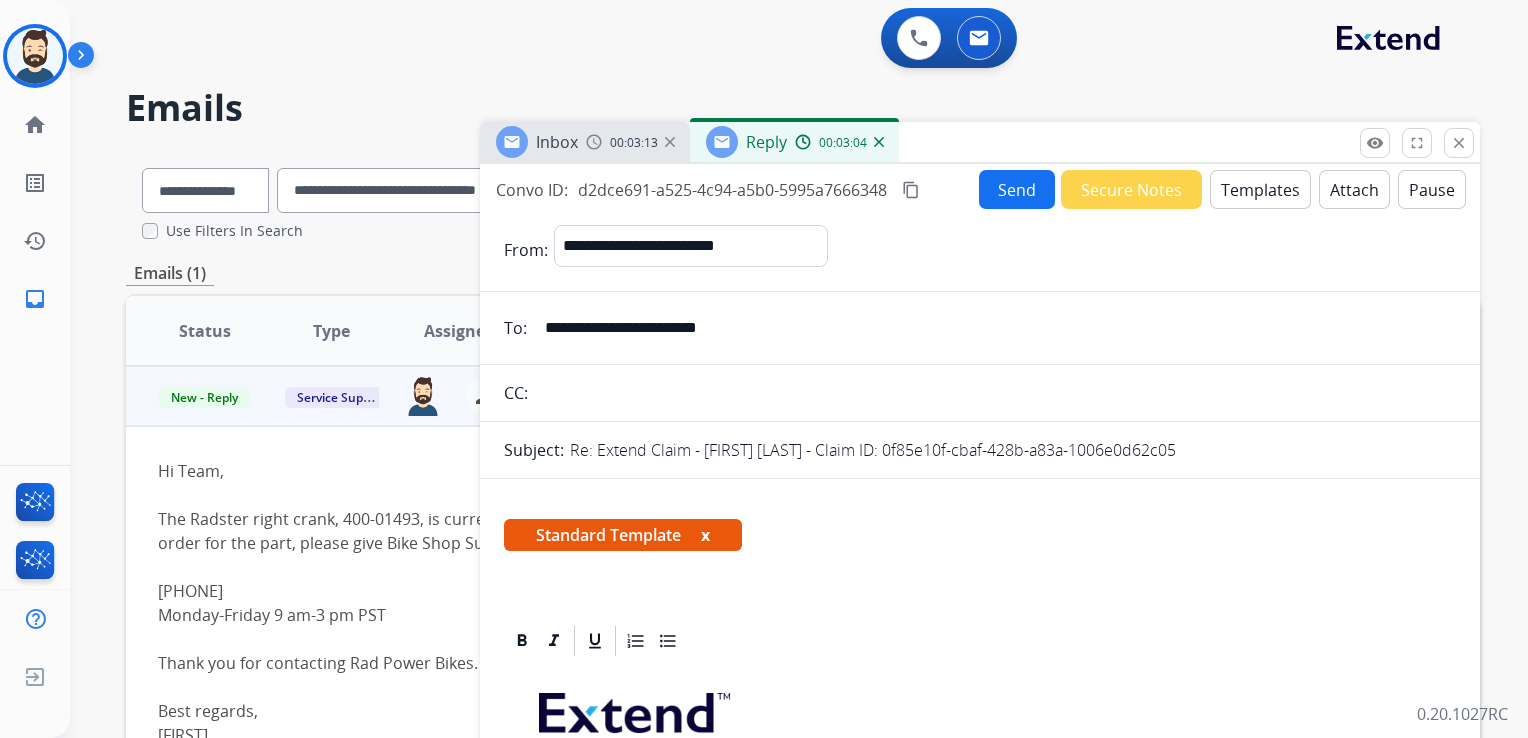 click on "Send" at bounding box center [1017, 189] 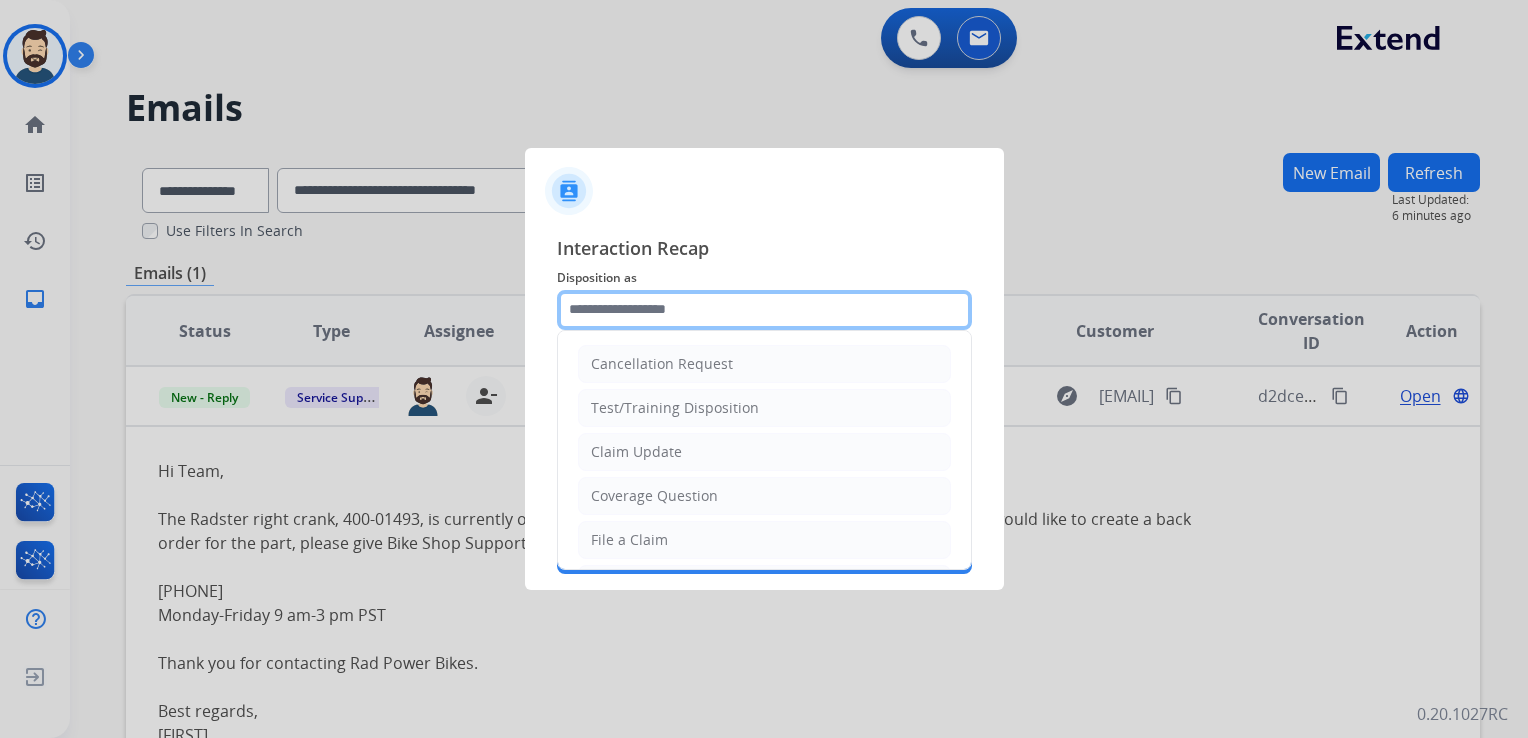 click 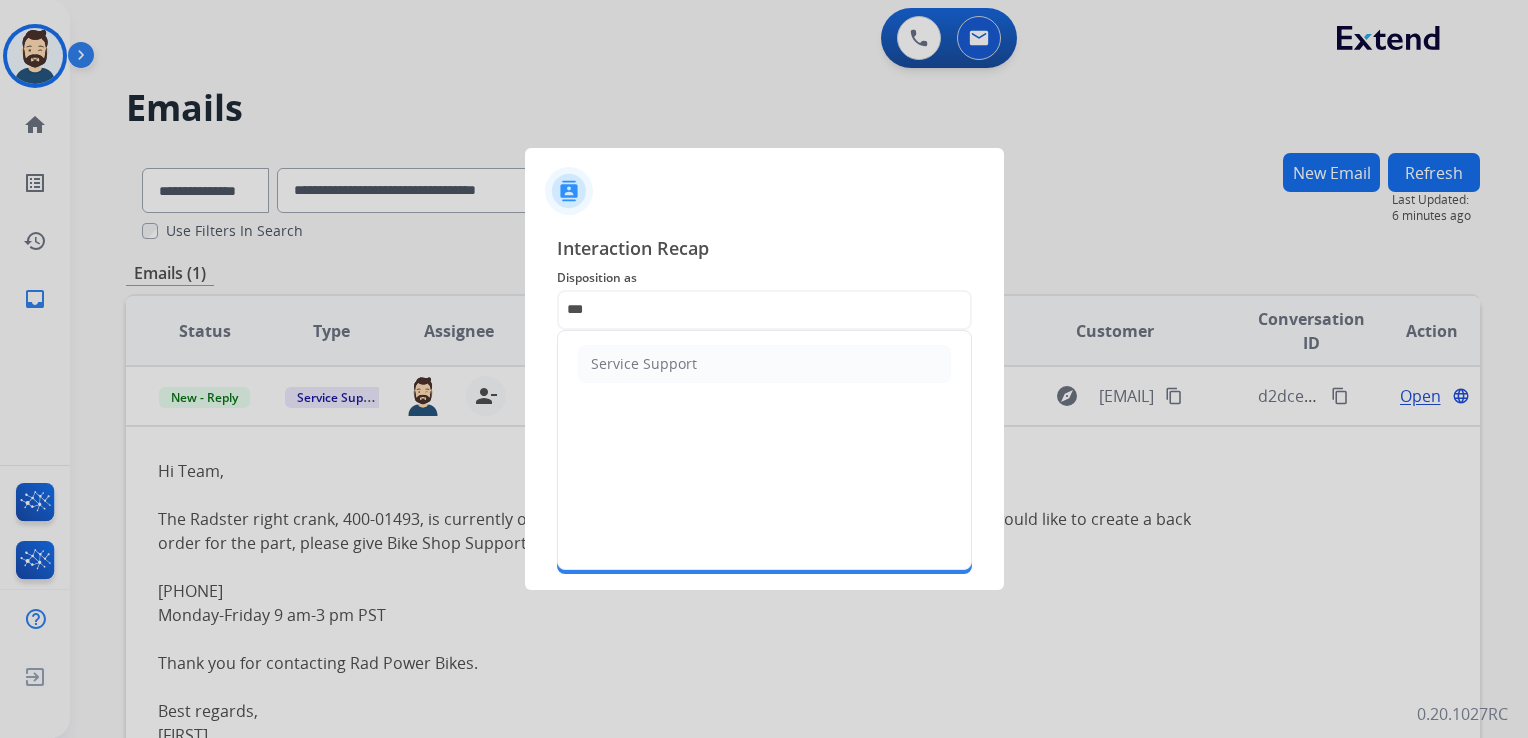 click on "Service Support" 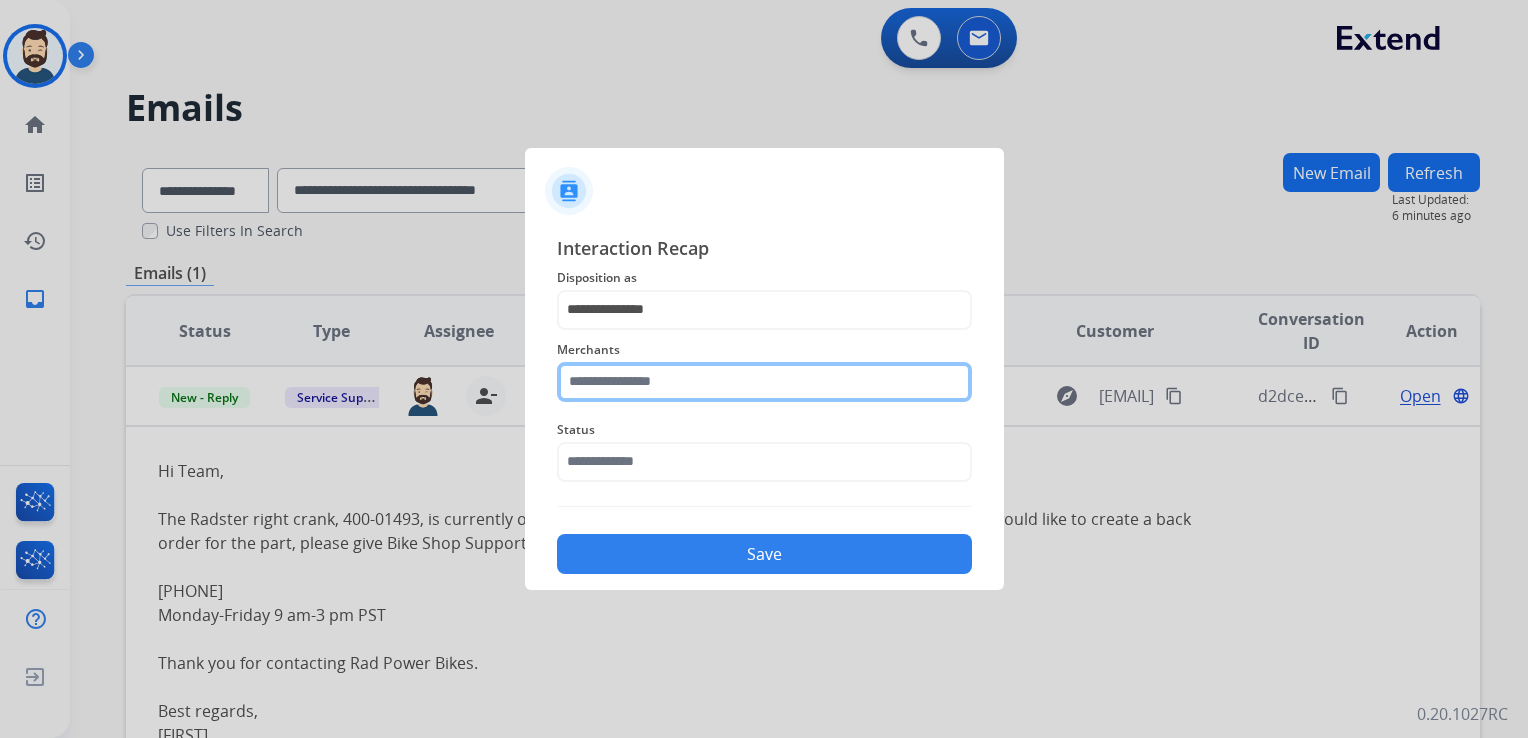 click 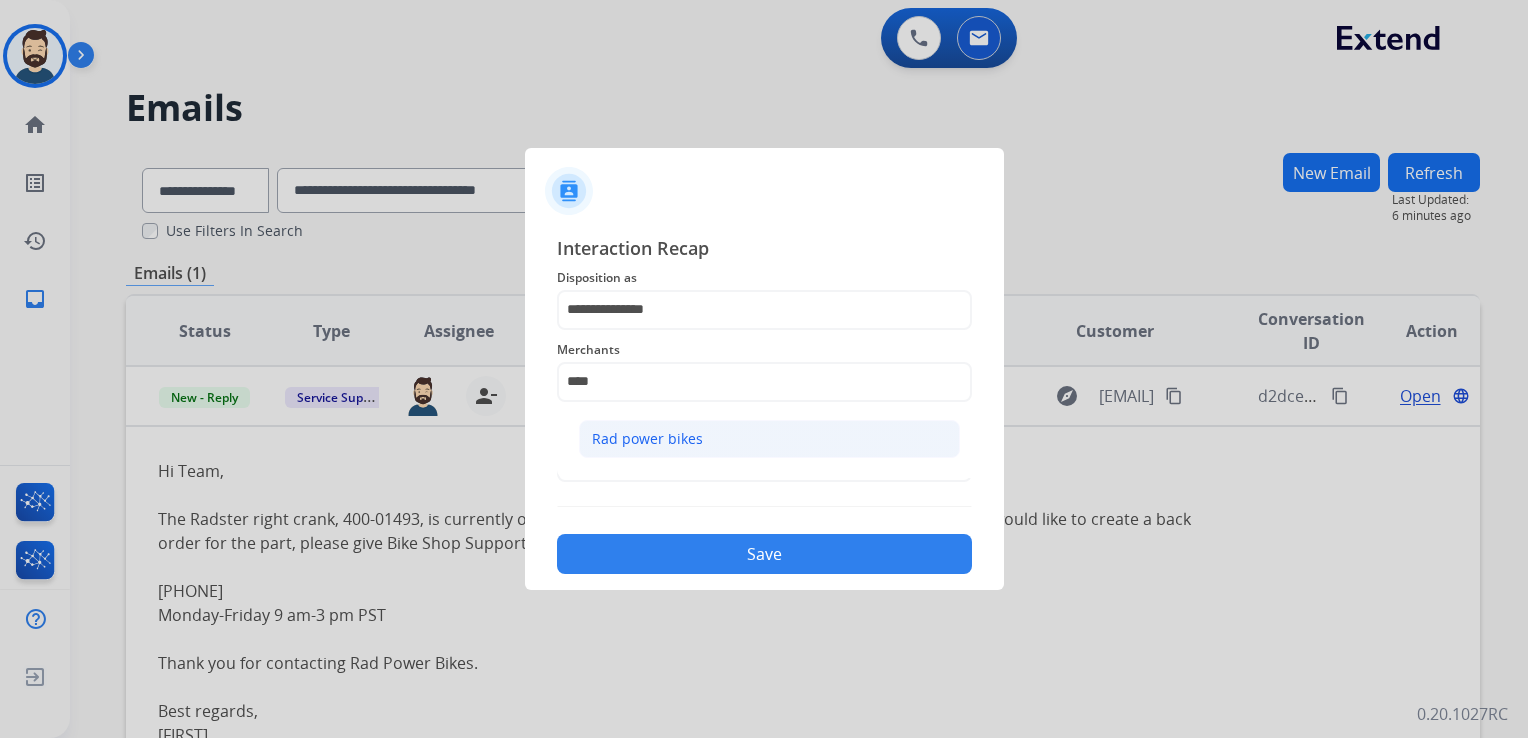 click on "Rad power bikes" 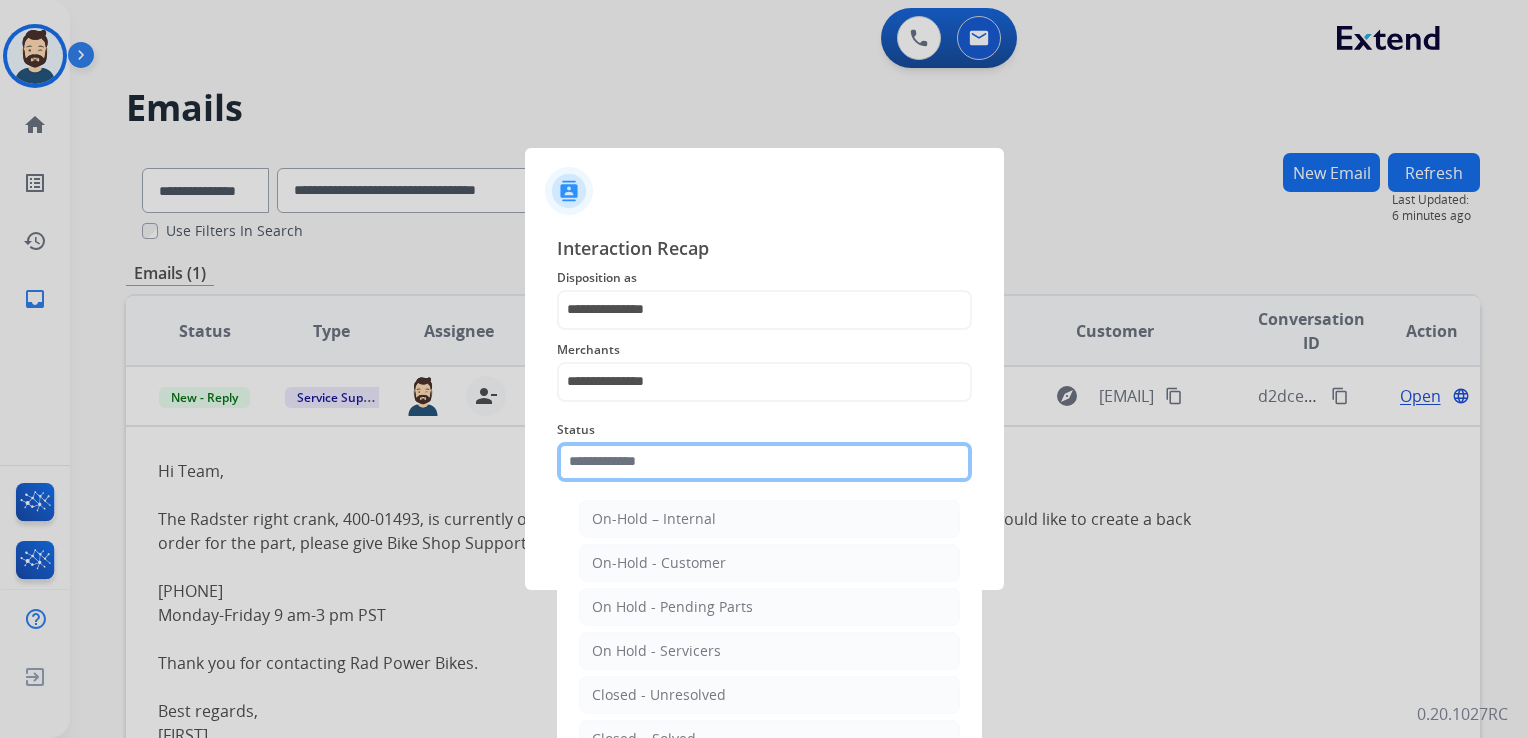 click 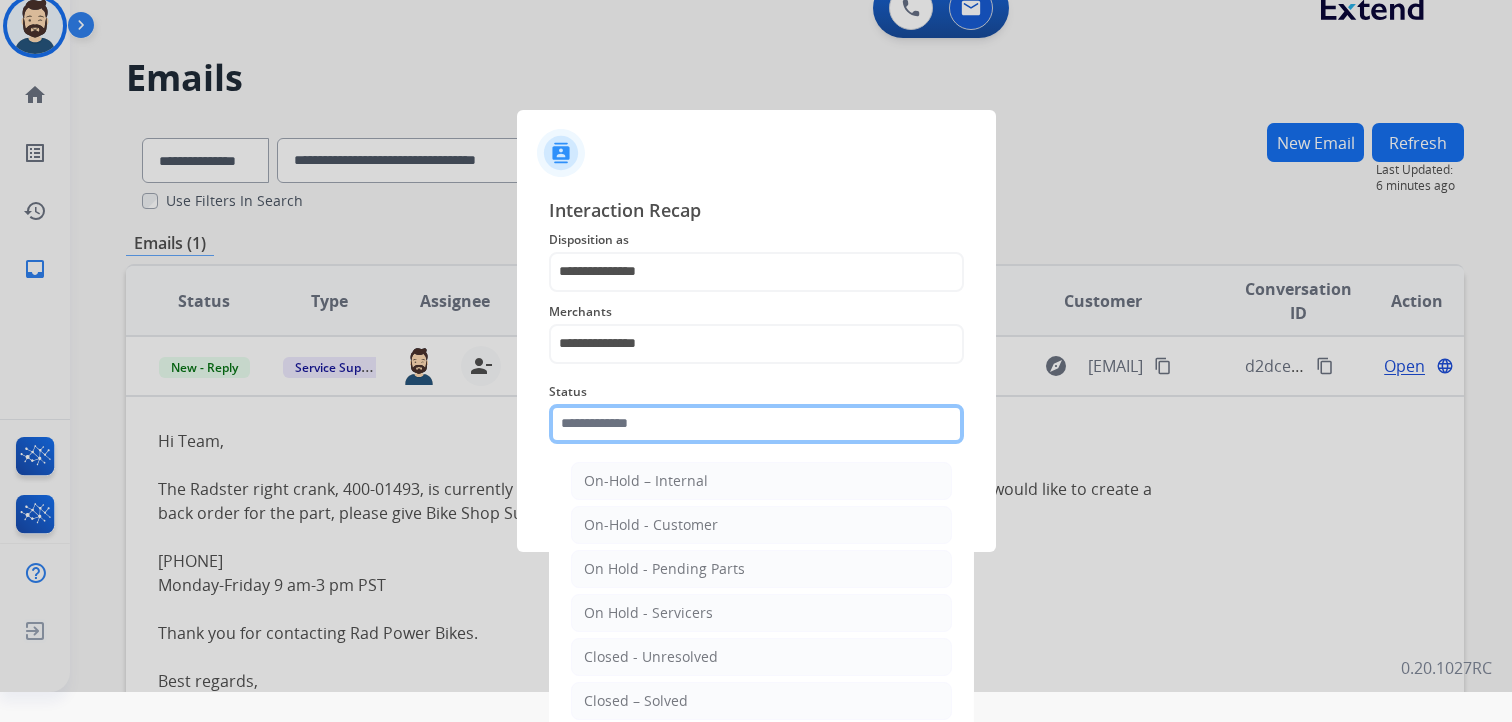 scroll, scrollTop: 59, scrollLeft: 0, axis: vertical 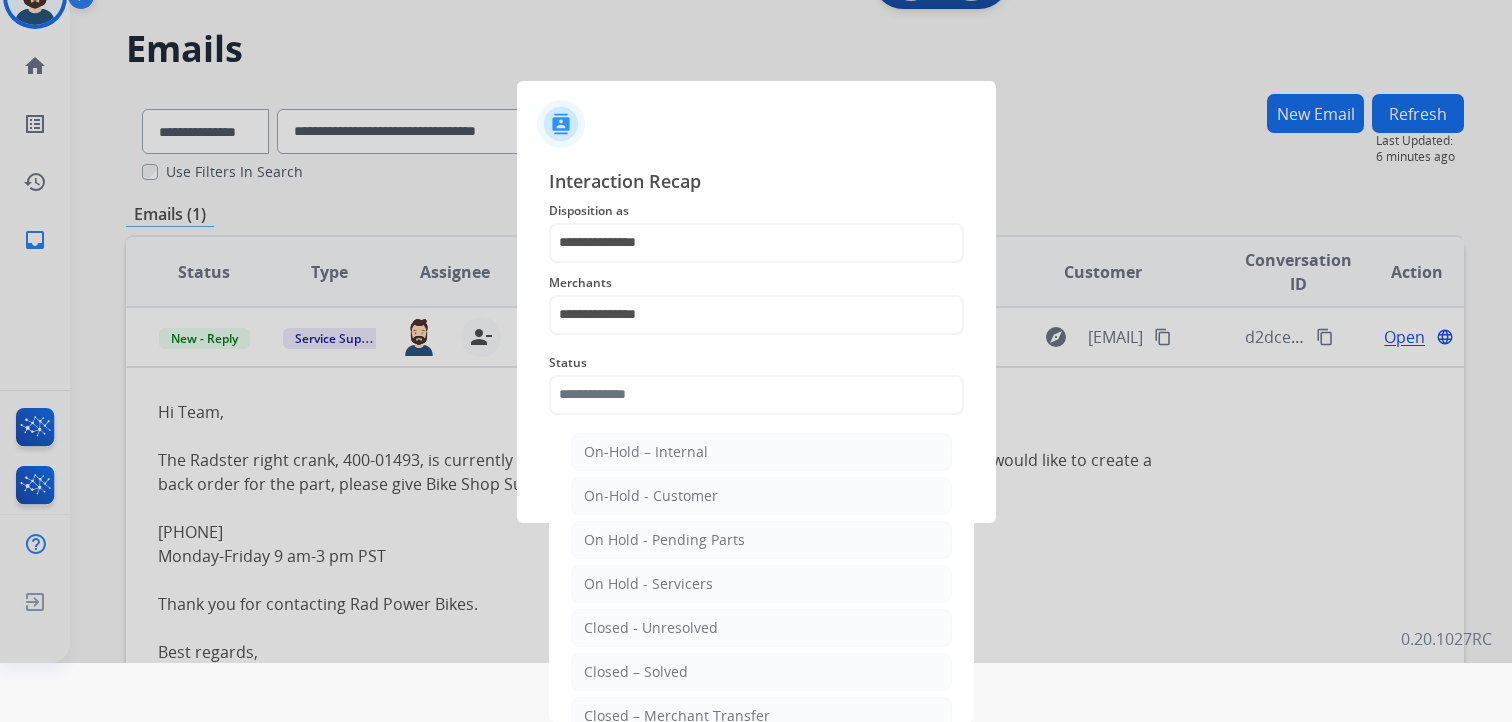 drag, startPoint x: 652, startPoint y: 663, endPoint x: 704, endPoint y: 618, distance: 68.76772 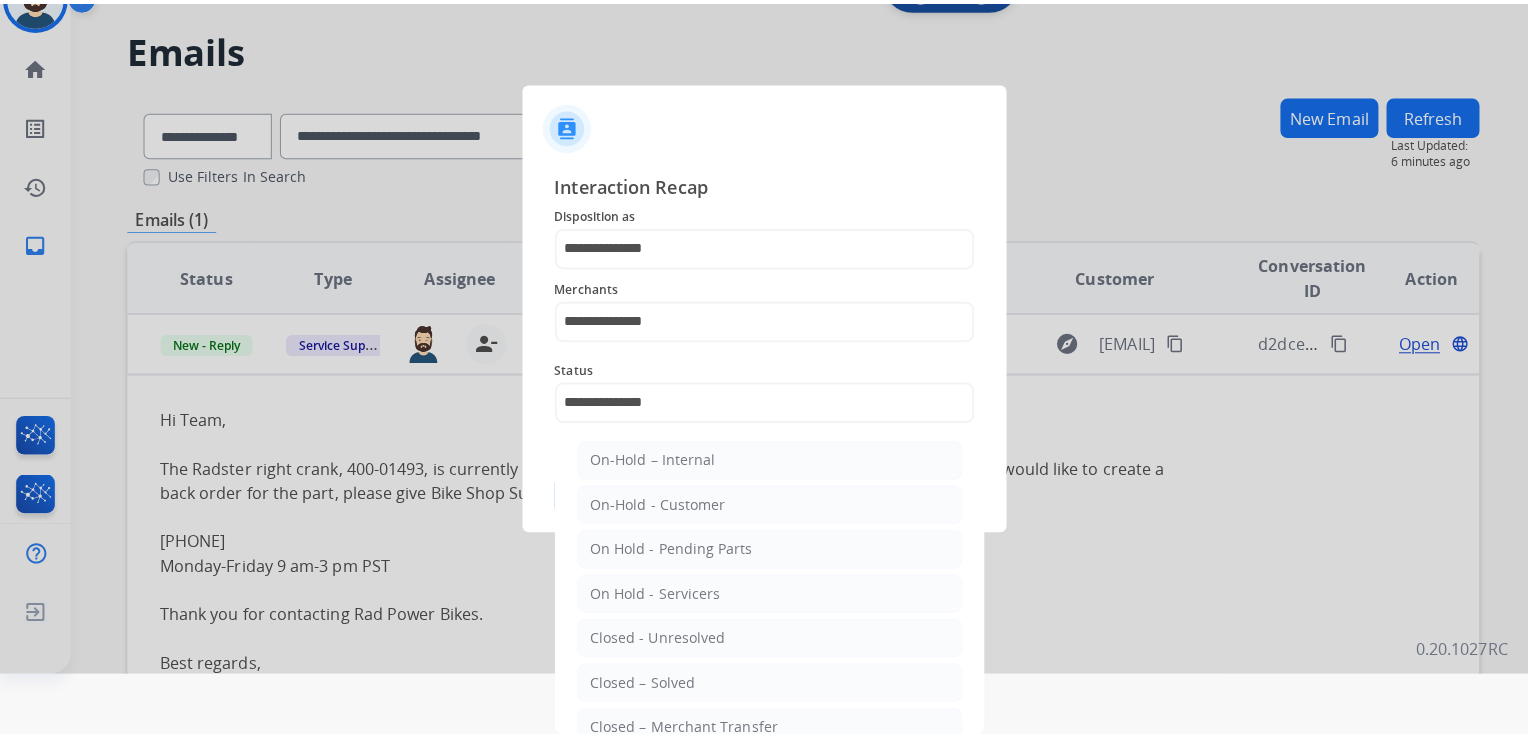 scroll, scrollTop: 0, scrollLeft: 0, axis: both 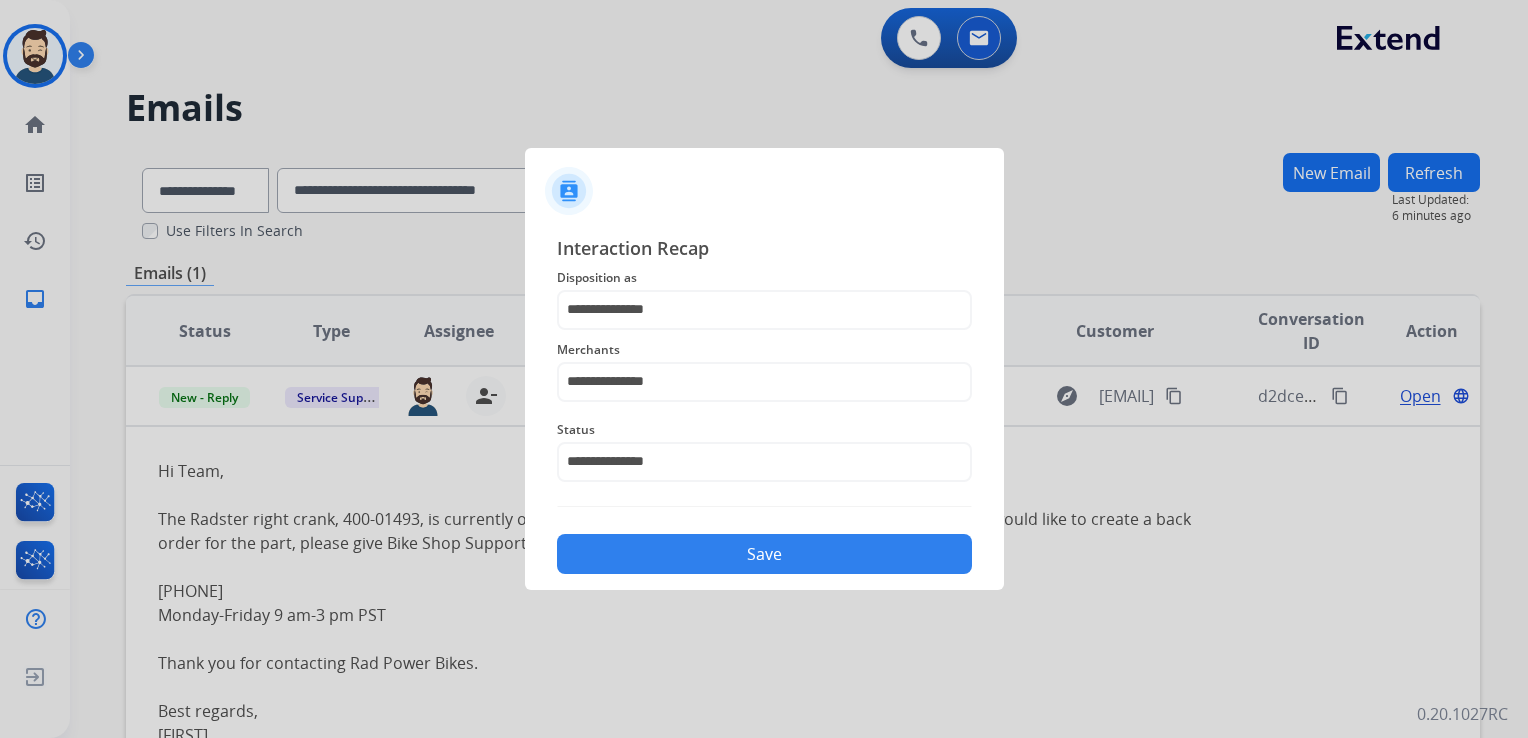 click on "Save" 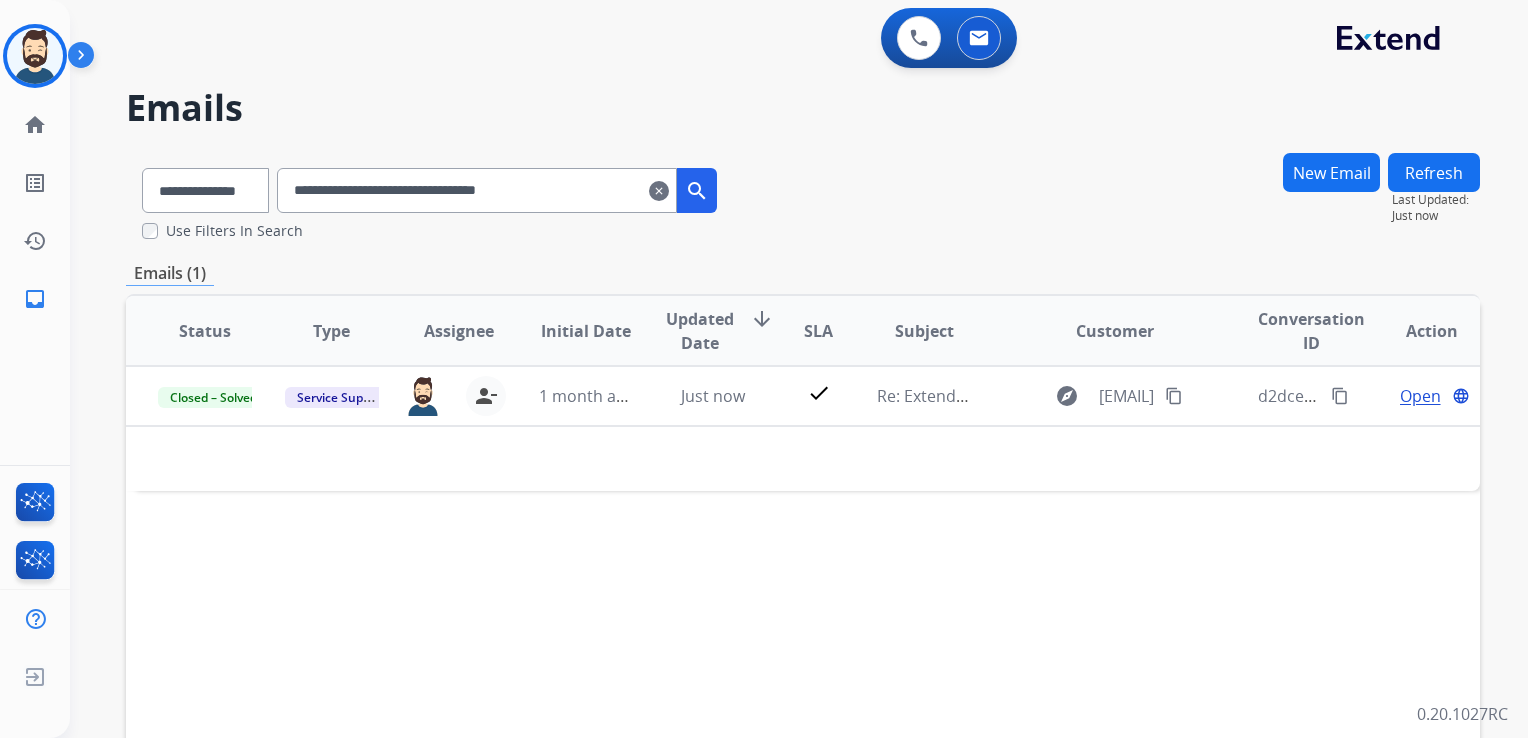 click on "clear" at bounding box center (659, 191) 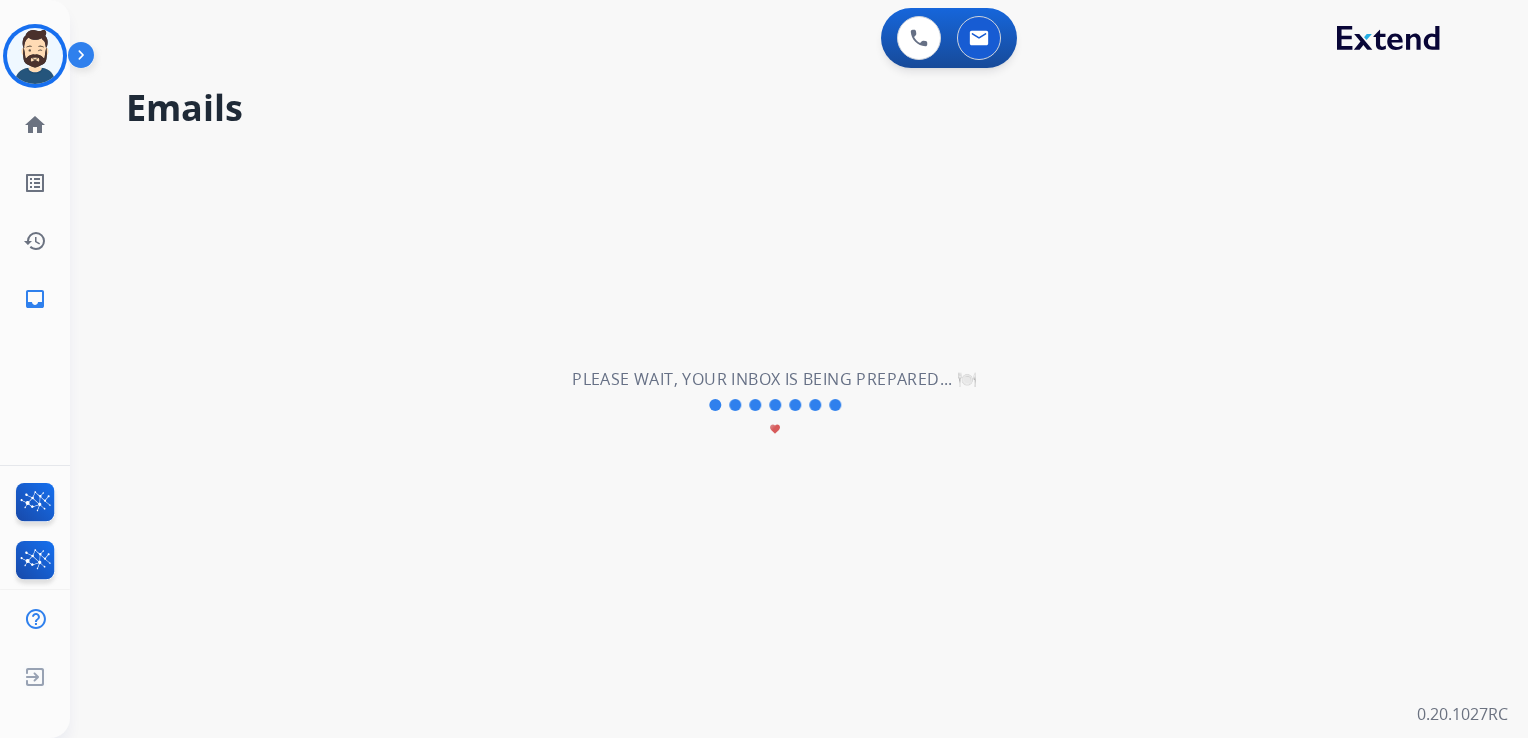 select on "**********" 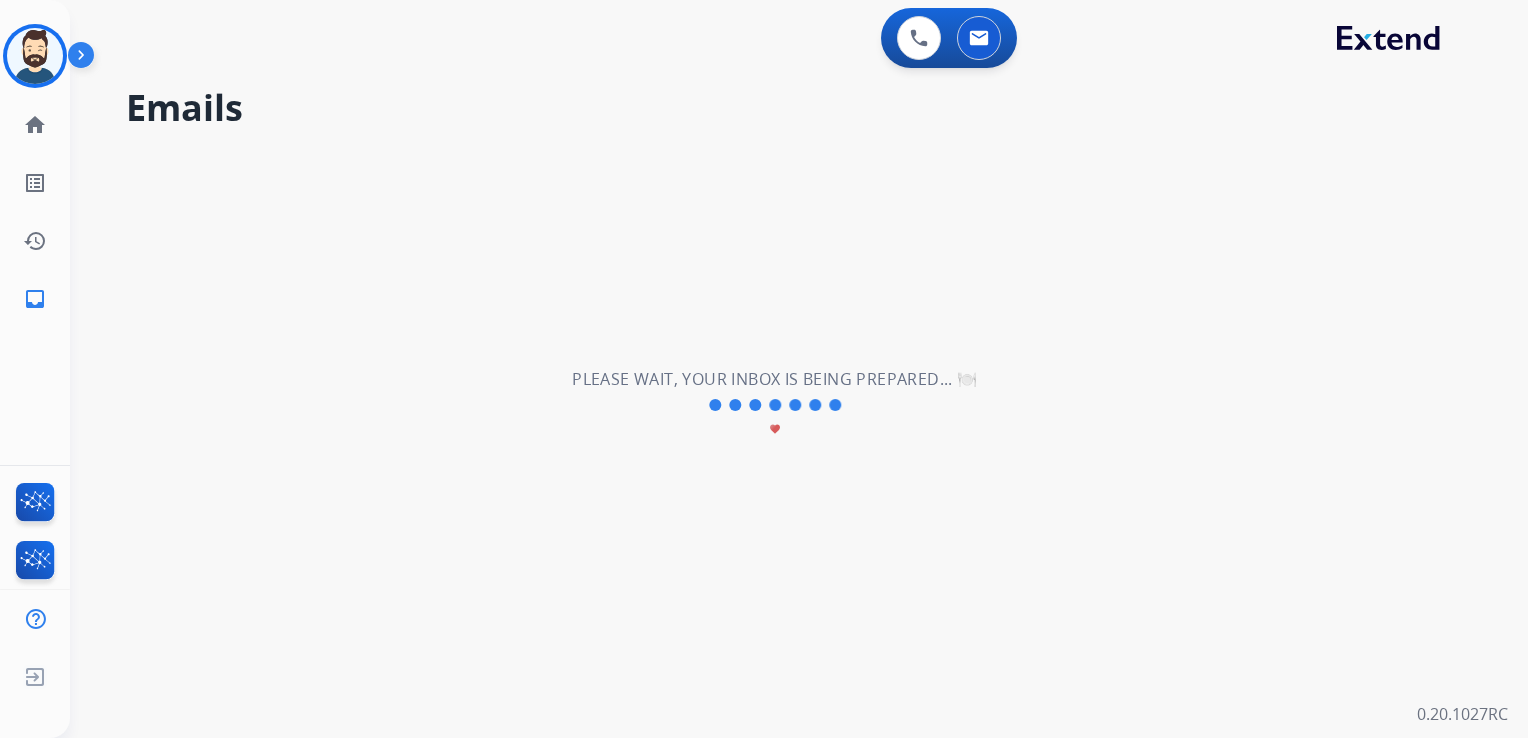 type 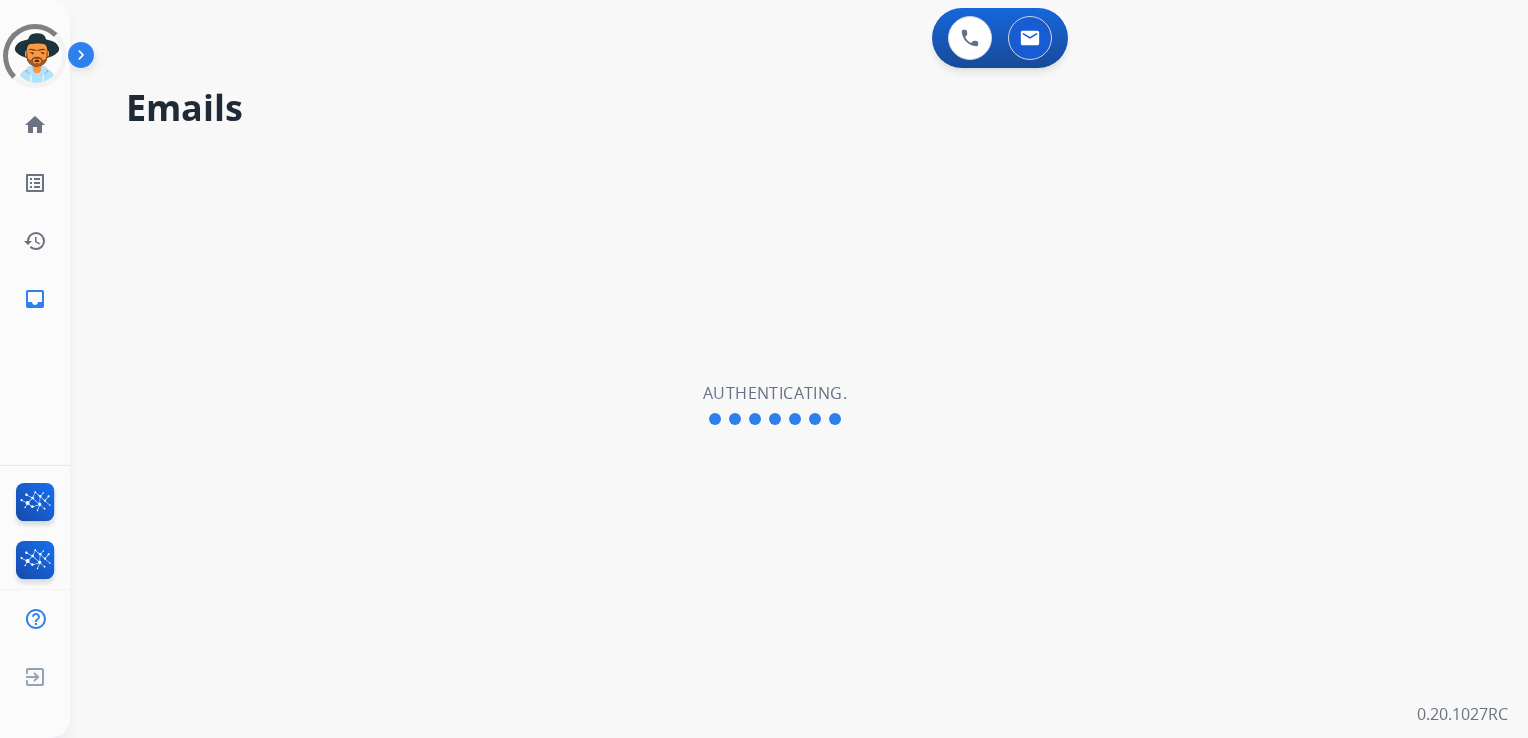 scroll, scrollTop: 0, scrollLeft: 0, axis: both 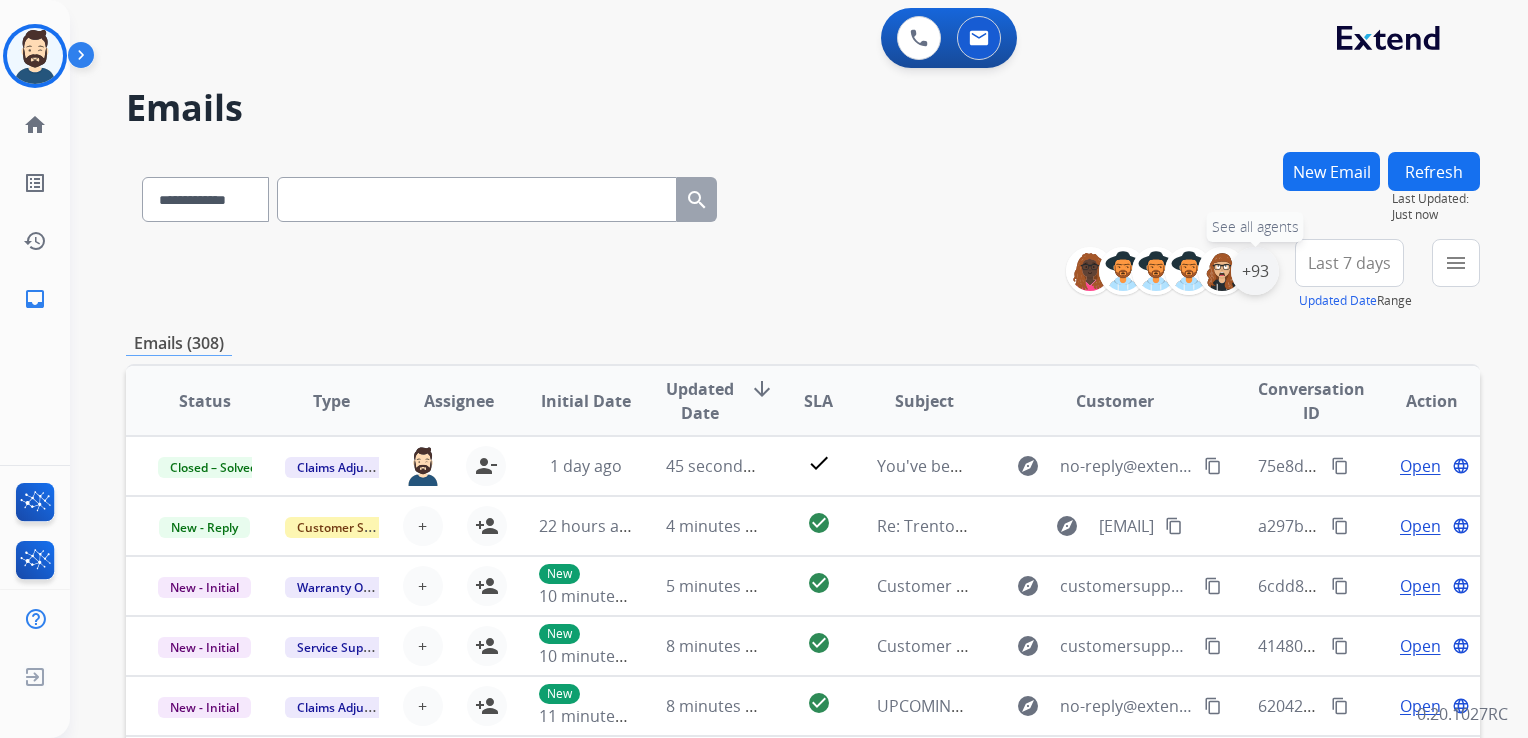 click on "+93" at bounding box center (1255, 271) 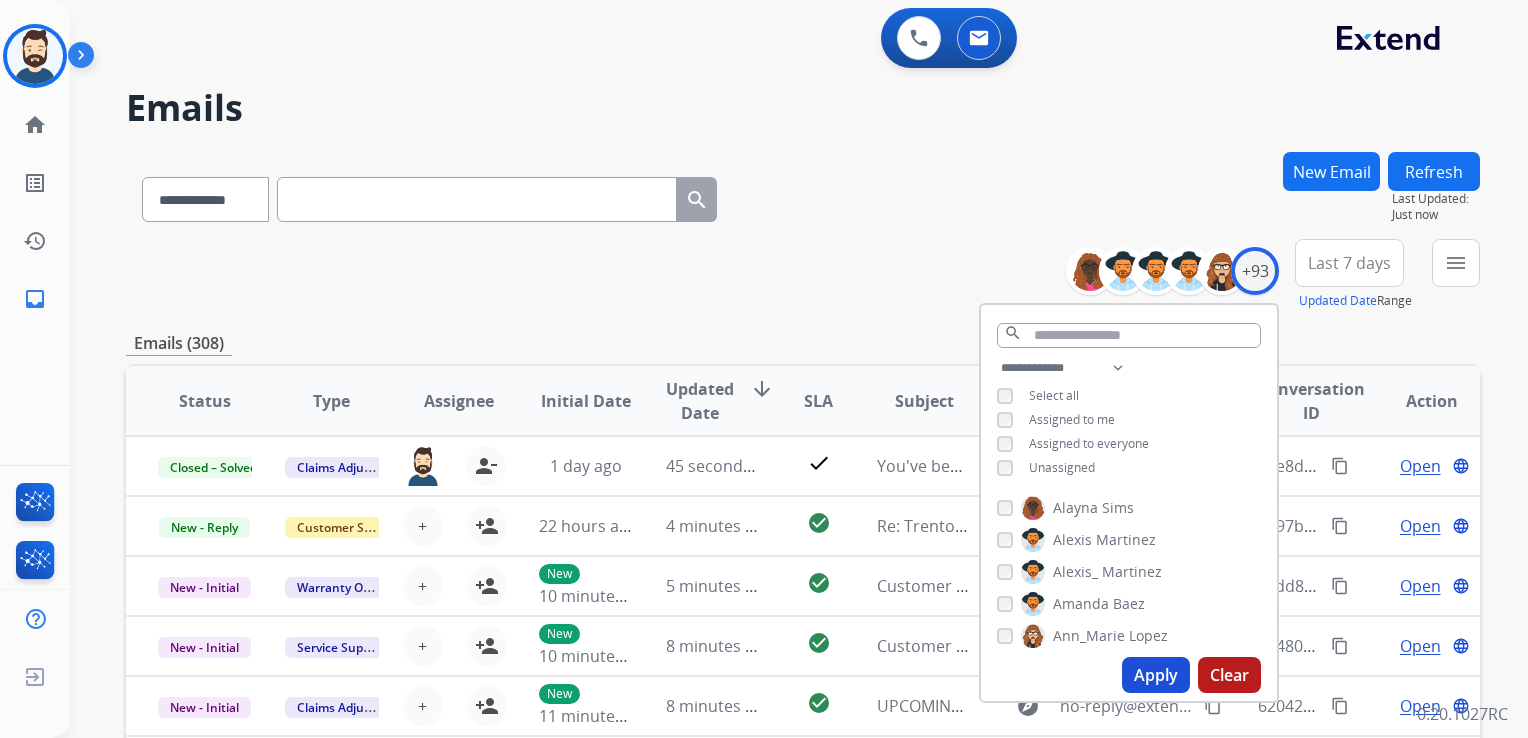 click on "Apply" at bounding box center [1156, 675] 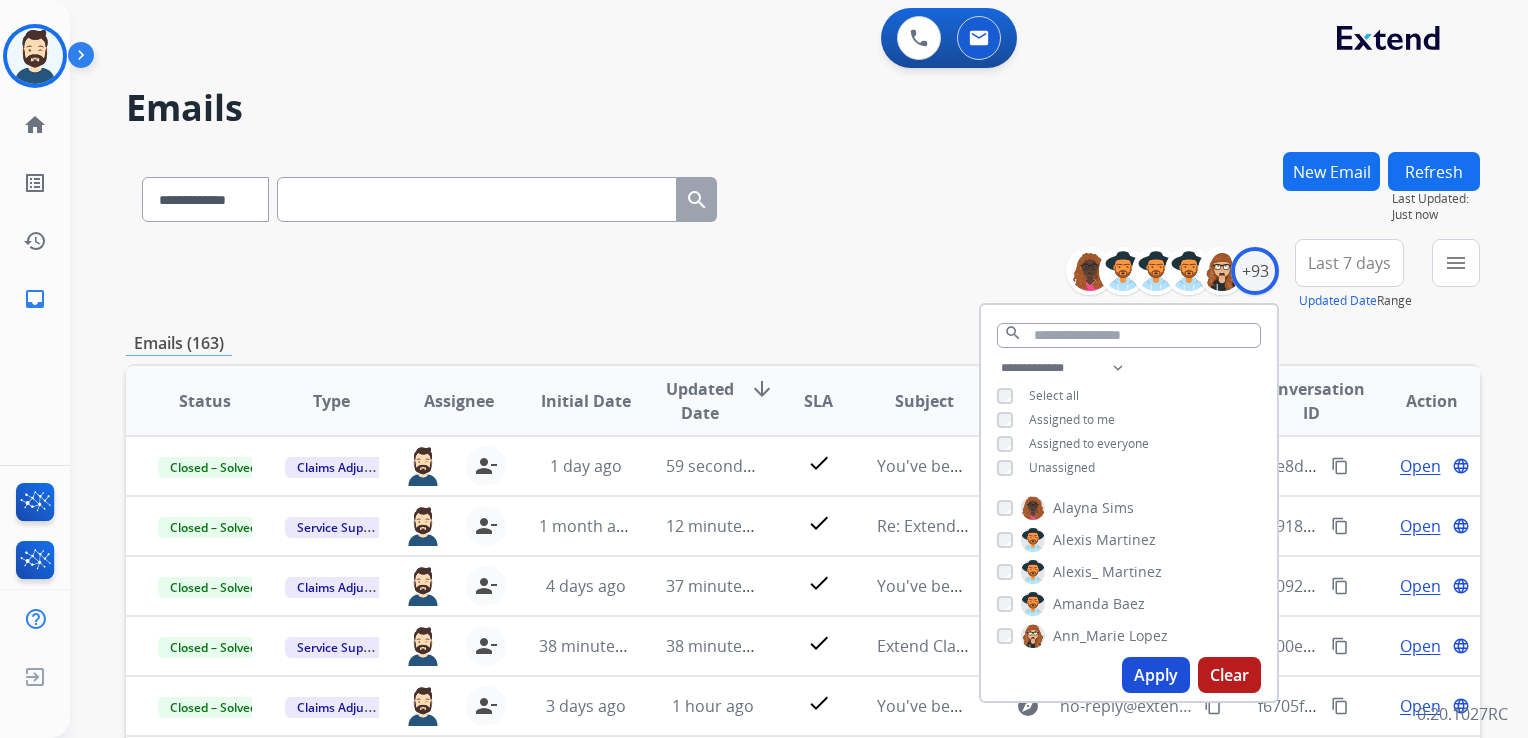 click on "Last 7 days" at bounding box center (1349, 263) 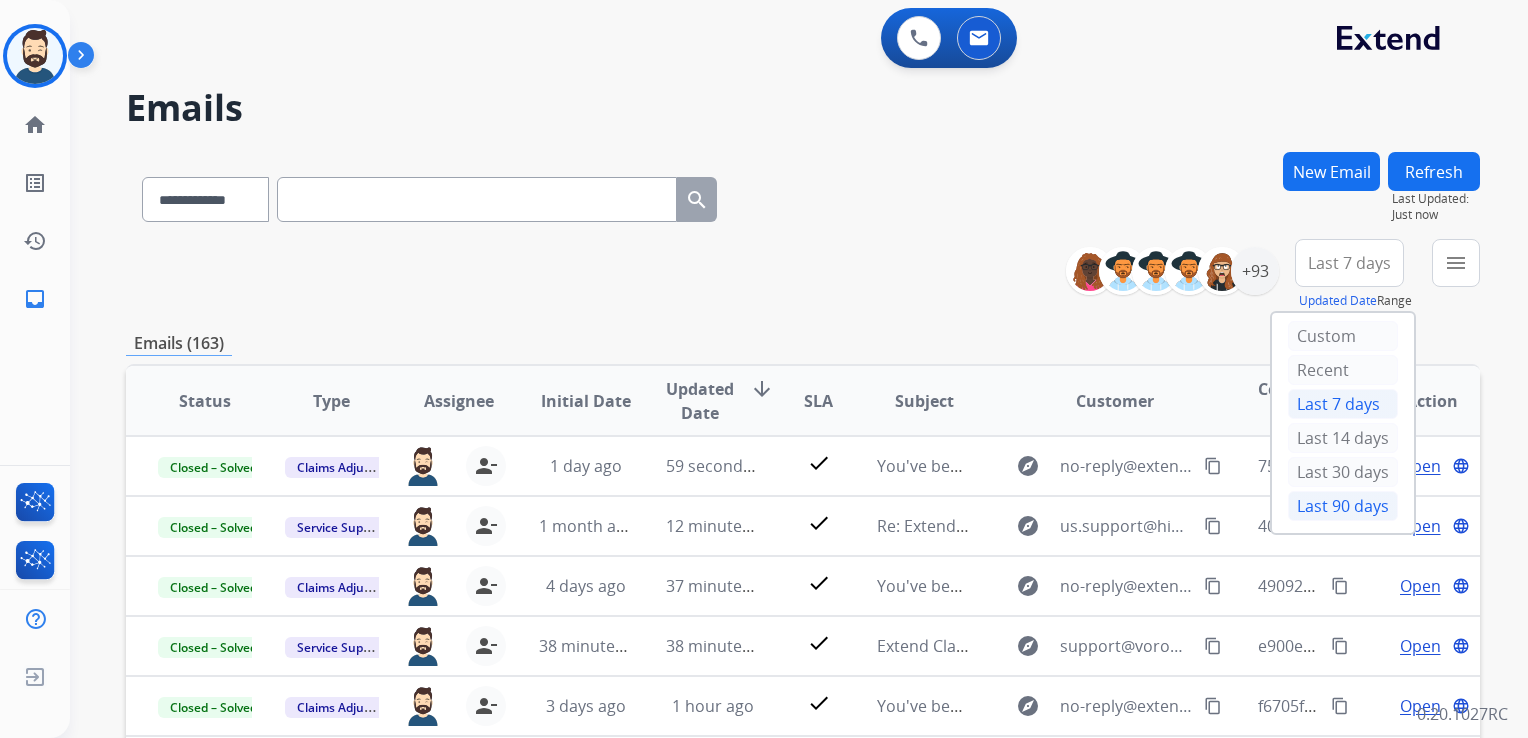 click on "Last 90 days" at bounding box center [1343, 506] 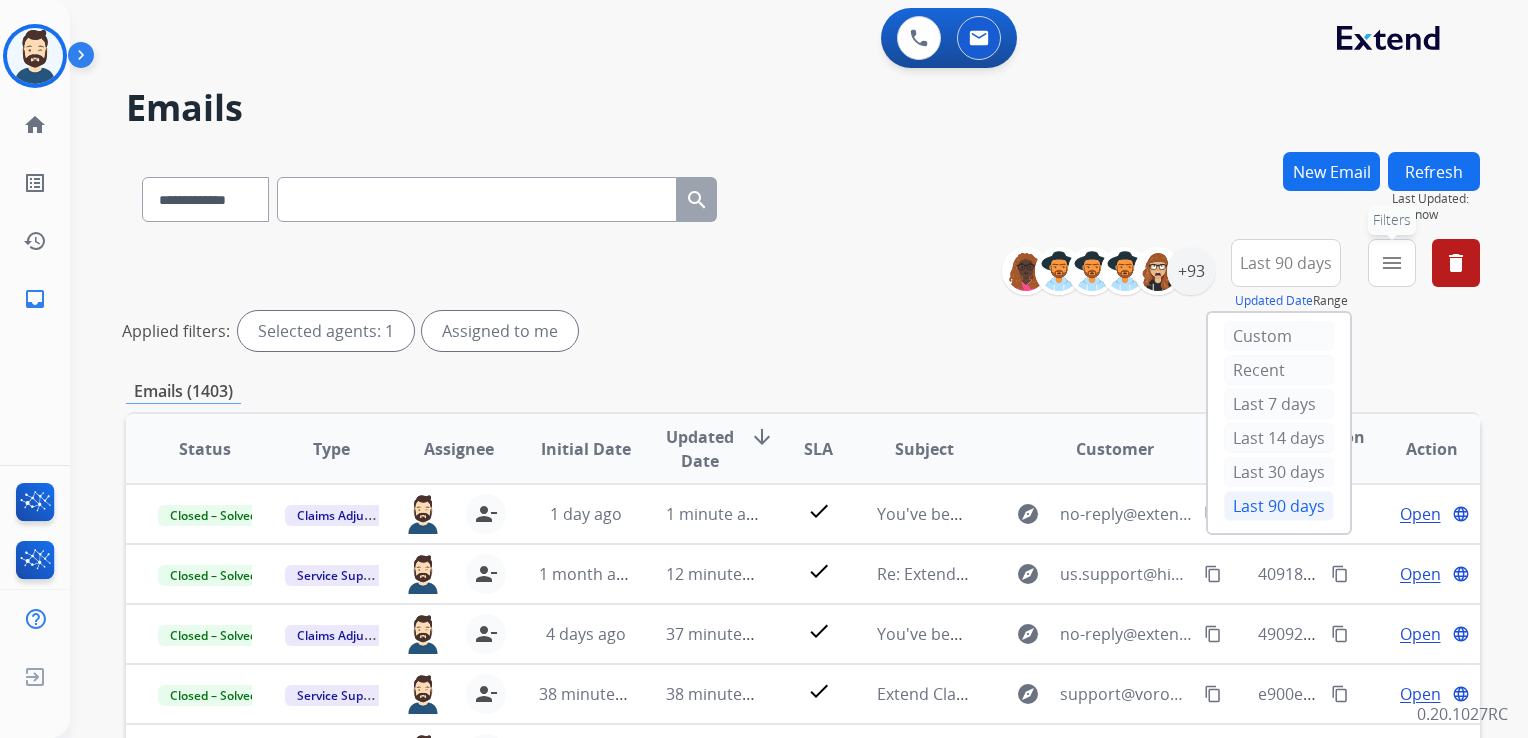 click on "menu  Filters" at bounding box center (1392, 263) 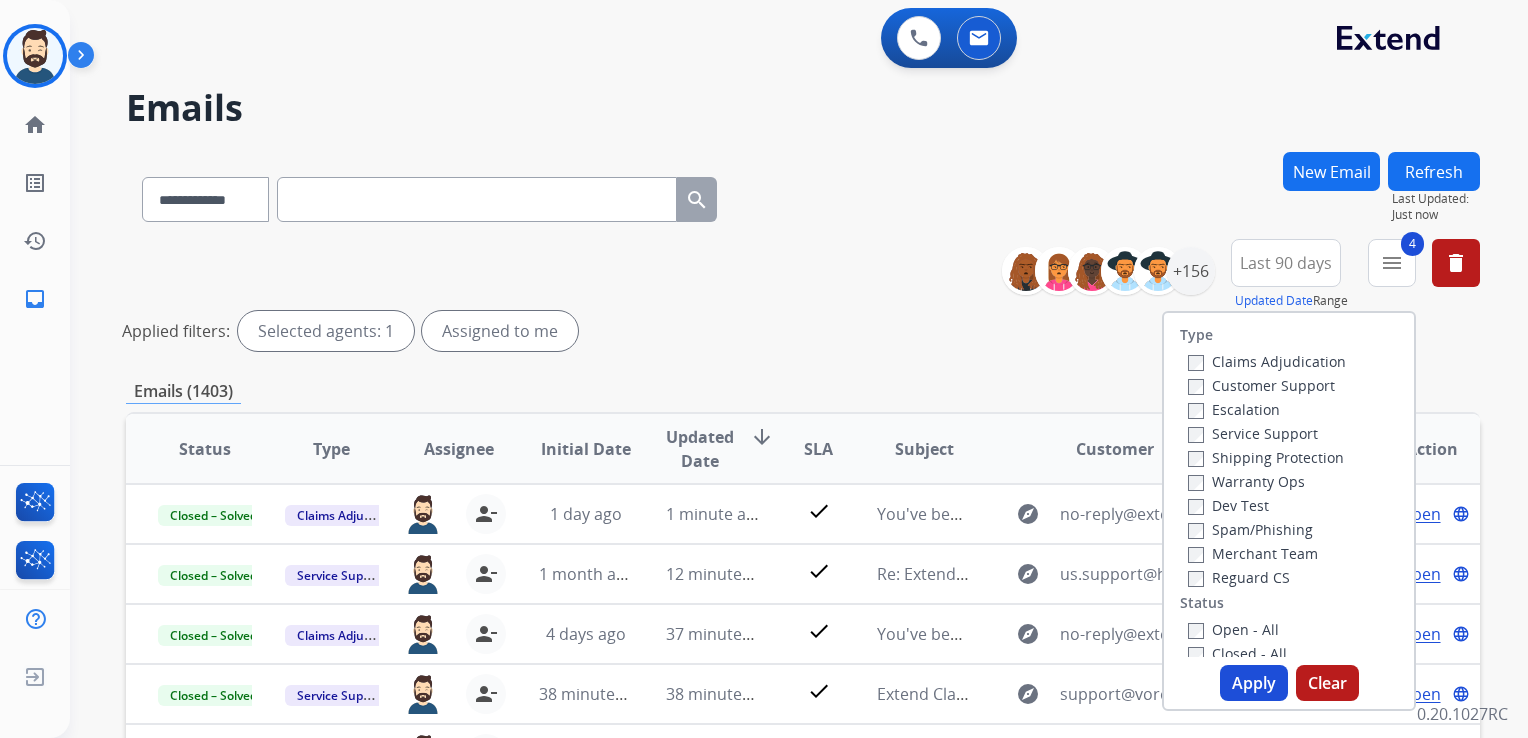 click on "Apply" at bounding box center (1254, 683) 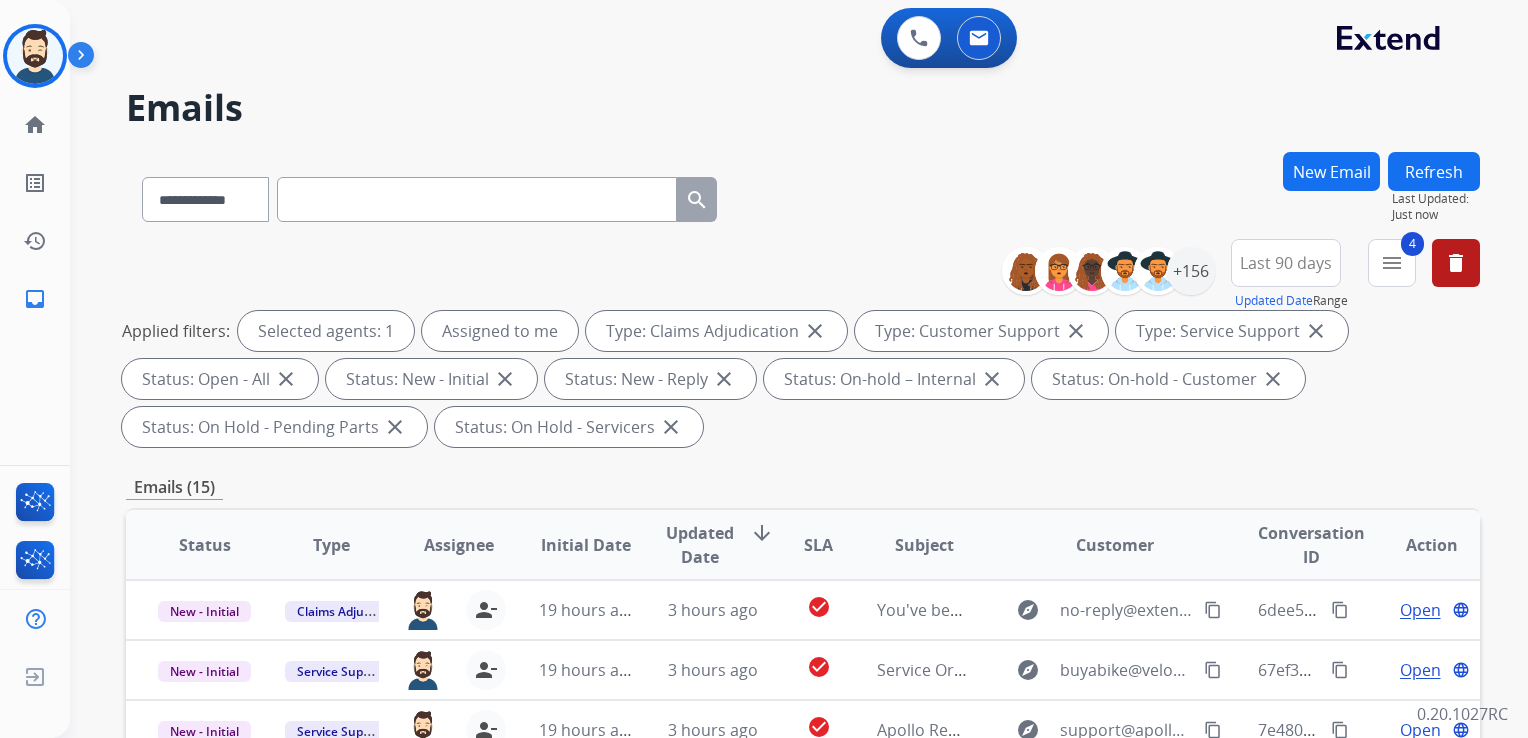 click on "Updated Date" at bounding box center [700, 545] 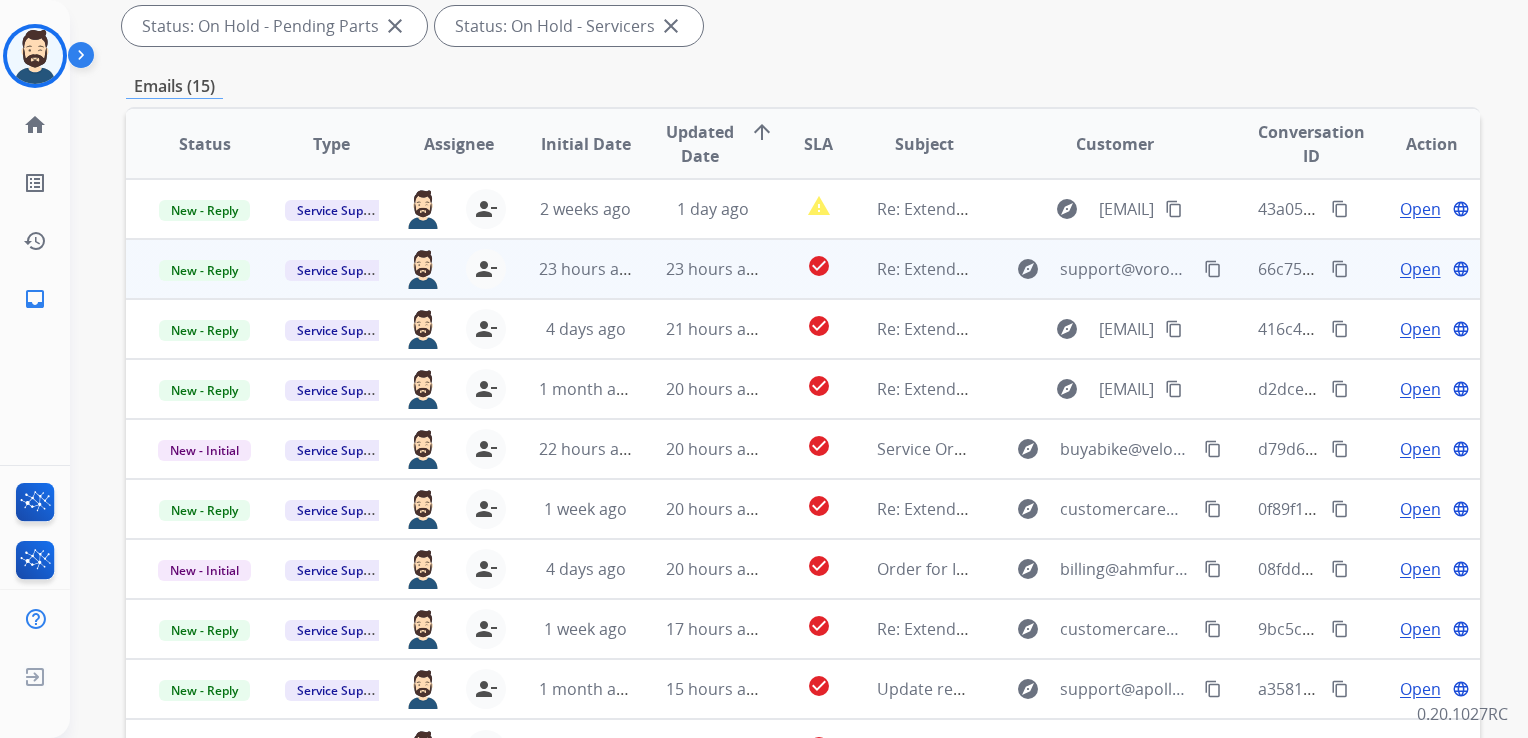 scroll, scrollTop: 500, scrollLeft: 0, axis: vertical 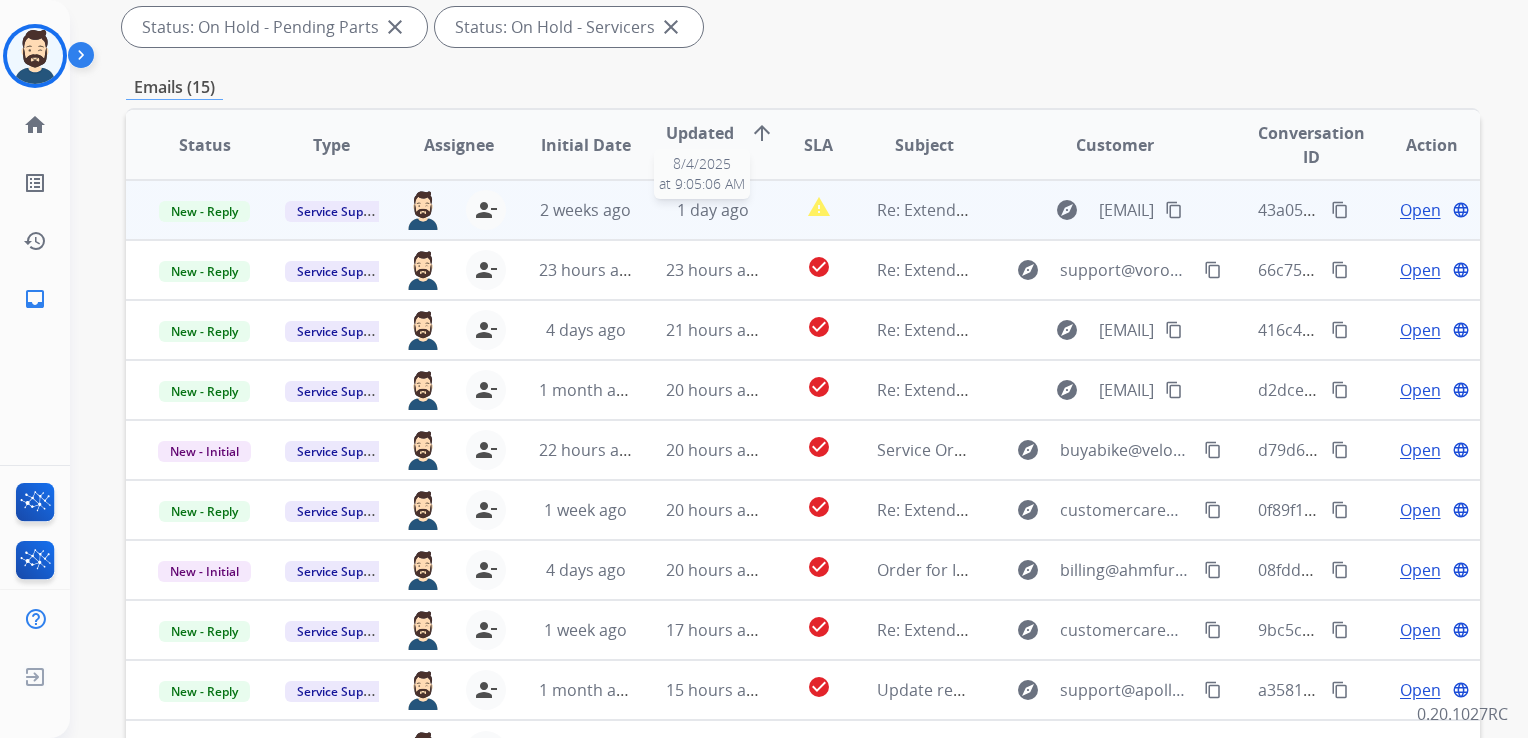 click on "1 day ago" at bounding box center (713, 210) 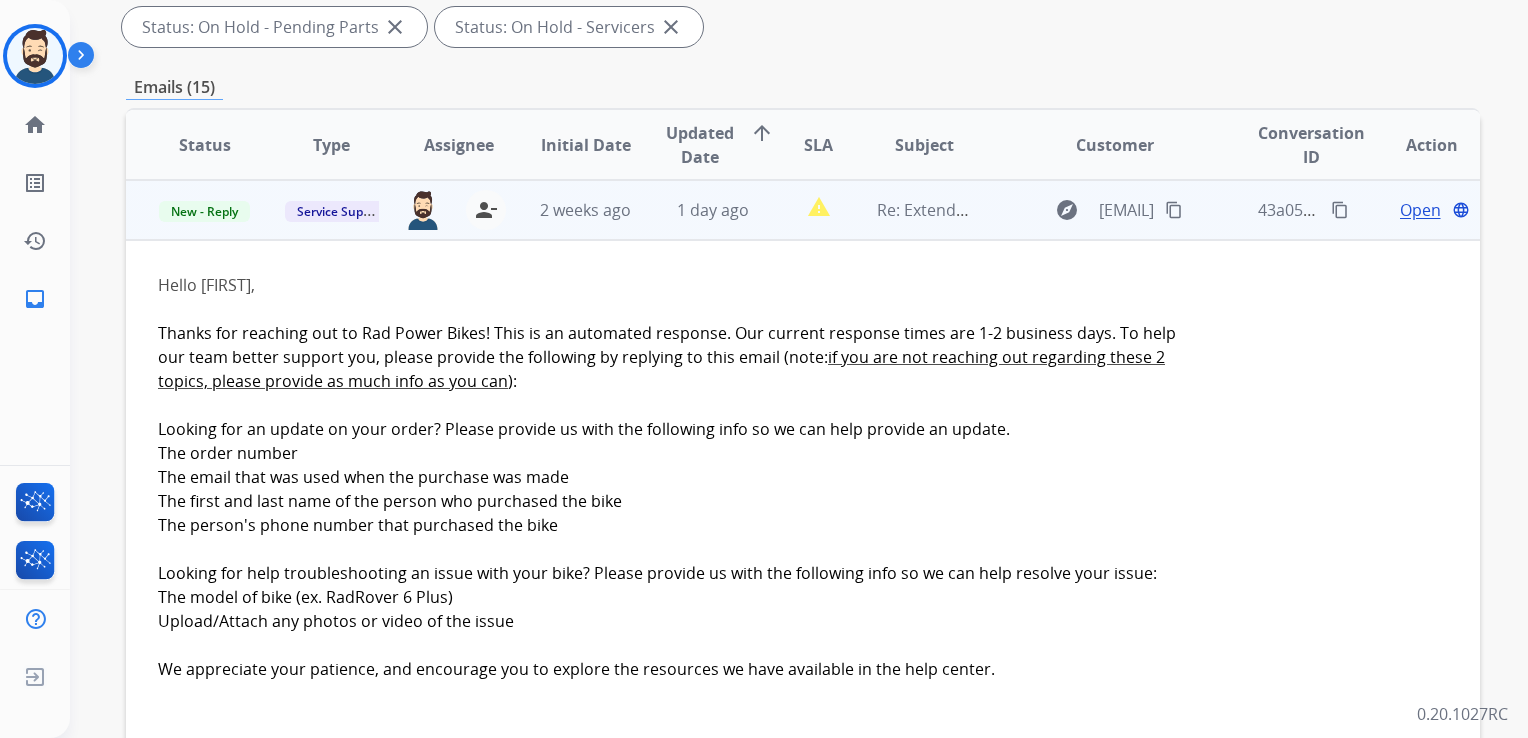 click on "Open" at bounding box center [1420, 210] 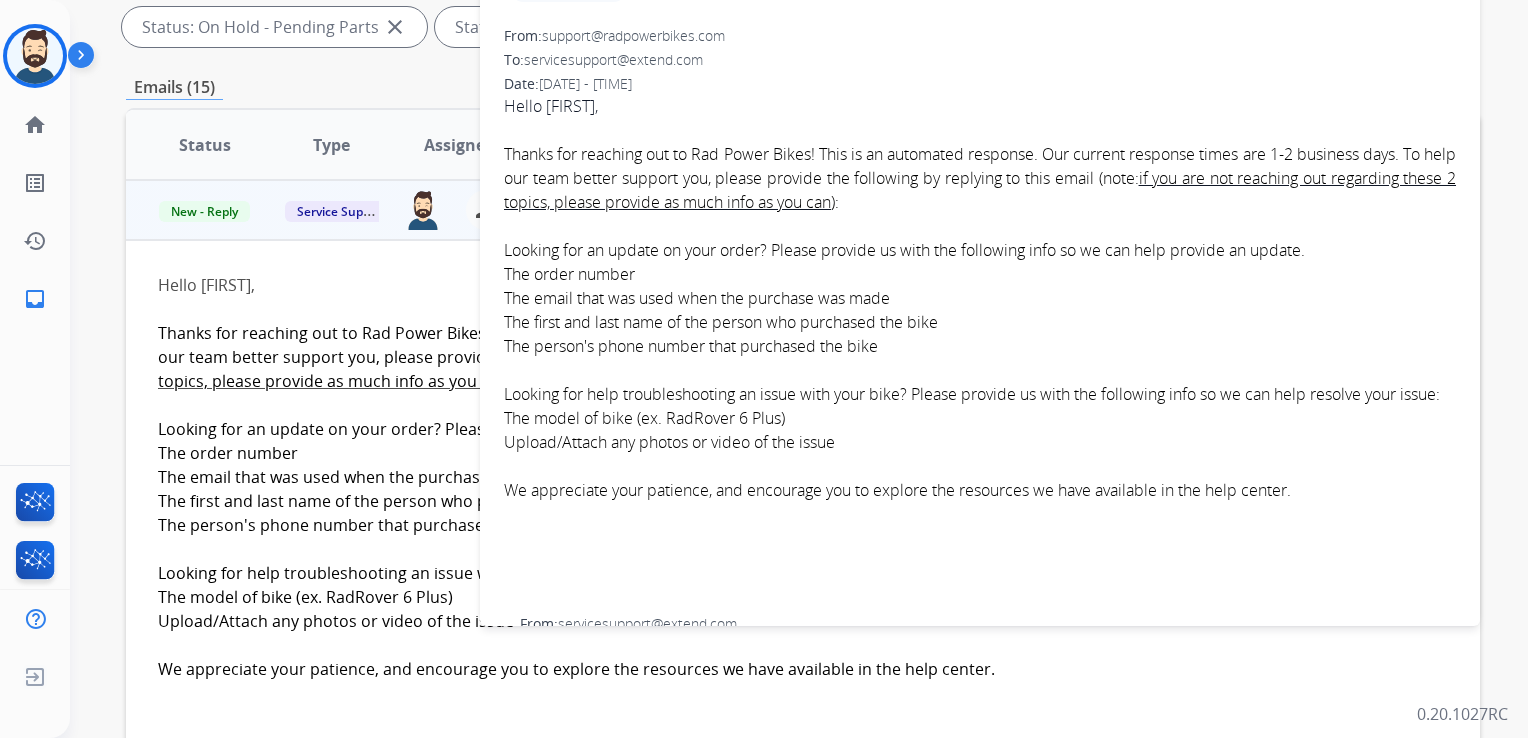 scroll, scrollTop: 0, scrollLeft: 0, axis: both 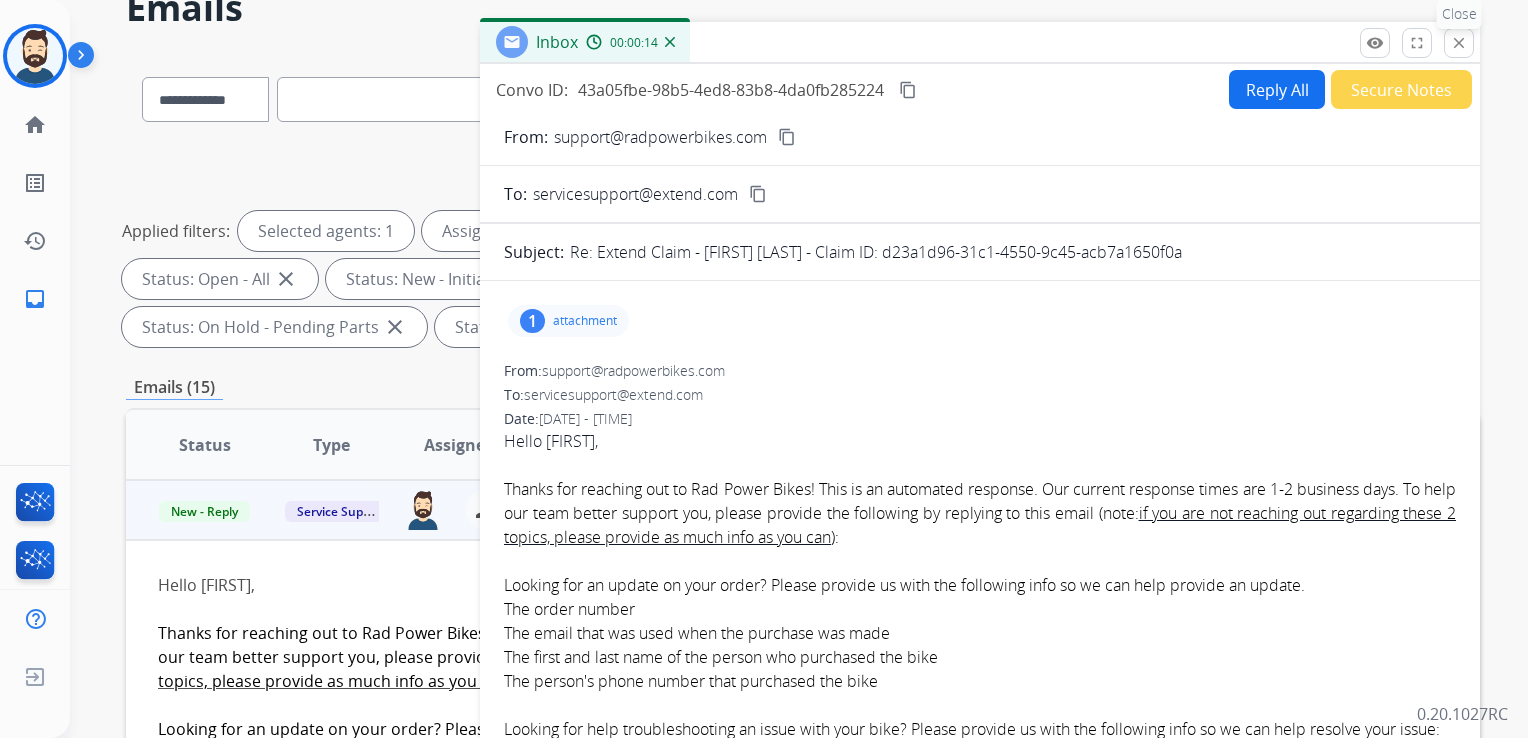 click on "close" at bounding box center (1459, 43) 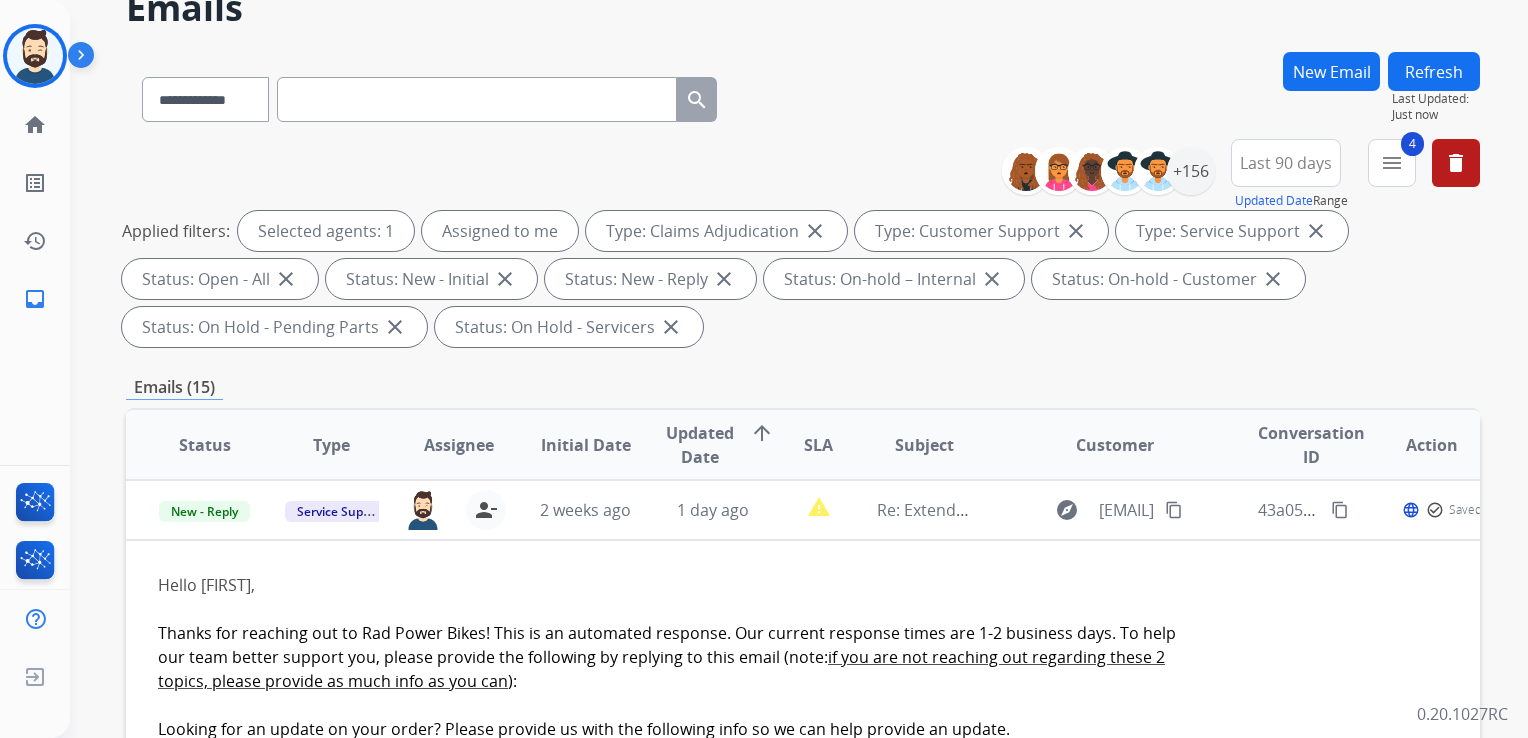 scroll, scrollTop: 400, scrollLeft: 0, axis: vertical 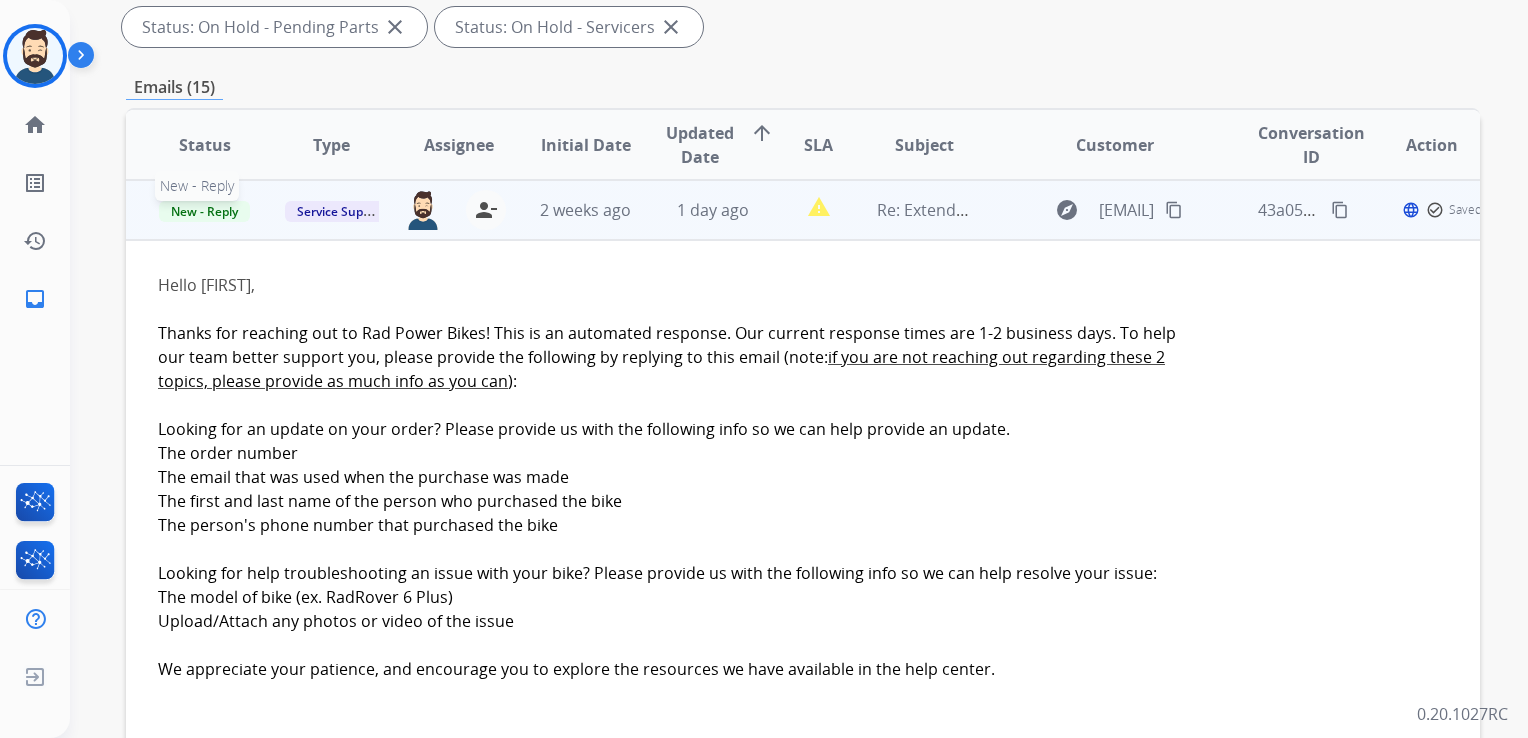 click on "New - Reply" at bounding box center [204, 211] 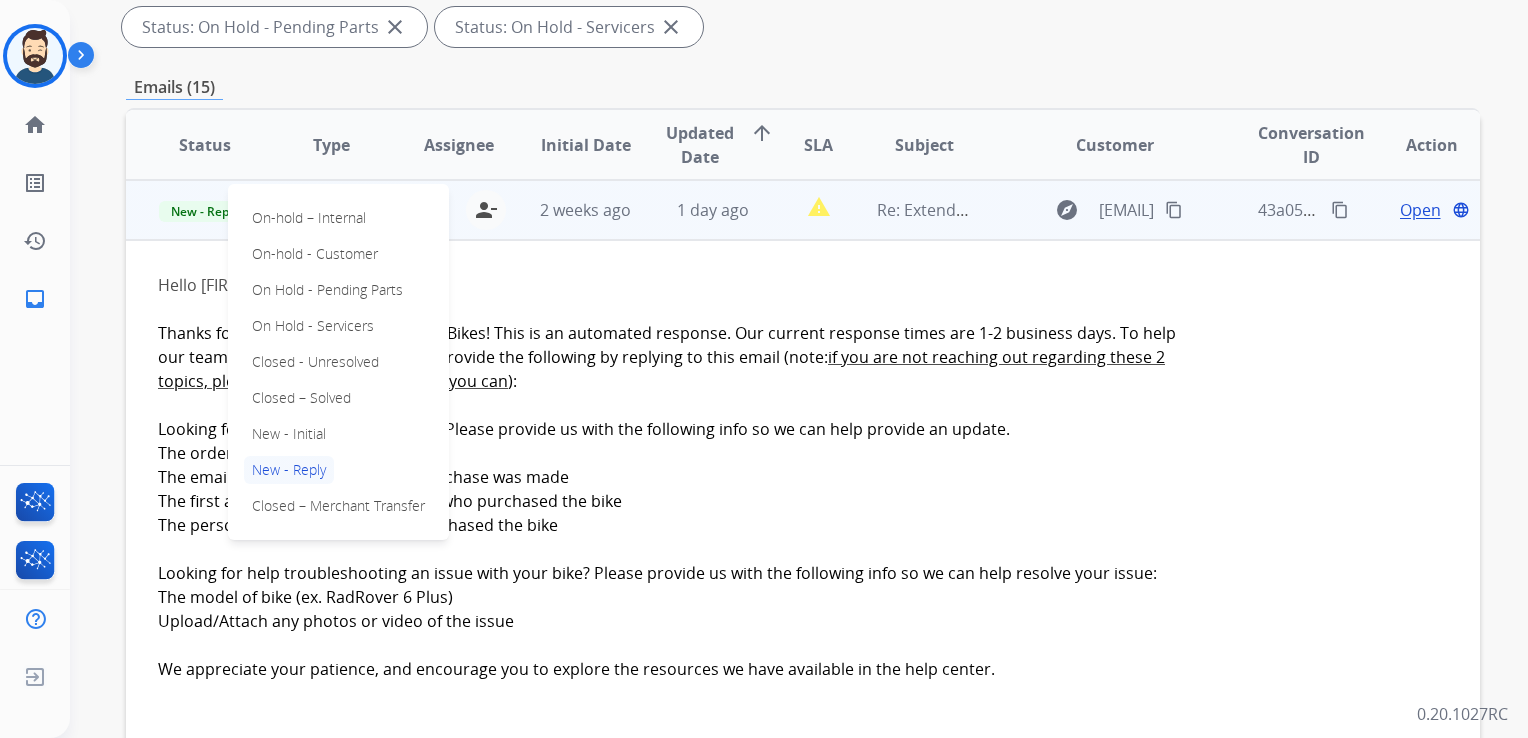drag, startPoint x: 316, startPoint y: 397, endPoint x: 363, endPoint y: 344, distance: 70.837845 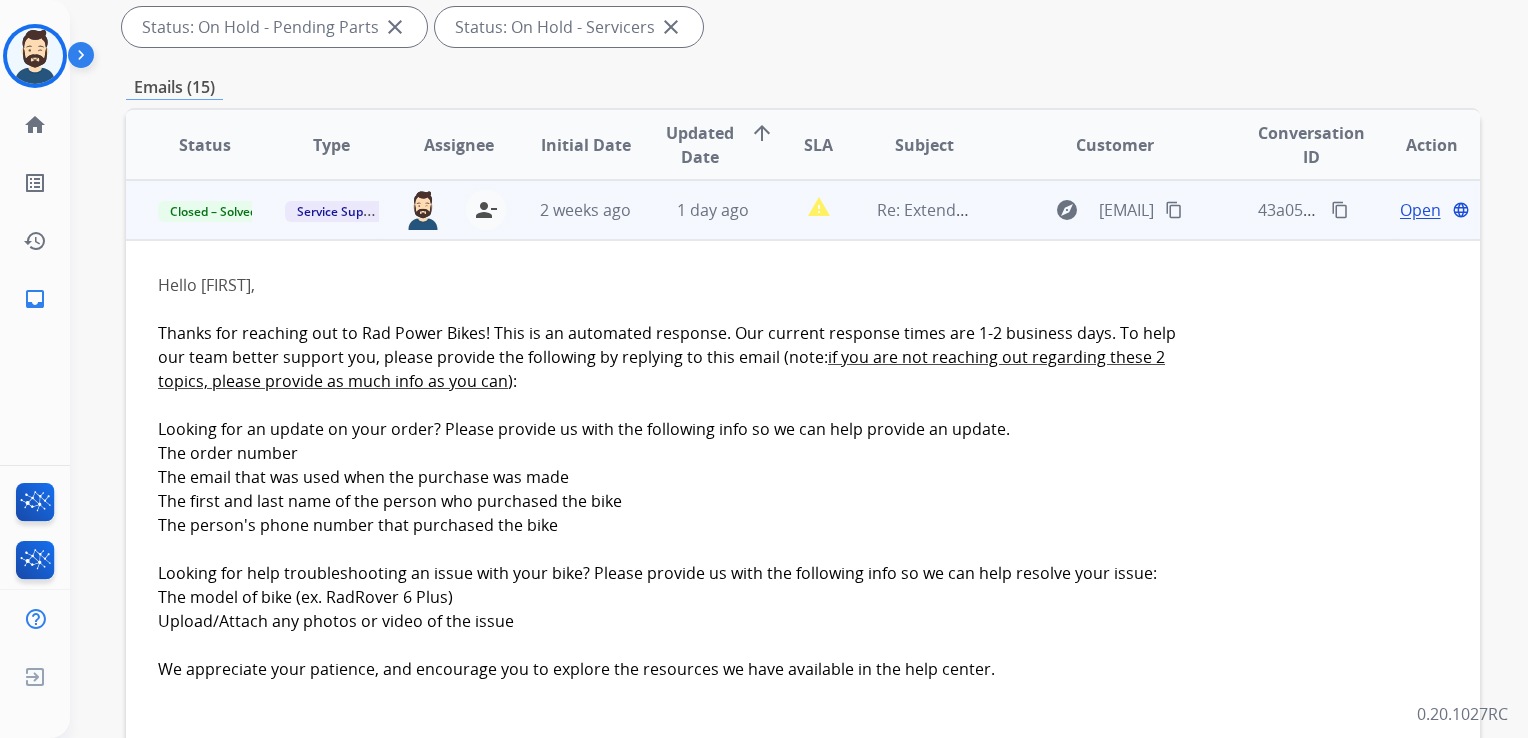 click on "2 weeks ago" at bounding box center (570, 210) 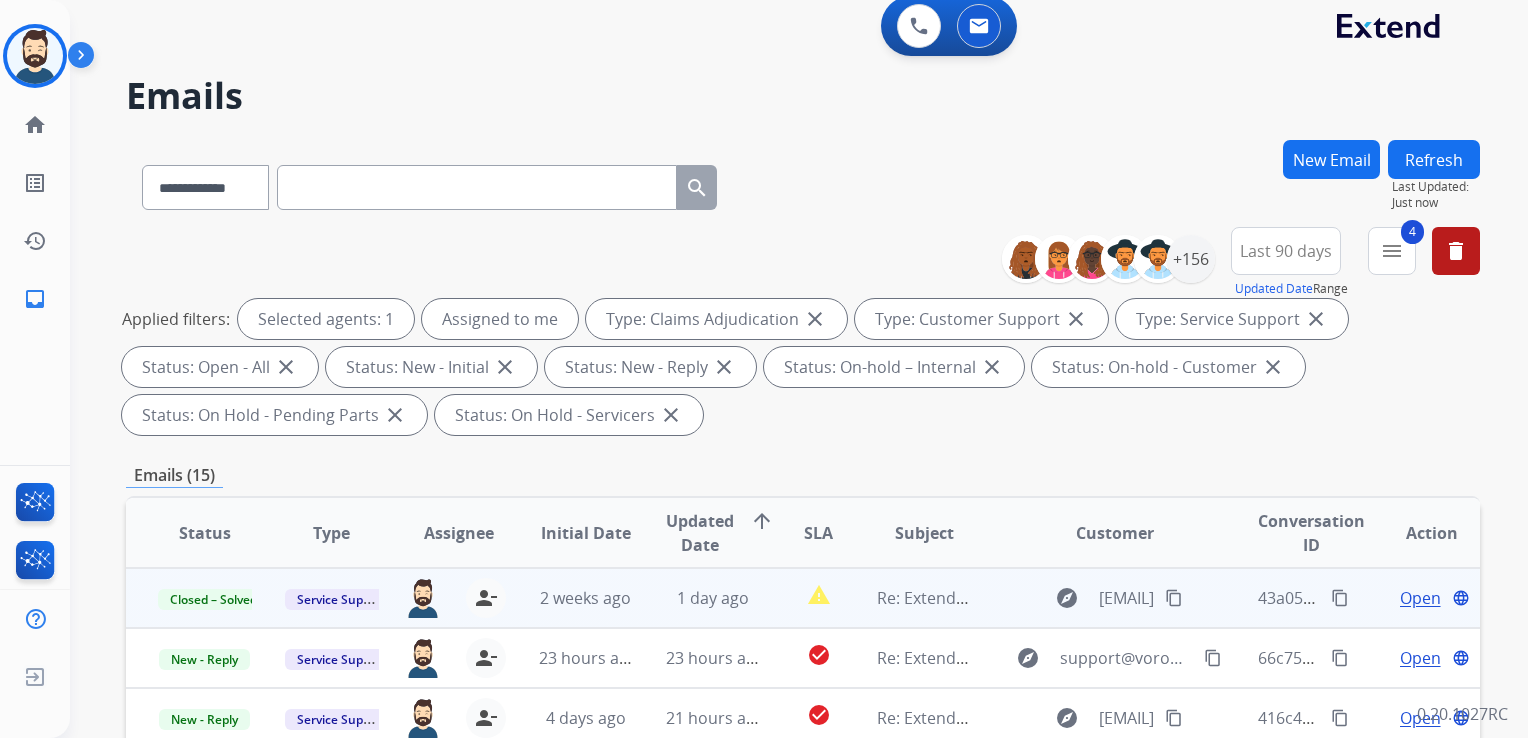 scroll, scrollTop: 0, scrollLeft: 0, axis: both 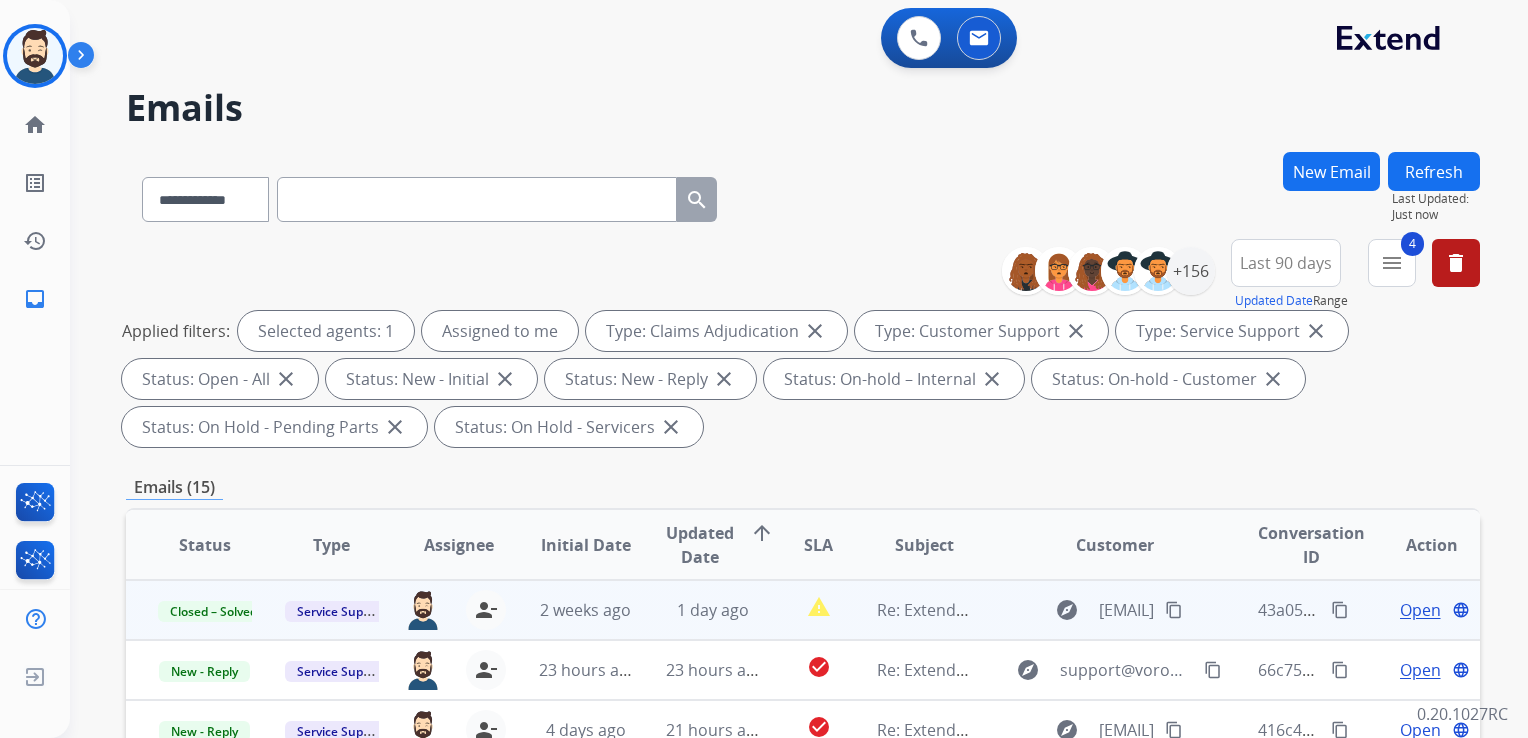 click on "Refresh" at bounding box center (1434, 171) 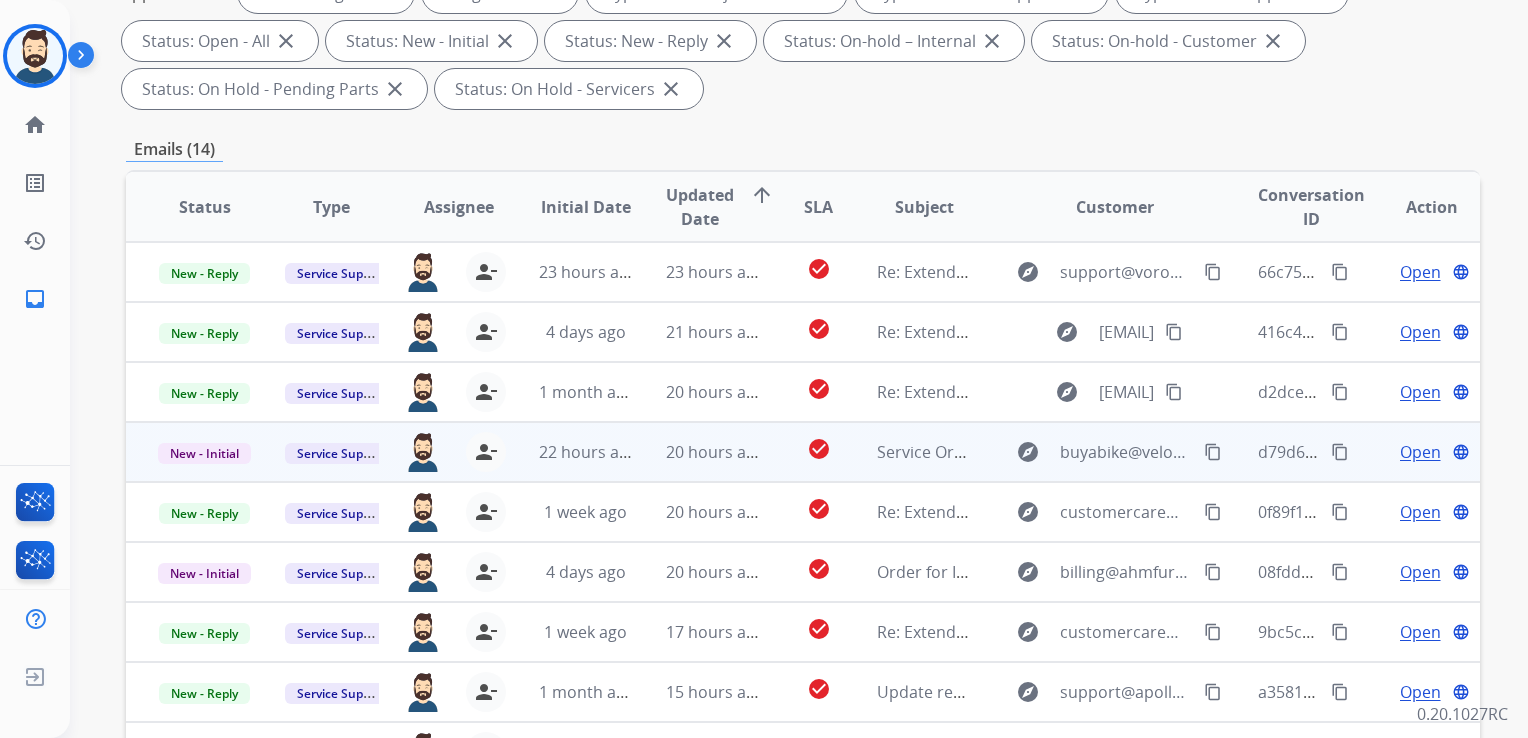 scroll, scrollTop: 400, scrollLeft: 0, axis: vertical 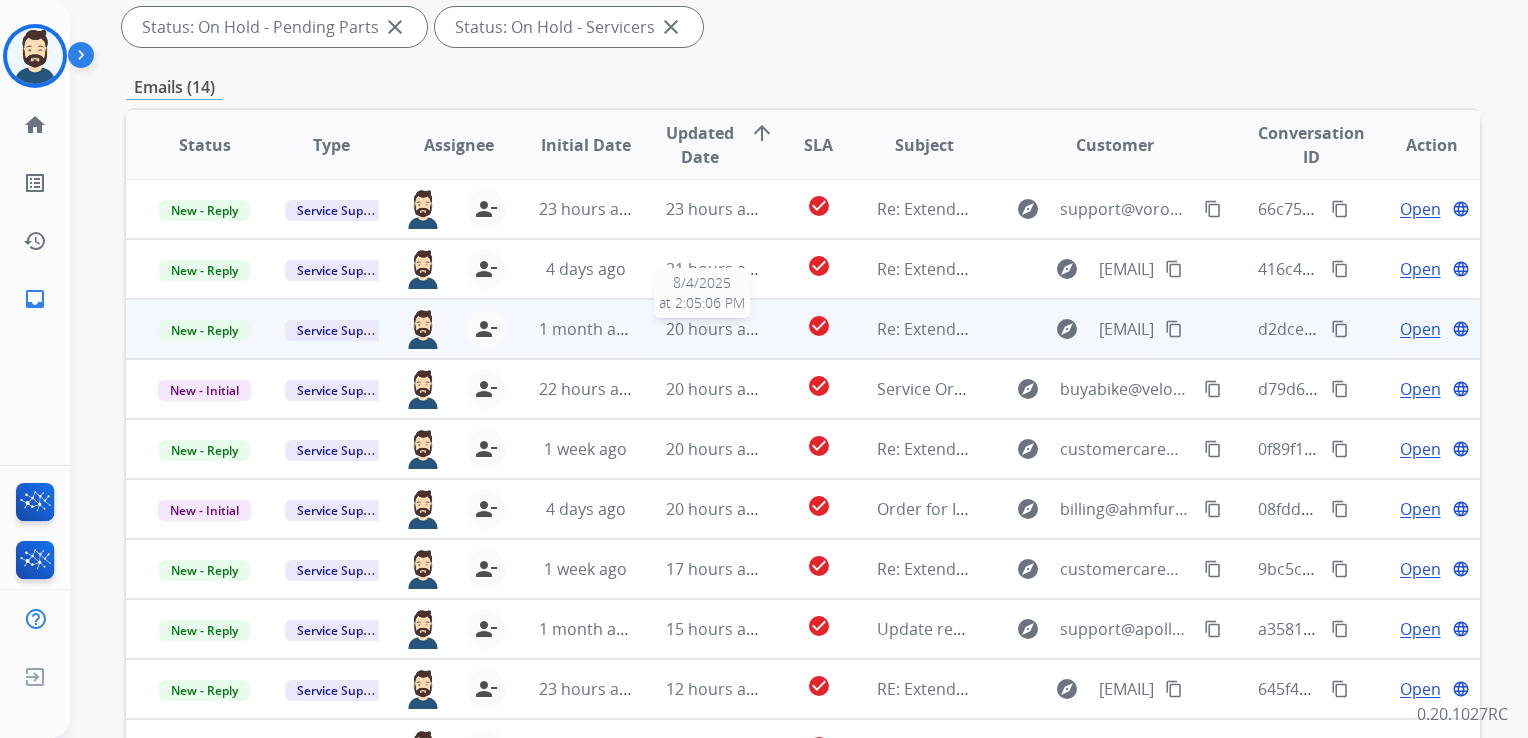 click on "20 hours ago" at bounding box center (715, 329) 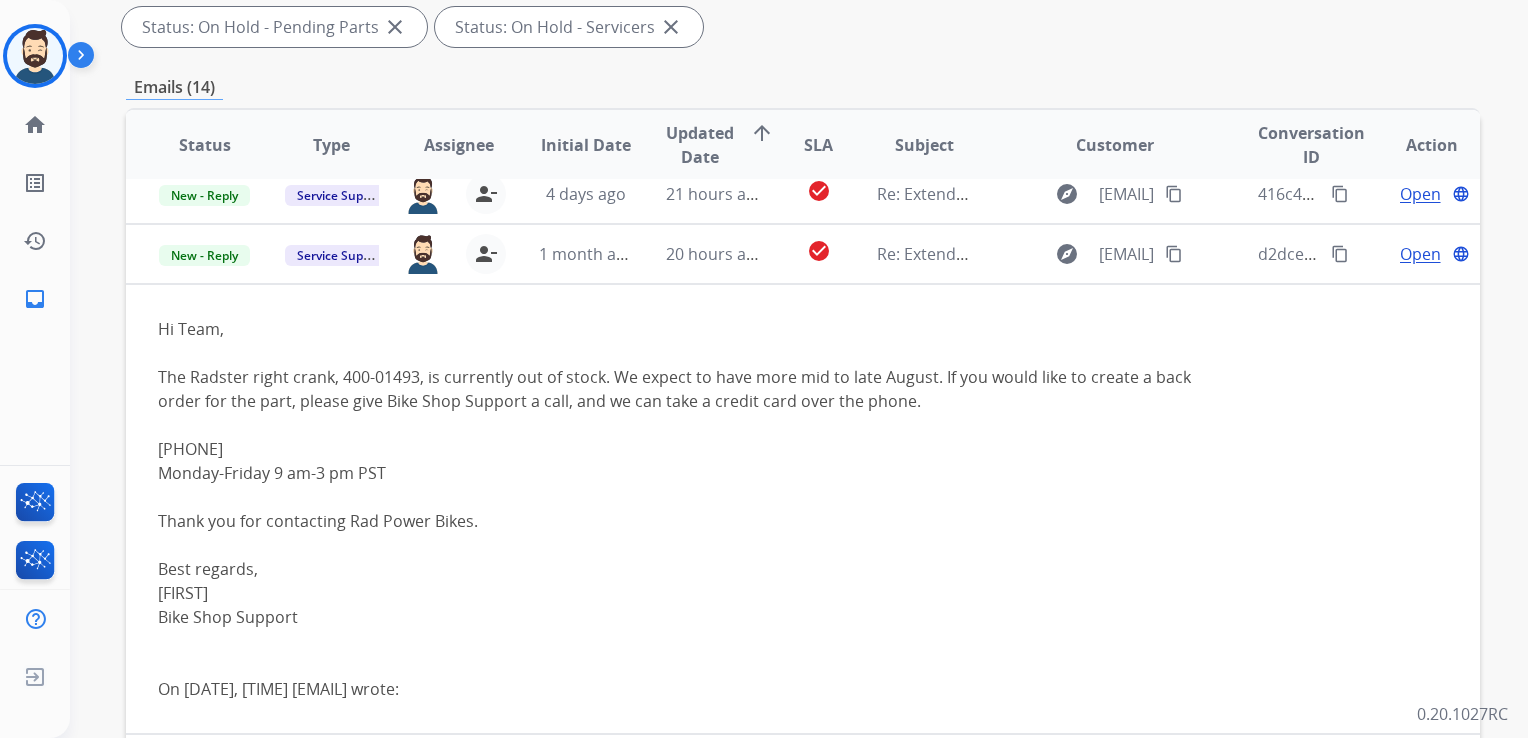 scroll, scrollTop: 120, scrollLeft: 0, axis: vertical 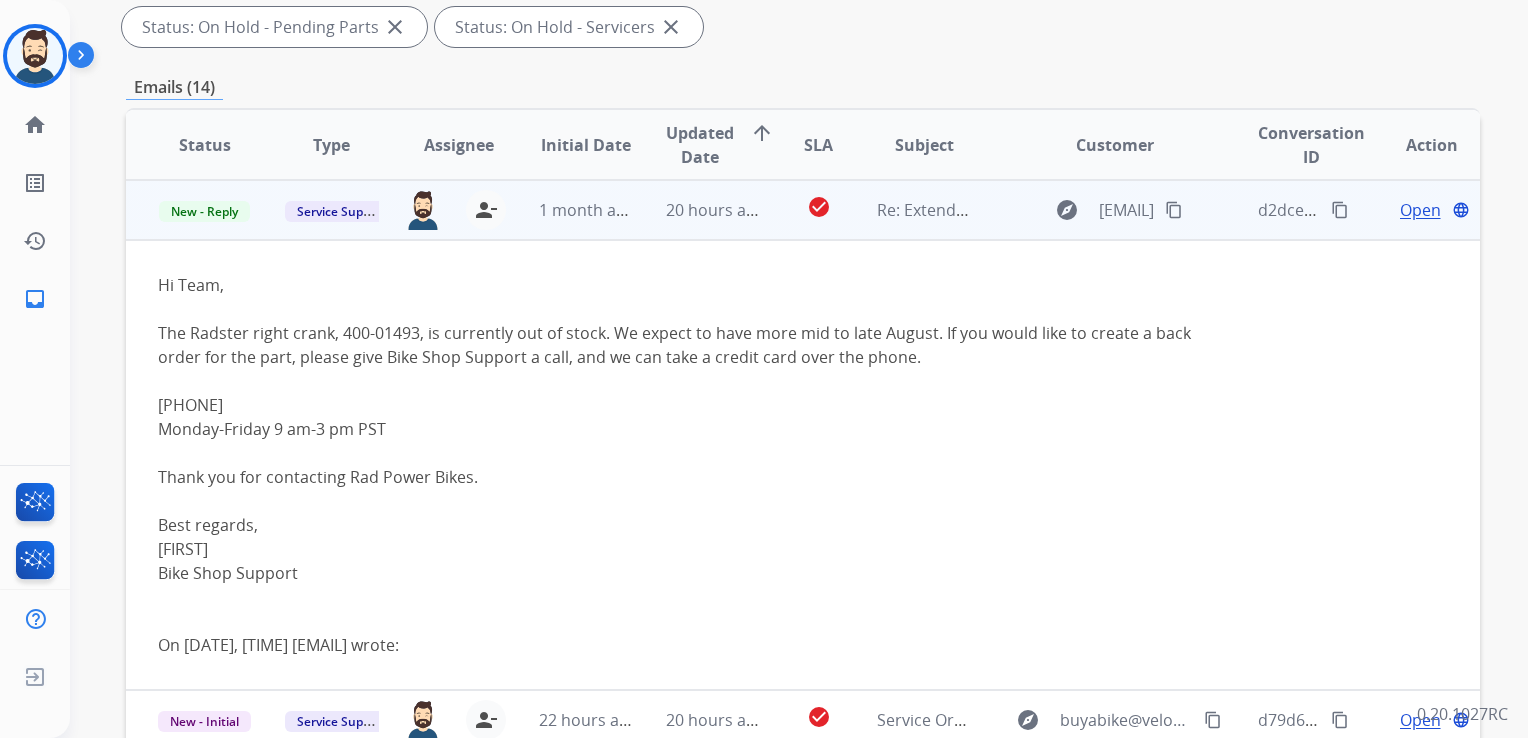 click on "Open" at bounding box center [1420, 210] 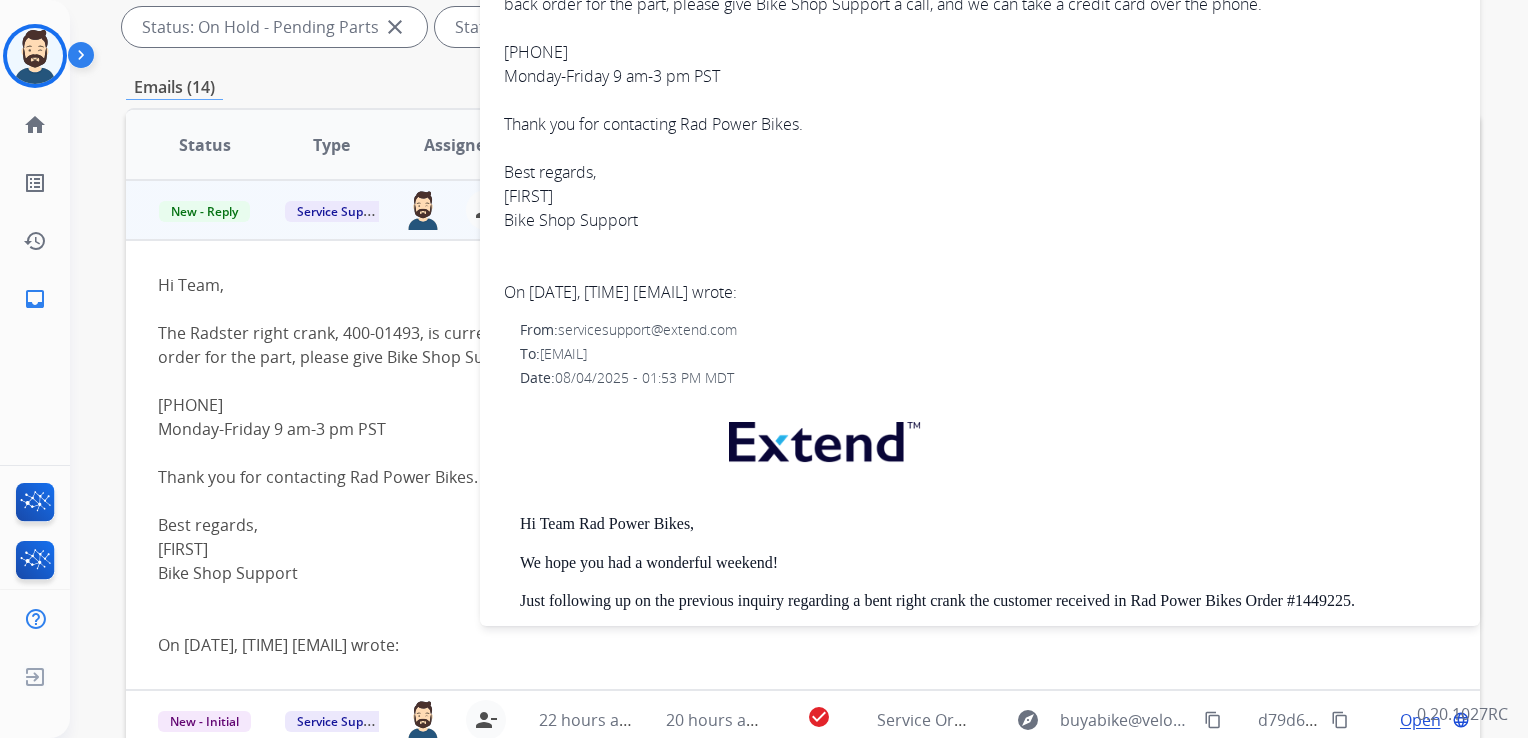 scroll, scrollTop: 0, scrollLeft: 0, axis: both 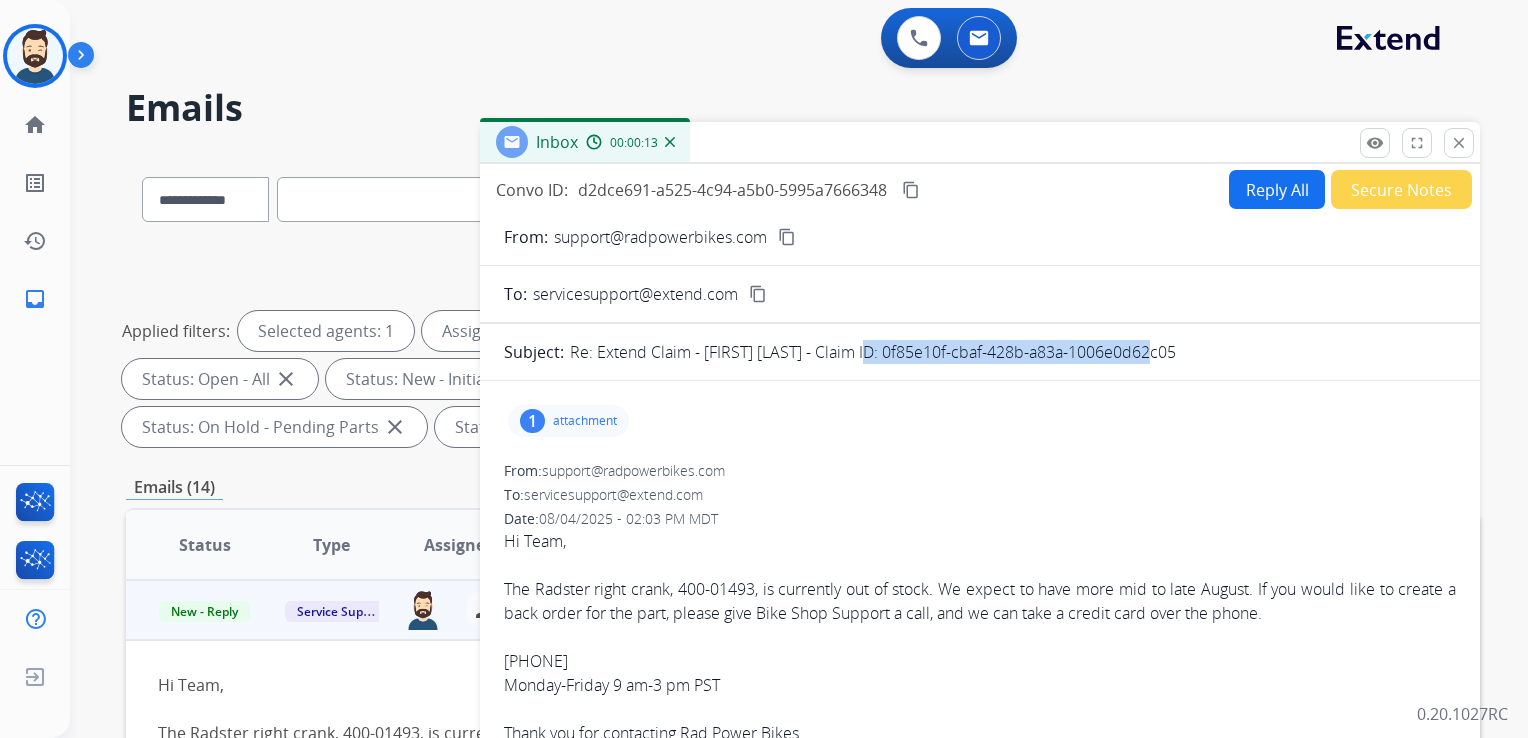 drag, startPoint x: 858, startPoint y: 350, endPoint x: 1149, endPoint y: 348, distance: 291.00687 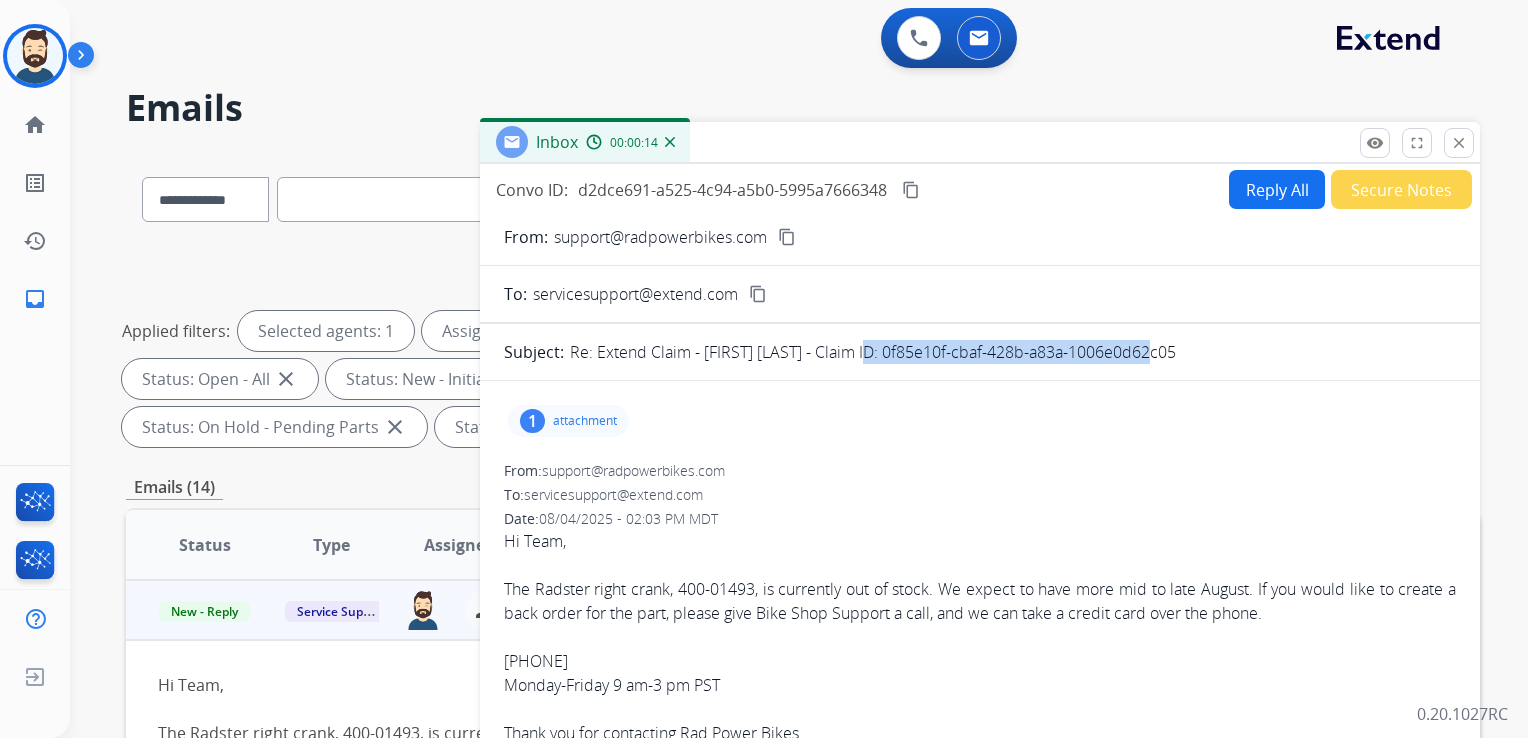 copy on "0f85e10f-cbaf-428b-a83a-1006e0d62c05" 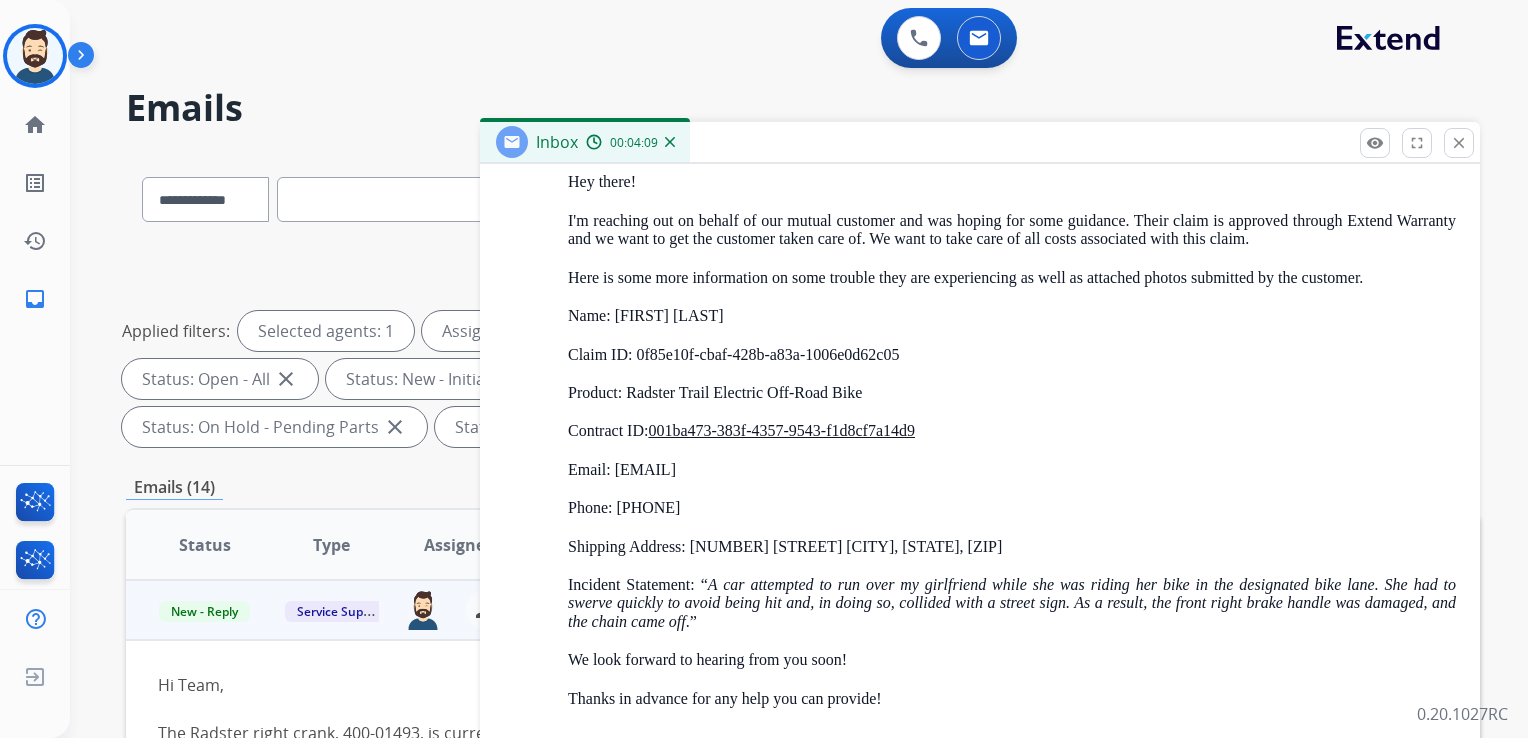 scroll, scrollTop: 3289, scrollLeft: 0, axis: vertical 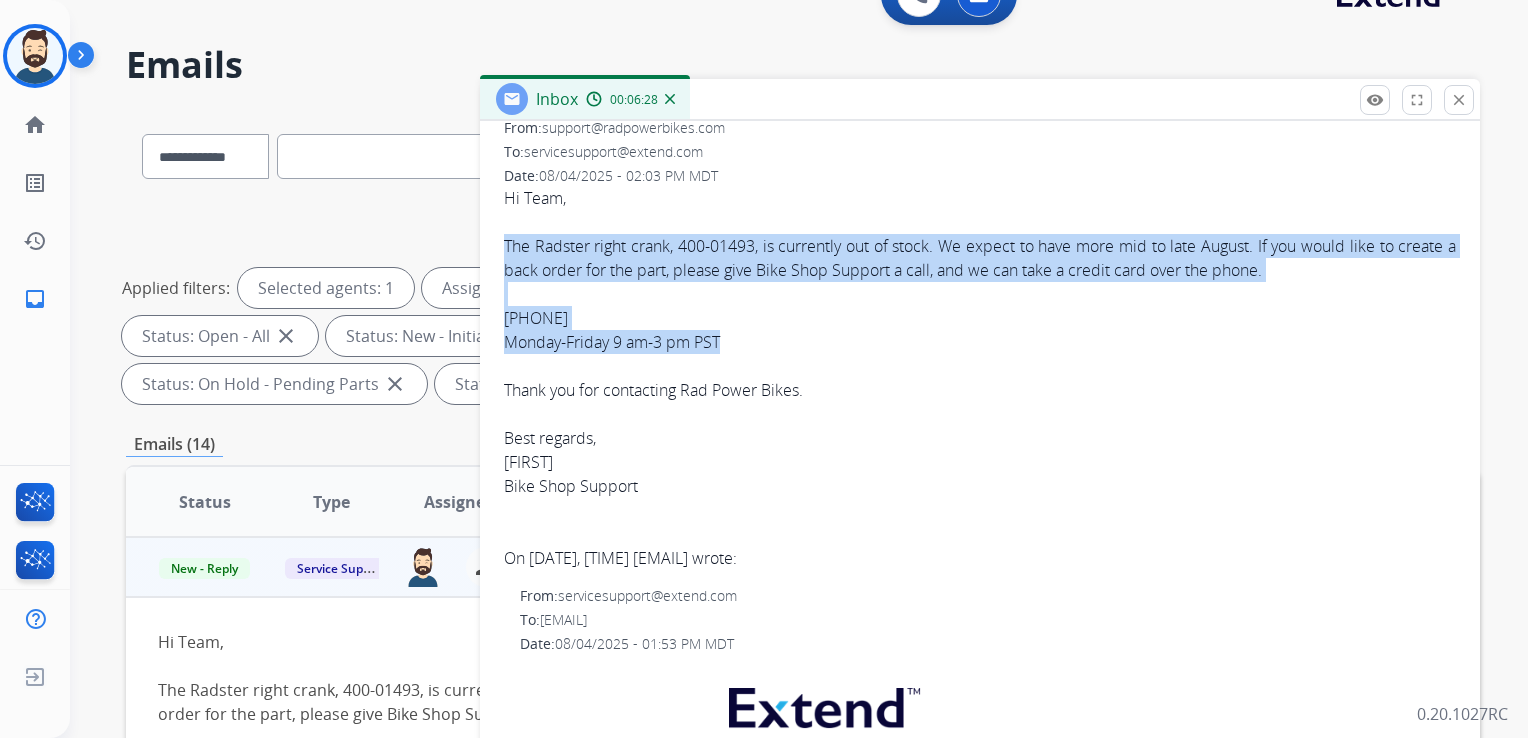 drag, startPoint x: 503, startPoint y: 240, endPoint x: 768, endPoint y: 338, distance: 282.54025 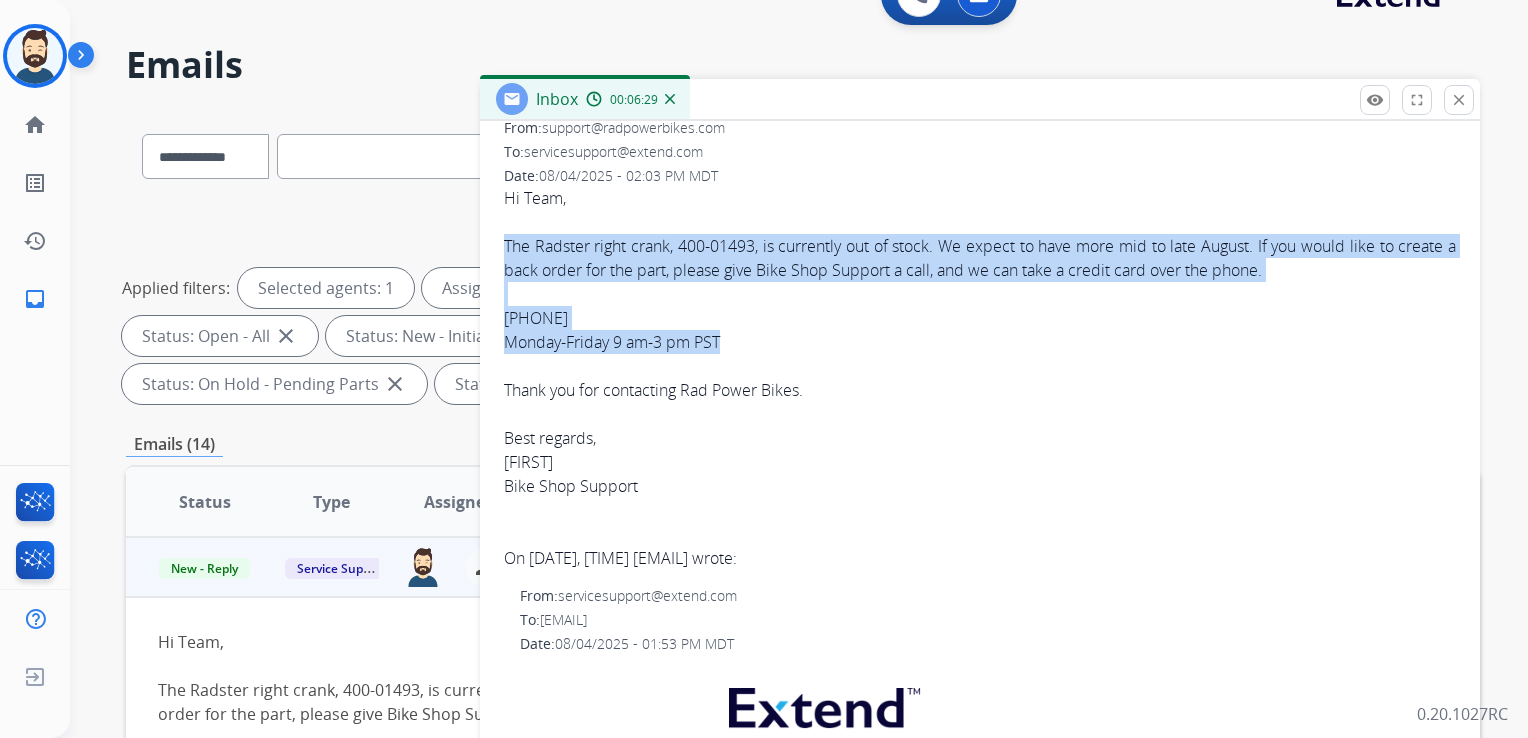 copy on "The Radster right crank, 400-01493, is currently out of stock. We expect to have more mid to late August. If you would like to create a back order for the part, please give Bike Shop Support a call, and we can take a credit card over the phone. [PHONE] Monday-Friday 9 am-3 pm PST" 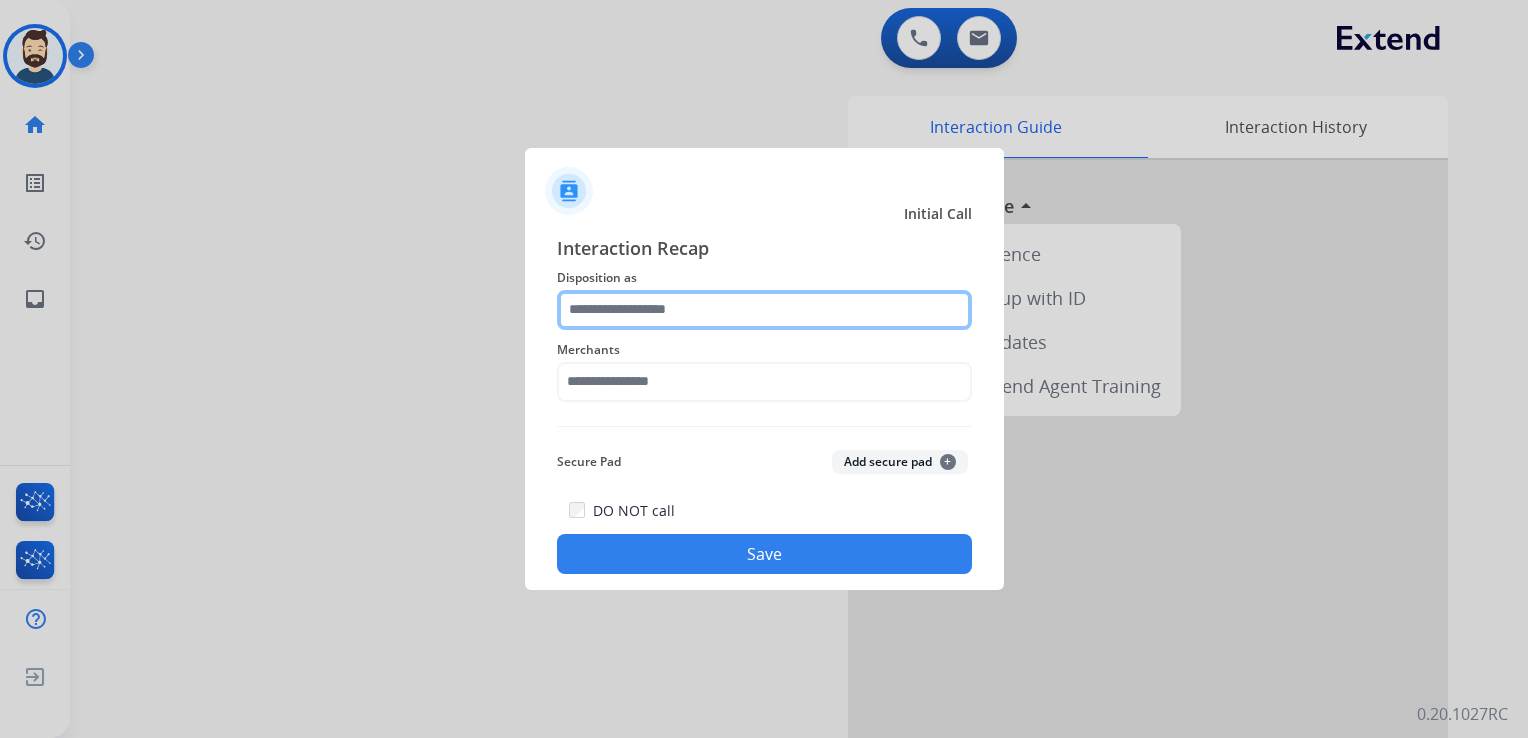 click 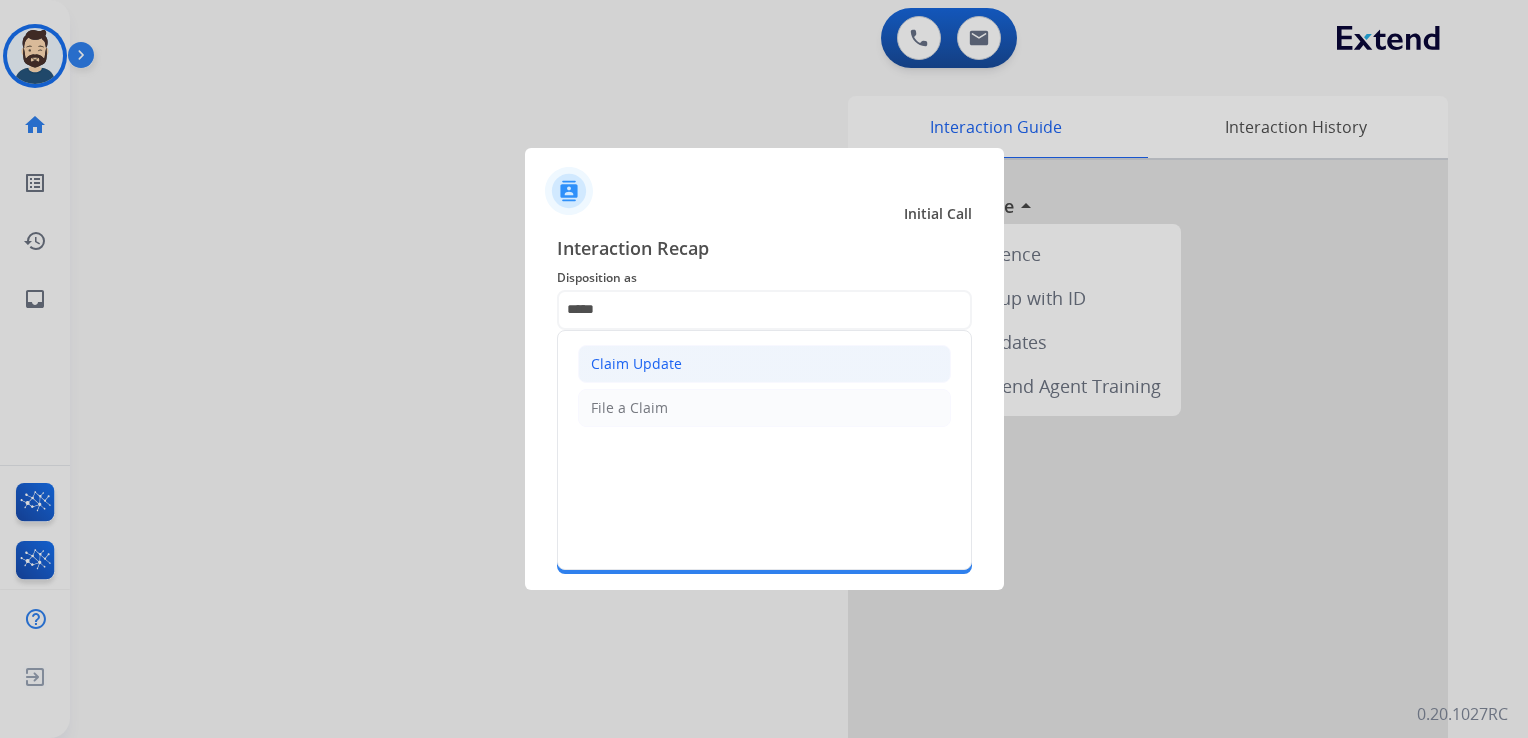 click on "Claim Update" 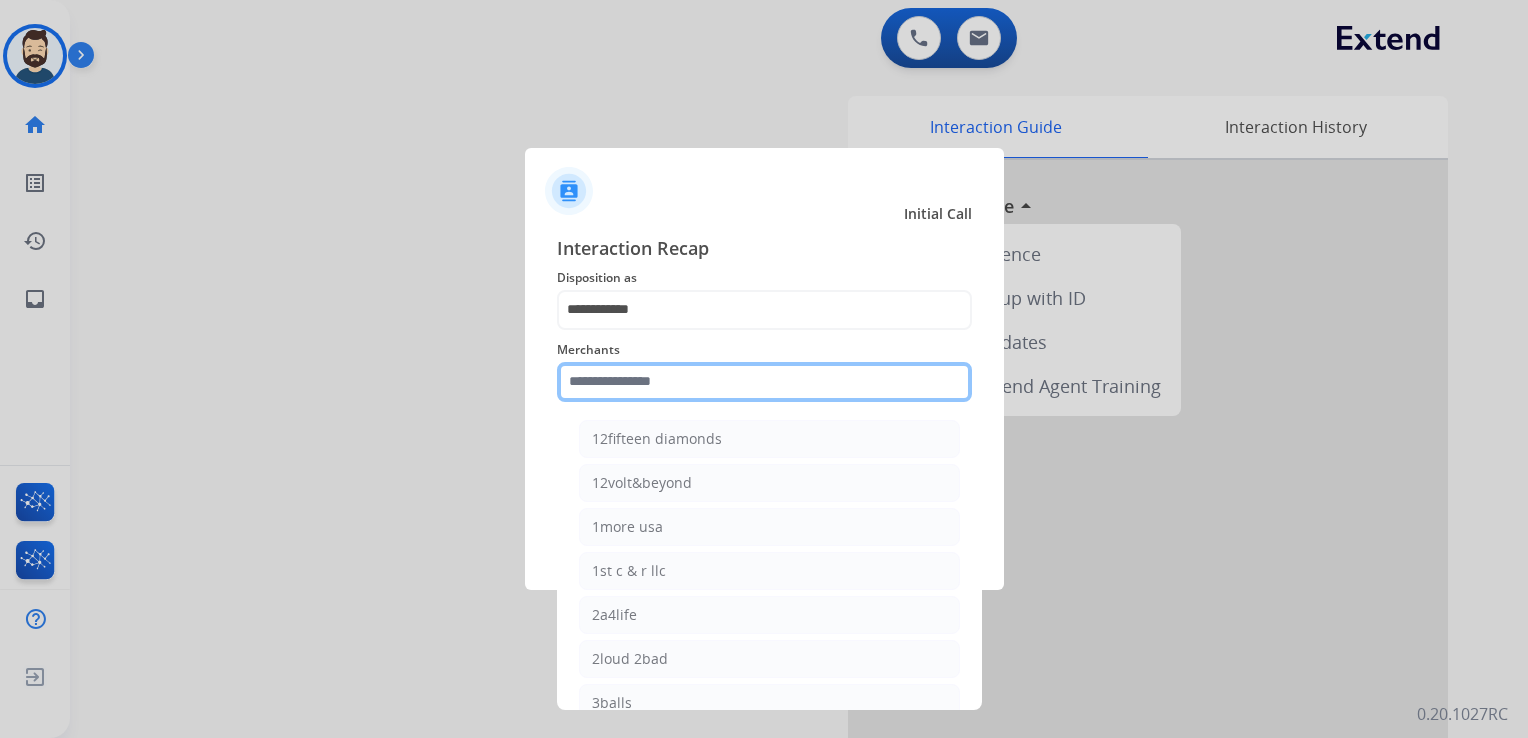 click 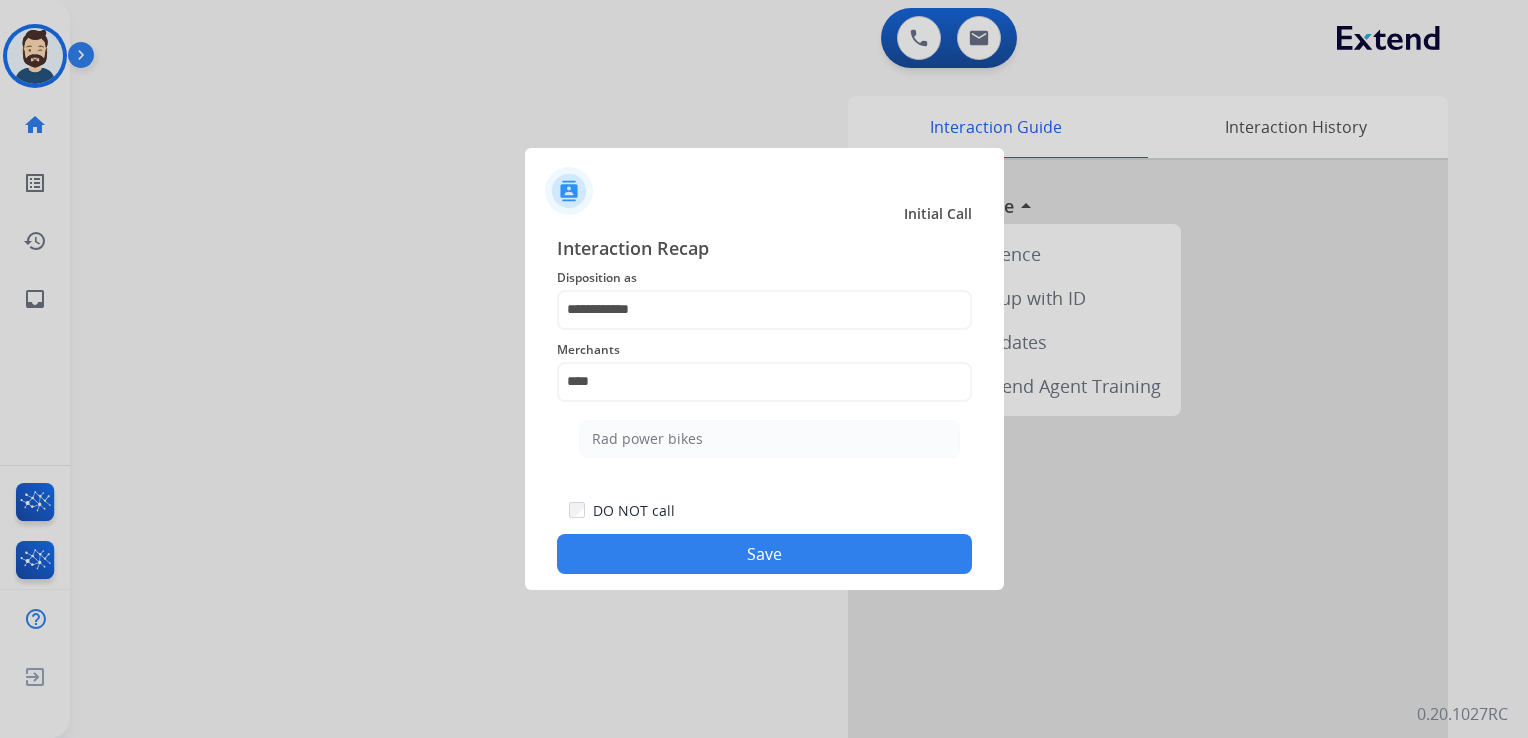 drag, startPoint x: 648, startPoint y: 433, endPoint x: 660, endPoint y: 481, distance: 49.47727 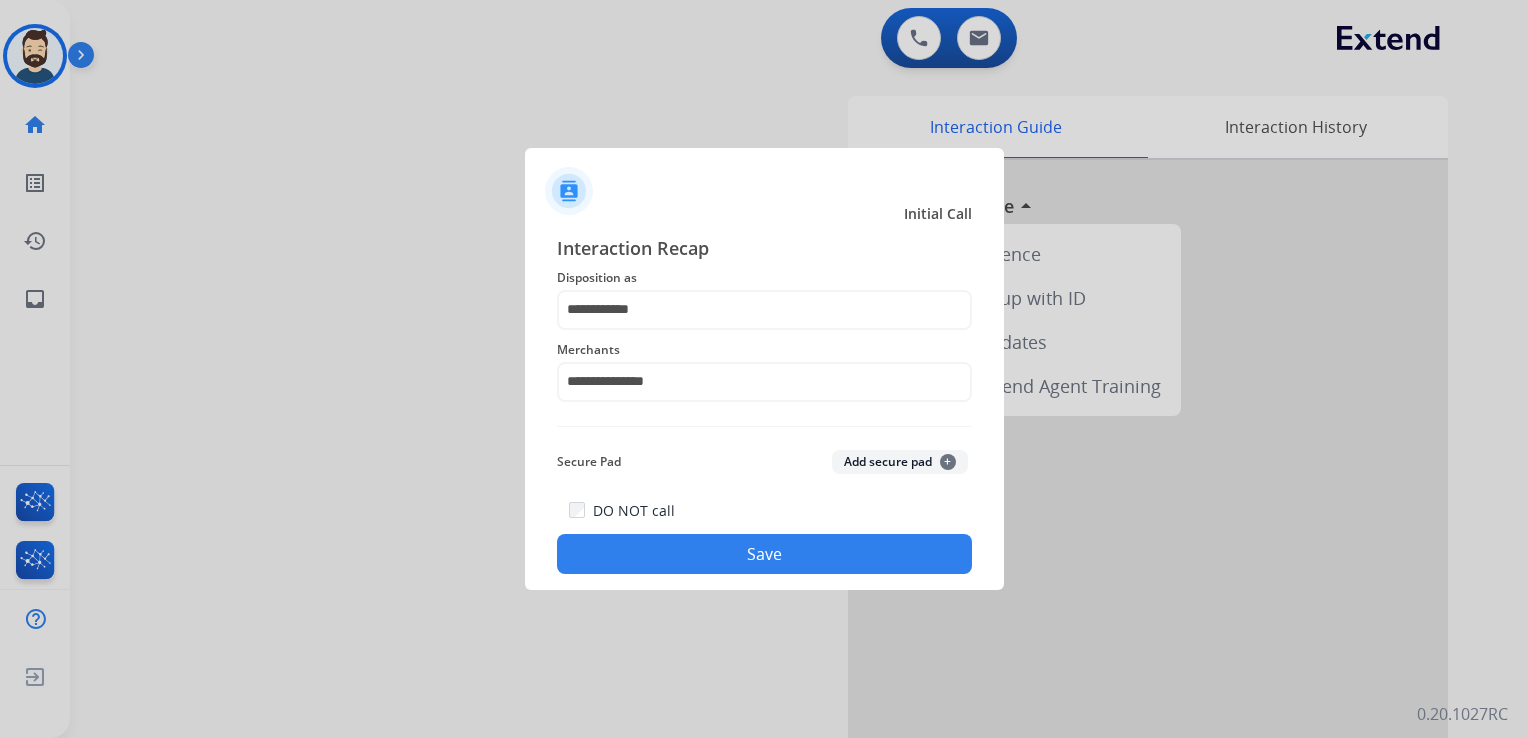 click on "Save" 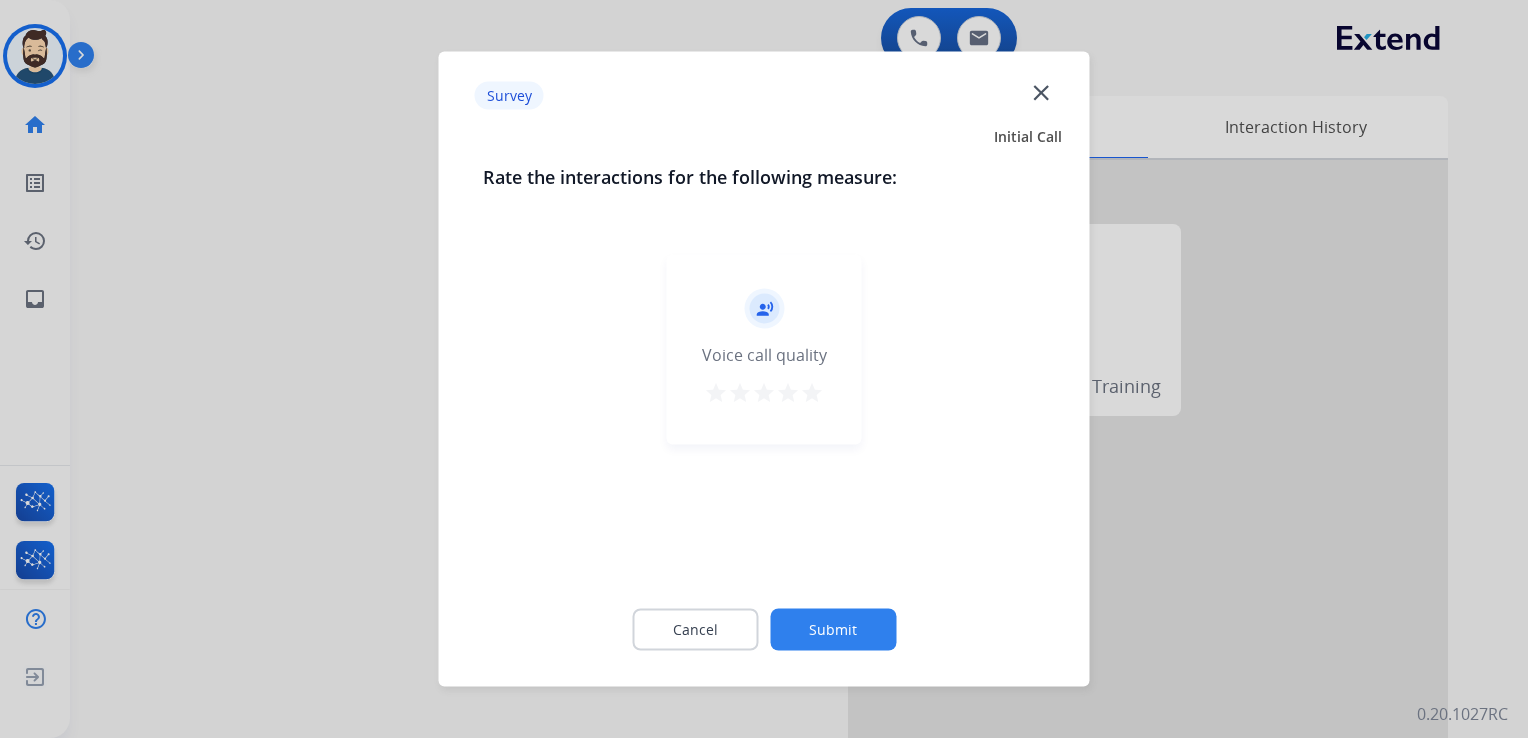 drag, startPoint x: 812, startPoint y: 389, endPoint x: 835, endPoint y: 602, distance: 214.23819 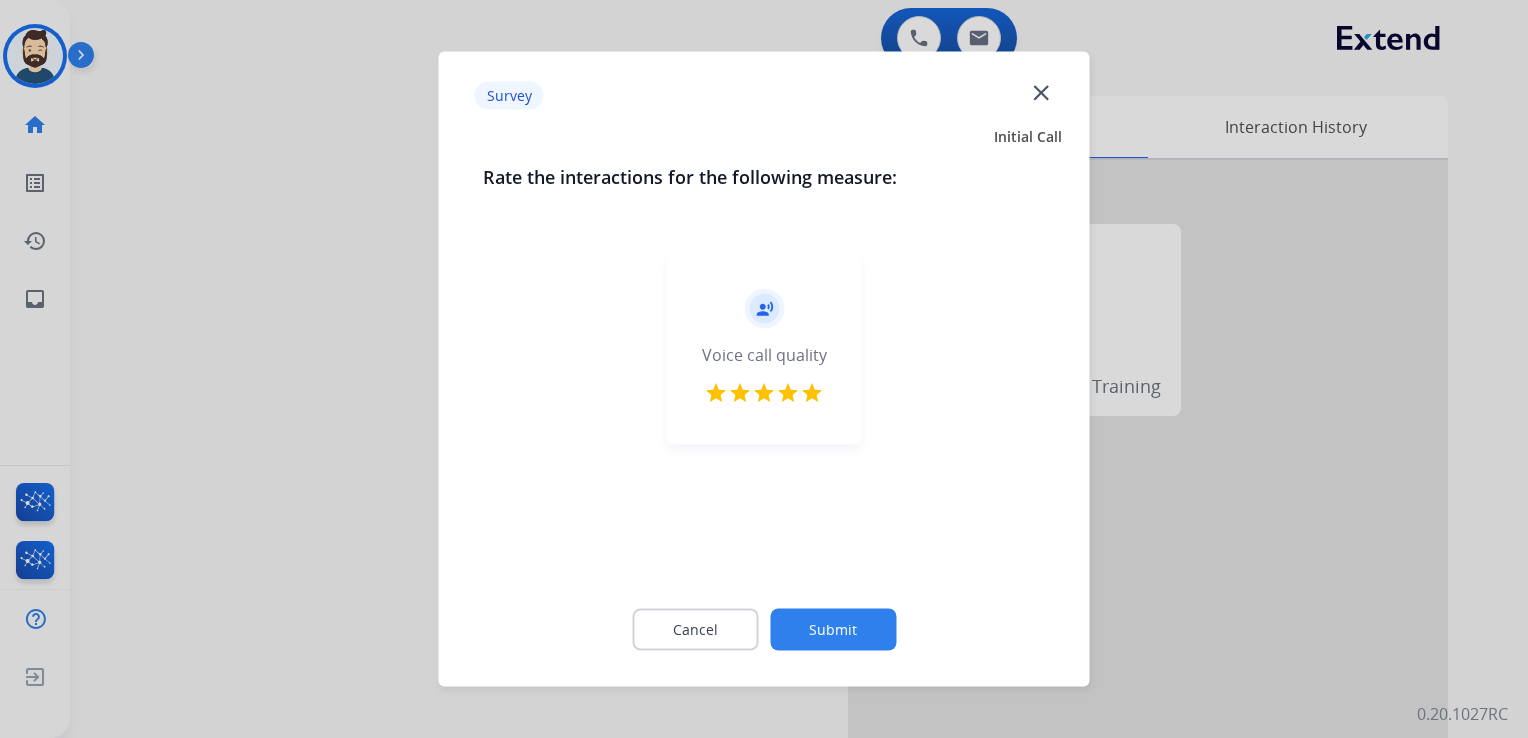 click on "Submit" 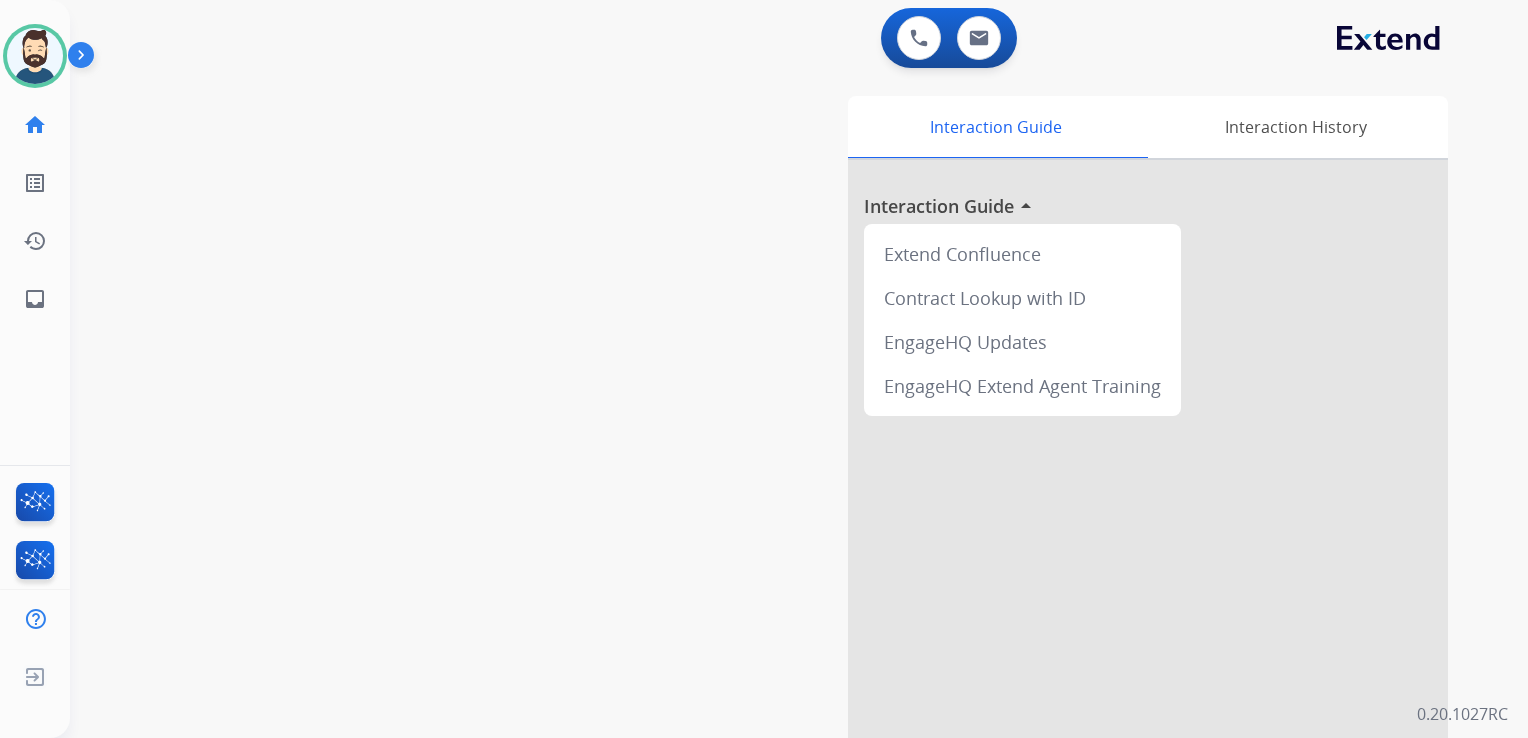 click on "swap_horiz Break voice bridge close_fullscreen Connect 3-Way Call merge_type Separate 3-Way Call  Interaction Guide   Interaction History  Interaction Guide arrow_drop_up  Extend Confluence   Contract Lookup with ID   EngageHQ Updates   EngageHQ Extend Agent Training" at bounding box center (775, 489) 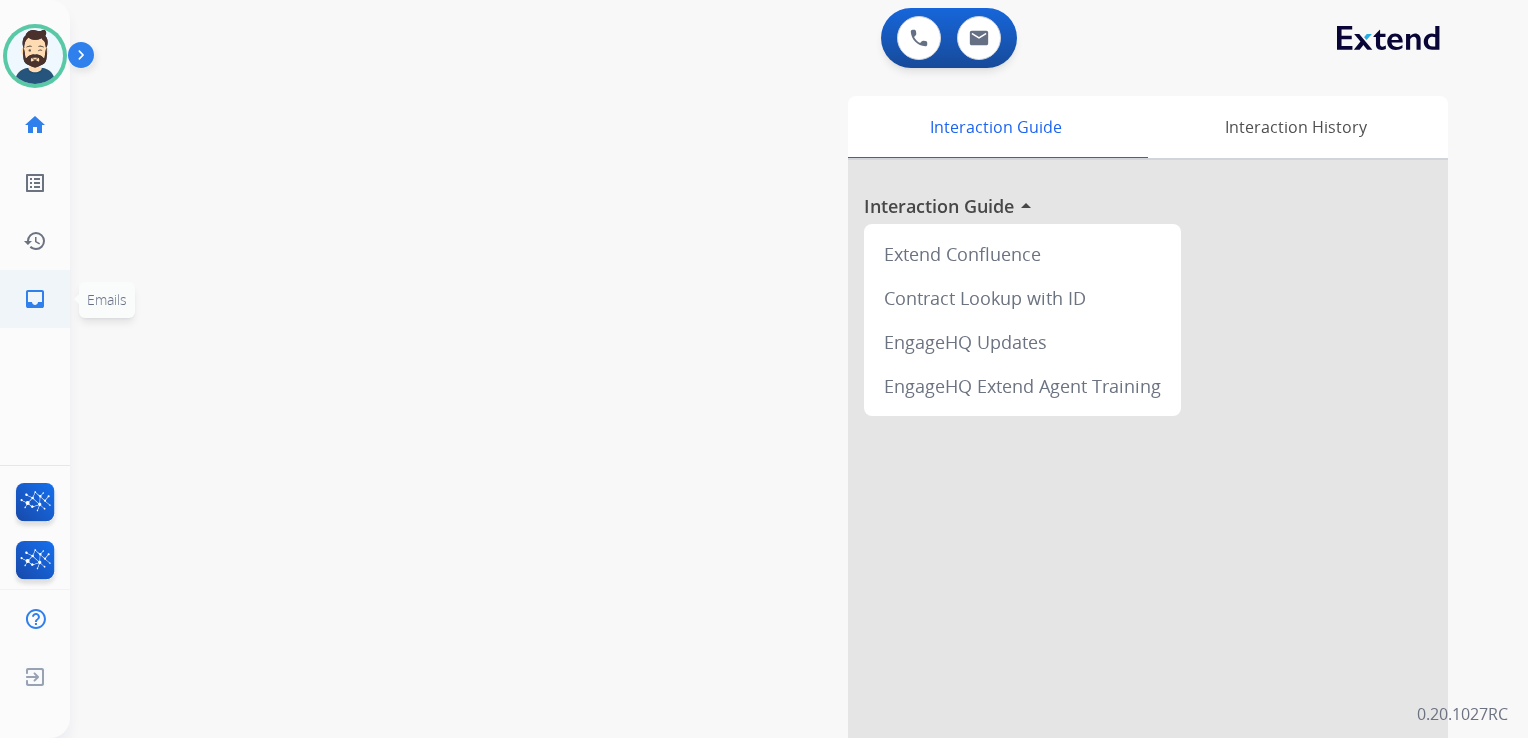 click on "inbox" 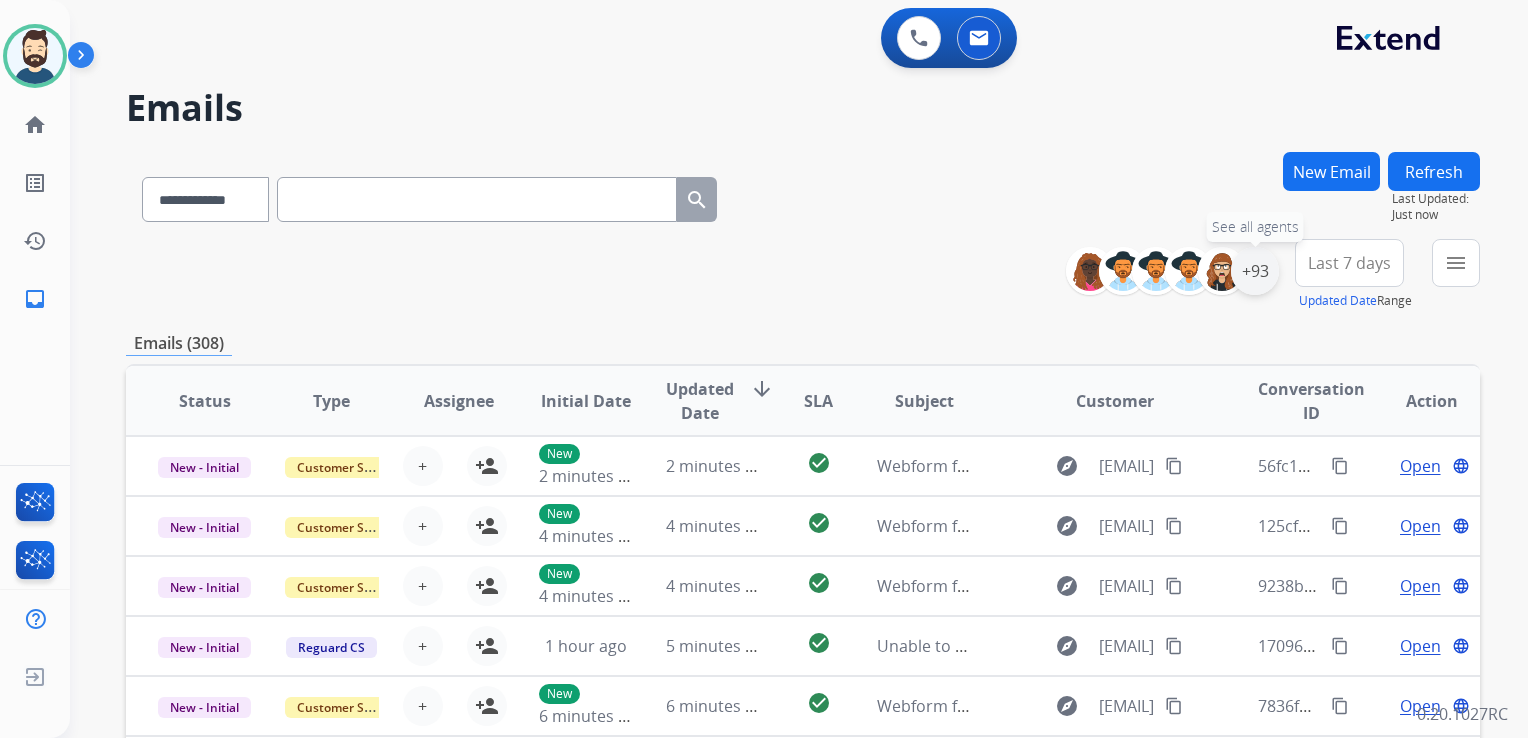 click on "+93" at bounding box center (1255, 271) 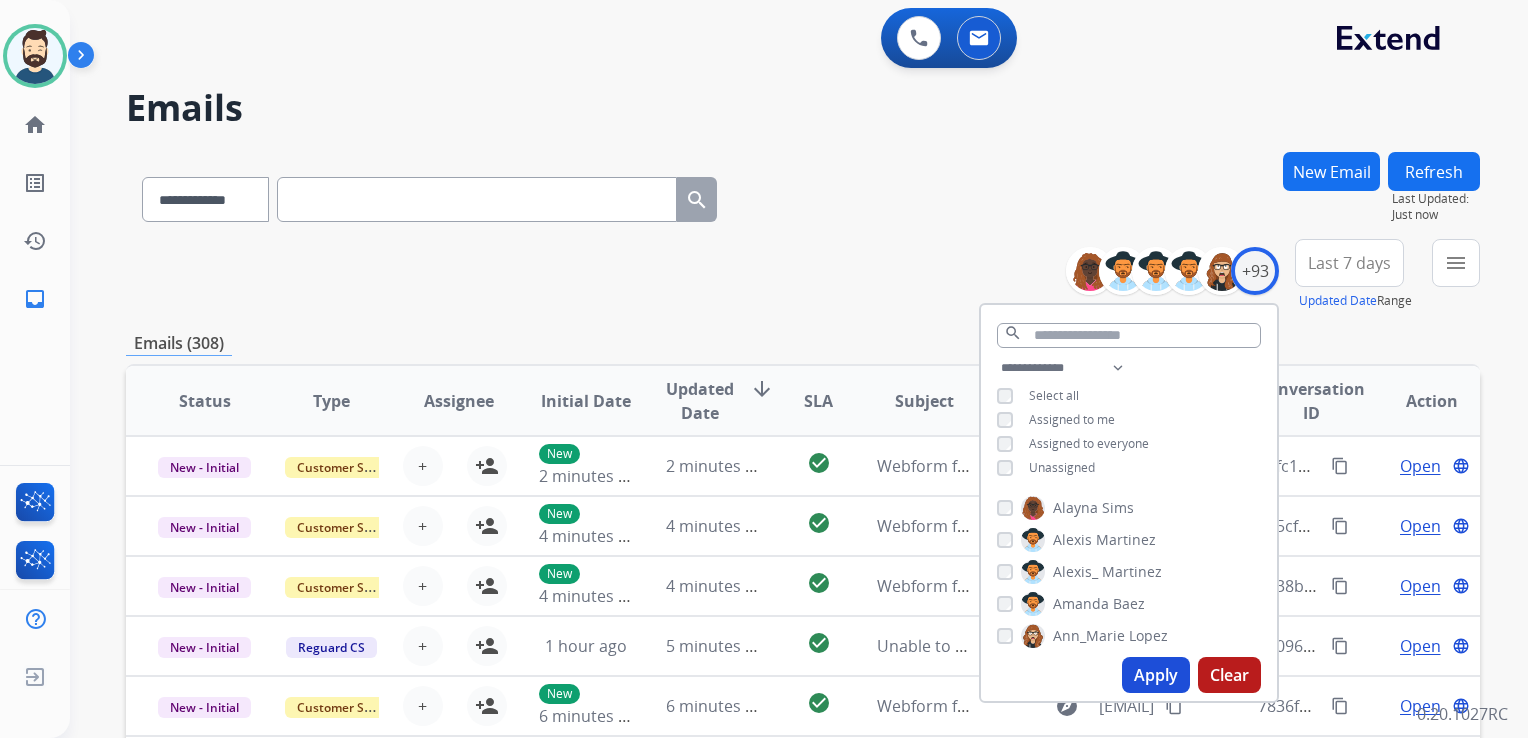 click on "Apply" at bounding box center (1156, 675) 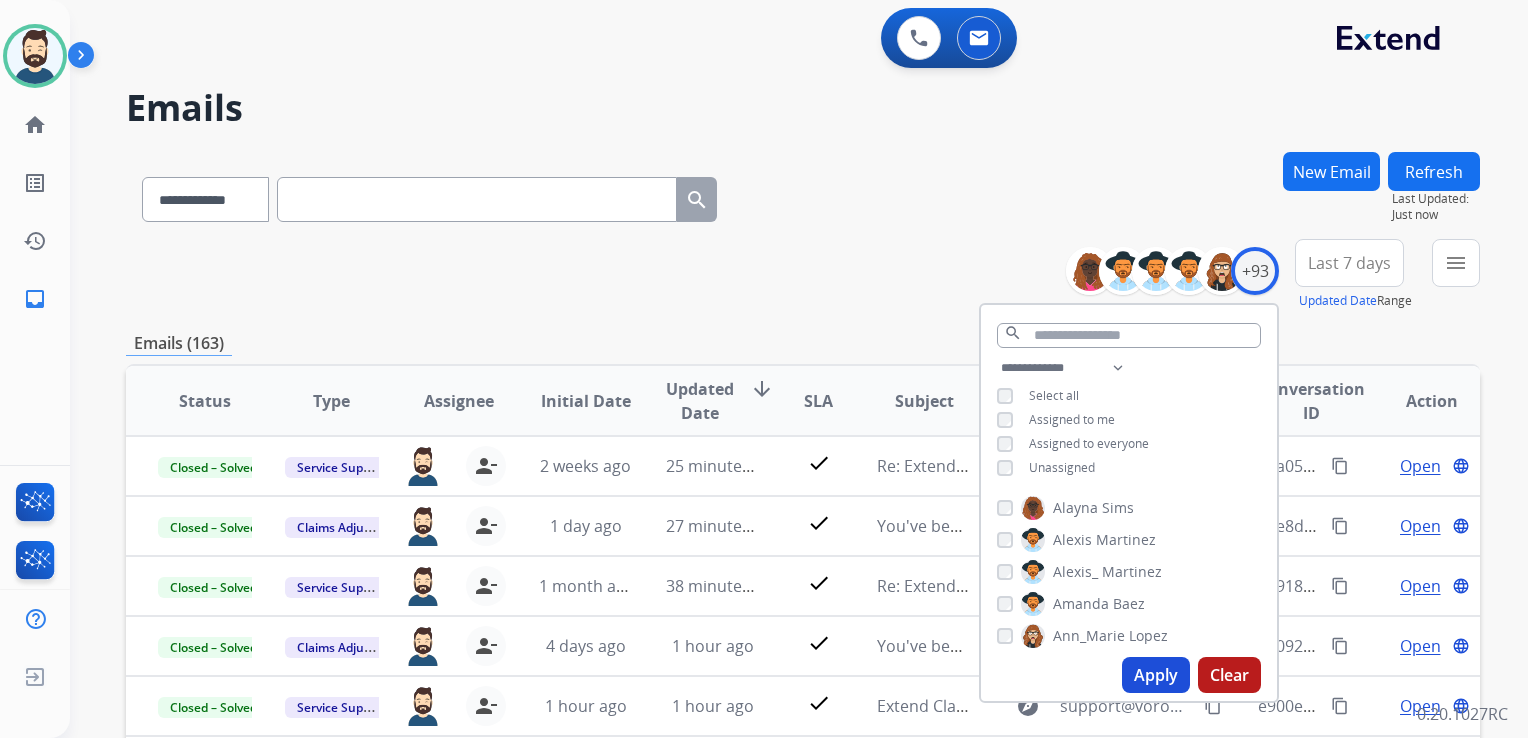 click on "Last 7 days" at bounding box center [1349, 263] 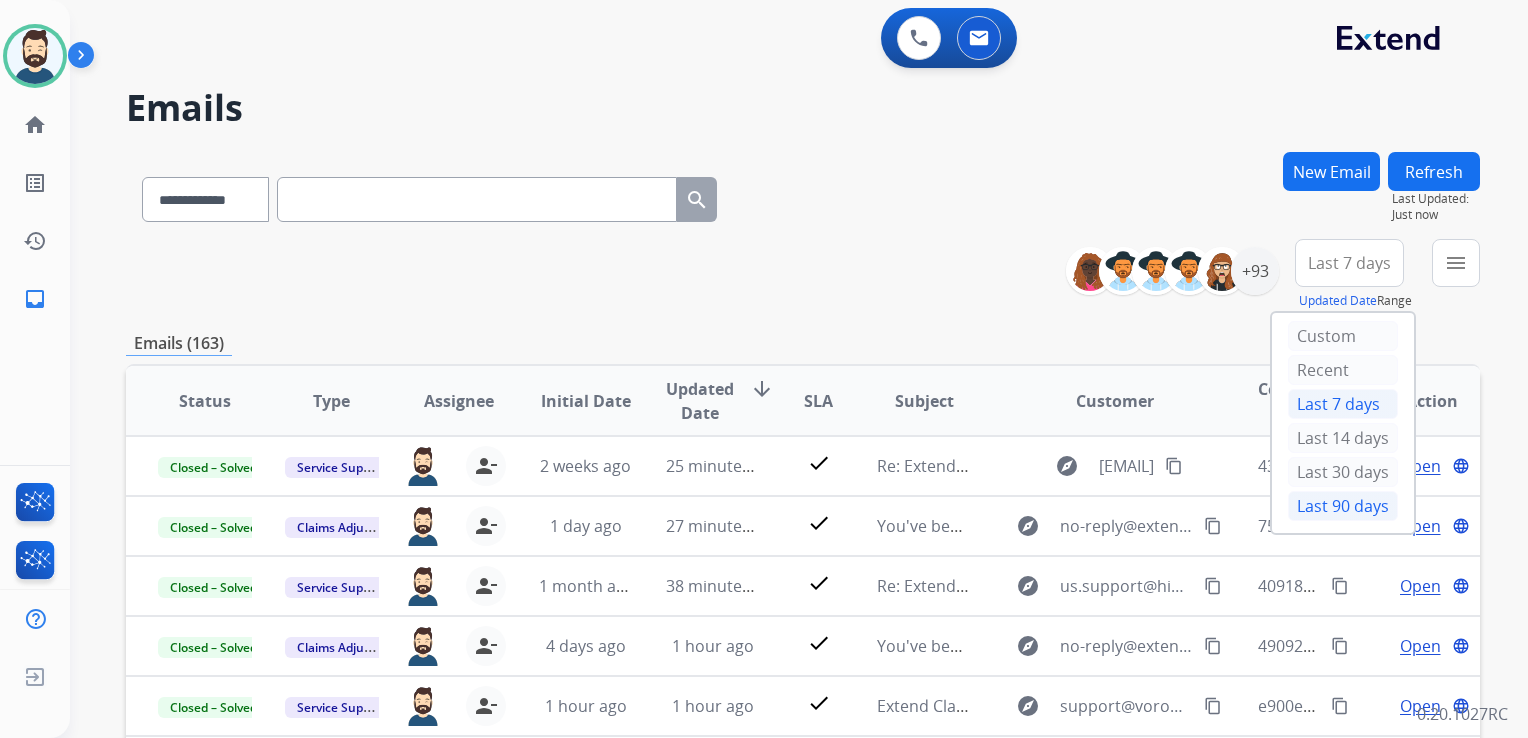 click on "Last 90 days" at bounding box center (1343, 506) 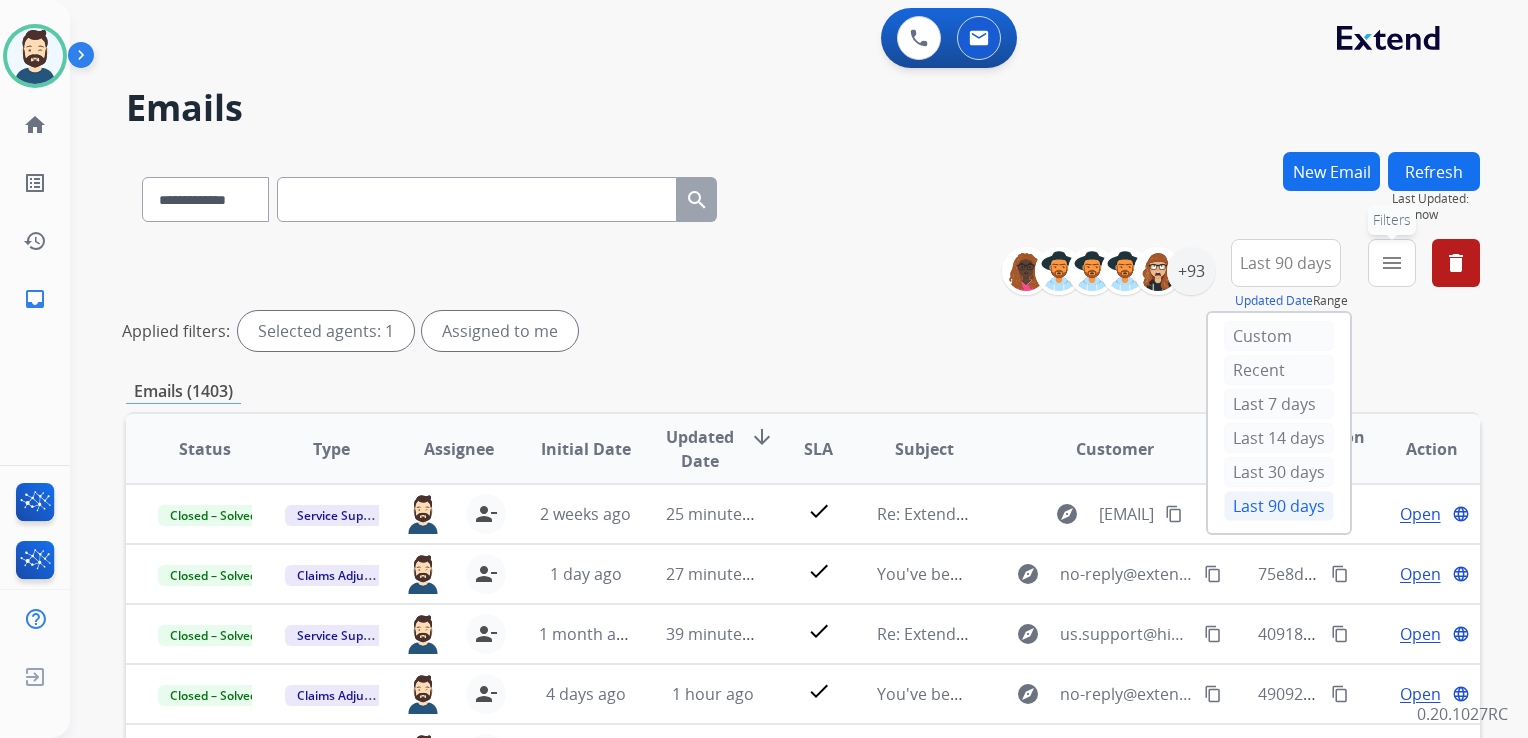 click on "menu" at bounding box center [1392, 263] 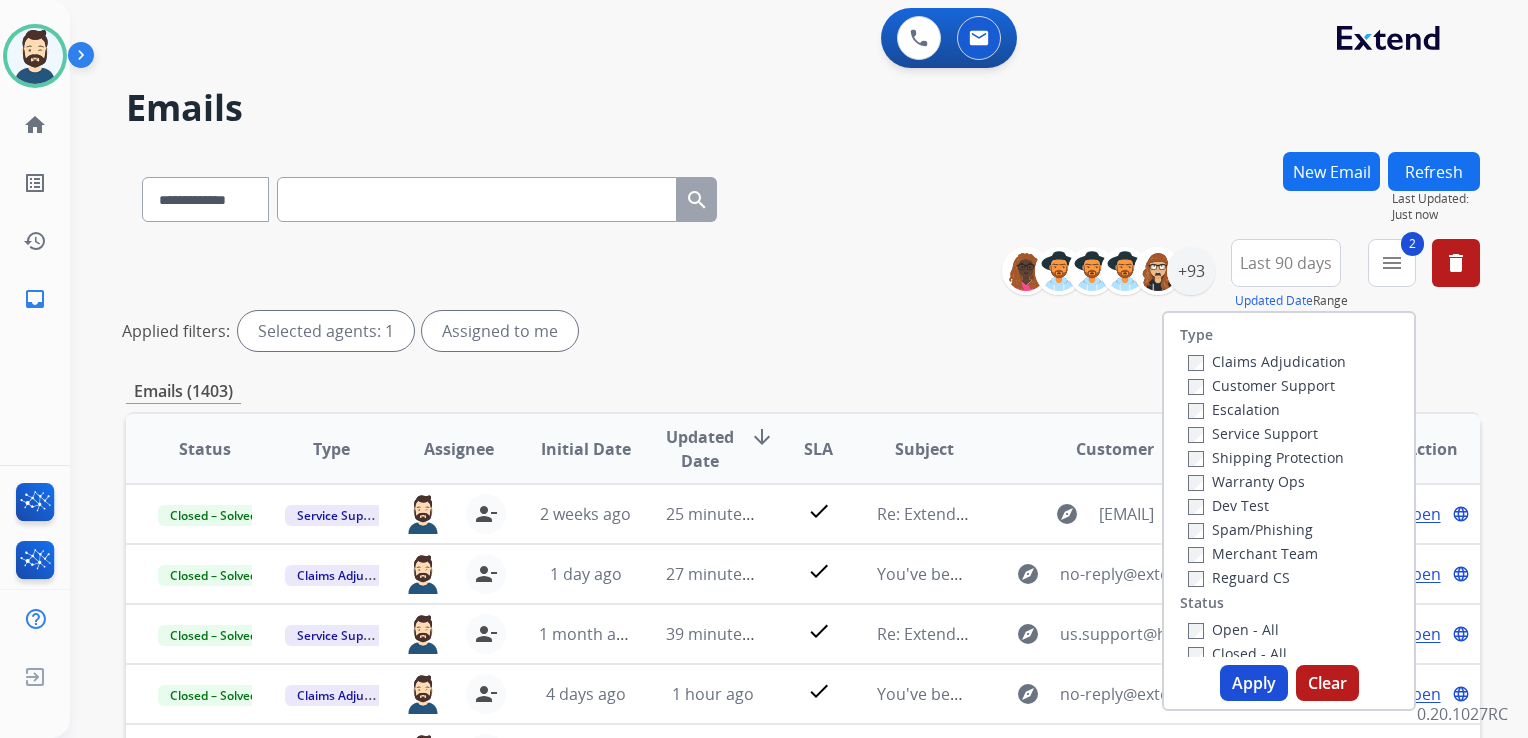 click on "Service Support" at bounding box center (1267, 433) 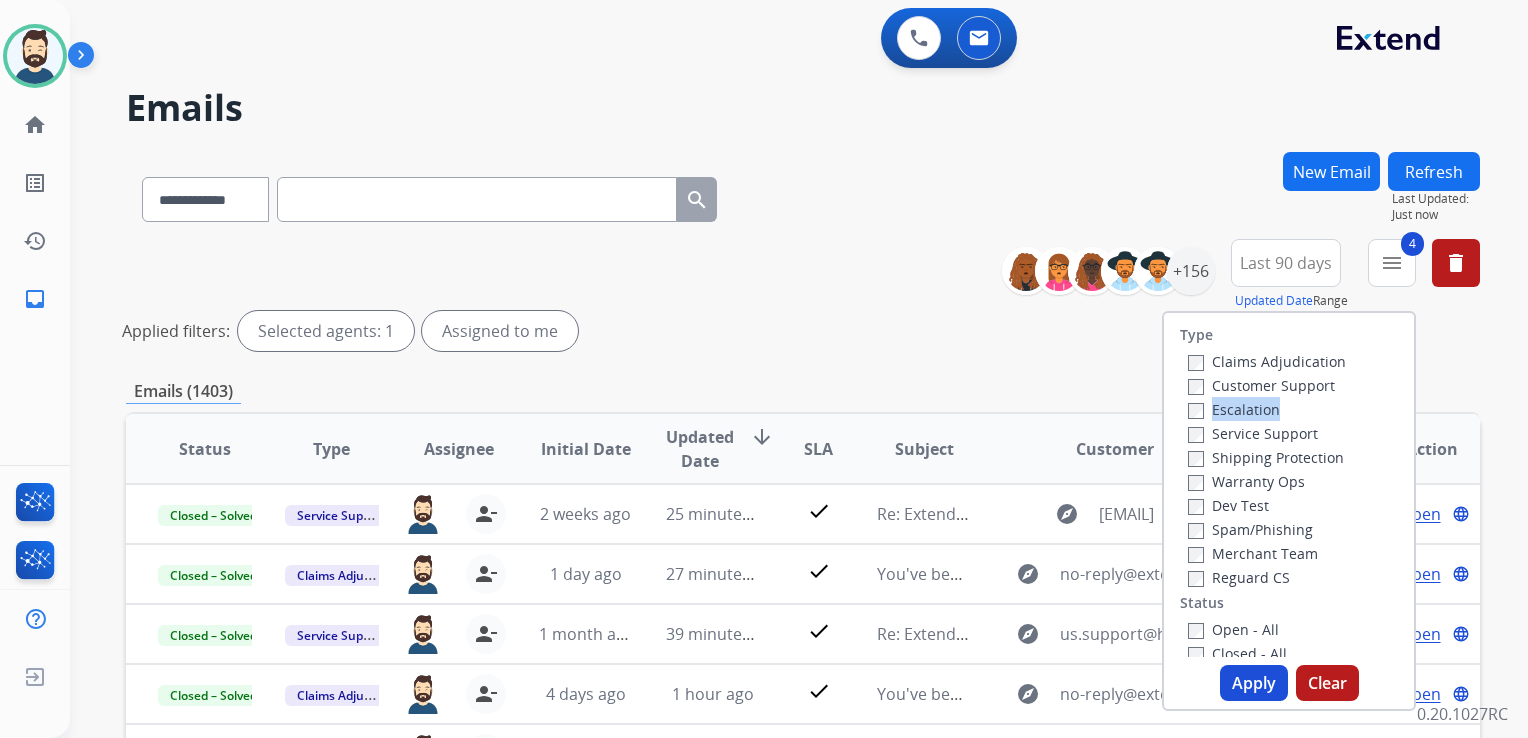 click on "Apply" at bounding box center (1254, 683) 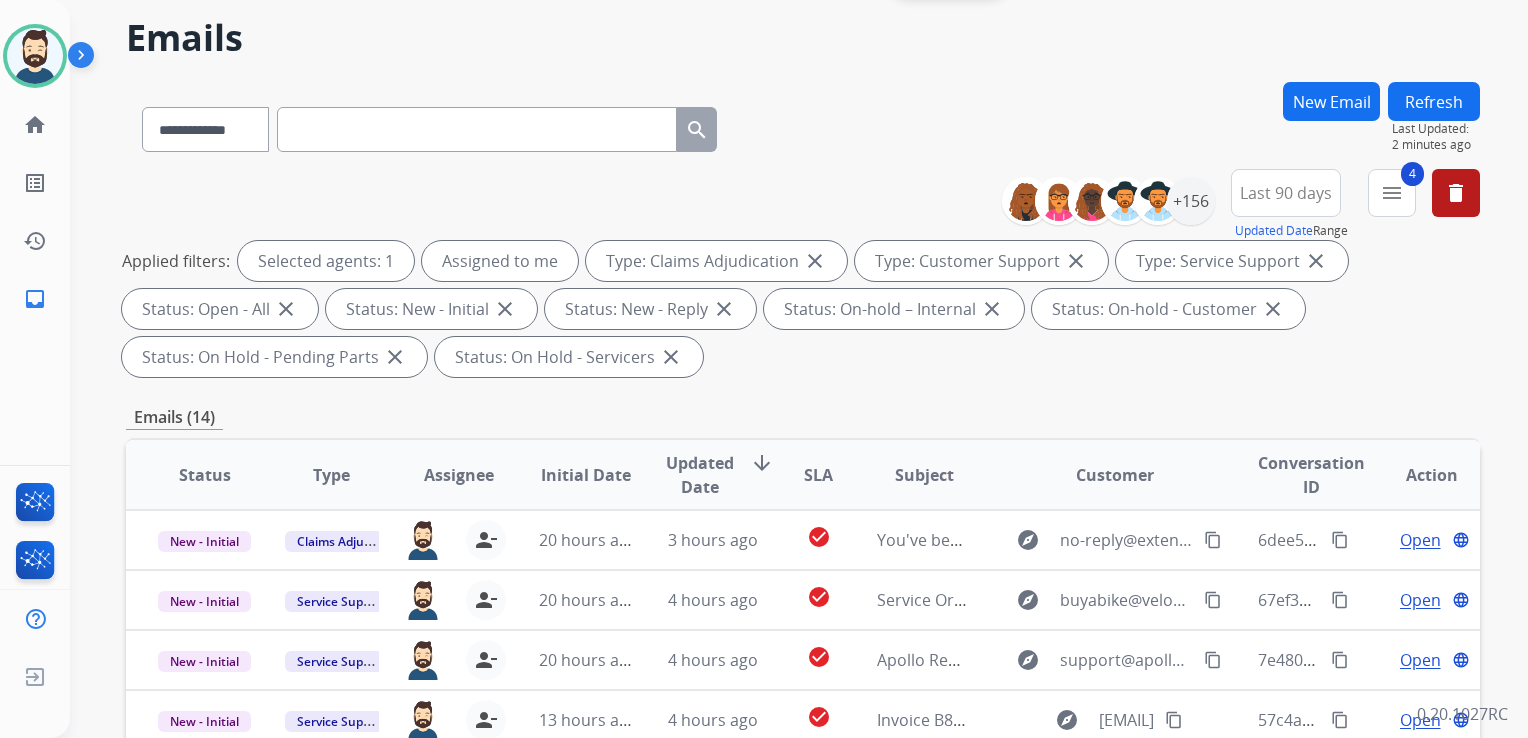 scroll, scrollTop: 100, scrollLeft: 0, axis: vertical 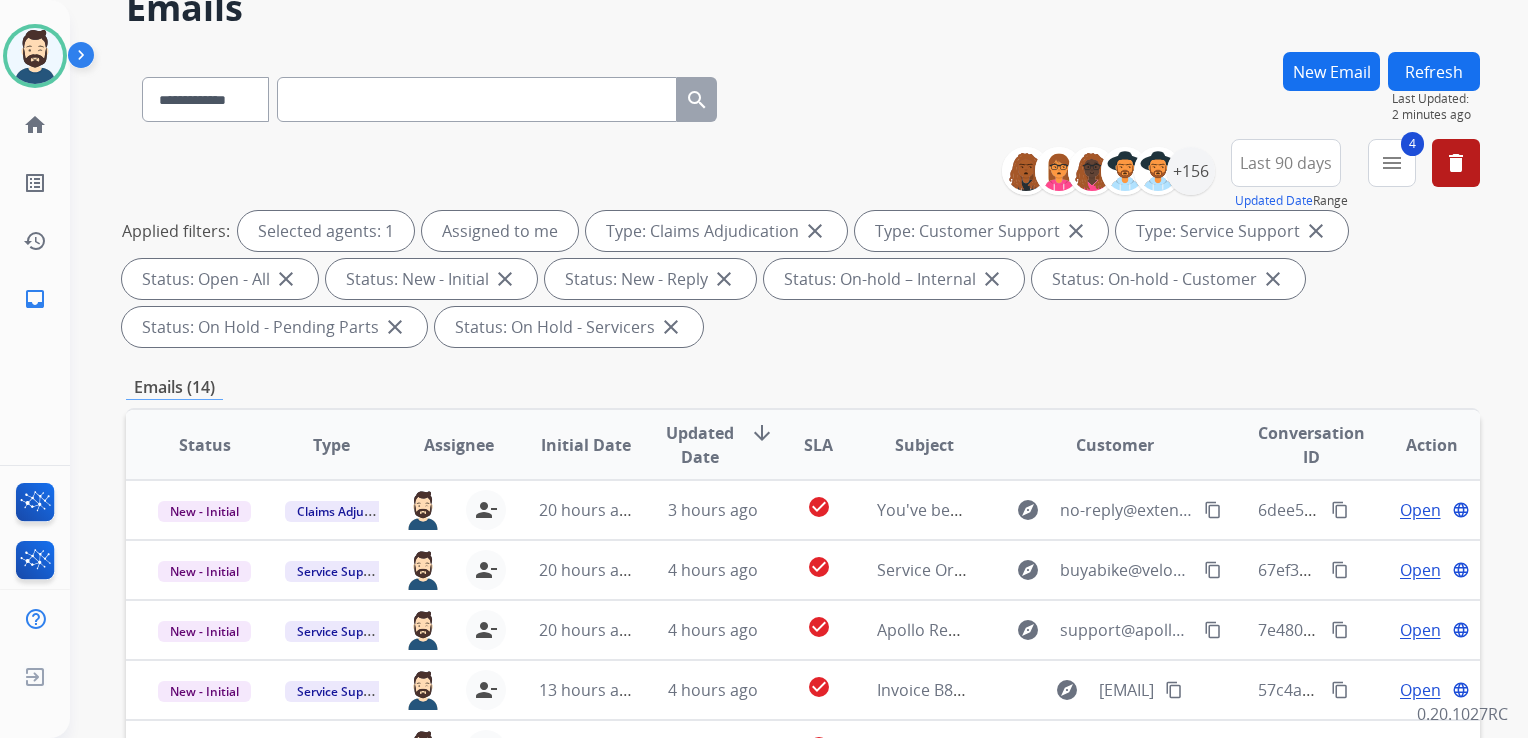 click on "Updated Date" at bounding box center (700, 445) 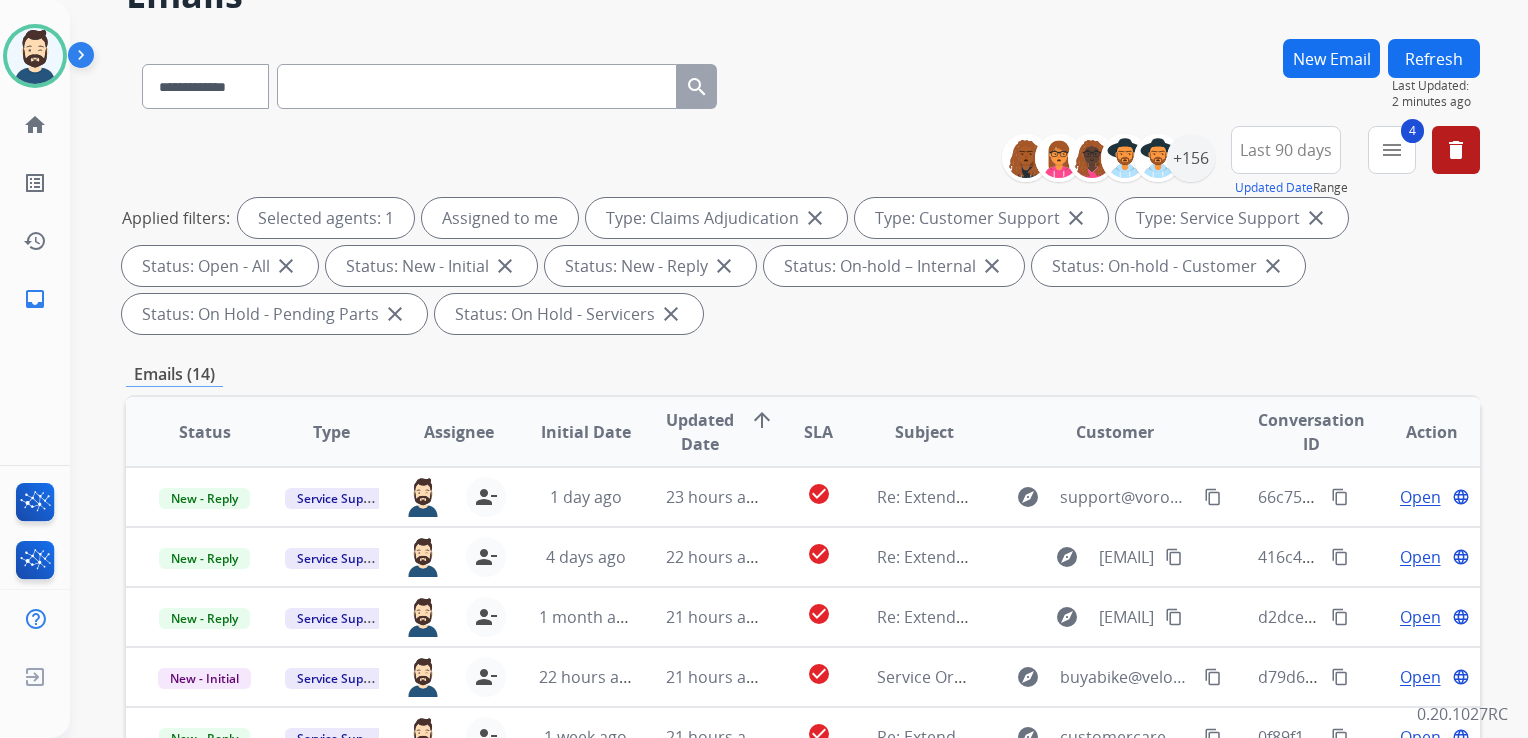 scroll, scrollTop: 200, scrollLeft: 0, axis: vertical 